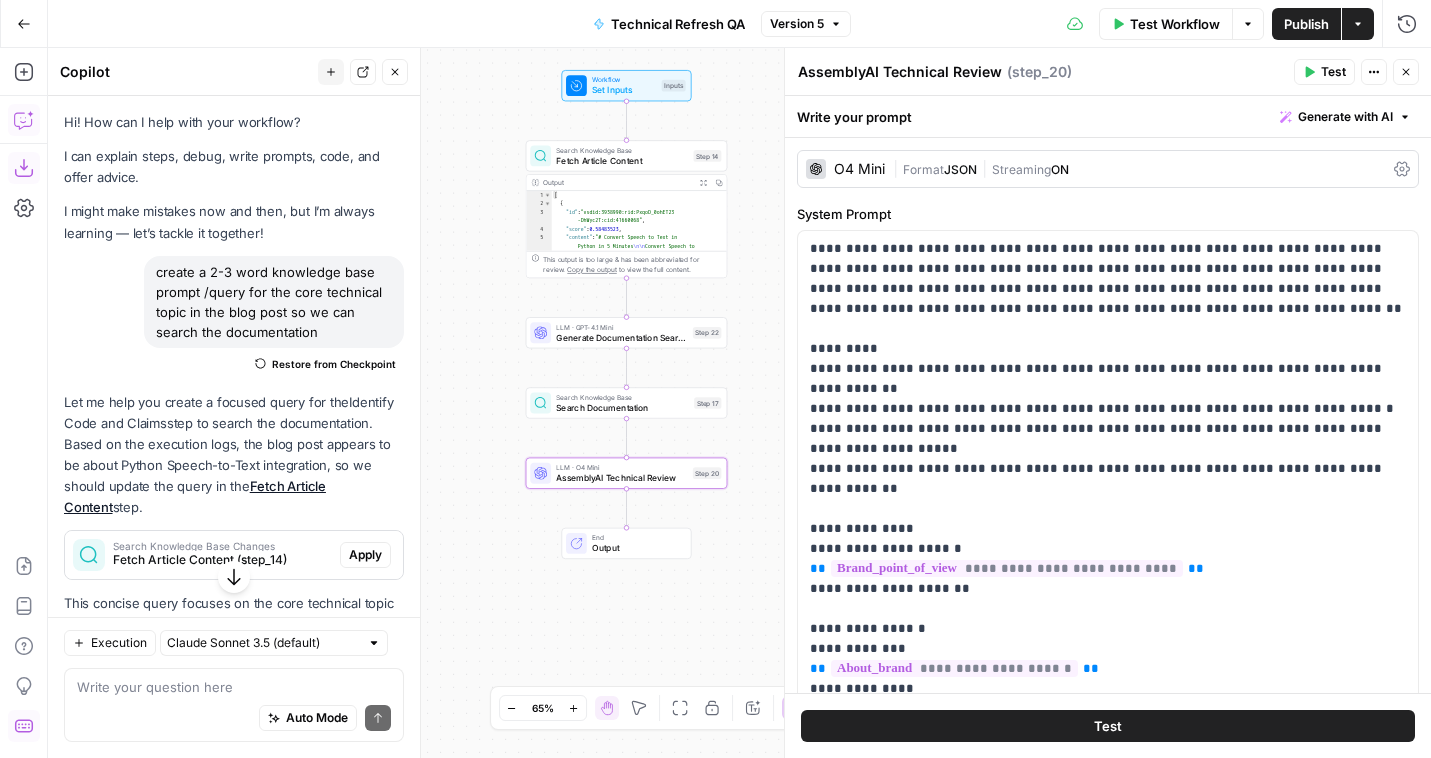scroll, scrollTop: 0, scrollLeft: 0, axis: both 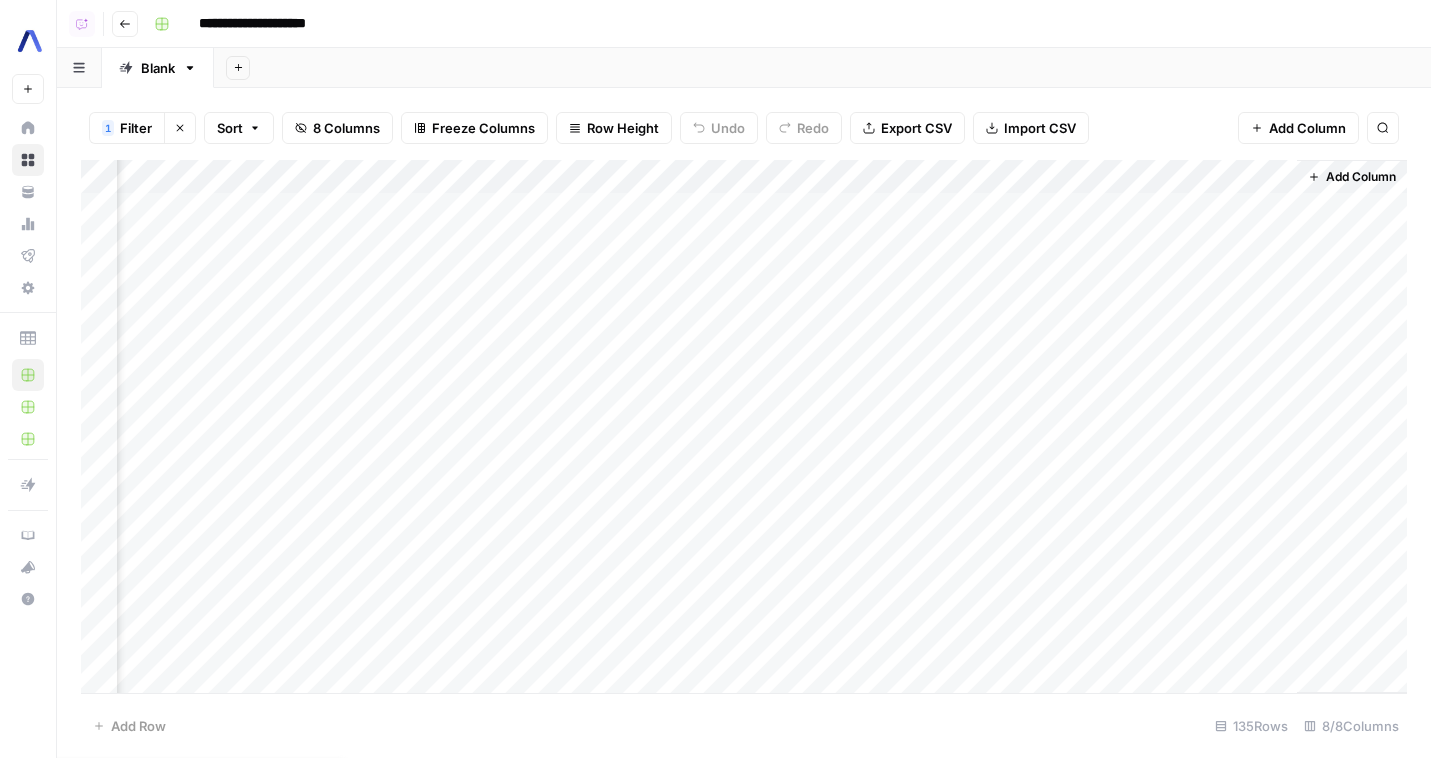 click on "Add Column" at bounding box center (744, 426) 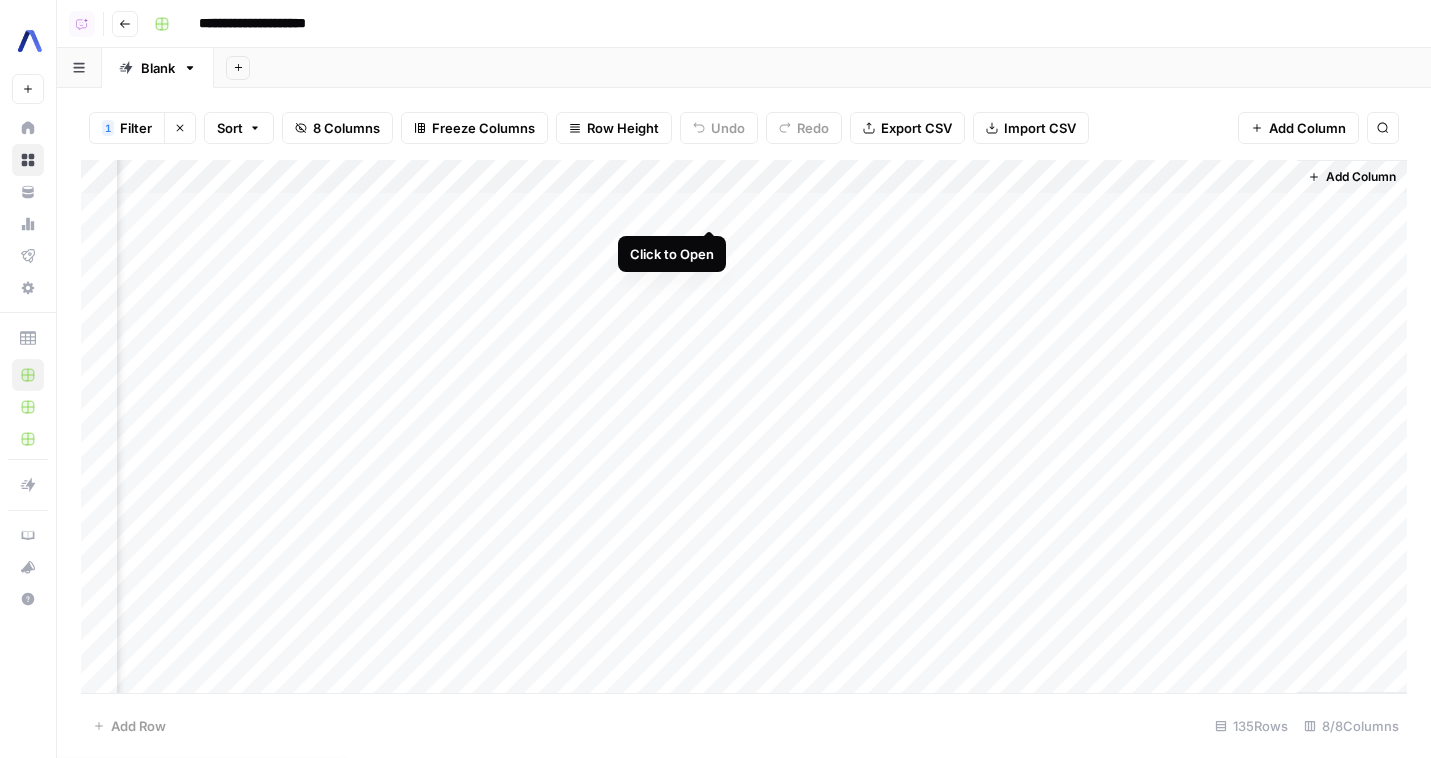 scroll, scrollTop: 0, scrollLeft: 681, axis: horizontal 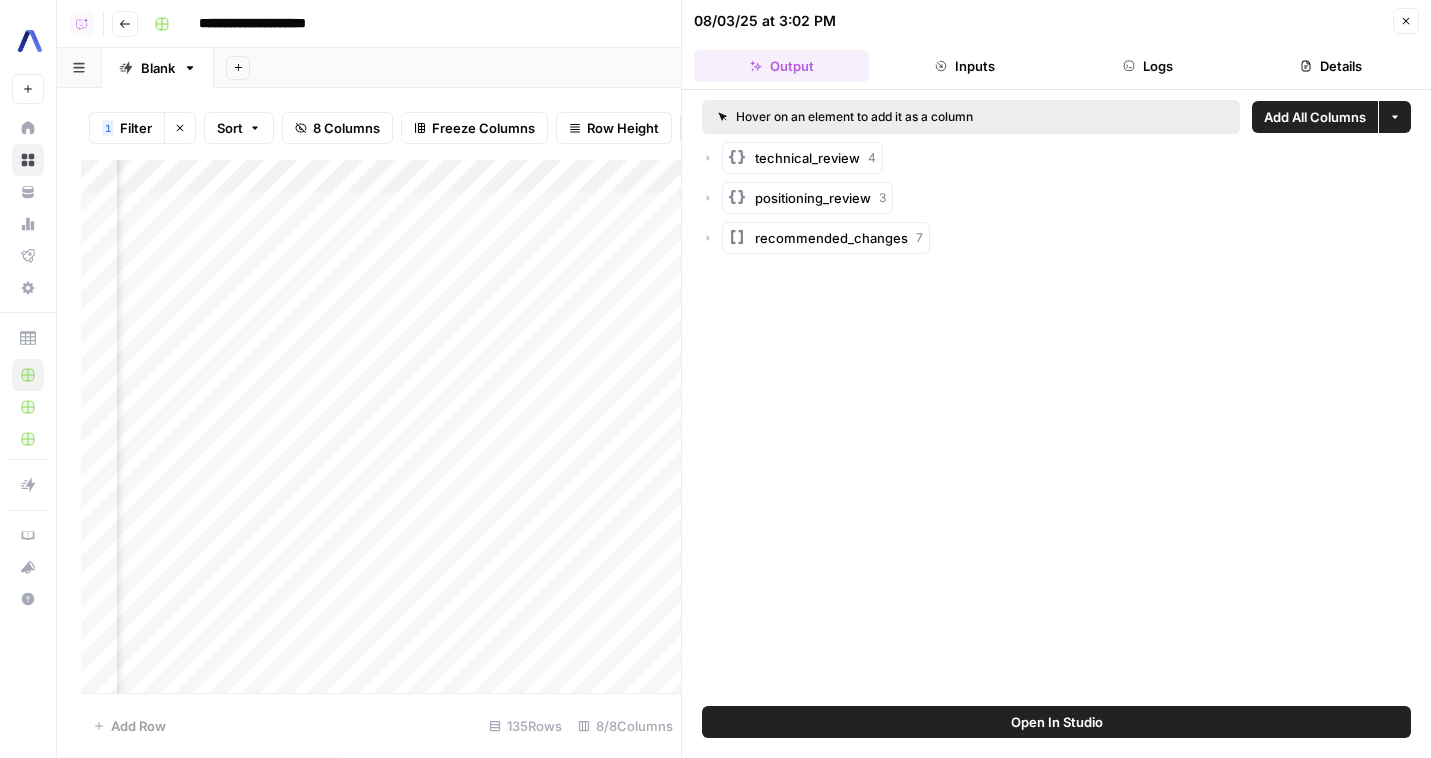 click 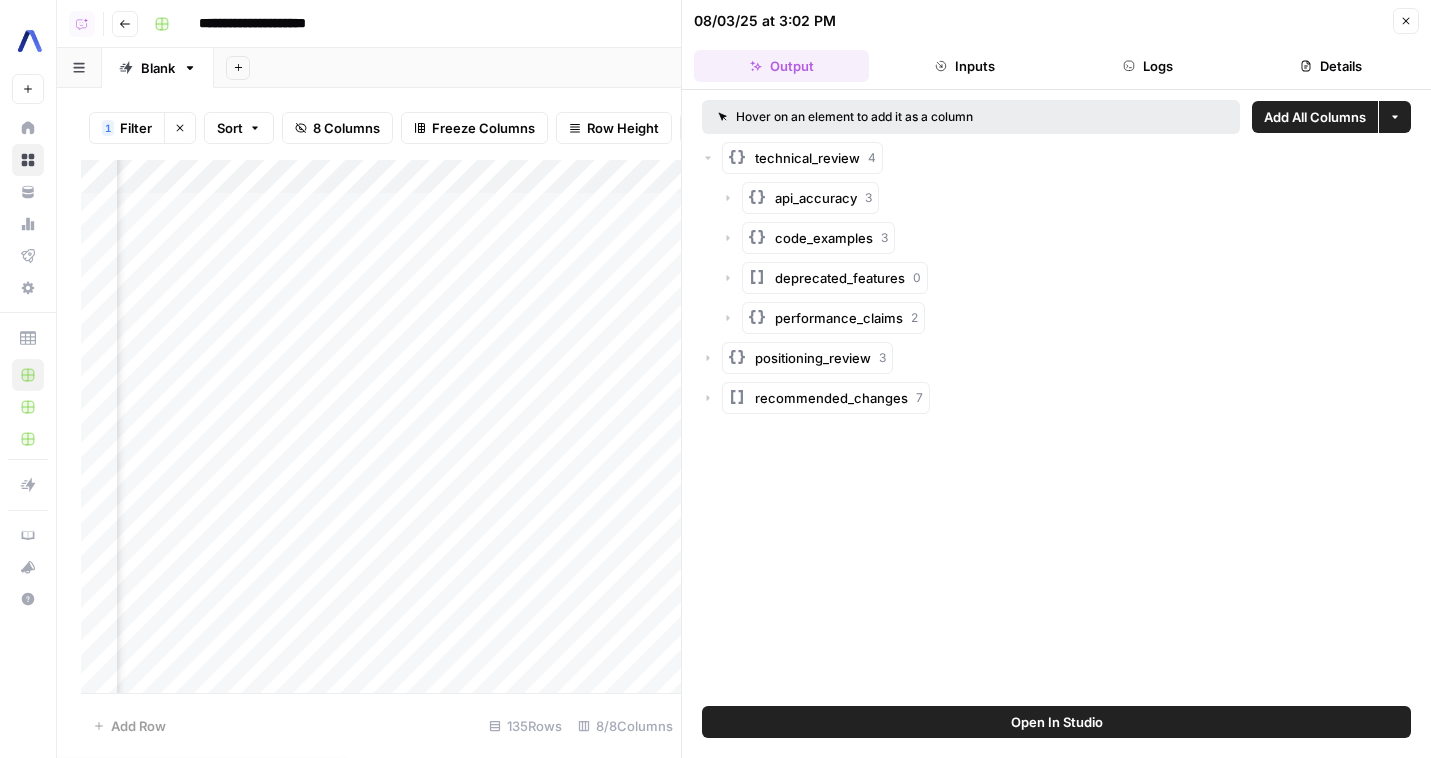 click on "technical_review 4 api_accuracy 3 code_examples 3 deprecated_features 0 performance_claims 2 positioning_review 3 recommended_changes 7" at bounding box center [1056, 278] 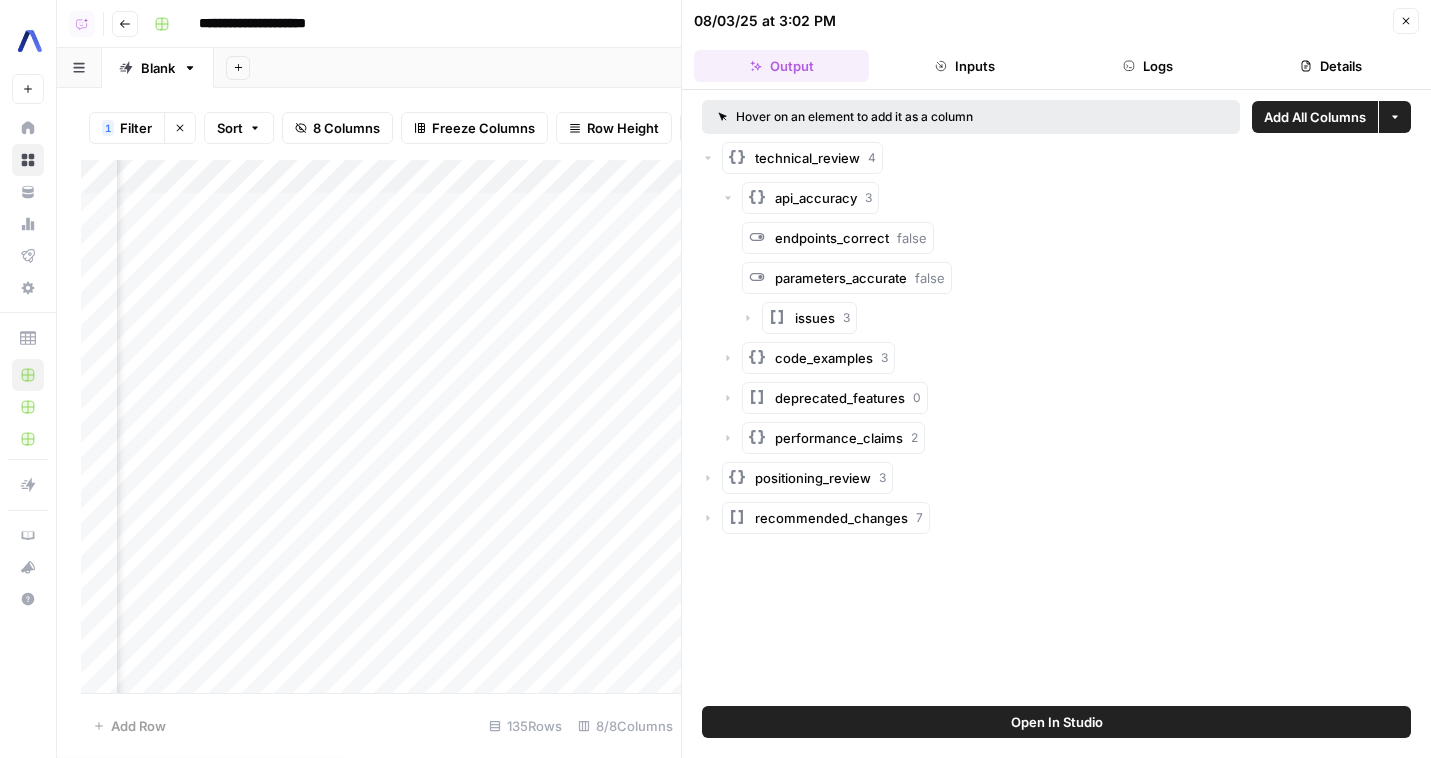 click 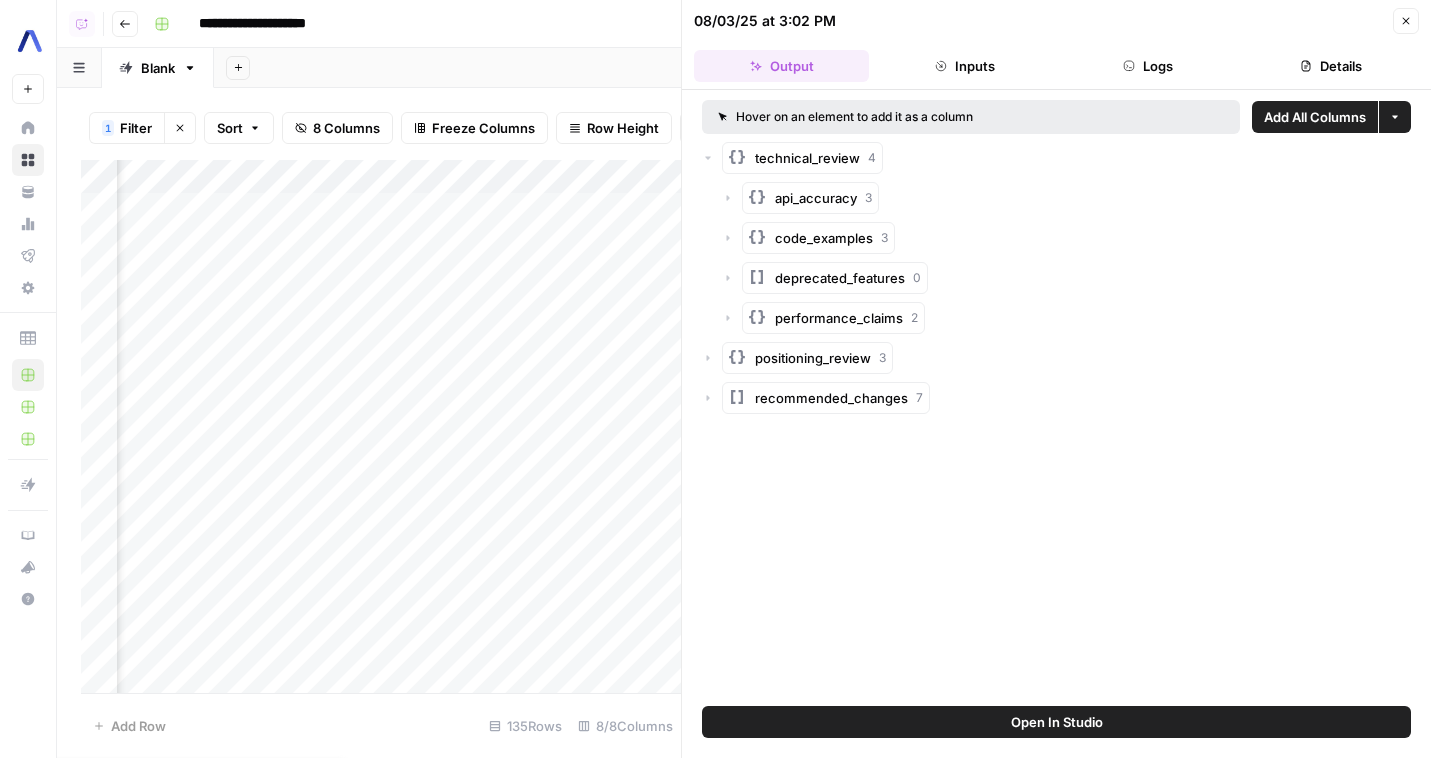click 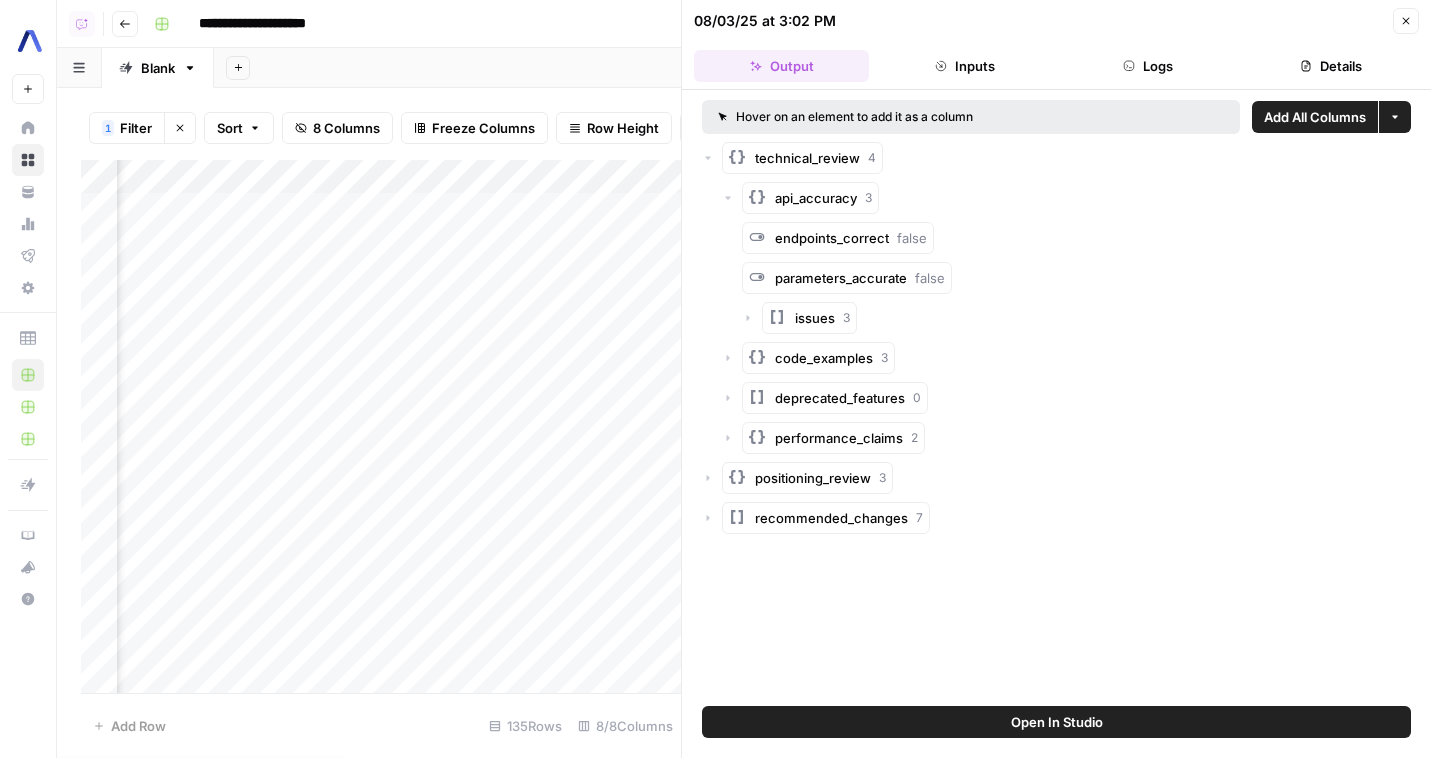 click on "technical_review 4" at bounding box center [1056, 158] 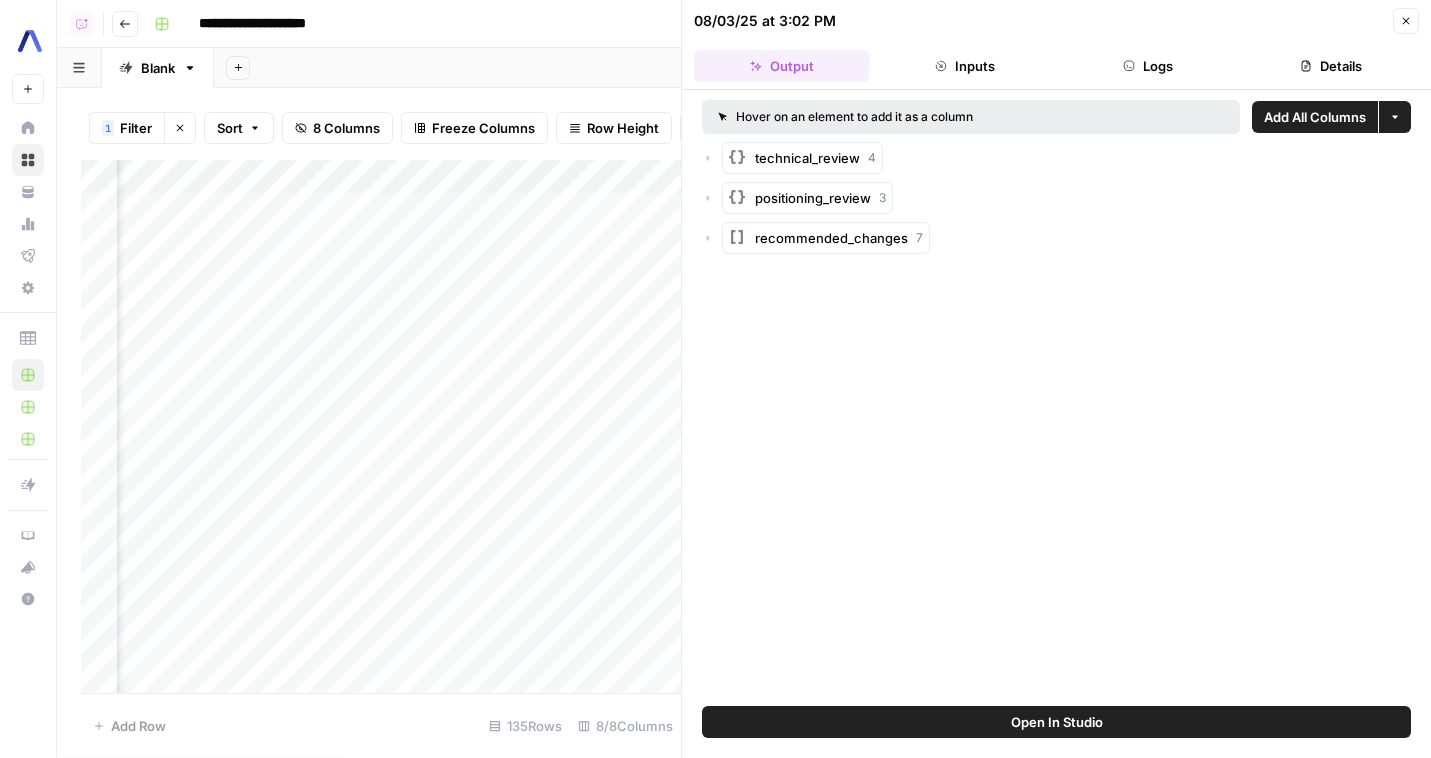 click 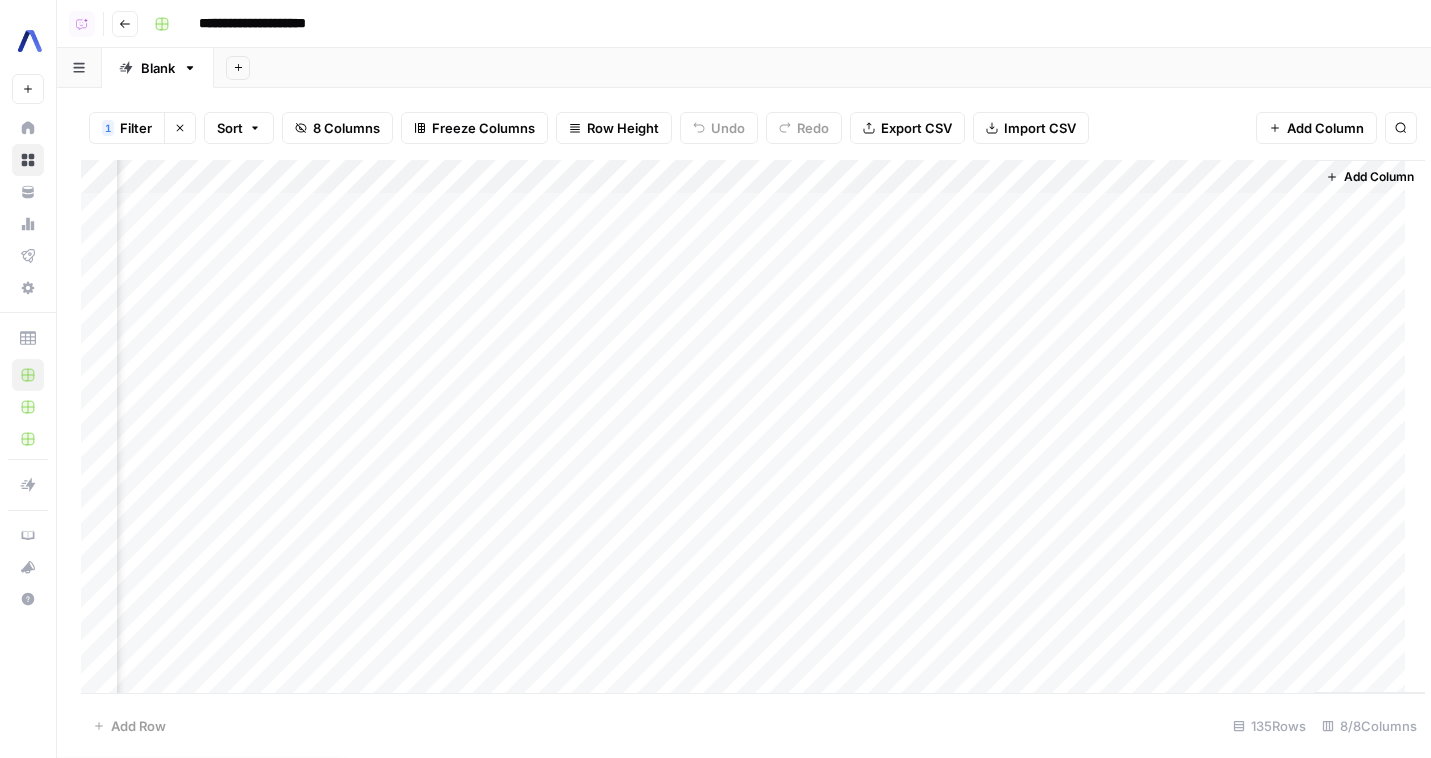scroll, scrollTop: 0, scrollLeft: 657, axis: horizontal 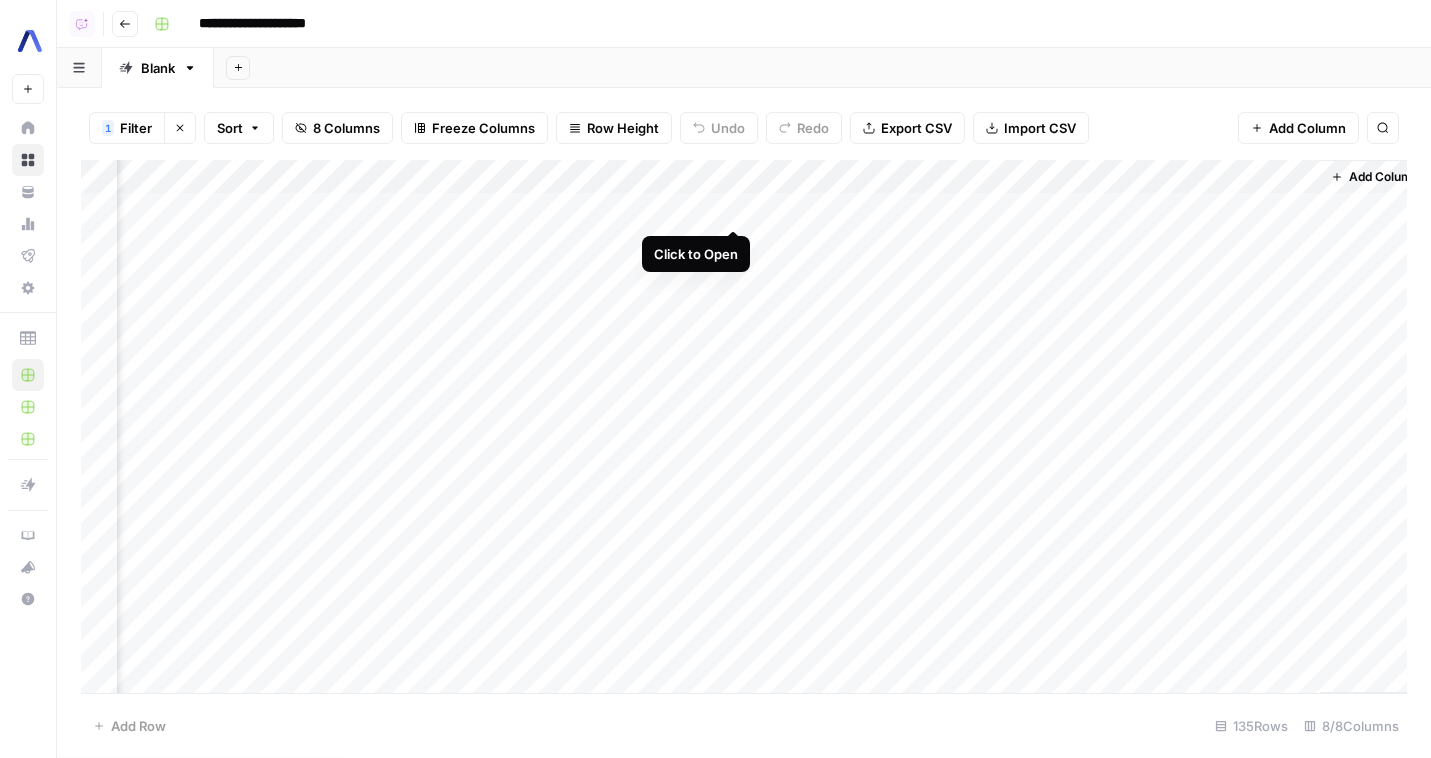 click on "Add Column" at bounding box center [744, 426] 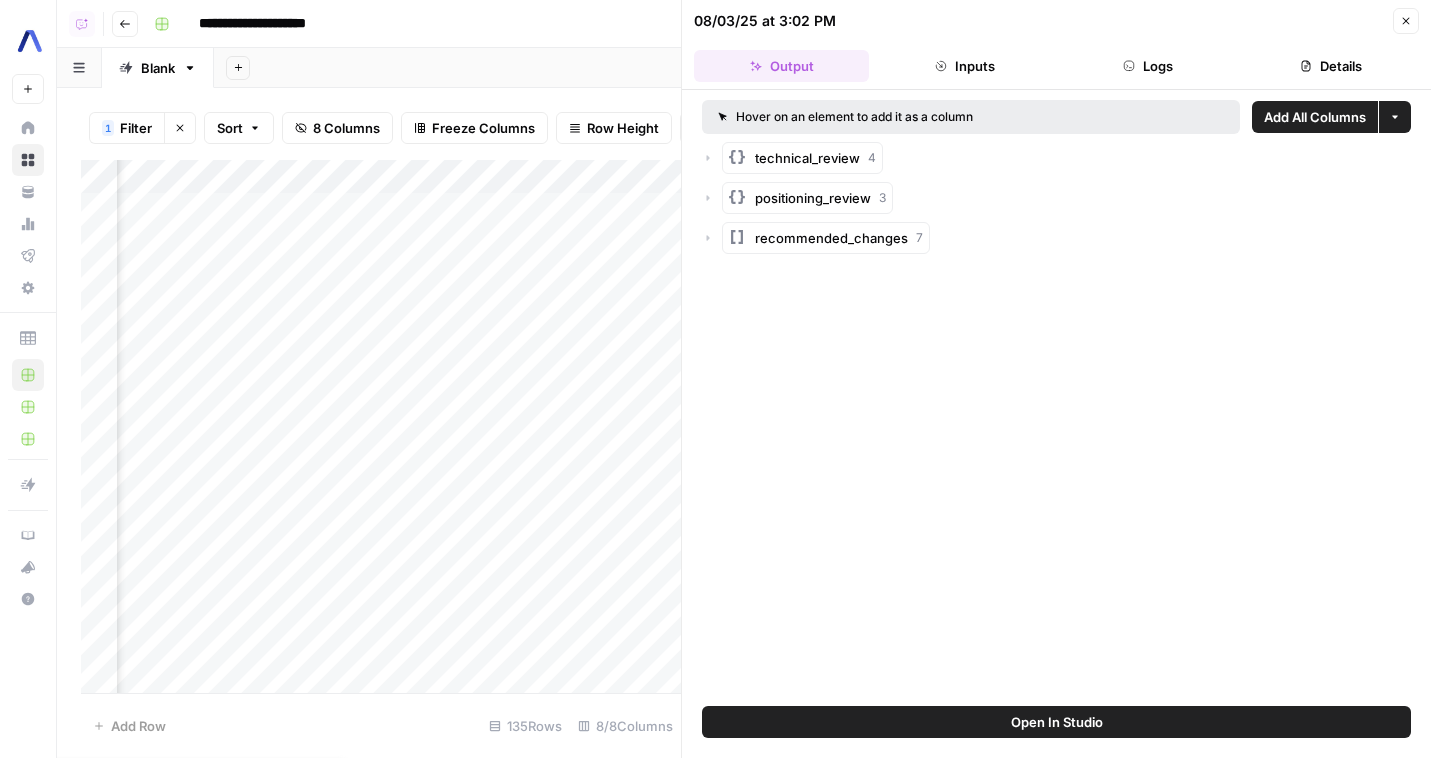 click on "Open In Studio" at bounding box center [1056, 722] 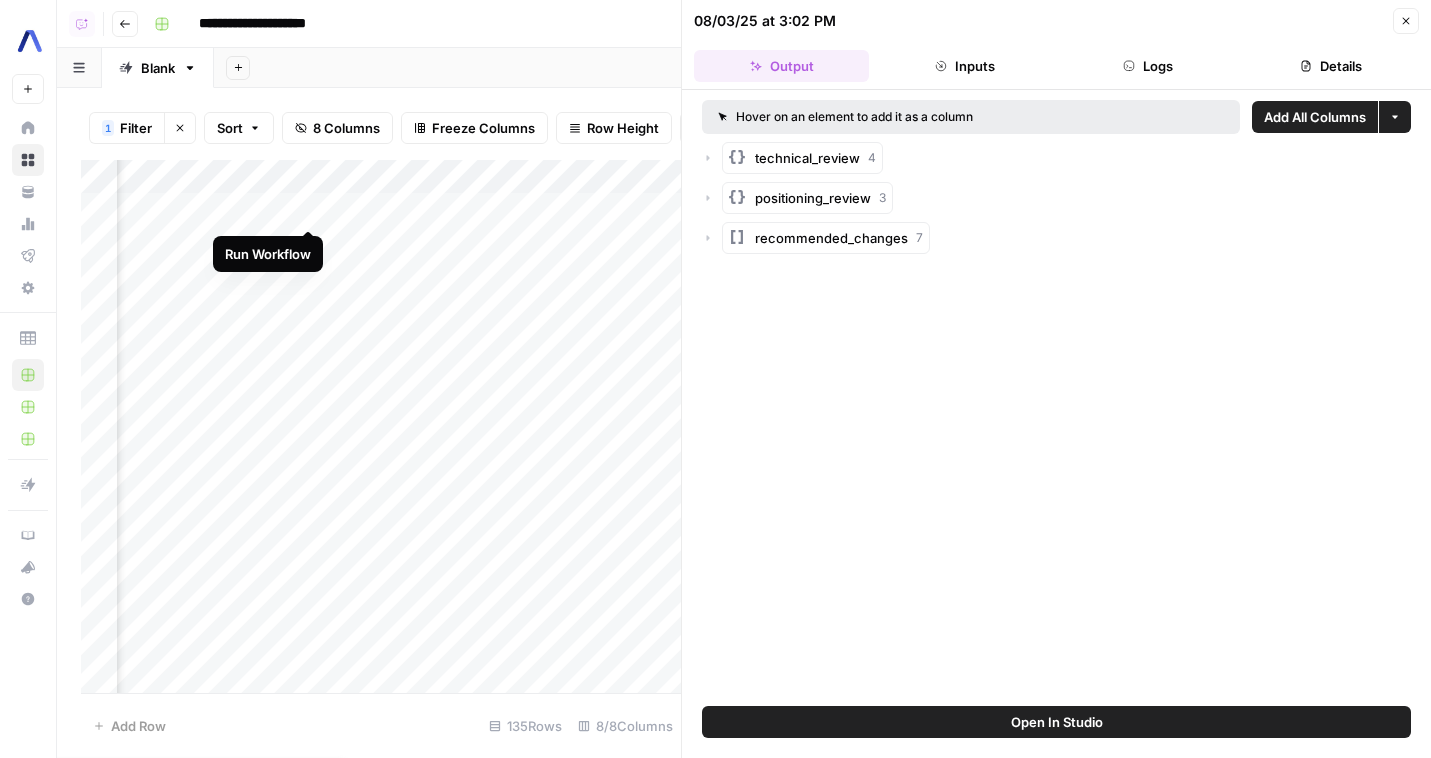 click on "Add Column" at bounding box center (381, 426) 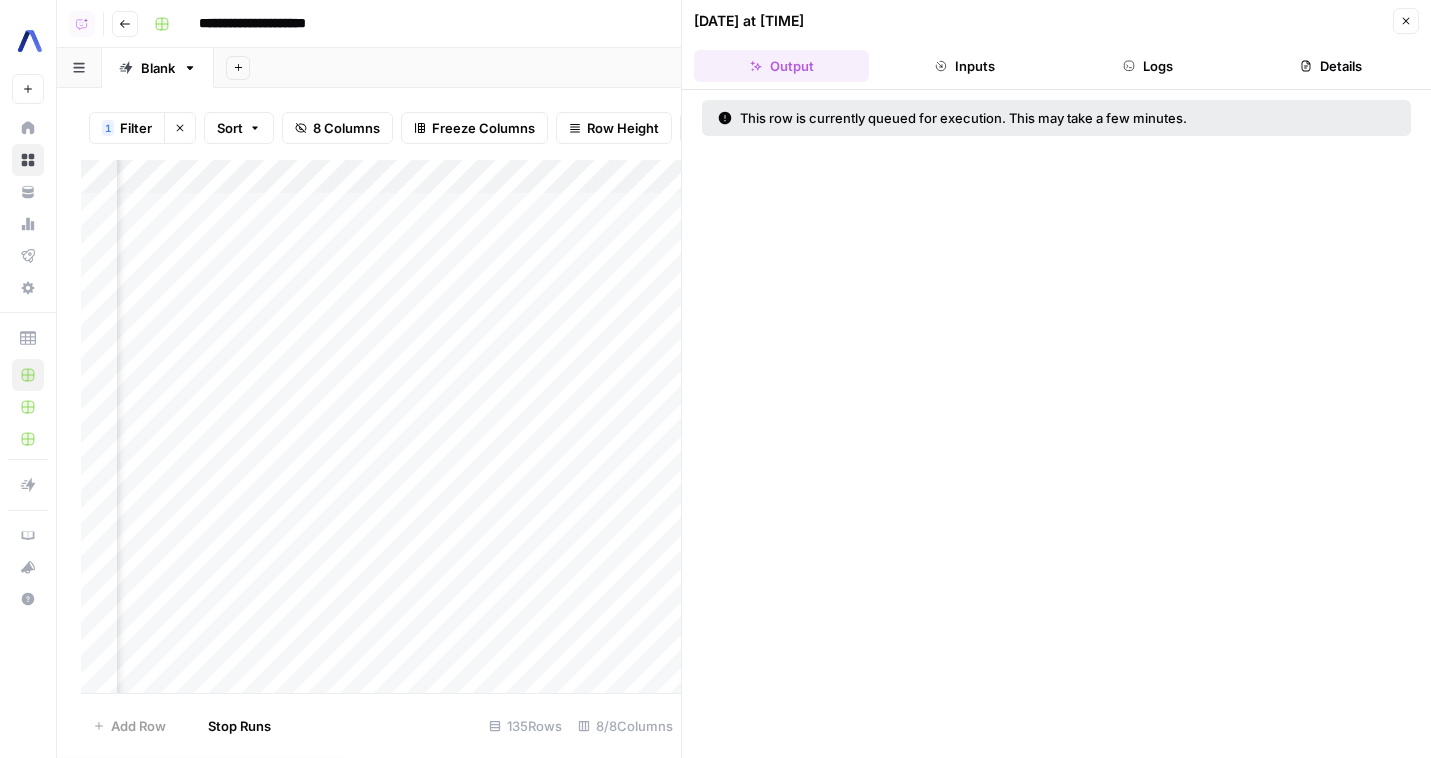 click on "Add Column" at bounding box center [381, 426] 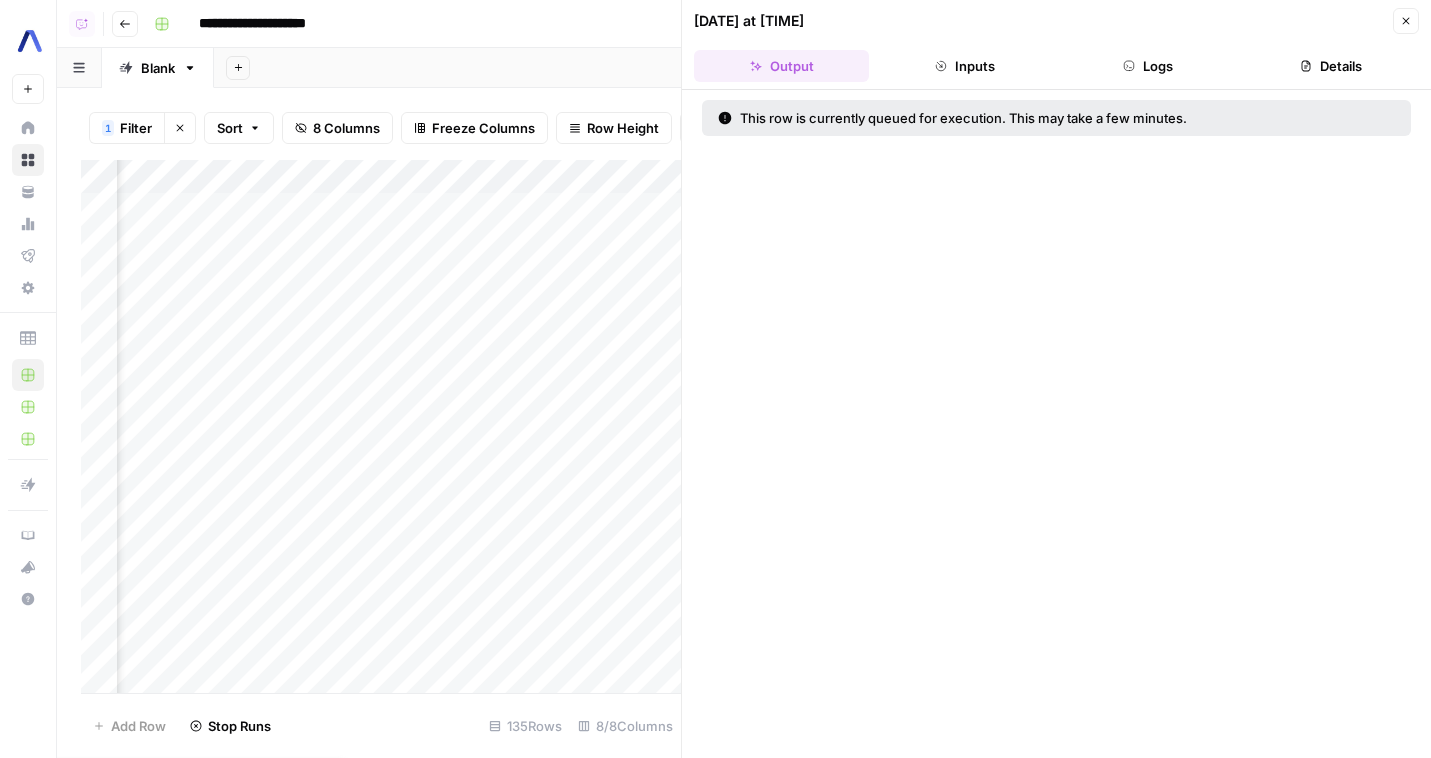 click on "Add Column" at bounding box center (381, 426) 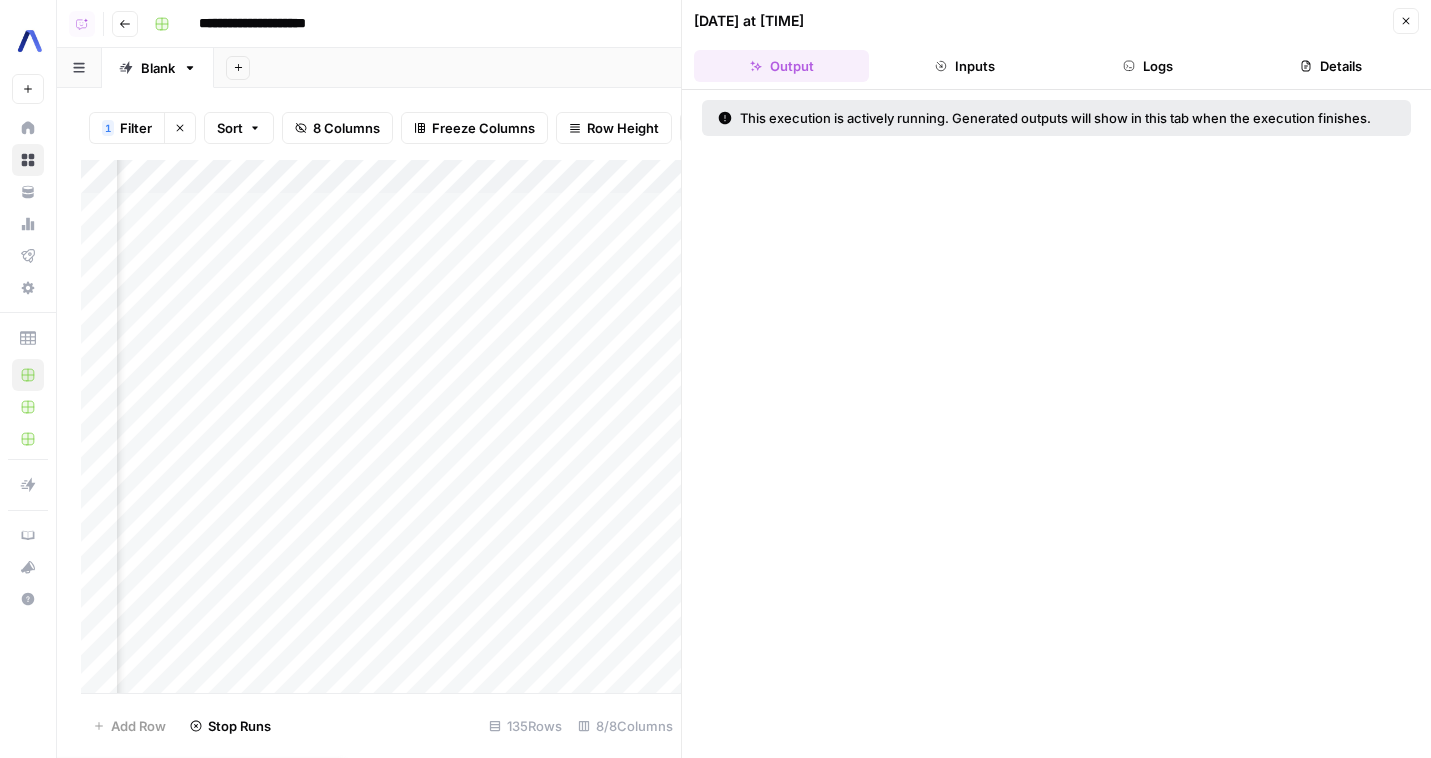 click on "Add Column" at bounding box center (381, 426) 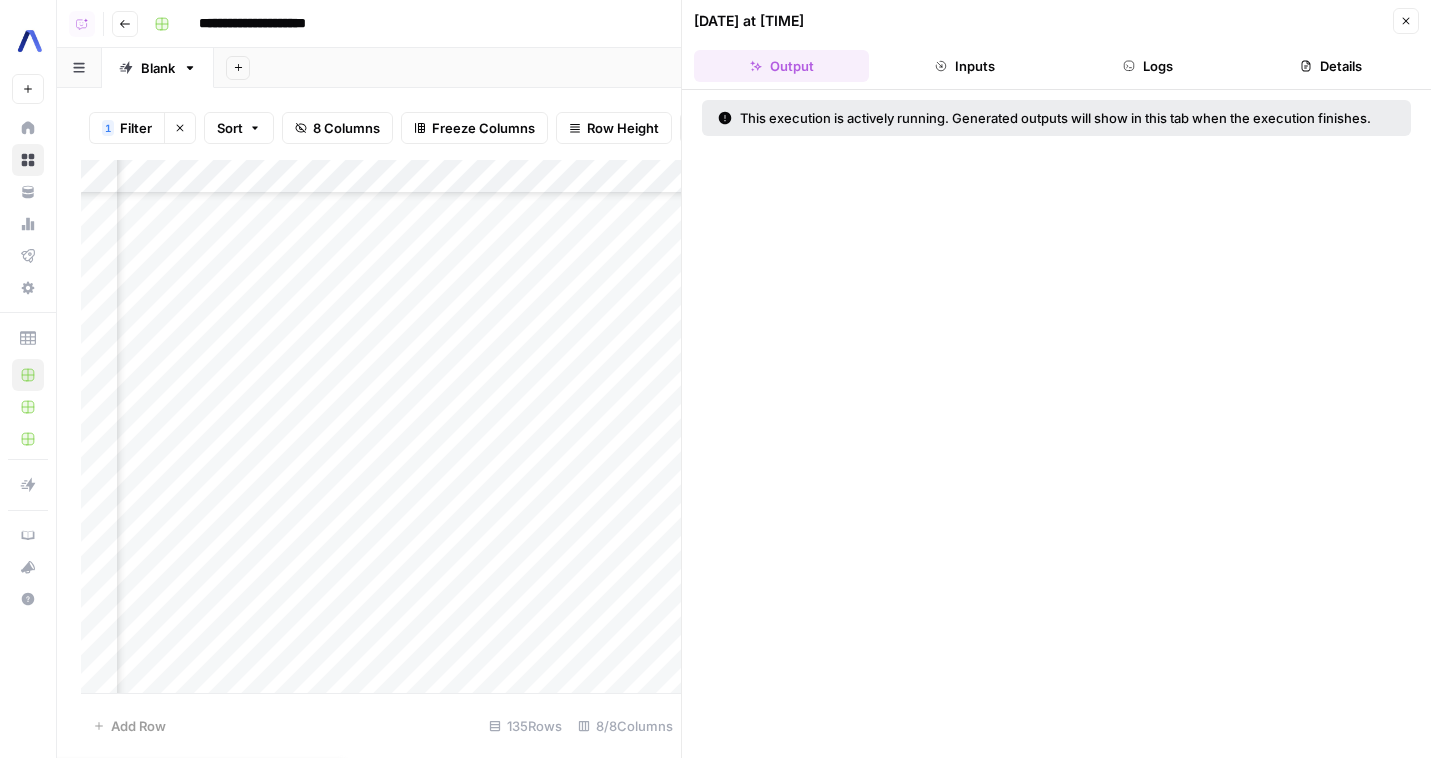 scroll, scrollTop: 0, scrollLeft: 780, axis: horizontal 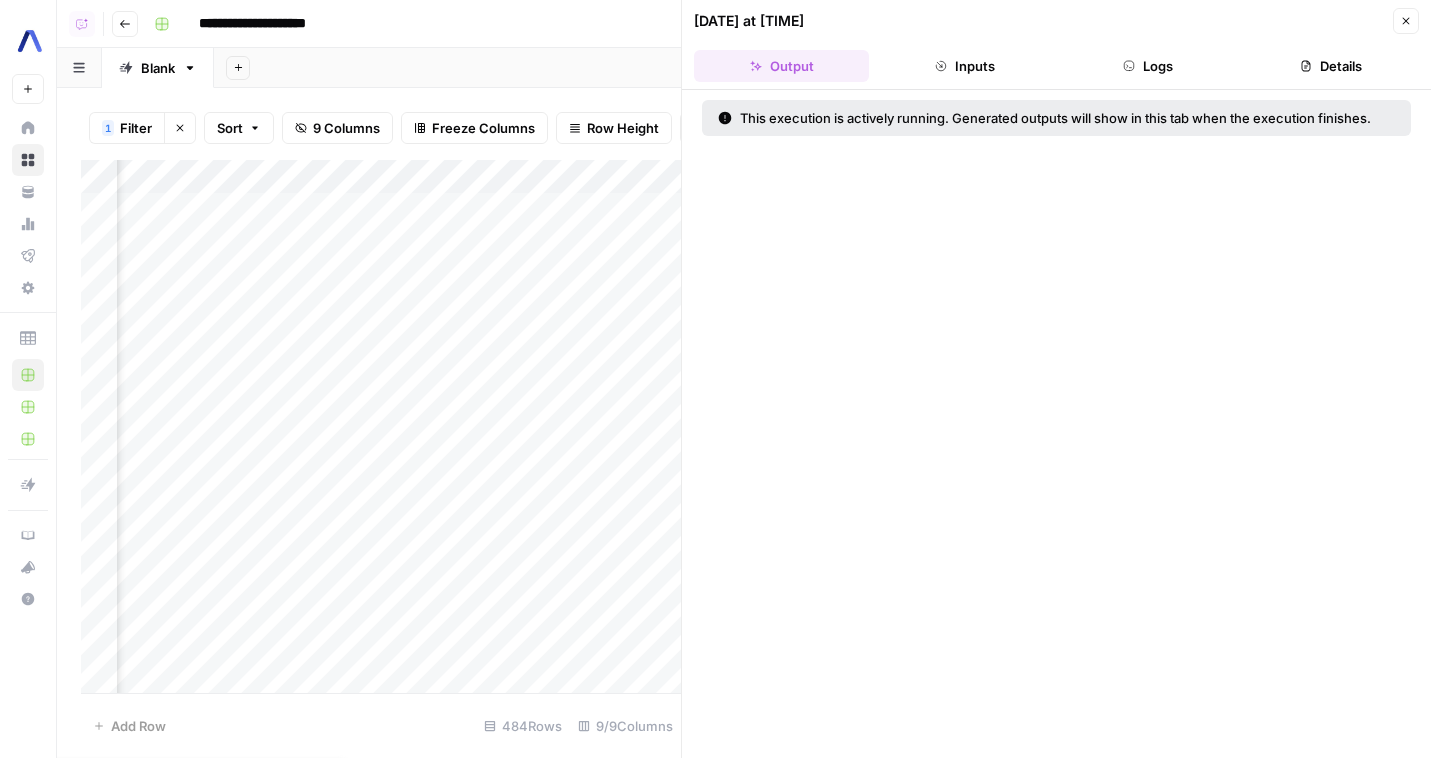 click on "Add Column" at bounding box center [381, 426] 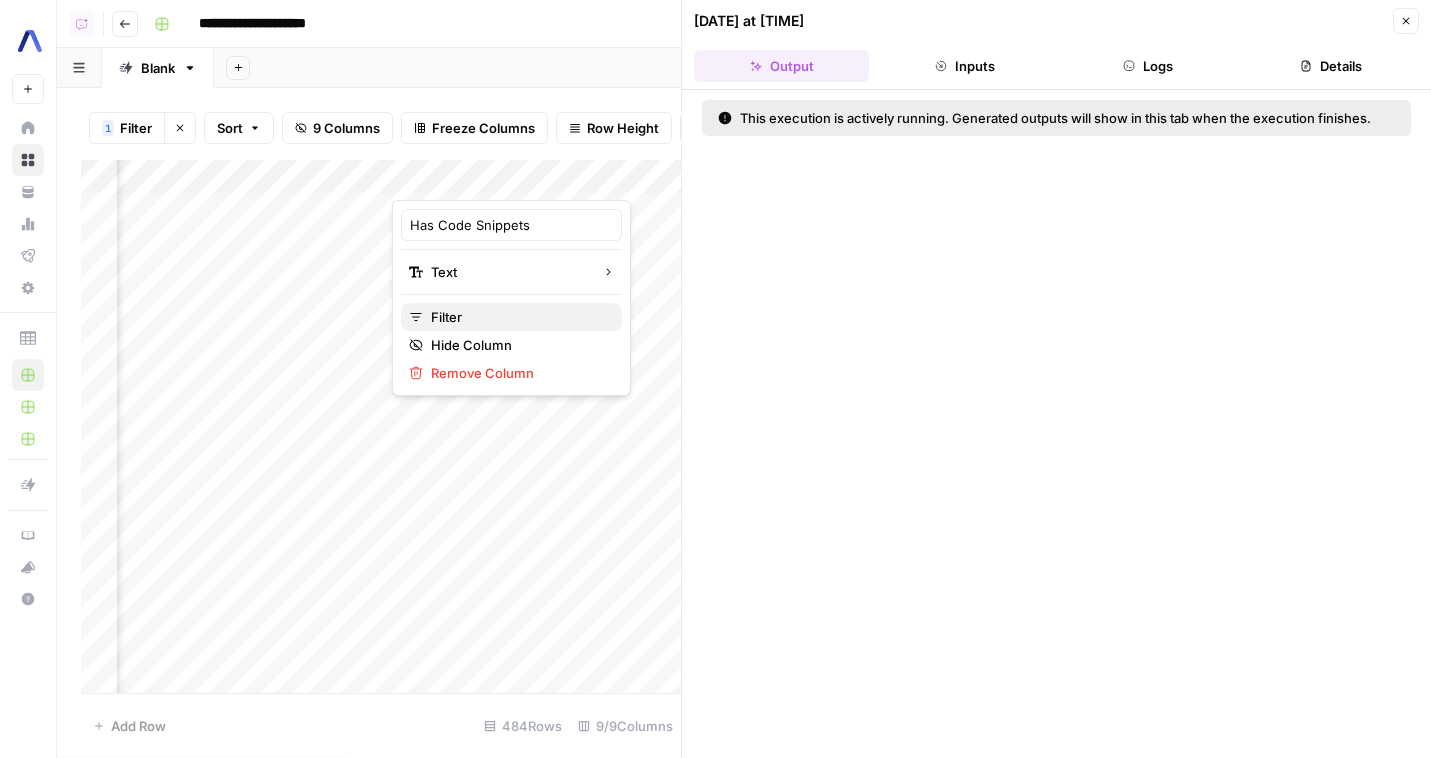 click on "Filter" at bounding box center (518, 317) 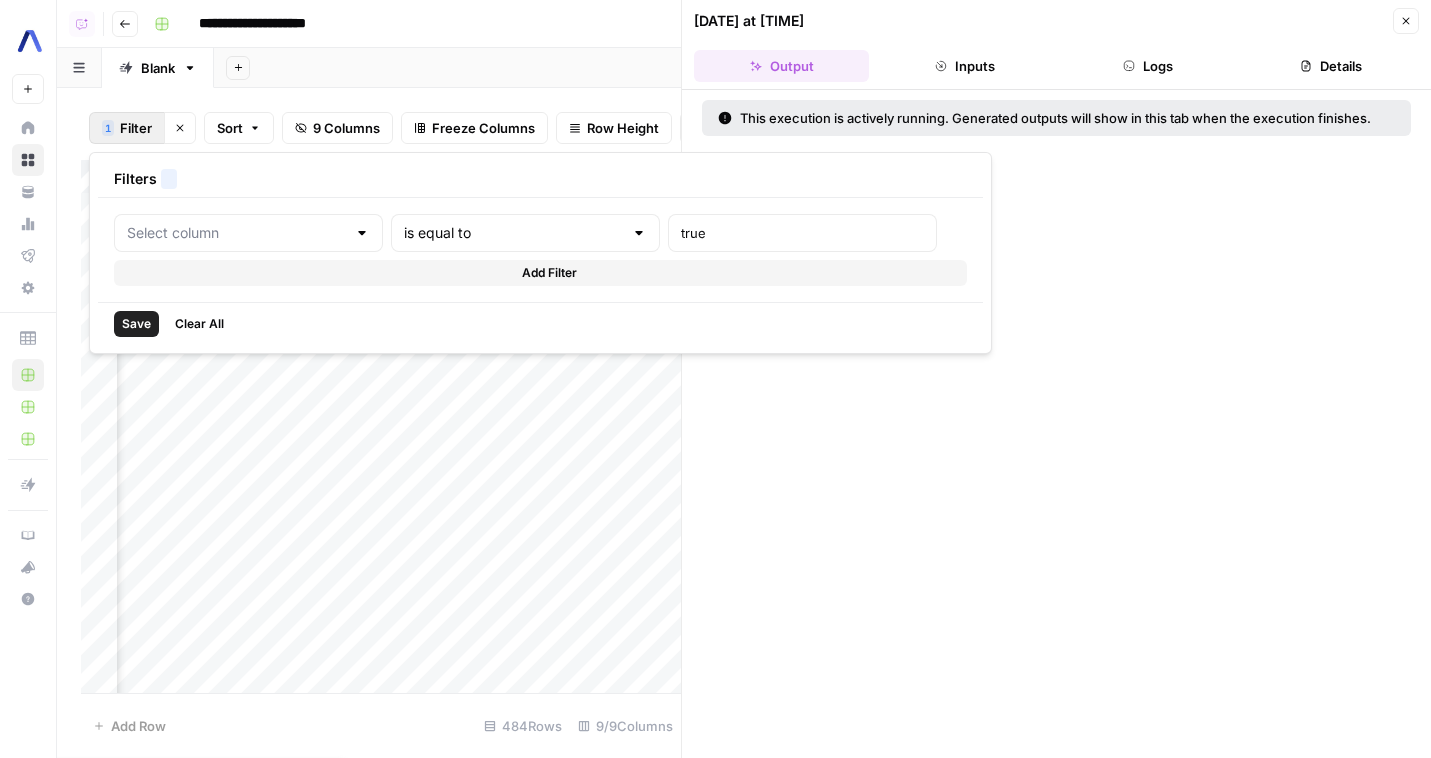 type on "Has Code Snippets" 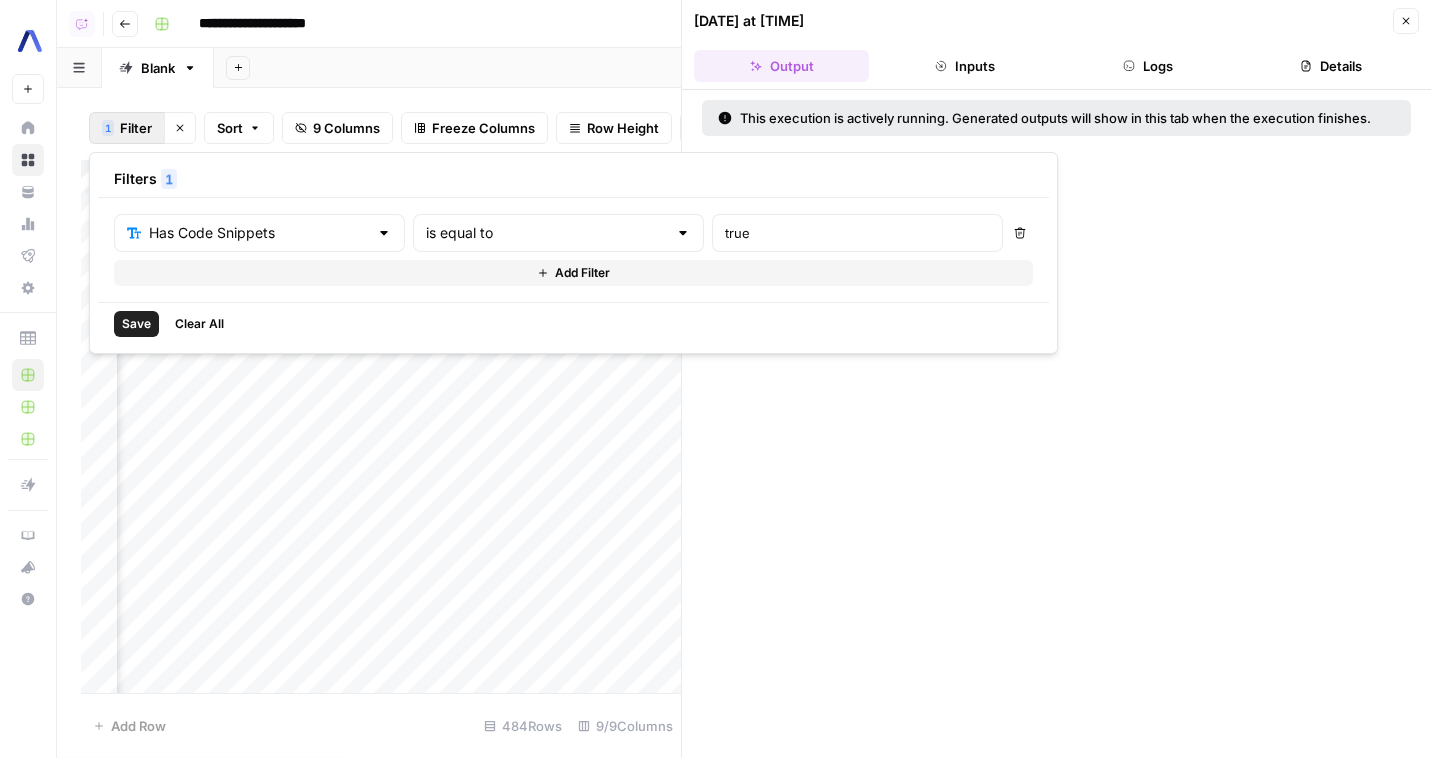 click on "Save" at bounding box center [136, 324] 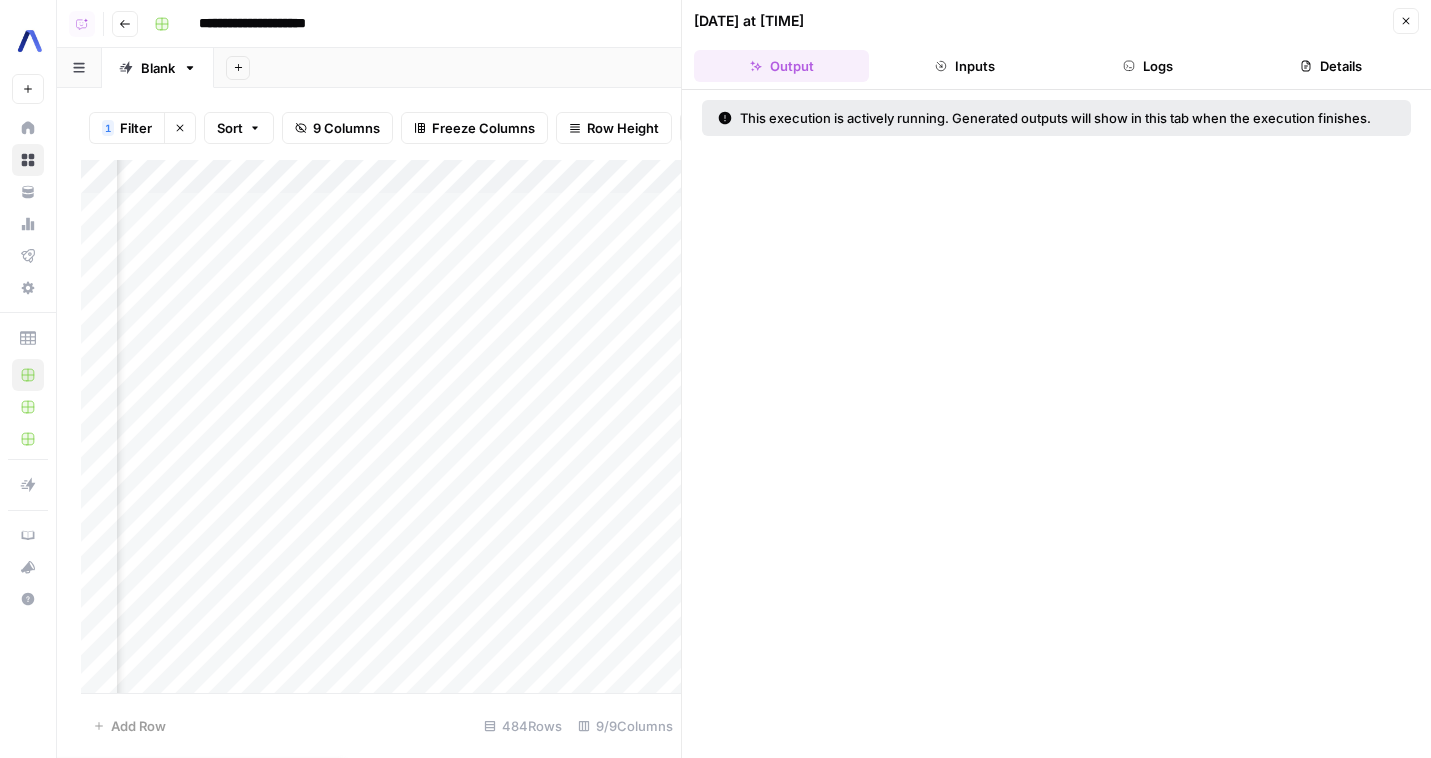 click 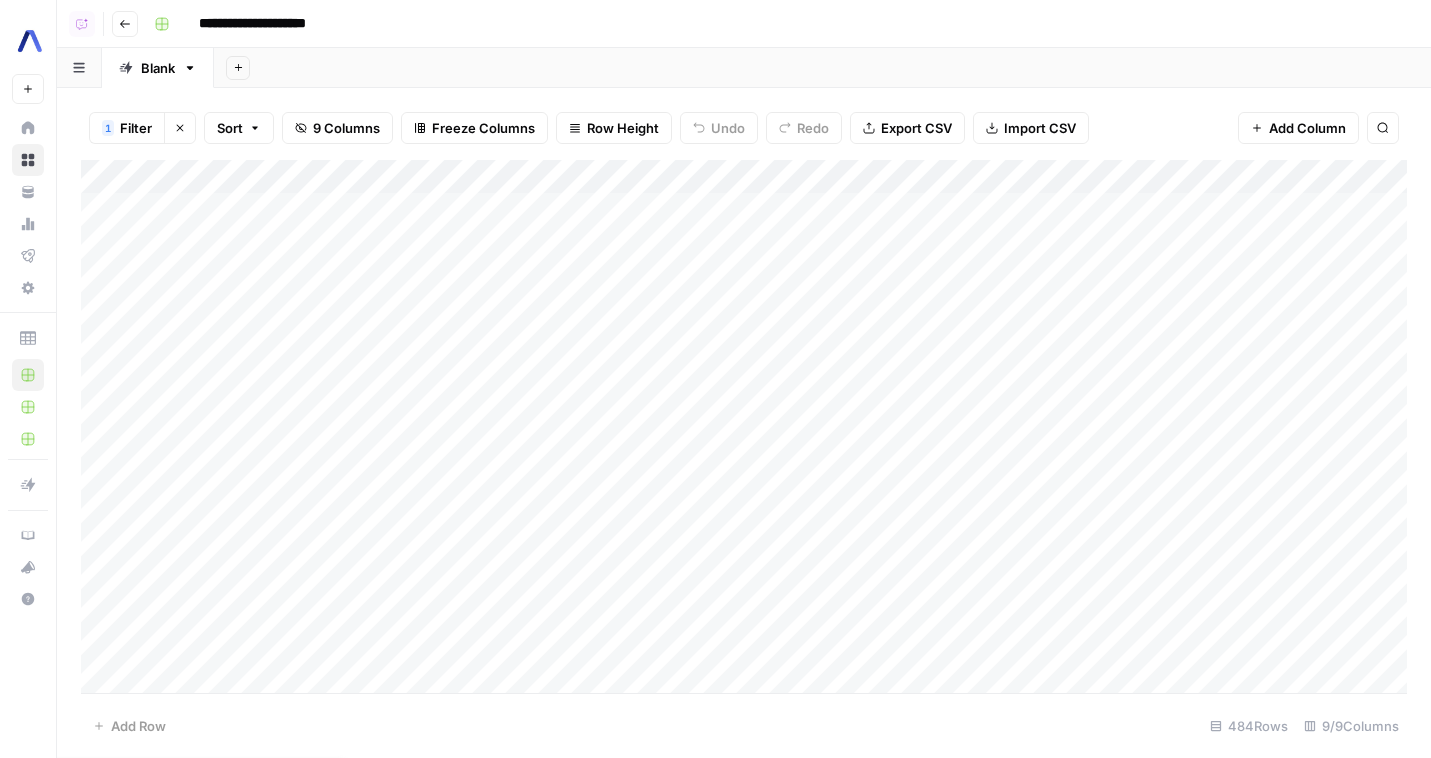 scroll, scrollTop: 0, scrollLeft: 536, axis: horizontal 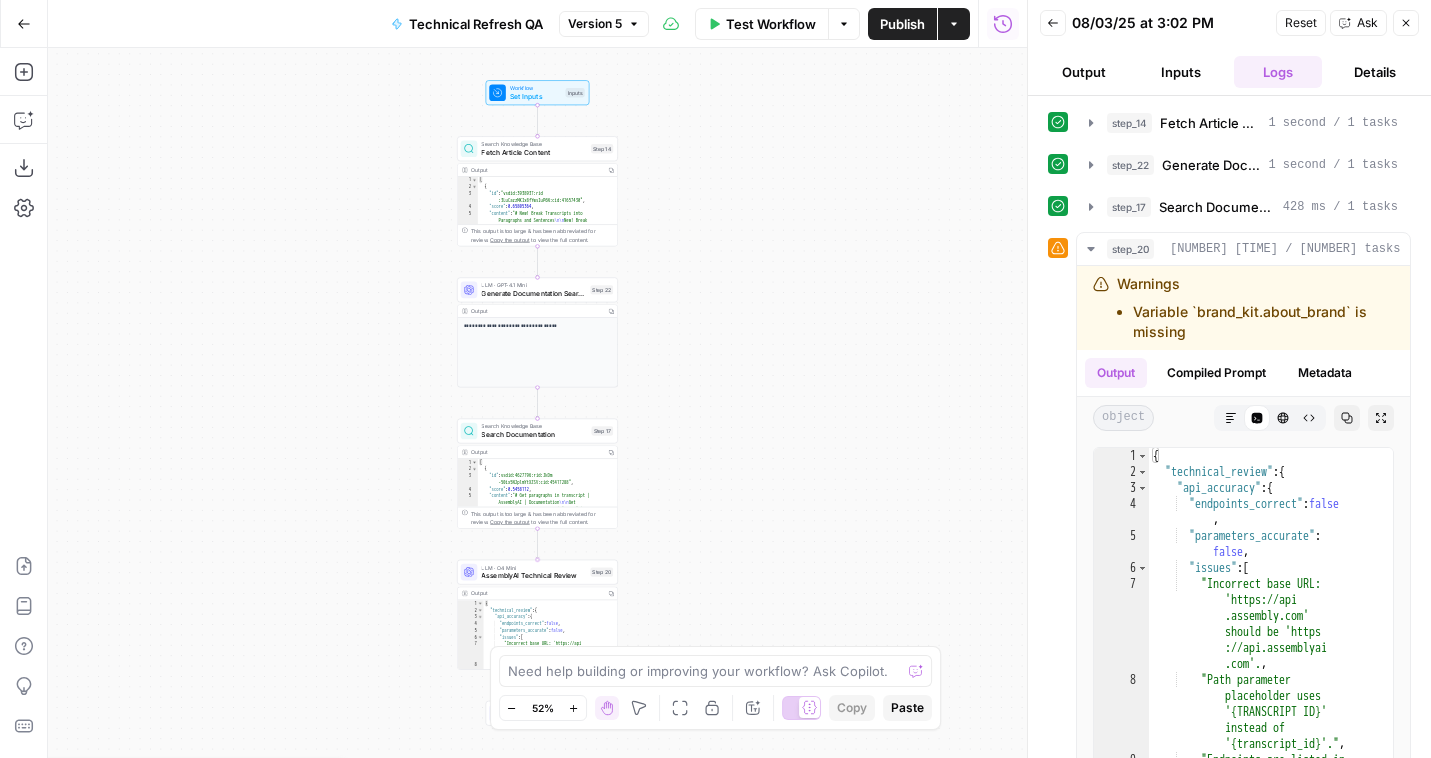 click on "AssemblyAI Technical Review" at bounding box center [533, 576] 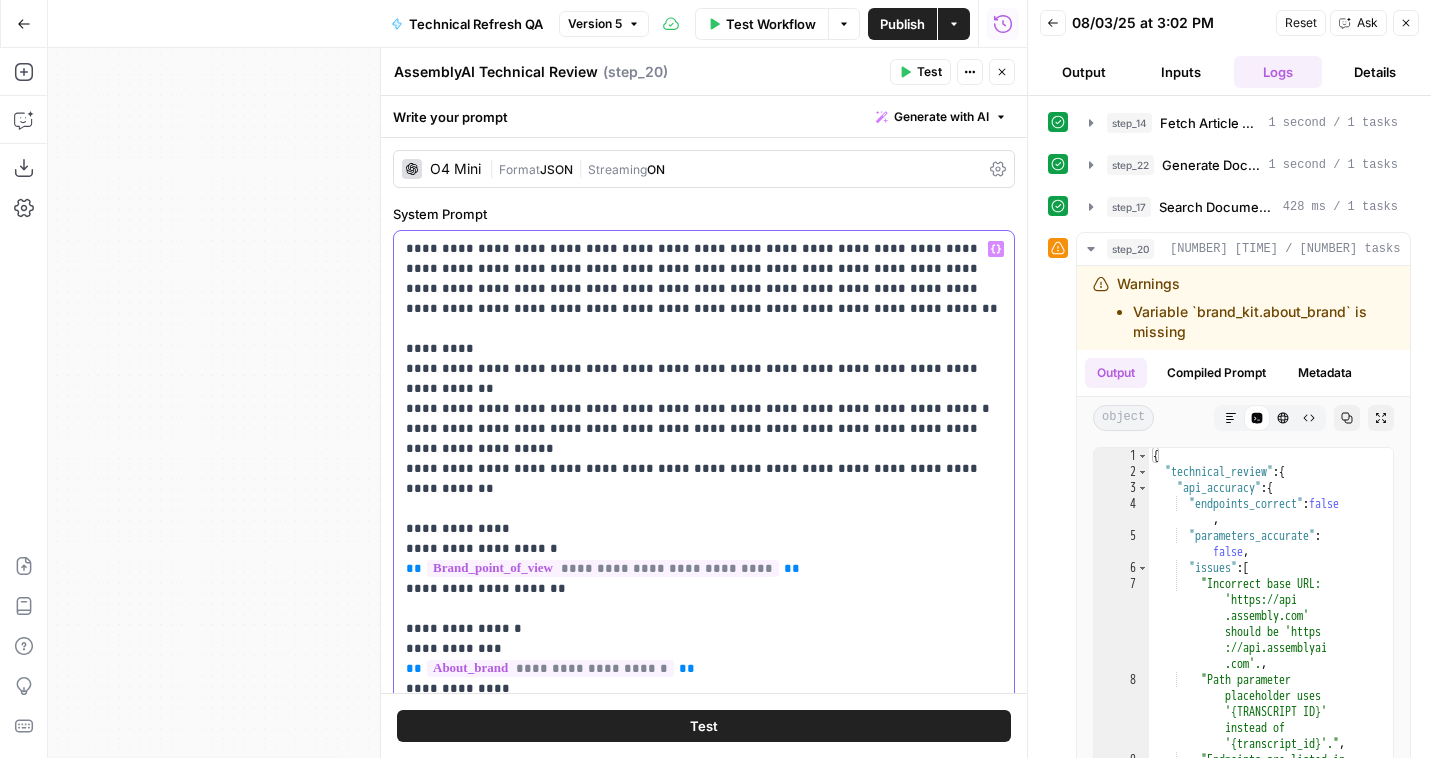 click on "**********" at bounding box center (704, 1509) 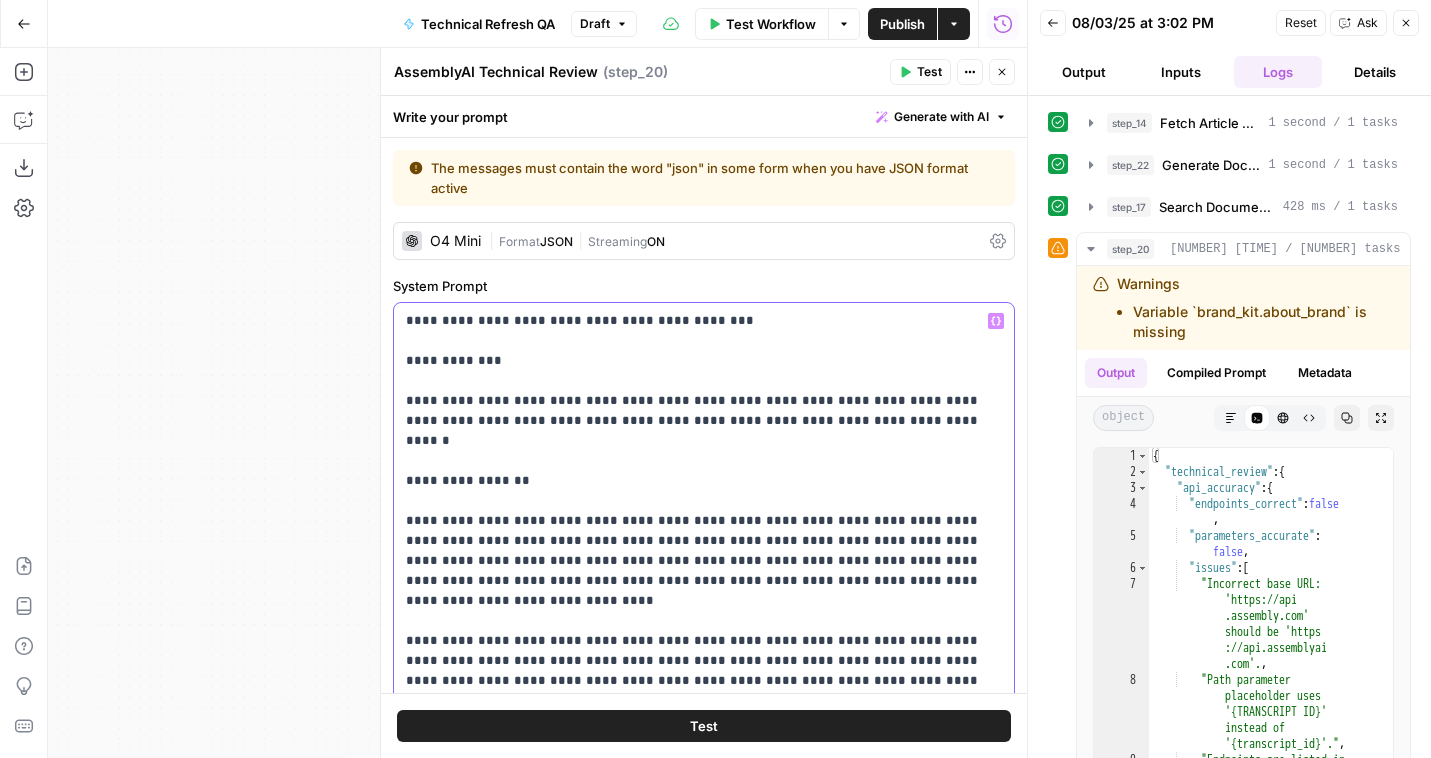click on "**********" at bounding box center [704, 6521] 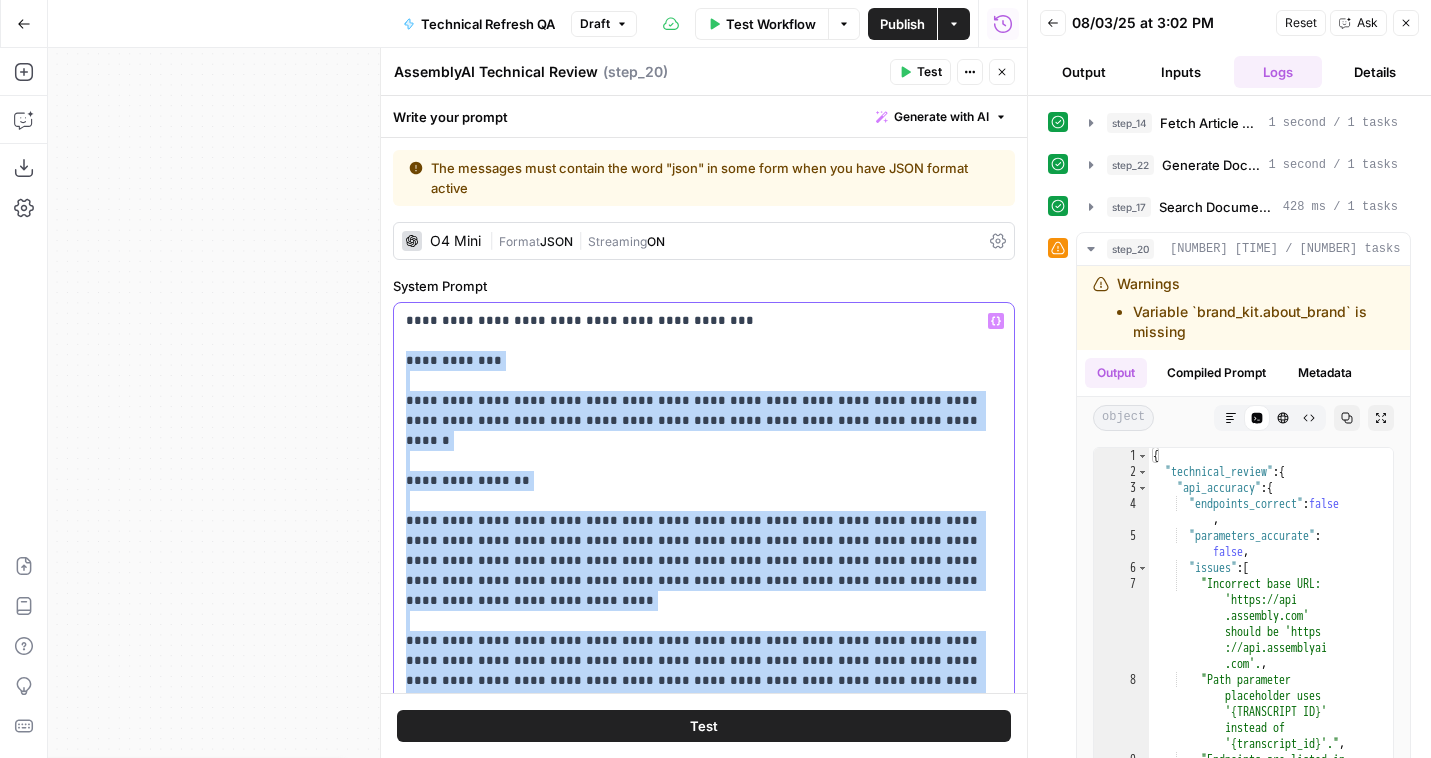 scroll, scrollTop: 11621, scrollLeft: 0, axis: vertical 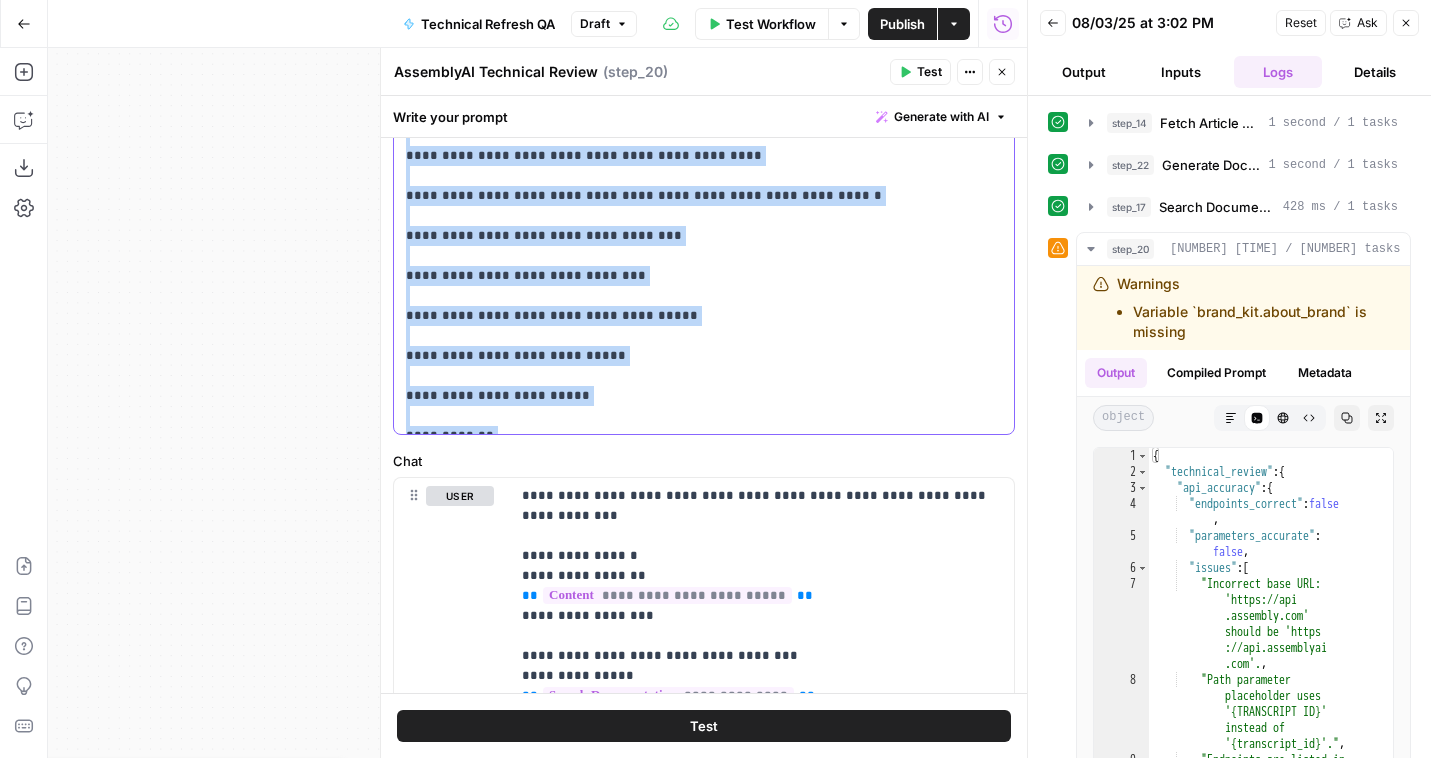 copy on "**********" 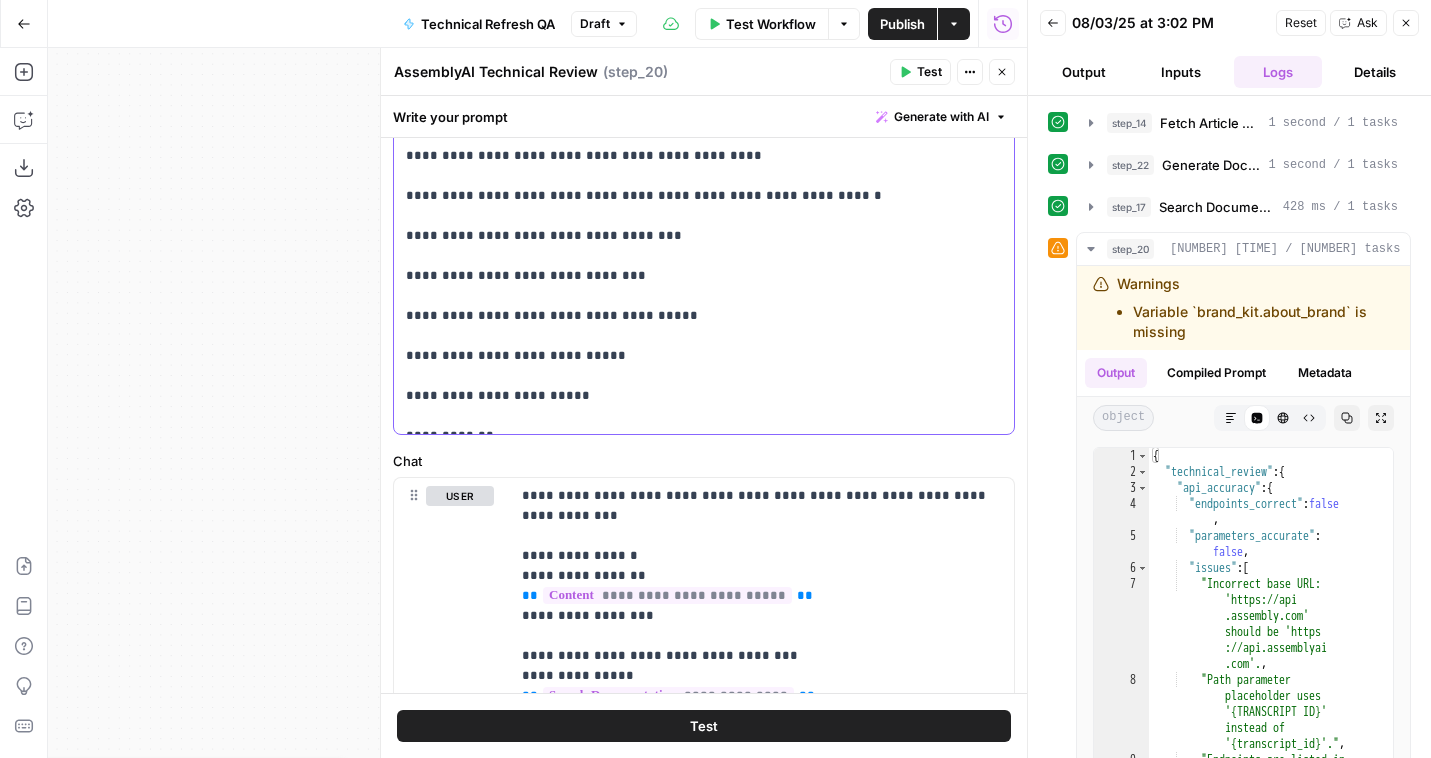 scroll, scrollTop: 210, scrollLeft: 0, axis: vertical 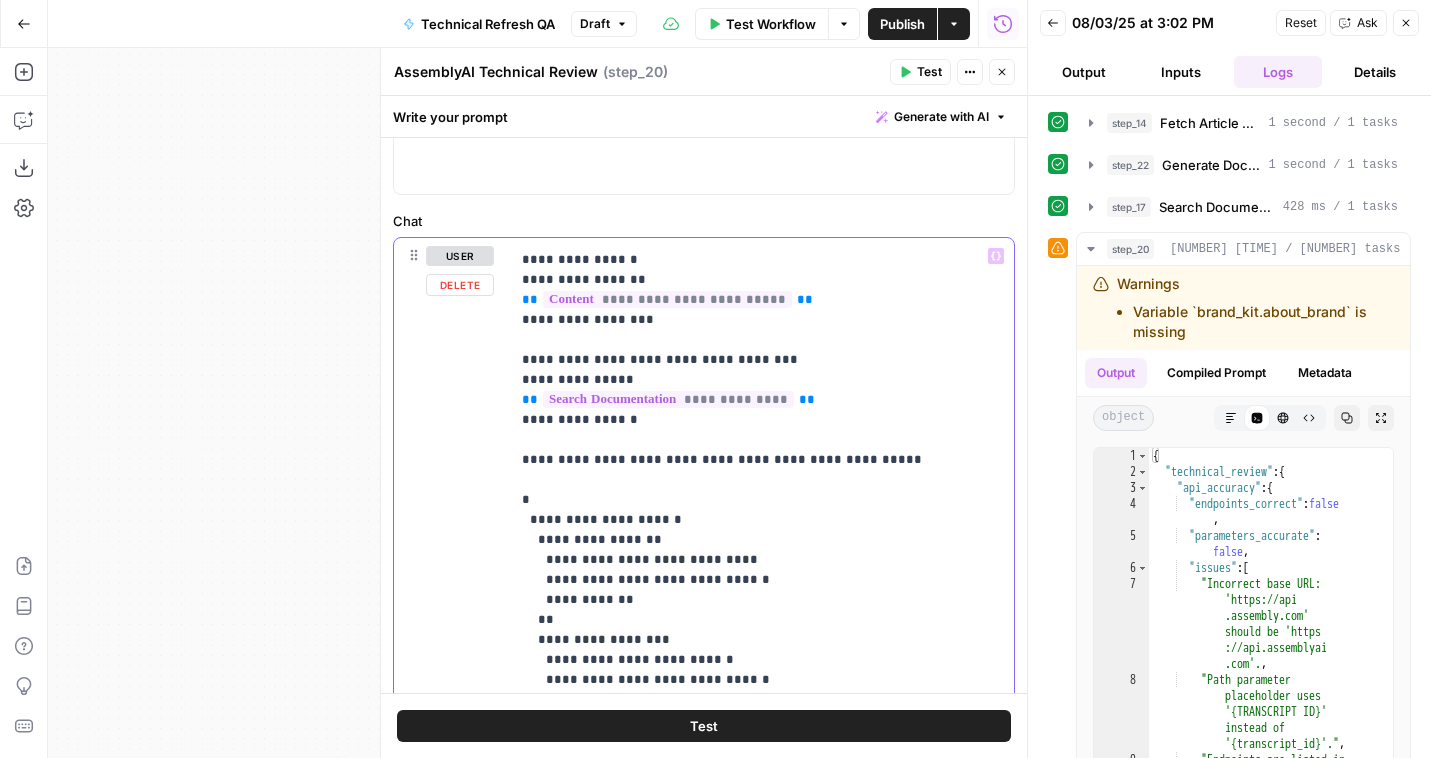 click on "**********" at bounding box center (762, 780) 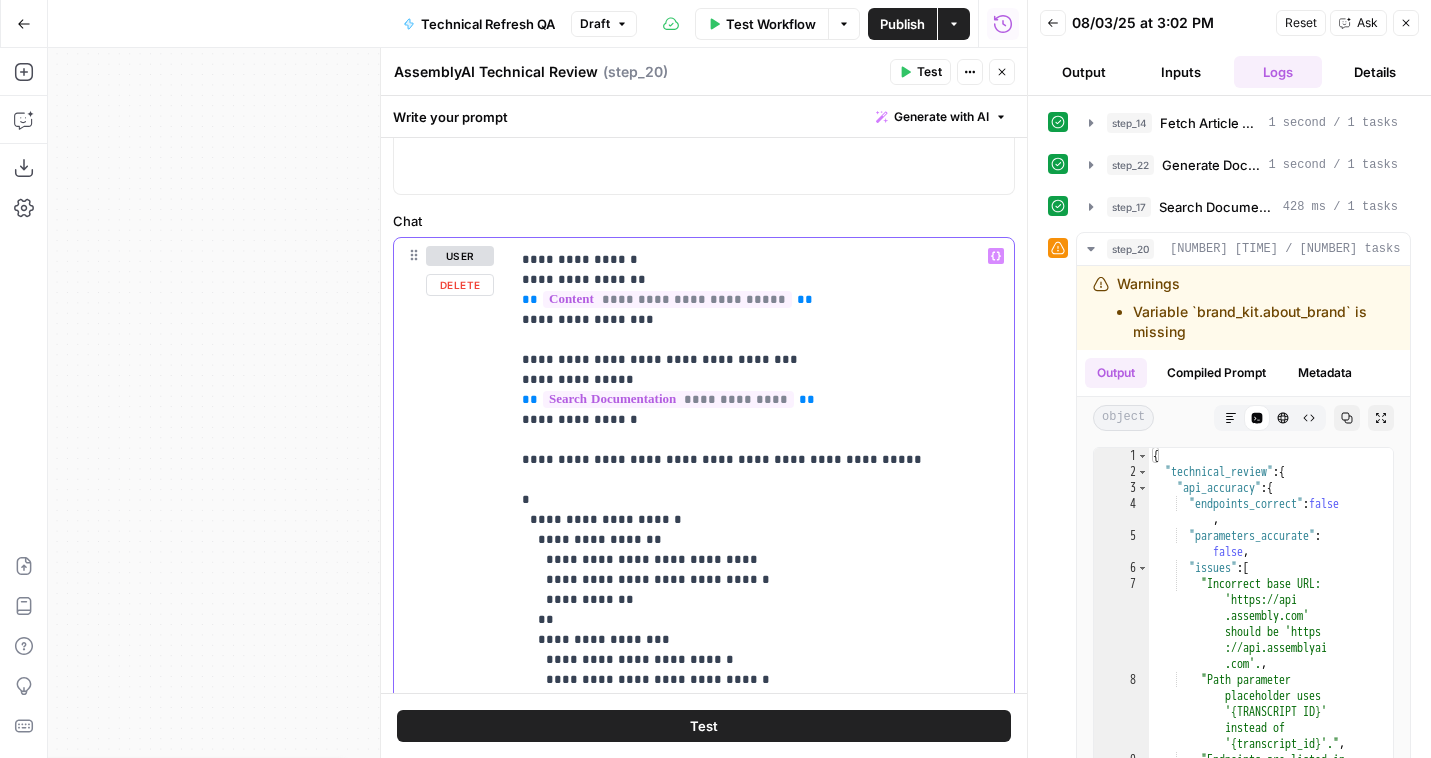 click on "**********" at bounding box center [762, 780] 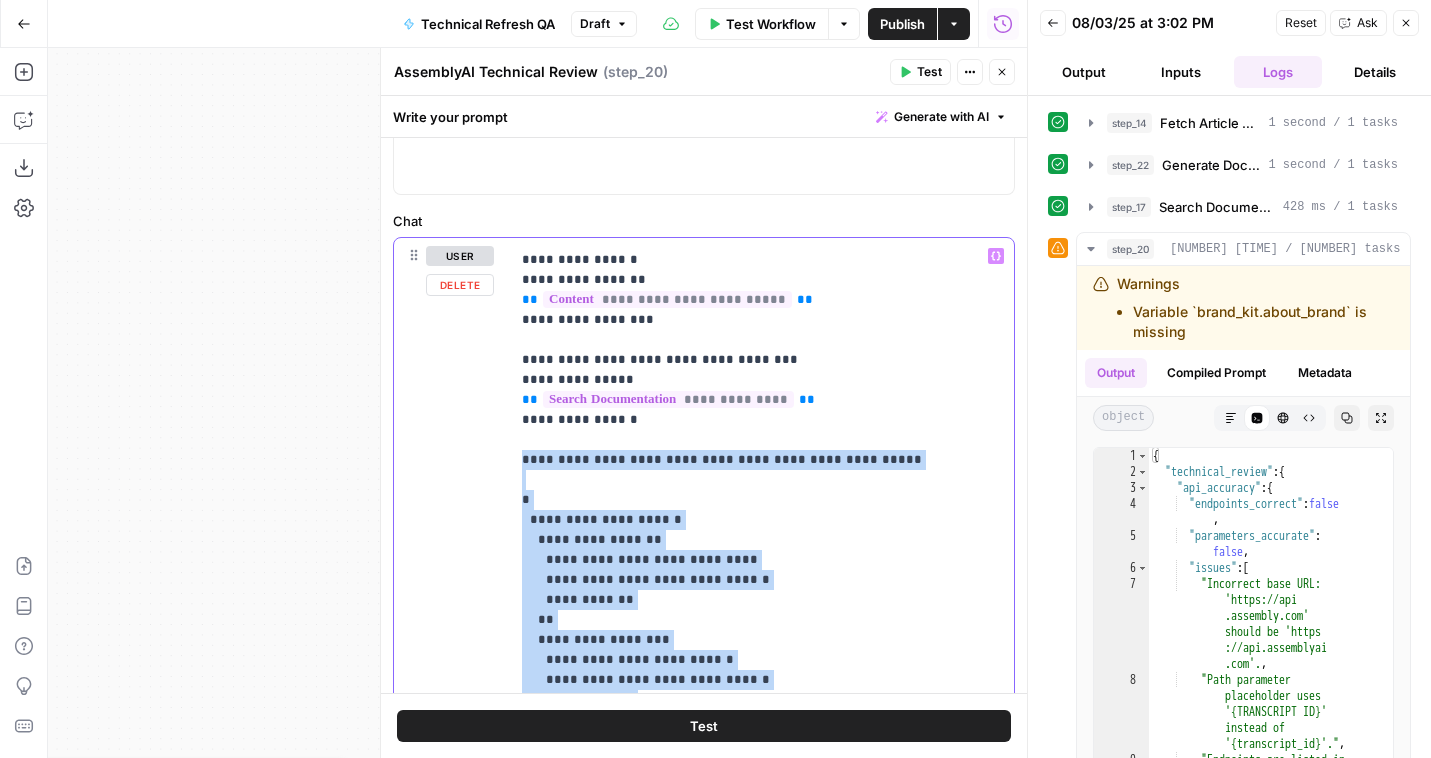 scroll, scrollTop: 381, scrollLeft: 0, axis: vertical 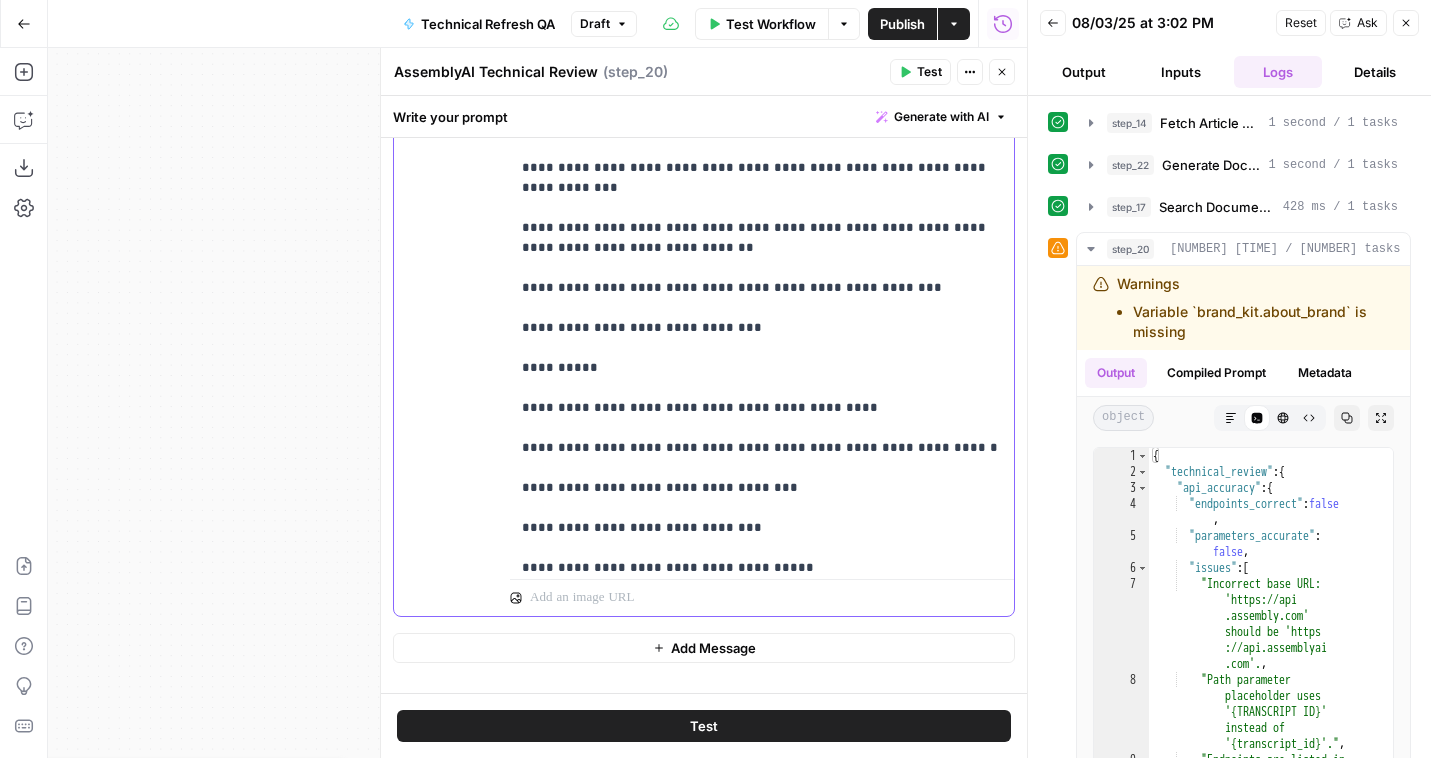 drag, startPoint x: 520, startPoint y: 227, endPoint x: 653, endPoint y: 232, distance: 133.09395 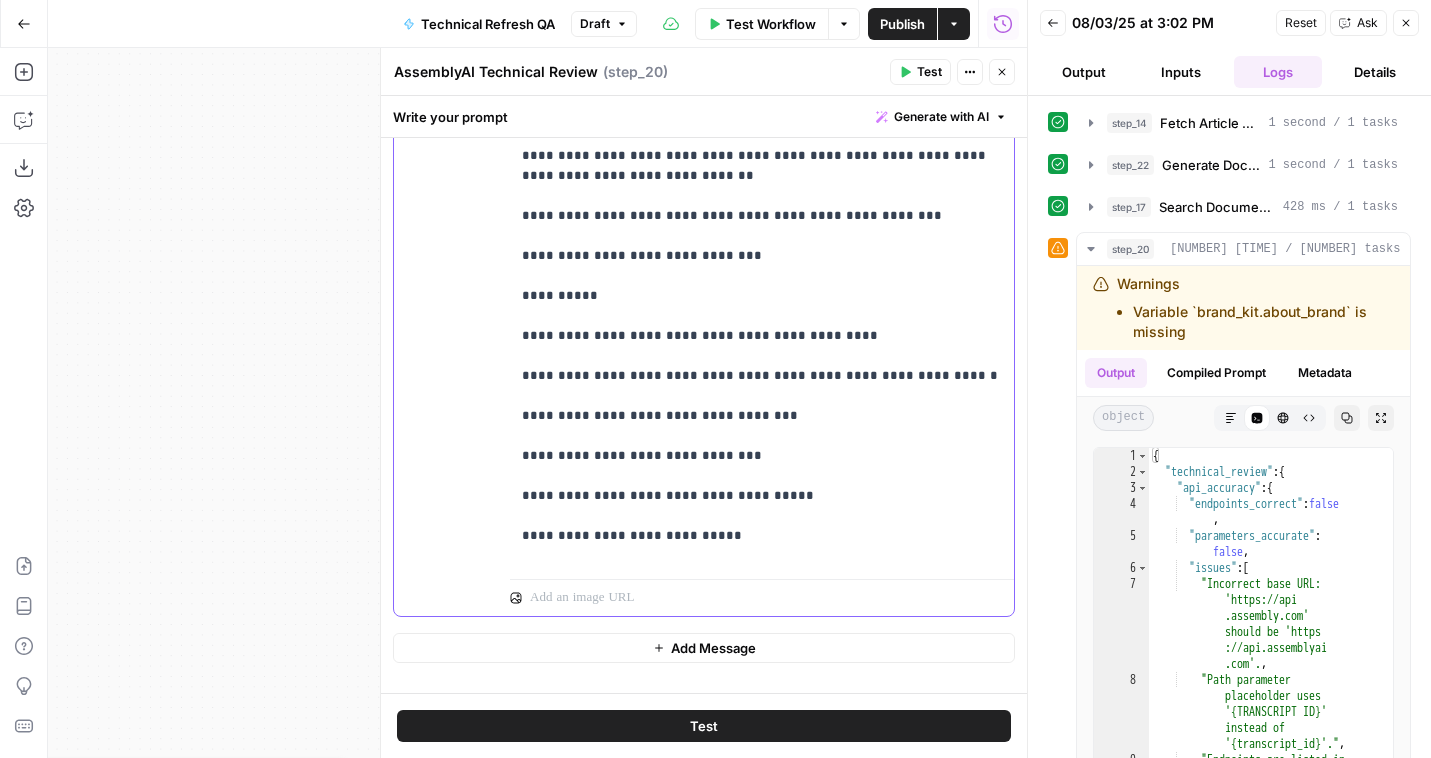 scroll, scrollTop: 13081, scrollLeft: 0, axis: vertical 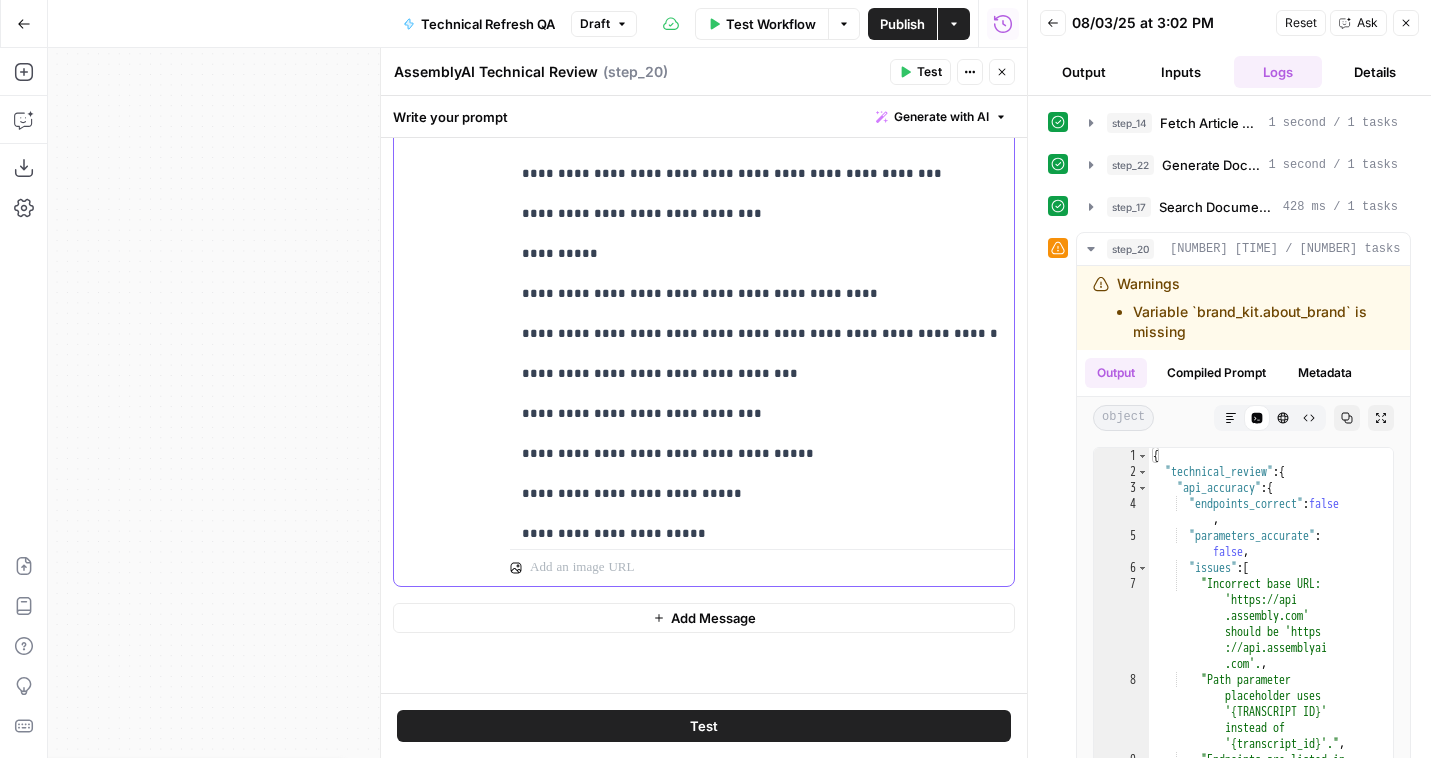 type 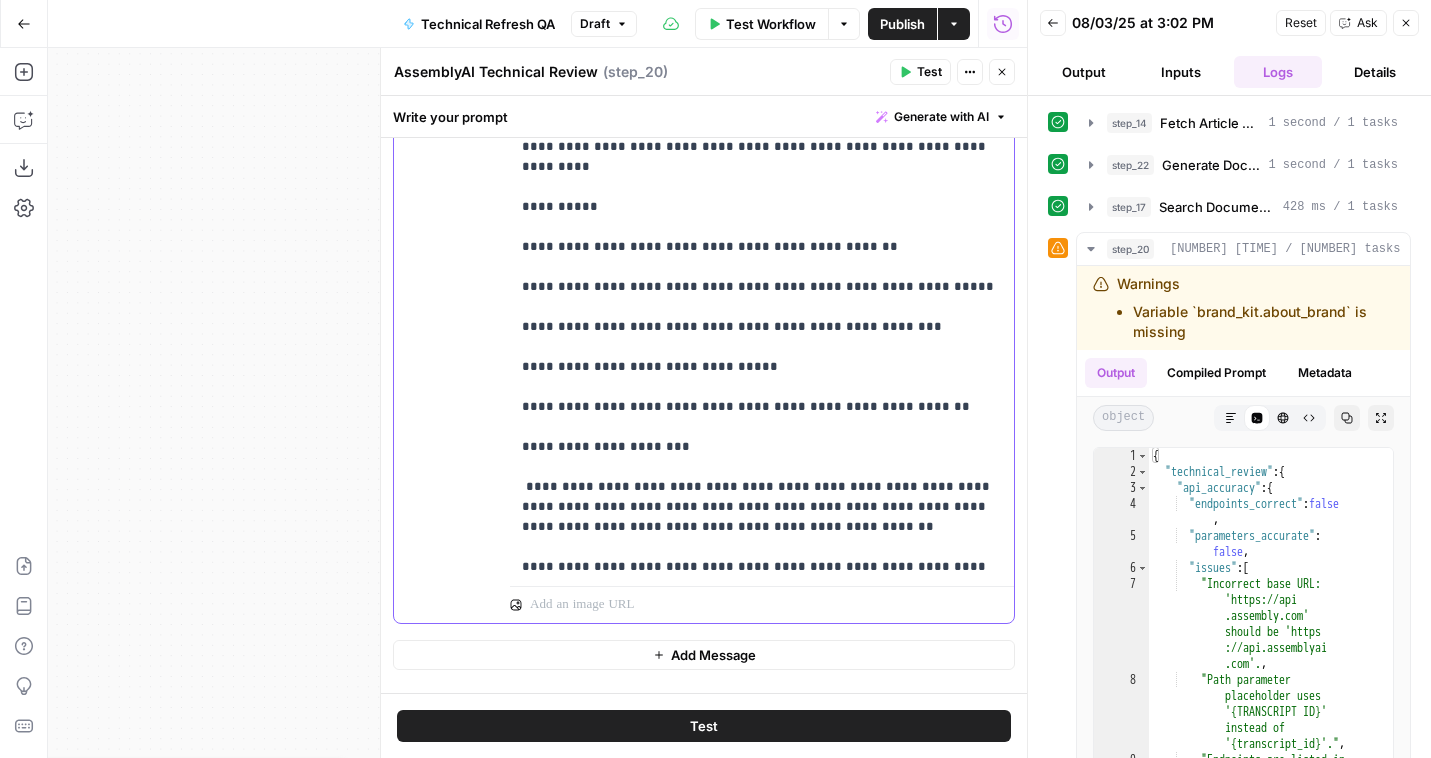 scroll, scrollTop: 0, scrollLeft: 0, axis: both 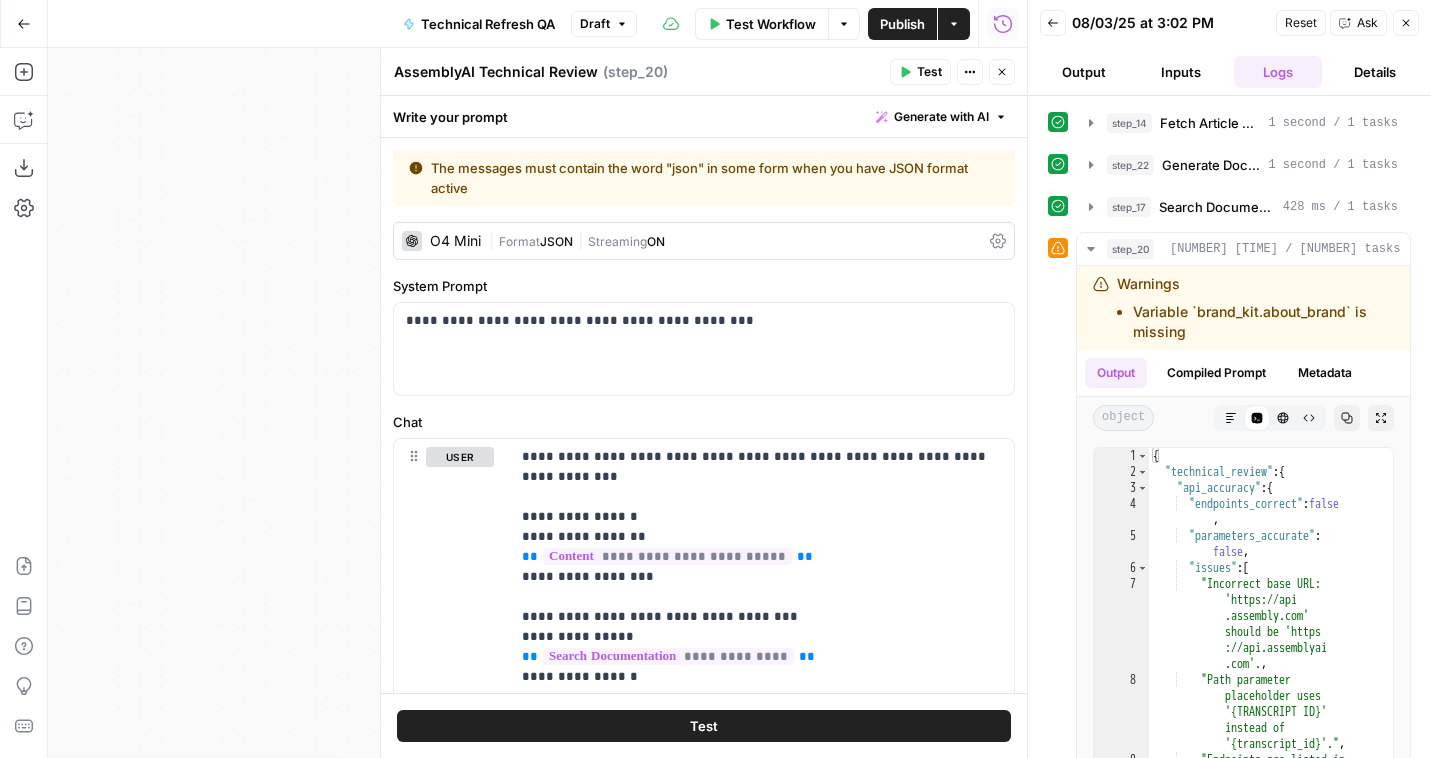 click on "Format" at bounding box center [519, 241] 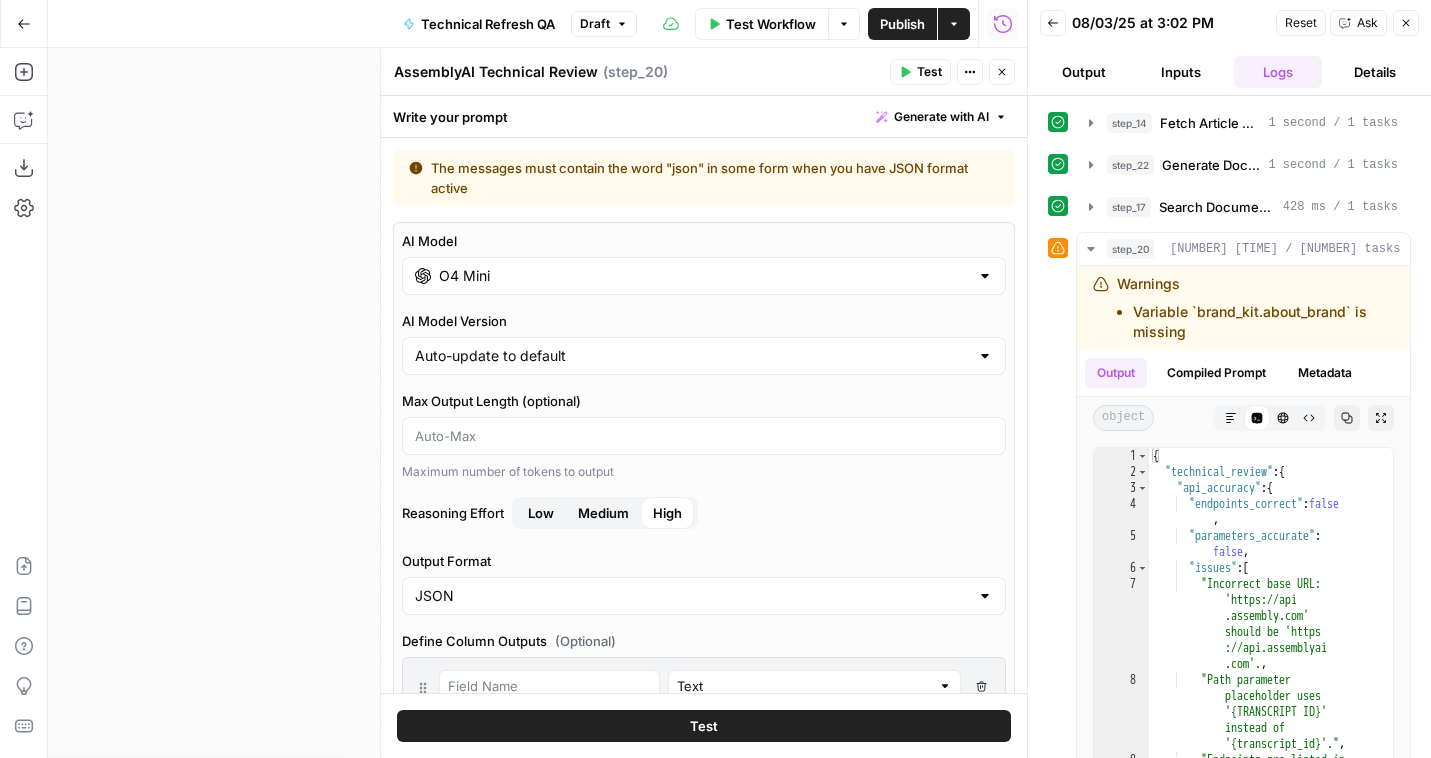 click on "JSON" at bounding box center [704, 596] 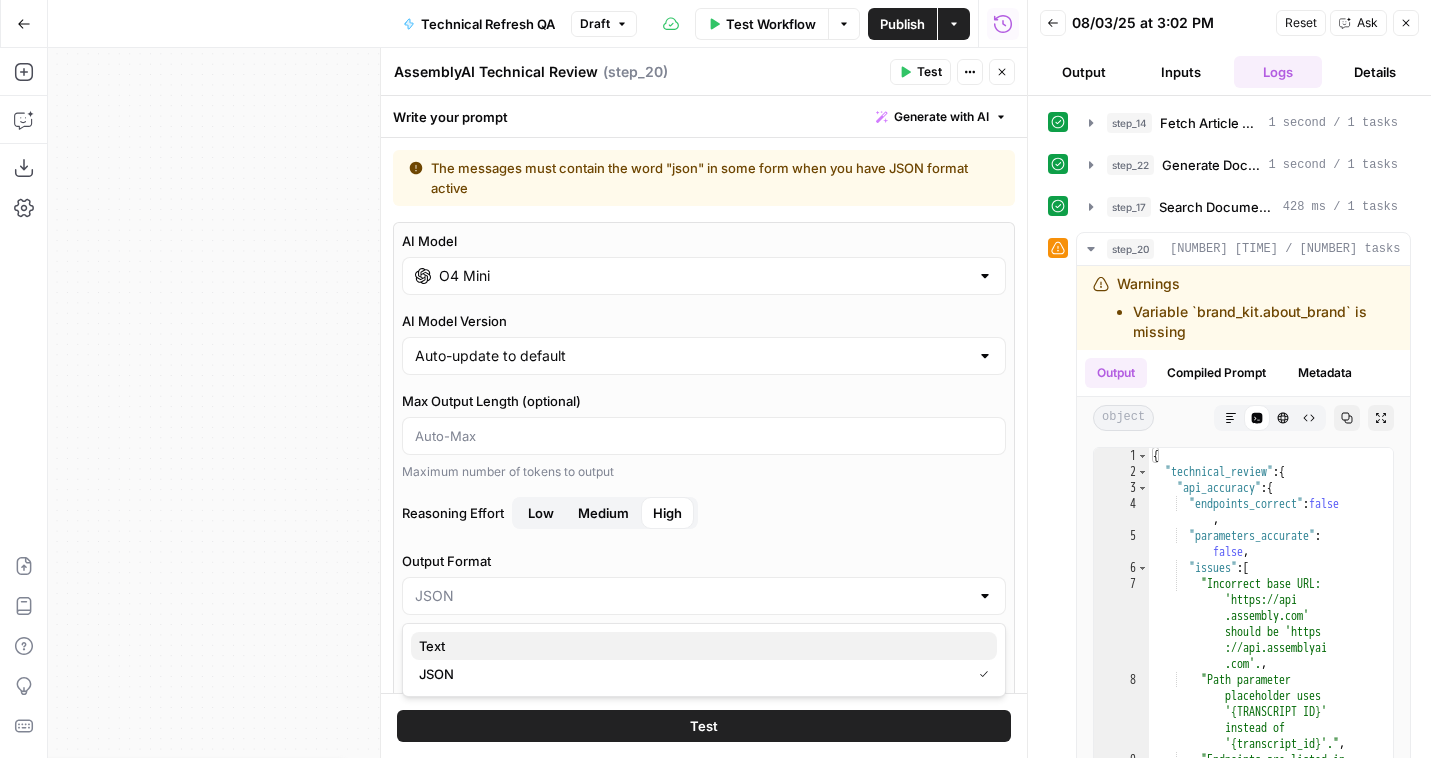 click on "Text" at bounding box center (700, 646) 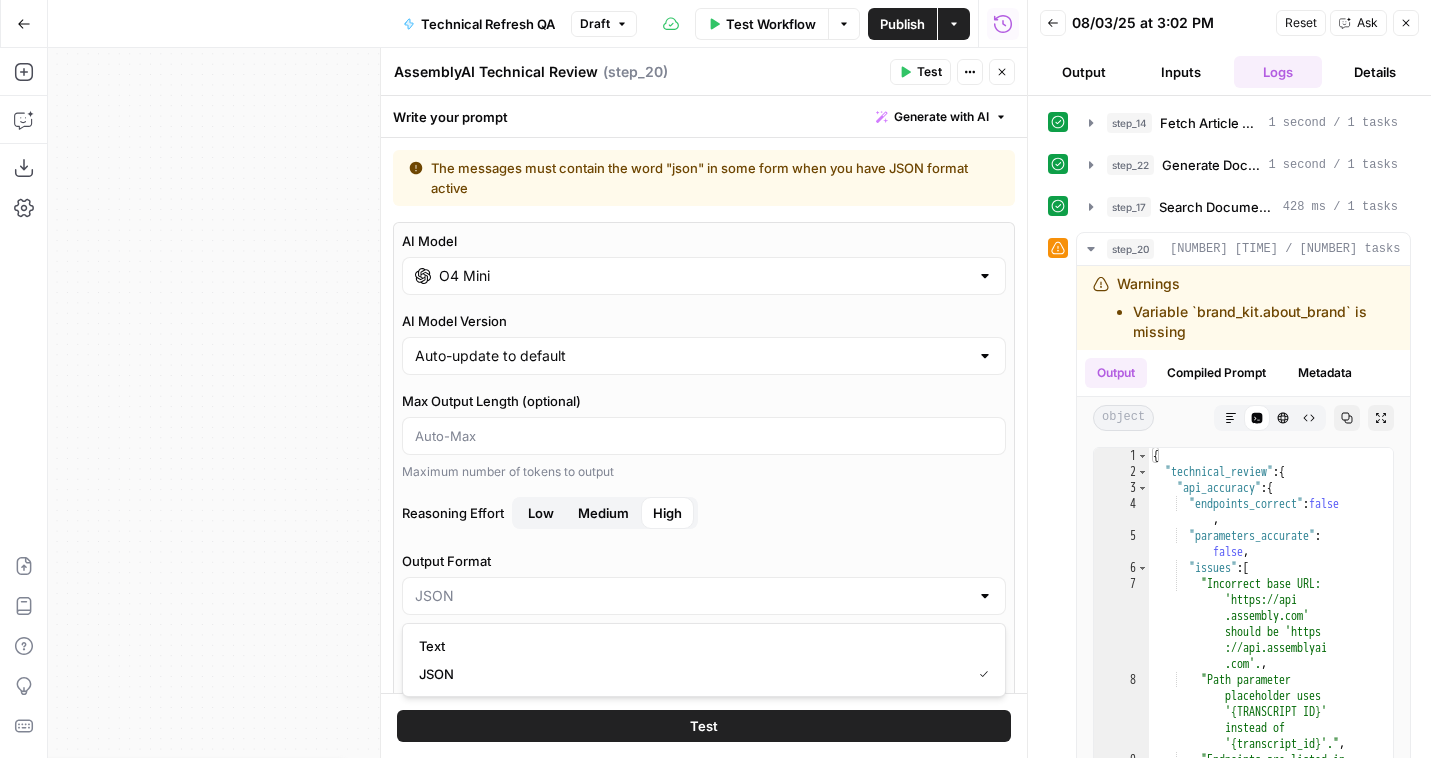 type on "Text" 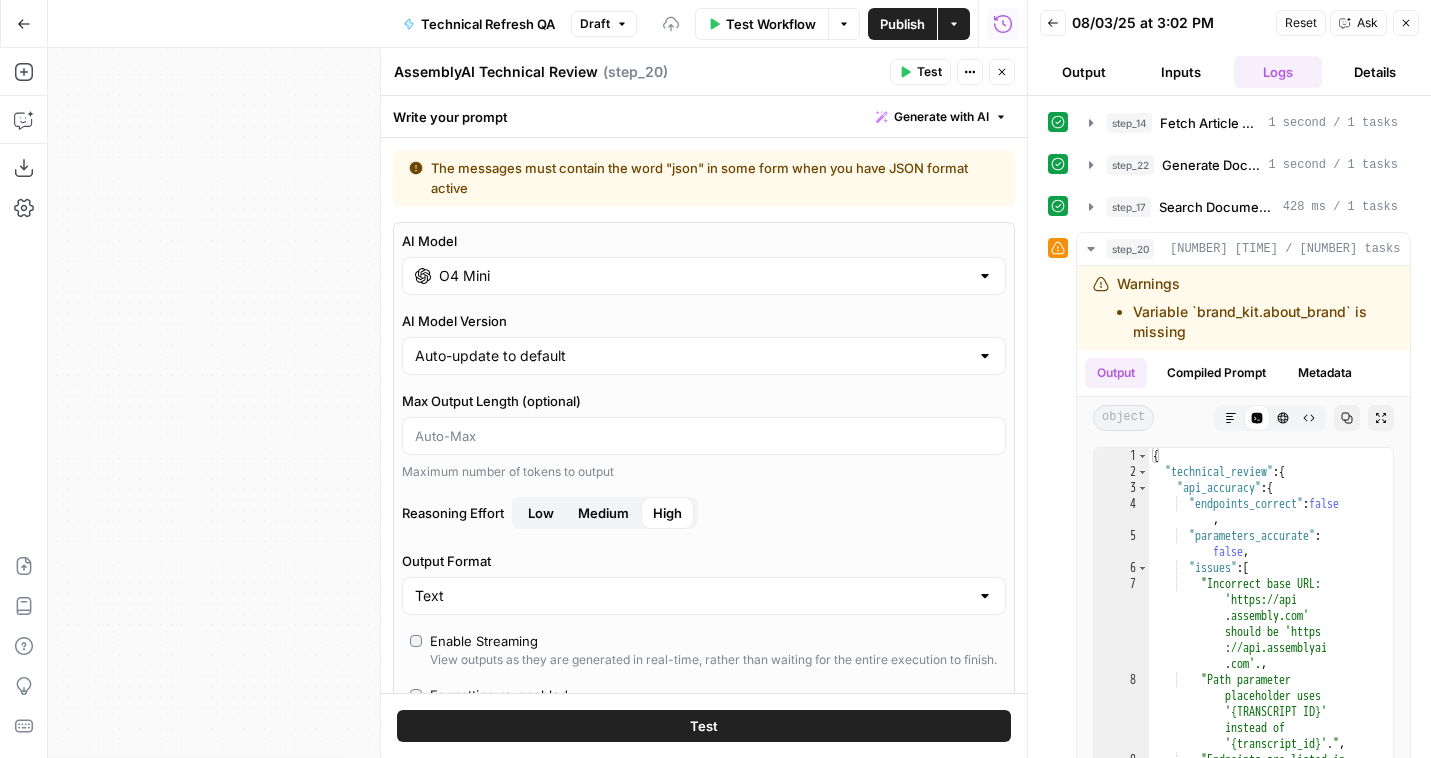 click on "Test" at bounding box center (929, 72) 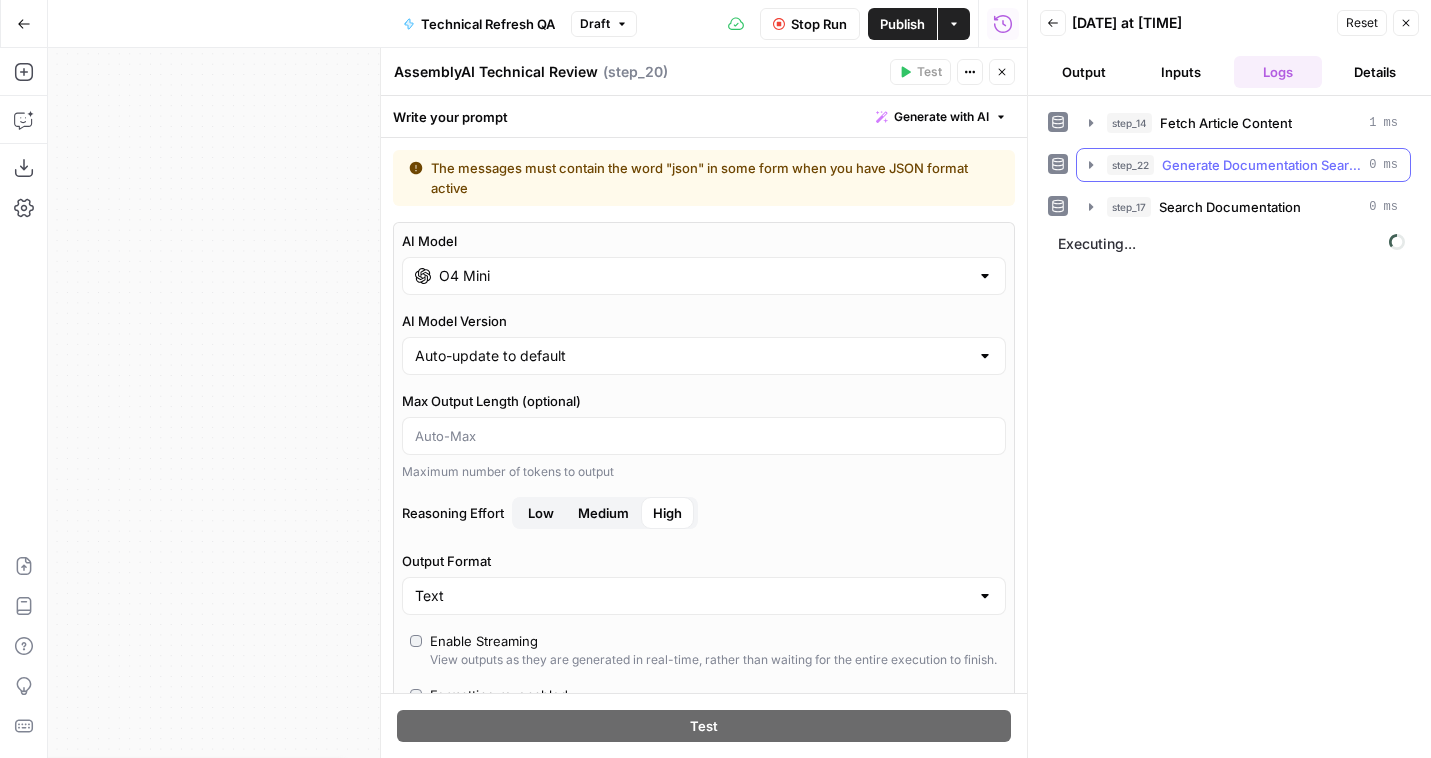 click on "Generate Documentation Search Query" at bounding box center (1261, 165) 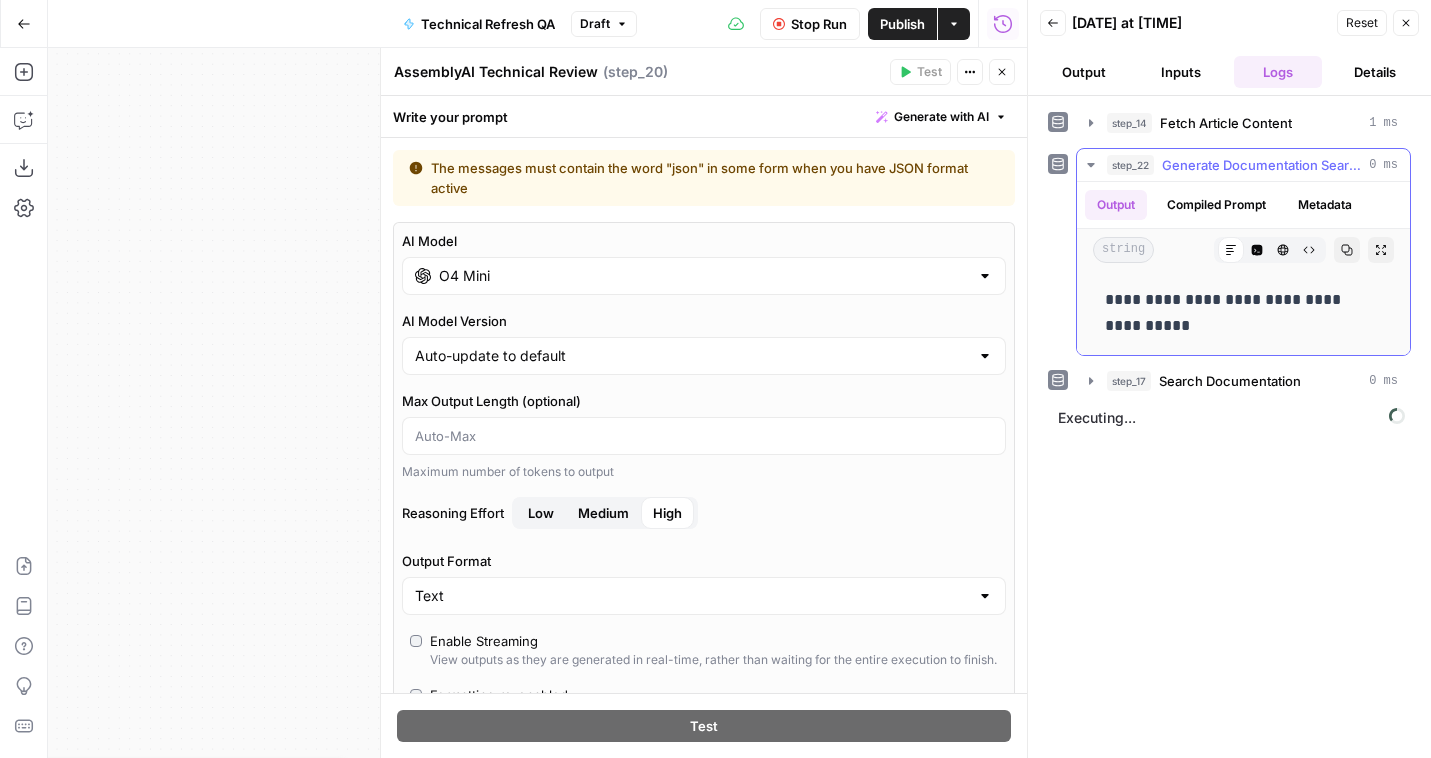 click on "Generate Documentation Search Query" at bounding box center [1261, 165] 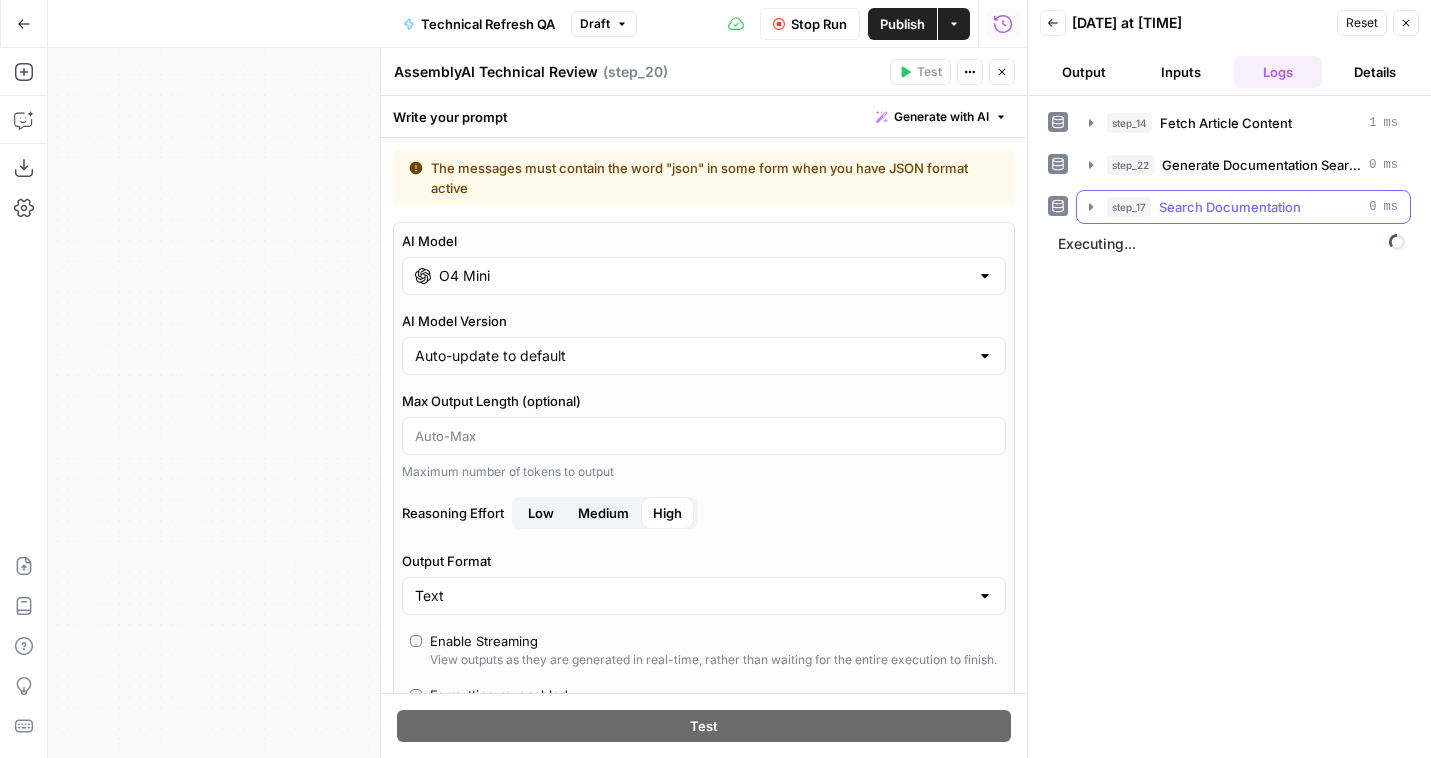 click on "step_17 Search Documentation 0 ms" at bounding box center [1243, 207] 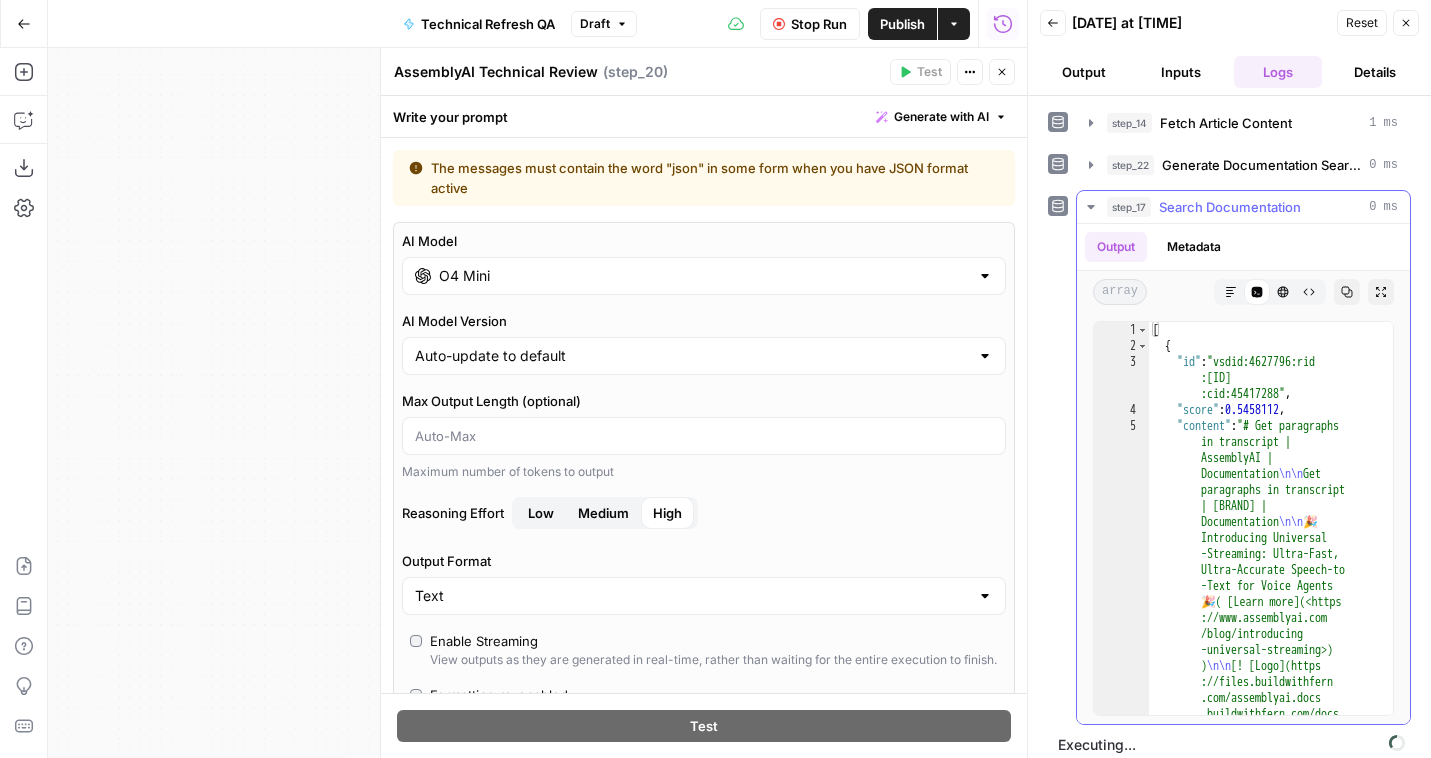 click on "step_17 Search Documentation 0 ms" at bounding box center (1243, 207) 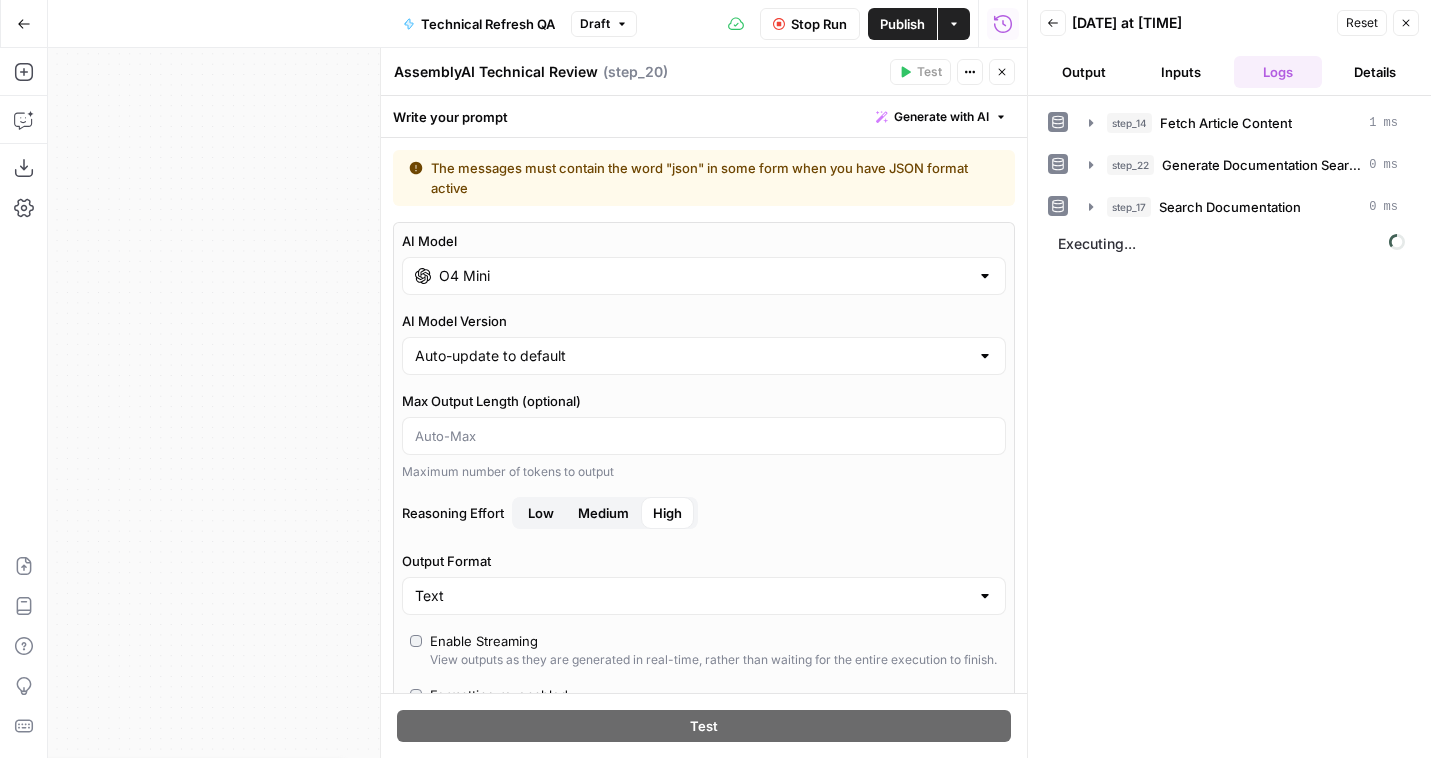 click on "Output" at bounding box center [1084, 72] 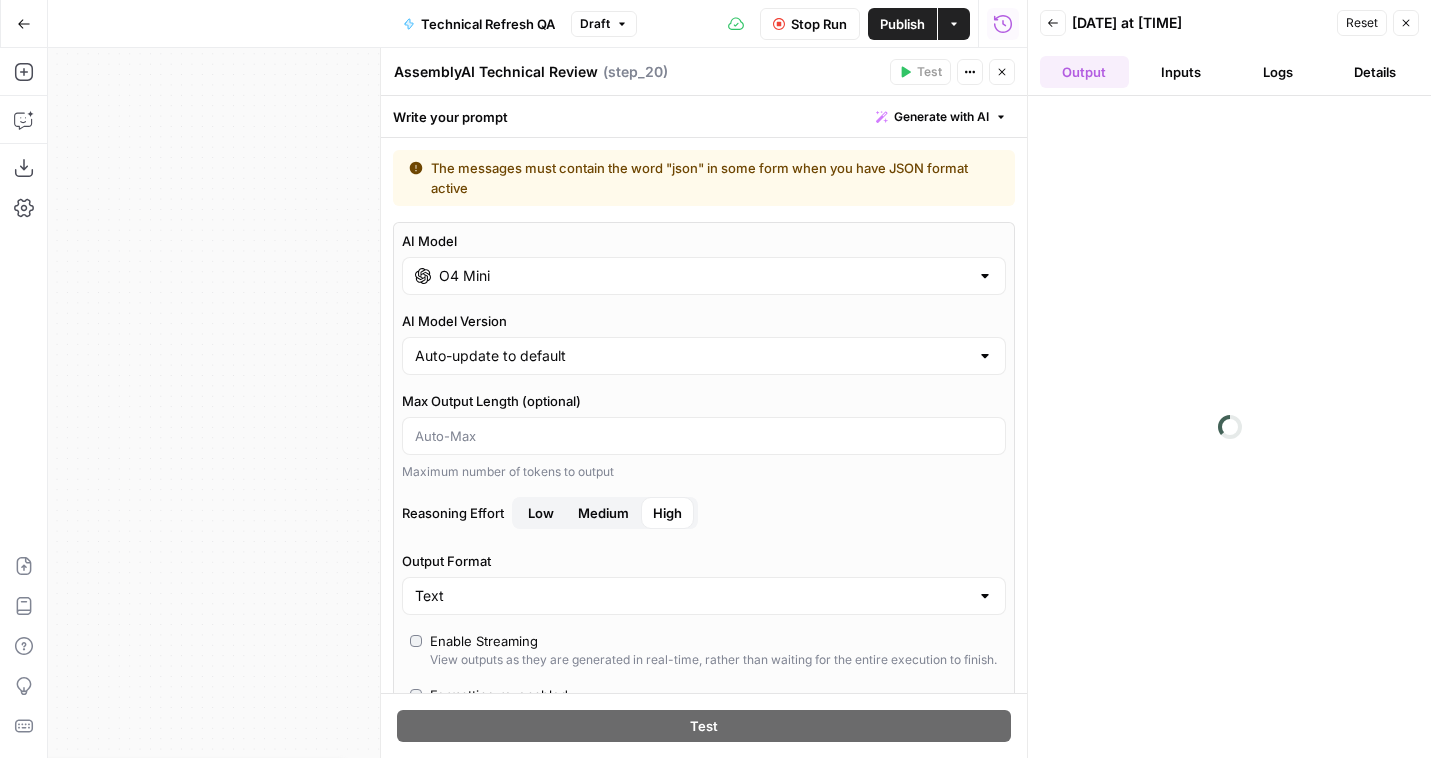 click on "Output" at bounding box center [1084, 72] 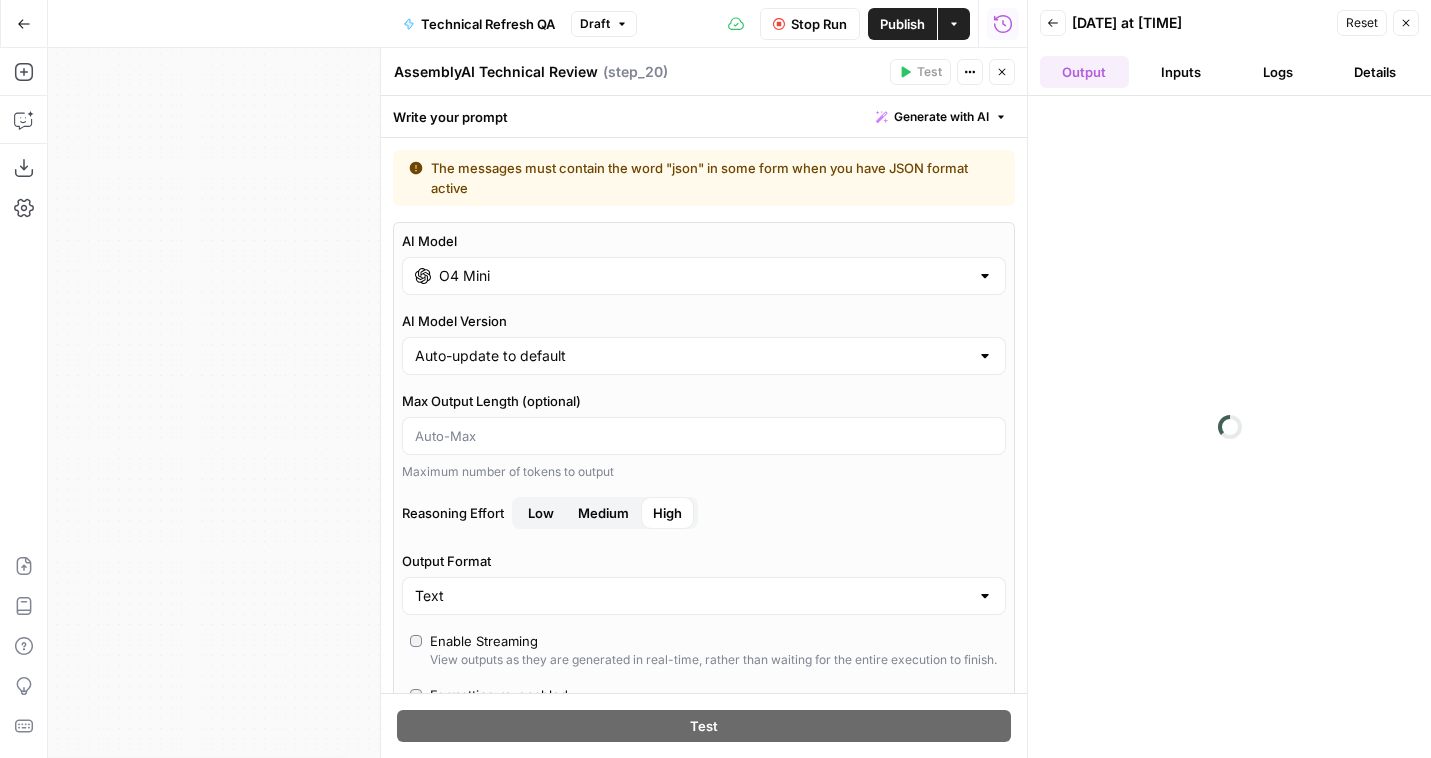 scroll, scrollTop: 1125, scrollLeft: 0, axis: vertical 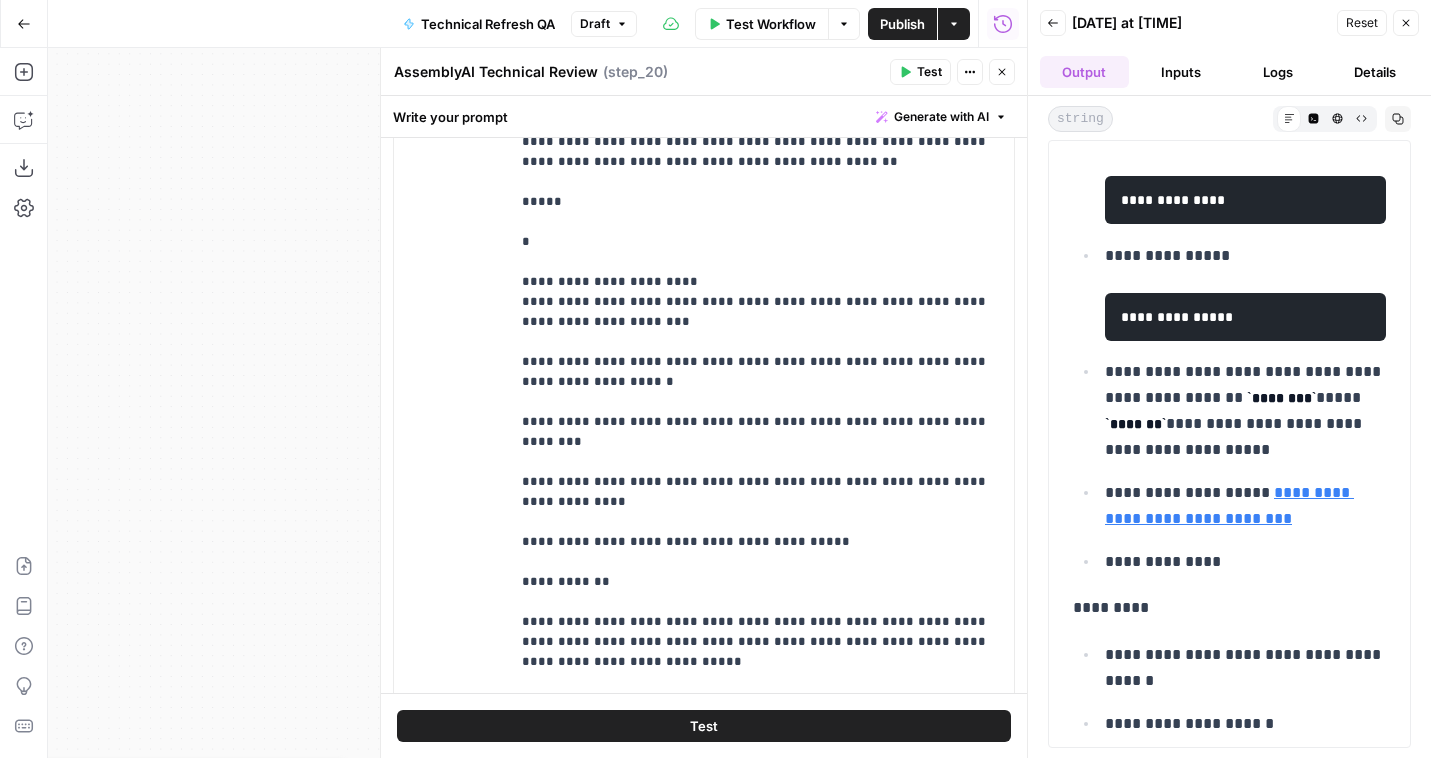 click on "Inputs" at bounding box center (1181, 72) 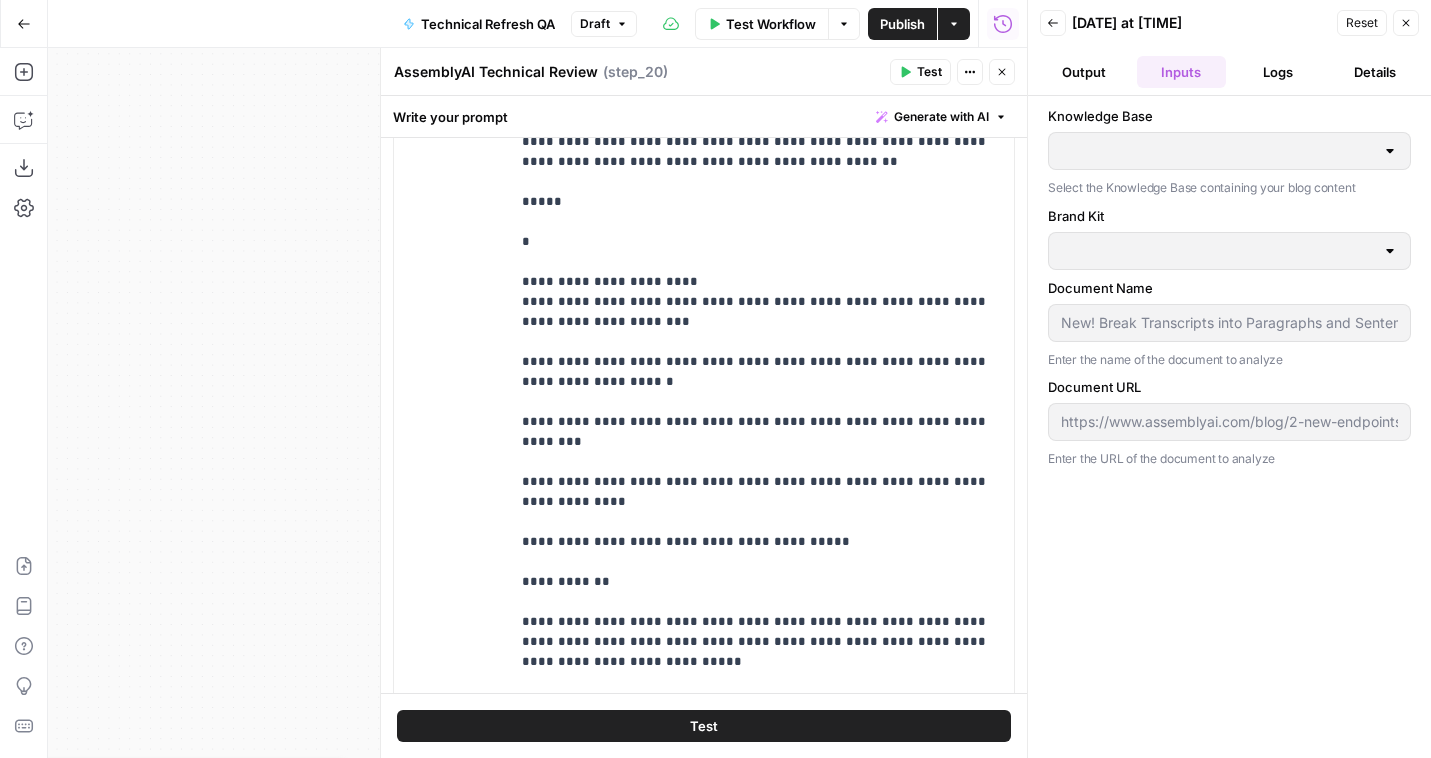 type on "AssemblyAI" 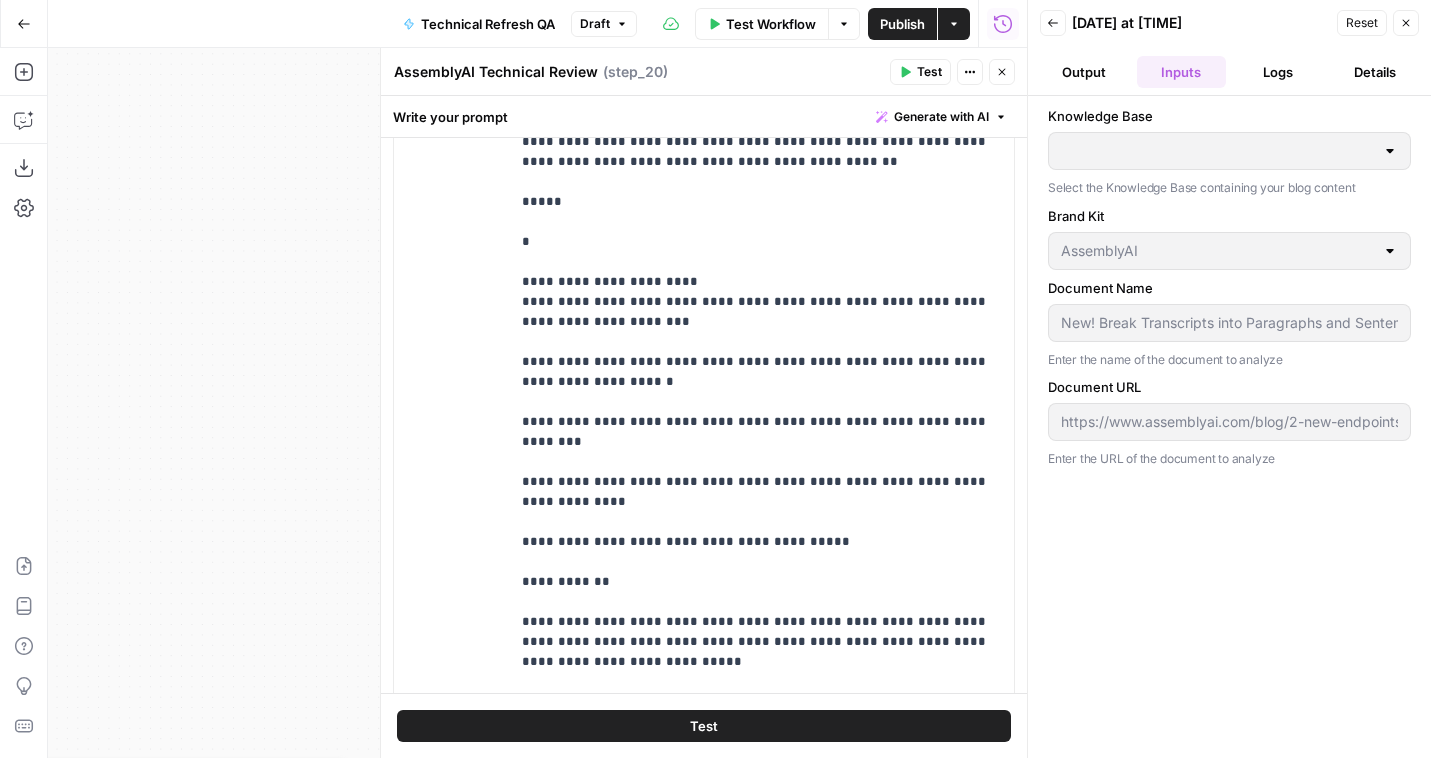 type on "Docs" 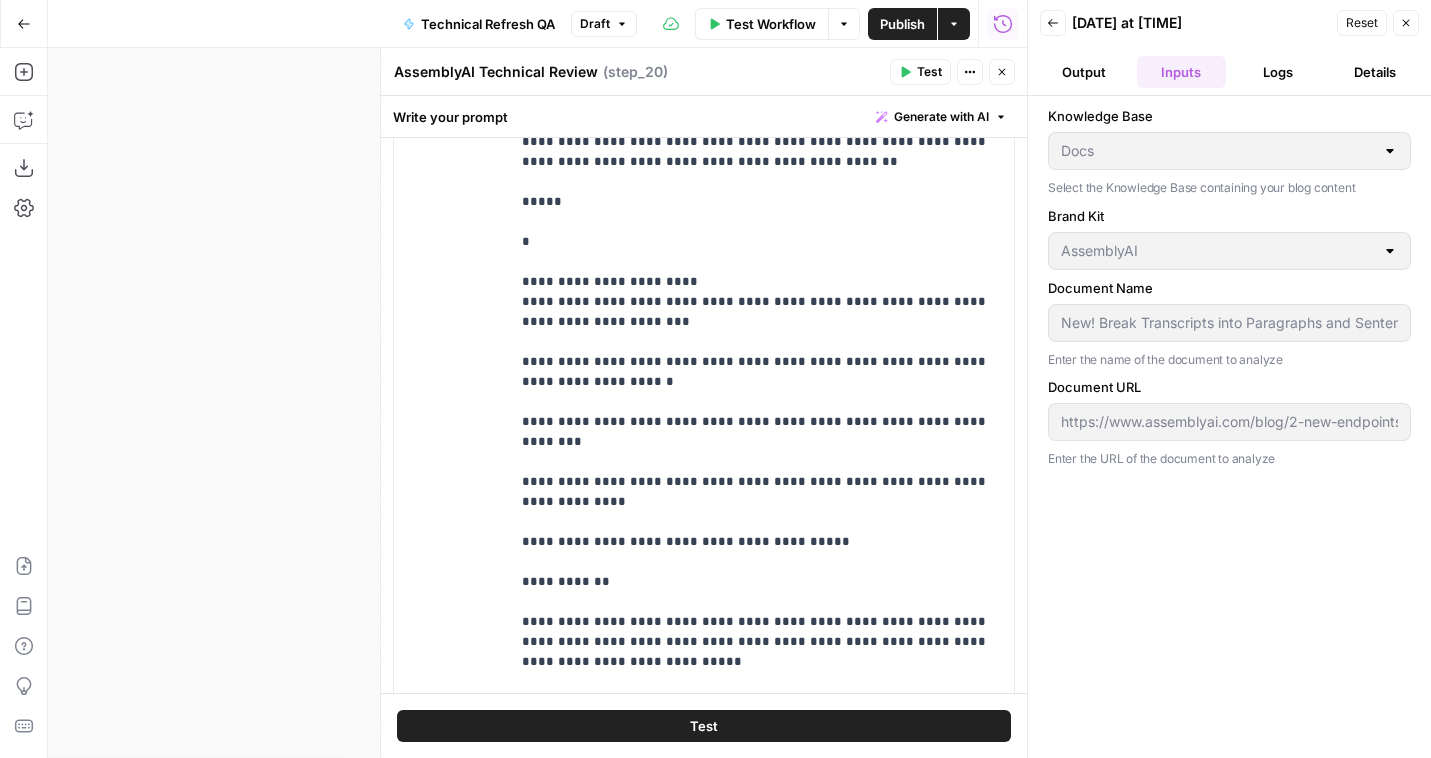 click 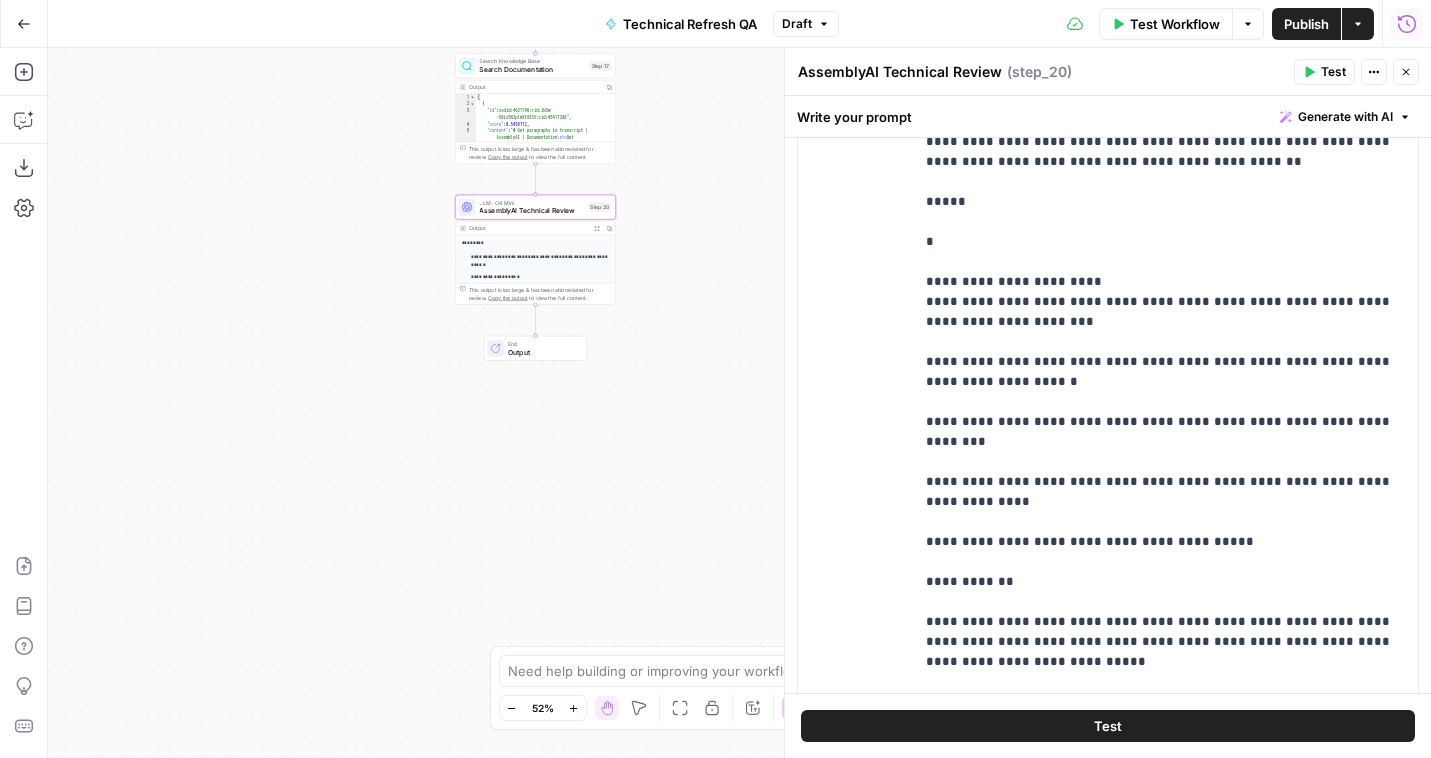 click on "Publish" at bounding box center (1306, 24) 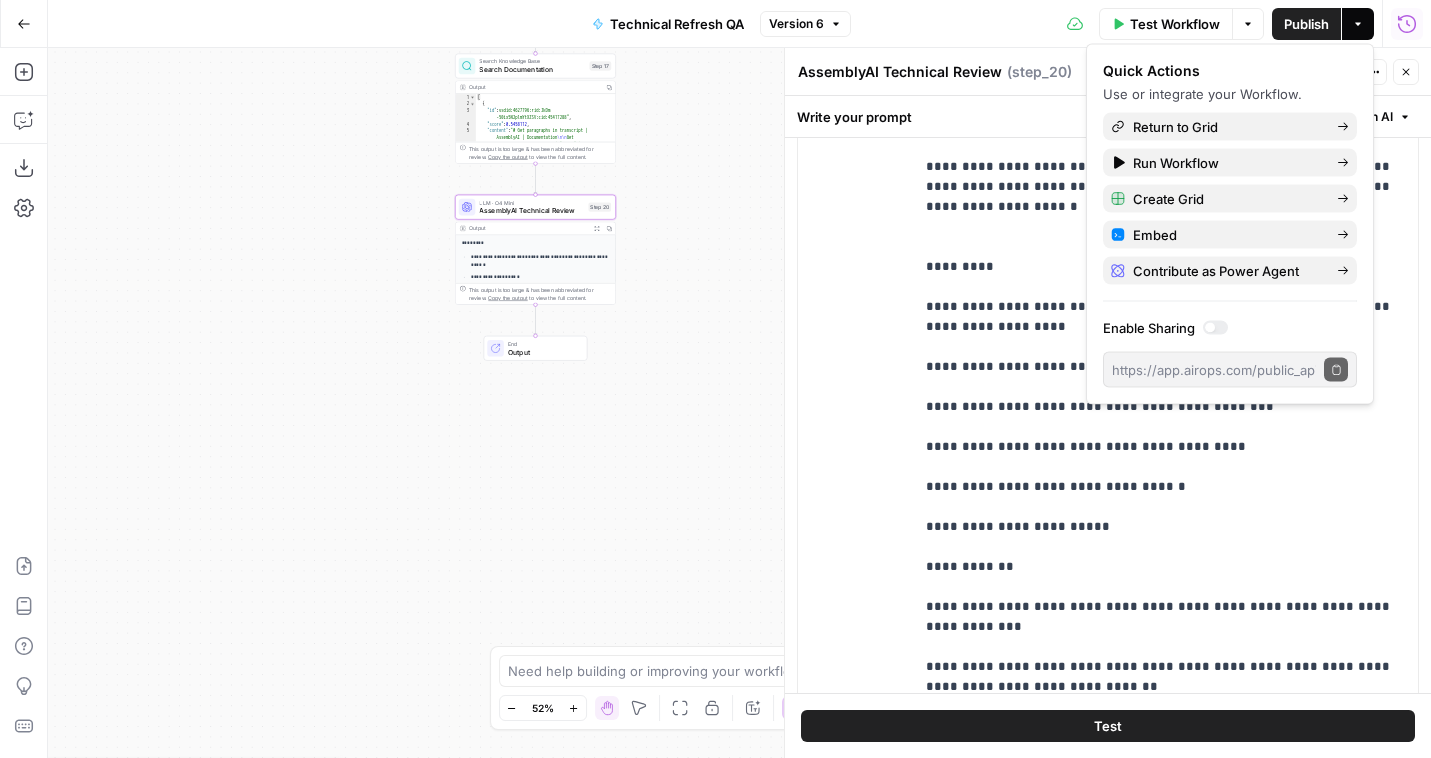 scroll, scrollTop: 13081, scrollLeft: 0, axis: vertical 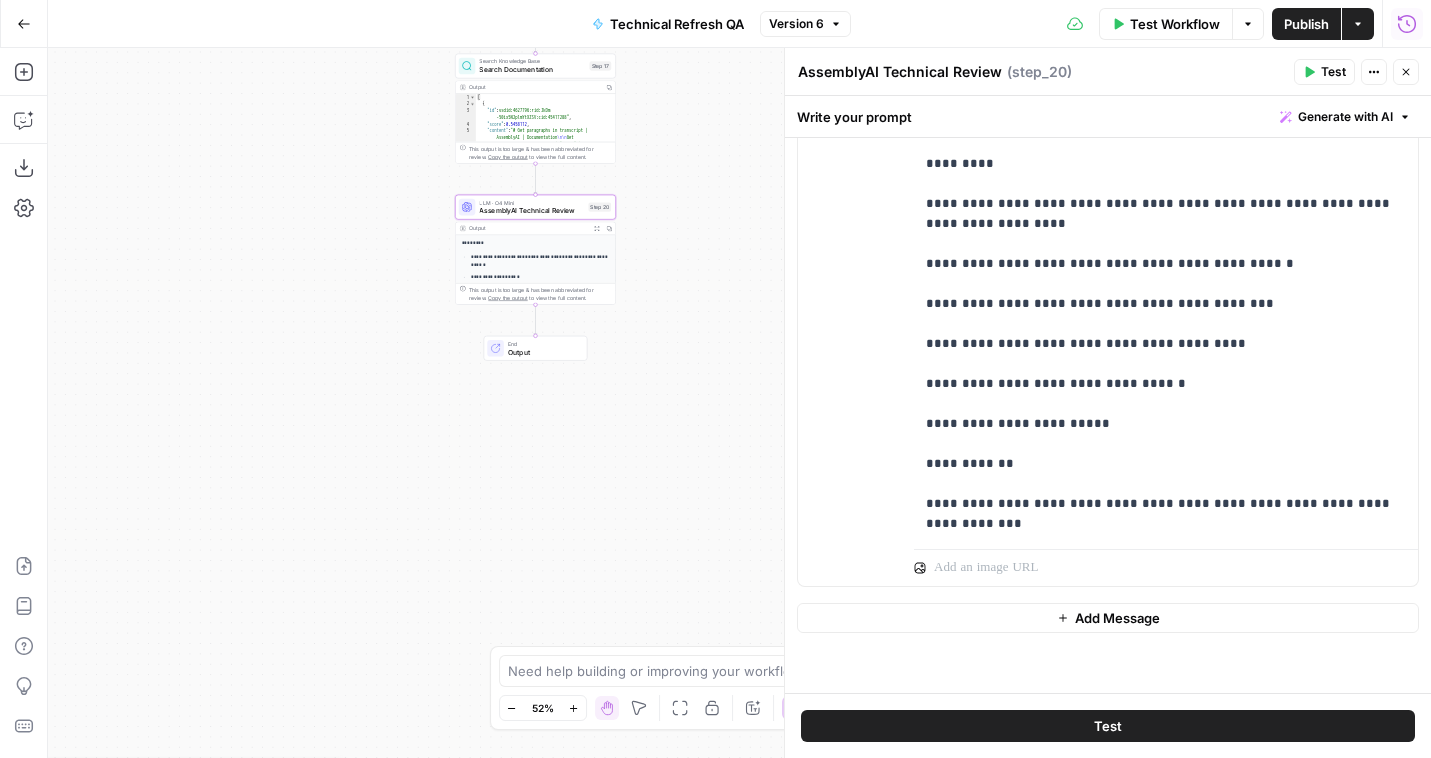 click on "Test Workflow Options Publish Actions Run History" at bounding box center [1141, 23] 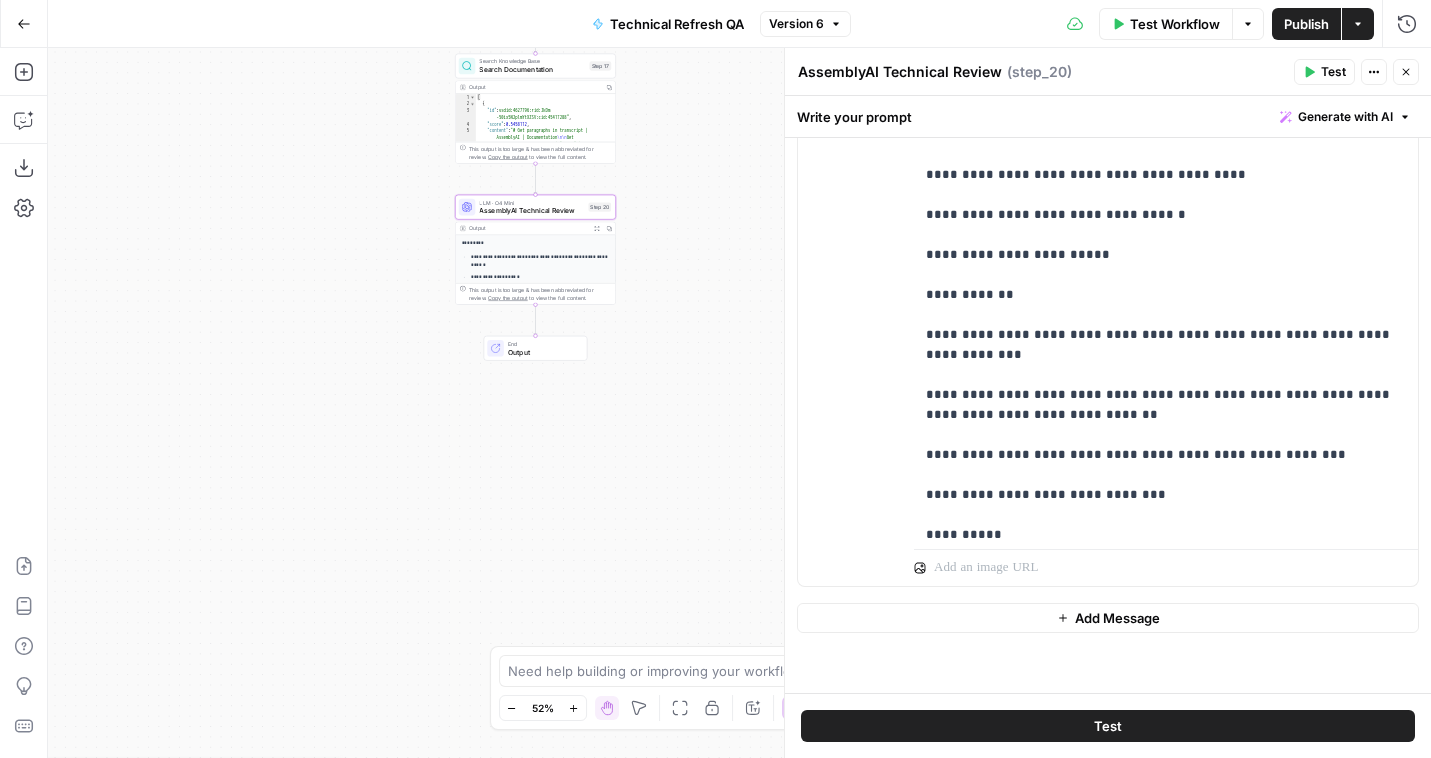 scroll, scrollTop: 12828, scrollLeft: 0, axis: vertical 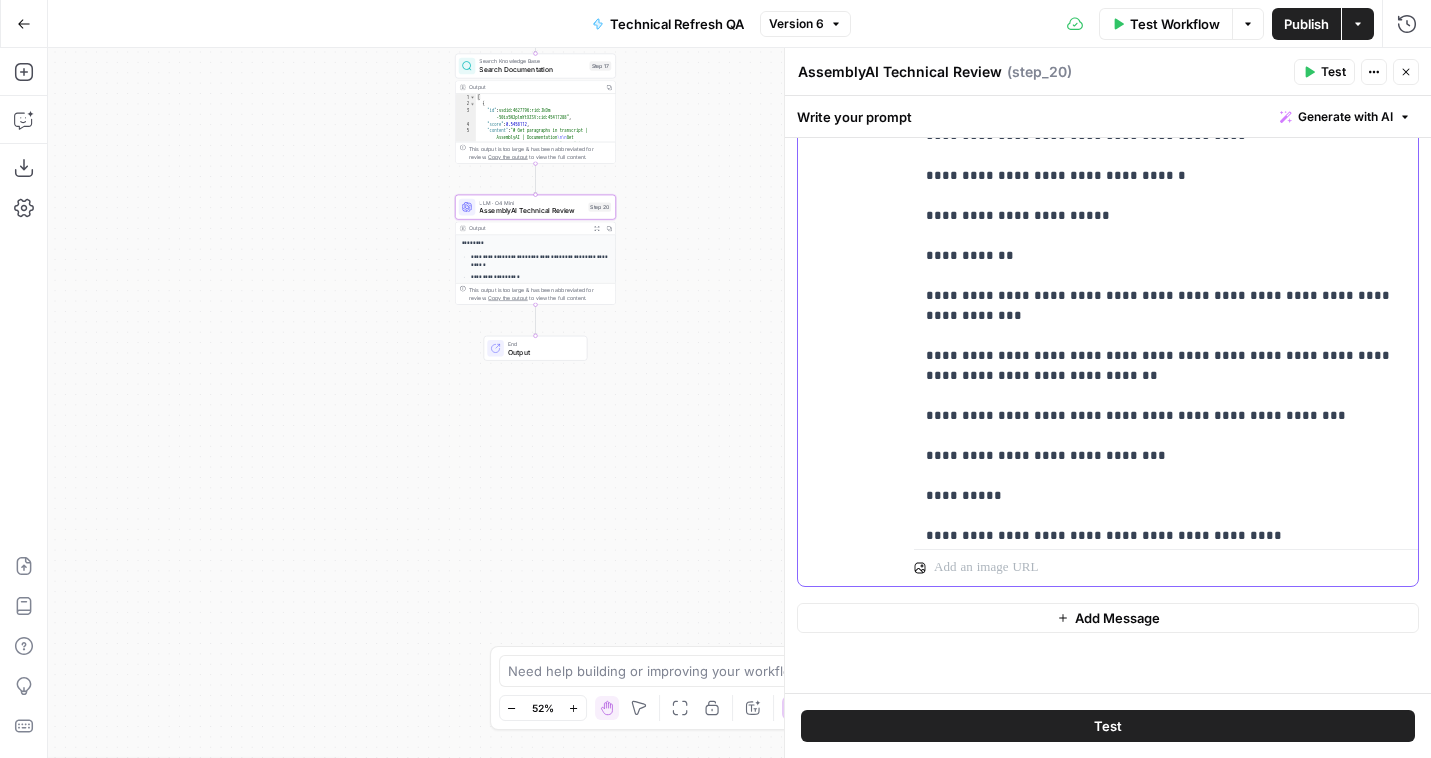 click on "**********" at bounding box center [1166, -6154] 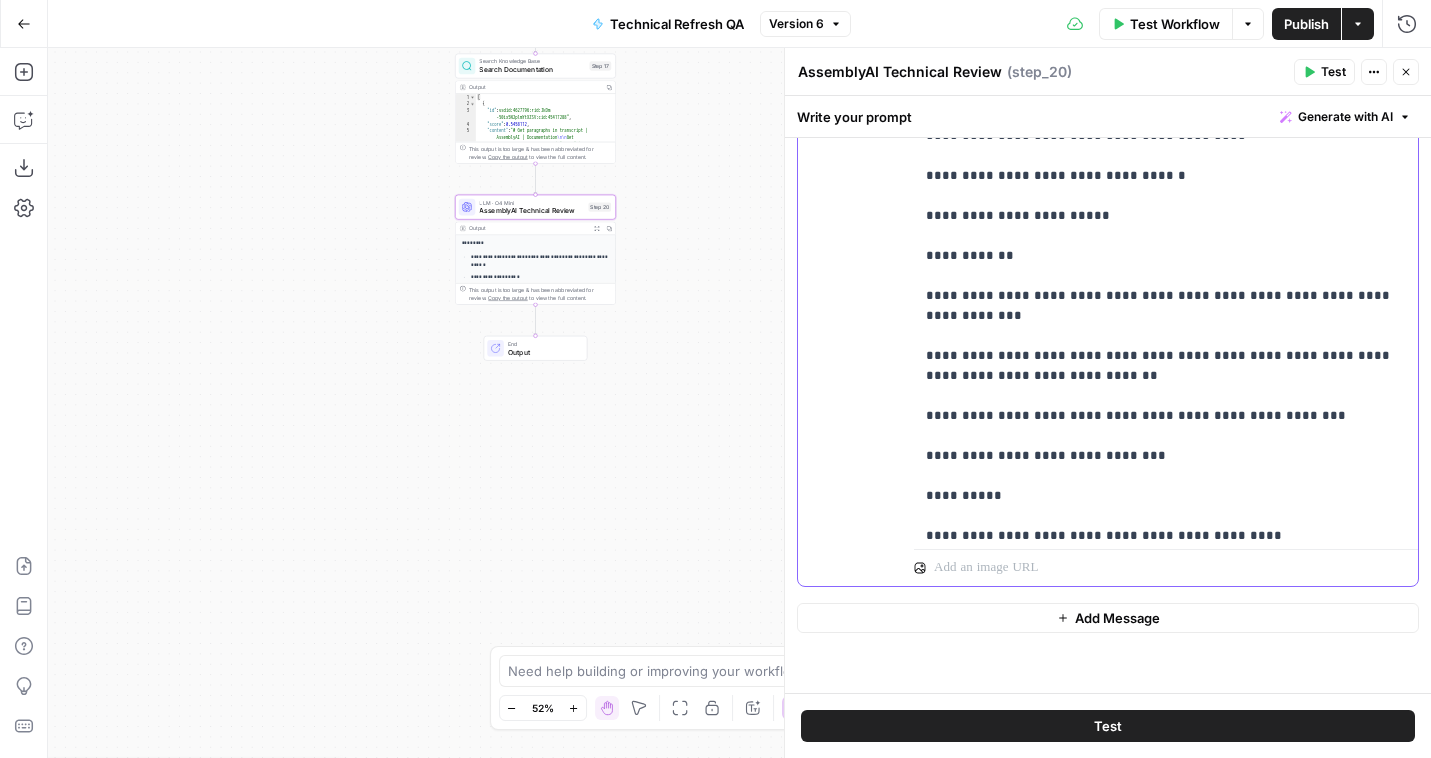 click on "**********" at bounding box center (1166, -6154) 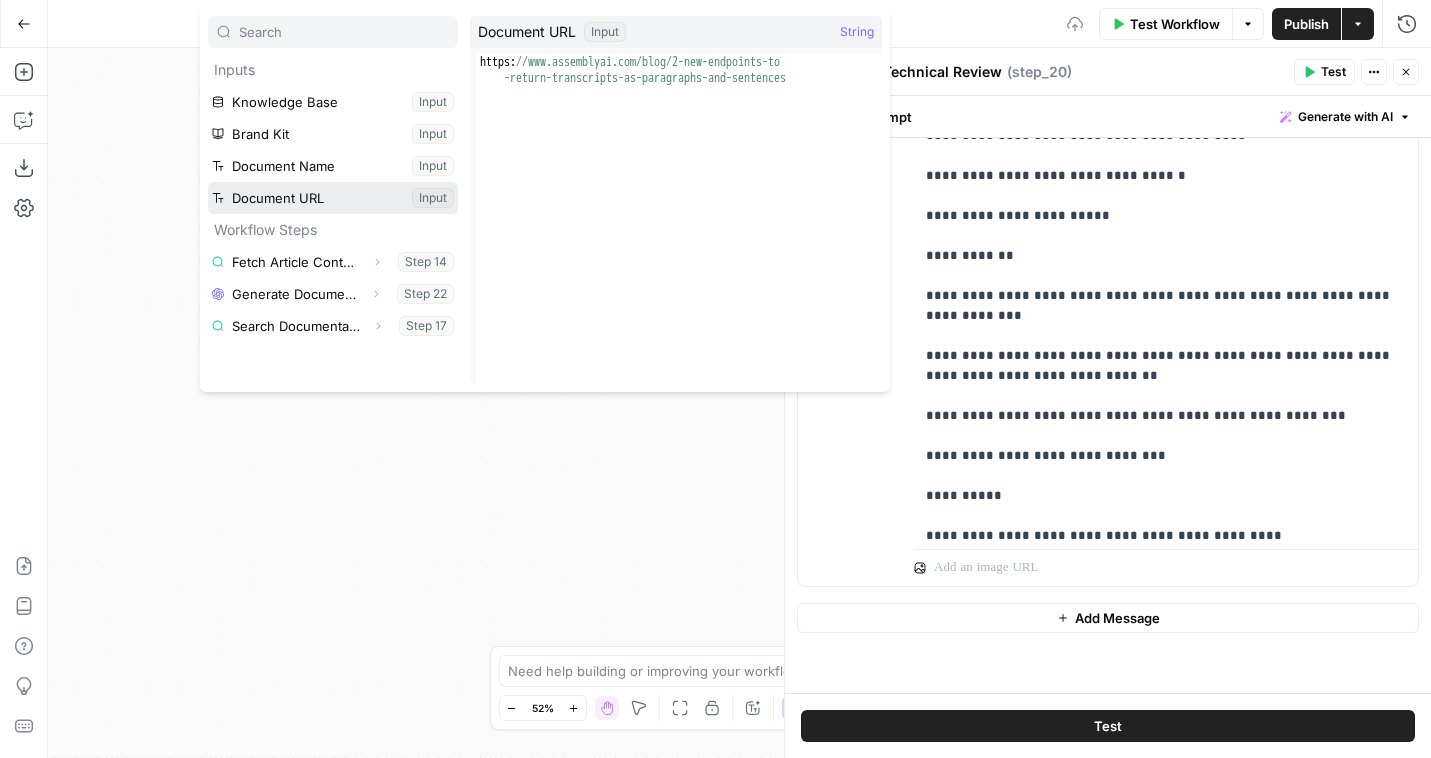 click at bounding box center [333, 198] 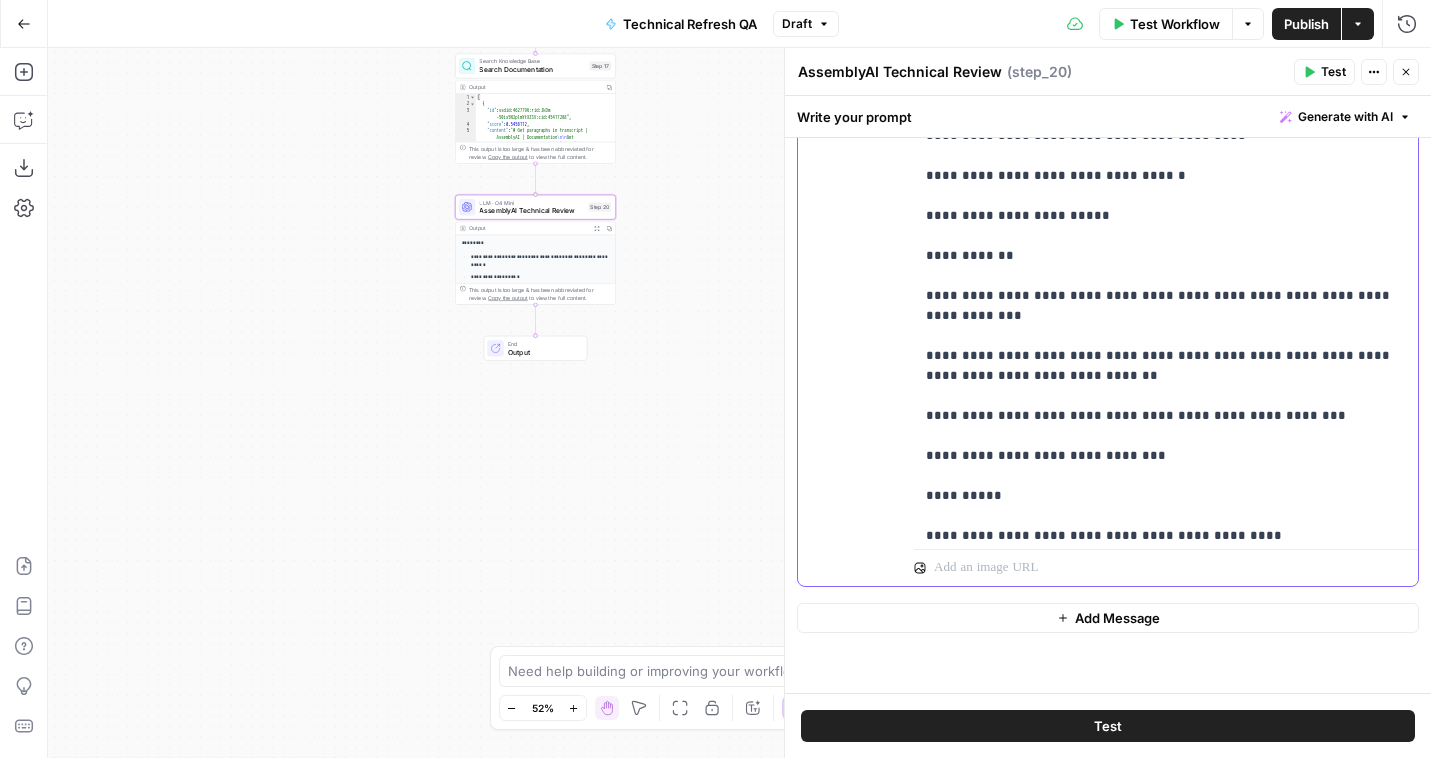 click on "**" at bounding box center [946, 1175] 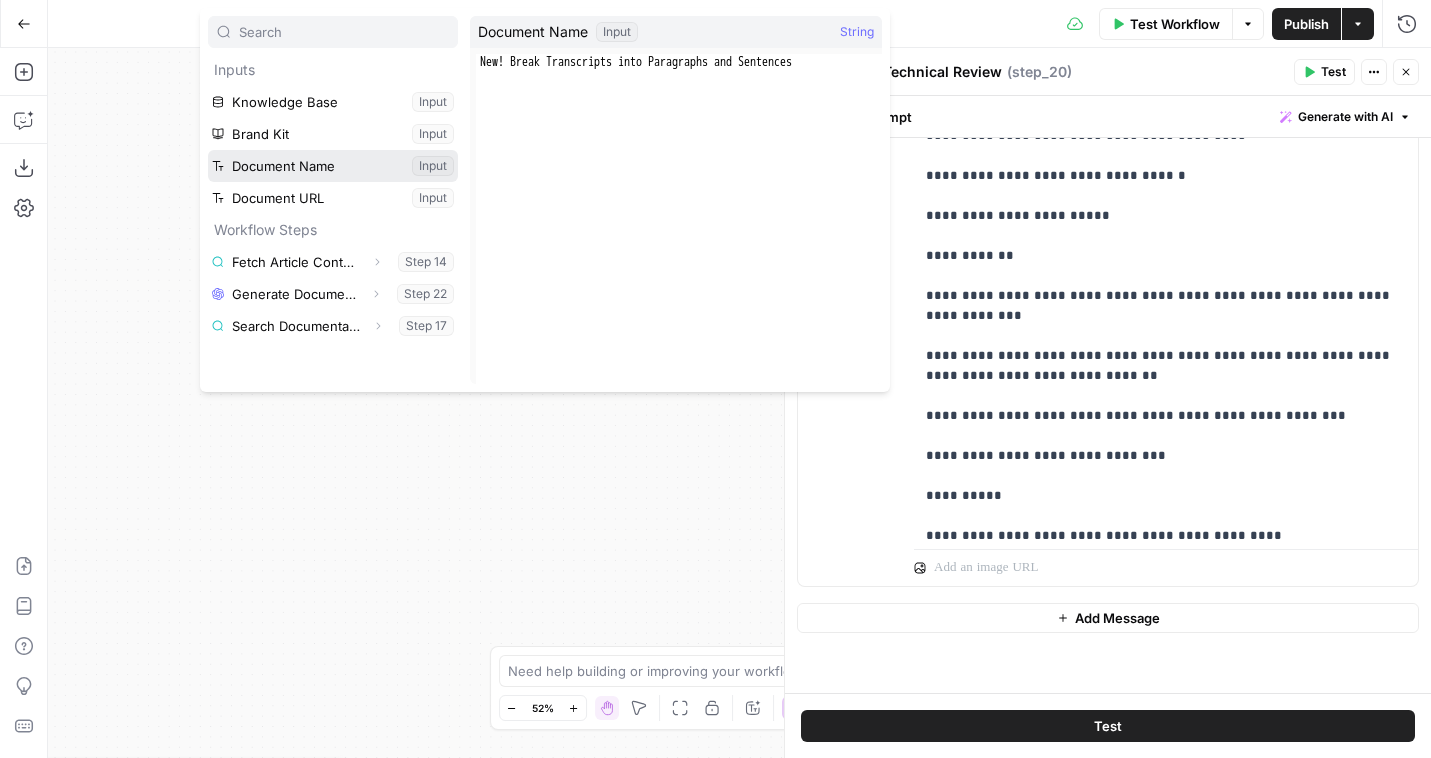 click at bounding box center (333, 166) 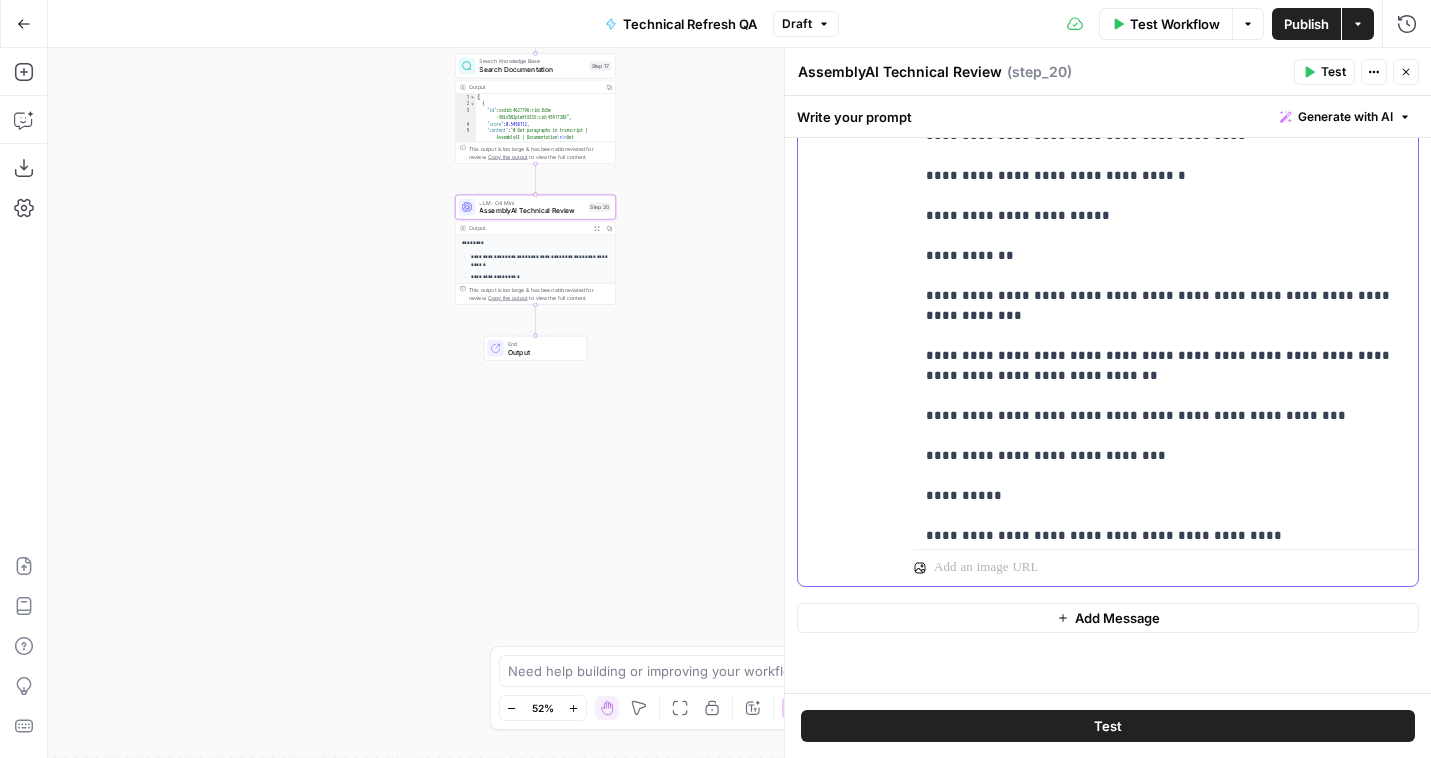 click on "**********" at bounding box center (1166, -6124) 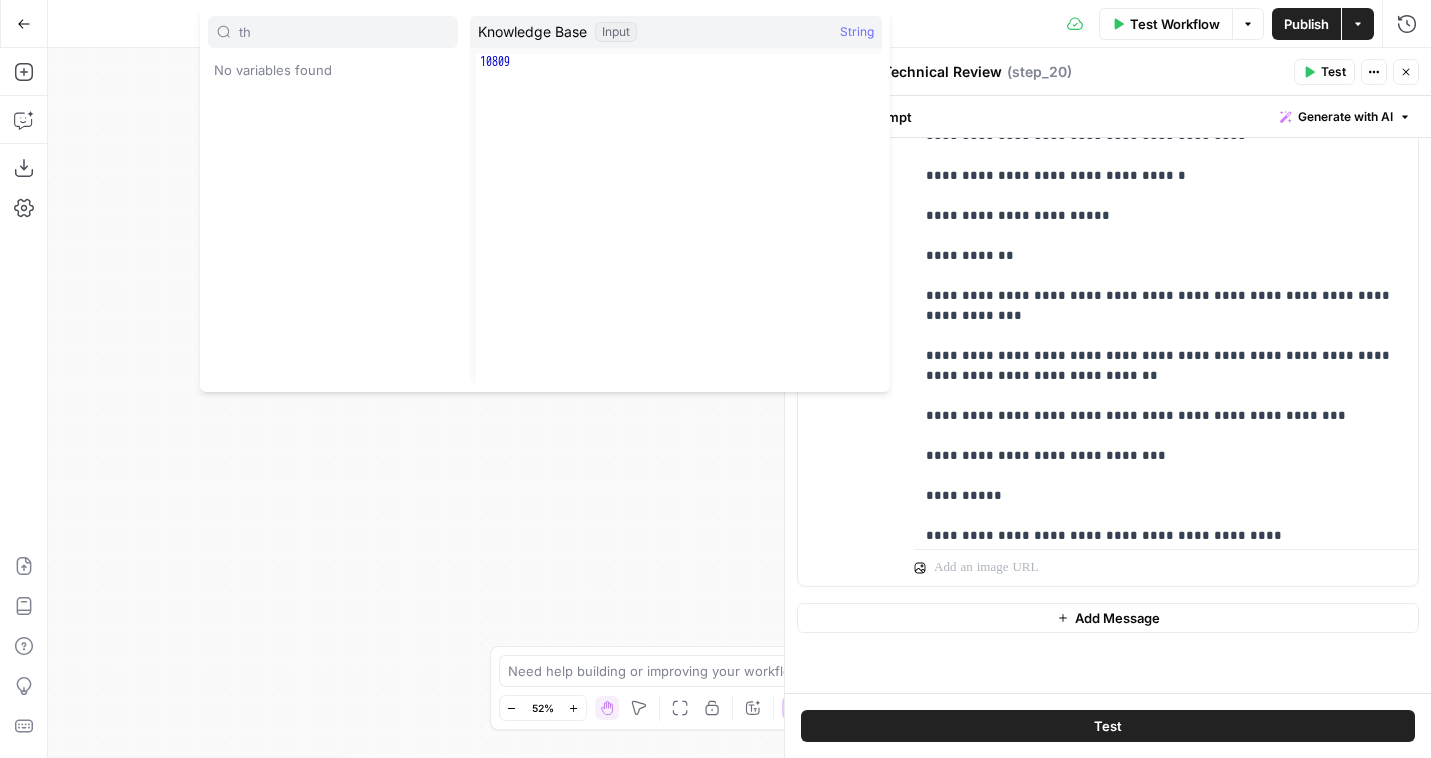 type on "th" 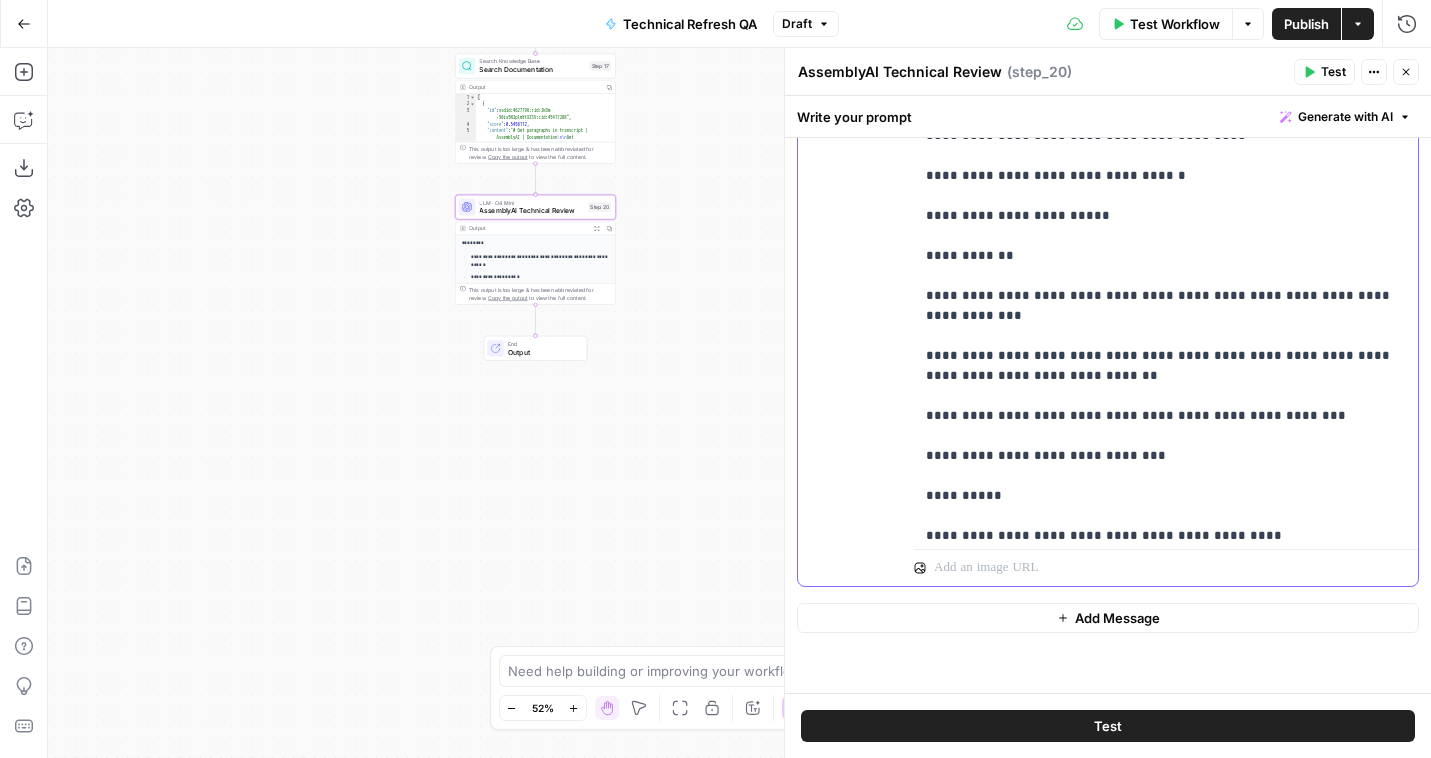 click on "**********" at bounding box center [1166, -6124] 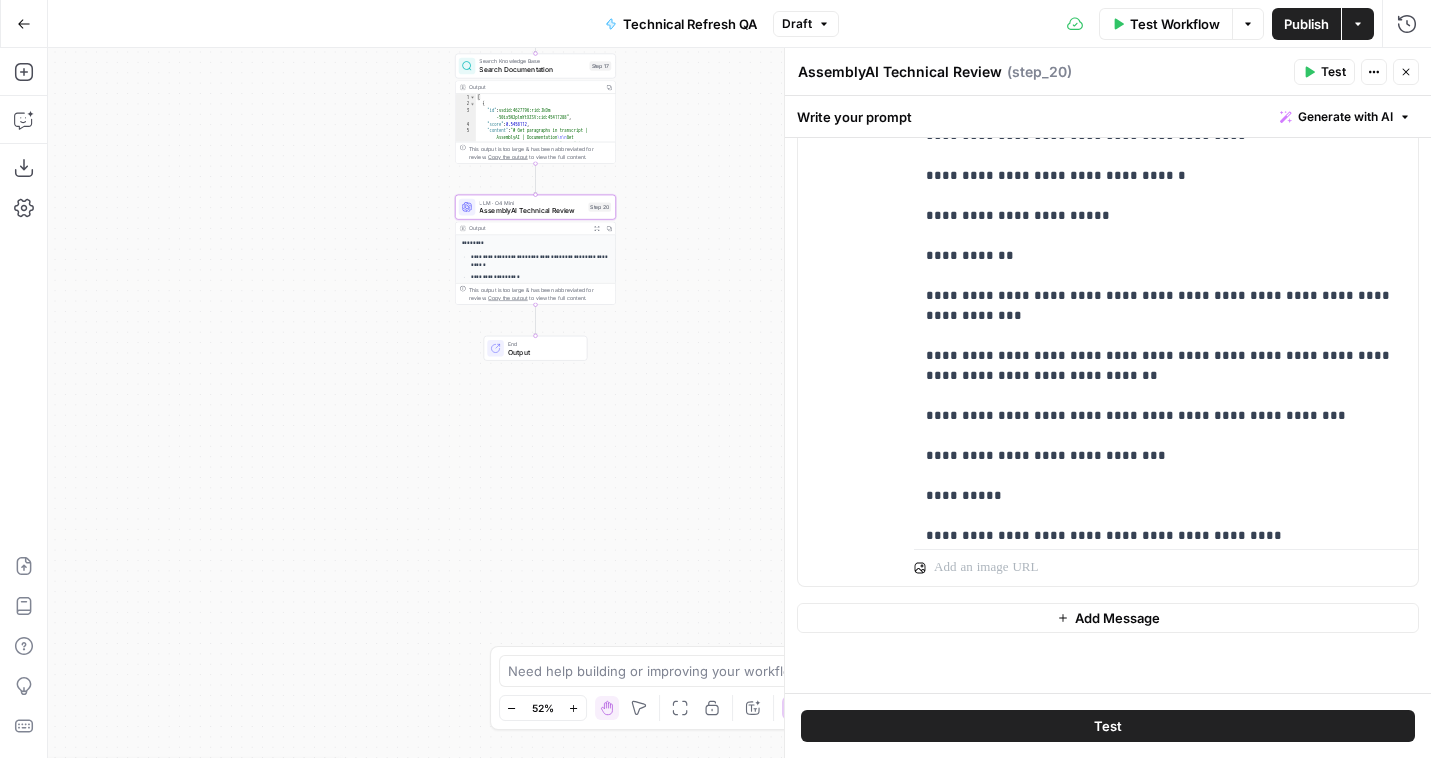 click on "Test" at bounding box center [1324, 72] 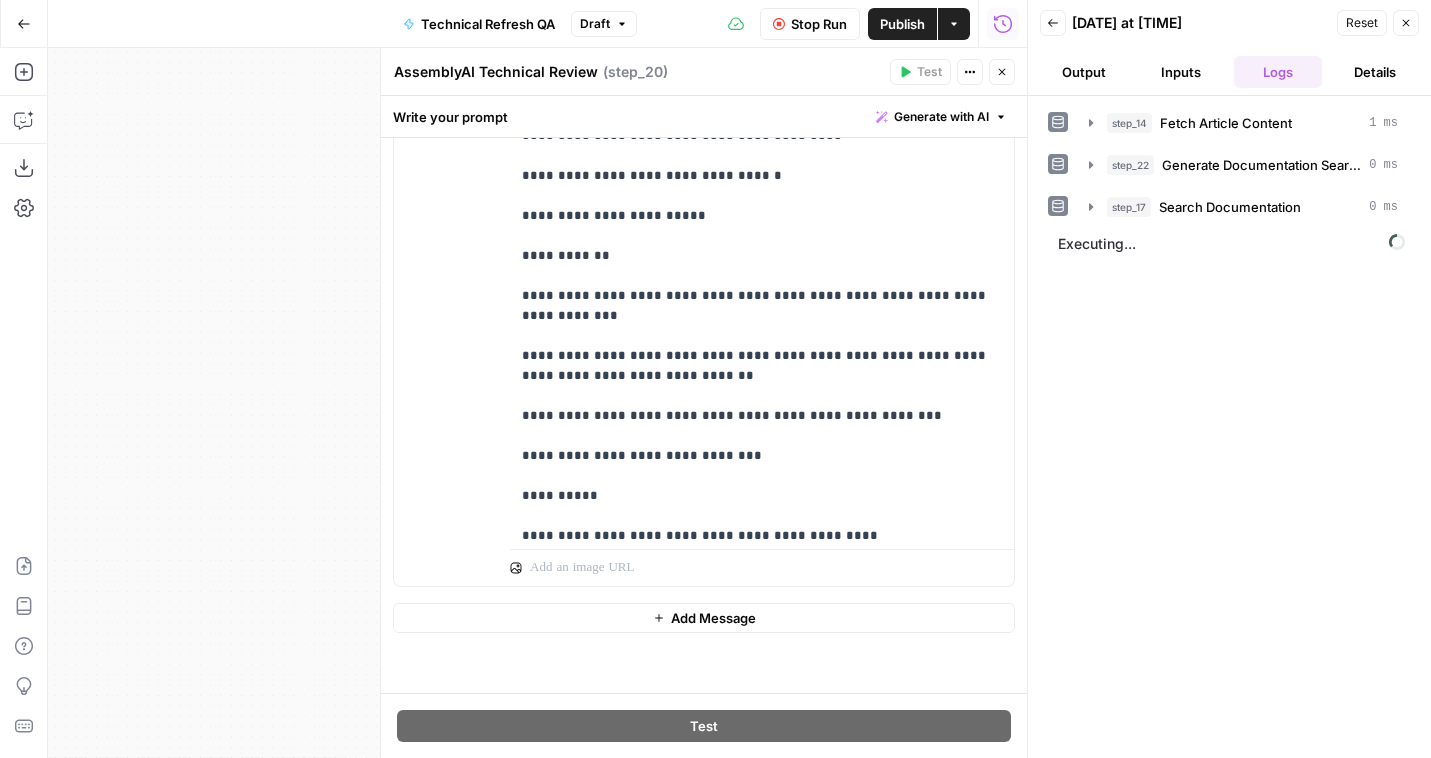 click on "Close" at bounding box center [1406, 23] 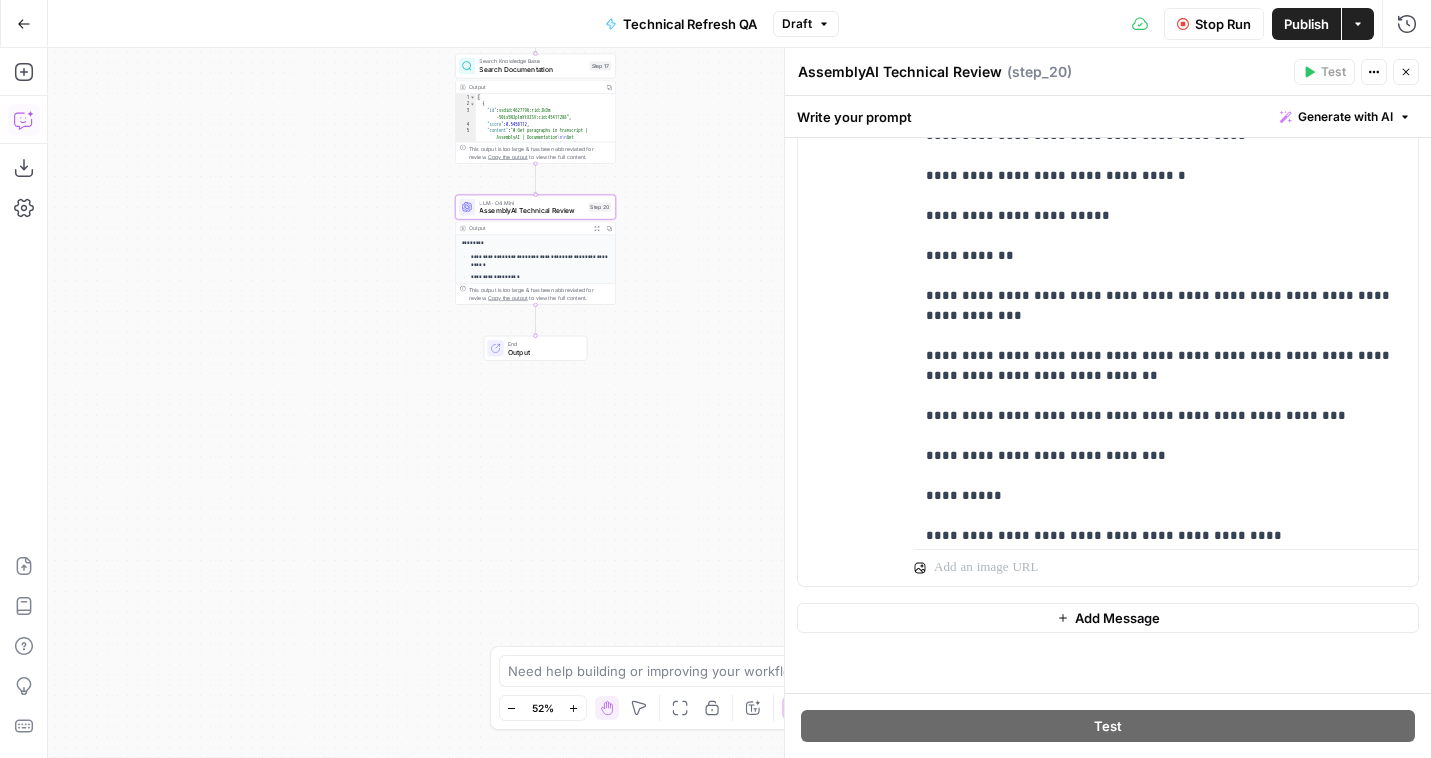 click 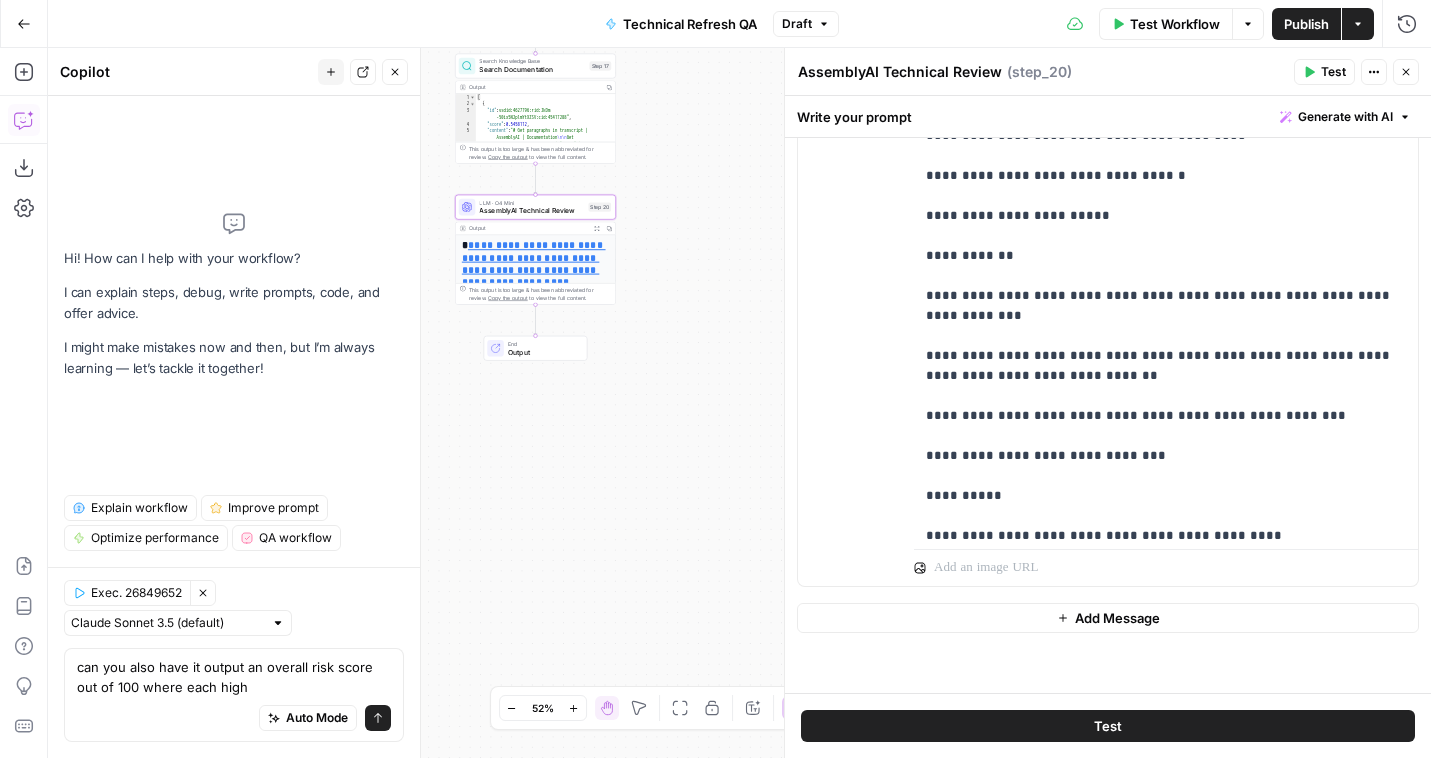 drag, startPoint x: 282, startPoint y: 687, endPoint x: 65, endPoint y: 683, distance: 217.03687 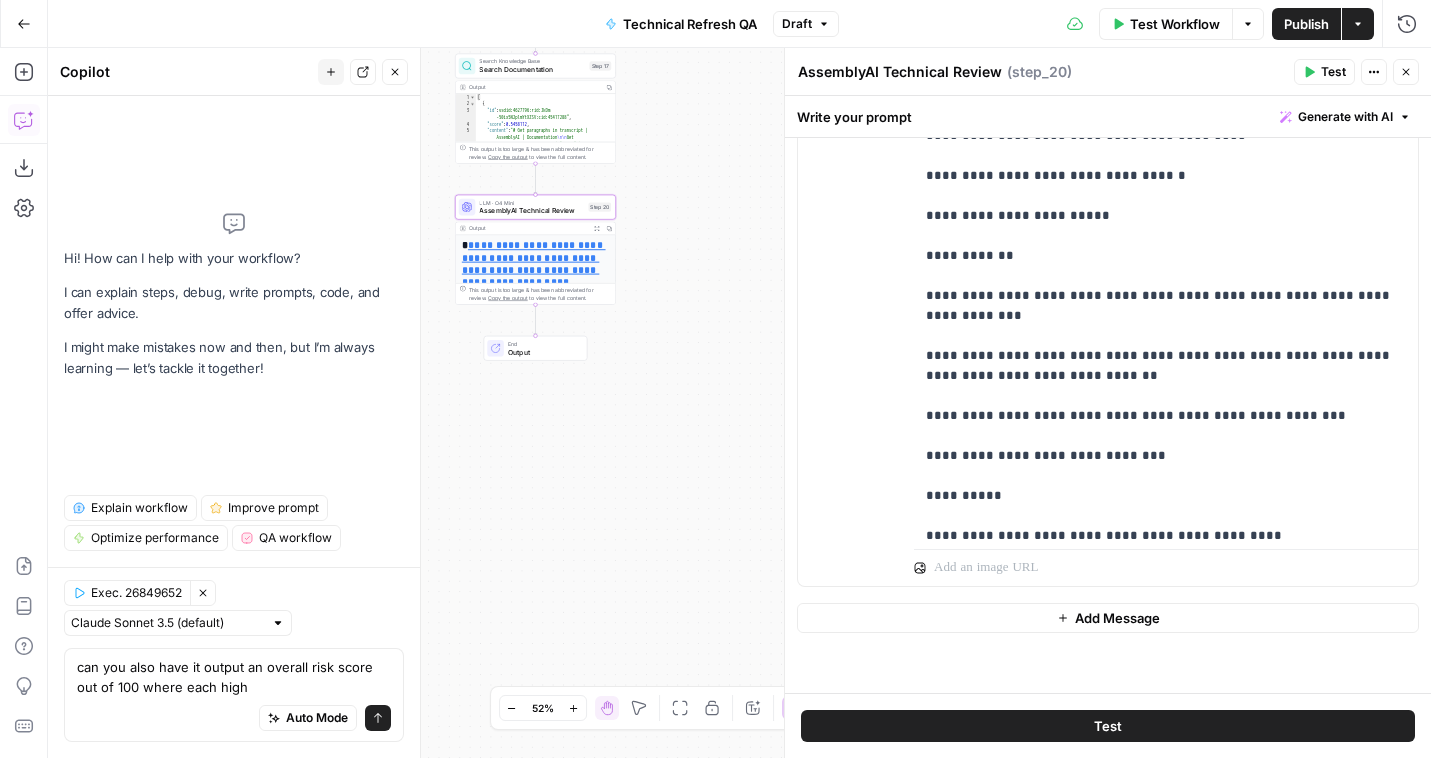 click on "can you also have it output an overall risk score out of 100 where each high  can you also have it output an overall risk score out of 100 where each high  Auto Mode Send" at bounding box center (234, 695) 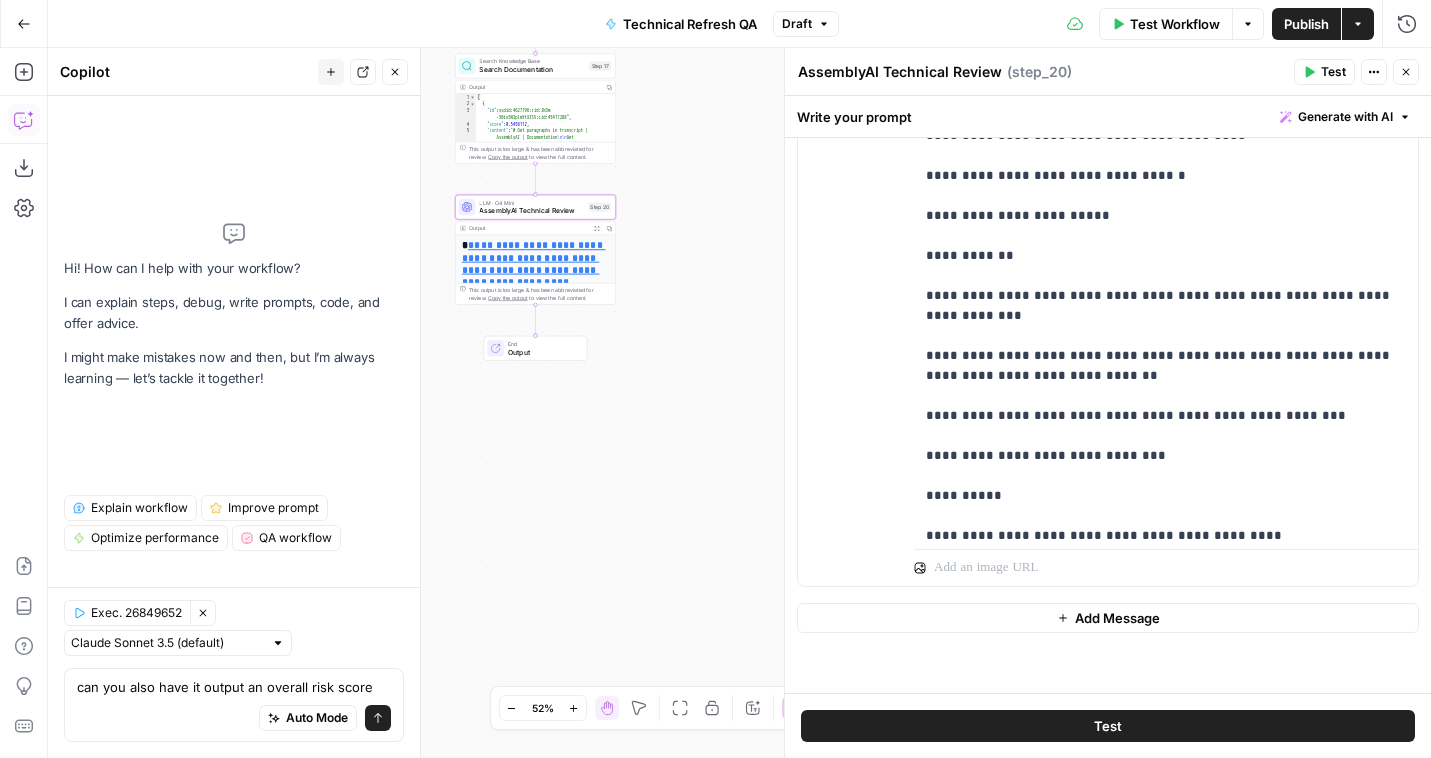 scroll, scrollTop: 0, scrollLeft: 0, axis: both 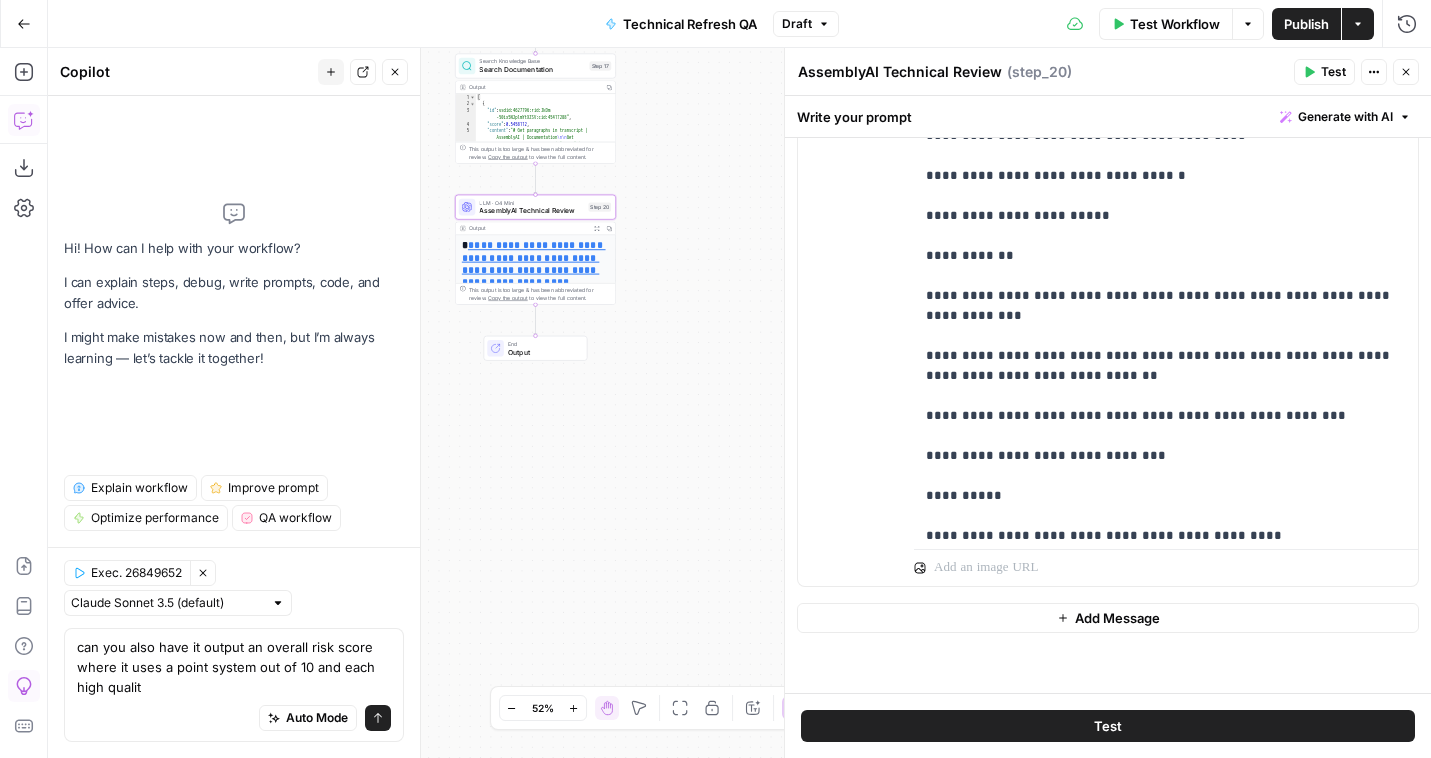 click on "can you also have it output an overall risk score where it uses a point system out of 10 and each high qualit" at bounding box center (234, 667) 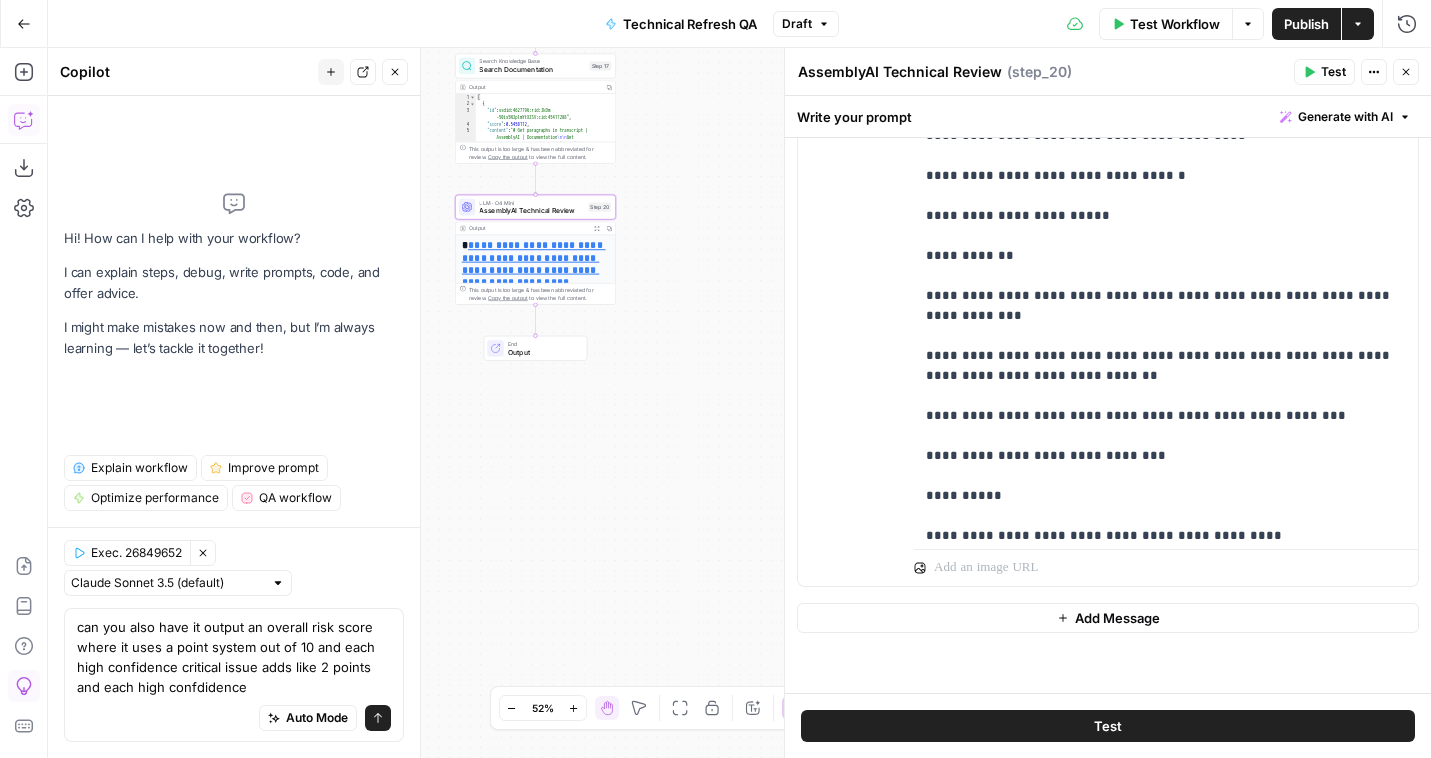 click on "can you also have it output an overall risk score where it uses a point system out of 10 and each high confidence critical issue adds like 2 points and each high confdidence" at bounding box center (234, 657) 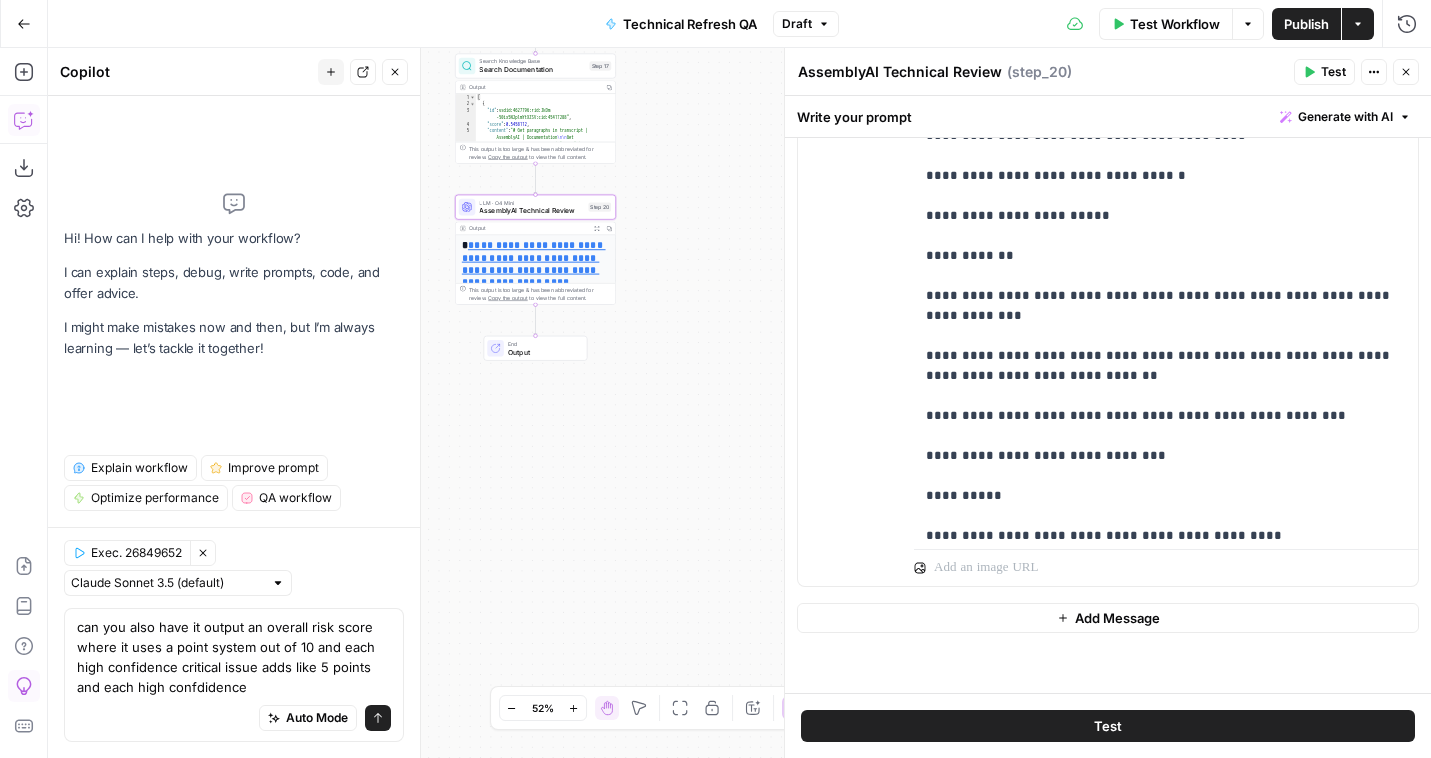 click on "can you also have it output an overall risk score where it uses a point system out of 10 and each high confidence critical issue adds like 5 points and each high confdidence" at bounding box center (234, 657) 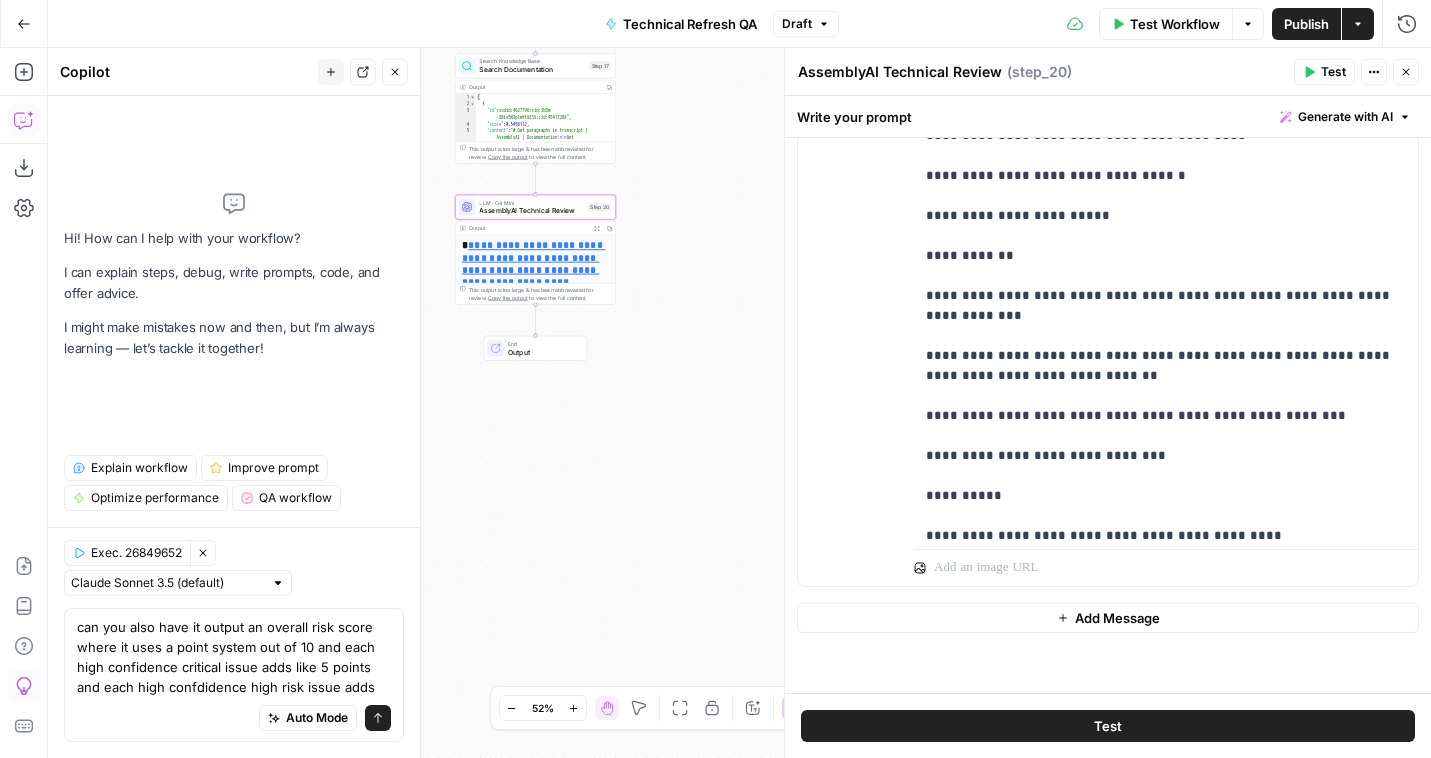 drag, startPoint x: 303, startPoint y: 686, endPoint x: 485, endPoint y: 700, distance: 182.53767 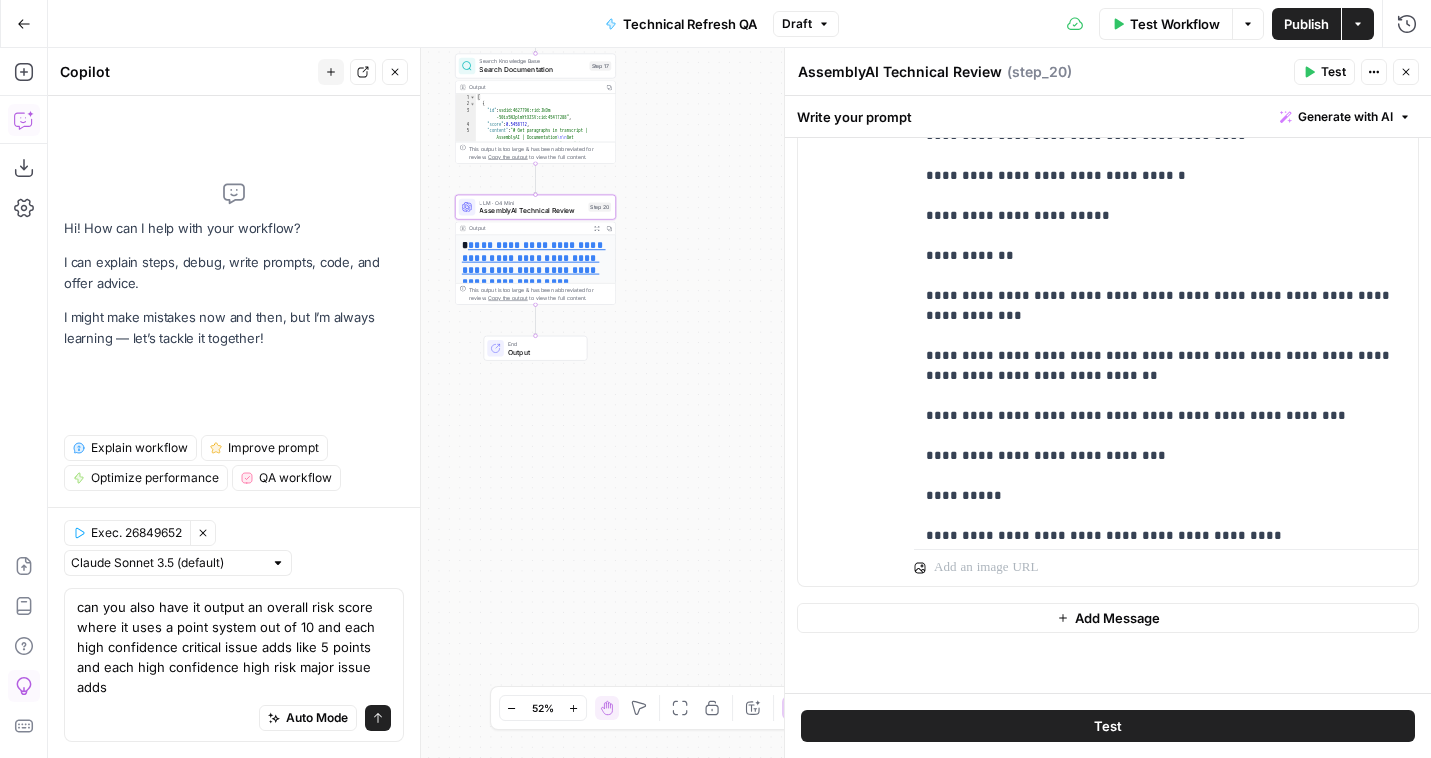 click on "can you also have it output an overall risk score where it uses a point system out of 10 and each high confidence critical issue adds like 5 points and each high confdidence high risk major issue adds" at bounding box center [234, 647] 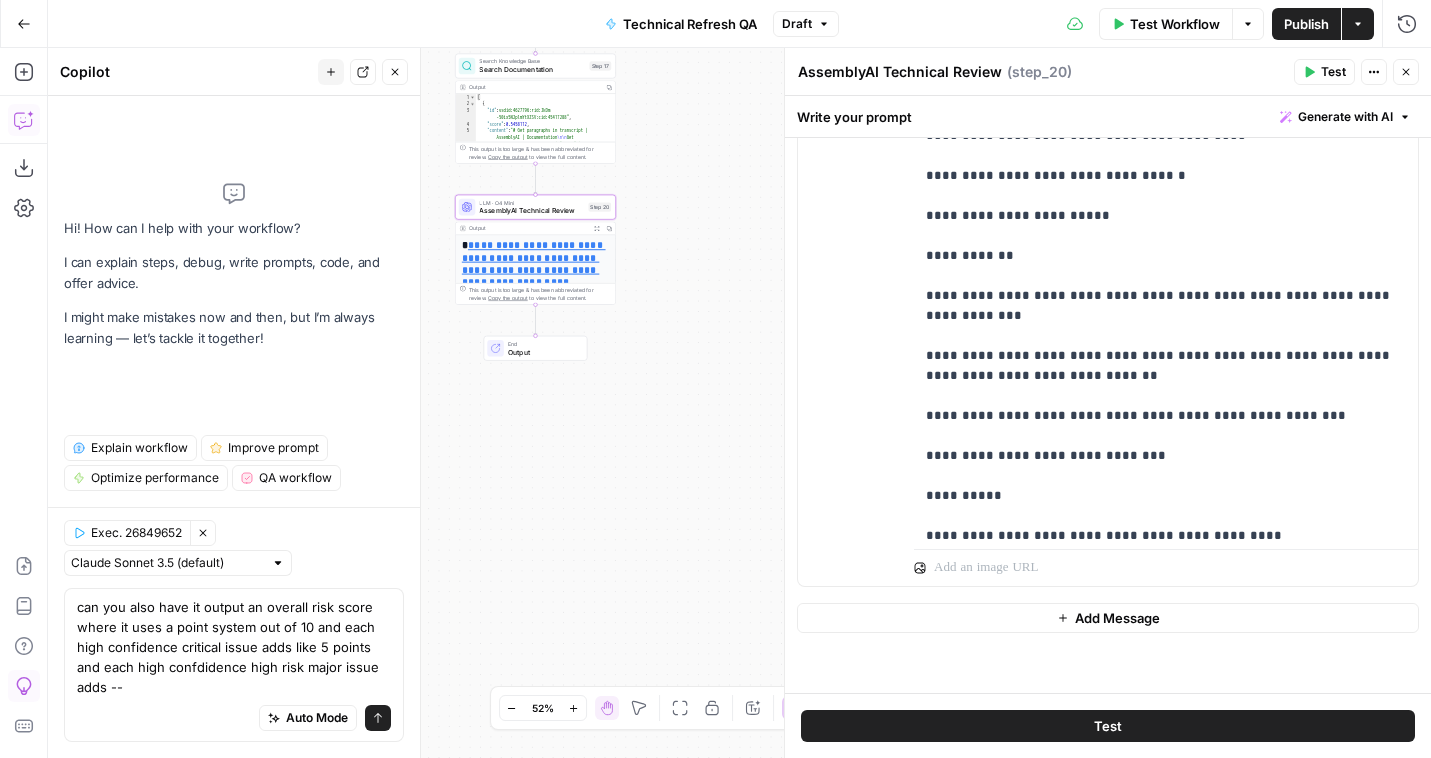 drag, startPoint x: 179, startPoint y: 688, endPoint x: 61, endPoint y: 686, distance: 118.016945 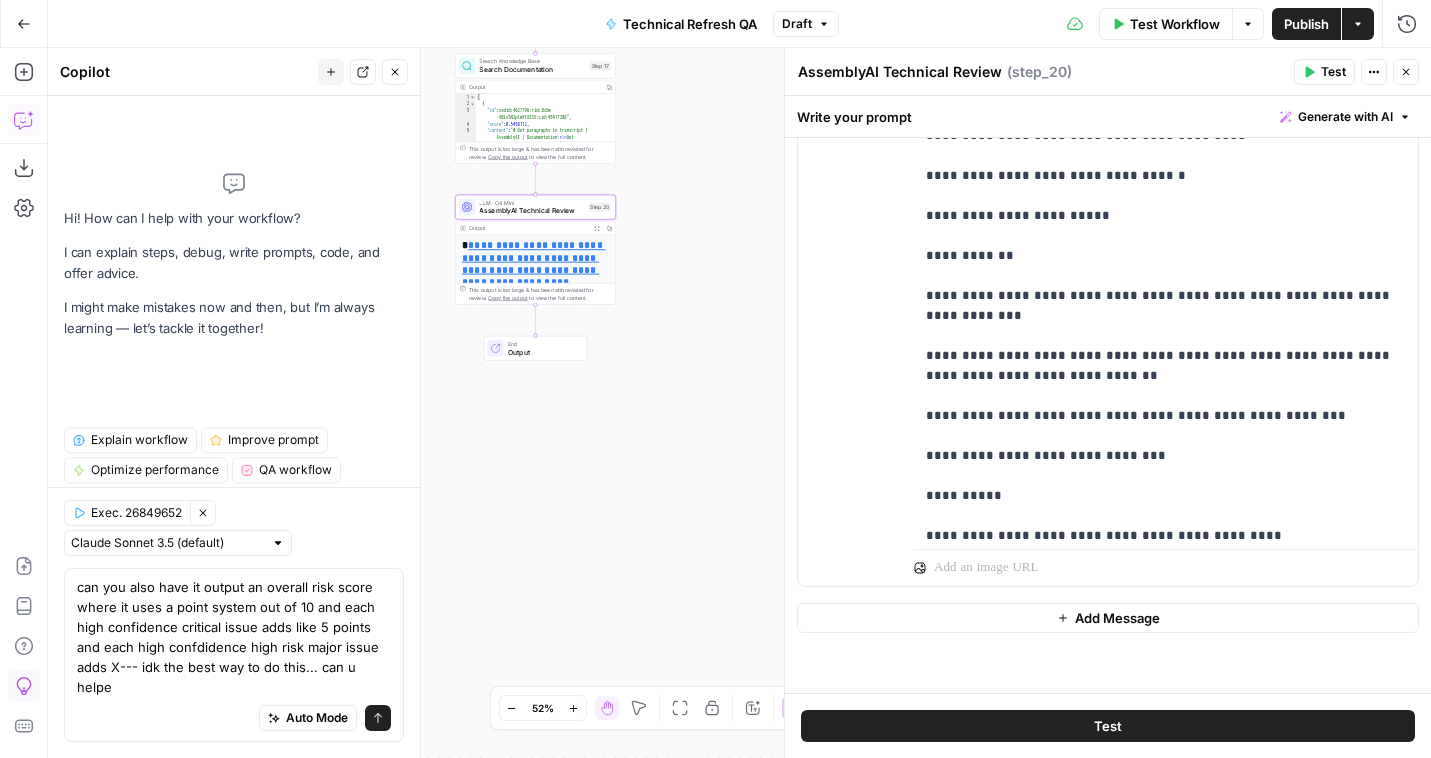 scroll, scrollTop: 0, scrollLeft: 0, axis: both 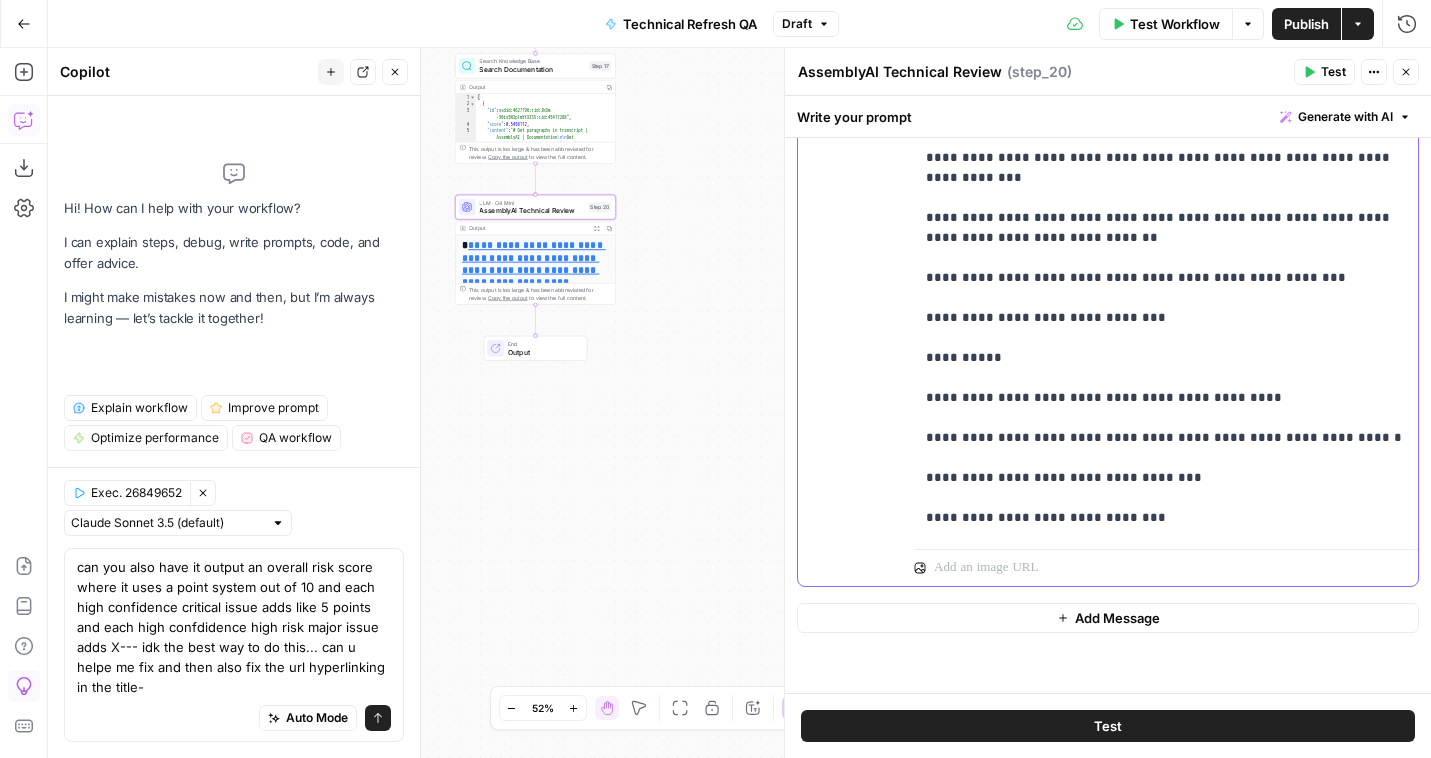 click on "**********" at bounding box center [1166, -6262] 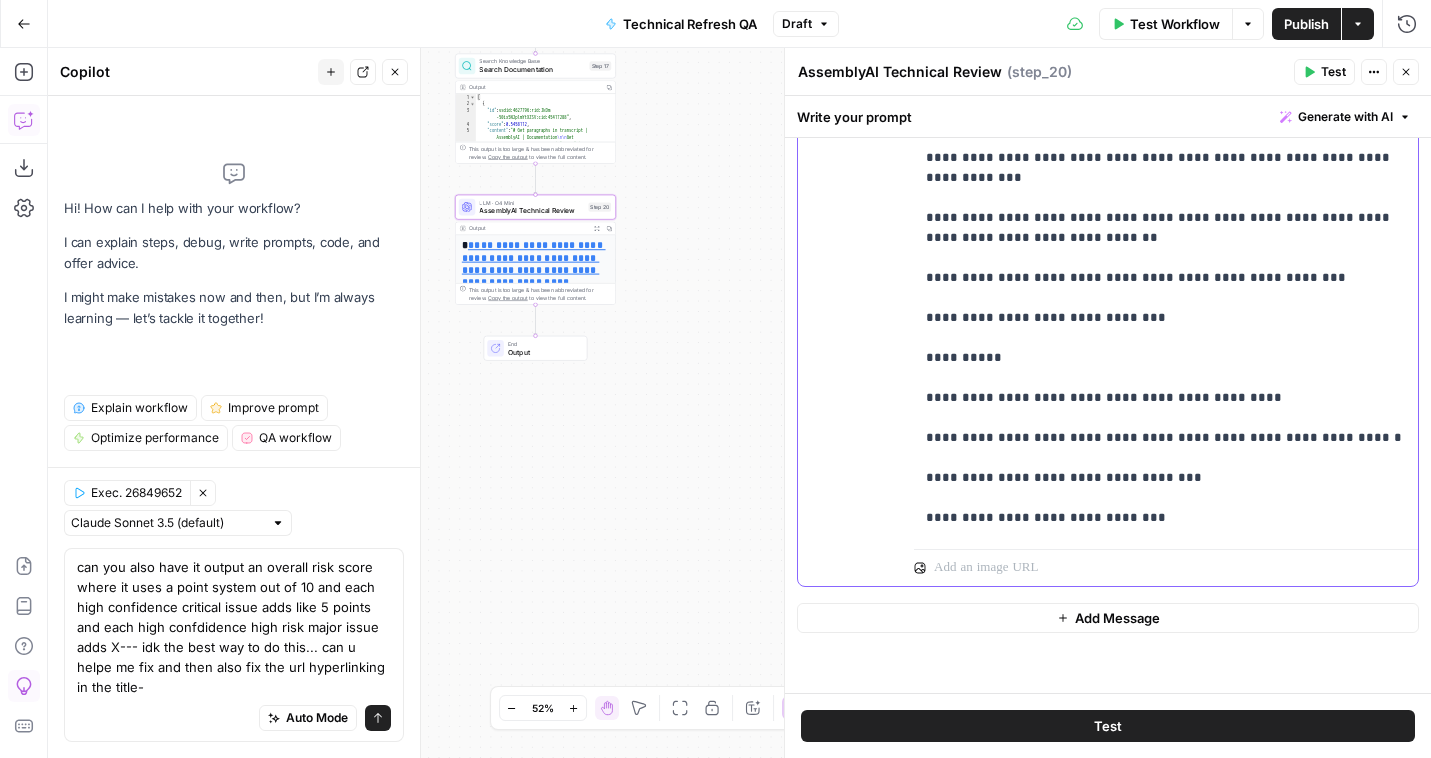 click on "**********" at bounding box center [1166, -6262] 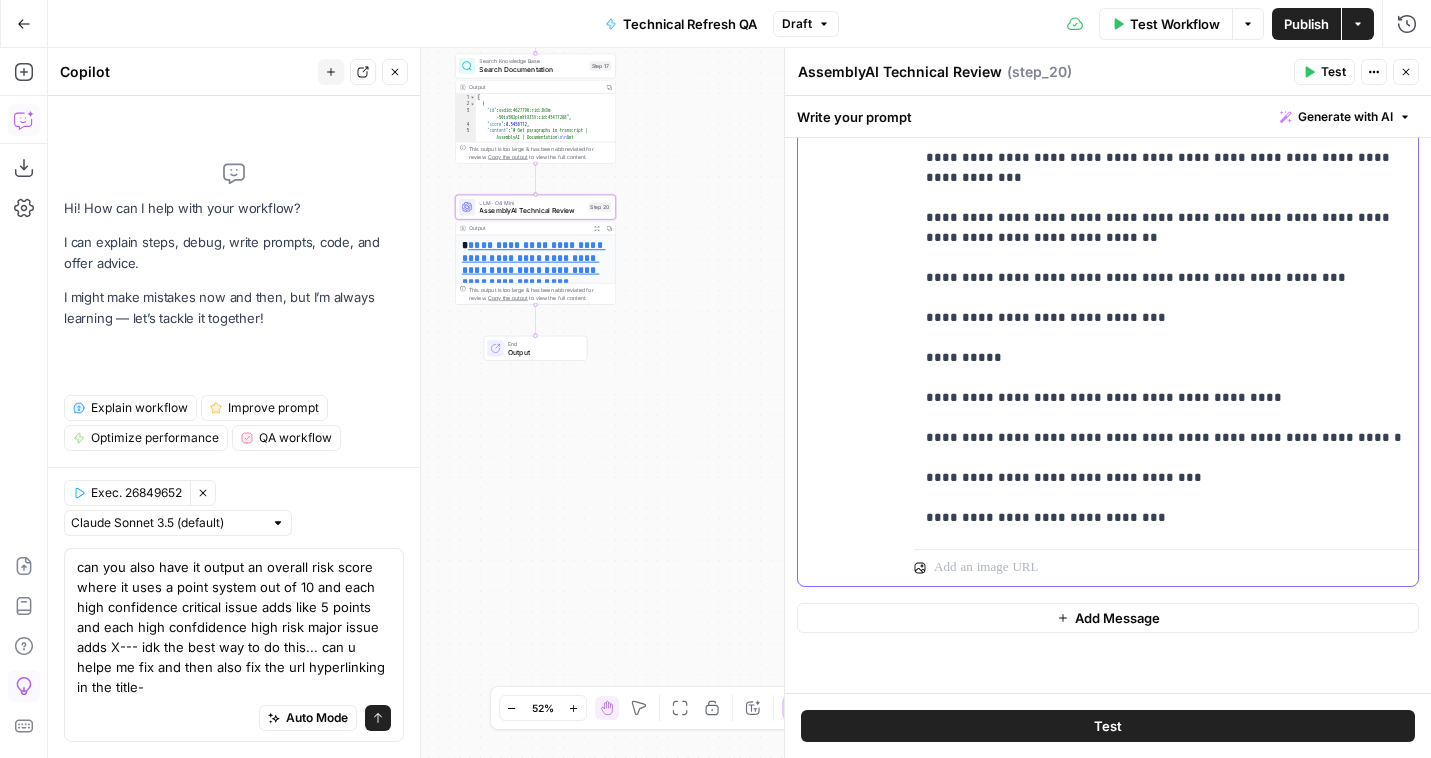 click on "**********" at bounding box center (1166, -6262) 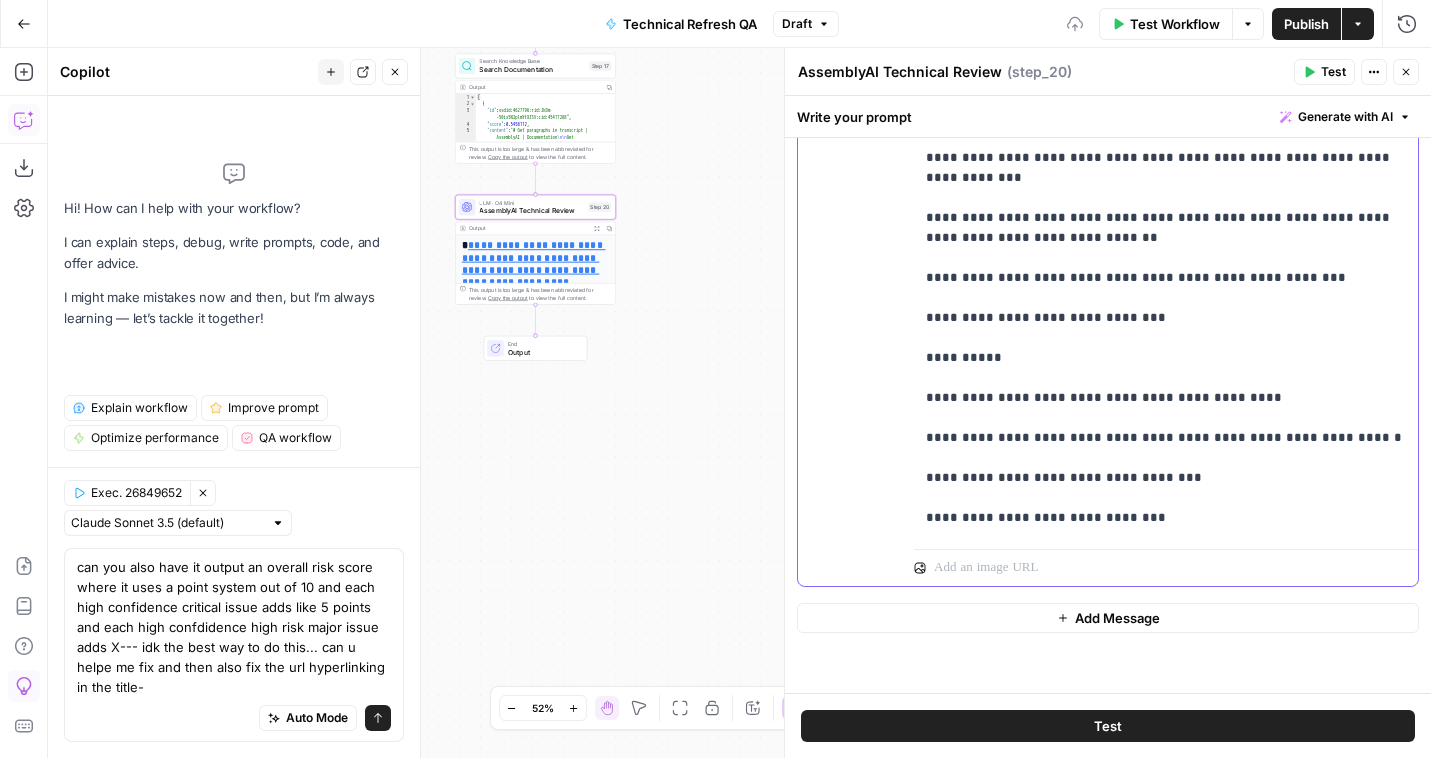 click on "**********" at bounding box center [1166, -6262] 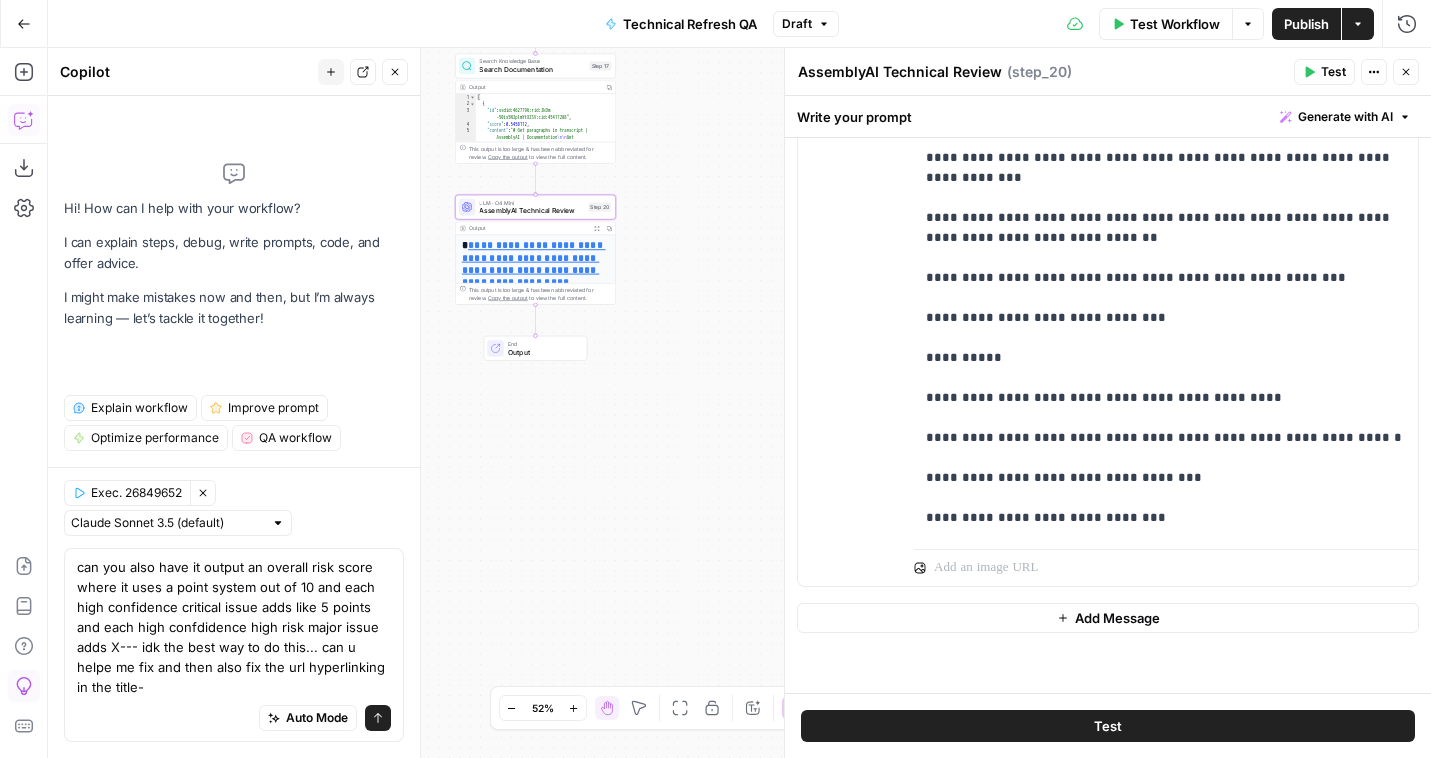 click 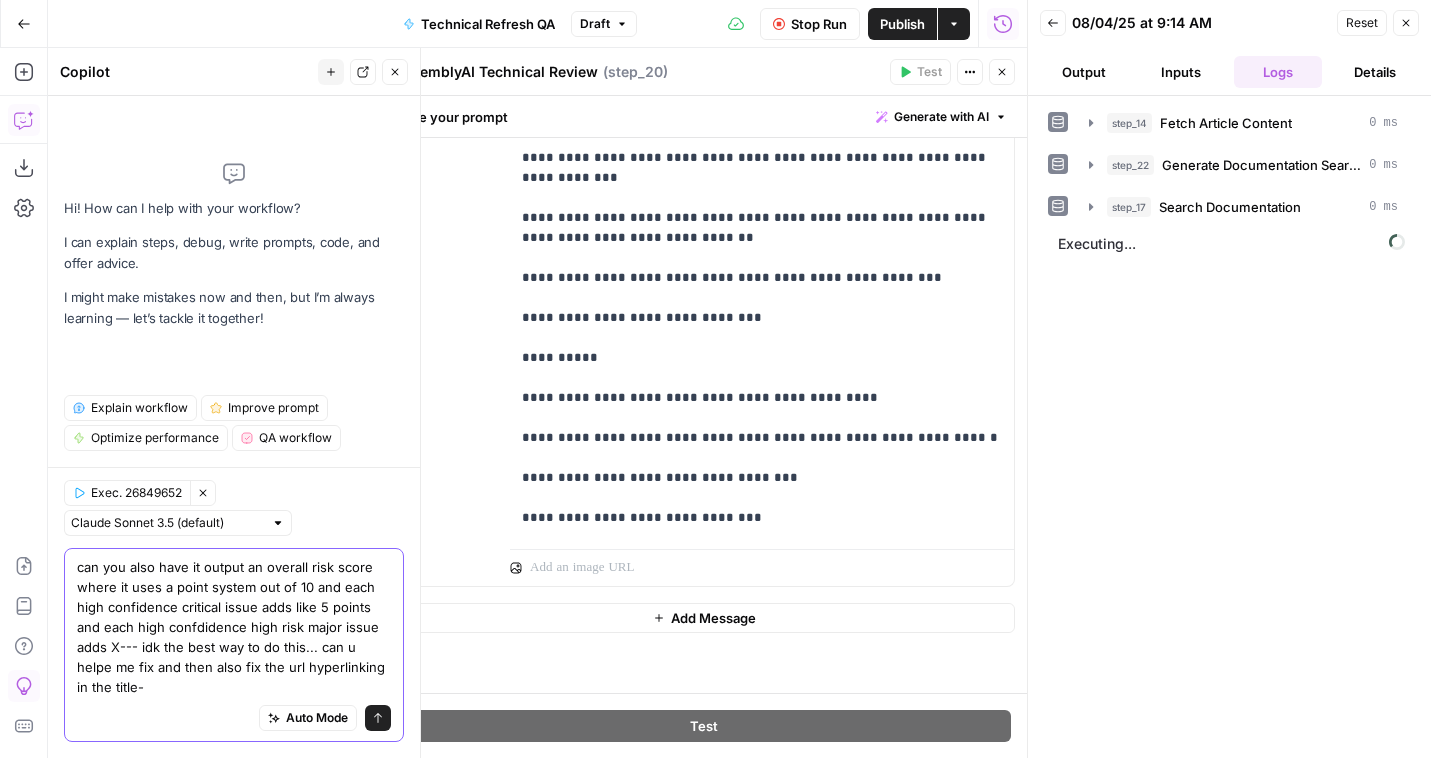 click on "can you also have it output an overall risk score where it uses a point system out of 10 and each high confidence critical issue adds like 5 points and each high confdidence high risk major issue adds X--- idk the best way to do this... can u helpe me fix and then also fix the url hyperlinking in the title-" at bounding box center [234, 627] 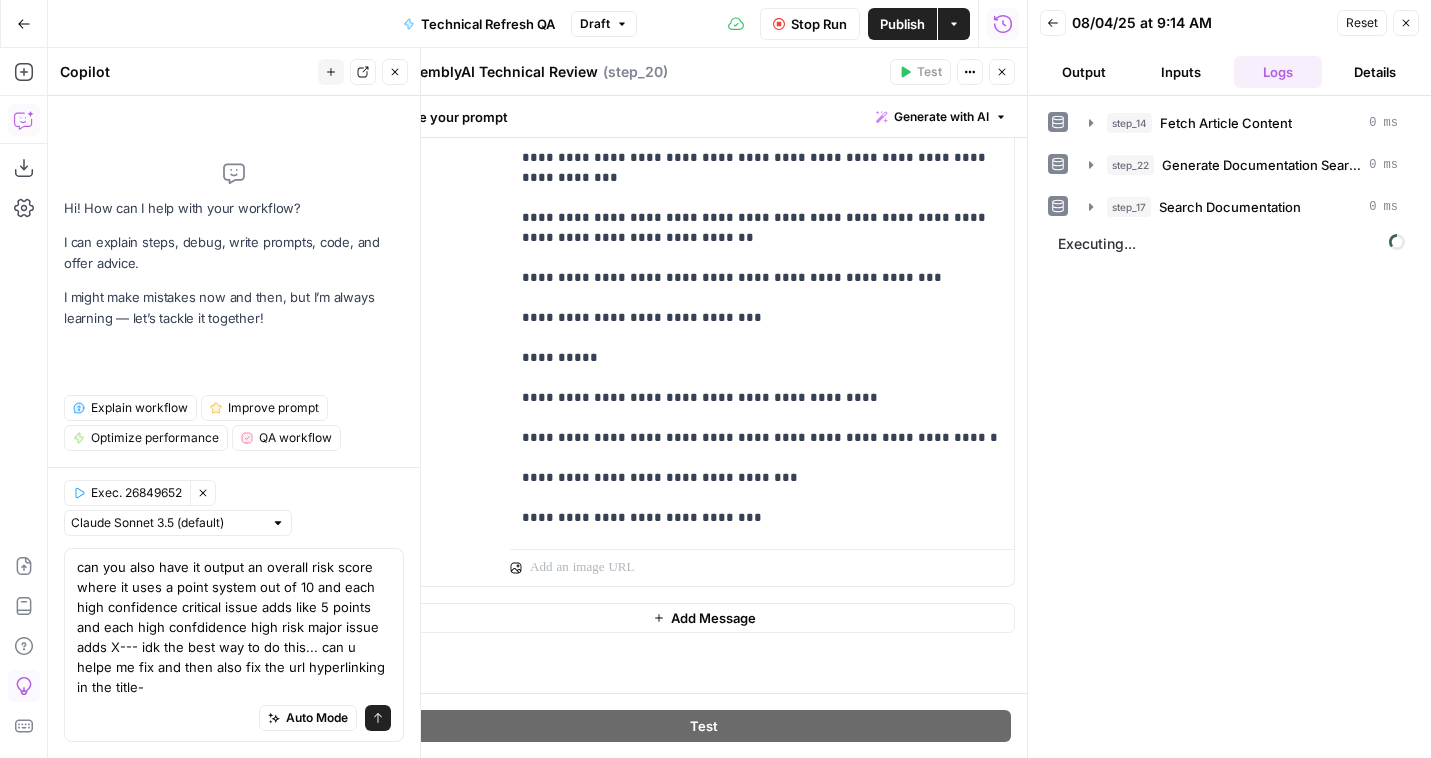 click 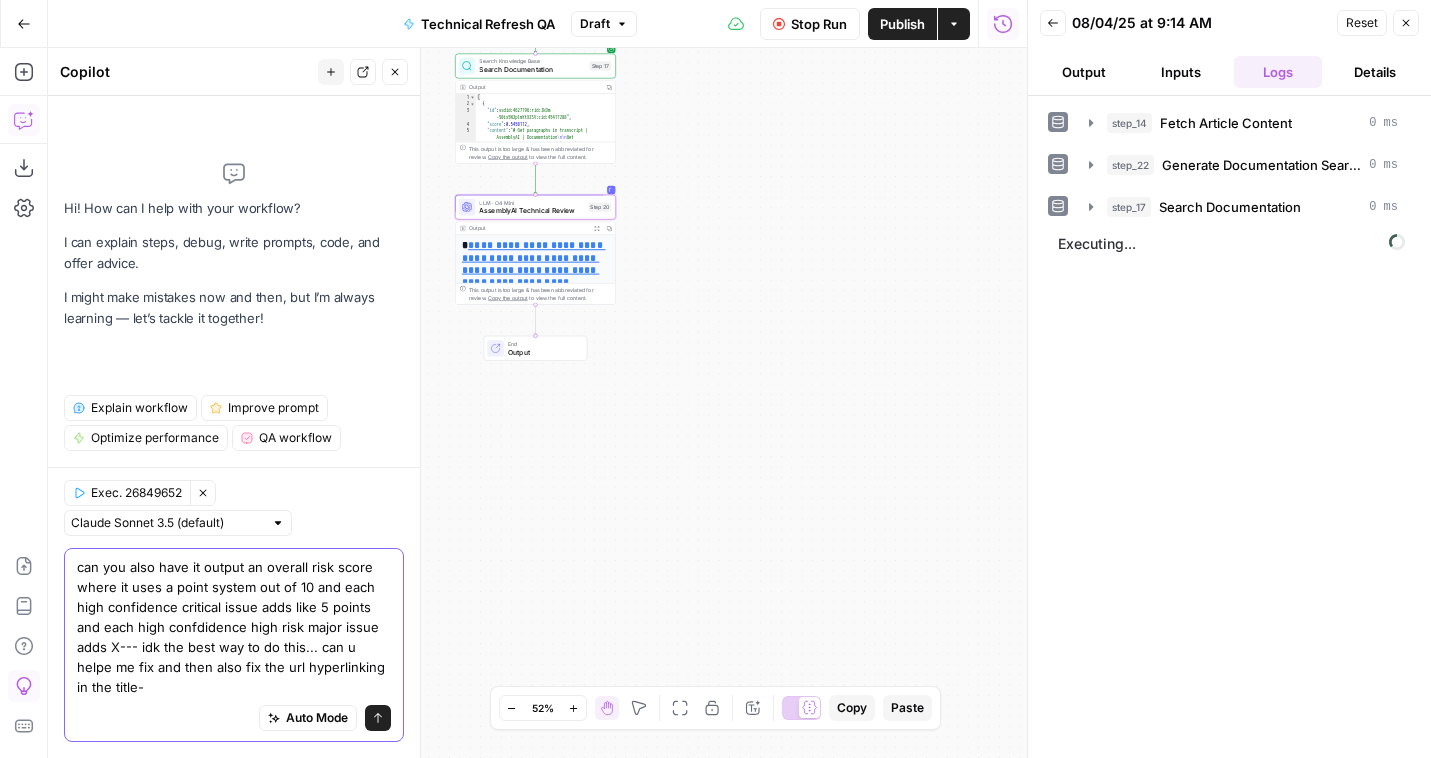 click on "can you also have it output an overall risk score where it uses a point system out of 10 and each high confidence critical issue adds like 5 points and each high confdidence high risk major issue adds X--- idk the best way to do this... can u helpe me fix and then also fix the url hyperlinking in the title-" at bounding box center [234, 627] 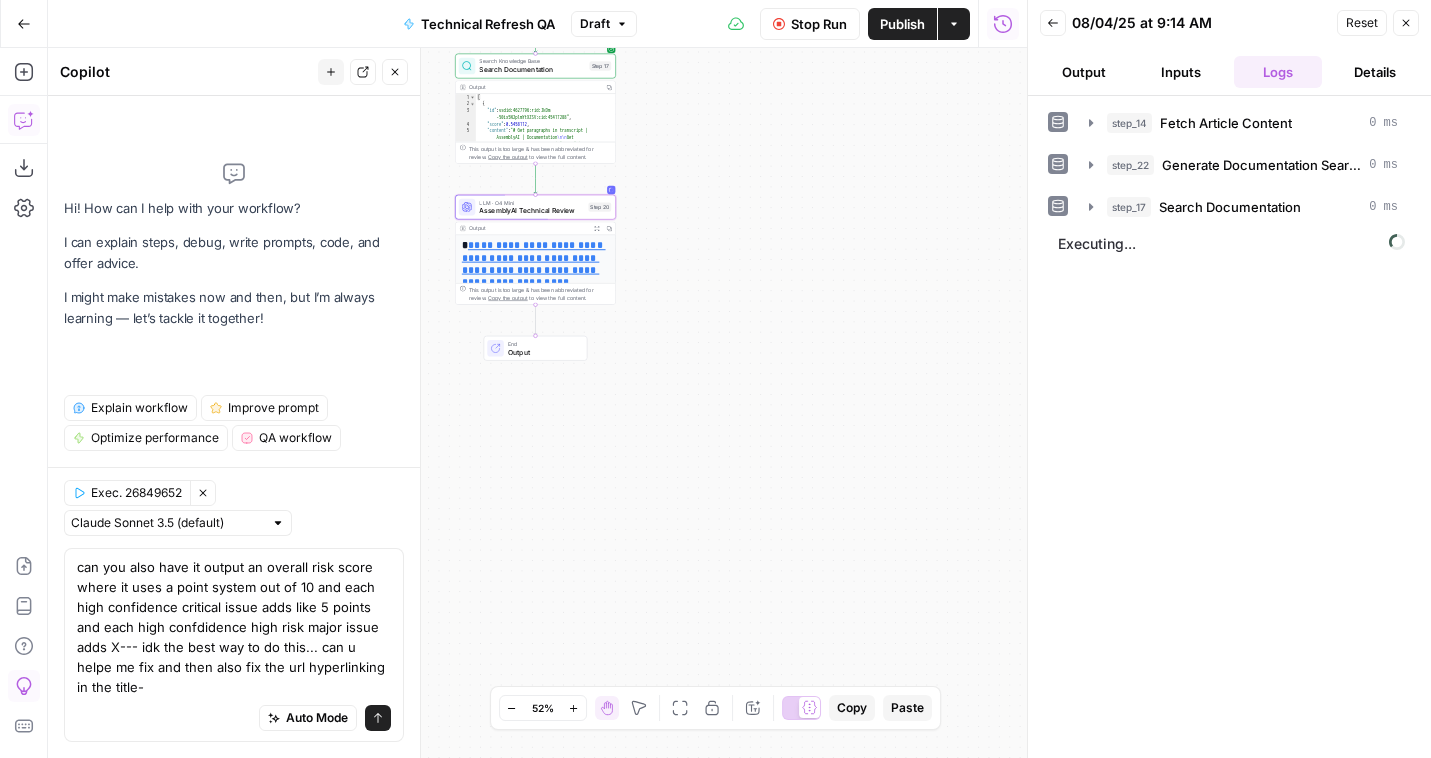 click 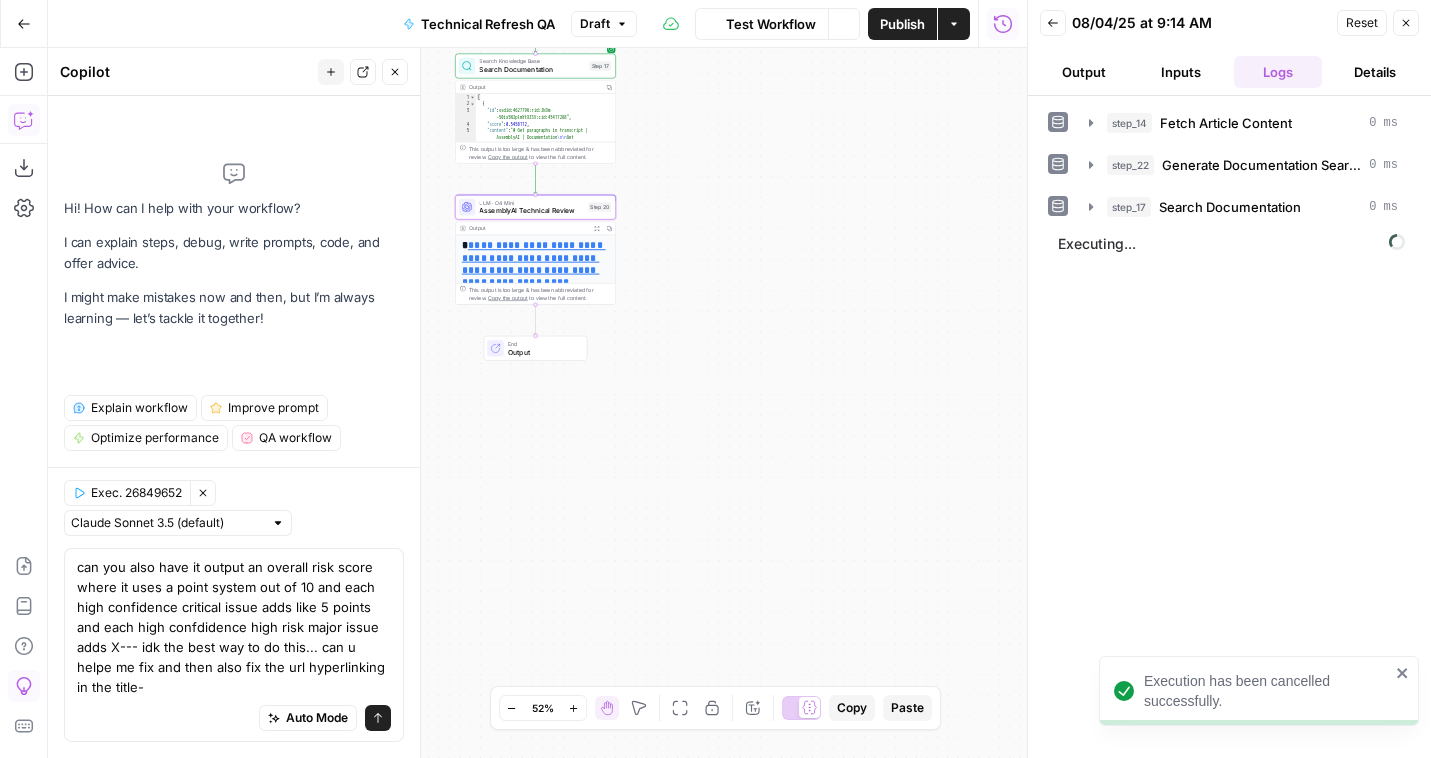 click on "Auto Mode Send" at bounding box center (234, 719) 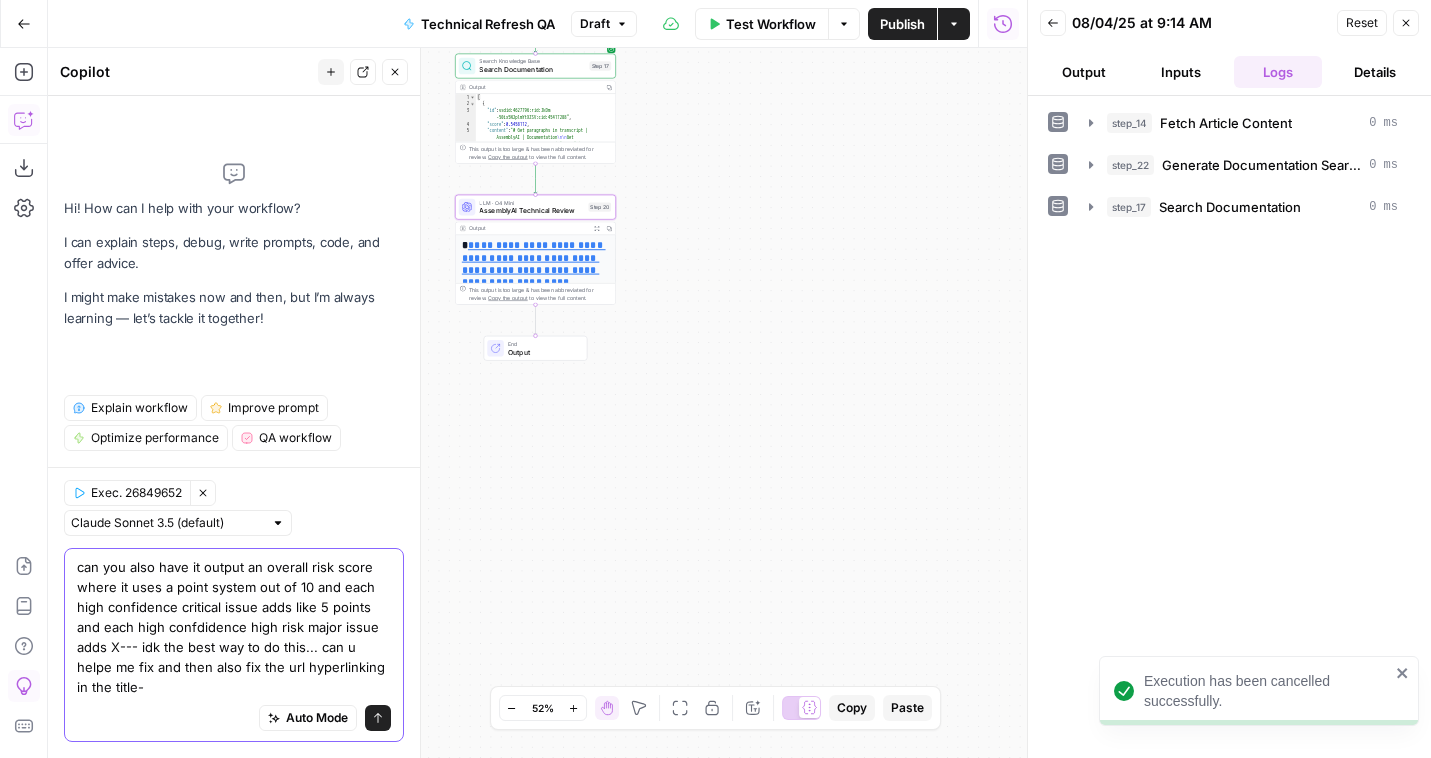 drag, startPoint x: 134, startPoint y: 686, endPoint x: 317, endPoint y: 643, distance: 187.98404 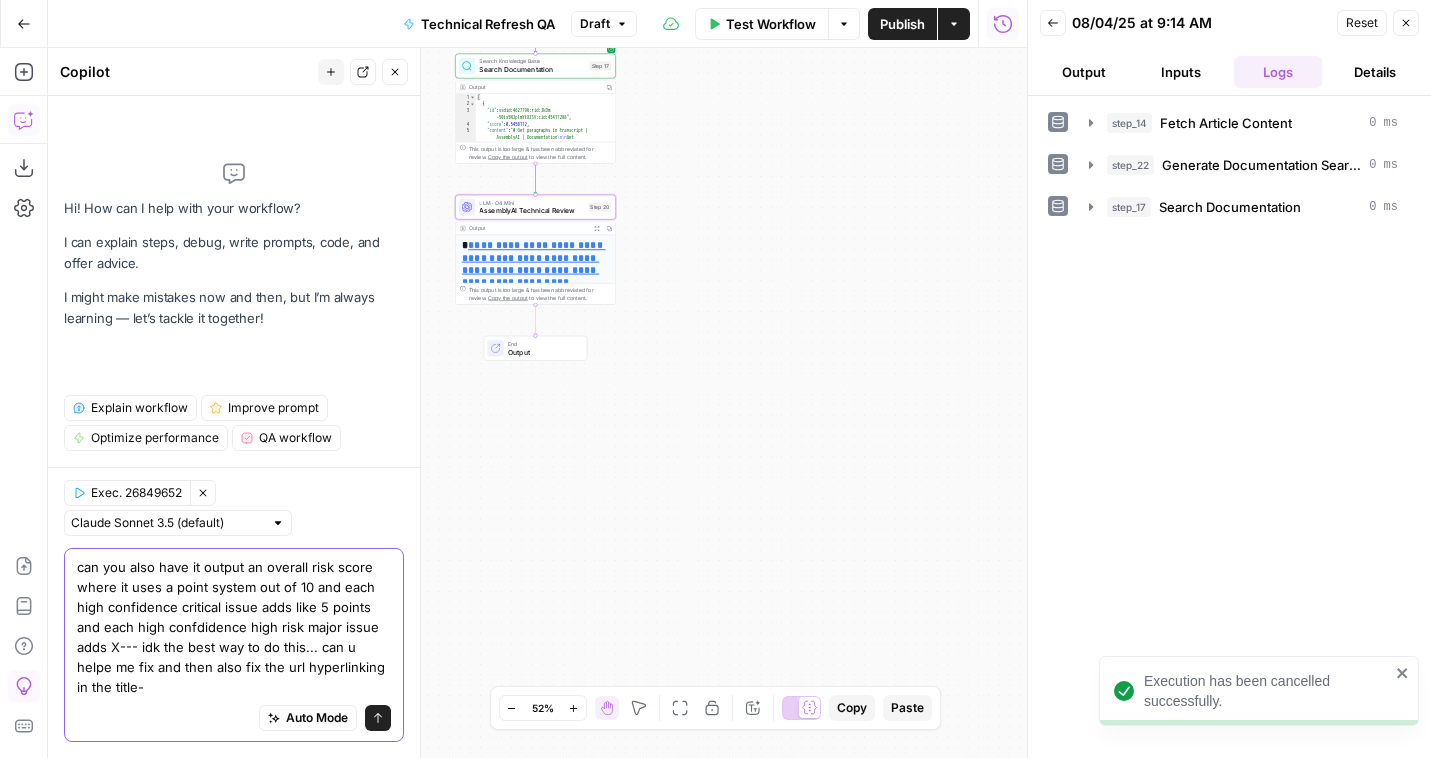 click on "can you also have it output an overall risk score where it uses a point system out of 10 and each high confidence critical issue adds like 5 points and each high confdidence high risk major issue adds X--- idk the best way to do this... can u helpe me fix and then also fix the url hyperlinking in the title-" at bounding box center (234, 627) 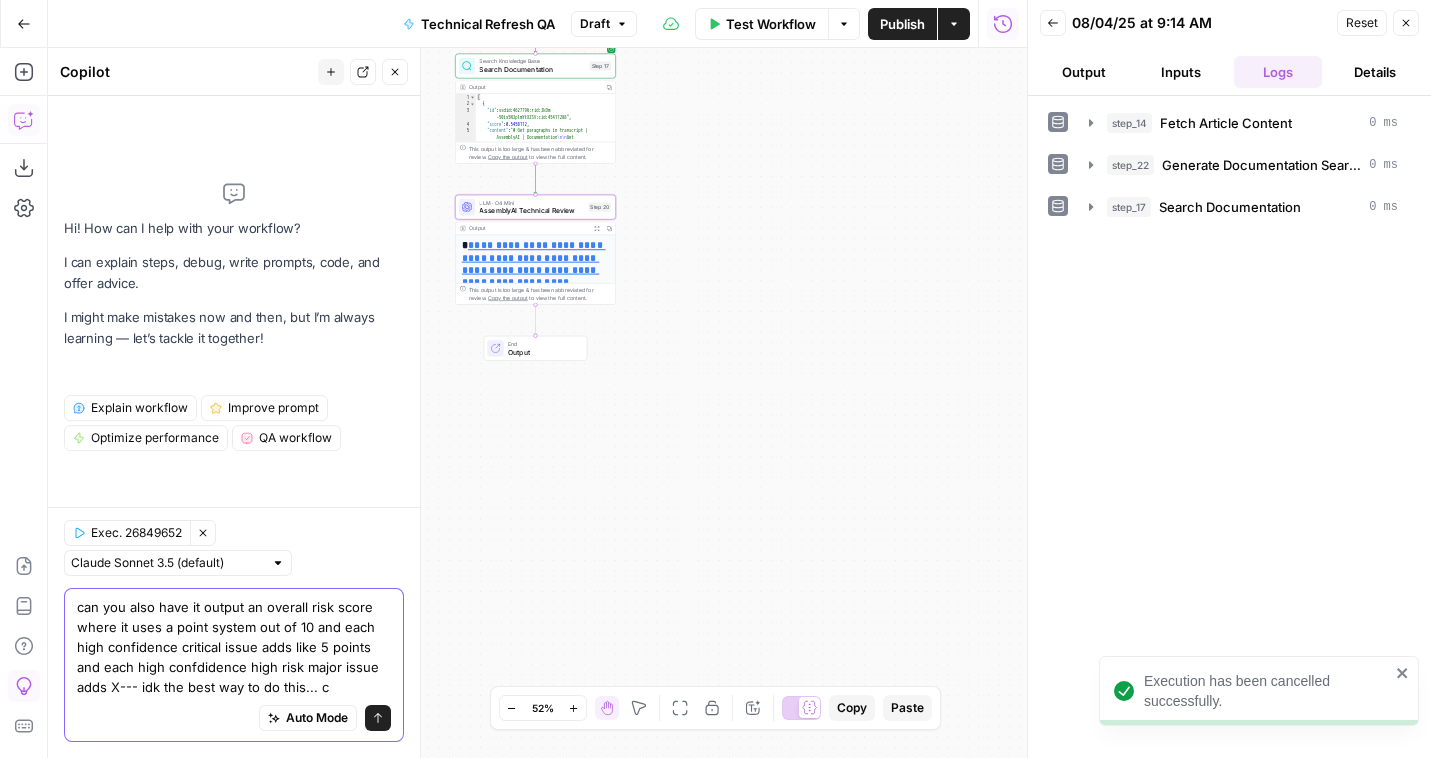 scroll, scrollTop: 0, scrollLeft: 0, axis: both 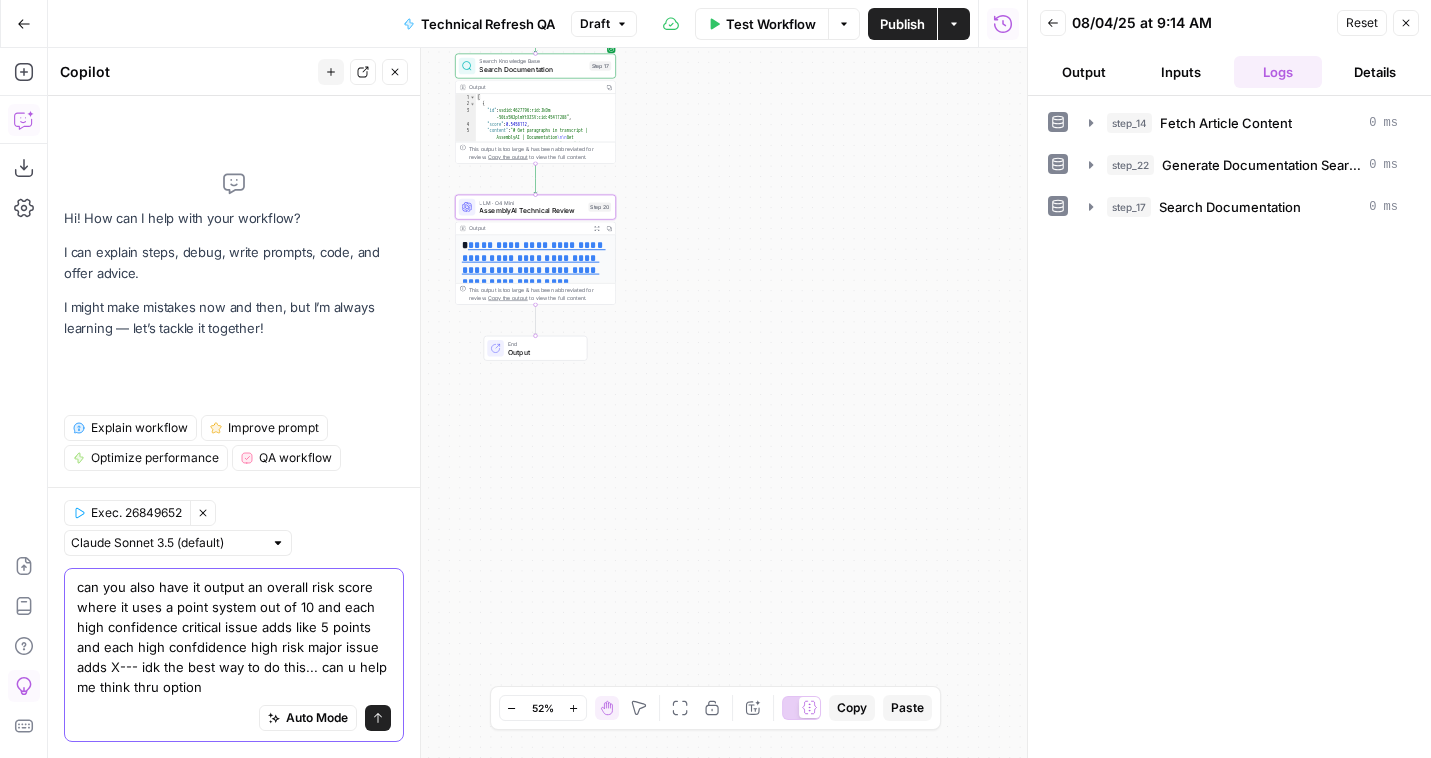 type on "can you also have it output an overall risk score where it uses a point system out of 10 and each high confidence critical issue adds like 5 points and each high confdidence high risk major issue adds X--- idk the best way to do this... can u help me think thru options" 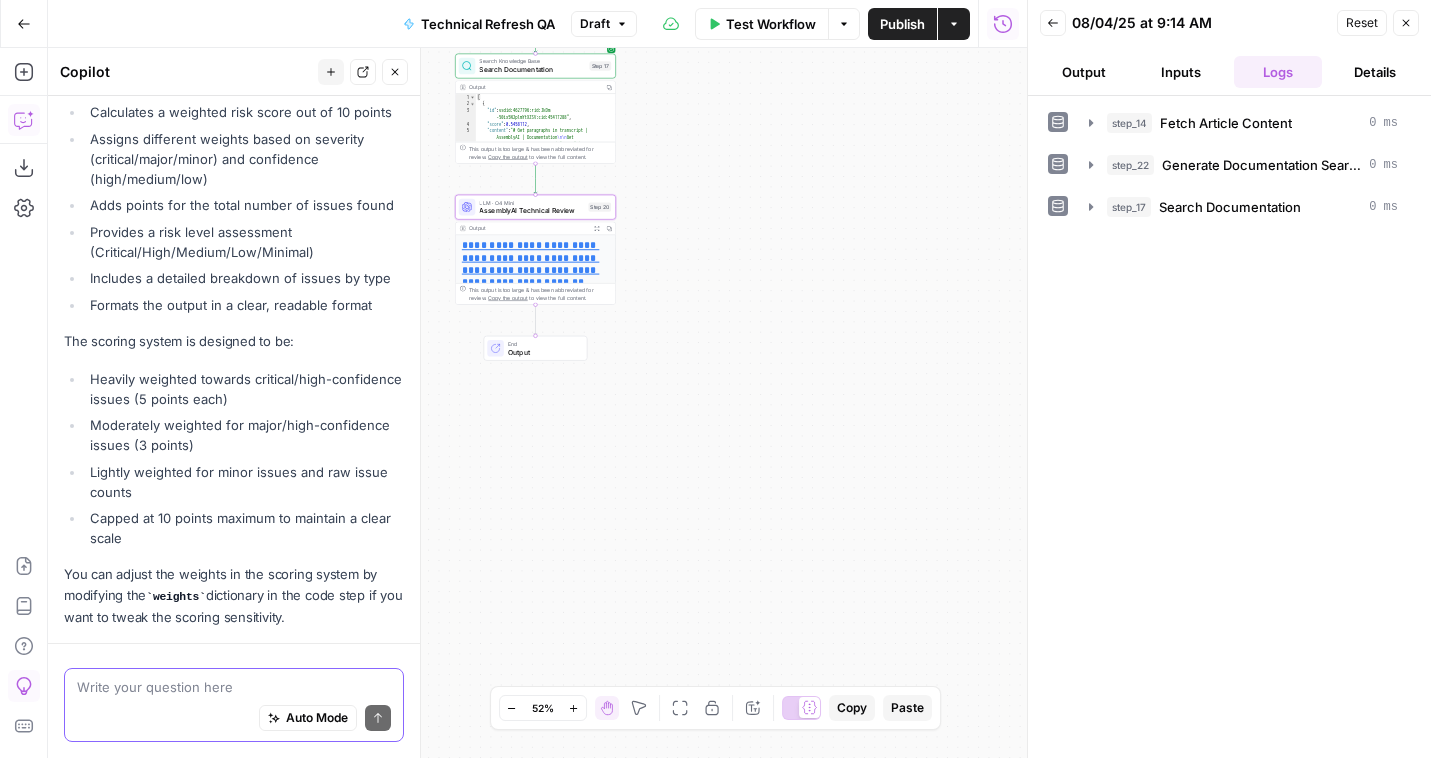 scroll, scrollTop: 973, scrollLeft: 0, axis: vertical 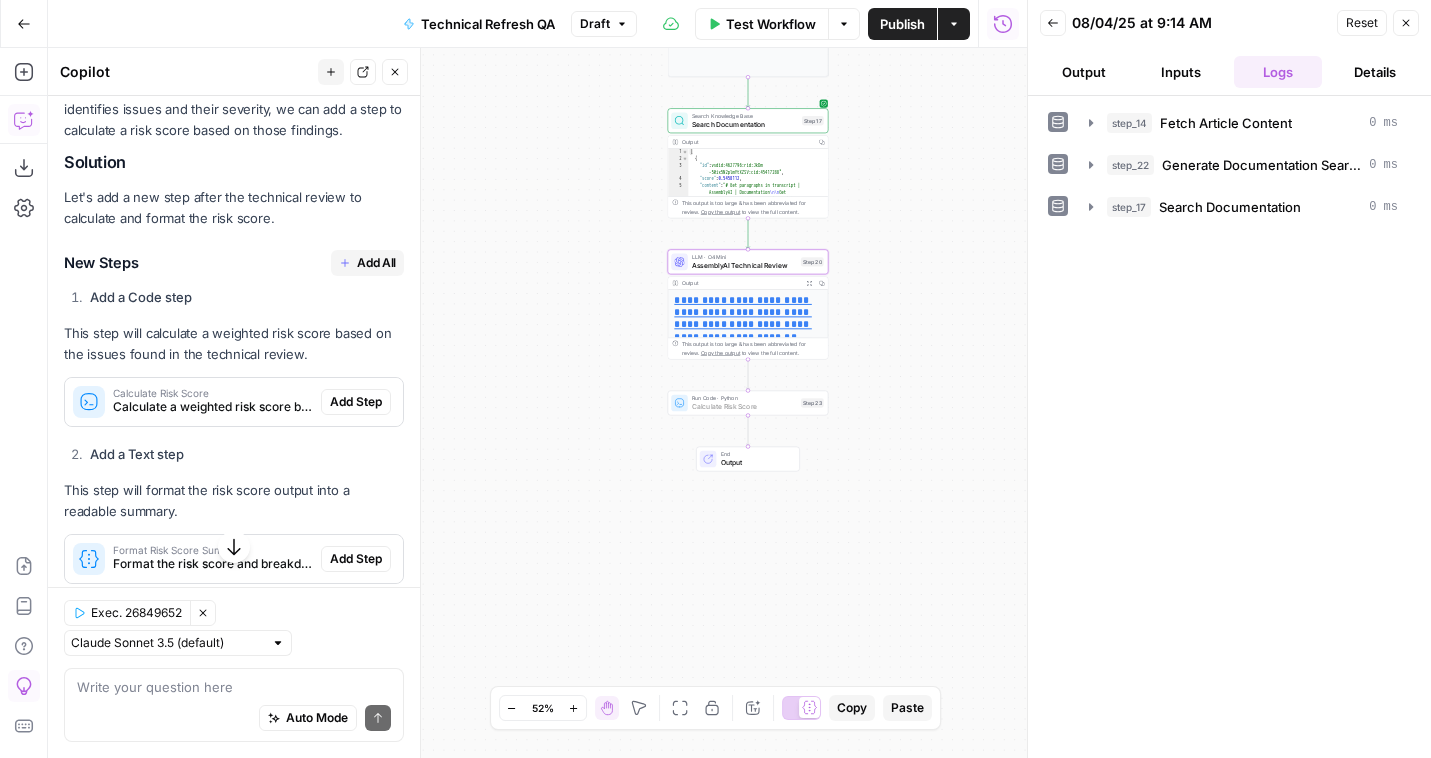 click on "Add Step" at bounding box center [356, 402] 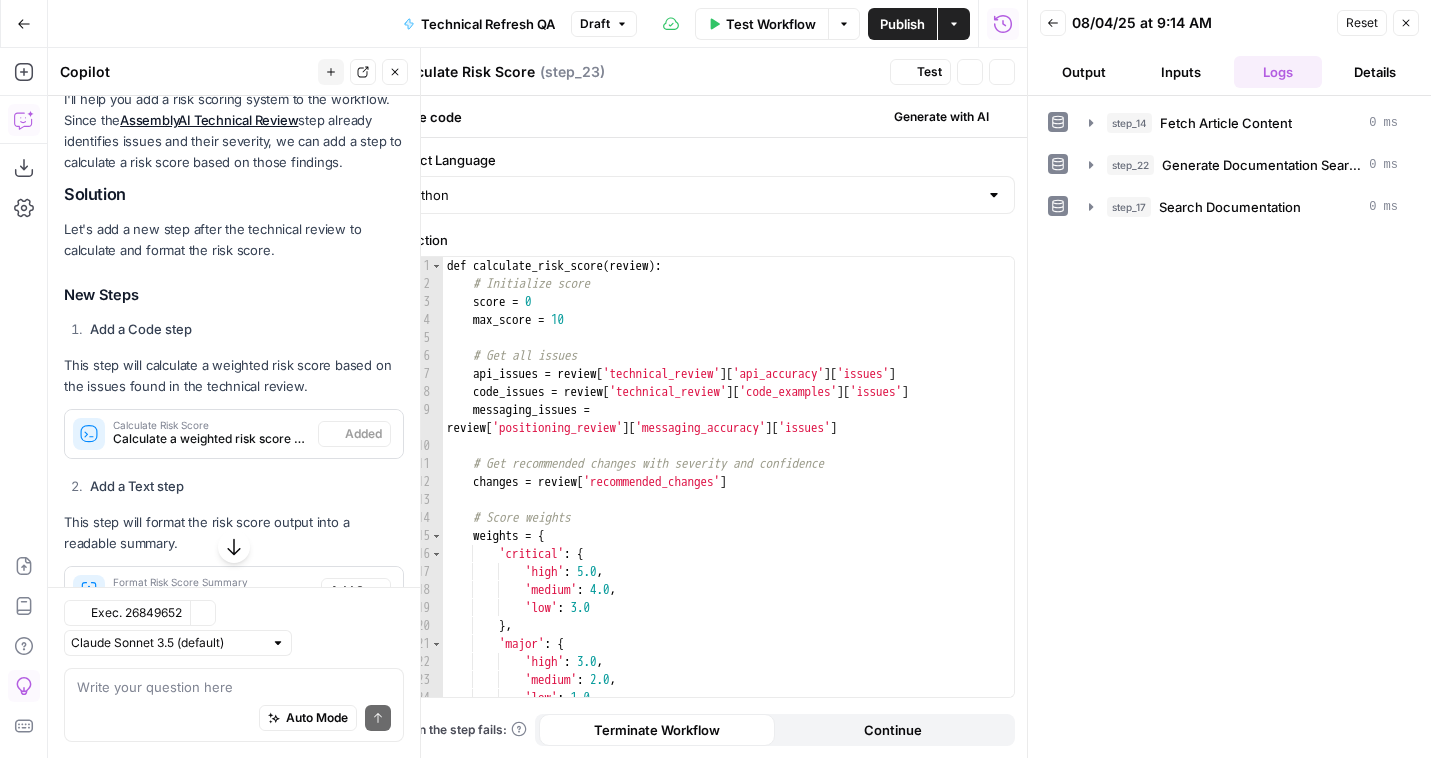 scroll, scrollTop: 415, scrollLeft: 0, axis: vertical 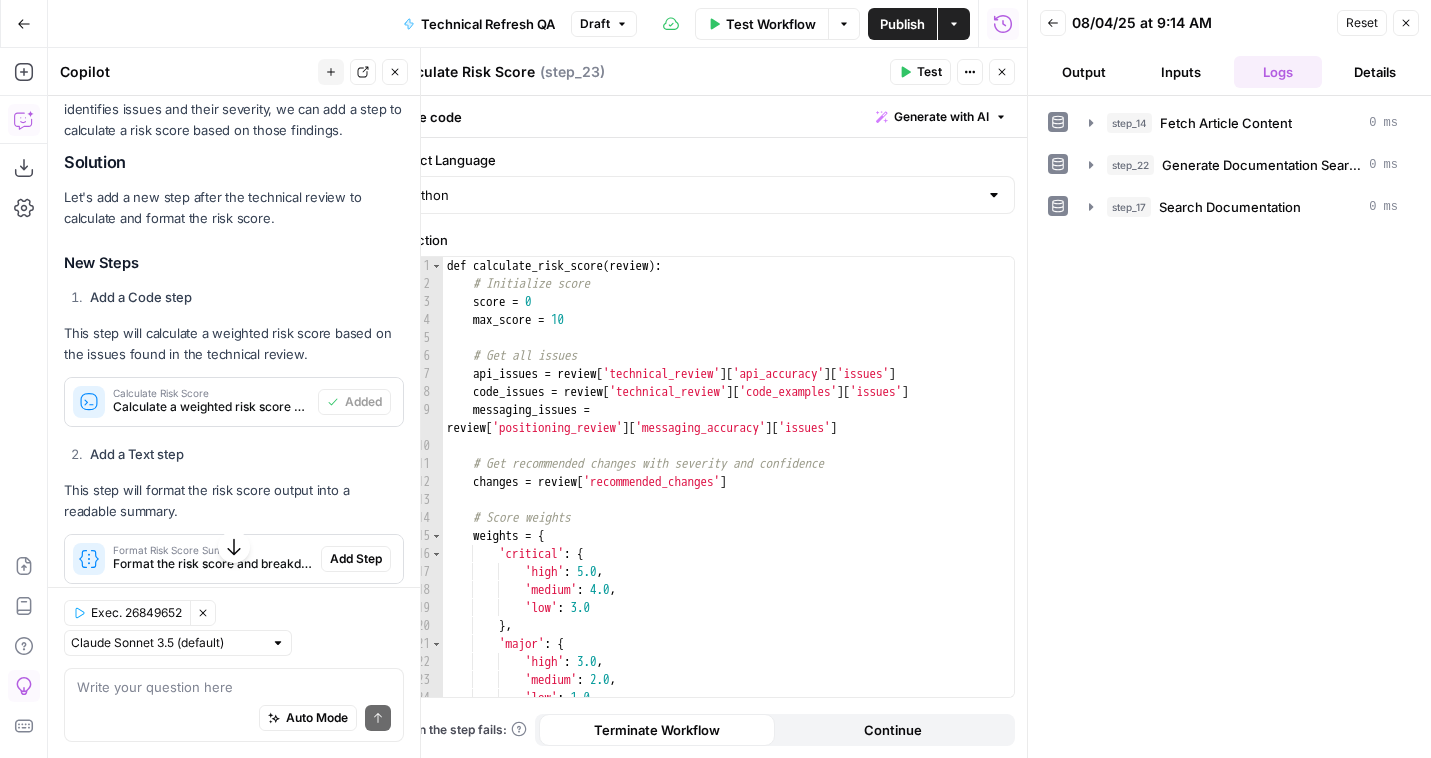 click on "Calculate Risk Score Calculate Risk Score  ( step_23 ) Test Actions Close" at bounding box center (704, 72) 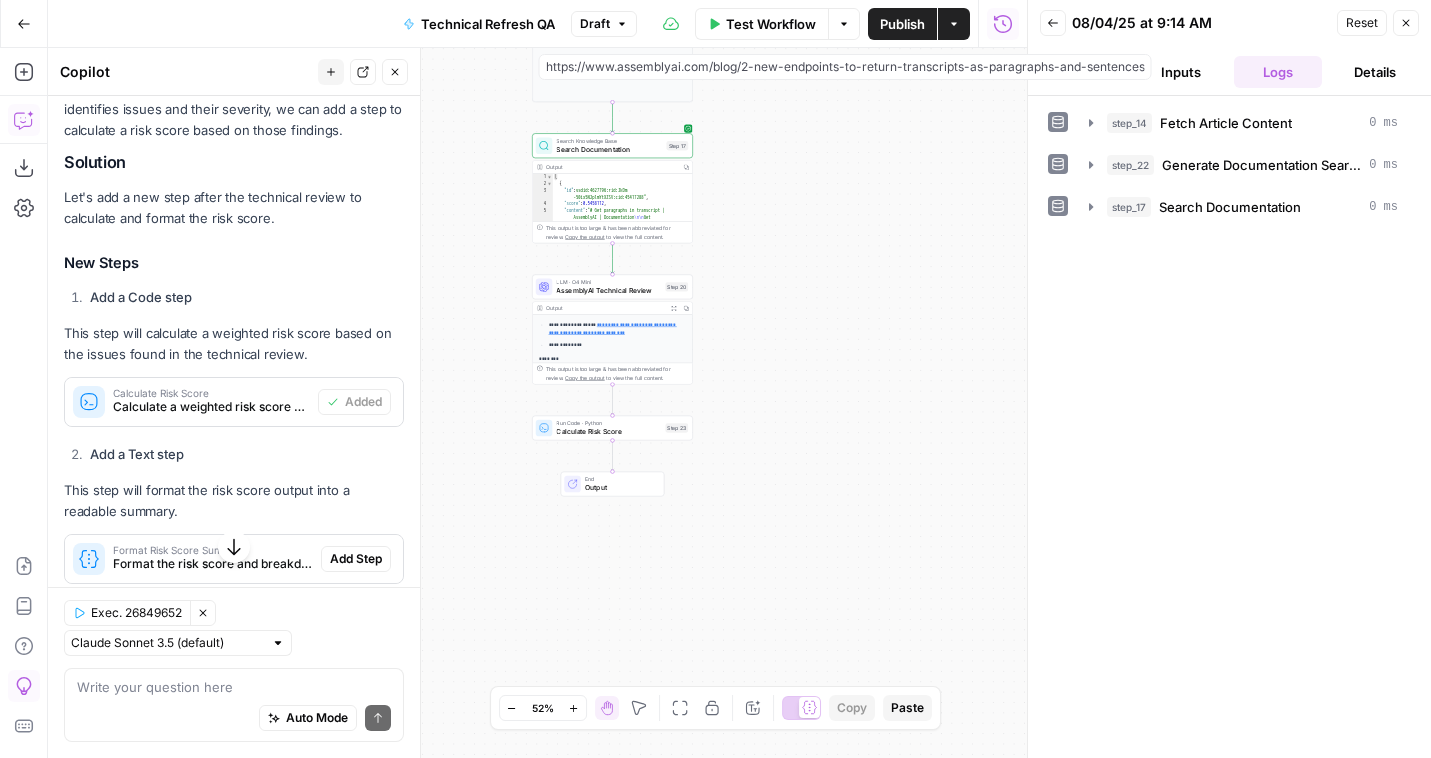 scroll, scrollTop: 468, scrollLeft: 0, axis: vertical 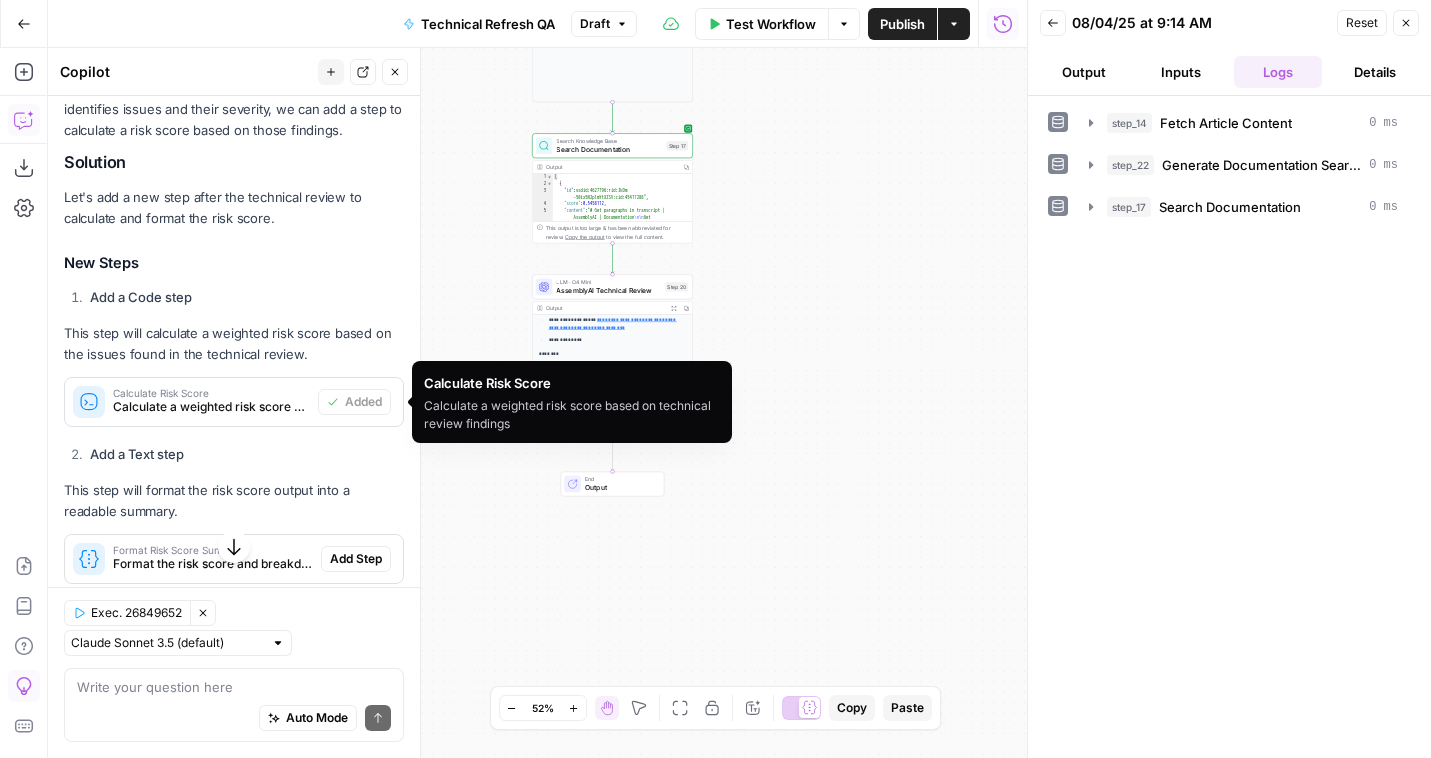 click on "Calculate Risk Score" at bounding box center [211, 393] 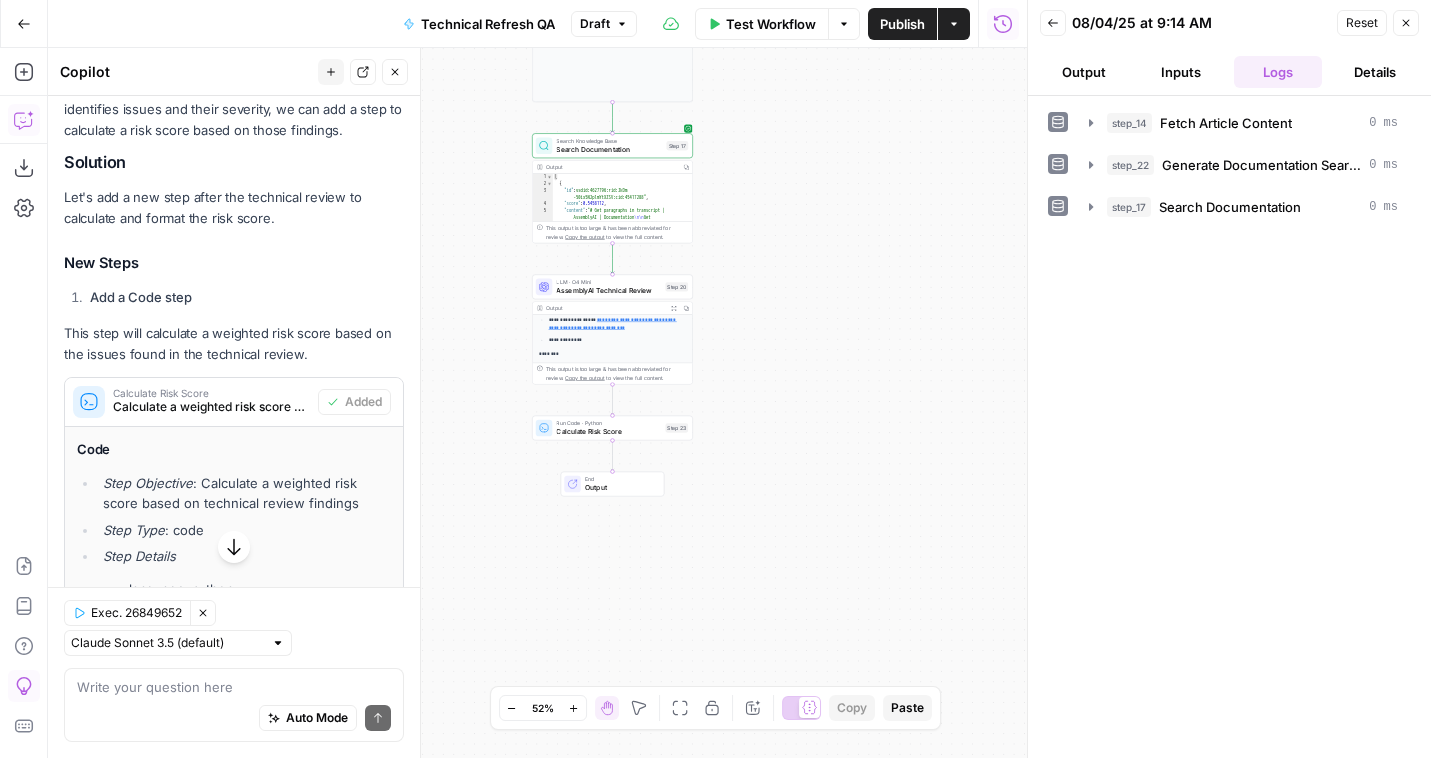 scroll, scrollTop: 636, scrollLeft: 0, axis: vertical 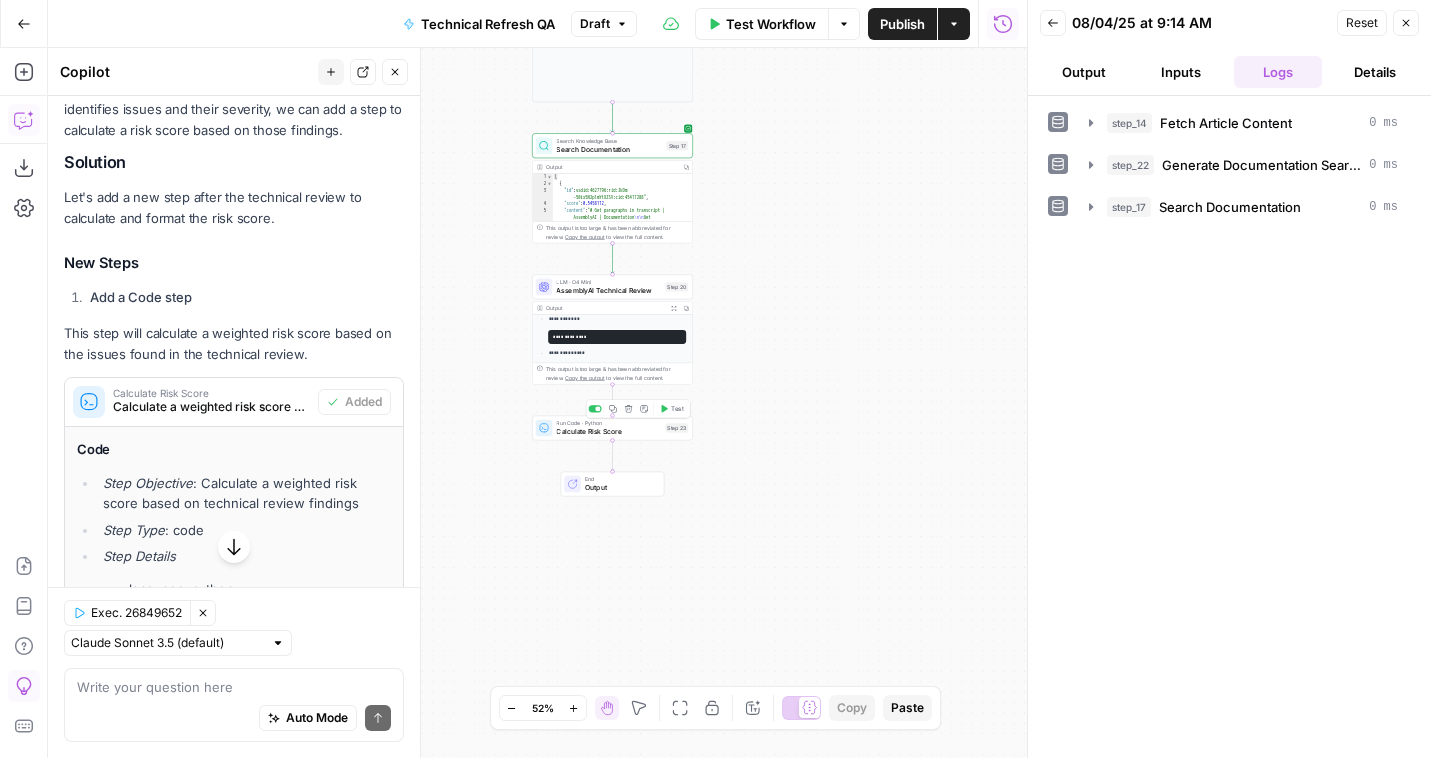 click on "Test" at bounding box center [677, 408] 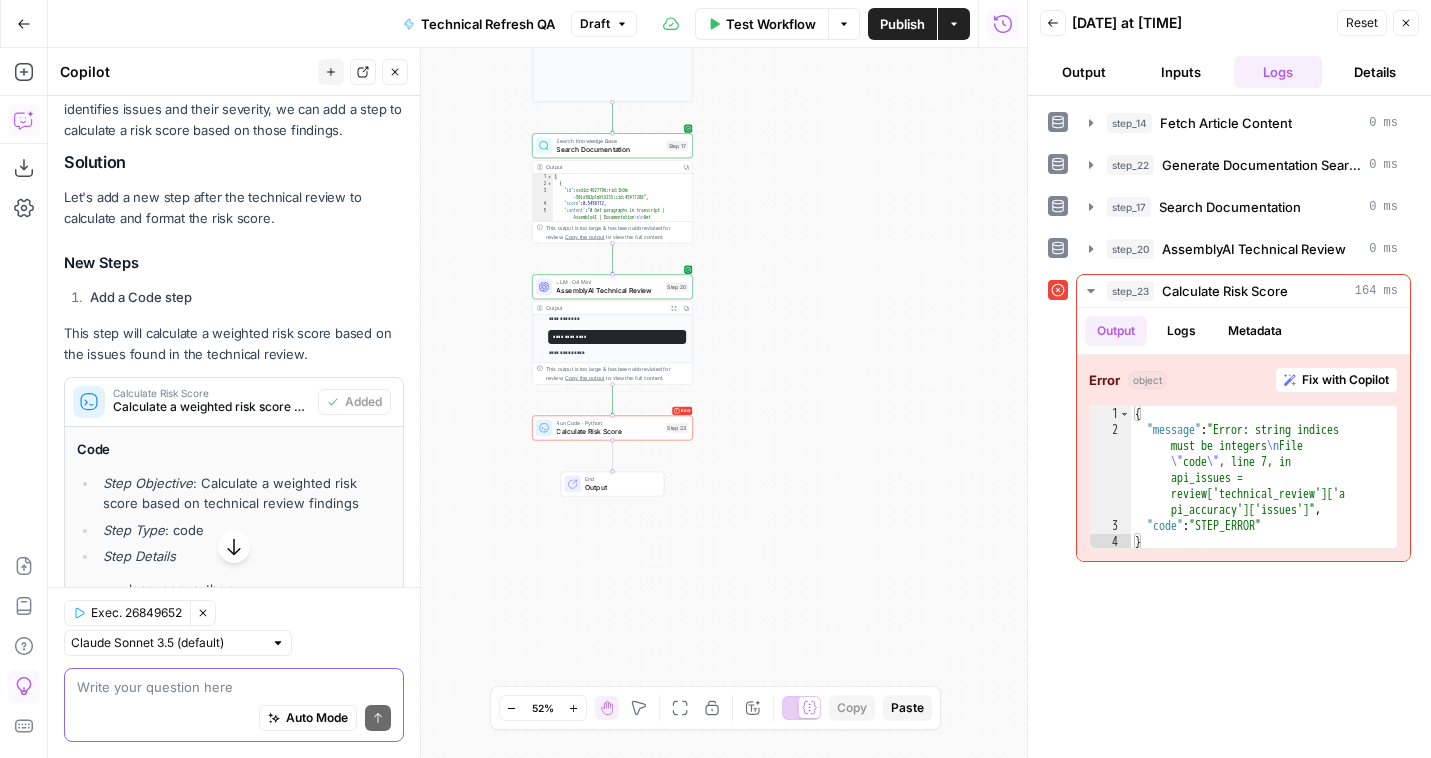 click at bounding box center [234, 687] 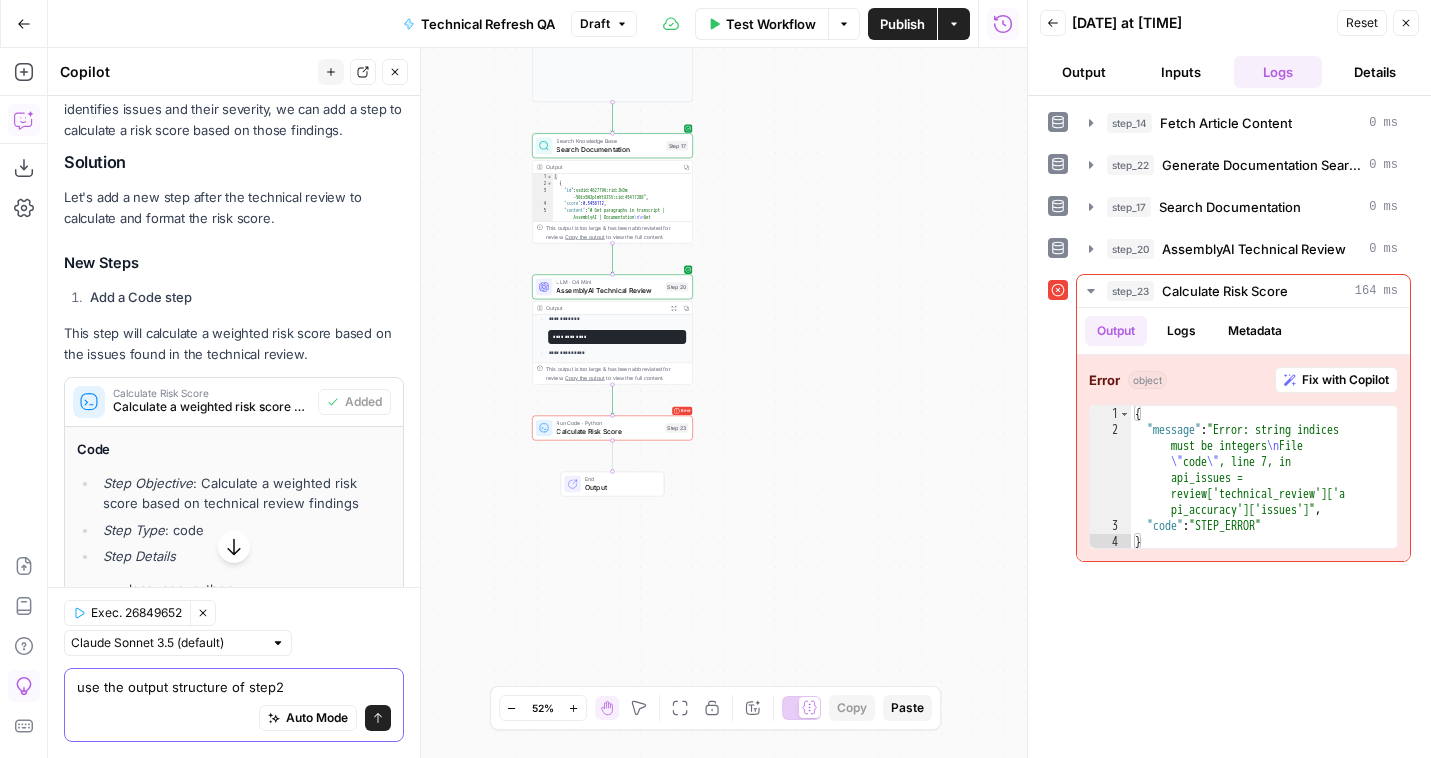 type on "use the output structure of step20" 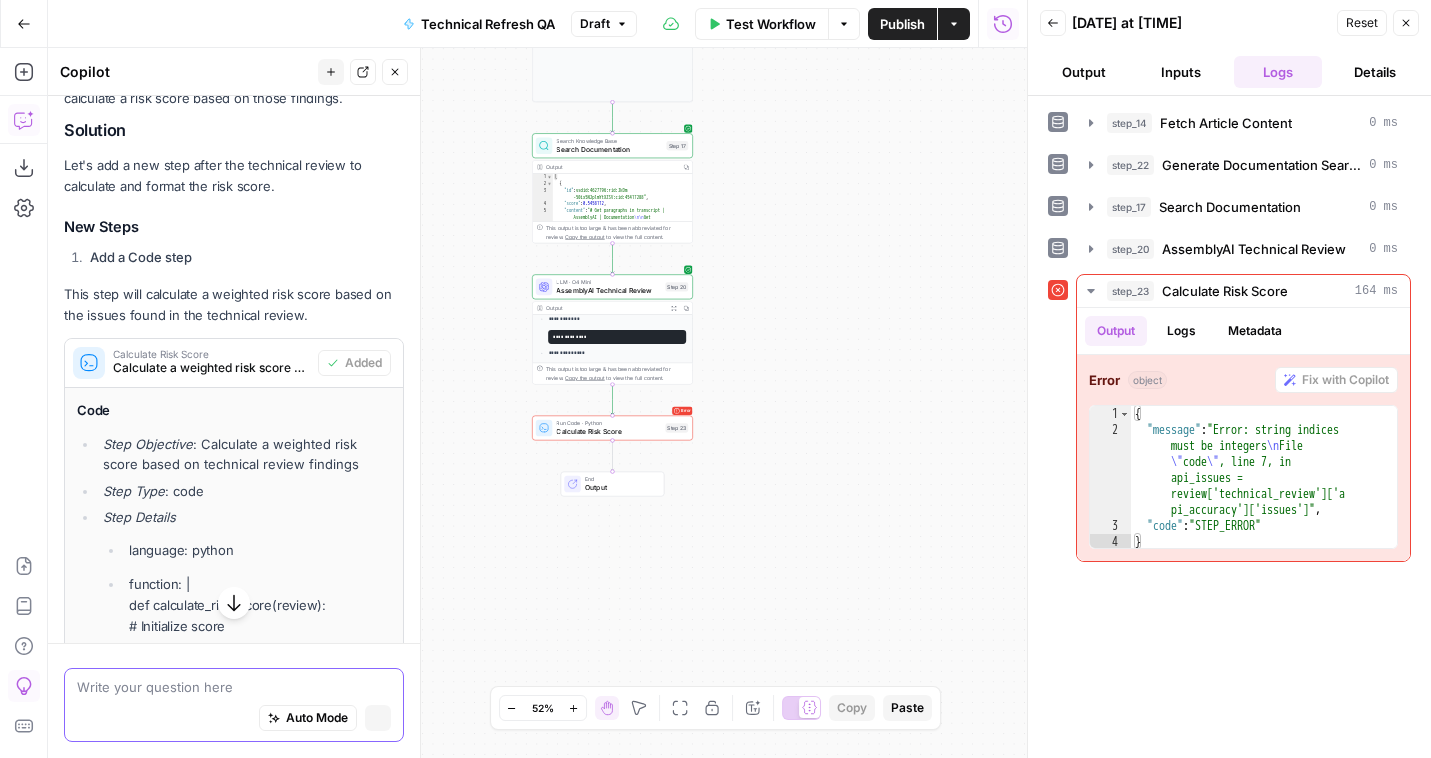 scroll, scrollTop: 383, scrollLeft: 0, axis: vertical 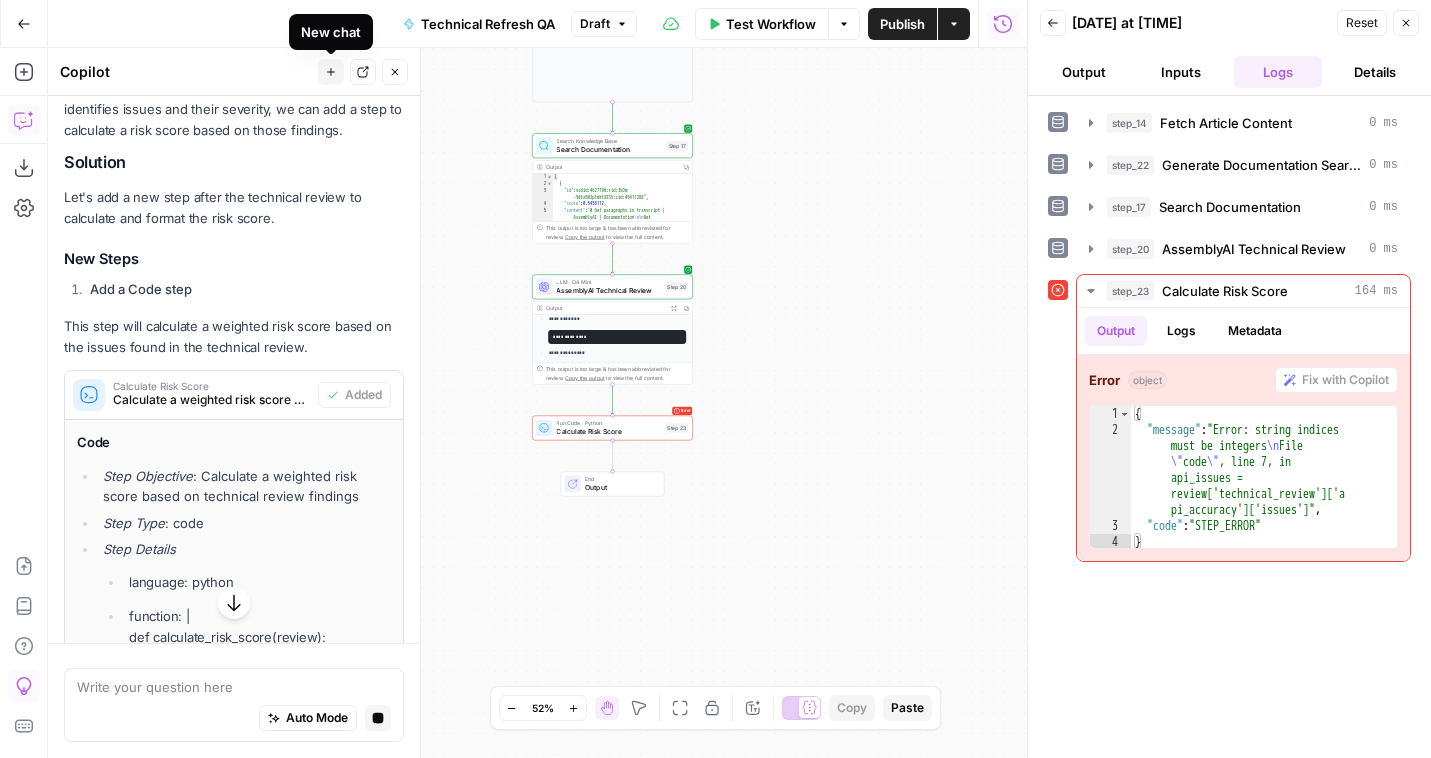 click 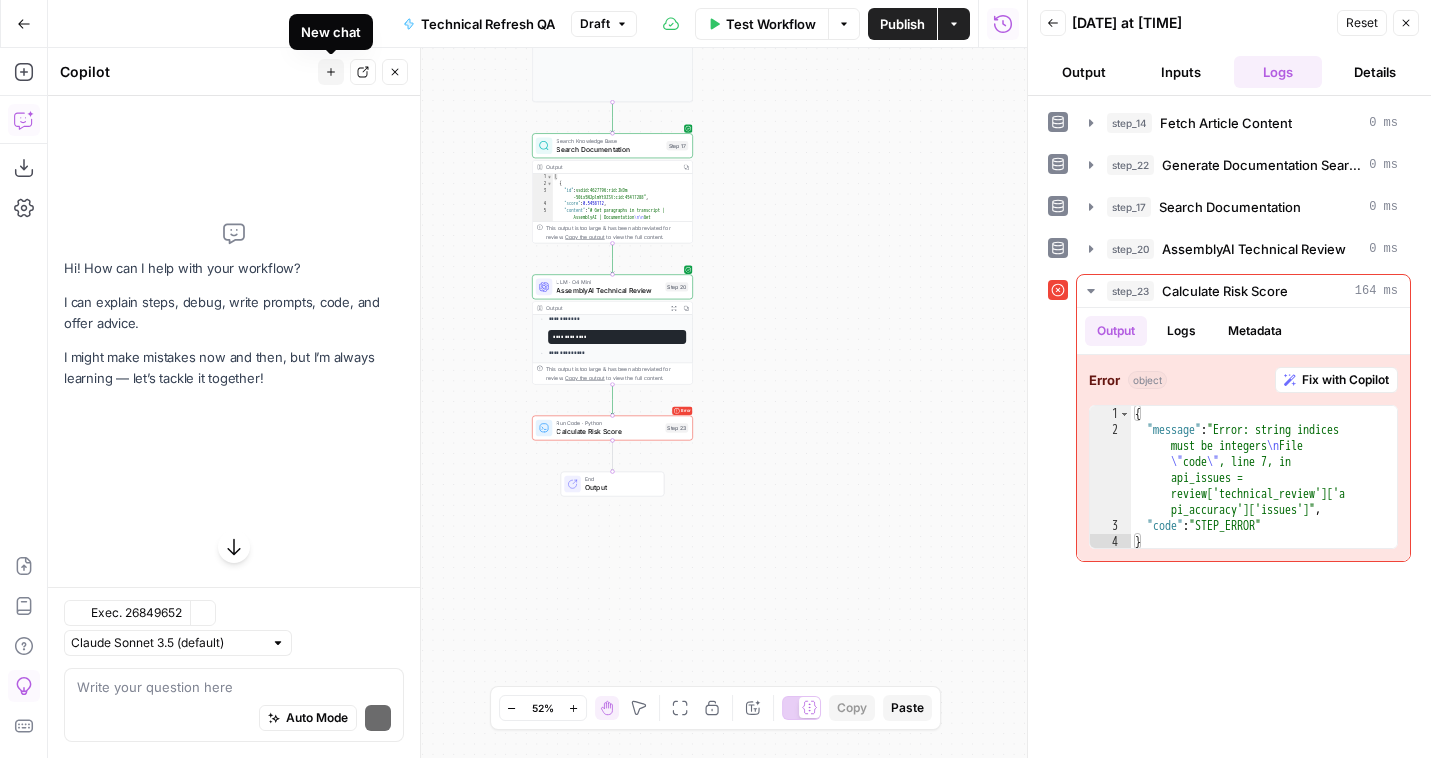 scroll, scrollTop: 0, scrollLeft: 0, axis: both 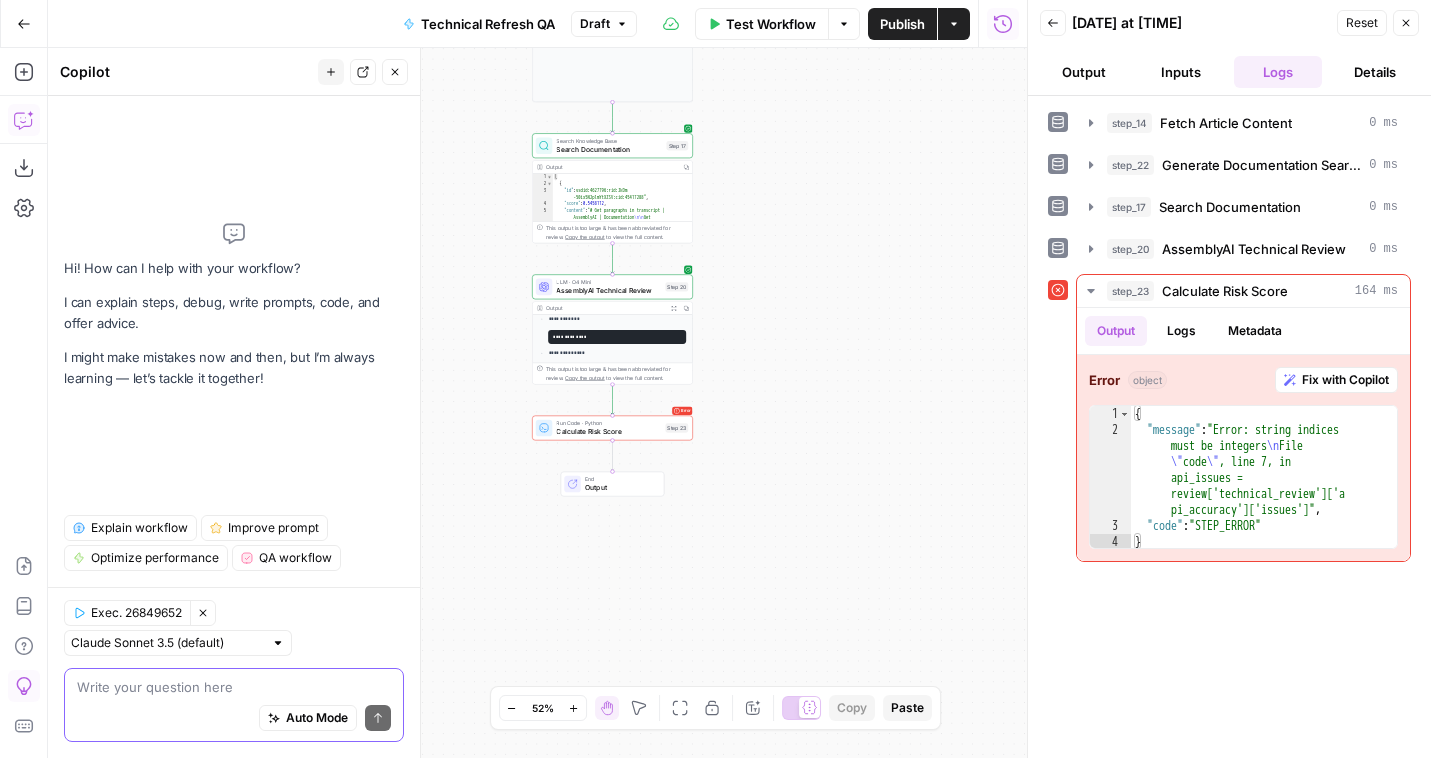 click at bounding box center [234, 687] 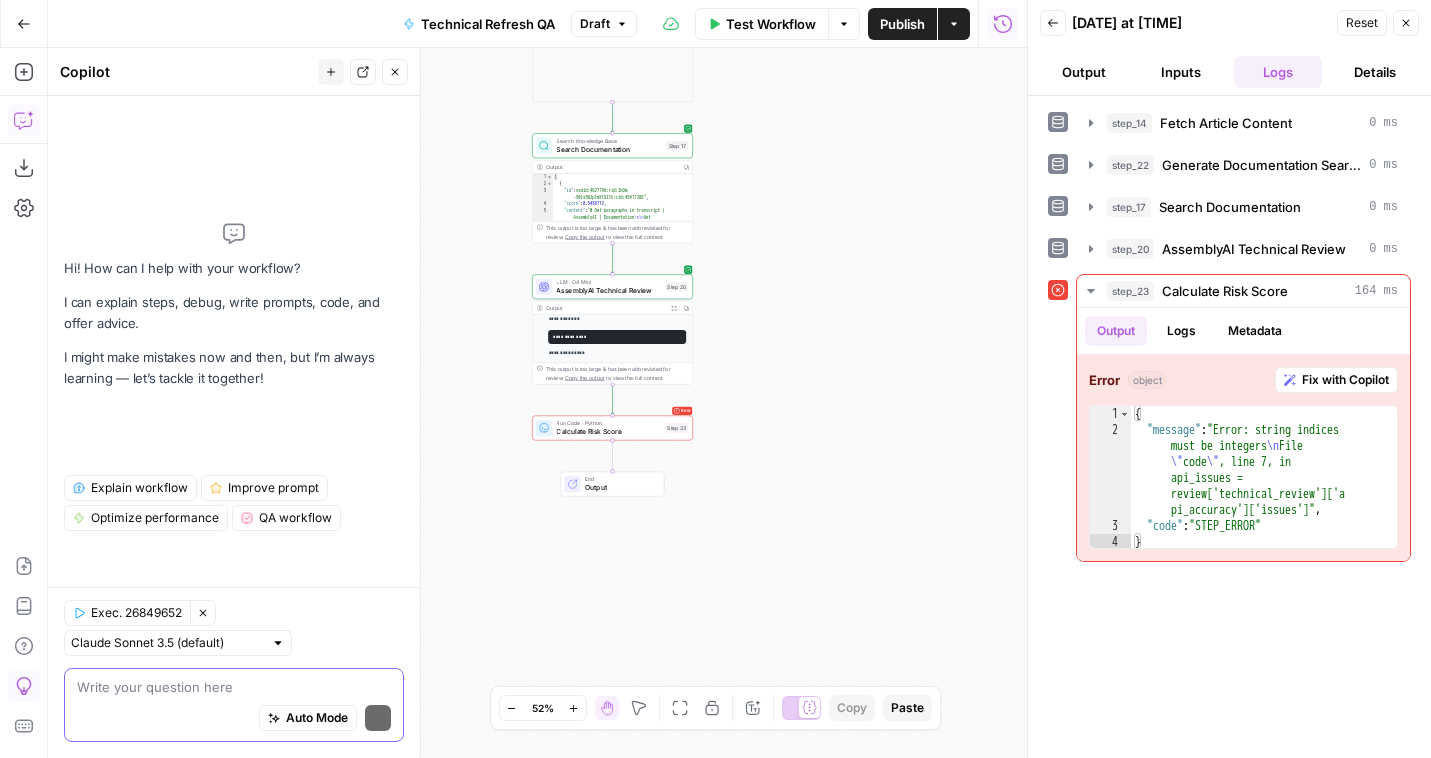 scroll, scrollTop: 0, scrollLeft: 0, axis: both 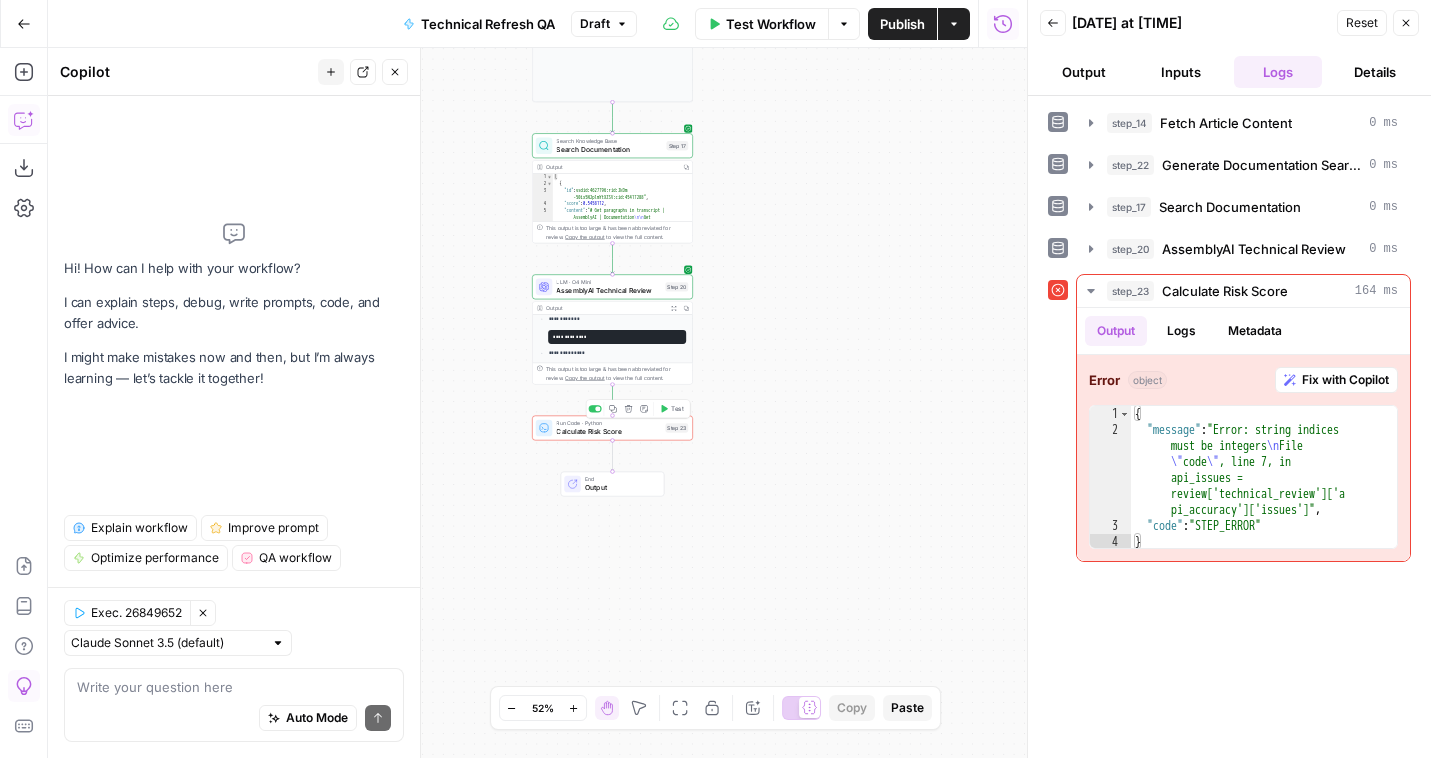 click 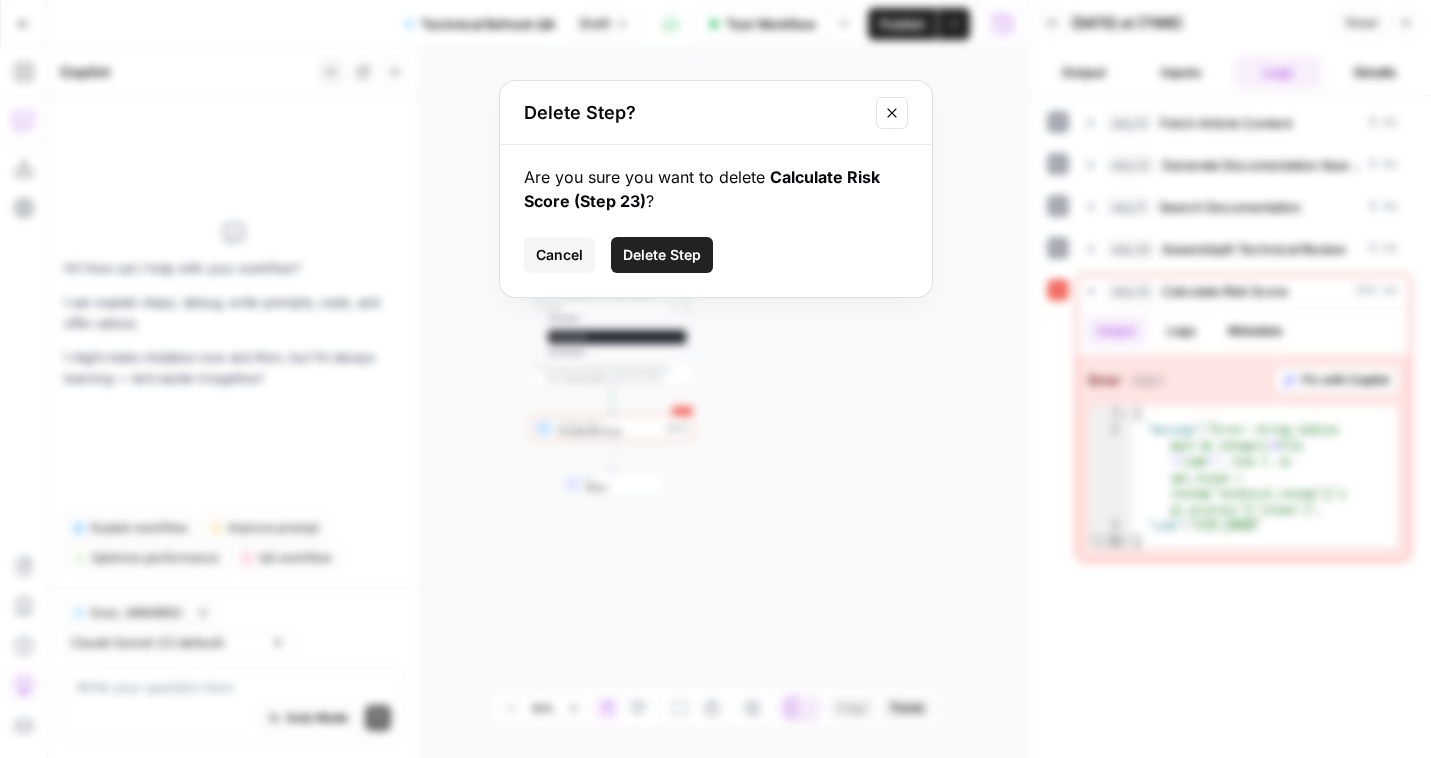 click on "Delete Step" at bounding box center [662, 255] 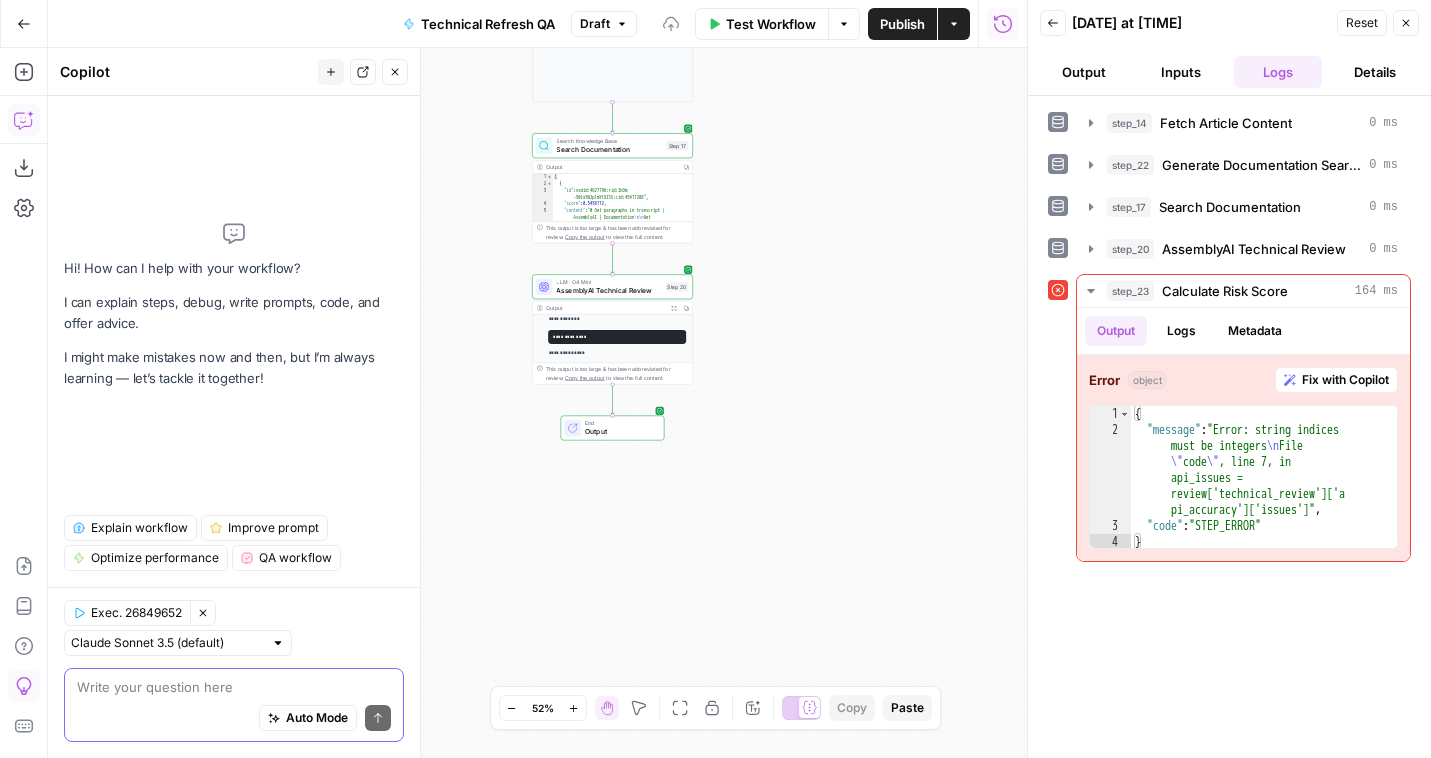 click at bounding box center [234, 687] 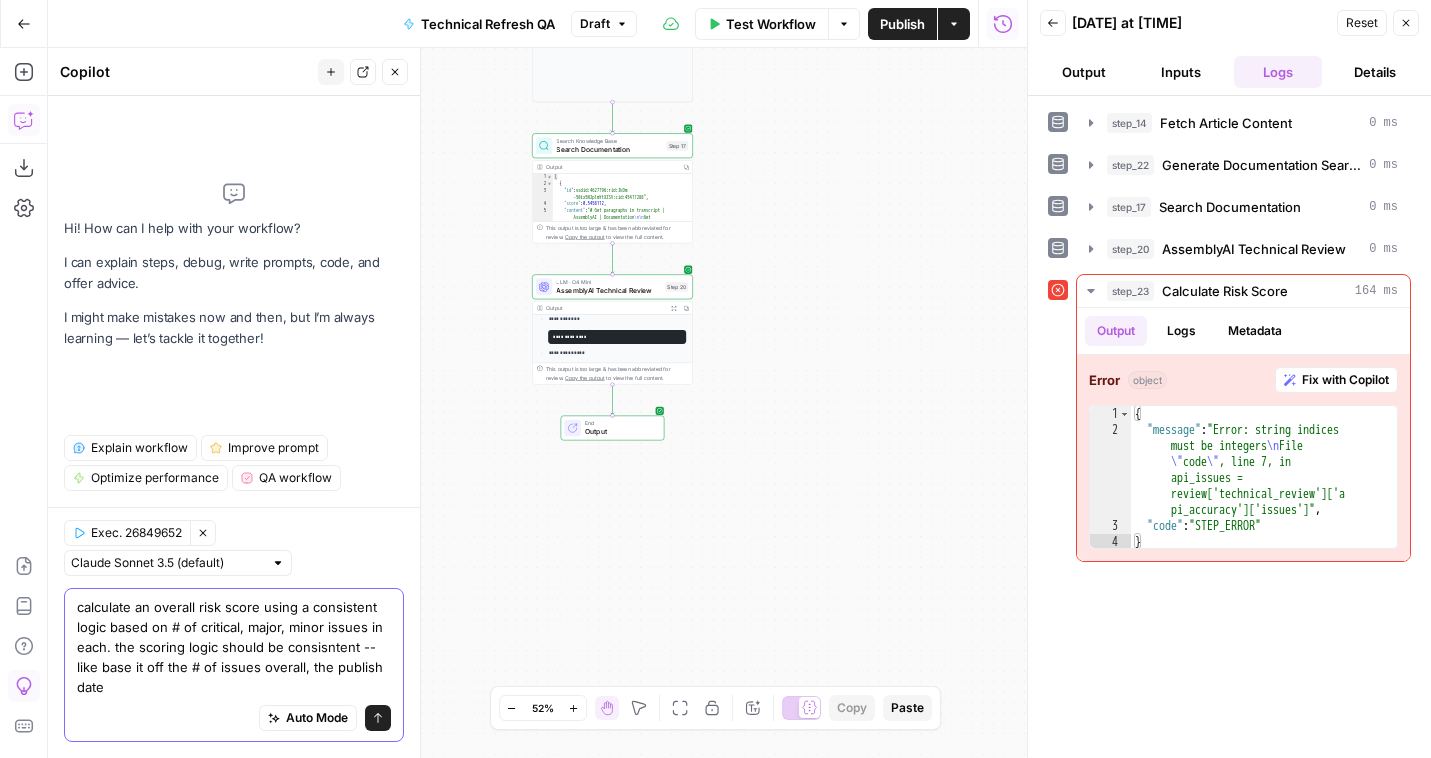 drag, startPoint x: 307, startPoint y: 671, endPoint x: 323, endPoint y: 738, distance: 68.88396 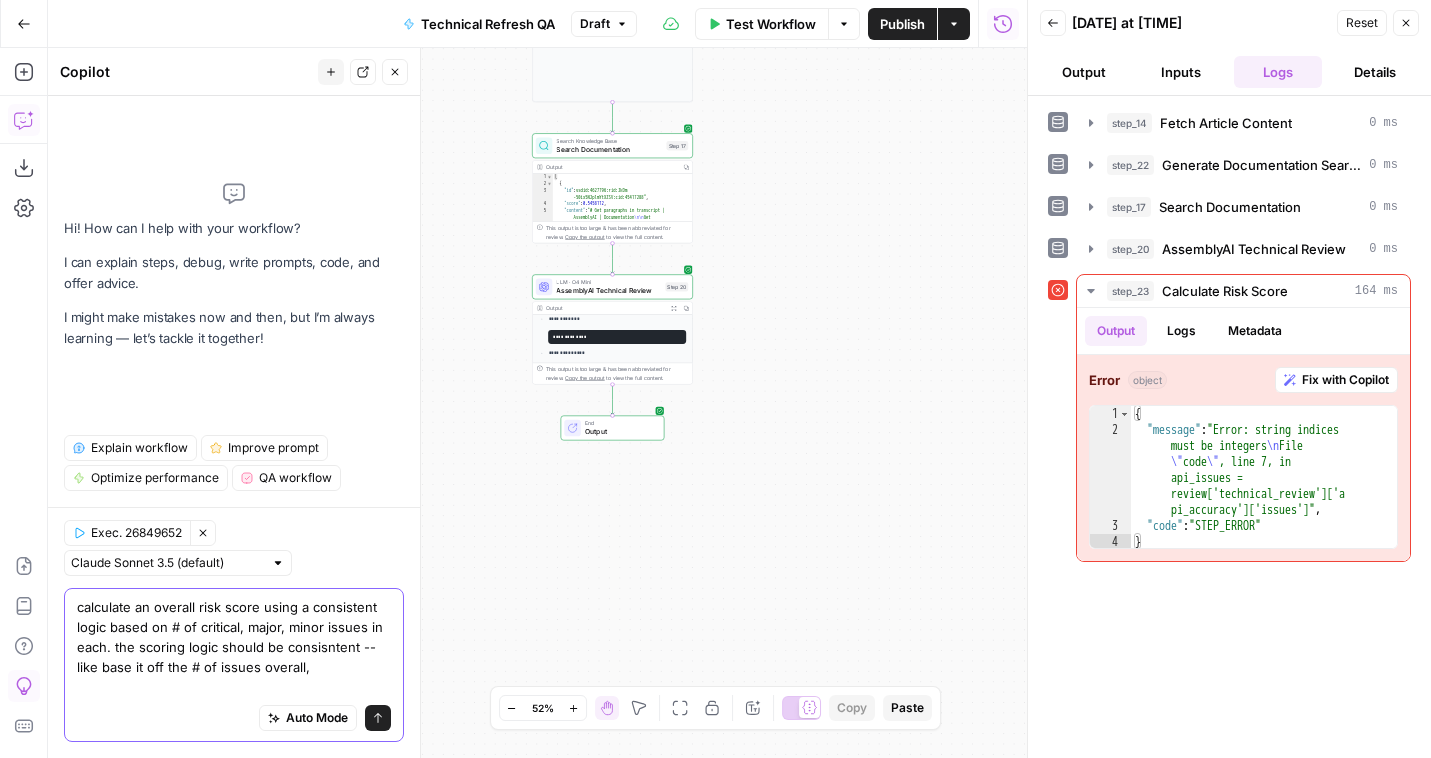 scroll, scrollTop: 0, scrollLeft: 0, axis: both 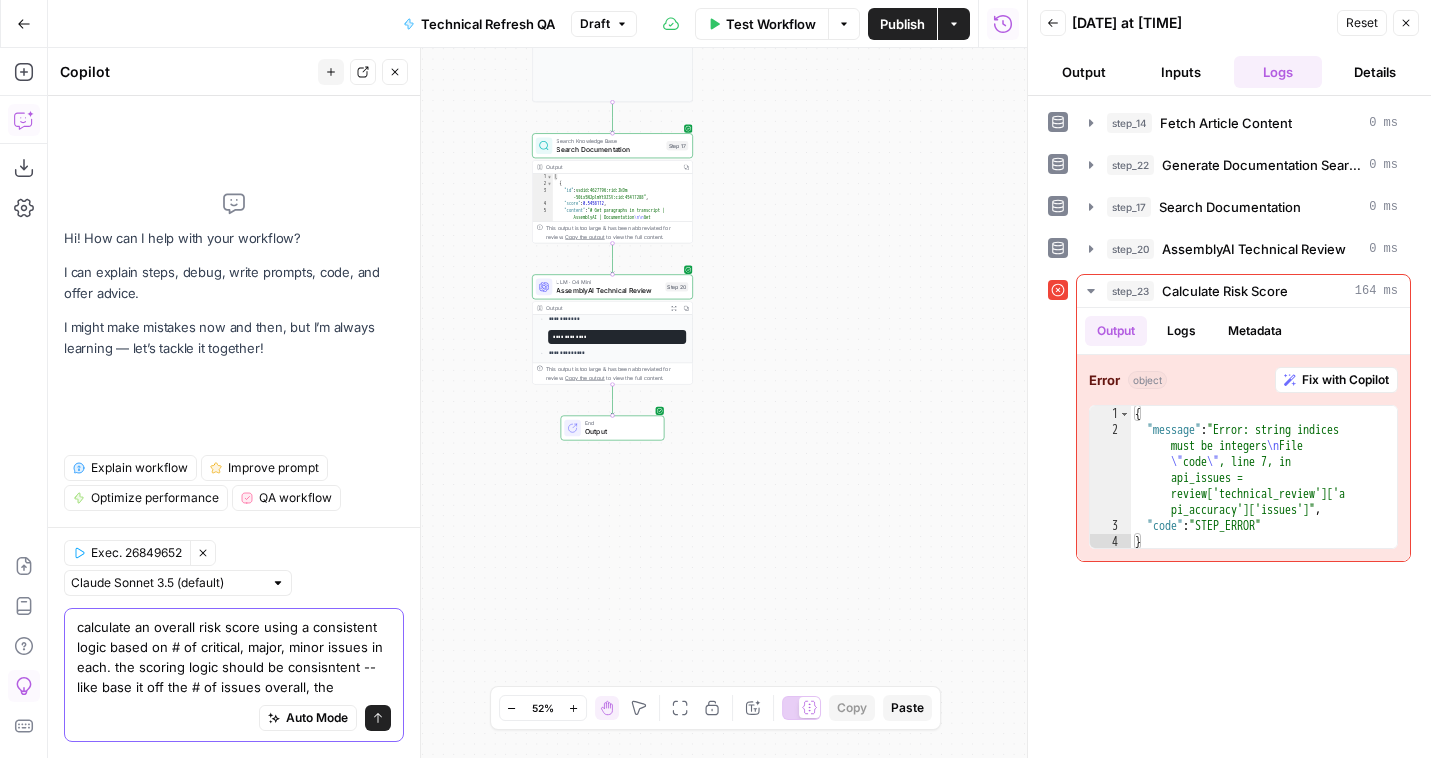 drag, startPoint x: 216, startPoint y: 686, endPoint x: 486, endPoint y: 737, distance: 274.77444 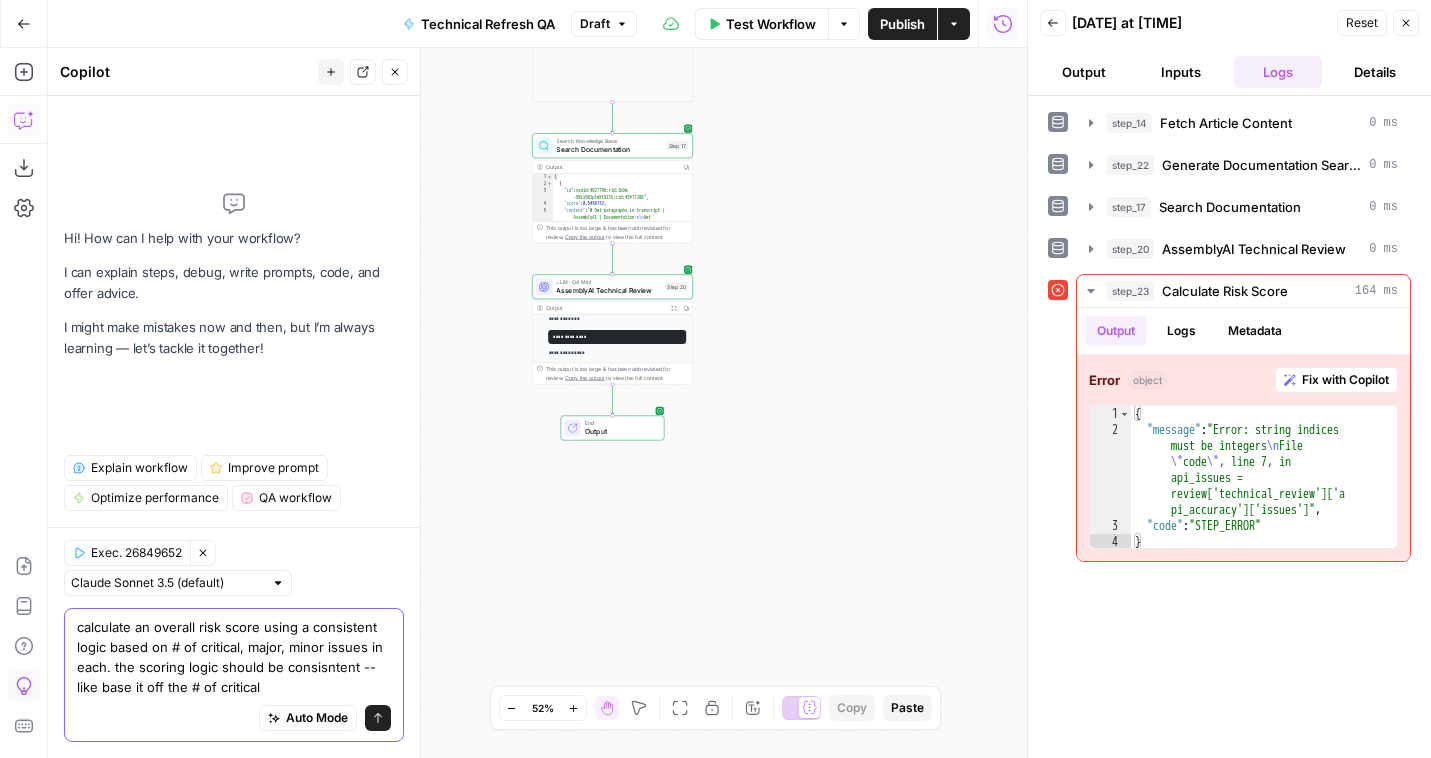 drag, startPoint x: 271, startPoint y: 689, endPoint x: 51, endPoint y: 687, distance: 220.0091 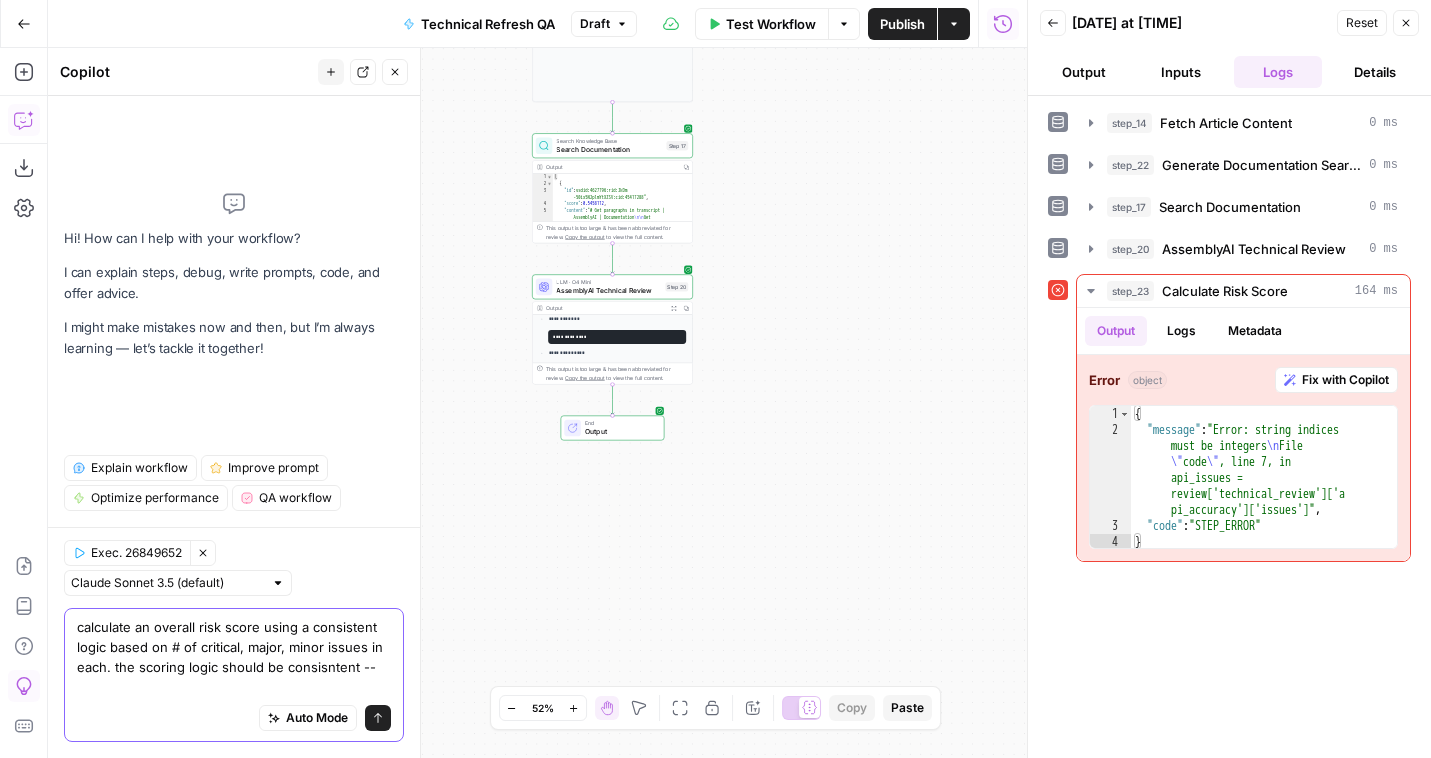 scroll, scrollTop: 0, scrollLeft: 0, axis: both 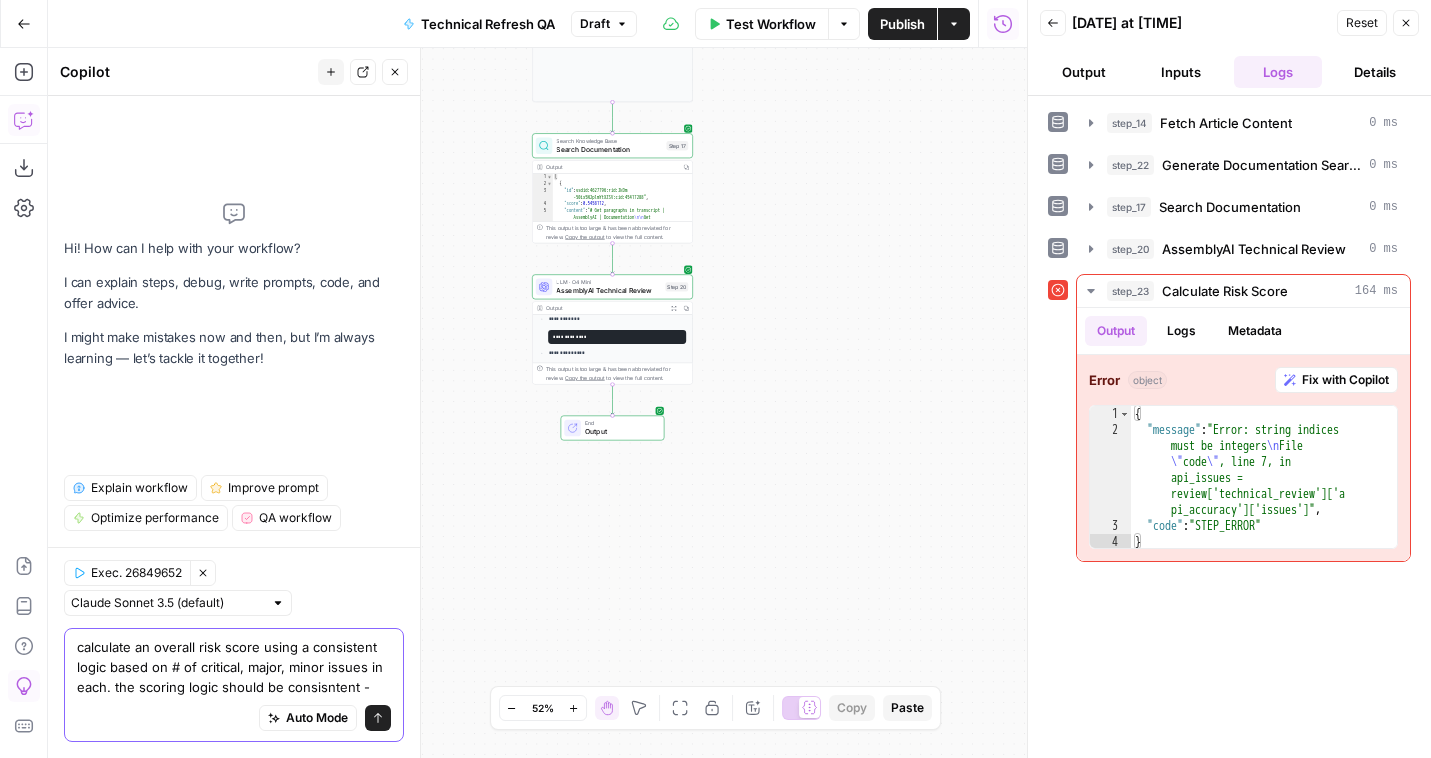 type on "calculate an overall risk score using a consistent logic based on # of critical, major, minor issues in each. the scoring logic should be consisntent" 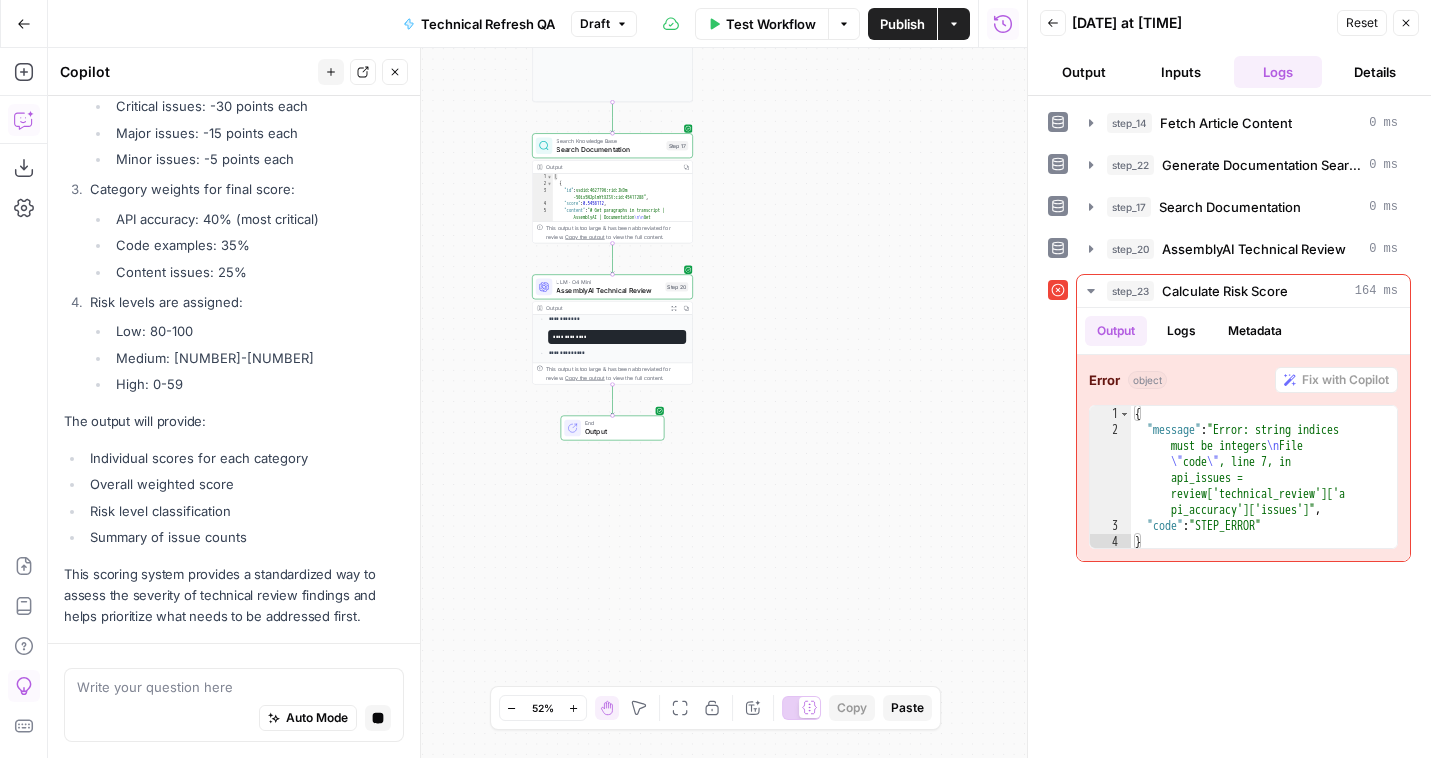 scroll, scrollTop: 803, scrollLeft: 0, axis: vertical 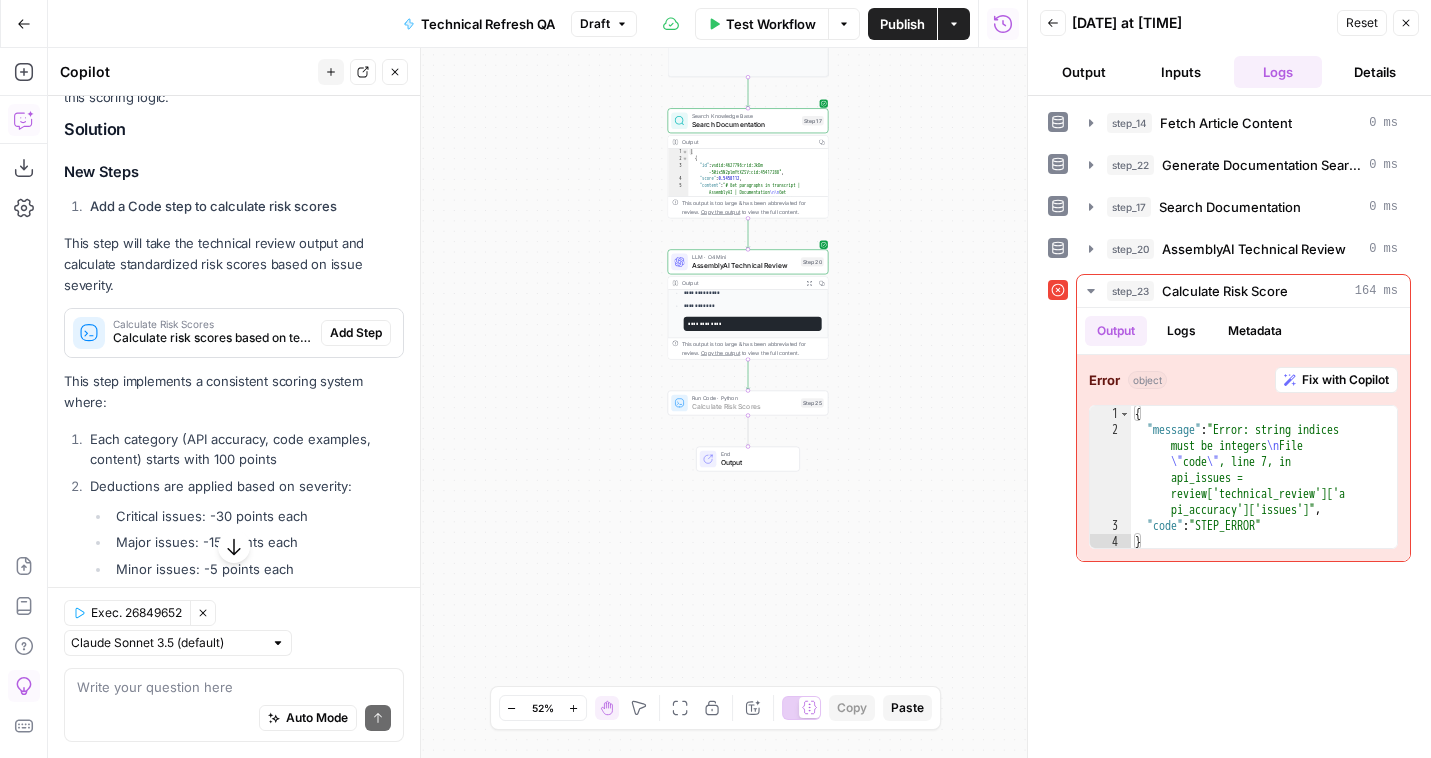 click on "Add Step" at bounding box center [356, 333] 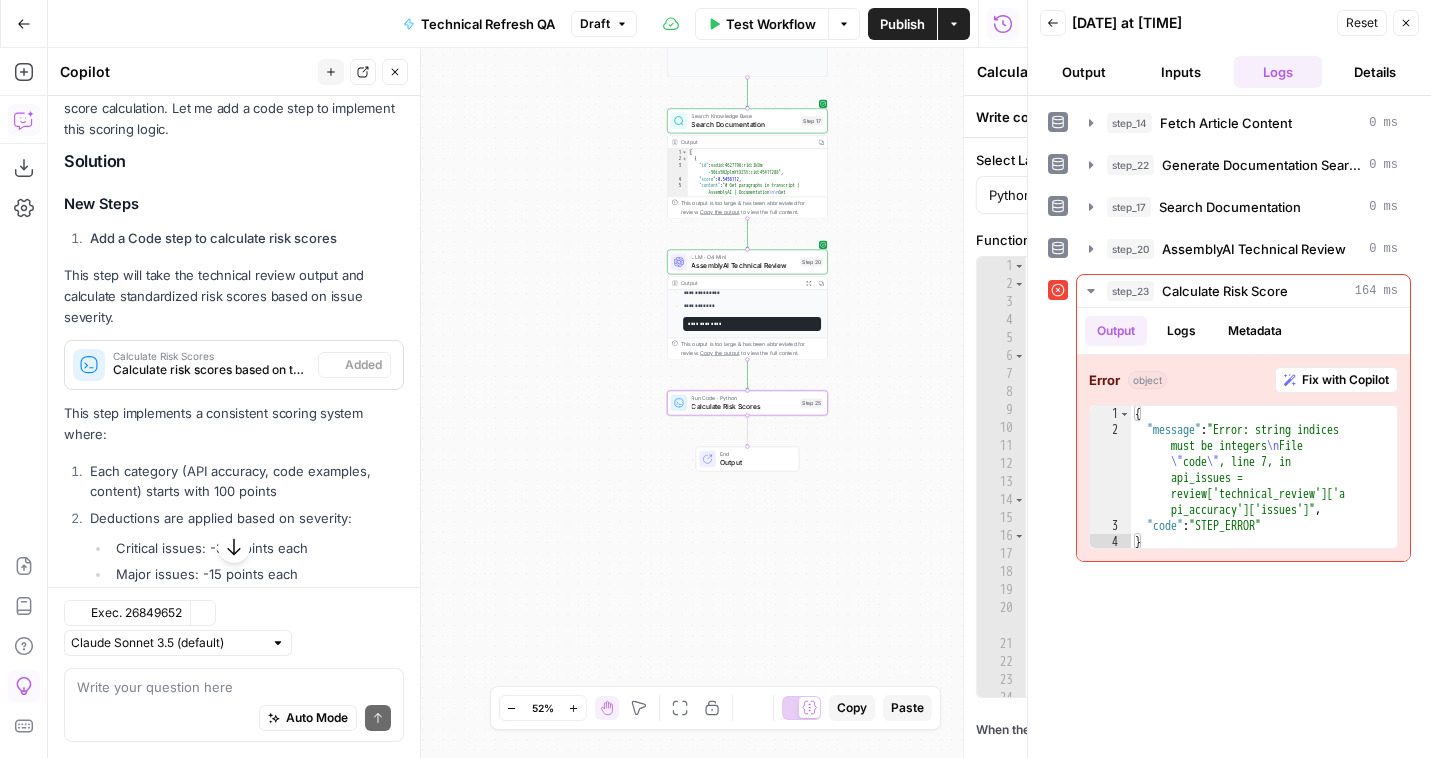 scroll, scrollTop: 368, scrollLeft: 0, axis: vertical 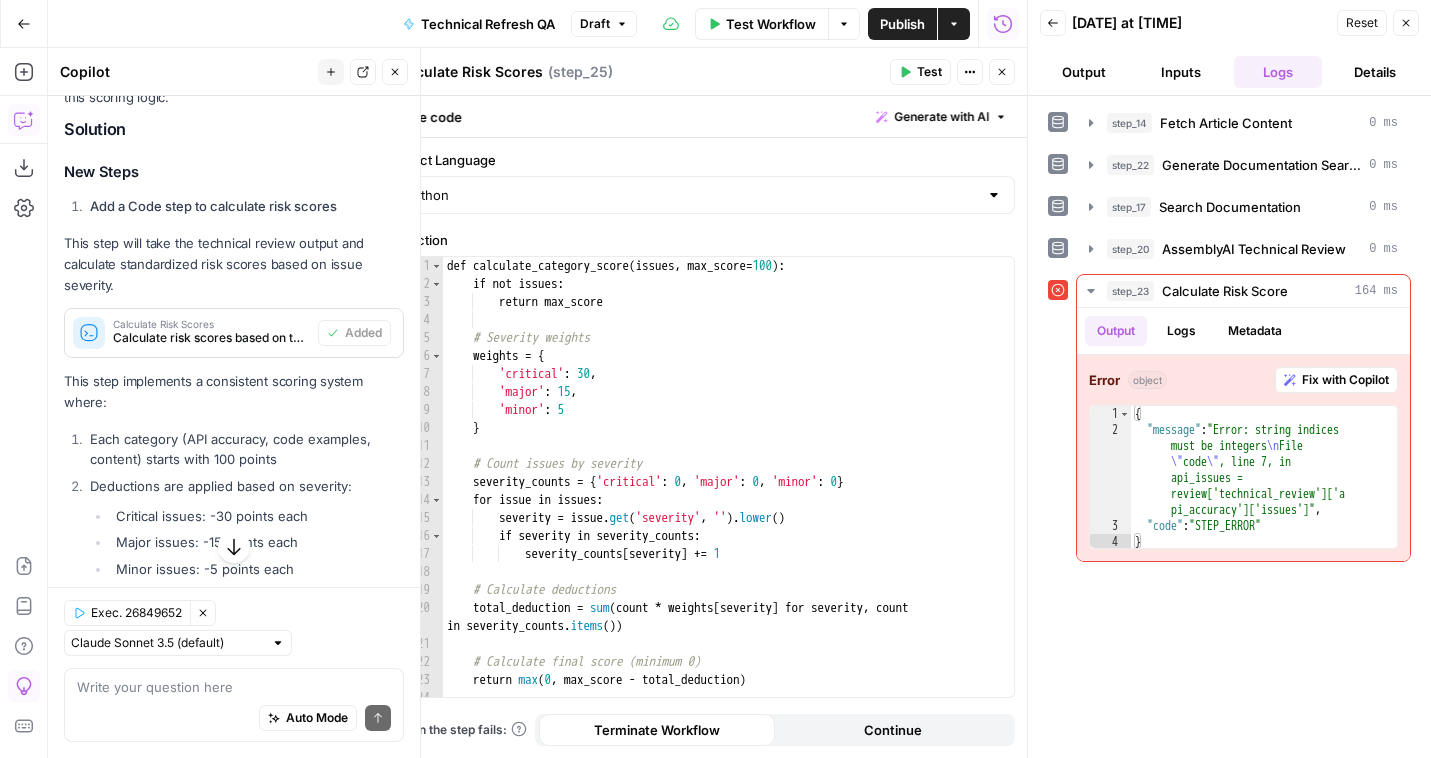 click on "Test" at bounding box center [929, 72] 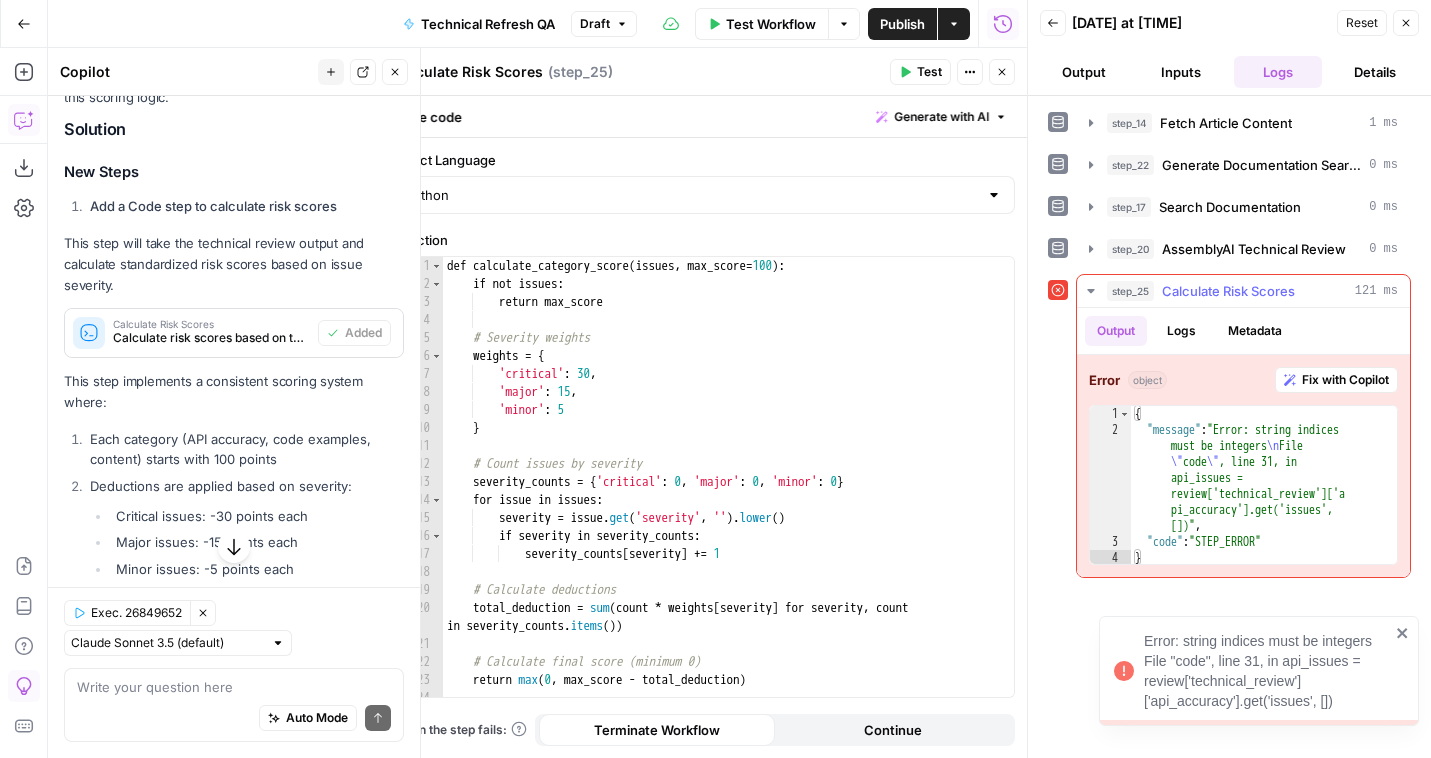 click on "Fix with Copilot" at bounding box center [1345, 380] 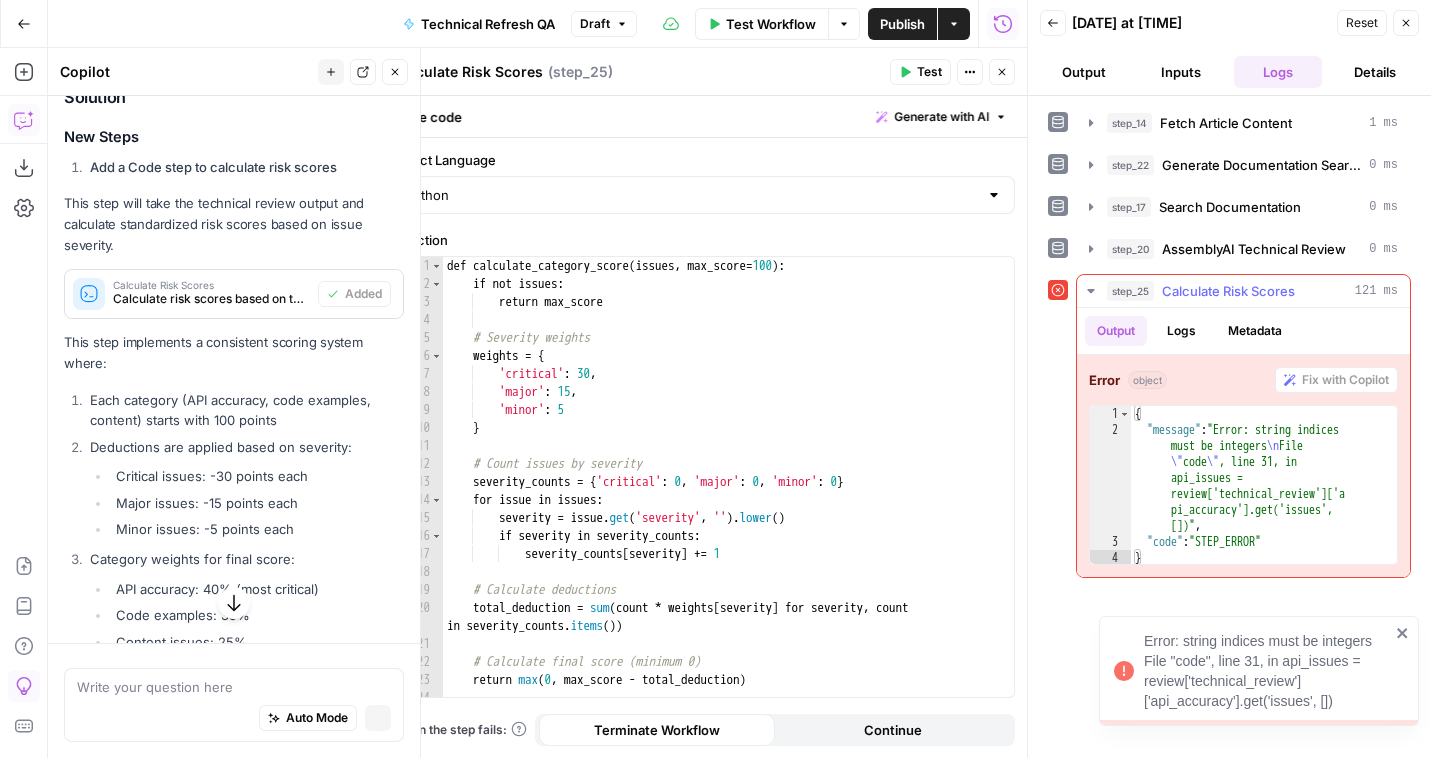 scroll, scrollTop: 336, scrollLeft: 0, axis: vertical 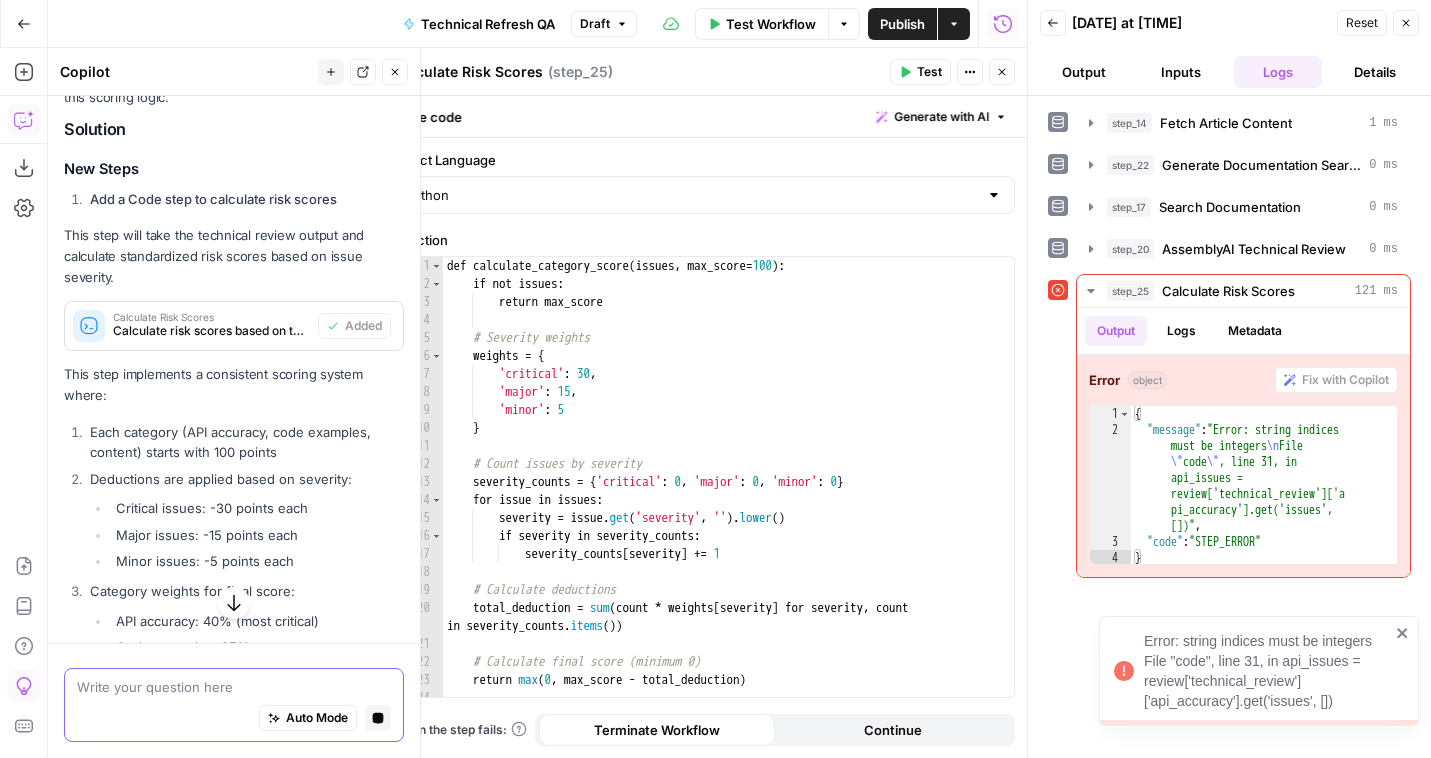 click on "Auto Mode" at bounding box center (308, 718) 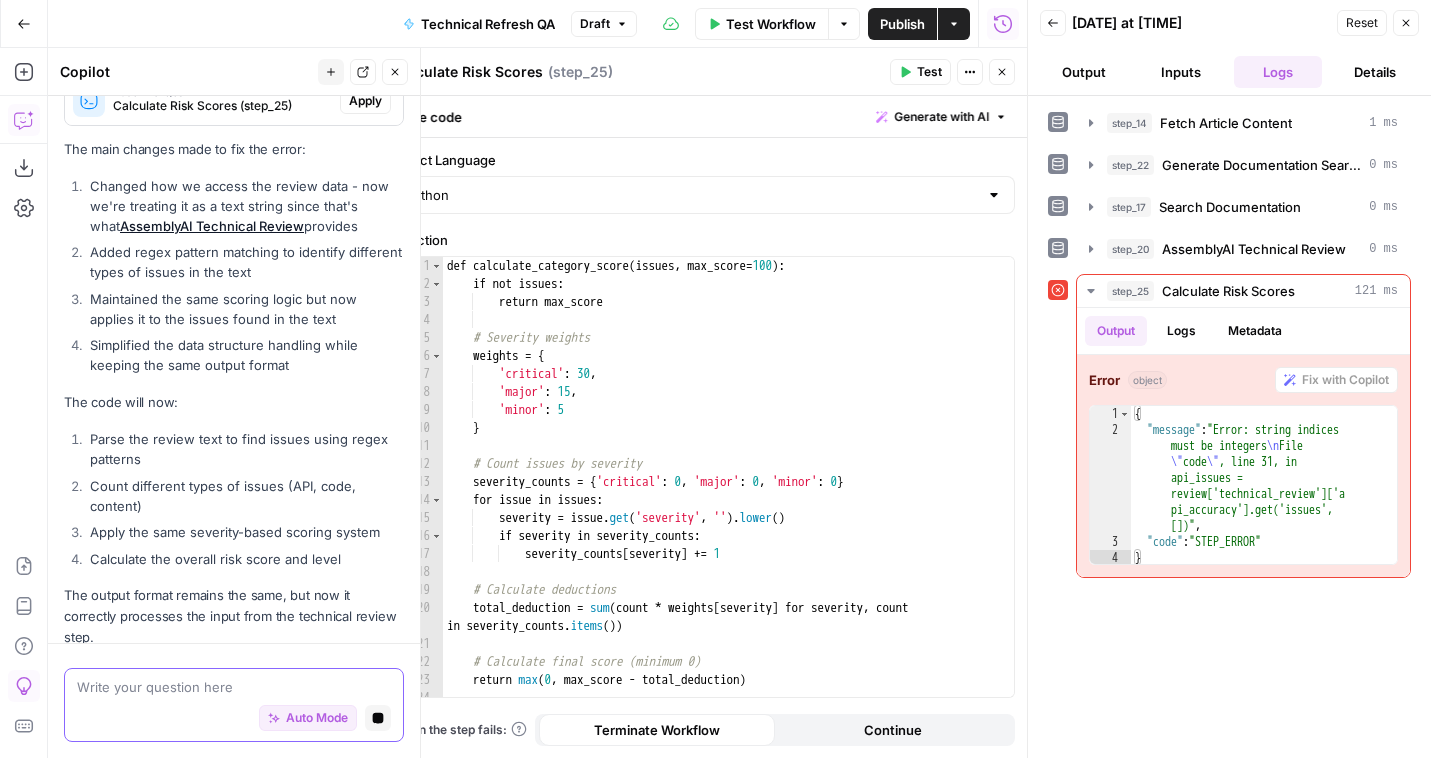 scroll, scrollTop: 1539, scrollLeft: 0, axis: vertical 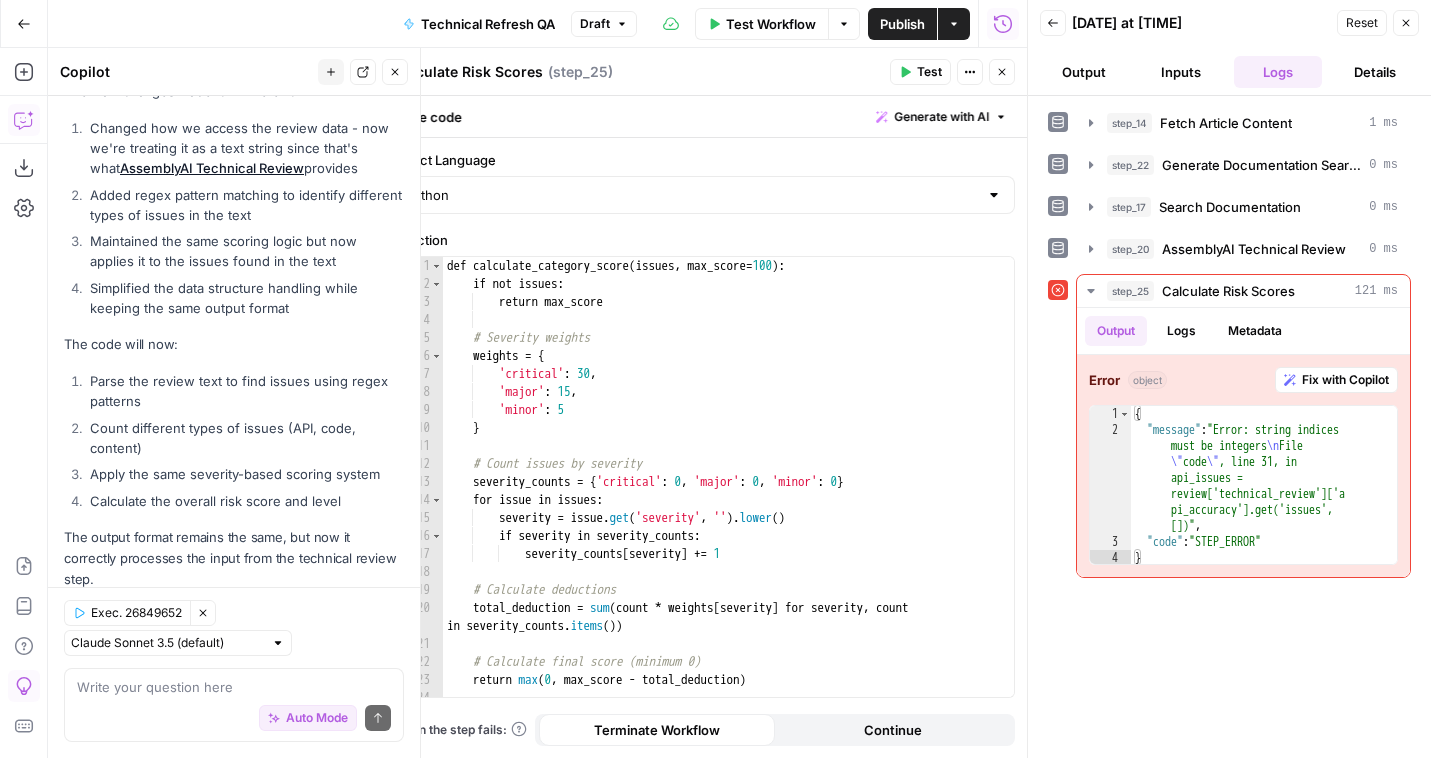 click on "Test" at bounding box center [929, 72] 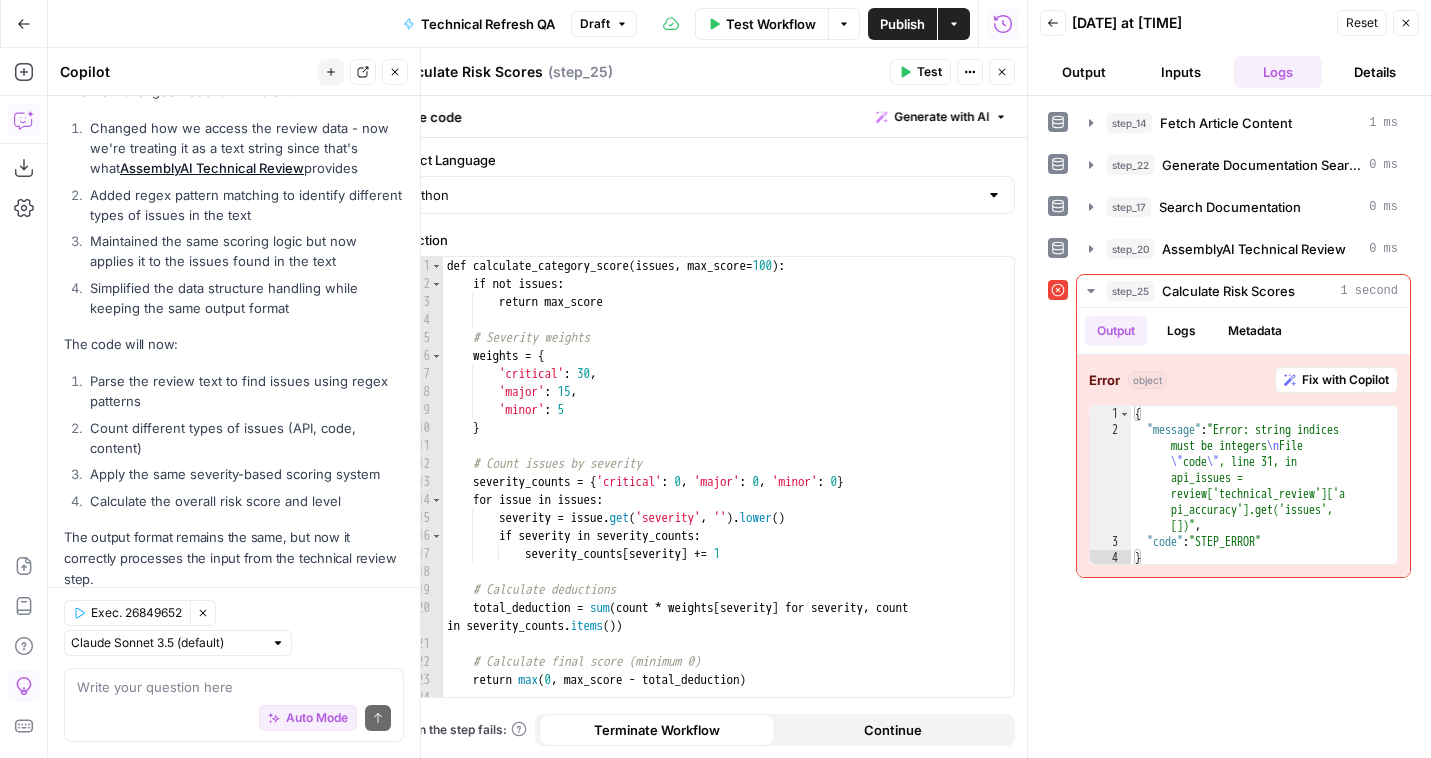 click 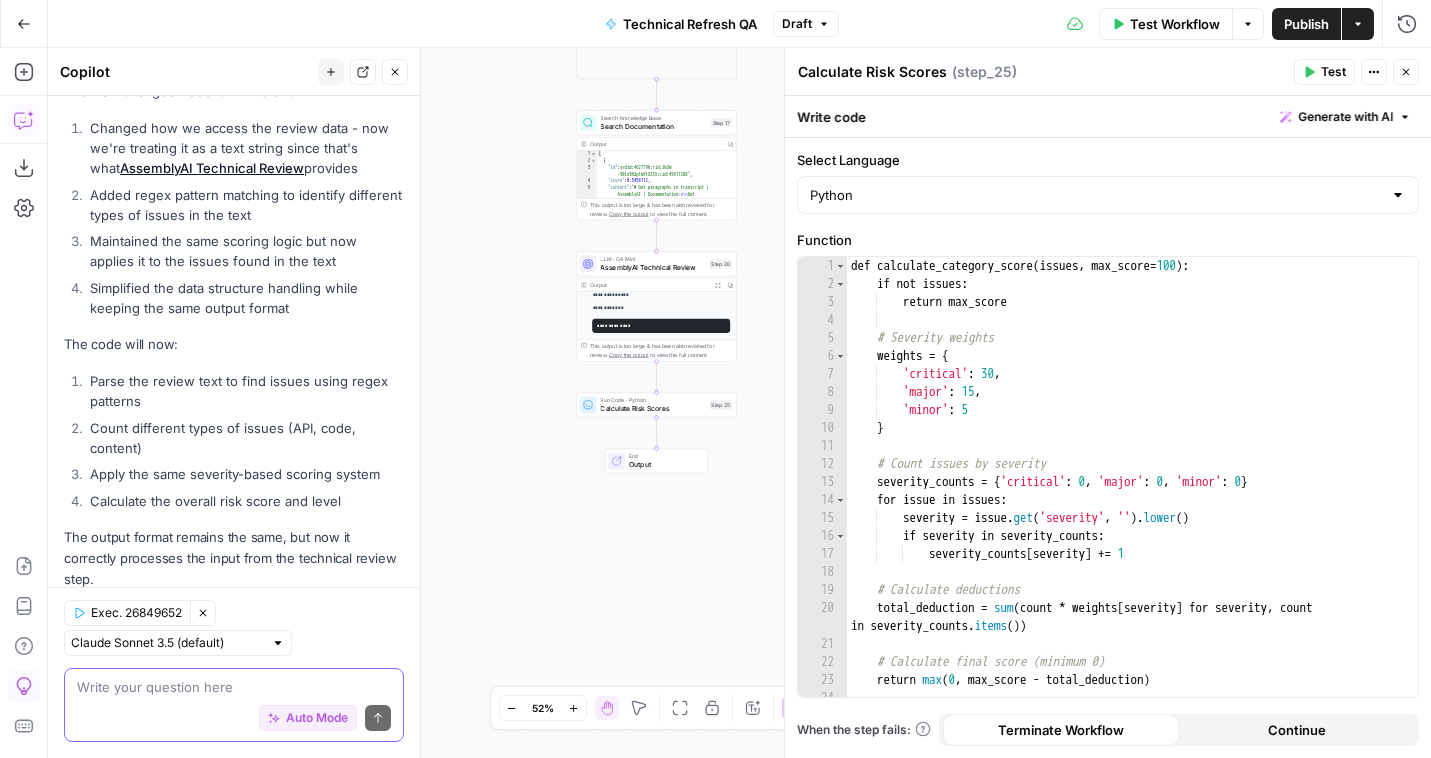click at bounding box center (234, 687) 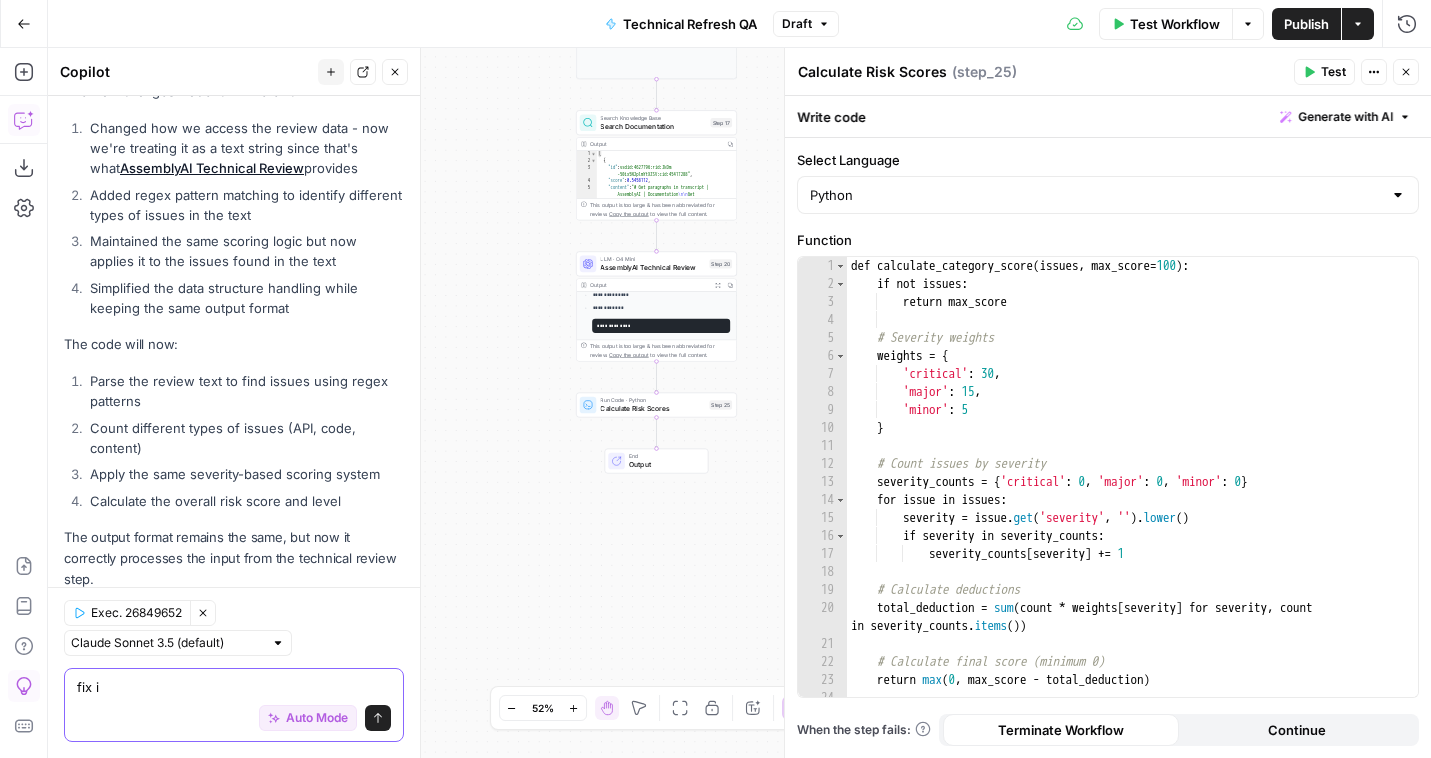 type on "fix it" 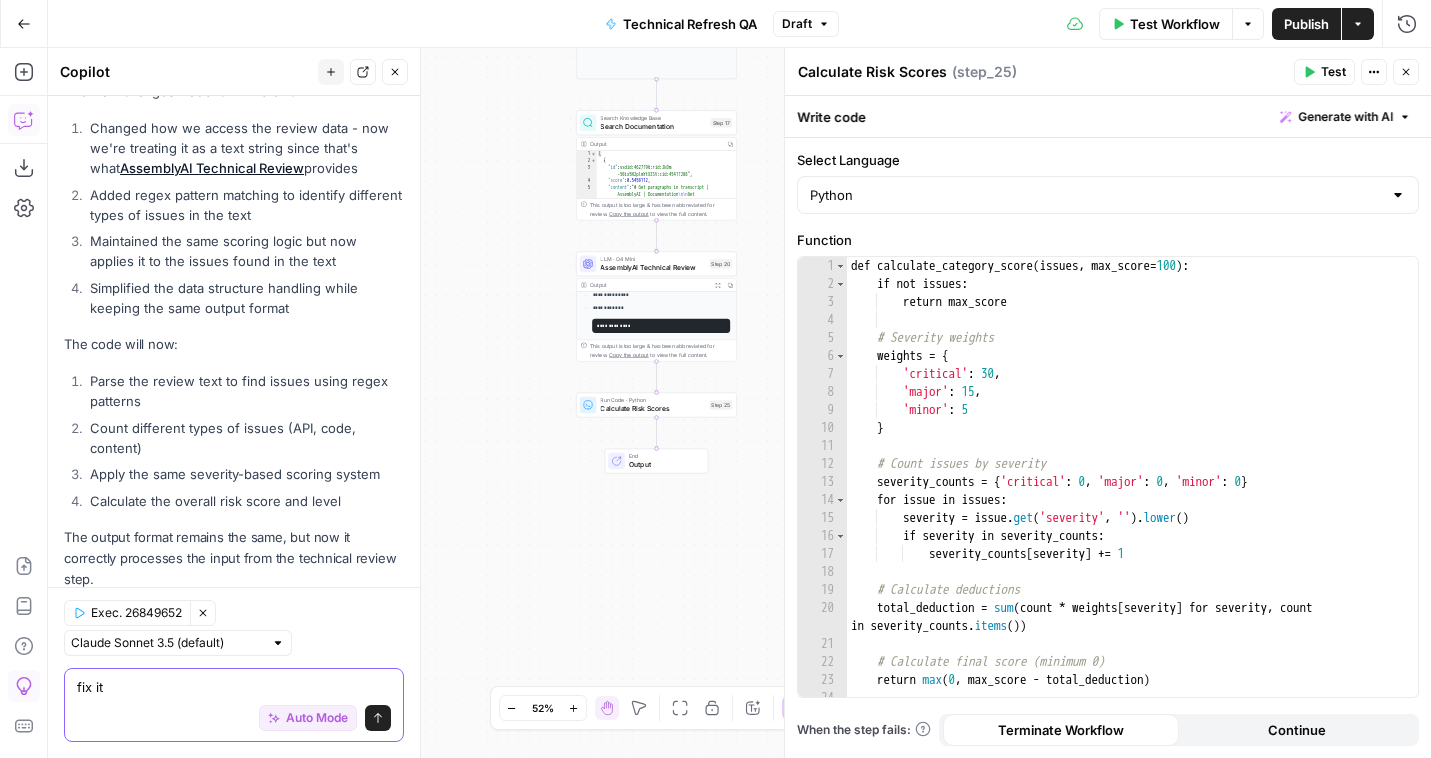 type 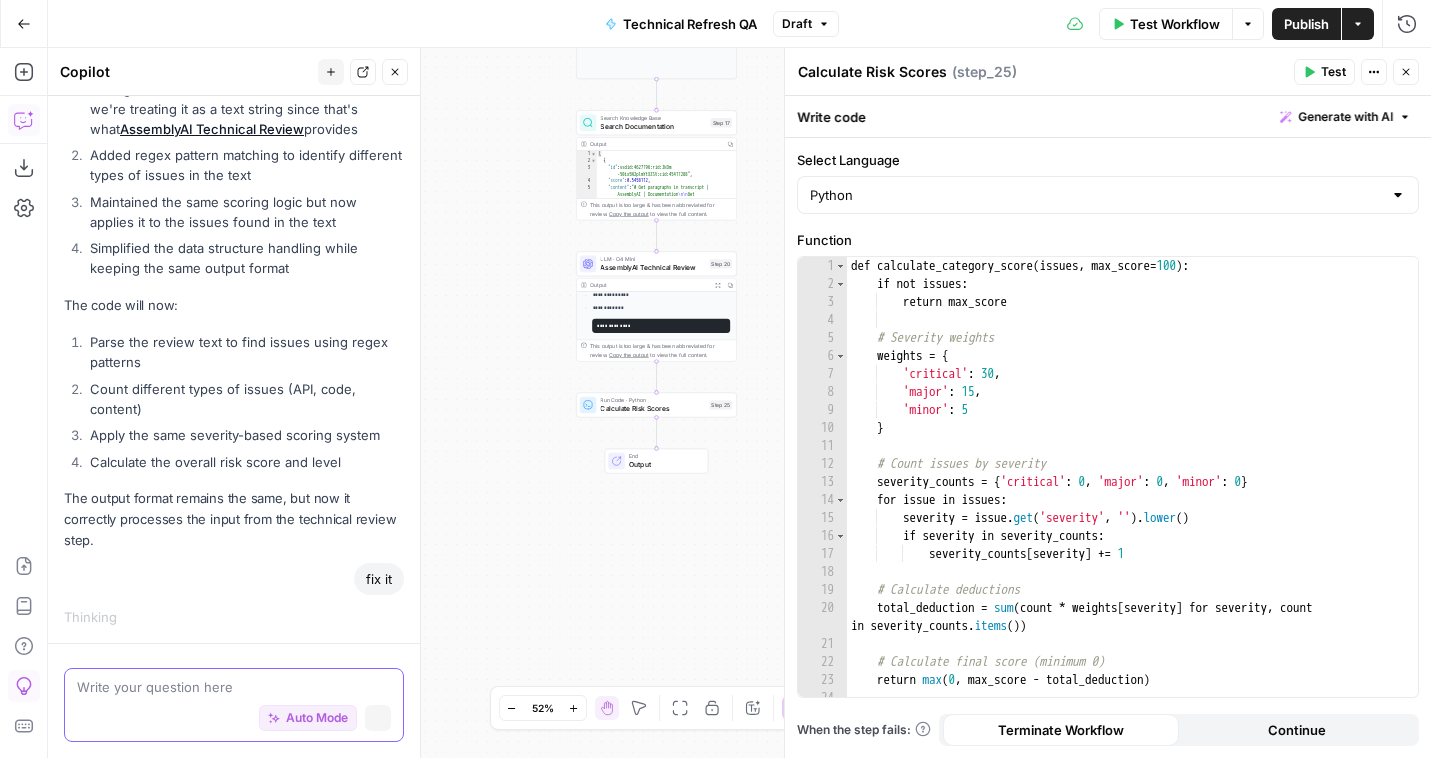 scroll, scrollTop: 1518, scrollLeft: 0, axis: vertical 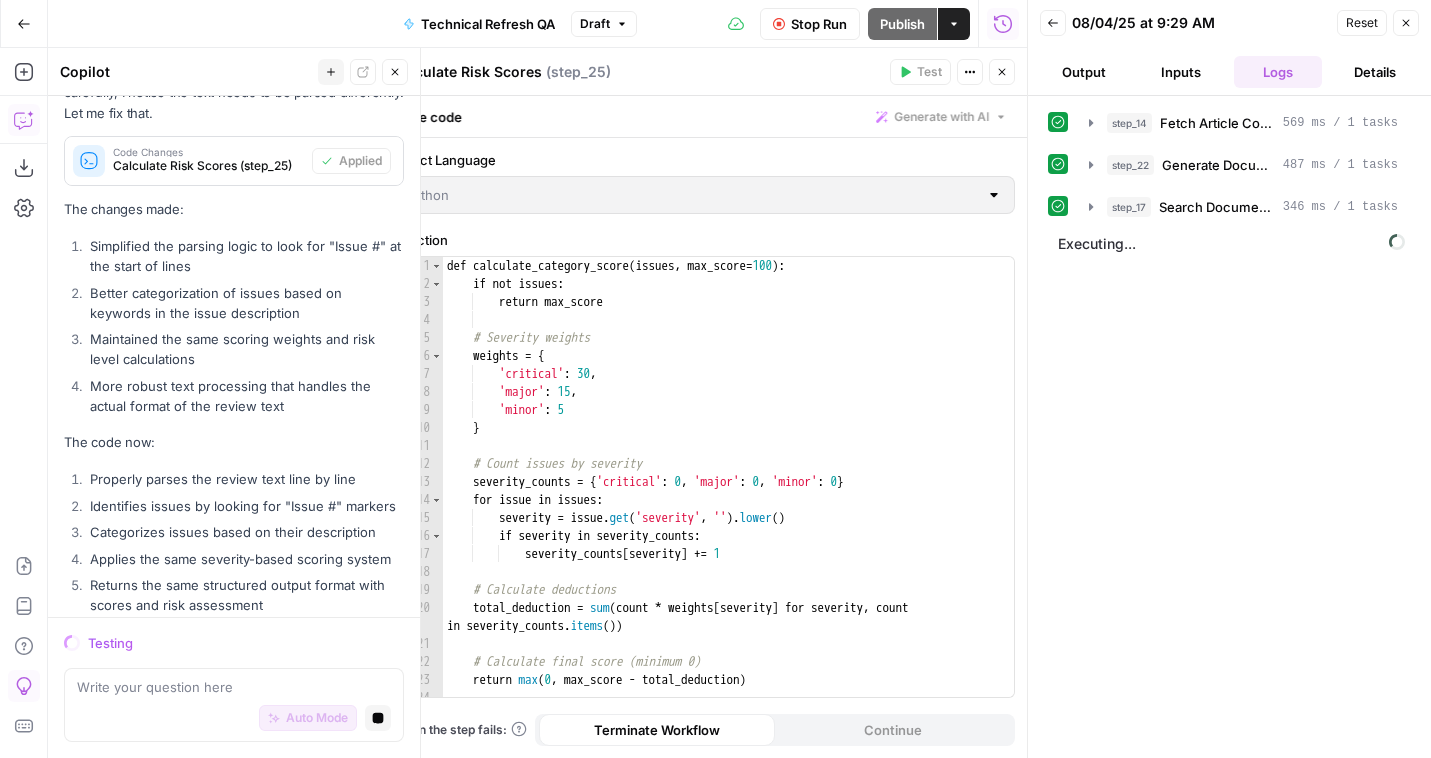 click on "Back 08/04/25 at 9:29 AM Reset Close Output Inputs Logs Details" at bounding box center (1229, 48) 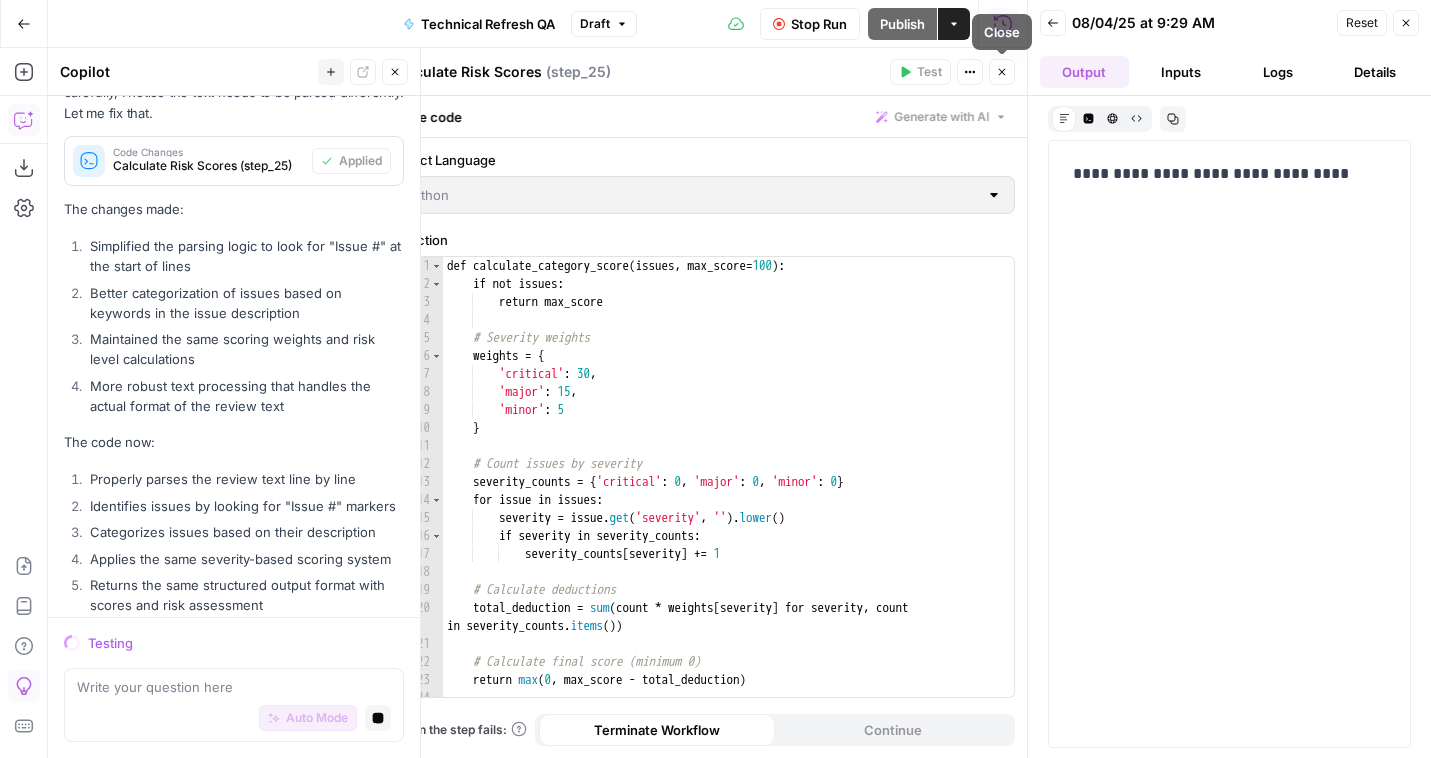 click 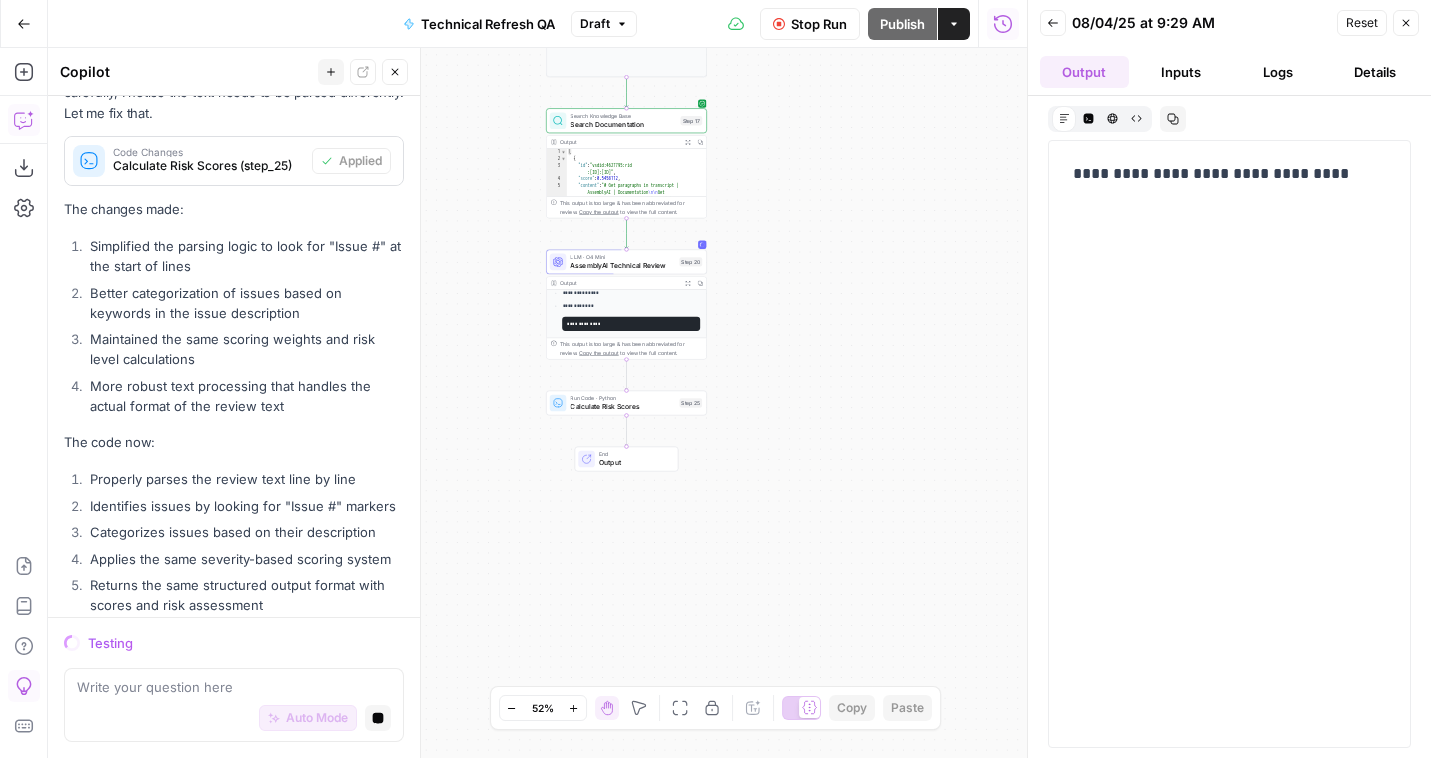 click on "Stop Run" at bounding box center [819, 24] 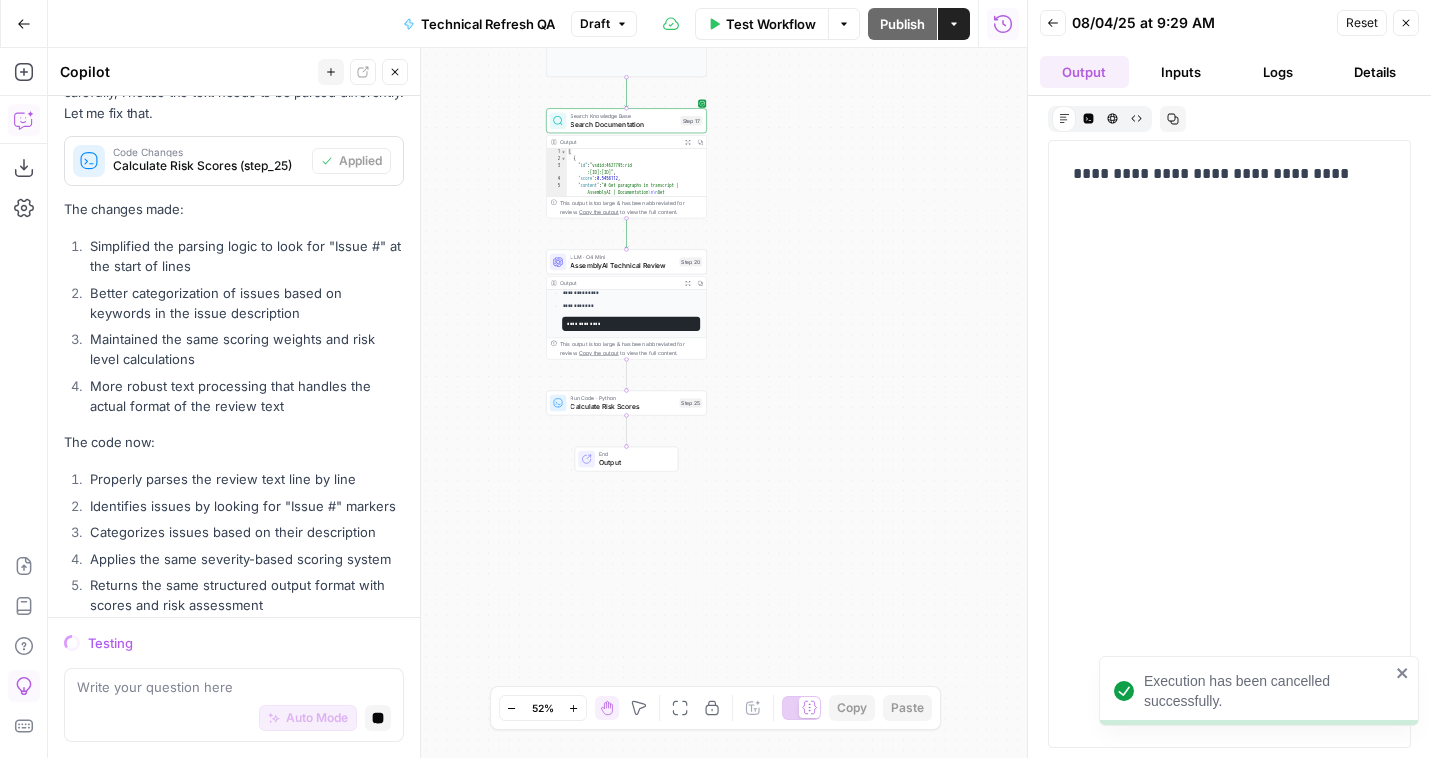 click on "Step 25" at bounding box center [690, 402] 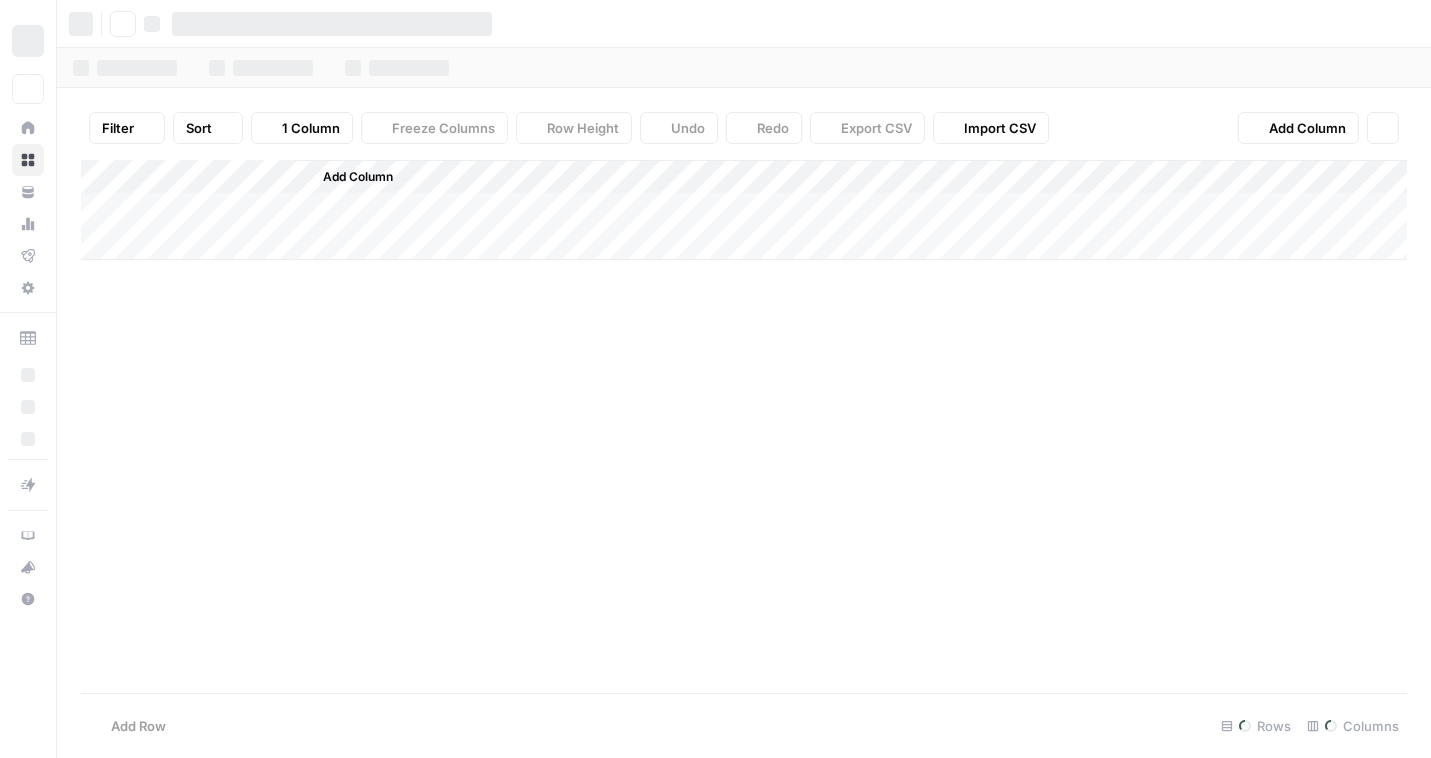 scroll, scrollTop: 0, scrollLeft: 0, axis: both 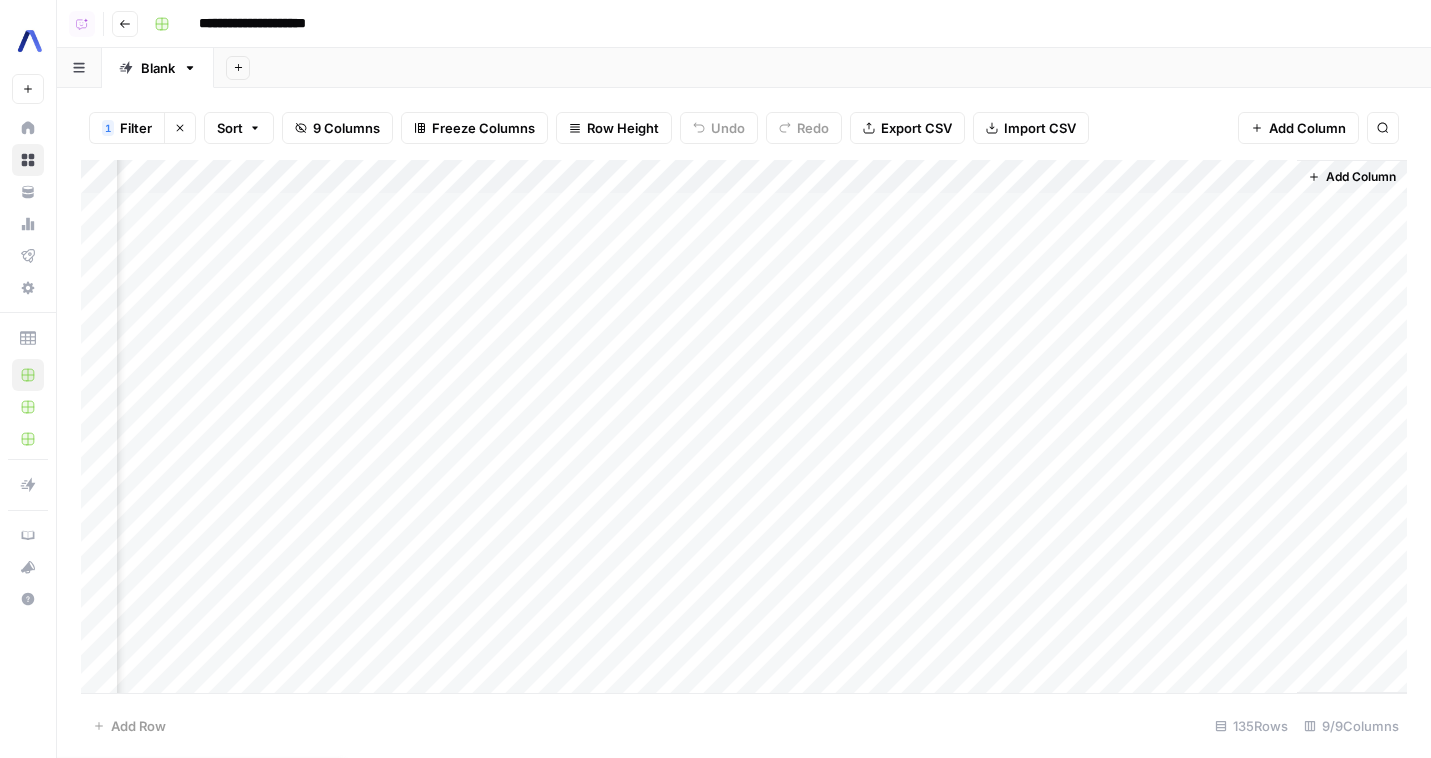 click on "Add Column" at bounding box center (744, 426) 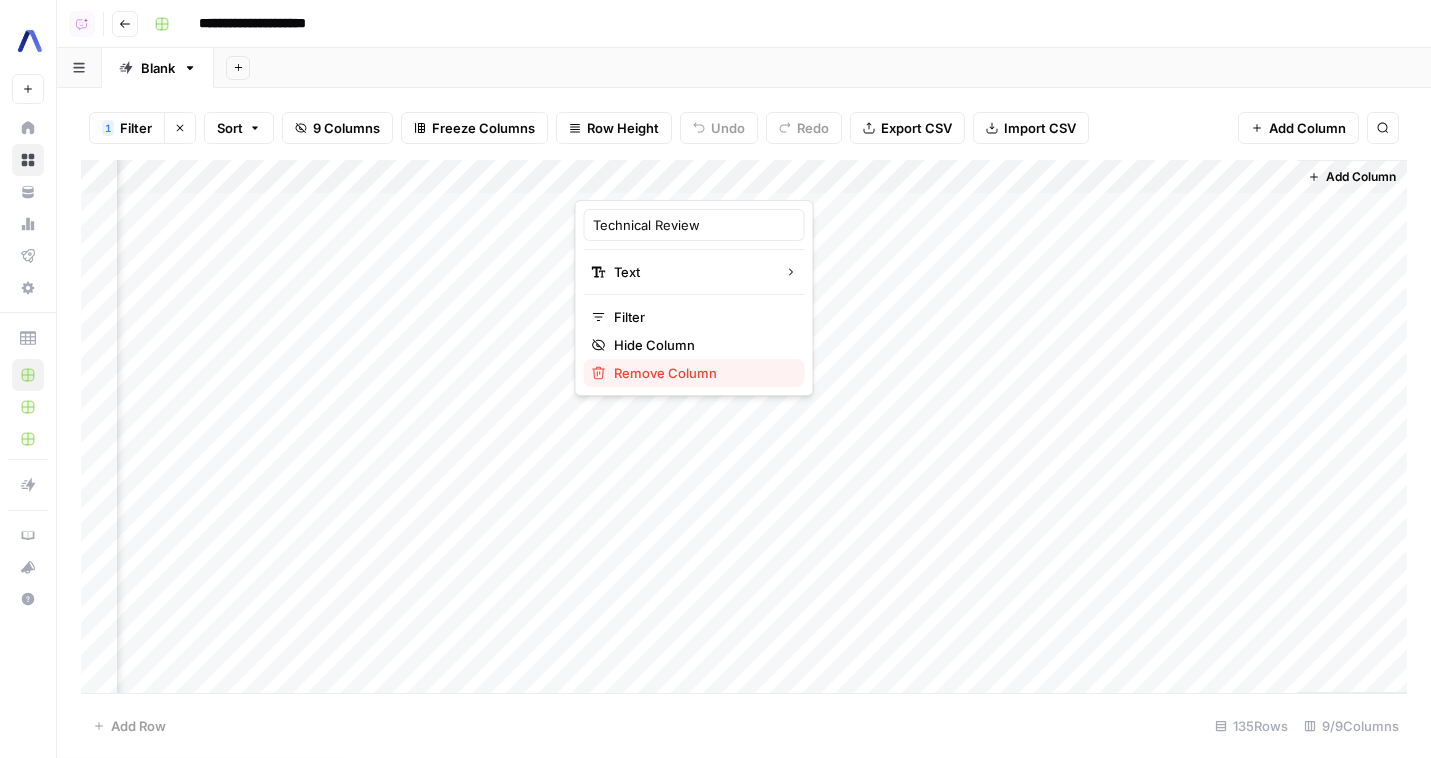 click on "Remove Column" at bounding box center (701, 373) 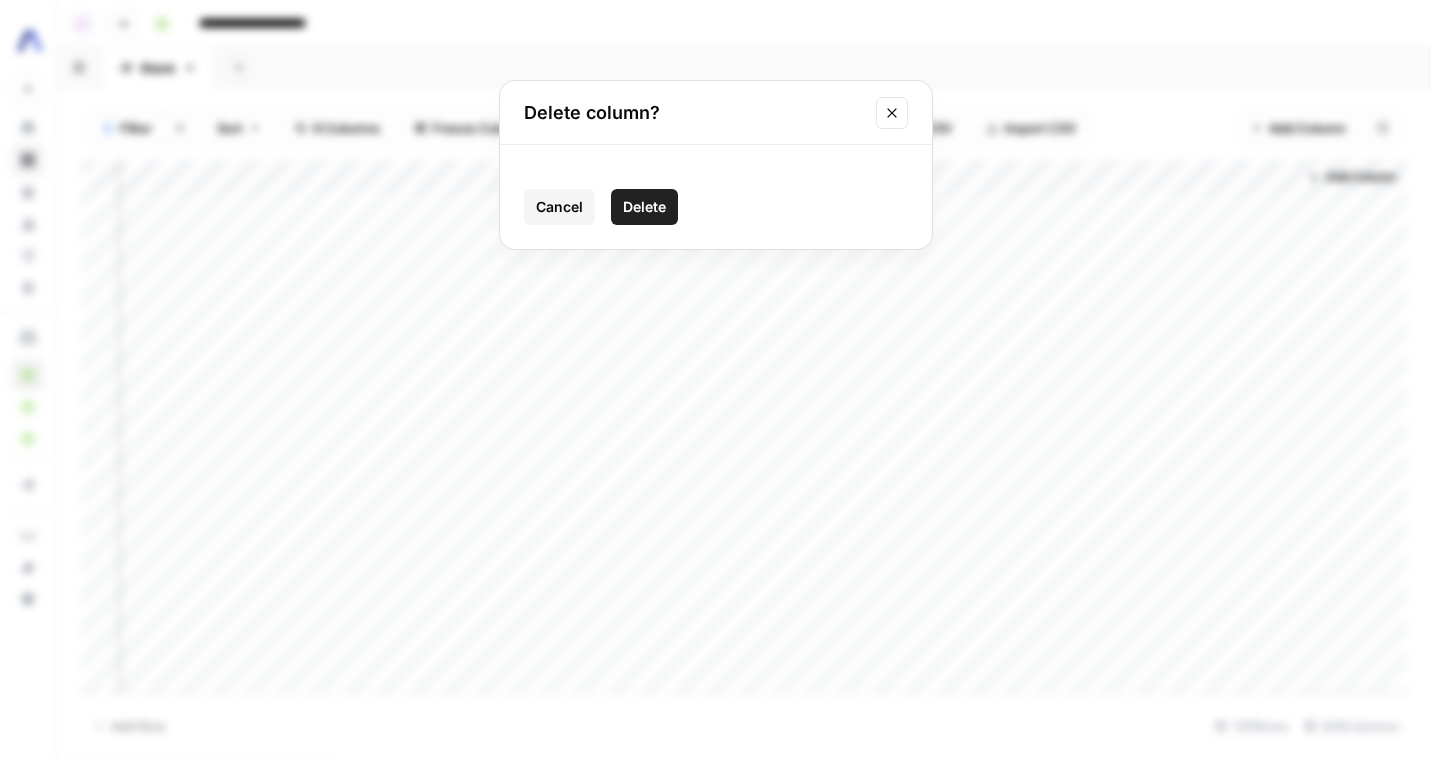 click on "Delete" at bounding box center [644, 207] 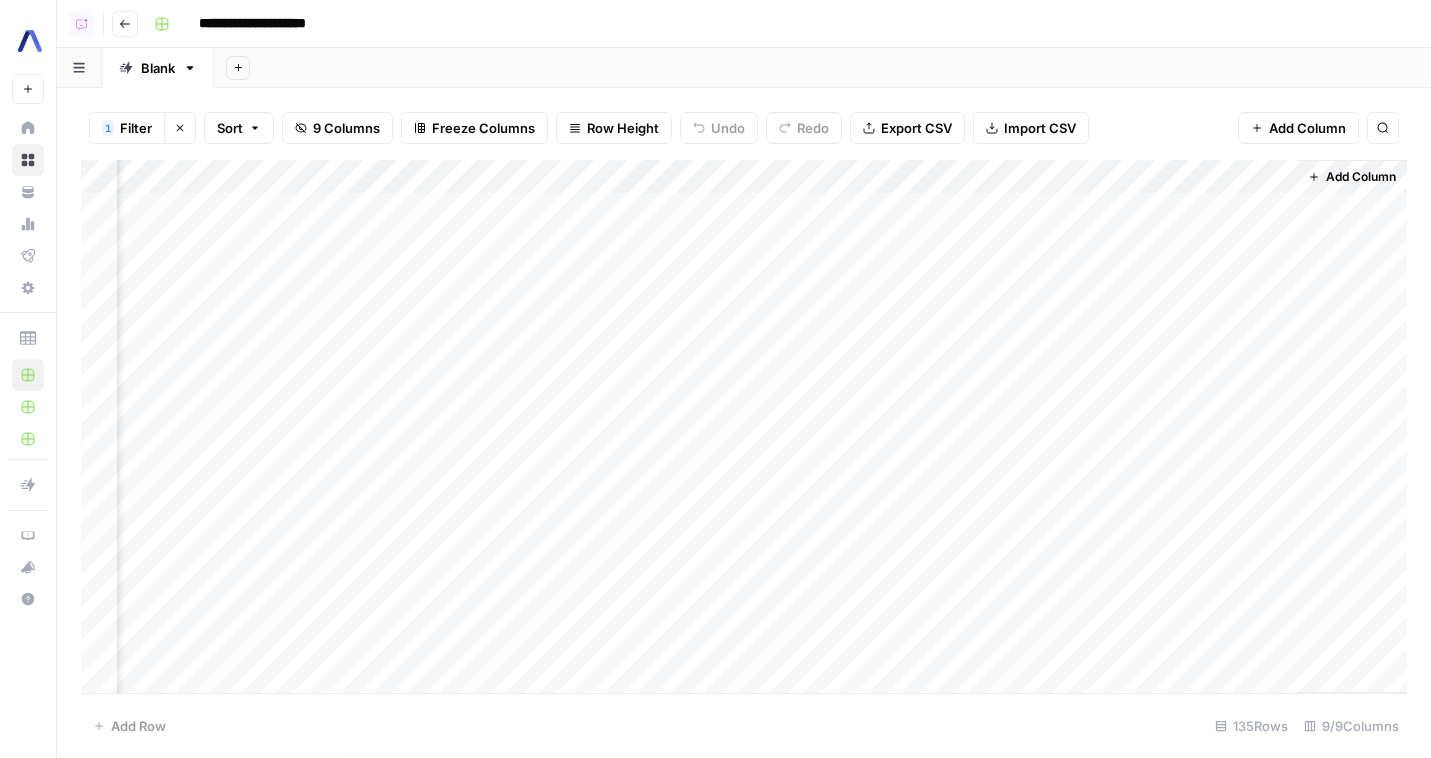 scroll, scrollTop: 0, scrollLeft: 681, axis: horizontal 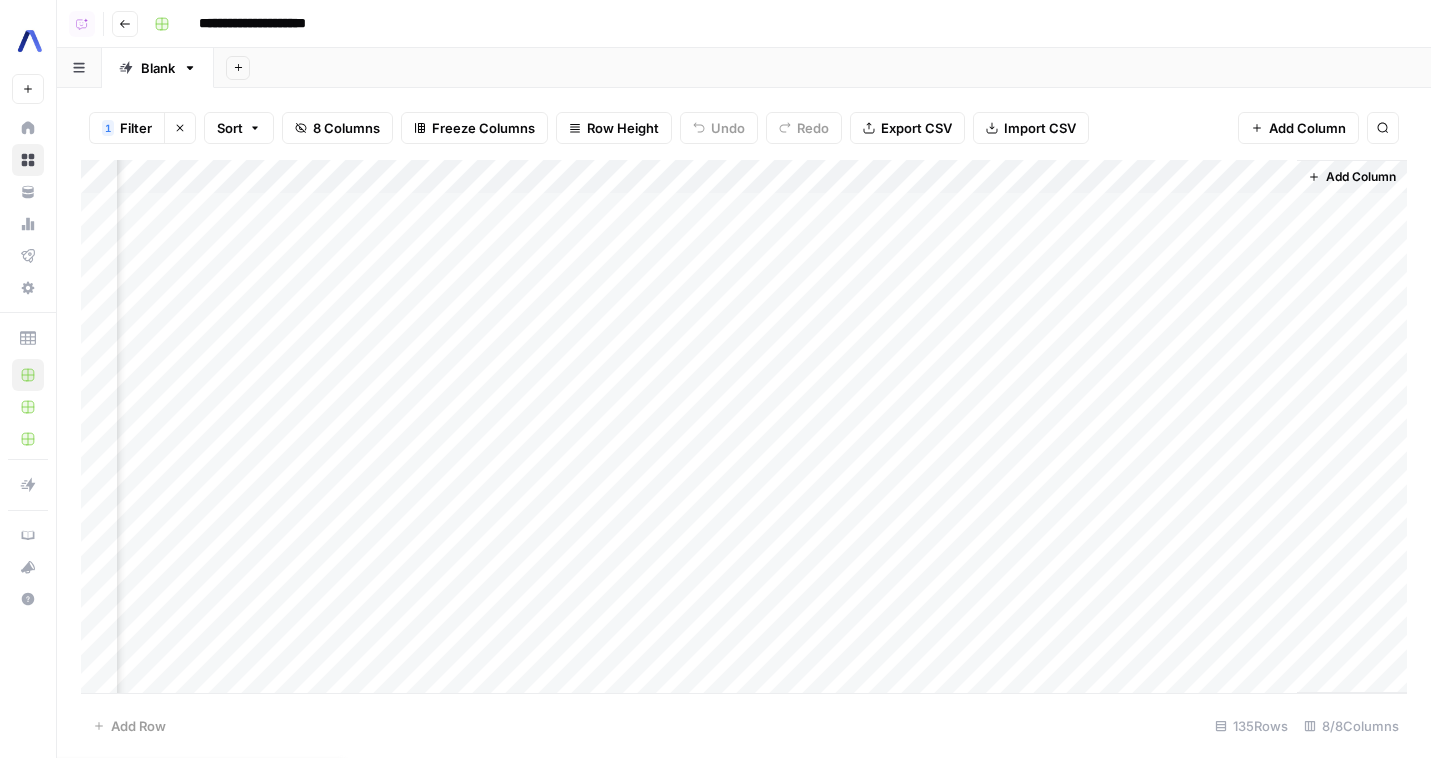click on "Add Column" at bounding box center [744, 426] 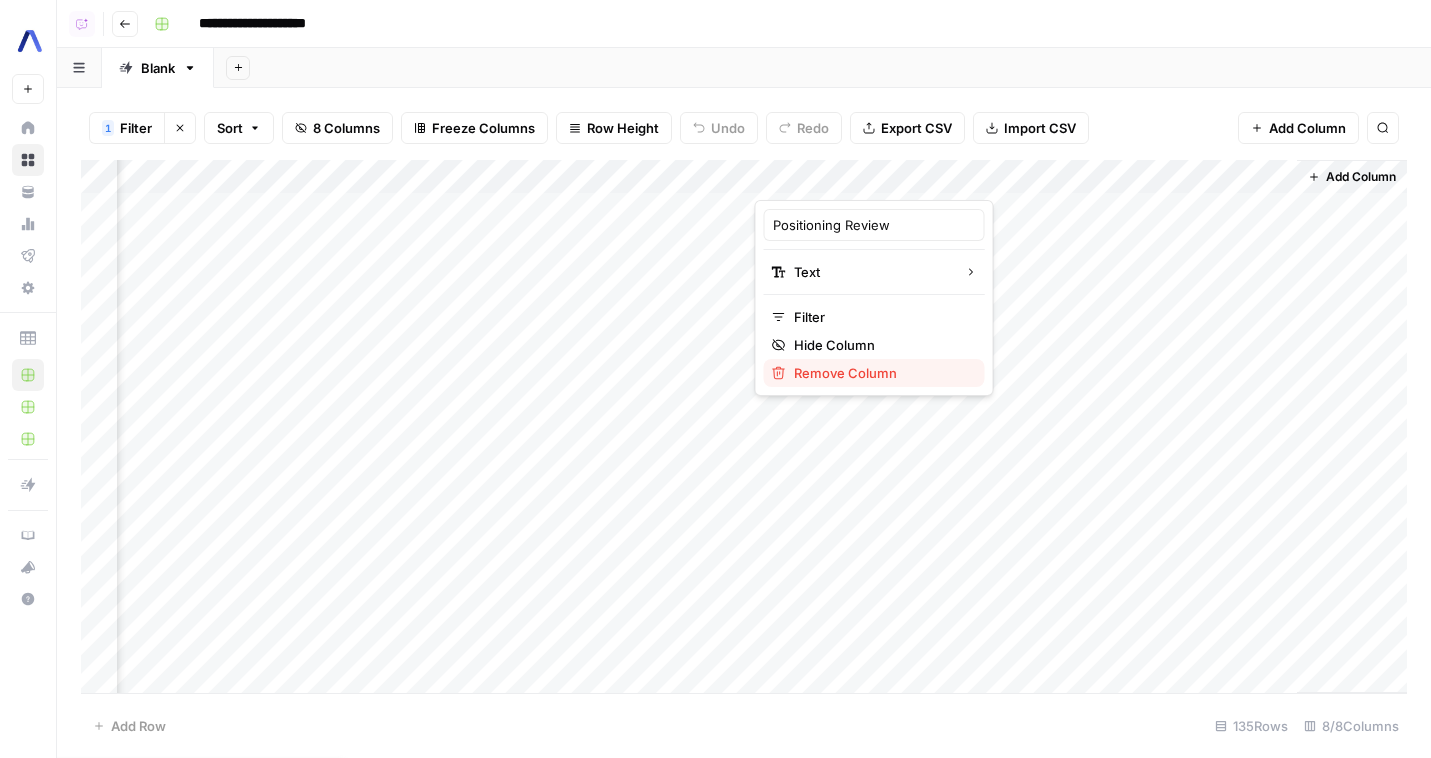 click on "Remove Column" at bounding box center [874, 373] 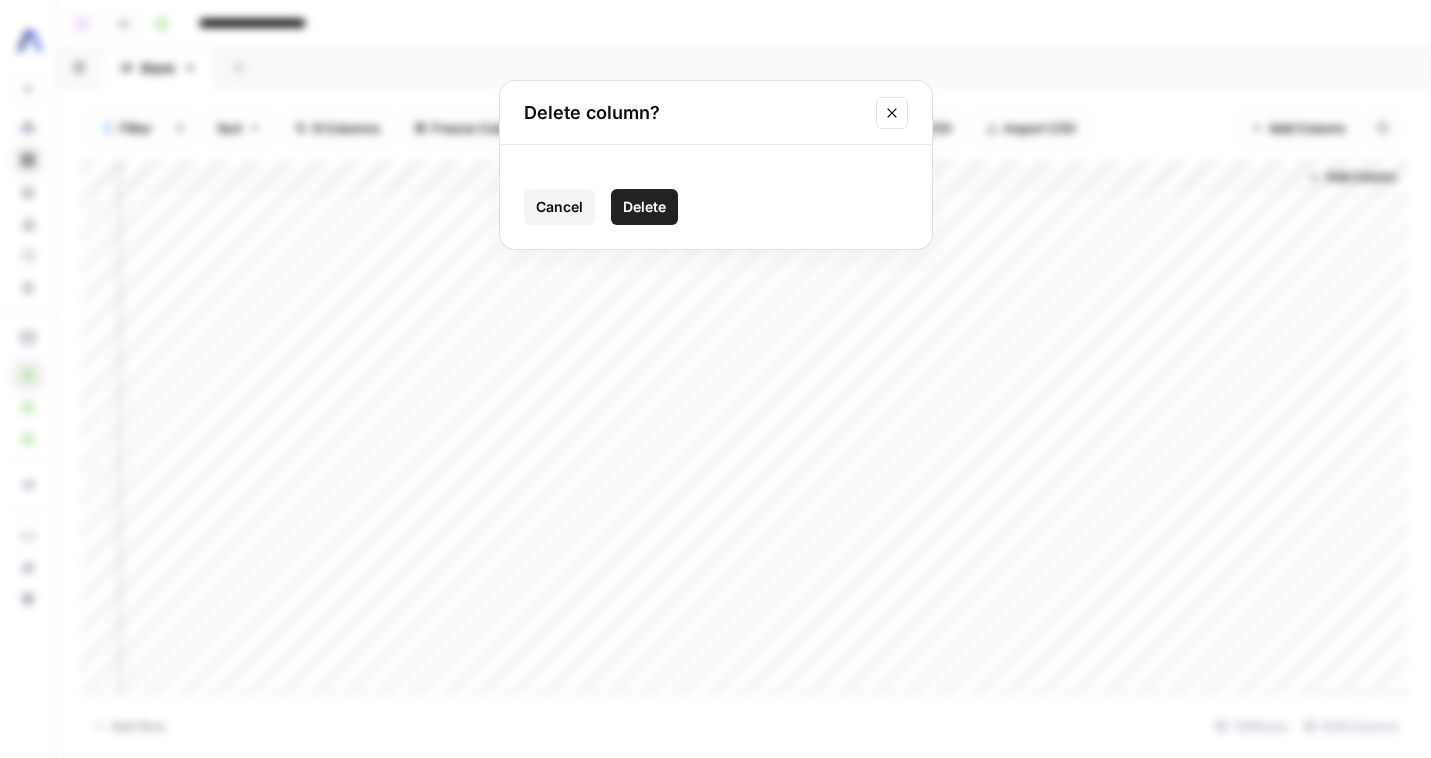 click on "Delete" at bounding box center [644, 207] 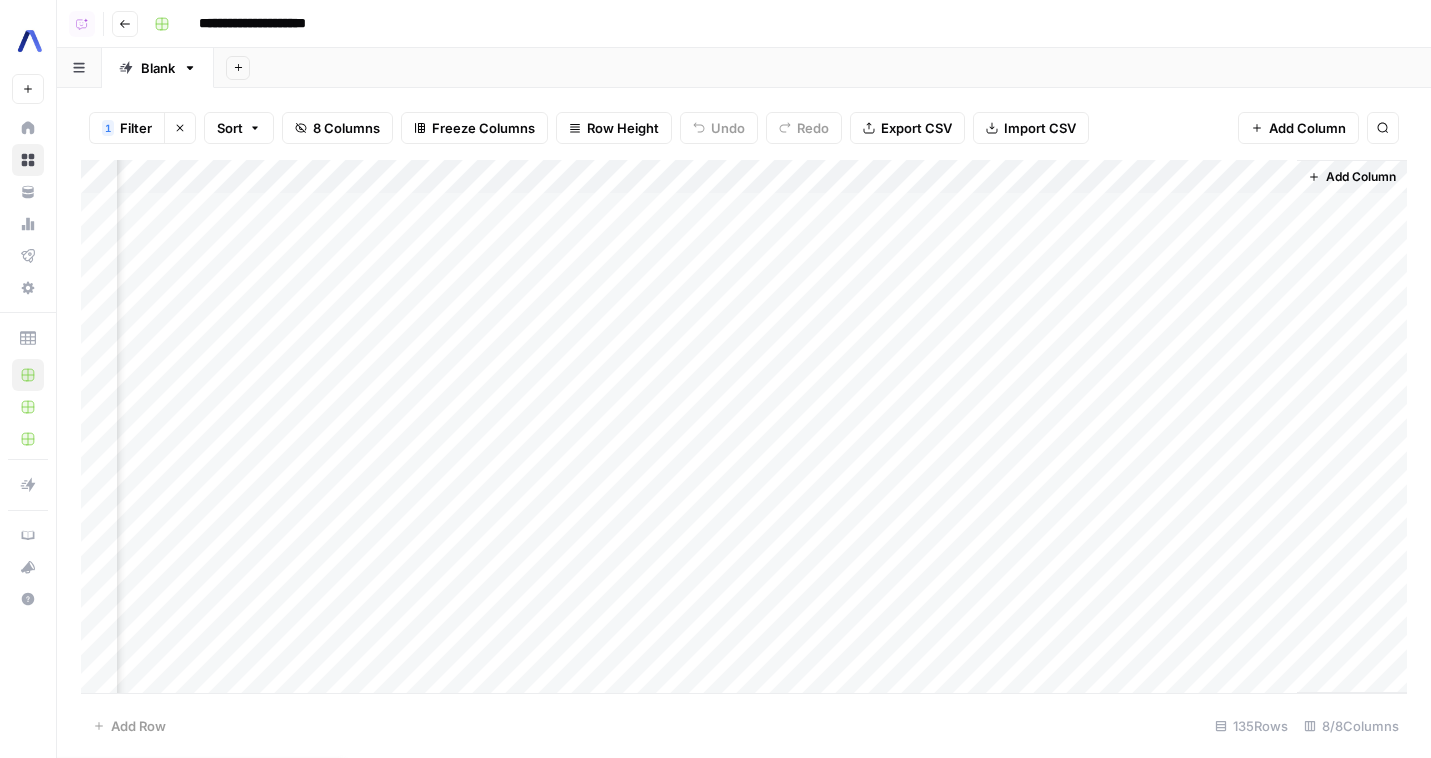 scroll, scrollTop: 0, scrollLeft: 501, axis: horizontal 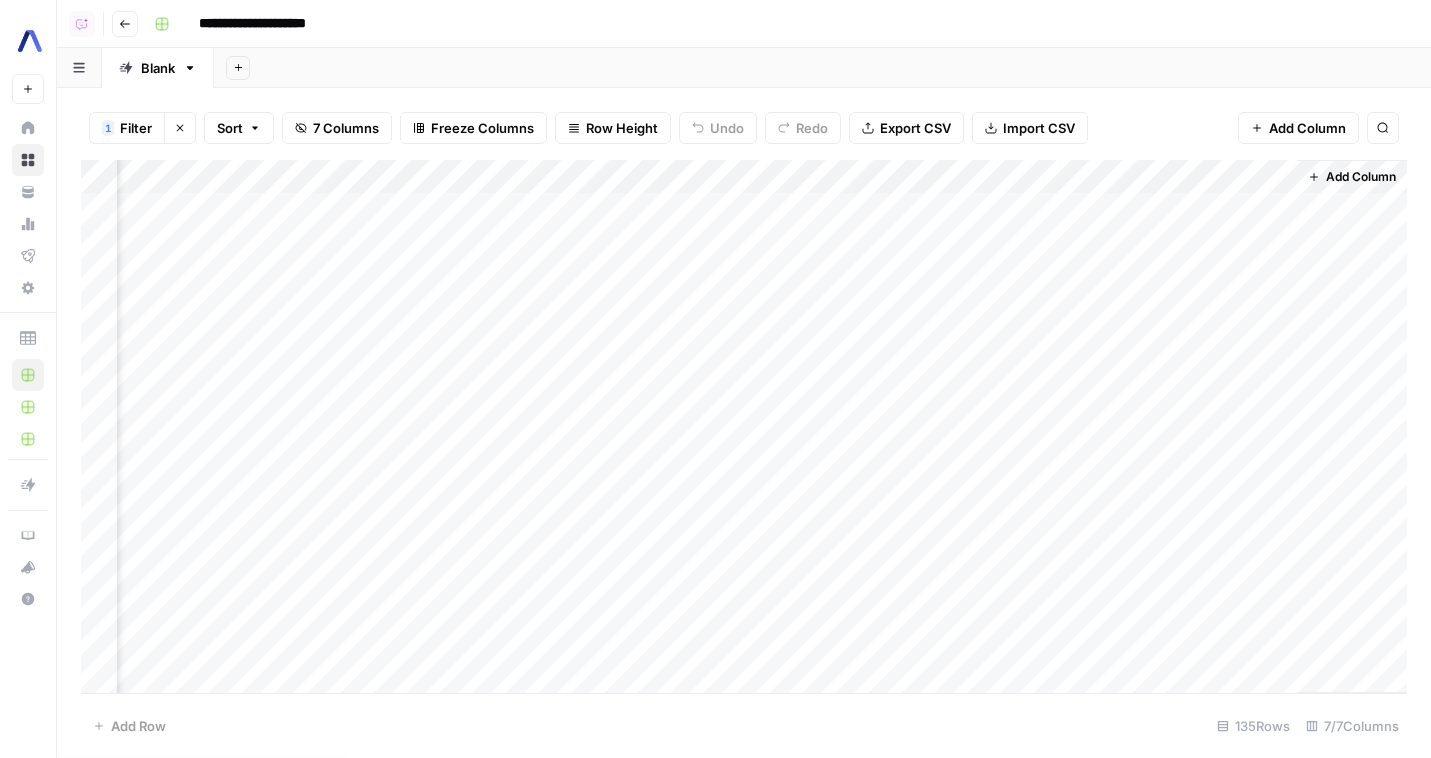 click on "Add Column" at bounding box center (744, 426) 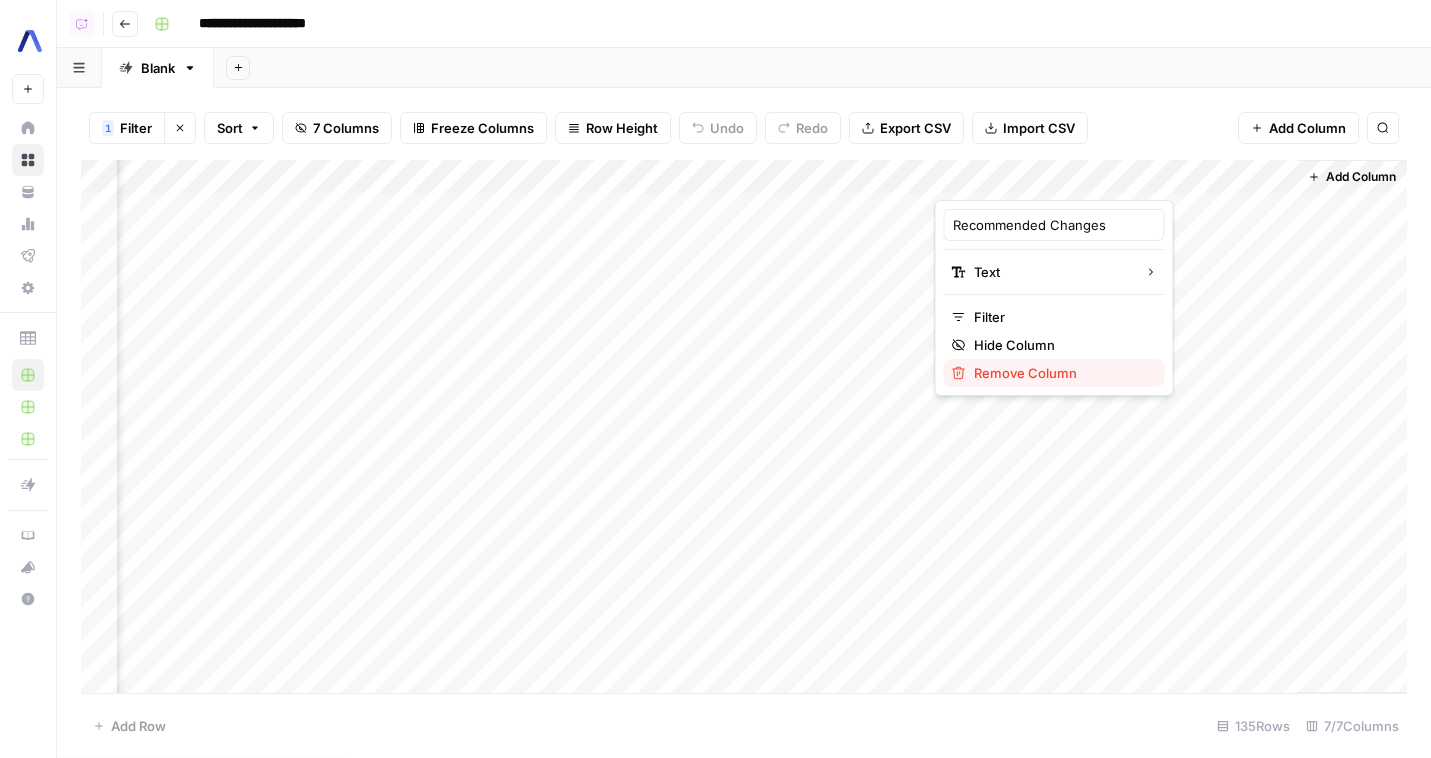 click on "Remove Column" at bounding box center [1054, 373] 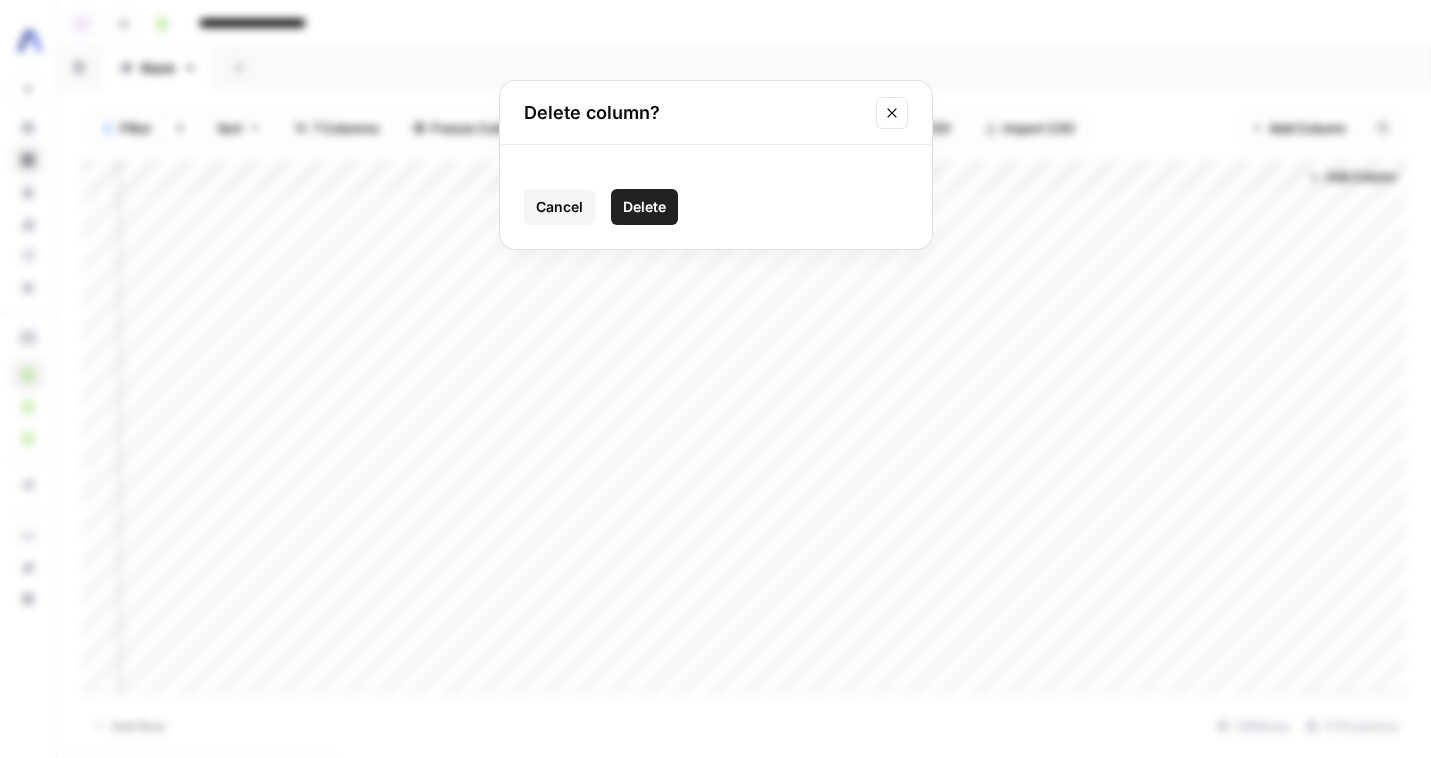 click on "Delete" at bounding box center [644, 207] 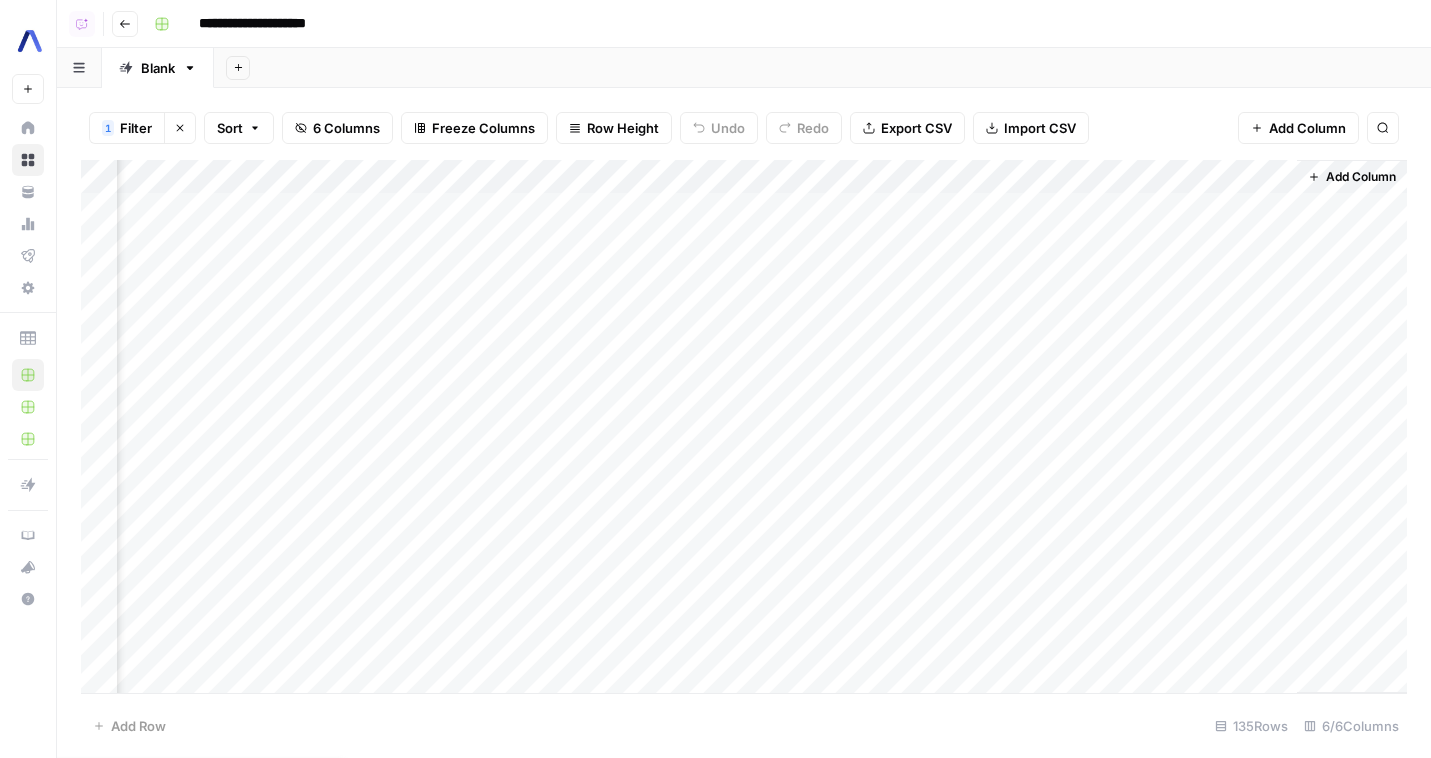 scroll, scrollTop: 0, scrollLeft: 321, axis: horizontal 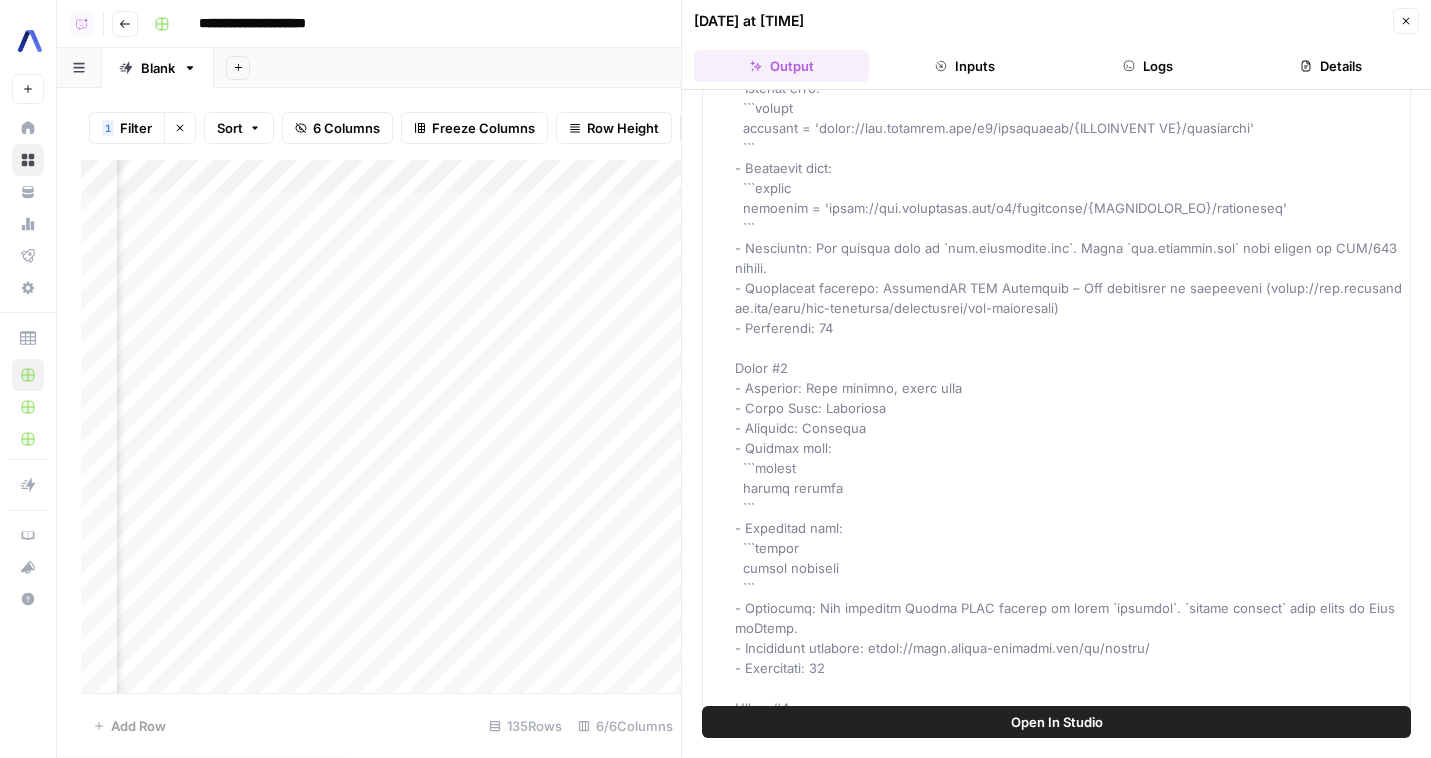 click 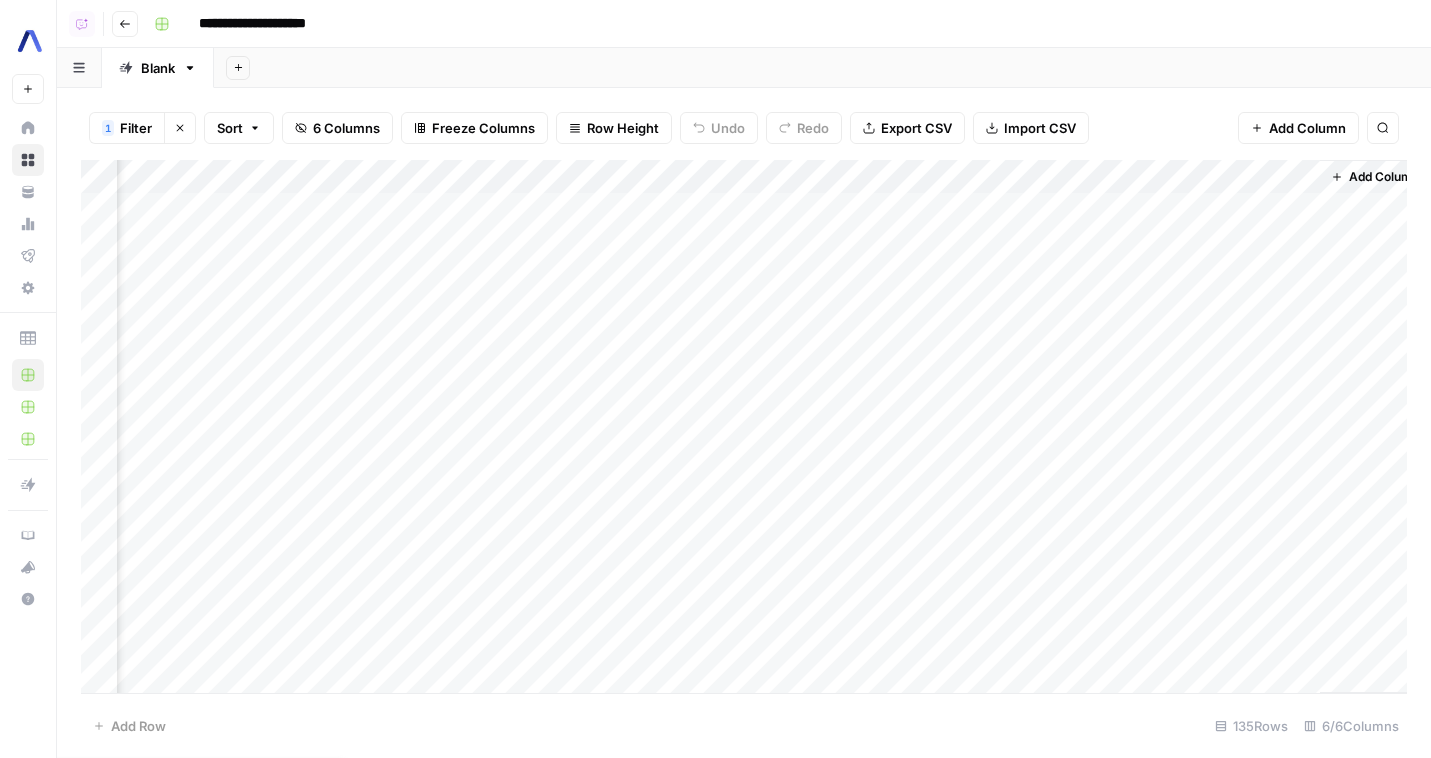 scroll, scrollTop: 0, scrollLeft: 321, axis: horizontal 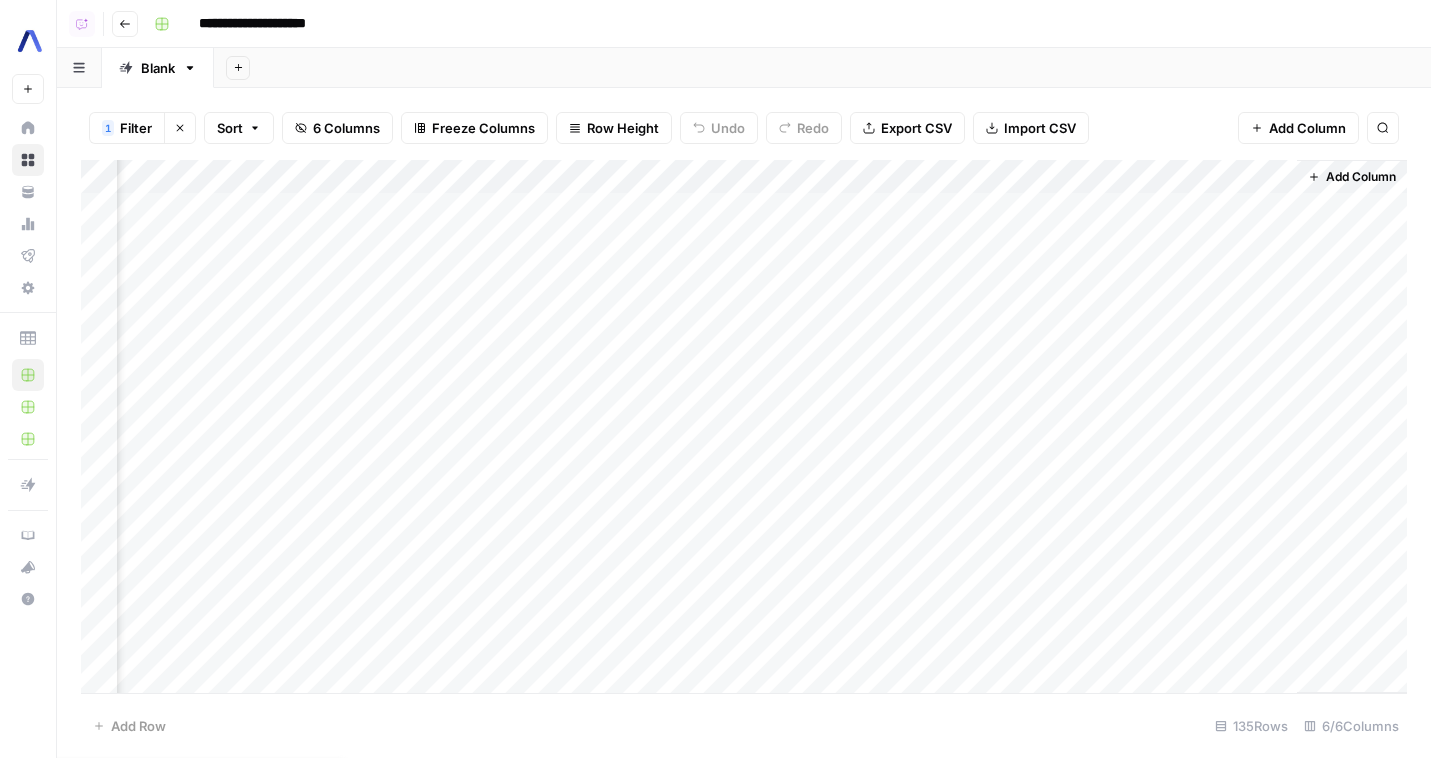 click on "Add Column" at bounding box center (744, 426) 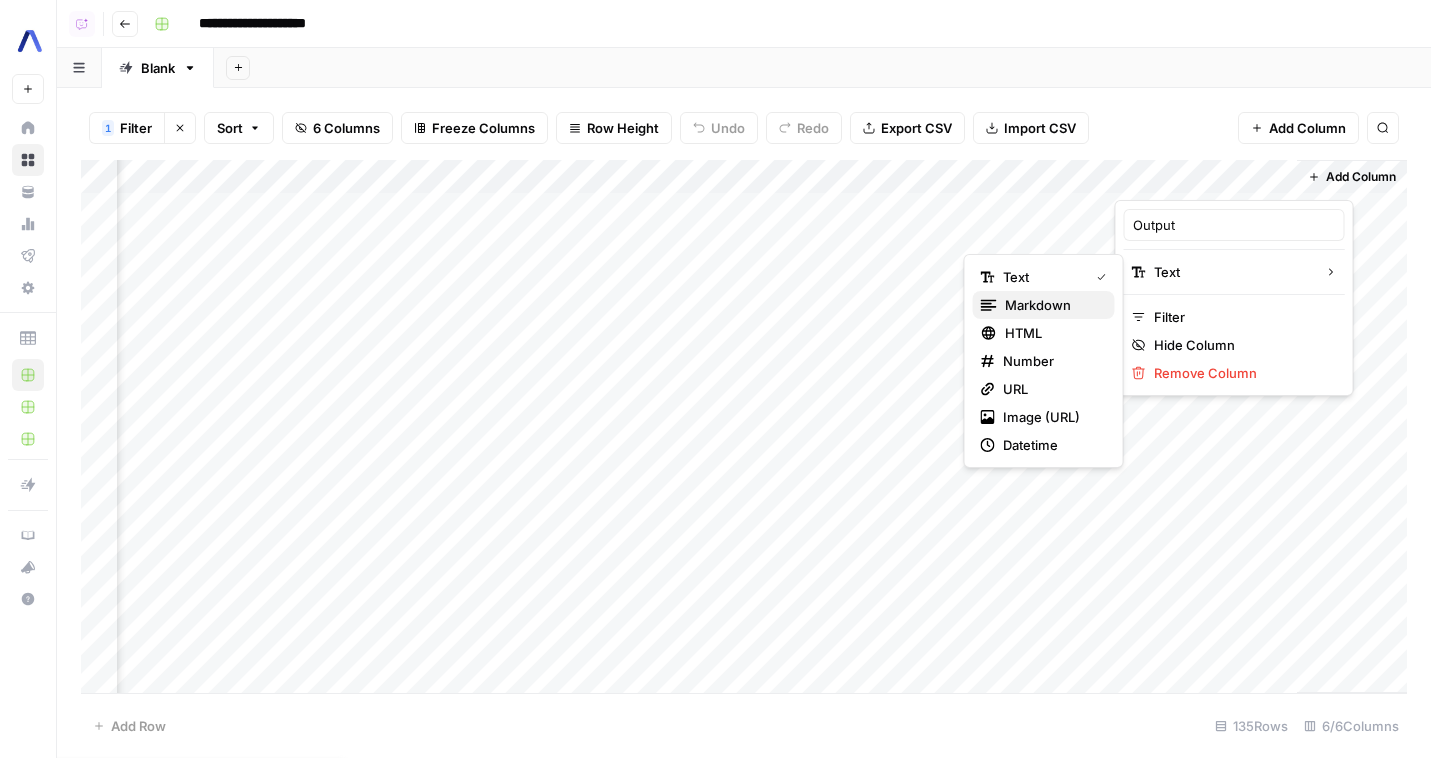 click on "markdown" at bounding box center [1052, 305] 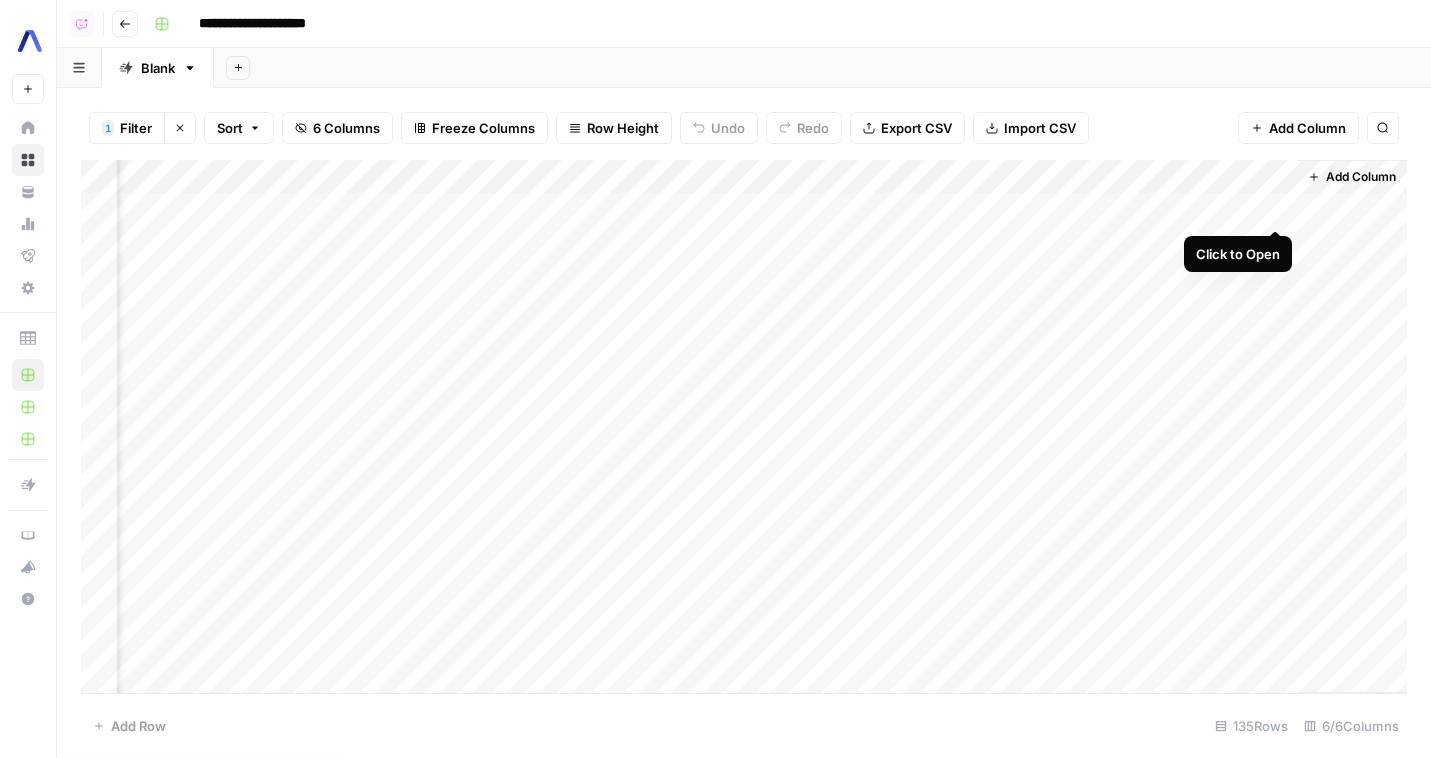 click on "Add Column" at bounding box center (744, 426) 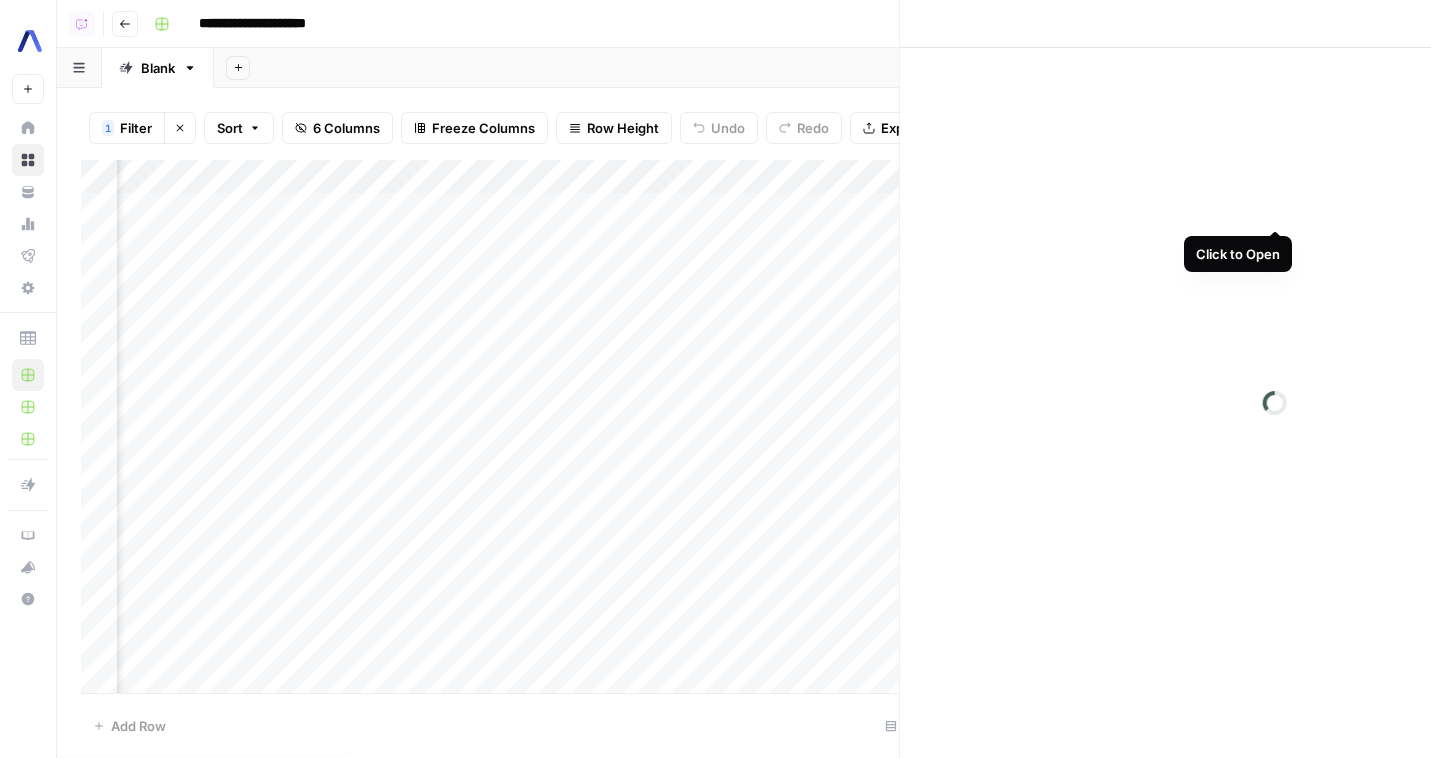 scroll, scrollTop: 0, scrollLeft: 309, axis: horizontal 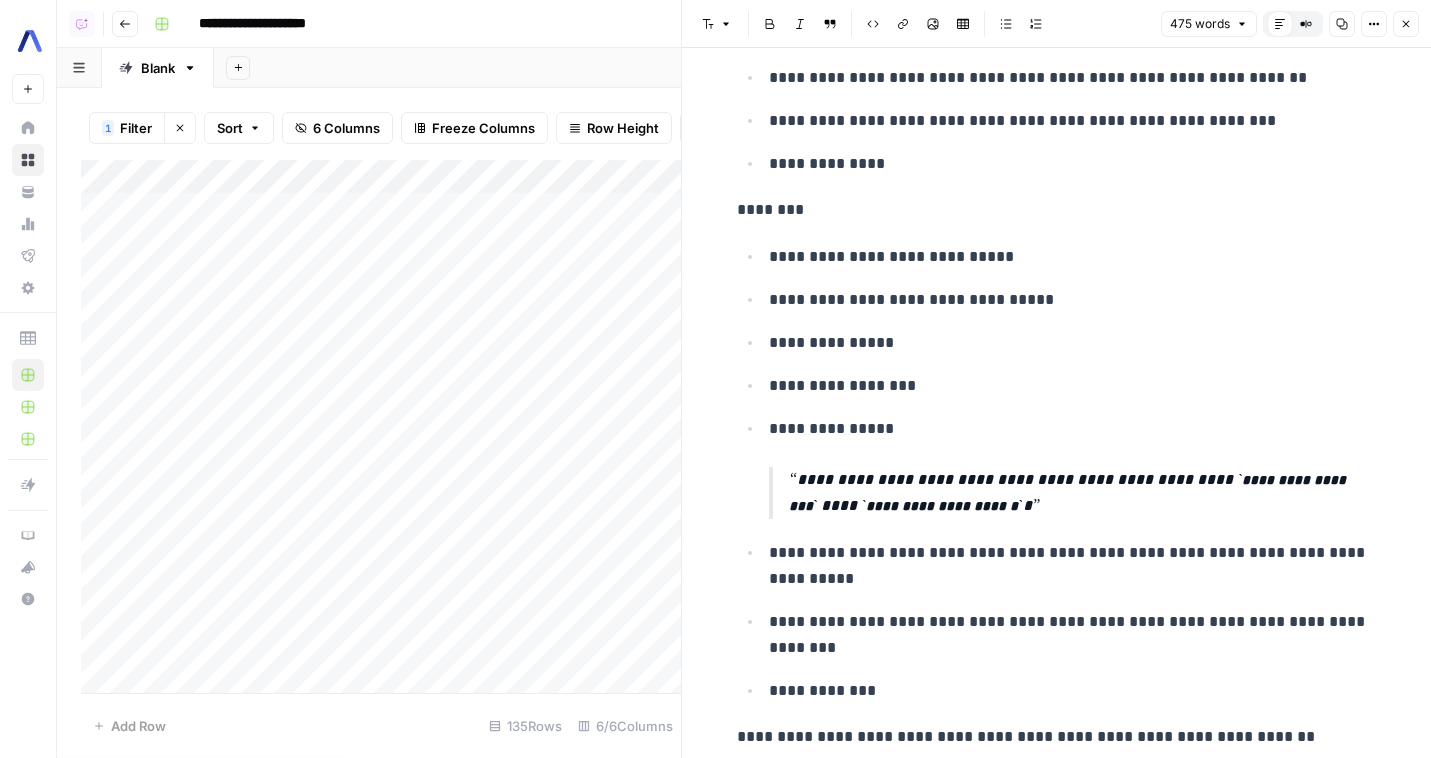 drag, startPoint x: 1408, startPoint y: 26, endPoint x: 1215, endPoint y: 323, distance: 354.2005 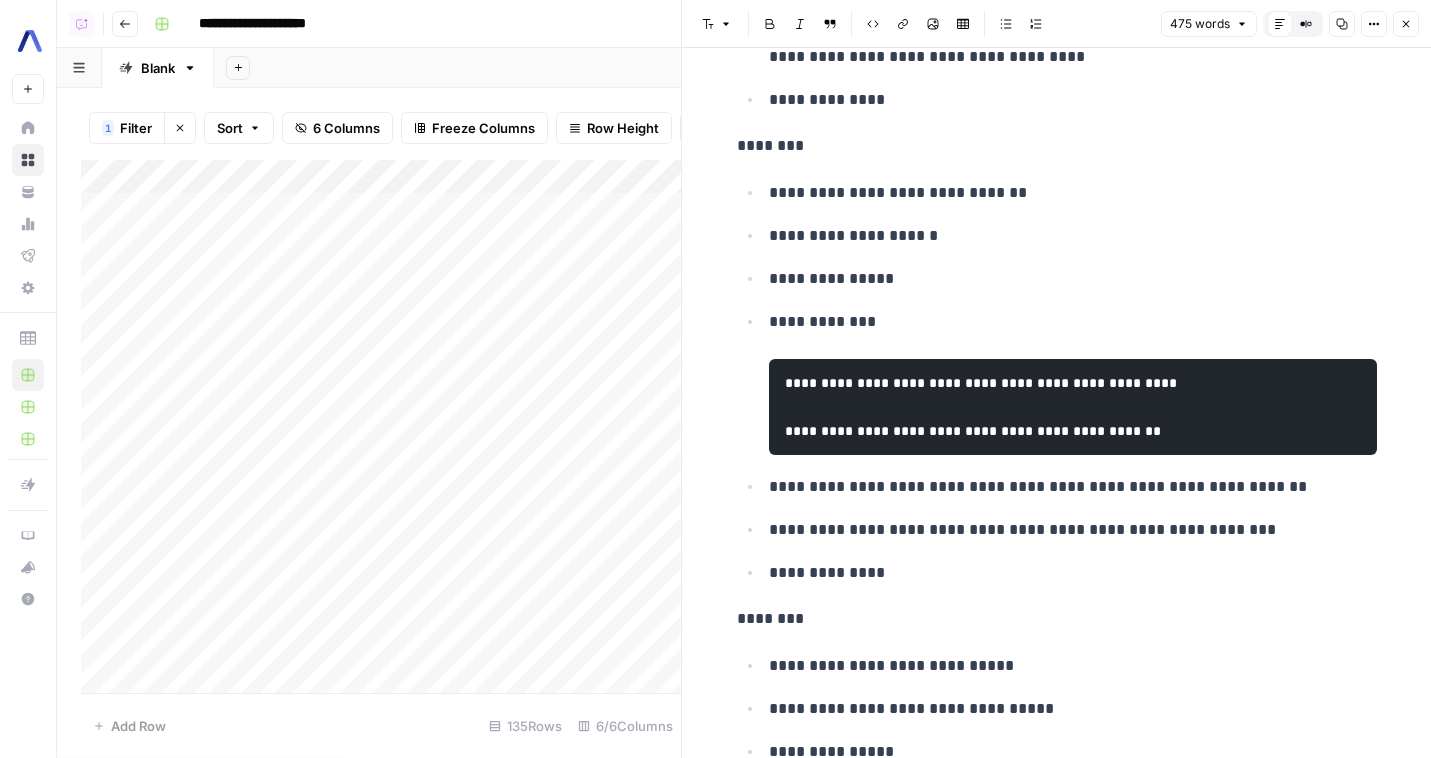 click 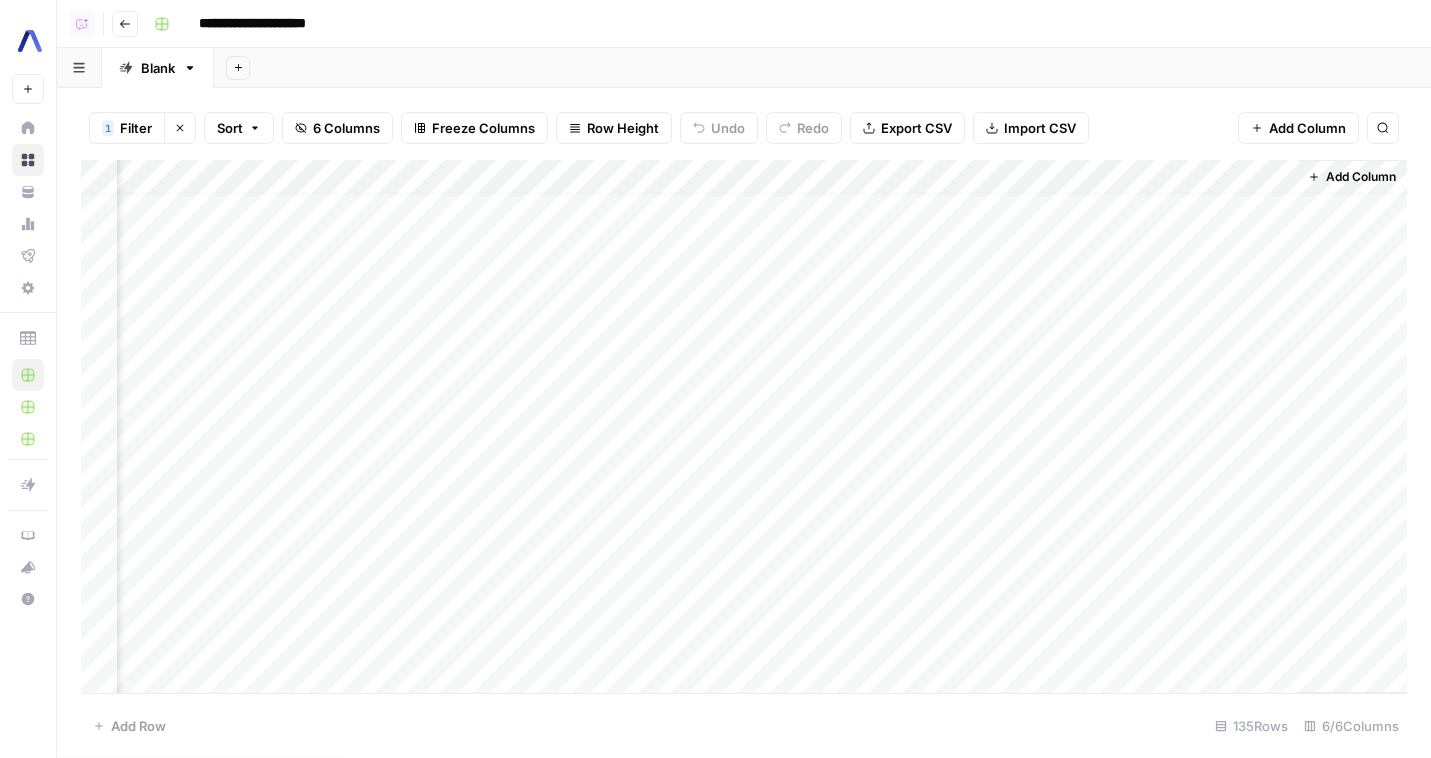 scroll, scrollTop: 0, scrollLeft: 321, axis: horizontal 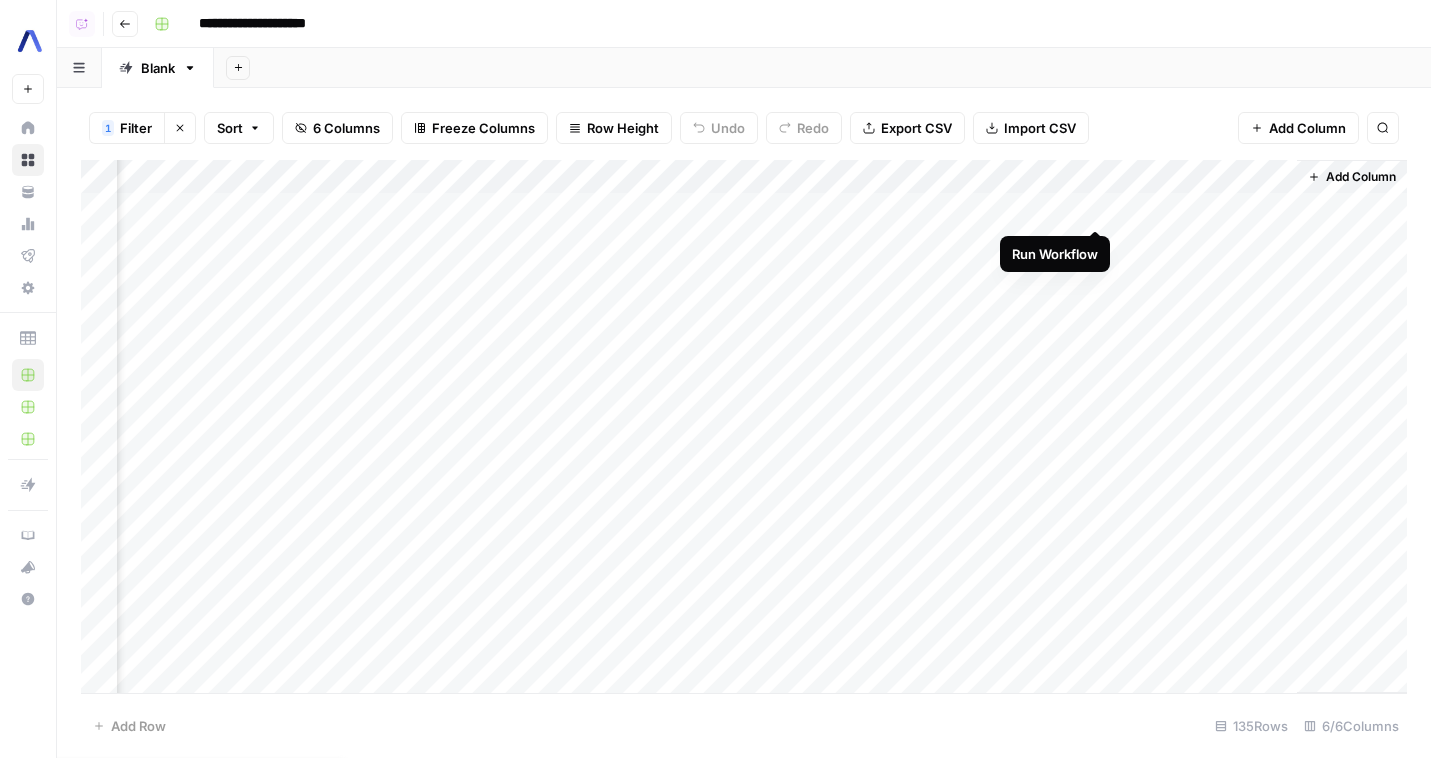 click on "Add Column" at bounding box center [744, 426] 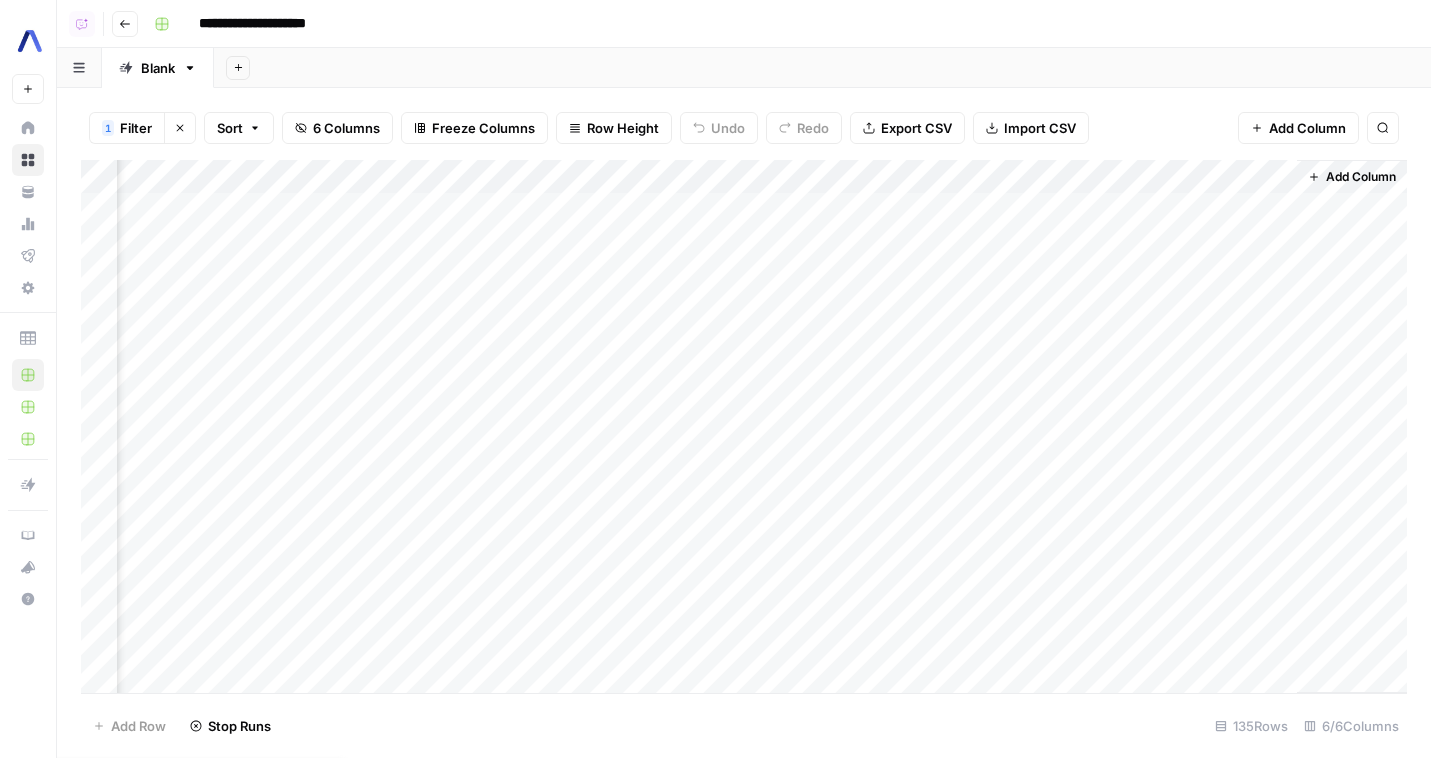 click on "Add Column" at bounding box center (744, 426) 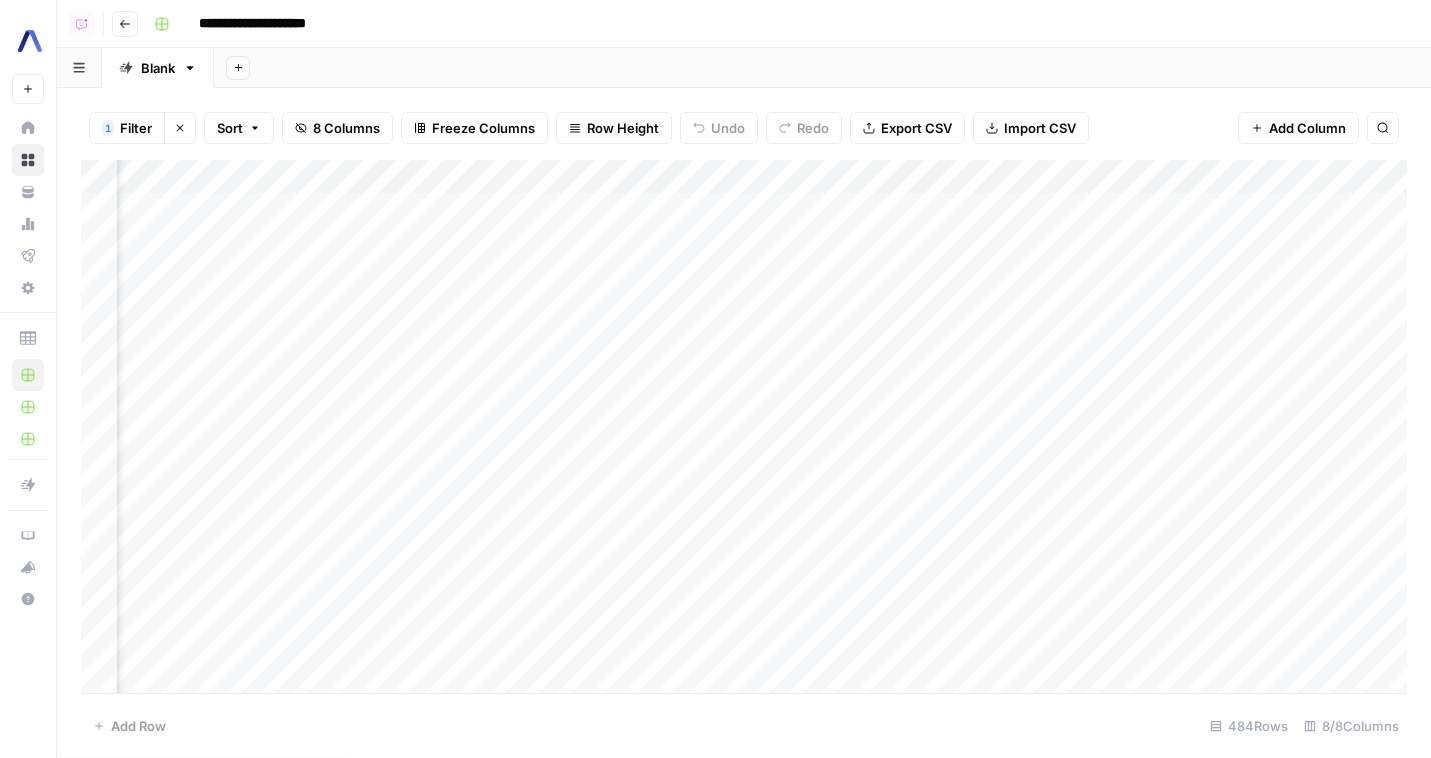 scroll, scrollTop: 0, scrollLeft: 681, axis: horizontal 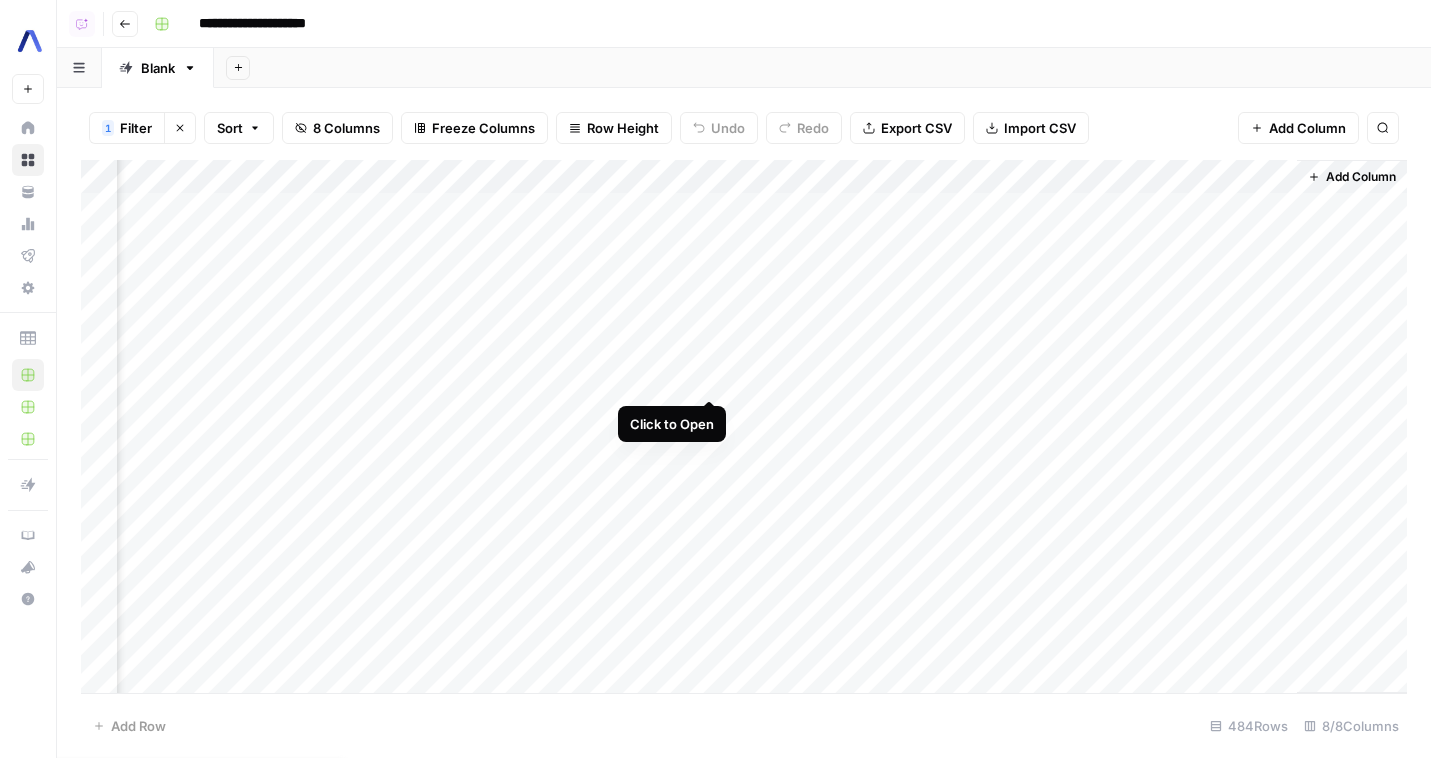click on "Add Column" at bounding box center (744, 426) 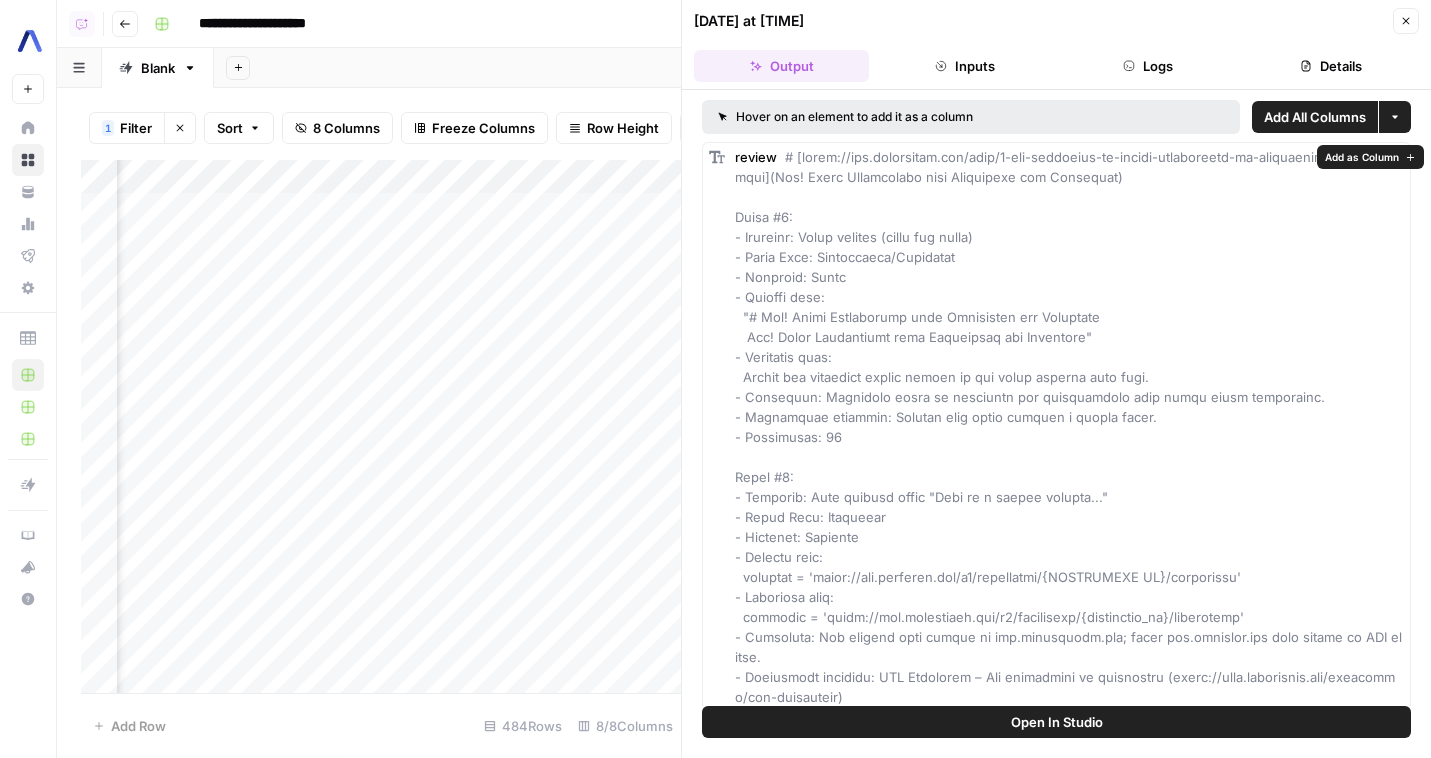 click on "Add as Column" at bounding box center [1362, 157] 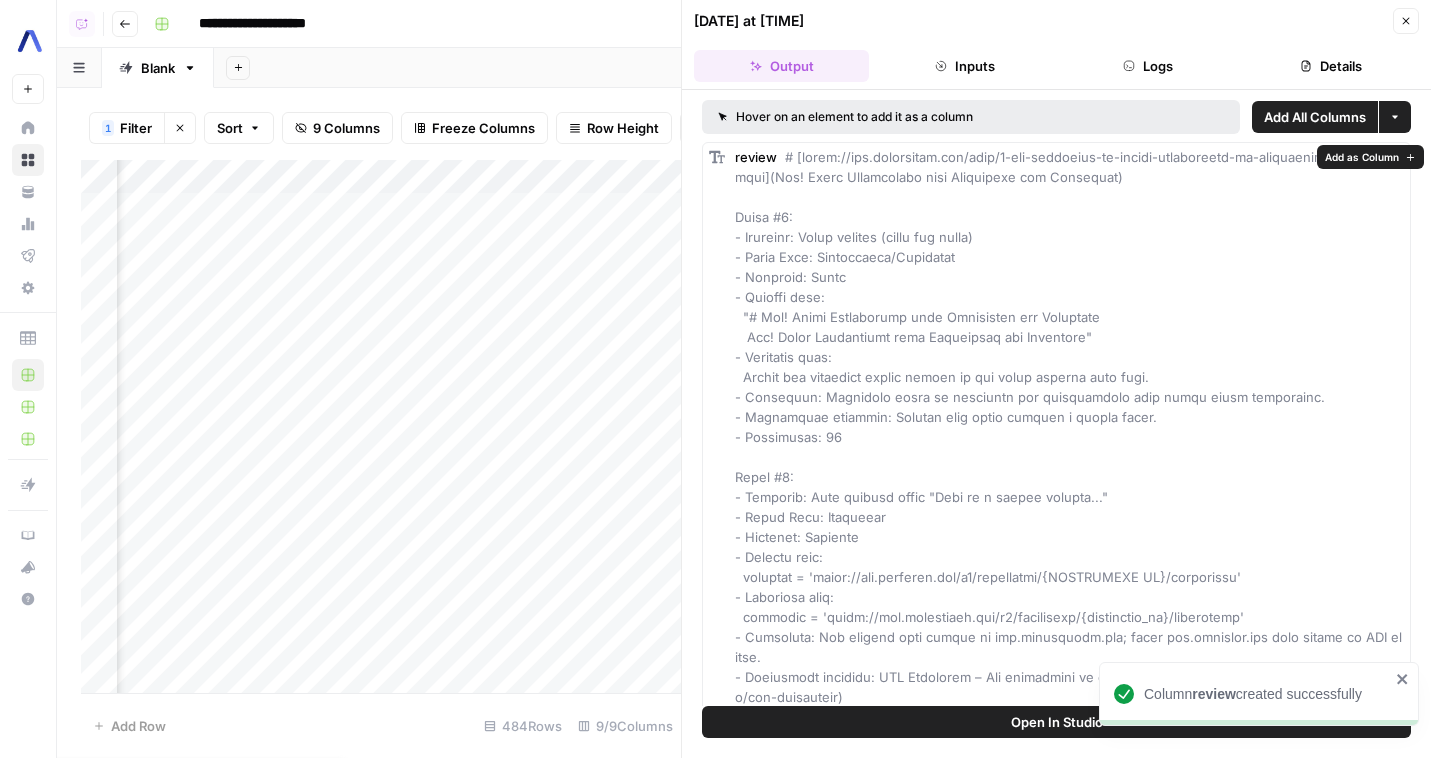 scroll, scrollTop: 0, scrollLeft: 1086, axis: horizontal 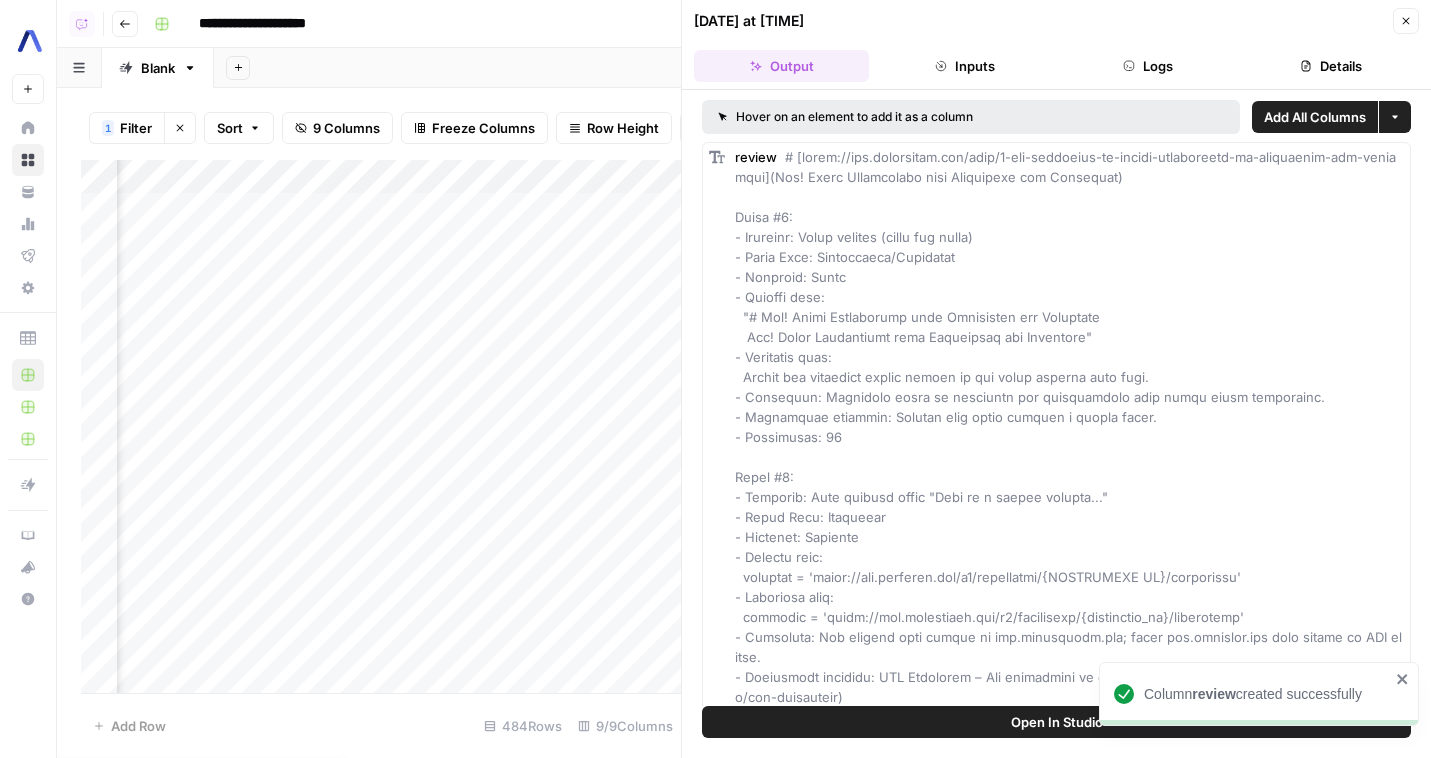 click on "Add Column" at bounding box center [381, 426] 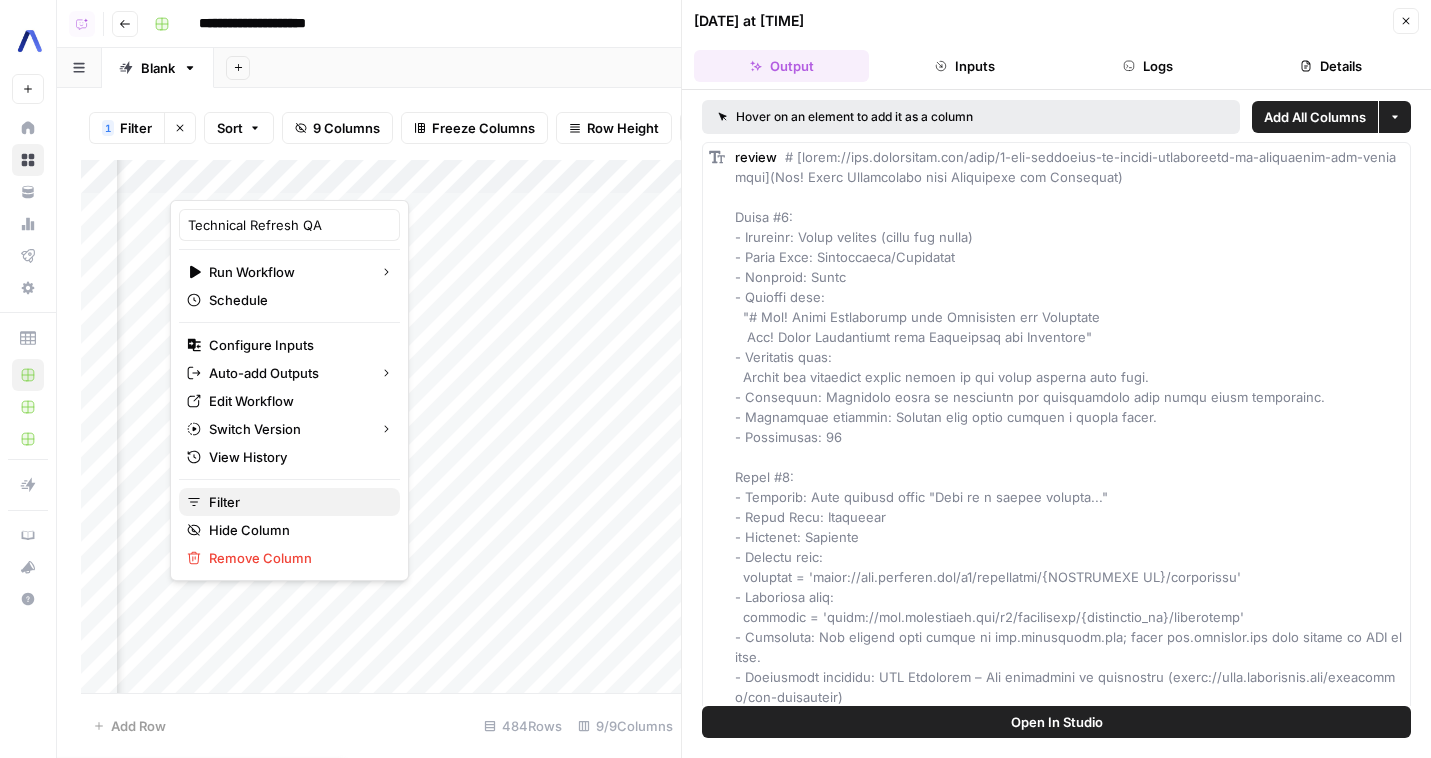 click on "Filter" at bounding box center (296, 502) 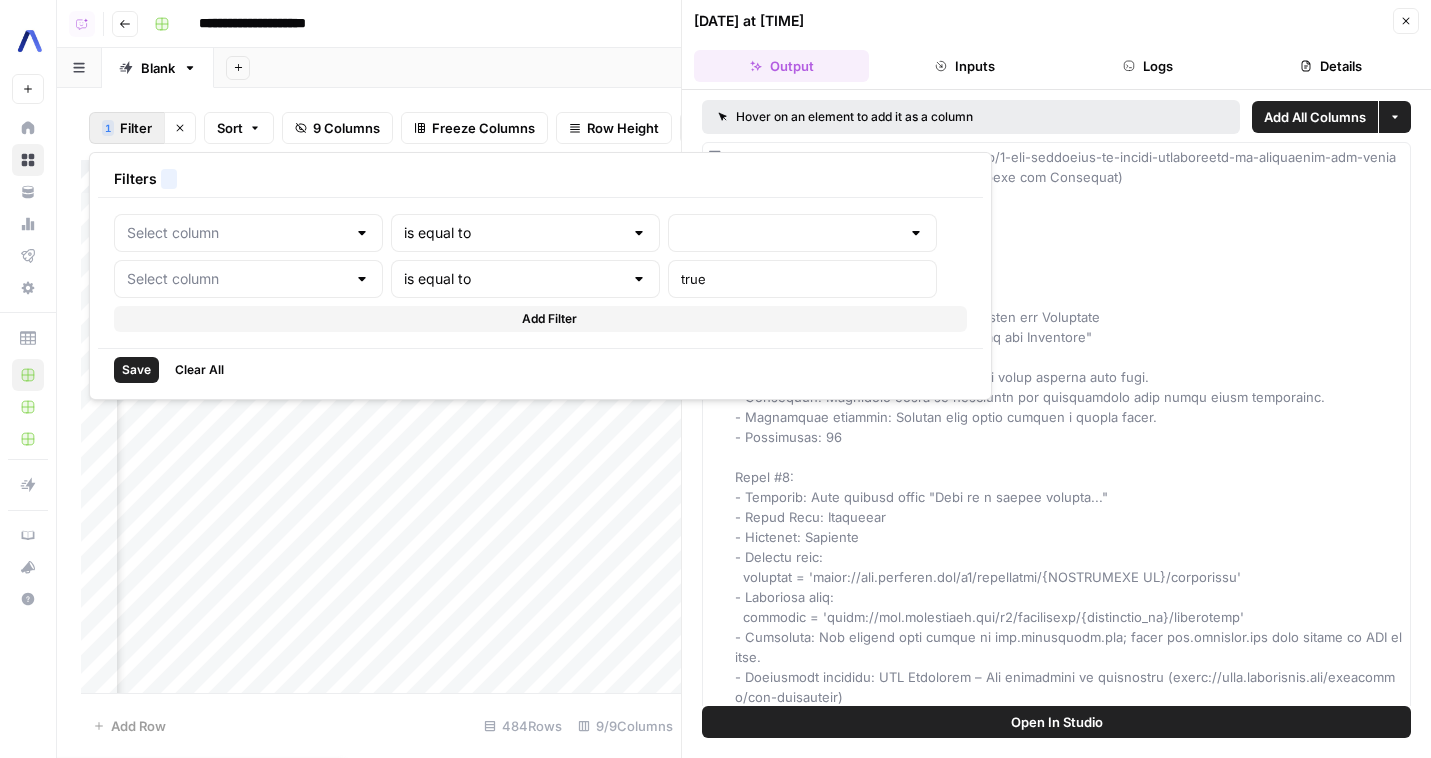 type on "Technical Refresh QA" 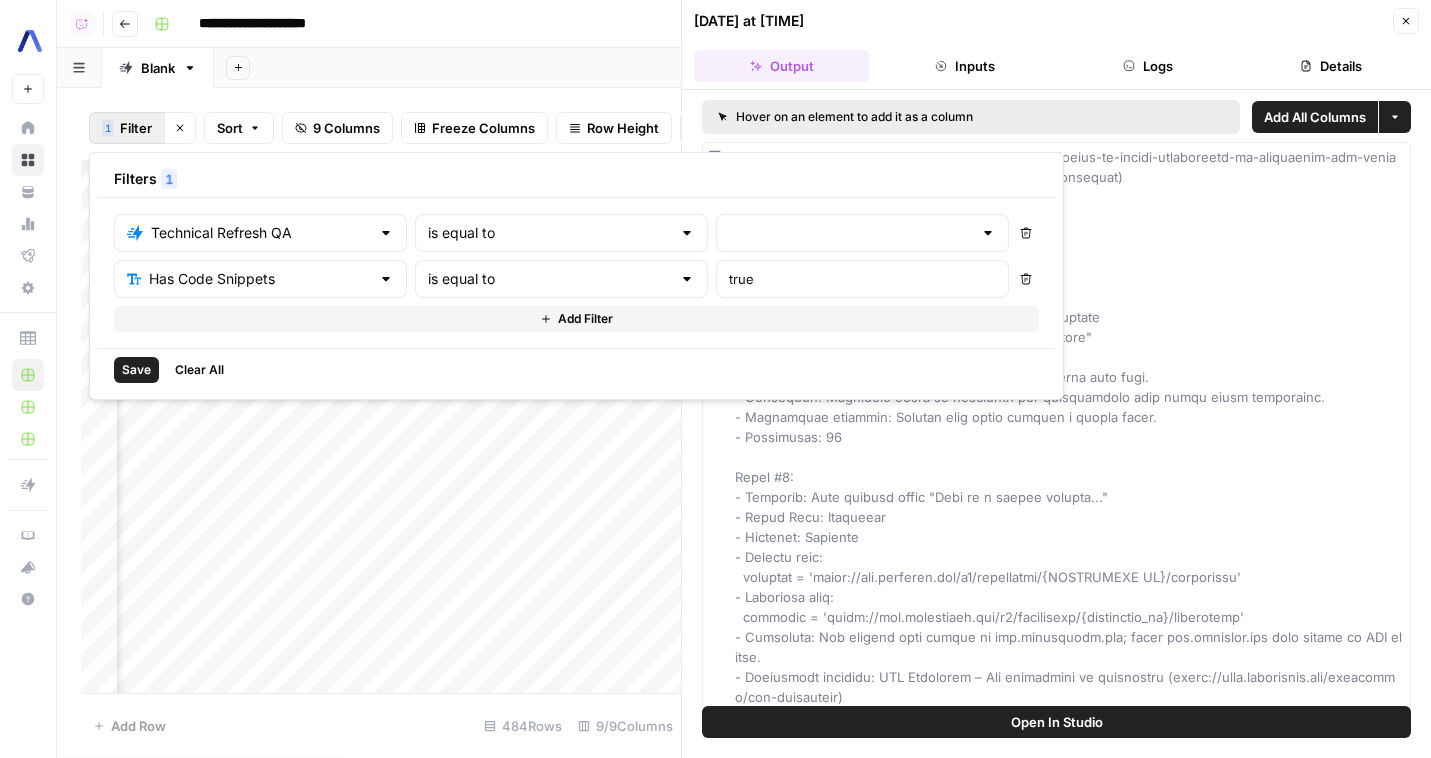 click 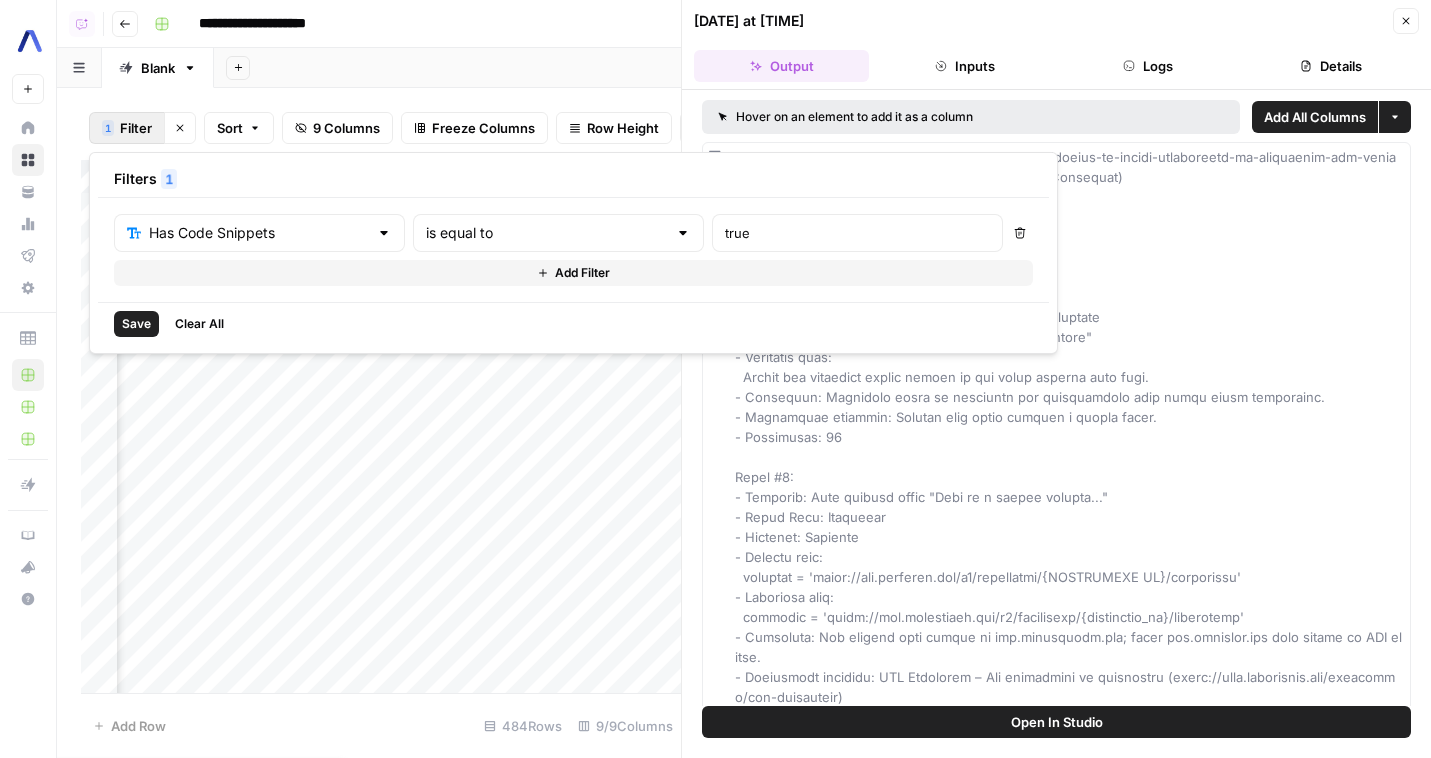 click on "Save" at bounding box center [136, 324] 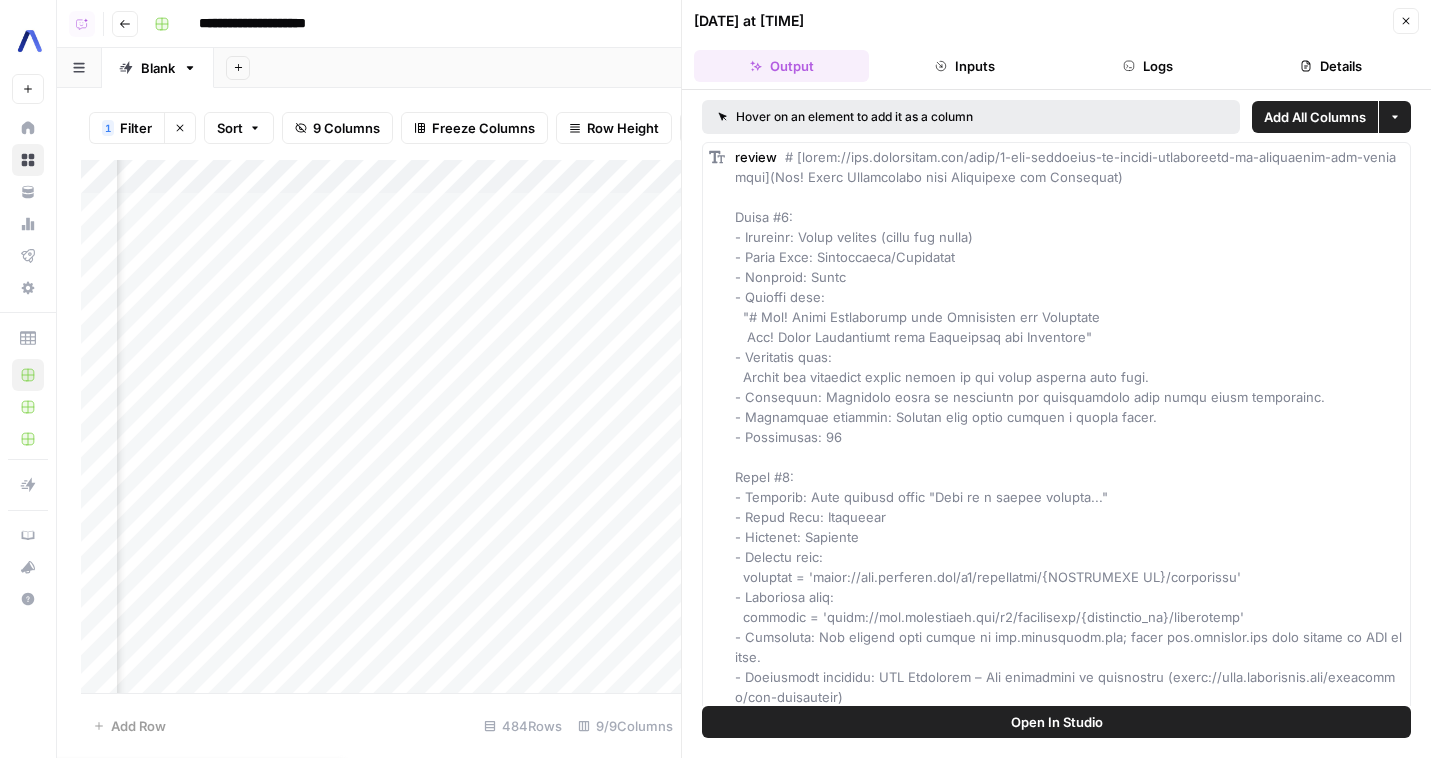 scroll, scrollTop: 0, scrollLeft: 964, axis: horizontal 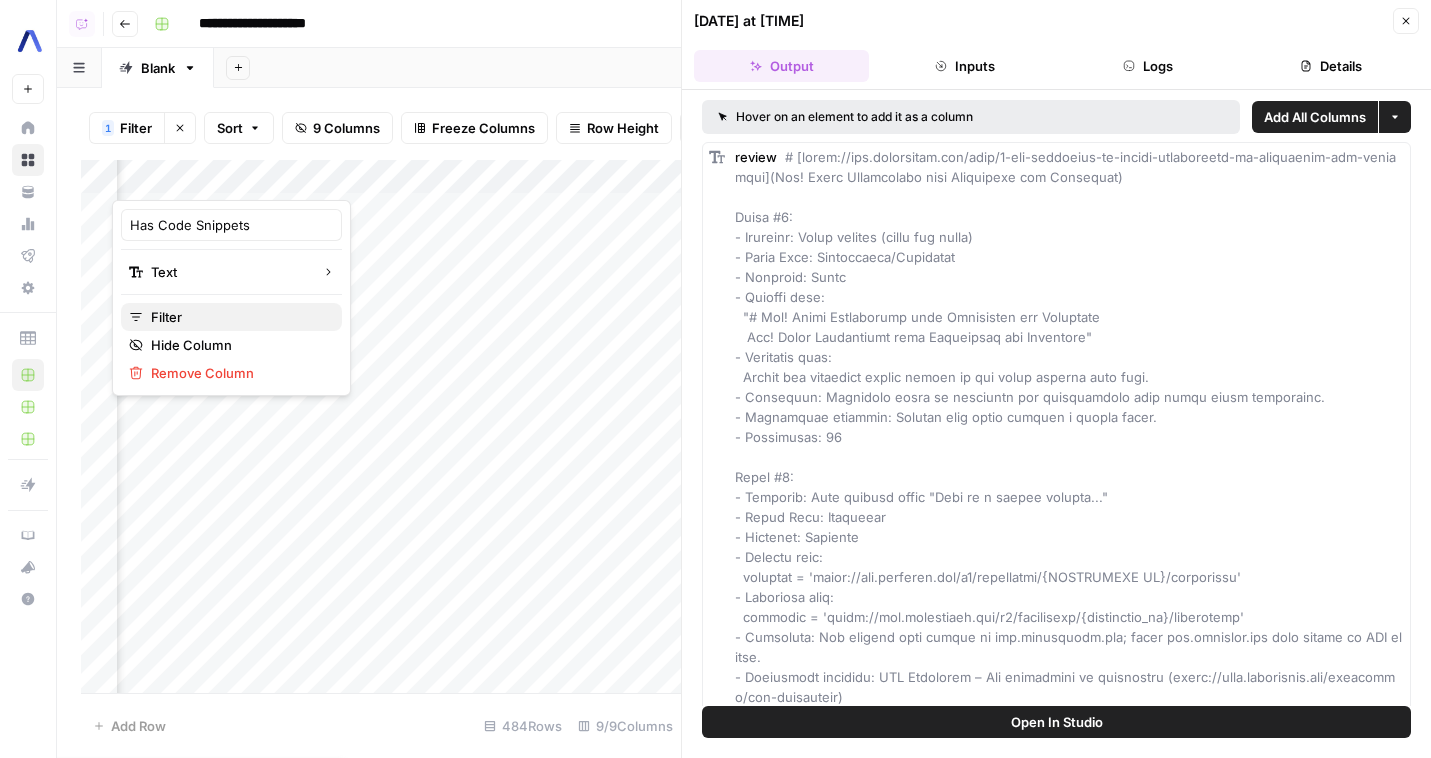 click on "Filter" at bounding box center [238, 317] 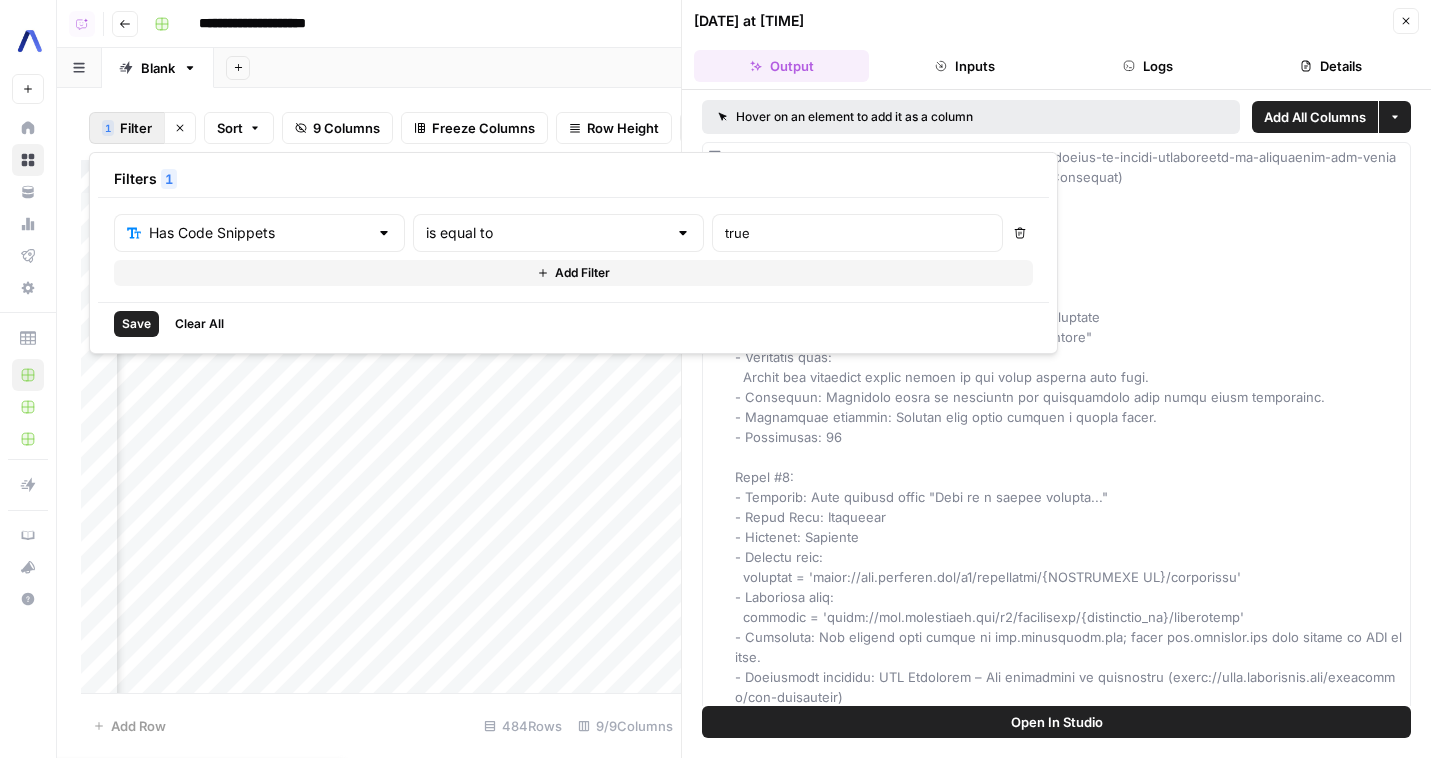 click on "Save Clear All" at bounding box center [573, 323] 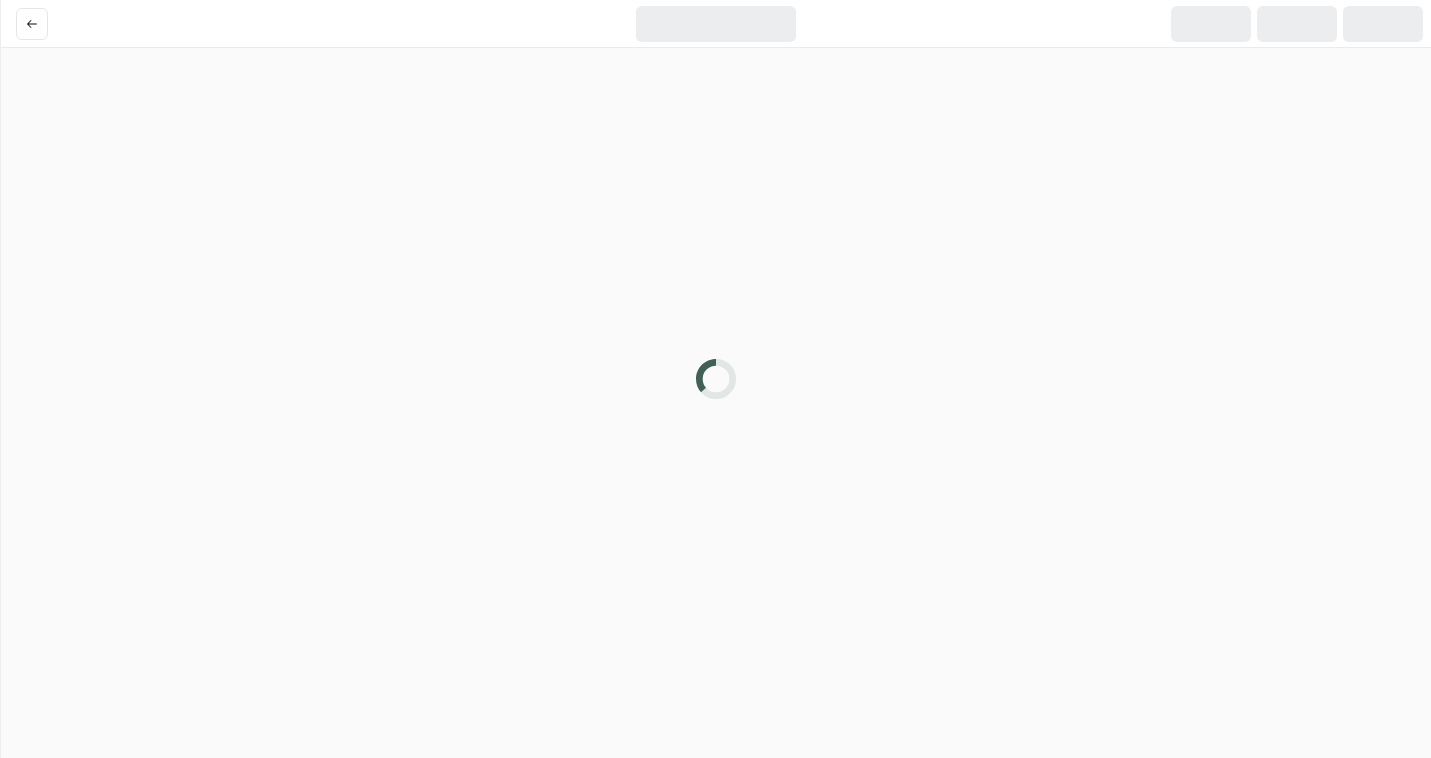 scroll, scrollTop: 0, scrollLeft: 0, axis: both 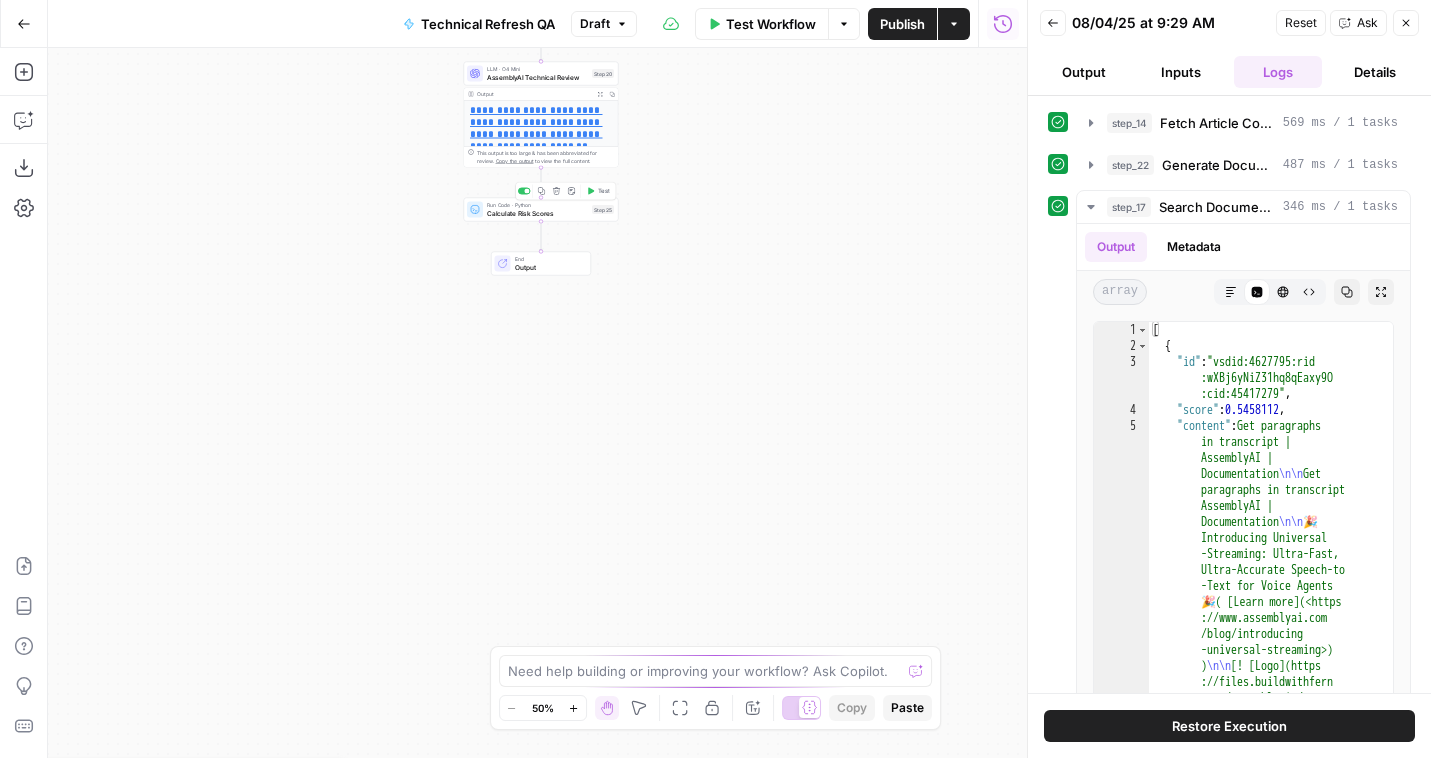 click on "Test" at bounding box center [604, 191] 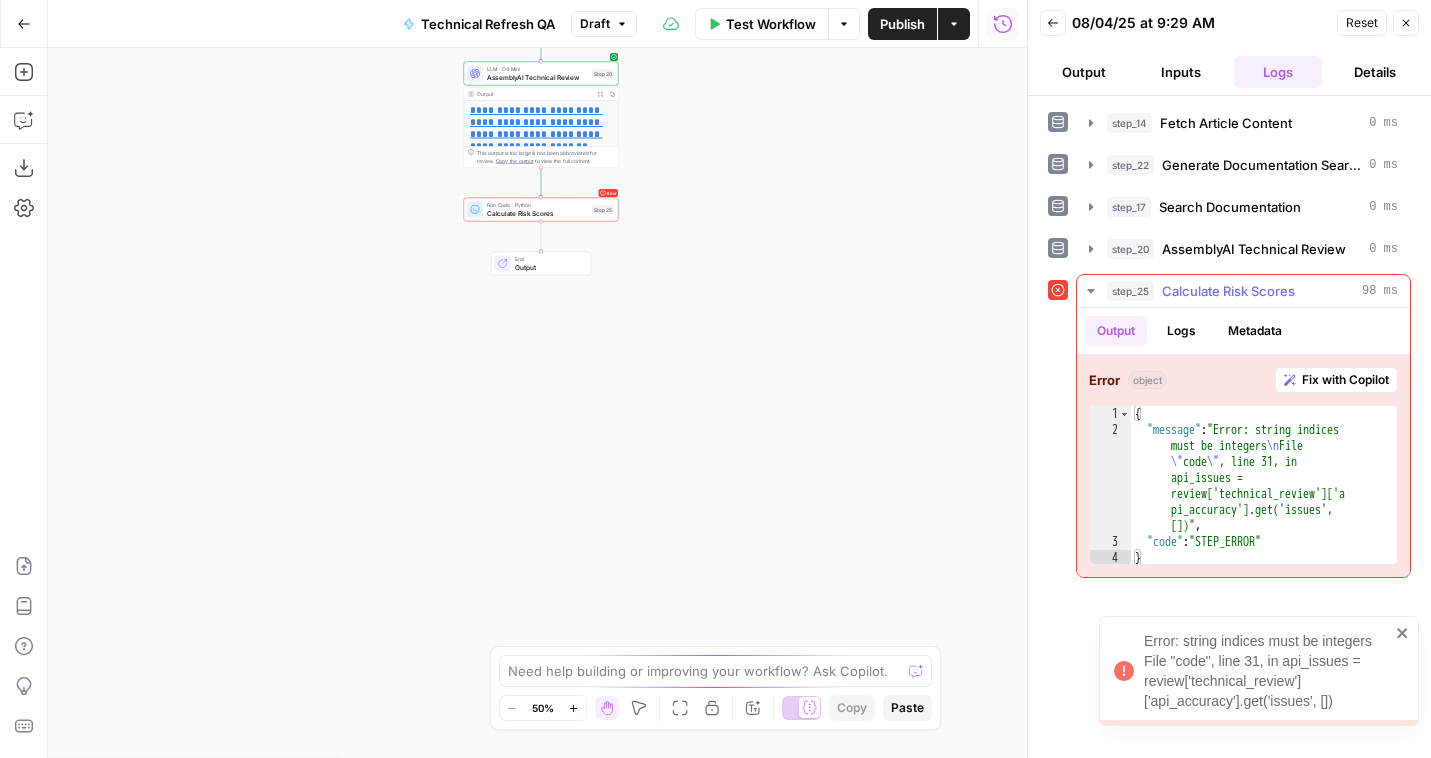 click on "Fix with Copilot" at bounding box center (1345, 380) 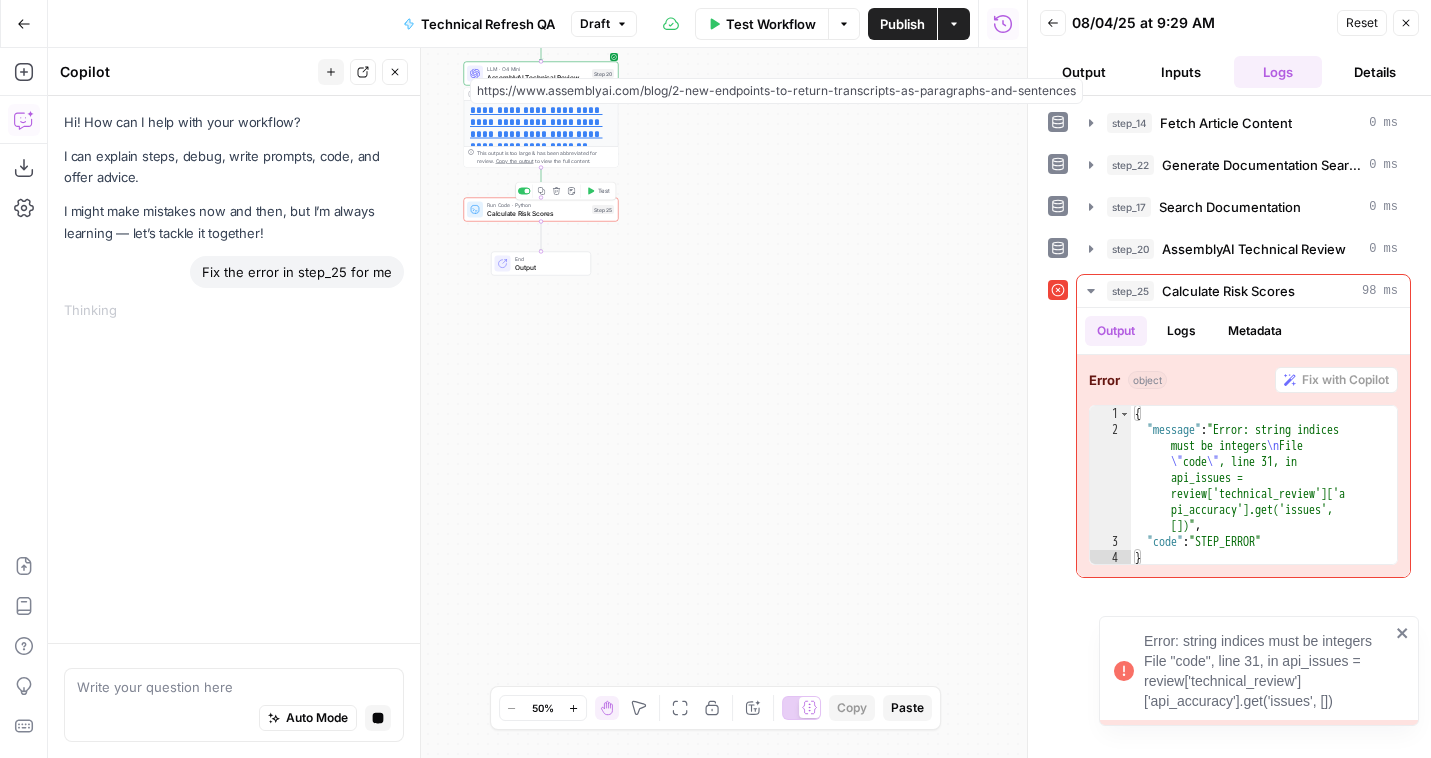 click on "Calculate Risk Scores" at bounding box center (537, 213) 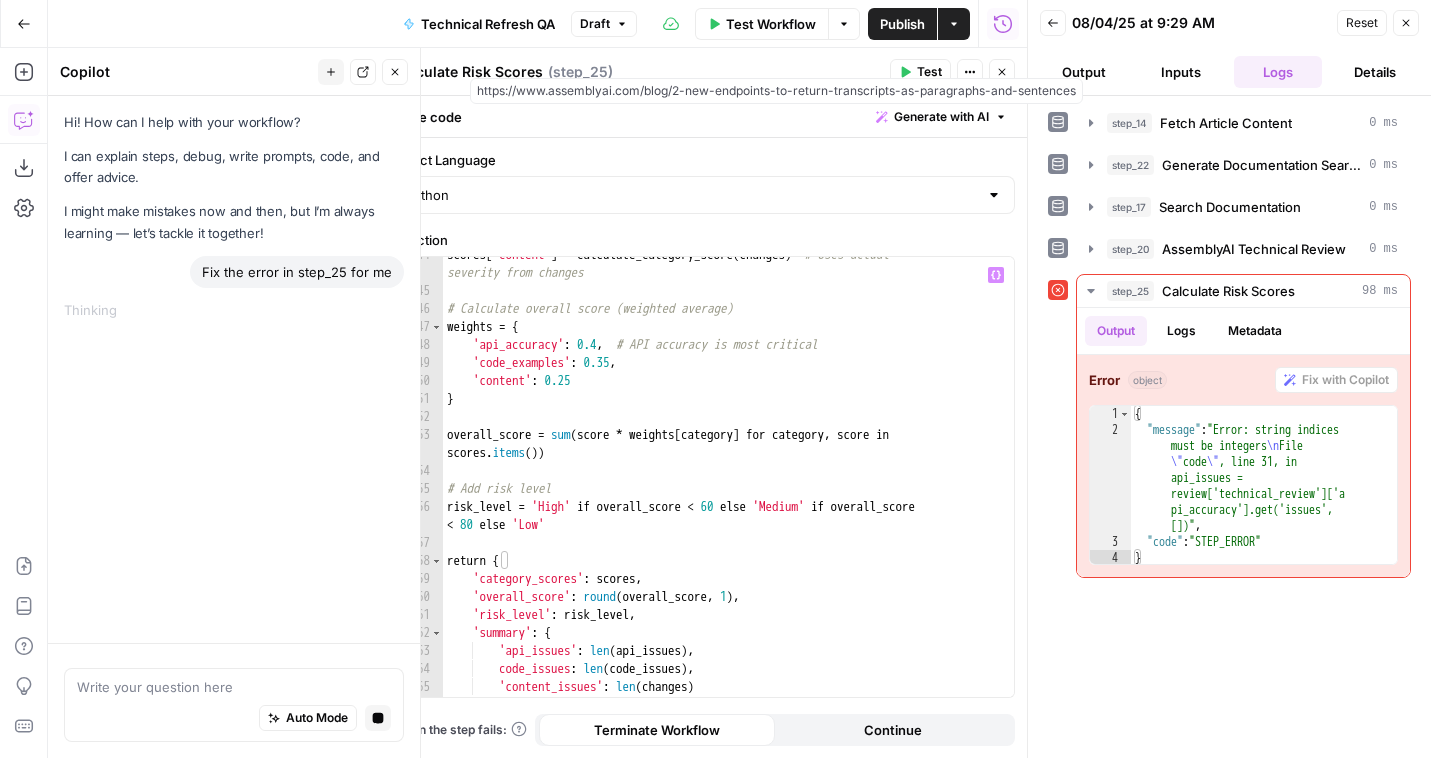 scroll, scrollTop: 910, scrollLeft: 0, axis: vertical 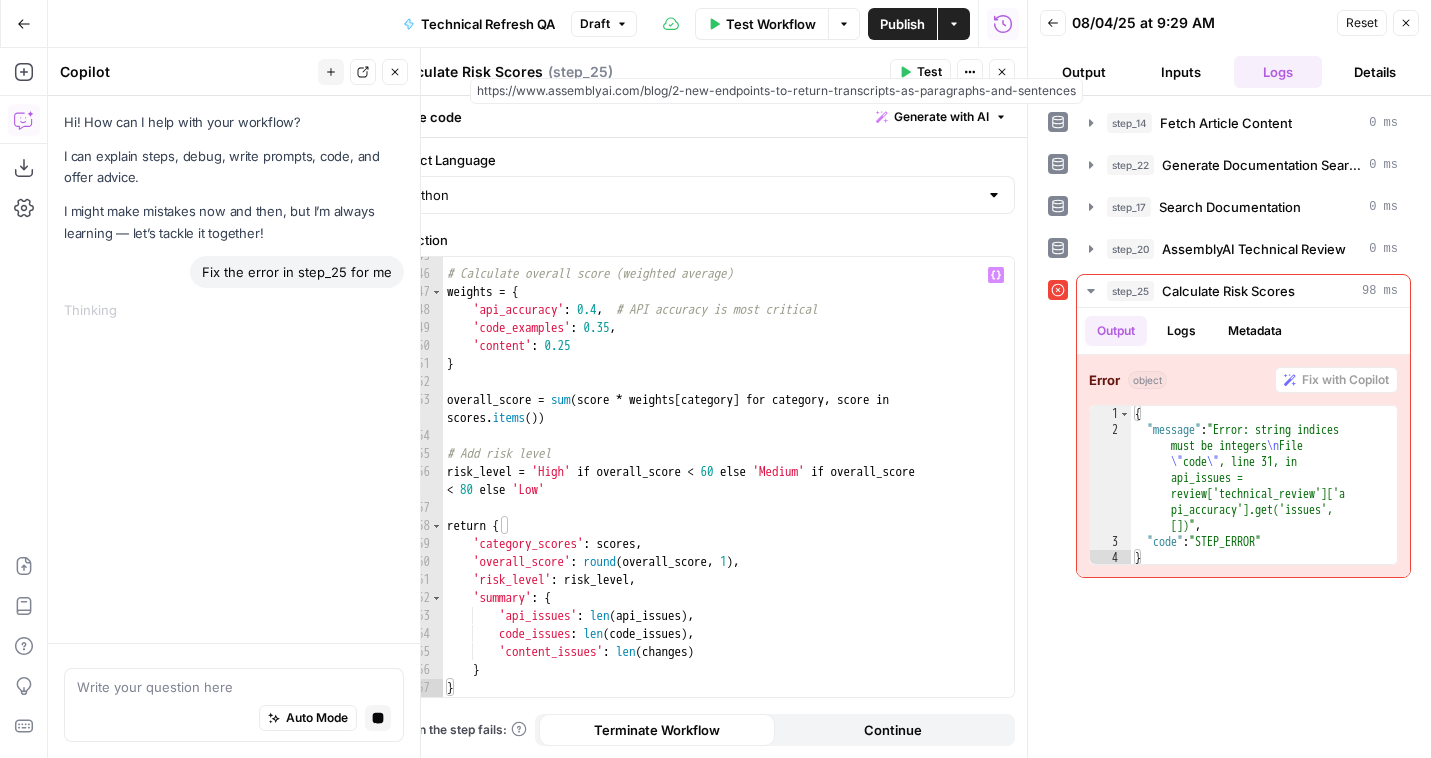 click on "# Calculate overall score (weighted average) weights   =   {      'api_accuracy' :   0.4 ,    # API accuracy is most critical      'code_examples' :   0.35 ,      'content' :   0.25 } overall_score   =   sum ( score   *   weights [ category ]   for   category ,   score   in   scores . items ( )) # Add risk level risk_level   =   'High'   if   overall_score   <   60   else   'Medium'   if   overall_score   <   80   else   'Low' return   {      'category_scores' :   scores ,      'overall_score' :   round ( overall_score ,   1 ) ,      'risk_level' :   risk_level ,      'summary' :   {           'api_issues' :   len ( api_issues ) ,           'code_issues' :   len ( code_issues ) ,           'content_issues' :   len ( changes )      } }" at bounding box center (728, 485) 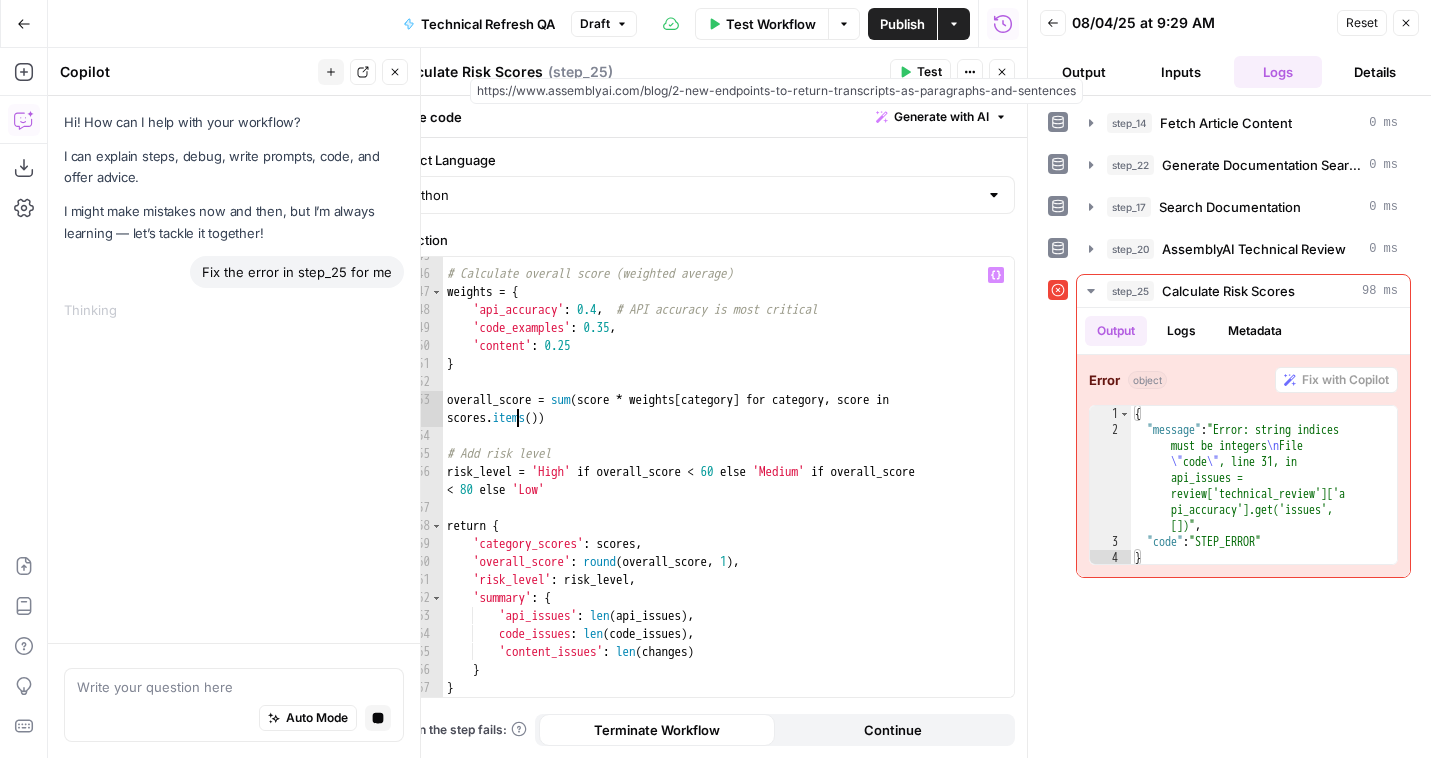type on "*
*" 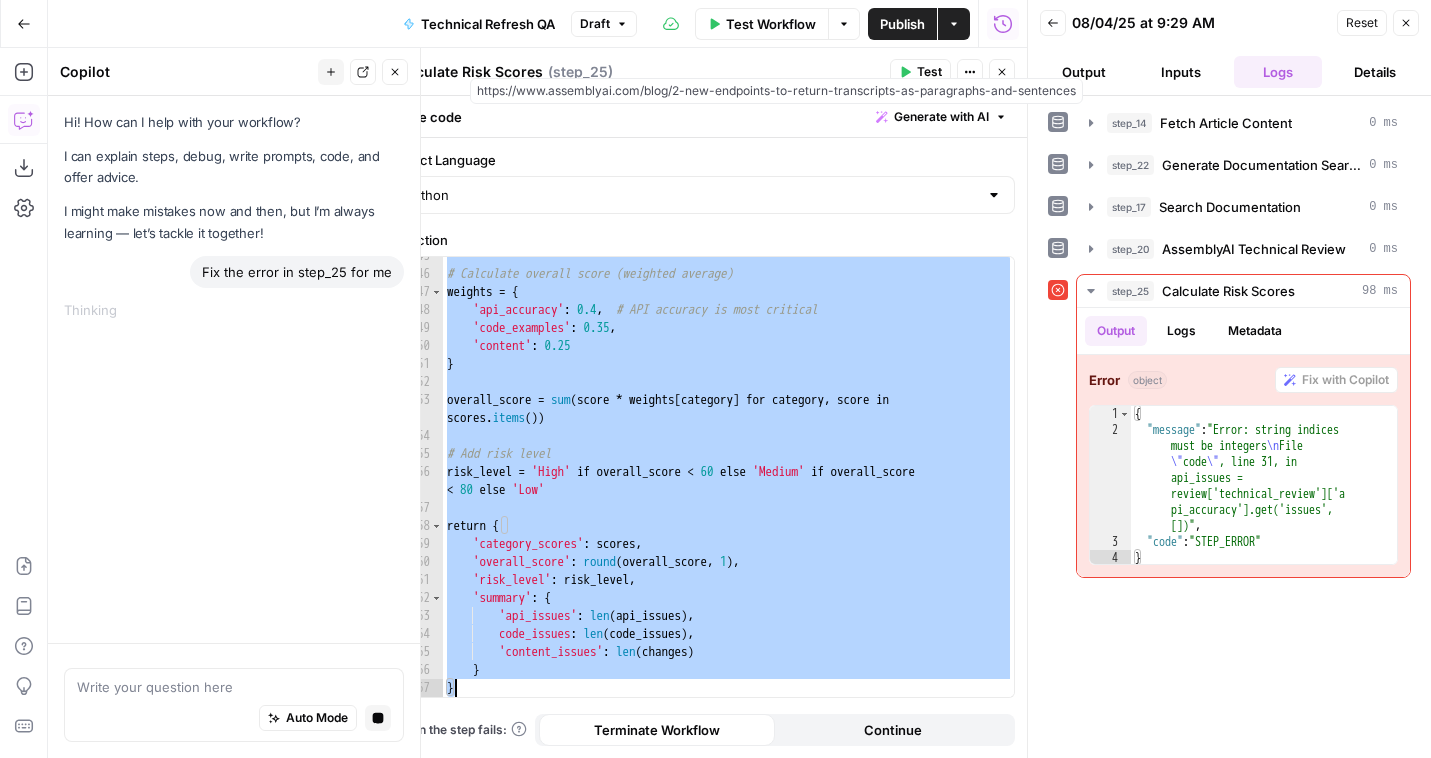 click 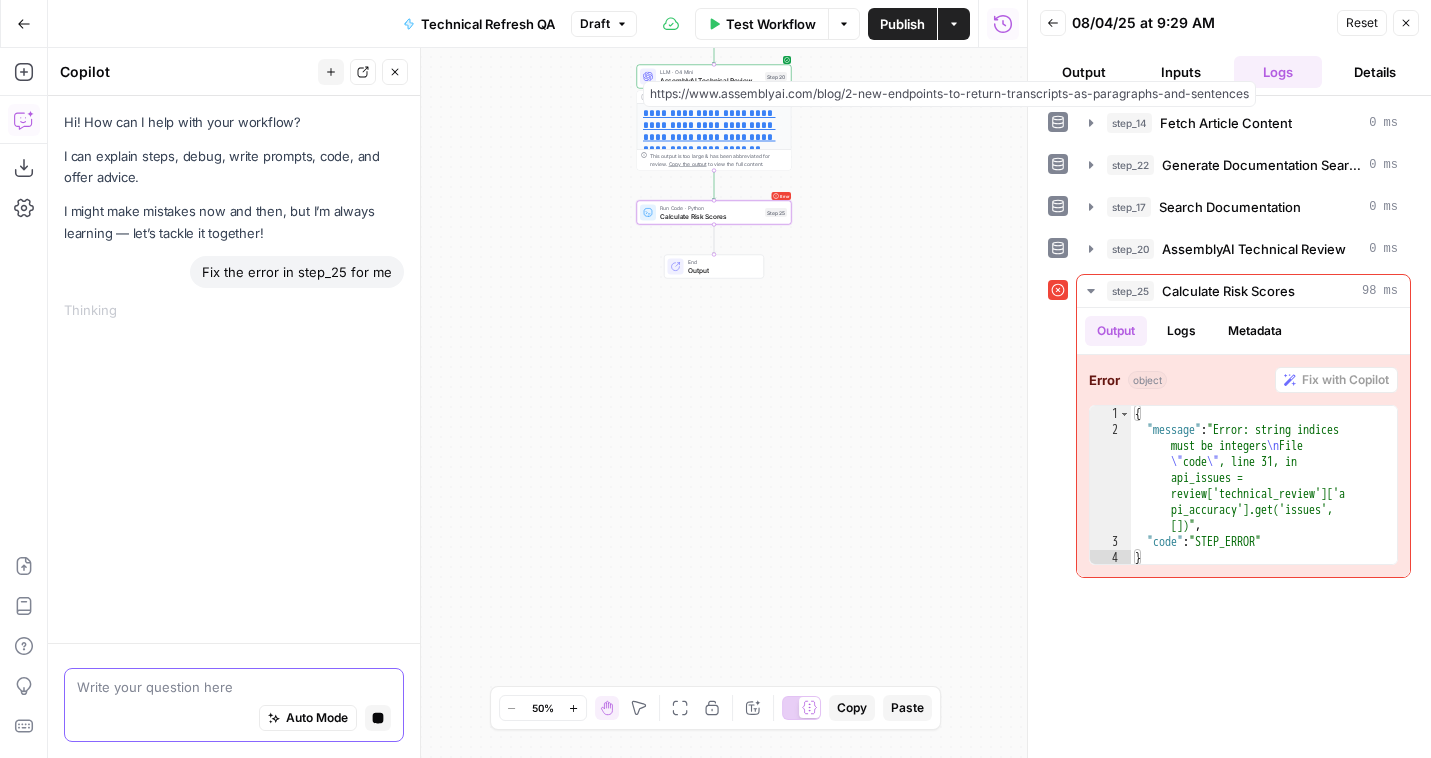 click at bounding box center (234, 687) 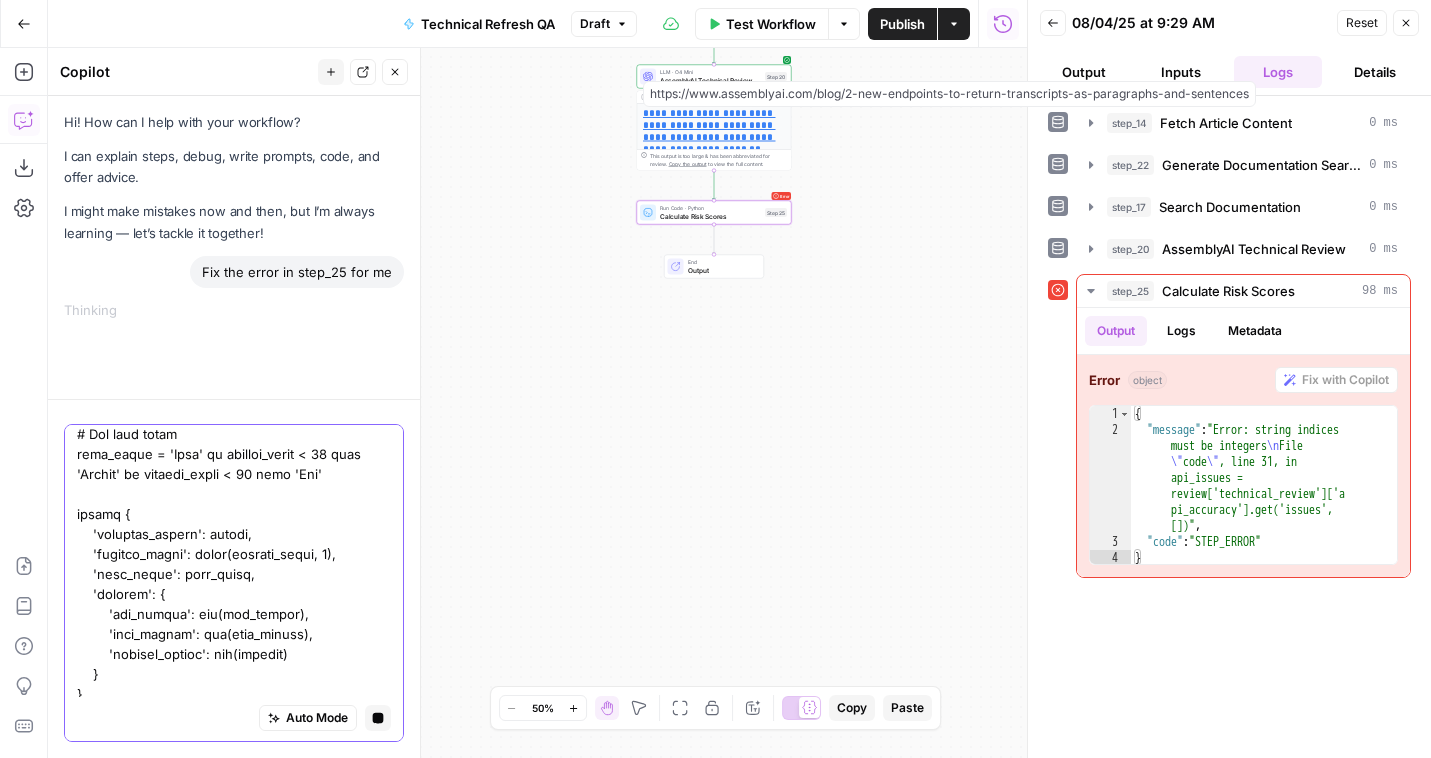 scroll, scrollTop: 1369, scrollLeft: 0, axis: vertical 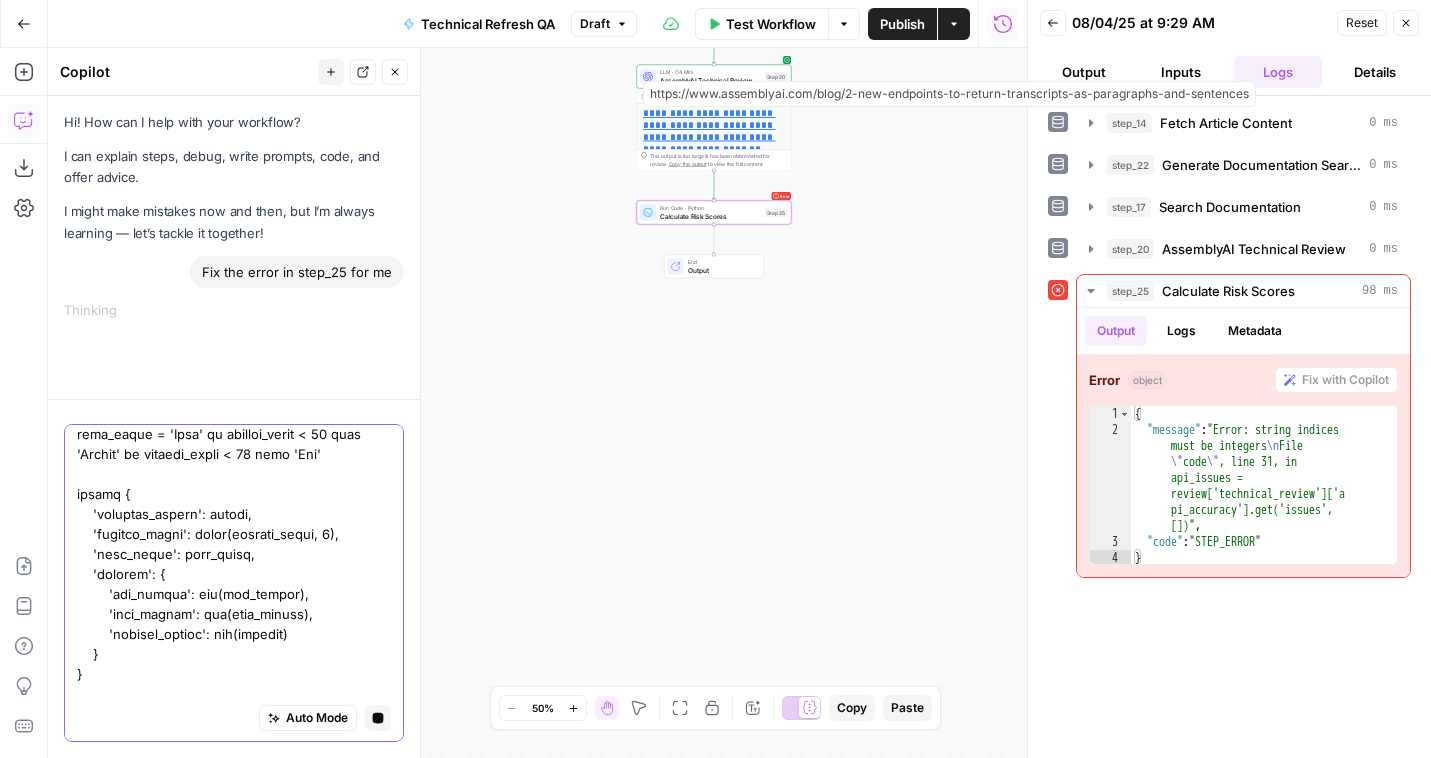 type on "def calculate_category_score(issues, max_score=100):
if not issues:
return max_score
# Severity weights
weights = {
'critical': 30,
'major': 15,
'minor': 5
}
# Count issues by severity
severity_counts = {'critical': 0, 'major': 0, 'minor': 0}
for issue in issues:
severity = issue.get('severity', '').lower()
if severity in severity_counts:
severity_counts[severity] += 1
# Calculate deductions
total_deduction = sum(count * weights[severity] for severity, count in severity_counts.items())
# Calculate final score (minimum 0)
return max(0, max_score - total_deduction)
review = step_20['output']
# Calculate scores for each category
scores = {}
# API Accuracy score
api_issues = review['technical_review']['api_accuracy'].get('issues', [])
scores['api_accuracy'] = calculate_category_score(
[{'severity': 'critical'} for _ in api_issues]  # API issues are treated as critical
)
# Code..." 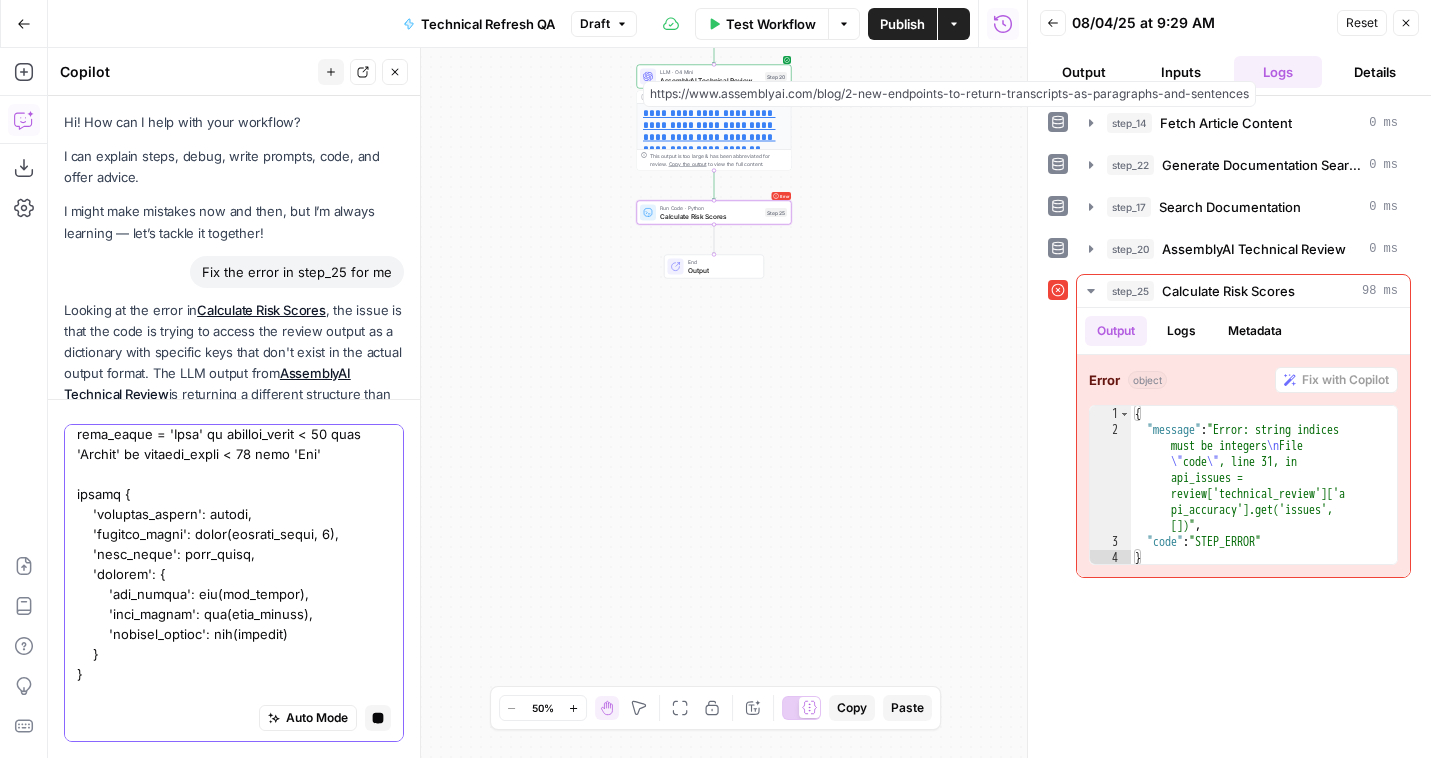 scroll, scrollTop: 0, scrollLeft: 0, axis: both 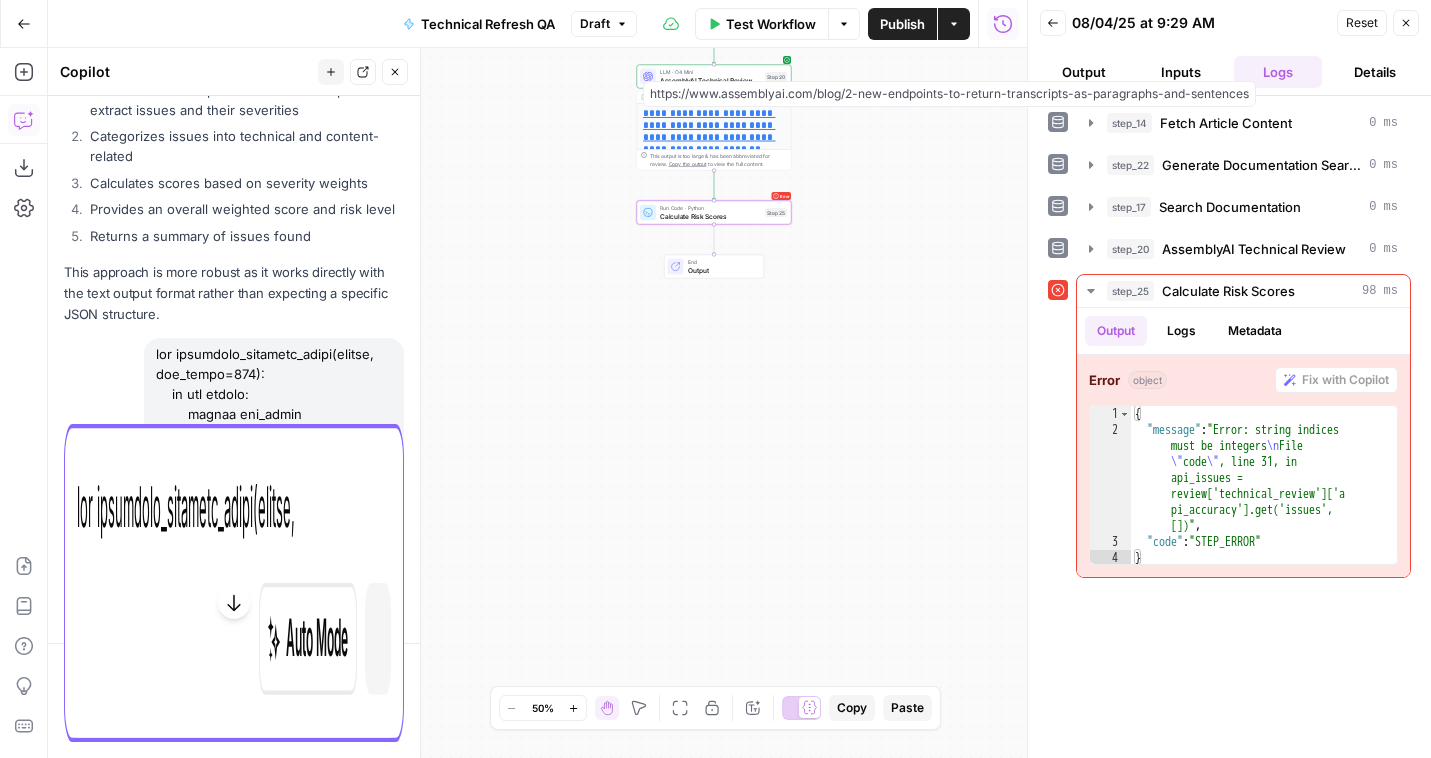 type 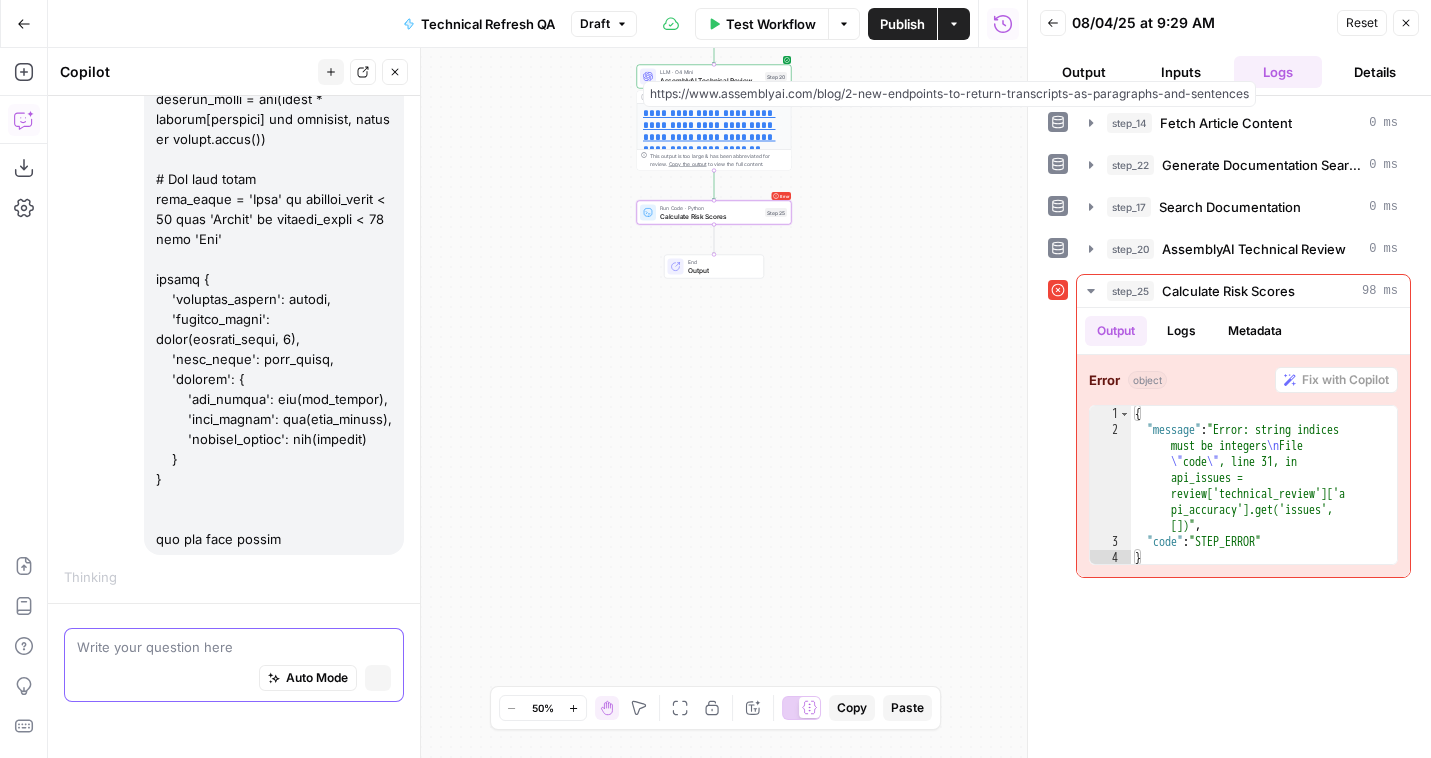 scroll, scrollTop: 2187, scrollLeft: 0, axis: vertical 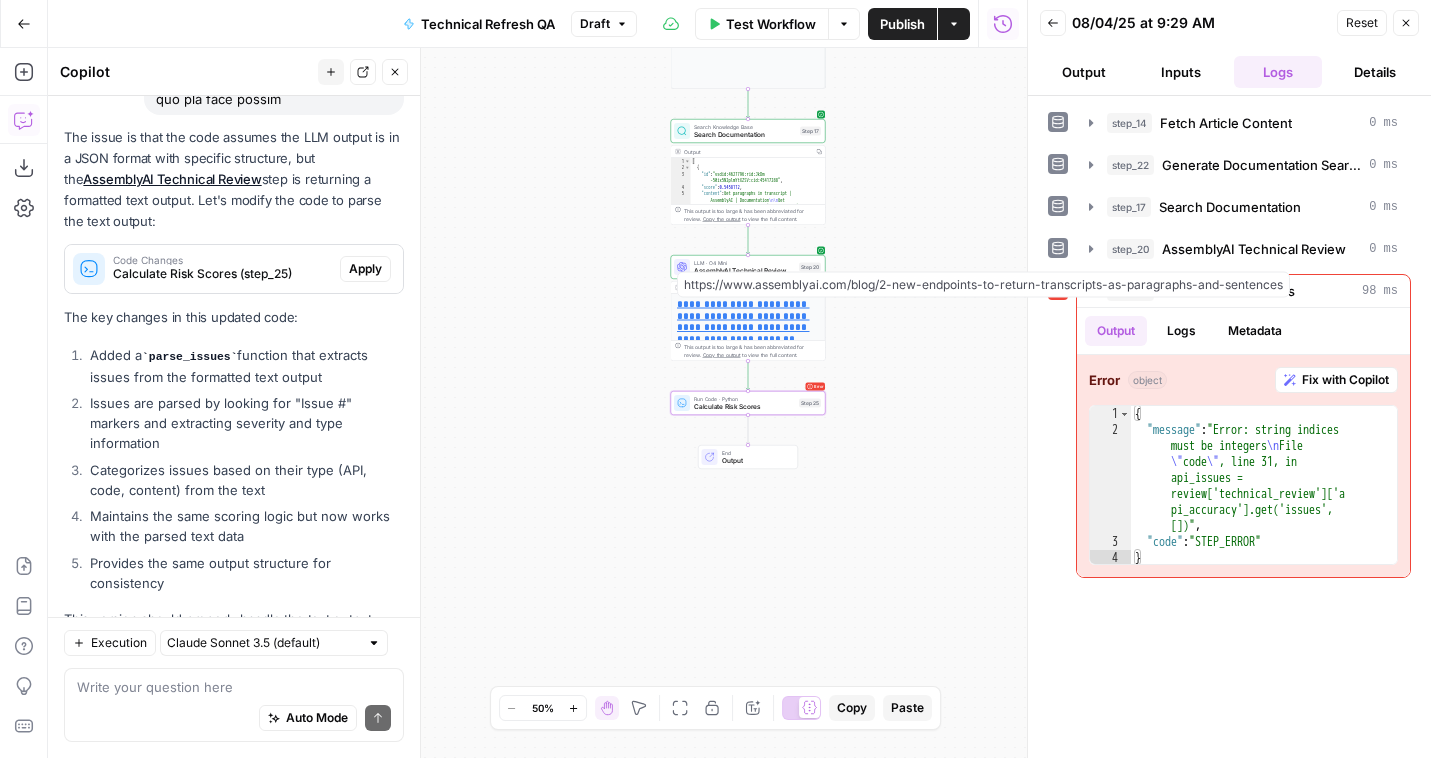 click on "Apply" at bounding box center (365, 269) 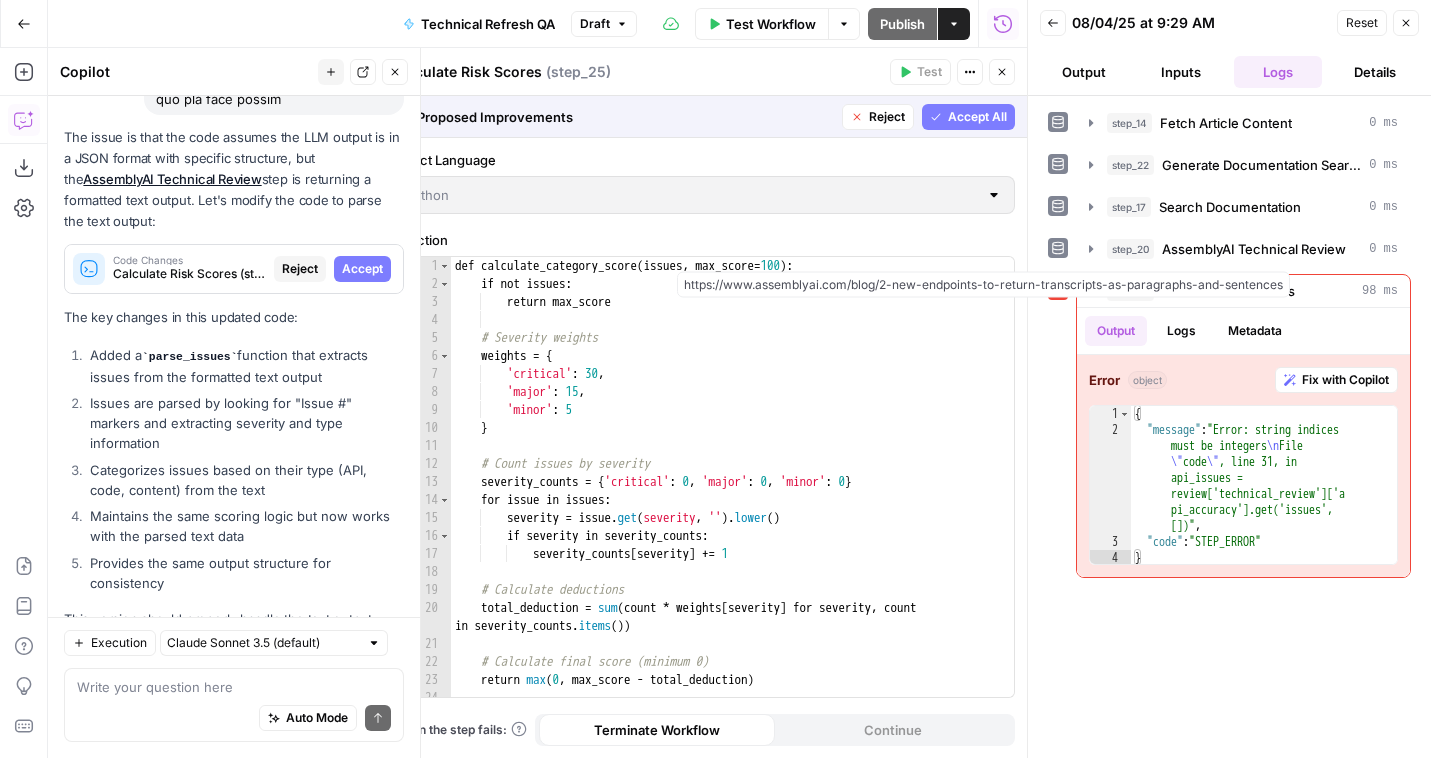 click on "Accept All" at bounding box center [977, 117] 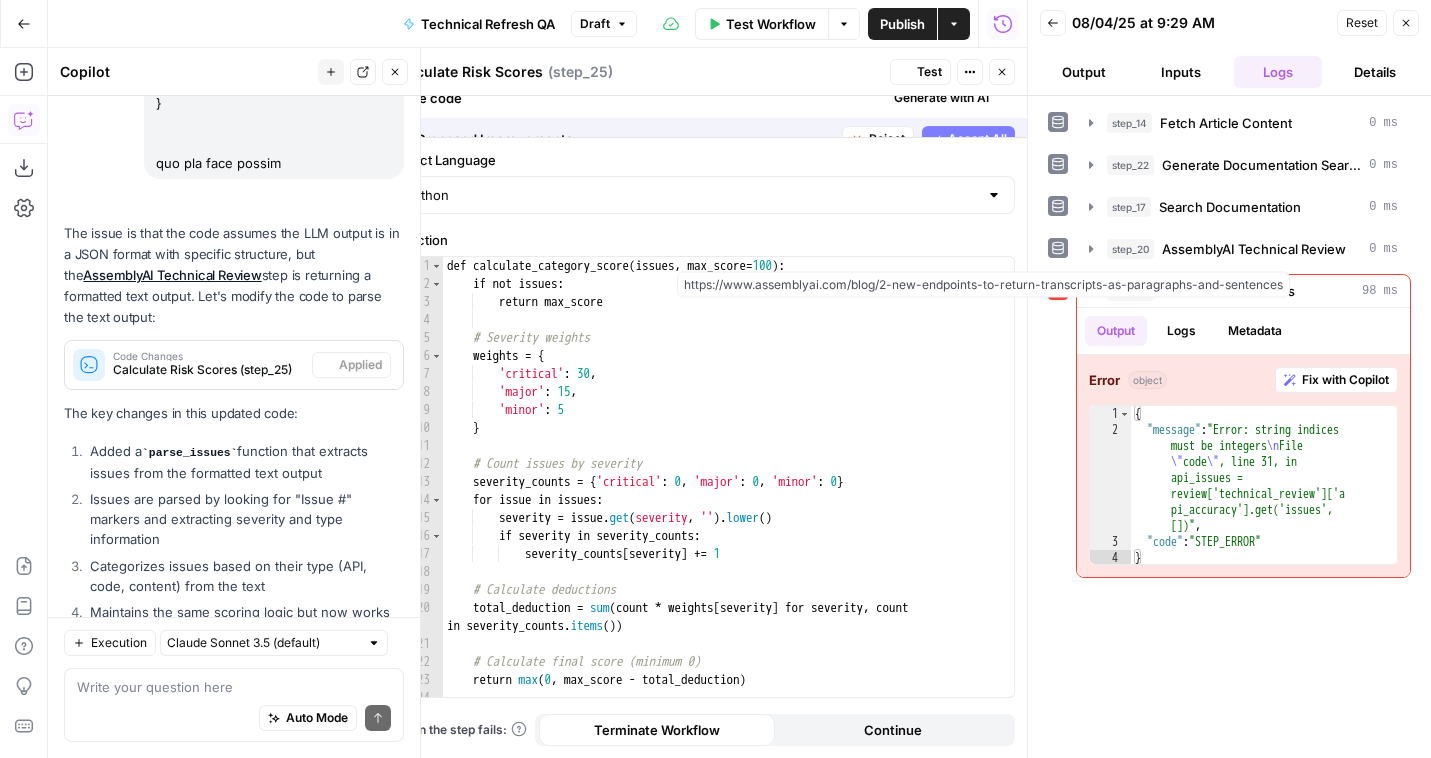 scroll, scrollTop: 2804, scrollLeft: 0, axis: vertical 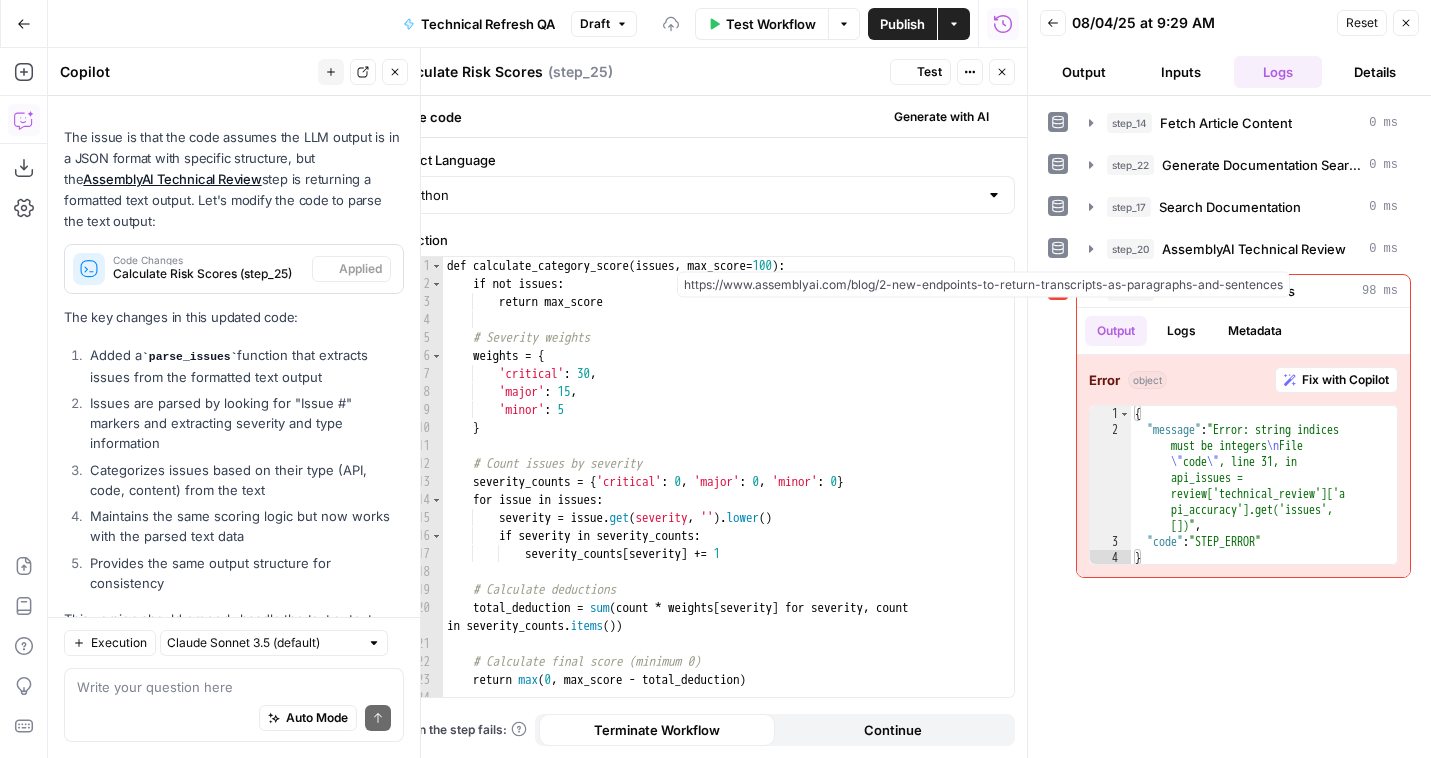click on "Test" at bounding box center (929, 72) 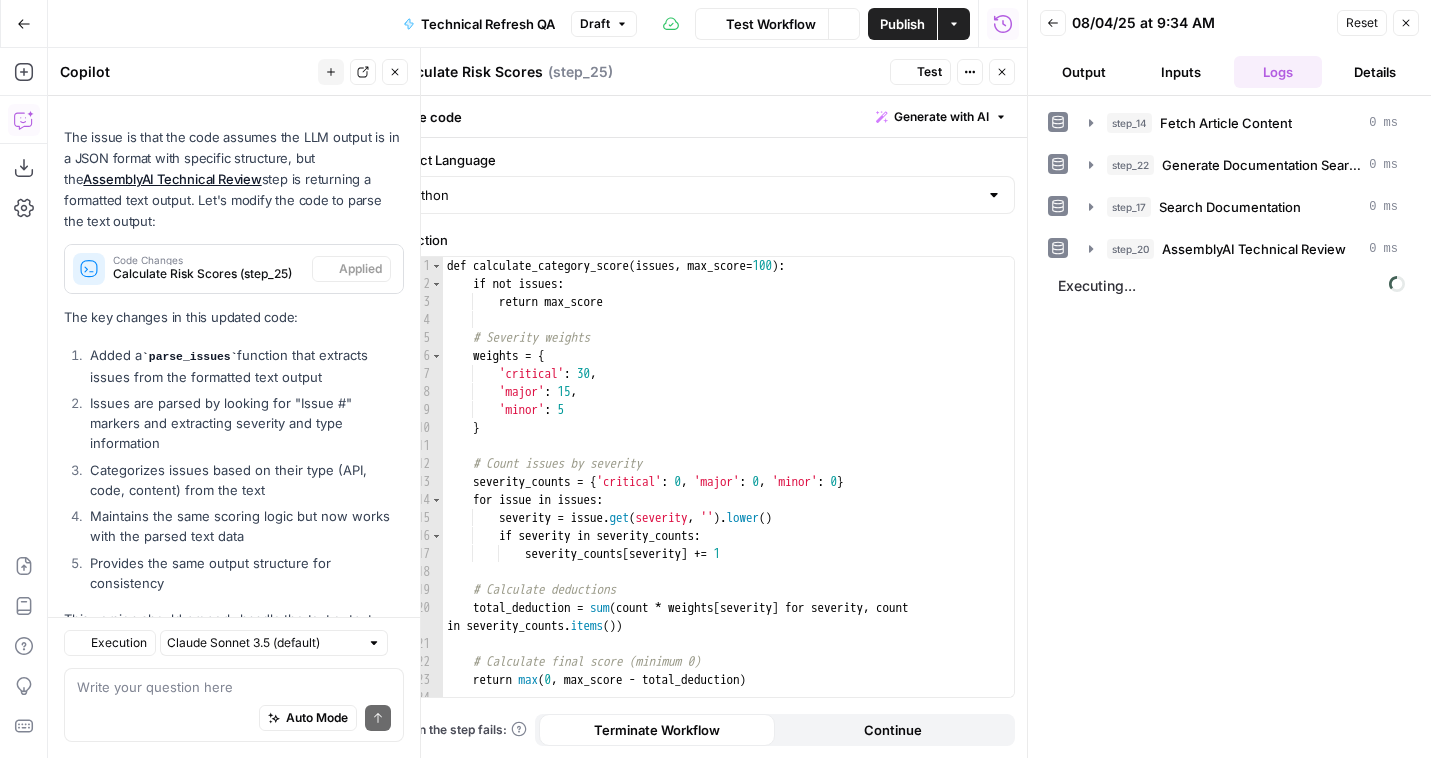 scroll, scrollTop: 2804, scrollLeft: 0, axis: vertical 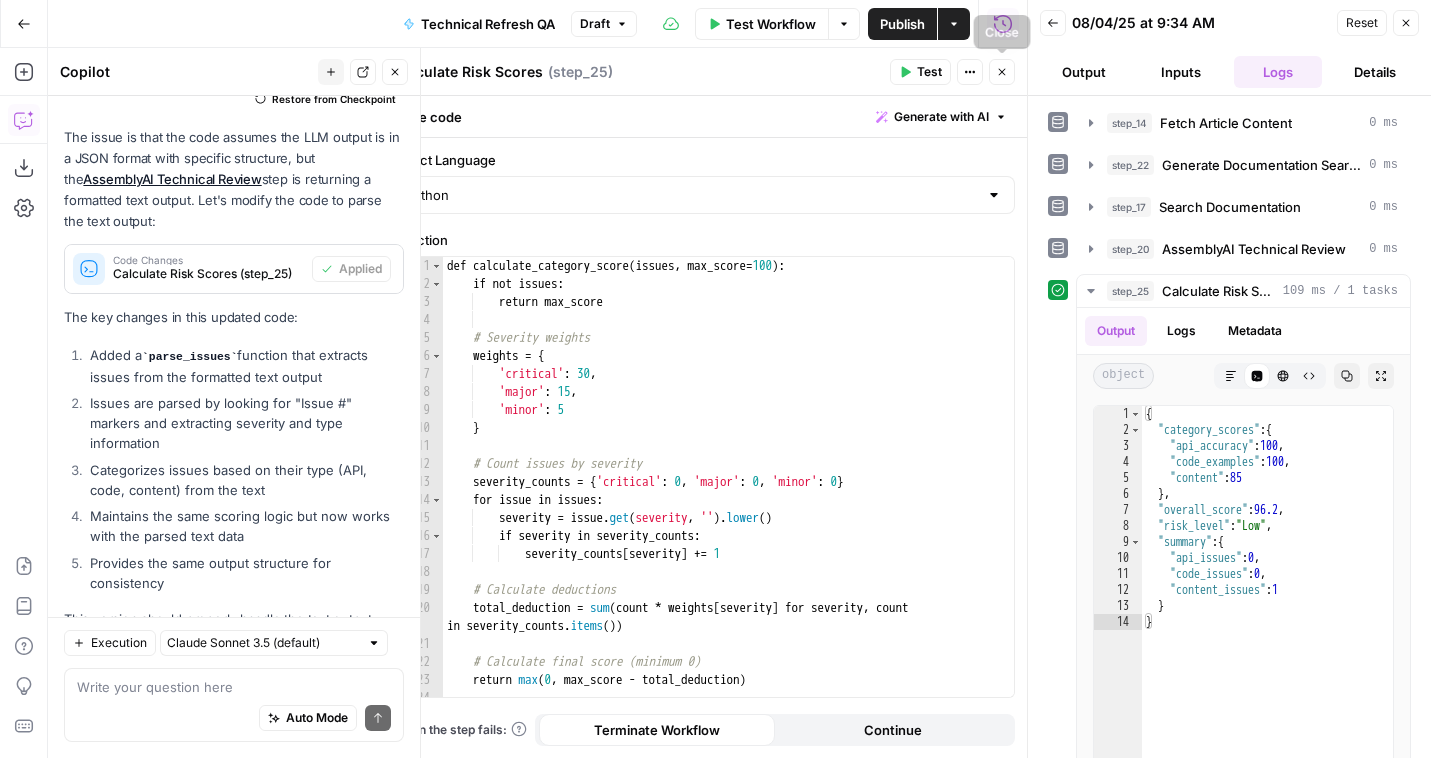 click 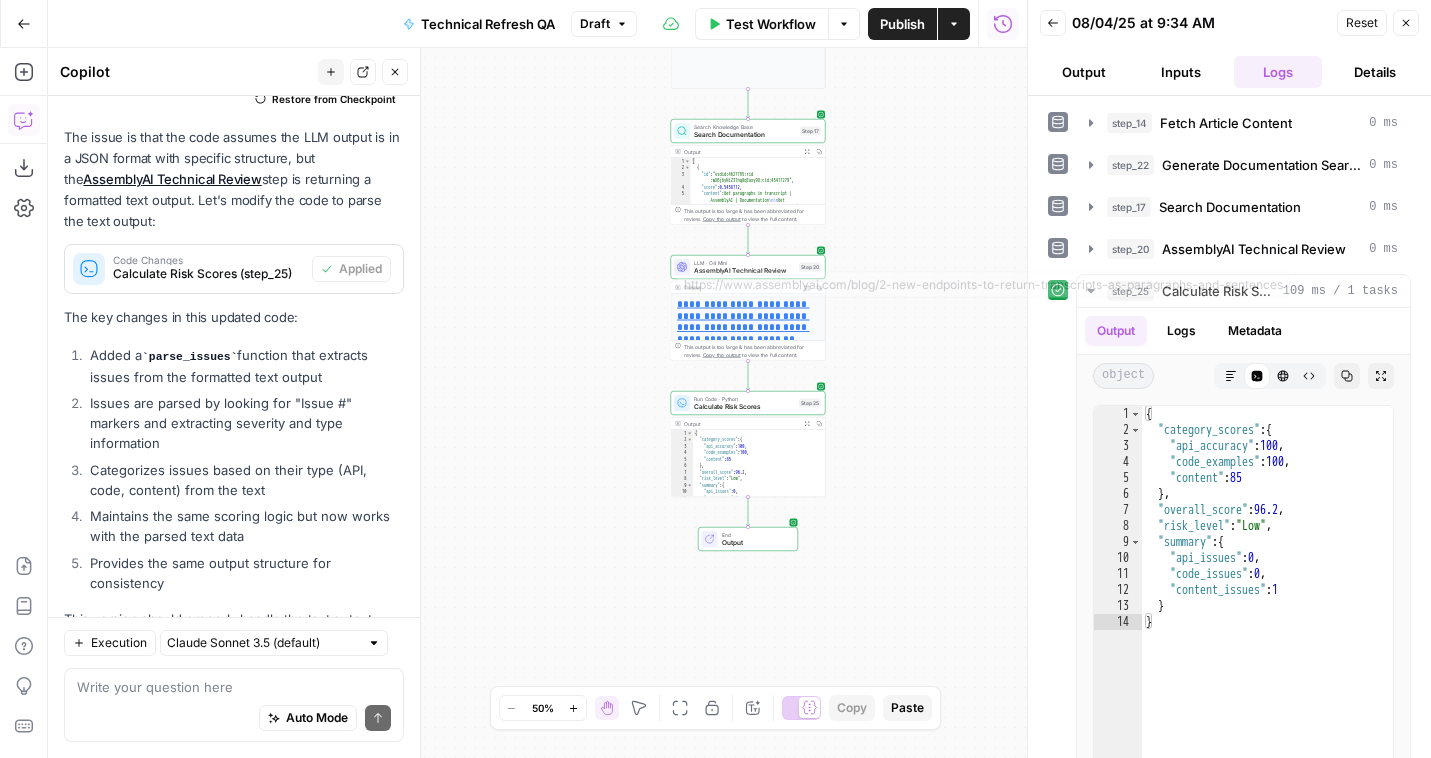 click 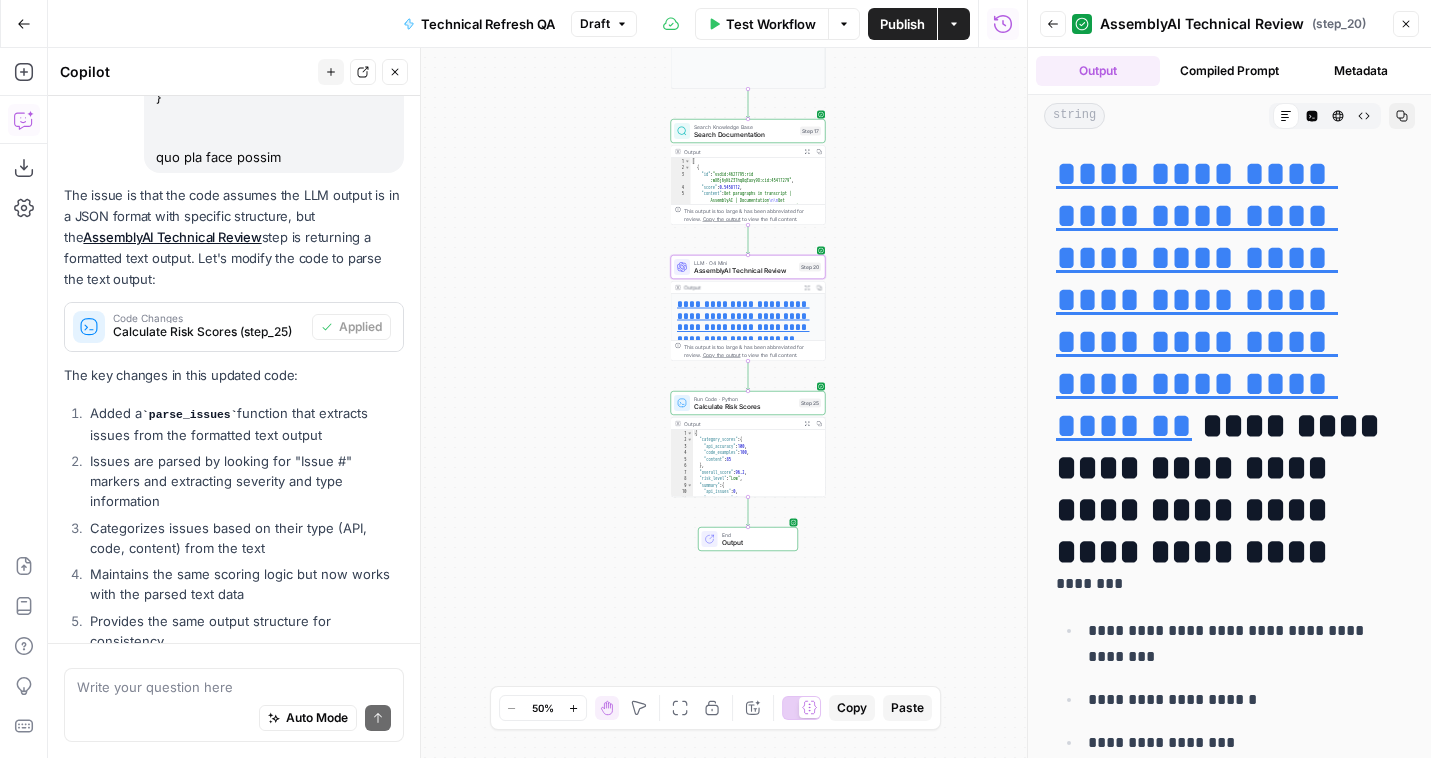 scroll, scrollTop: 2804, scrollLeft: 0, axis: vertical 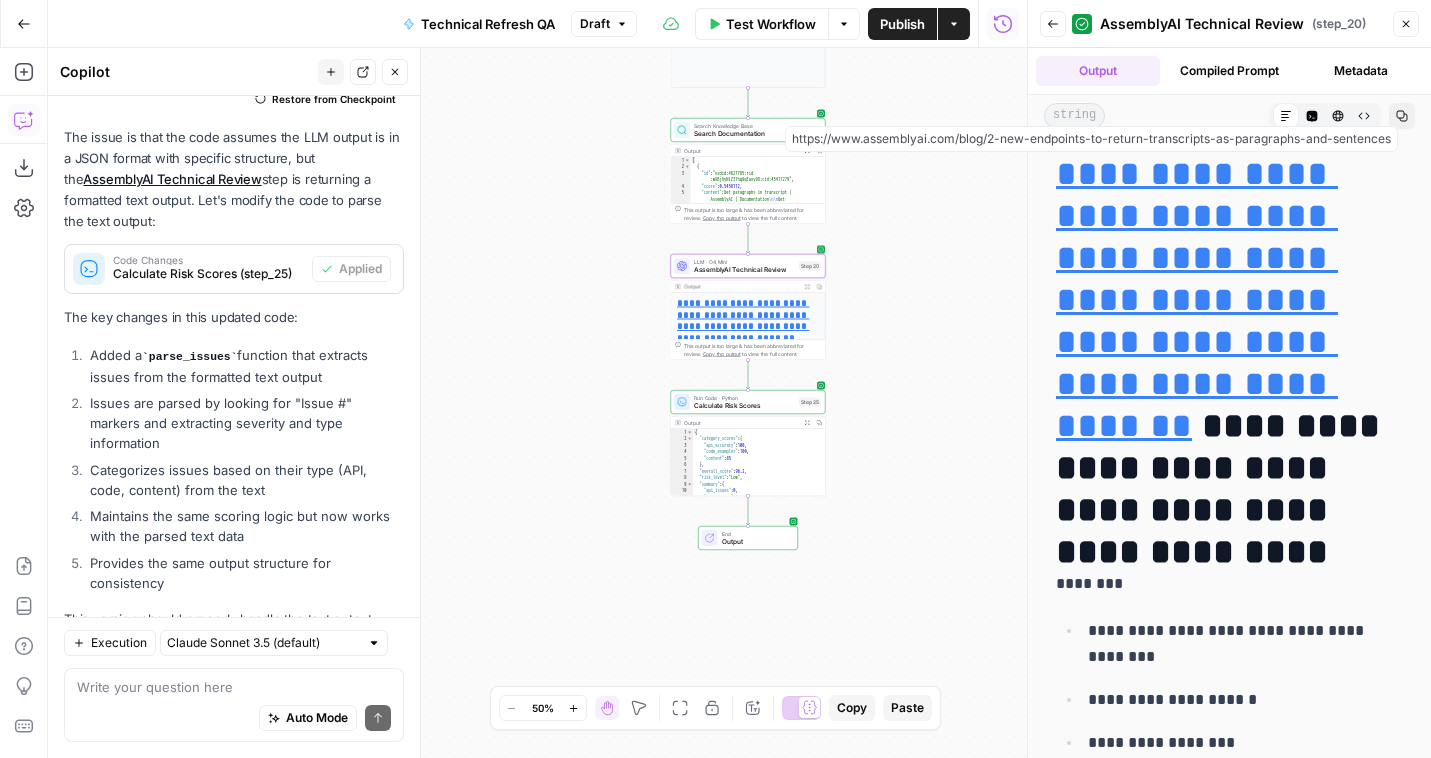 click on "AssemblyAI Technical Review" at bounding box center (744, 270) 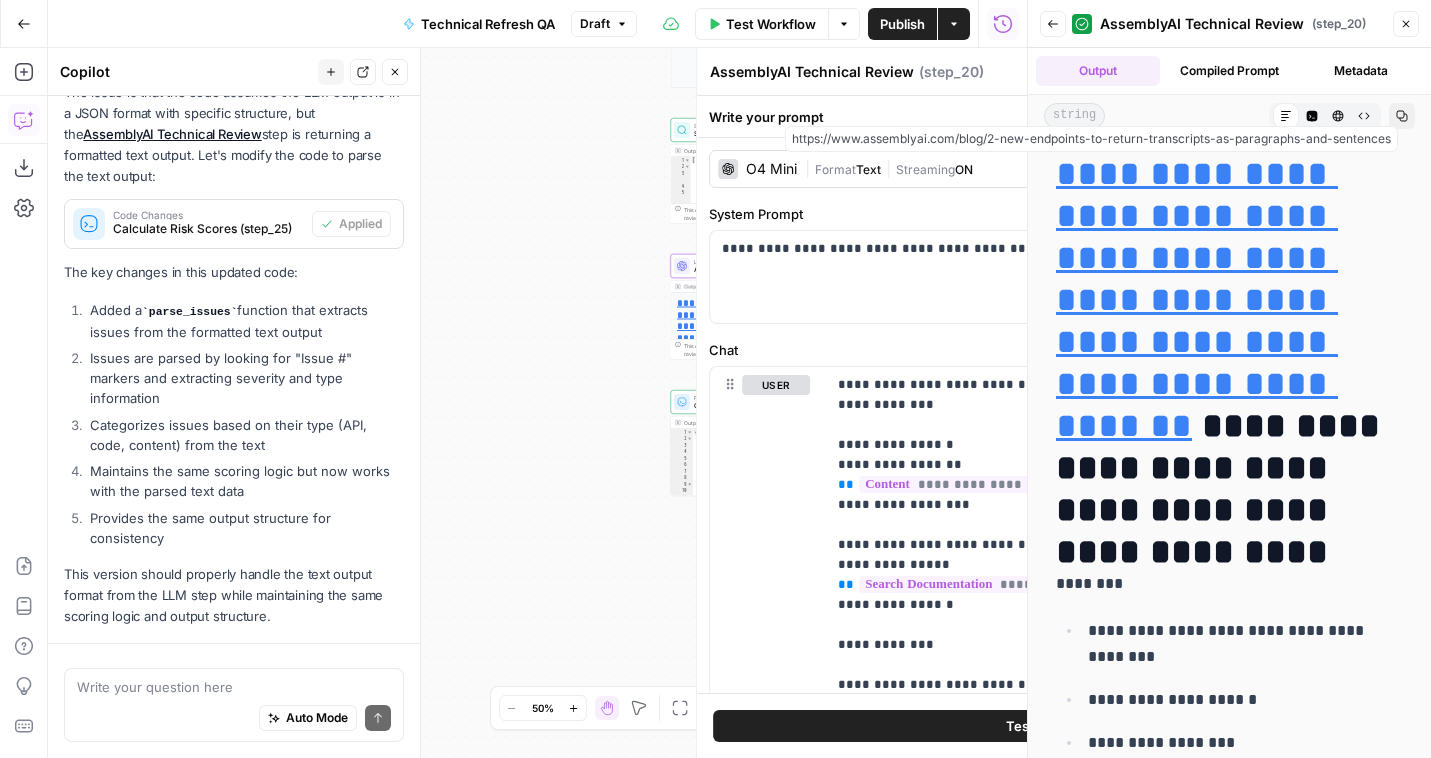 scroll, scrollTop: 2804, scrollLeft: 0, axis: vertical 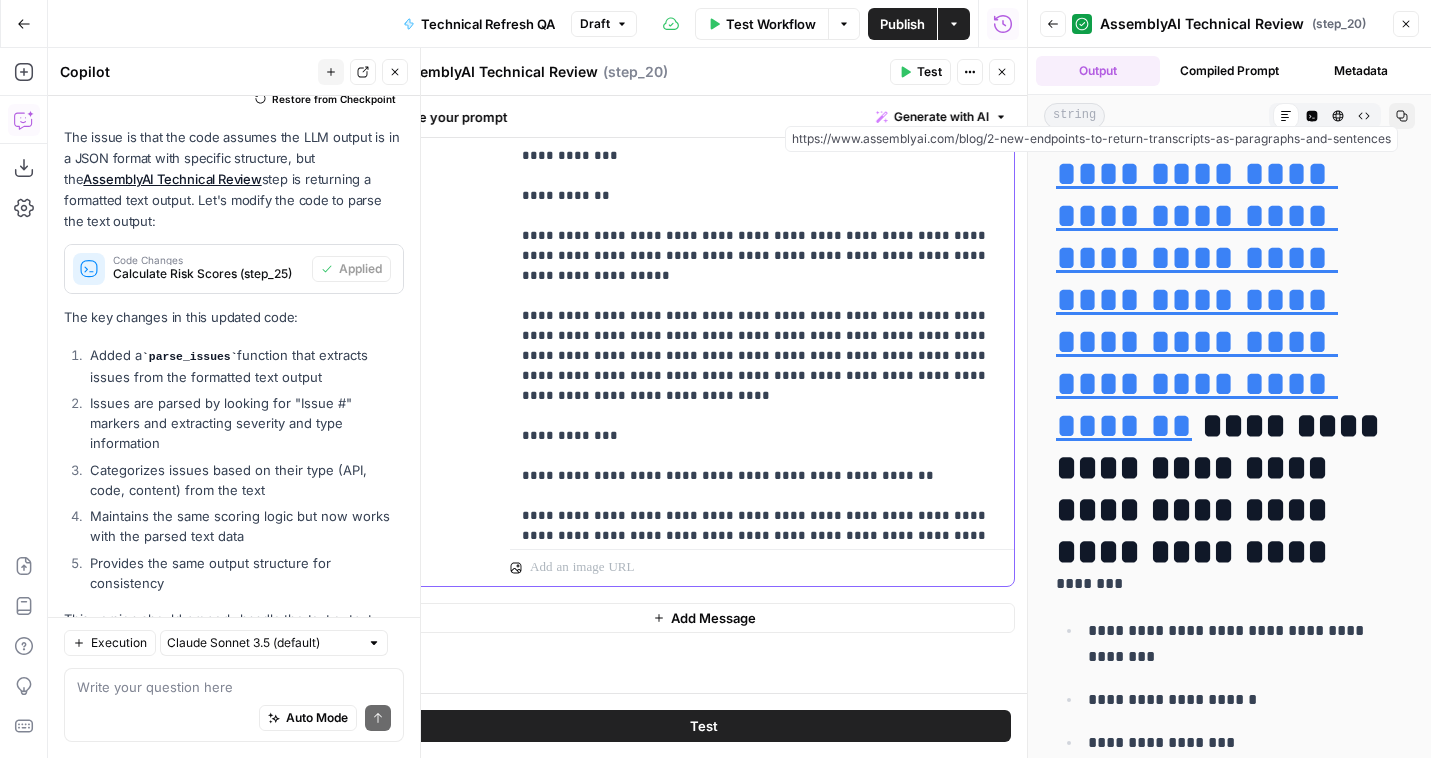 click on "**********" at bounding box center [762, -5314] 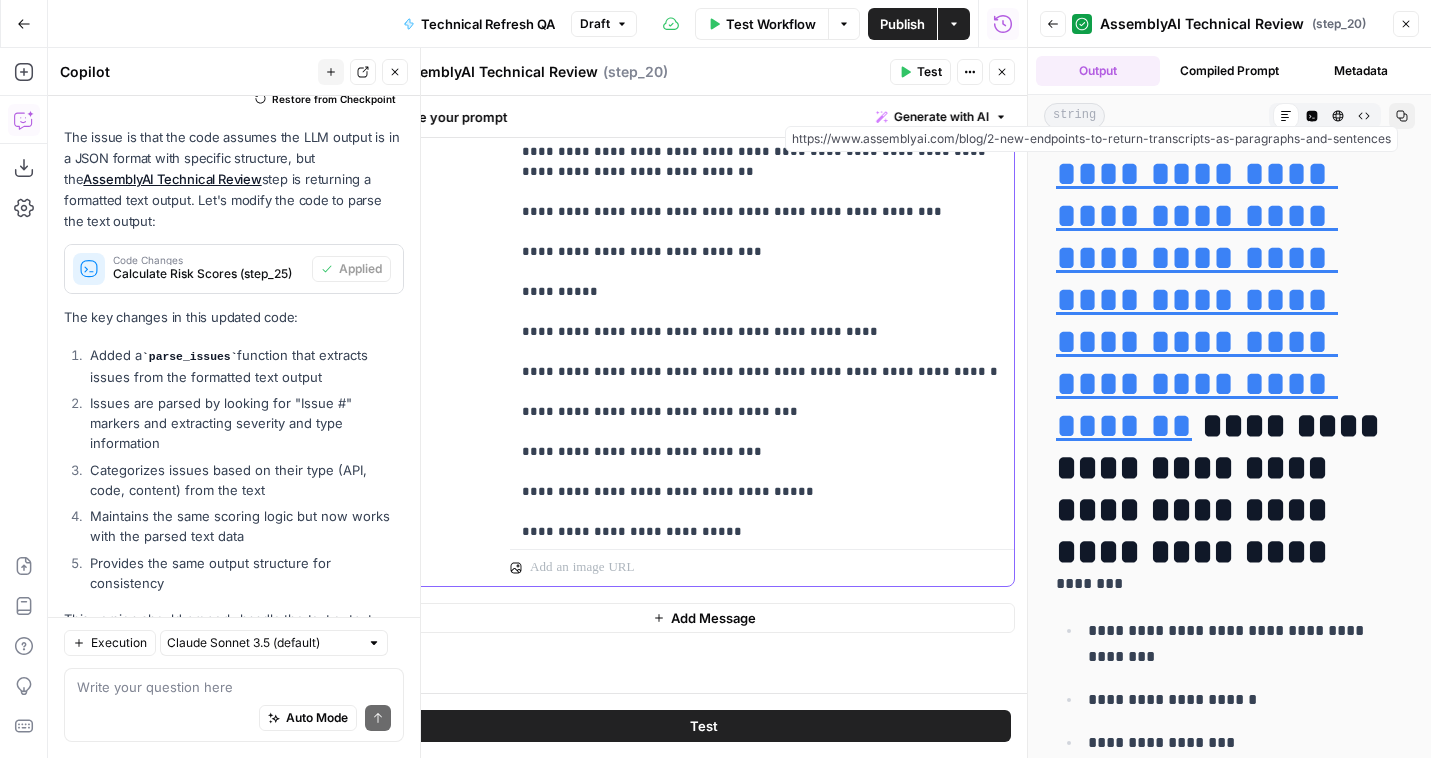 scroll, scrollTop: 12916, scrollLeft: 0, axis: vertical 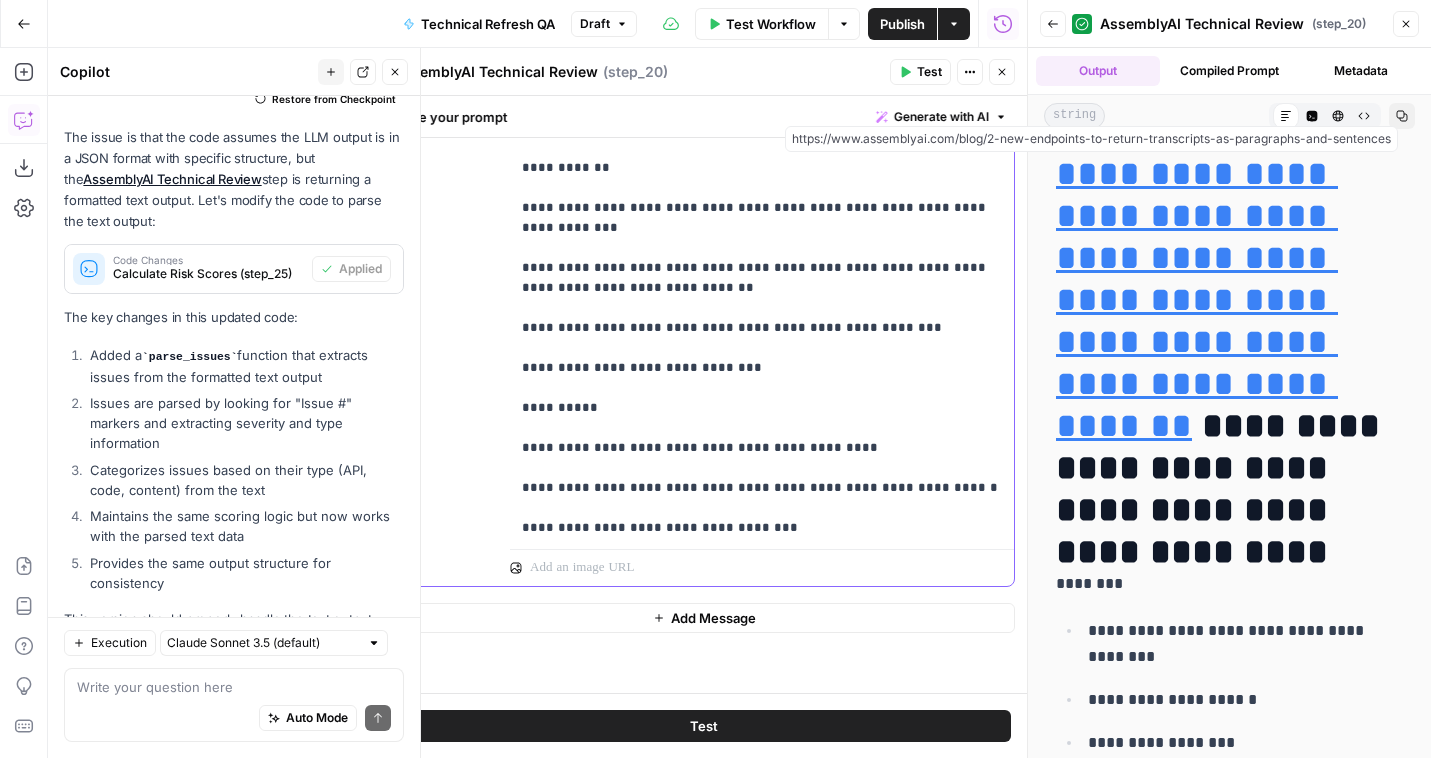 click on "**********" at bounding box center [762, -6222] 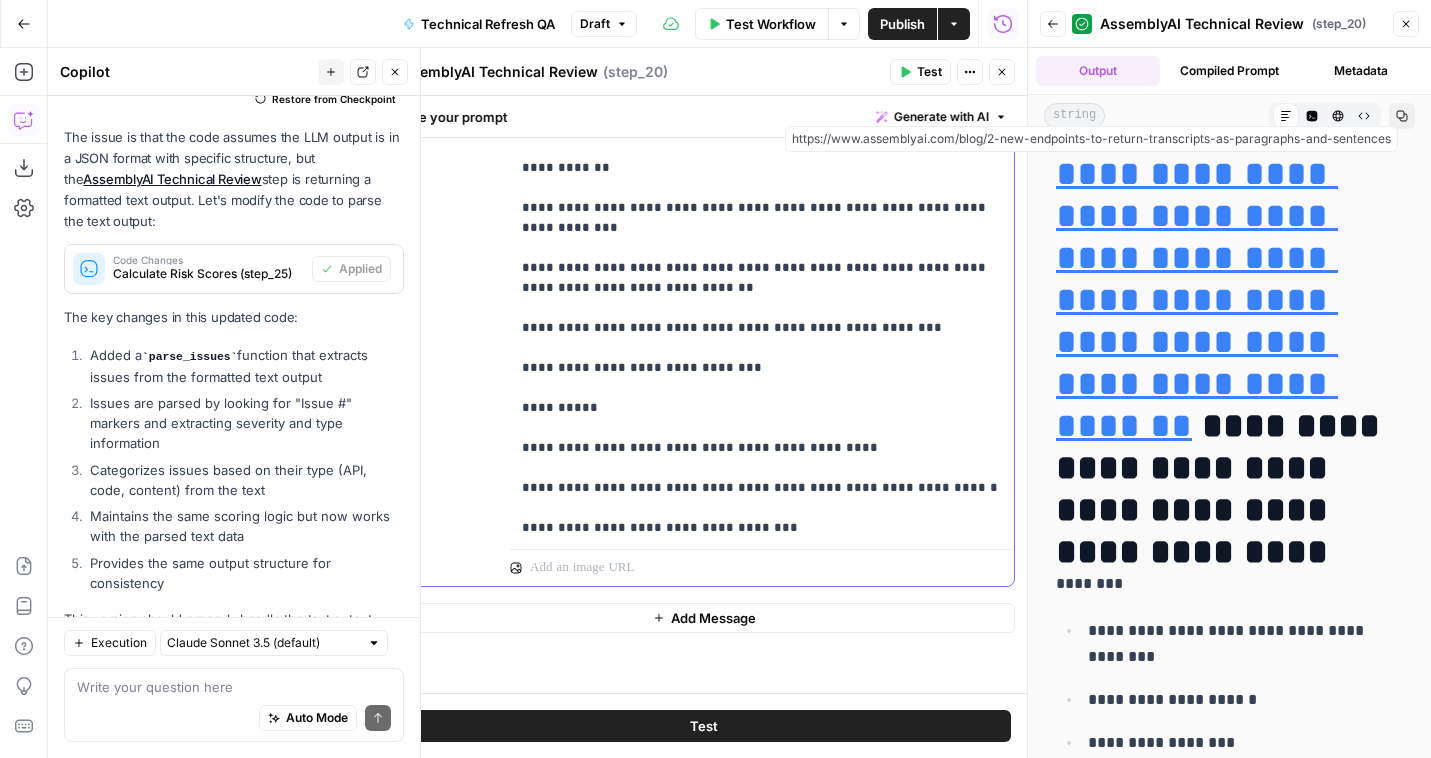 type 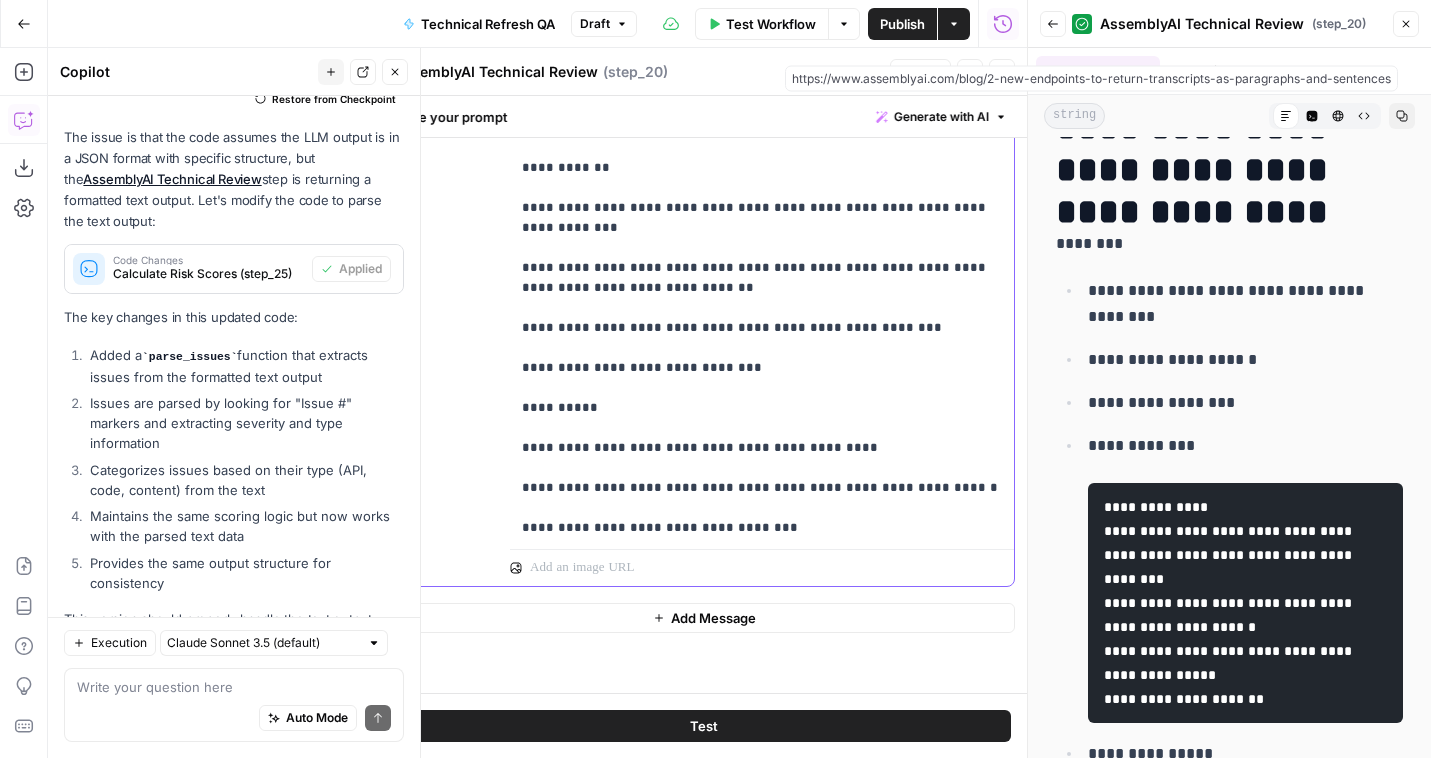 scroll, scrollTop: 0, scrollLeft: 0, axis: both 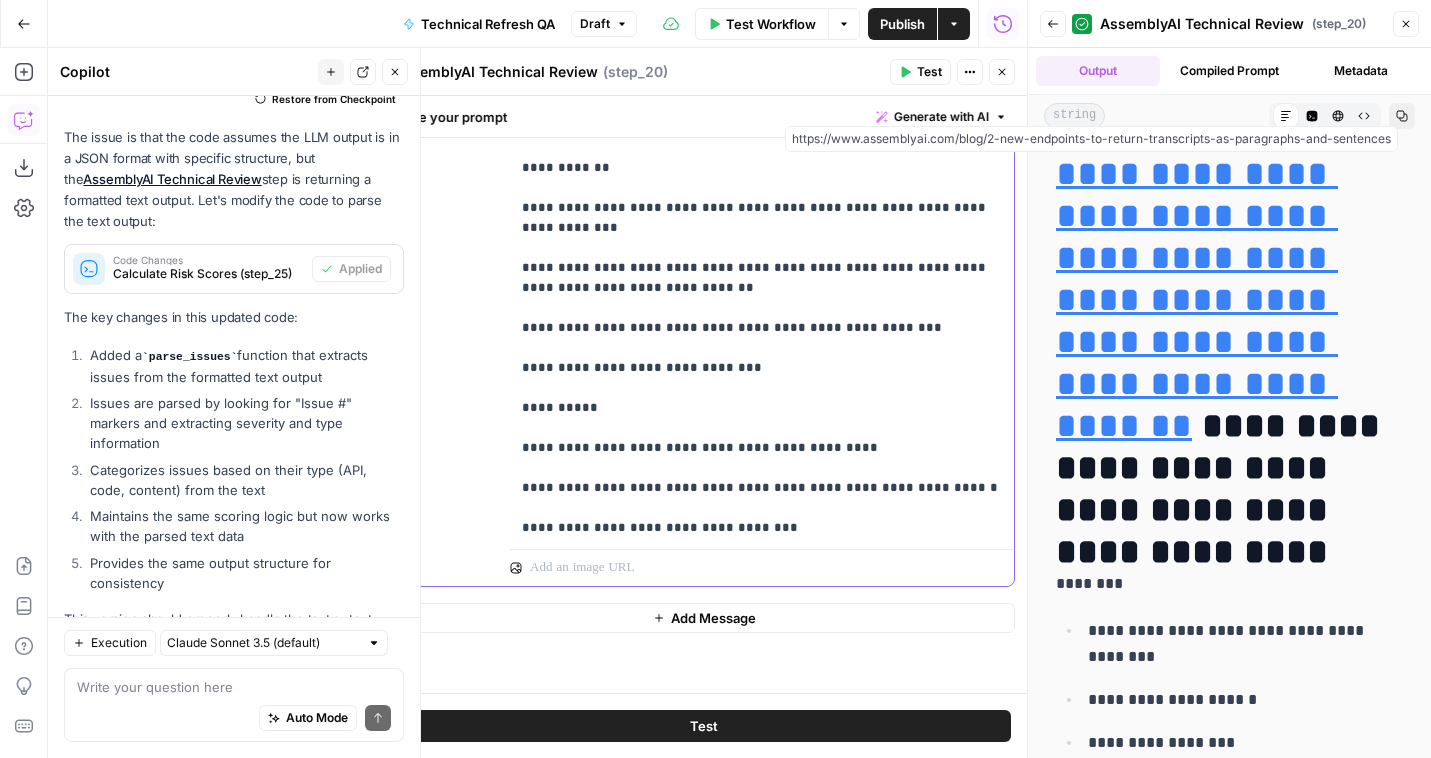 click on "**********" at bounding box center (762, -6222) 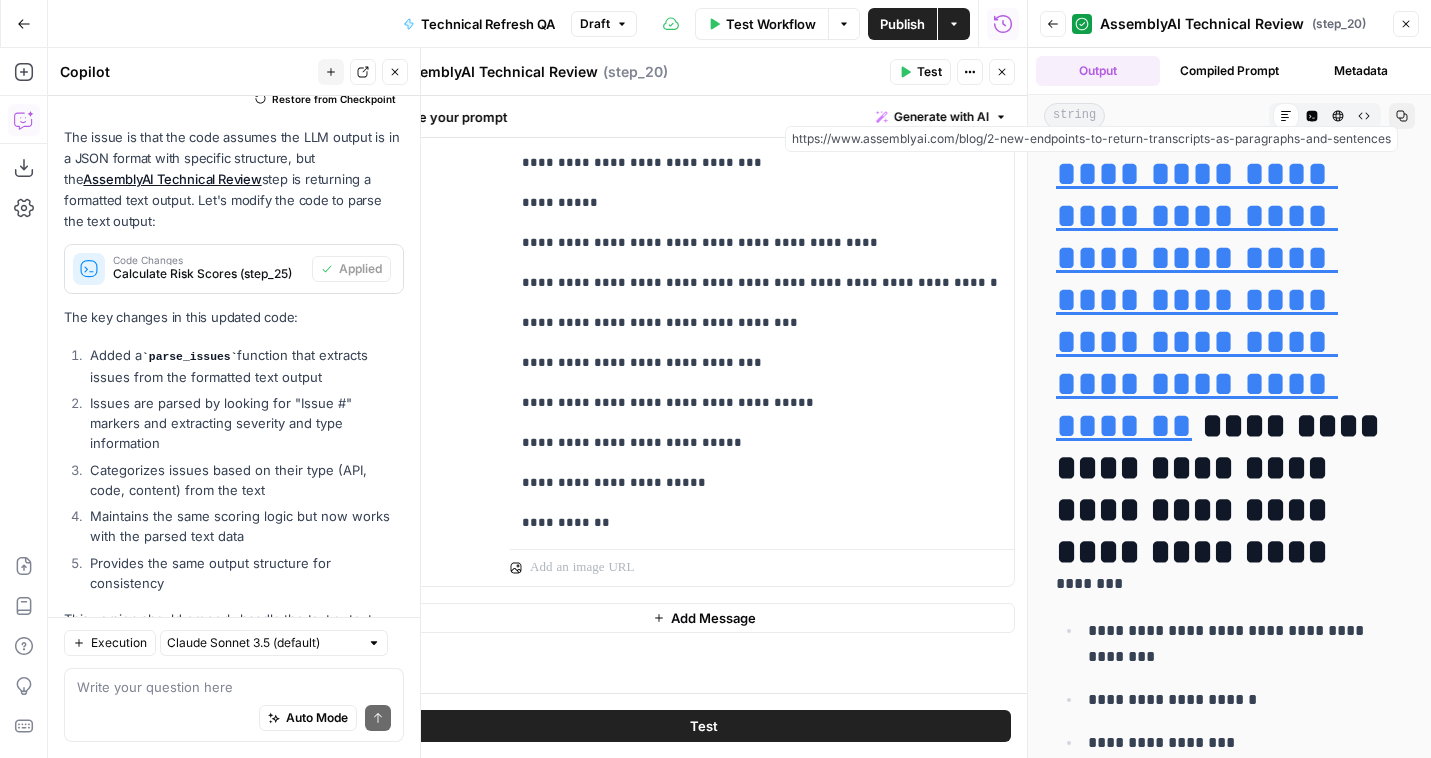 click on "Categorizes issues based on their type (API, code, content) from the text" at bounding box center [244, 480] 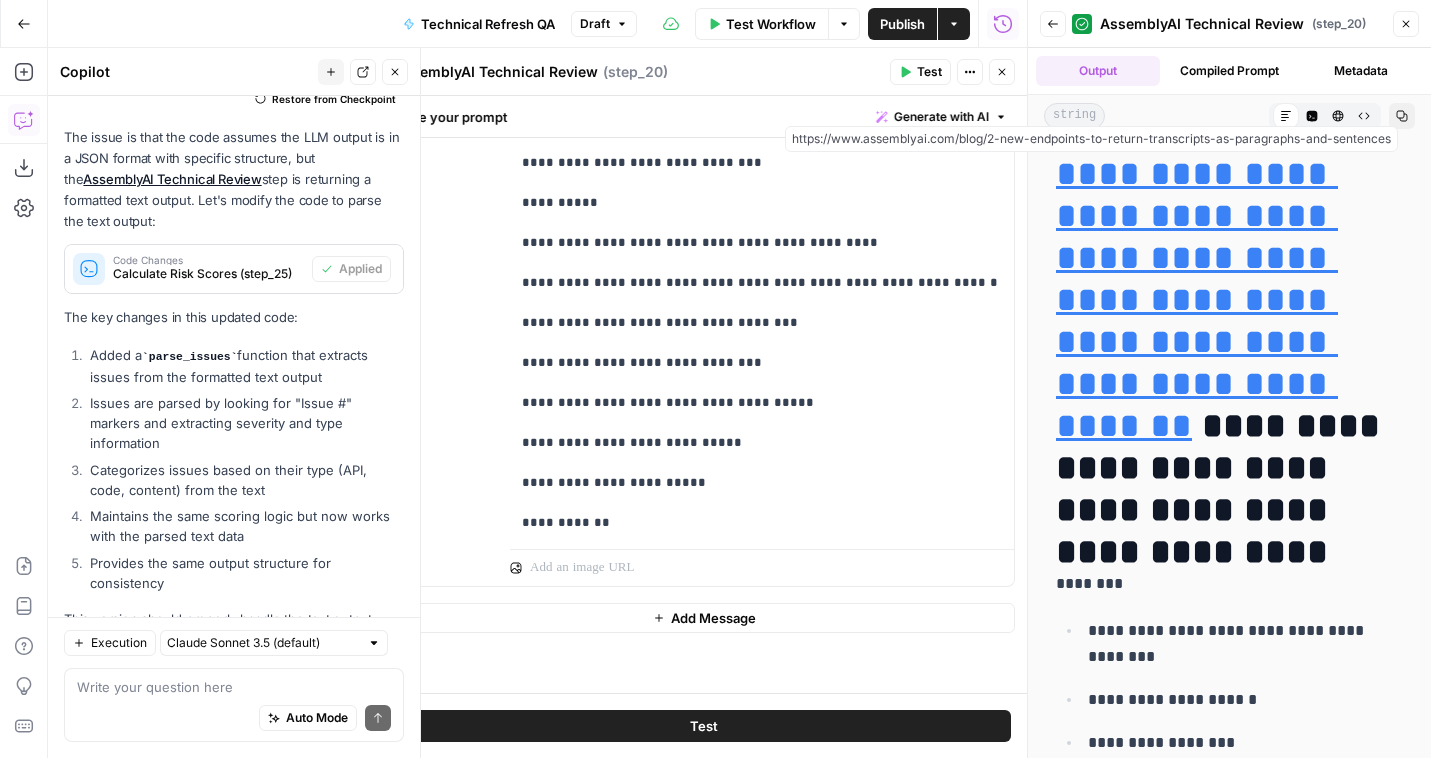 click on "Auto Mode Send" at bounding box center [234, 719] 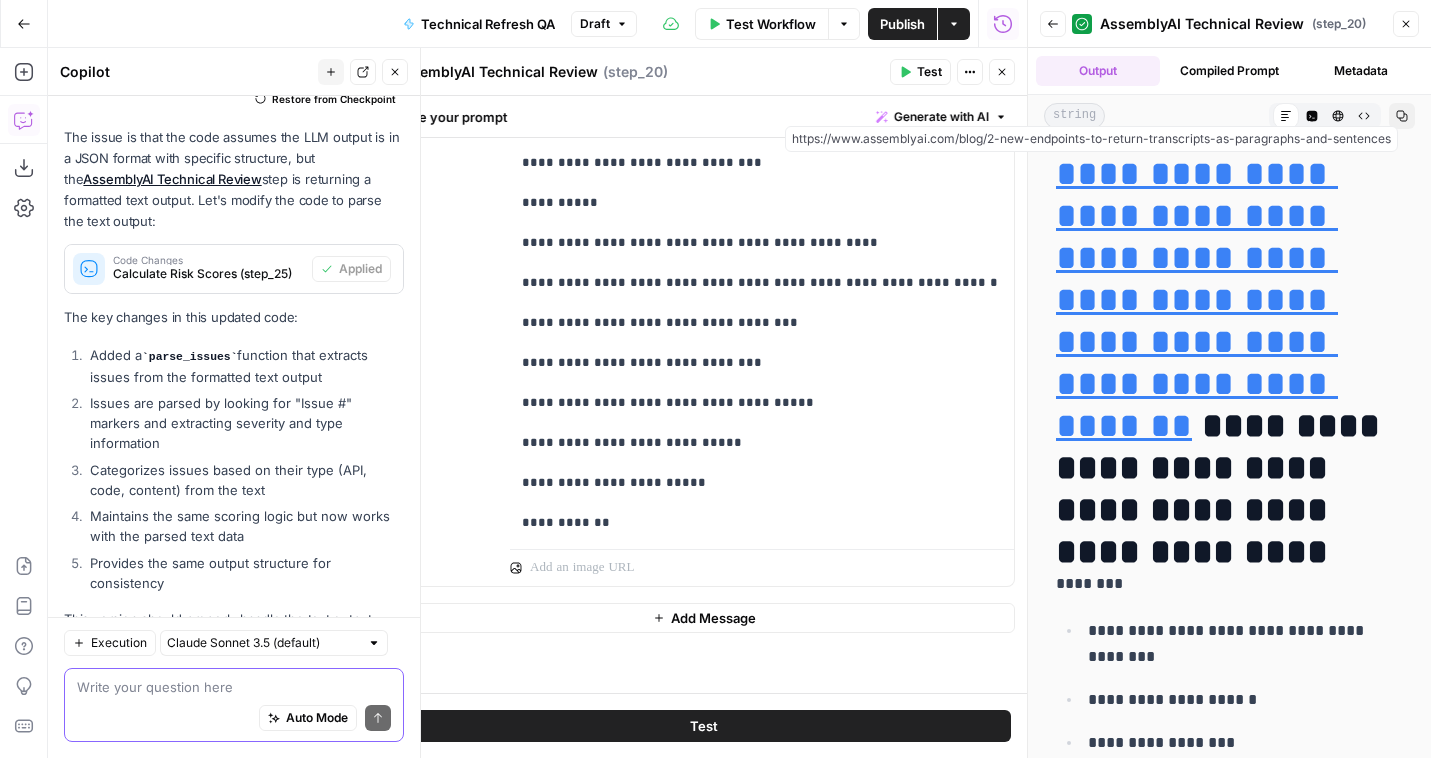 type on "h" 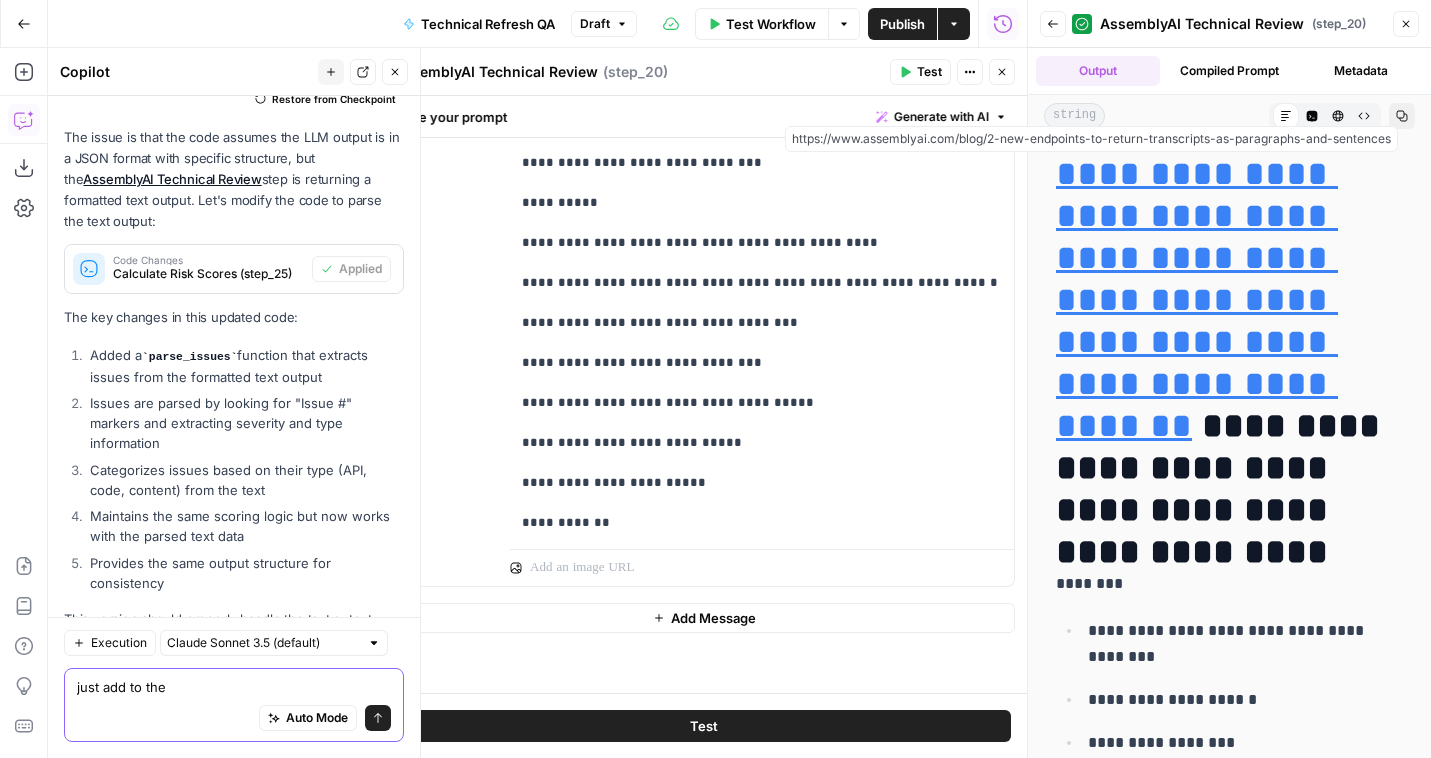 type on "just add to the o" 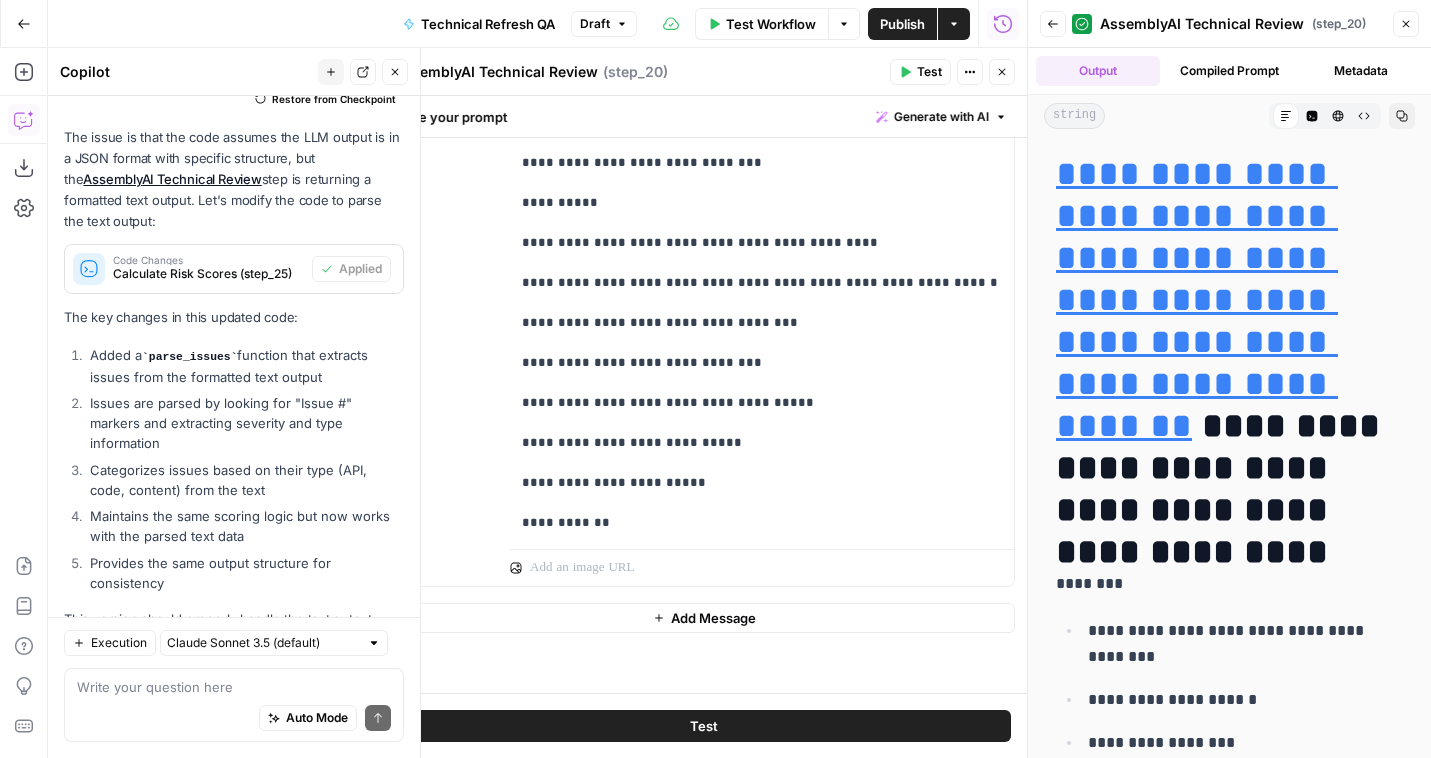 click on "**********" at bounding box center [1229, 342] 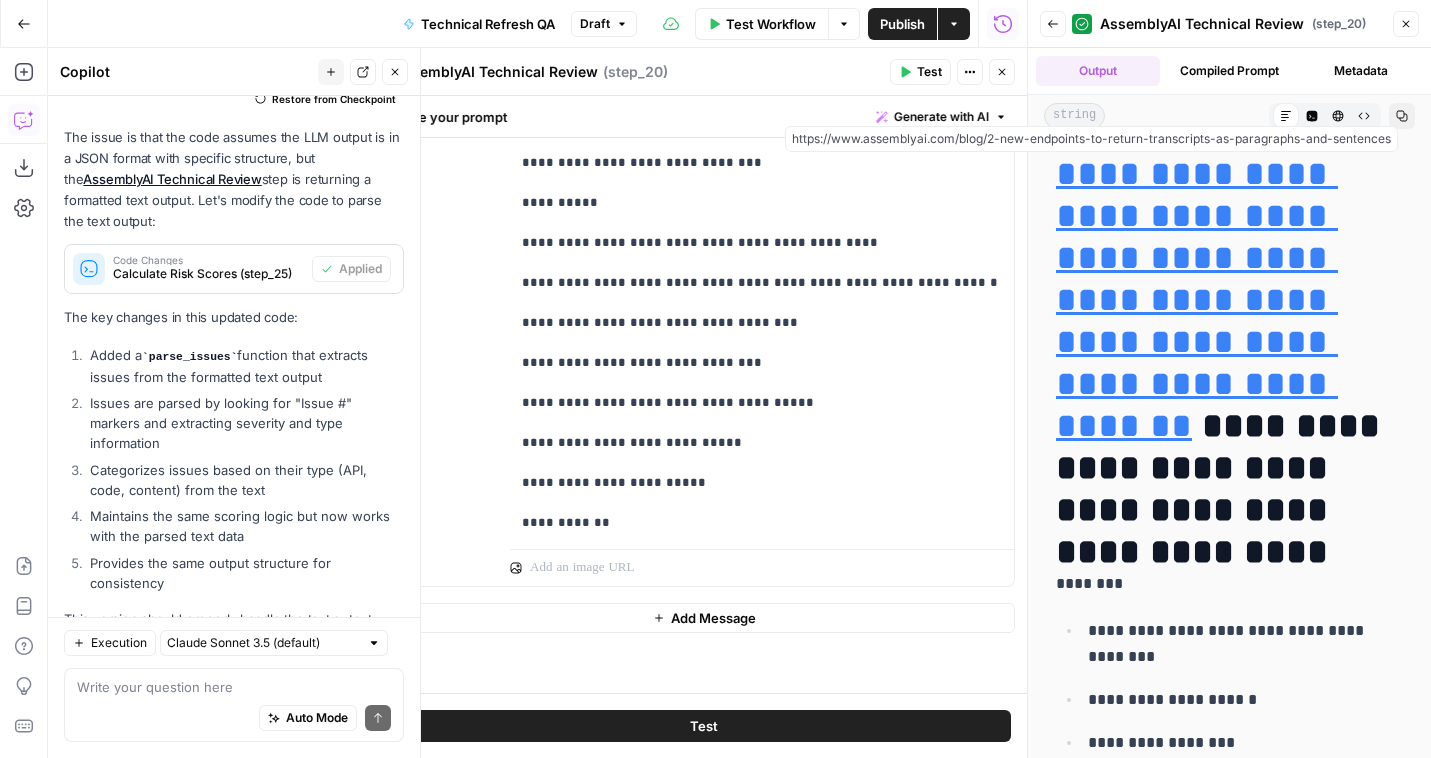 click on "Copy" at bounding box center [1402, 116] 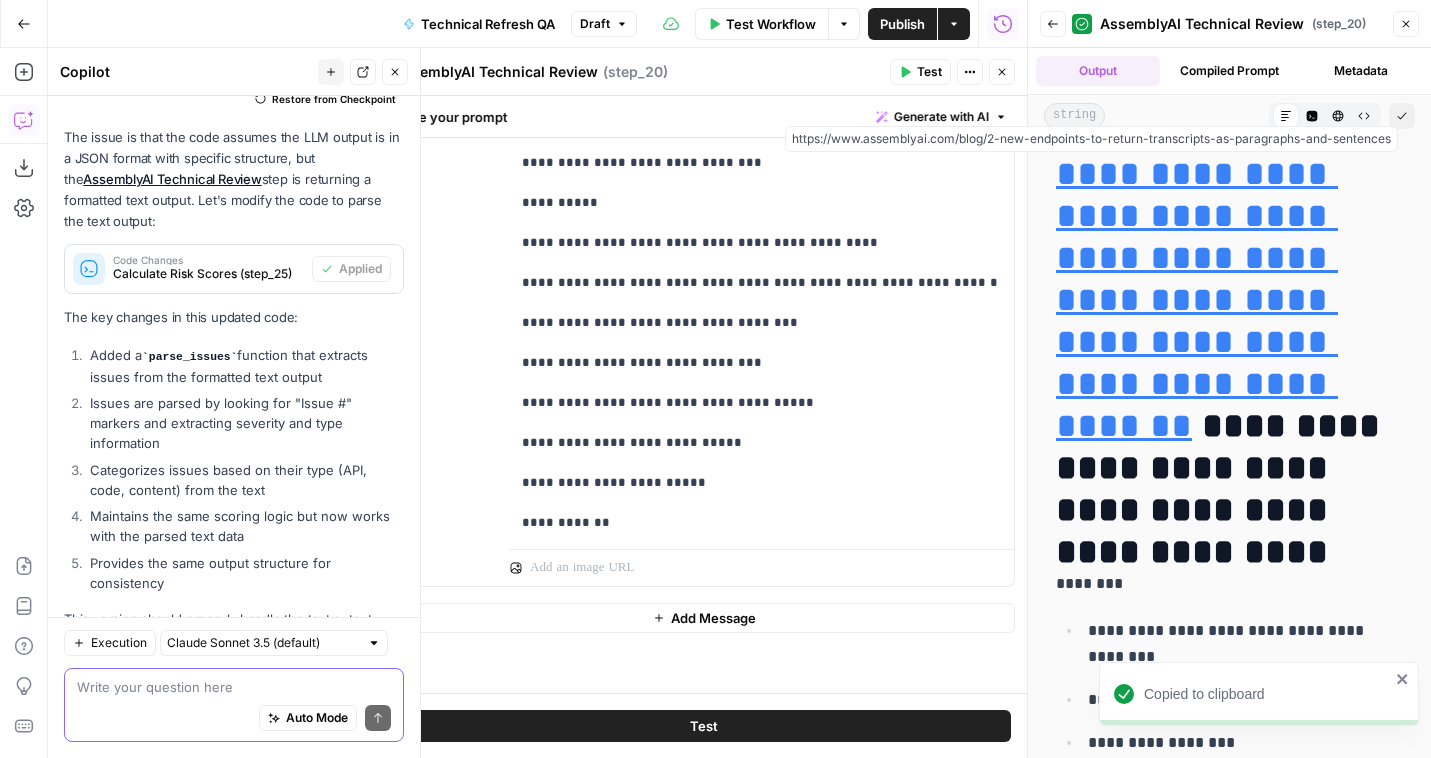 click at bounding box center (234, 687) 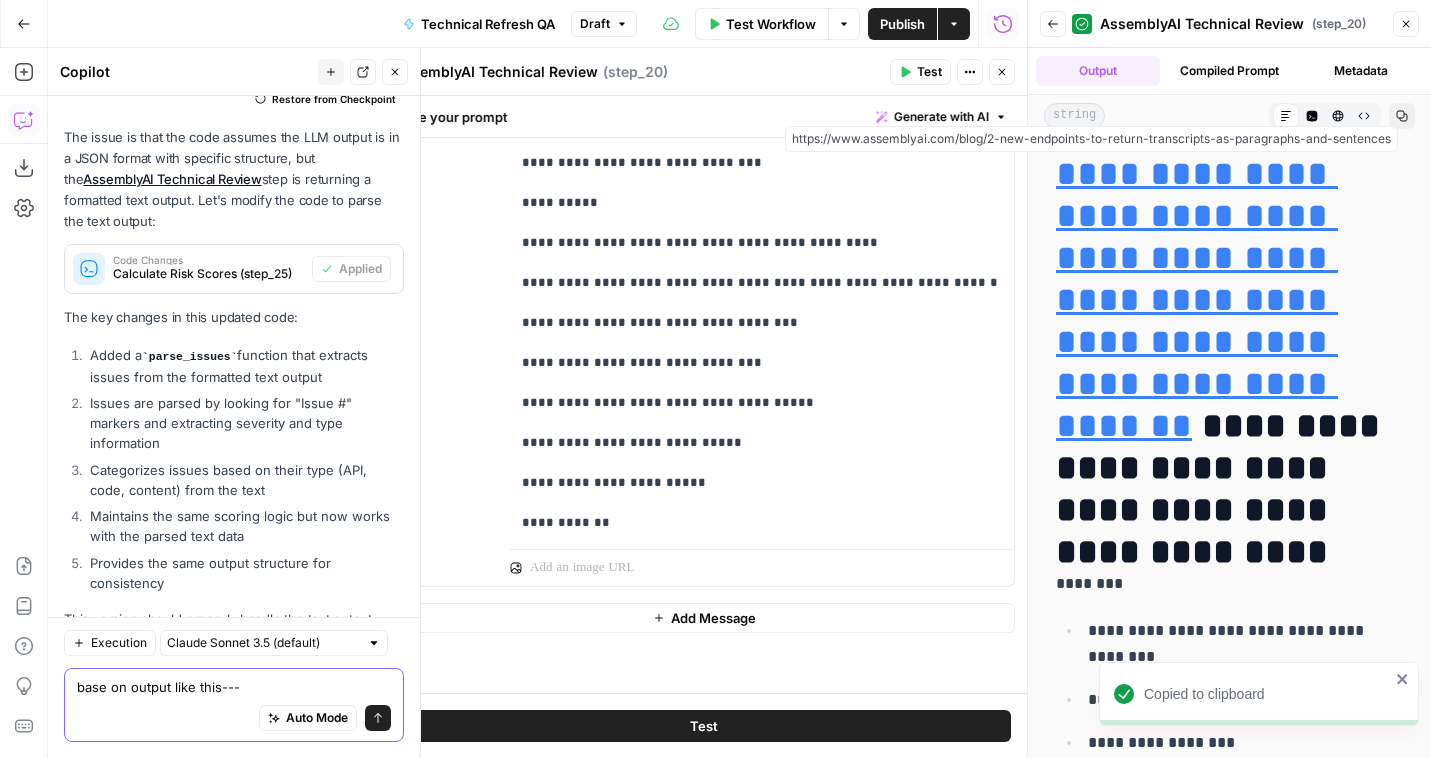 paste on "# https://www.assemblyai.com/blog/2-new-endpoints-to-return-transcripts-as-paragraphs-and-sentences (New! Break Transcripts into Paragraphs and Sentences)
Issue #1
- Location: Code example (“import request …”)
- Issue Type: Technical
- Severity: Critical
- Current text:
```python
import request
endpoint = 'https://api.assembly.com/v2/transcript/{TRANSCRIPT ID}/paragraphs'
headers = {'authorization': 'YOUR ASSEMBLYAI API TOKEN'}
response = requests.get(endpoint, headers=headers)
print(response.json())
```
- Suggested text:
```python
import requests
endpoint = "https://api.assemblyai.com/v2/transcript/{TRANSCRIPT_ID}/paragraphs"
headers = {"Authorization": "YOUR_ASSEMBLYAI_API_TOKEN"}
response = requests.get(endpoint, headers=headers)
print(response.json())
```
- Rationale:
* The correct Python package is `requests`, not `request`.
* The API base domain must be `api.assemblyai.com`.
* Standard HTTP header capitalization is “Authorization”.
- Supp..." 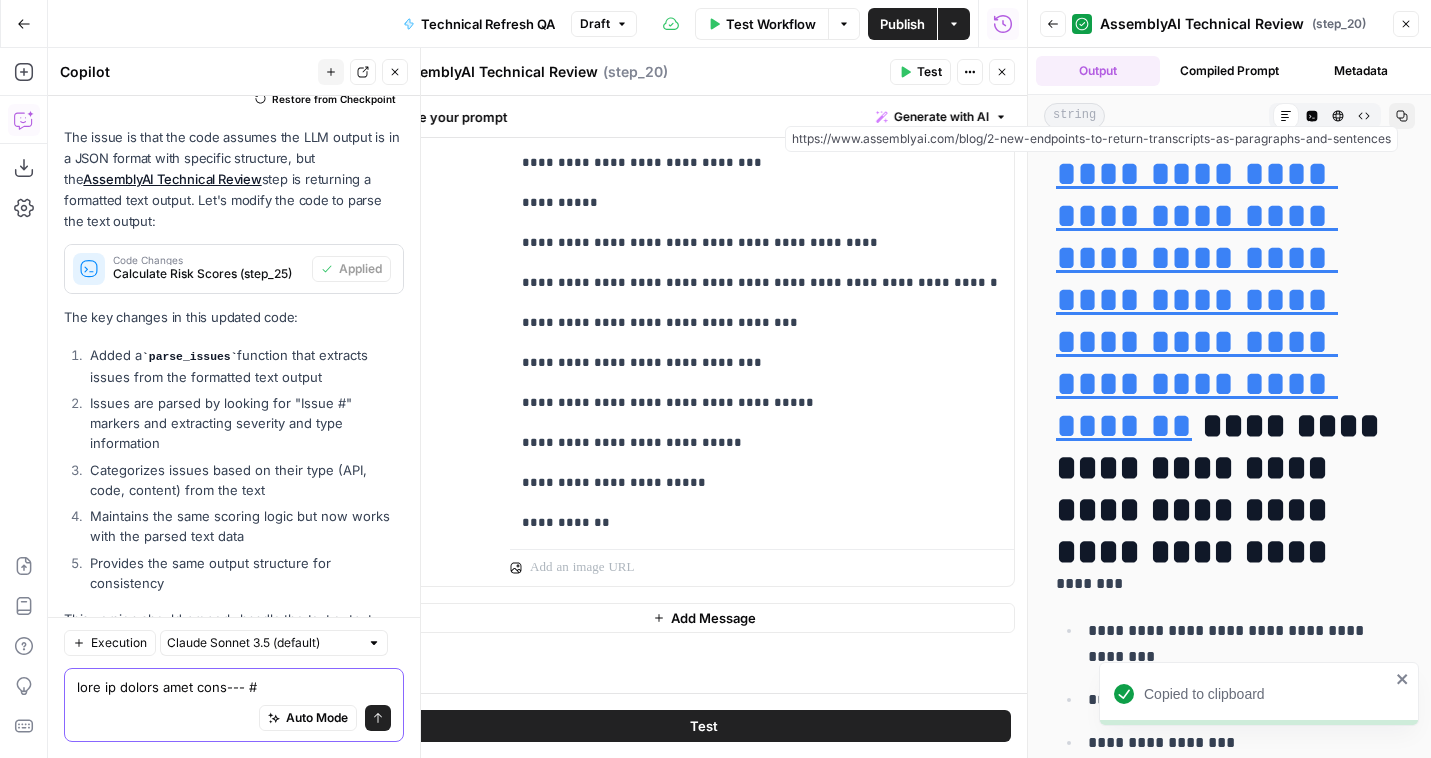 scroll, scrollTop: 3048, scrollLeft: 0, axis: vertical 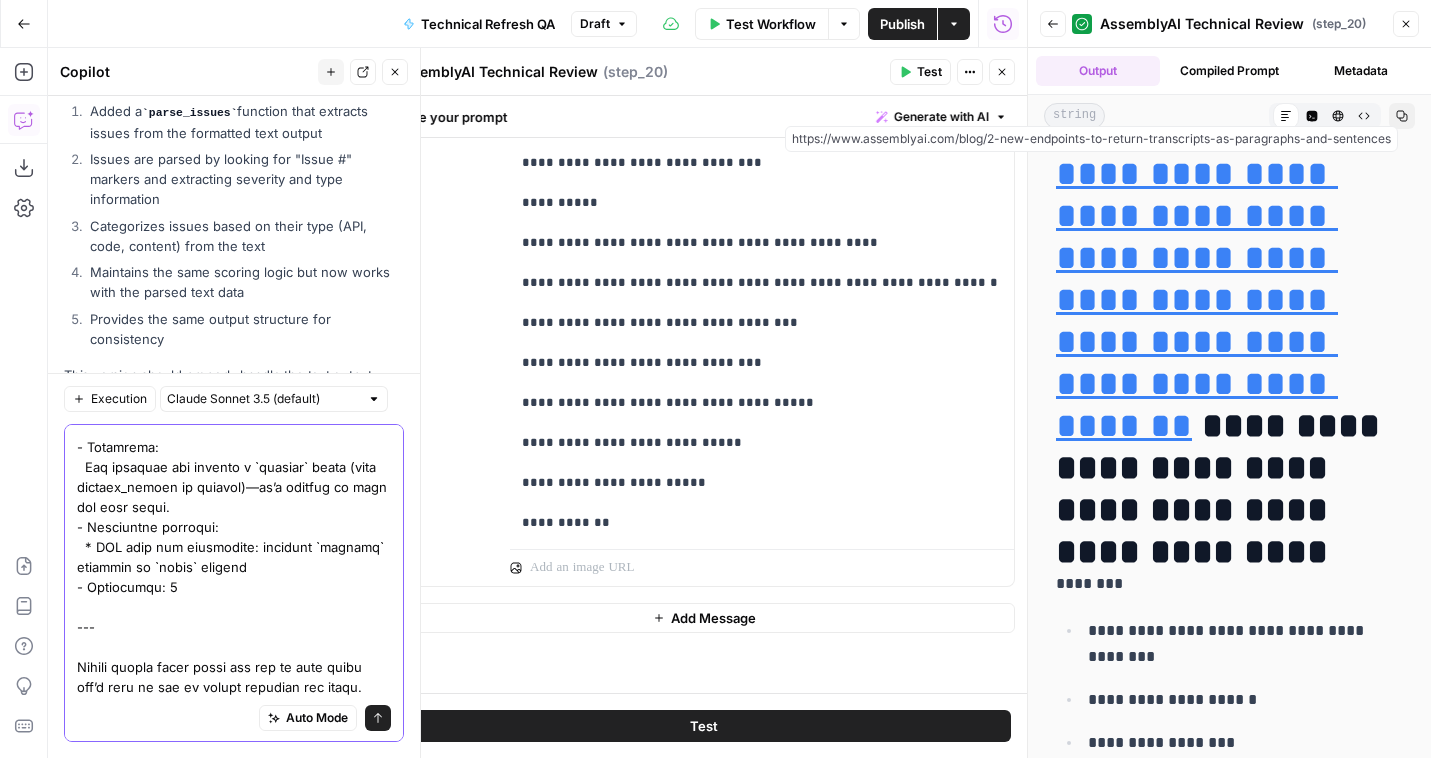 type on "base on output like this--- # https://www.assemblyai.com/blog/2-new-endpoints-to-return-transcripts-as-paragraphs-and-sentences (New! Break Transcripts into Paragraphs and Sentences)
Issue #1
- Location: Code example (“import request …”)
- Issue Type: Technical
- Severity: Critical
- Current text:
```python
import request
endpoint = 'https://api.assembly.com/v2/transcript/{TRANSCRIPT ID}/paragraphs'
headers = {'authorization': 'YOUR ASSEMBLYAI API TOKEN'}
response = requests.get(endpoint, headers=headers)
print(response.json())
```
- Suggested text:
```python
import requests
endpoint = "https://api.assemblyai.com/v2/transcript/{TRANSCRIPT_ID}/paragraphs"
headers = {"Authorization": "YOUR_ASSEMBLYAI_API_TOKEN"}
response = requests.get(endpoint, headers=headers)
print(response.json())
```
- Rationale:
* The correct Python package is `requests`, not `request`.
* The API base domain must be `api.assemblyai.com`.
* Standard HTTP header capitalization ..." 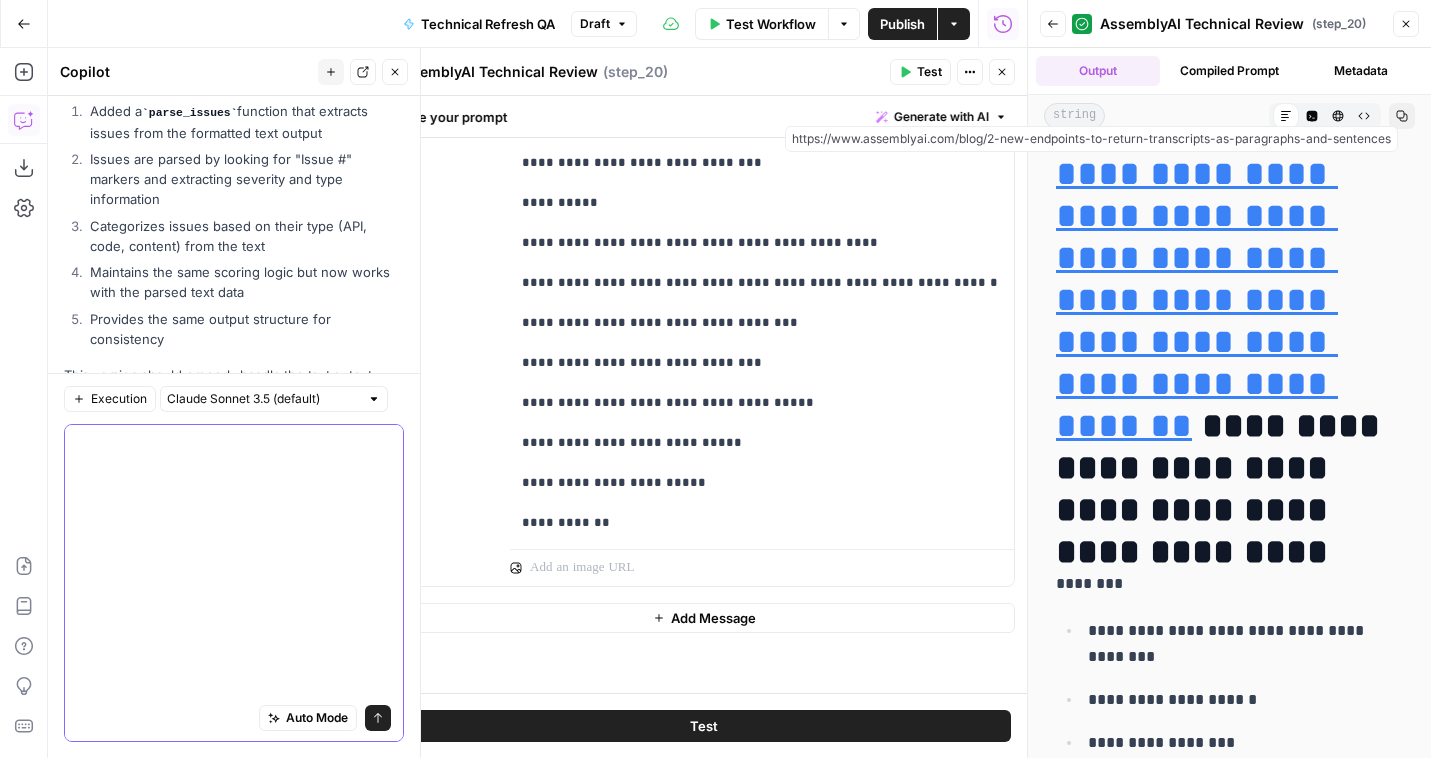 scroll, scrollTop: 7188, scrollLeft: 0, axis: vertical 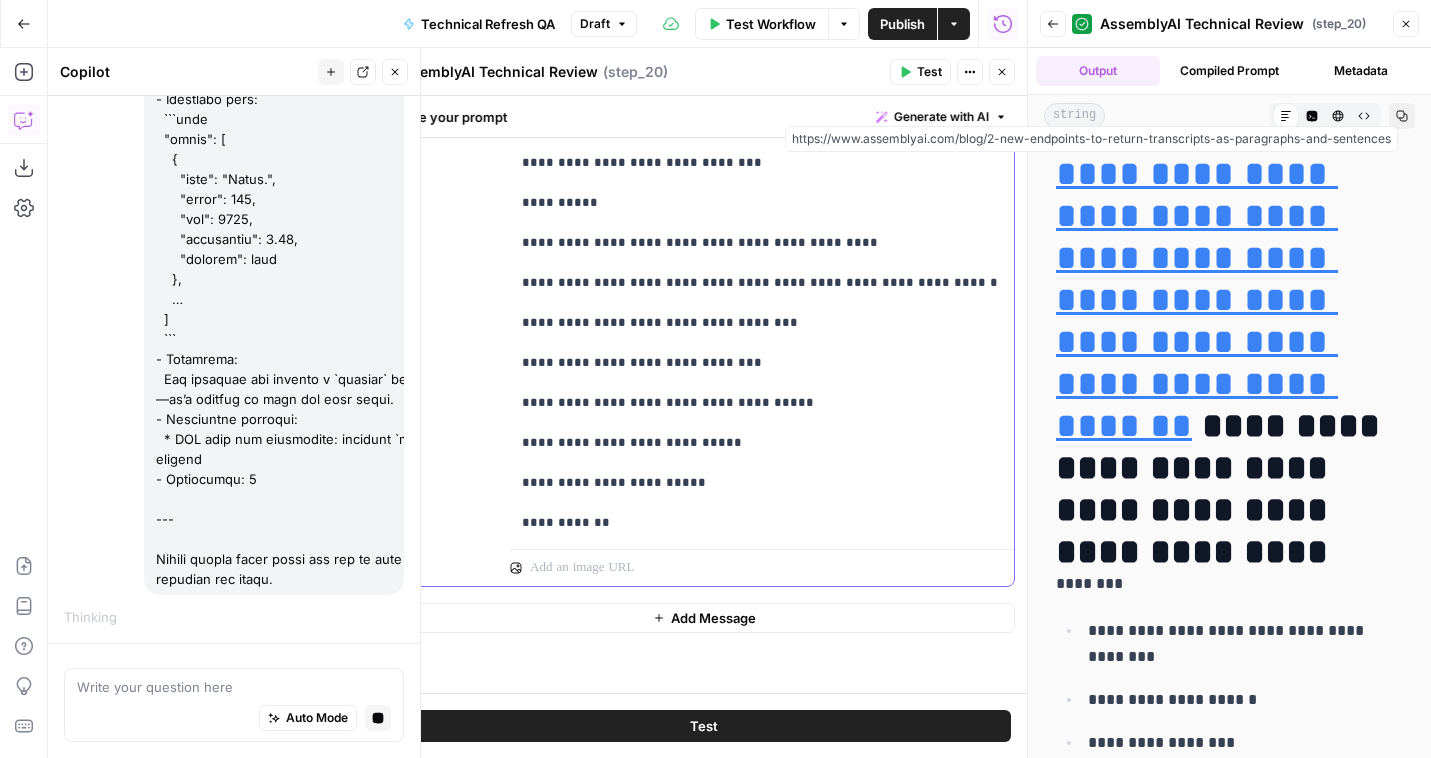 drag, startPoint x: 976, startPoint y: 521, endPoint x: 504, endPoint y: 529, distance: 472.06778 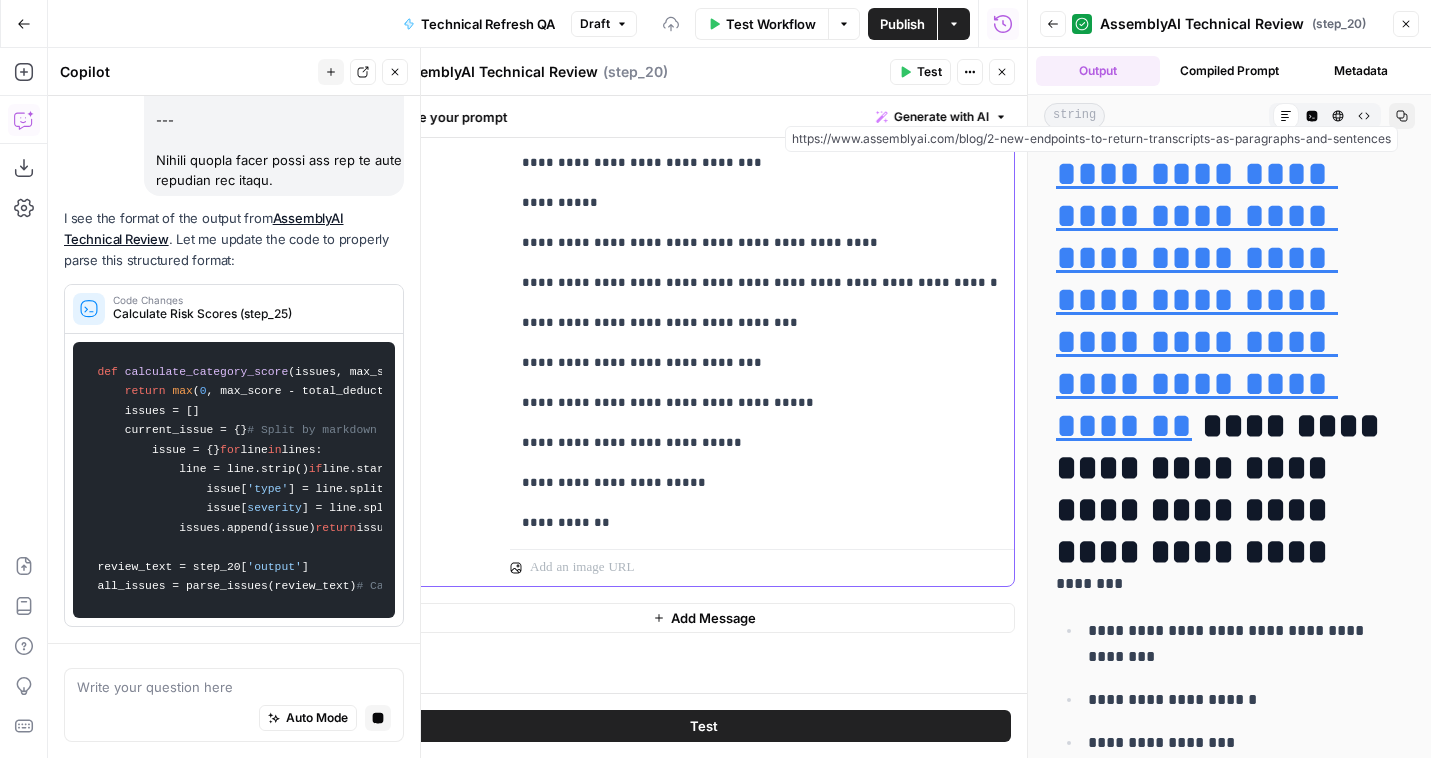click on "**********" at bounding box center (762, -6427) 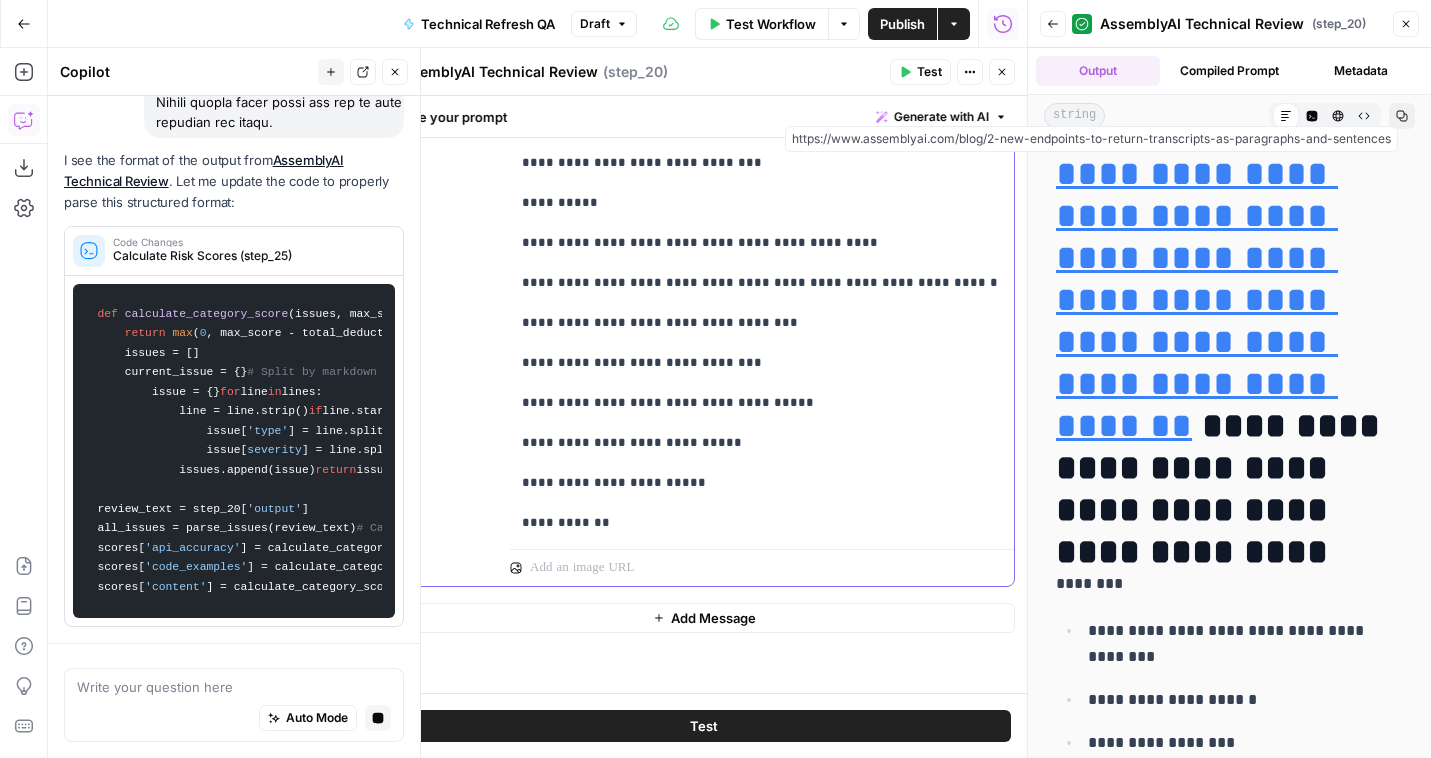 click on "**********" at bounding box center (762, -6427) 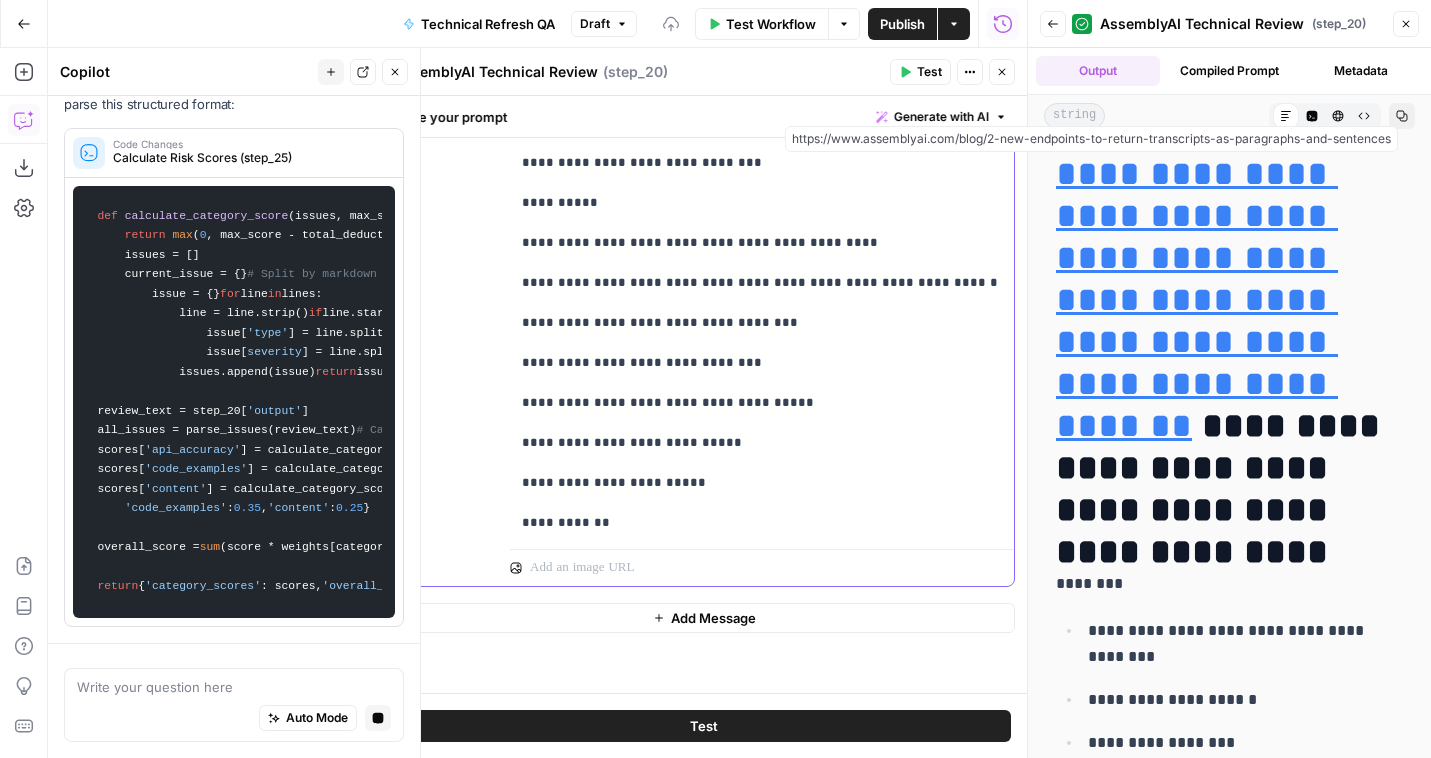 click on "**********" at bounding box center [762, -6427] 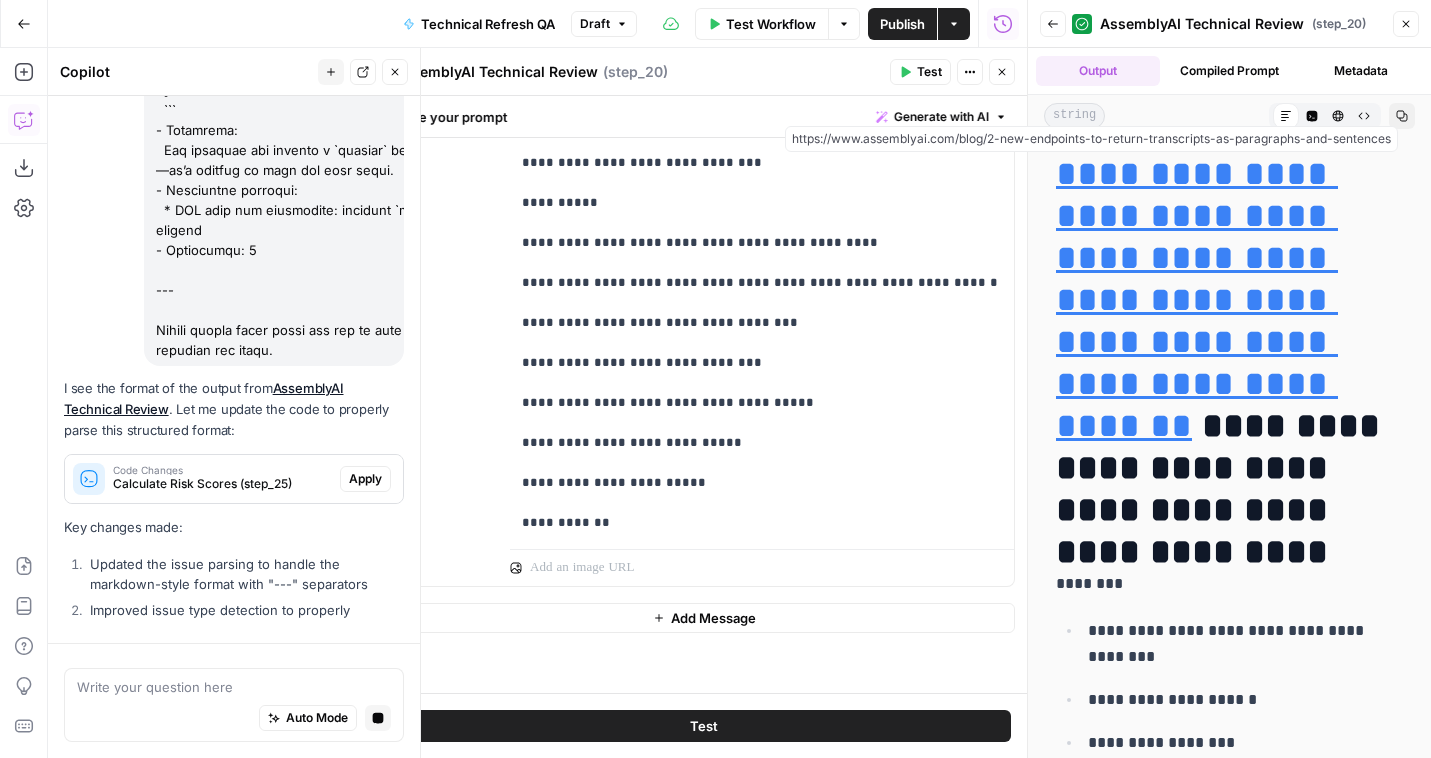 click on "Improved issue type detection to properly" at bounding box center (244, 610) 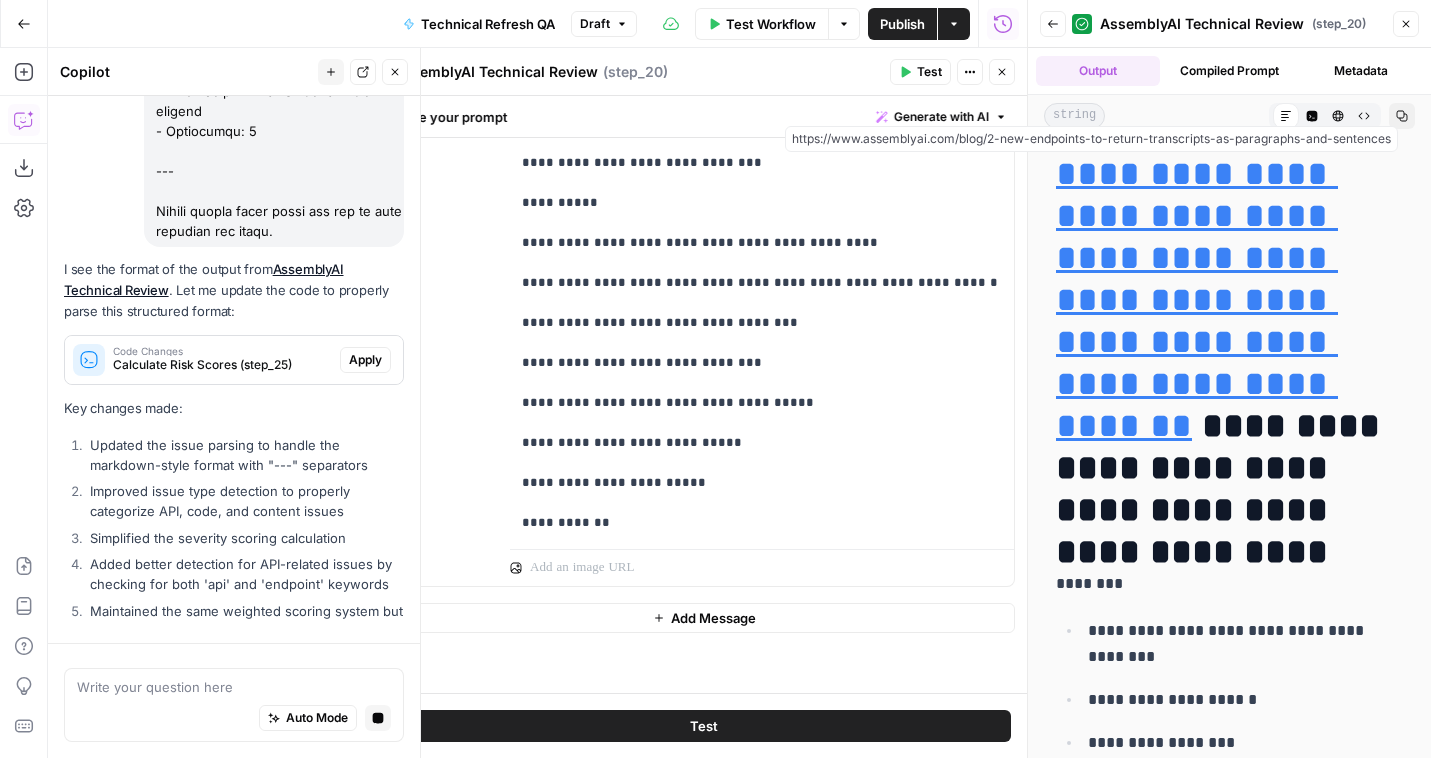 scroll, scrollTop: 7269, scrollLeft: 0, axis: vertical 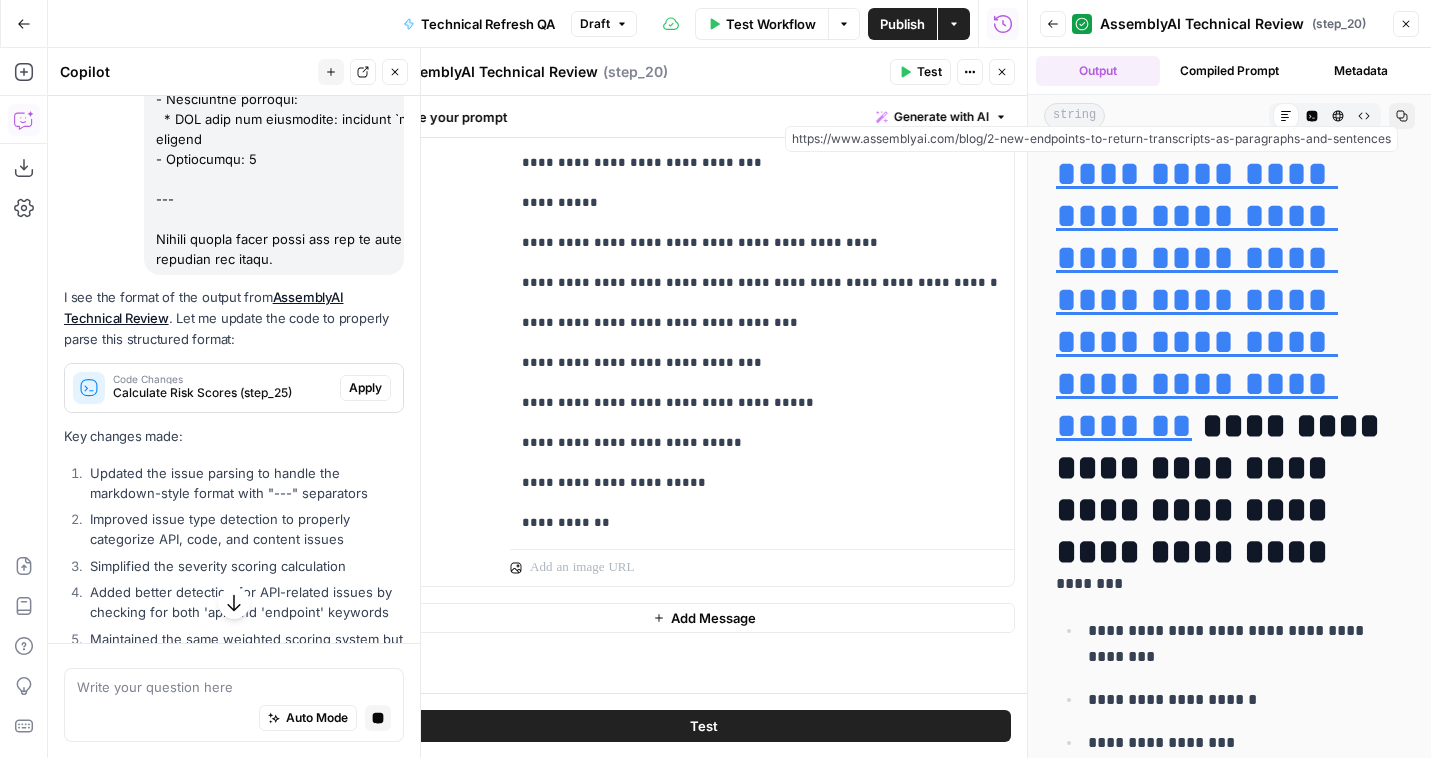 click on "Apply" at bounding box center (365, 388) 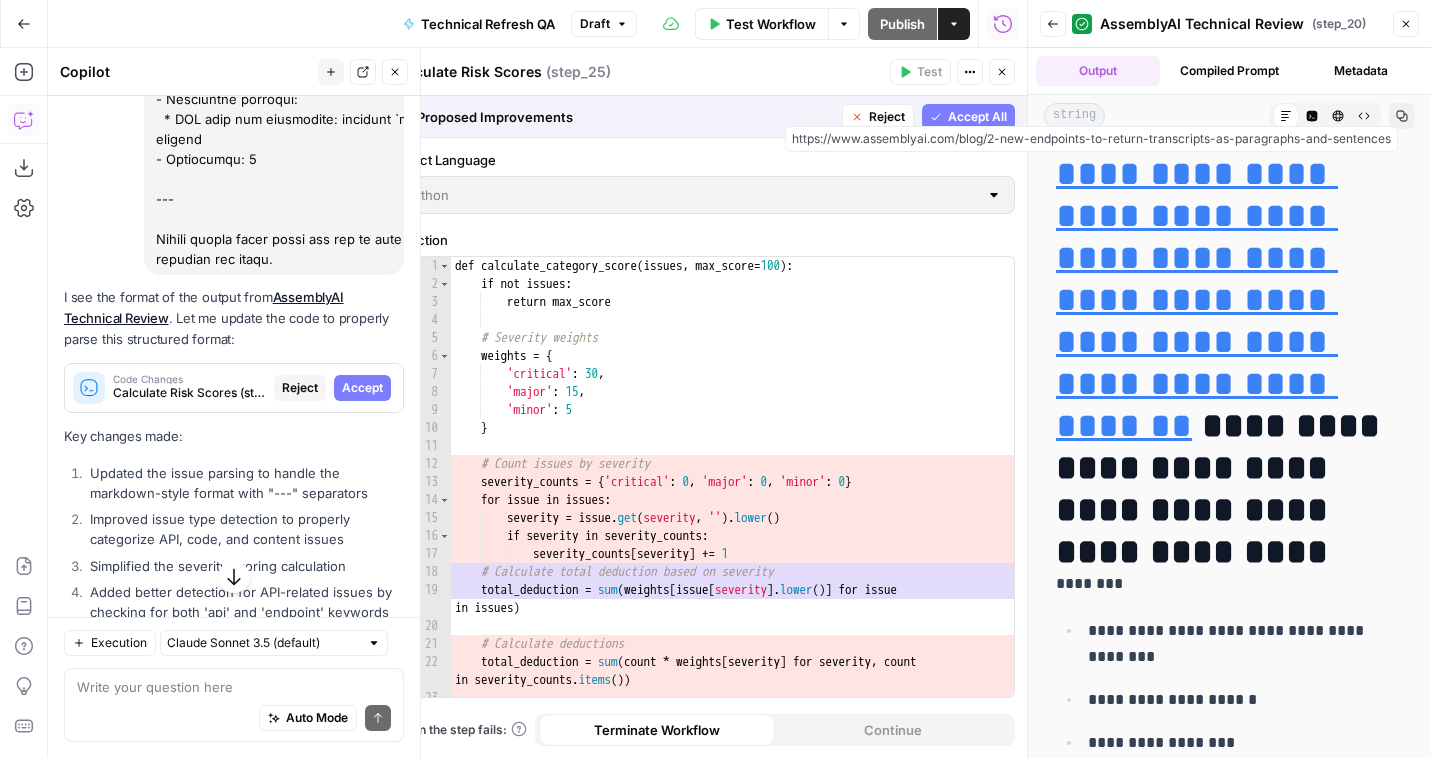 click on "Accept All" at bounding box center (977, 117) 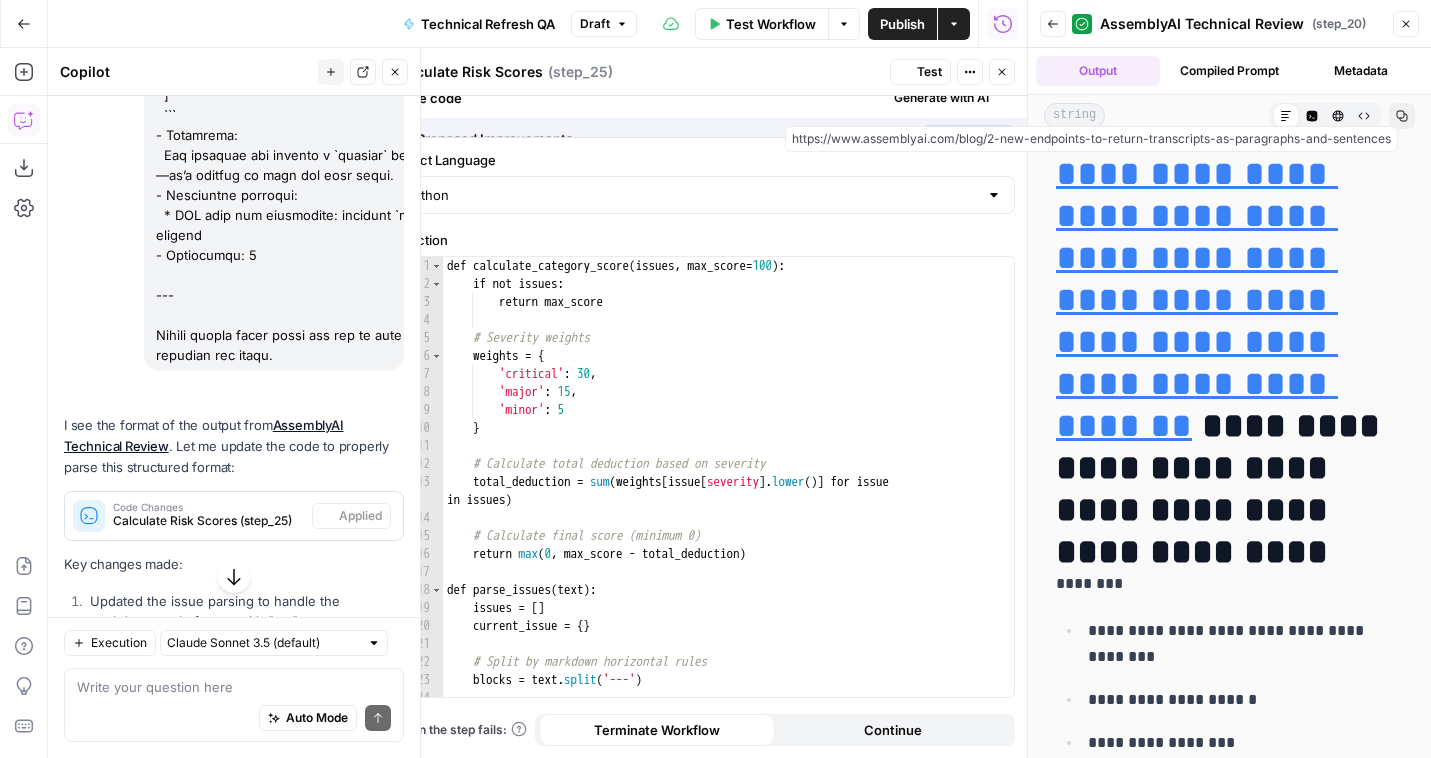 scroll, scrollTop: 7365, scrollLeft: 0, axis: vertical 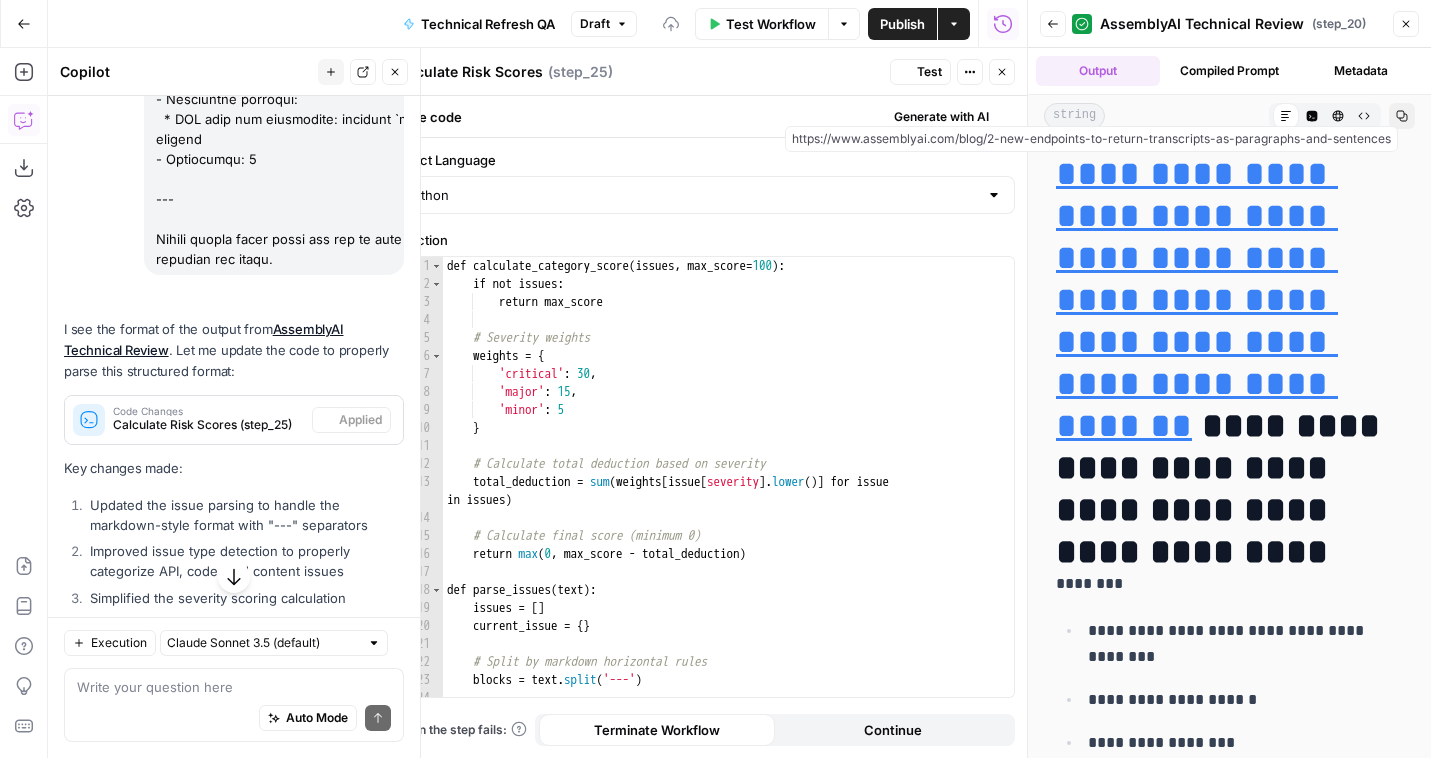 click on "Test" at bounding box center [929, 72] 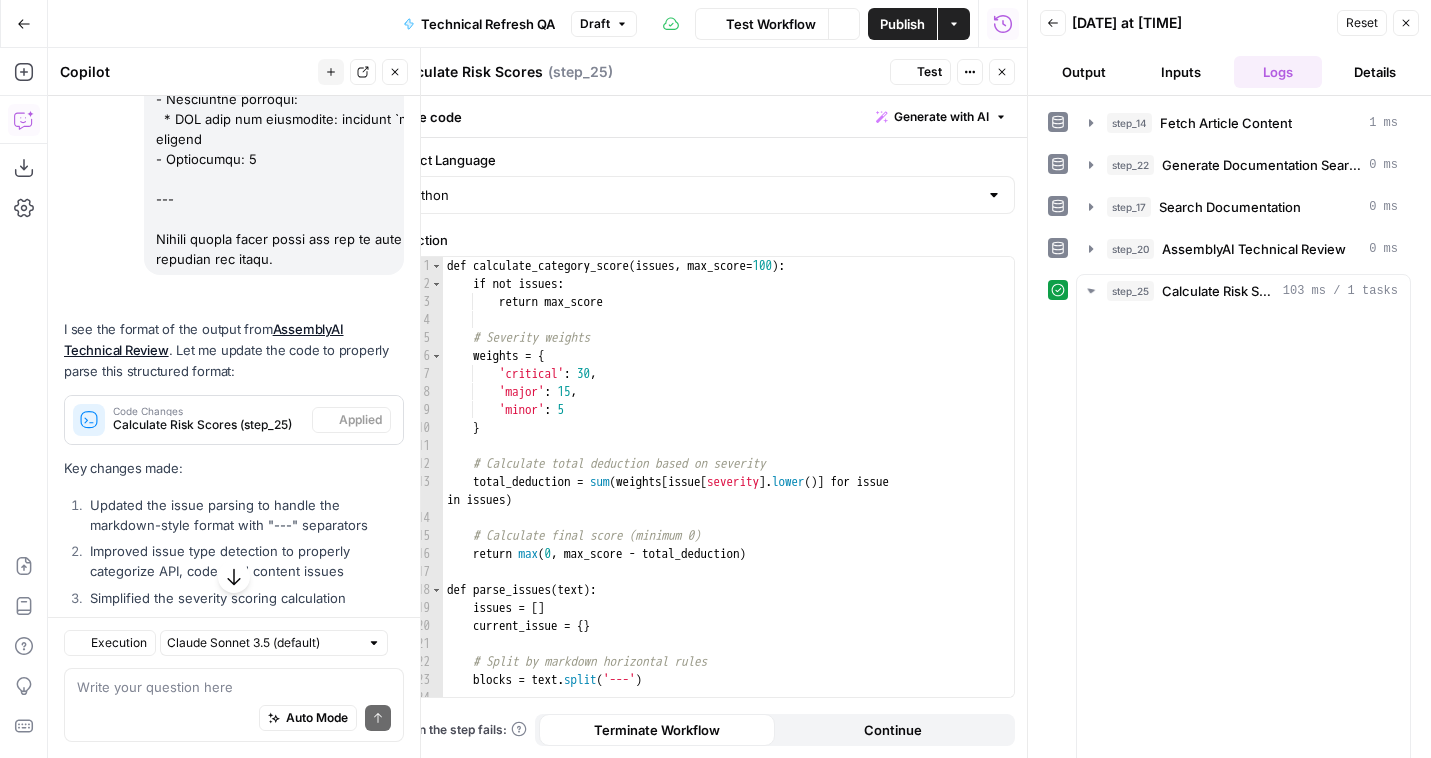 scroll, scrollTop: 7365, scrollLeft: 0, axis: vertical 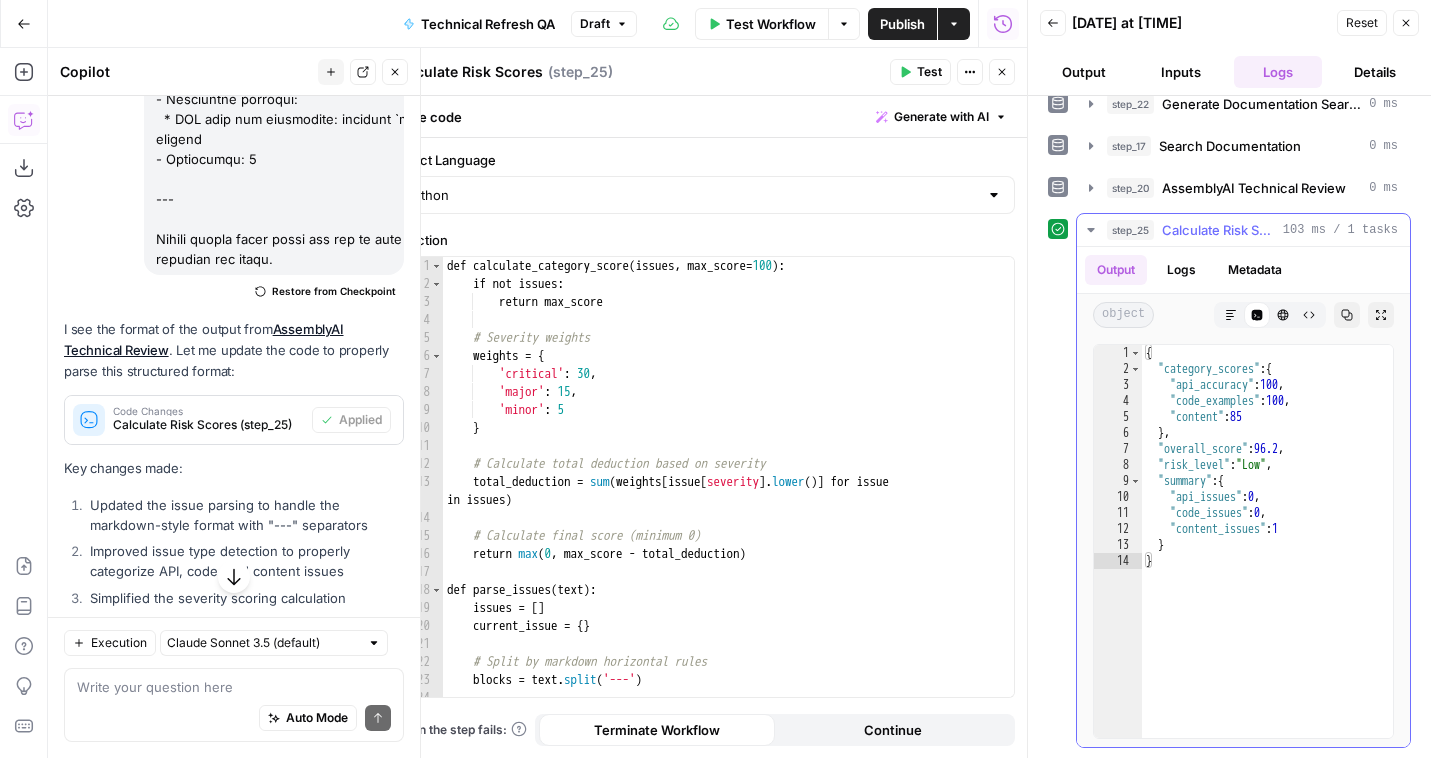 click on "{    "category_scores" :  {      "api_accuracy" :  100 ,      "code_examples" :  100 ,      "content" :  85    } ,    "overall_score" :  96.2 ,    "risk_level" :  "Low" ,    "summary" :  {      "api_issues" :  0 ,      "code_issues" :  0 ,      "content_issues" :  1    } }" at bounding box center (1267, 557) 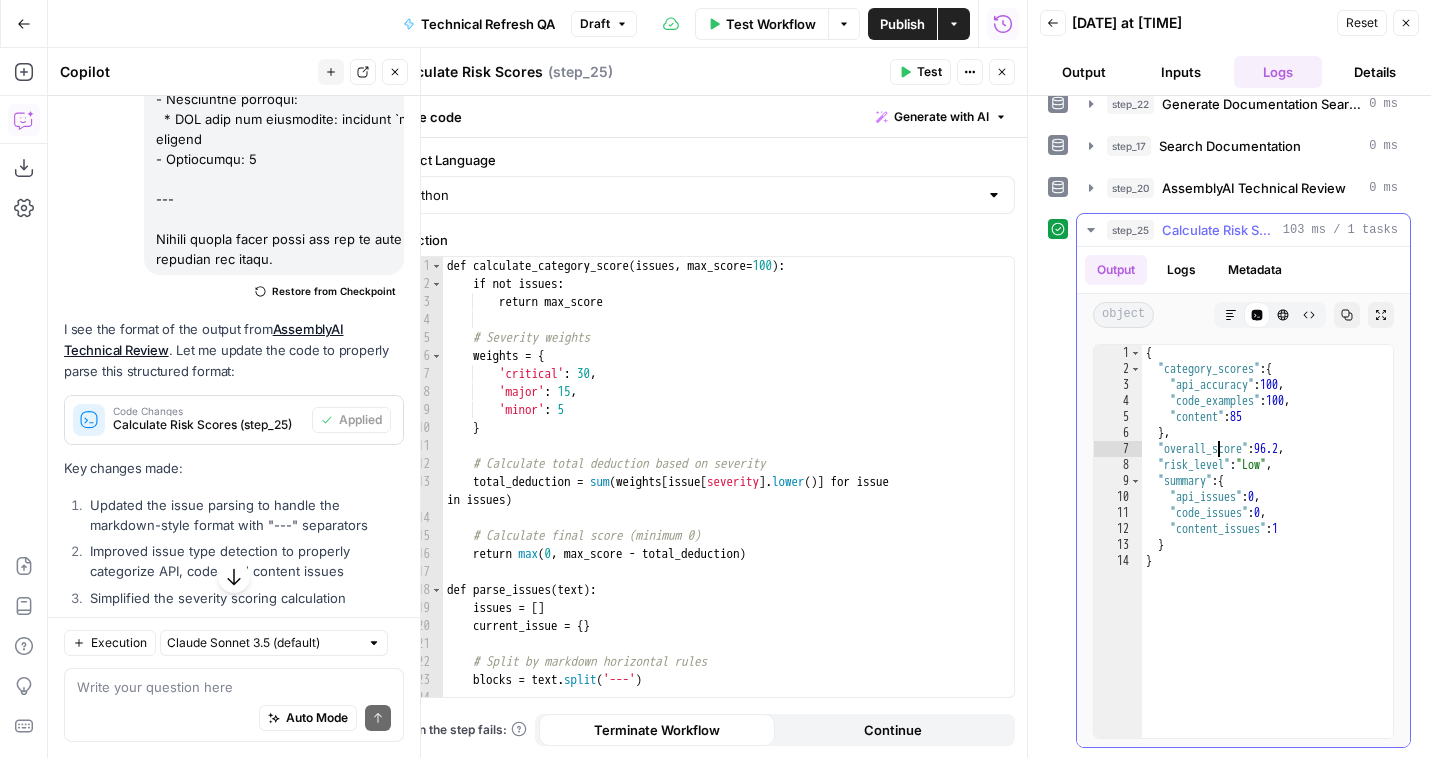 type on "*
*" 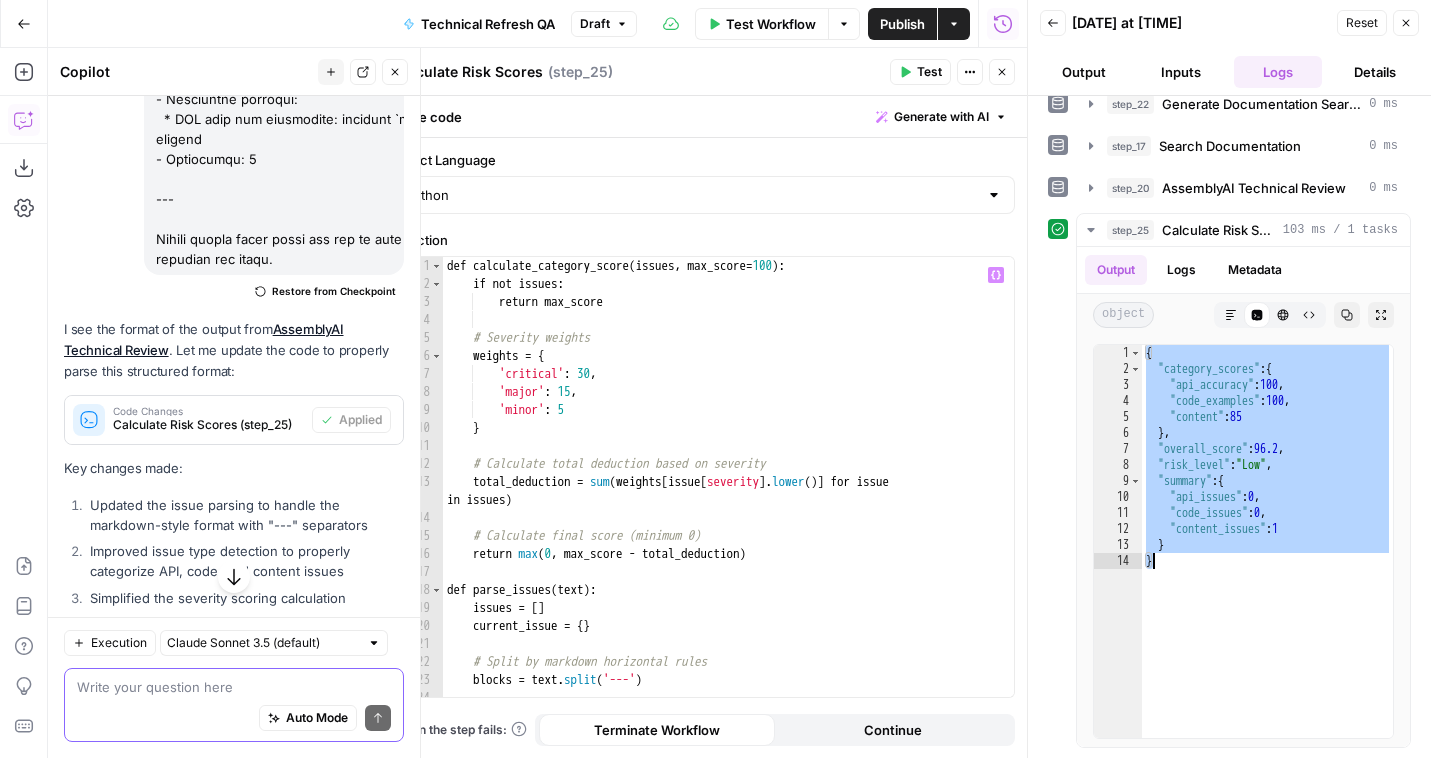 click at bounding box center (234, 687) 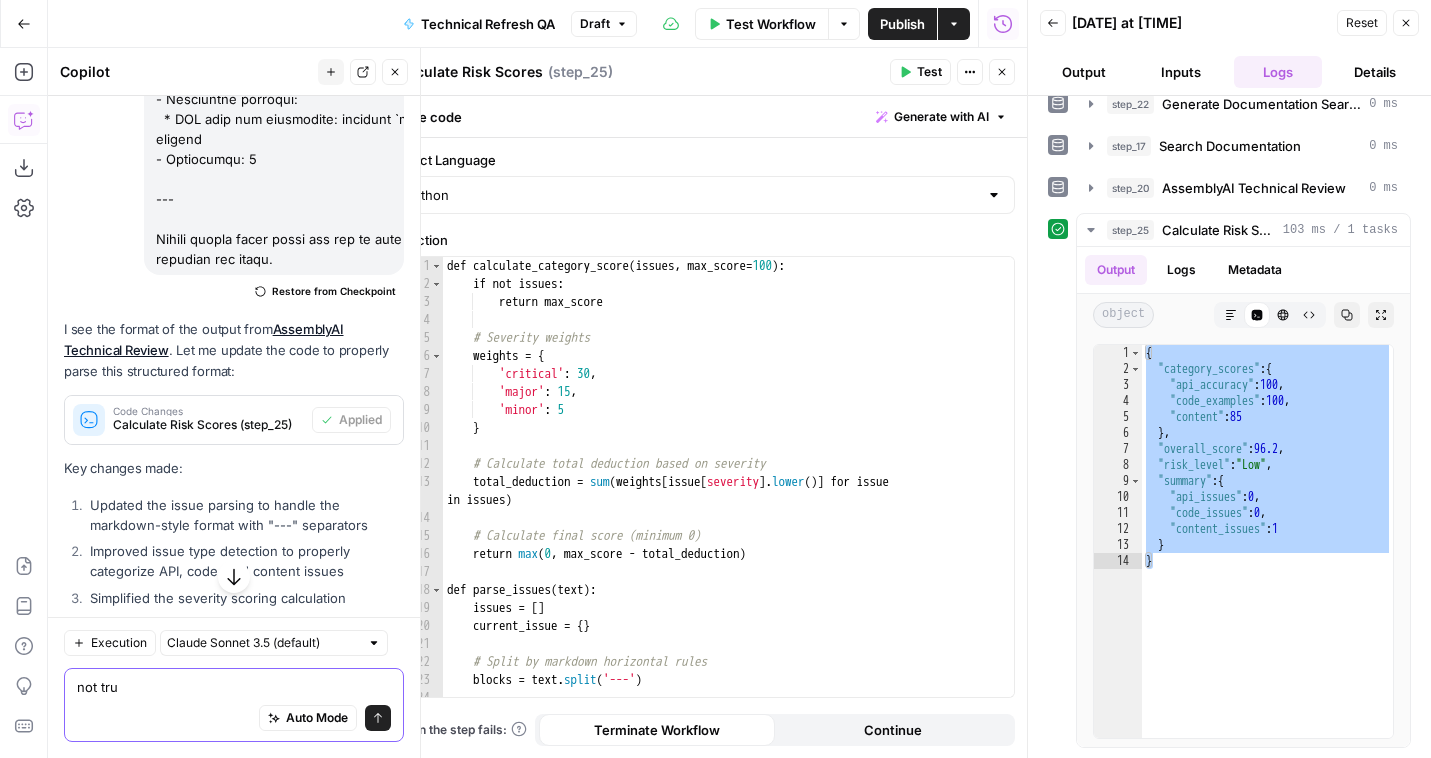 type on "not tru" 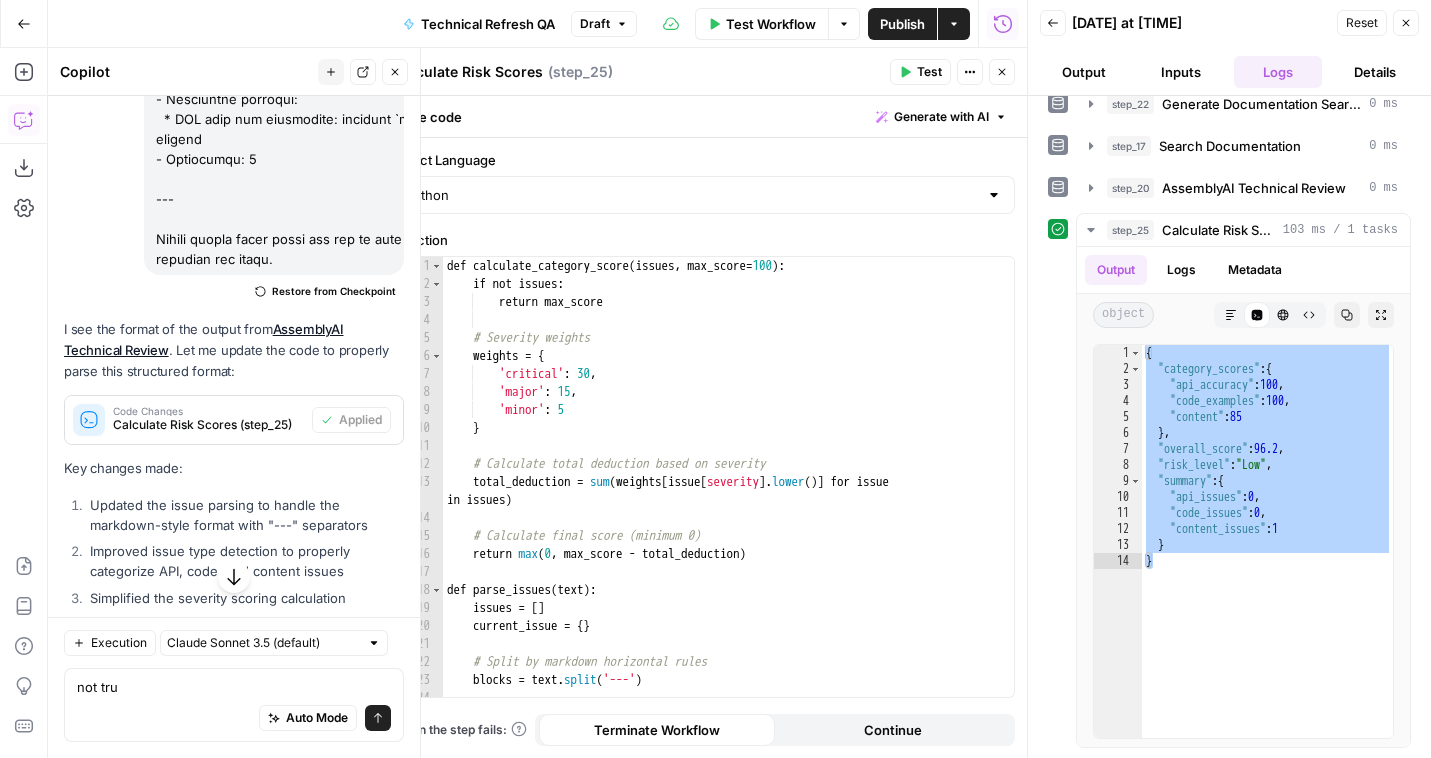 click on "Close" at bounding box center [1002, 72] 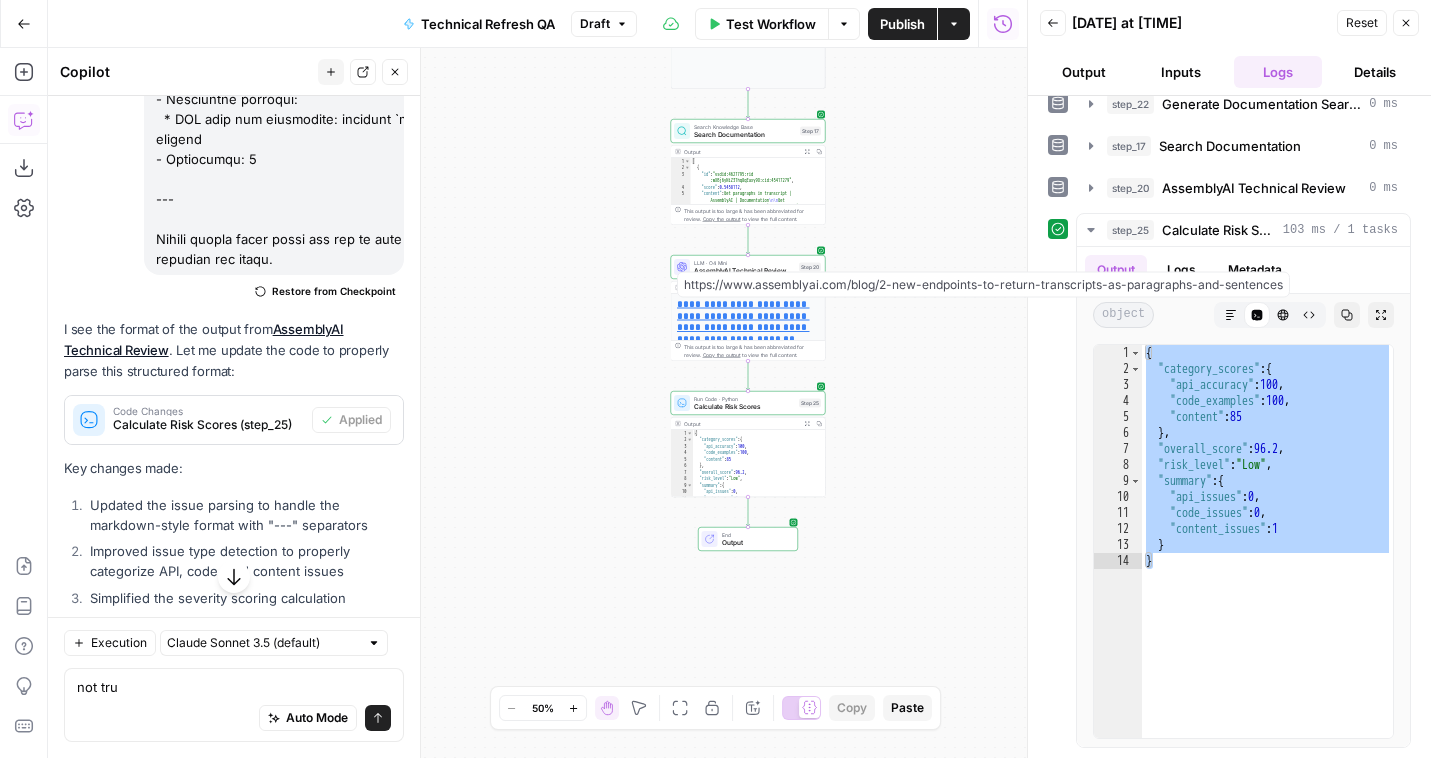 click on "Auto Mode Send" at bounding box center (234, 719) 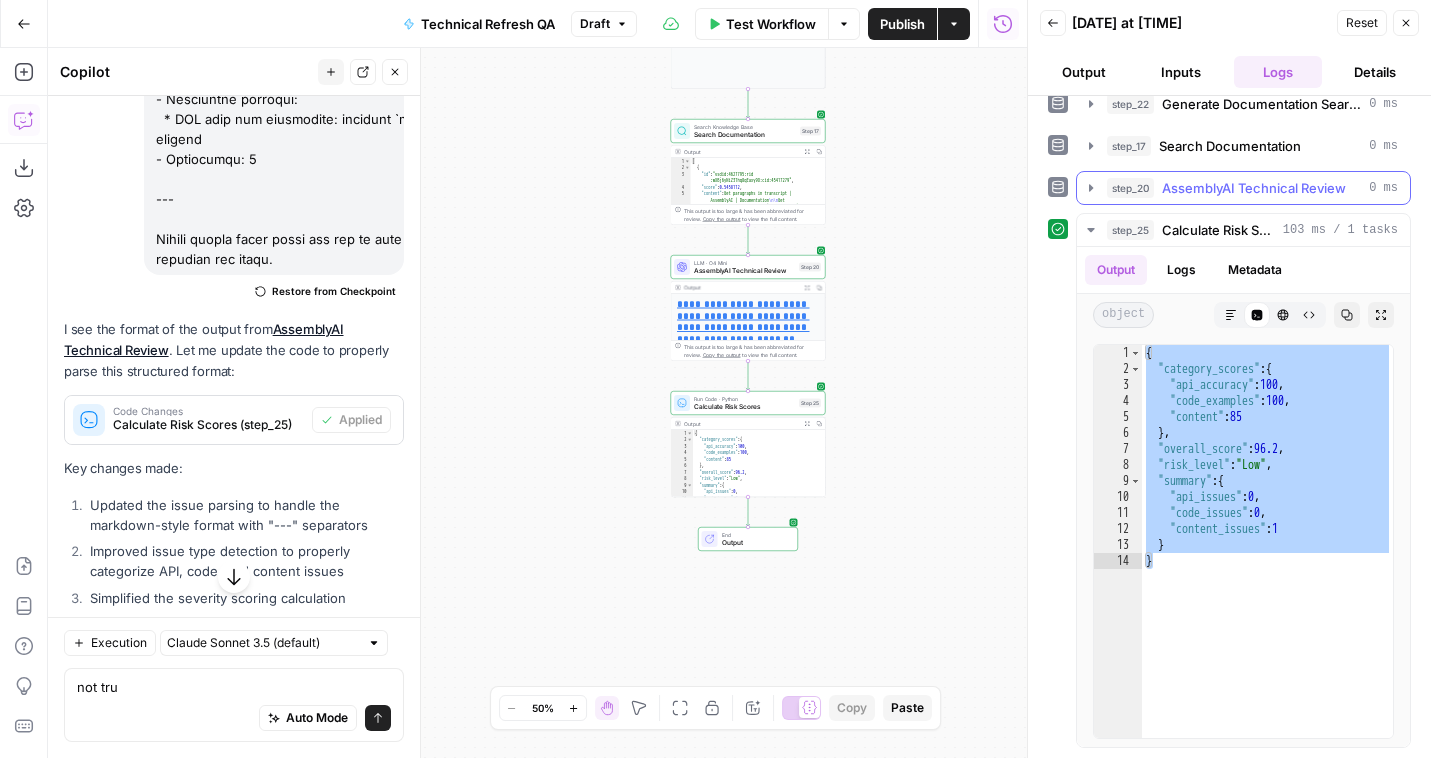 click on "AssemblyAI Technical Review" at bounding box center (1254, 188) 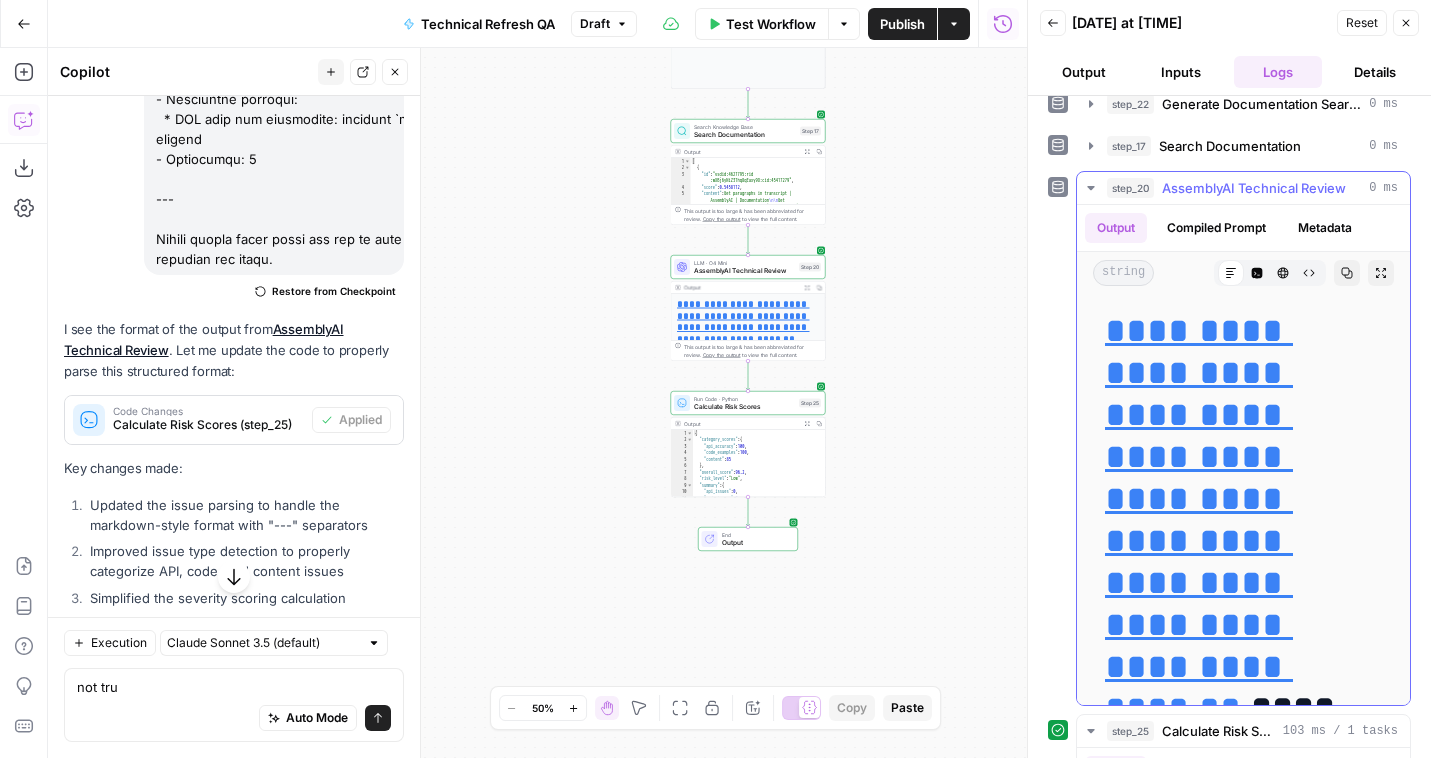 click 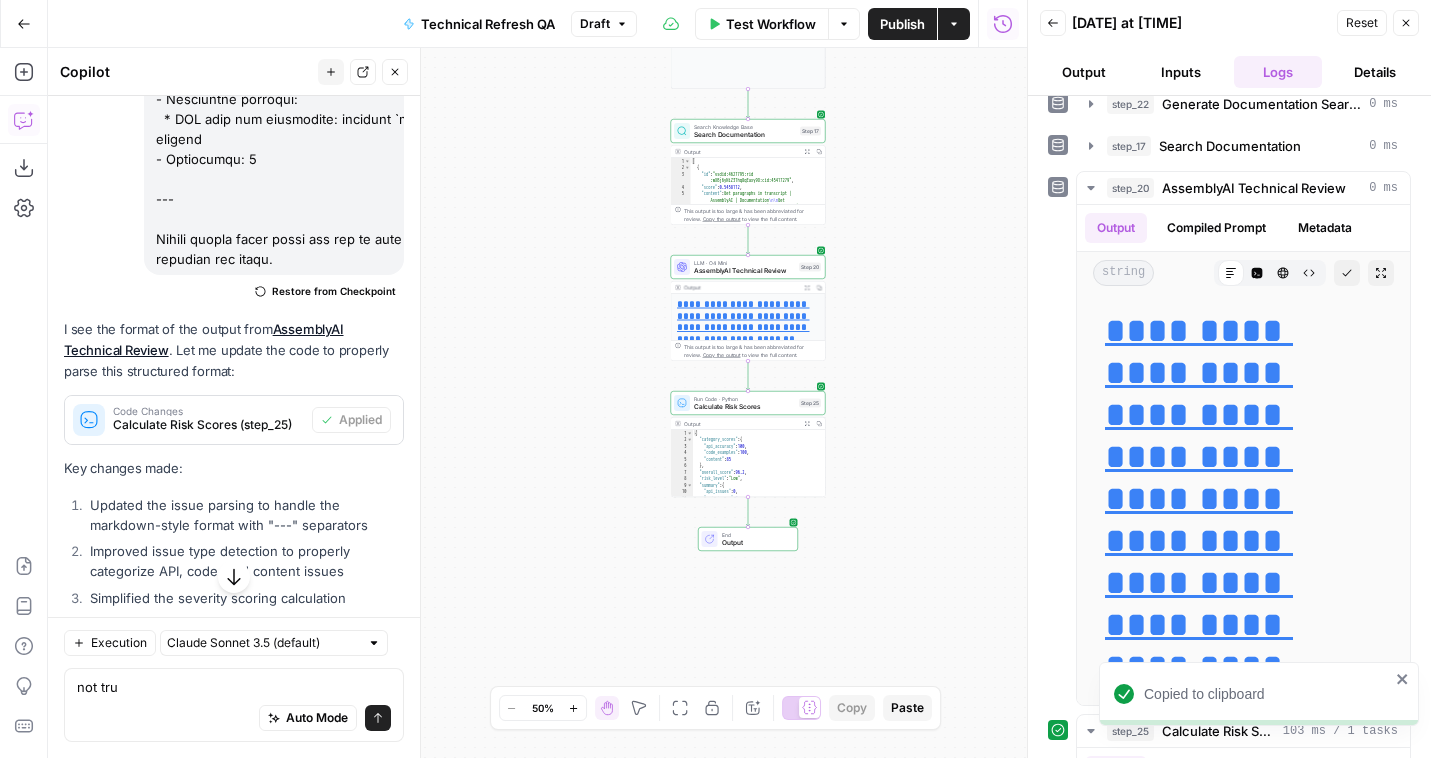 type 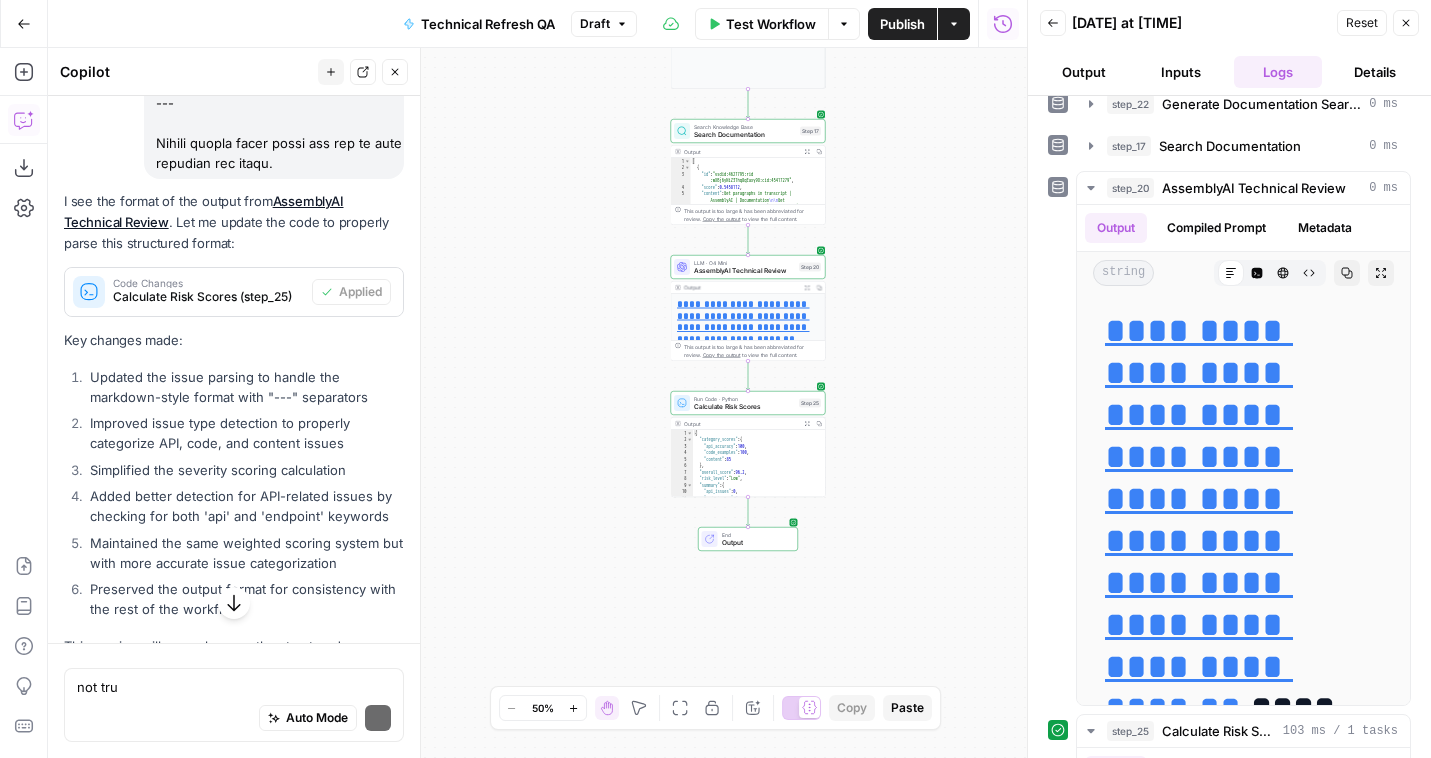 scroll, scrollTop: 7365, scrollLeft: 0, axis: vertical 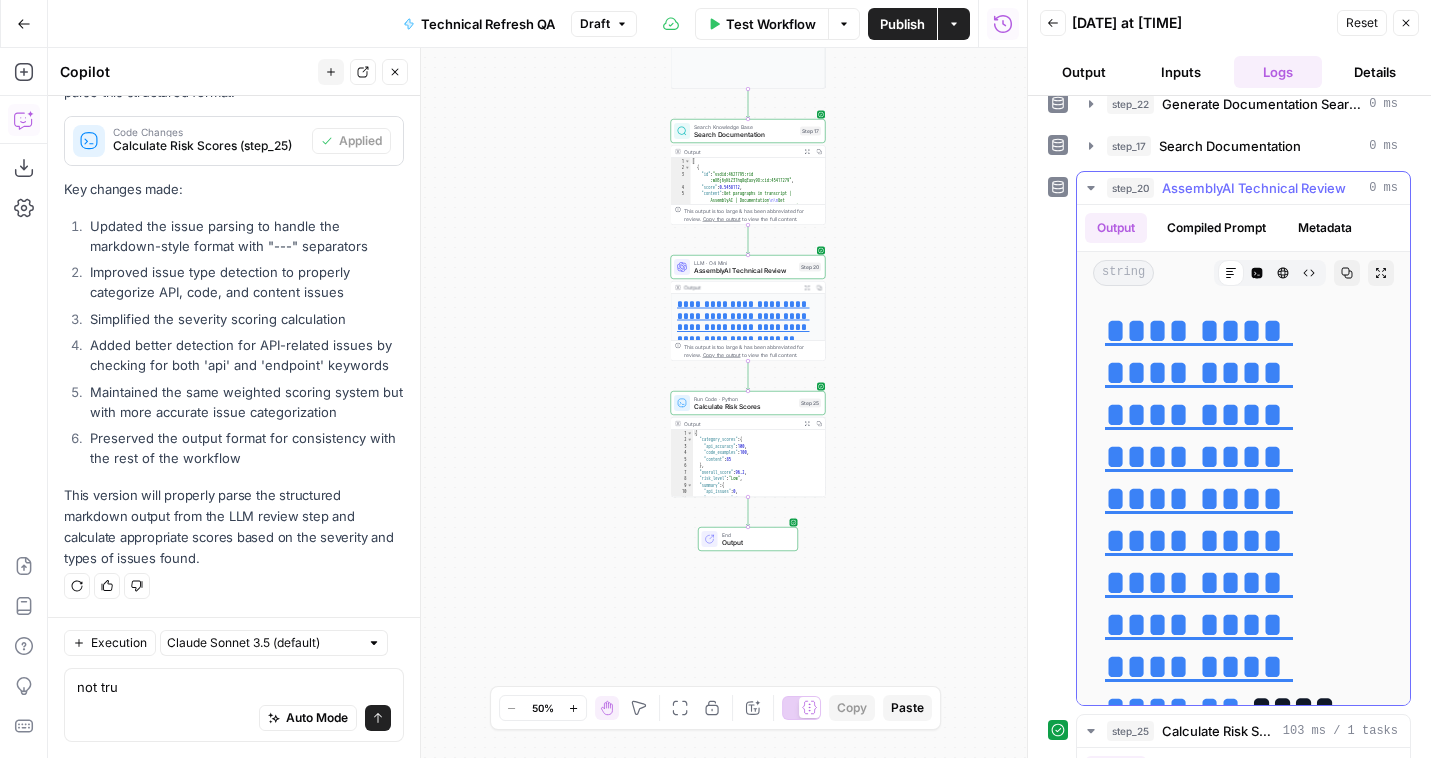 click on "Copy" at bounding box center (1347, 273) 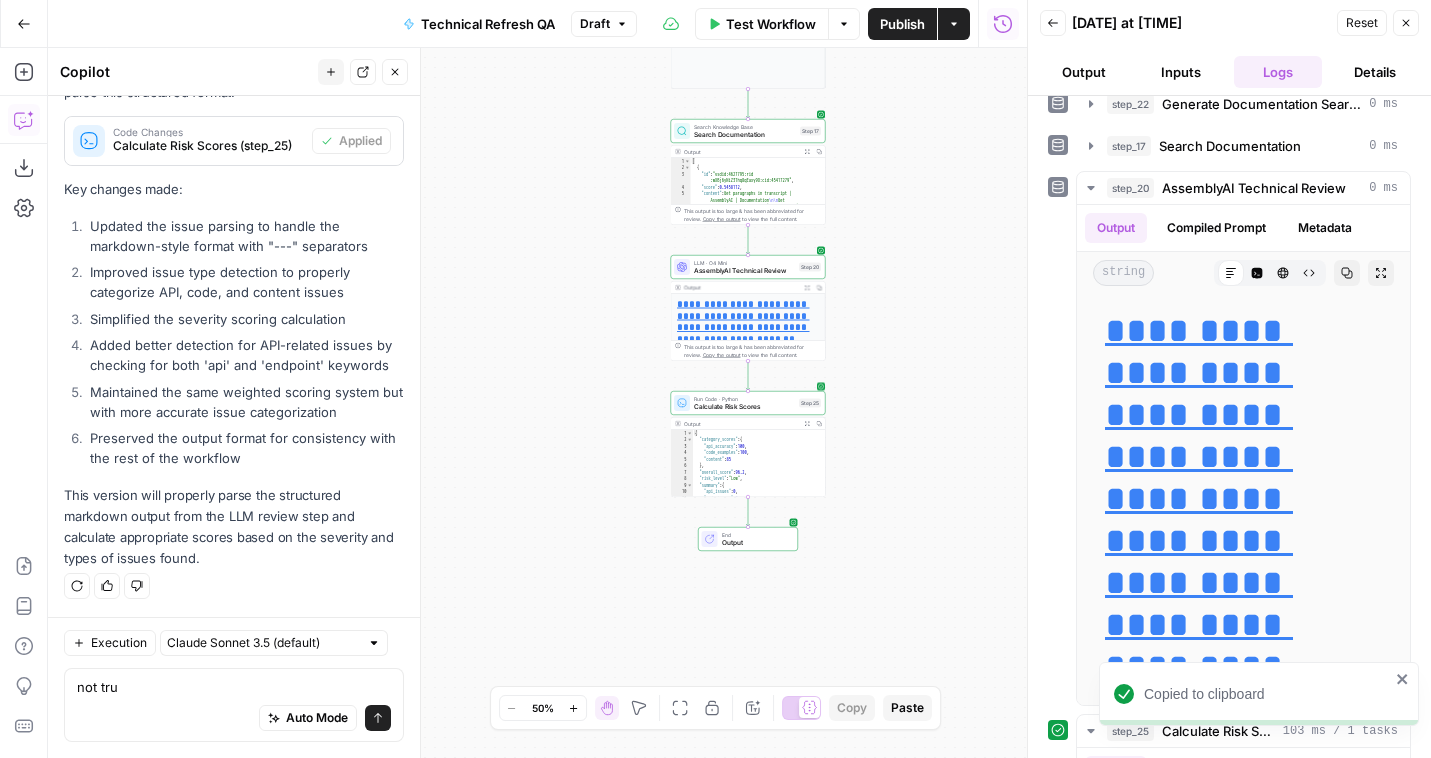 click on "Run Code · Python" at bounding box center (744, 399) 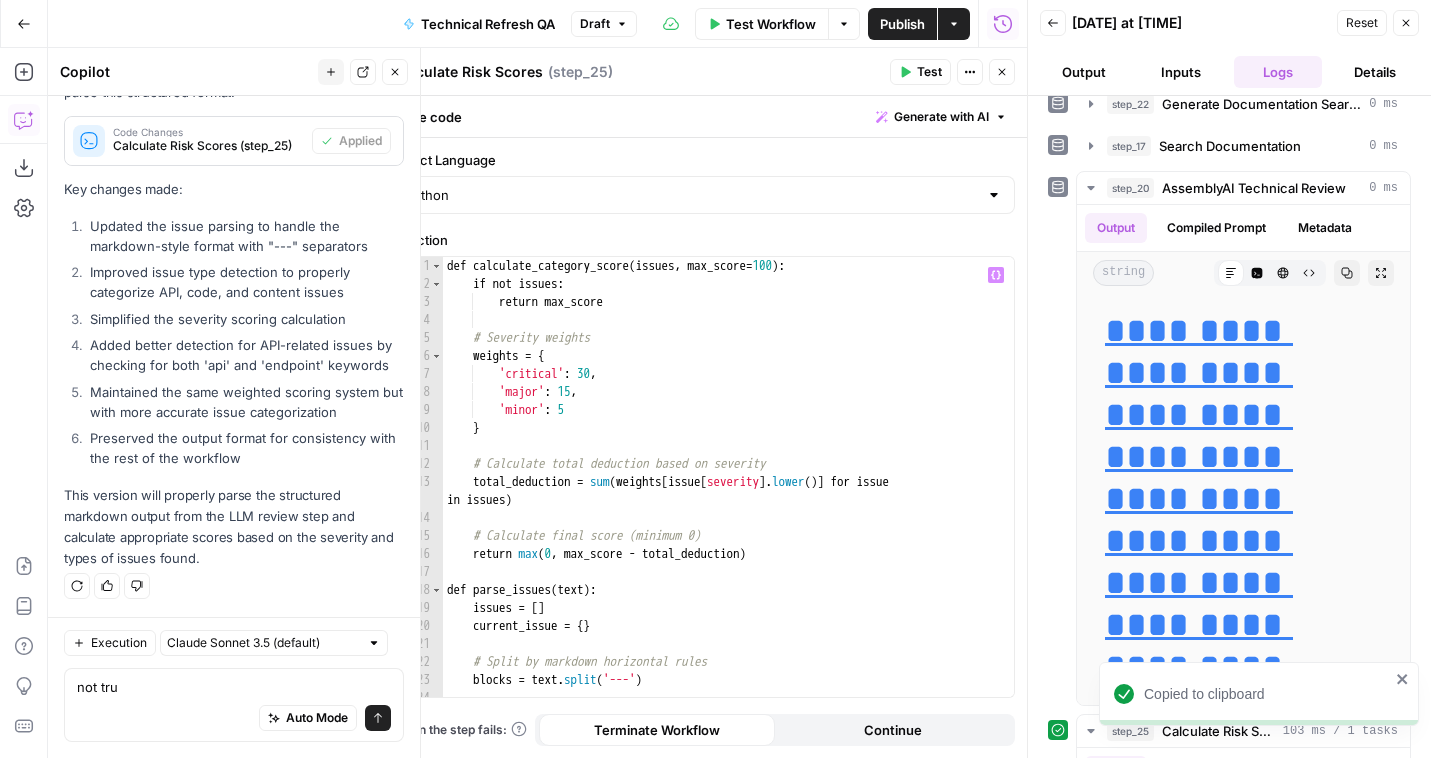 click on "def   calculate_category_score ( issues ,   max_score = 100 ) :      if   not   issues :           return   max_score                # Severity weights      weights   =   {           'critical' :   30 ,           'major' :   15 ,           'minor' :   5      }           # Calculate total deduction based on severity      total_deduction   =   sum ( weights [ issue [ 'severity' ] . lower ( )]   for   issue   in   issues )           # Calculate final score (minimum 0)      return   max ( 0 ,   max_score   -   total_deduction ) def   parse_issues ( text ) :      issues   =   [ ]      current_issue   =   { }           # Split by markdown horizontal rules      blocks   =   text . split ( '---' )           for   block   in   blocks :" at bounding box center [728, 495] 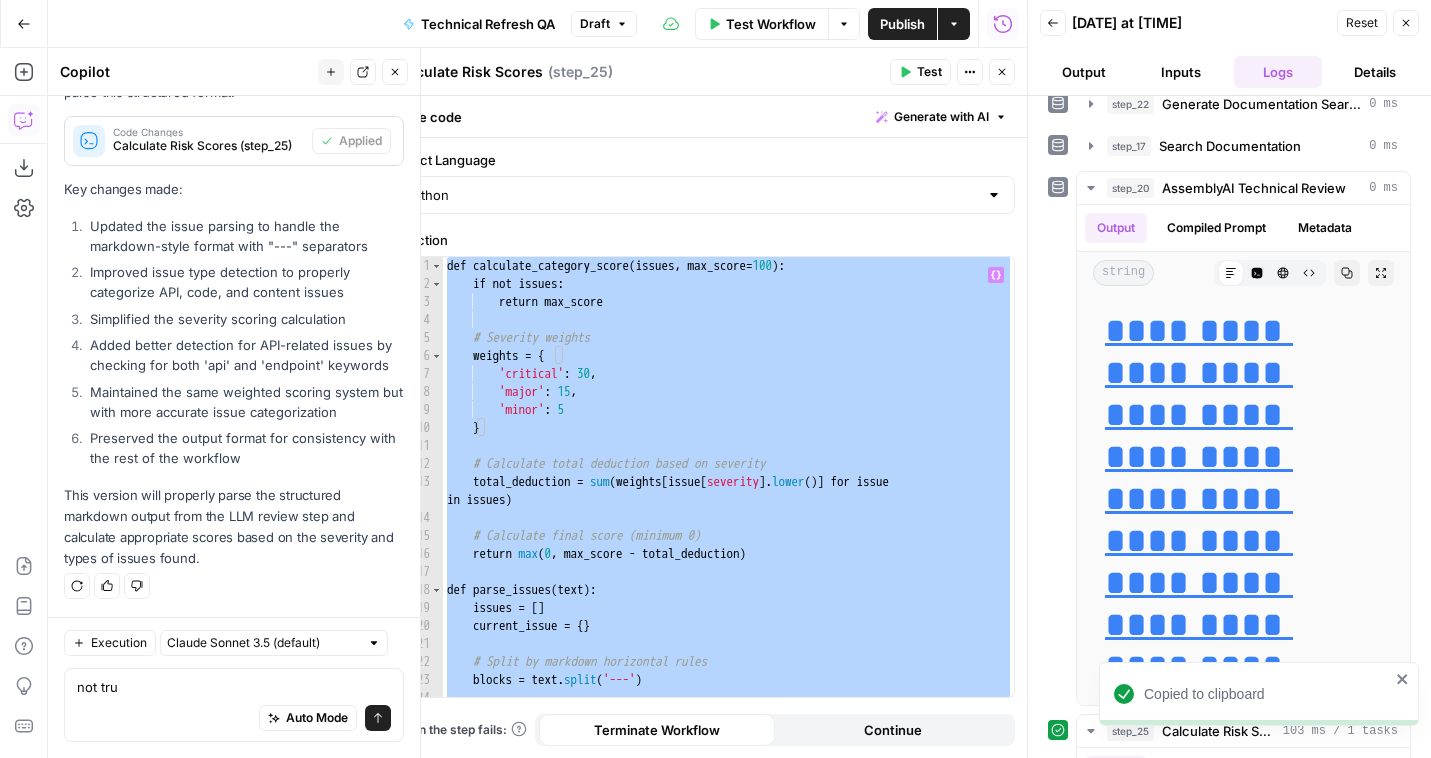 paste on "**********" 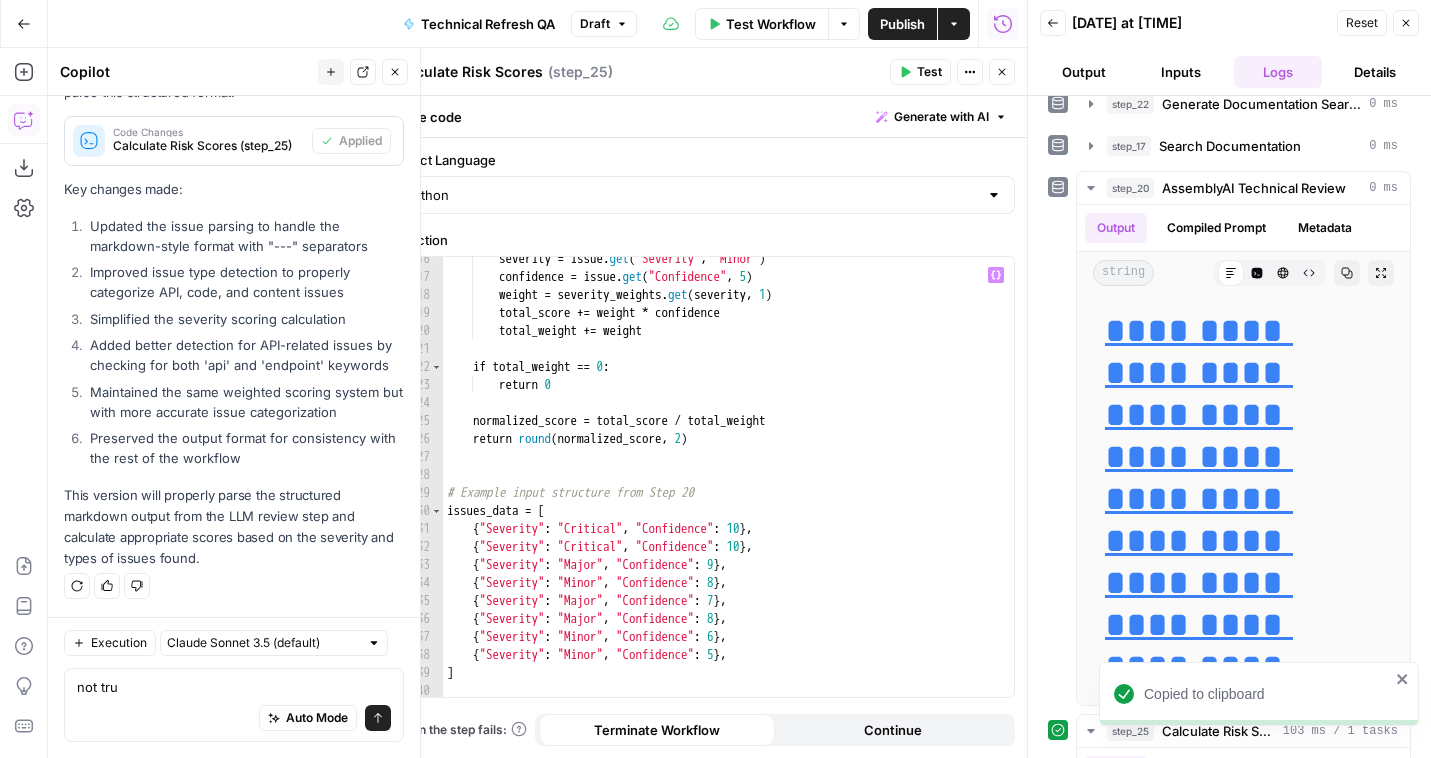 scroll, scrollTop: 0, scrollLeft: 0, axis: both 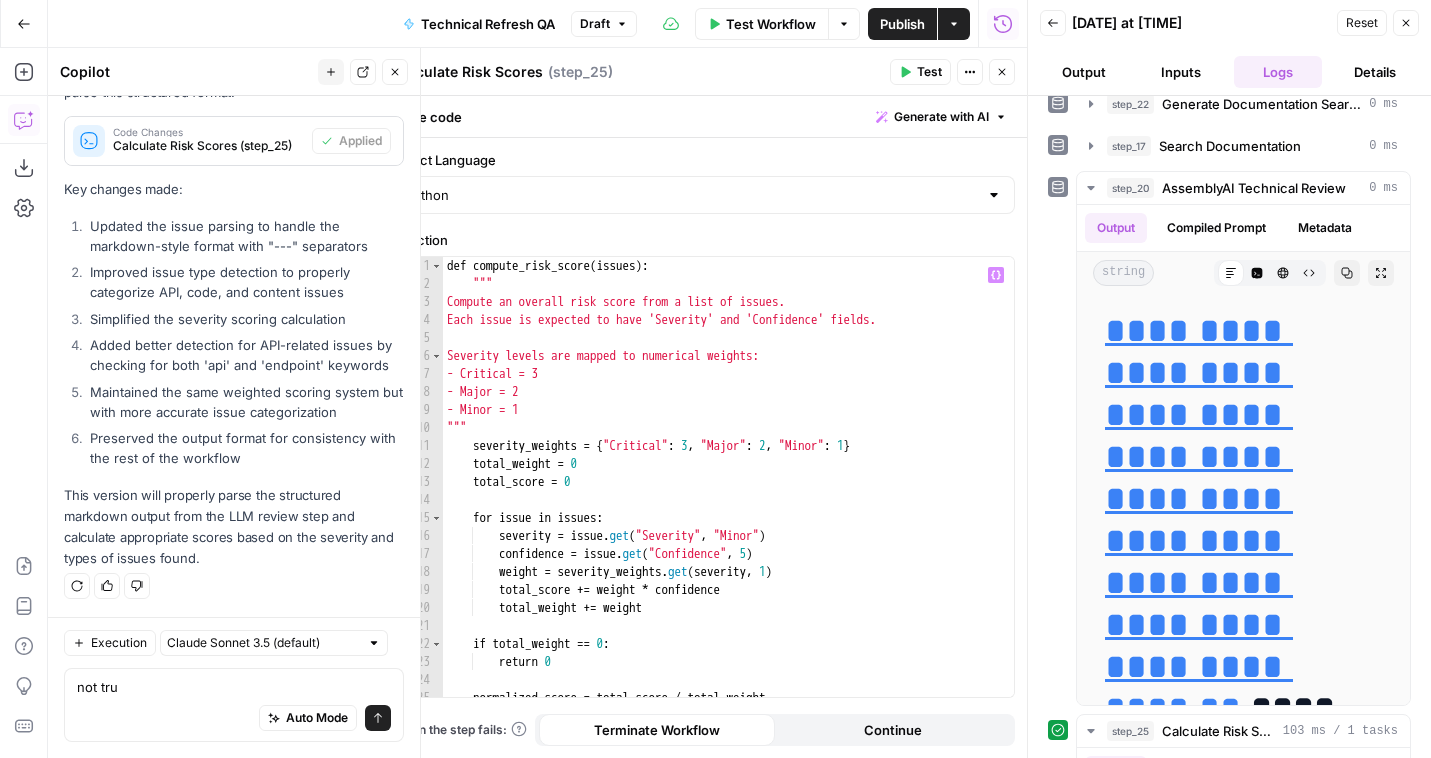 click on "Test" at bounding box center (929, 72) 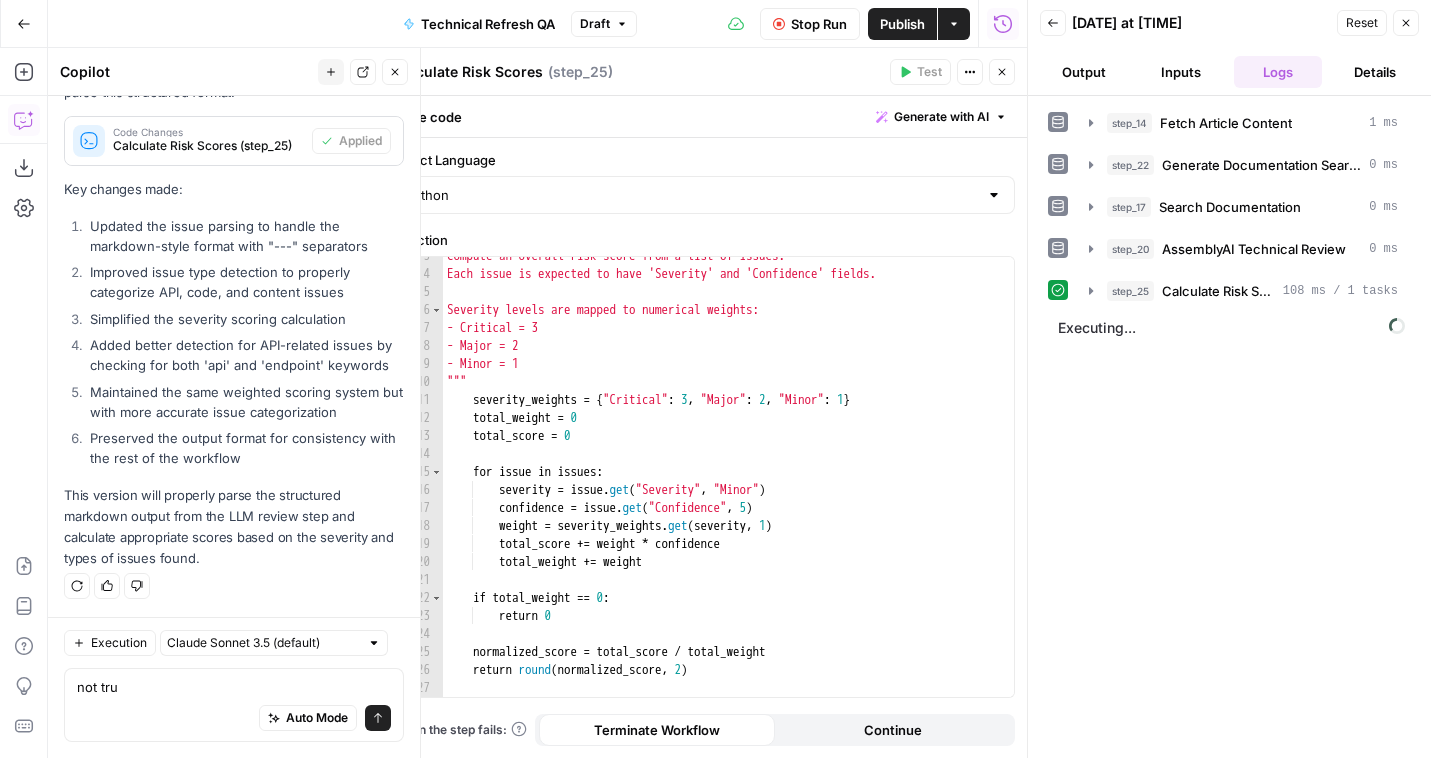 scroll, scrollTop: 316, scrollLeft: 0, axis: vertical 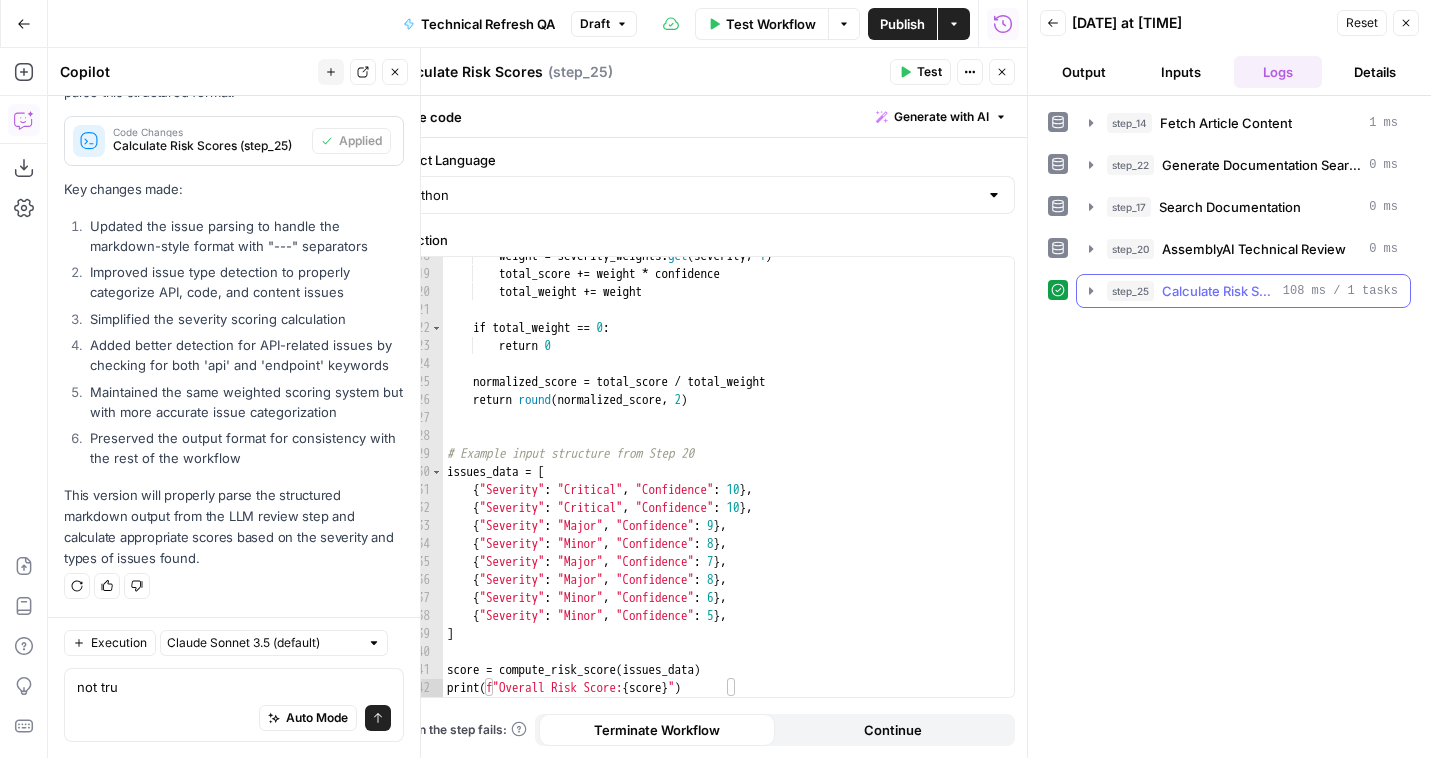 click on "step_25" at bounding box center [1130, 291] 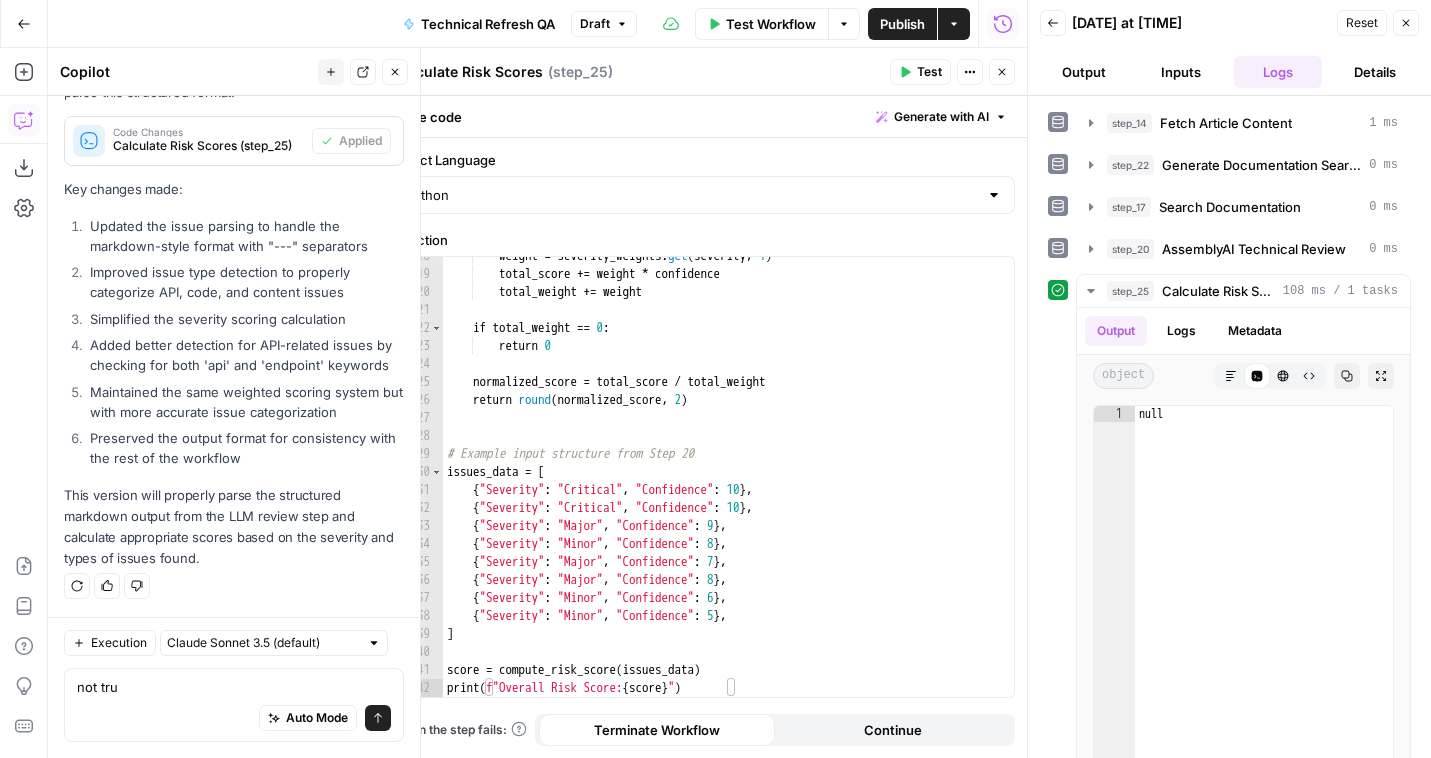 click on "weight   =   severity_weights . get ( severity ,   1 )           total_score   +=   weight   *   confidence           total_weight   +=   weight      if   total_weight   ==   0 :           return   0      normalized_score   =   total_score   /   total_weight      return   round ( normalized_score ,   2 ) # Example input structure from Step 20 issues_data   =   [      { "Severity" :   "Critical" ,   "Confidence" :   10 } ,      { "Severity" :   "Critical" ,   "Confidence" :   10 } ,      { "Severity" :   "Major" ,   "Confidence" :   9 } ,      { "Severity" :   "Minor" ,   "Confidence" :   8 } ,      { "Severity" :   "Major" ,   "Confidence" :   7 } ,      { "Severity" :   "Major" ,   "Confidence" :   8 } ,      { "Severity" :   "Minor" ,   "Confidence" :   6 } ,      { "Severity" :   "Minor" ,   "Confidence" :   5 } , ] score   =   compute_risk_score ( issues_data ) print ( f"Overall Risk Score:  { score } " )" at bounding box center [728, 485] 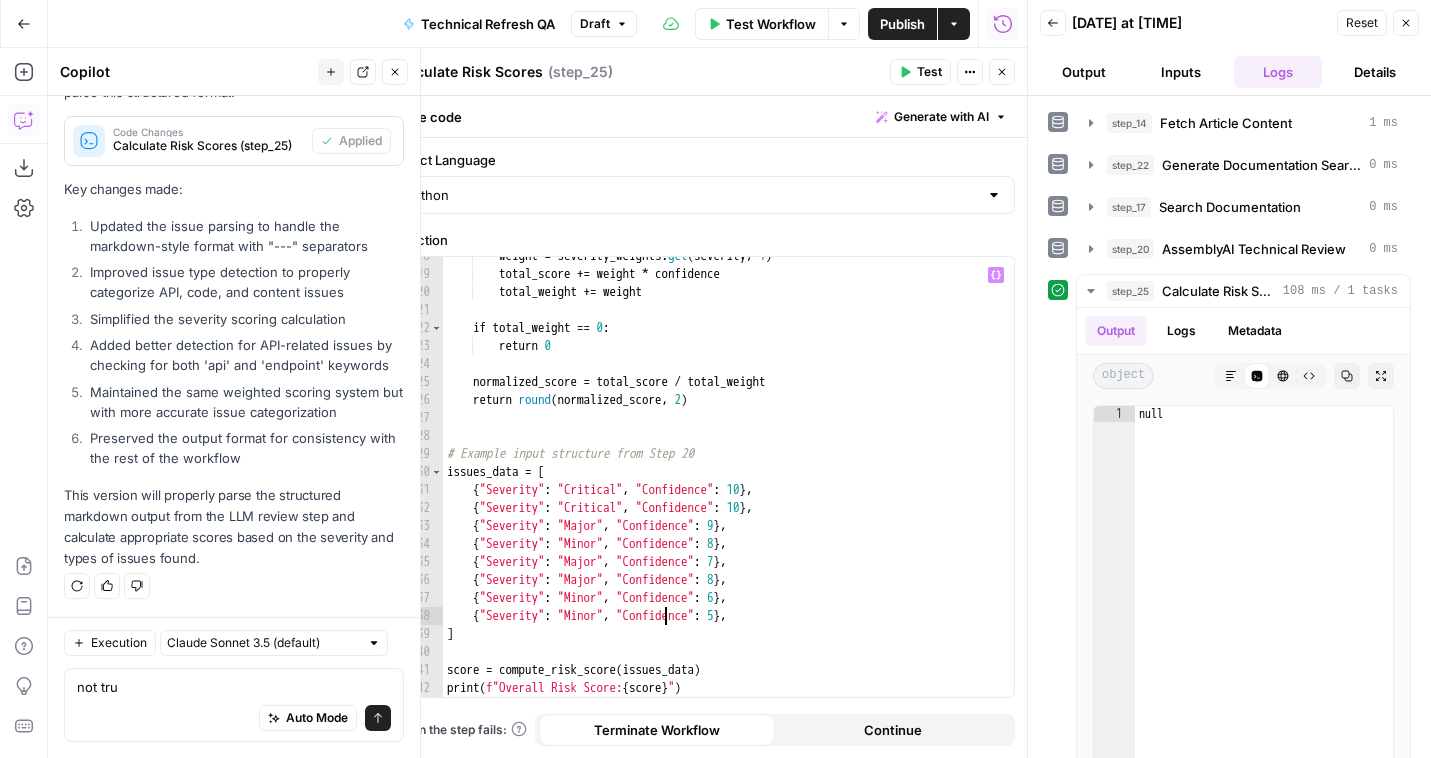 type on "**********" 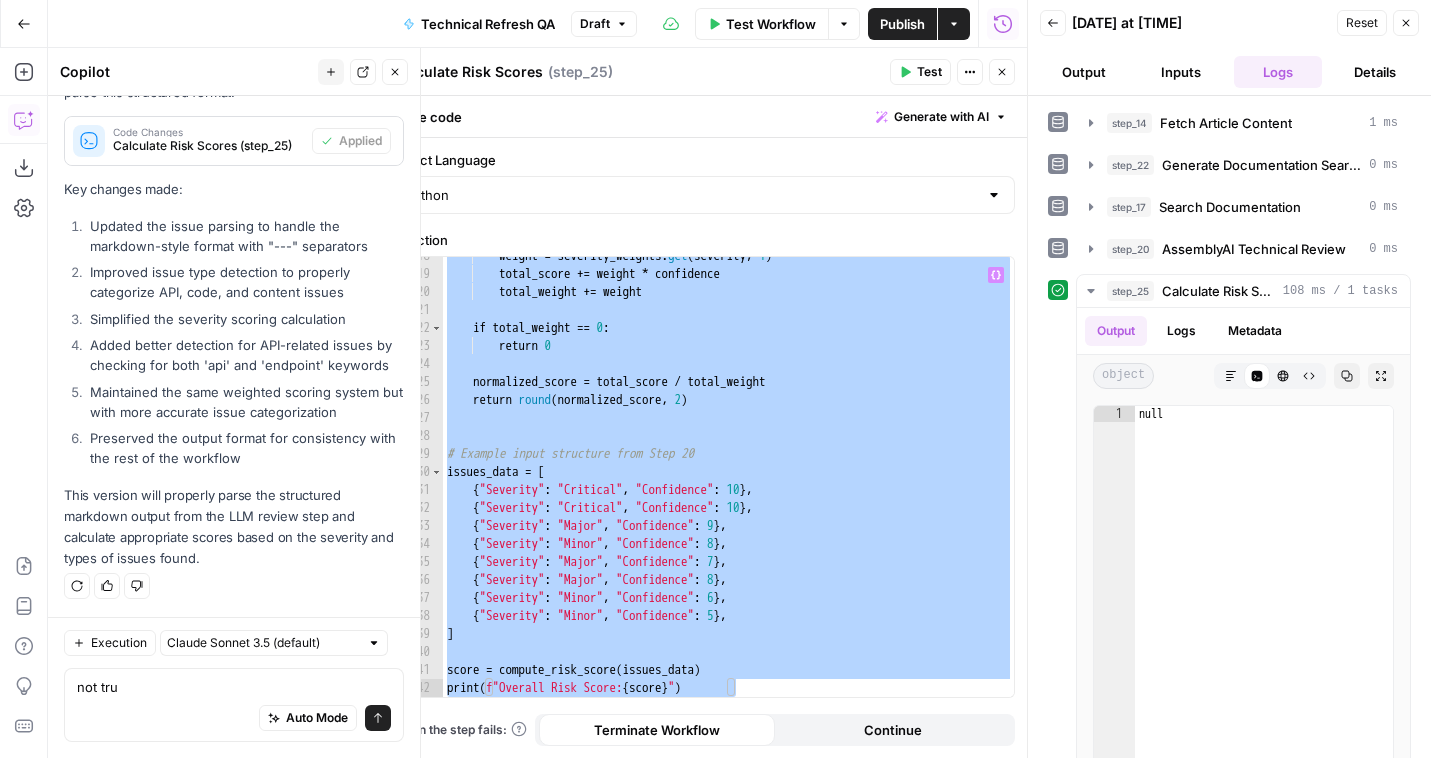 click on "Auto Mode Send" at bounding box center [234, 719] 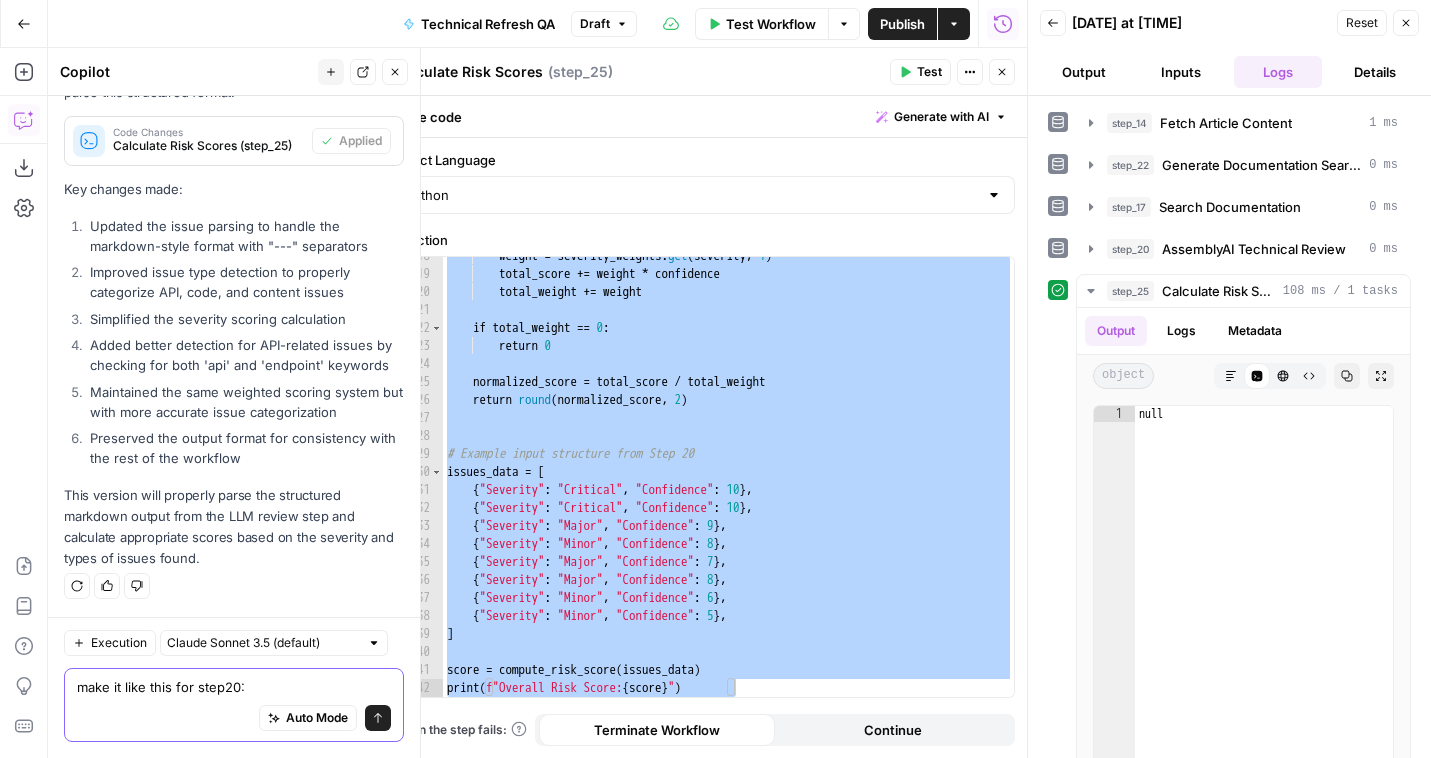 paste on "def compute_risk_score(issues):
"""
Compute an overall risk score from a list of issues.
Each issue is expected to have 'Severity' and 'Confidence' fields.
Severity levels are mapped to numerical weights:
- Critical = 3
- Major = 2
- Minor = 1
"""
severity_weights = {"Critical": 3, "Major": 2, "Minor": 1}
total_weight = 0
total_score = 0
for issue in issues:
severity = issue.get("Severity", "Minor")
confidence = issue.get("Confidence", 5)
weight = severity_weights.get(severity, 1)
total_score += weight * confidence
total_weight += weight
if total_weight == 0:
return 0
normalized_score = total_score / total_weight
return round(normalized_score, 2)
# Example input structure from Step 20
issues_data = [
{"Severity": "Critical", "Confidence": 10},
{"Severity": "Critical", "Confidence": 10},
{"Severity": "Major", "Confidence": 9},
{"Severity": "Minor", "Confidence": 8},
{"Severit..." 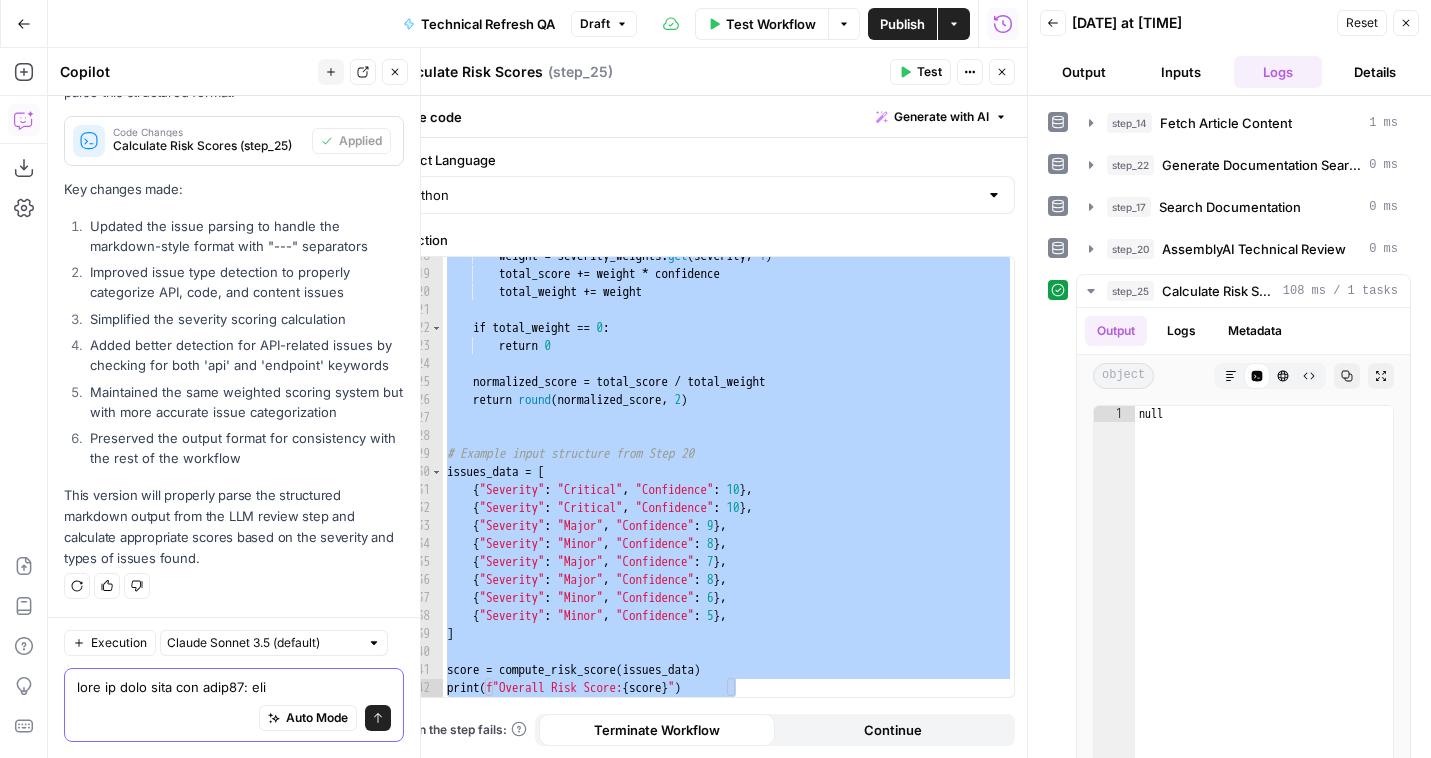 scroll, scrollTop: 7905, scrollLeft: 0, axis: vertical 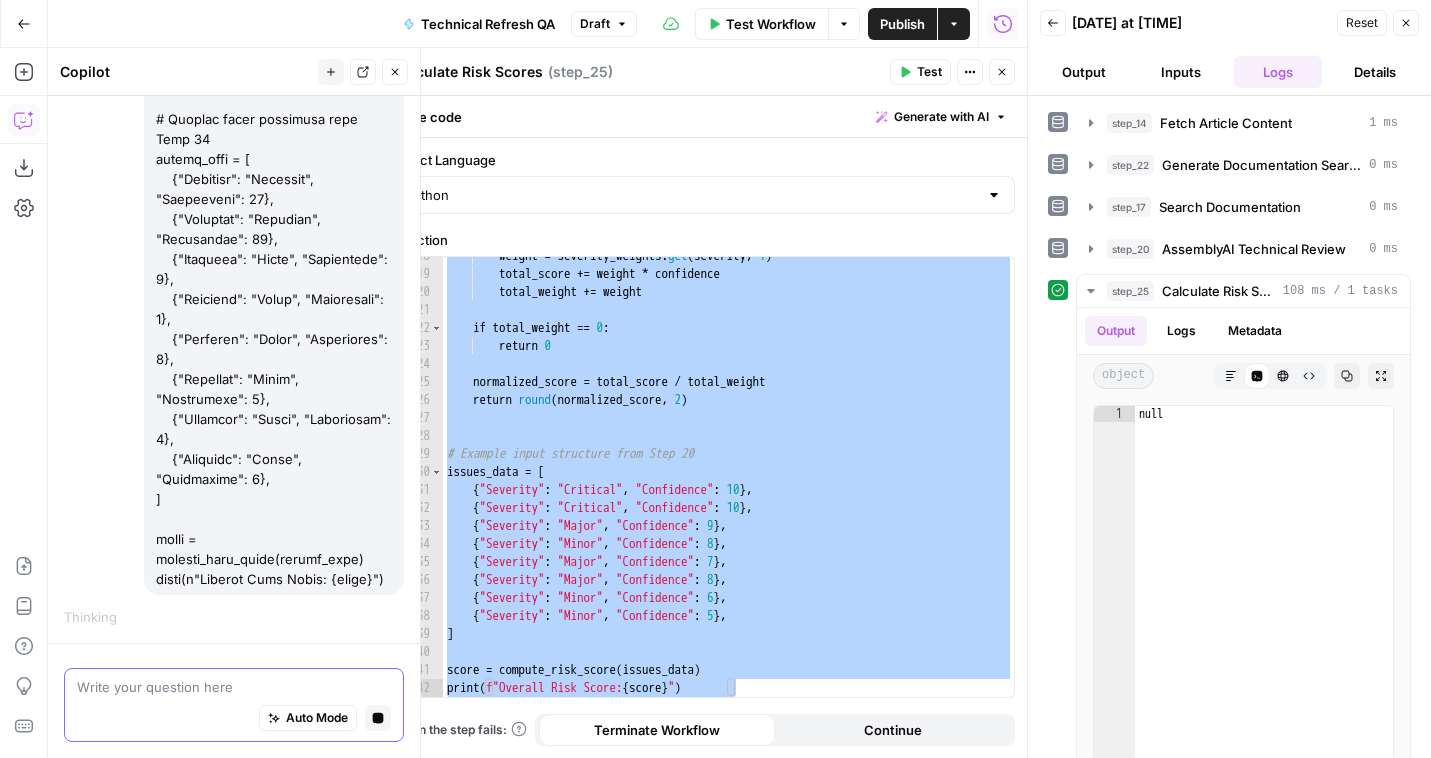 type 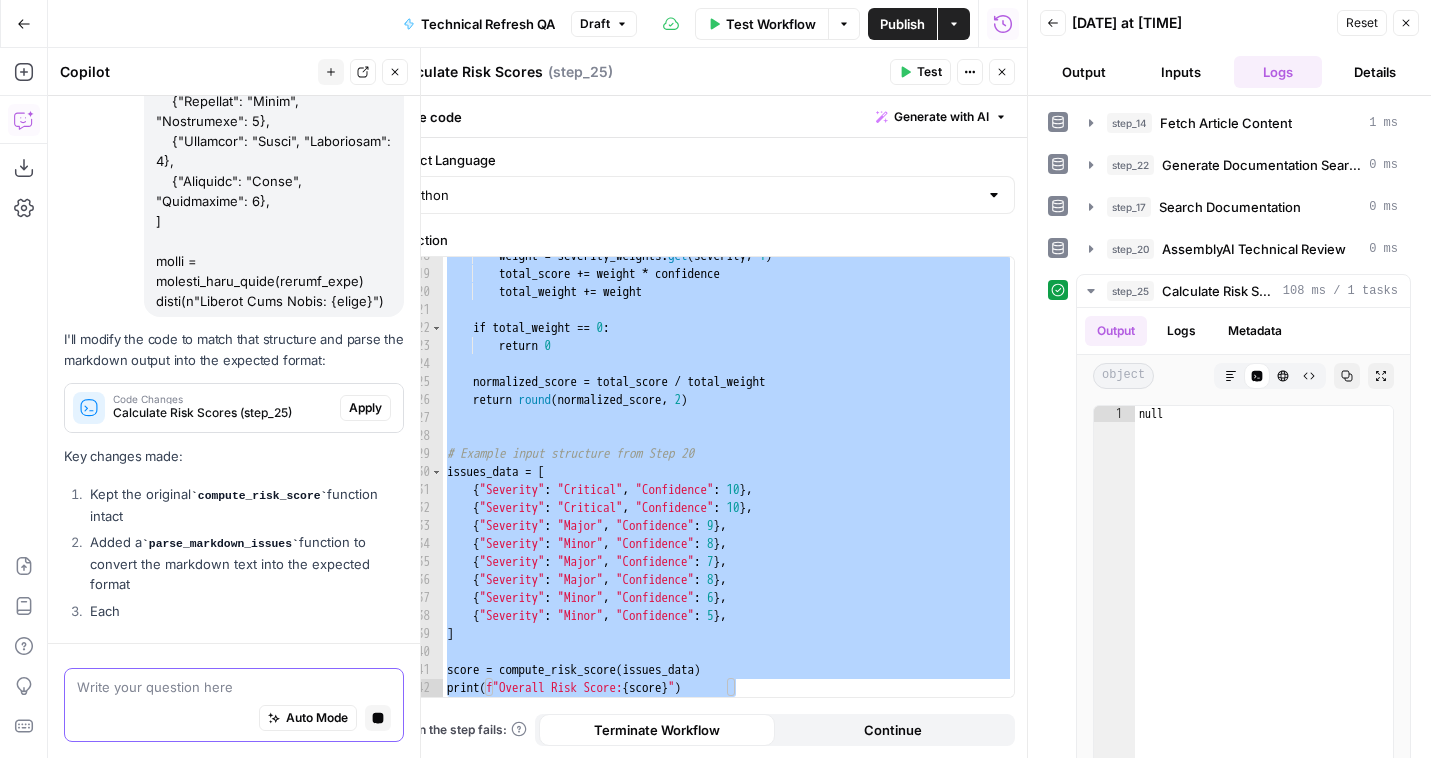 scroll, scrollTop: 8985, scrollLeft: 0, axis: vertical 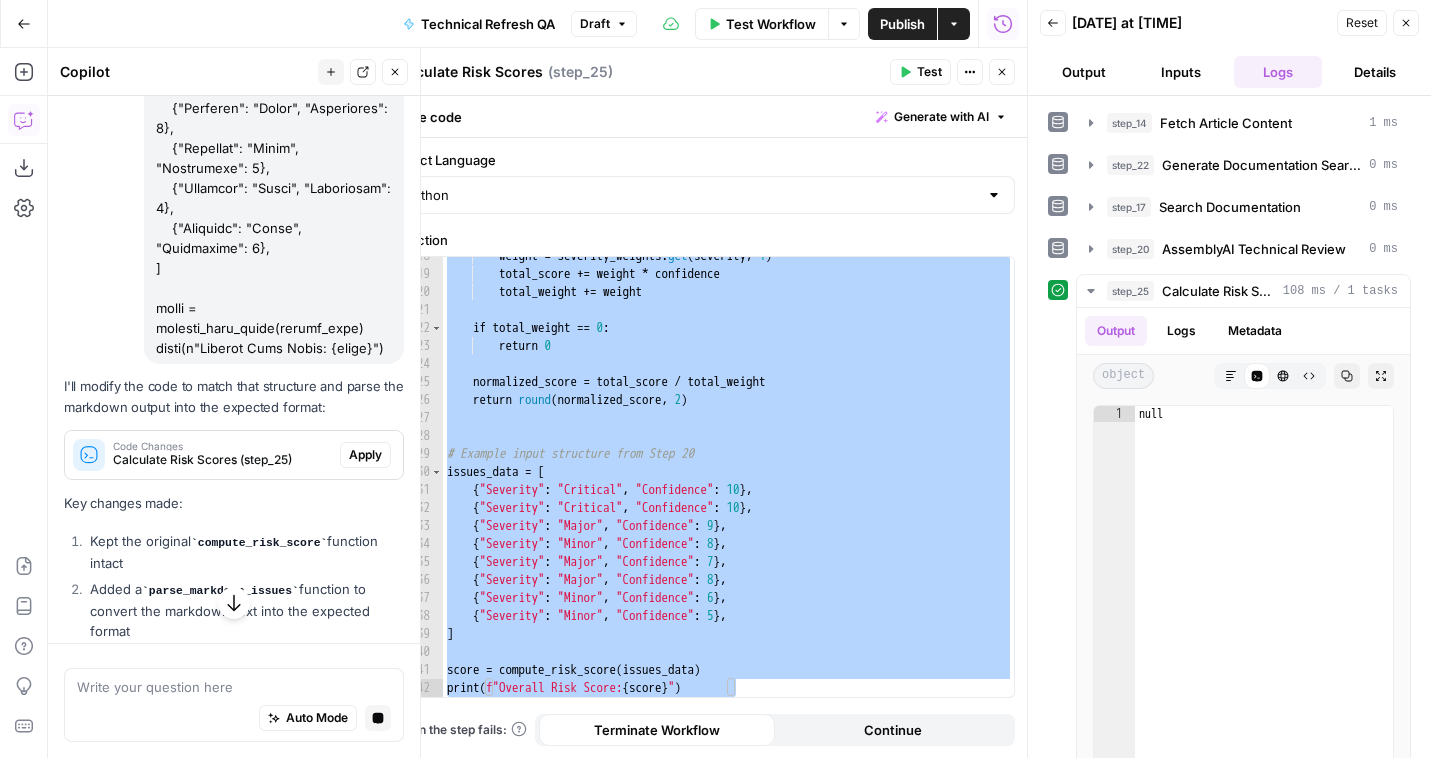 click on "Apply" at bounding box center (365, 455) 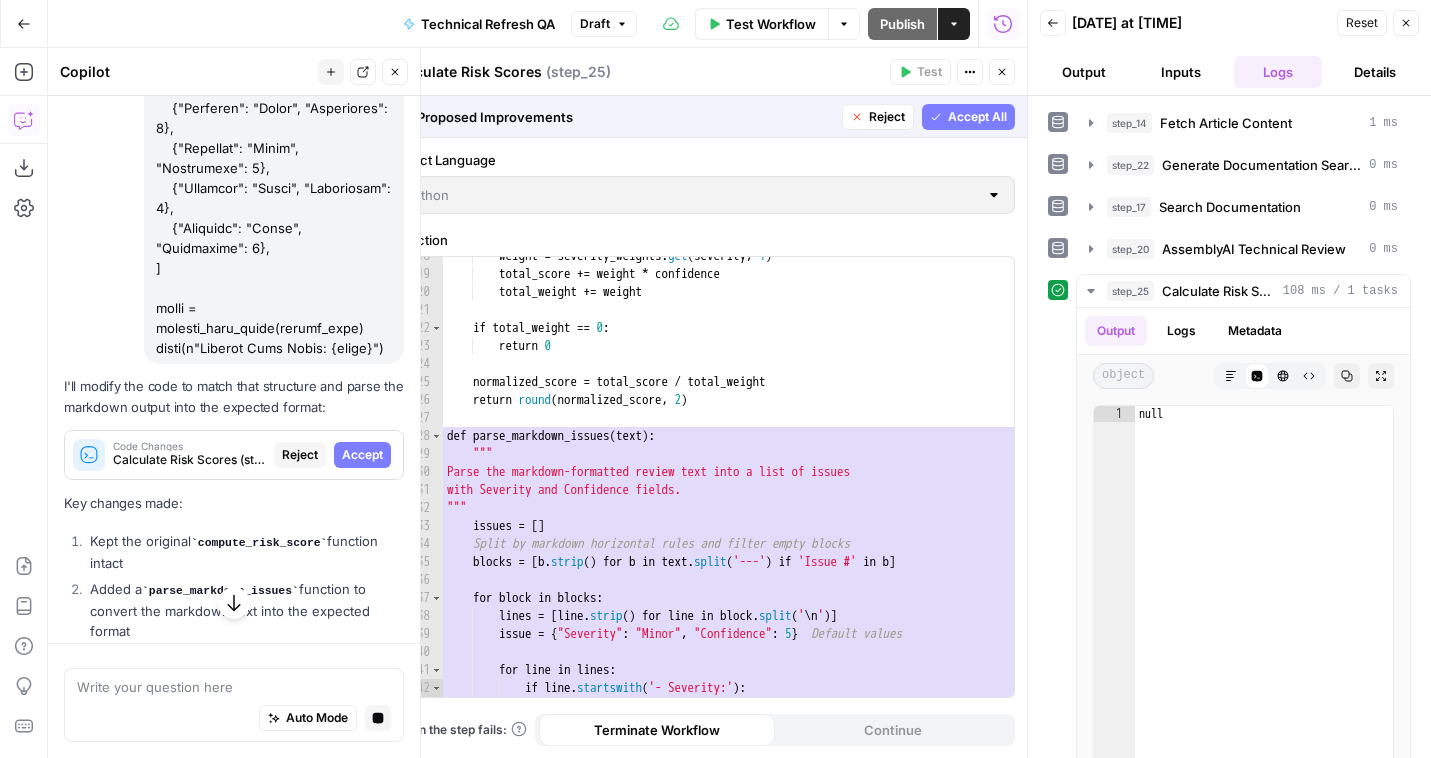 click on "Accept All" at bounding box center [977, 117] 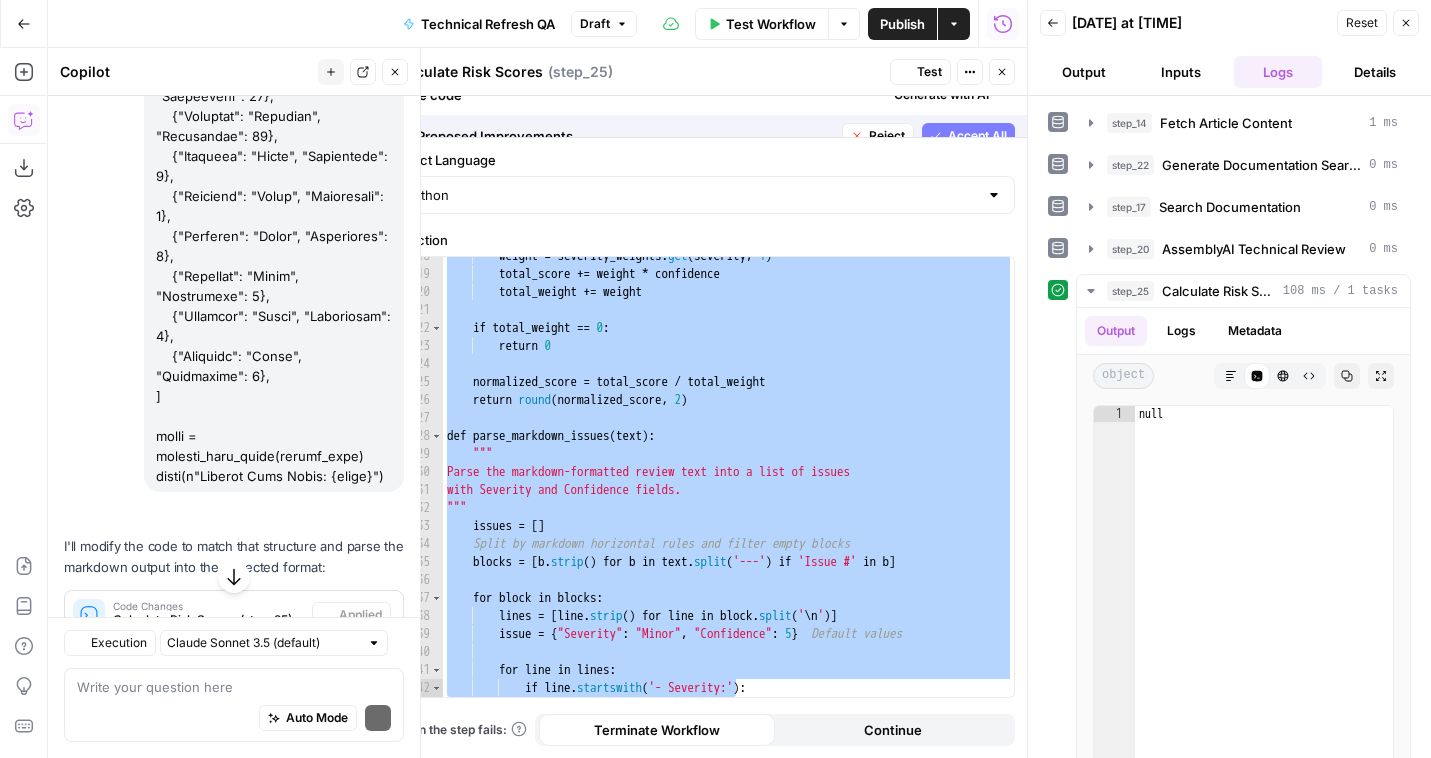 scroll, scrollTop: 9113, scrollLeft: 0, axis: vertical 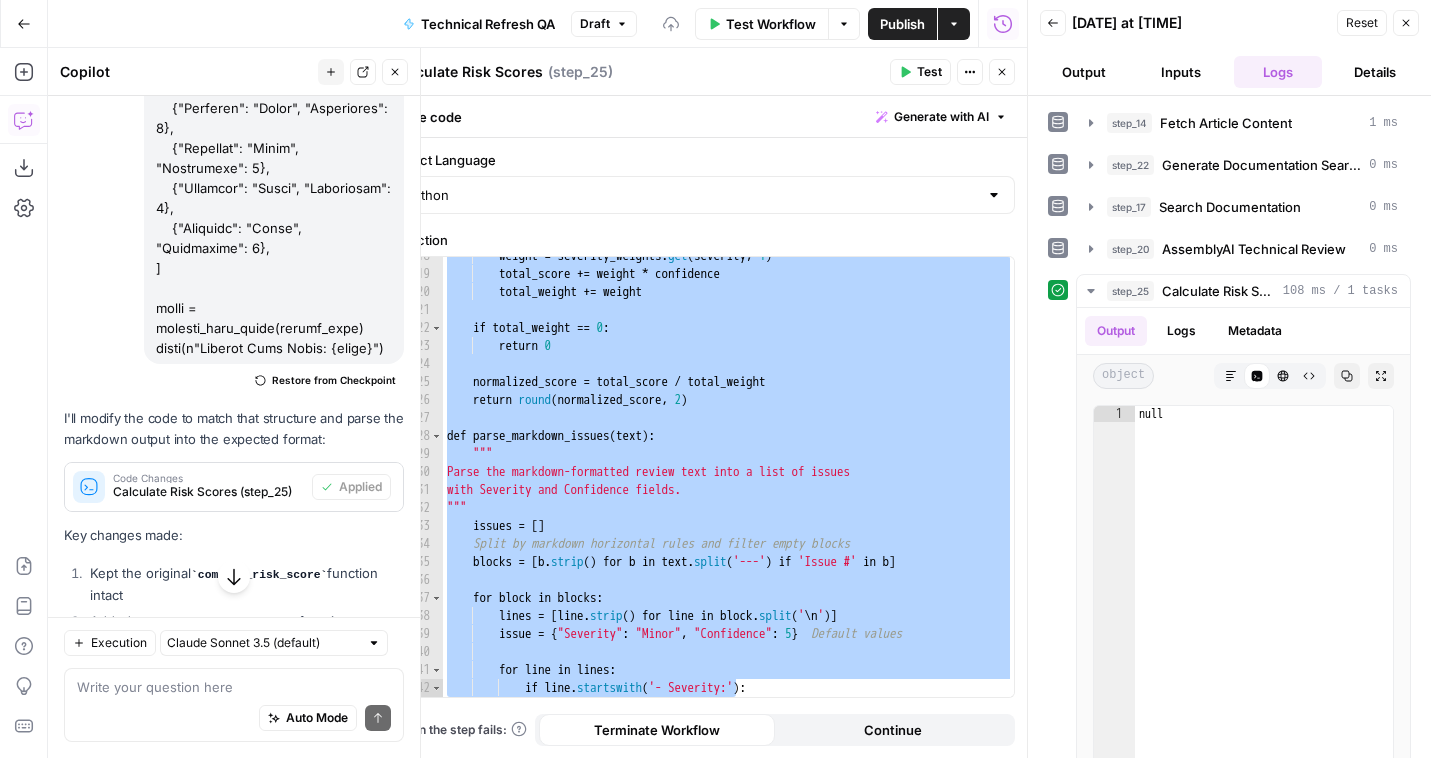 click on "Test" at bounding box center [929, 72] 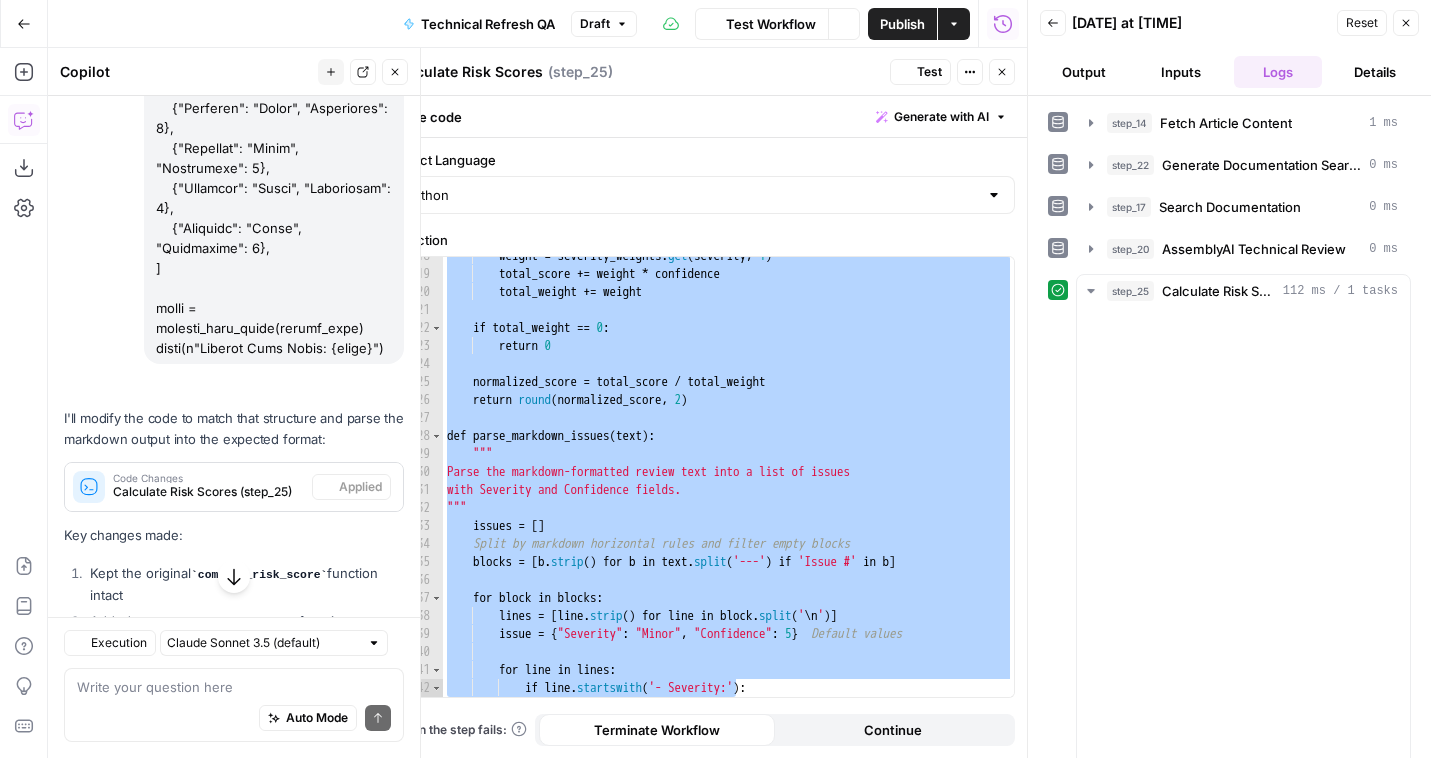scroll, scrollTop: 9113, scrollLeft: 0, axis: vertical 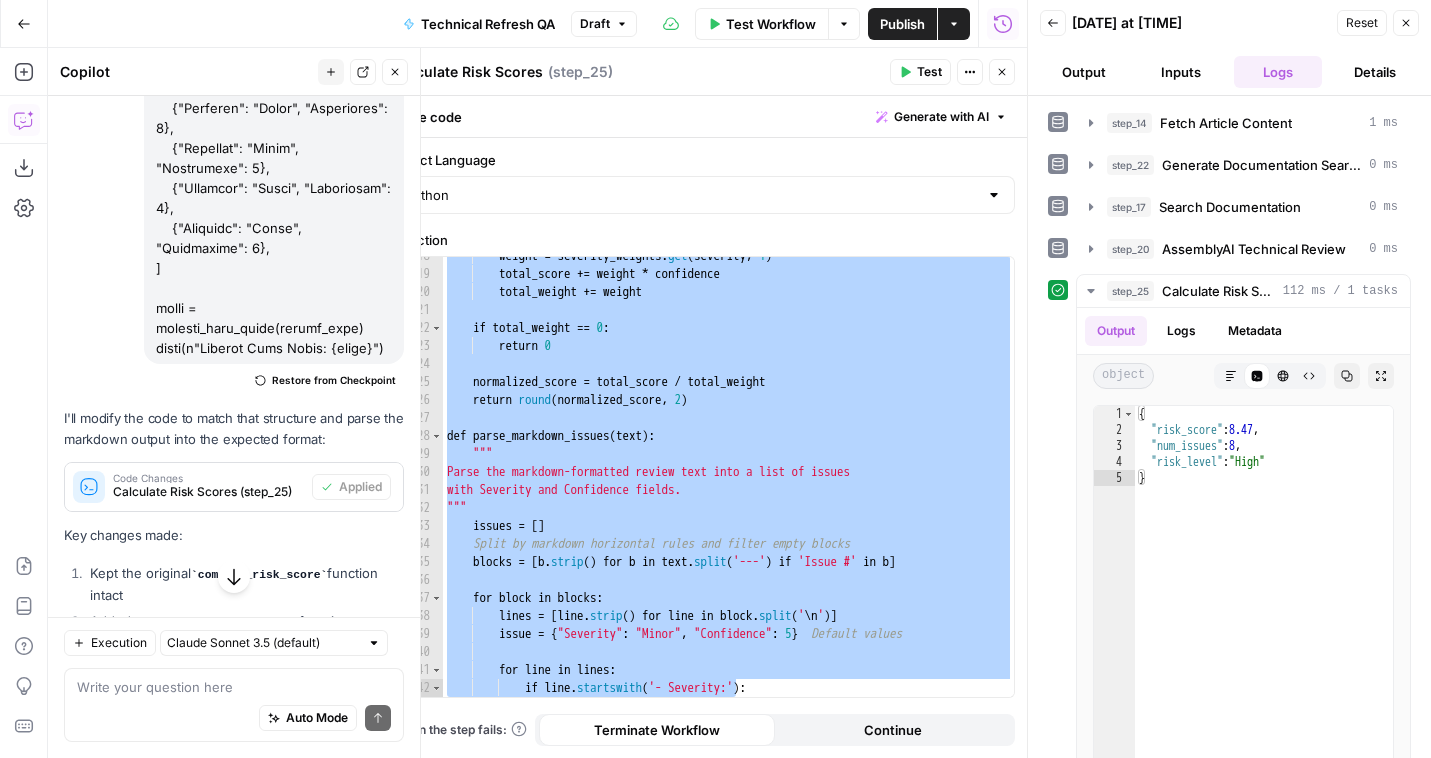 click on "Close" at bounding box center (1002, 72) 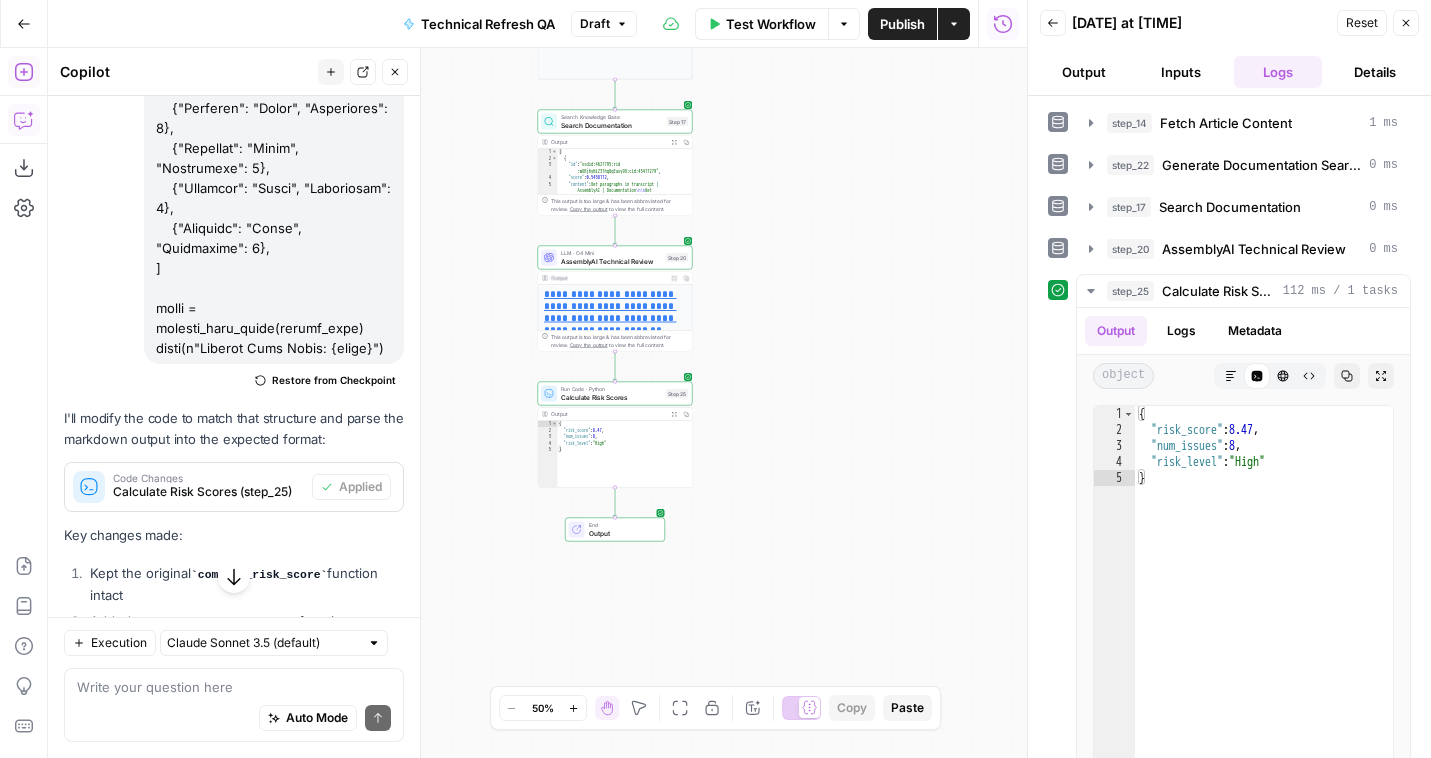 click 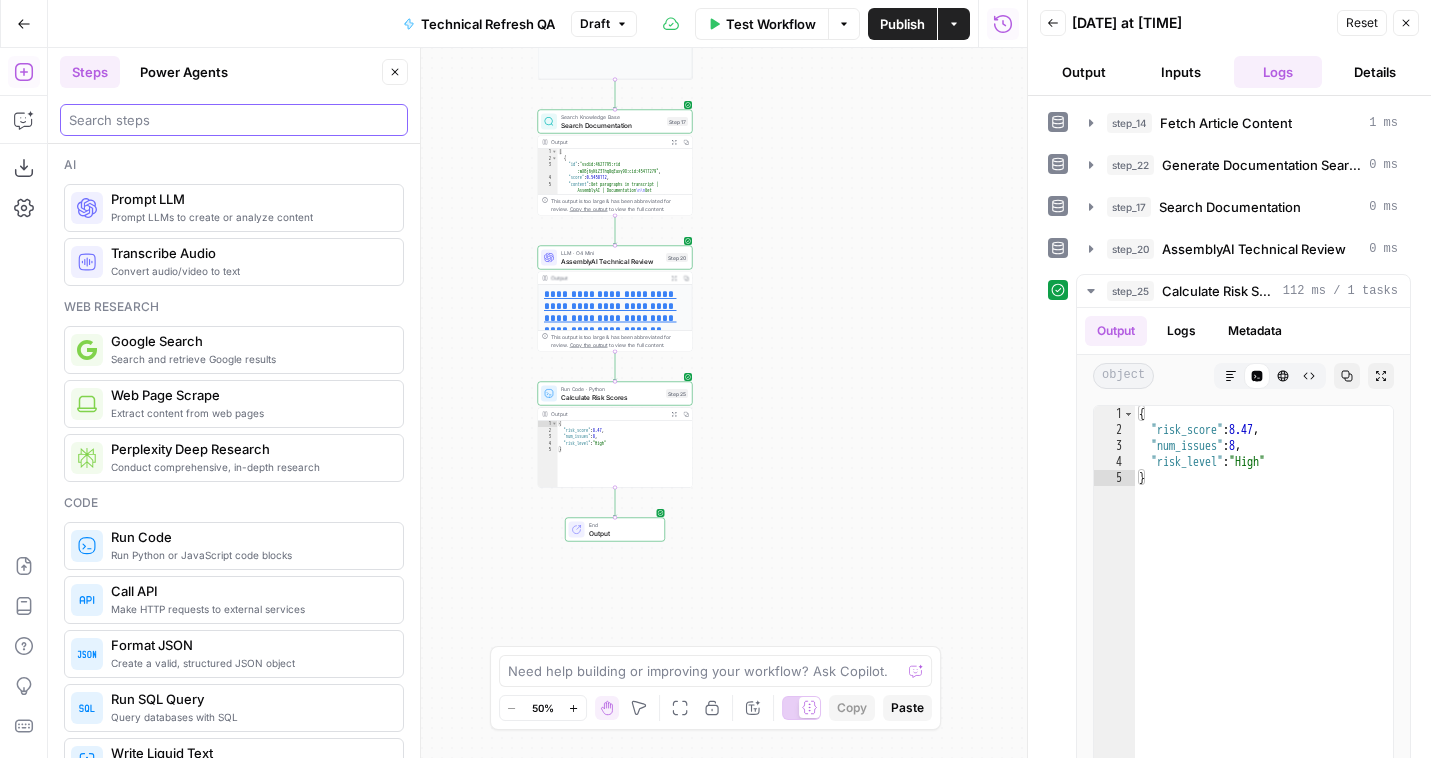 click at bounding box center [234, 120] 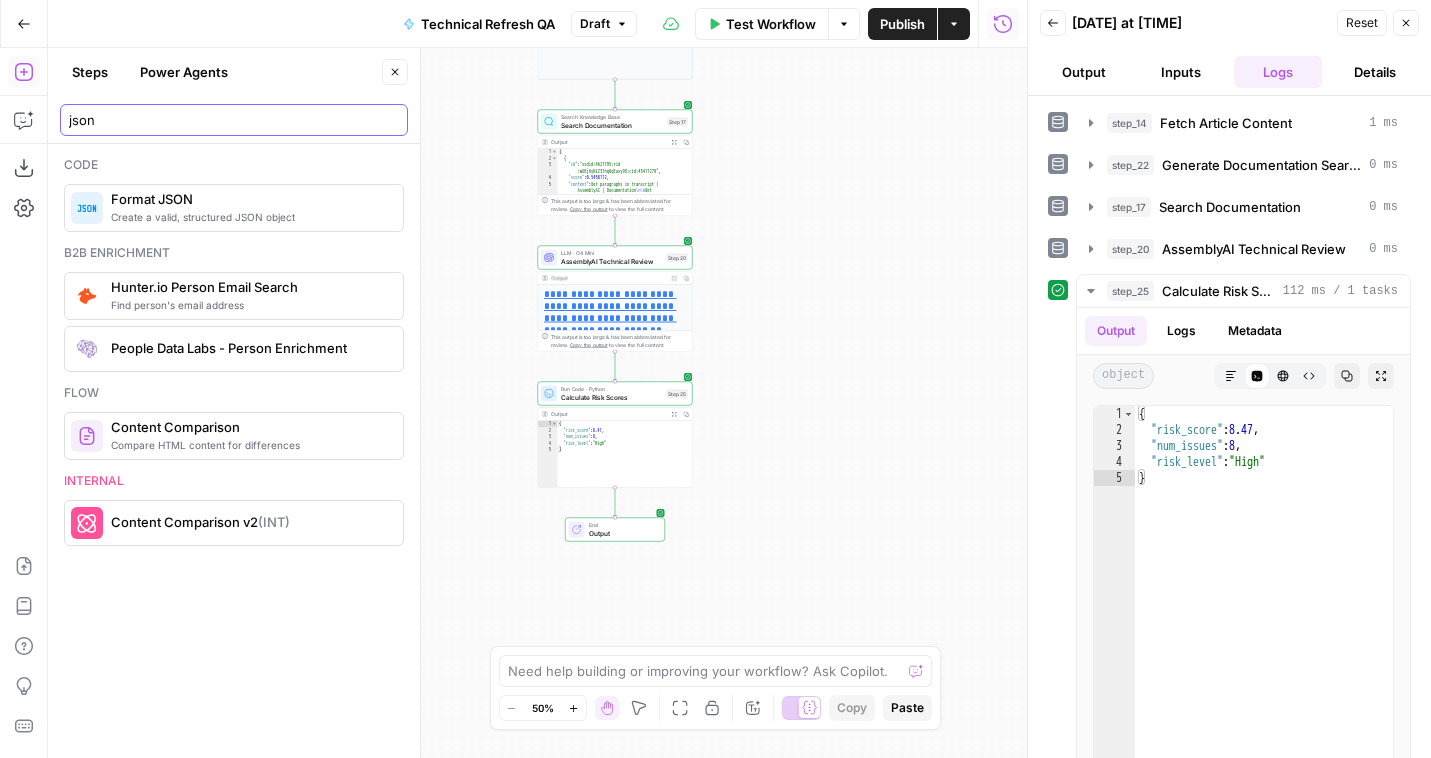 type on "json" 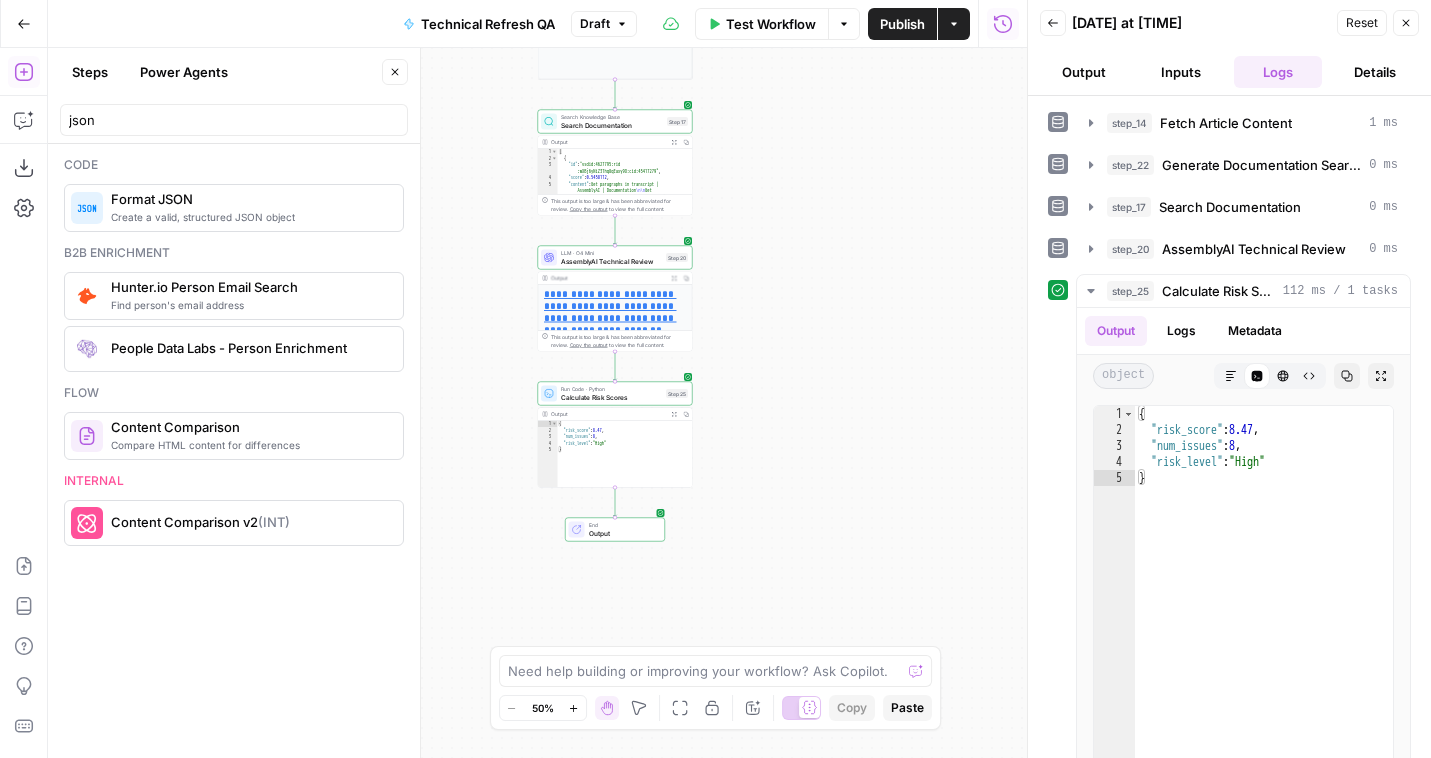 click on "Create a valid, structured JSON object" at bounding box center (249, 217) 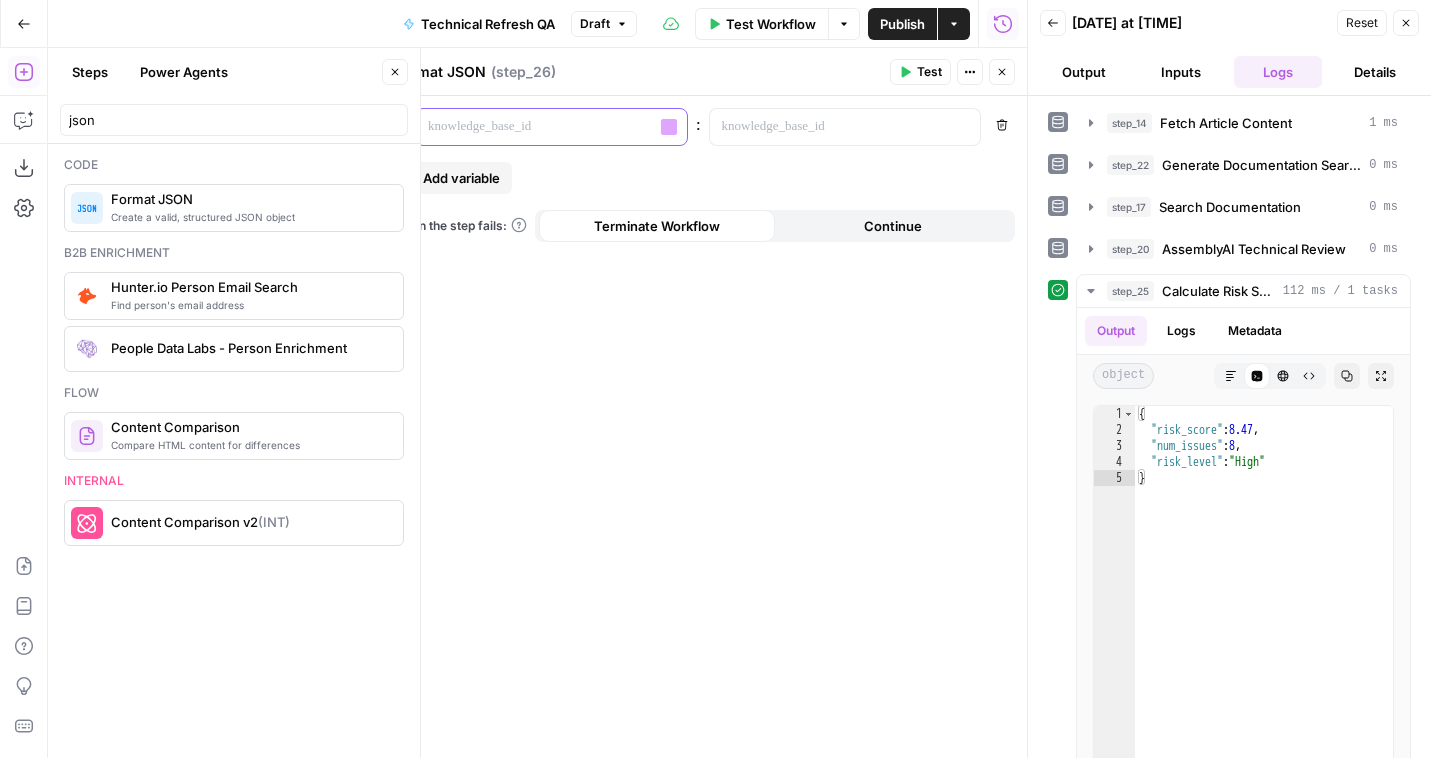 click at bounding box center [535, 127] 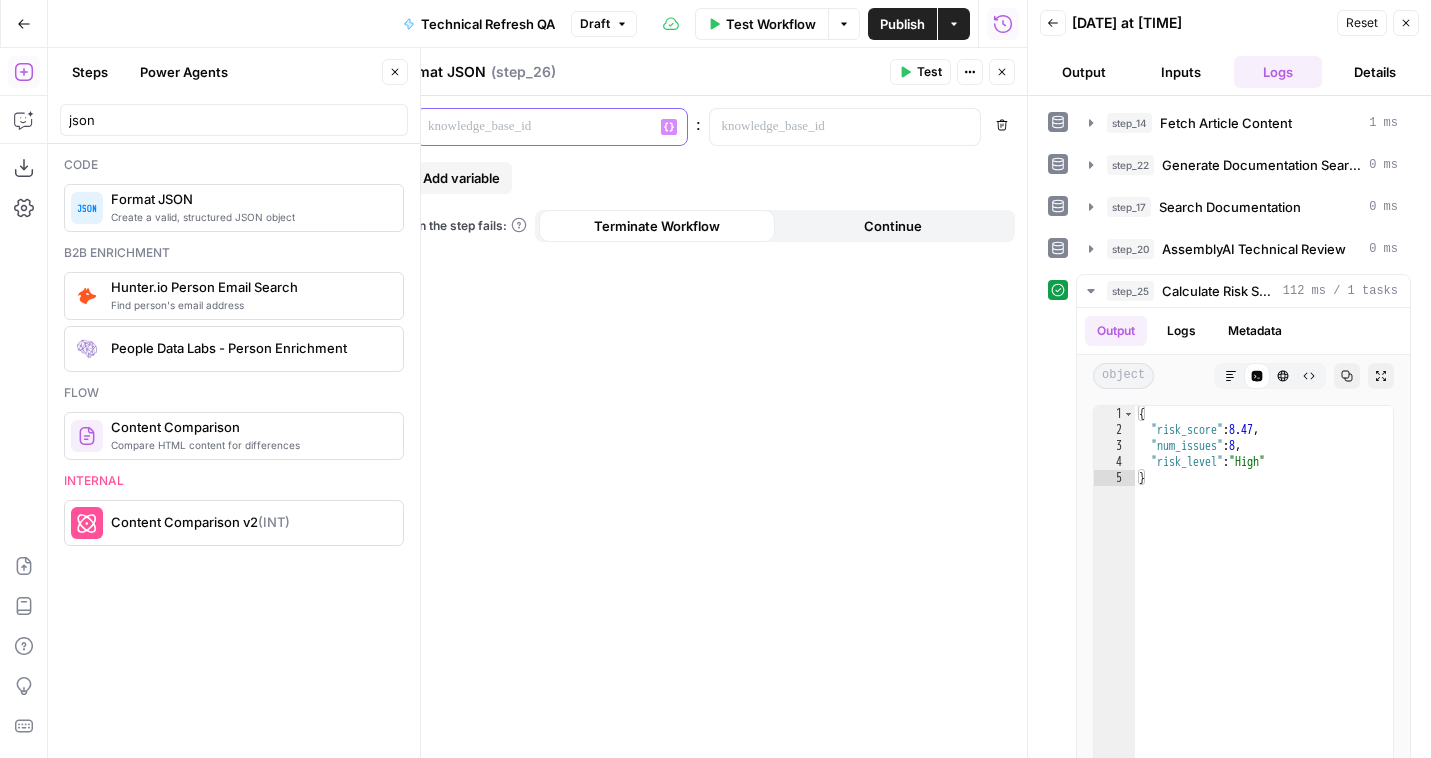 type 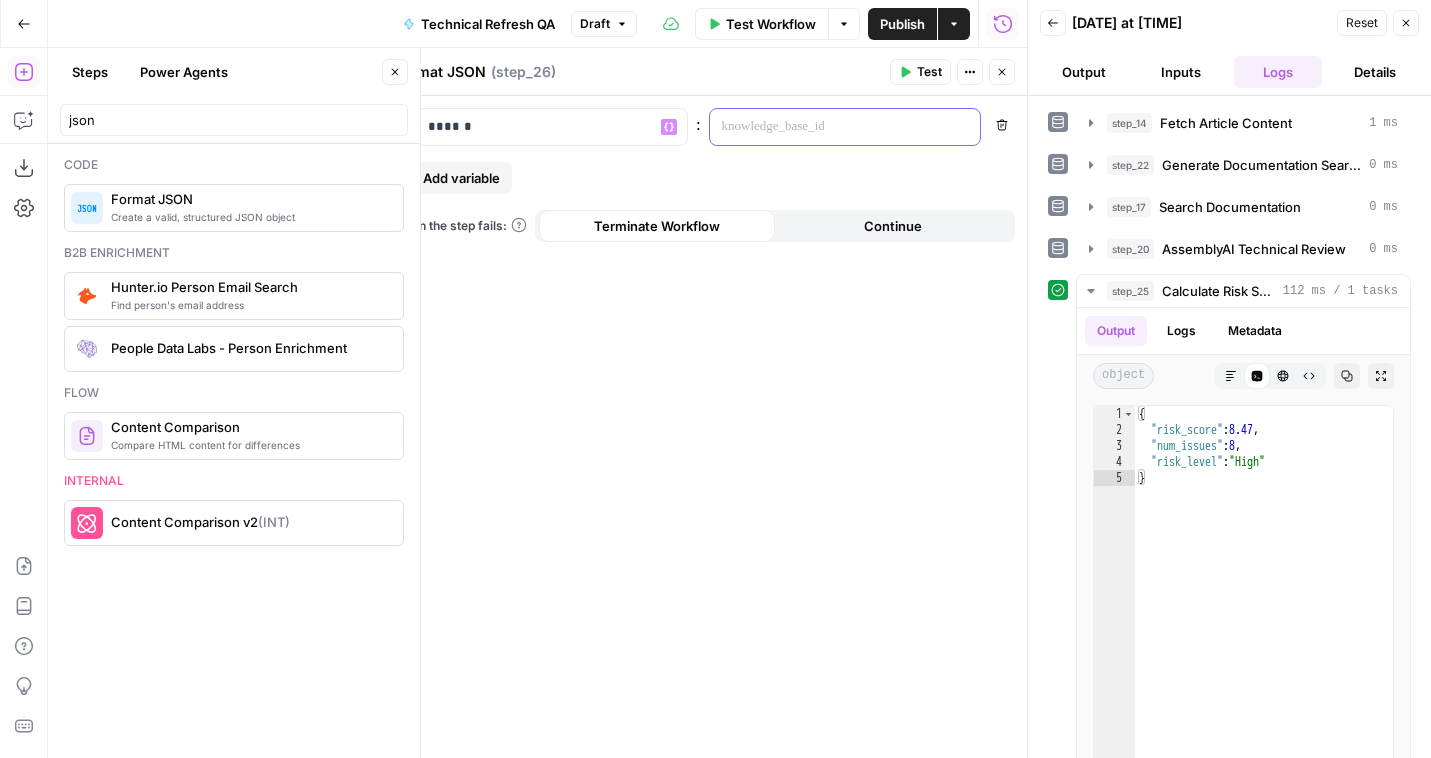 click at bounding box center [829, 127] 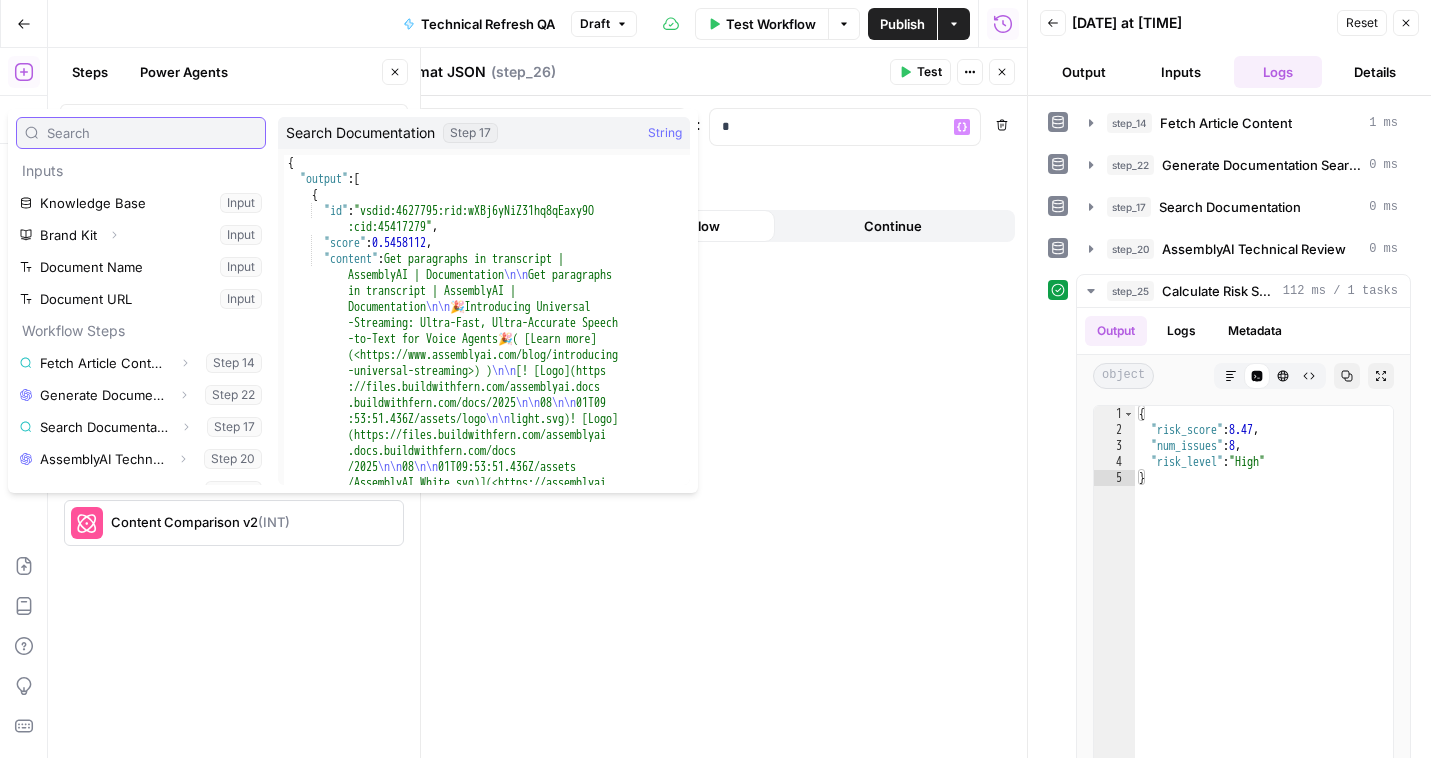 scroll, scrollTop: 22, scrollLeft: 0, axis: vertical 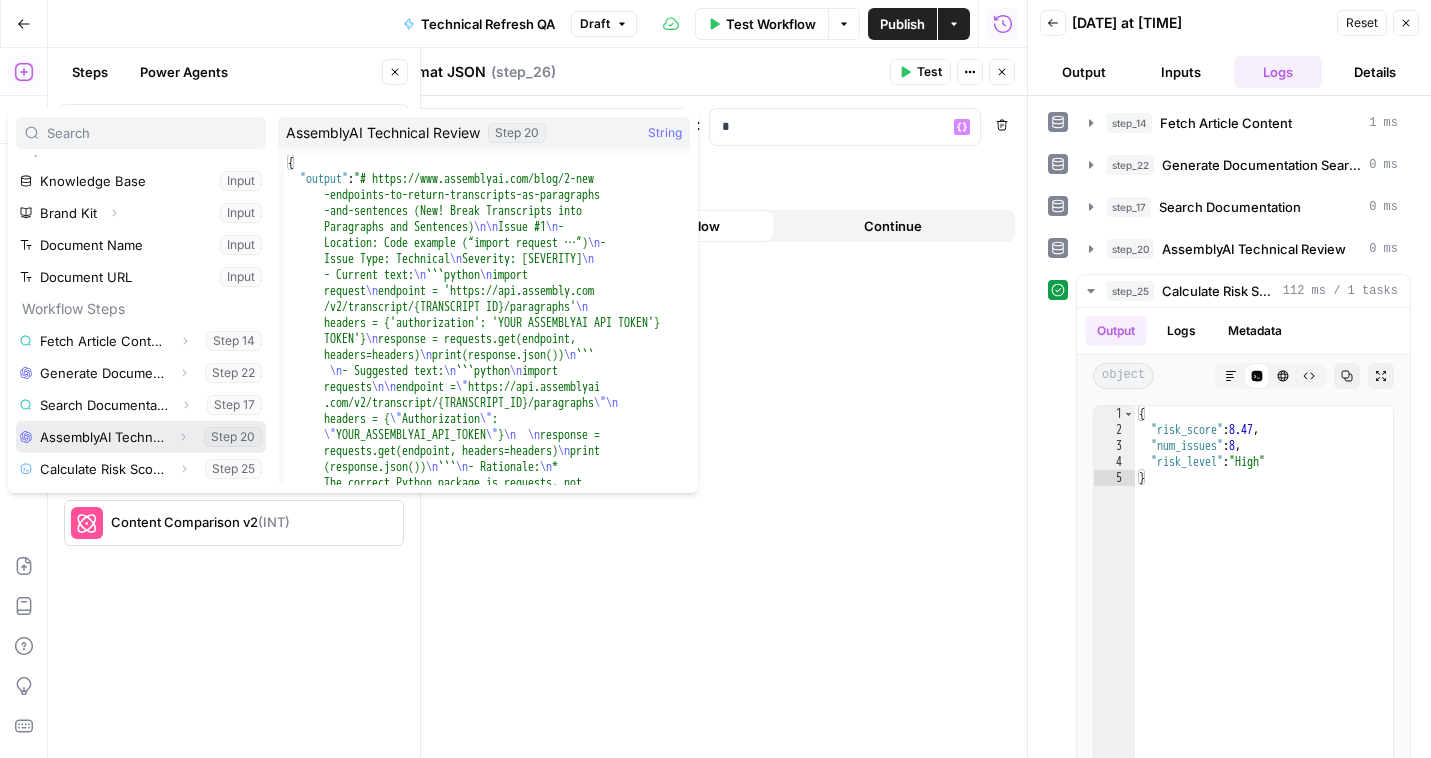 click 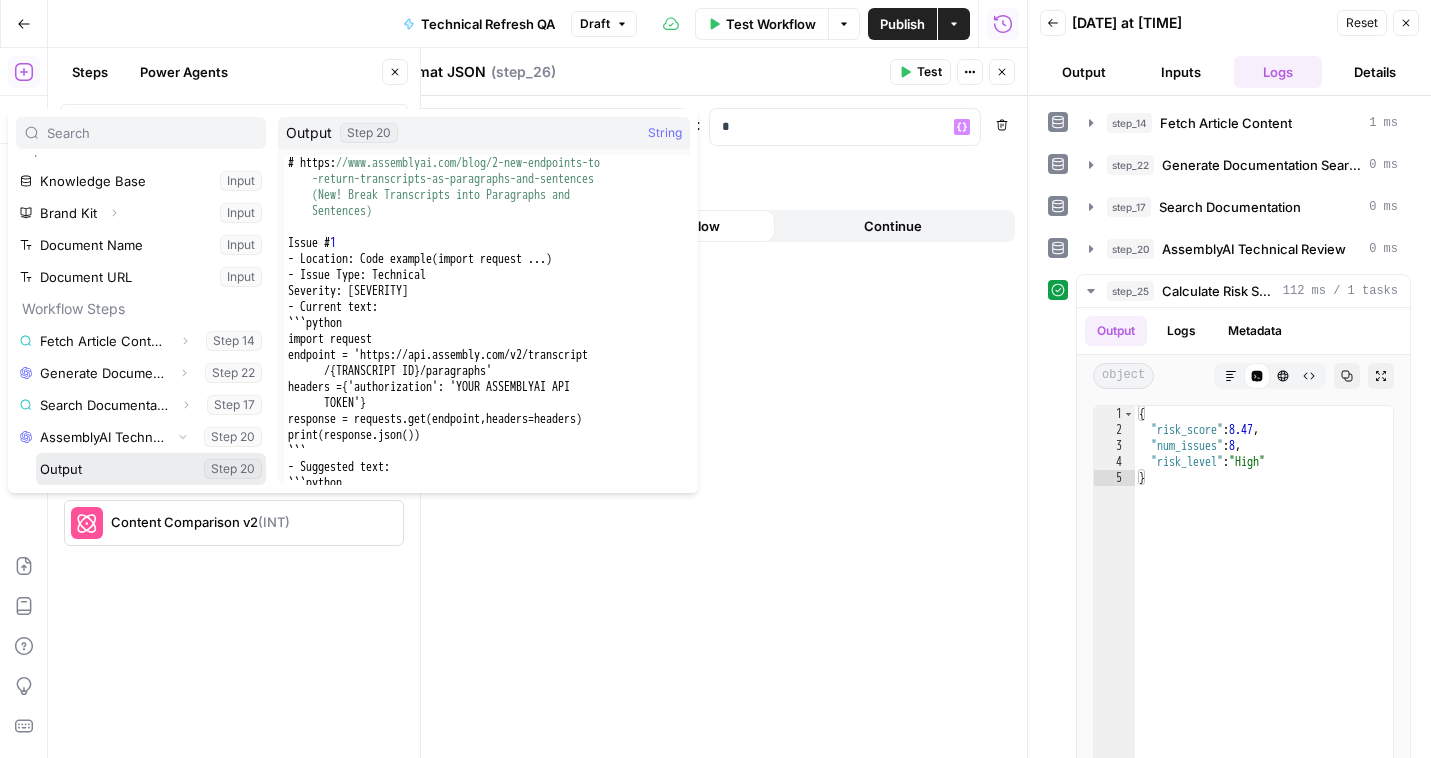 click at bounding box center [151, 469] 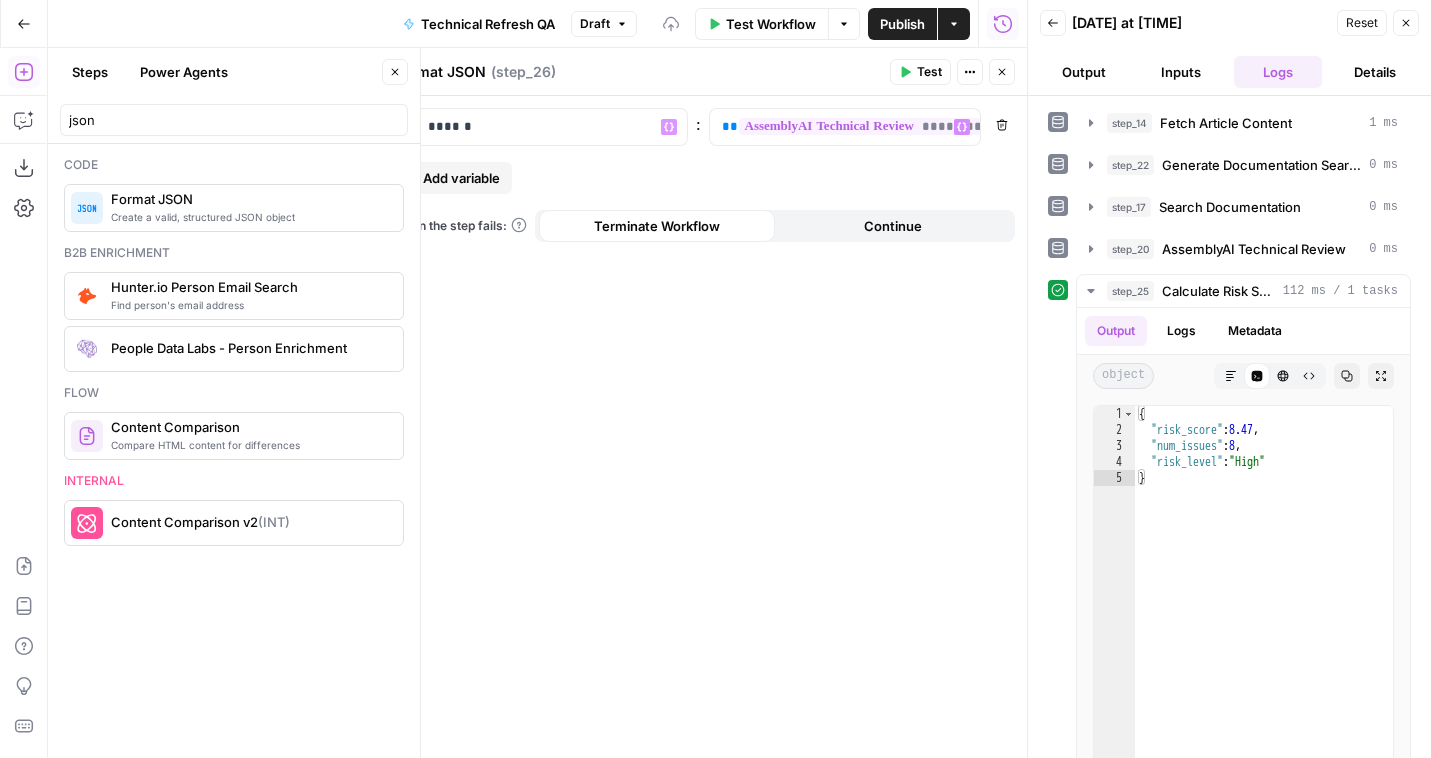 click on "Add variable" at bounding box center [461, 178] 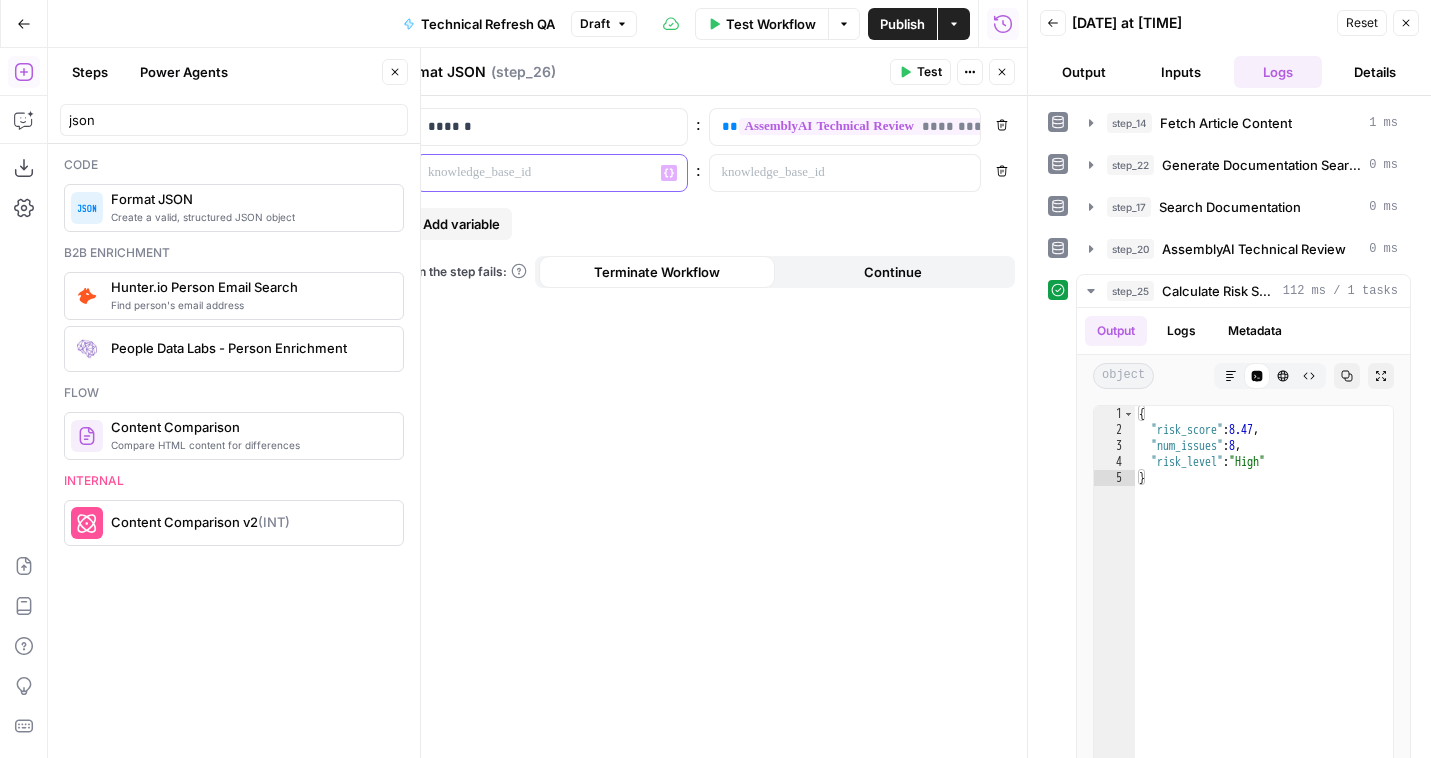 click at bounding box center (535, 173) 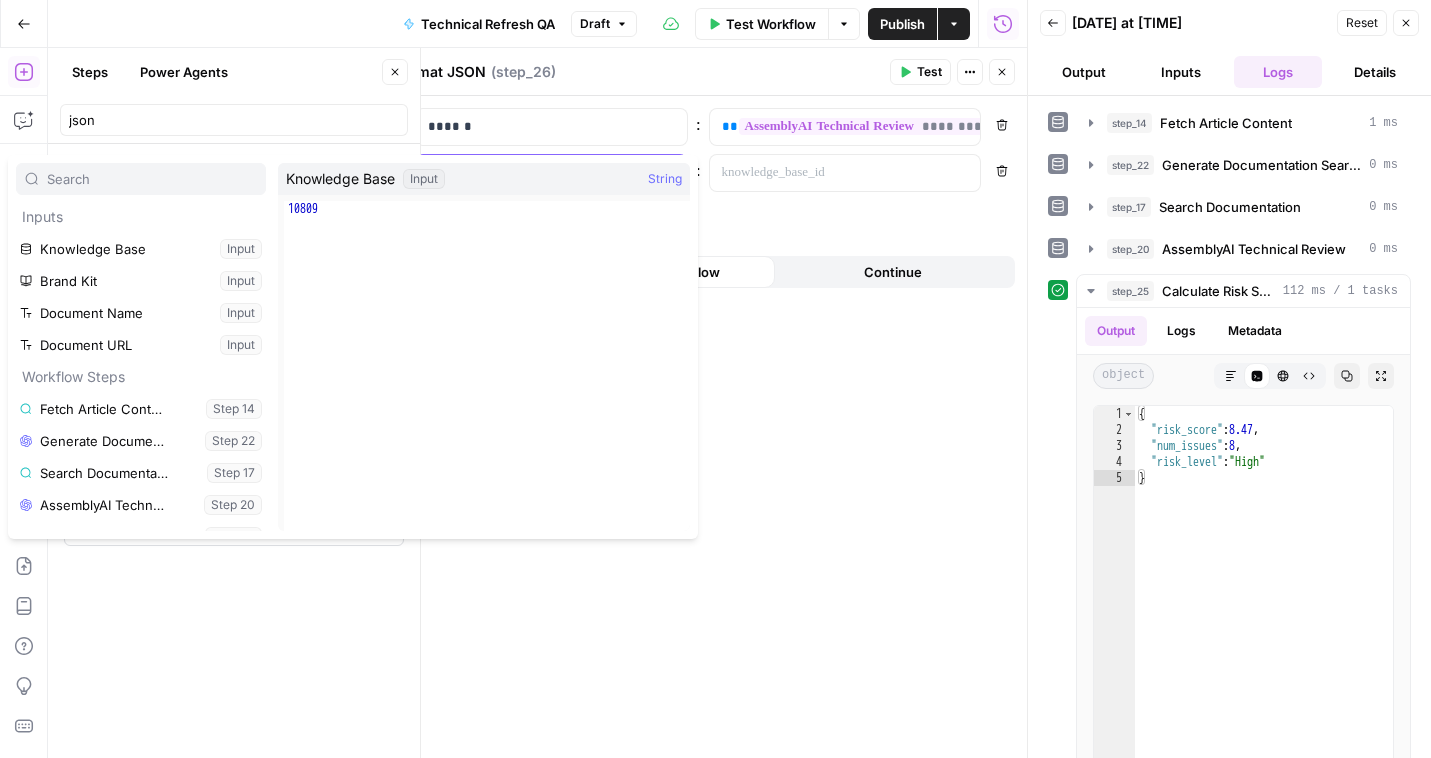 type 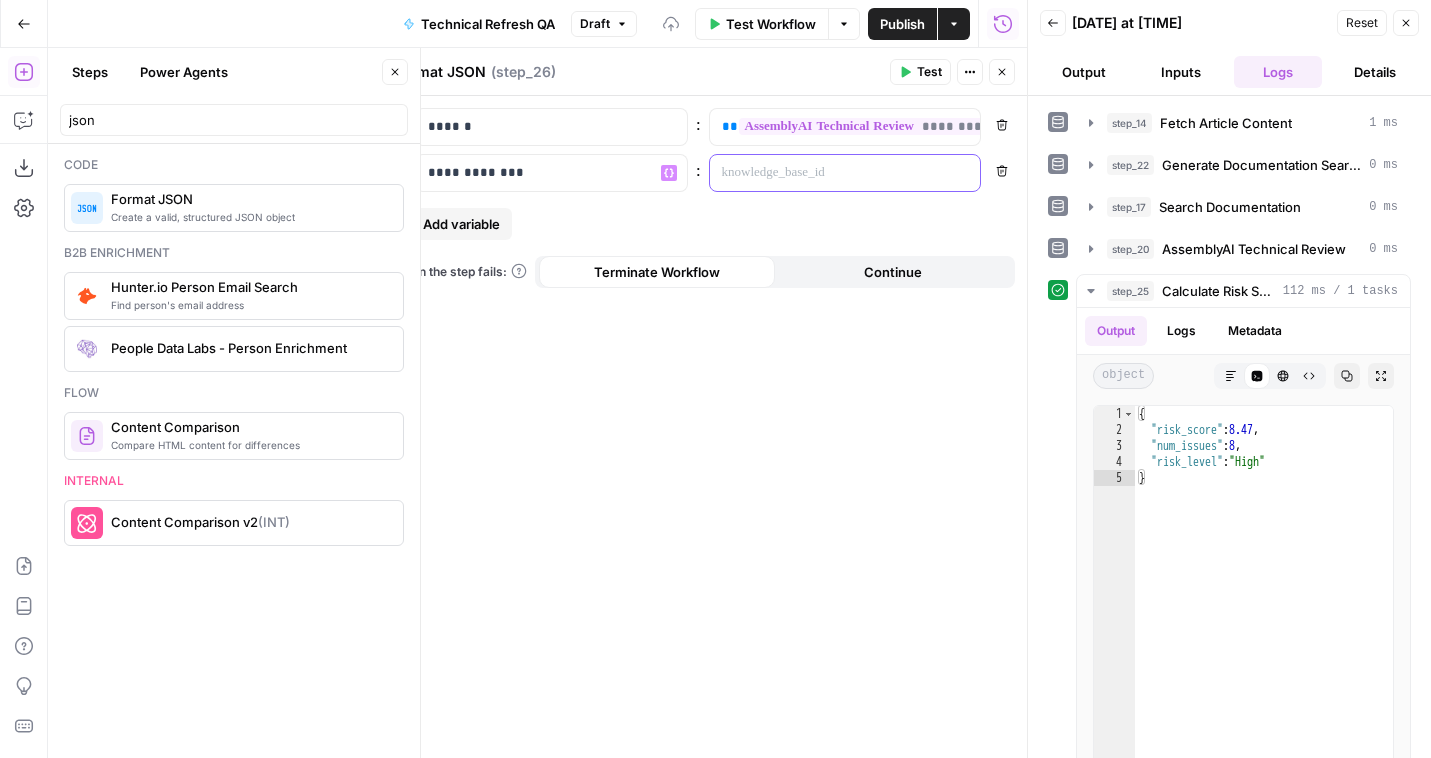 click at bounding box center [829, 173] 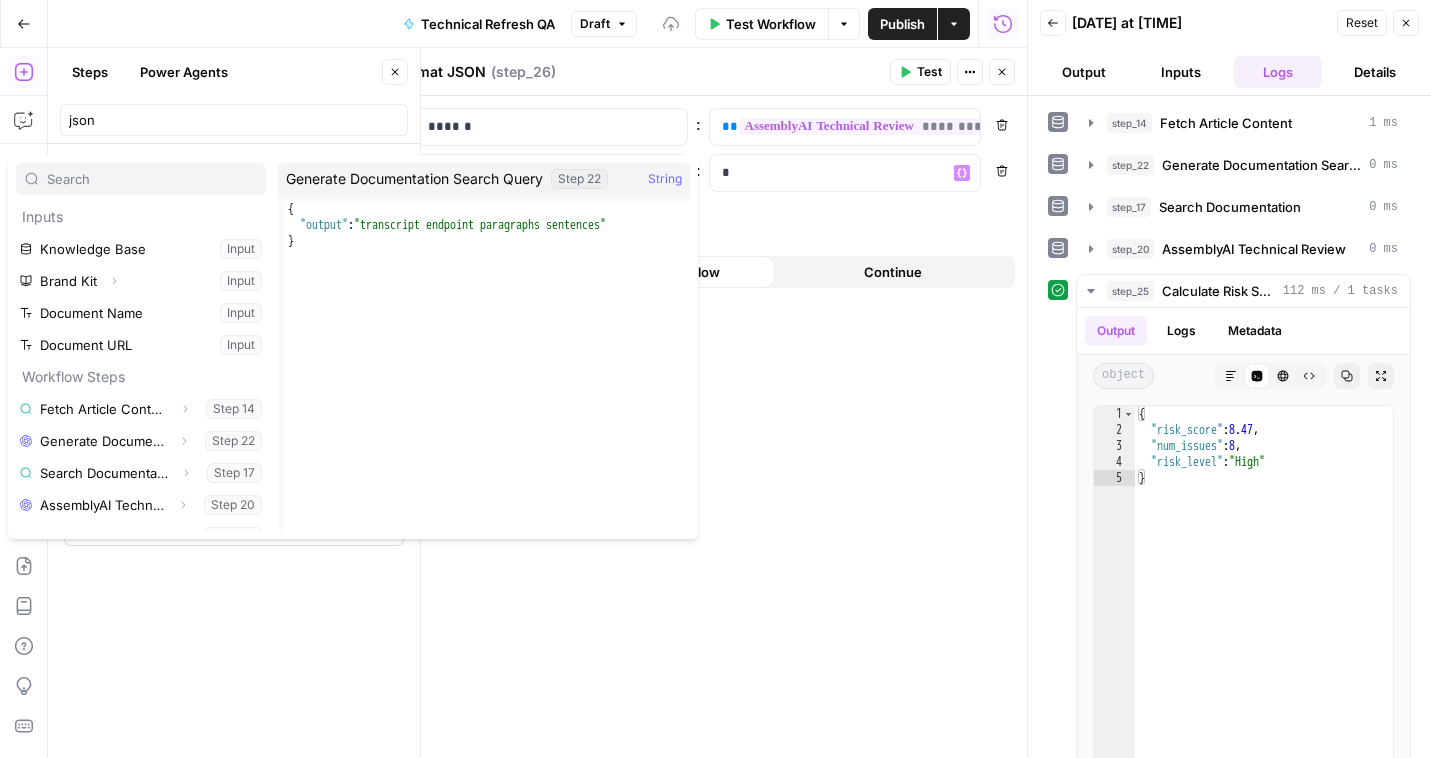 scroll, scrollTop: 22, scrollLeft: 0, axis: vertical 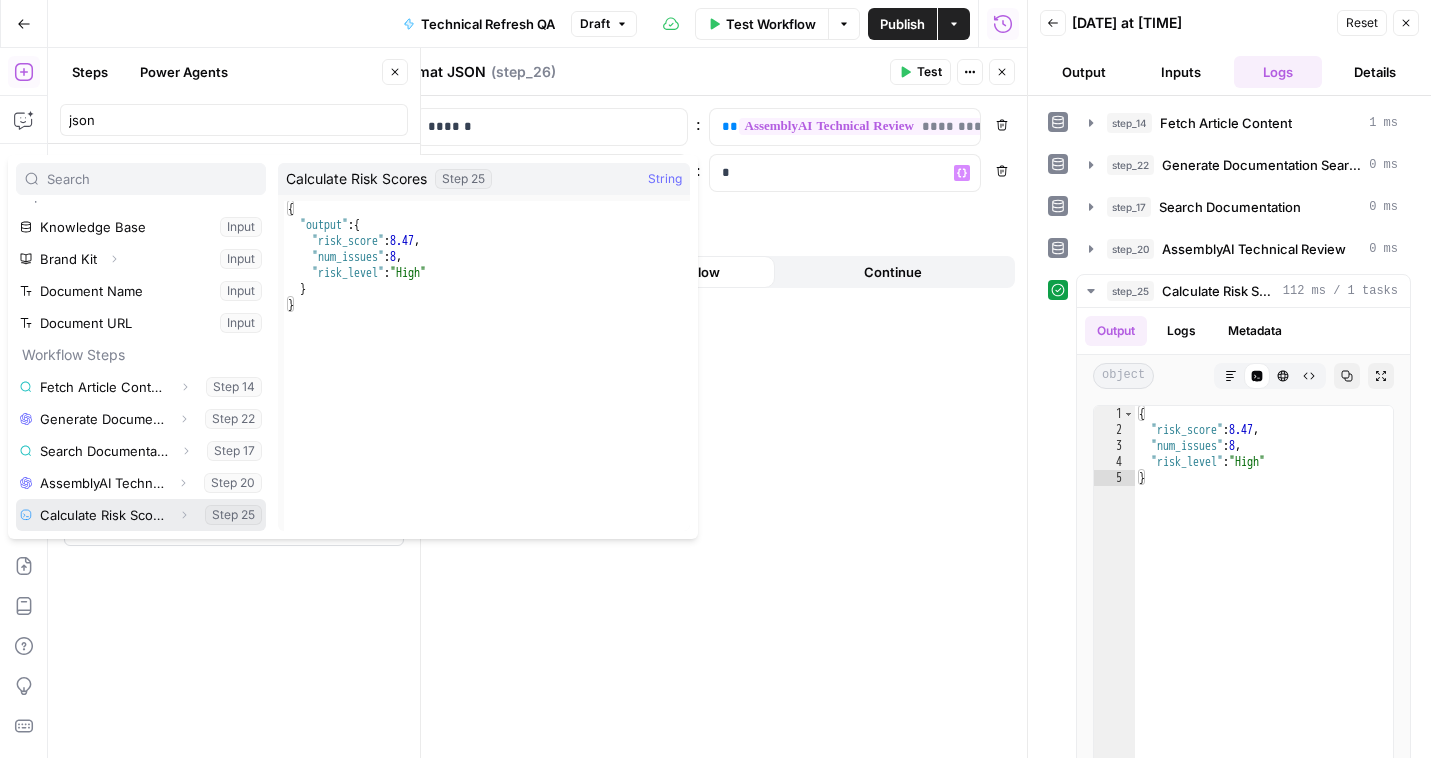 click 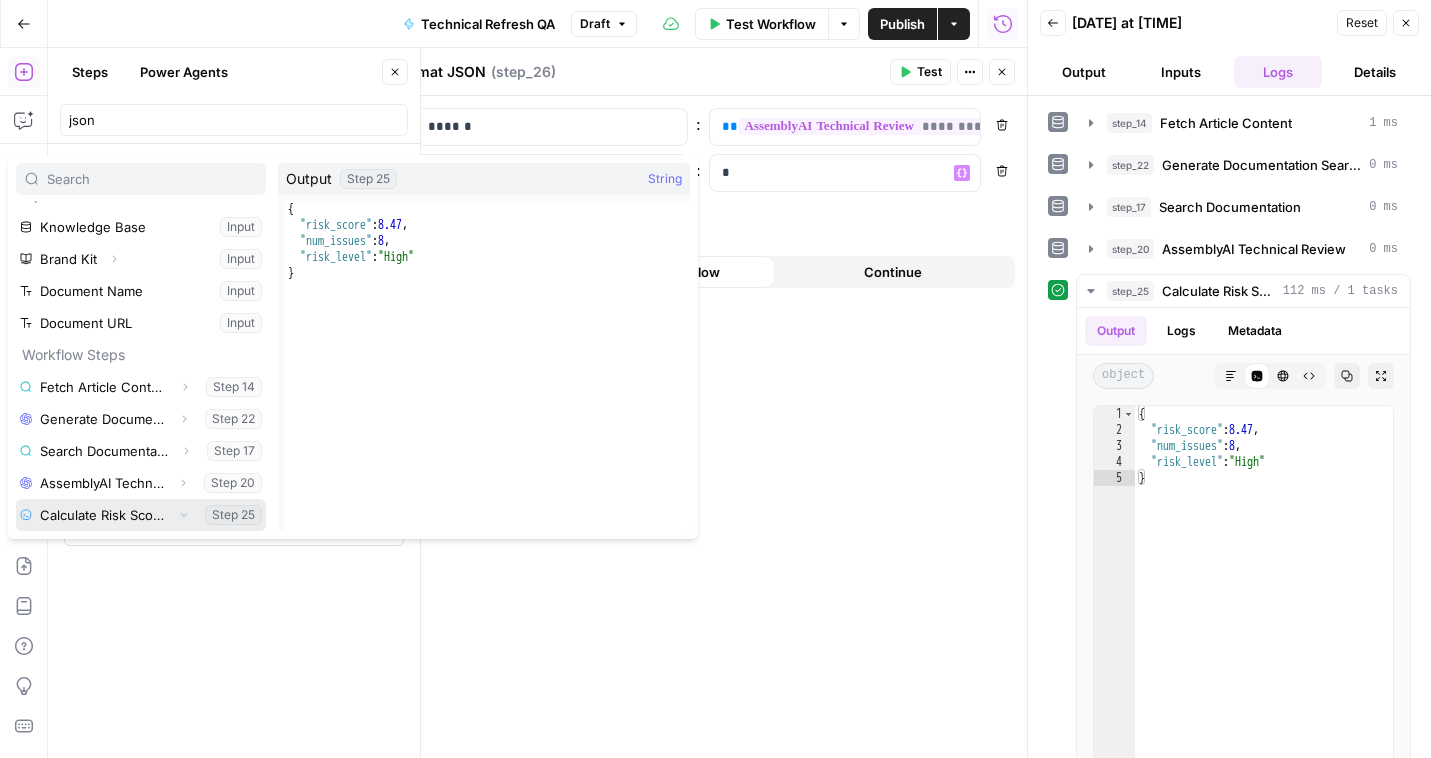 scroll, scrollTop: 54, scrollLeft: 0, axis: vertical 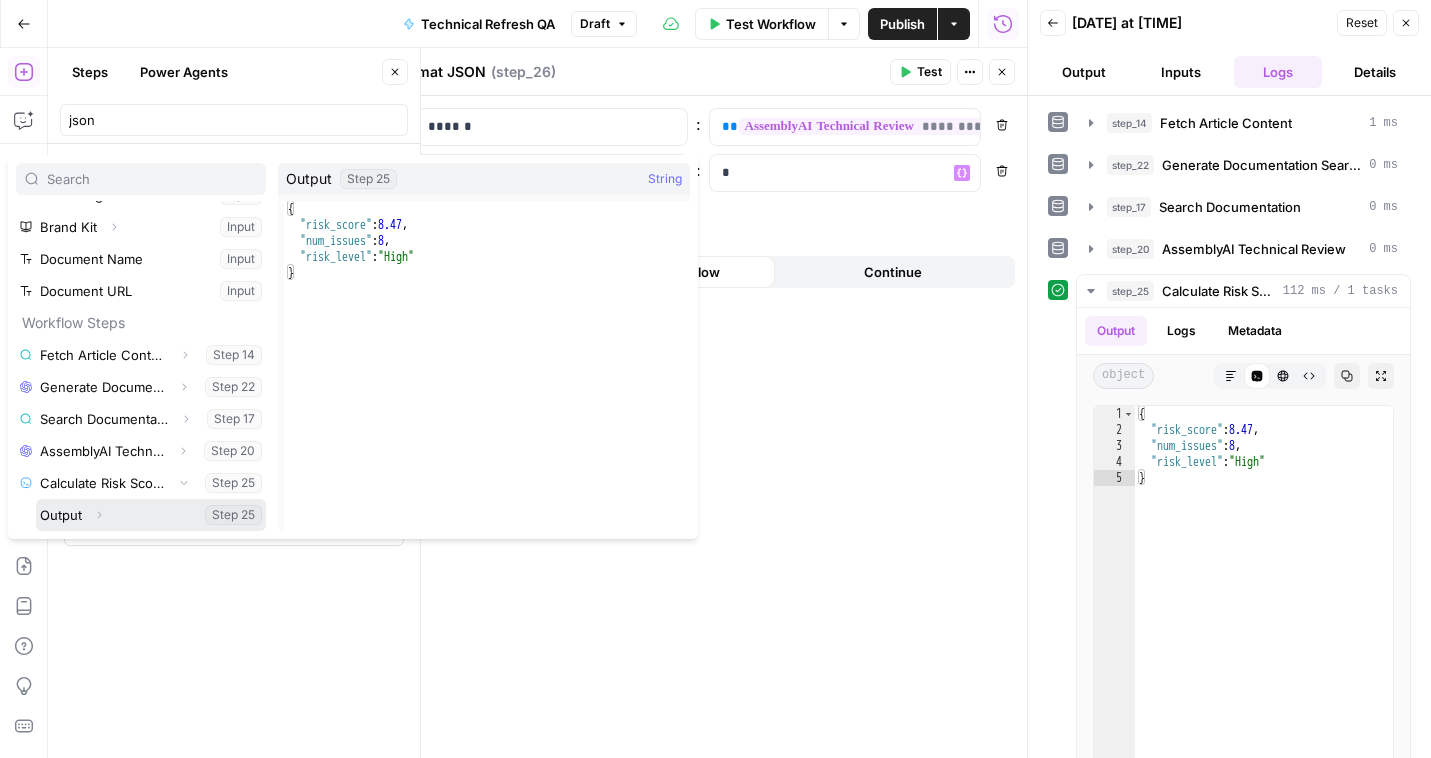 click at bounding box center (151, 515) 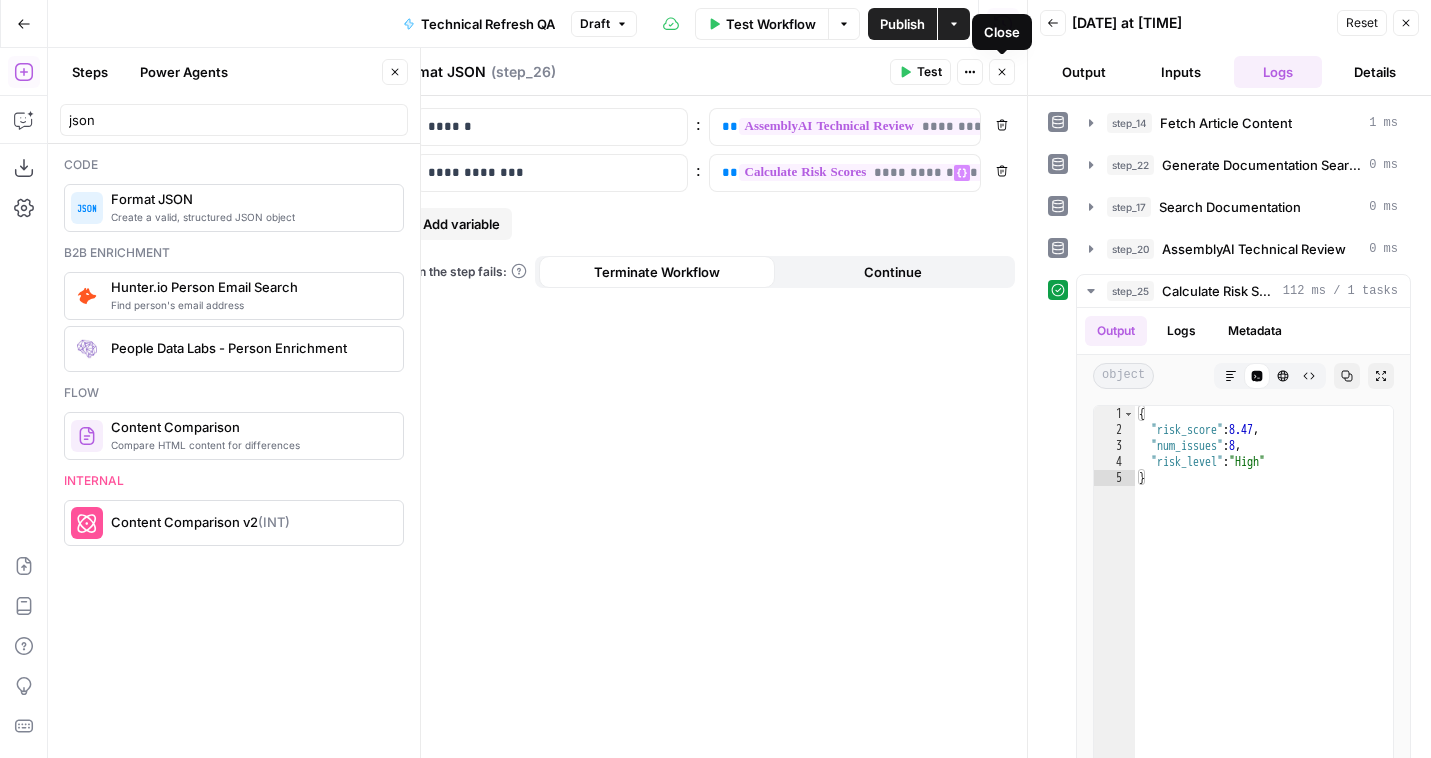 click on "Close" at bounding box center (1002, 72) 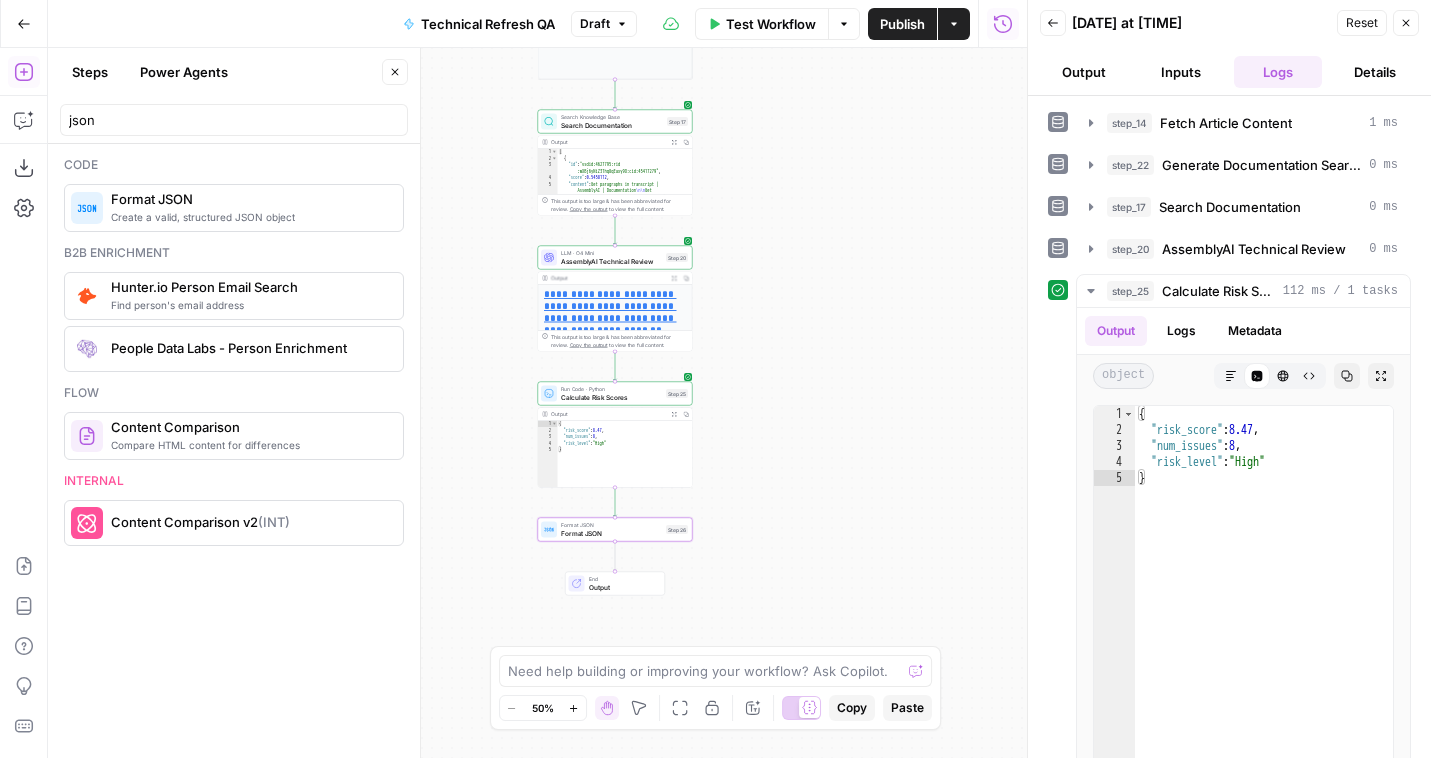 click on "Publish" at bounding box center (902, 24) 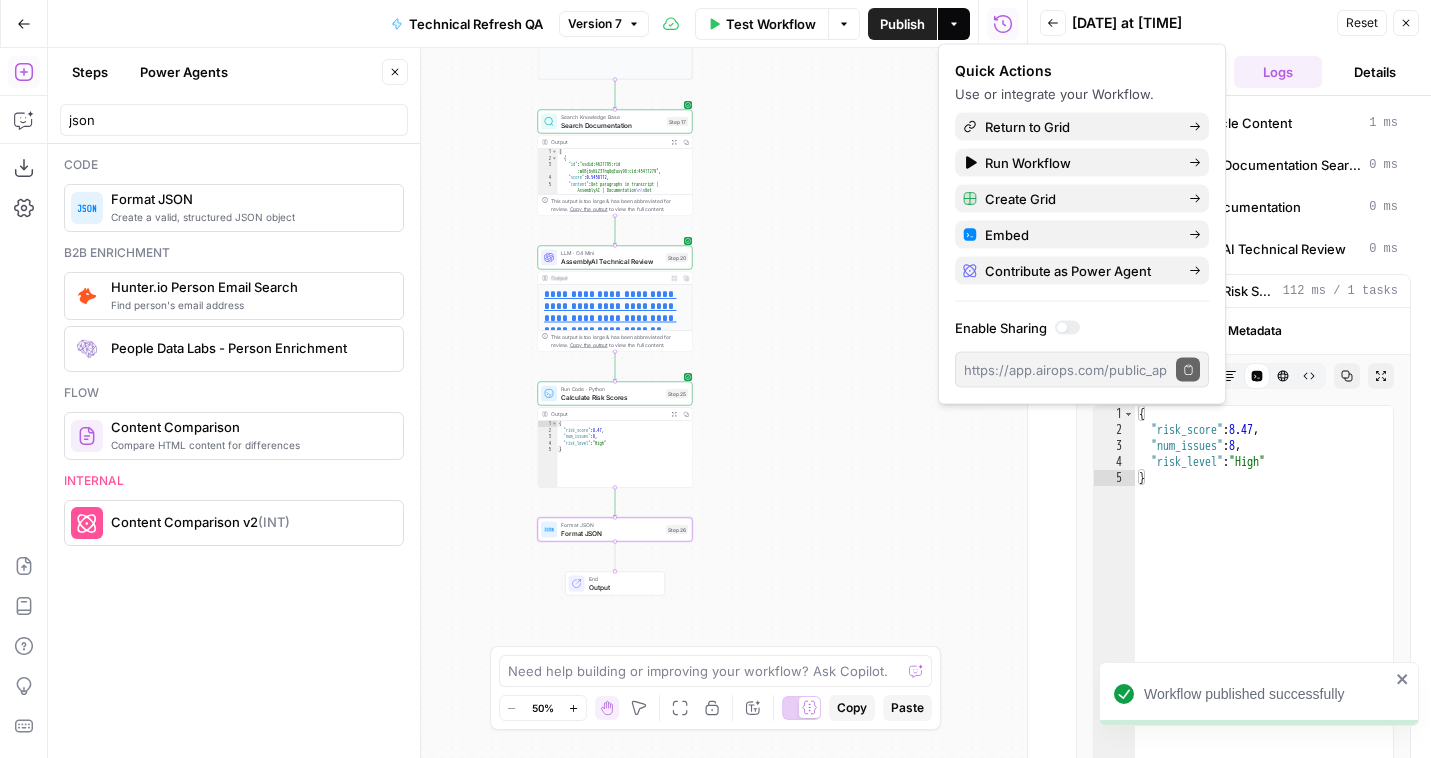 click on "Quick Actions Use or integrate your Workflow. Return to Grid Run Workflow Create Grid Embed Contribute as Power Agent Enable Sharing https://app.airops.com/public_api/airops_apps/b6d70574-7ecb-4aa6-9354-98814be3b201/execute Copy public execute URL" at bounding box center (1082, 224) 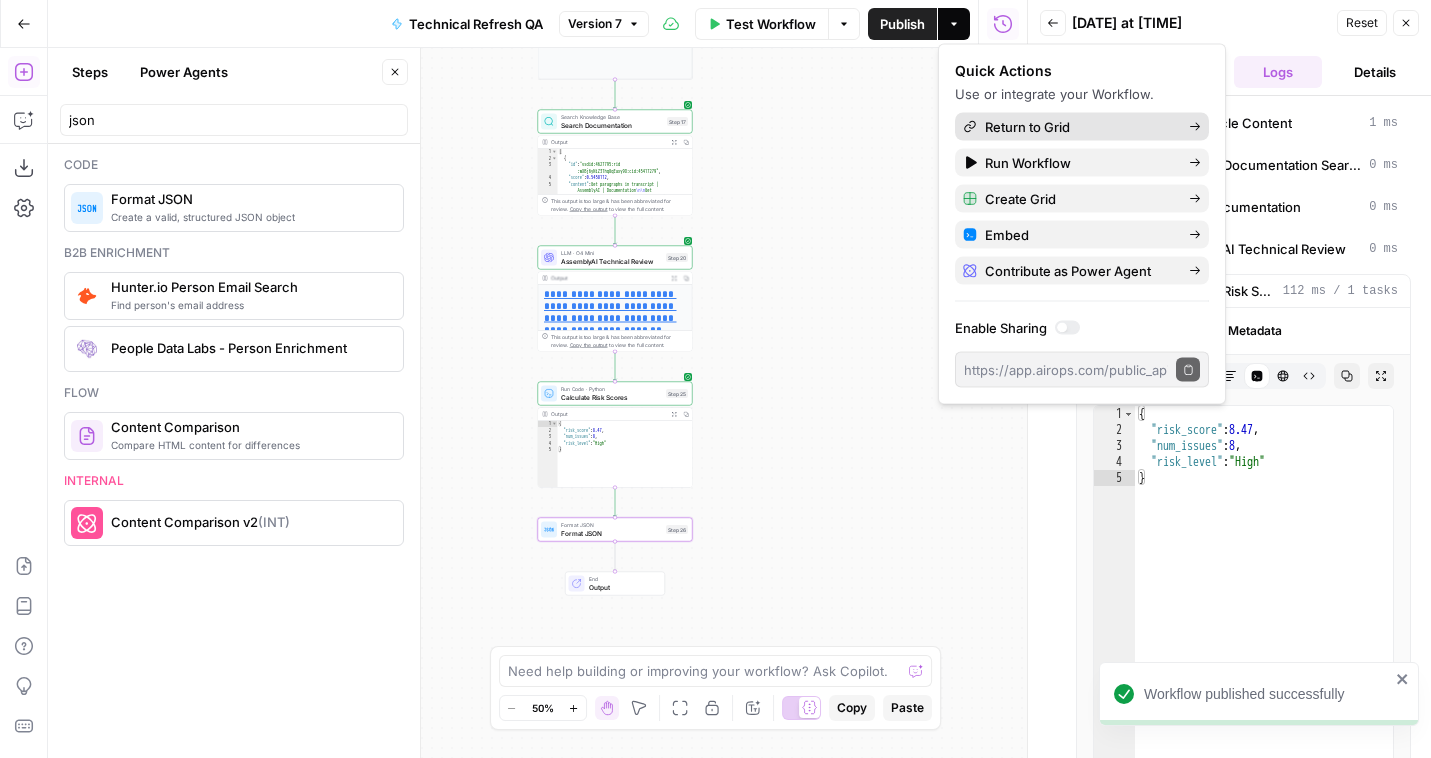 click on "Return to Grid" at bounding box center (1079, 127) 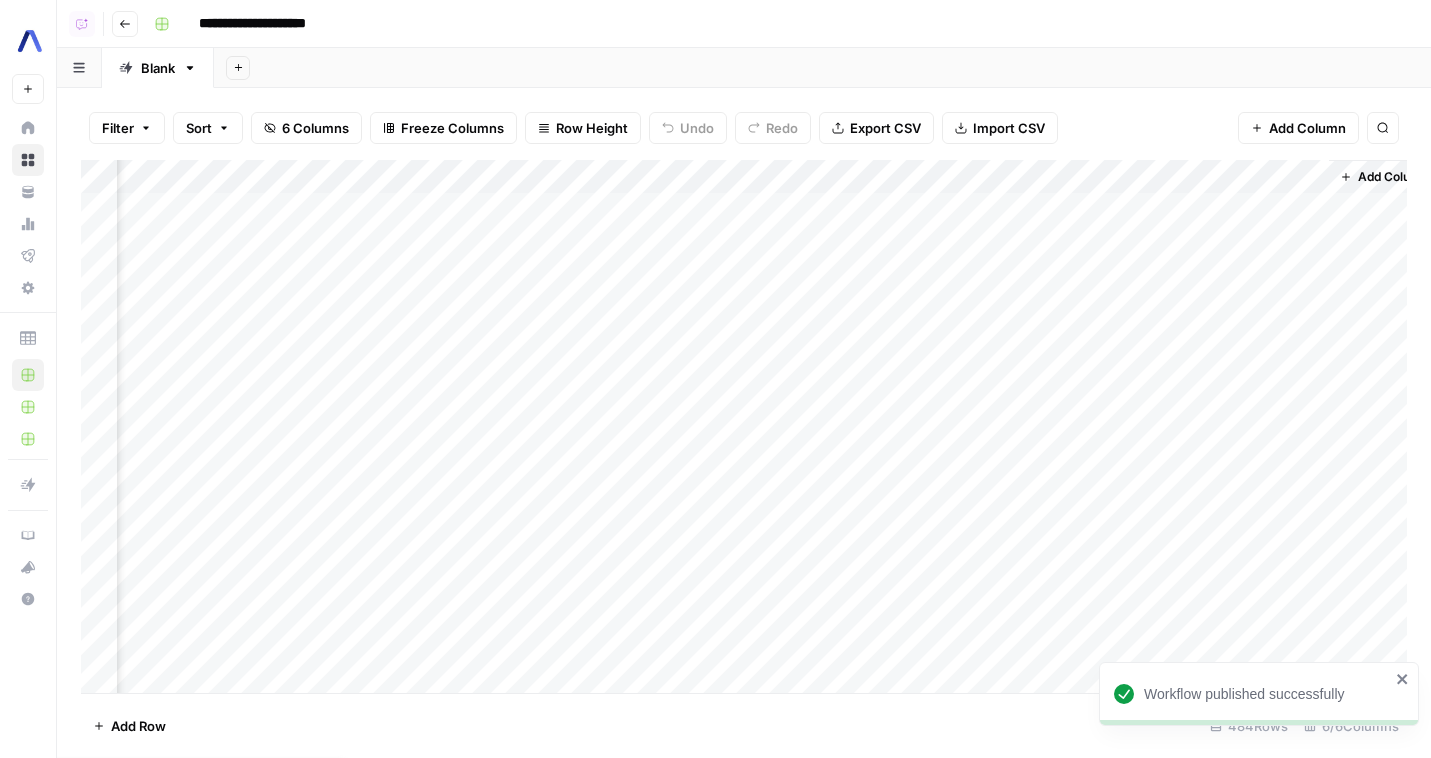 scroll, scrollTop: 0, scrollLeft: 321, axis: horizontal 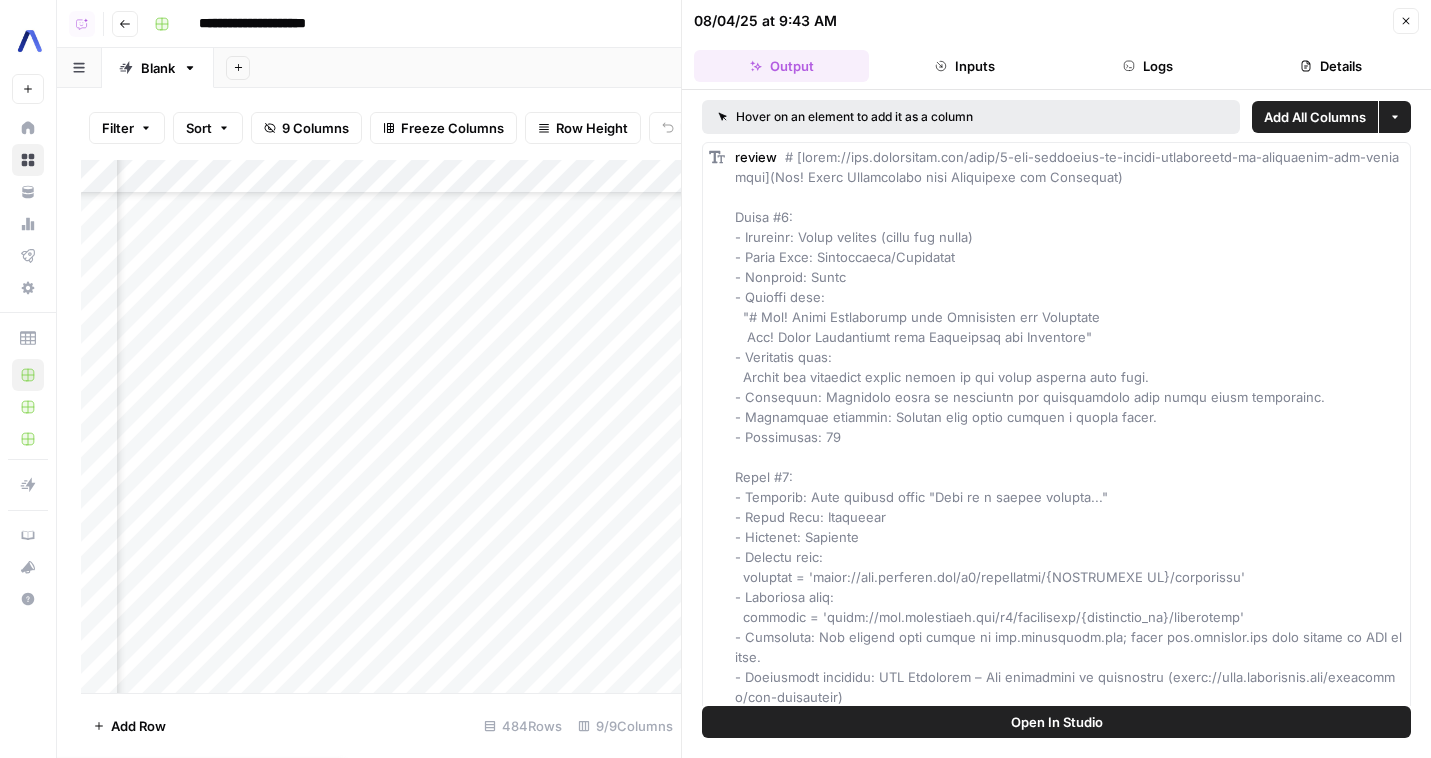 click on "Add Column" at bounding box center [381, 426] 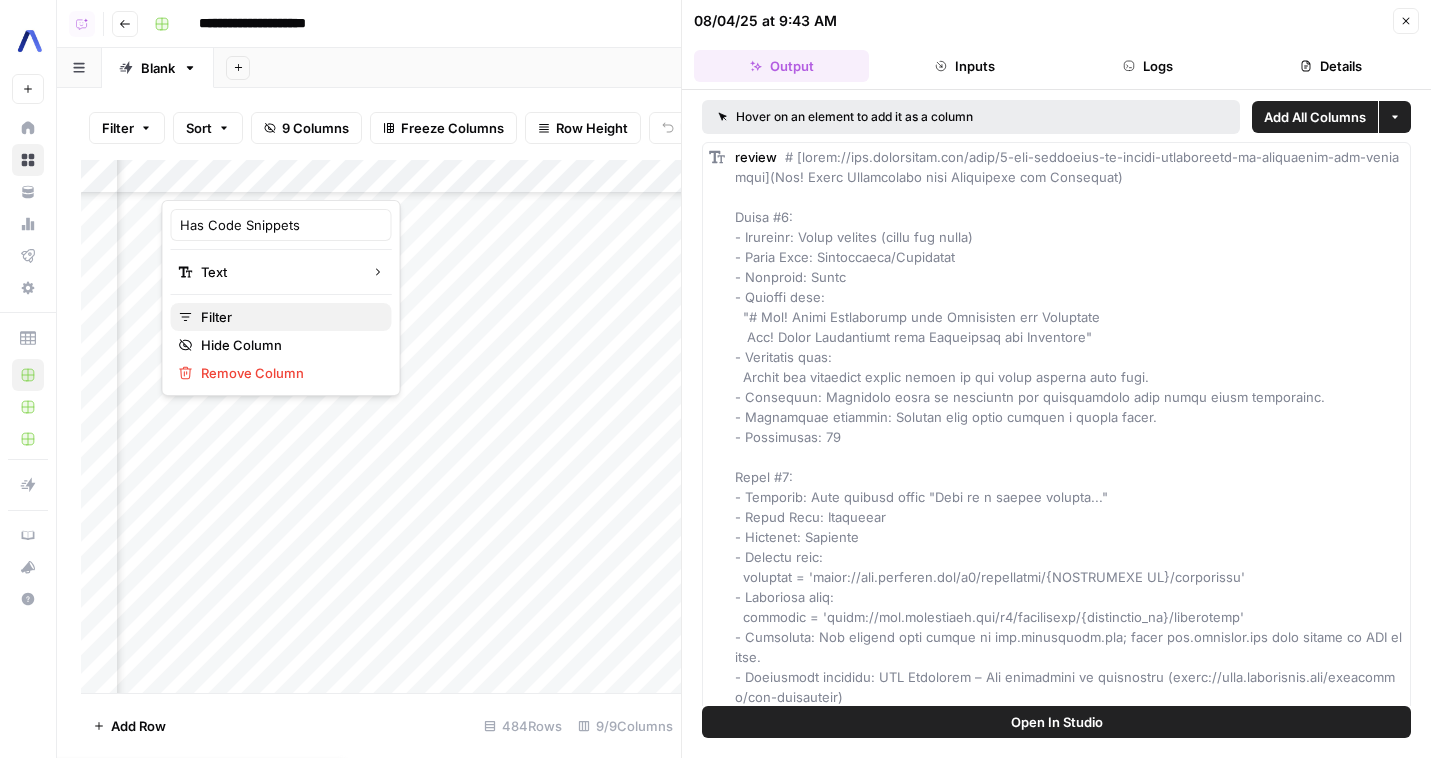 click on "Filter" at bounding box center (288, 317) 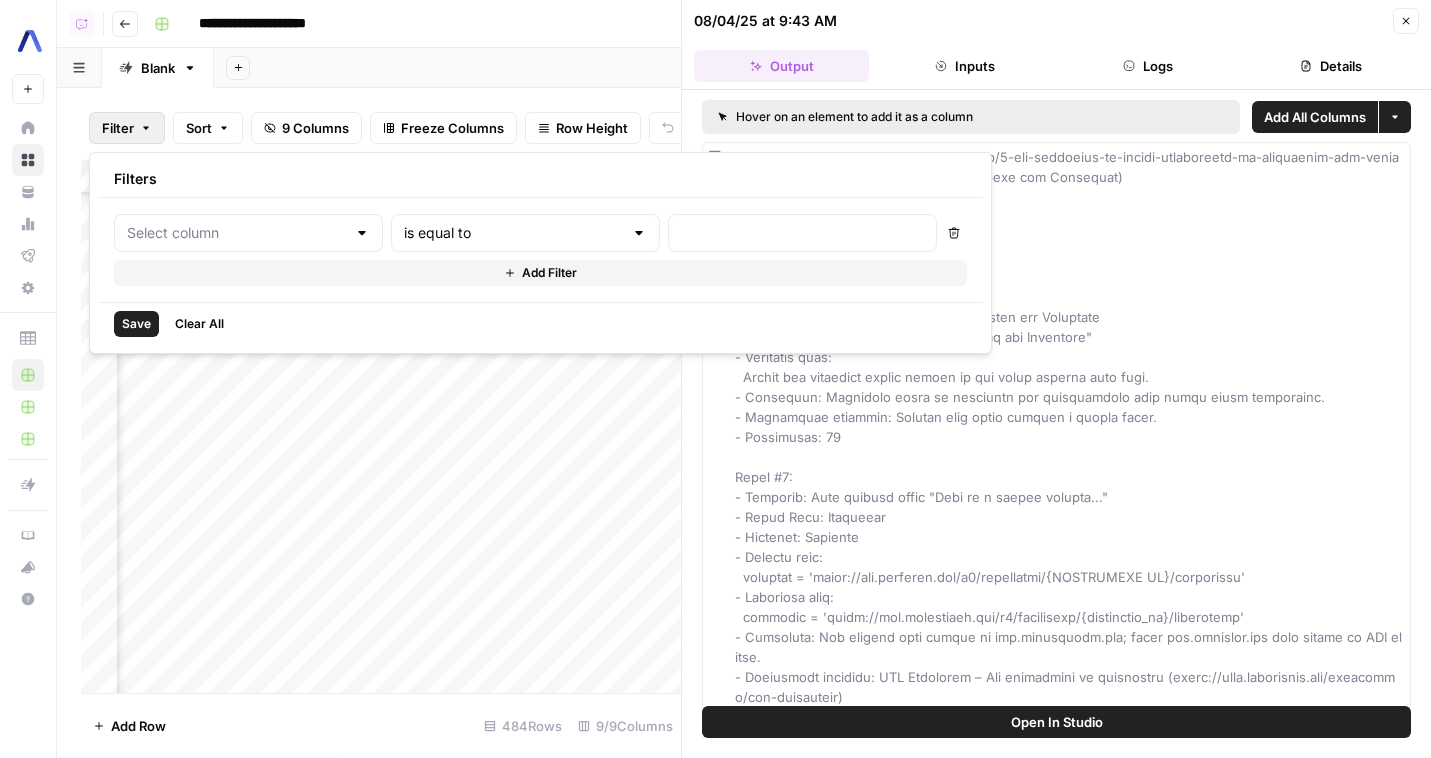 type on "Has Code Snippets" 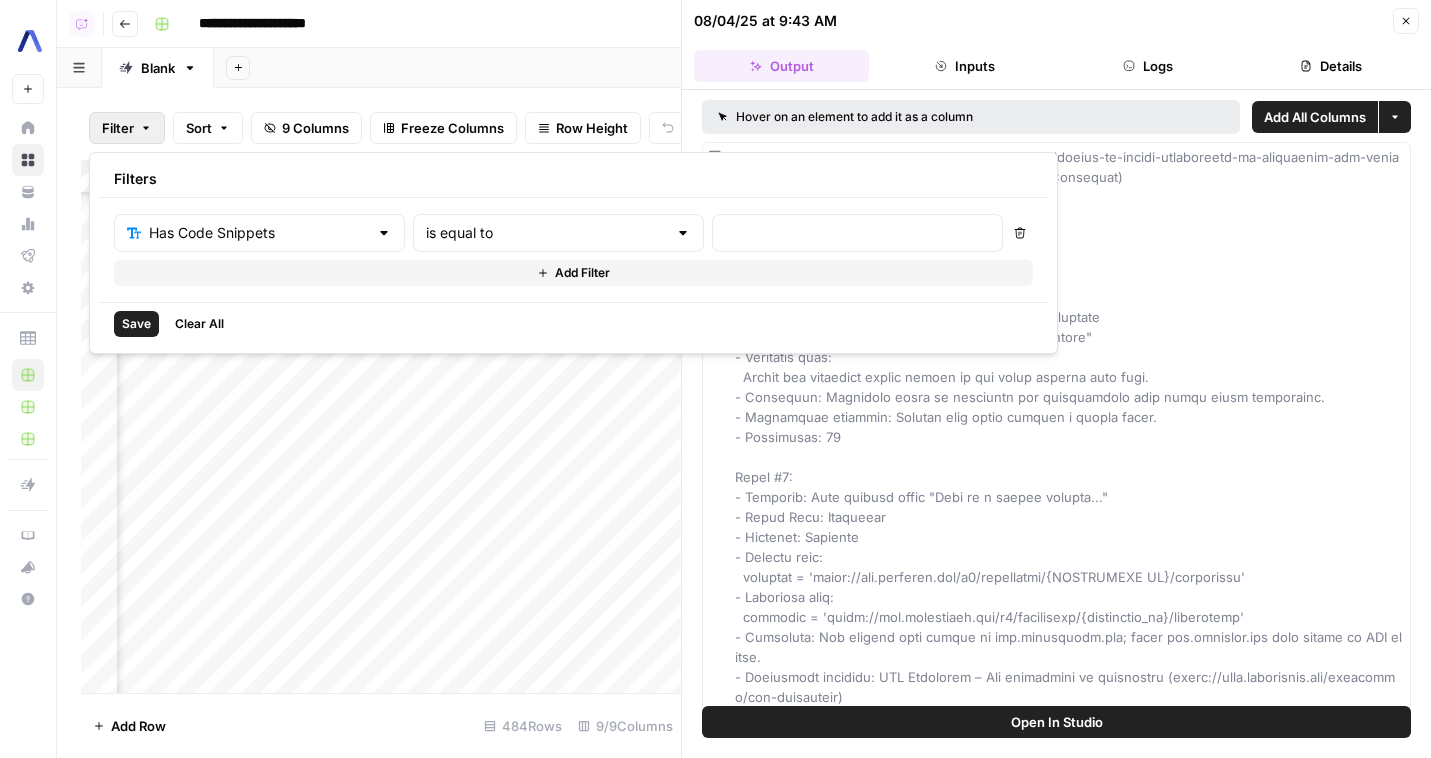 click at bounding box center [857, 233] 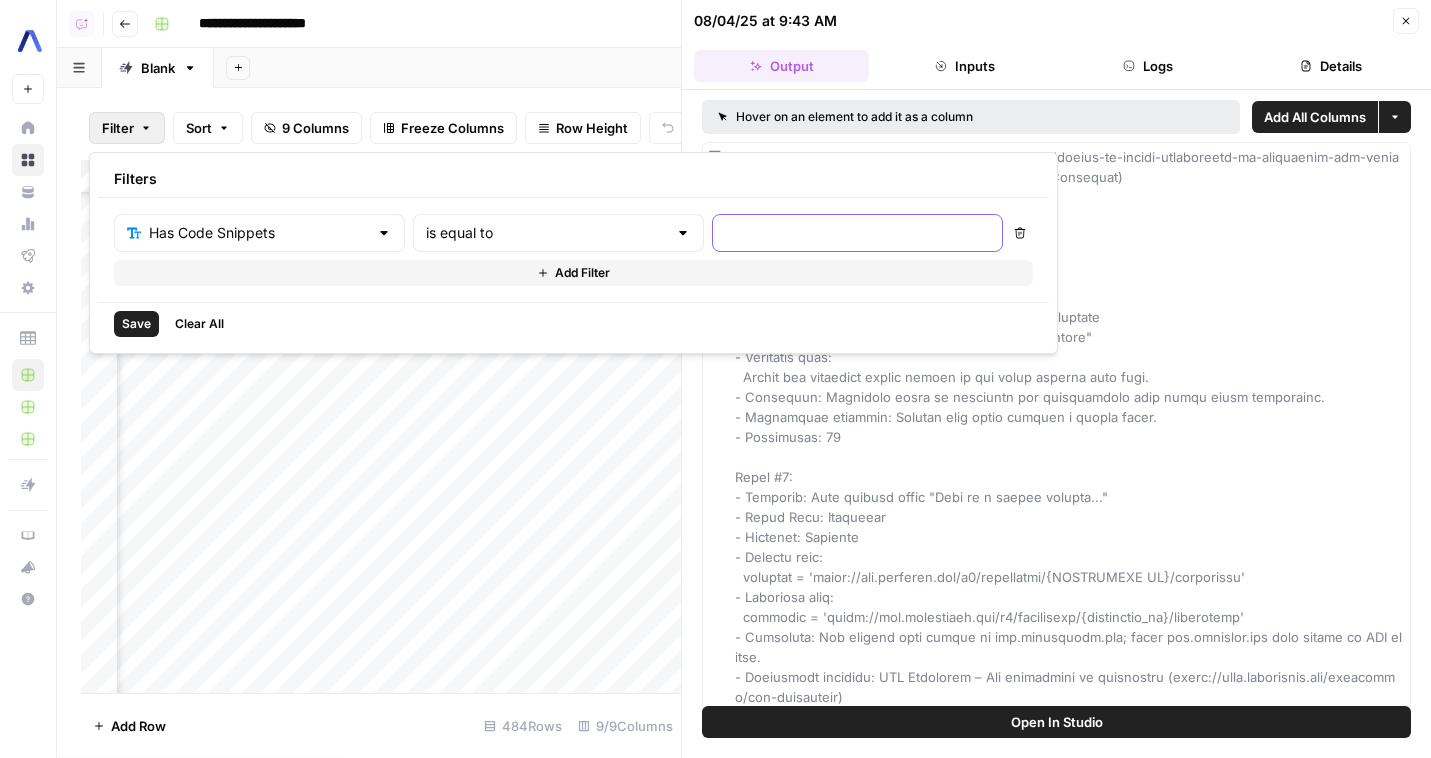 type on "r" 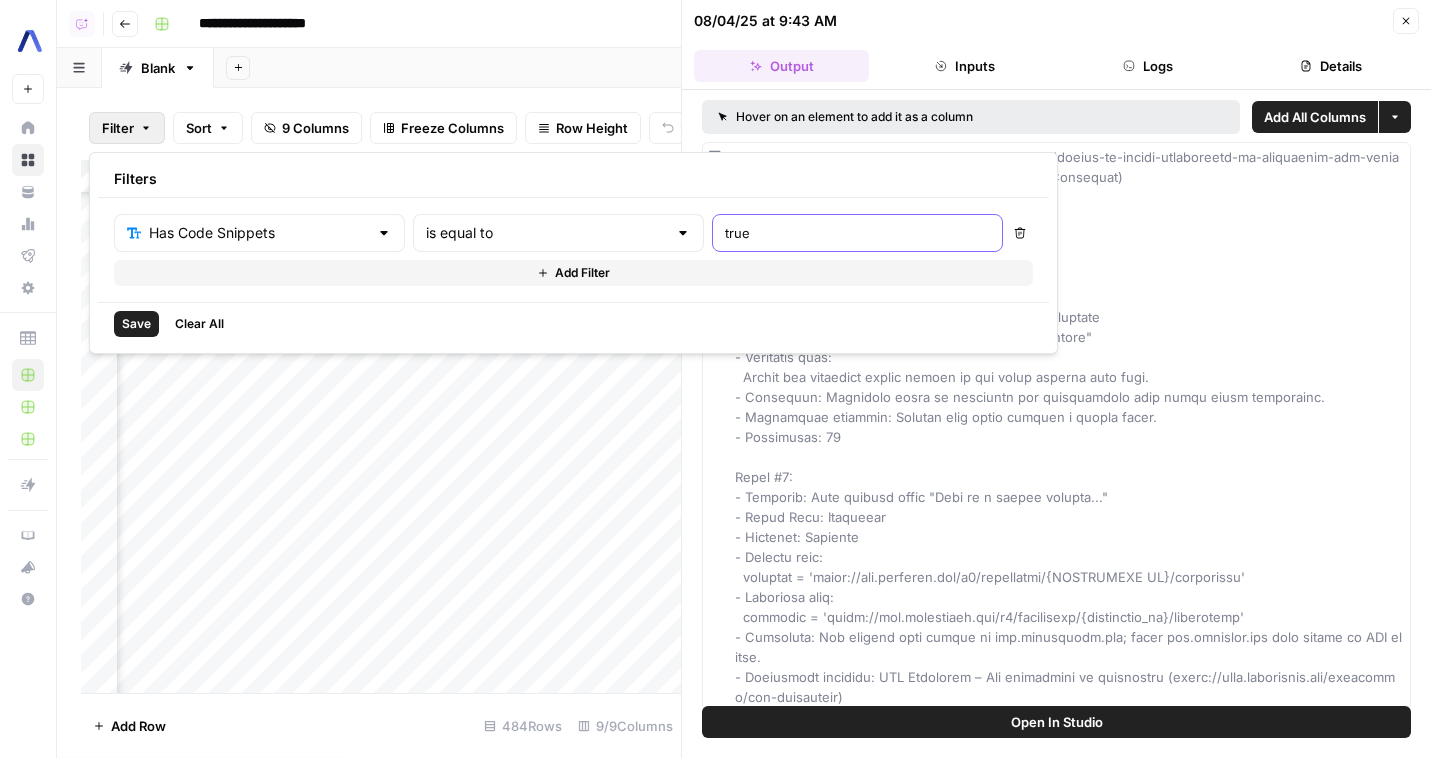 type on "true" 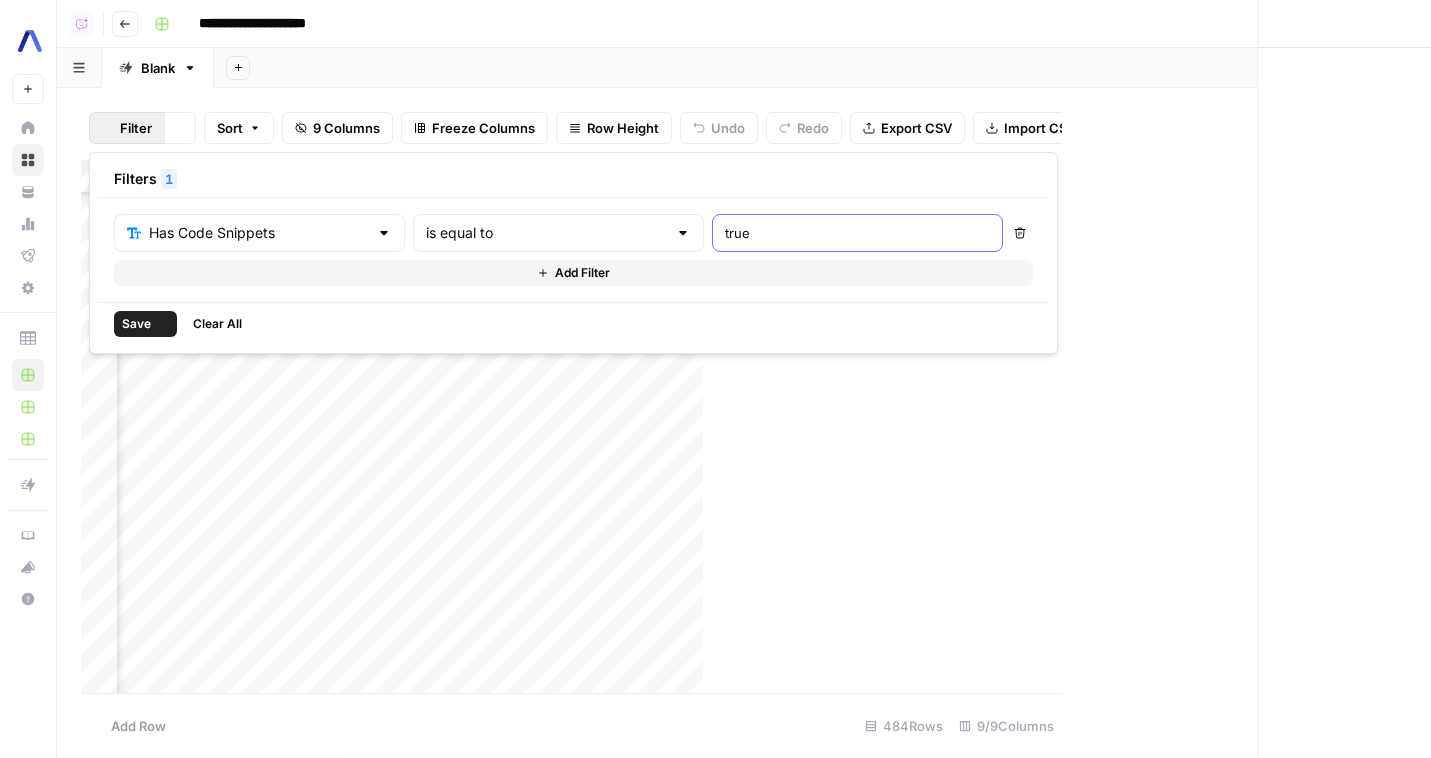 scroll, scrollTop: 137, scrollLeft: 837, axis: both 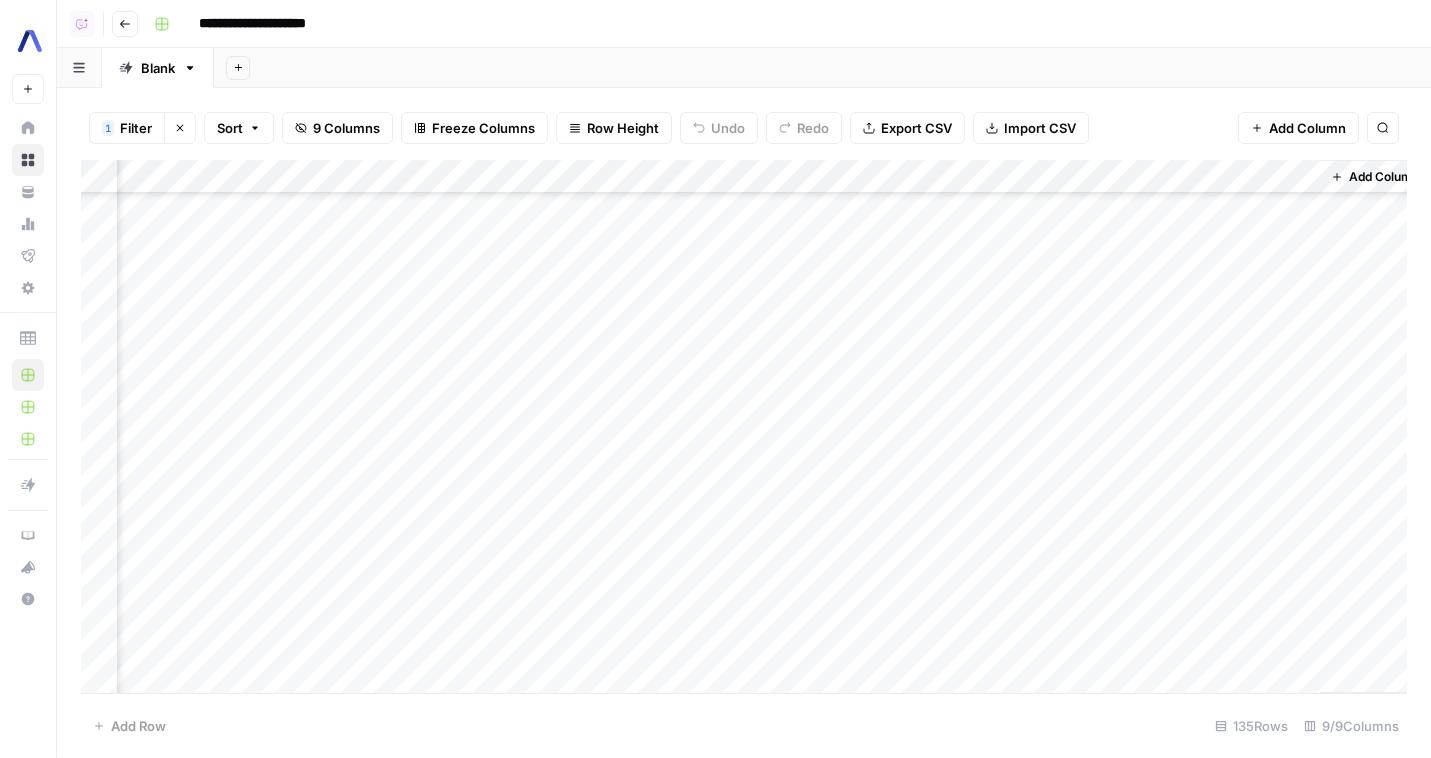 click on "1 Filter Clear filters Sort 9 Columns Freeze Columns Row Height Undo Redo Export CSV Import CSV Add Column Search" at bounding box center [744, 128] 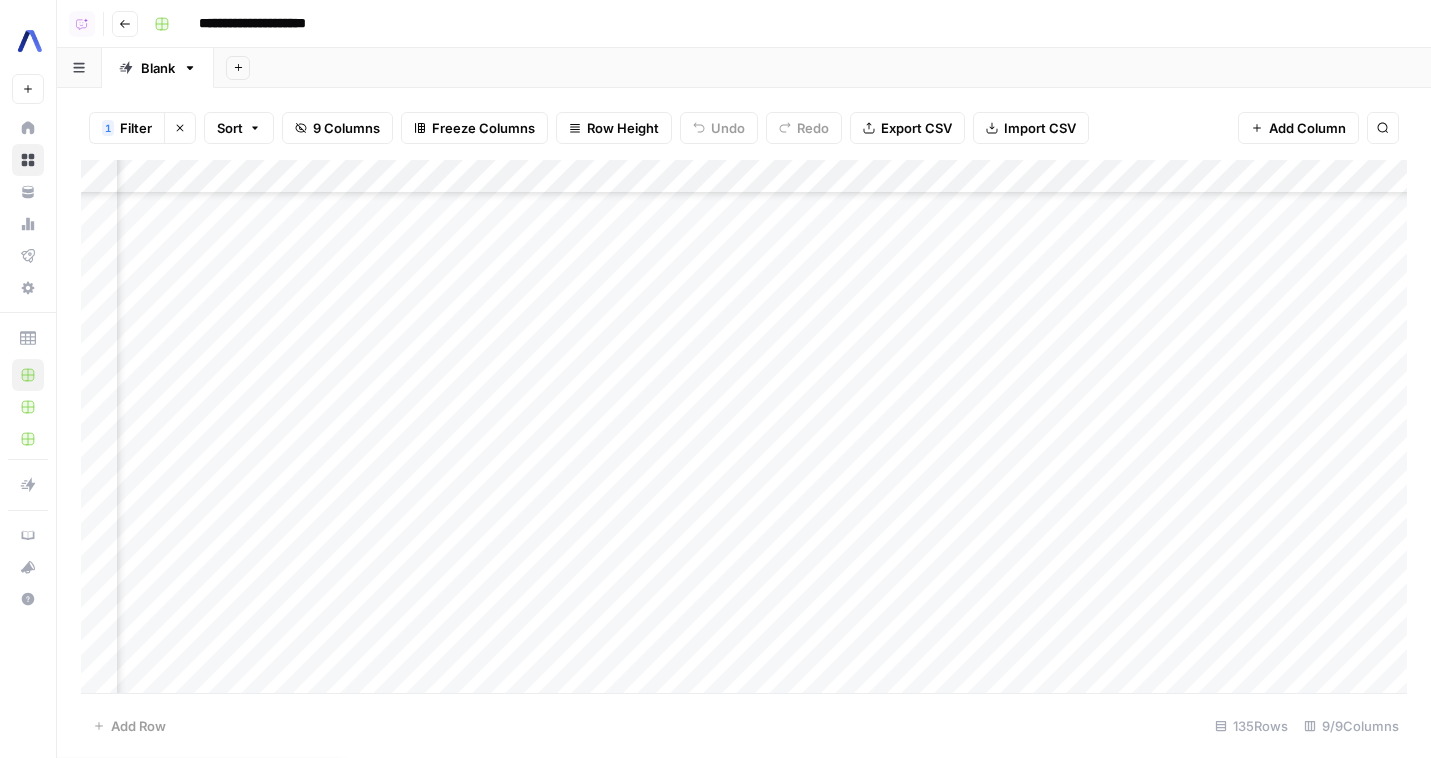 scroll, scrollTop: 137, scrollLeft: 342, axis: both 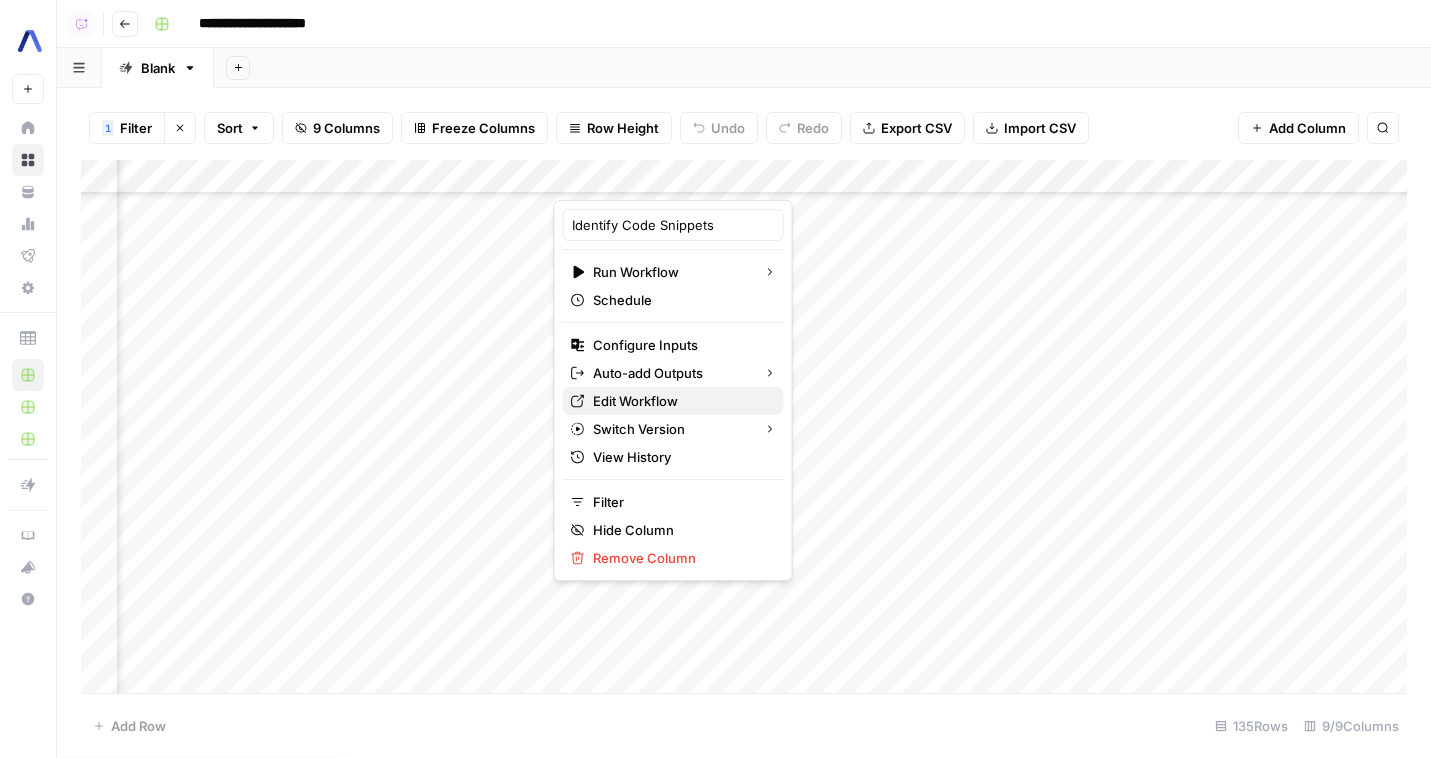click on "Edit Workflow" at bounding box center (680, 401) 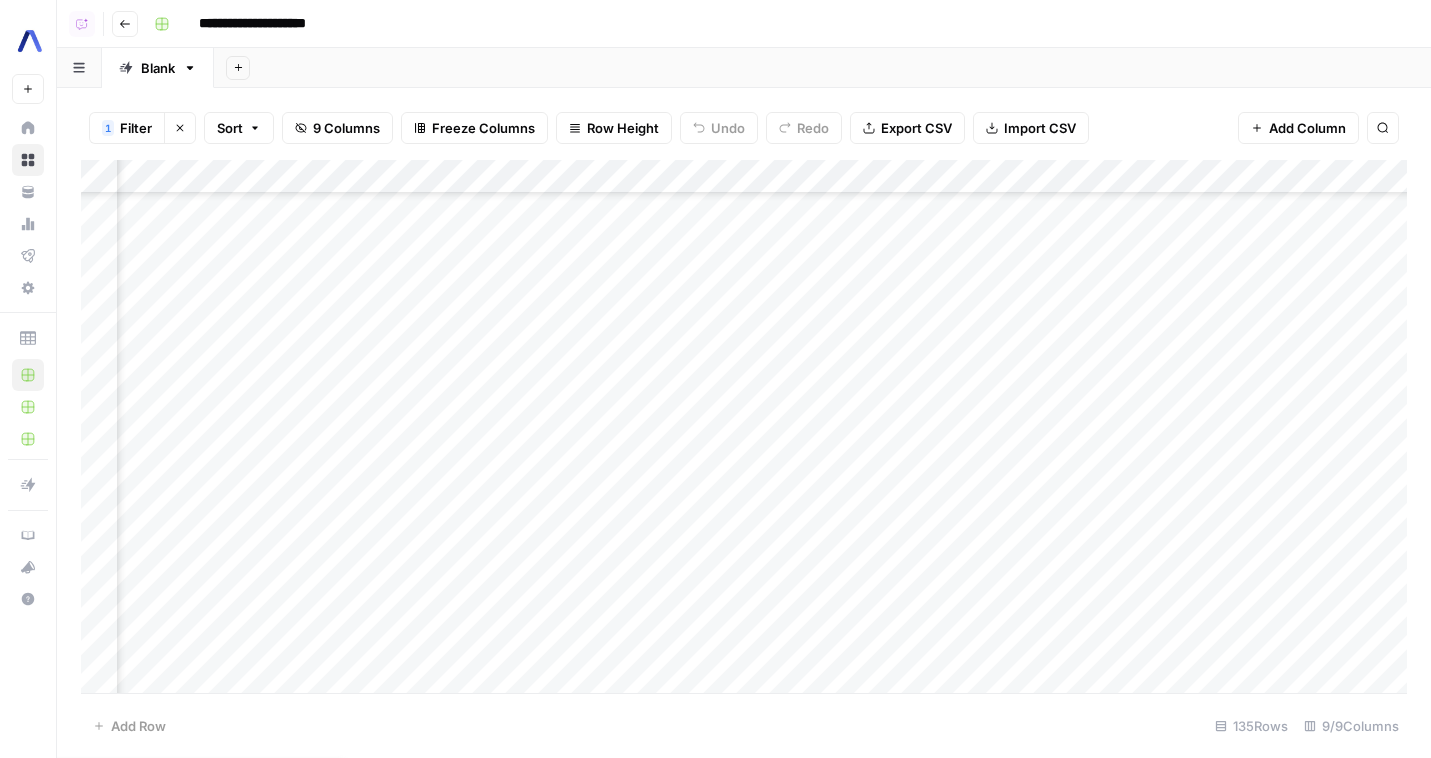 scroll, scrollTop: 0, scrollLeft: 445, axis: horizontal 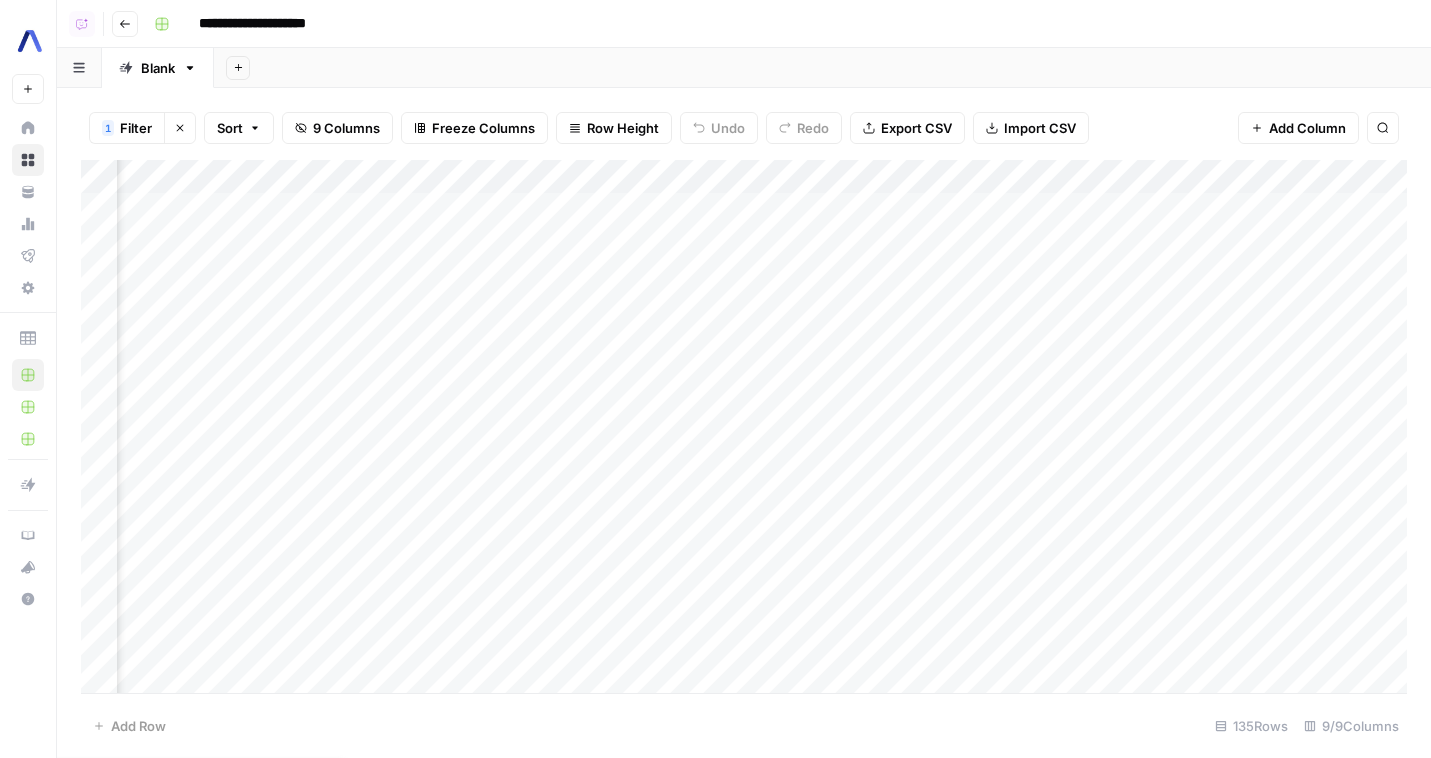 click on "Add Column" at bounding box center (744, 426) 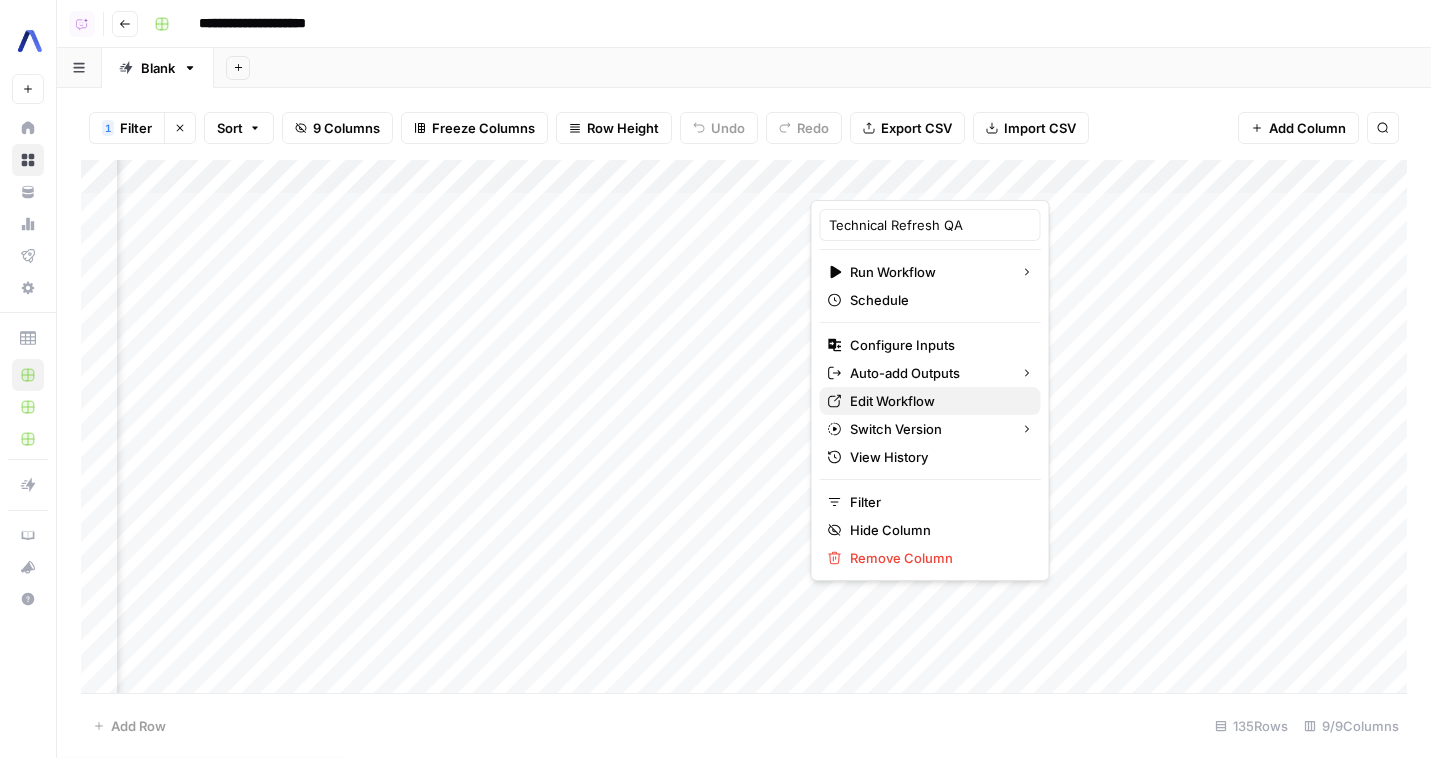 click on "Edit Workflow" at bounding box center (937, 401) 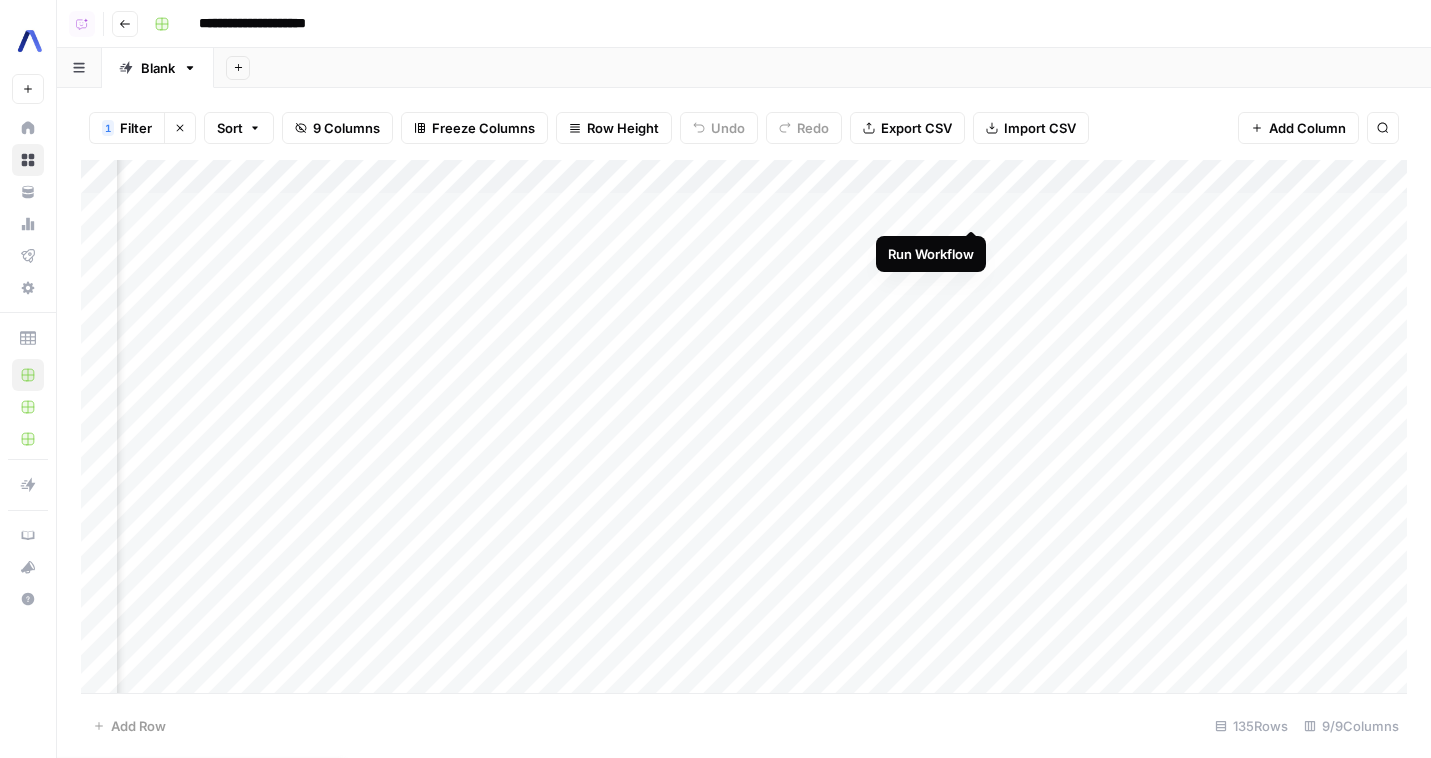 click on "Add Column" at bounding box center [744, 426] 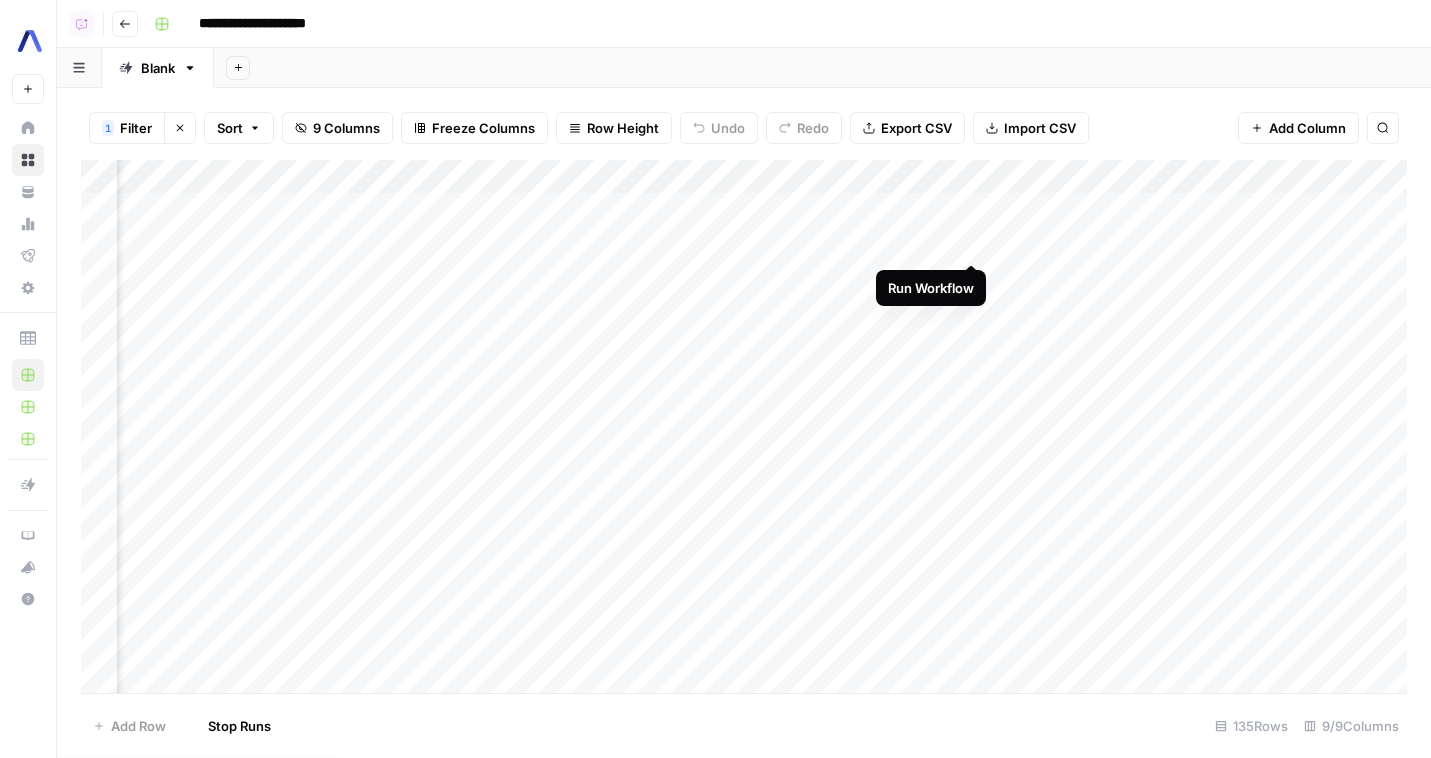 click on "Add Column" at bounding box center (744, 426) 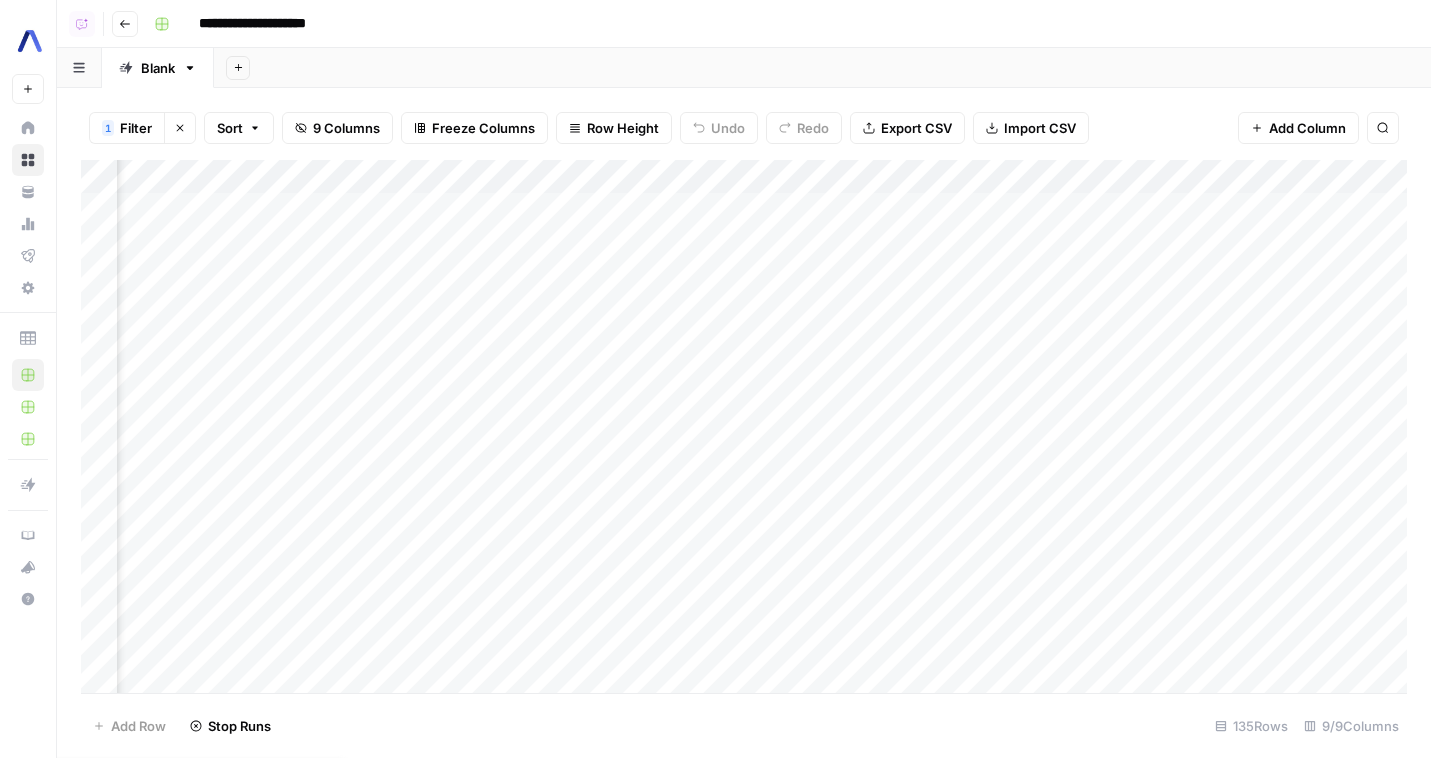 click on "Add Column" at bounding box center [744, 426] 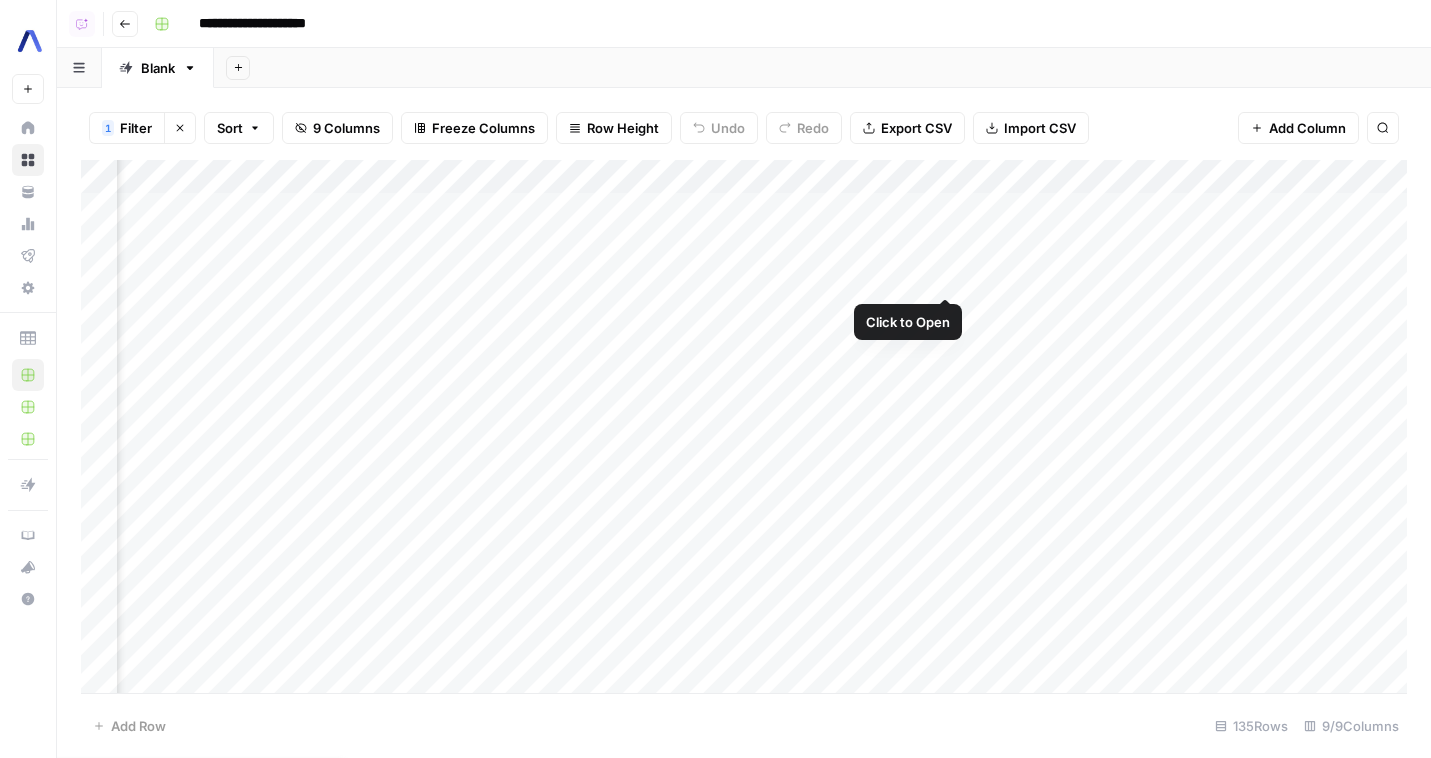 click on "Add Column" at bounding box center [744, 426] 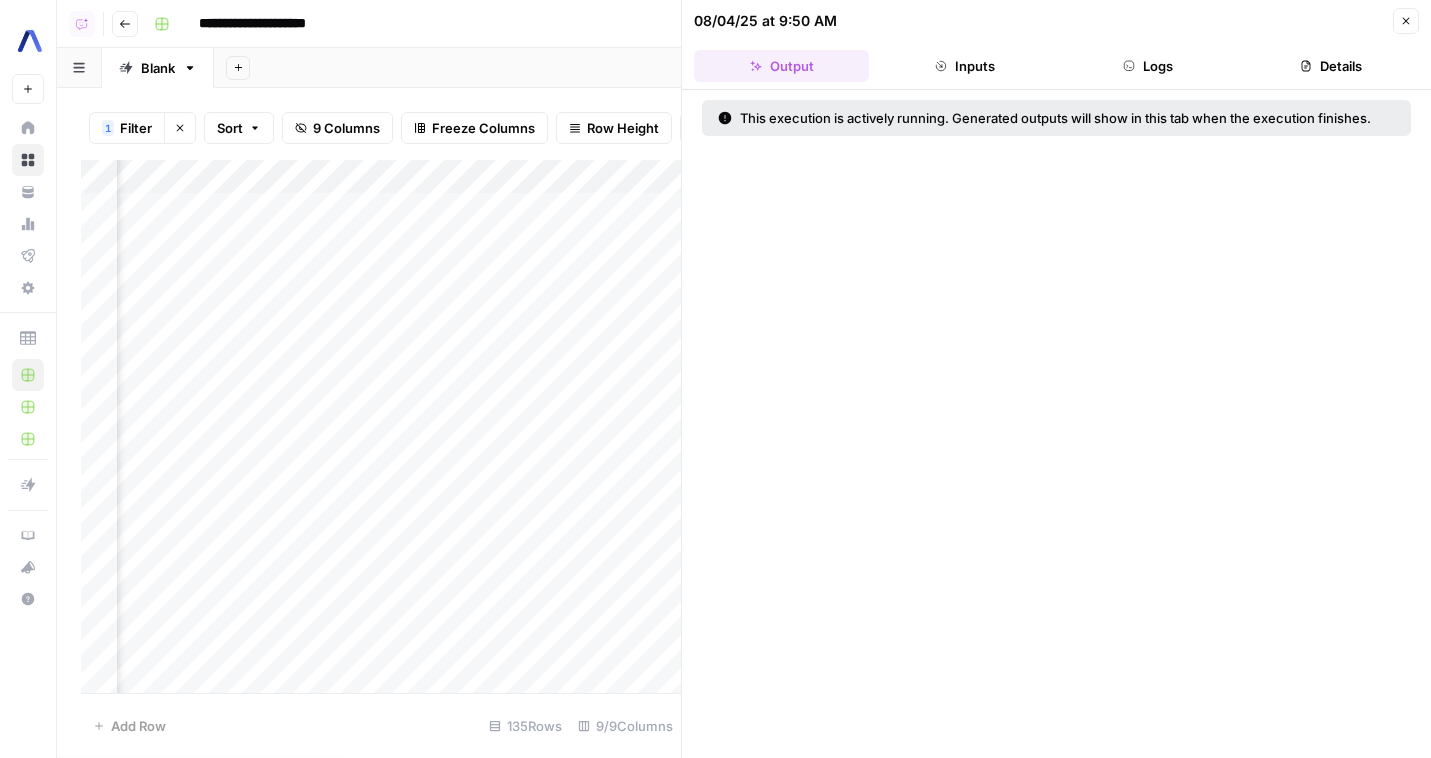 click on "Logs" at bounding box center [1148, 66] 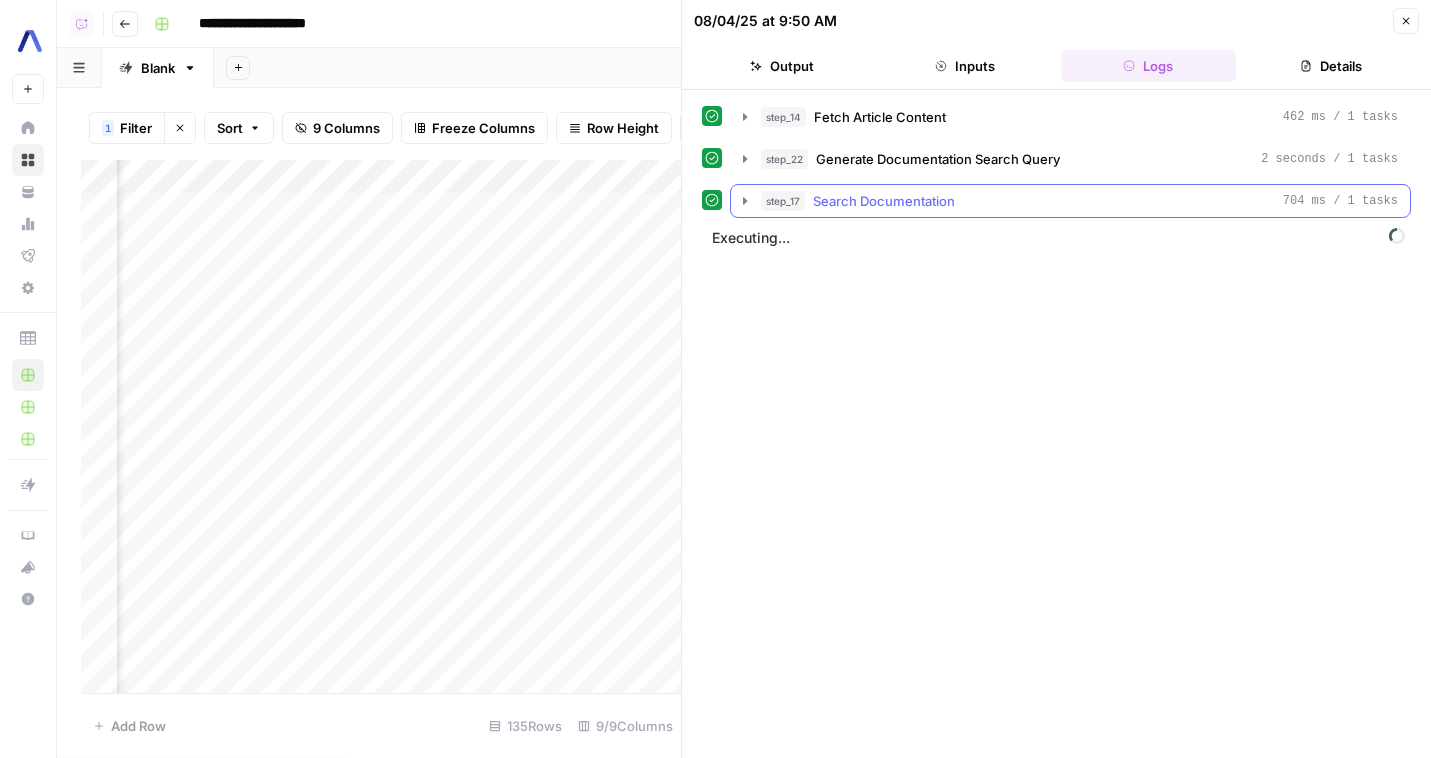 click on "step_[NUMBER] Search Documentation [NUMBER] ms / [NUMBER] tasks" at bounding box center (1079, 201) 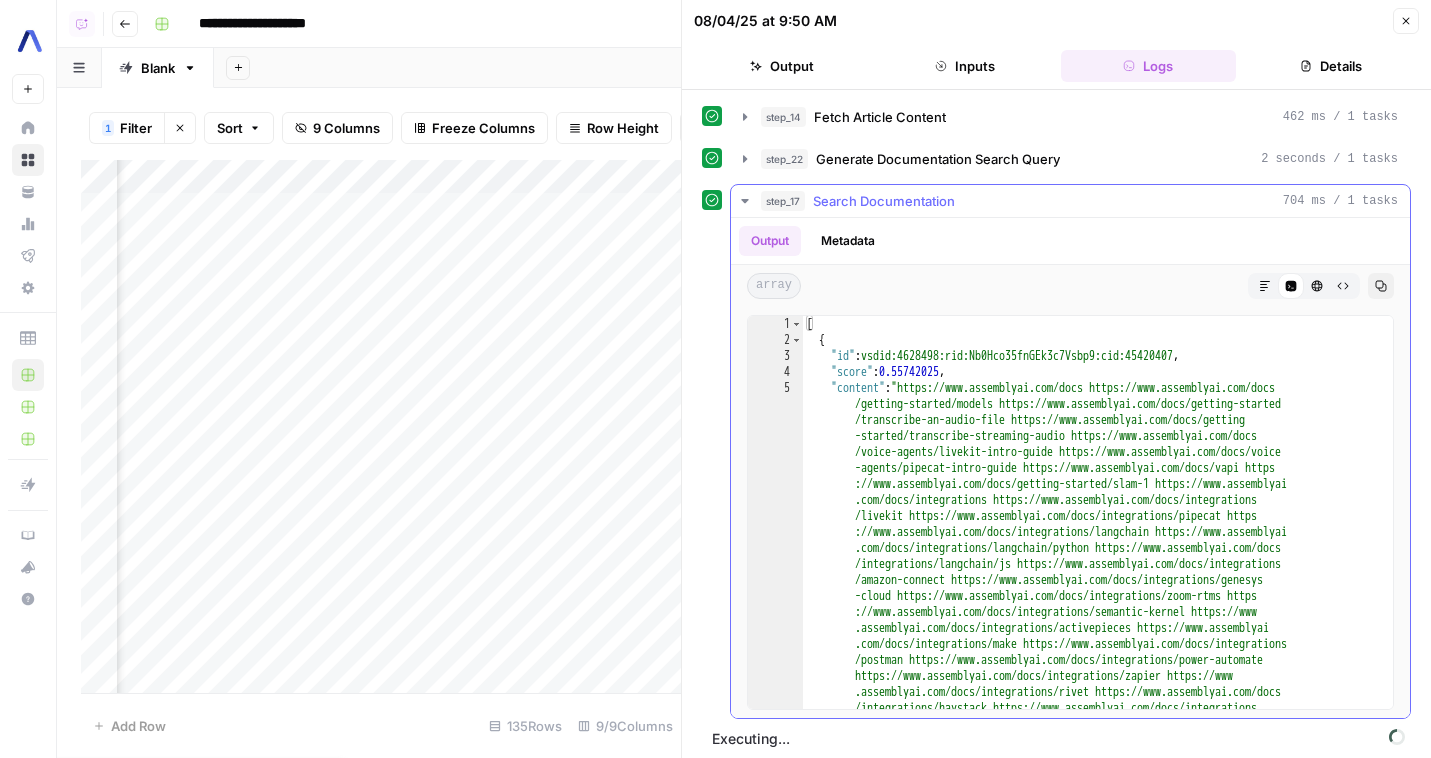 scroll, scrollTop: 7, scrollLeft: 0, axis: vertical 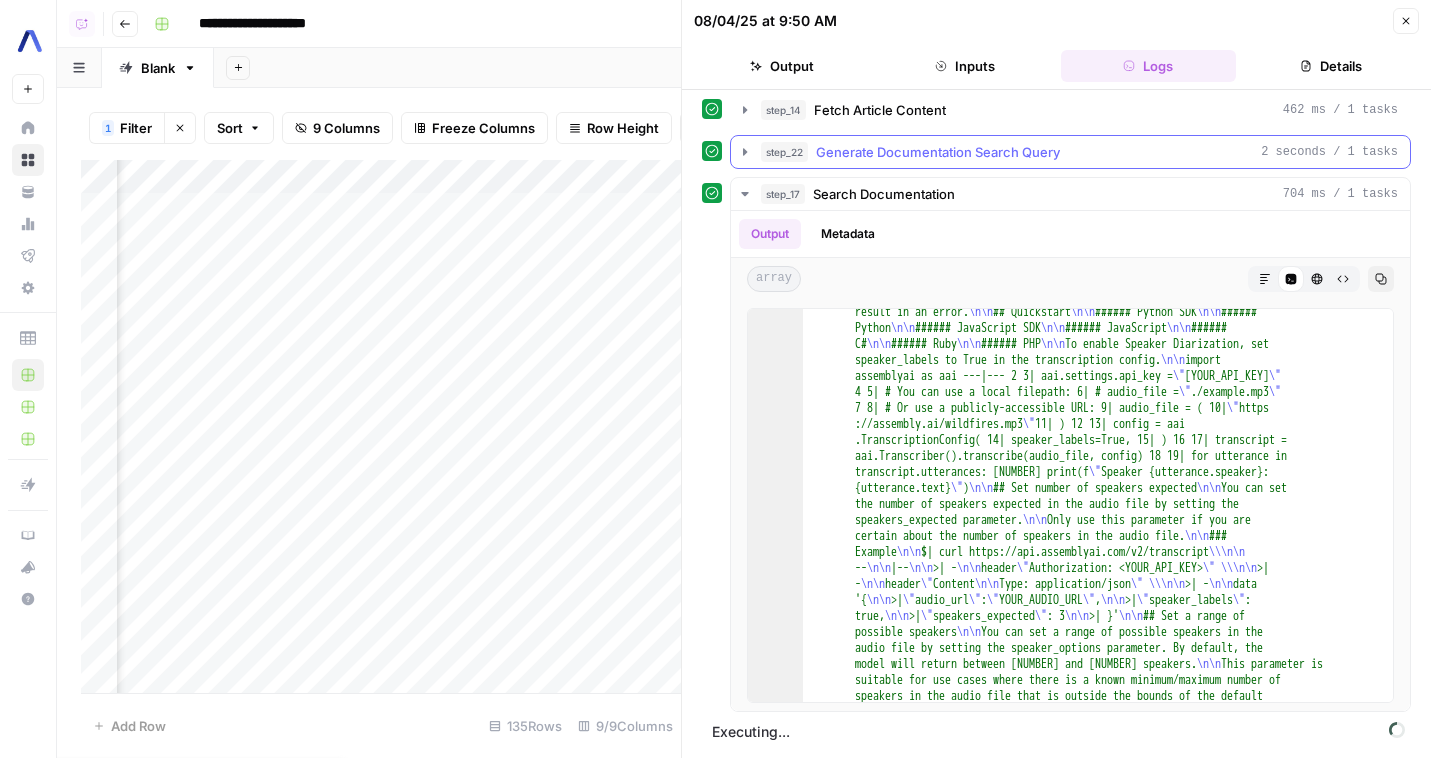 click on "step_22 Generate Documentation Search Query 2 seconds / 1 tasks" at bounding box center (1079, 152) 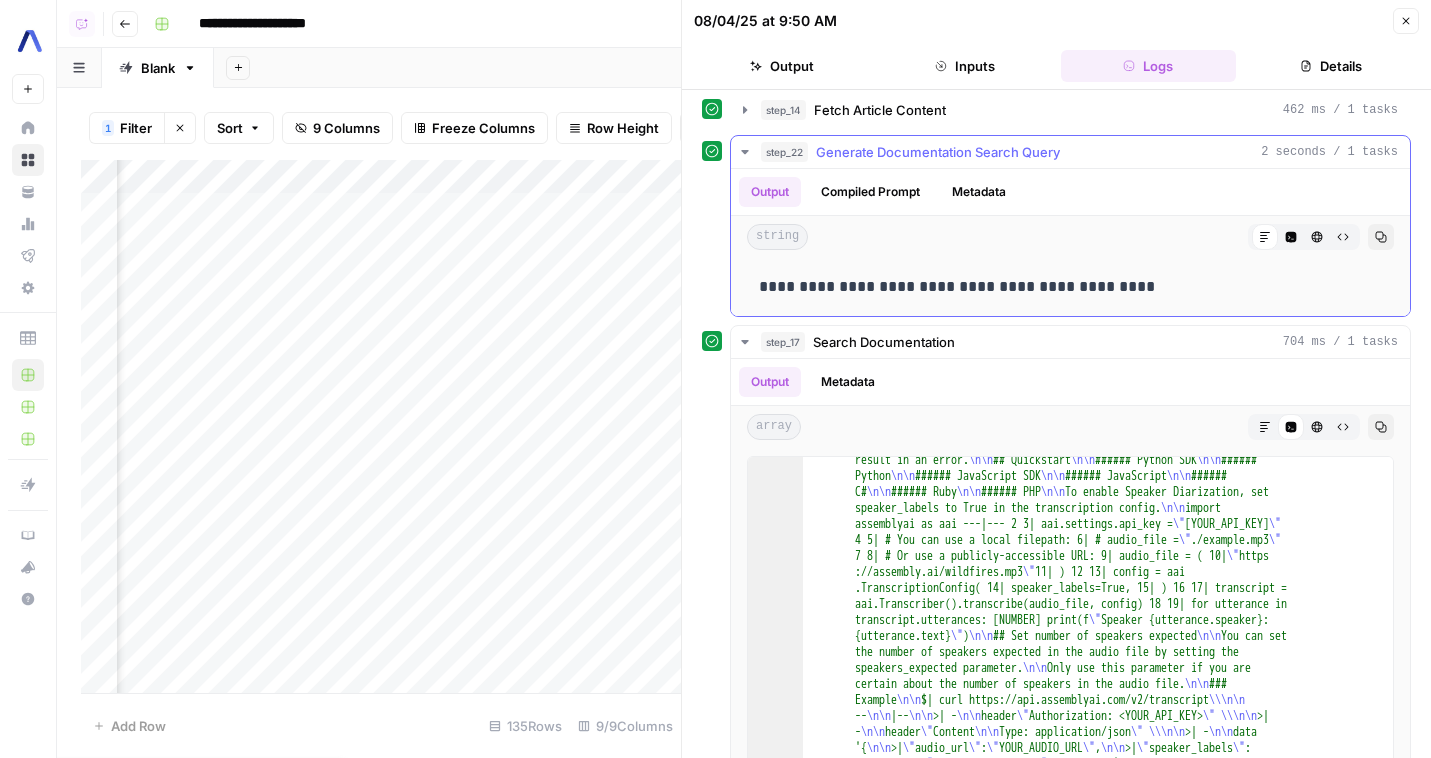 click on "step_22 Generate Documentation Search Query 2 seconds / 1 tasks" at bounding box center [1079, 152] 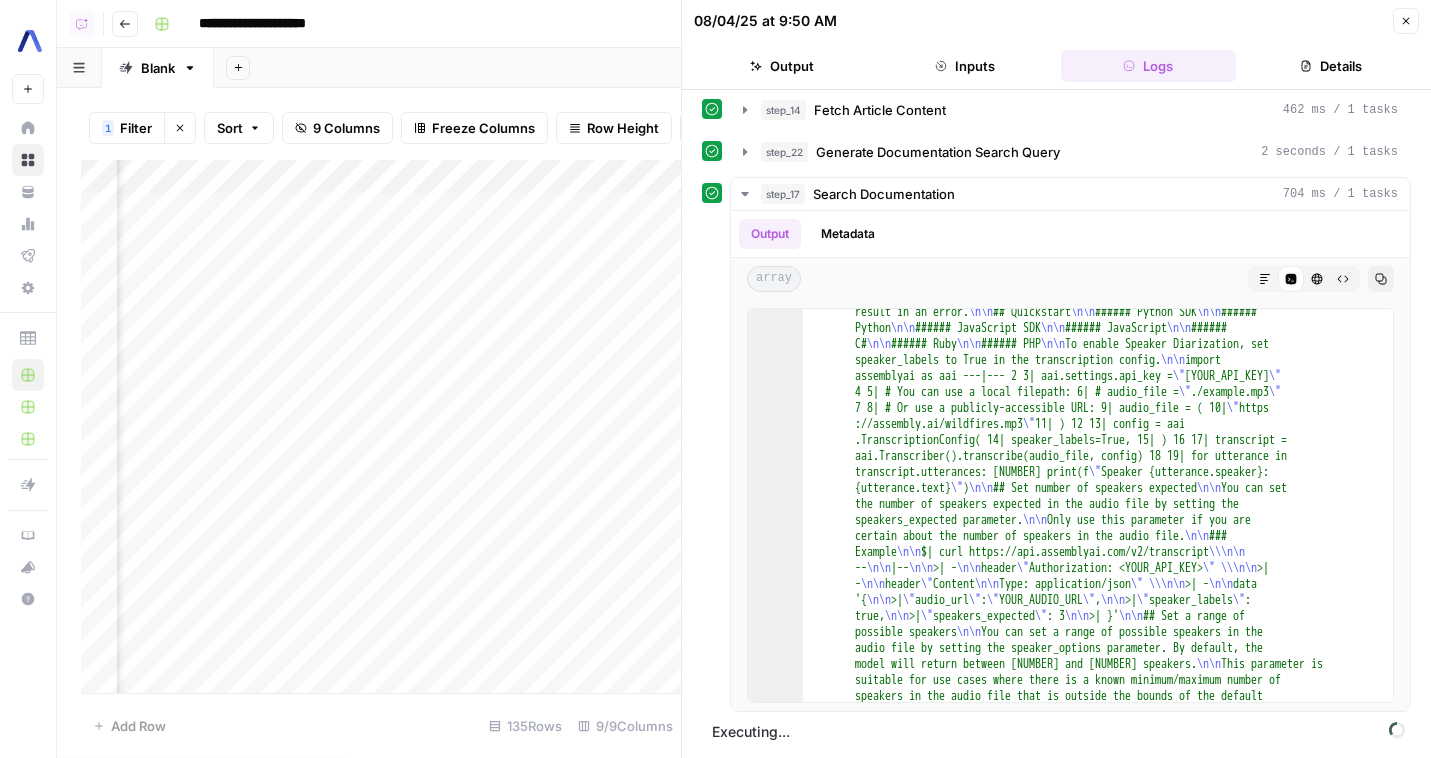 click on "Close" at bounding box center [1406, 21] 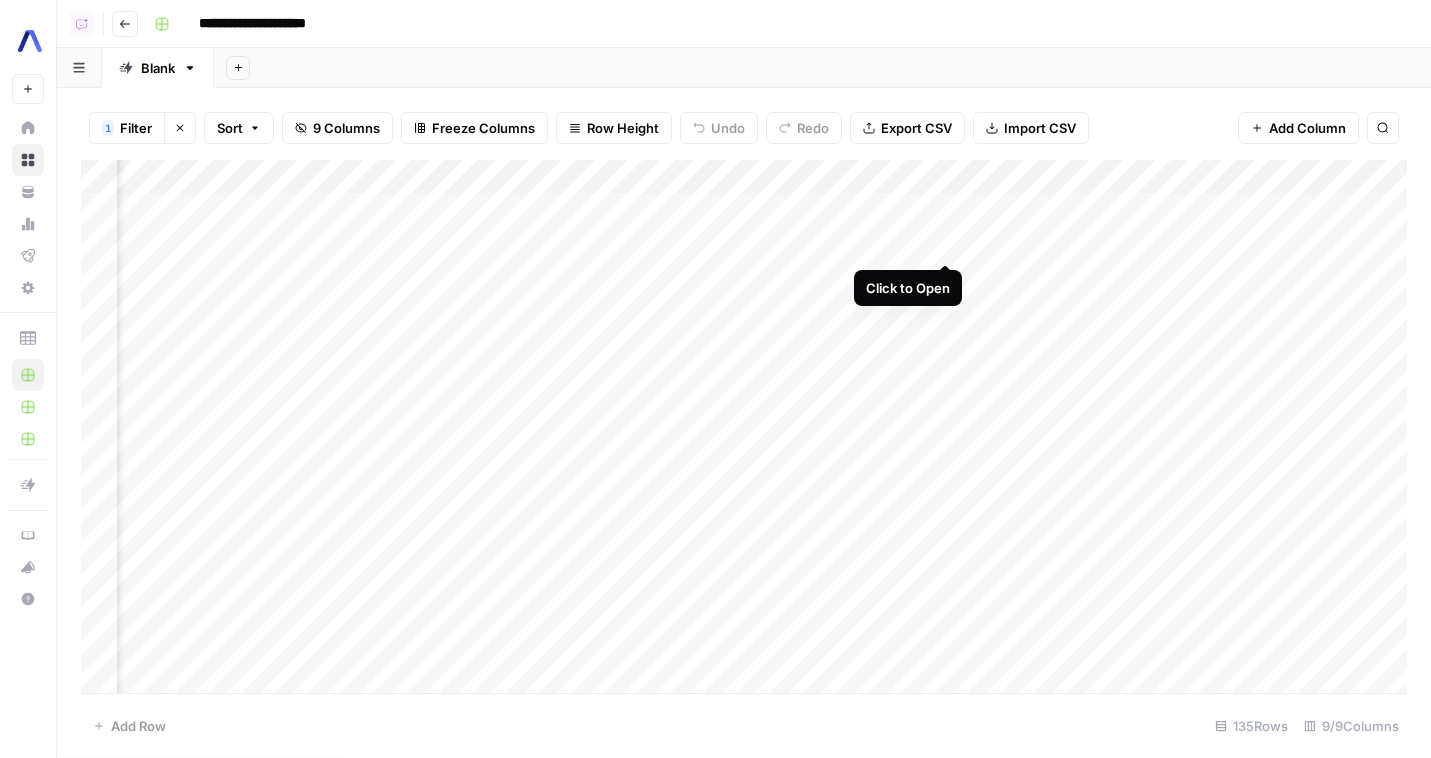click on "Add Column" at bounding box center [744, 426] 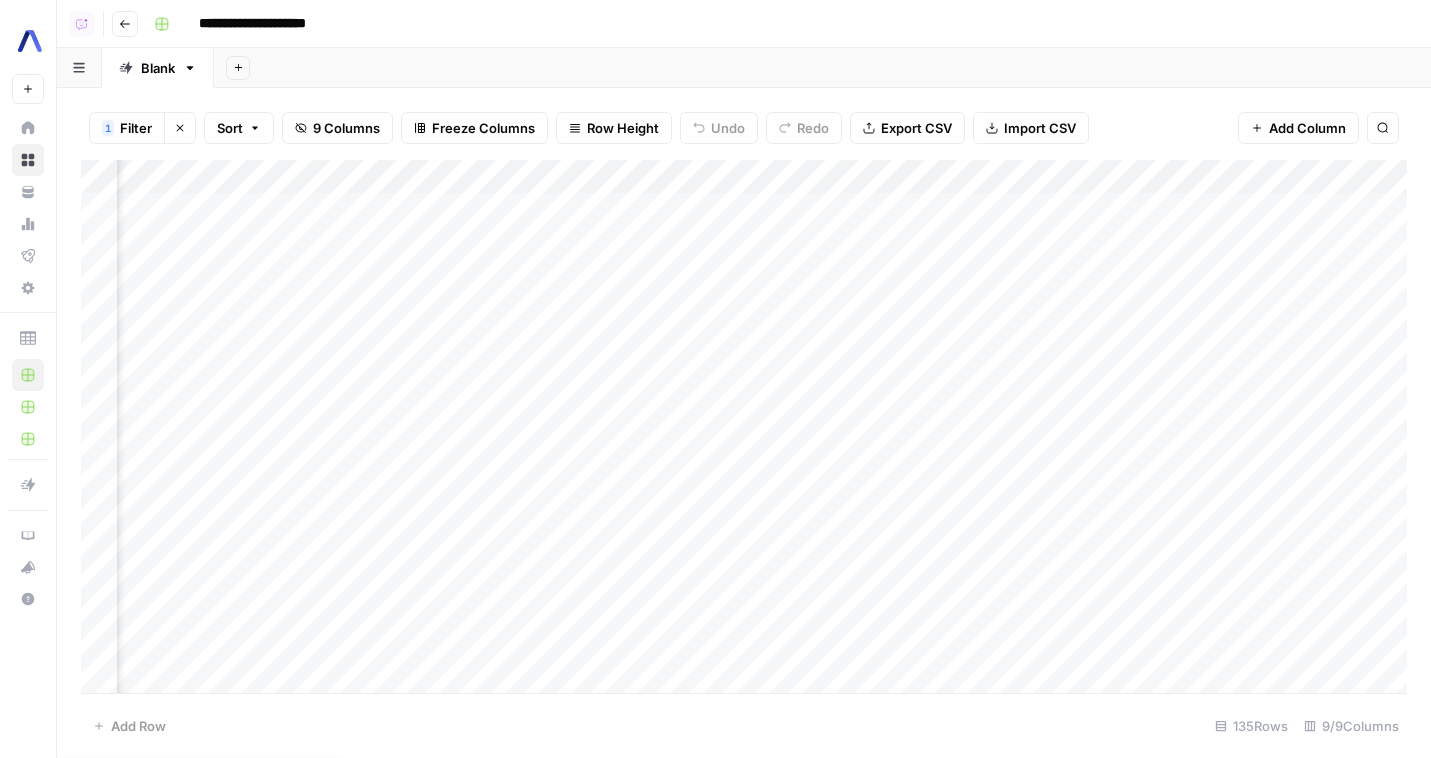 click on "Add Column" at bounding box center (744, 426) 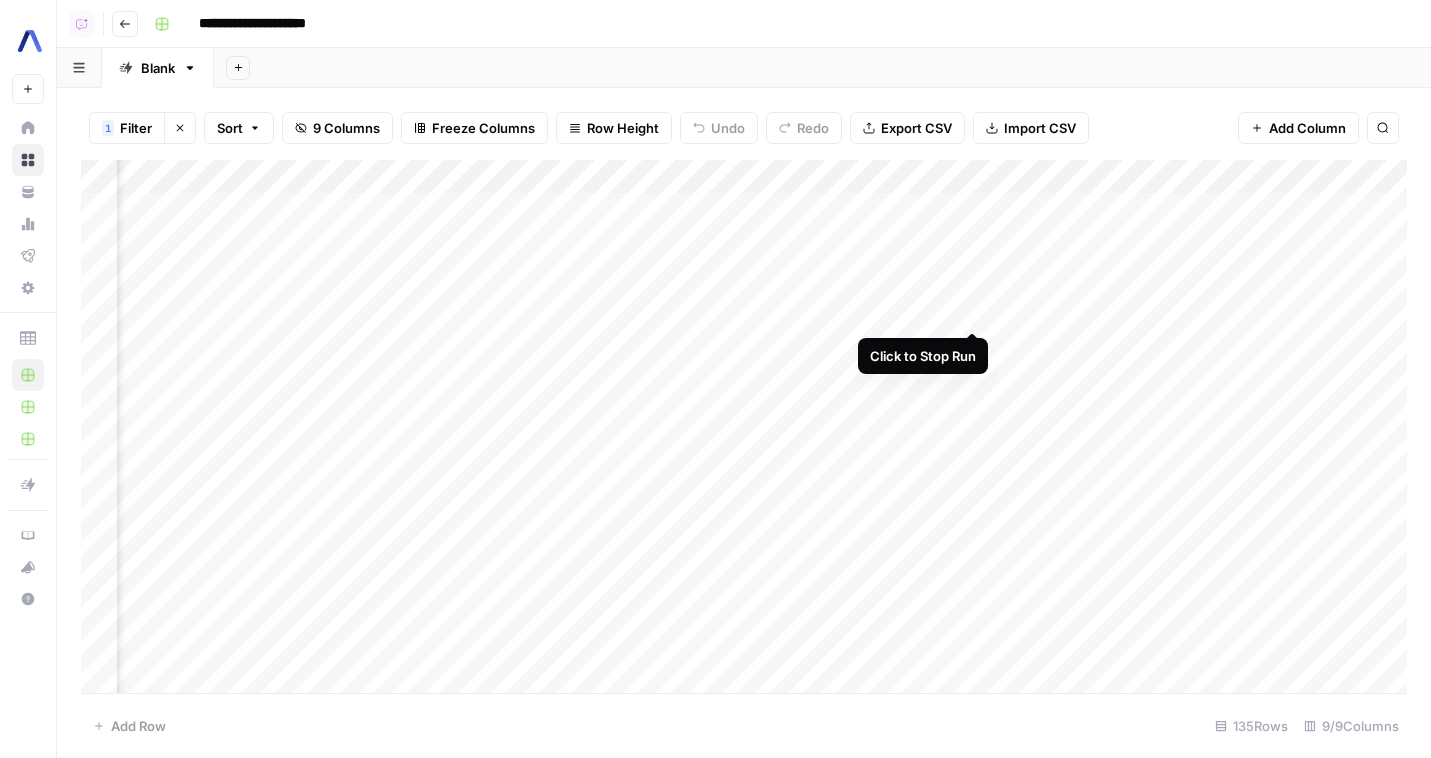 click on "Add Column" at bounding box center [744, 426] 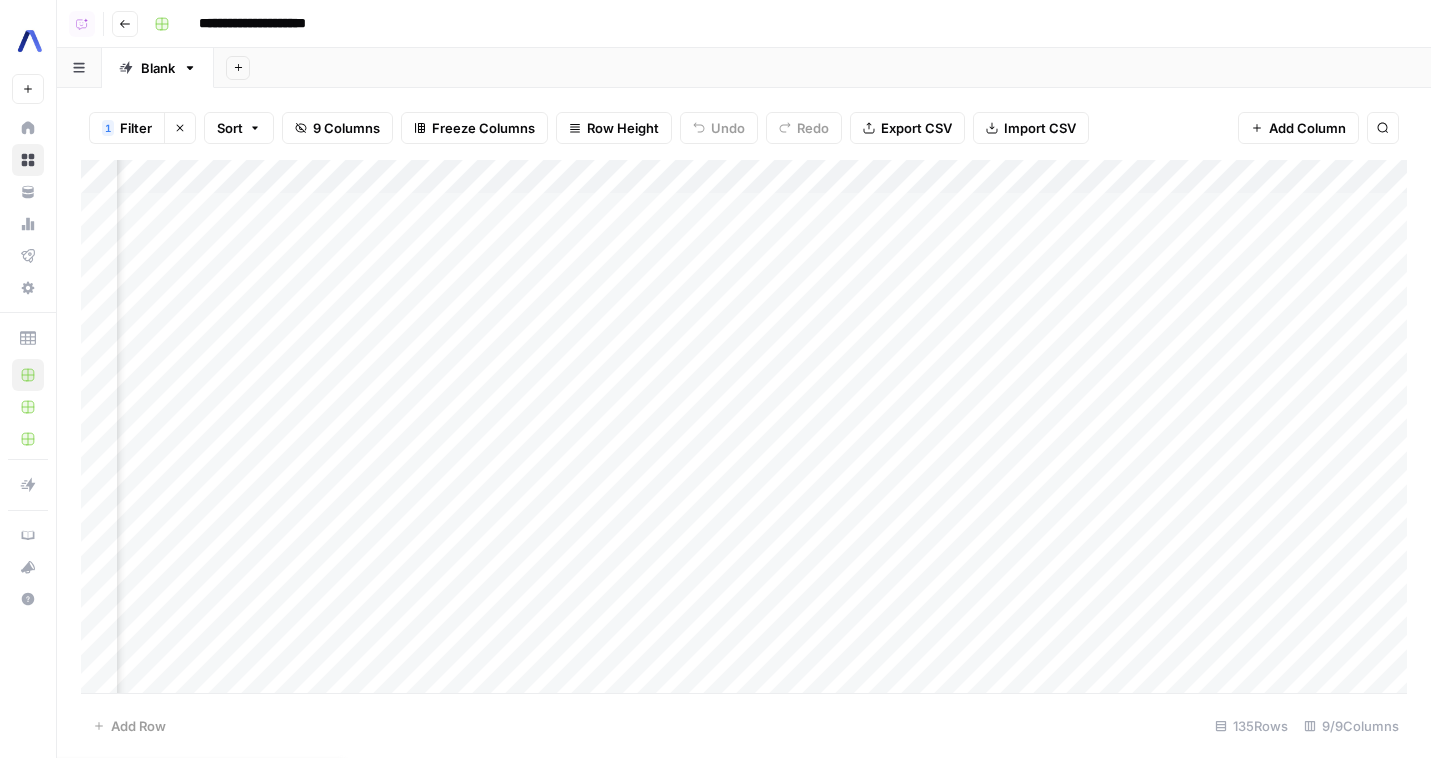 click on "Add Column" at bounding box center (744, 426) 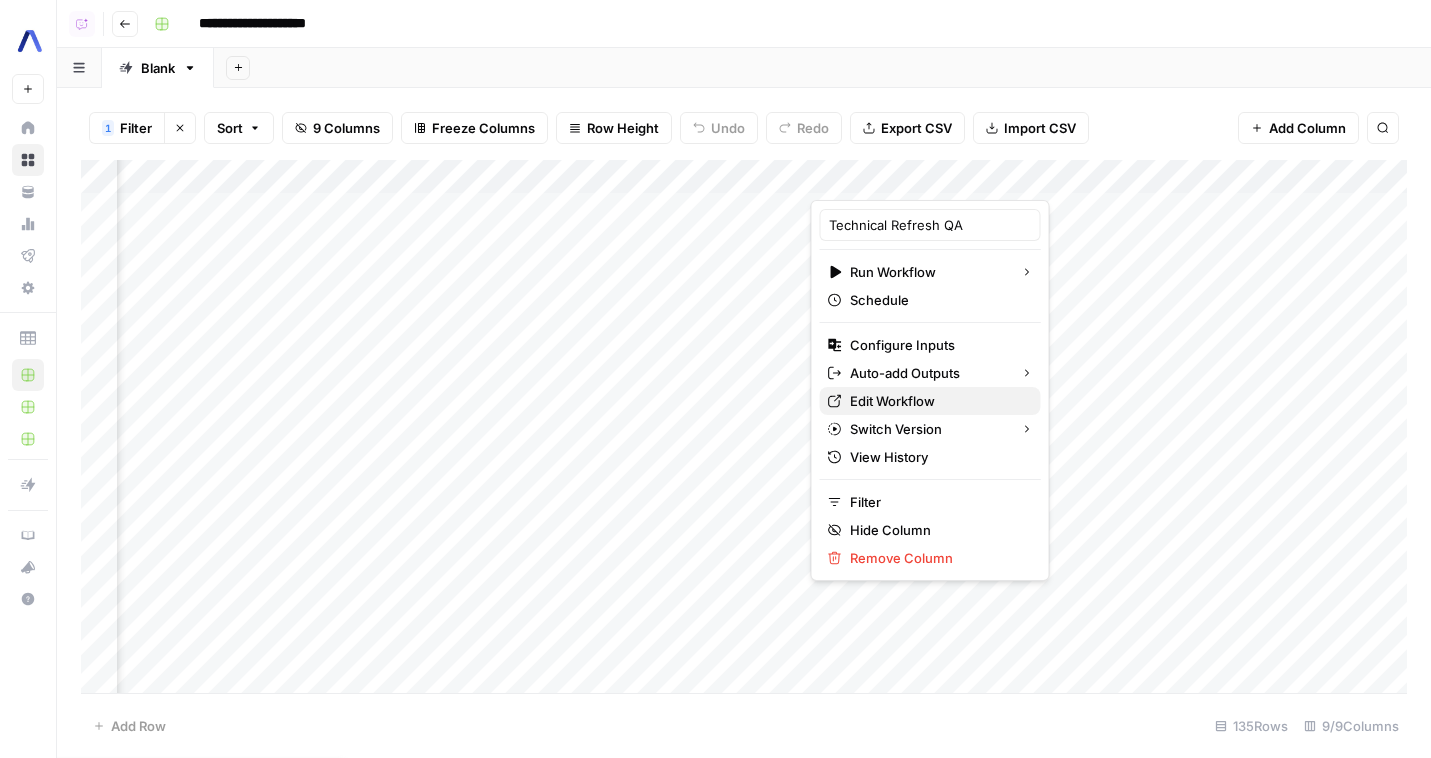 click on "Edit Workflow" at bounding box center (937, 401) 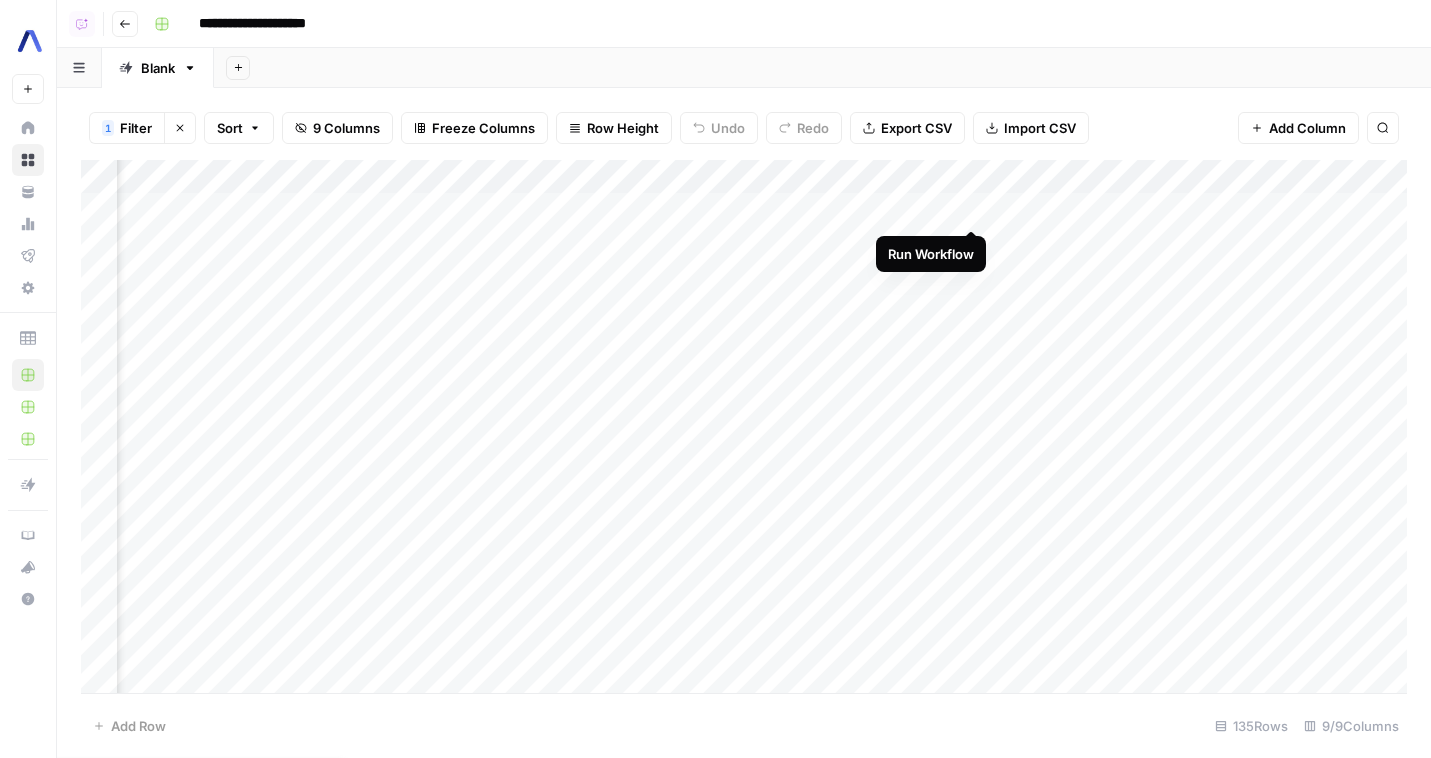 click on "Add Column" at bounding box center [744, 426] 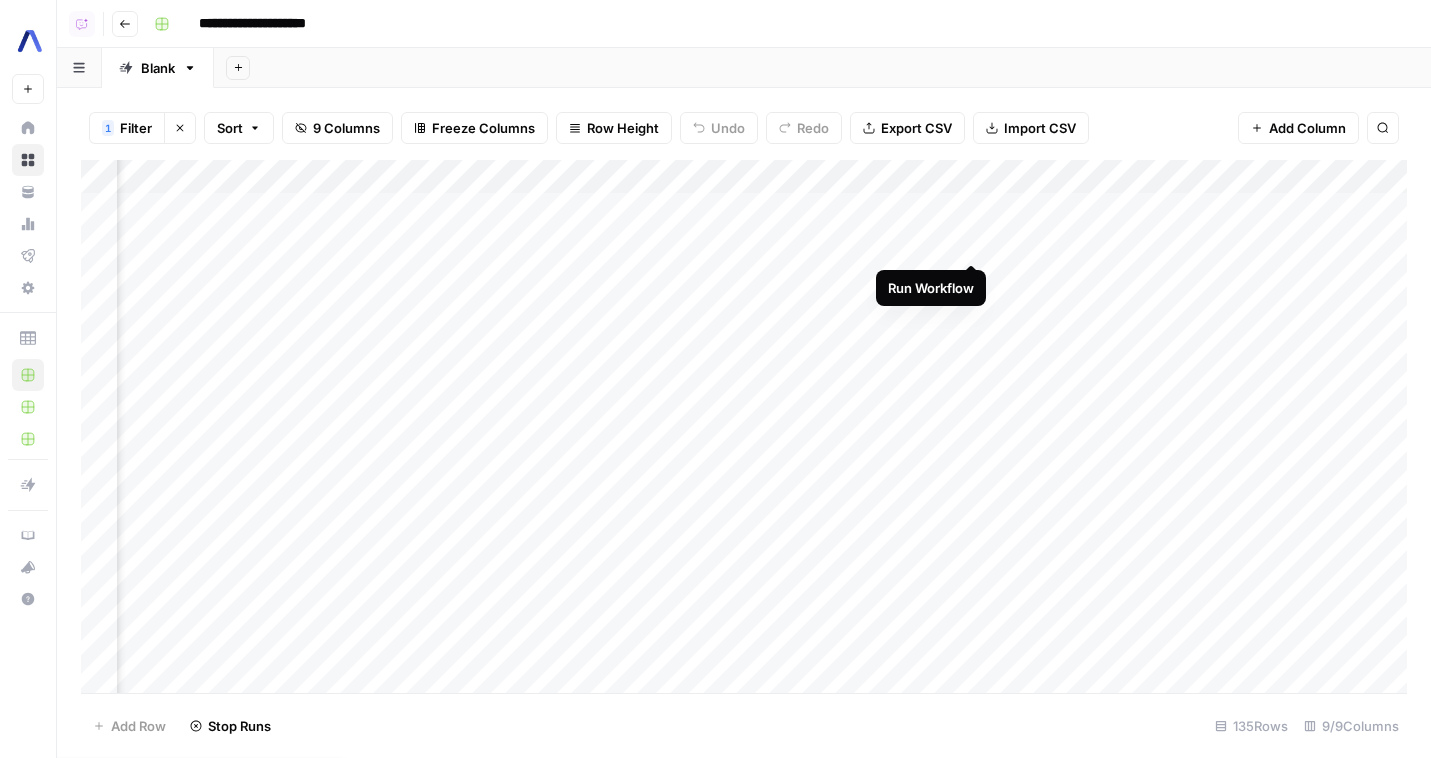click on "Add Column" at bounding box center [744, 426] 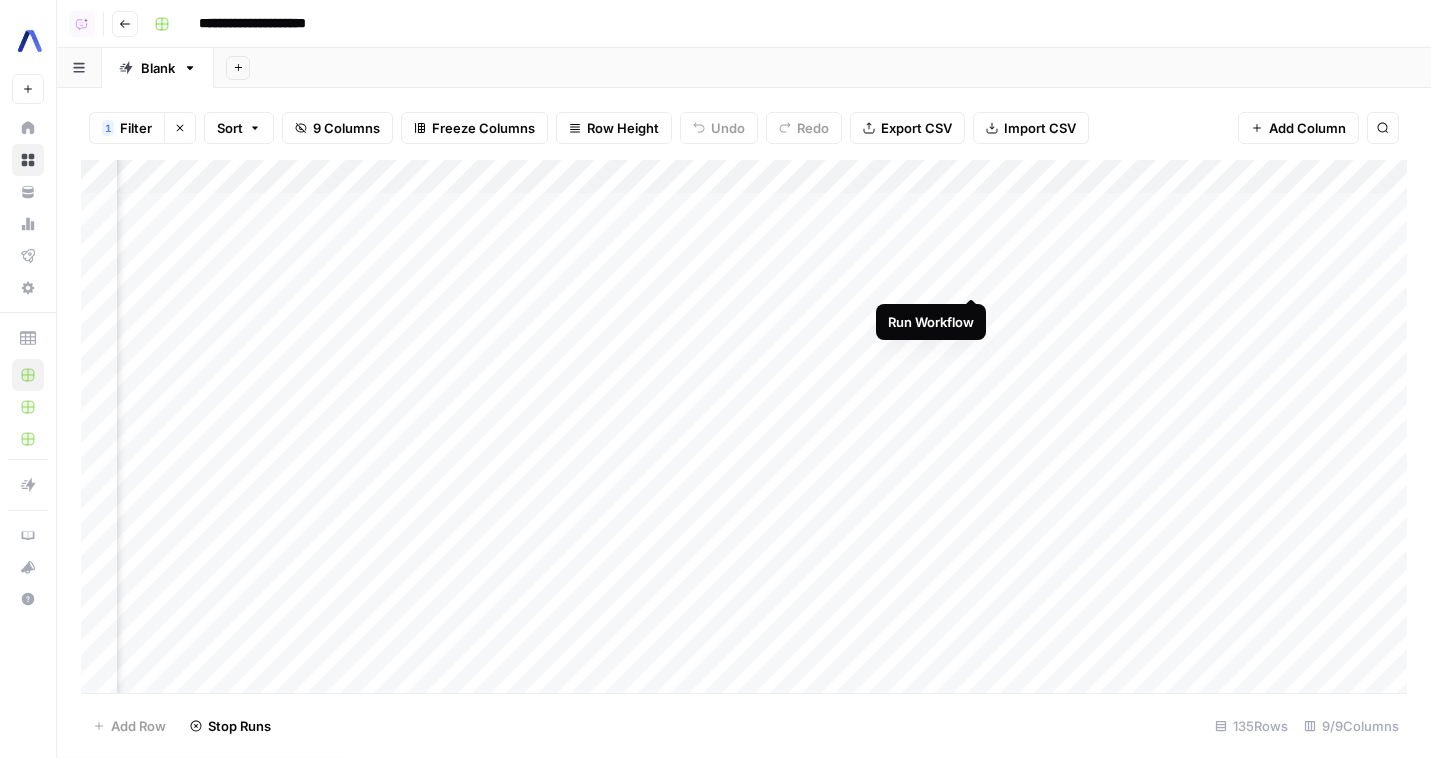 click on "Add Column" at bounding box center (744, 426) 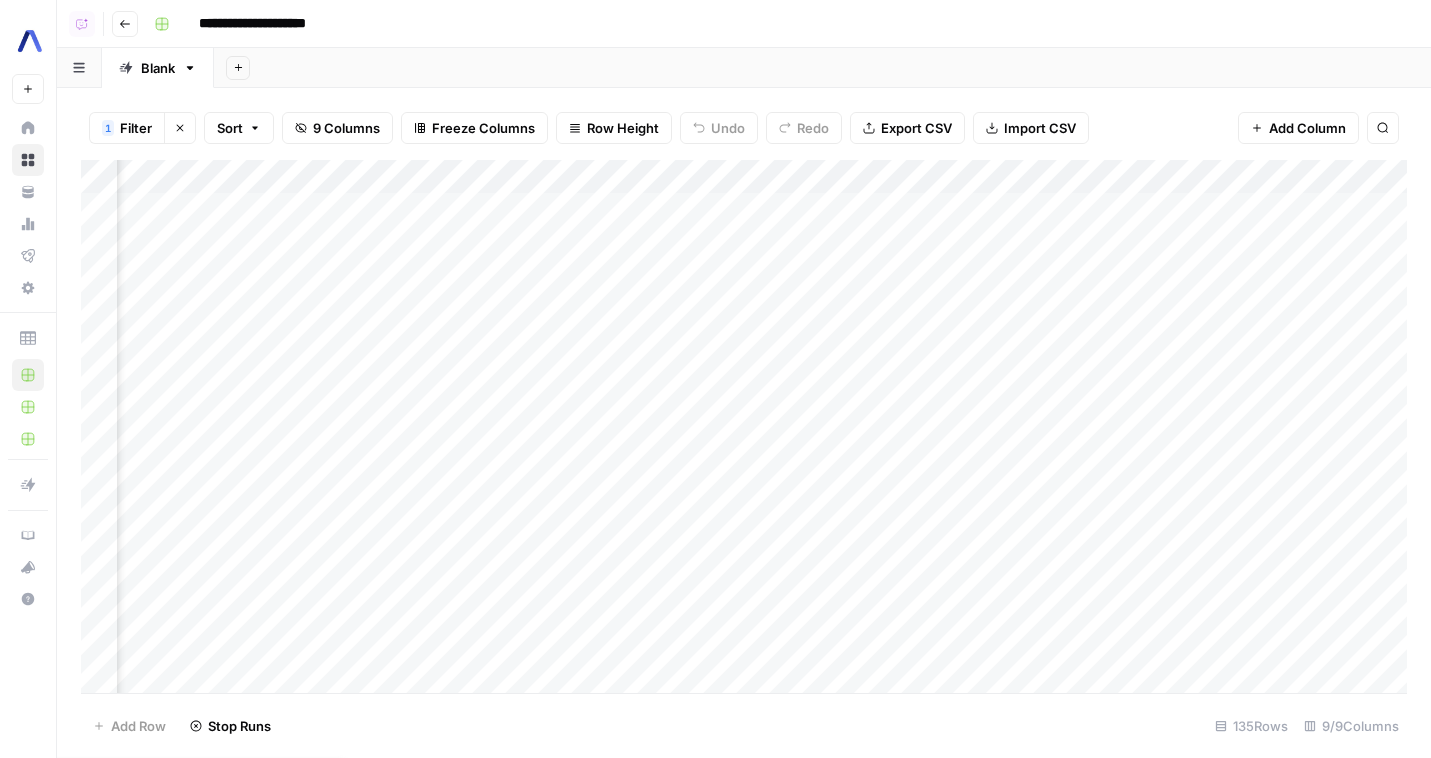click on "Add Column" at bounding box center [744, 426] 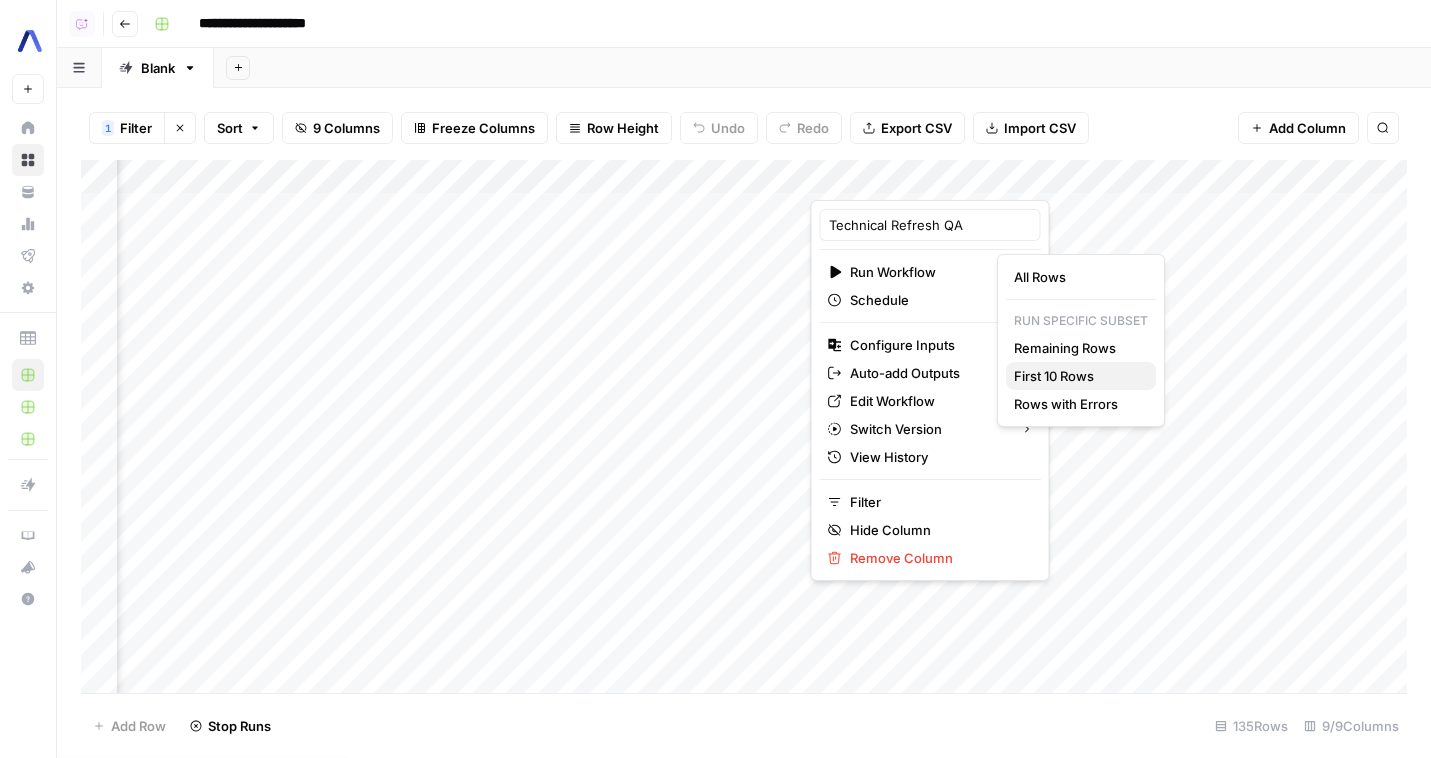 click on "First 10 Rows" at bounding box center (1077, 376) 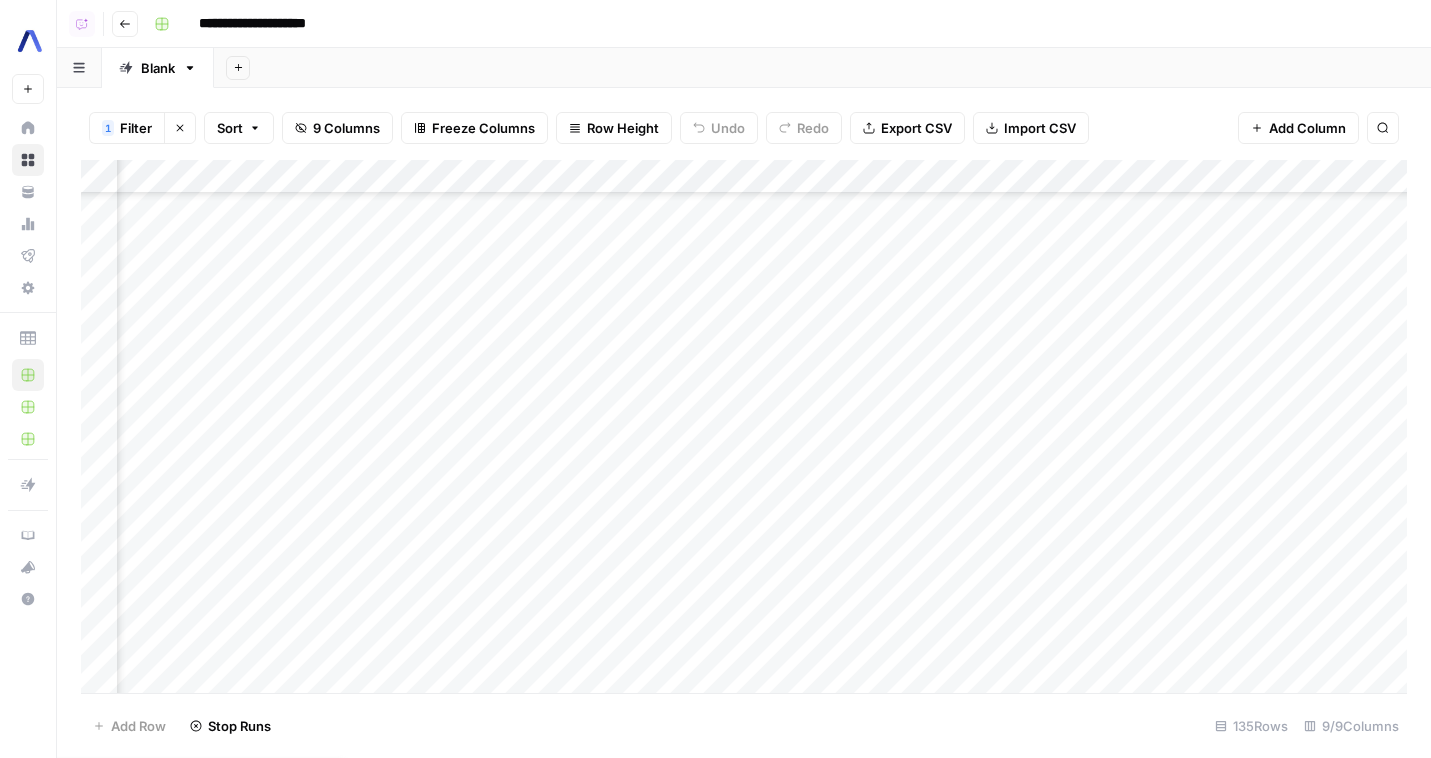 scroll, scrollTop: 145, scrollLeft: 445, axis: both 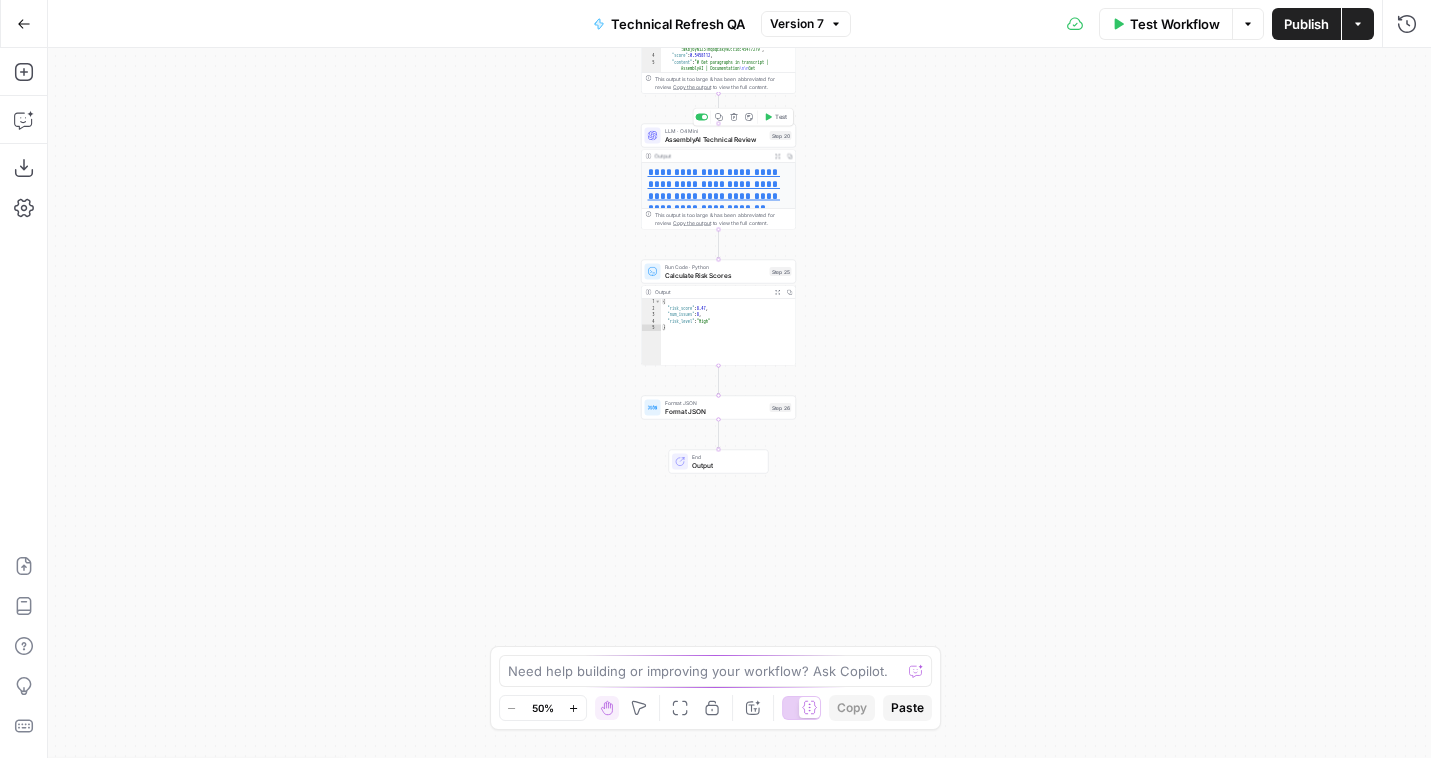 click on "AssemblyAI Technical Review" at bounding box center (715, 139) 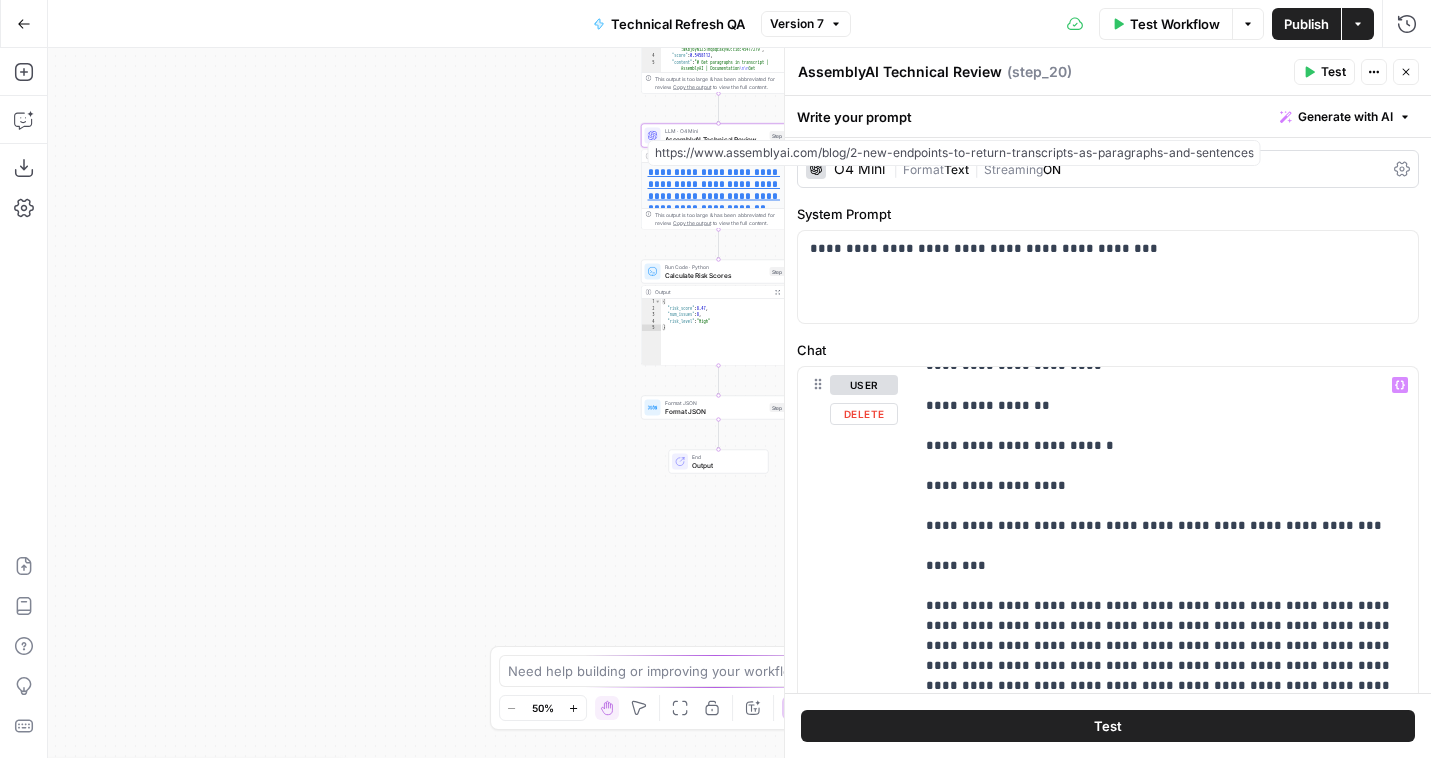 scroll, scrollTop: 1013, scrollLeft: 0, axis: vertical 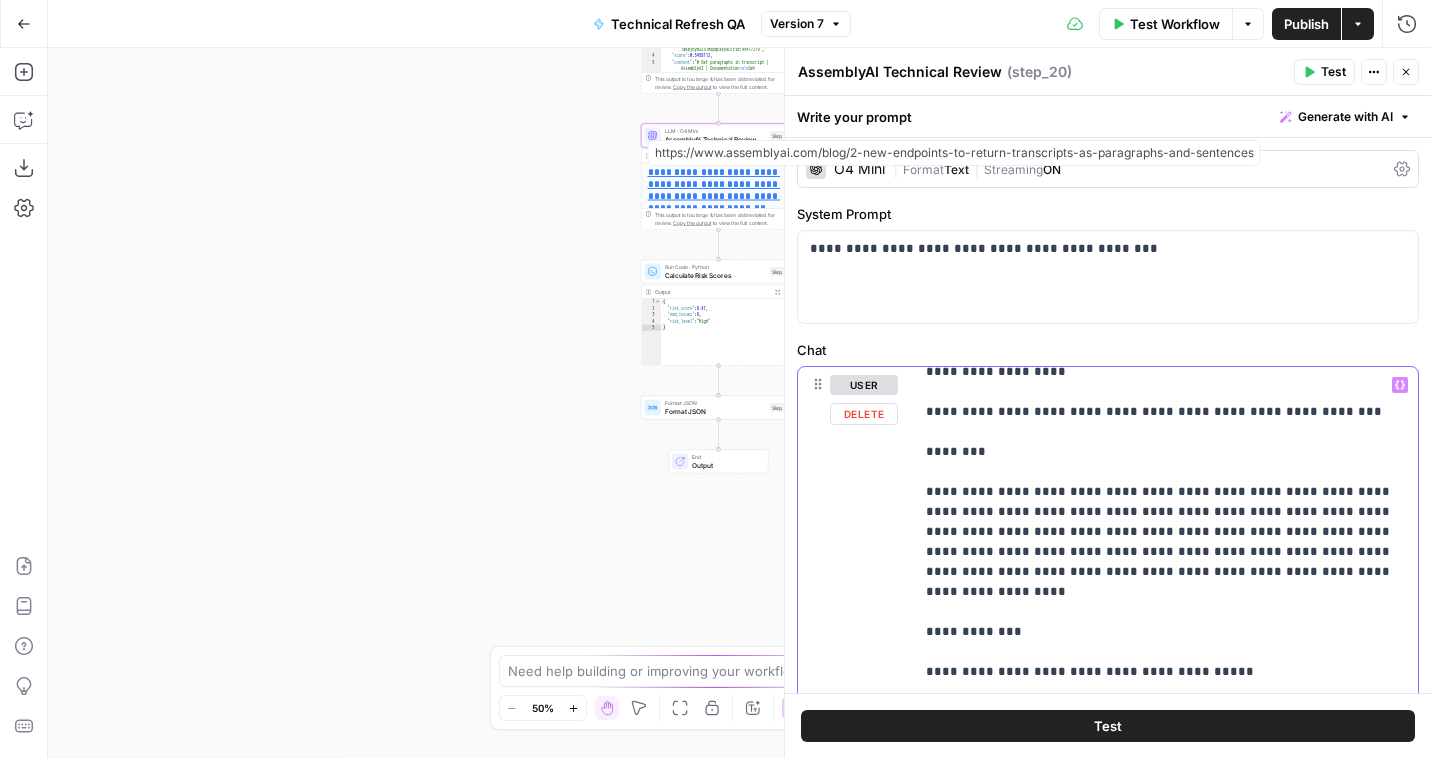 click on "**********" at bounding box center (1166, 6322) 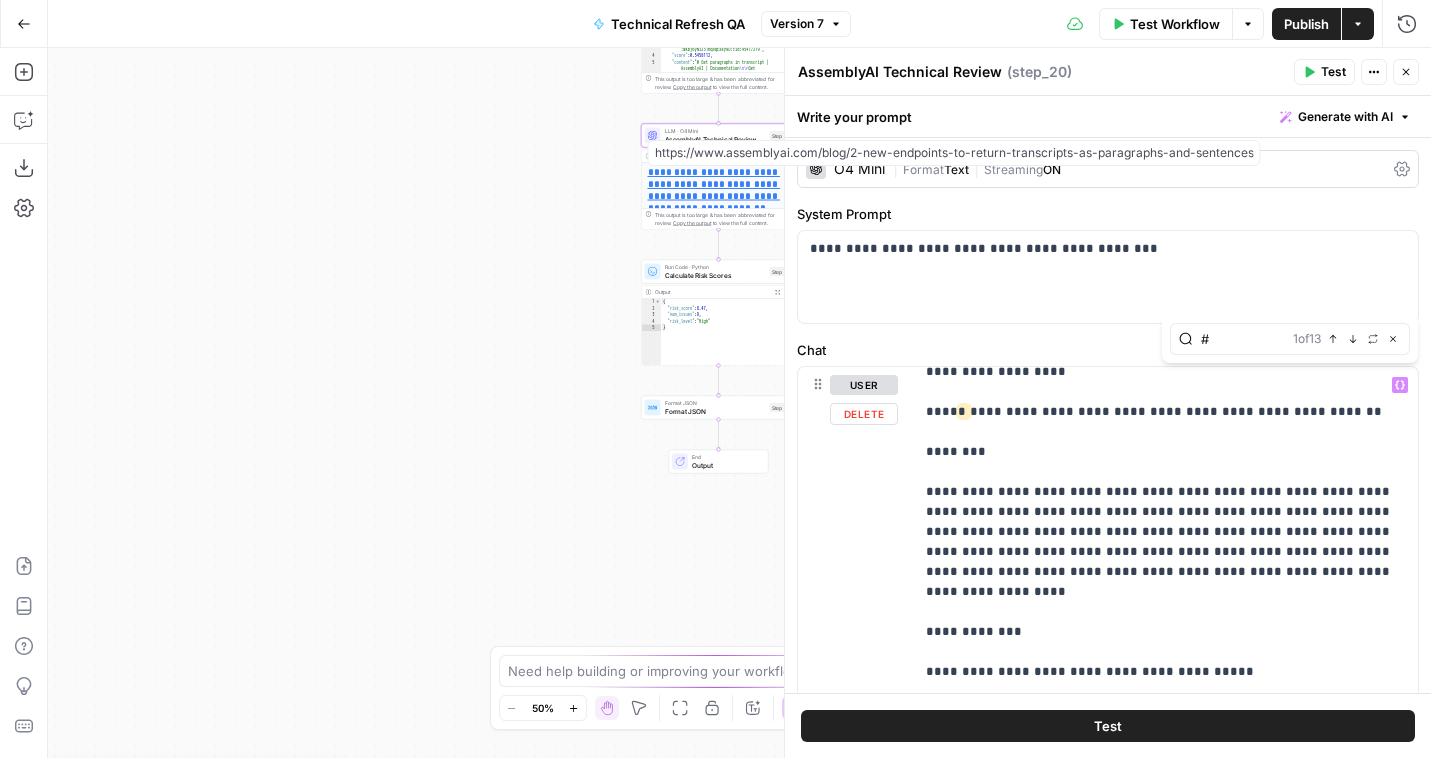 type on "#" 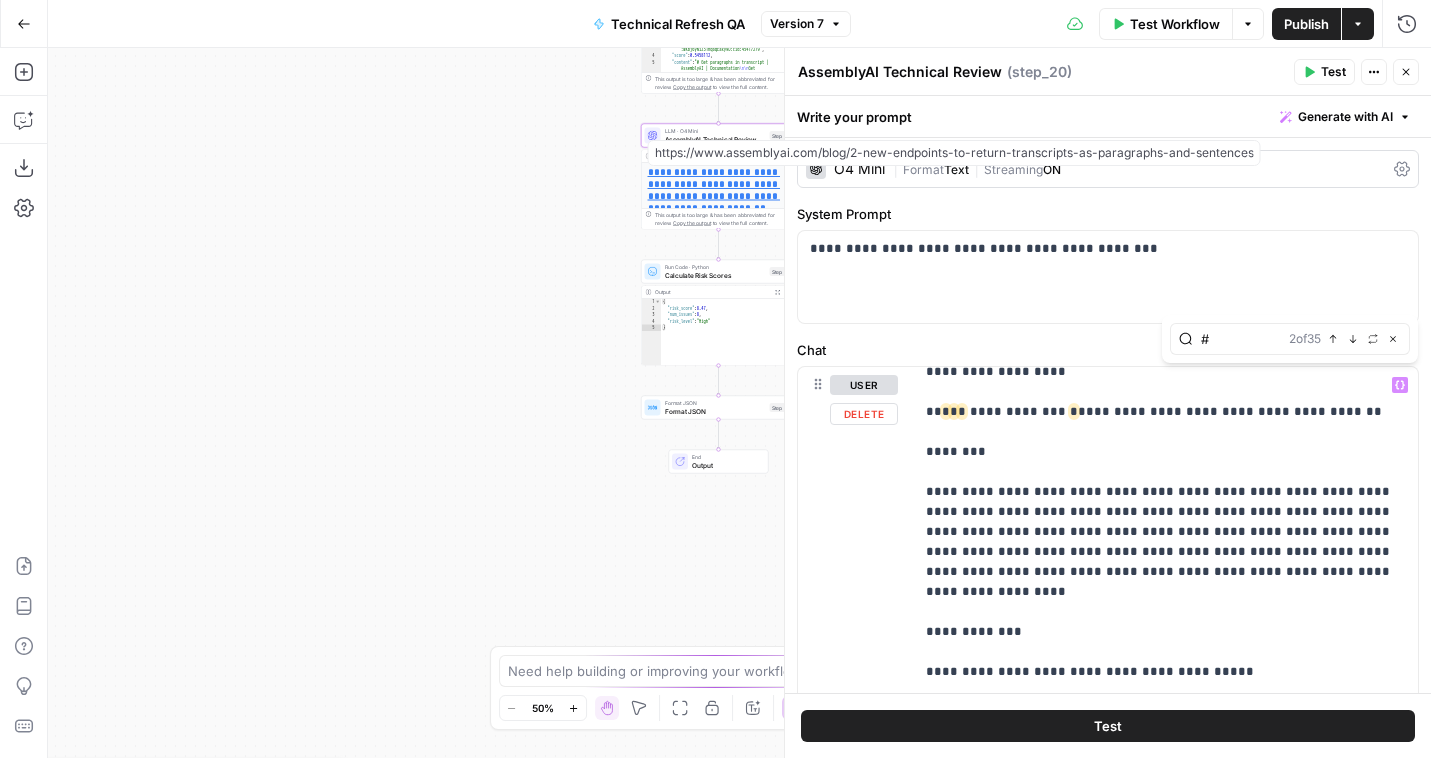 scroll, scrollTop: 172, scrollLeft: 0, axis: vertical 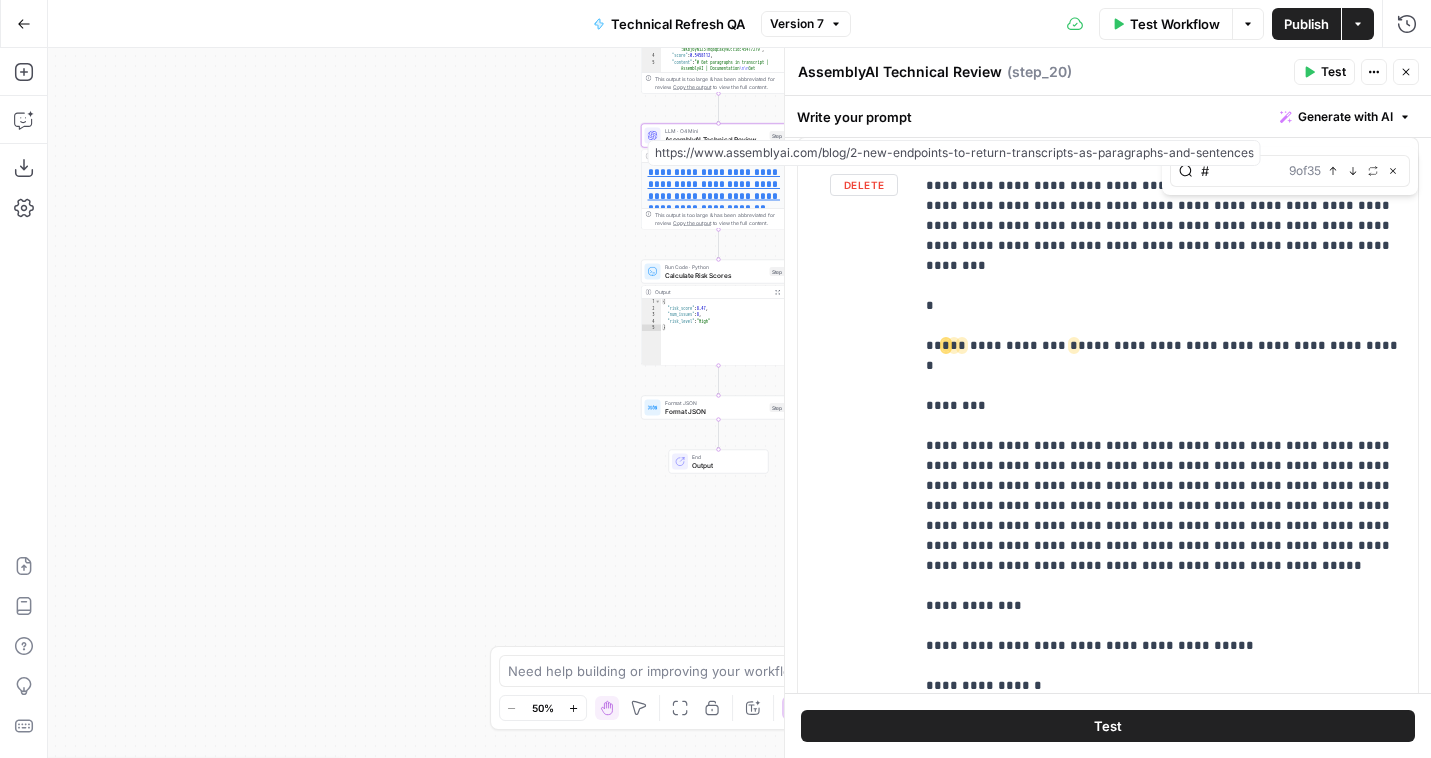 click on "9  of  35 Previous match Next Match Replace Close" at bounding box center (1345, 171) 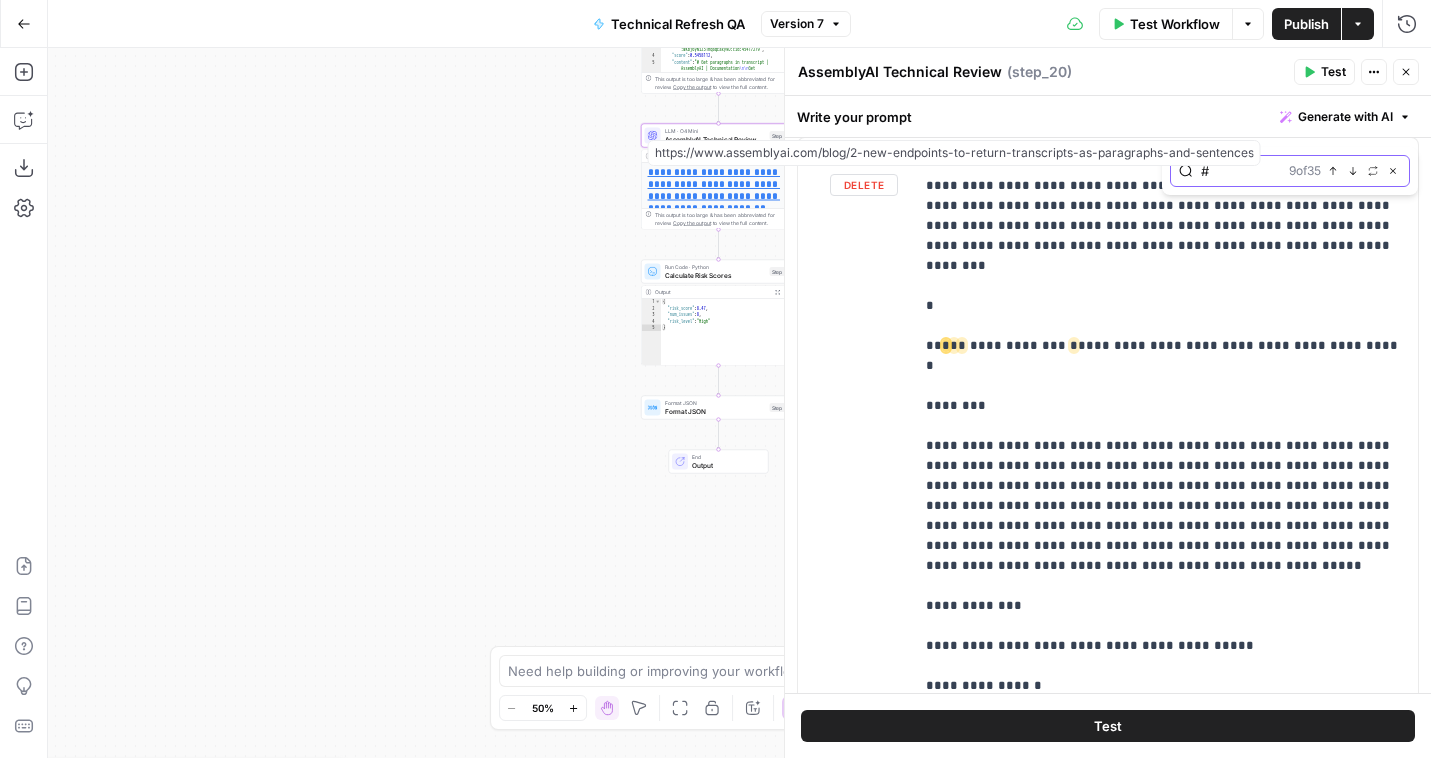 click 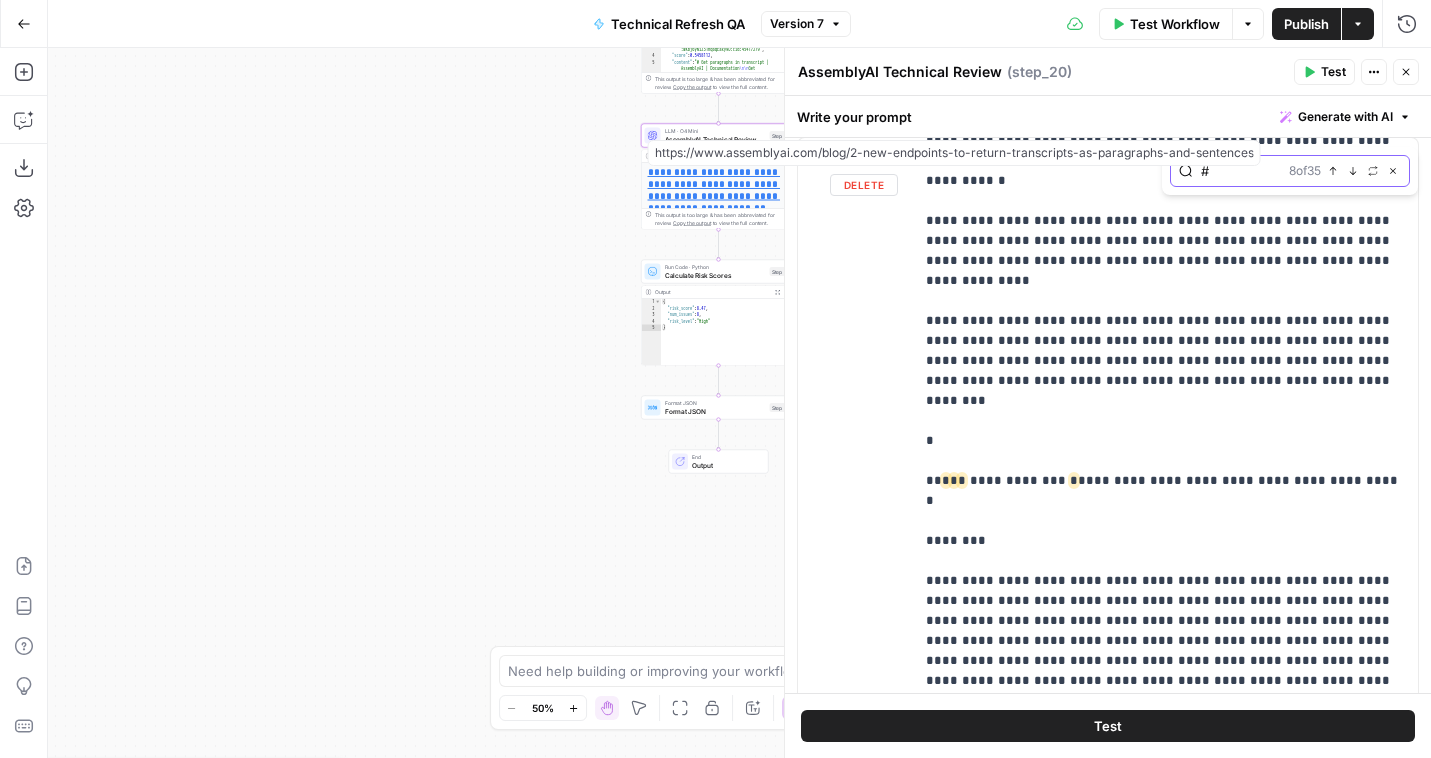 click 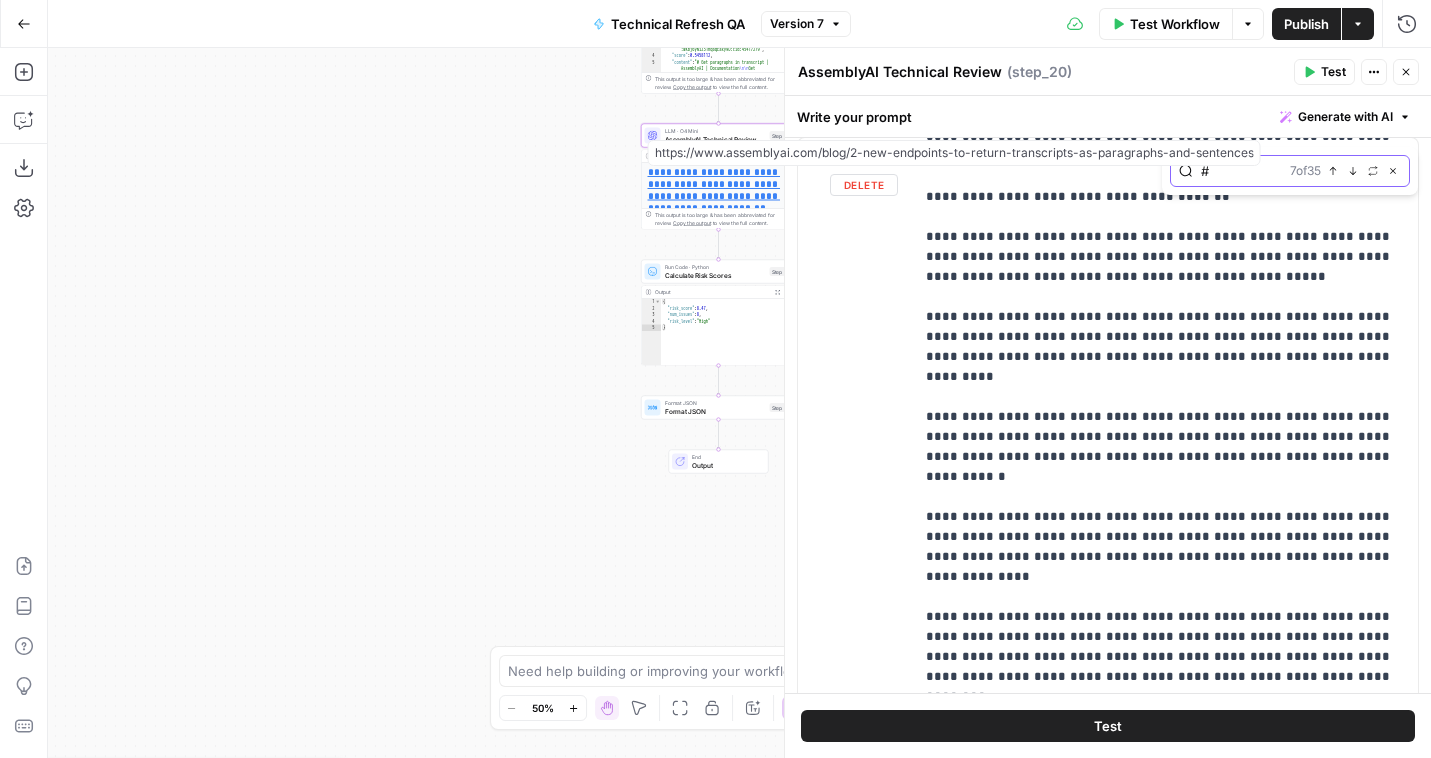 click 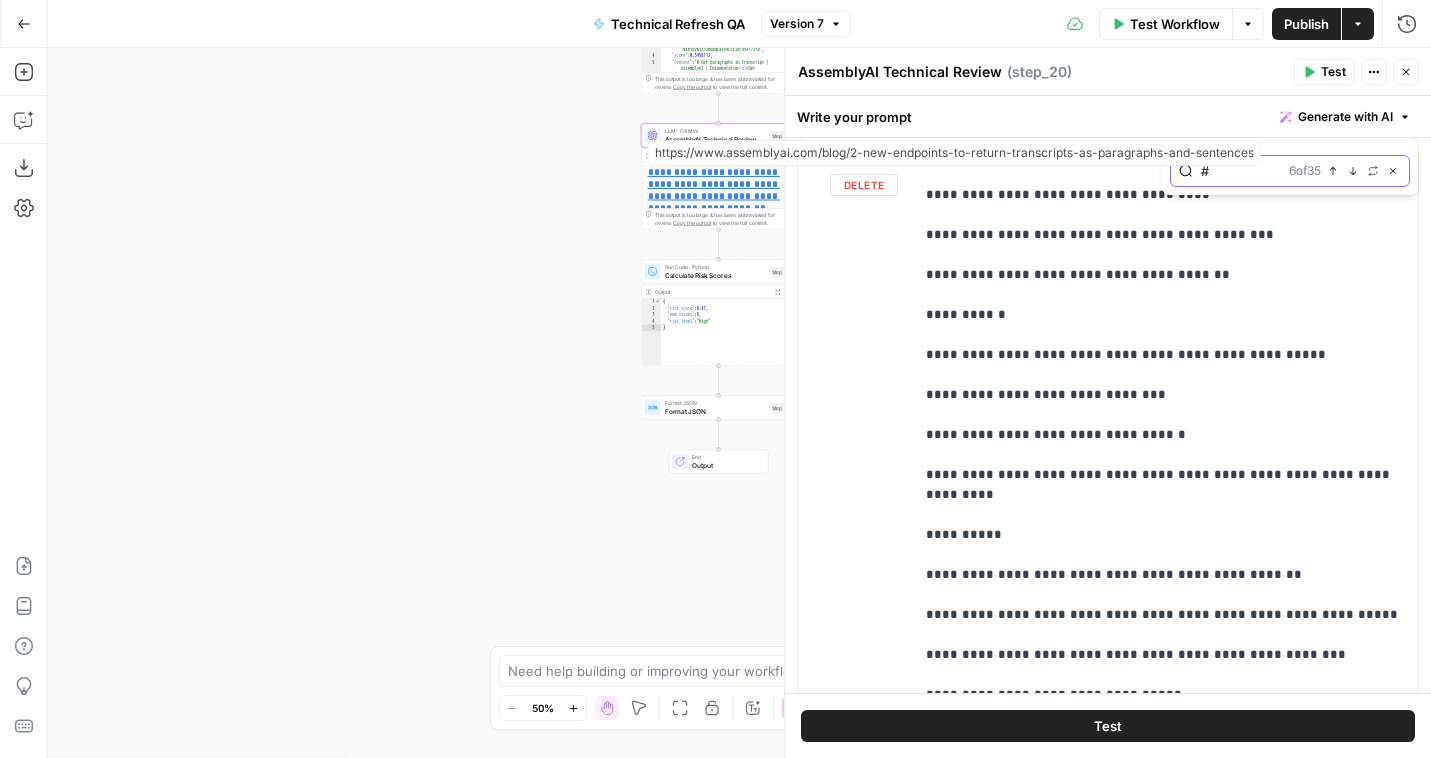 click 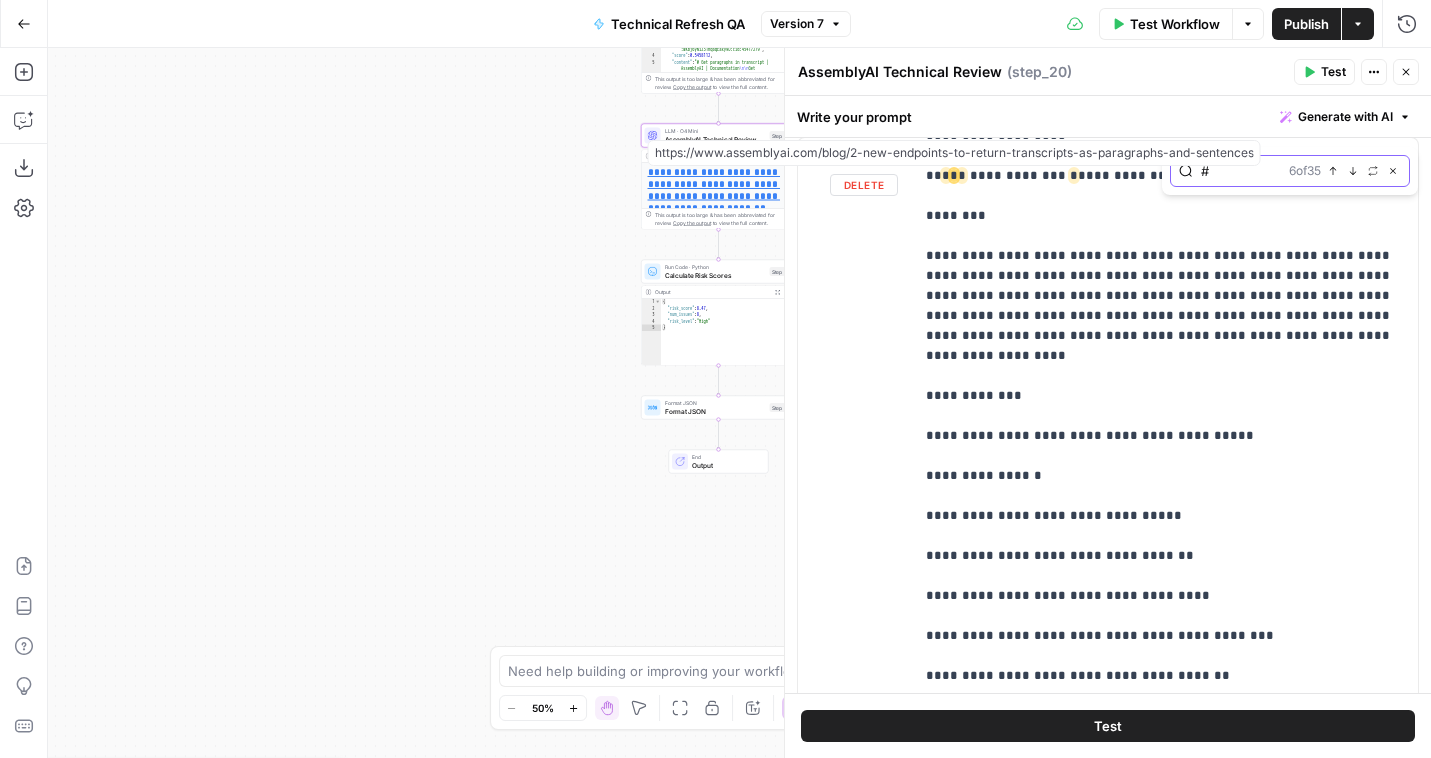 click 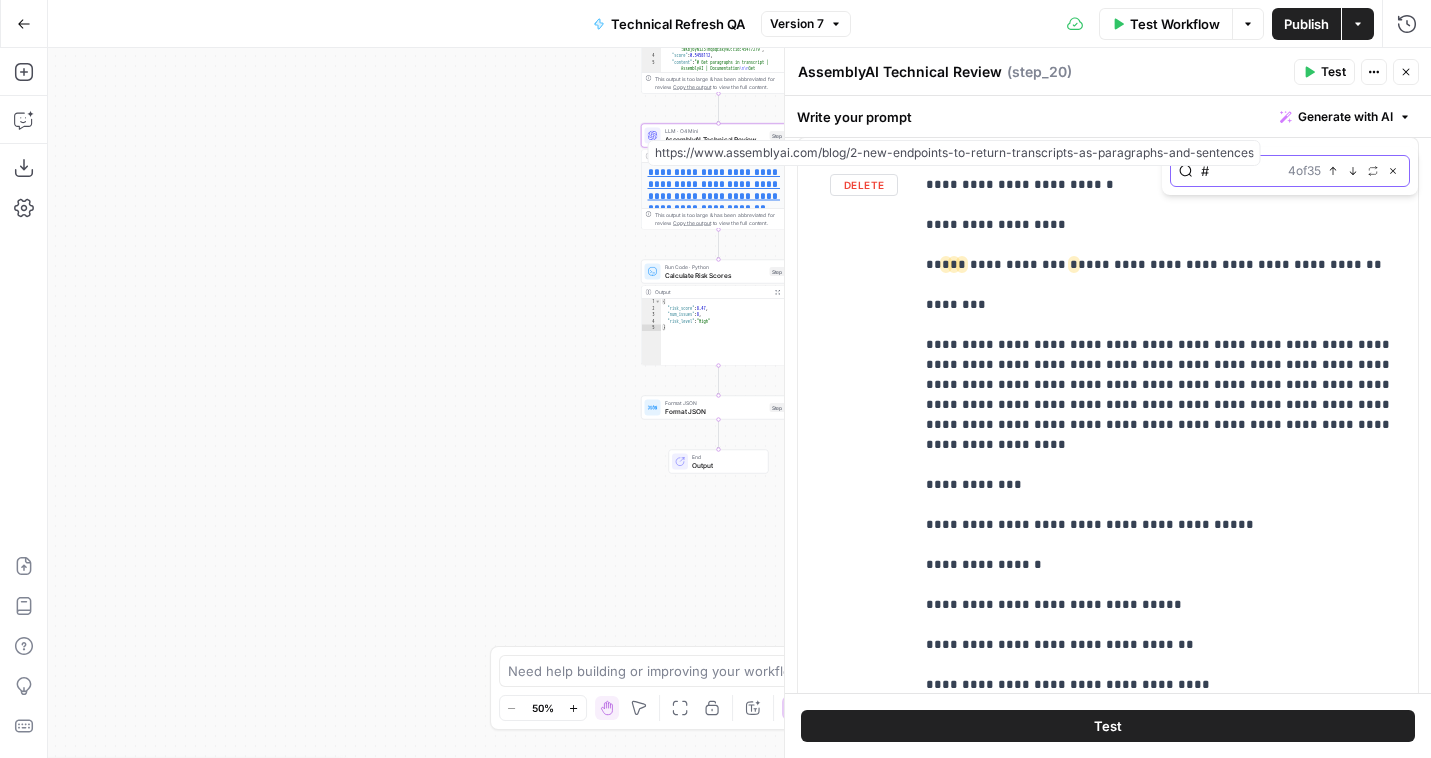 click 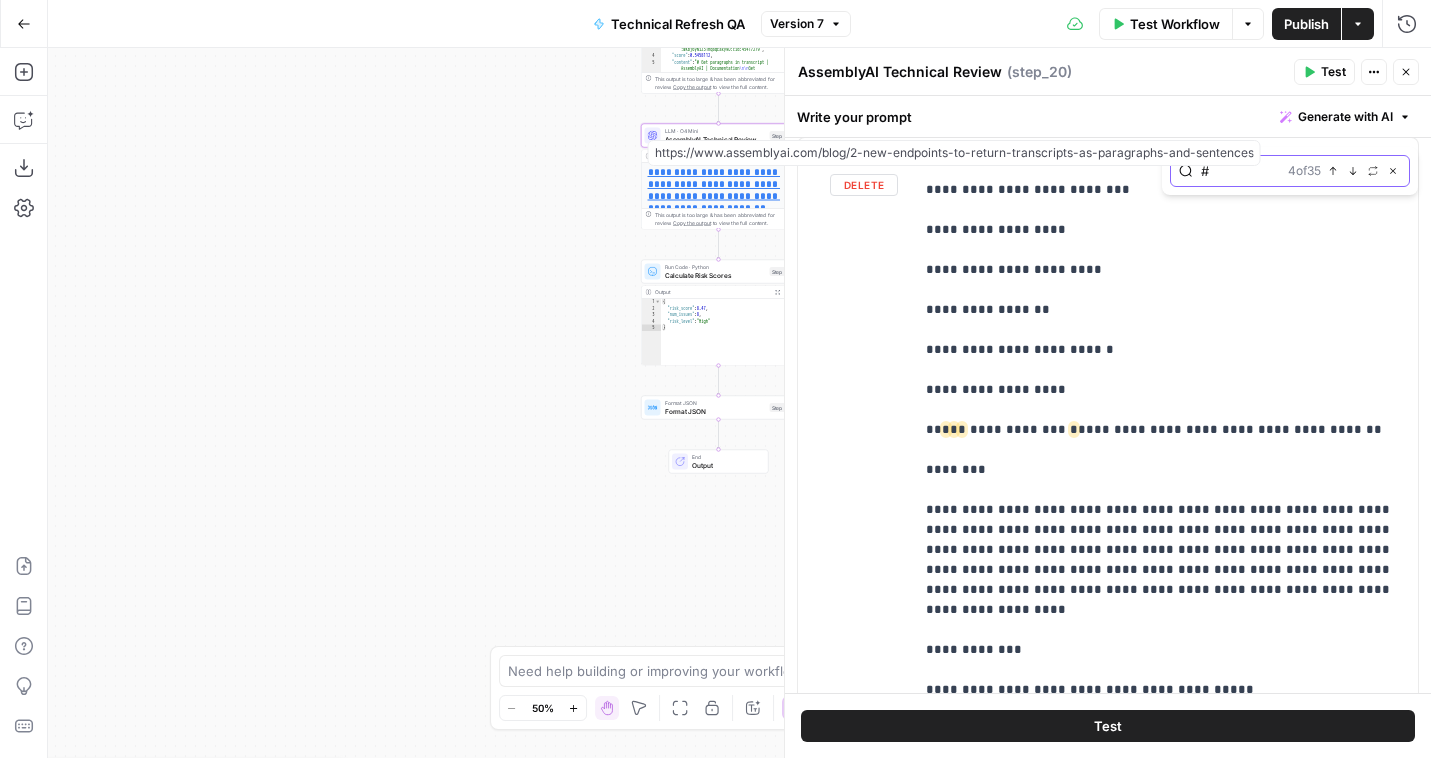 click 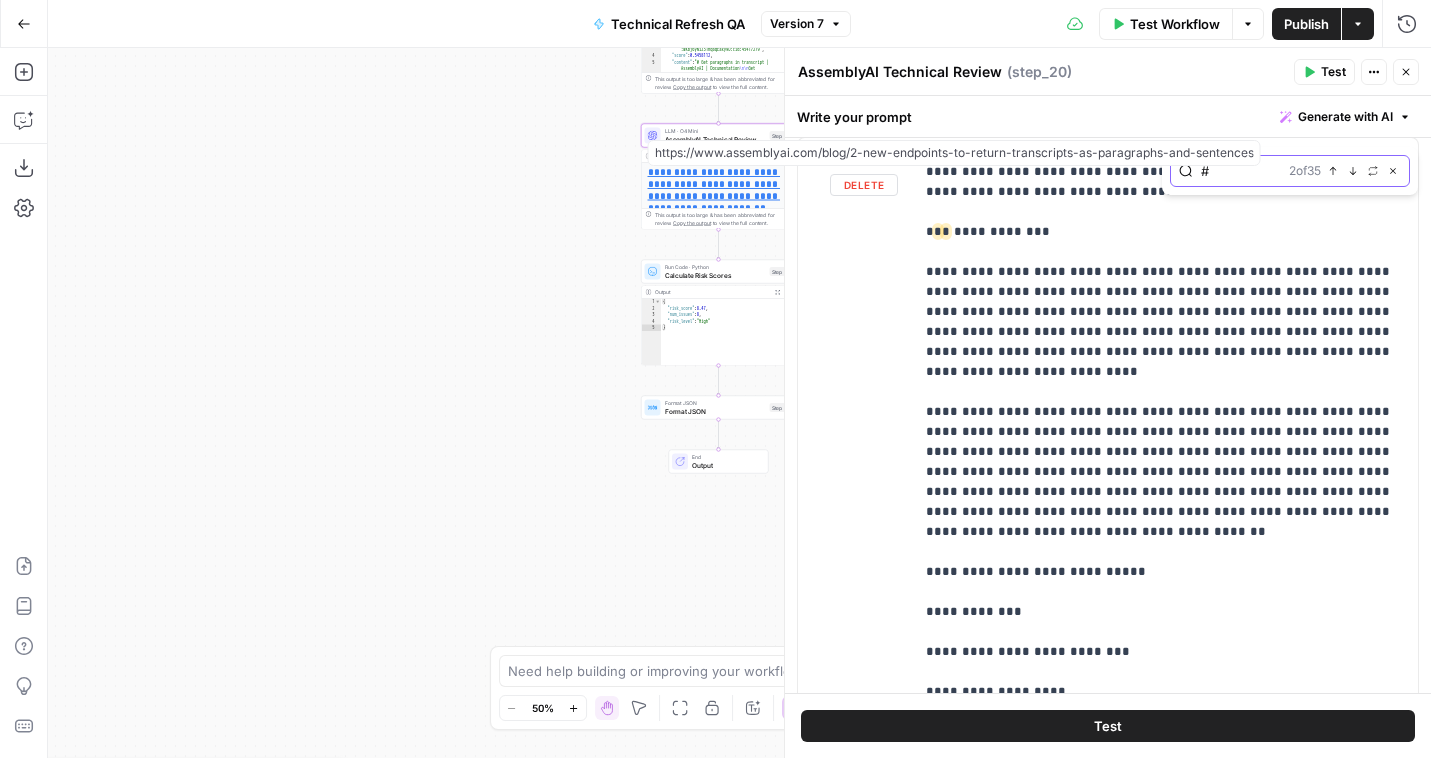 click 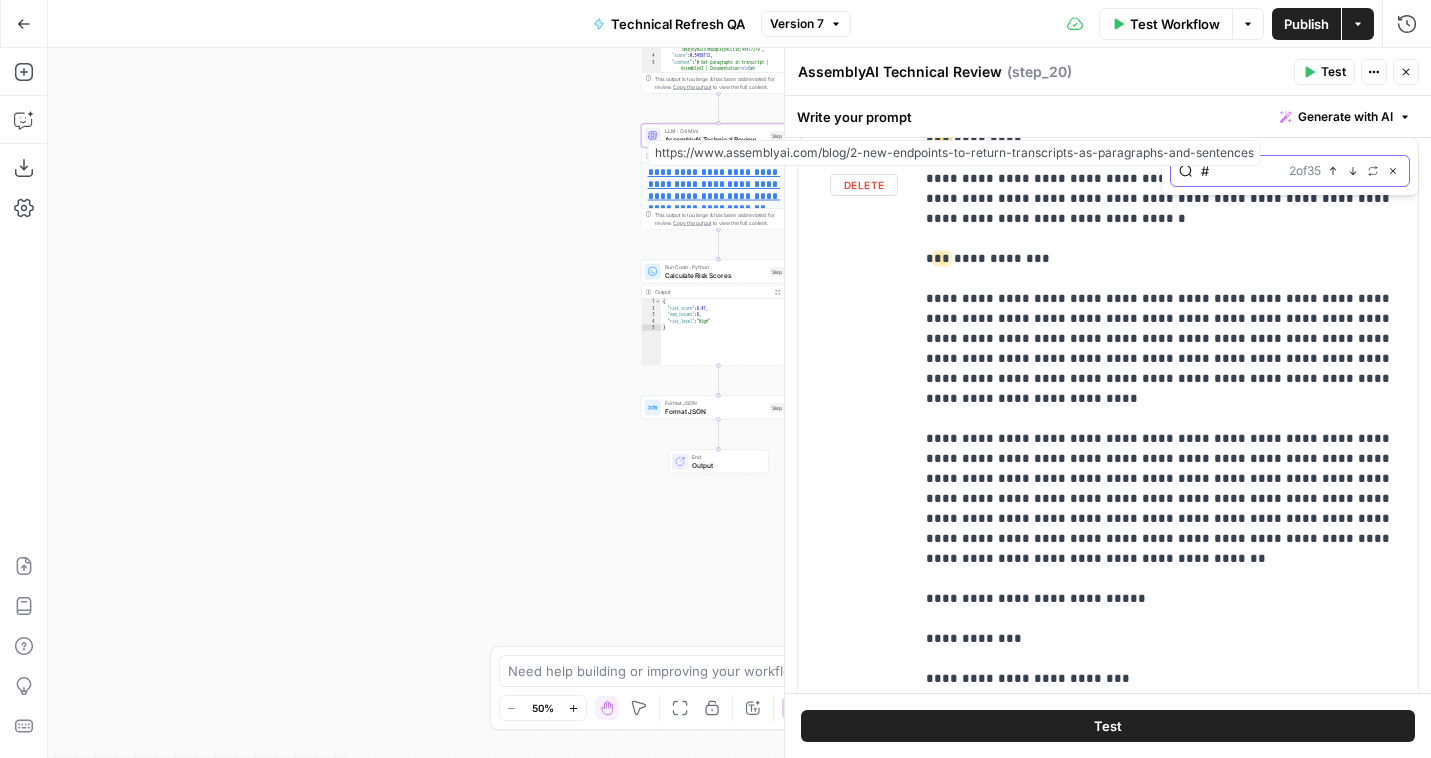 scroll, scrollTop: 250, scrollLeft: 0, axis: vertical 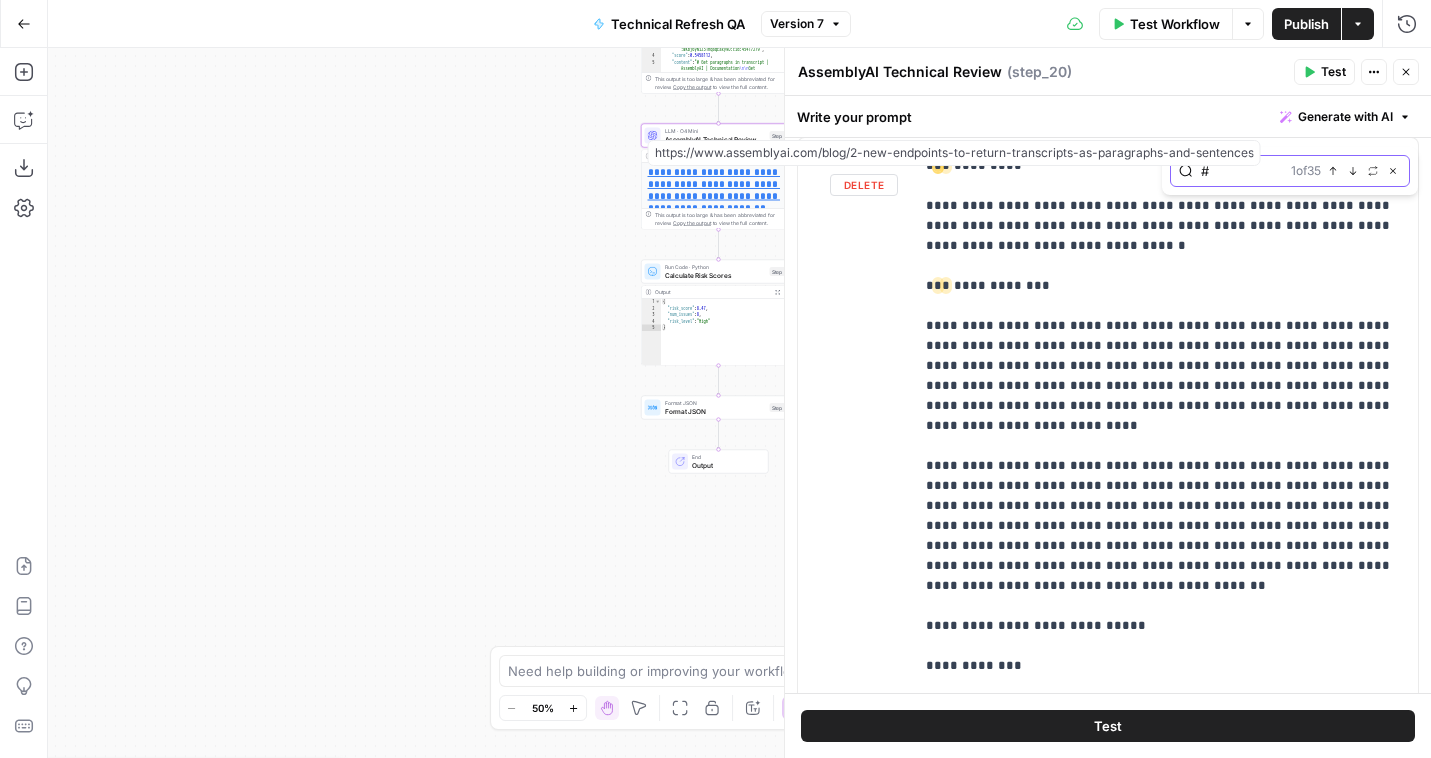 click 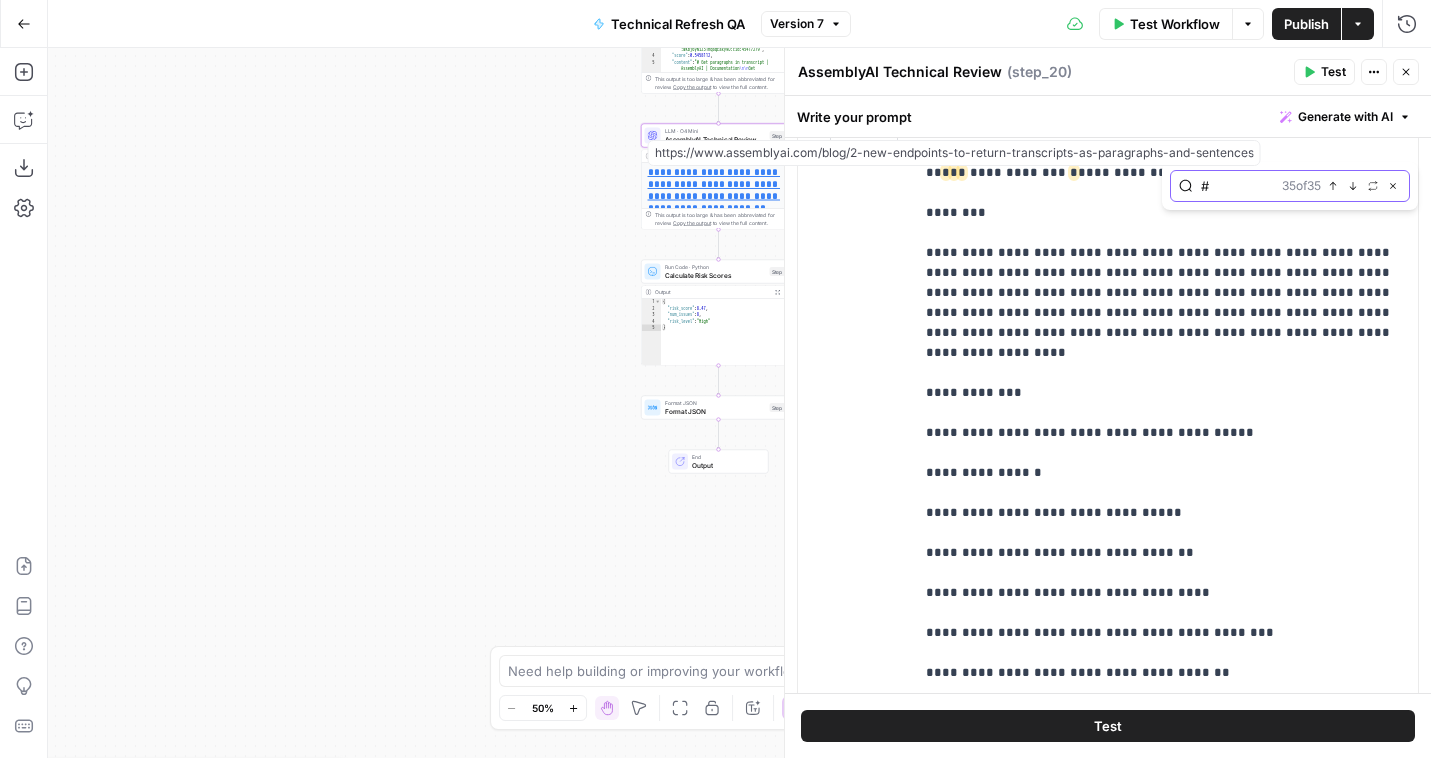 scroll, scrollTop: 426, scrollLeft: 0, axis: vertical 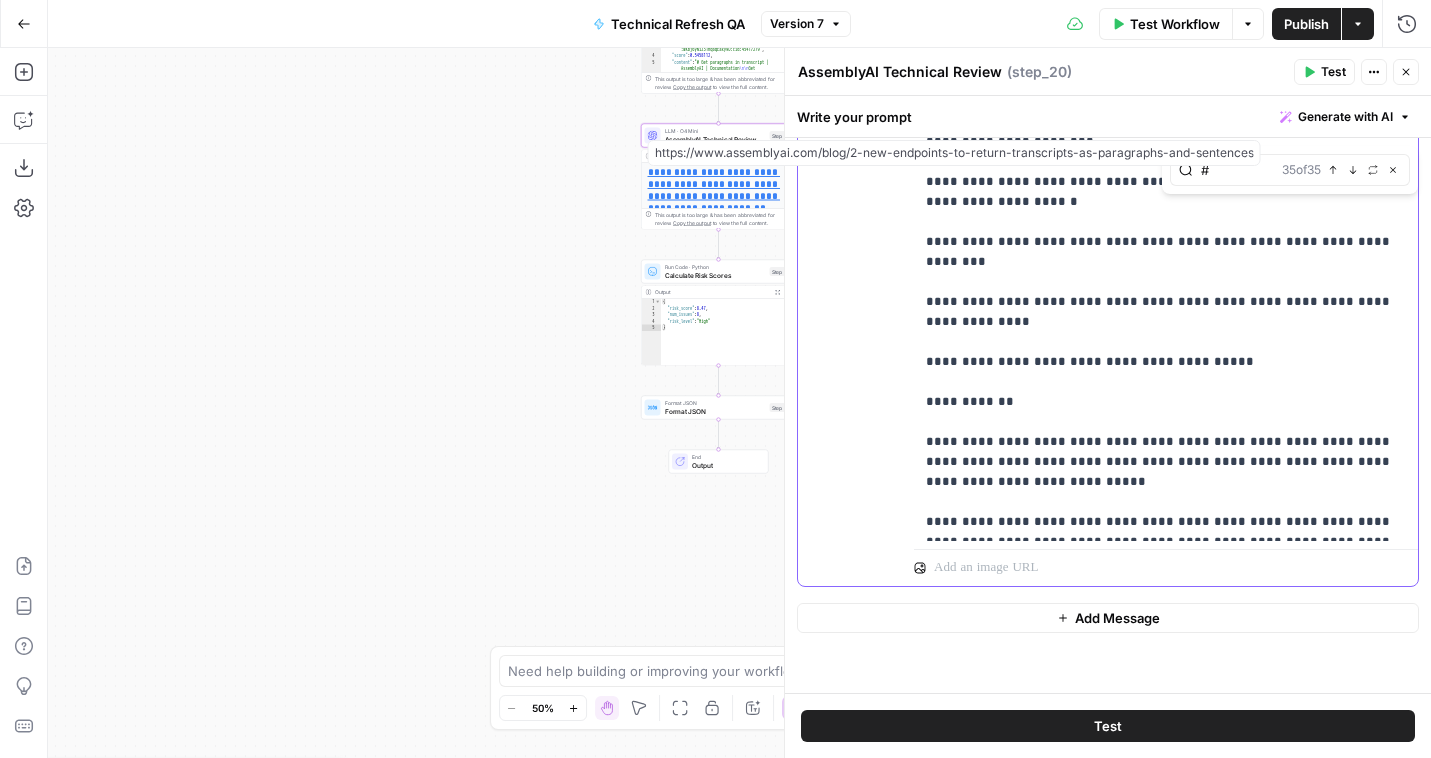 click on "**********" at bounding box center [1166, -4808] 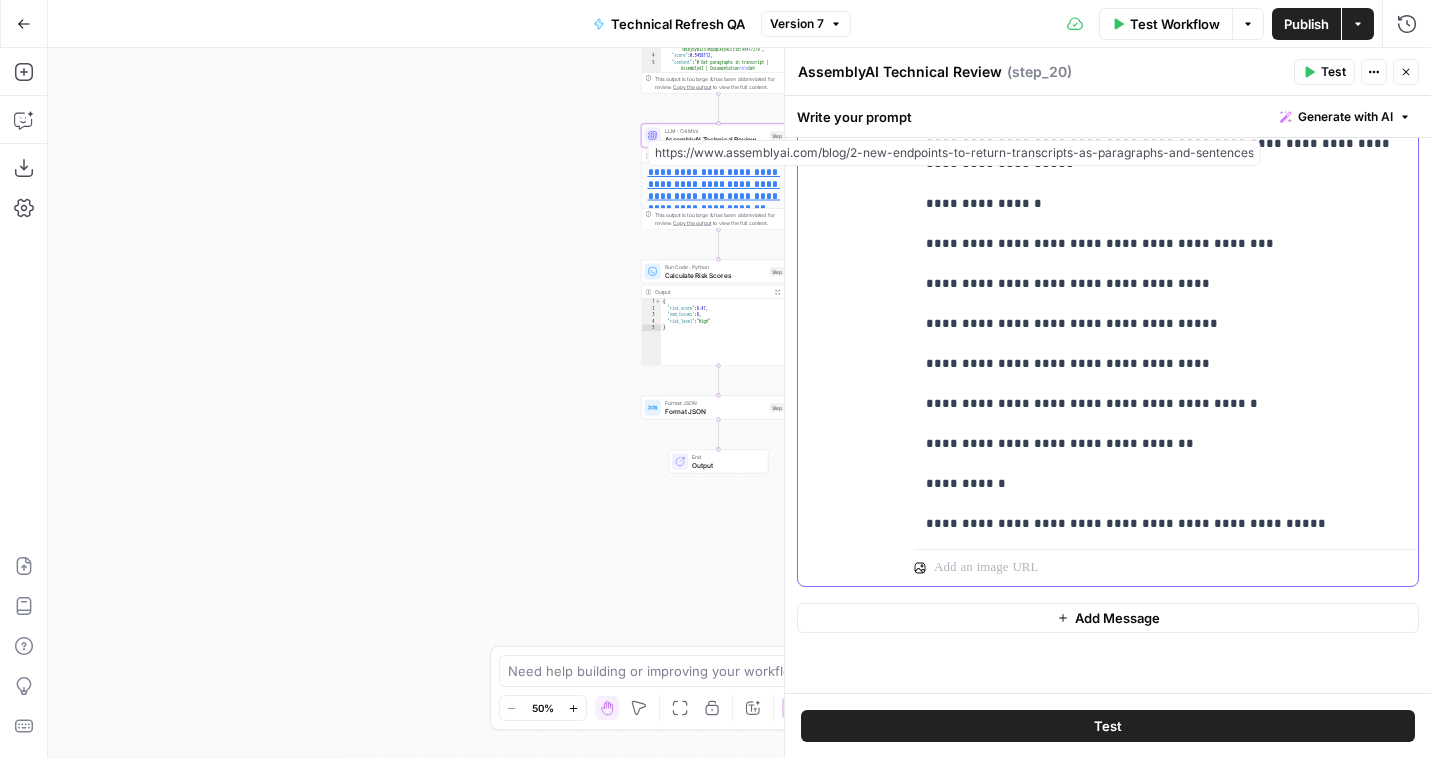 scroll, scrollTop: 5010, scrollLeft: 0, axis: vertical 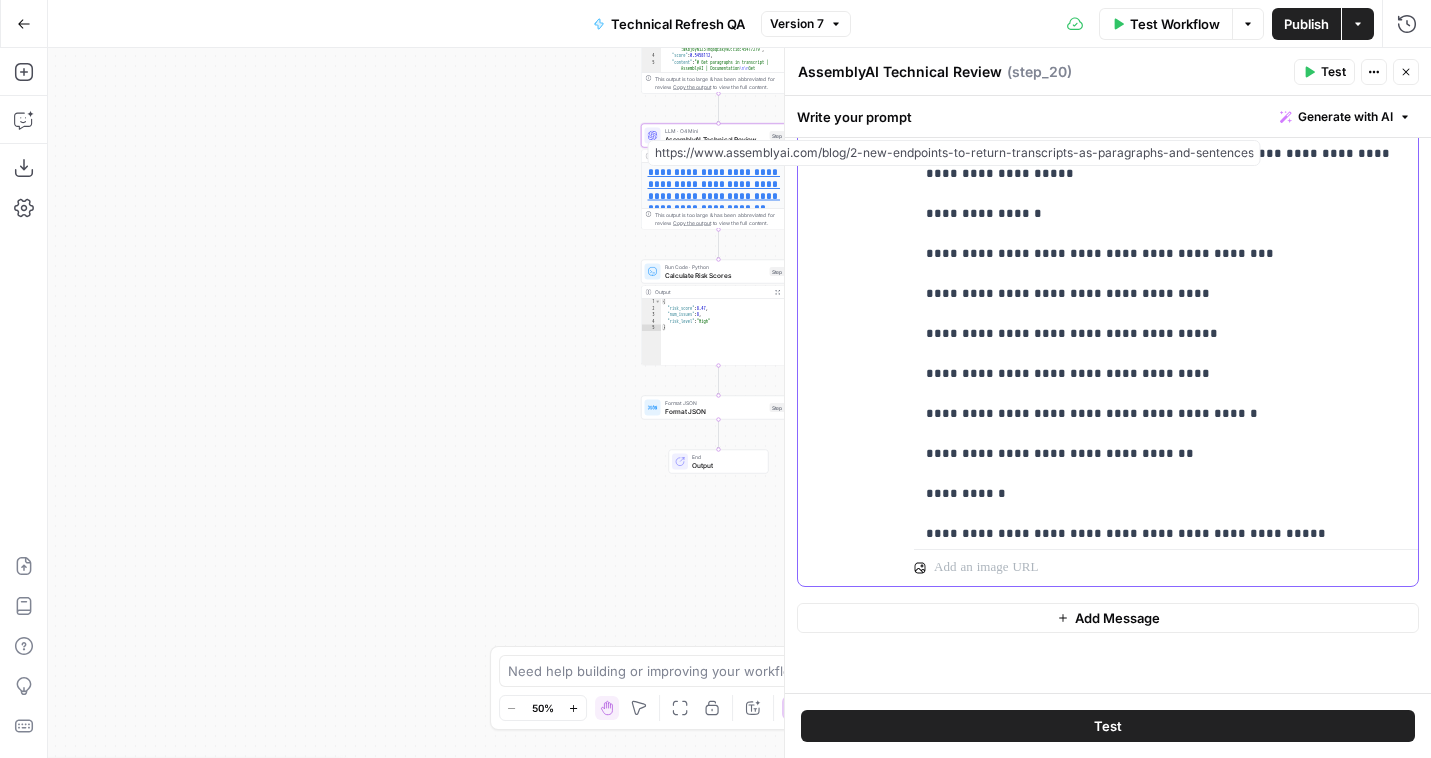 click on "**********" at bounding box center (1166, 1684) 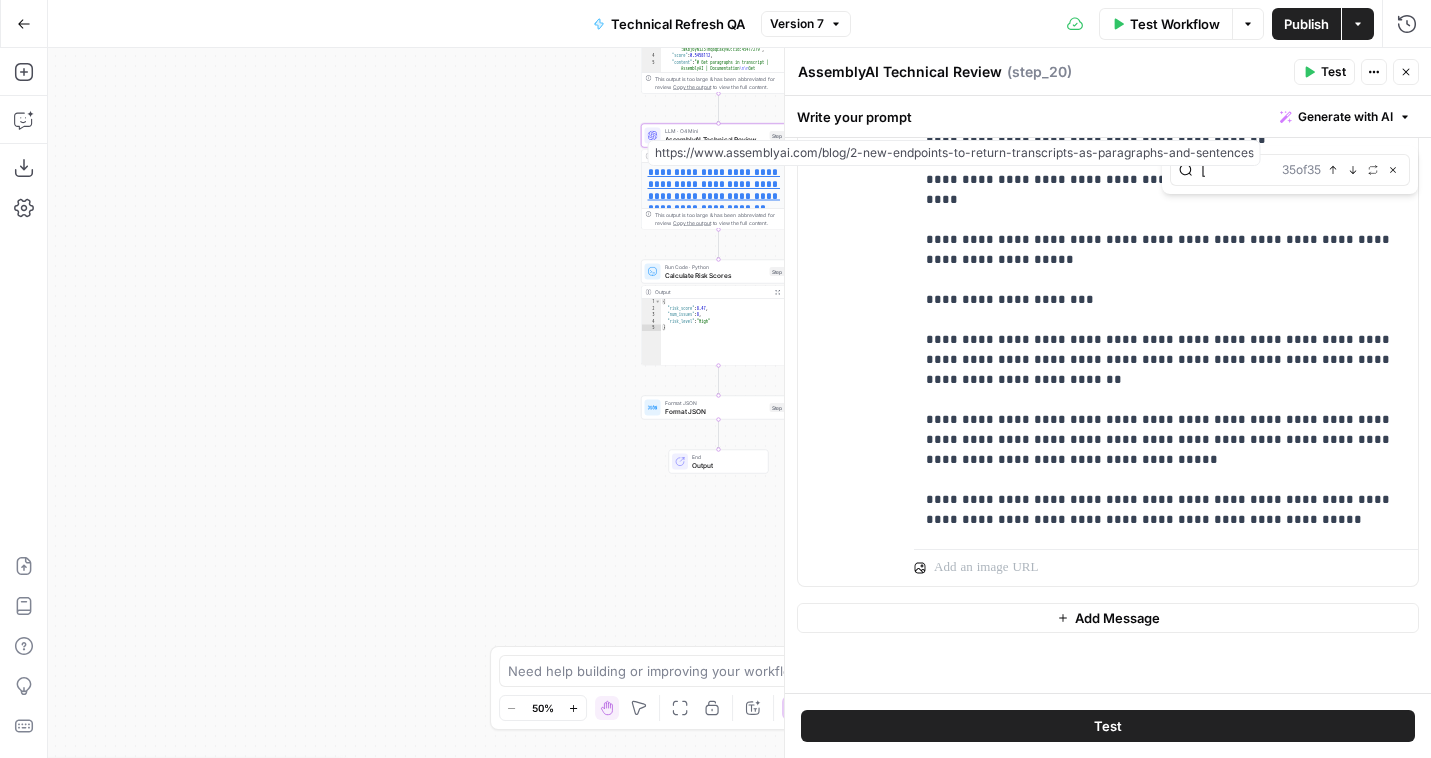 scroll, scrollTop: 3944, scrollLeft: 0, axis: vertical 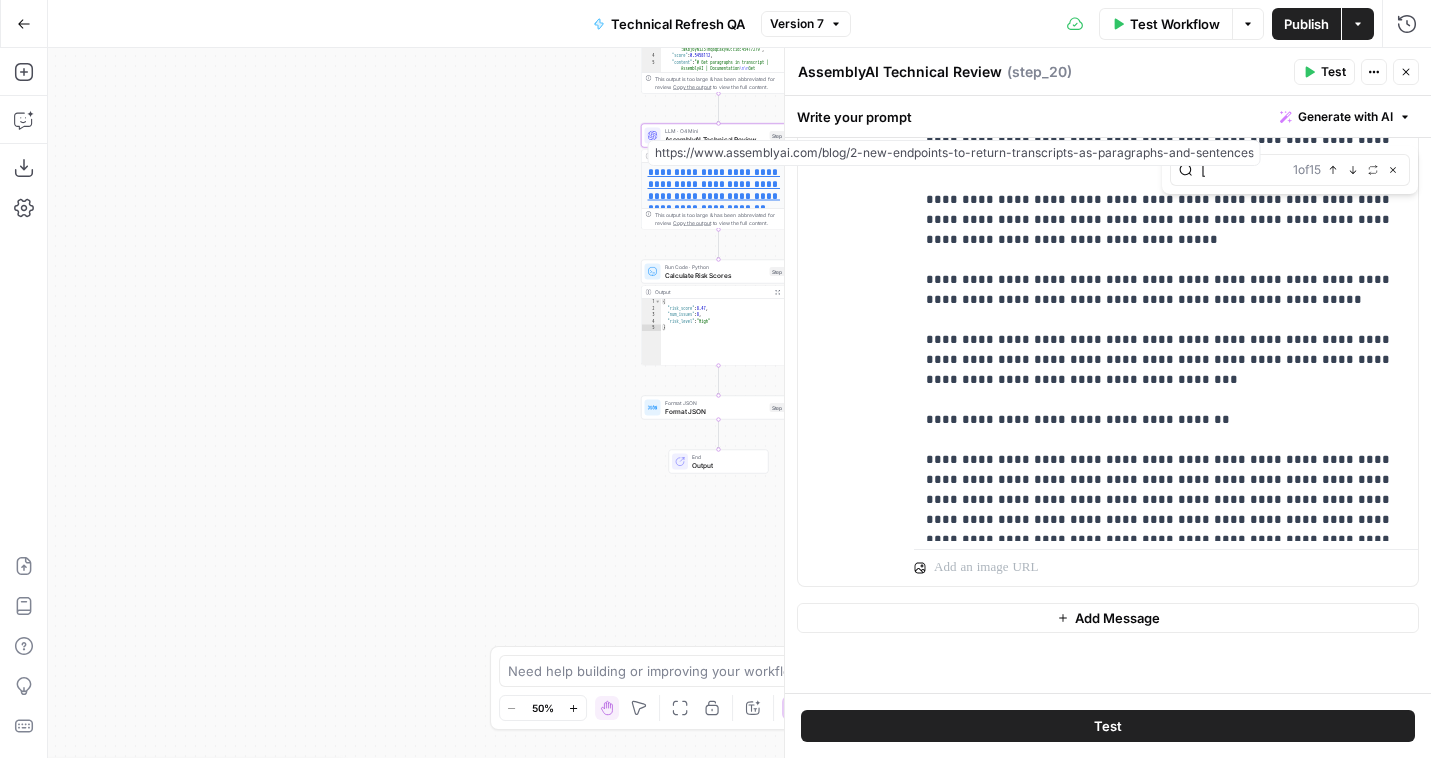 type on "[" 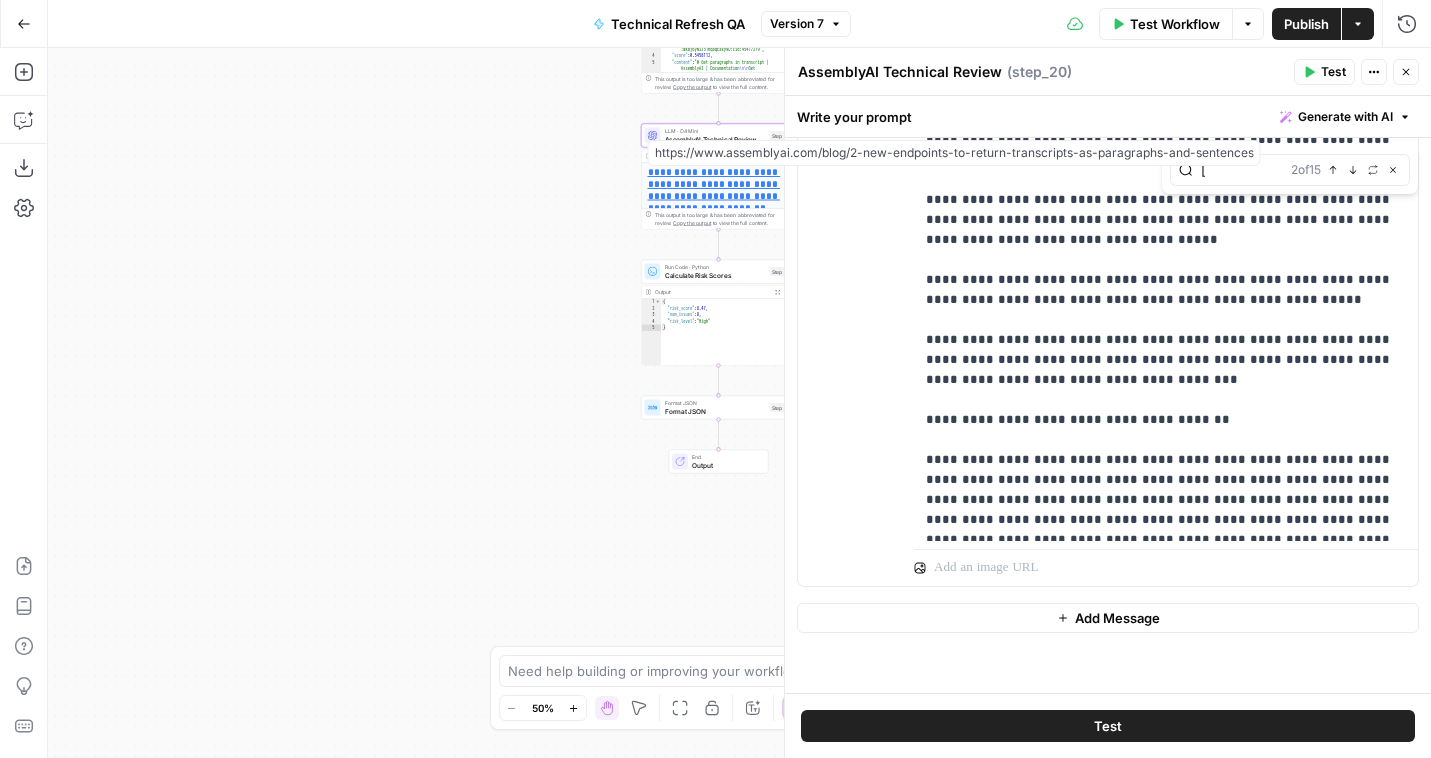 scroll, scrollTop: 419, scrollLeft: 0, axis: vertical 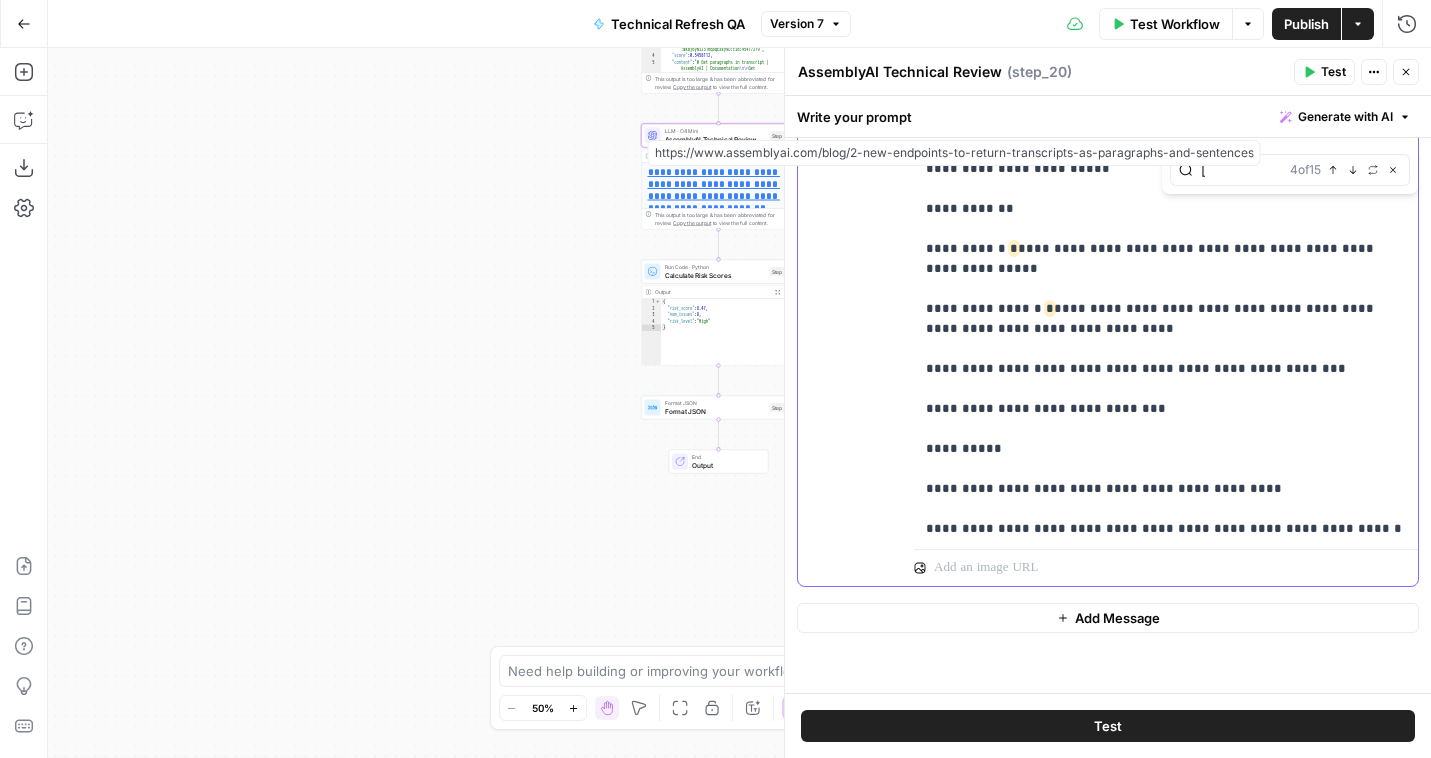 click on "*" at bounding box center [930, 1148] 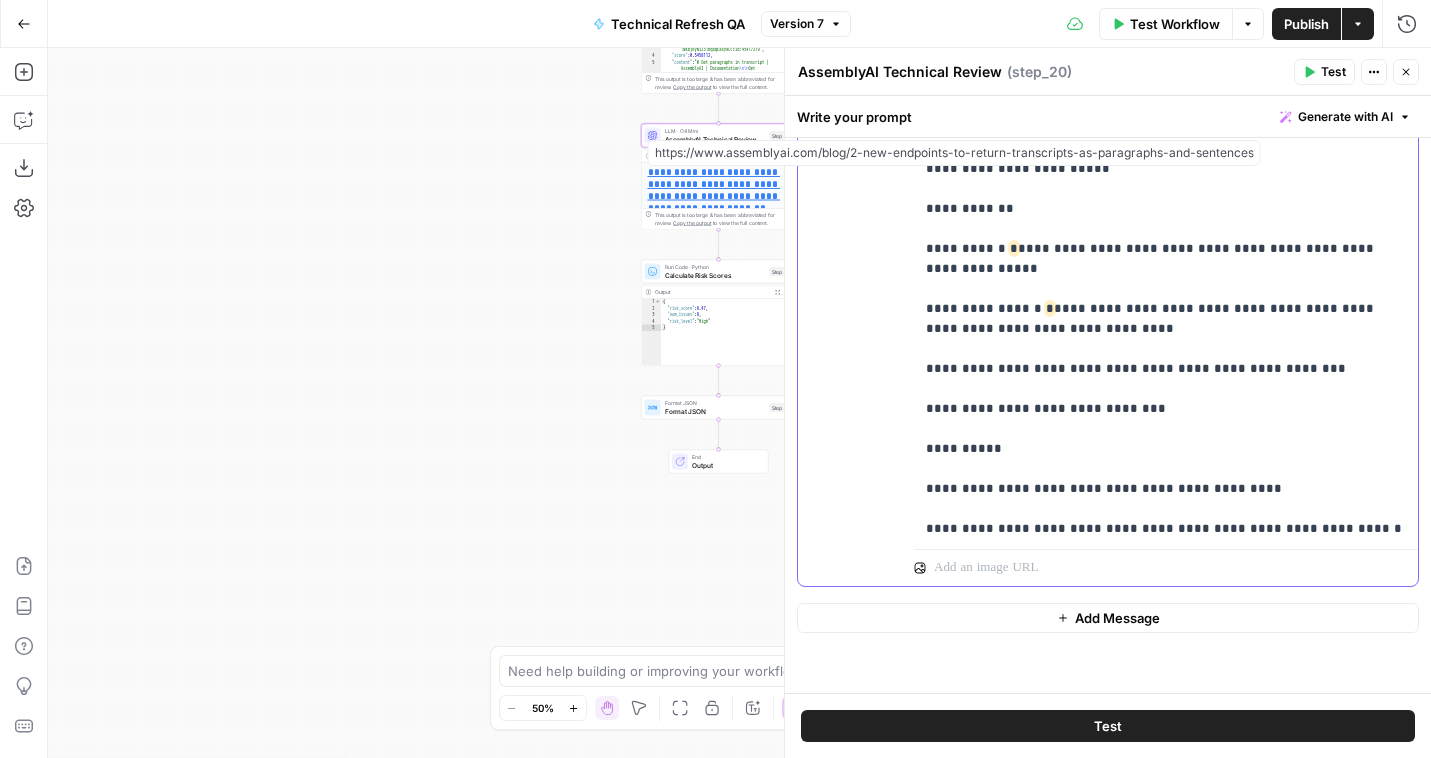 type 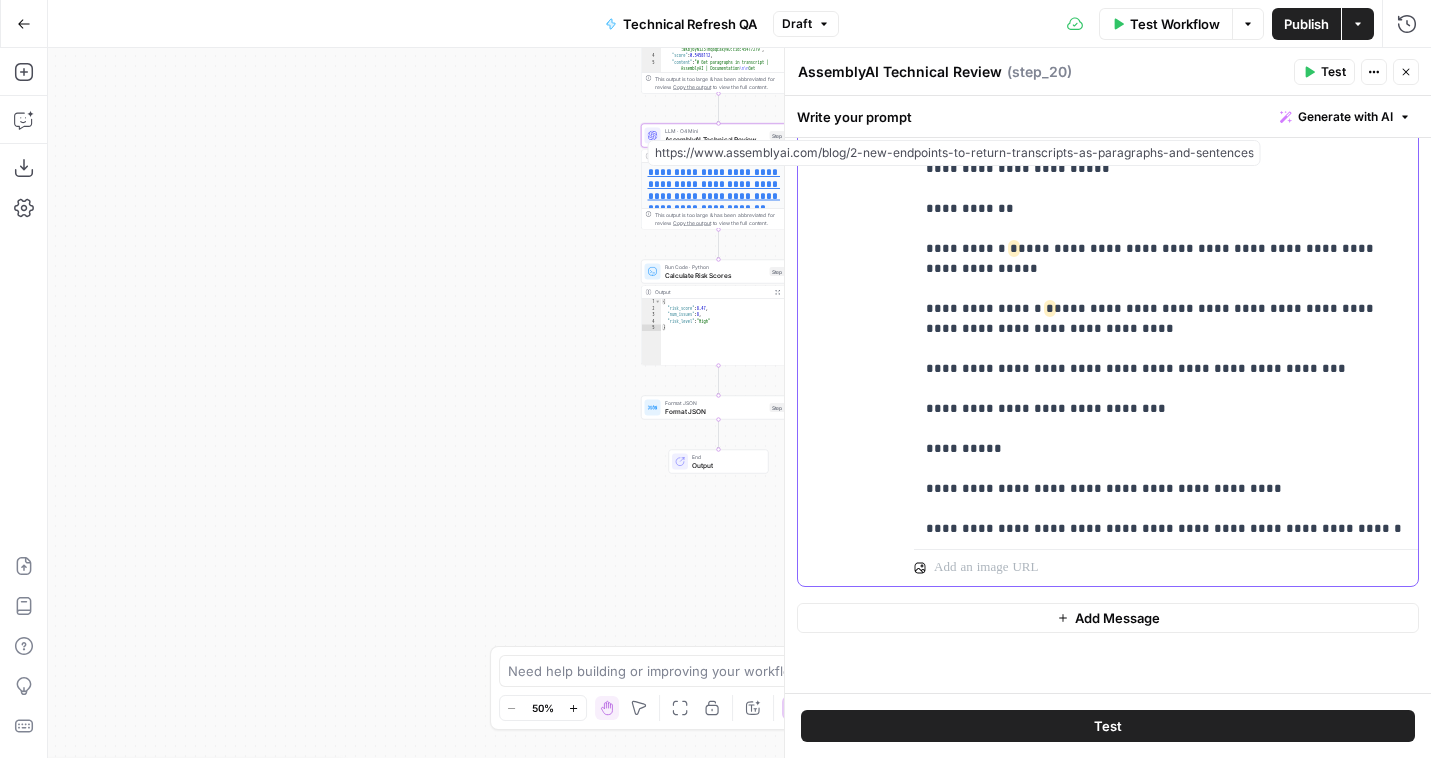 click on "**********" at bounding box center (1166, -6181) 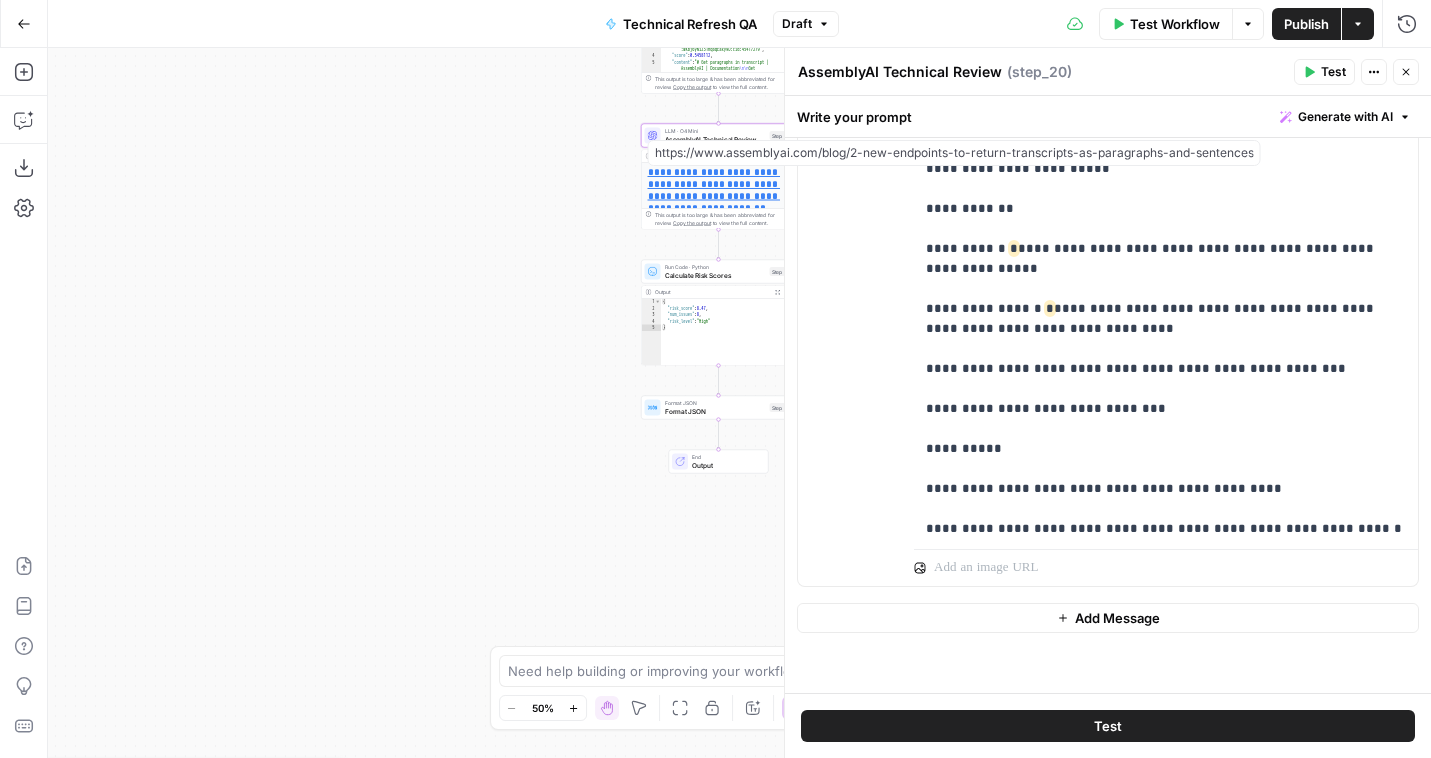 click 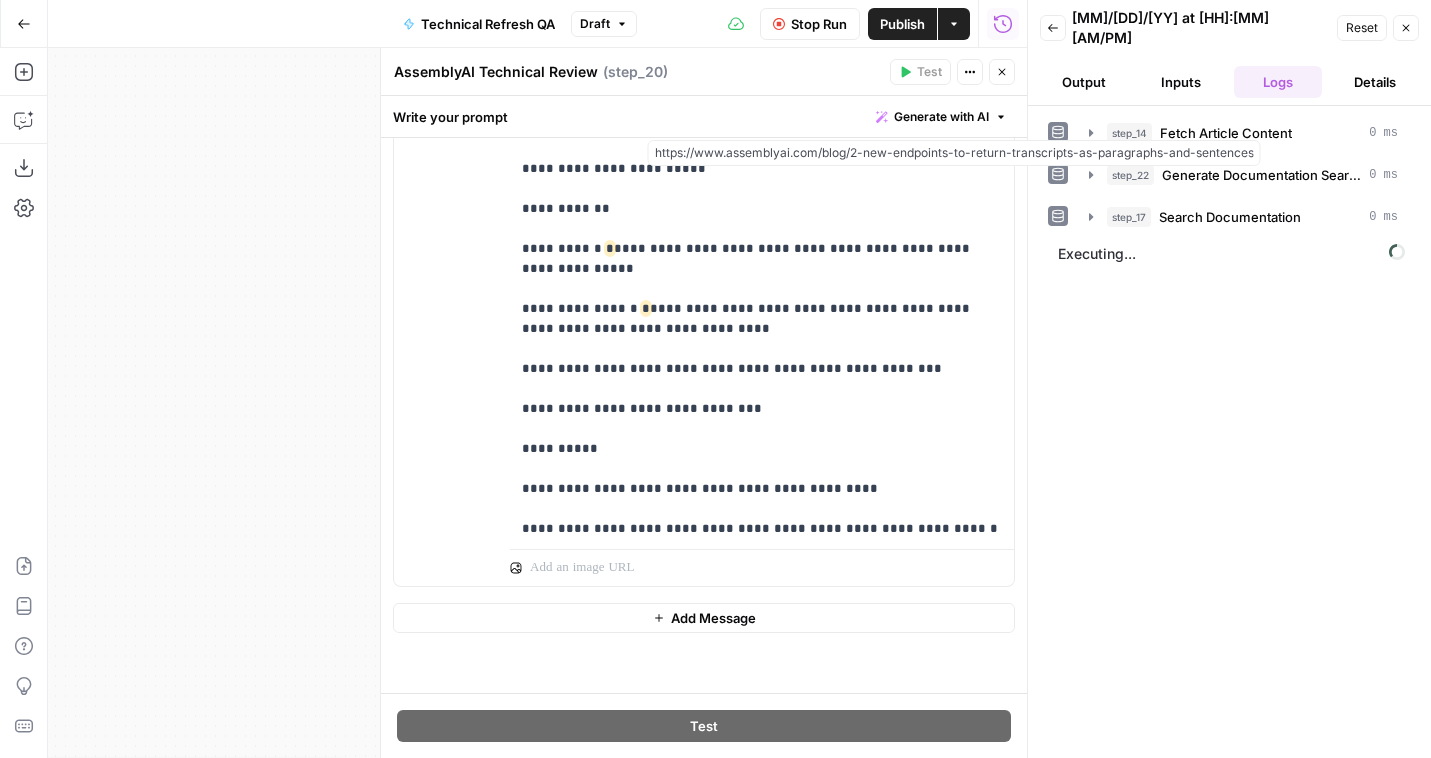 click on "Publish" at bounding box center (902, 24) 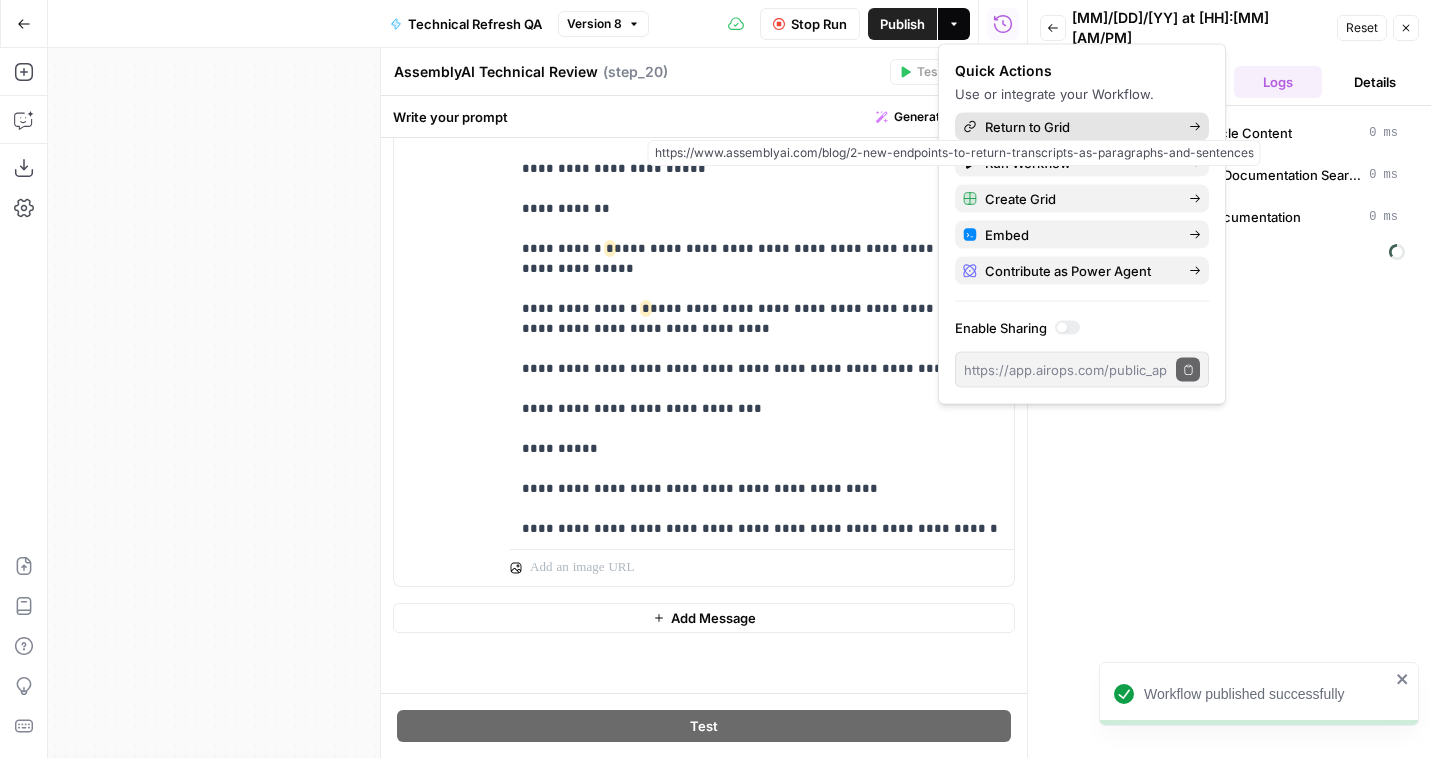 click on "Return to Grid" at bounding box center (1079, 127) 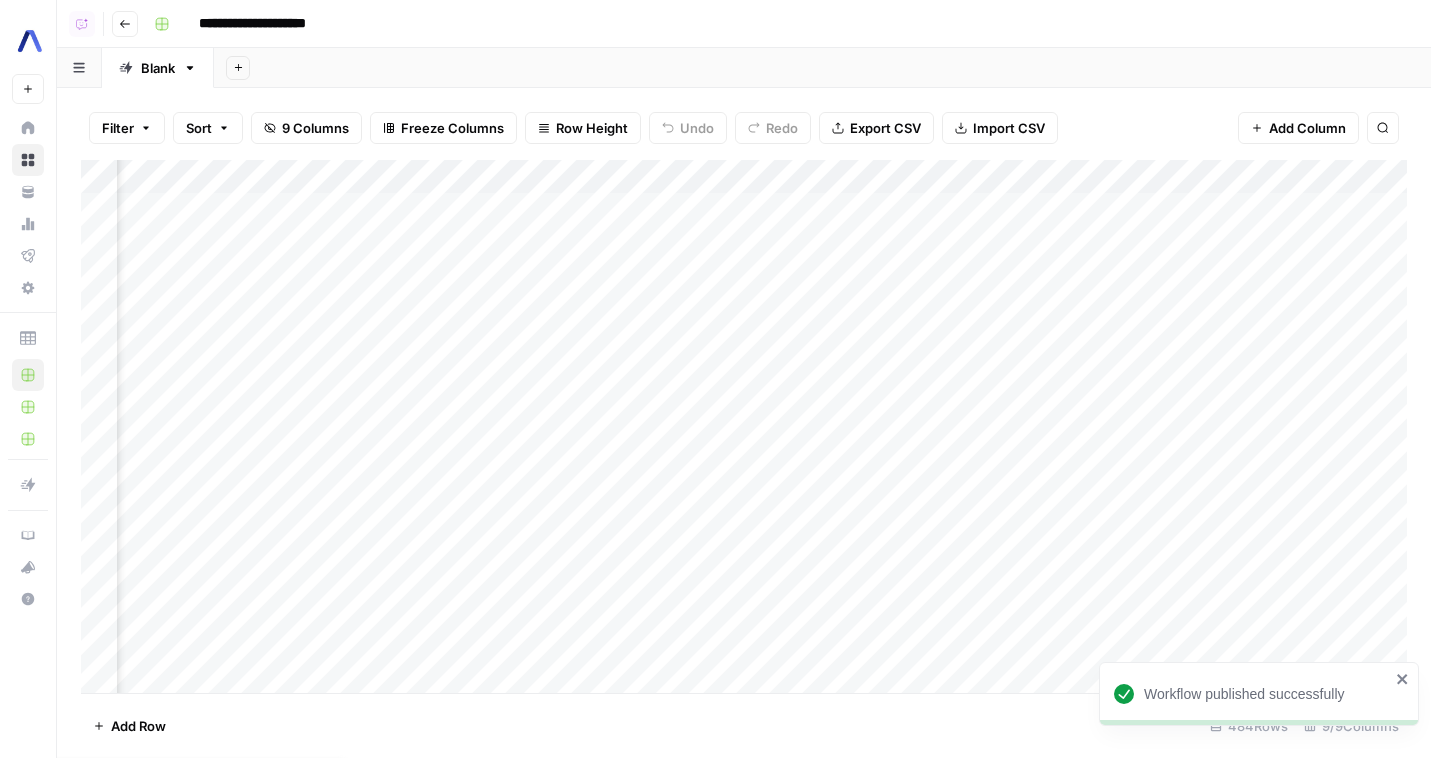 scroll, scrollTop: 0, scrollLeft: 796, axis: horizontal 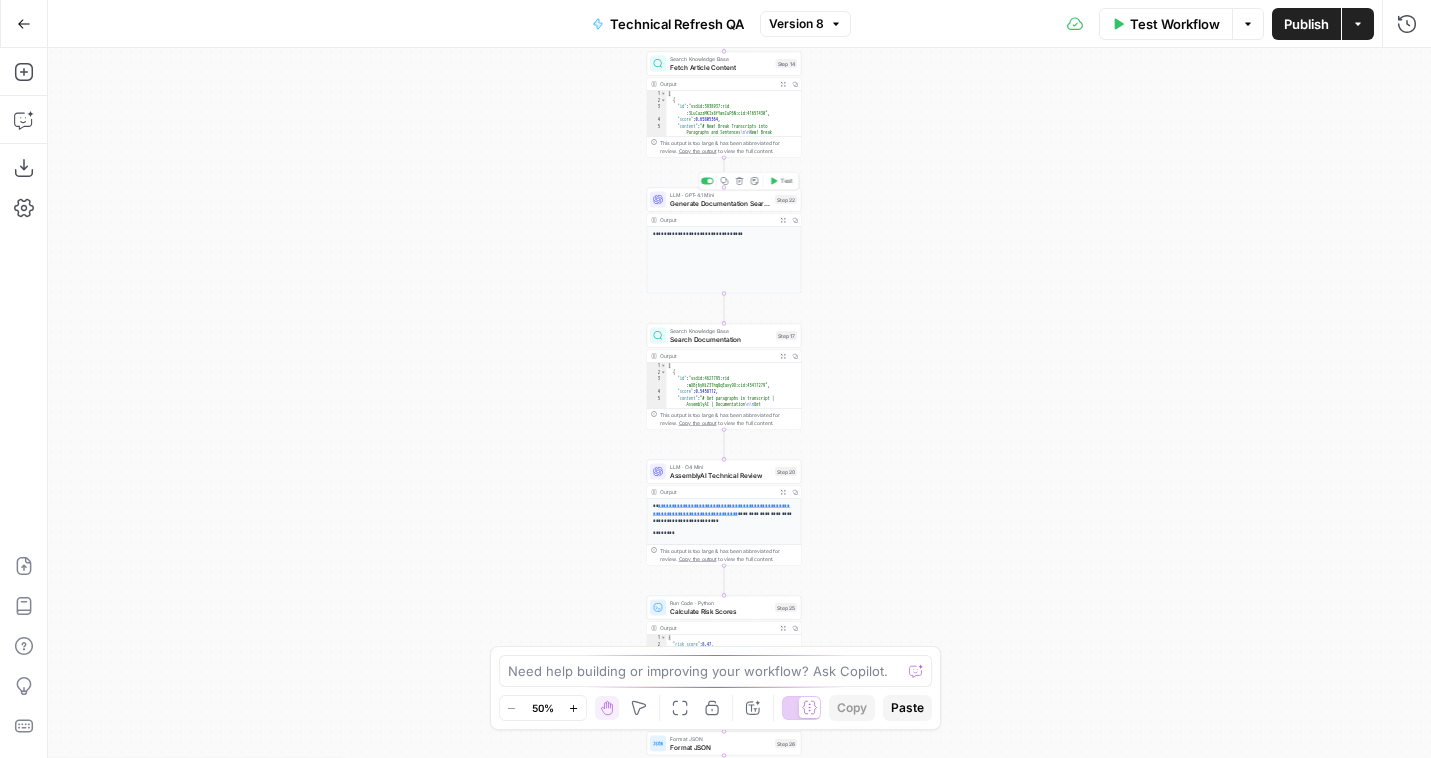 click on "LLM · GPT-4.1 Mini" at bounding box center [720, 195] 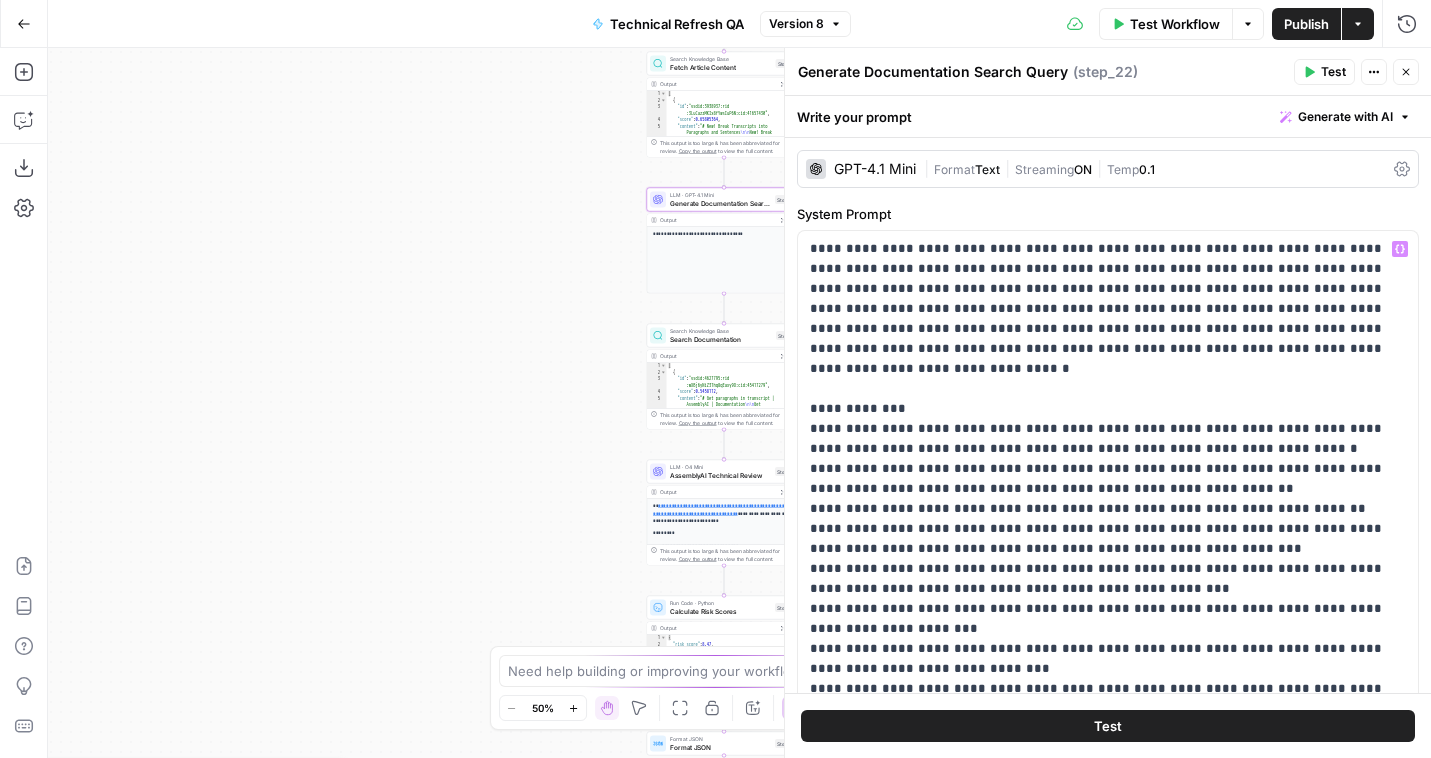 scroll, scrollTop: 486, scrollLeft: 0, axis: vertical 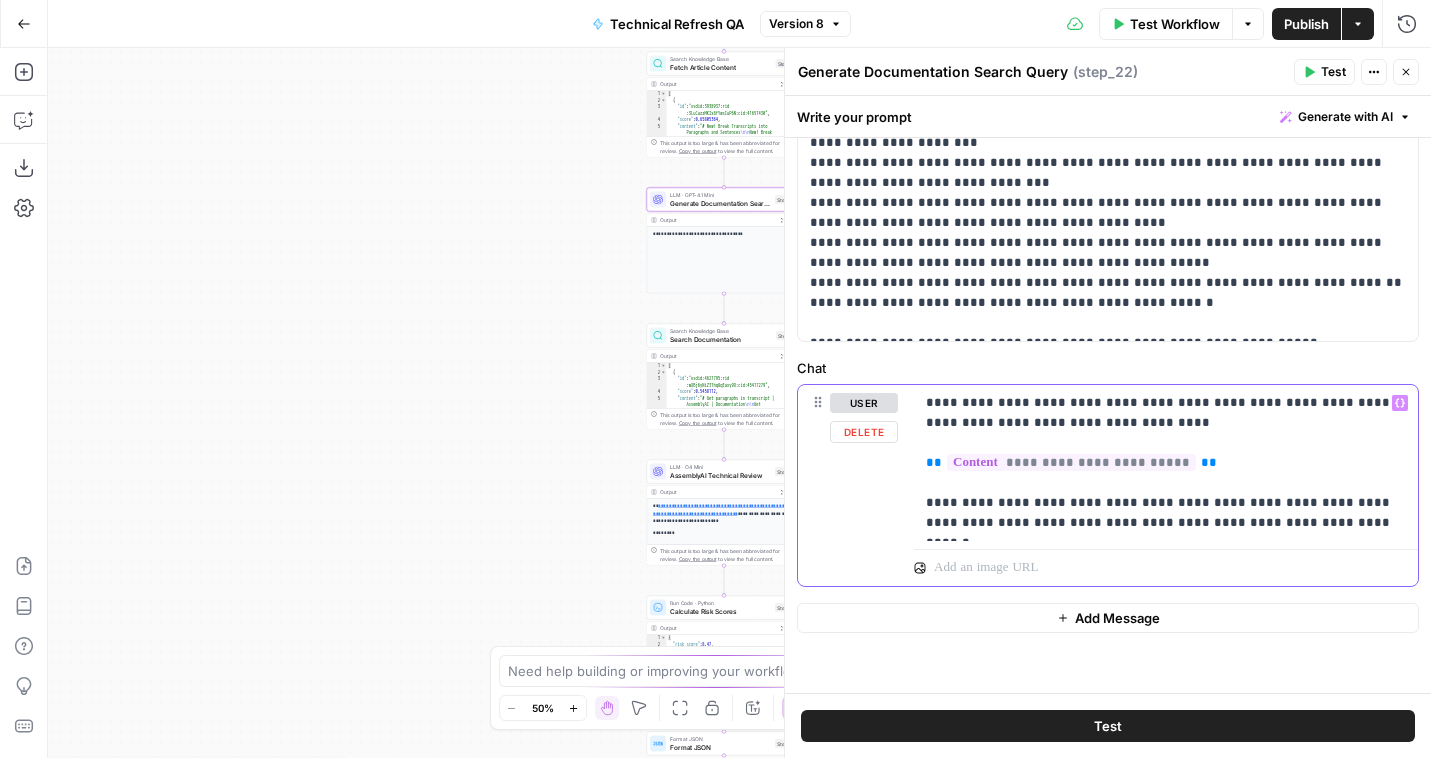 click on "**********" at bounding box center [1166, 463] 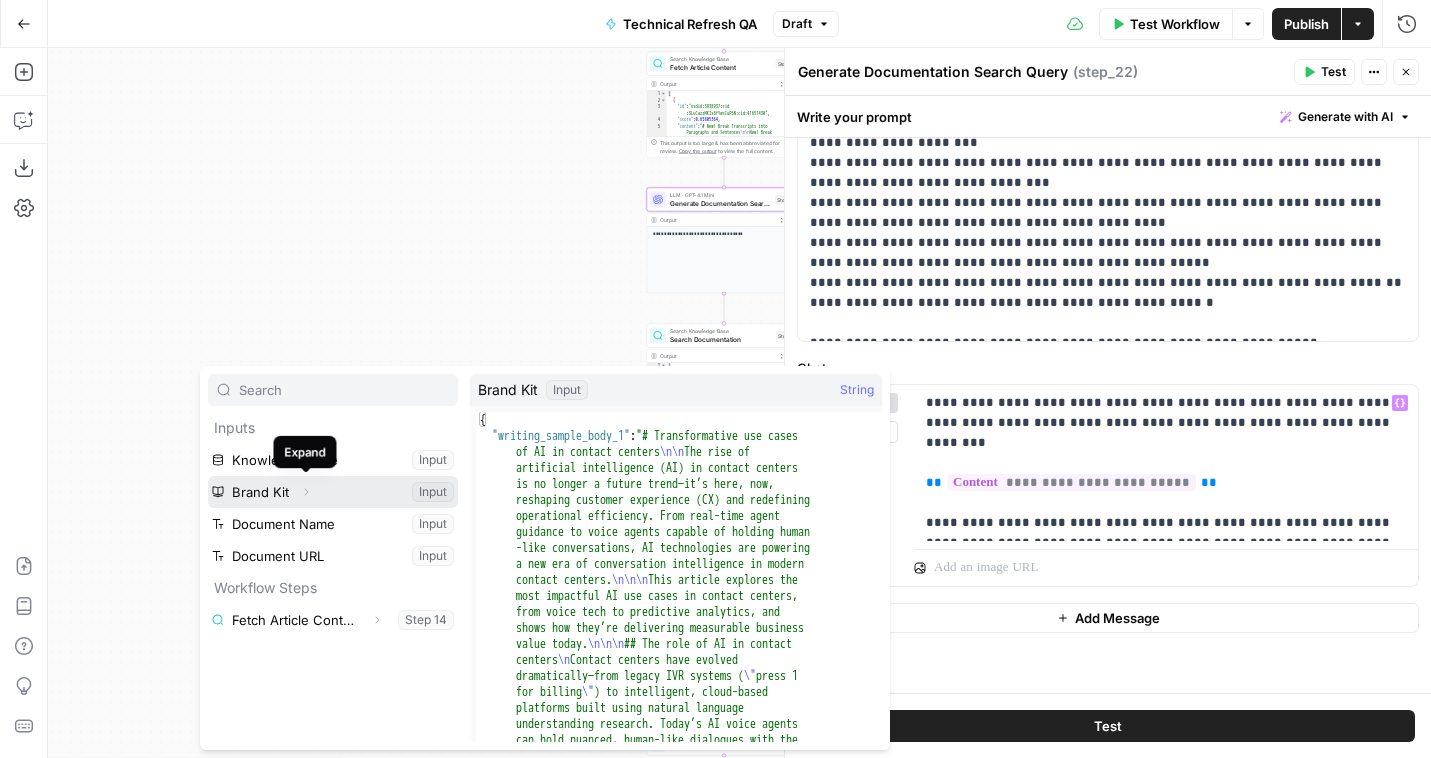 click 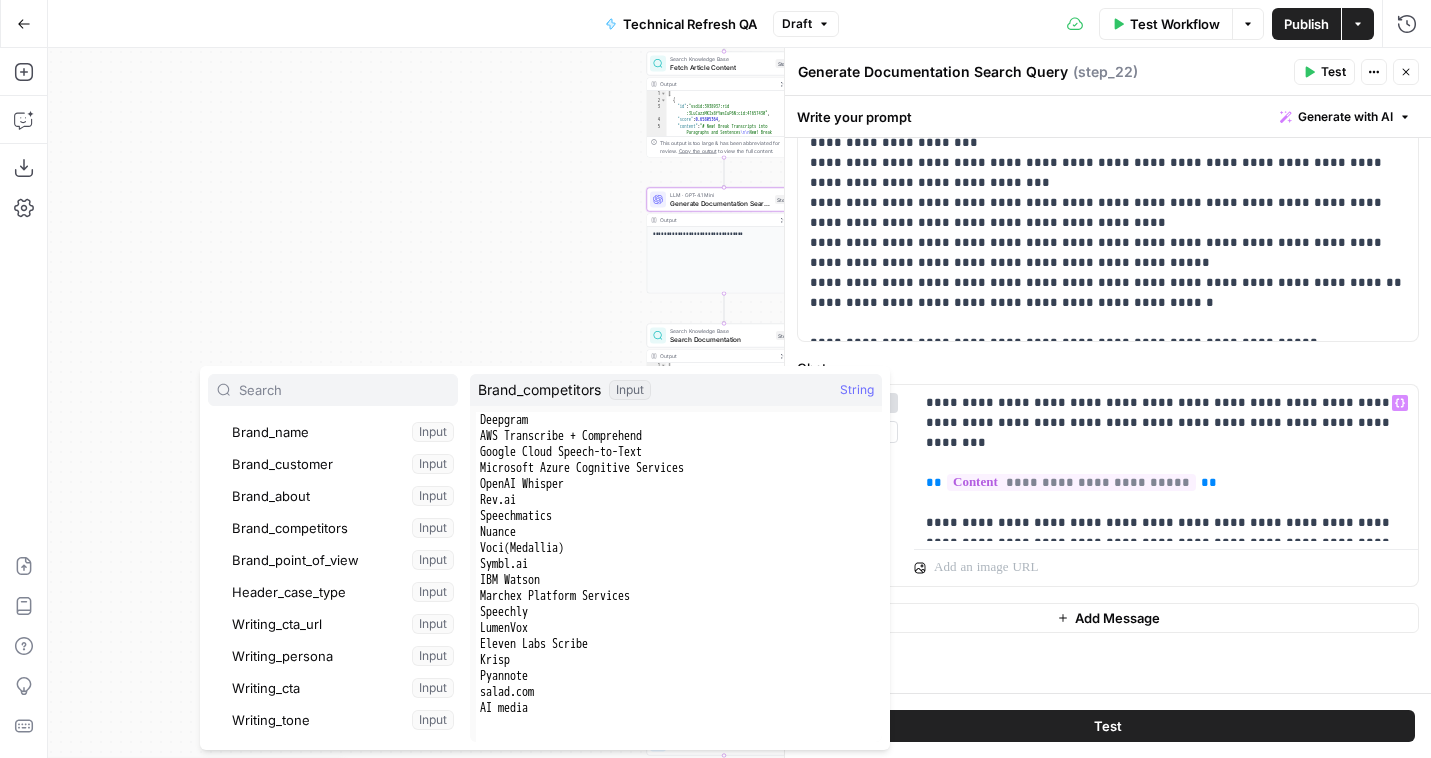 scroll, scrollTop: 350, scrollLeft: 0, axis: vertical 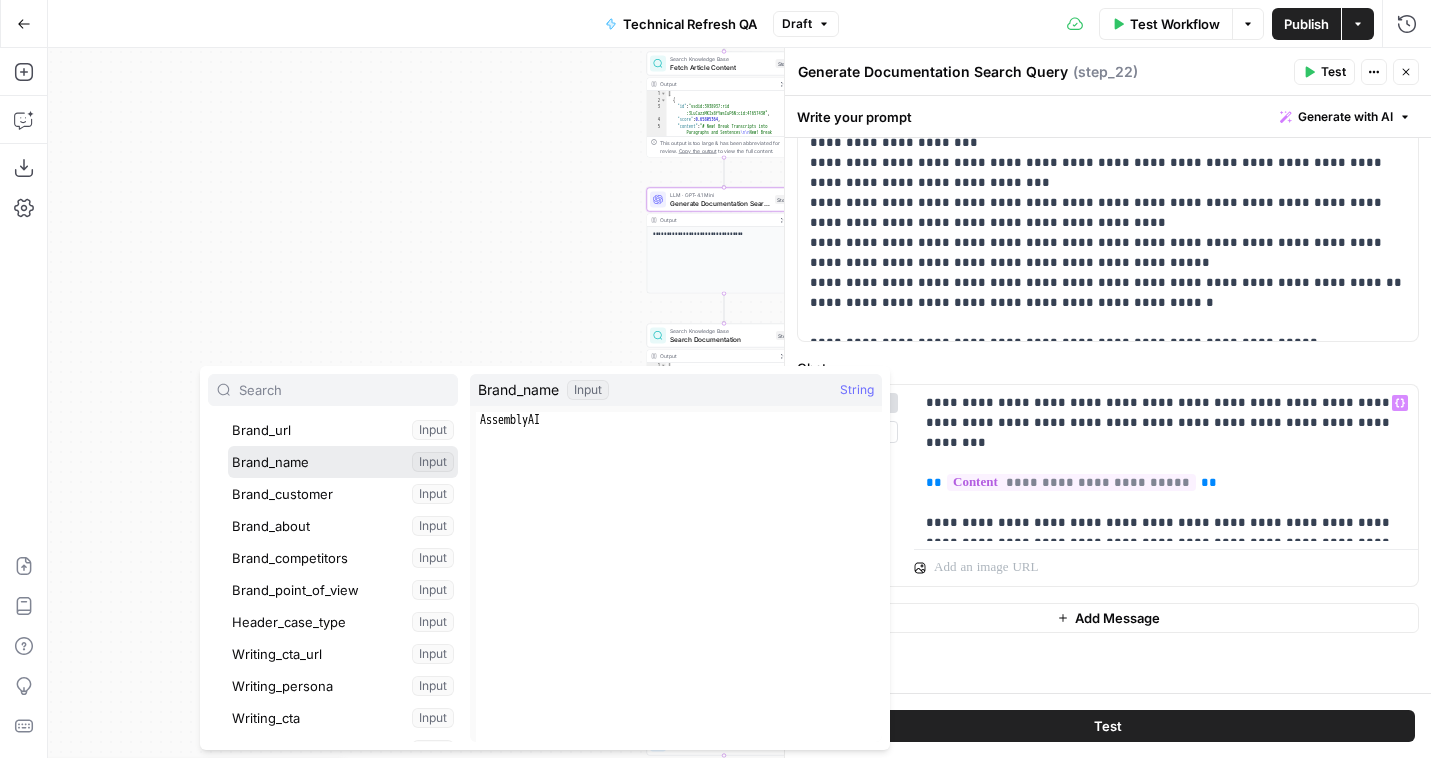 click at bounding box center (343, 462) 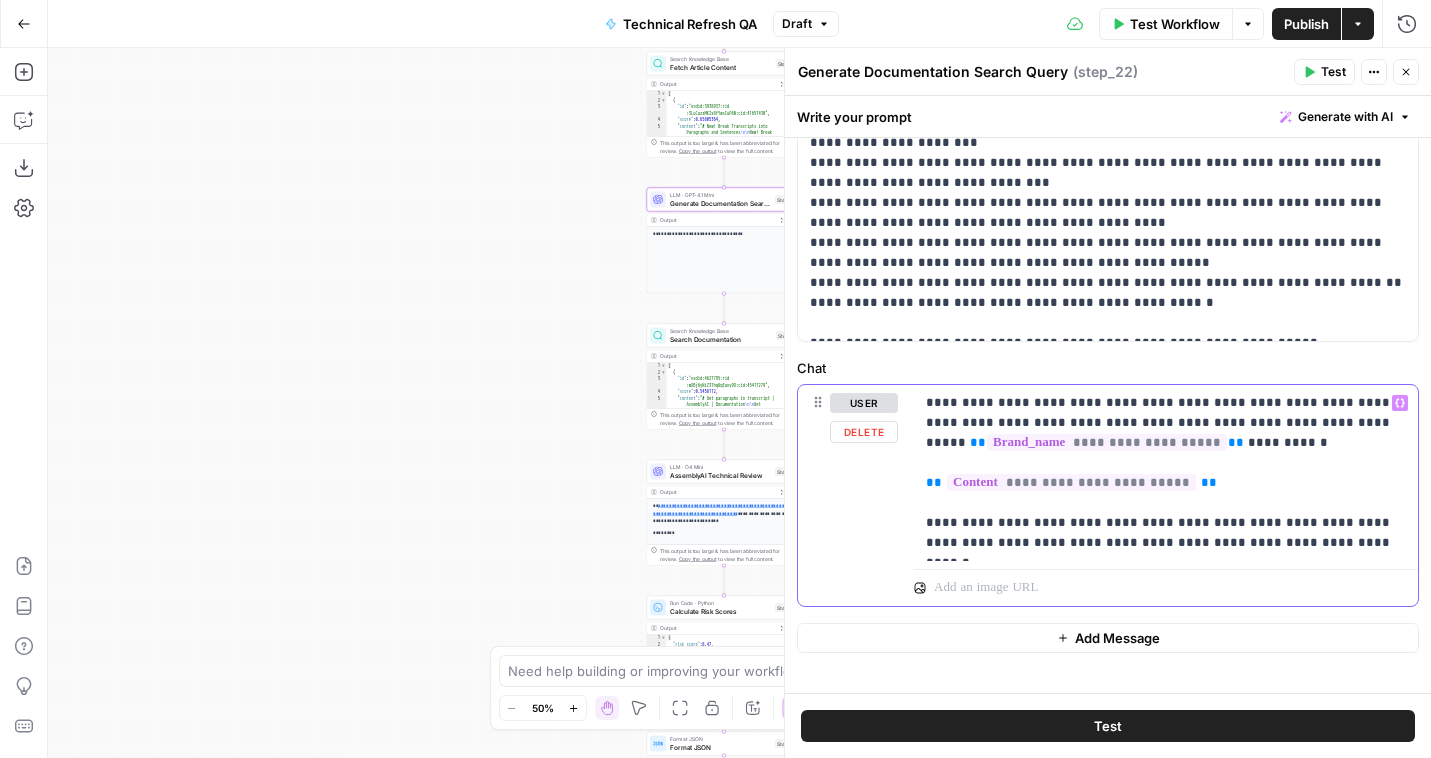 click on "**********" at bounding box center (1166, 473) 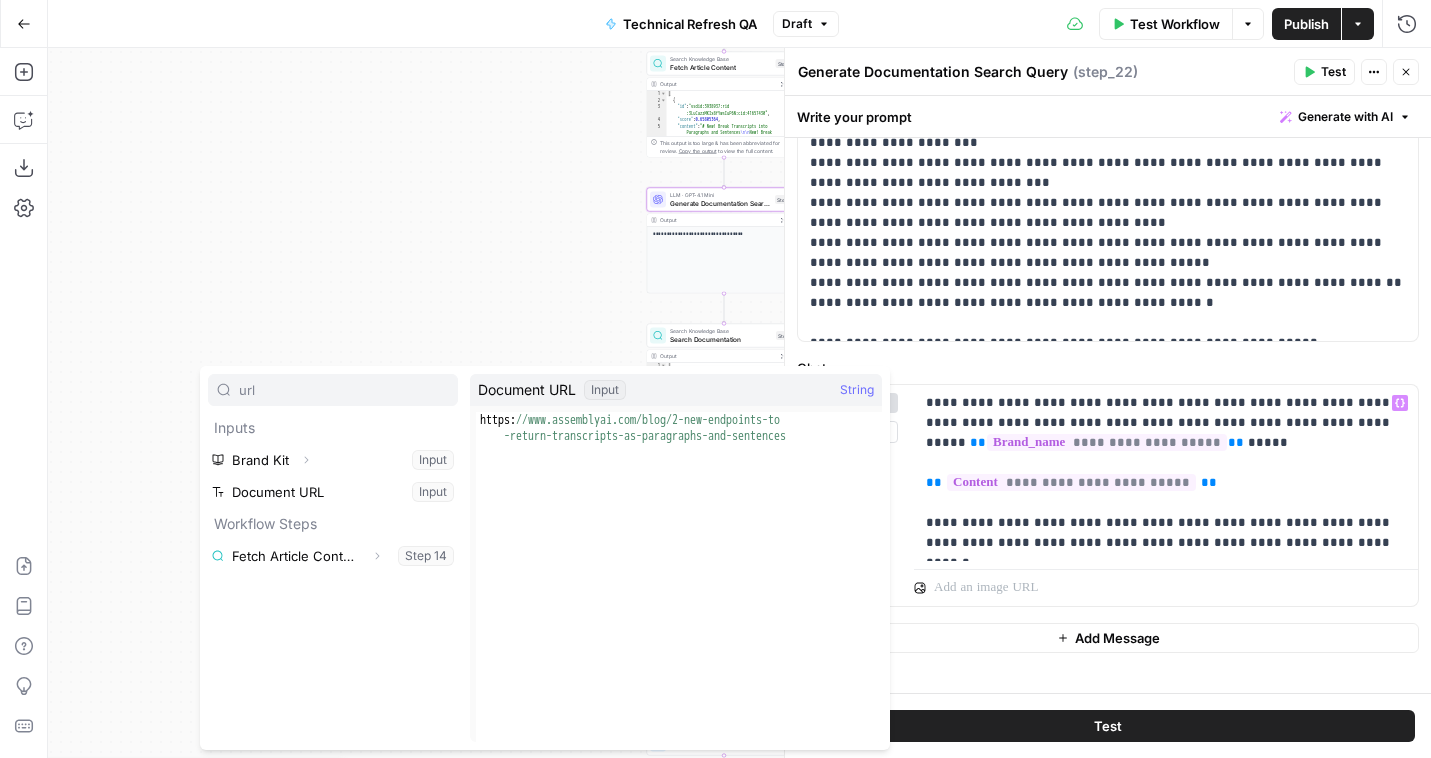 type on "url" 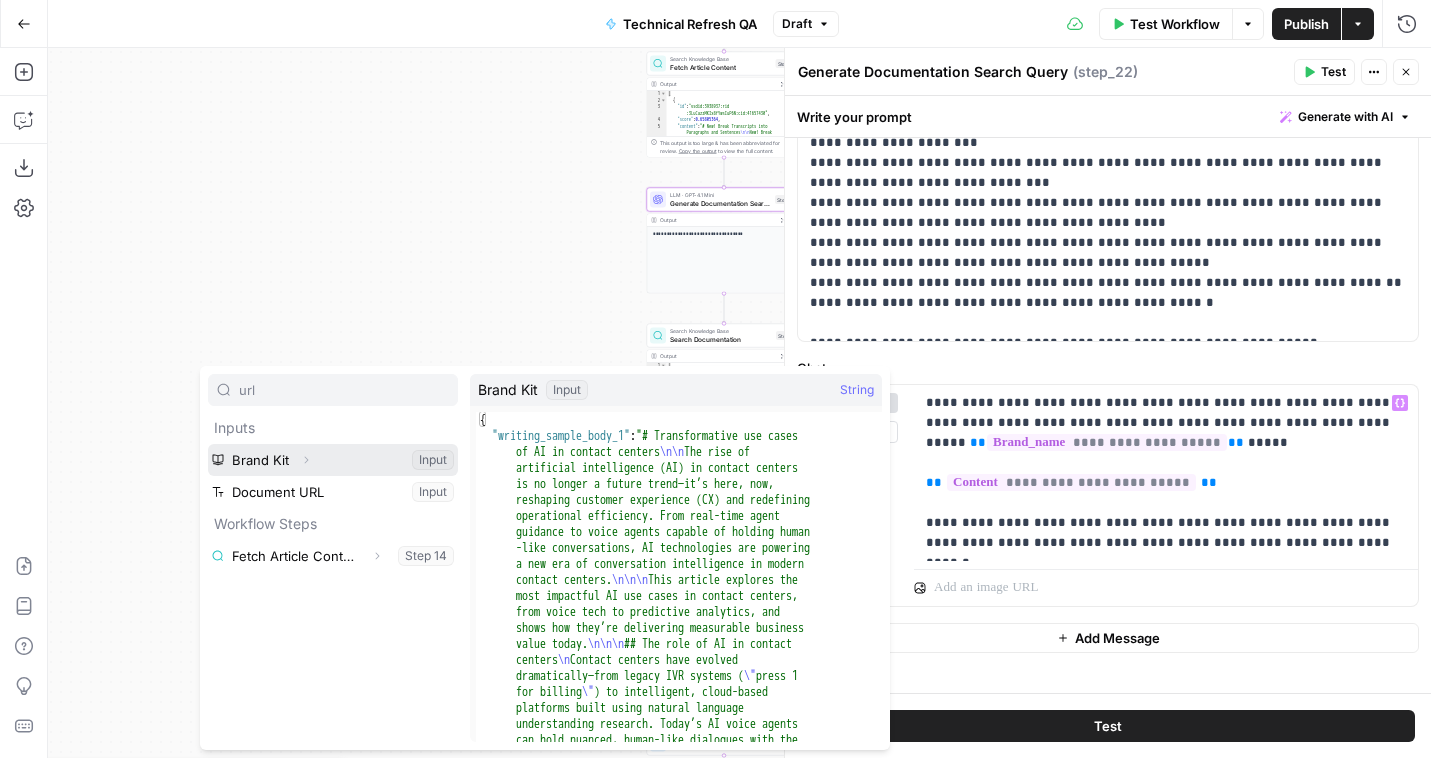 click 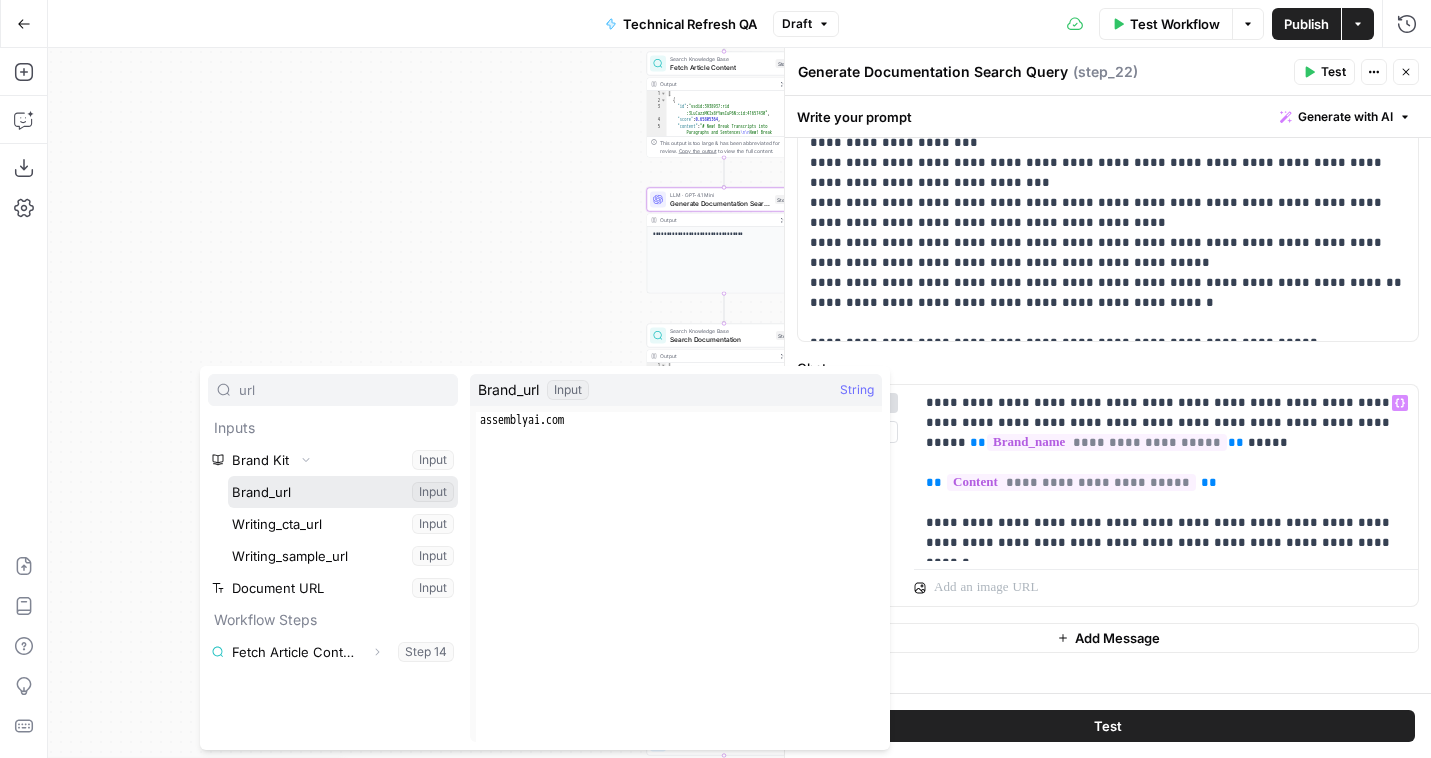 click at bounding box center (343, 492) 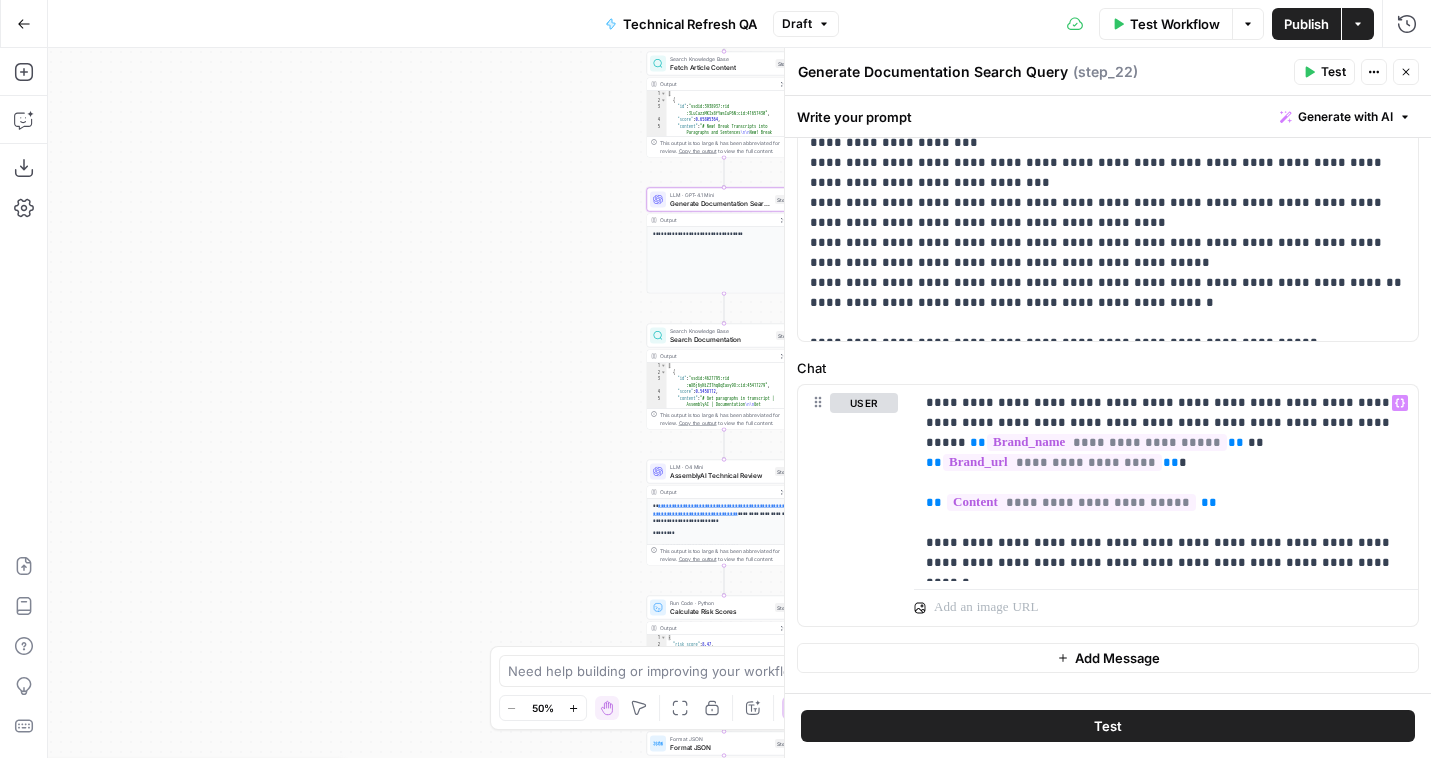 click on "Publish" at bounding box center (1306, 24) 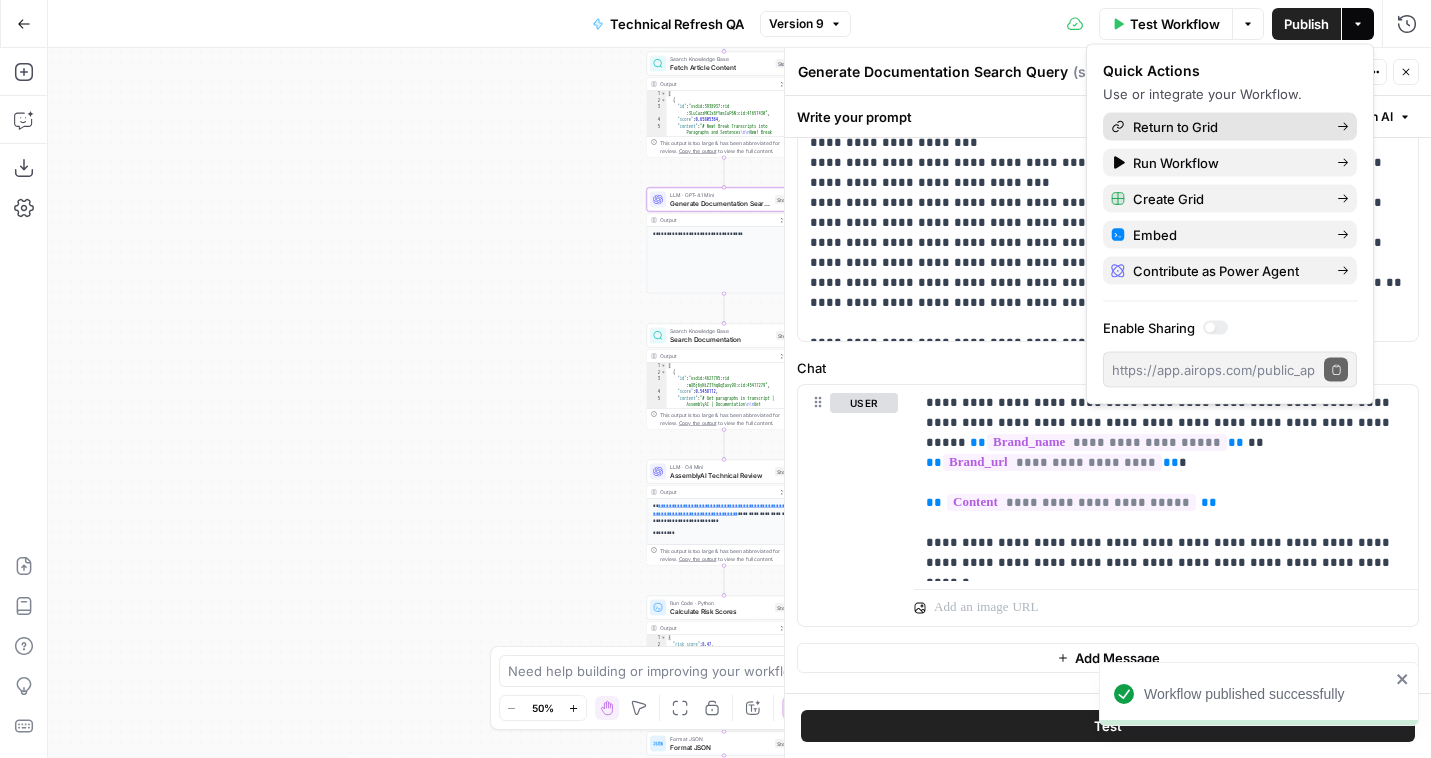 click on "Return to Grid" at bounding box center [1230, 127] 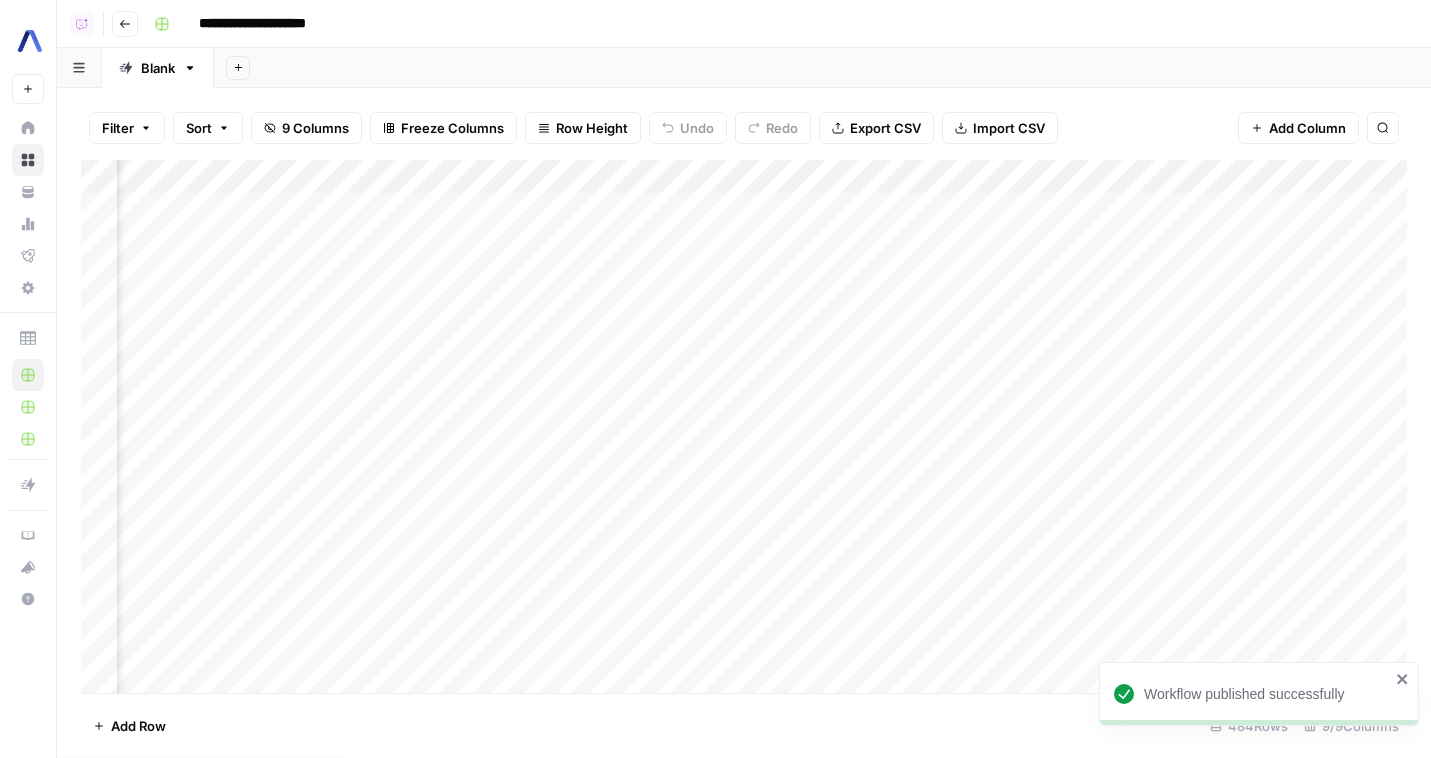 scroll, scrollTop: 0, scrollLeft: 861, axis: horizontal 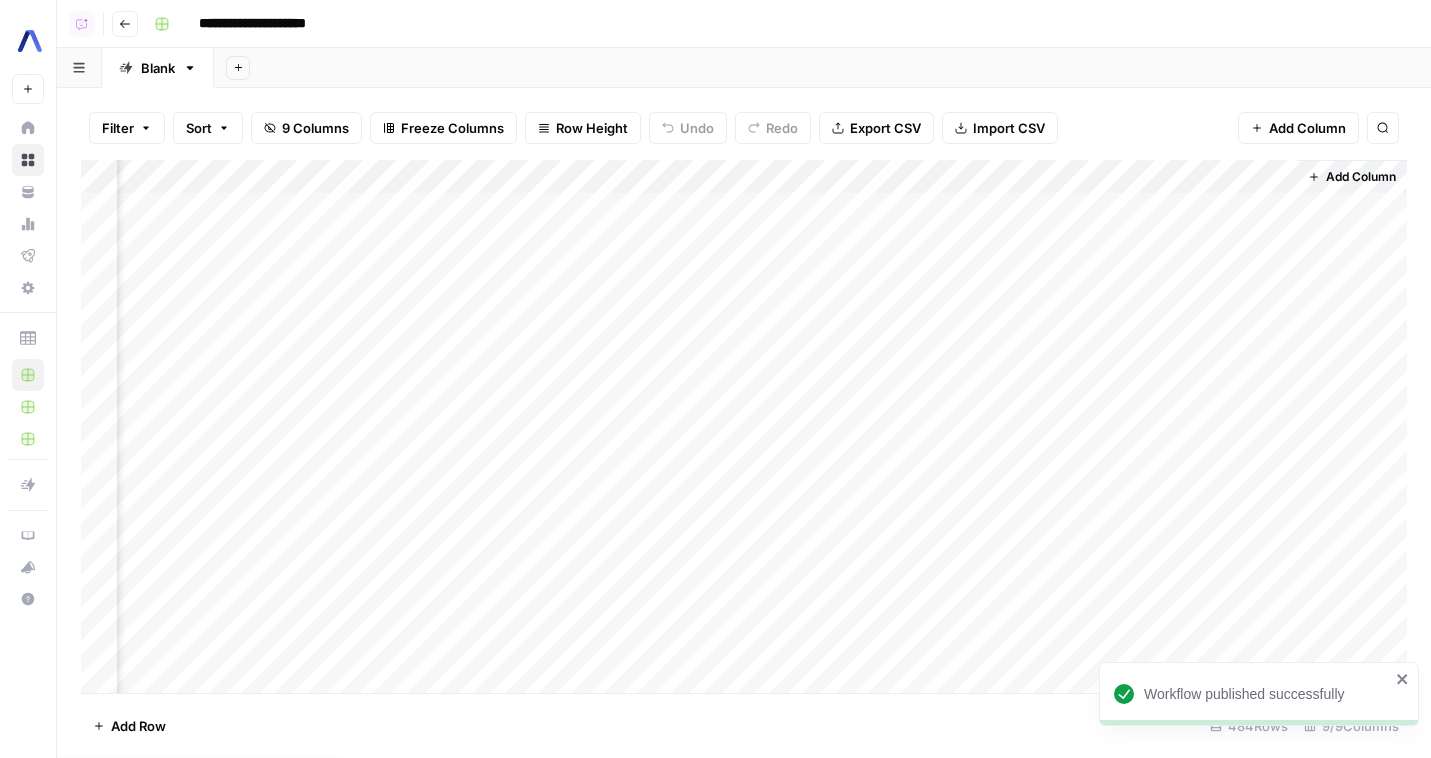click on "Add Column" at bounding box center (744, 426) 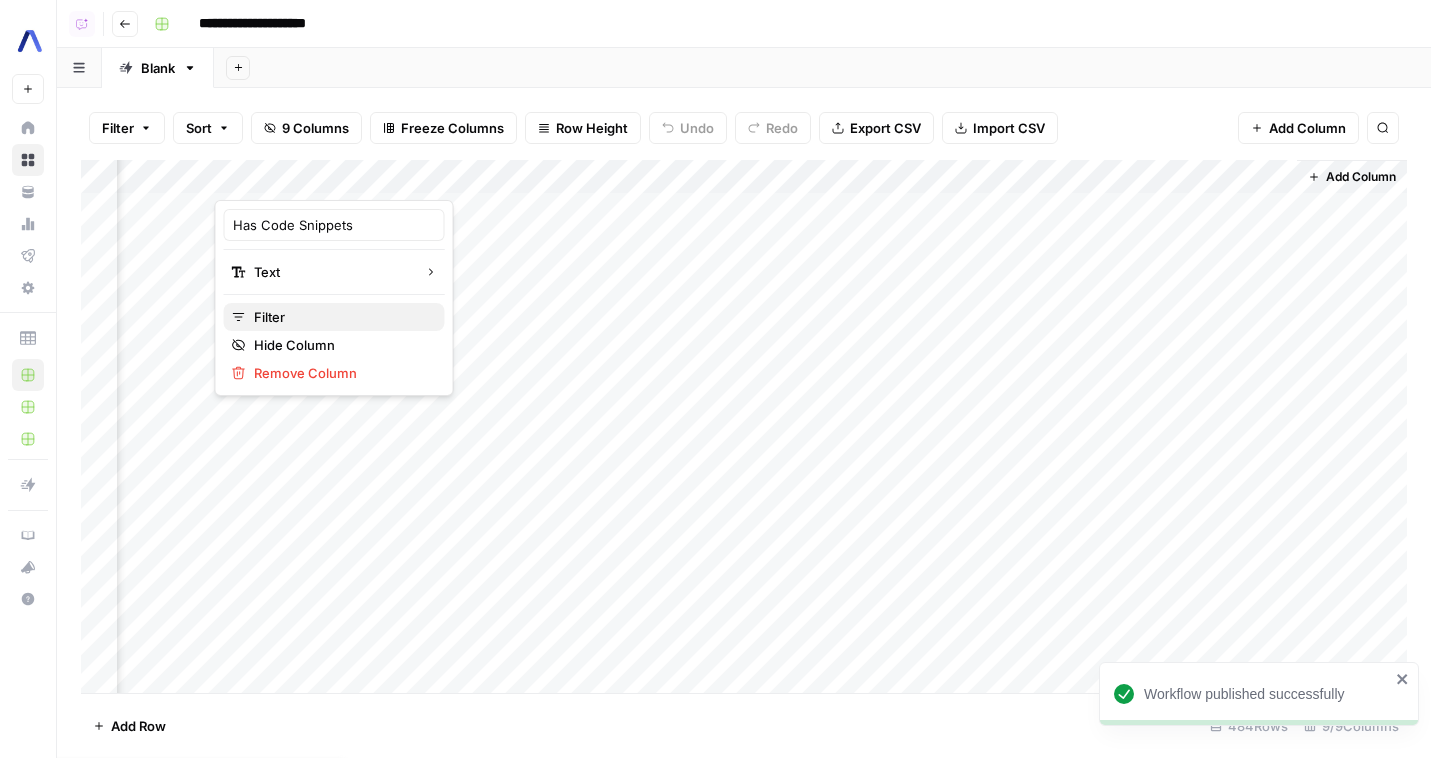 click on "Filter" at bounding box center (341, 317) 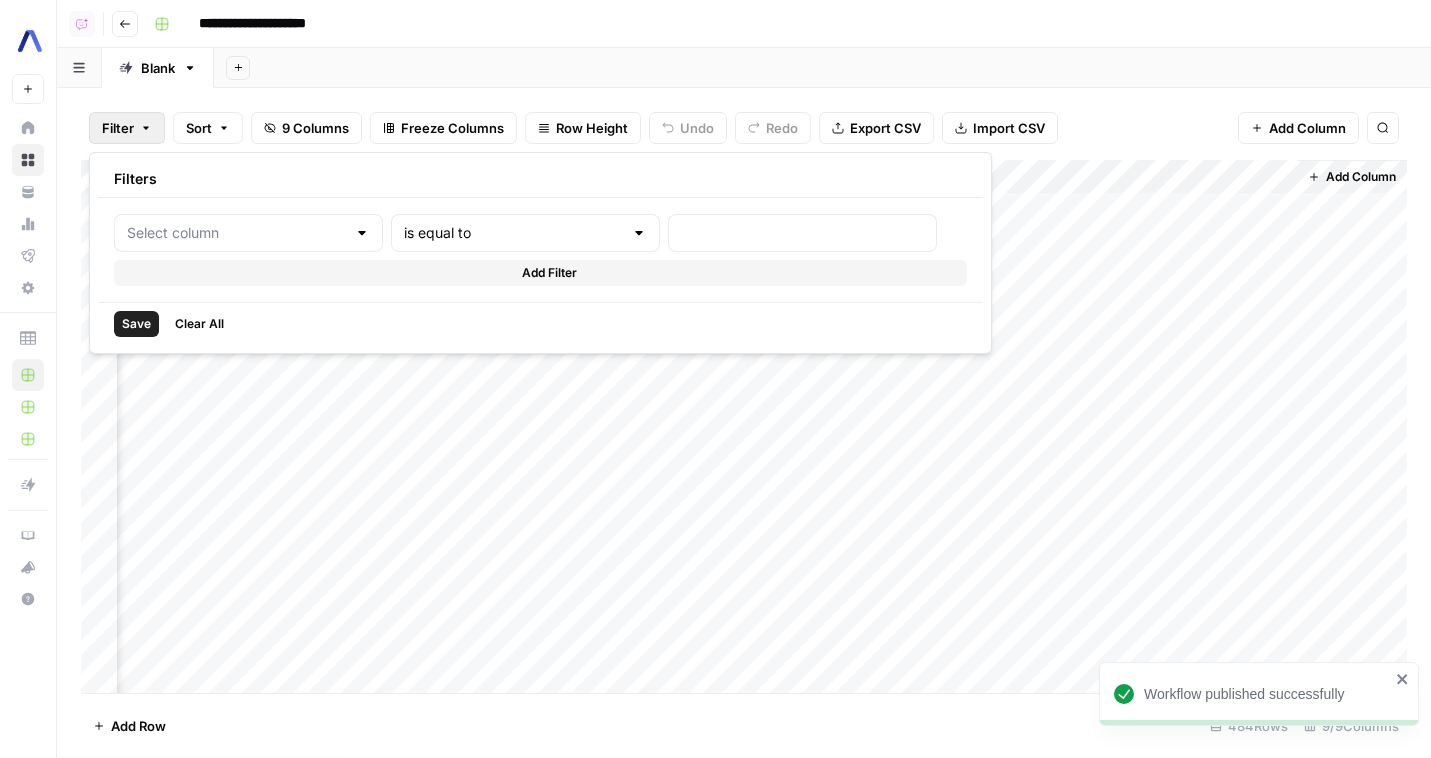 type on "Has Code Snippets" 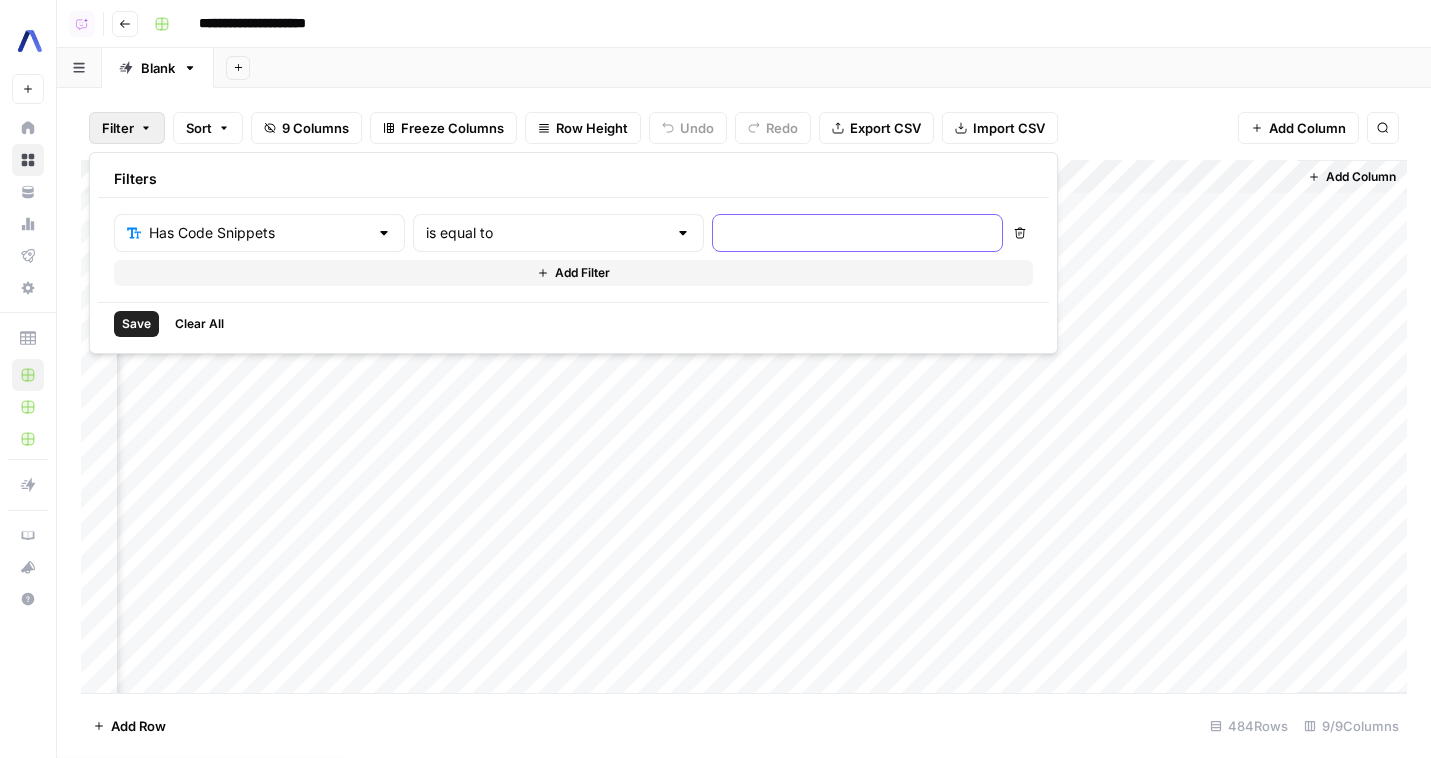 click at bounding box center [857, 233] 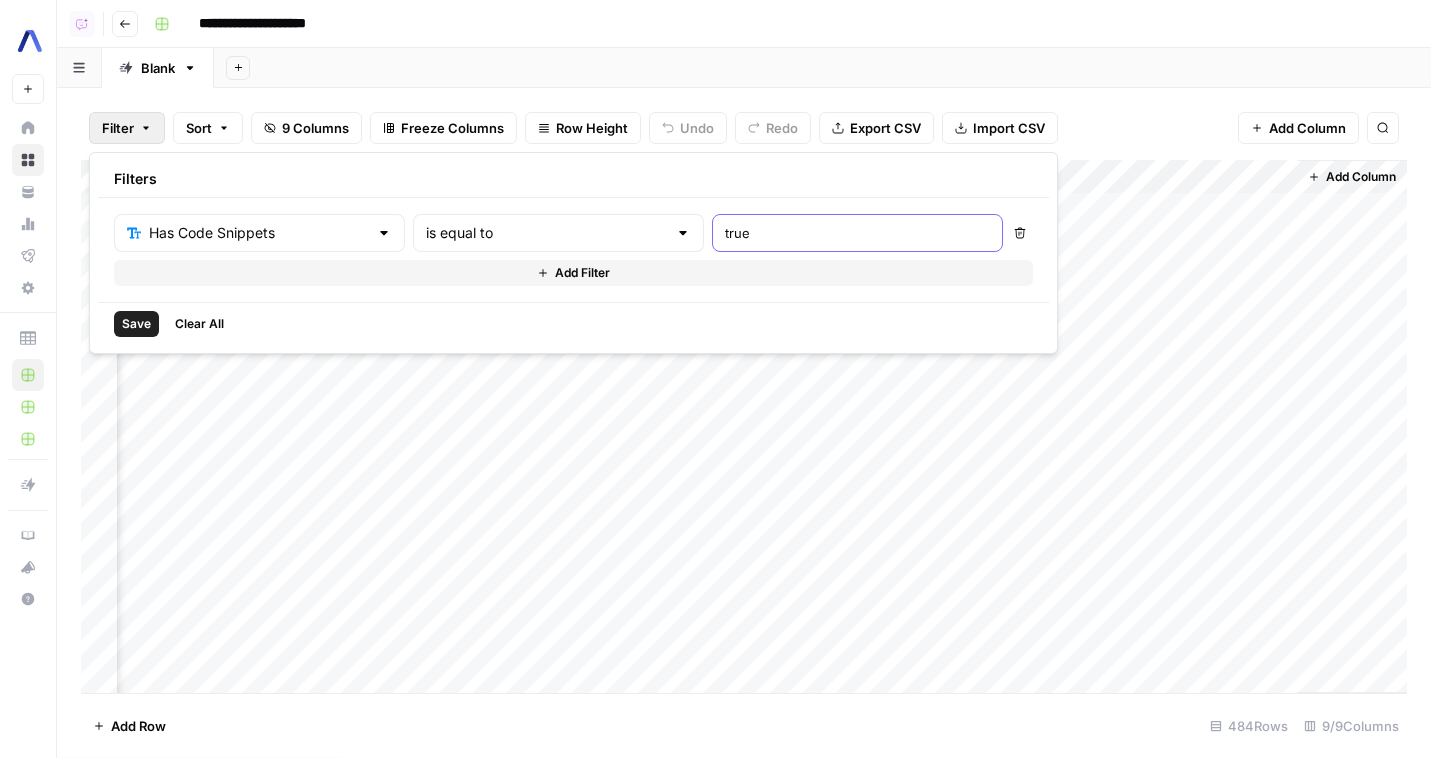 type on "true" 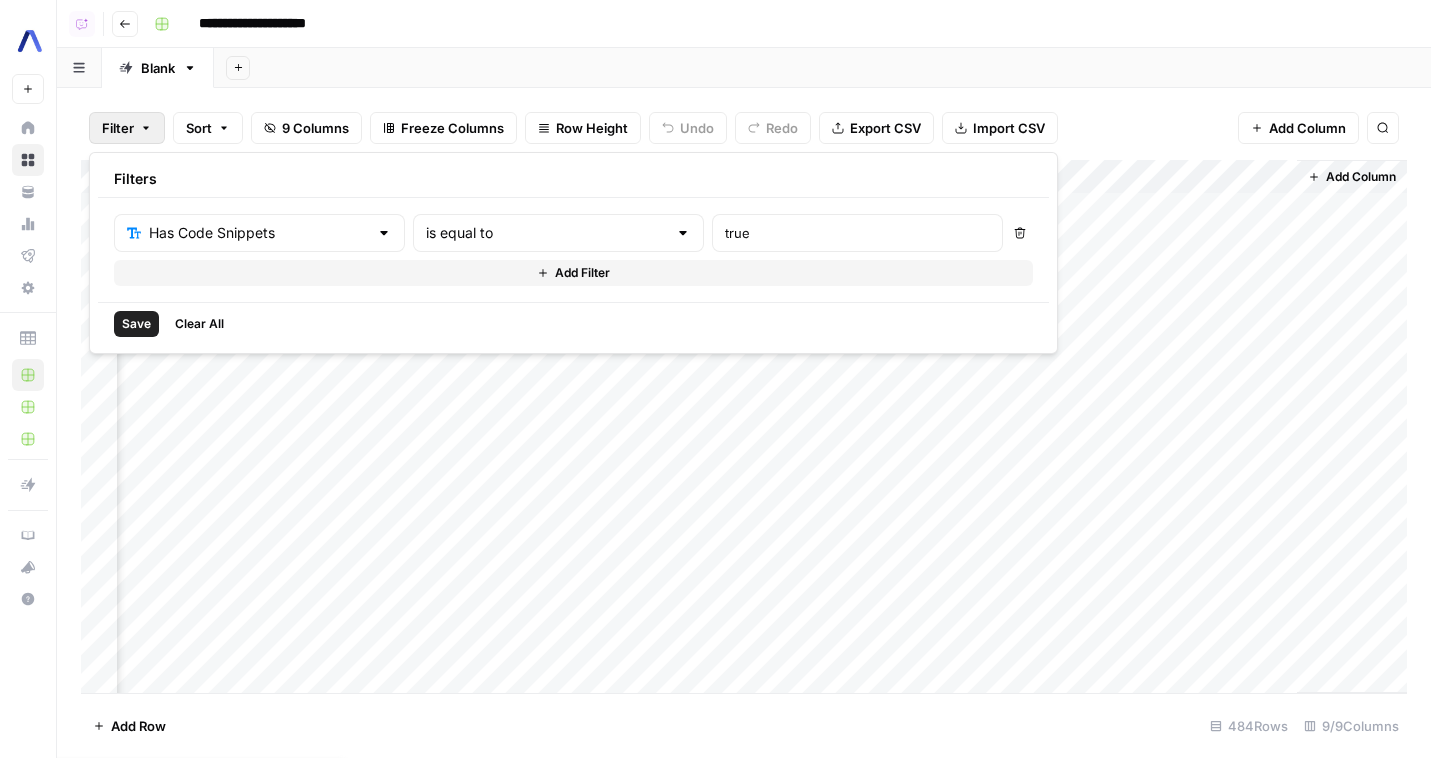 click on "Save" at bounding box center [136, 324] 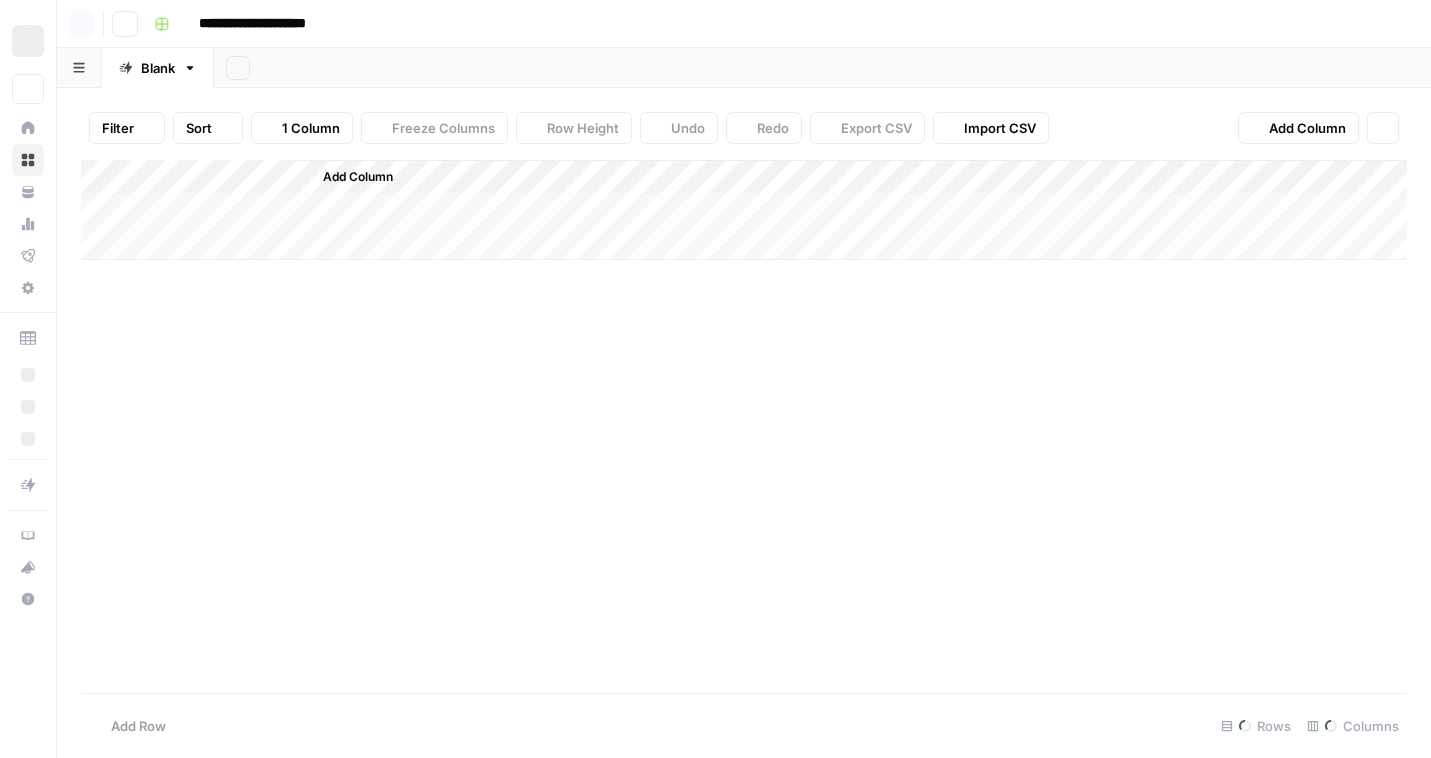 scroll, scrollTop: 0, scrollLeft: 0, axis: both 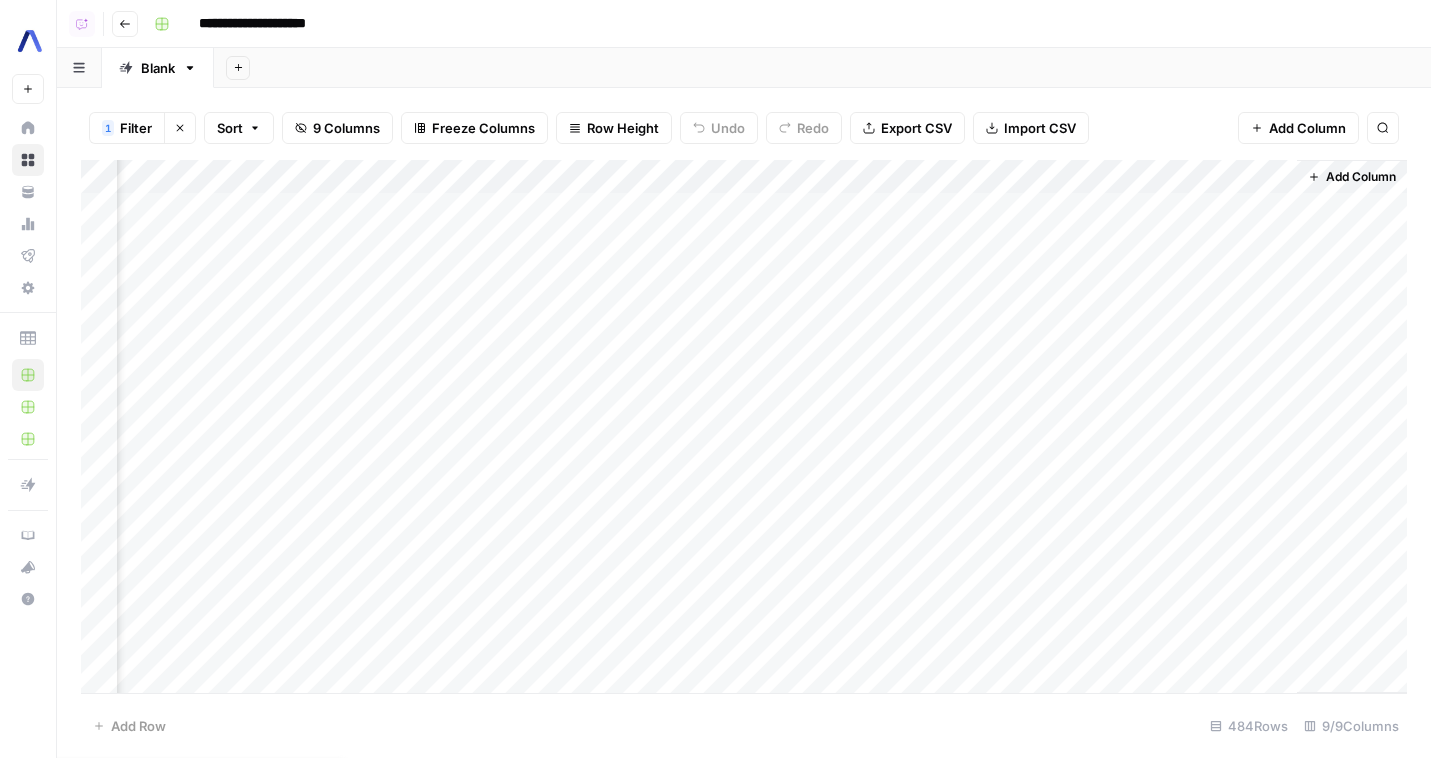 click on "Add Column" at bounding box center (744, 426) 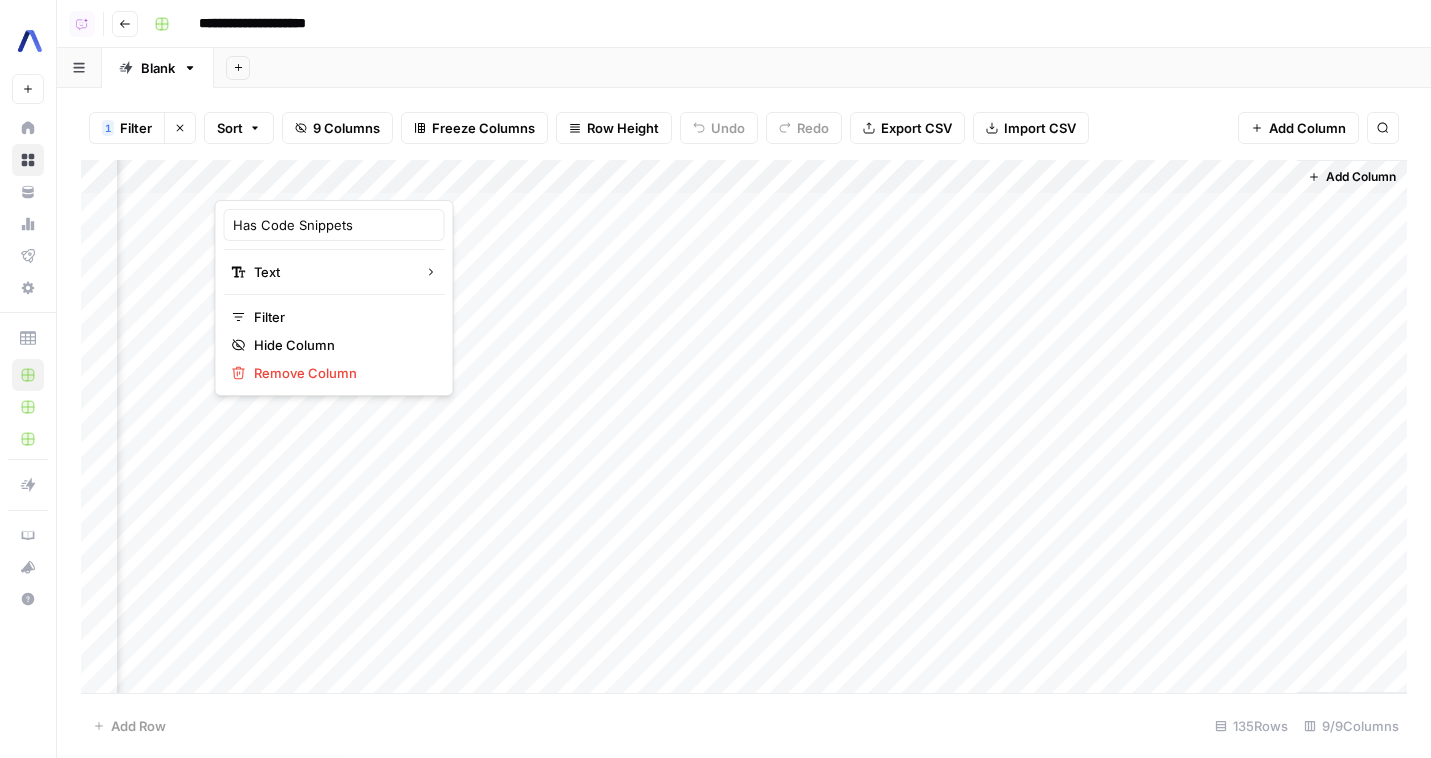 click on "Add Column" at bounding box center [744, 426] 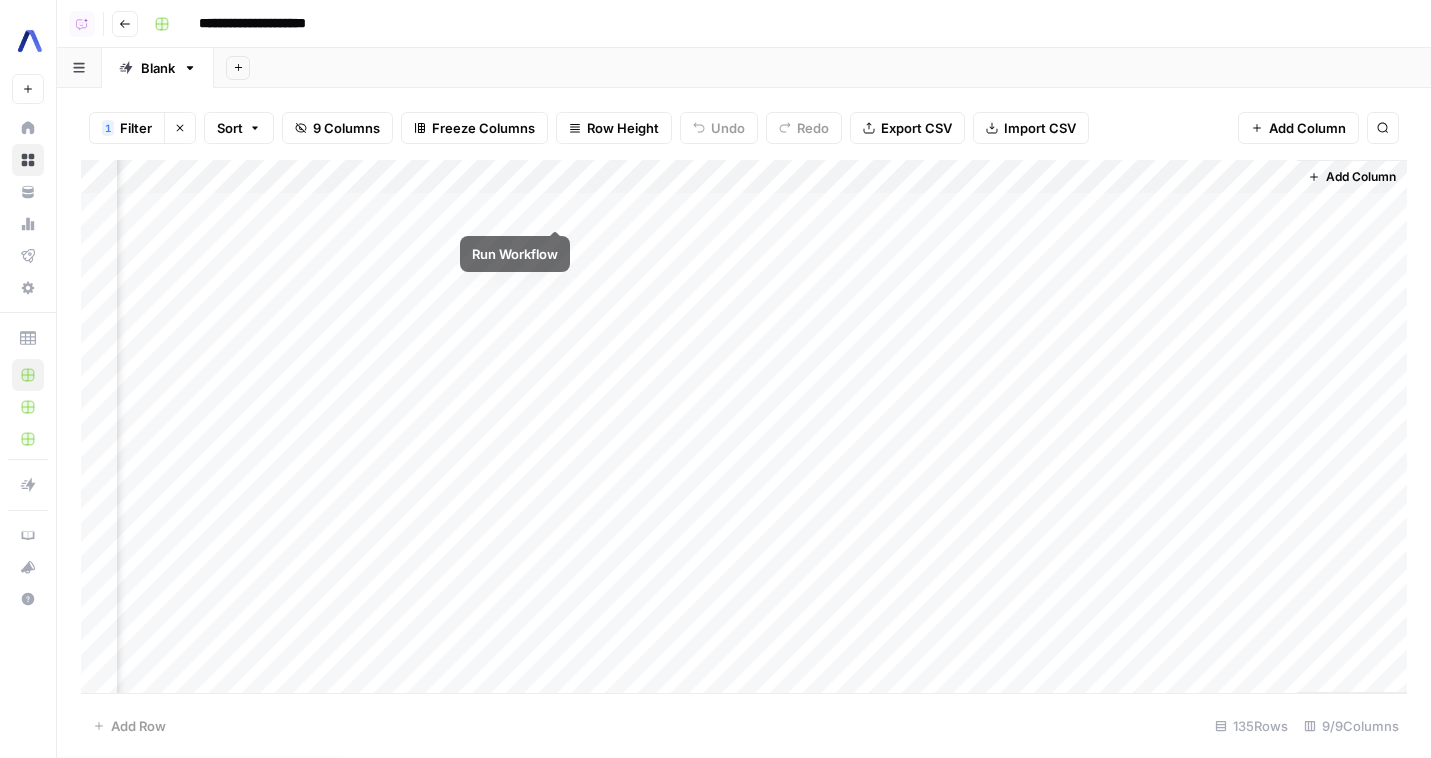 click on "Add Column" at bounding box center [744, 426] 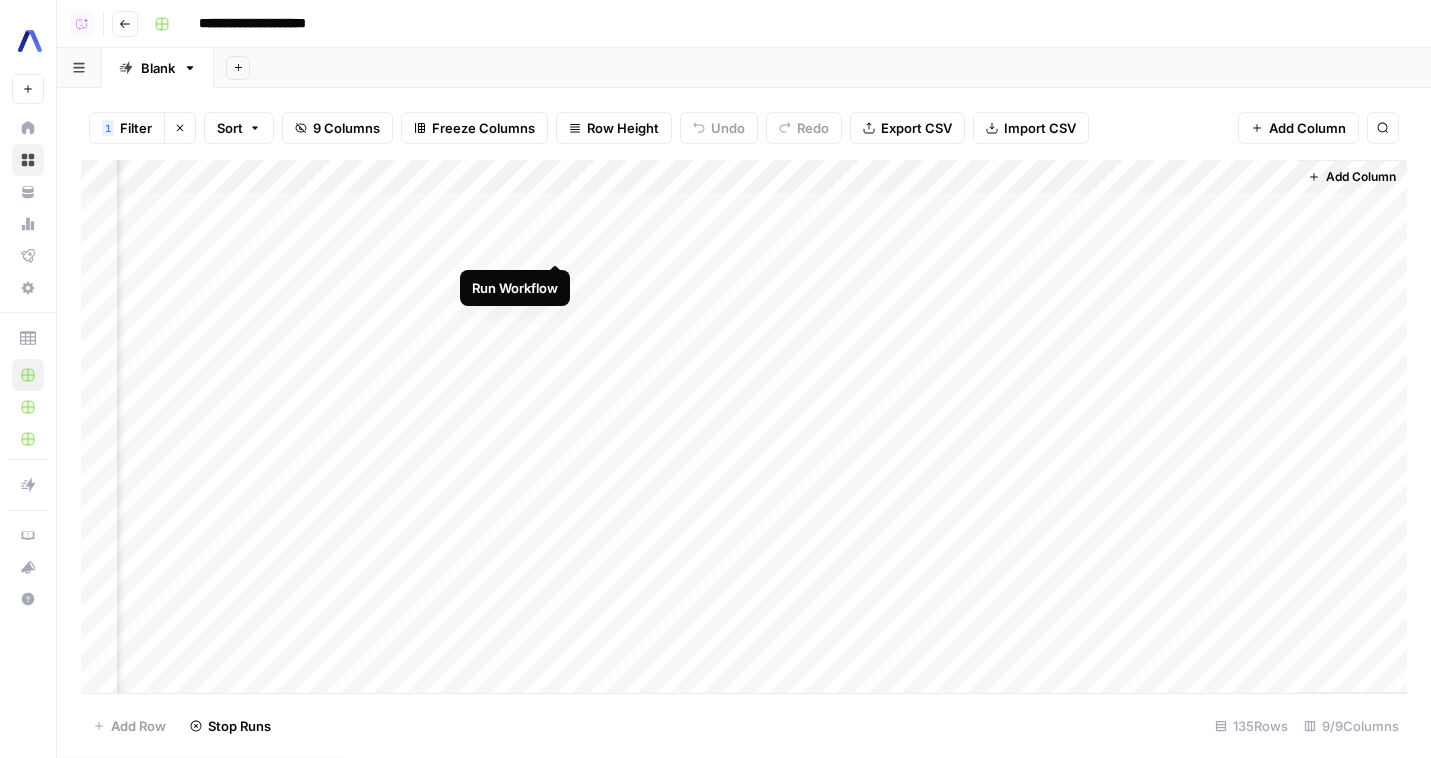 click on "Add Column" at bounding box center (744, 426) 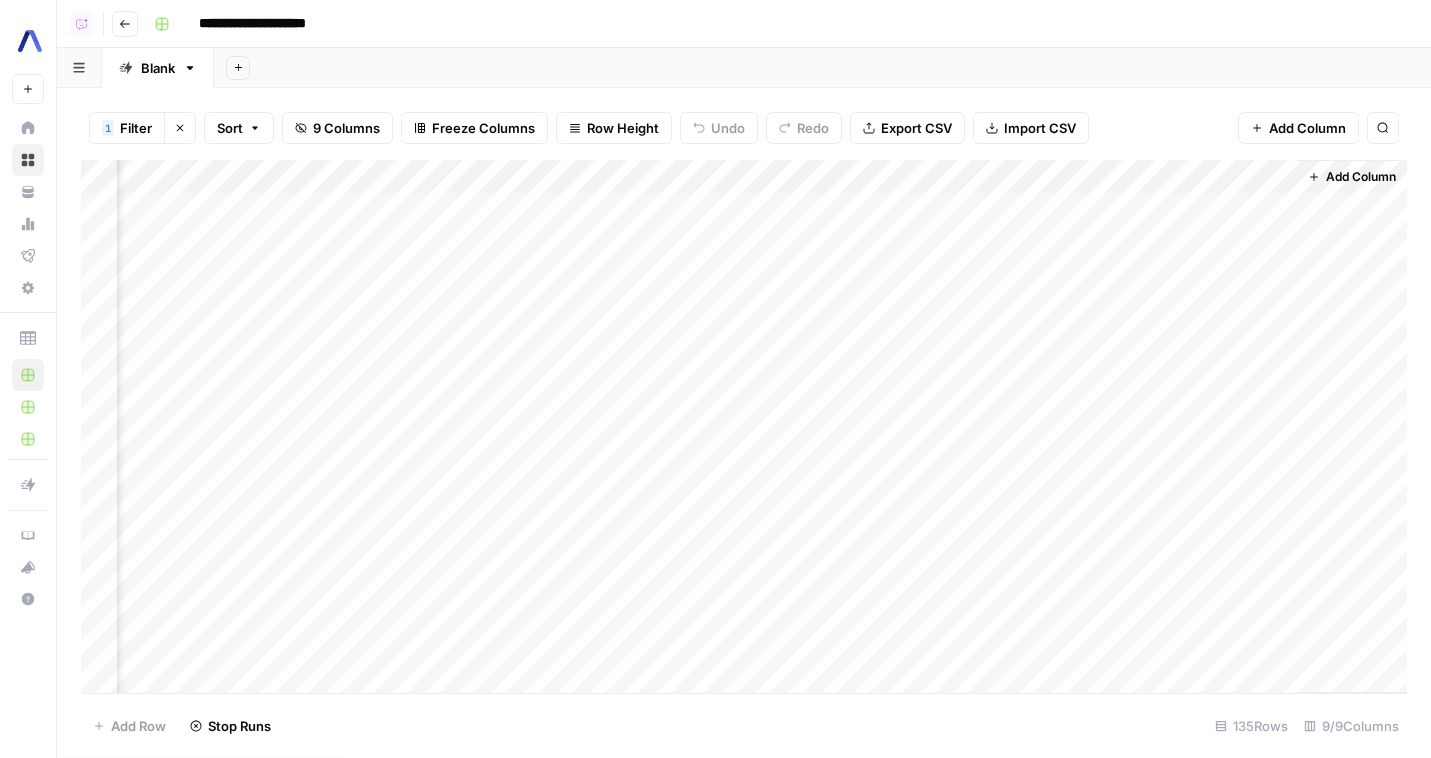 click on "Add Column" at bounding box center [744, 426] 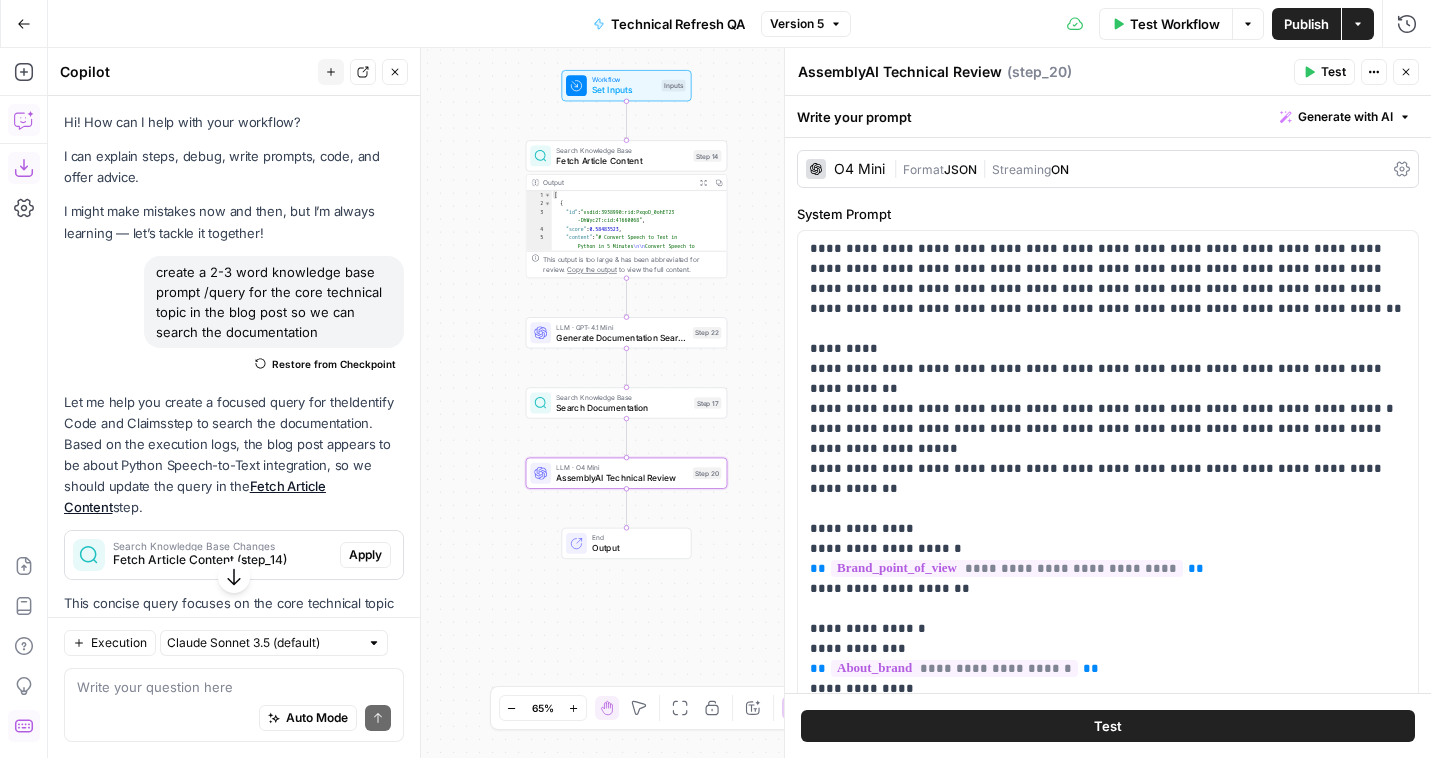 scroll, scrollTop: 0, scrollLeft: 0, axis: both 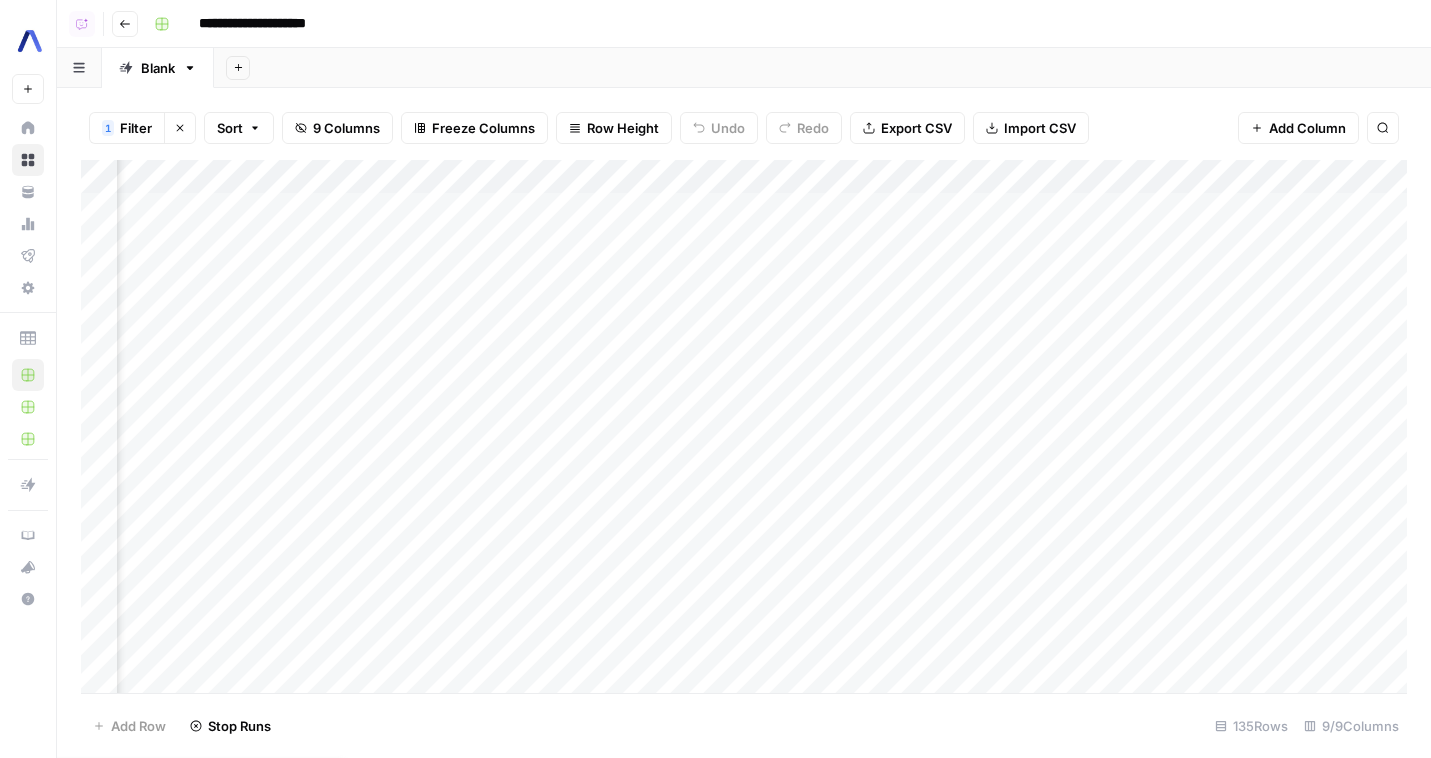 click on "Add Column" at bounding box center [744, 426] 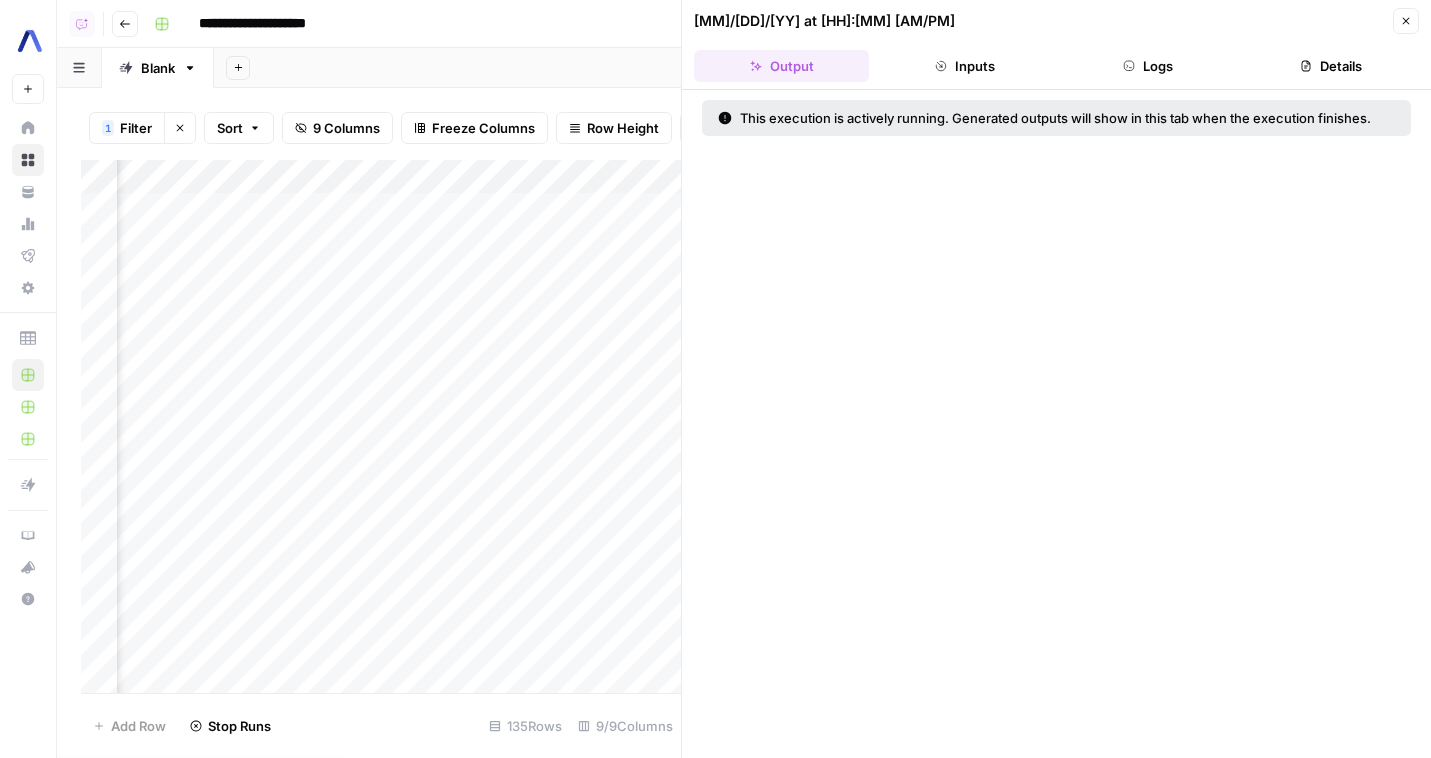 click on "Logs" at bounding box center [1148, 66] 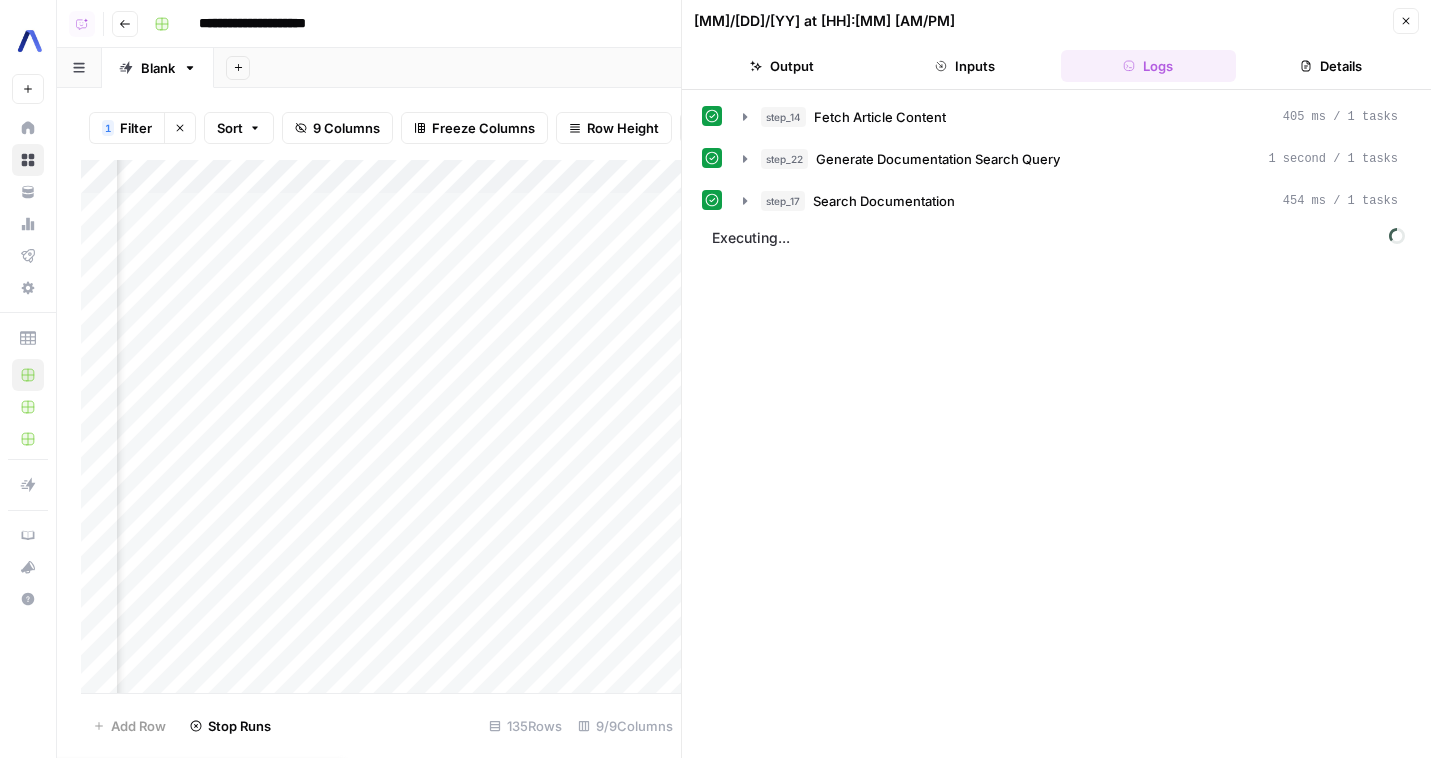 click on "step_17 Search Documentation 454 ms / 1 tasks" at bounding box center (1079, 201) 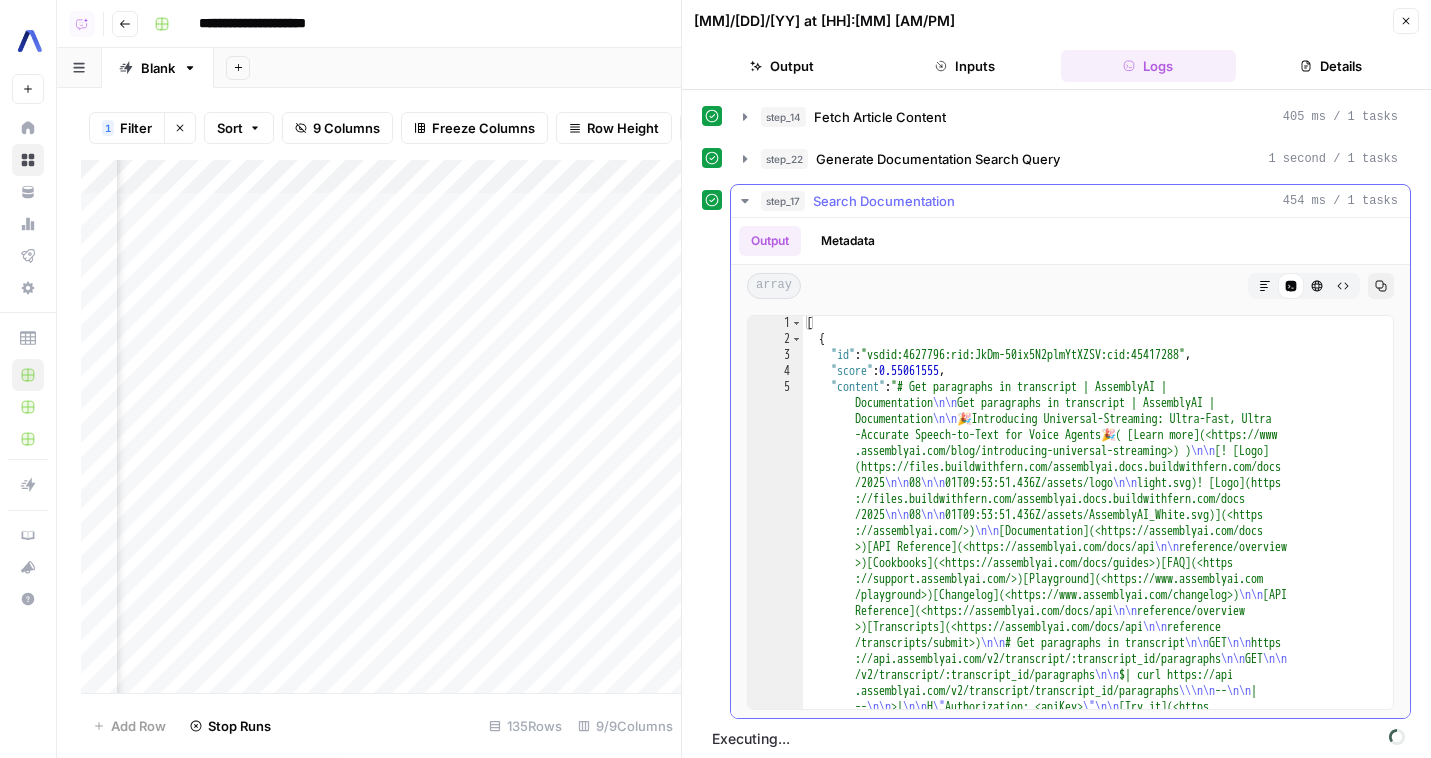 scroll, scrollTop: 0, scrollLeft: 0, axis: both 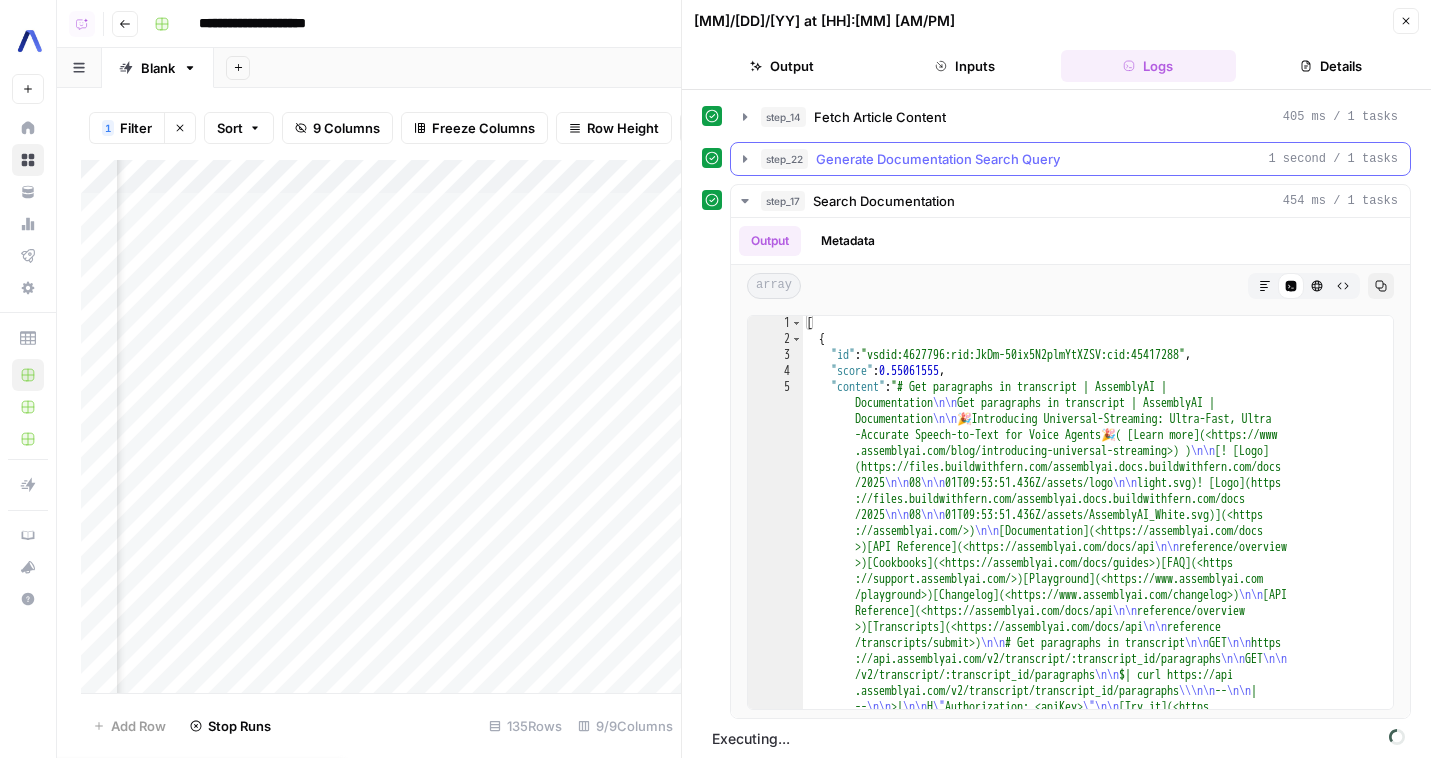 click on "Generate Documentation Search Query" at bounding box center [938, 159] 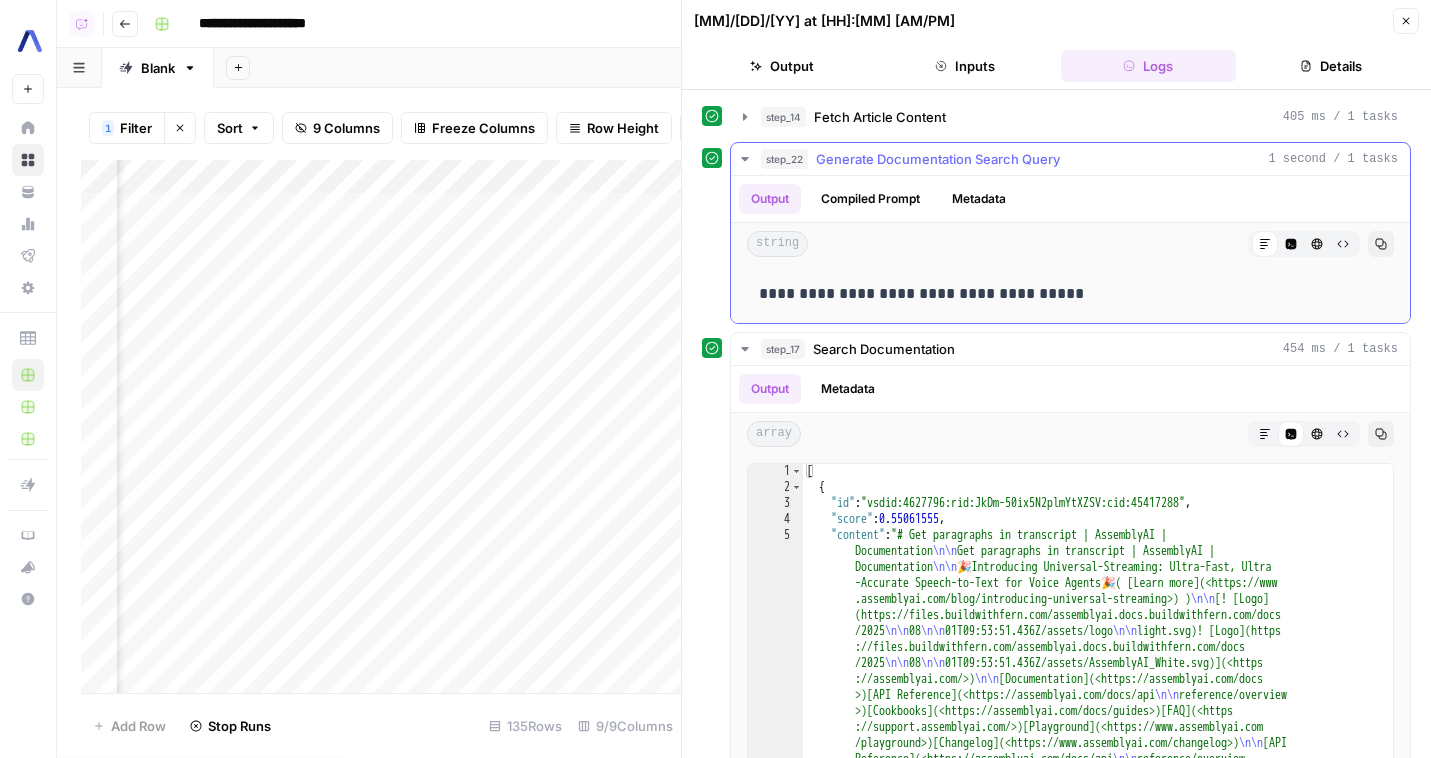 click on "Generate Documentation Search Query" at bounding box center (938, 159) 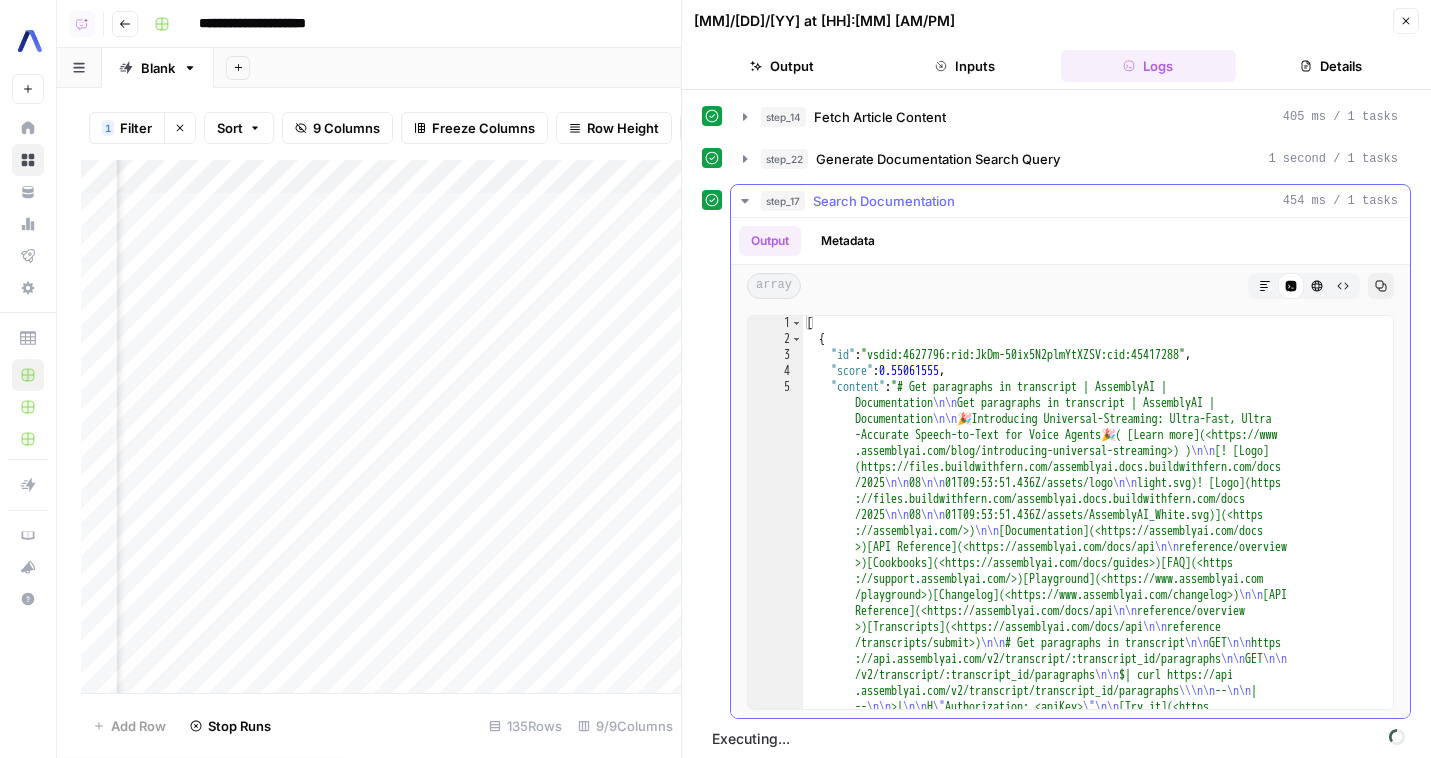 click on "Search Documentation" at bounding box center (884, 201) 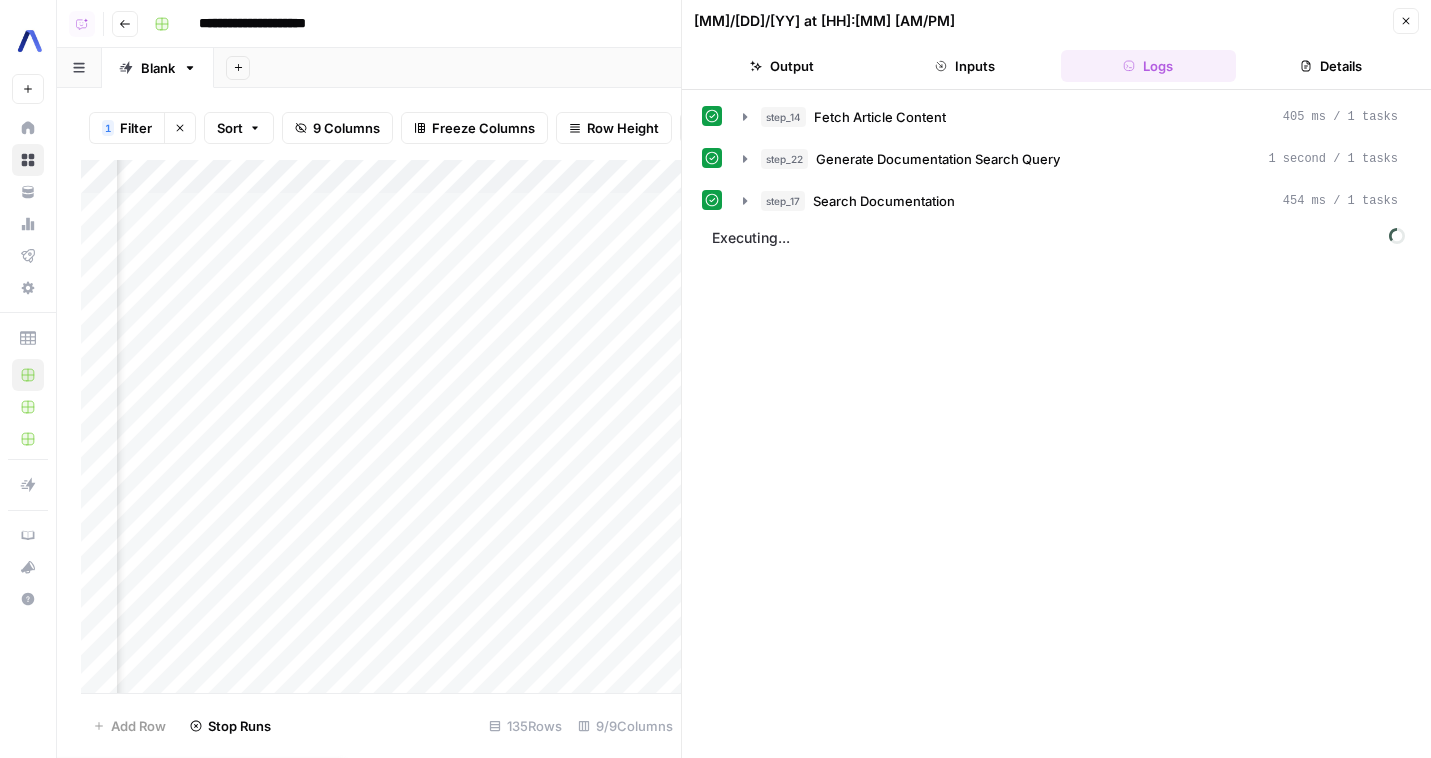 scroll, scrollTop: 0, scrollLeft: 1120, axis: horizontal 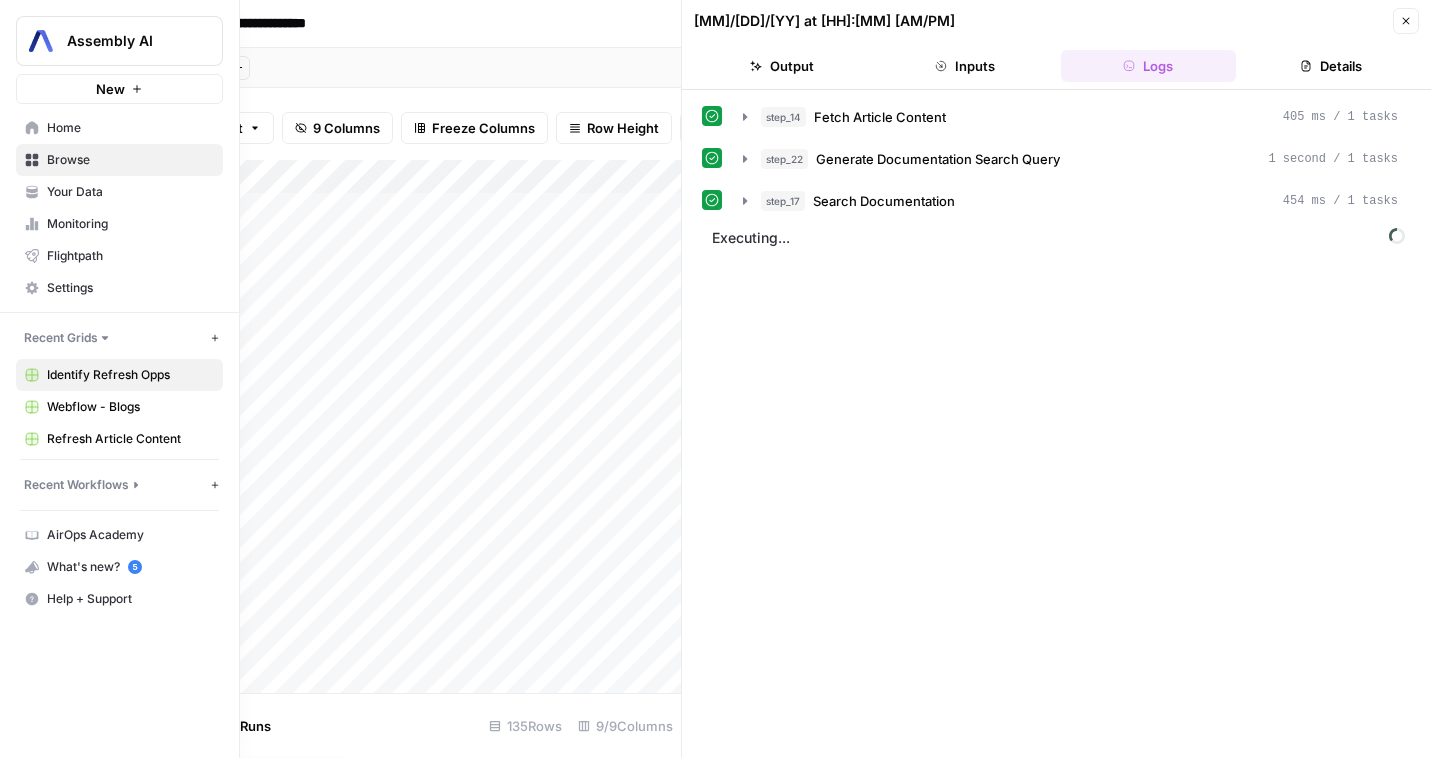 click 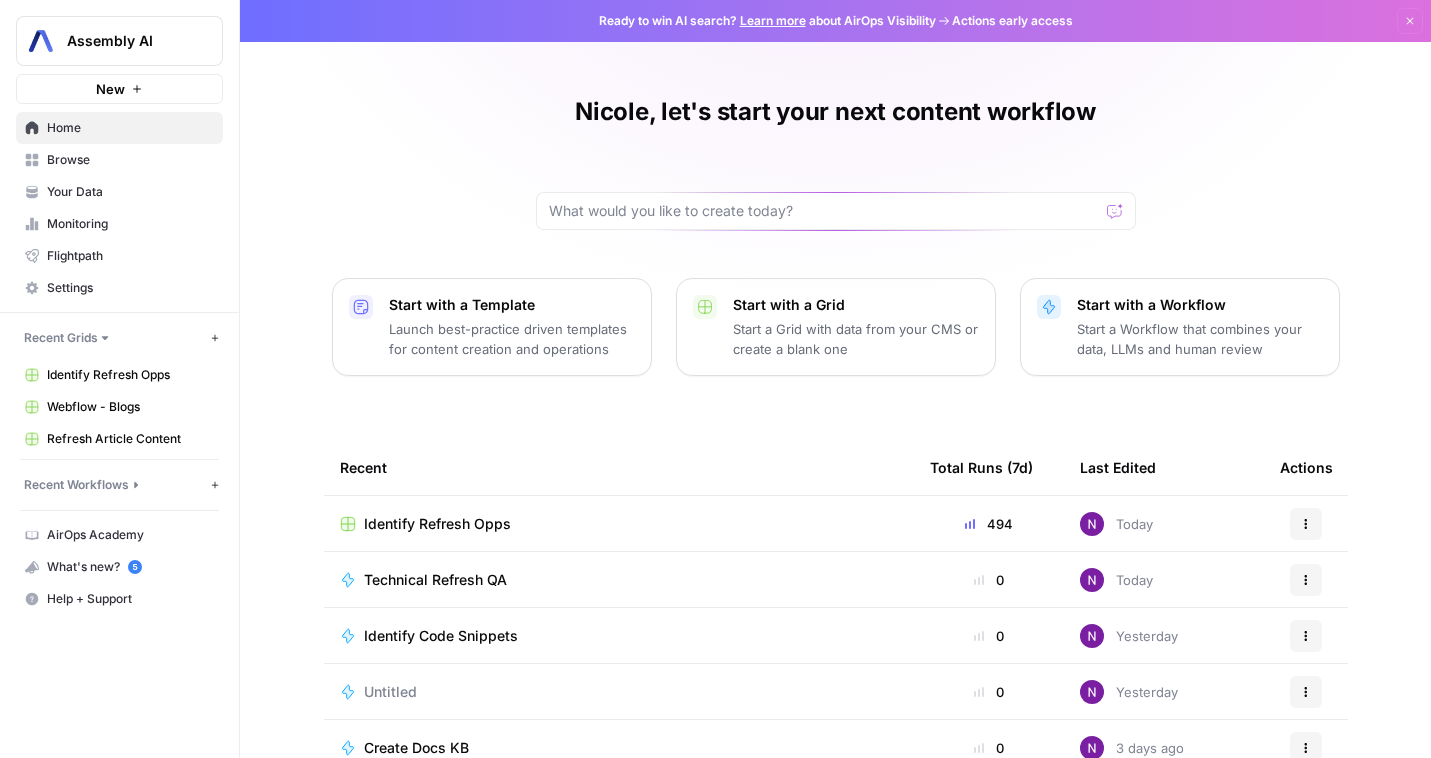 scroll, scrollTop: 162, scrollLeft: 0, axis: vertical 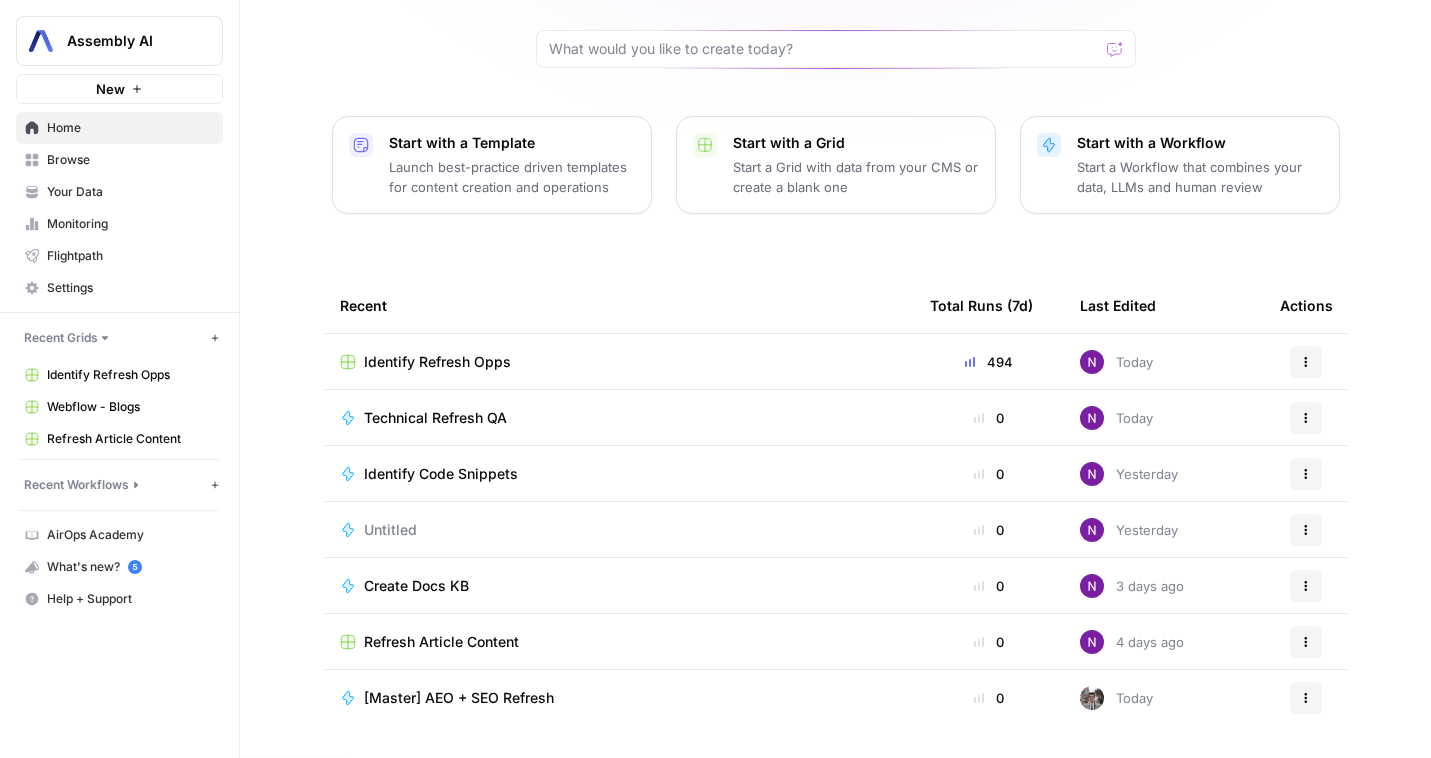 click on "[Master] AEO + SEO Refresh" at bounding box center (619, 698) 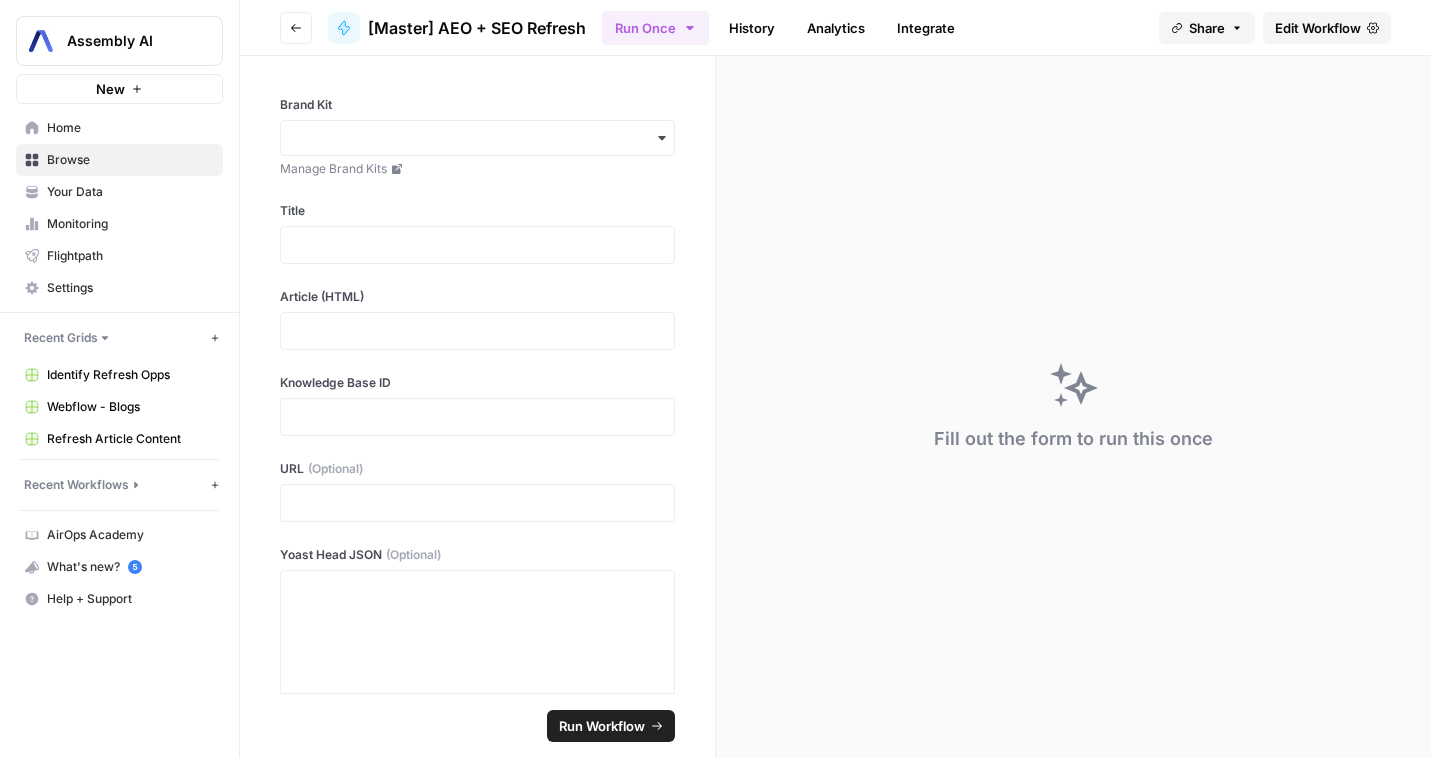 click on "Home" at bounding box center [119, 128] 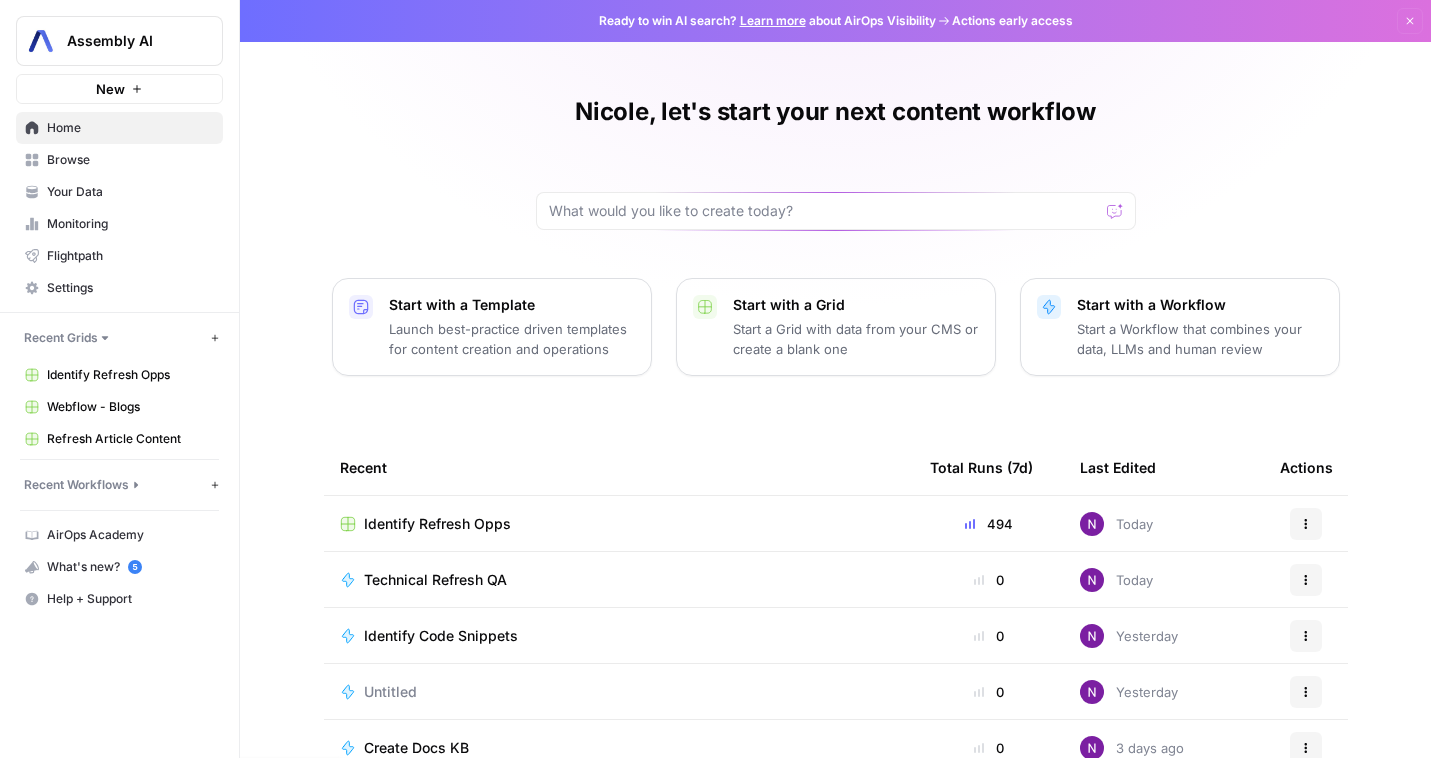 scroll, scrollTop: 162, scrollLeft: 0, axis: vertical 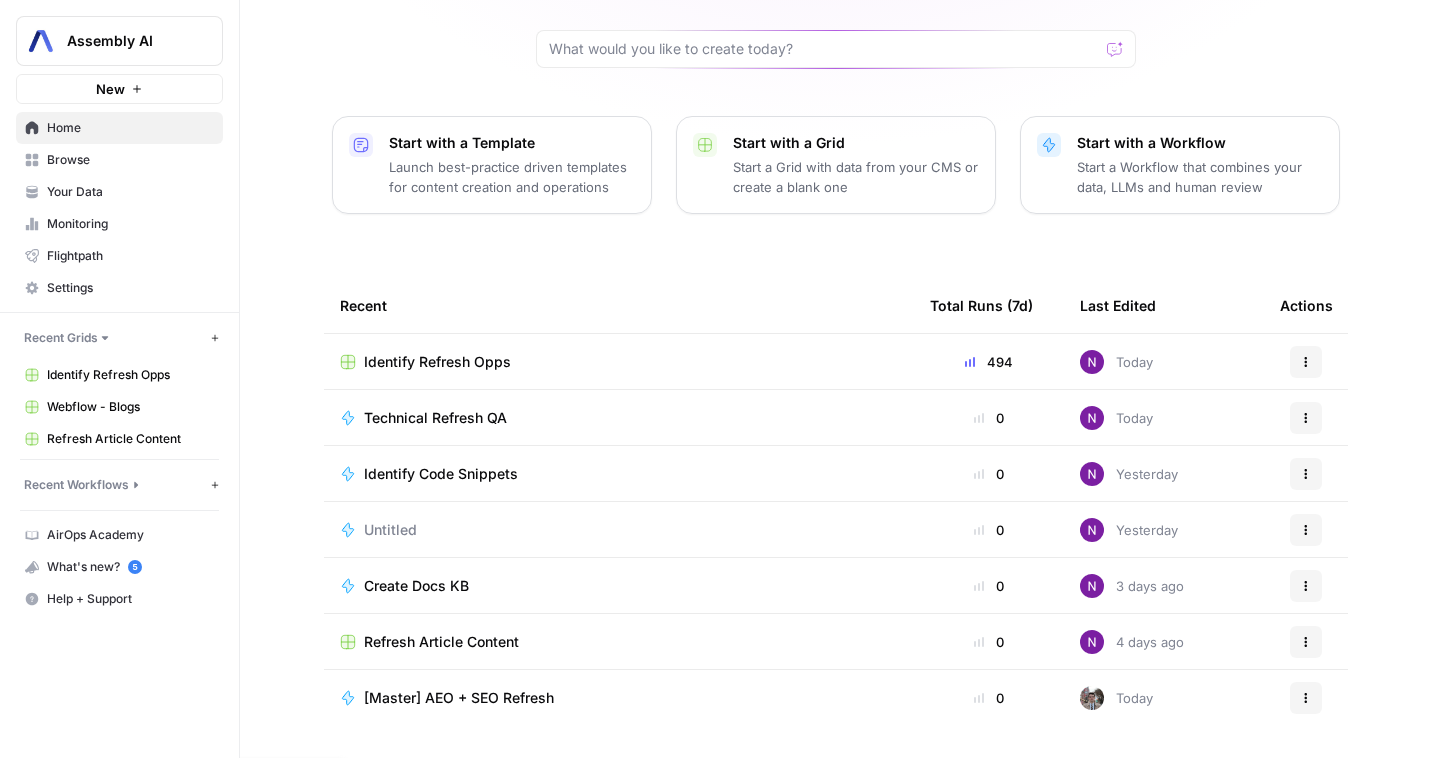 click on "Refresh Article Content" at bounding box center (130, 439) 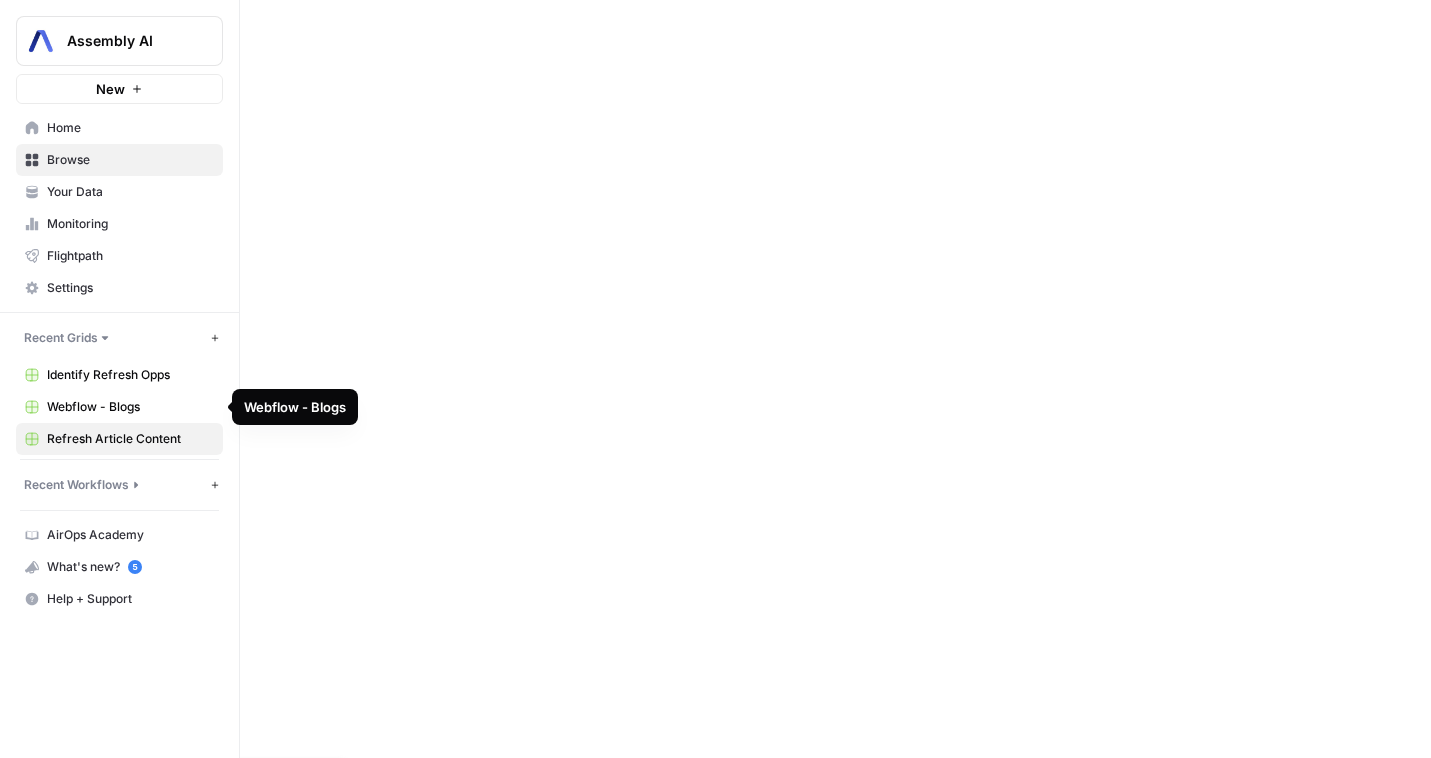 scroll, scrollTop: 0, scrollLeft: 0, axis: both 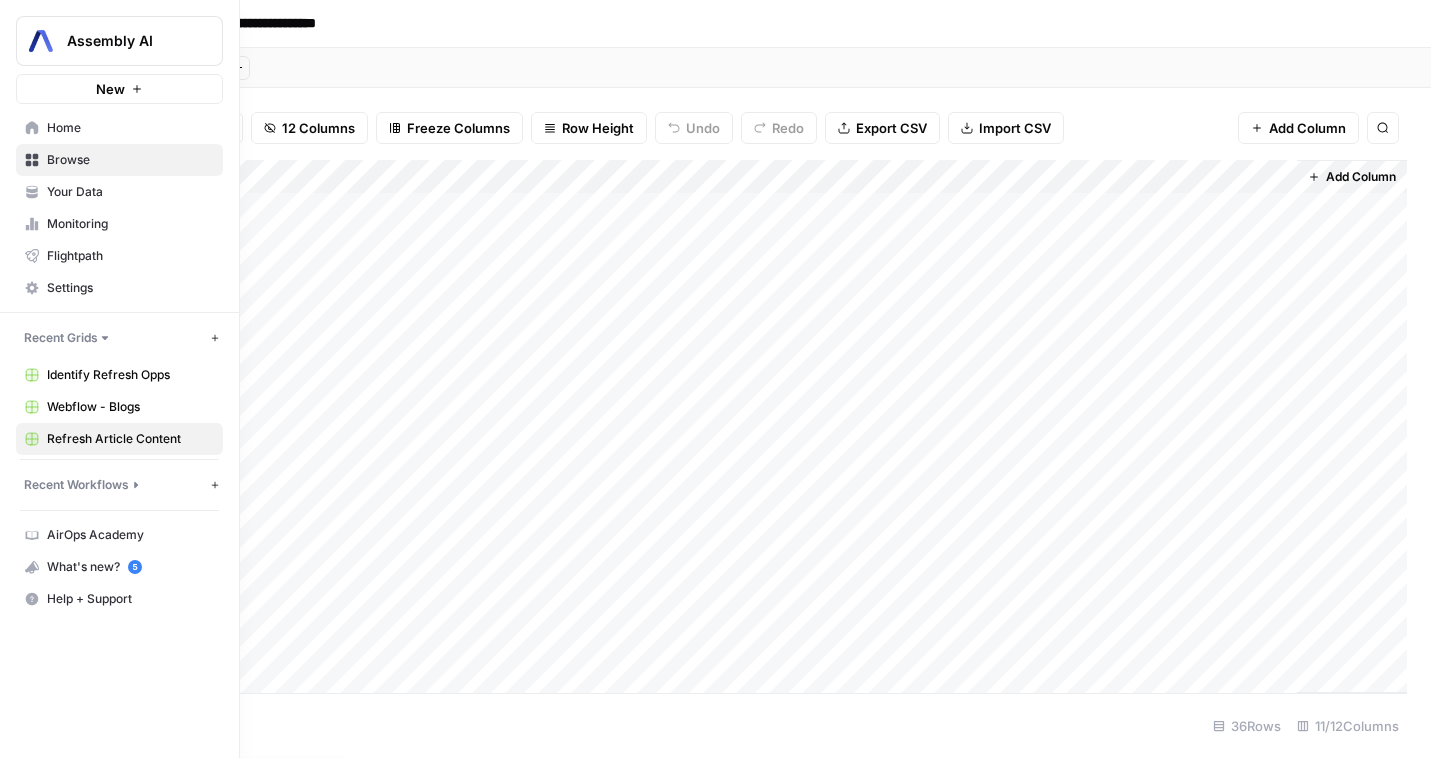 click on "Webflow - Blogs" at bounding box center [130, 407] 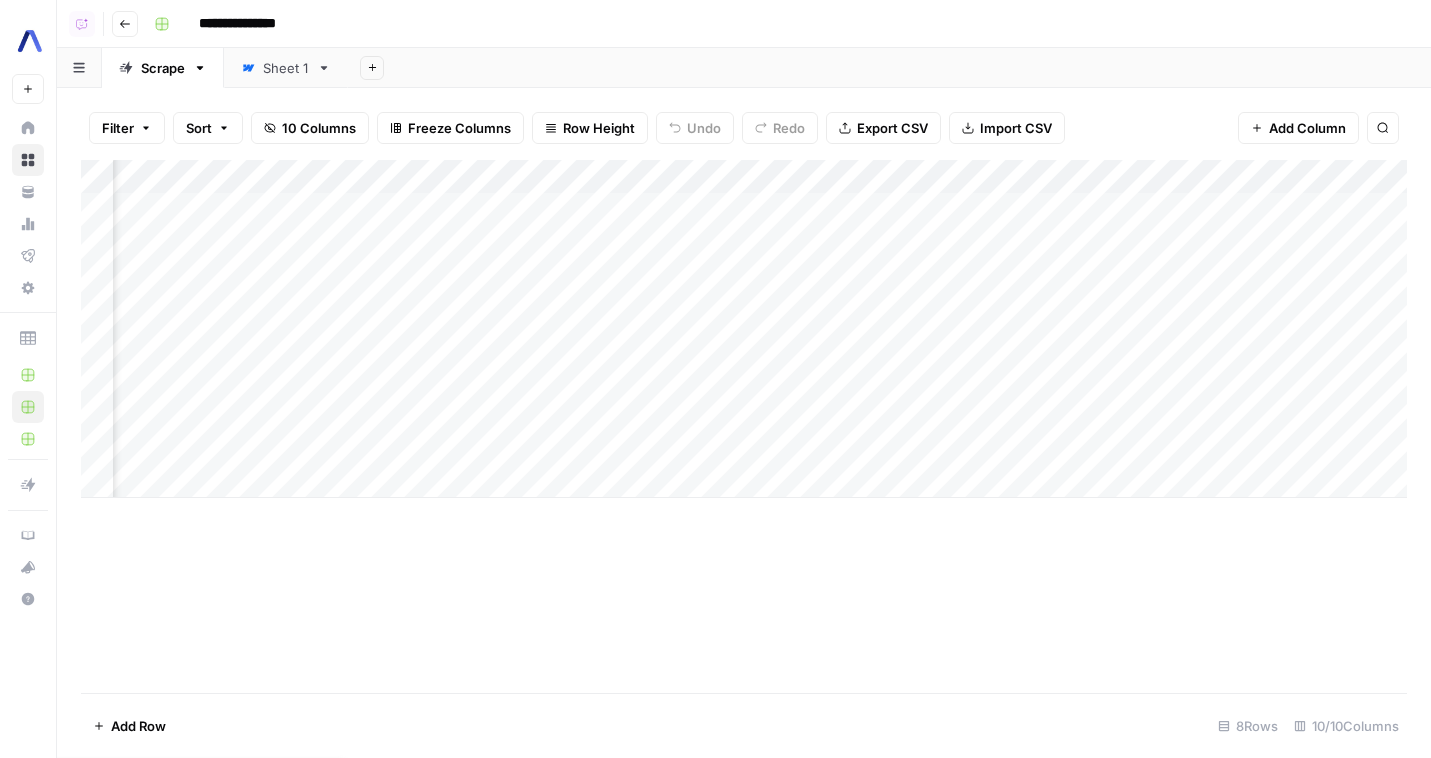 scroll, scrollTop: 0, scrollLeft: 706, axis: horizontal 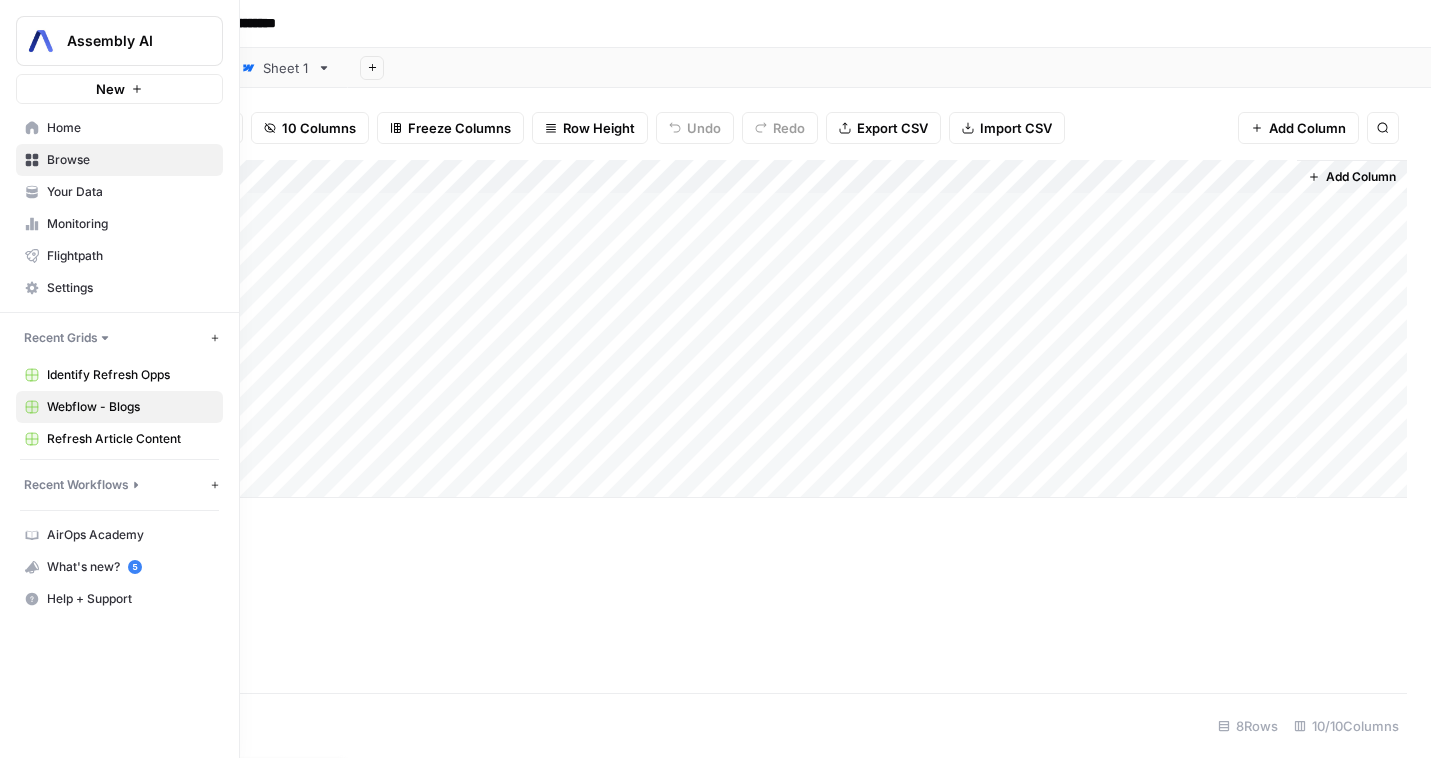 click on "Home" at bounding box center [130, 128] 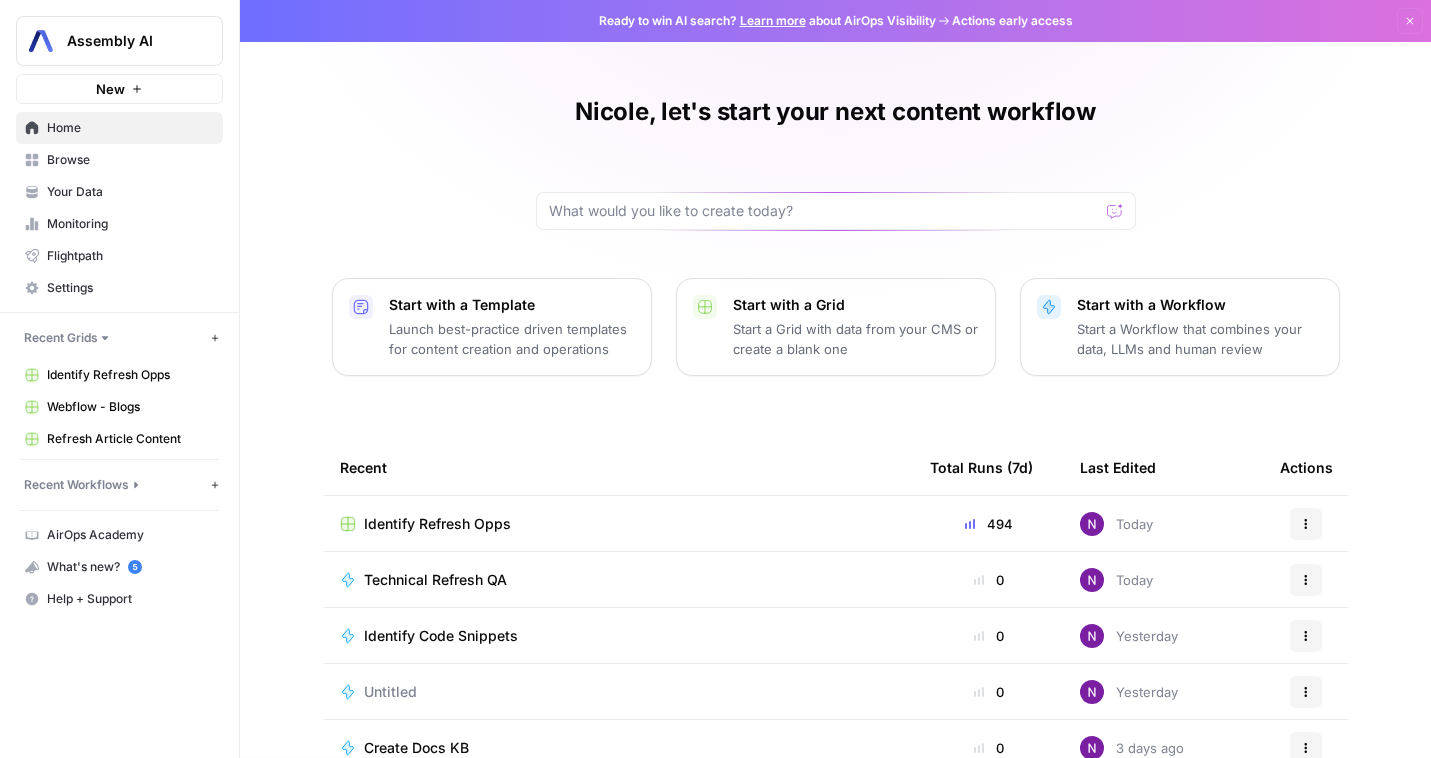 click on "Identify Refresh Opps" at bounding box center (619, 524) 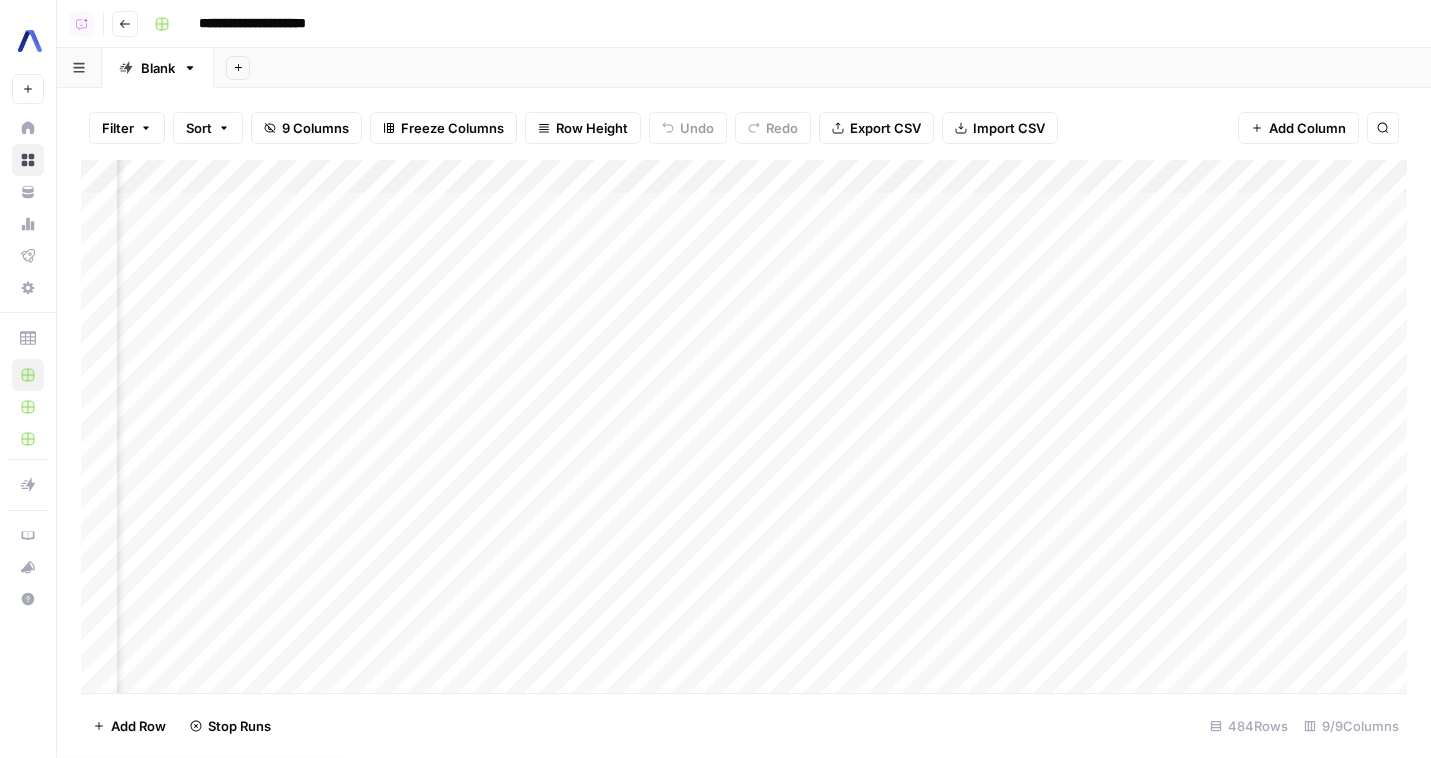 scroll, scrollTop: 0, scrollLeft: 861, axis: horizontal 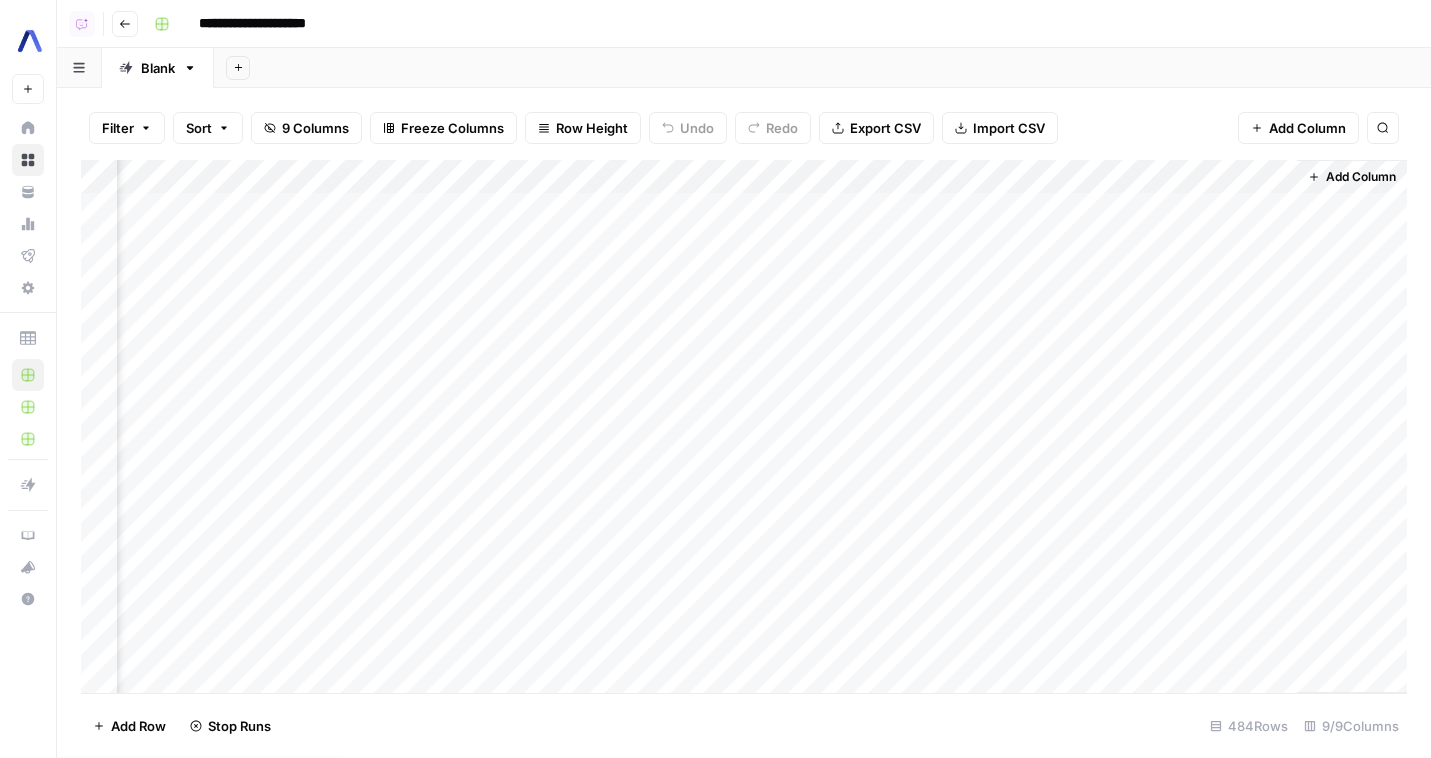 click on "Add Column" at bounding box center [744, 426] 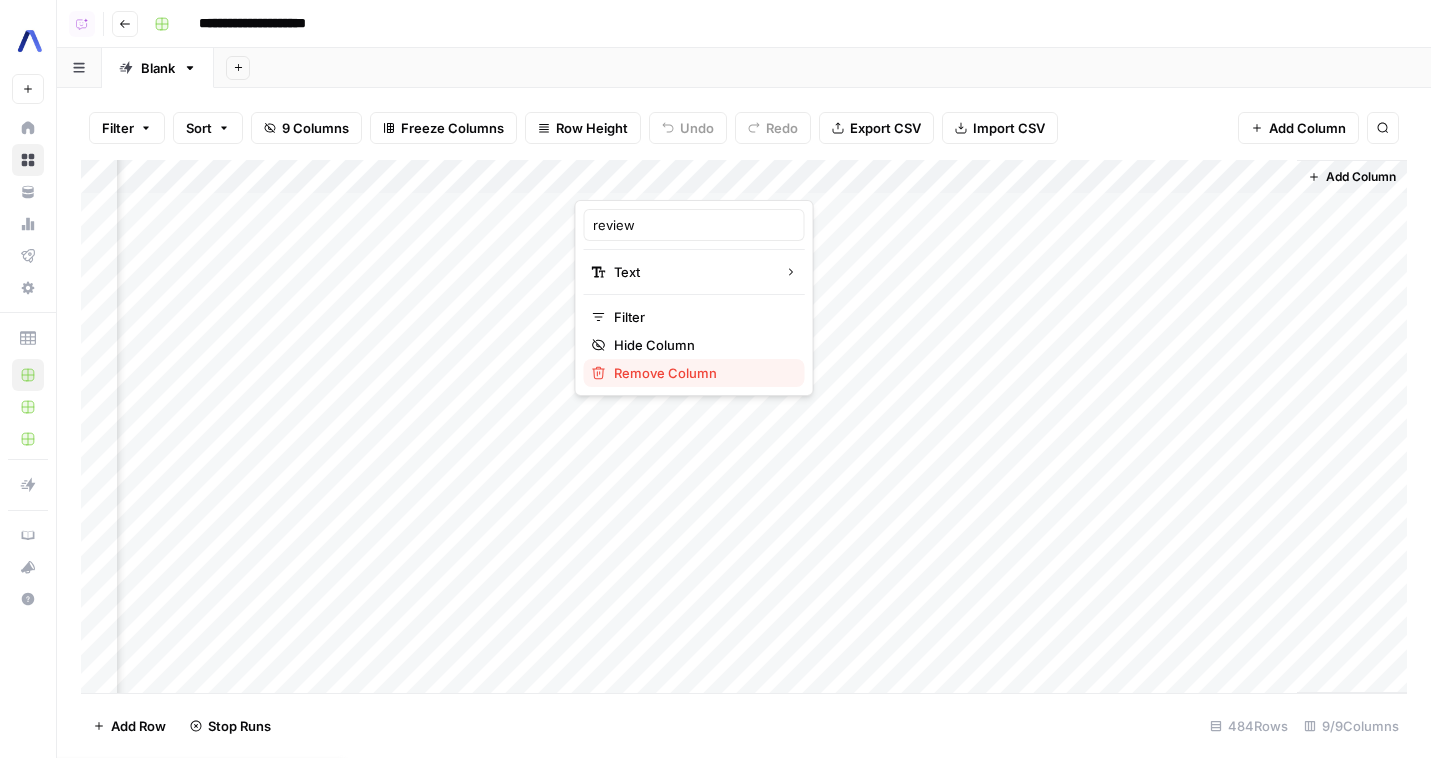 click on "Remove Column" at bounding box center [701, 373] 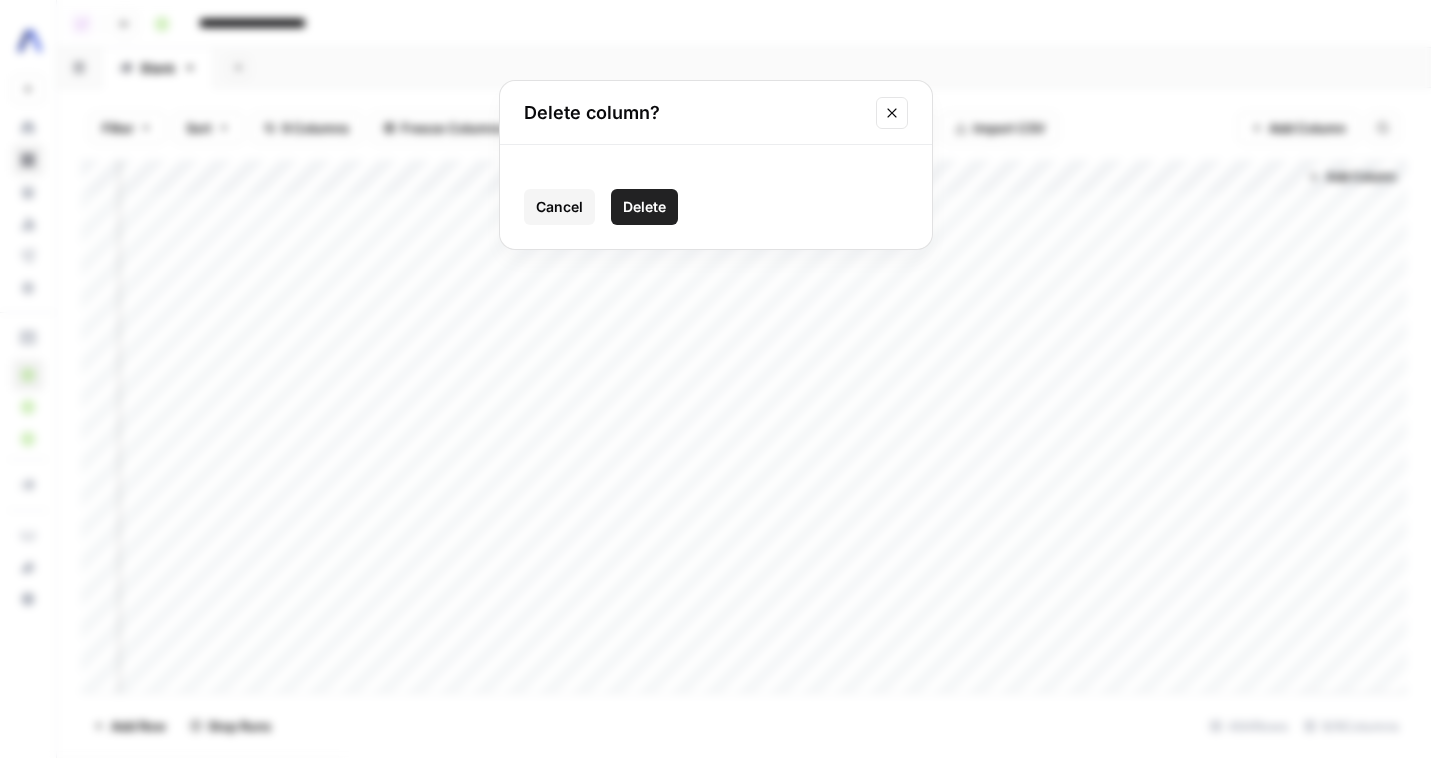 click on "Delete" at bounding box center (644, 207) 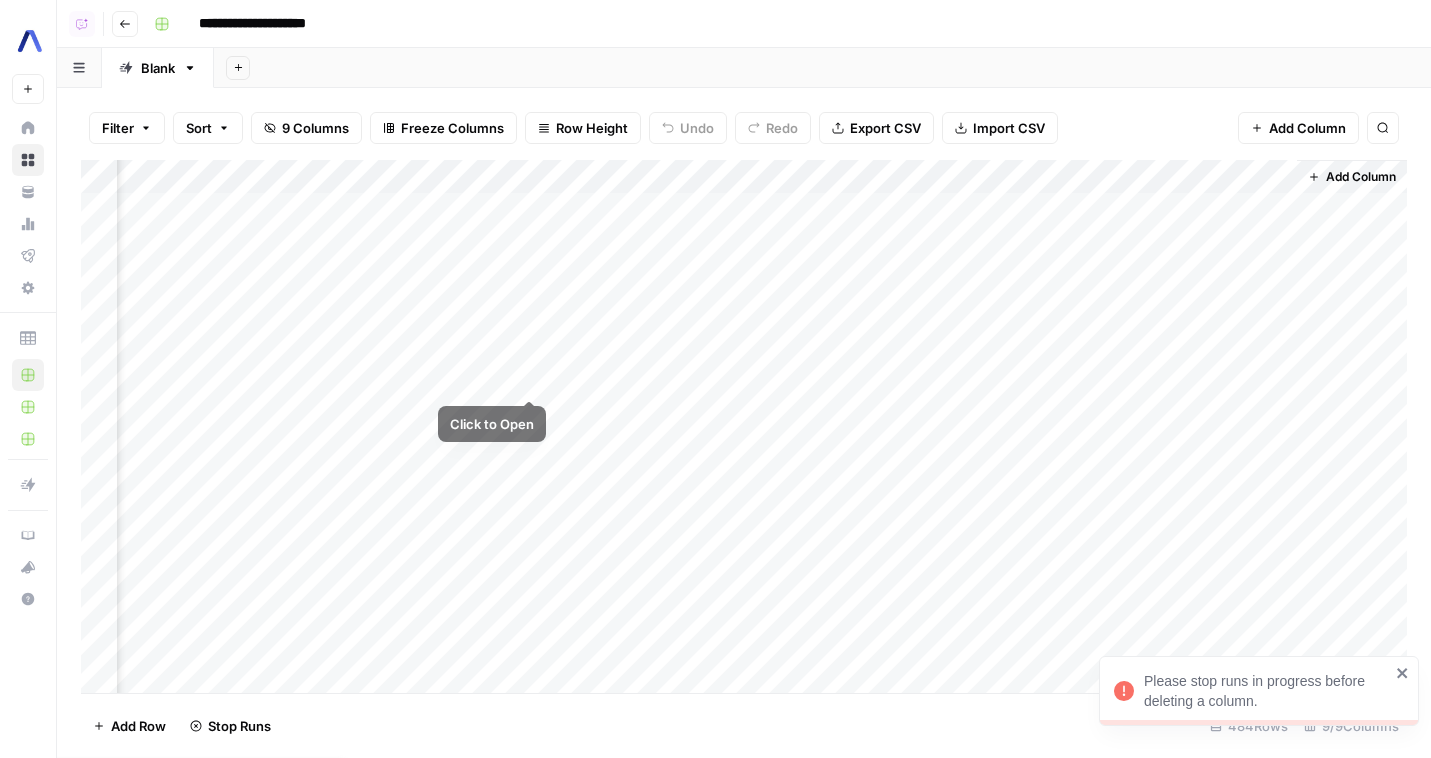click on "Add Column" at bounding box center [744, 426] 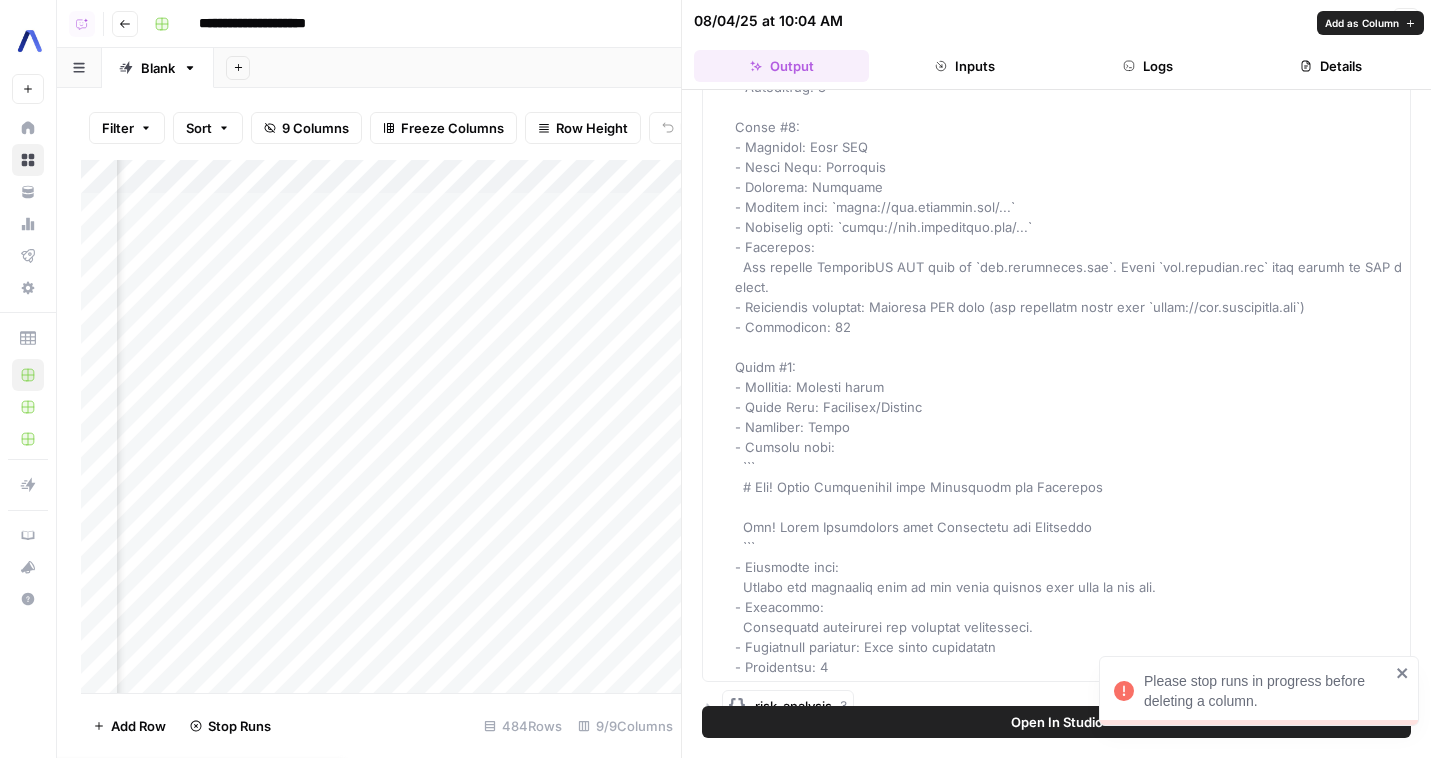 scroll, scrollTop: 1956, scrollLeft: 0, axis: vertical 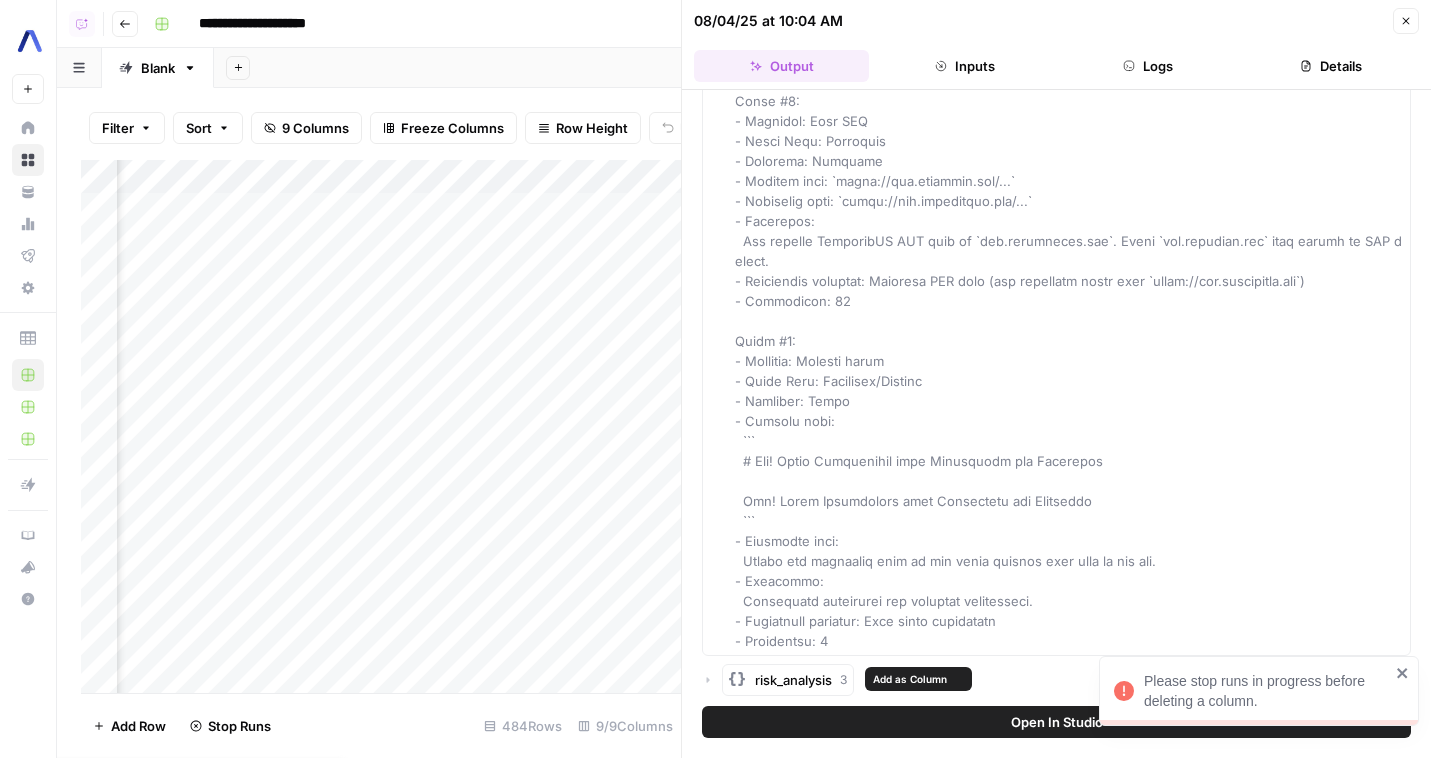 click 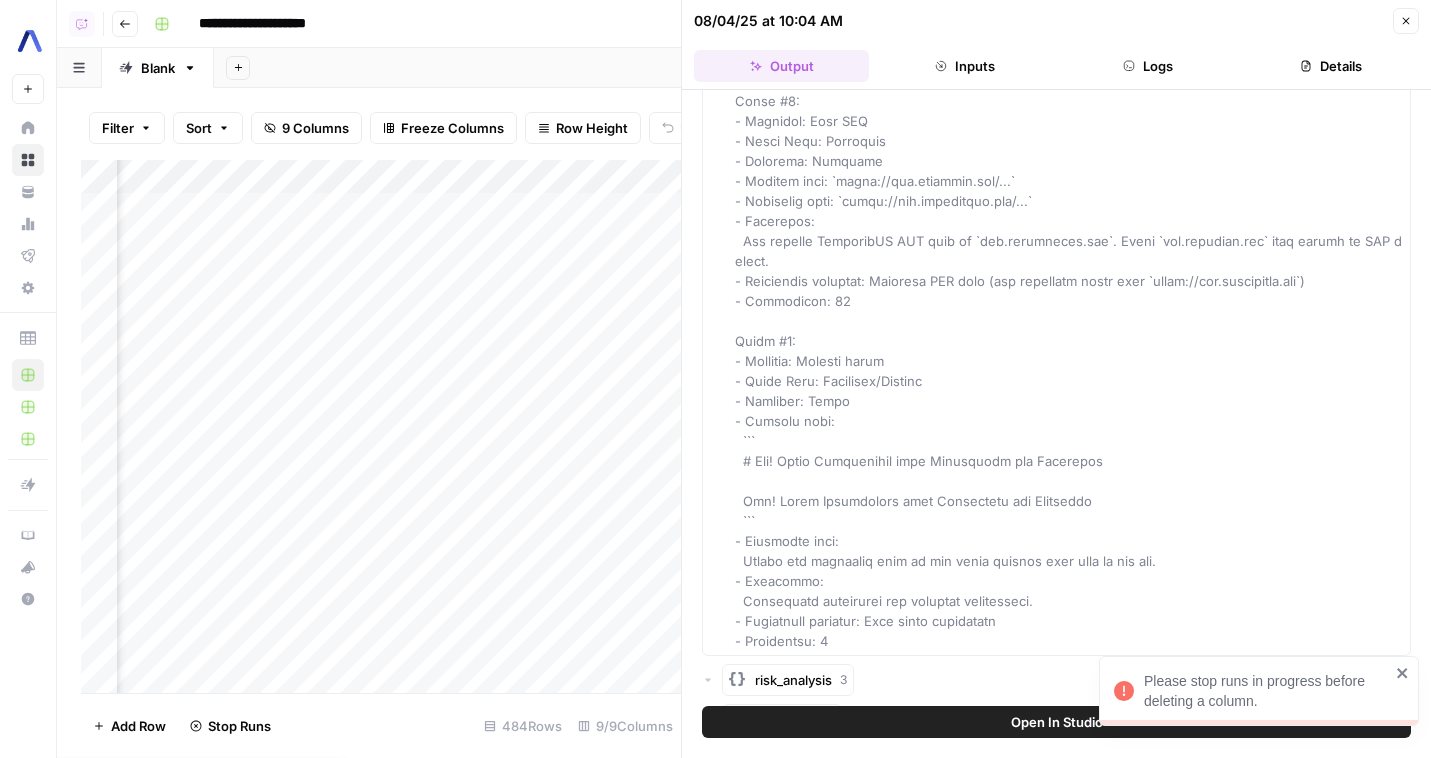 scroll, scrollTop: 2076, scrollLeft: 0, axis: vertical 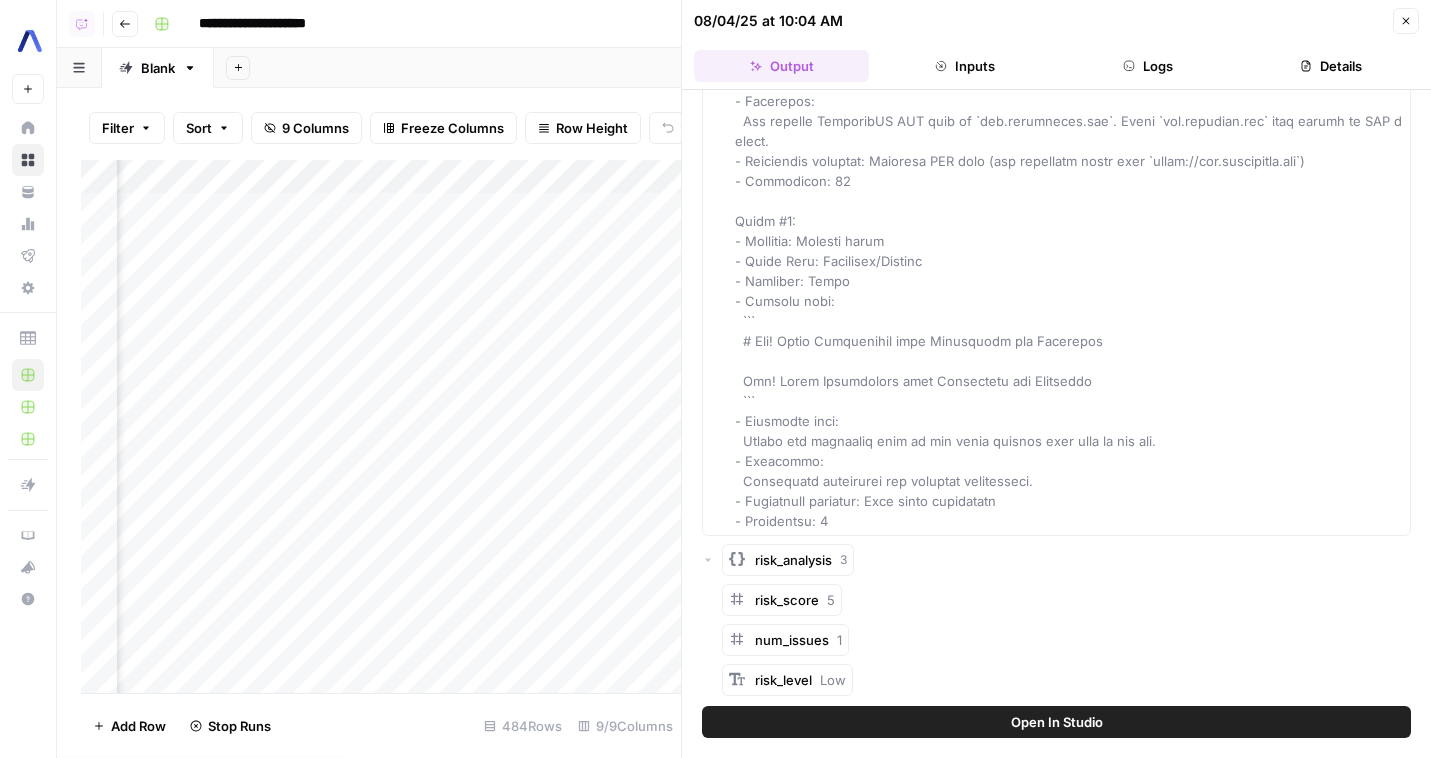 click on "Low" at bounding box center [833, 680] 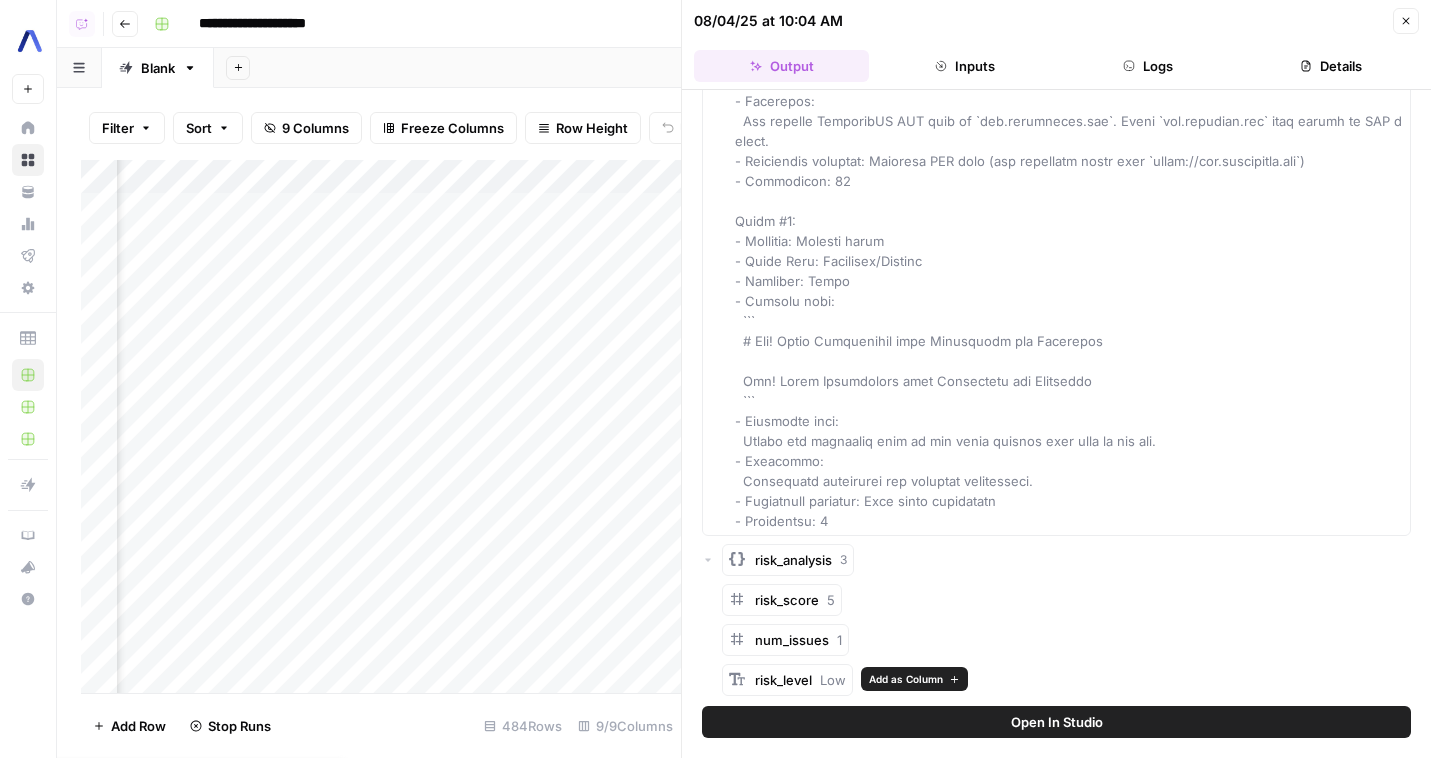 click on "Add as Column" at bounding box center (906, 679) 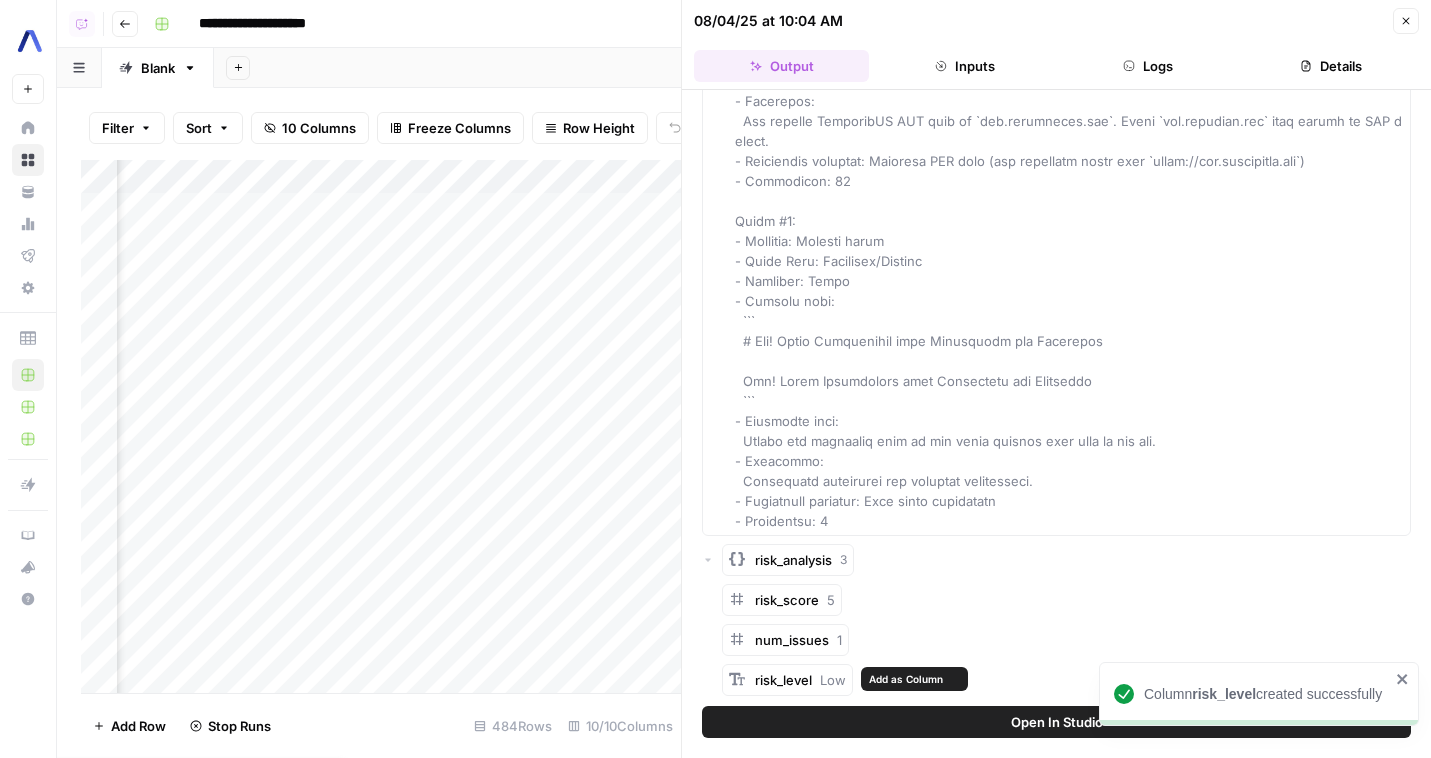 scroll, scrollTop: 0, scrollLeft: 1086, axis: horizontal 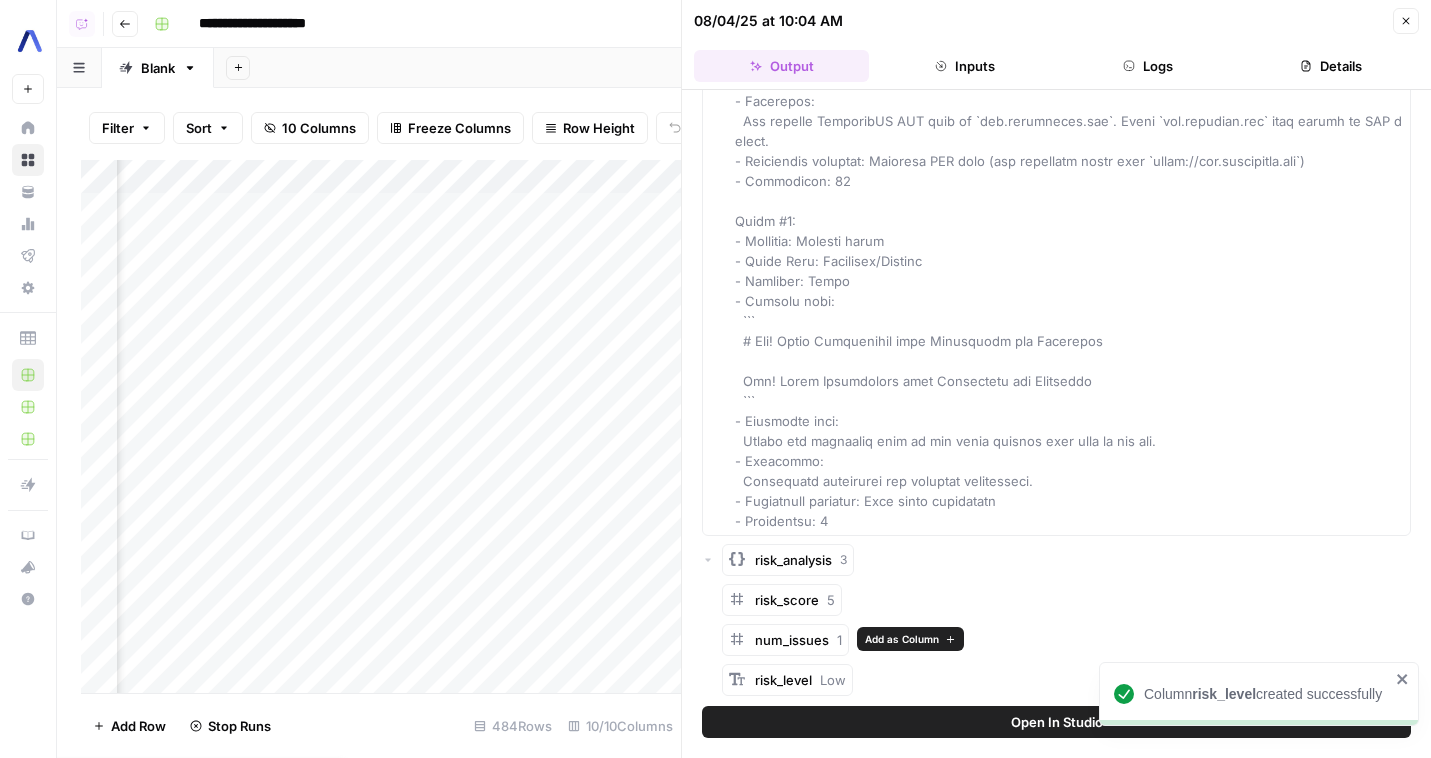 click on "Add as Column" at bounding box center [902, 639] 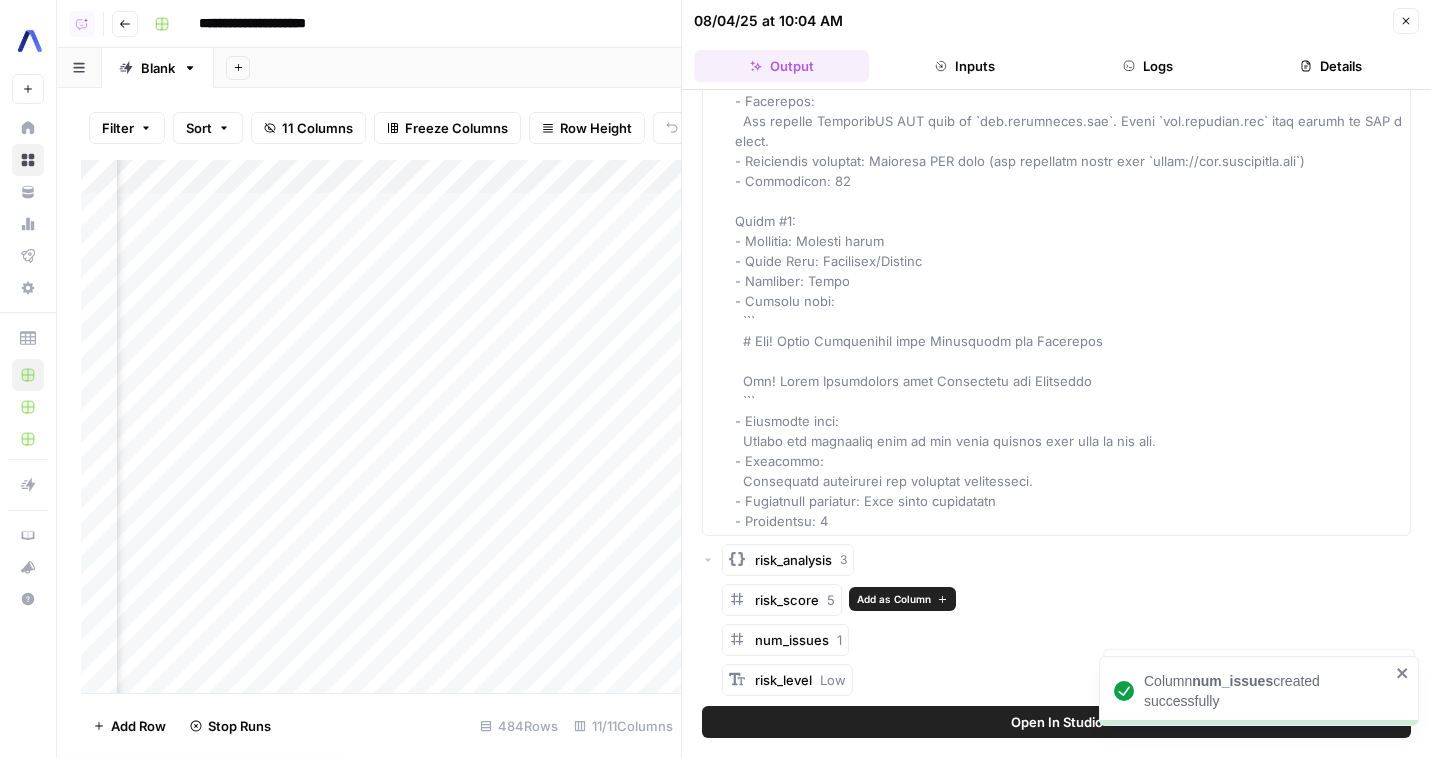 click on "Add as Column" at bounding box center [902, 599] 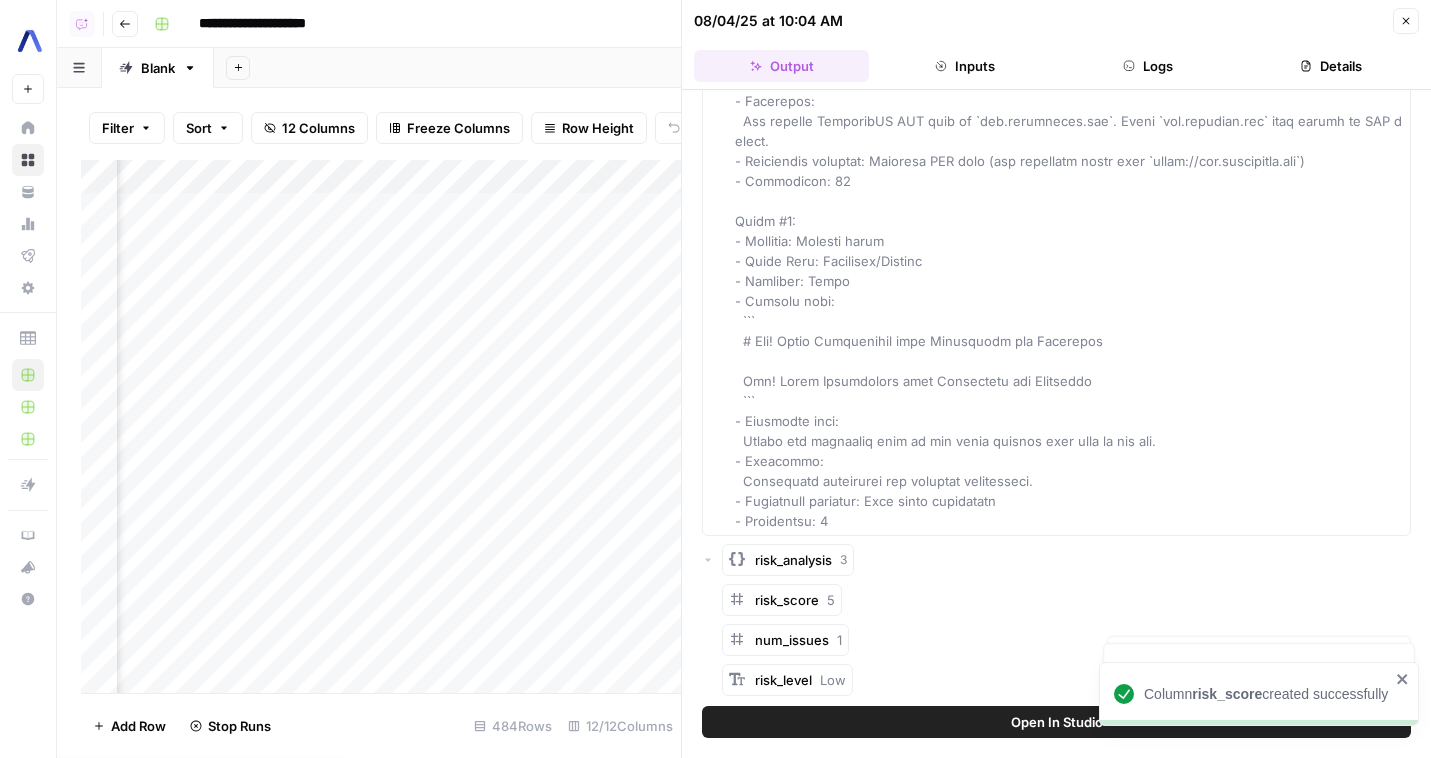 click on "Close" at bounding box center (1406, 21) 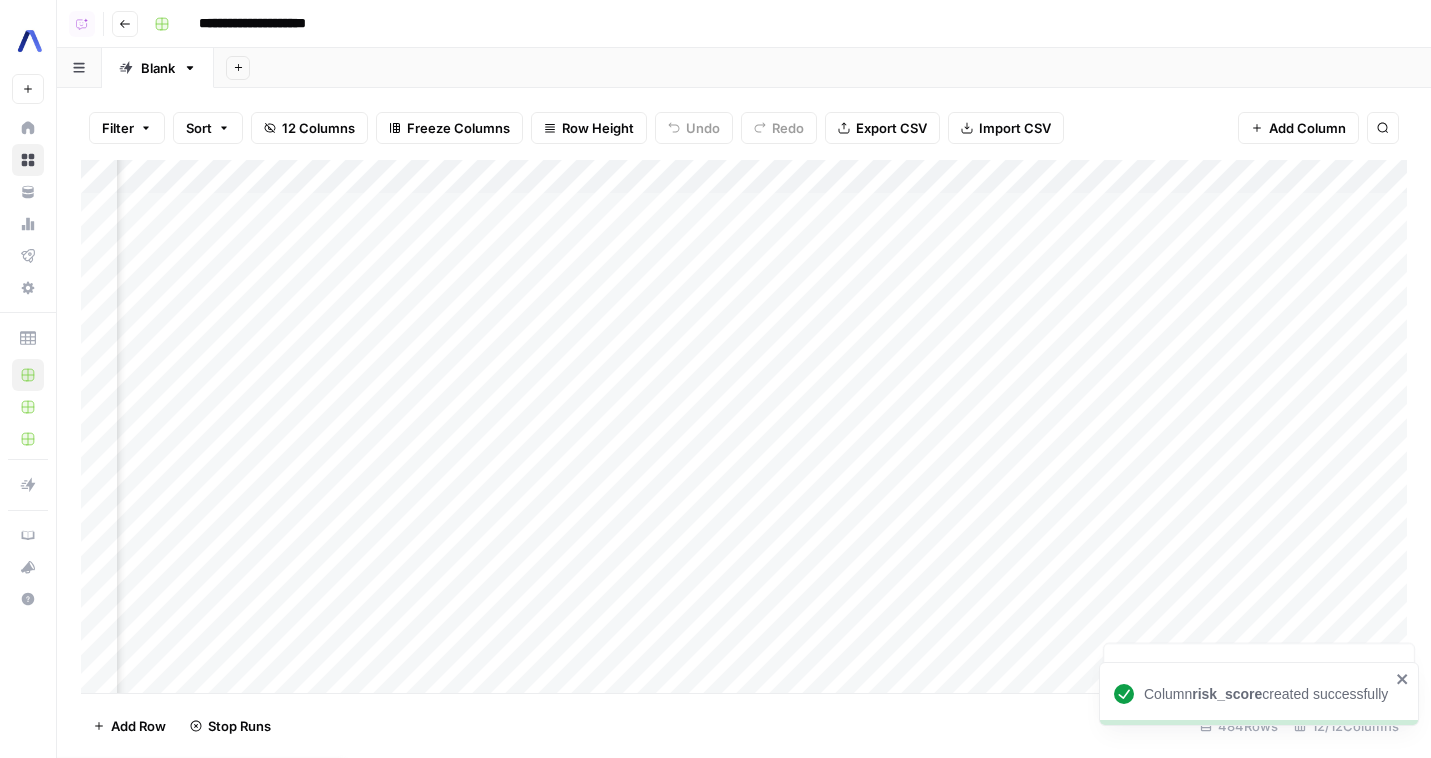 scroll, scrollTop: 0, scrollLeft: 1081, axis: horizontal 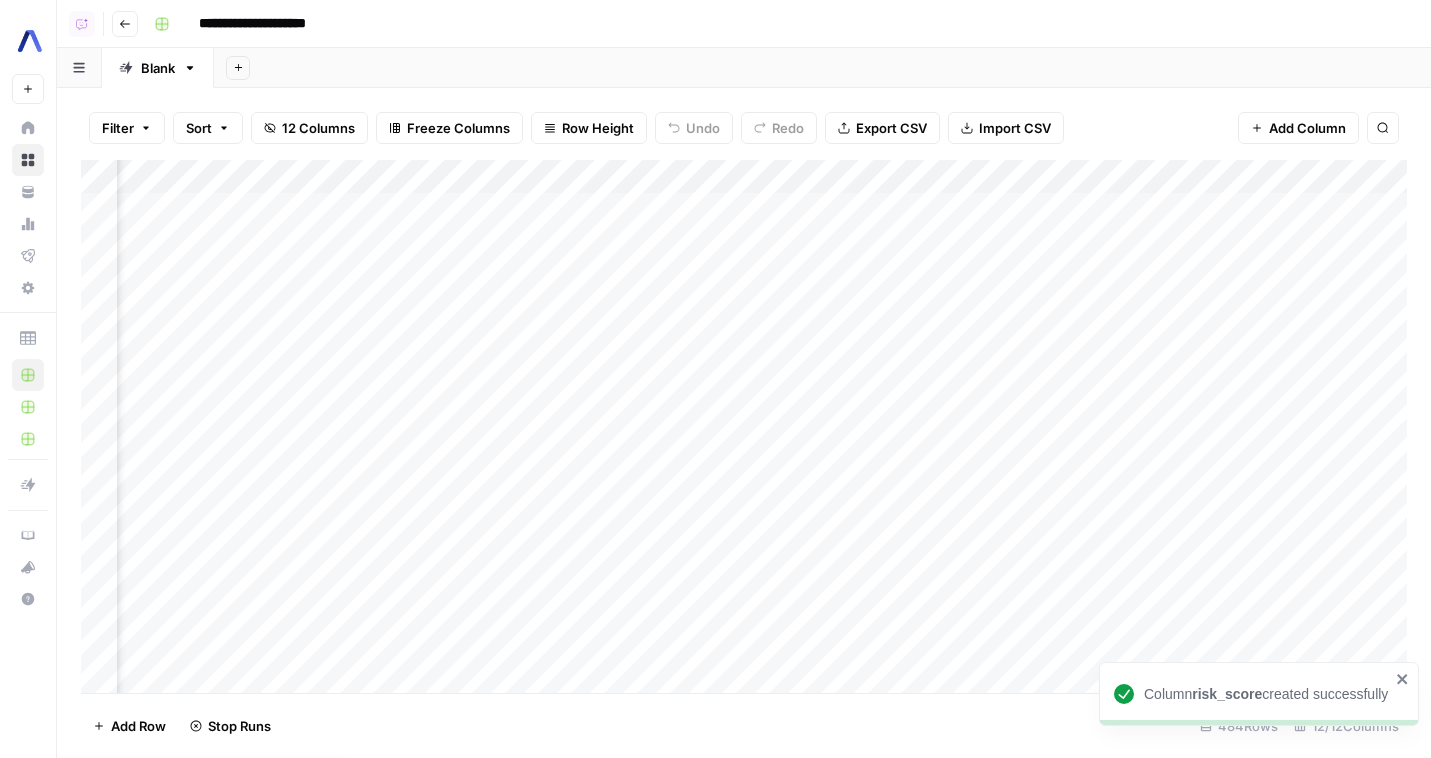 click on "Add Column" at bounding box center [744, 426] 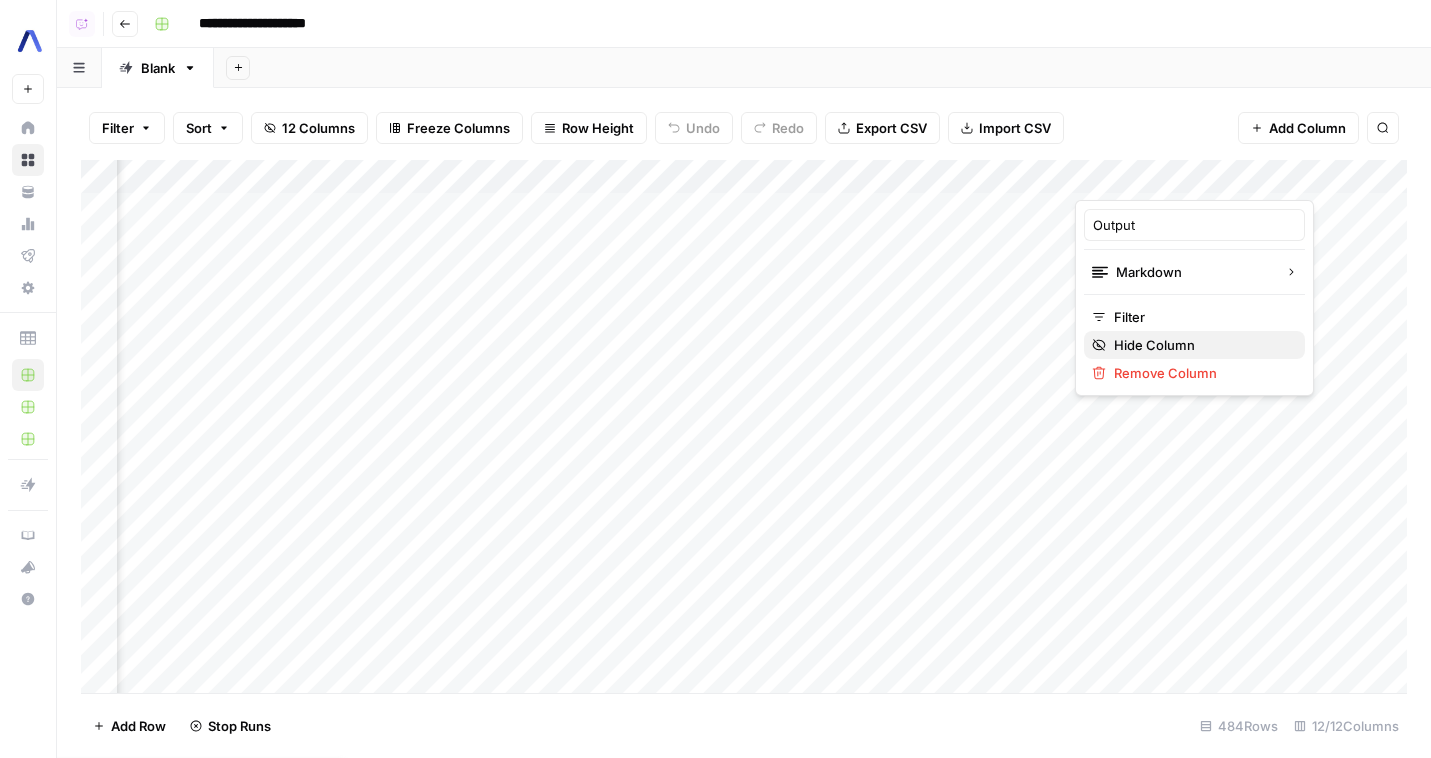 click on "Hide Column" at bounding box center (1201, 345) 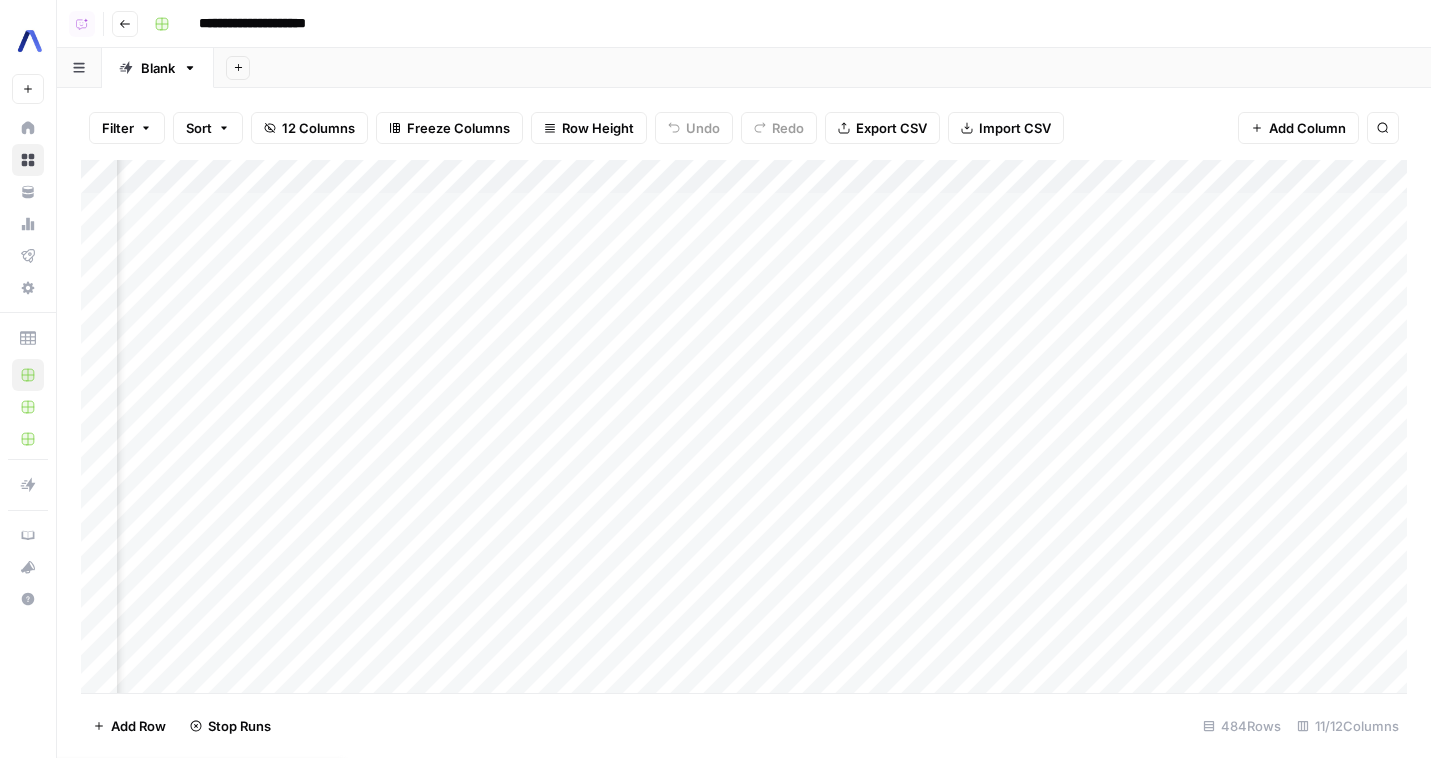 click on "Add Column" at bounding box center [744, 426] 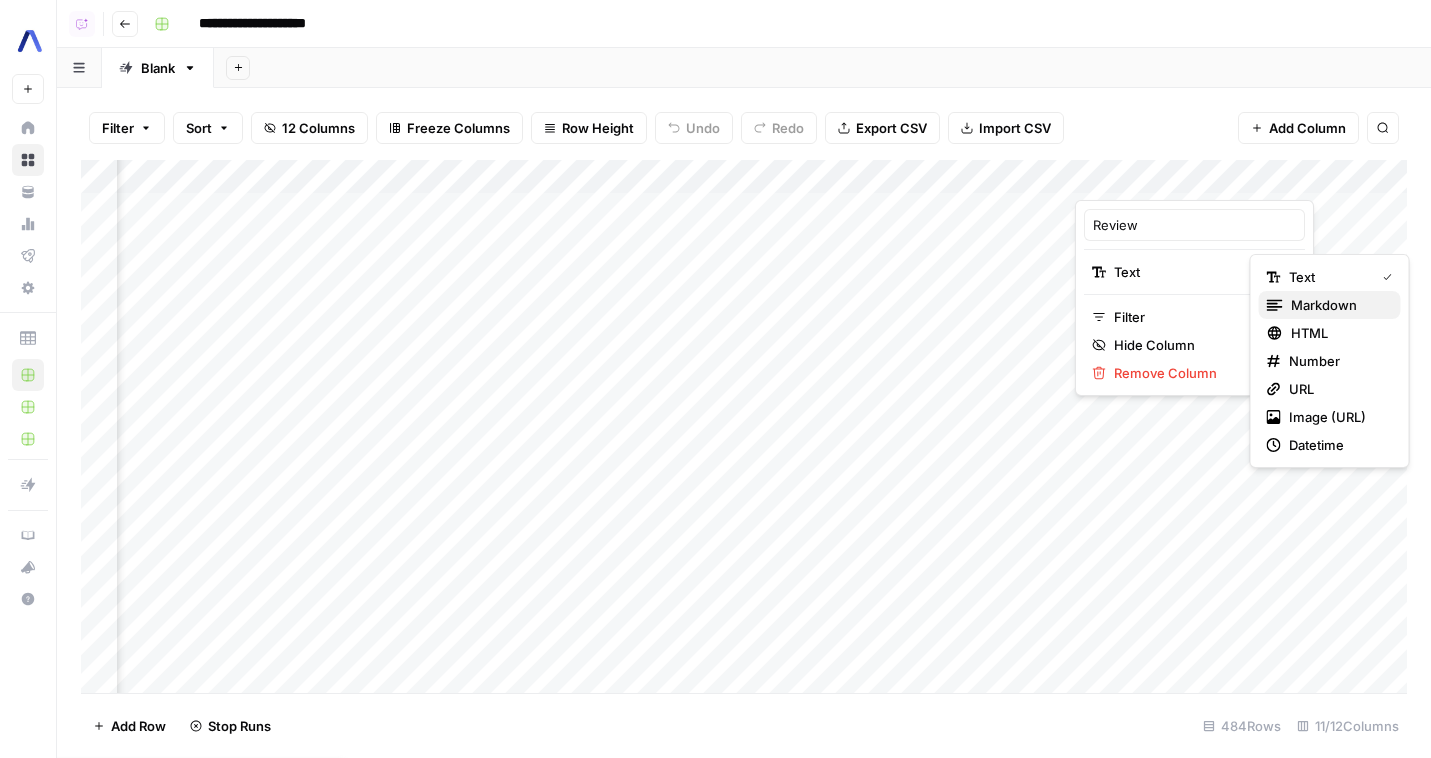 click on "markdown" at bounding box center [1338, 305] 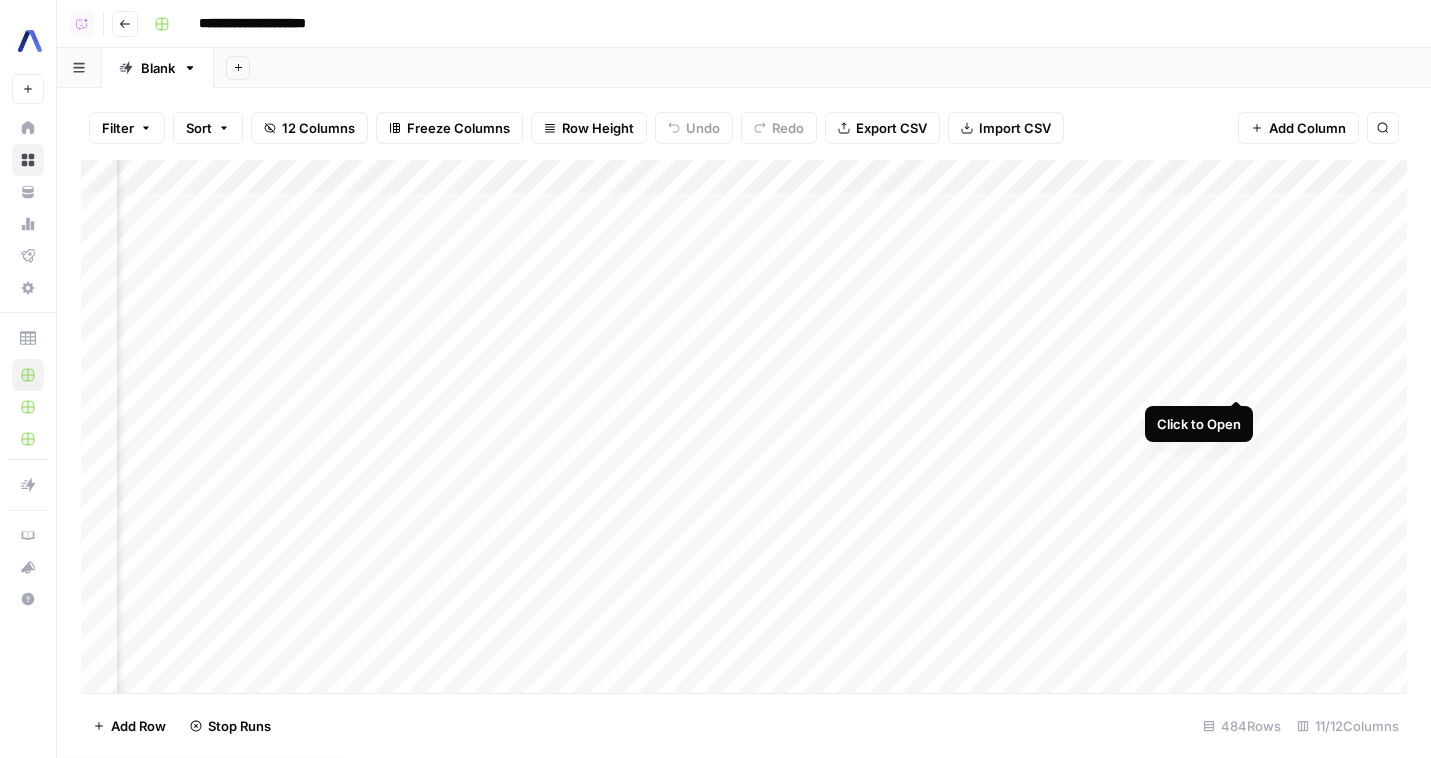 click on "Add Column" at bounding box center [744, 426] 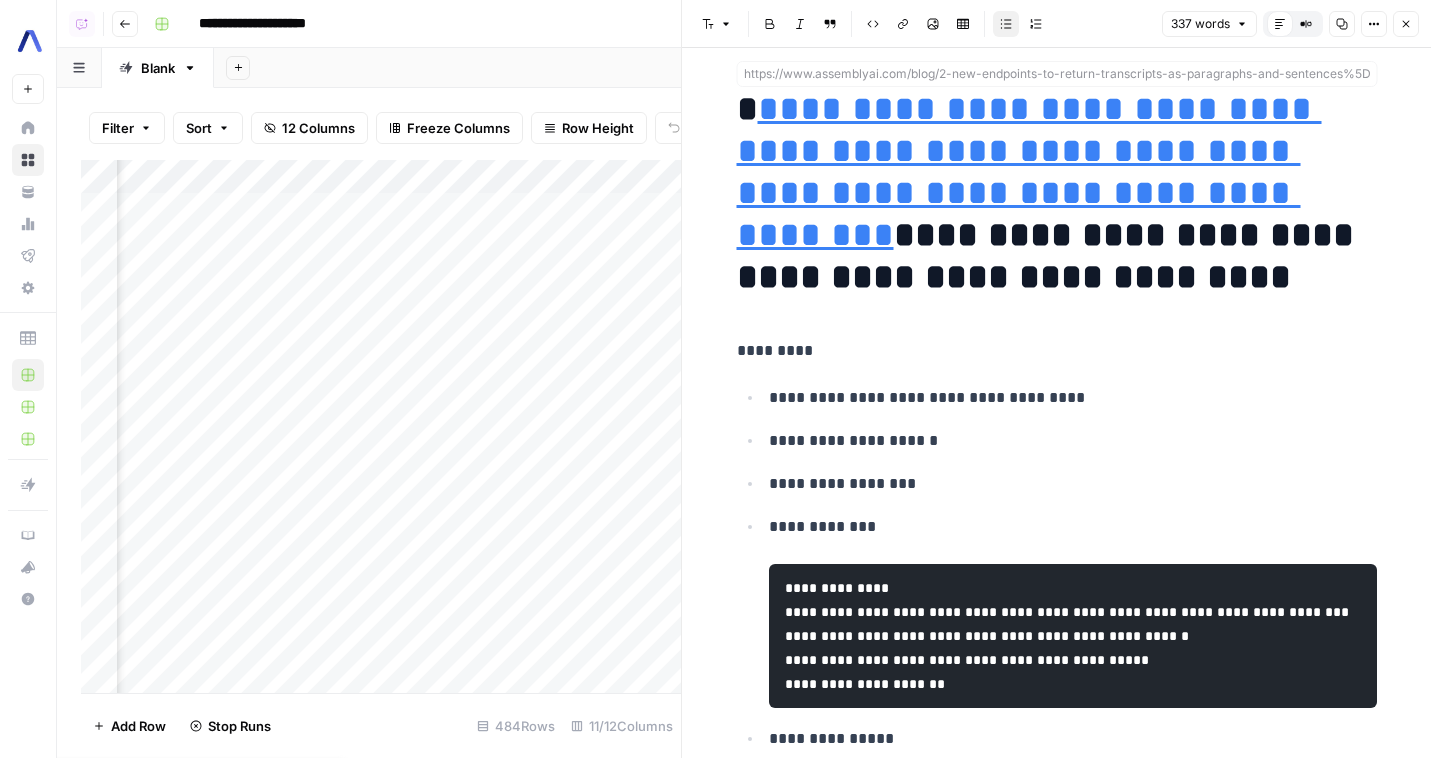 scroll, scrollTop: 280, scrollLeft: 0, axis: vertical 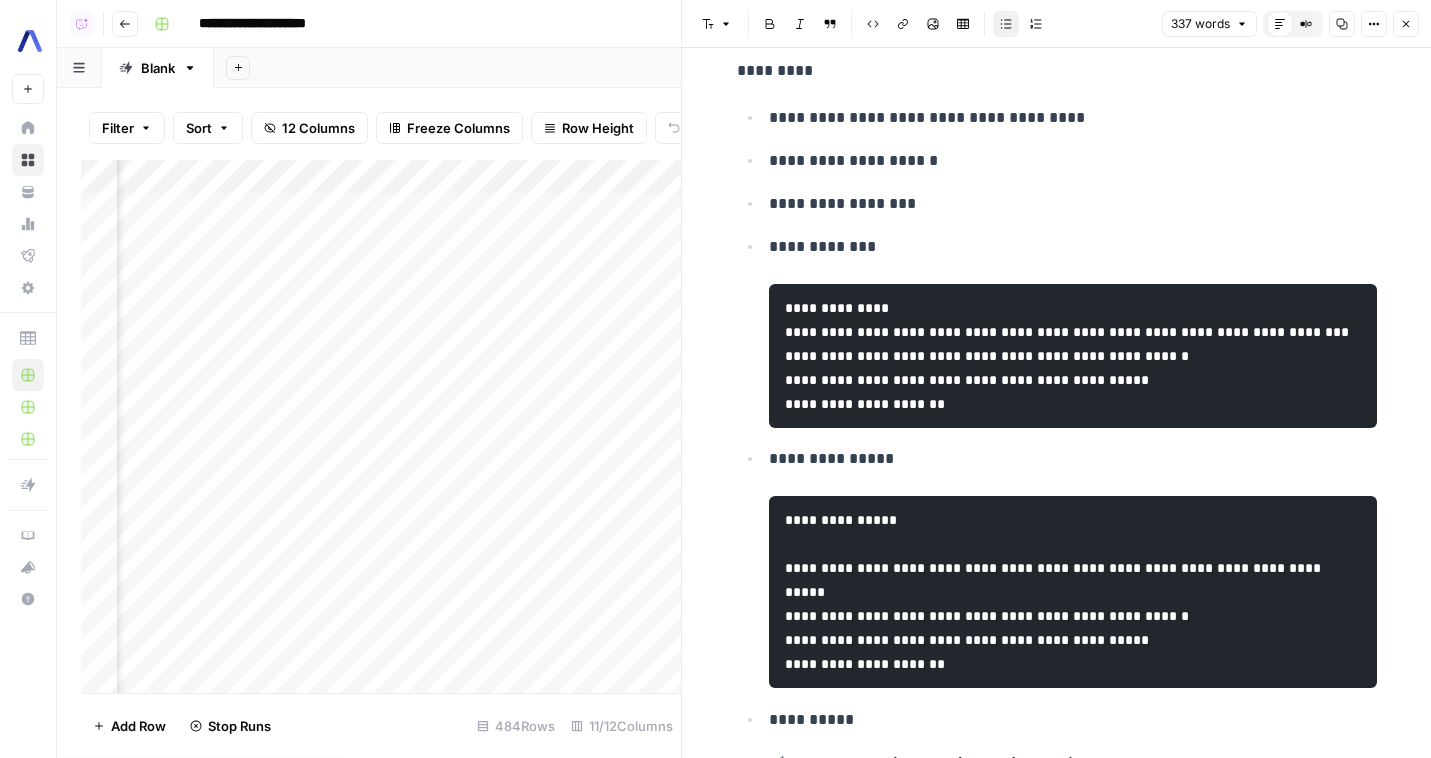 click 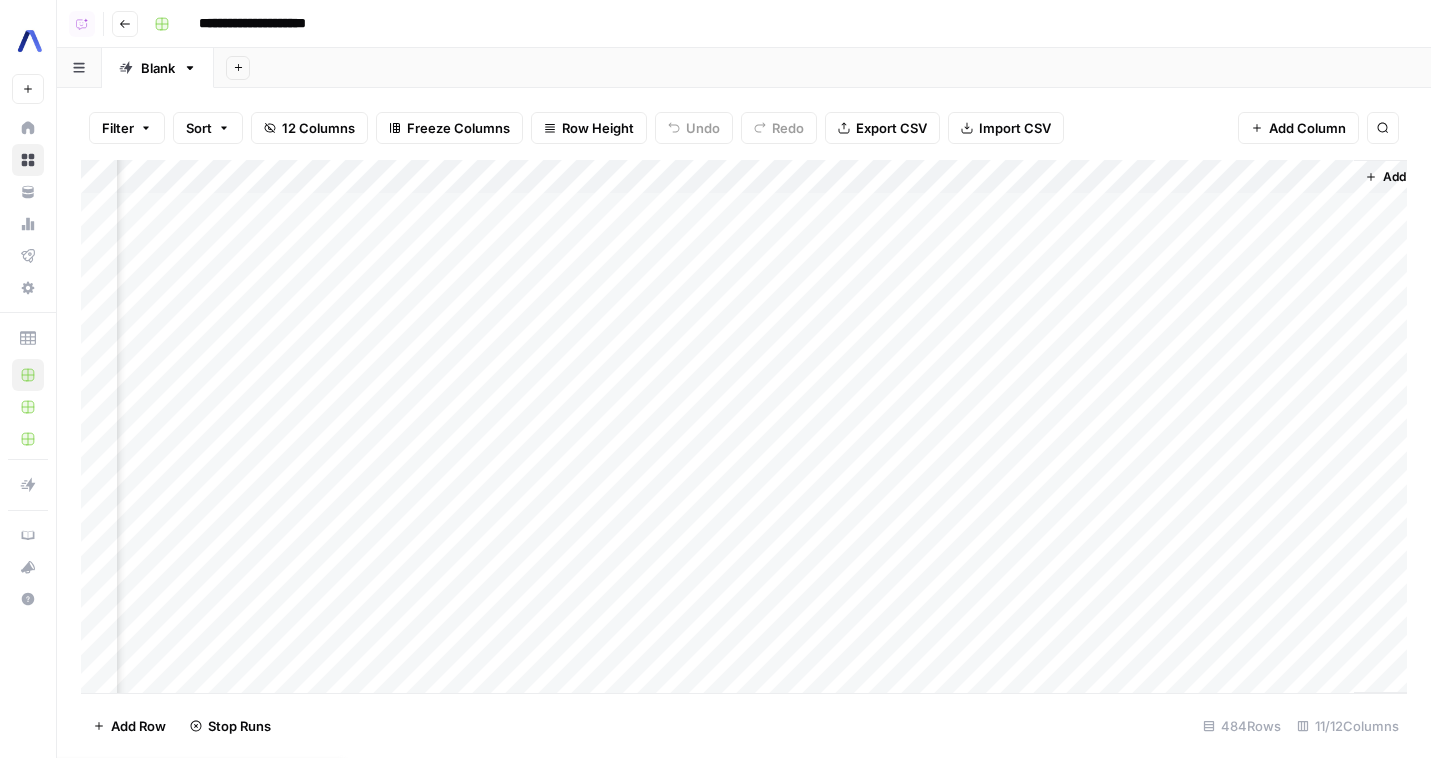scroll, scrollTop: 0, scrollLeft: 1221, axis: horizontal 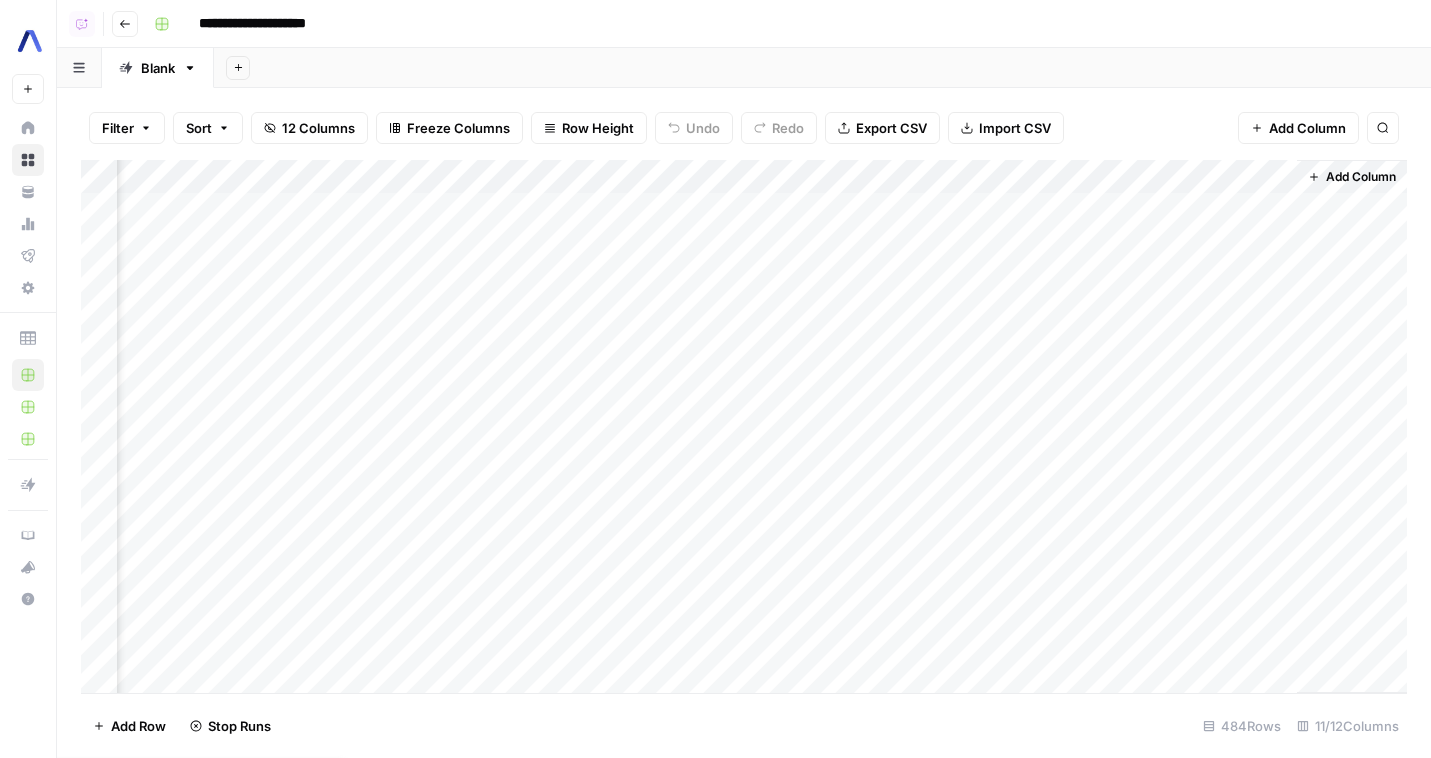 click on "Add Column" at bounding box center [744, 426] 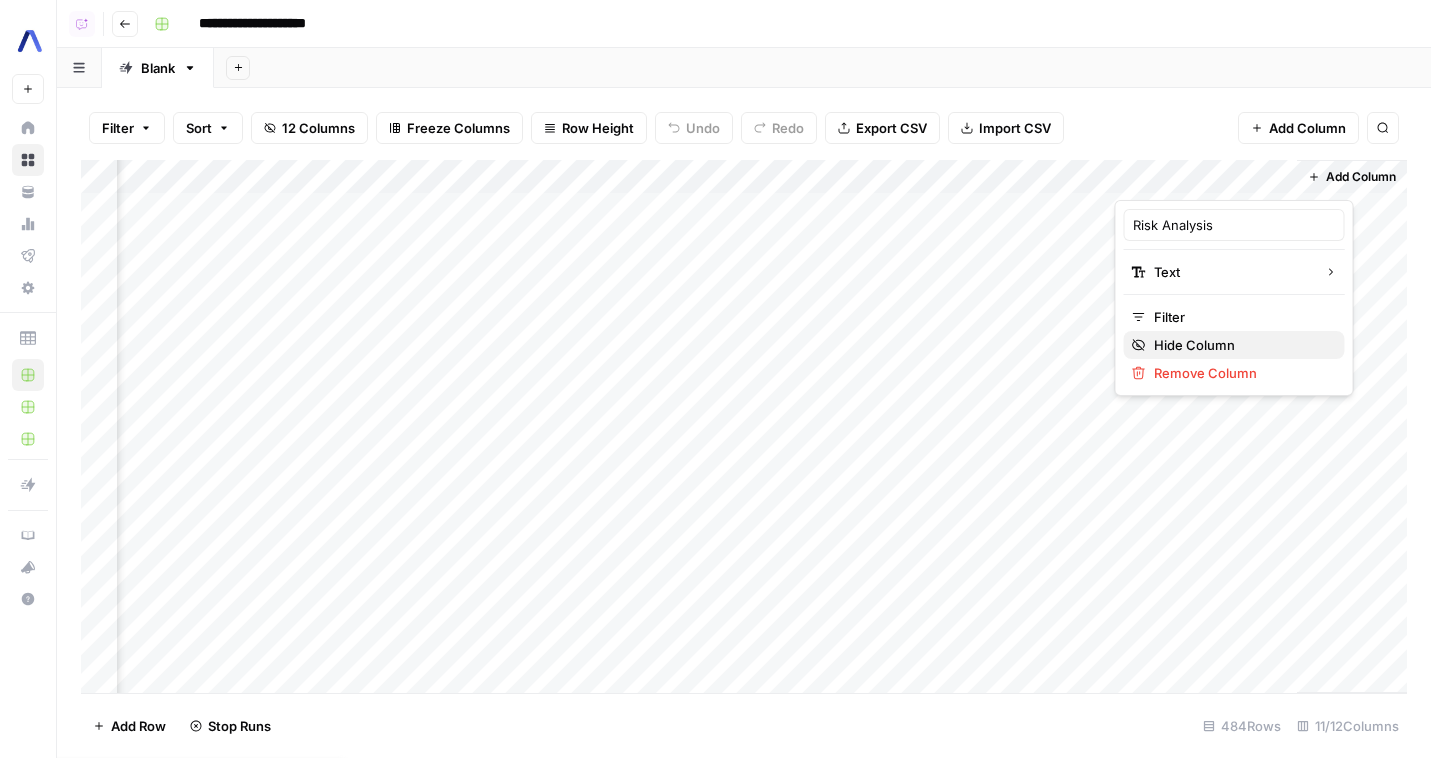 click on "Hide Column" at bounding box center (1241, 345) 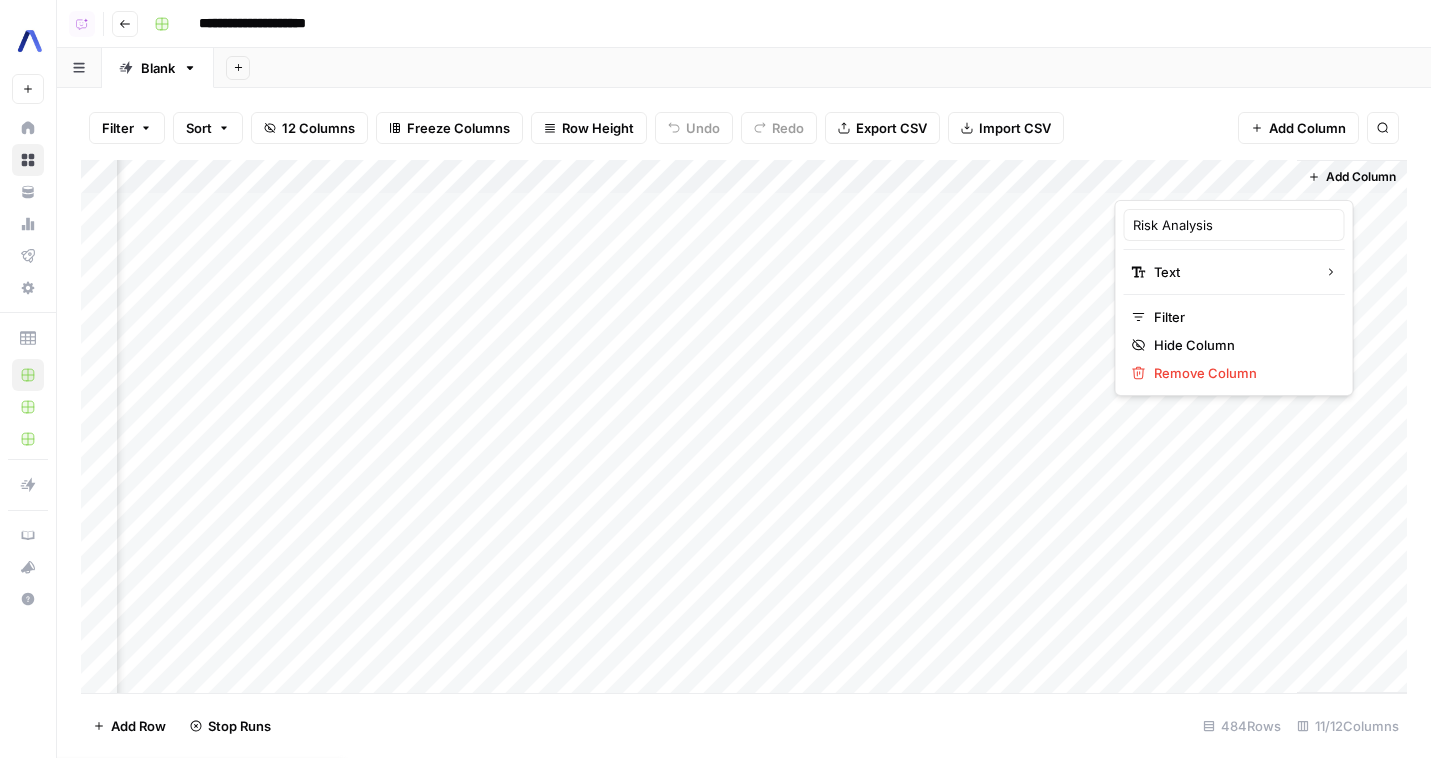 scroll, scrollTop: 0, scrollLeft: 1041, axis: horizontal 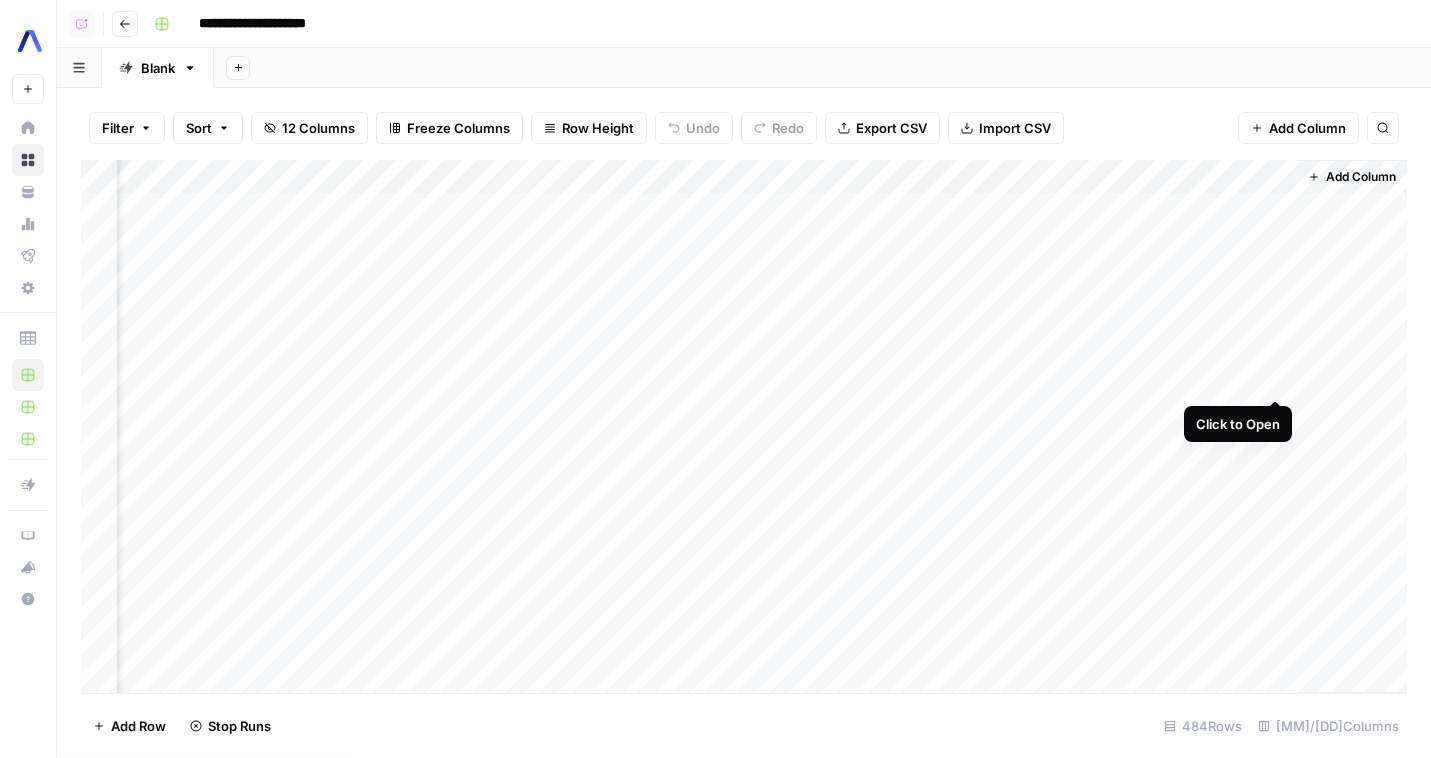 click on "Add Column" at bounding box center [744, 426] 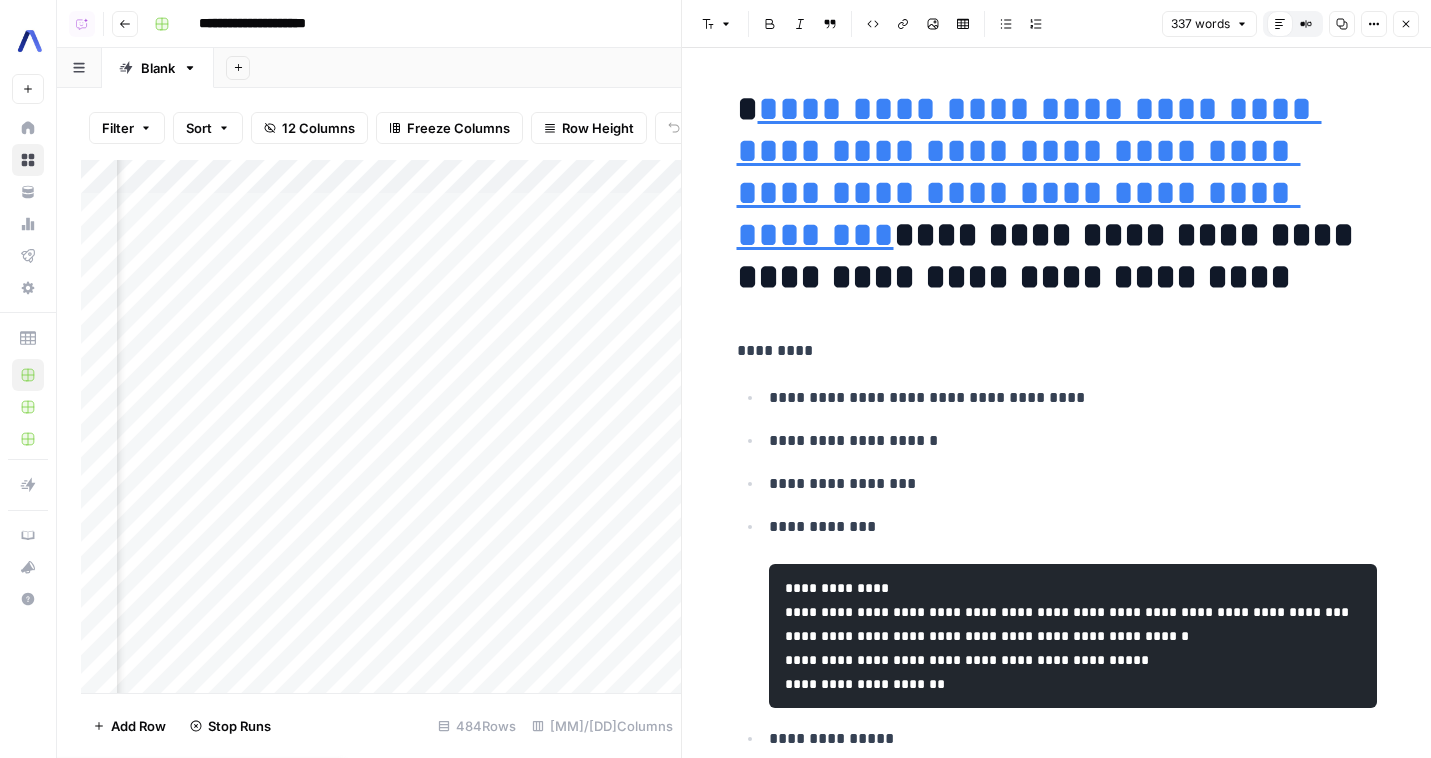 click on "**********" at bounding box center (1057, 193) 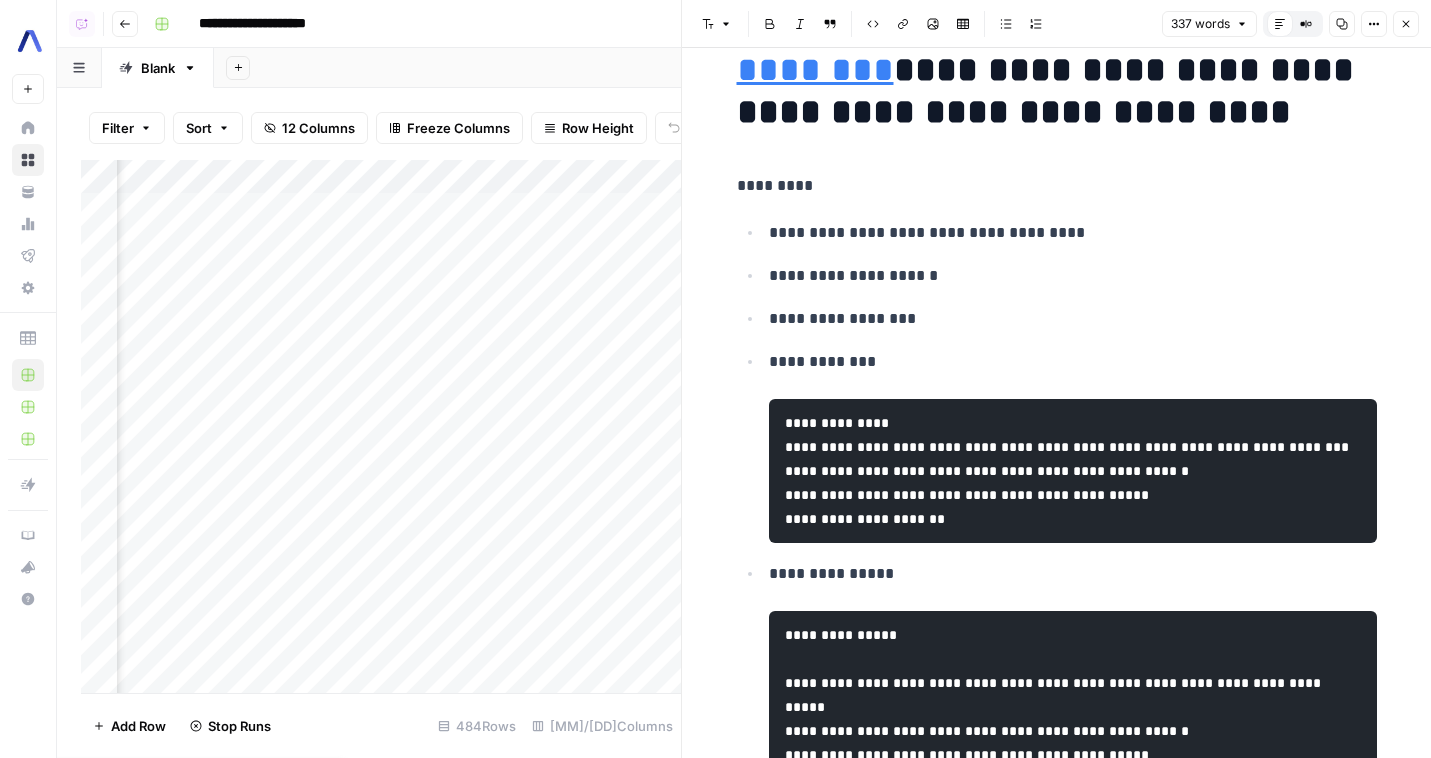 scroll, scrollTop: 364, scrollLeft: 0, axis: vertical 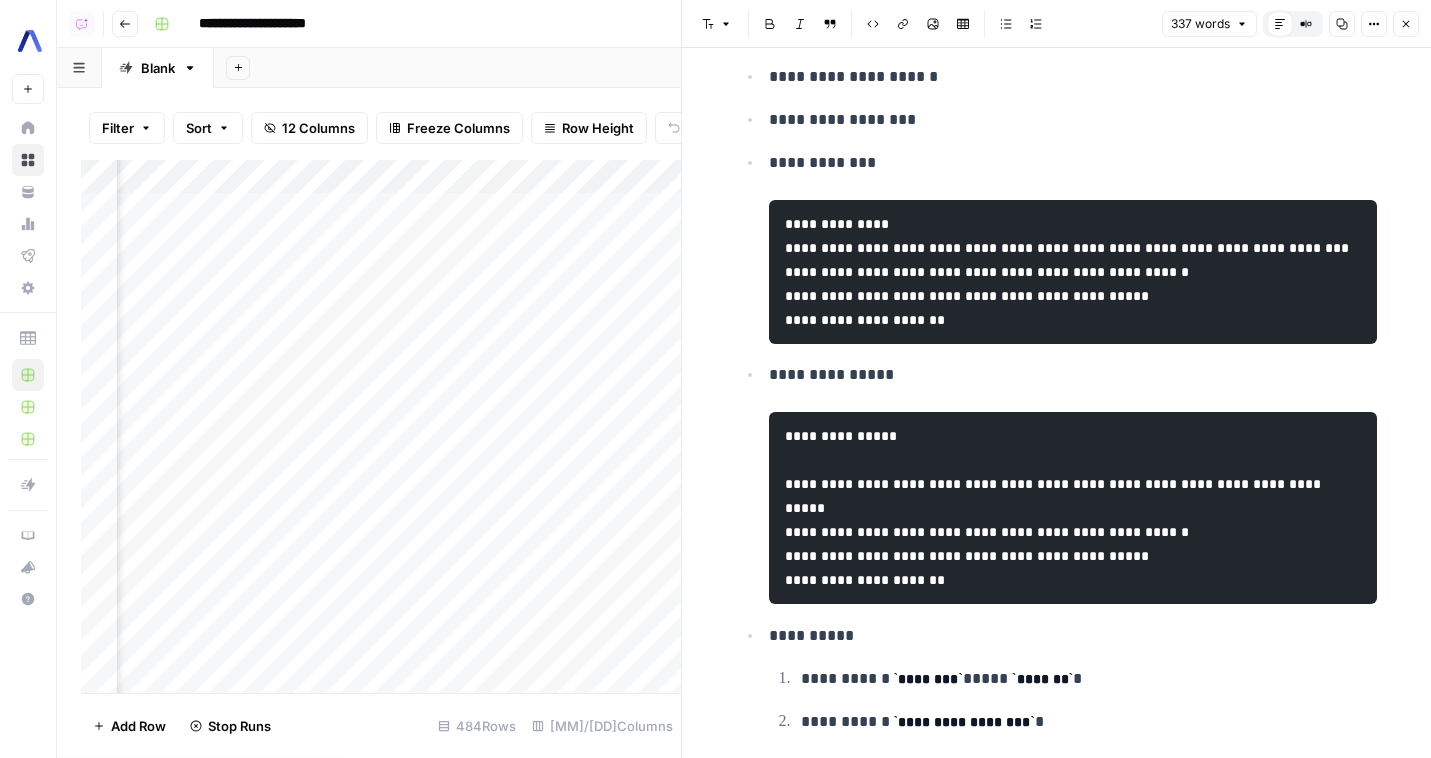 click 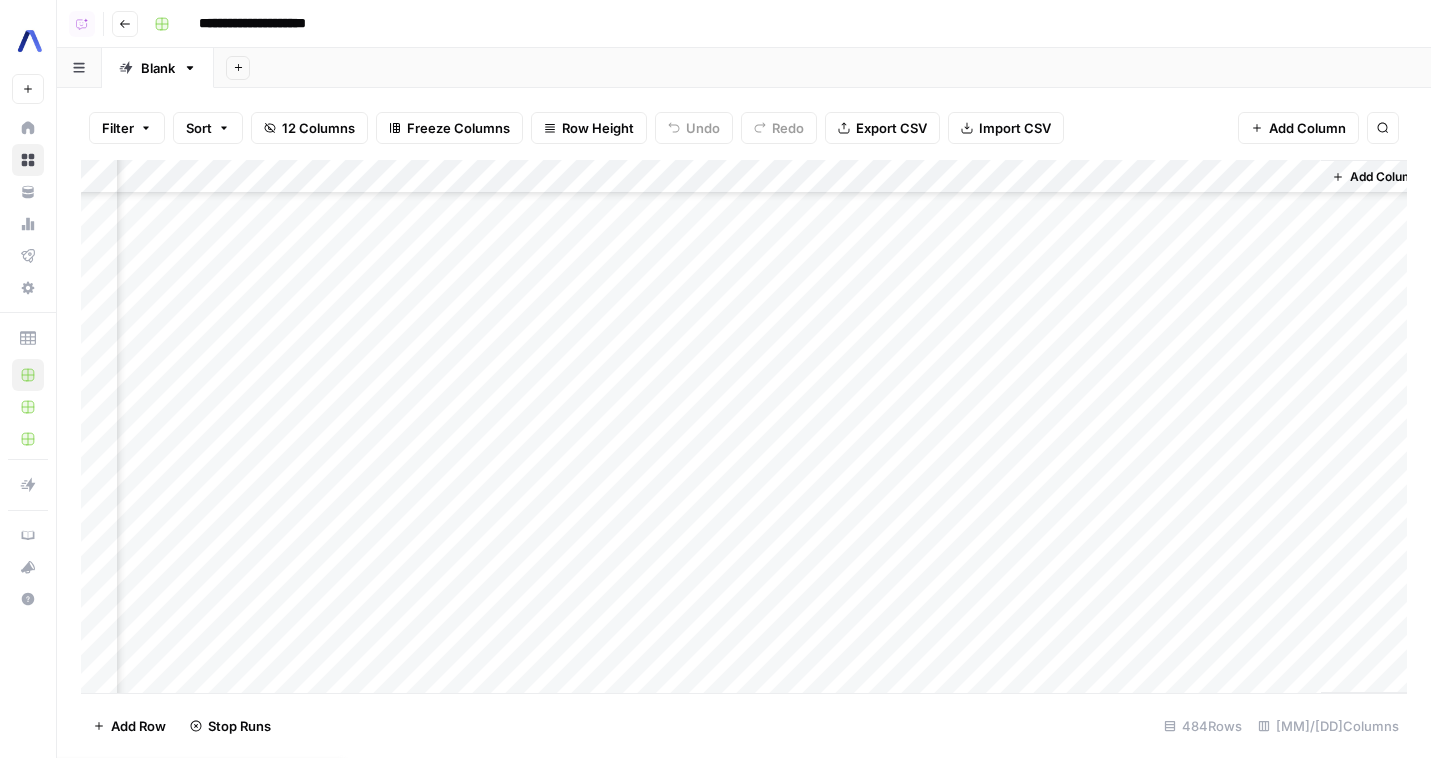 scroll, scrollTop: 0, scrollLeft: 1016, axis: horizontal 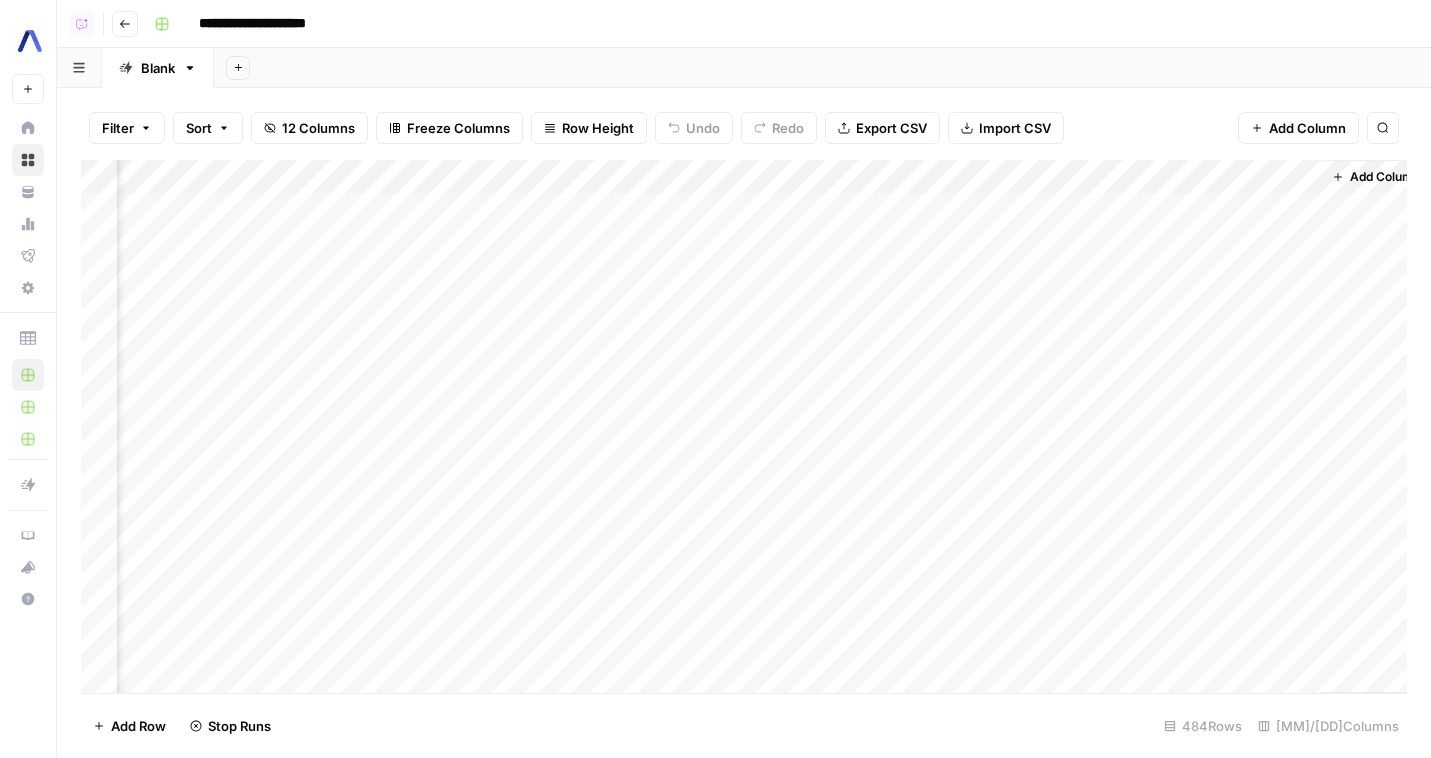 click on "Add Column" at bounding box center [744, 426] 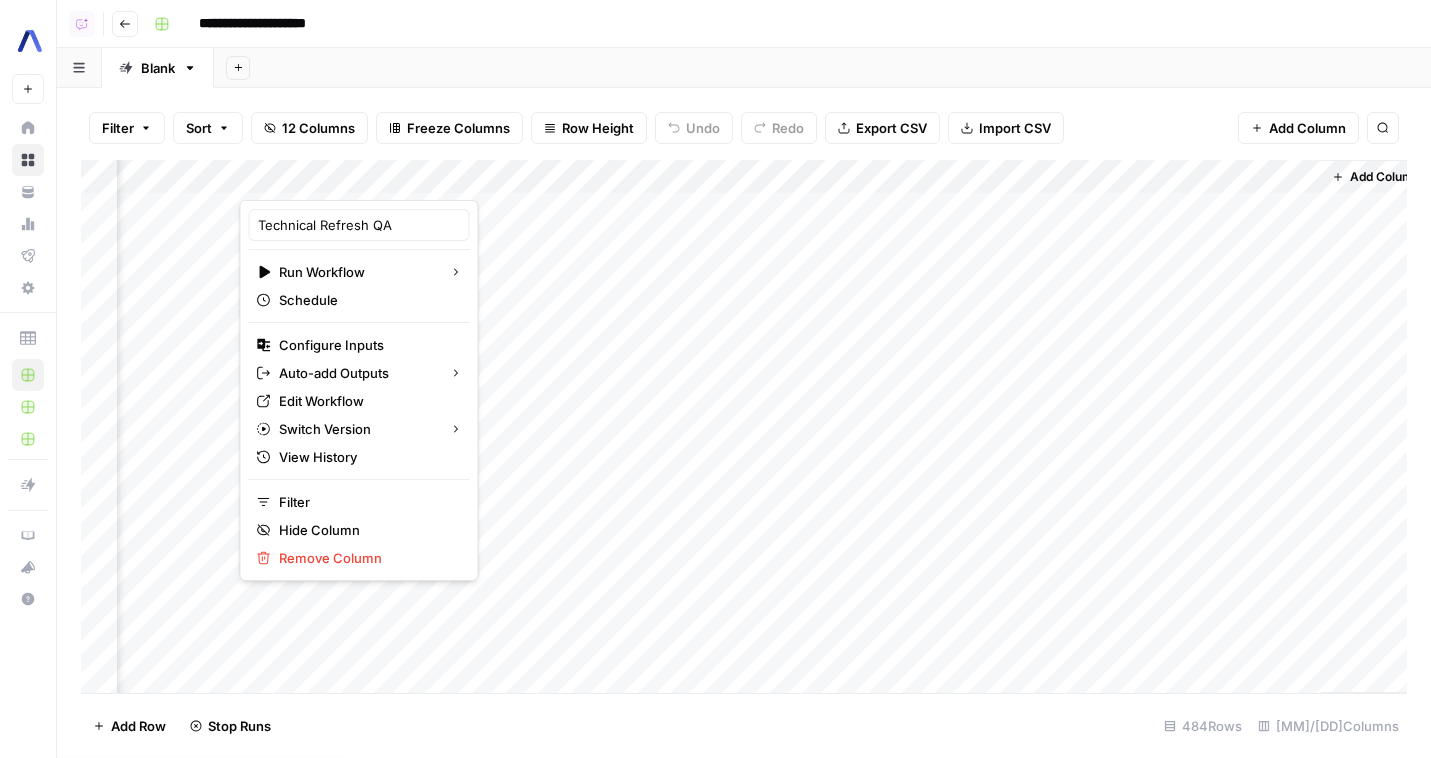 click at bounding box center [330, 180] 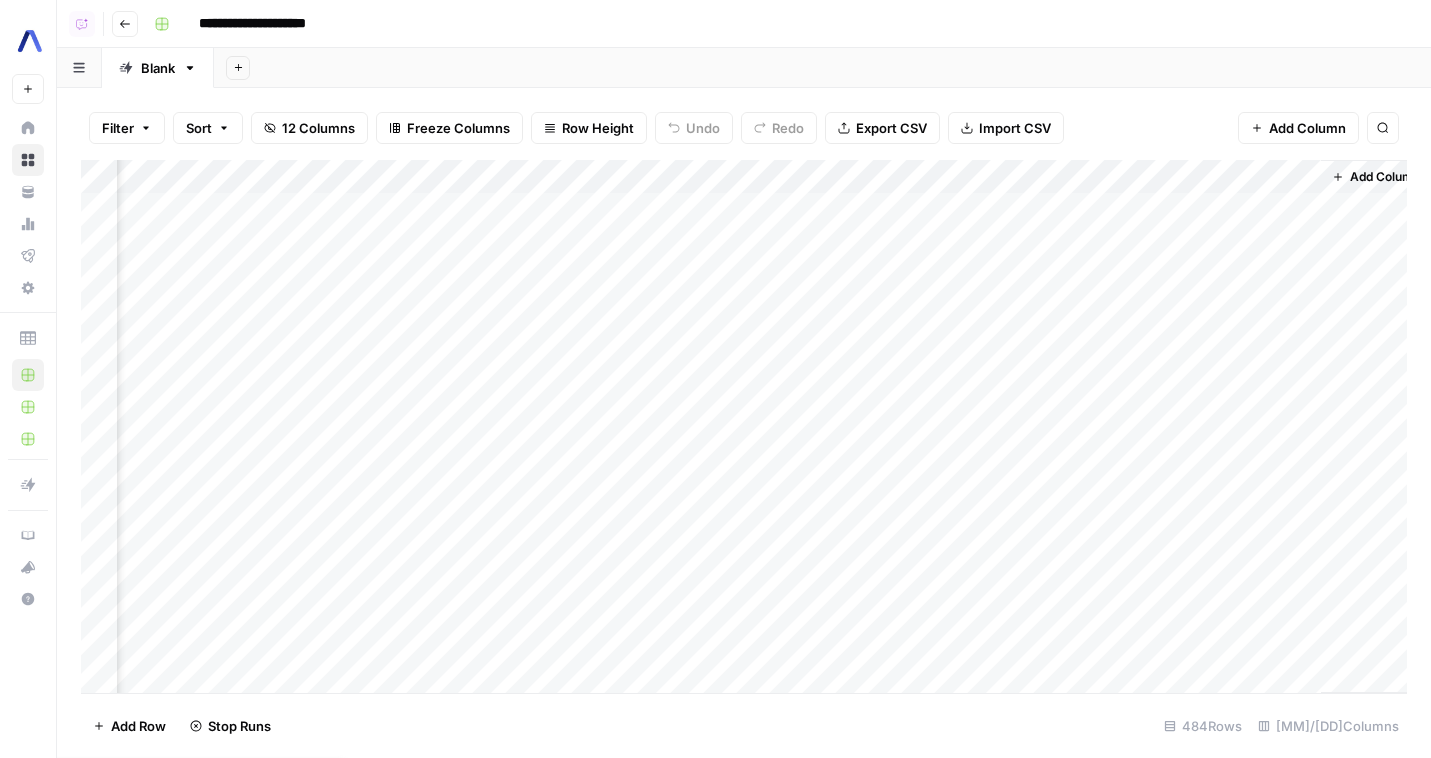 click on "Add Column" at bounding box center (744, 426) 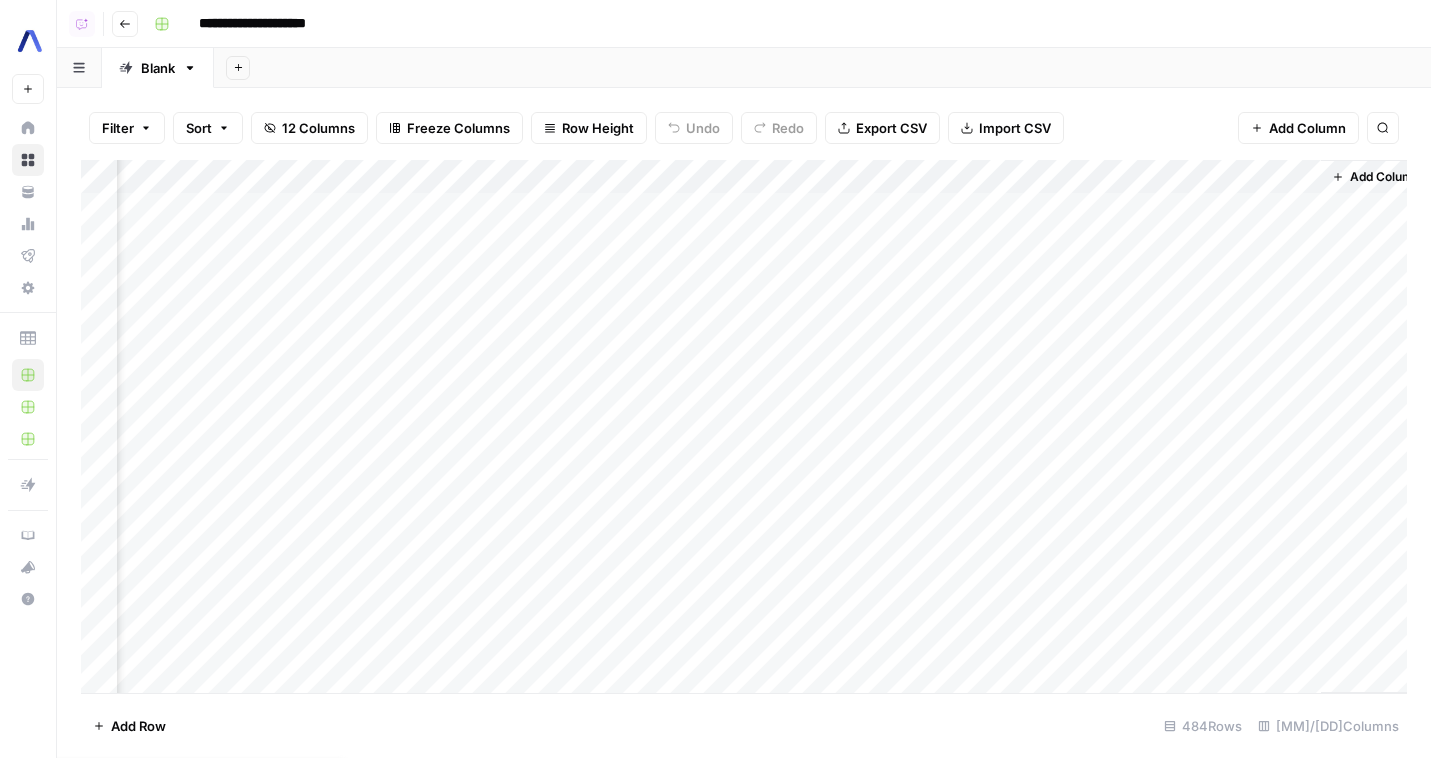 click on "Add Column" at bounding box center (744, 426) 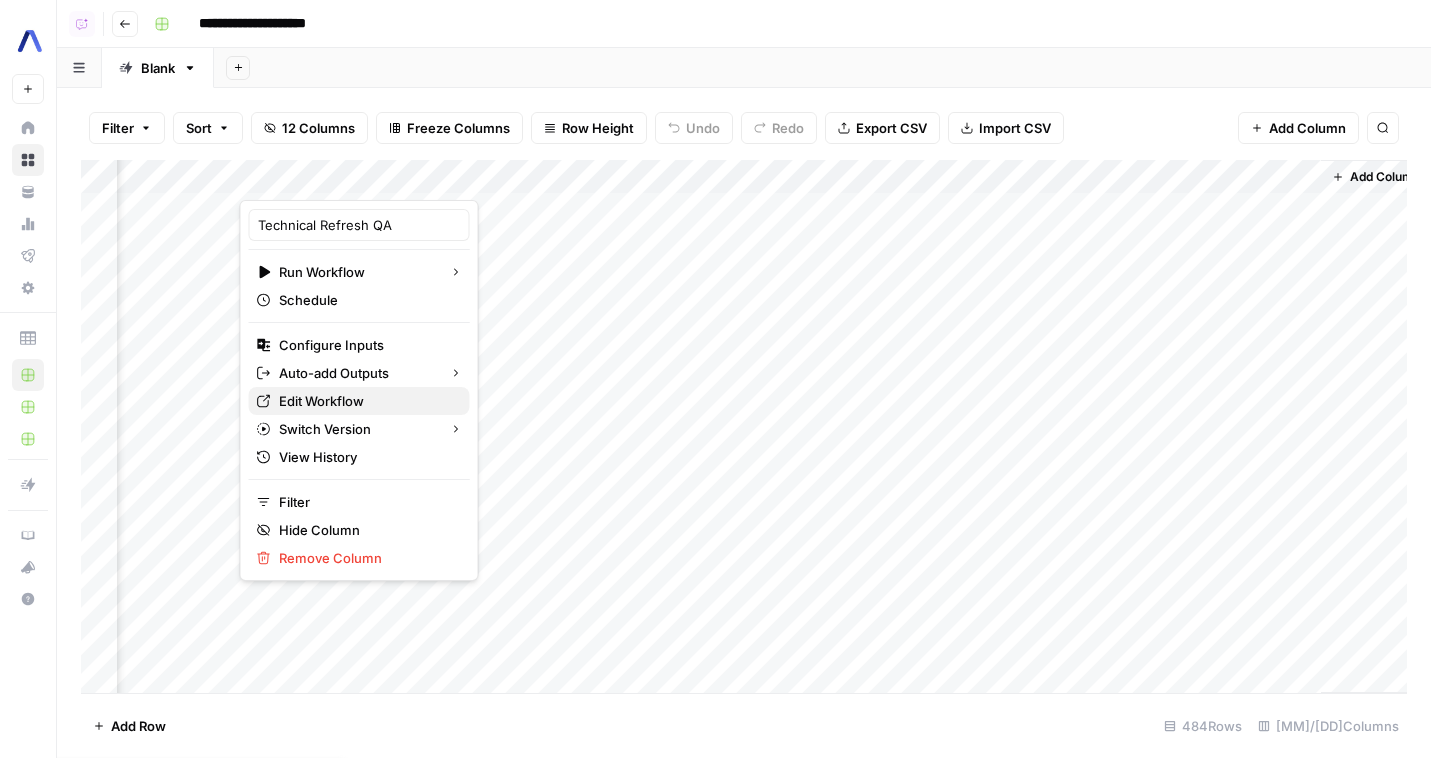 click on "Edit Workflow" at bounding box center [366, 401] 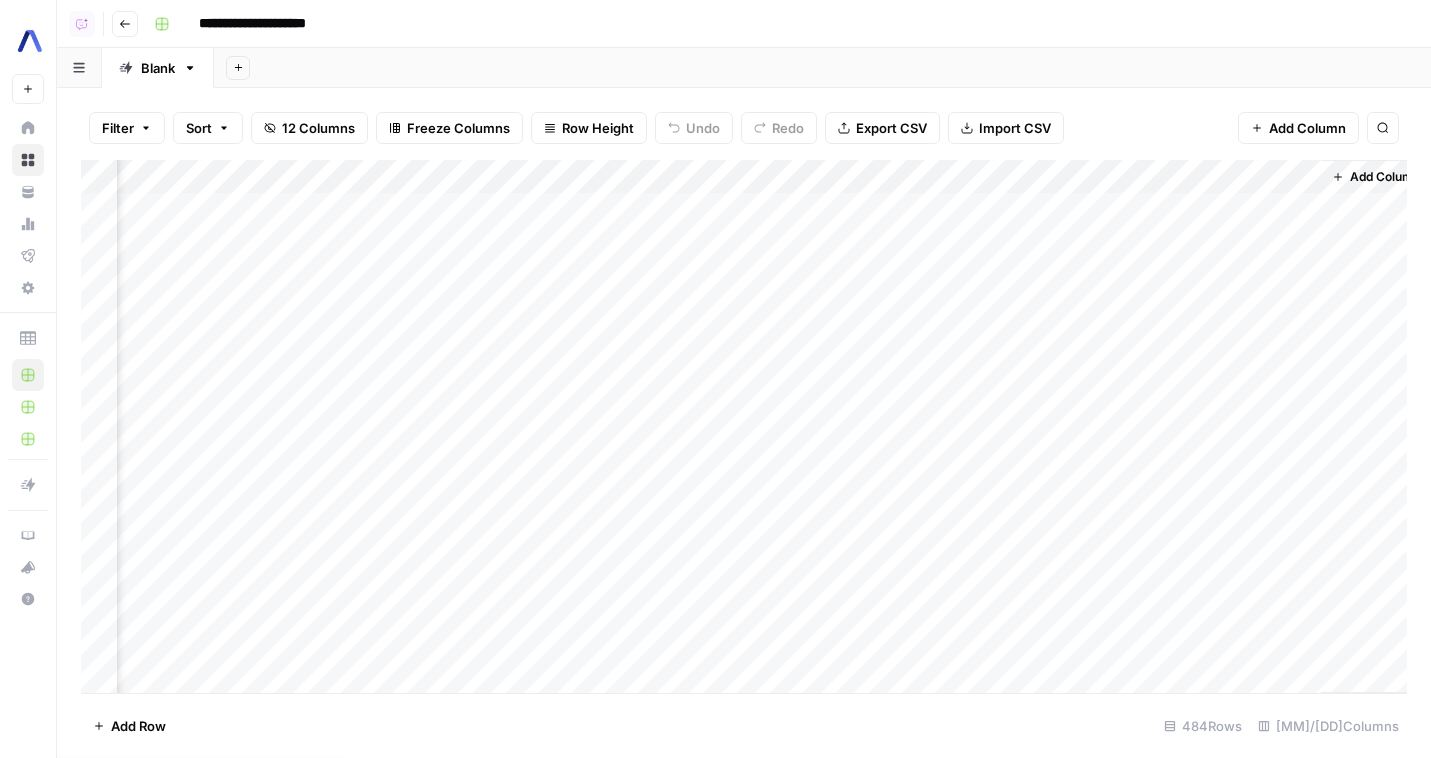 click on "Add Column" at bounding box center [744, 426] 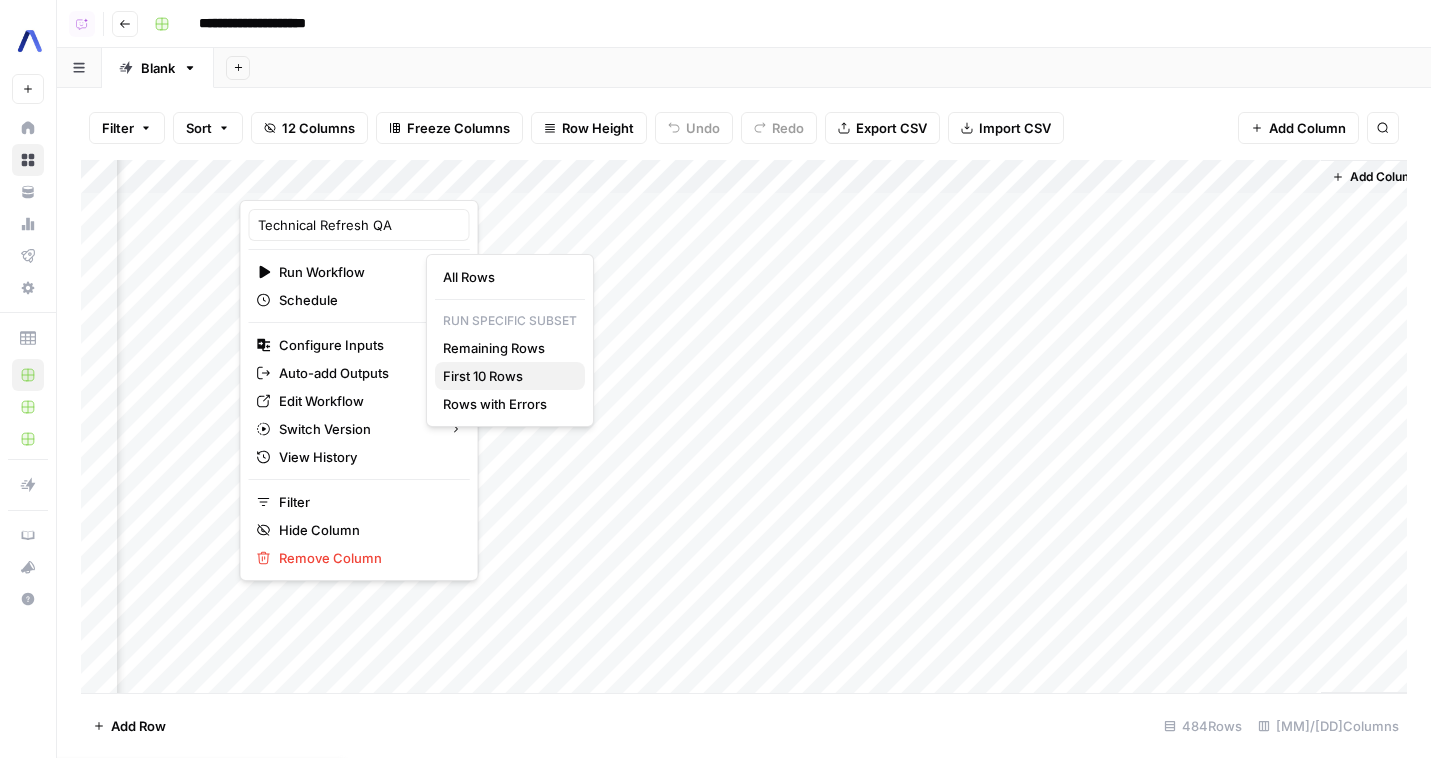 click on "First 10 Rows" at bounding box center (506, 376) 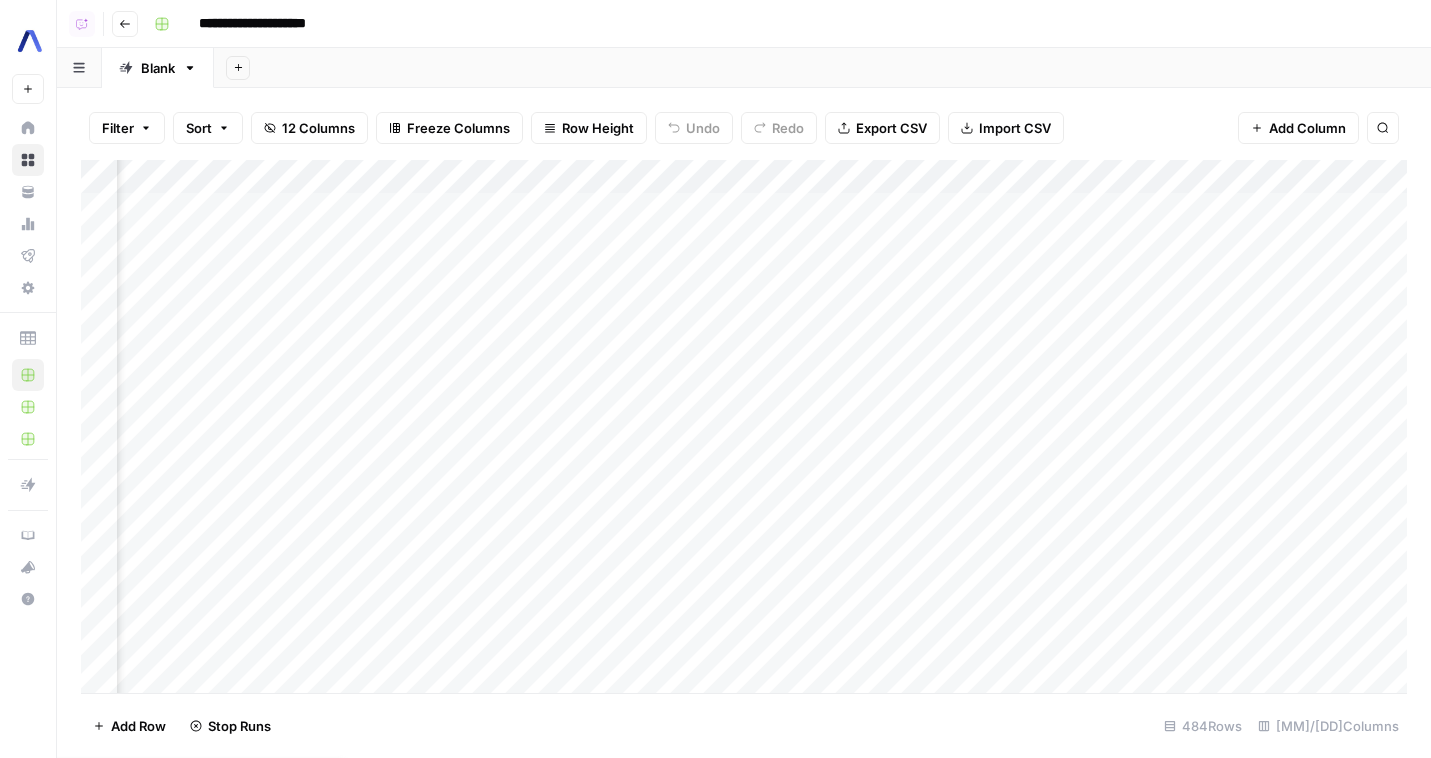 scroll, scrollTop: 0, scrollLeft: 484, axis: horizontal 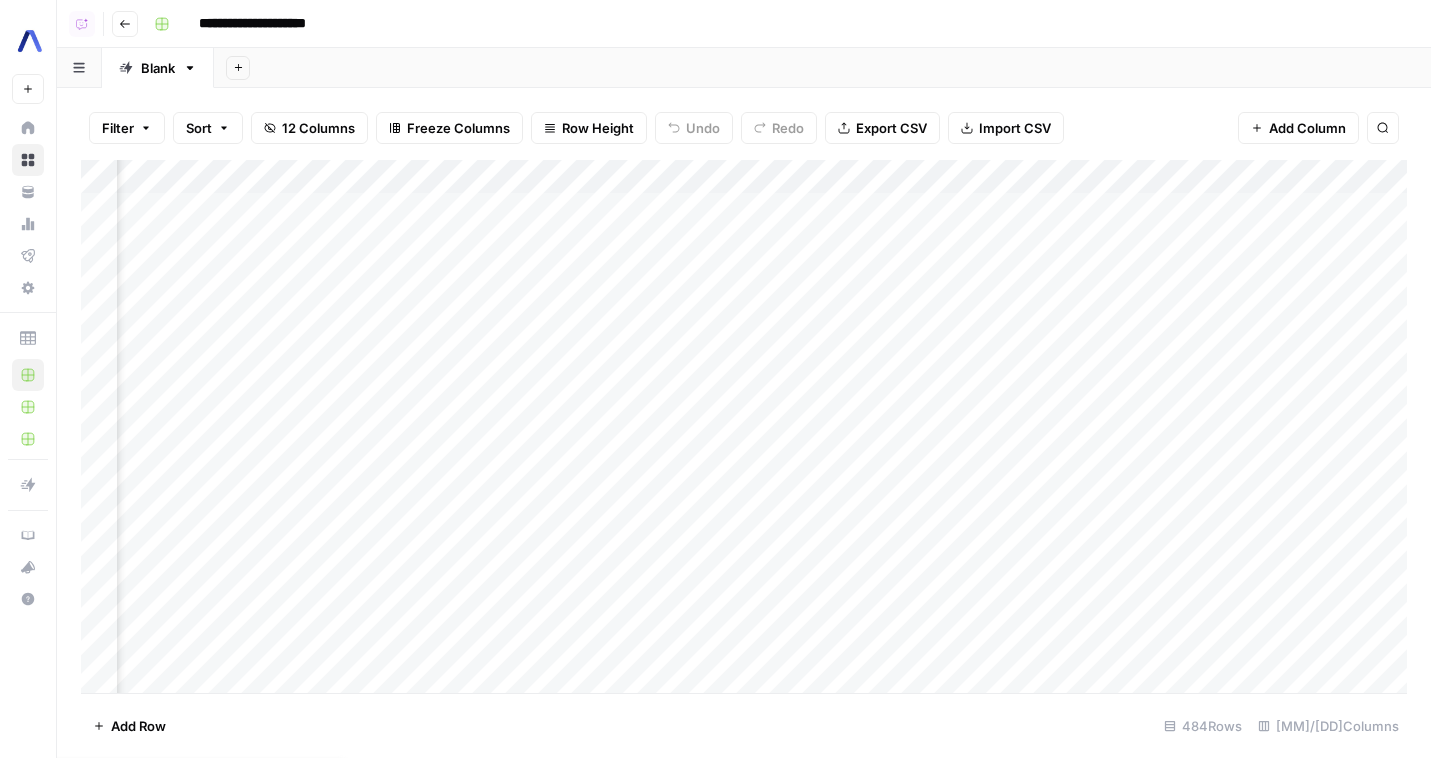 click on "Add Column" at bounding box center (744, 426) 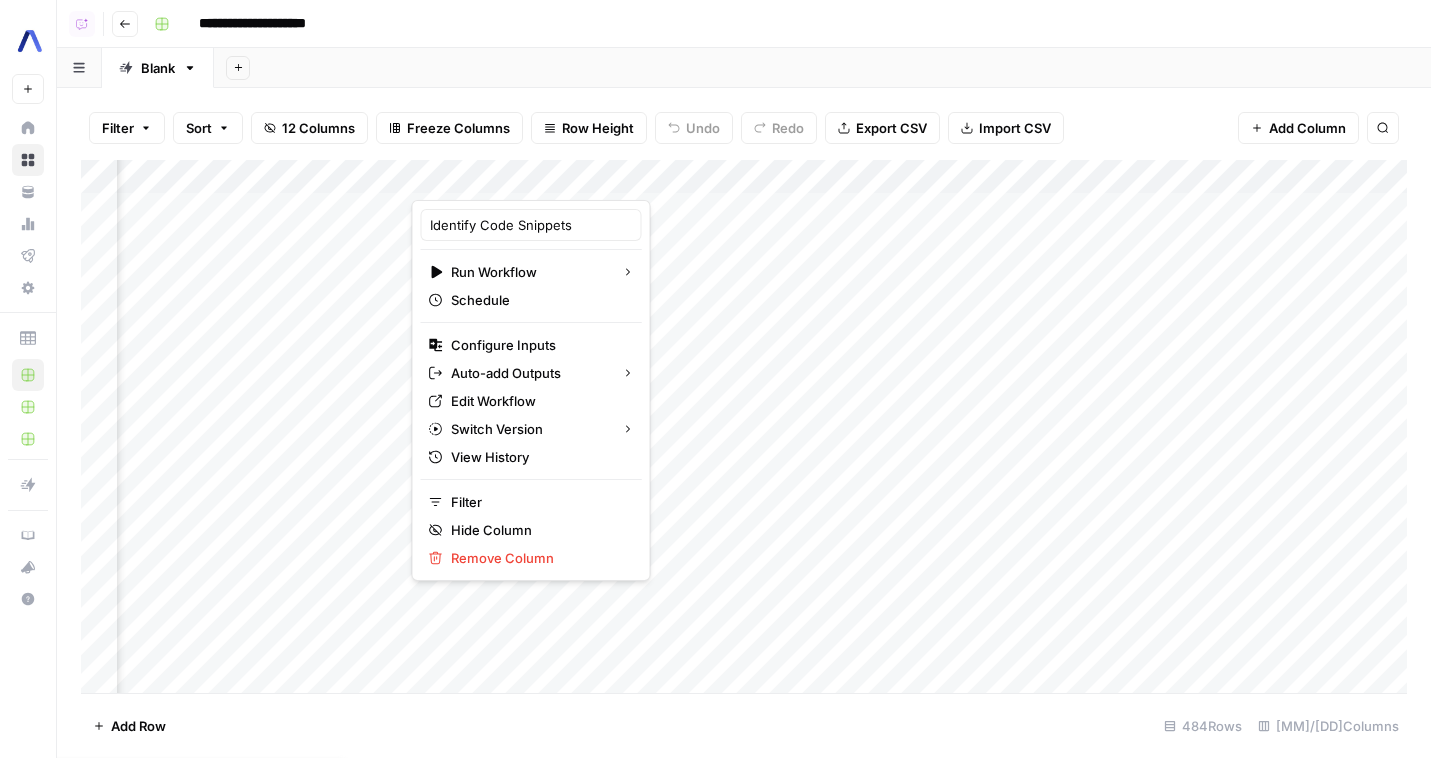 click on "Add Column" at bounding box center (744, 426) 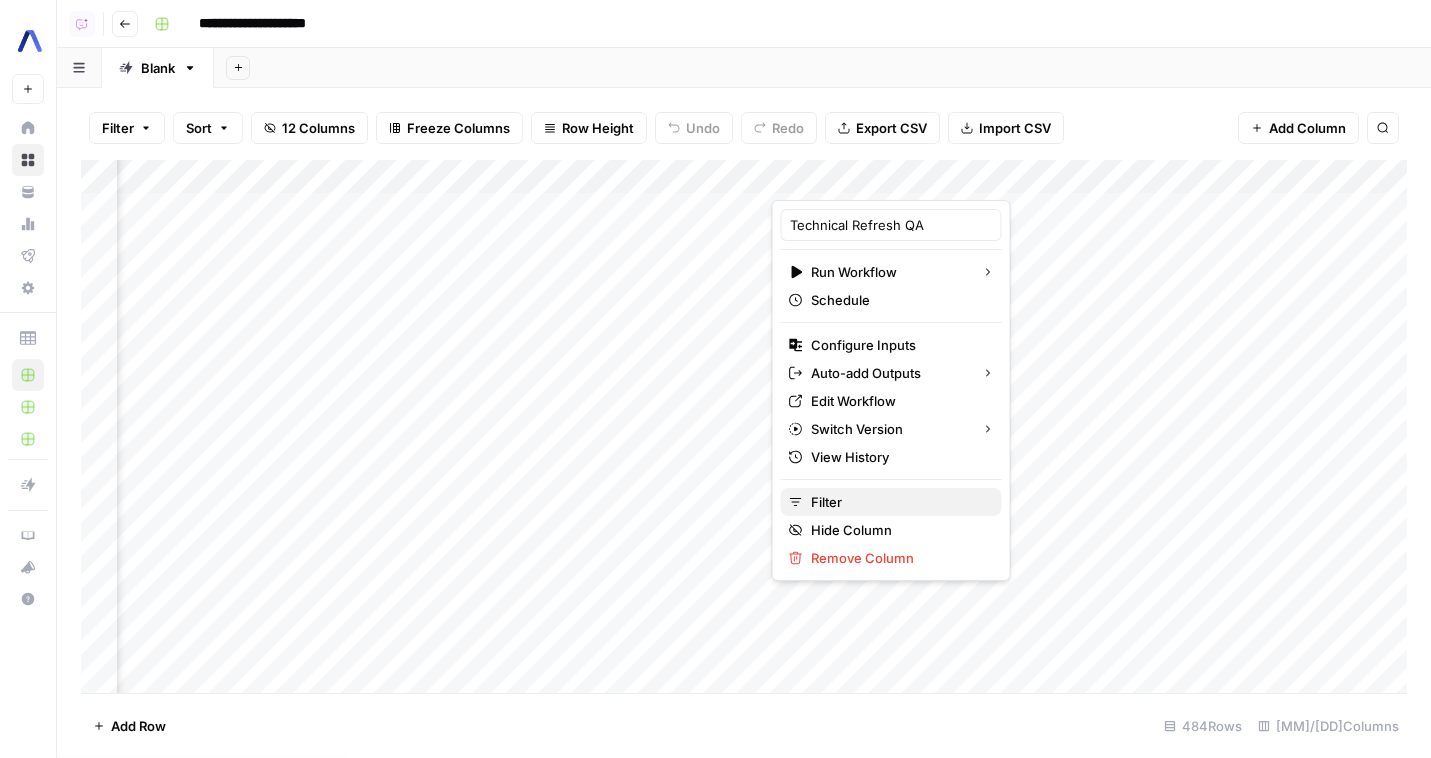 click on "Filter" at bounding box center (898, 502) 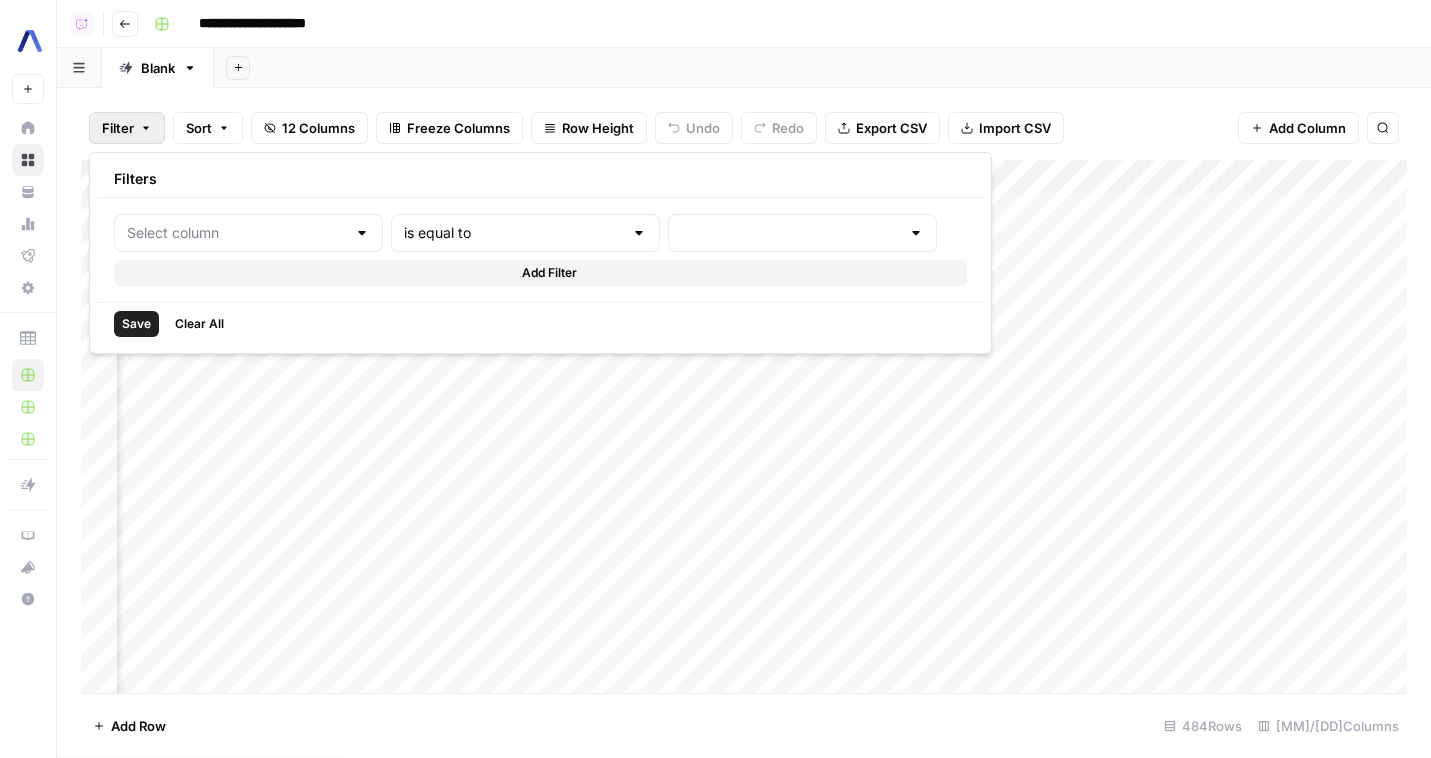 type on "Technical Refresh QA" 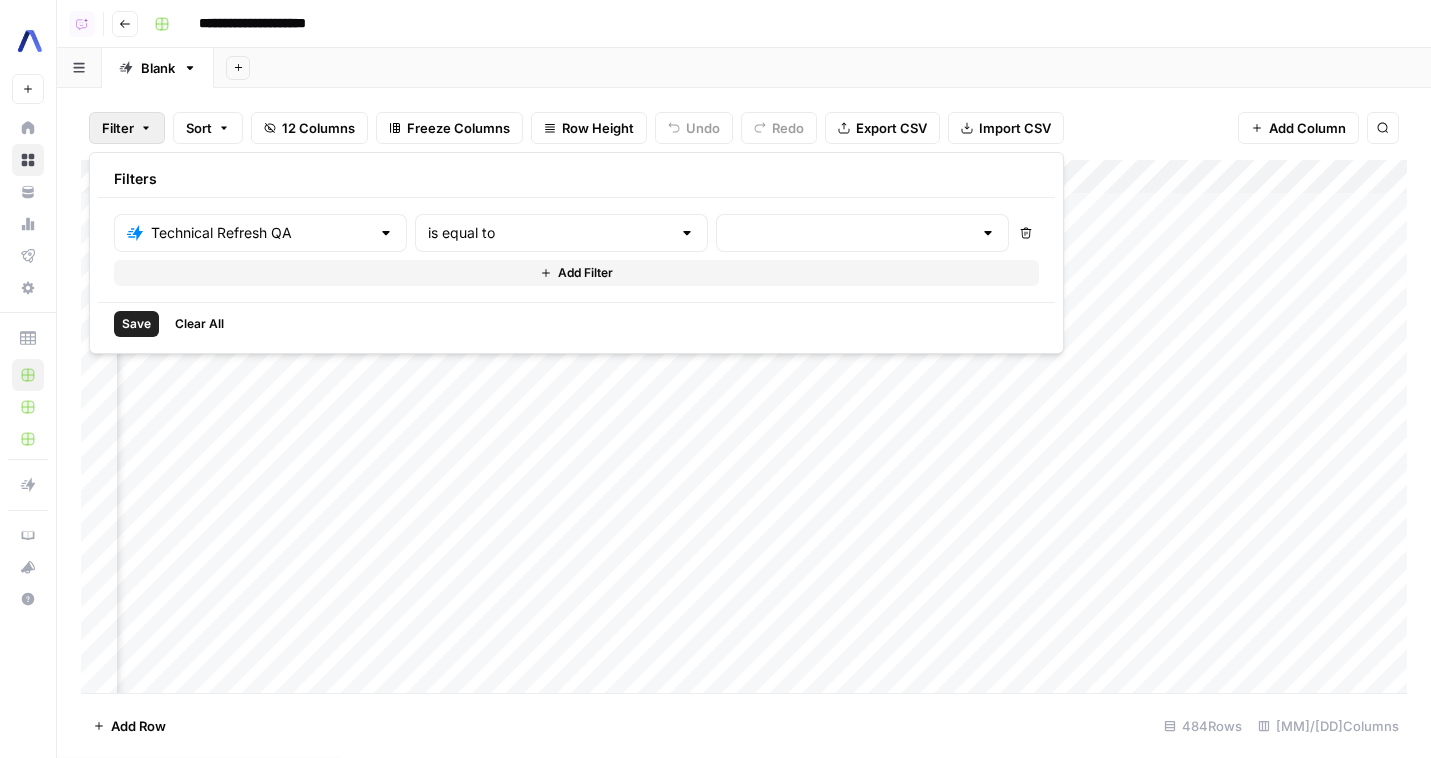 click on "Add Column" at bounding box center (744, 426) 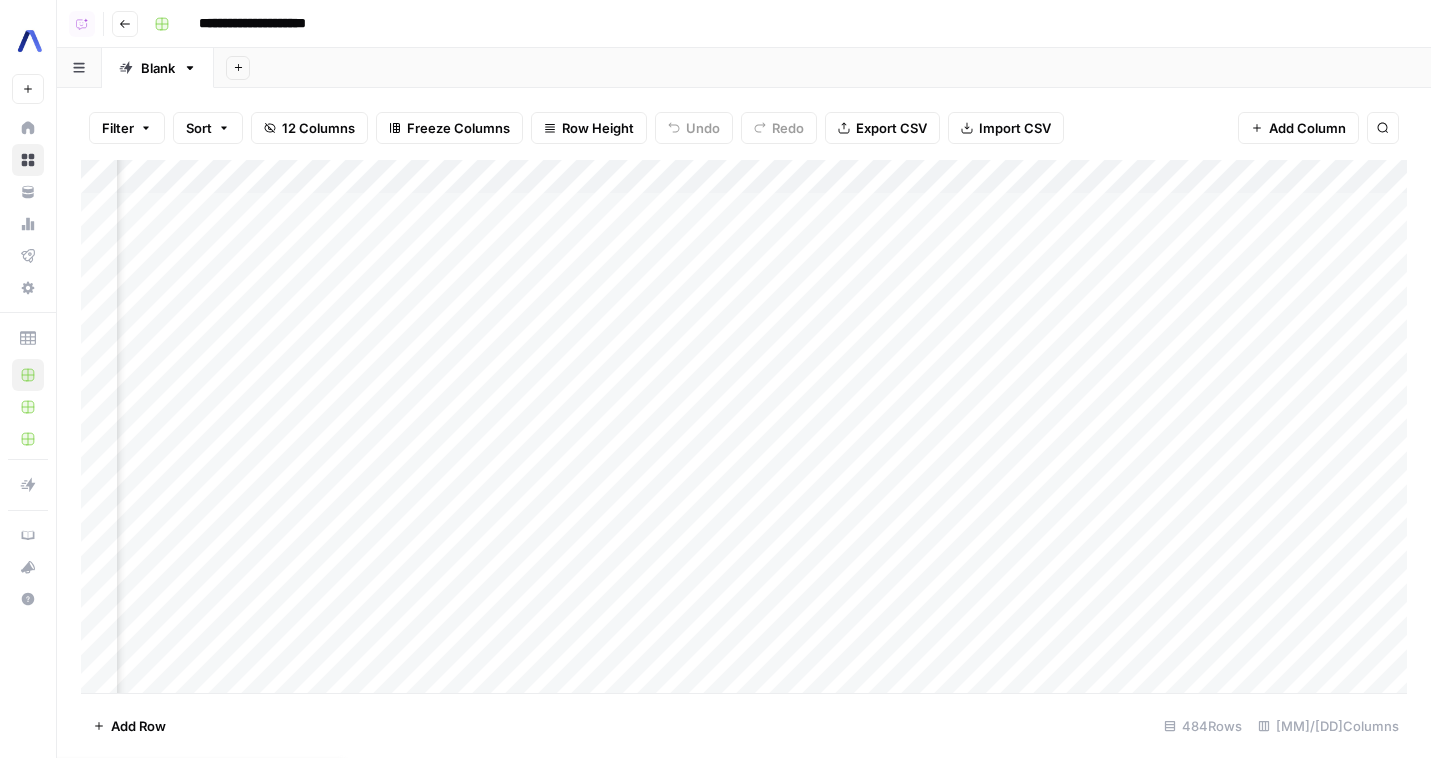 click on "Add Column" at bounding box center [744, 426] 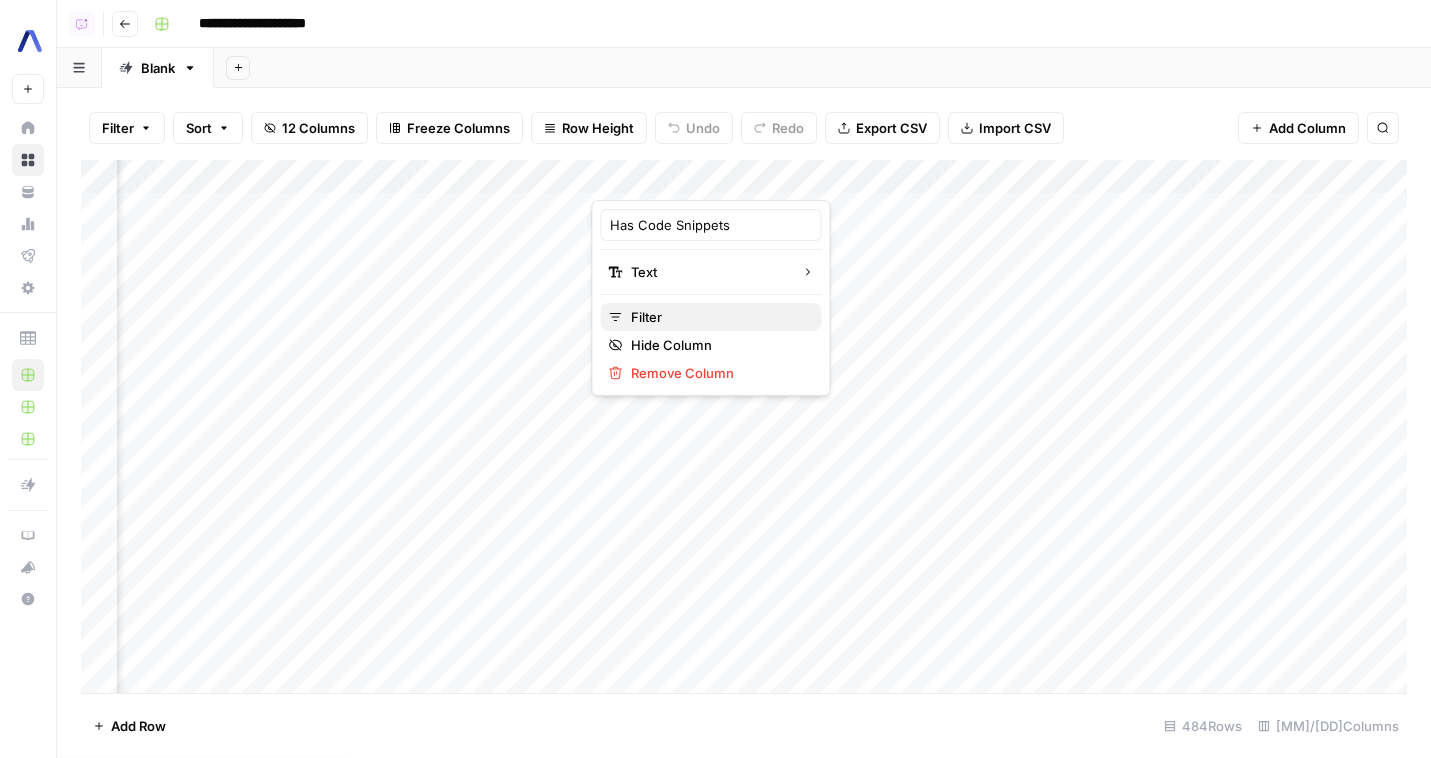 click on "Filter" at bounding box center (718, 317) 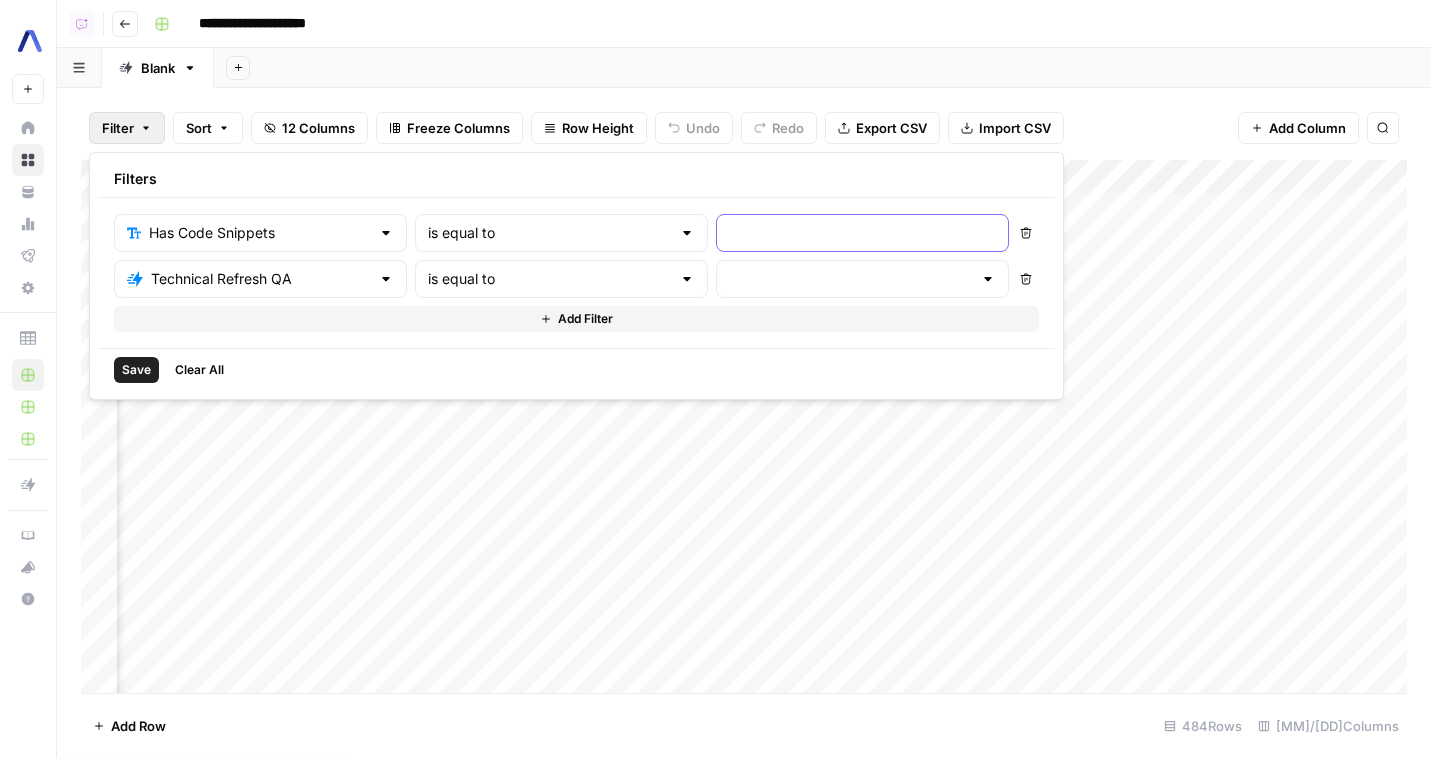 click at bounding box center [862, 233] 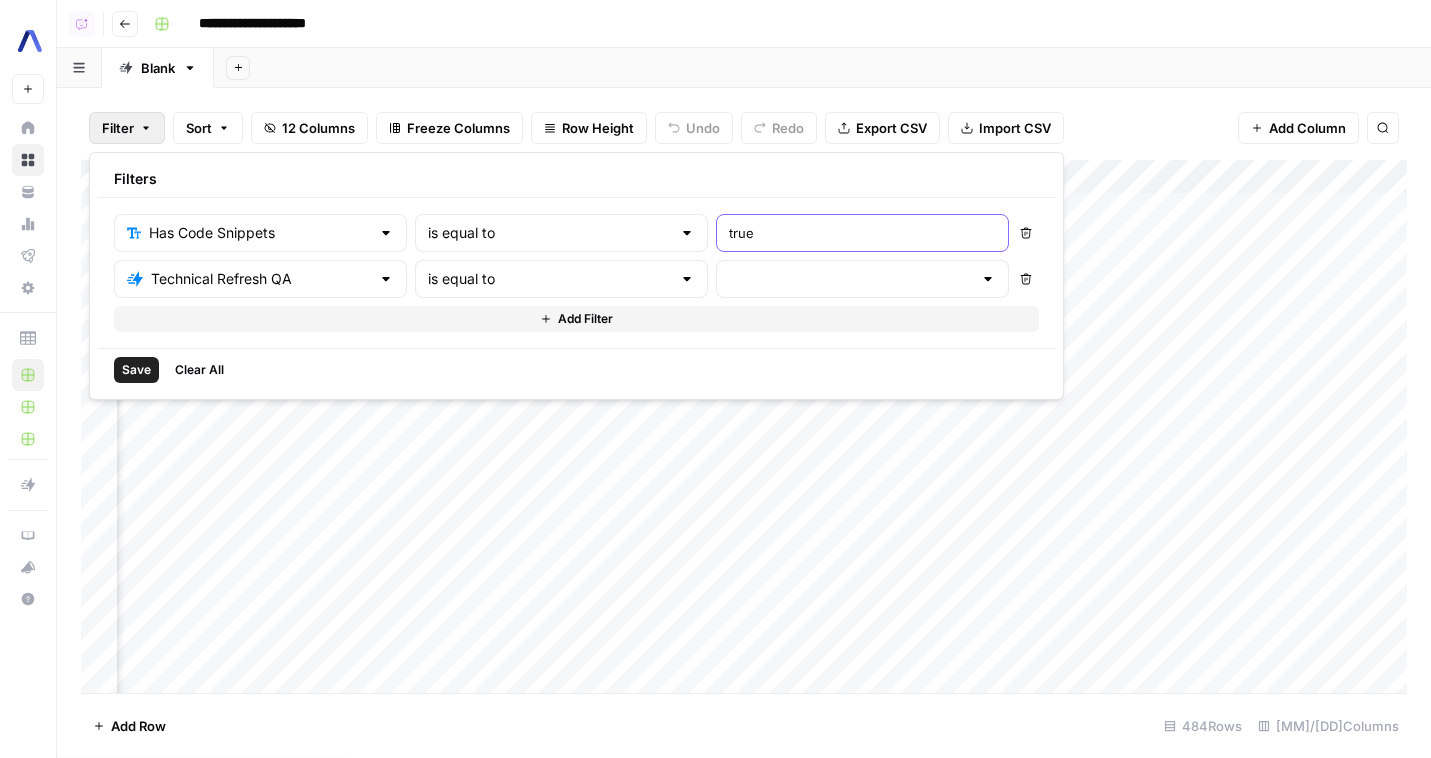 type on "true" 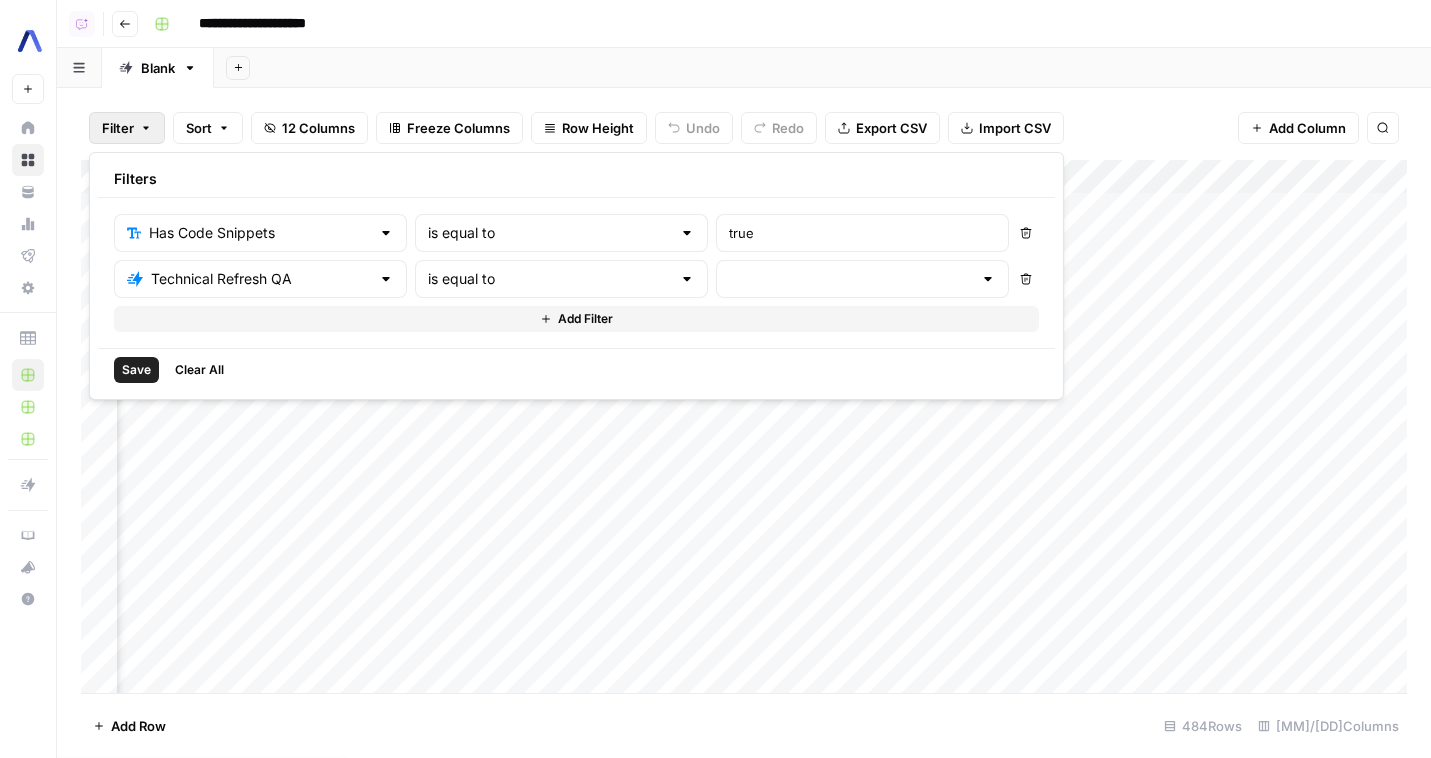 click on "Delete" at bounding box center [1026, 279] 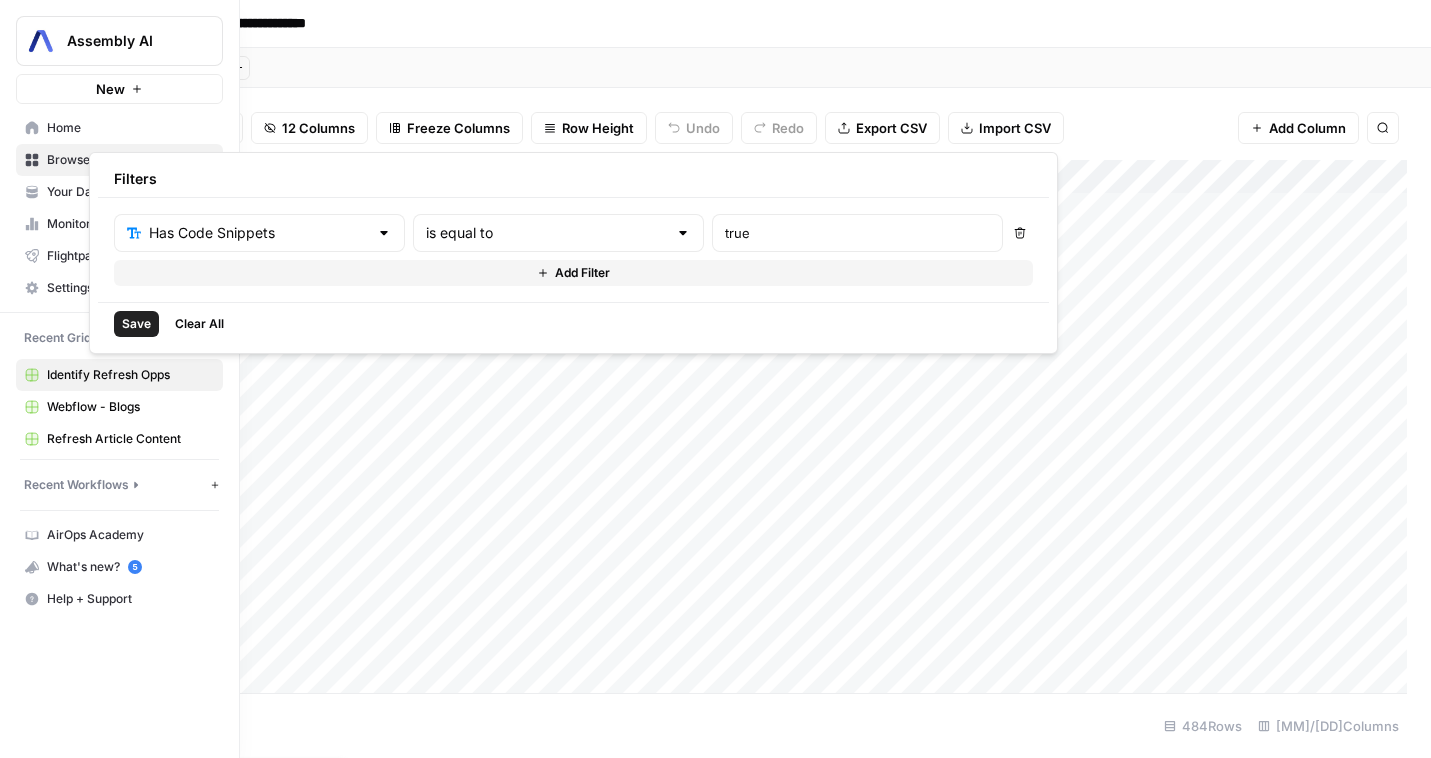 click on "Save" at bounding box center (136, 324) 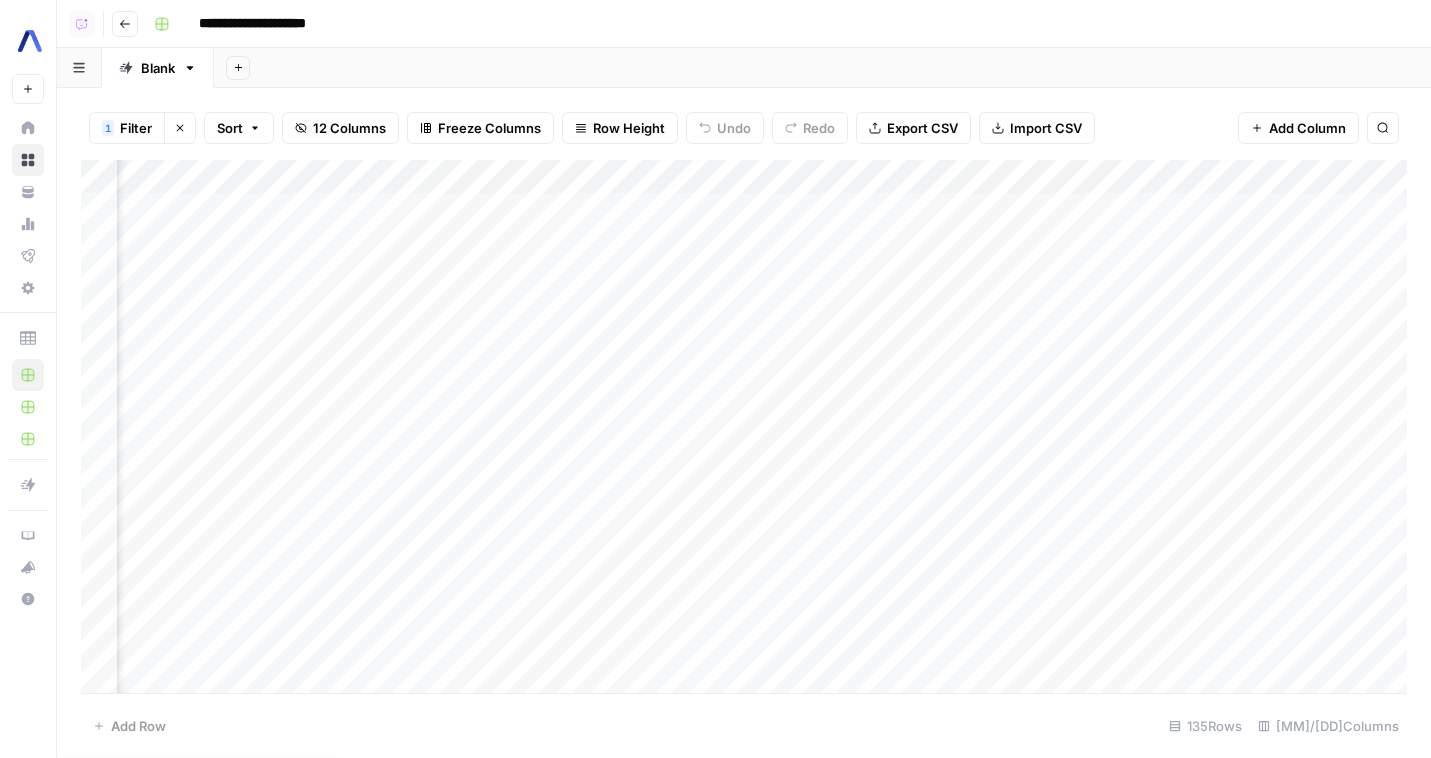 scroll, scrollTop: 0, scrollLeft: 484, axis: horizontal 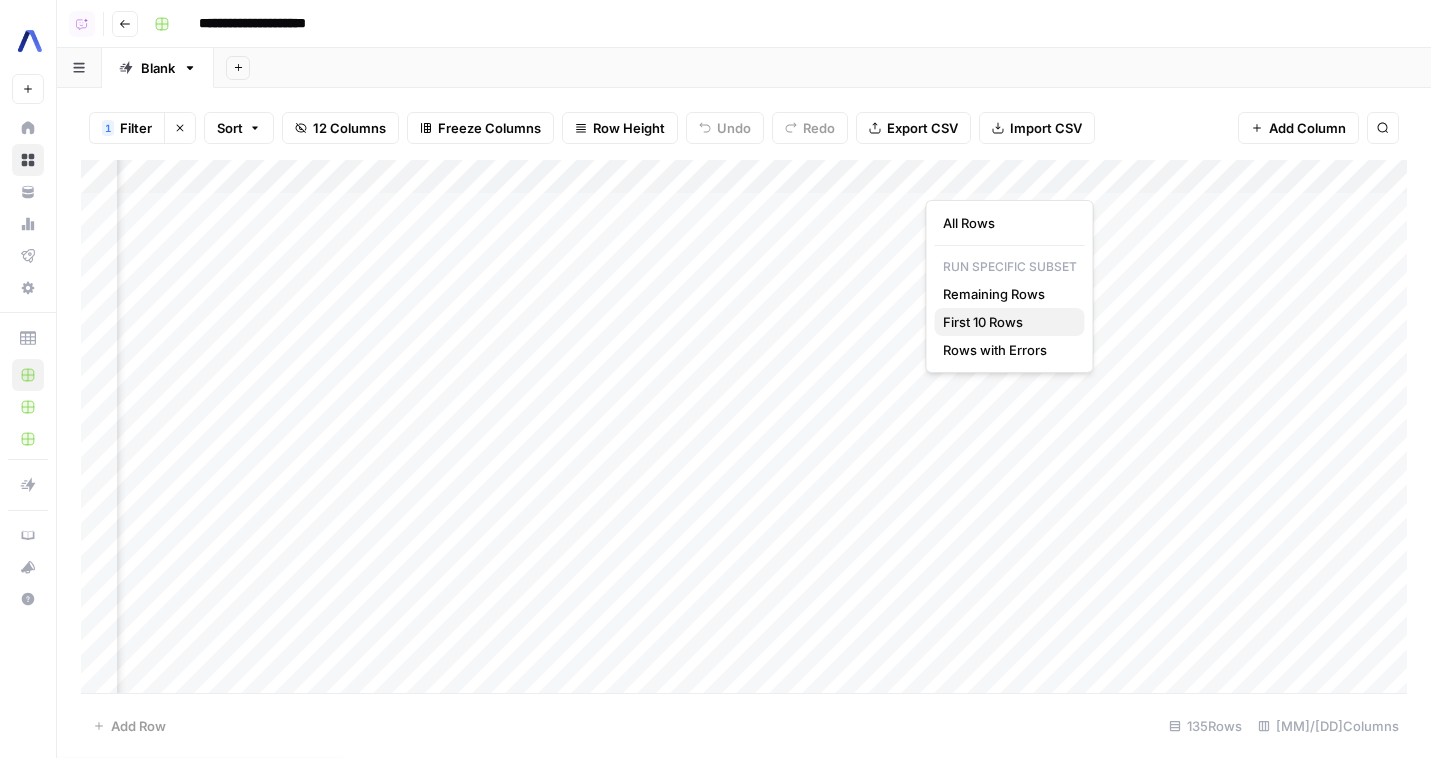 click on "First 10 Rows" at bounding box center (1006, 322) 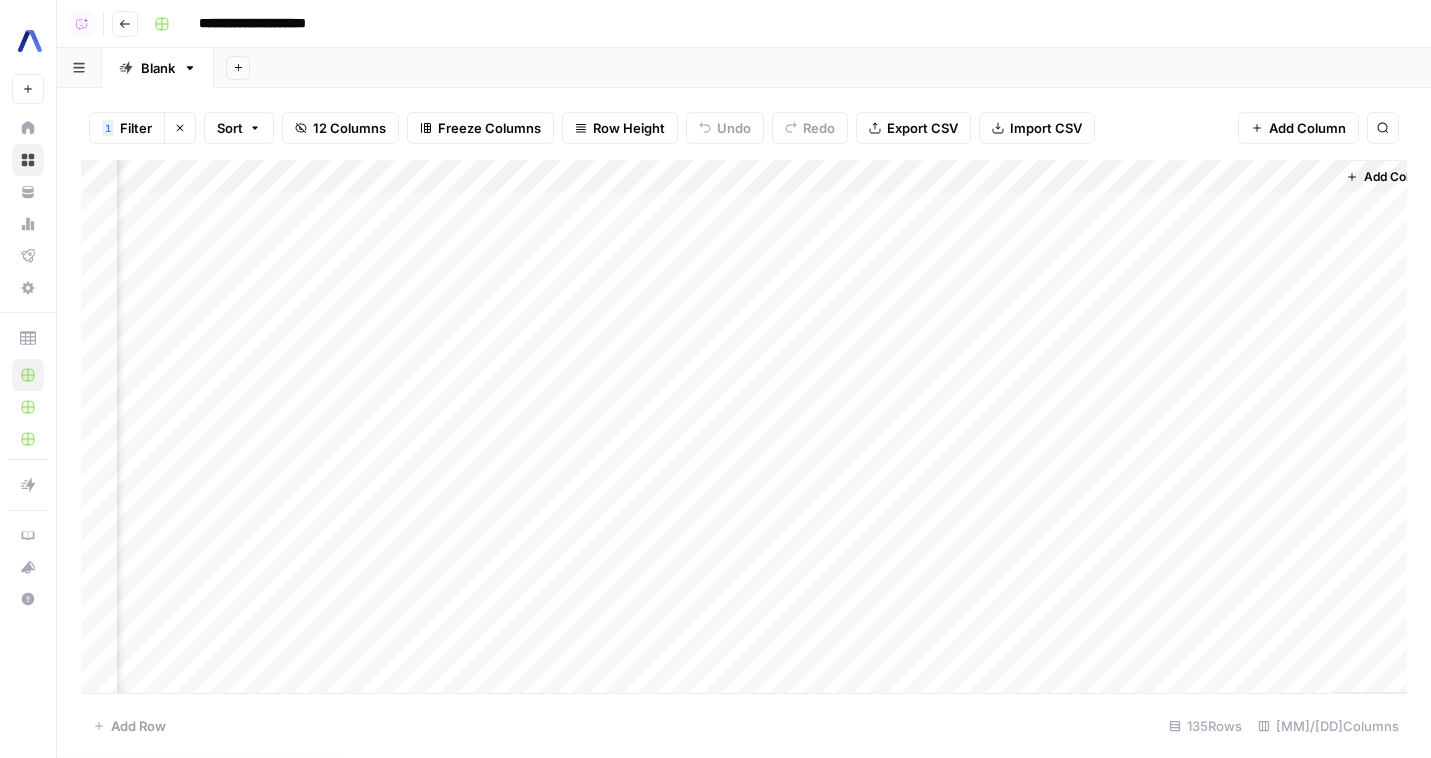 scroll, scrollTop: 0, scrollLeft: 1041, axis: horizontal 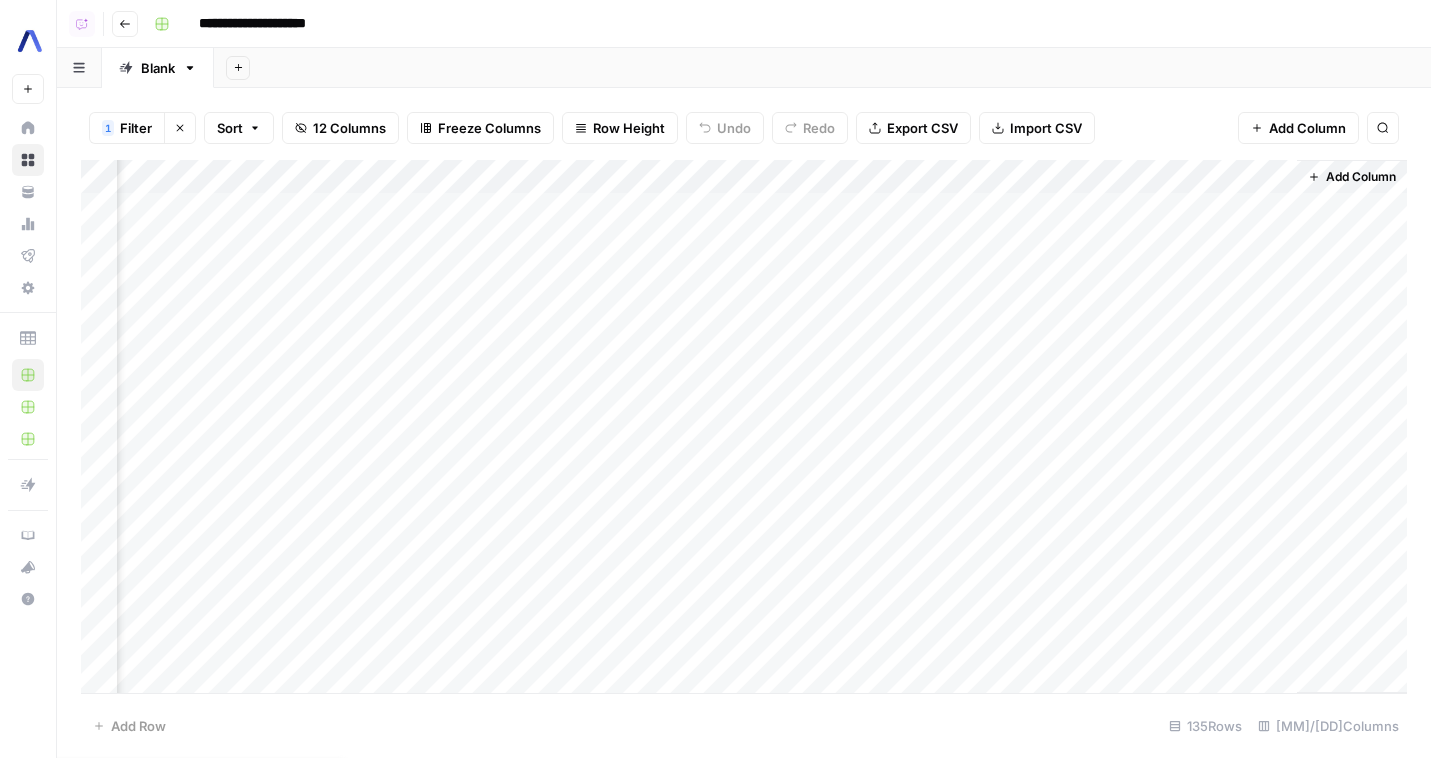 click on "Add Column" at bounding box center (744, 426) 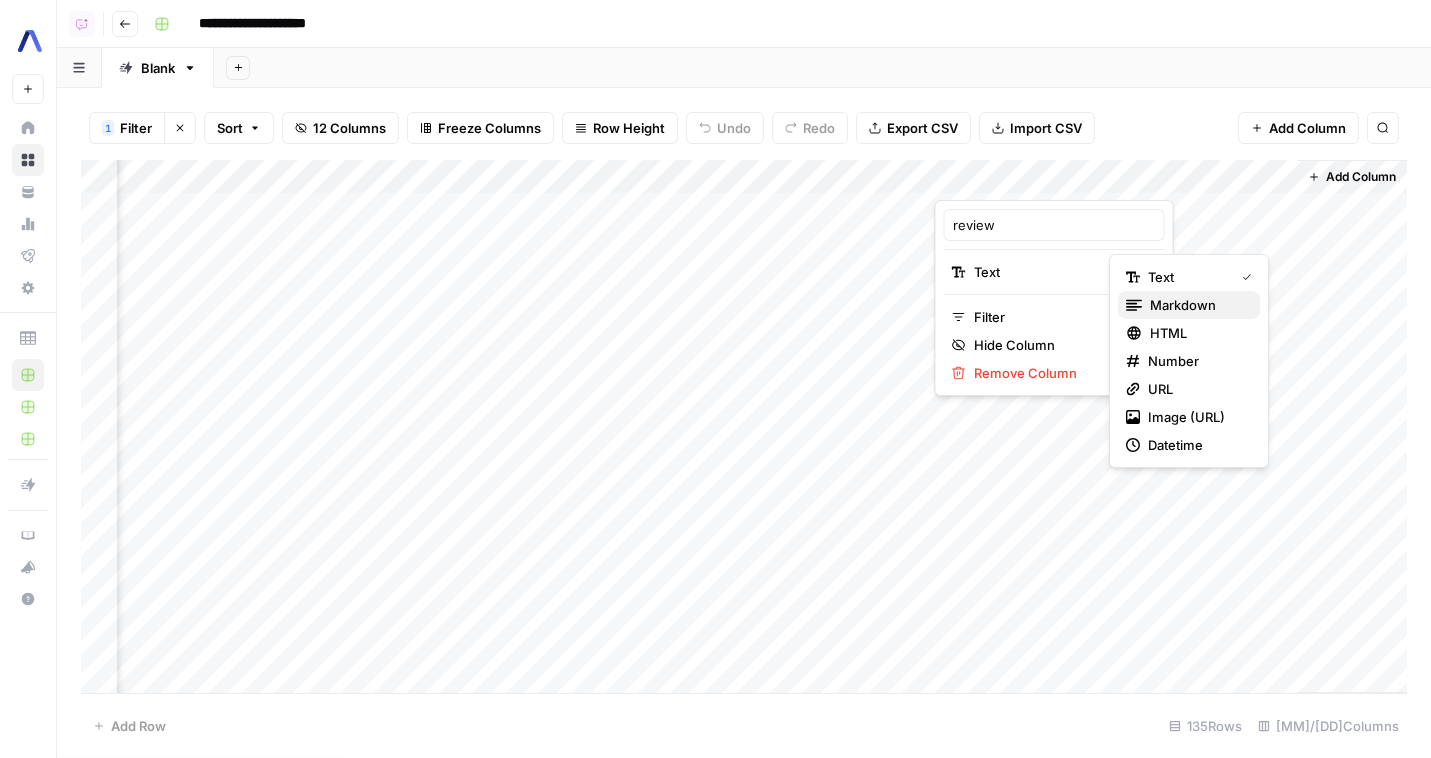 click on "markdown" at bounding box center (1189, 305) 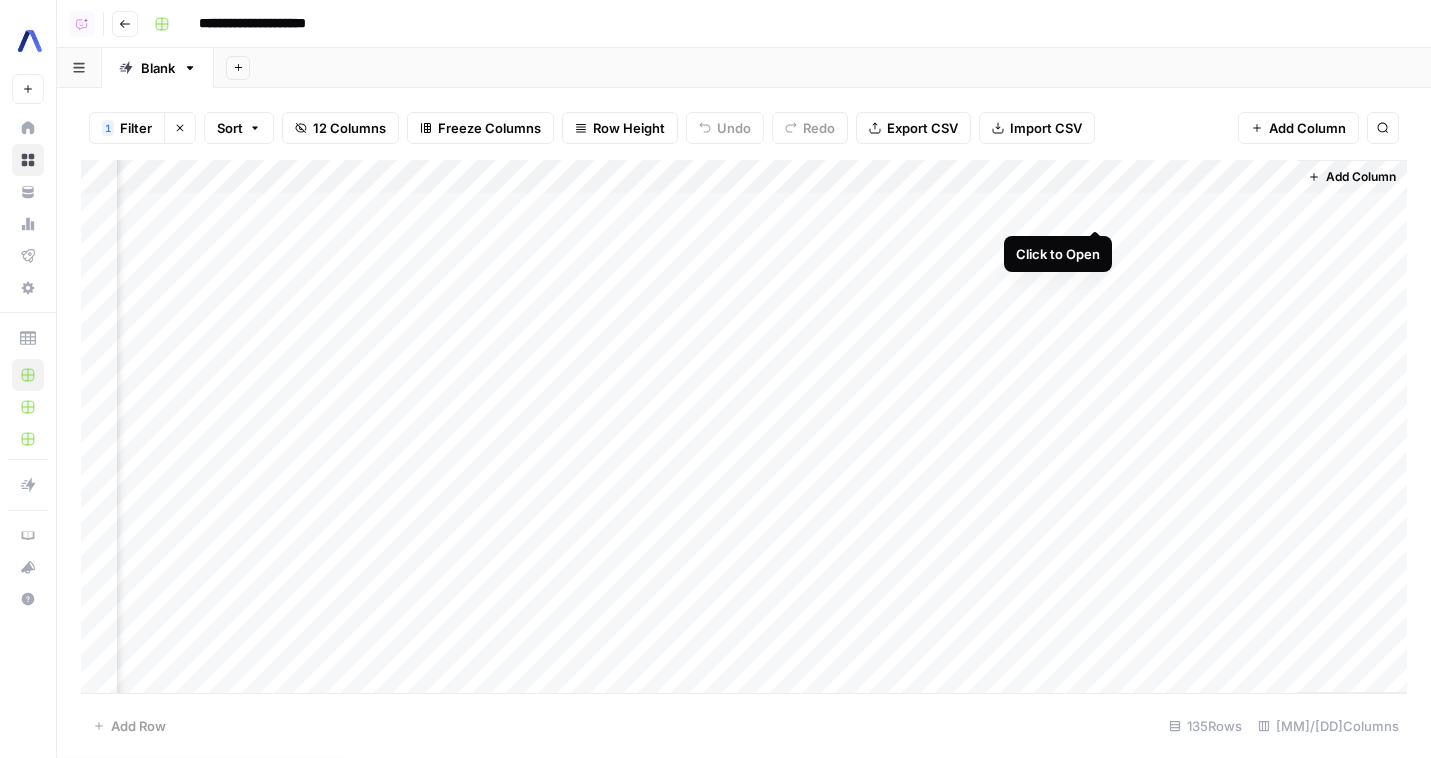 click on "Add Column" at bounding box center [744, 426] 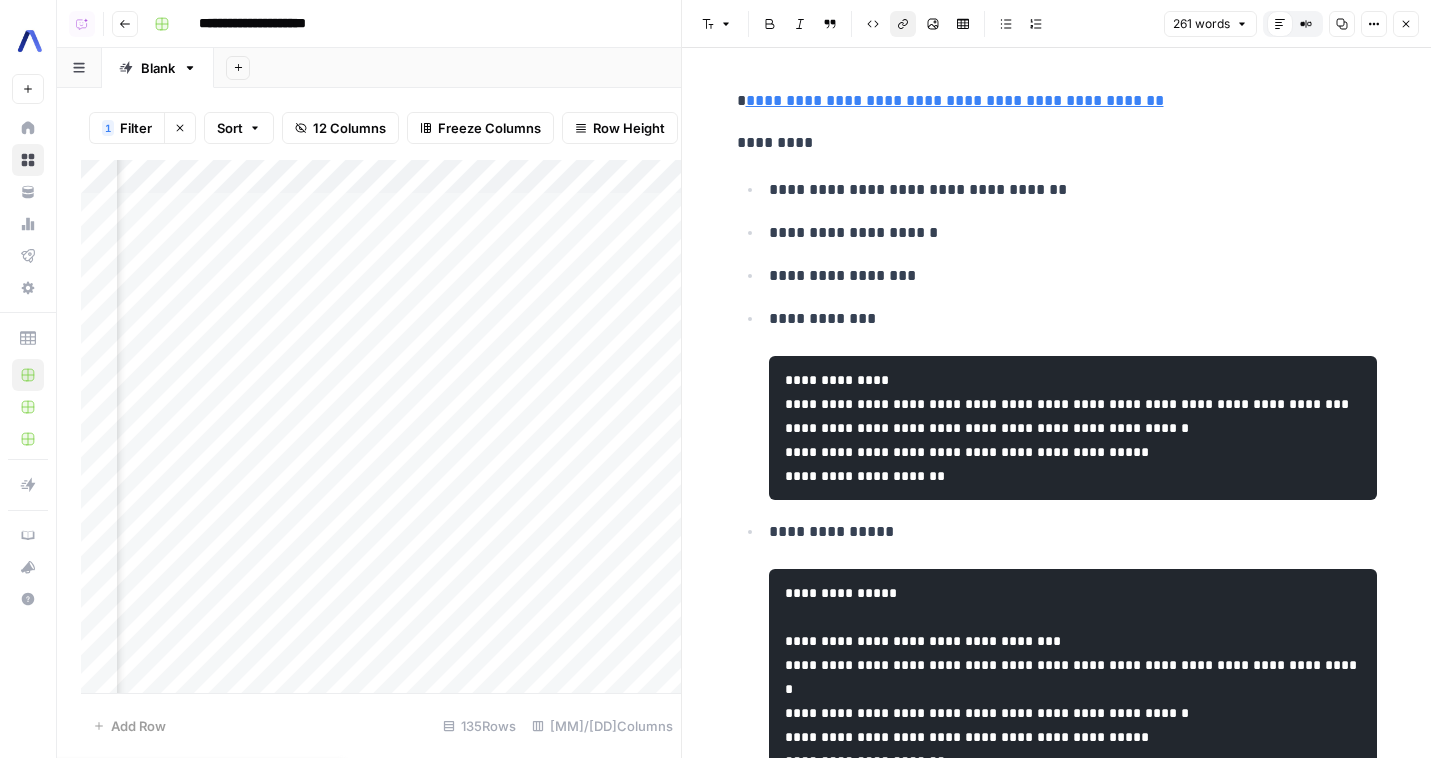 click on "**********" at bounding box center (955, 100) 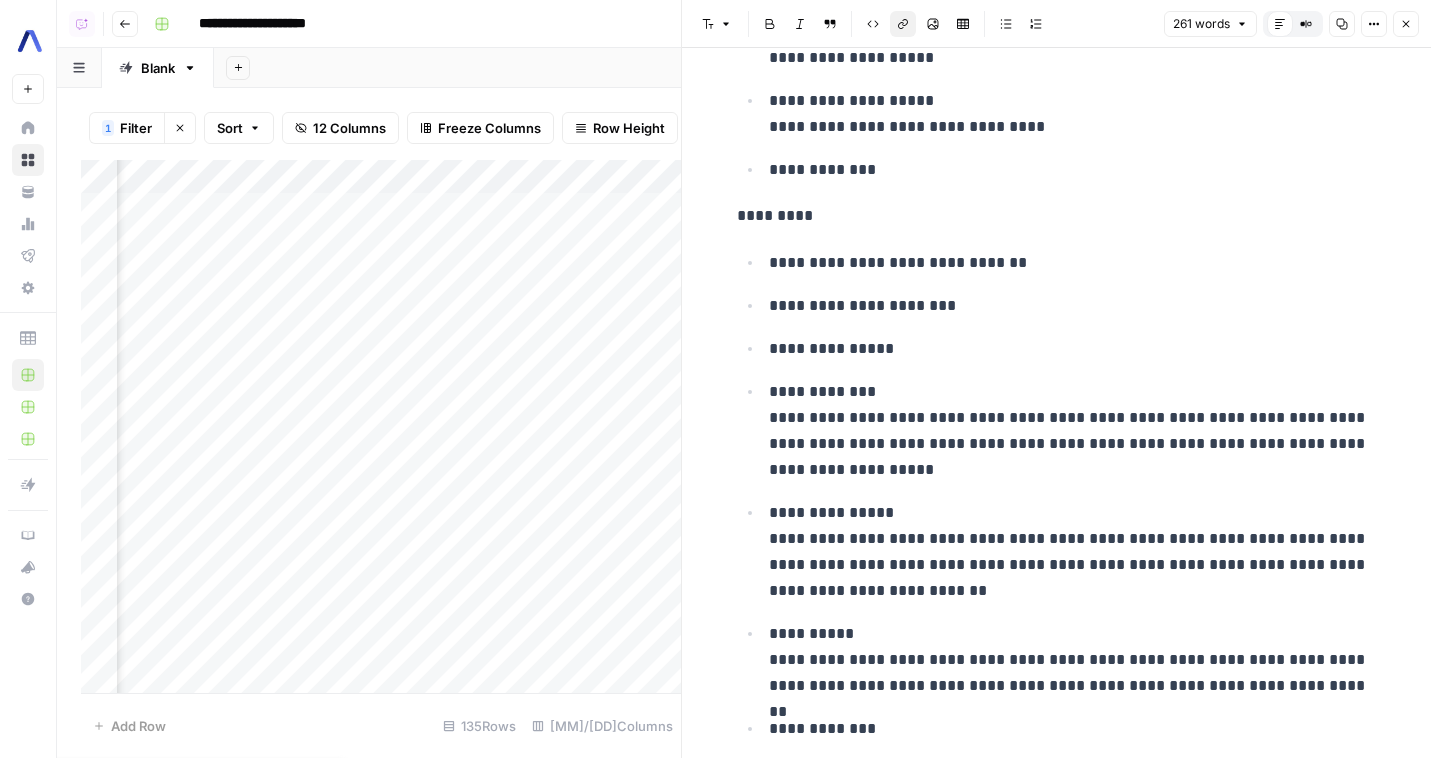 scroll, scrollTop: 1689, scrollLeft: 0, axis: vertical 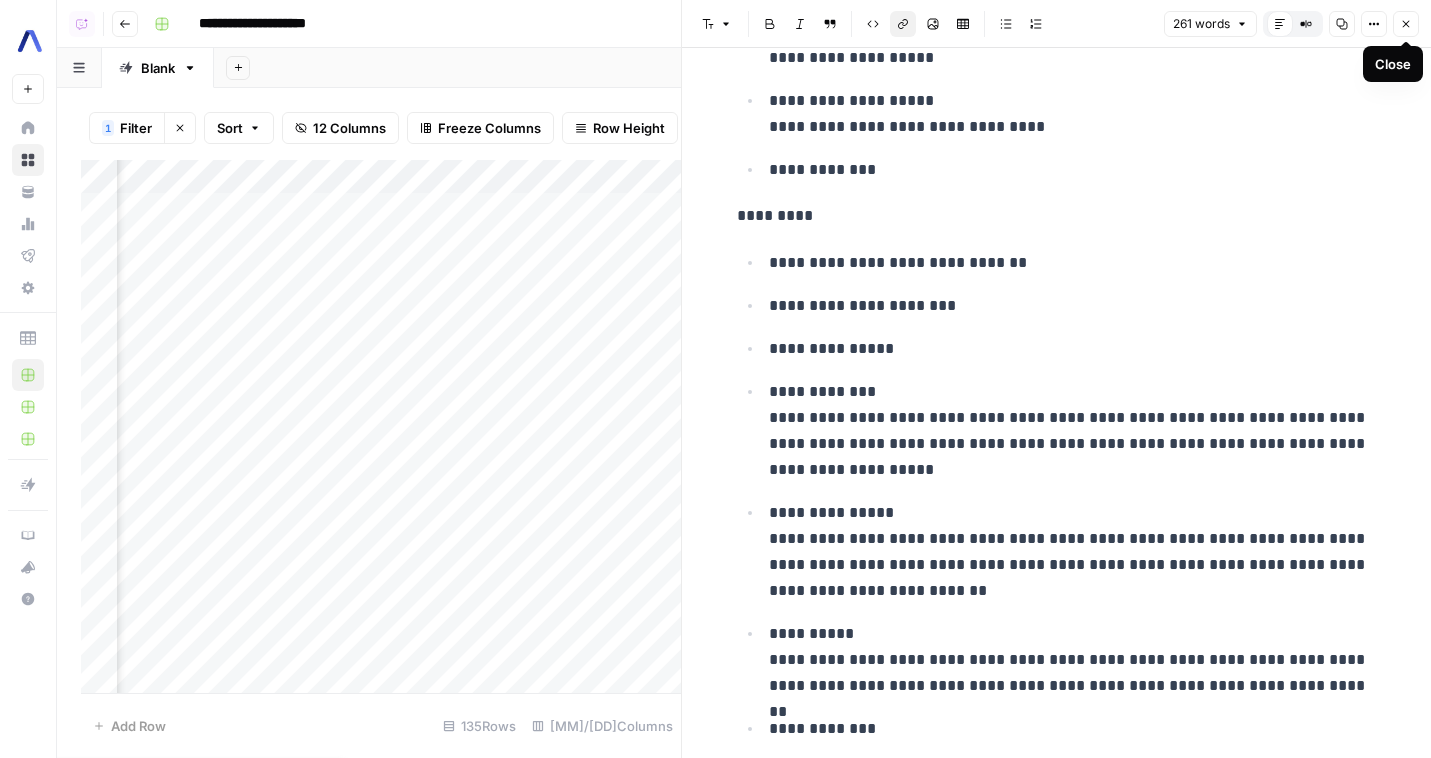 click on "Close" at bounding box center [1406, 24] 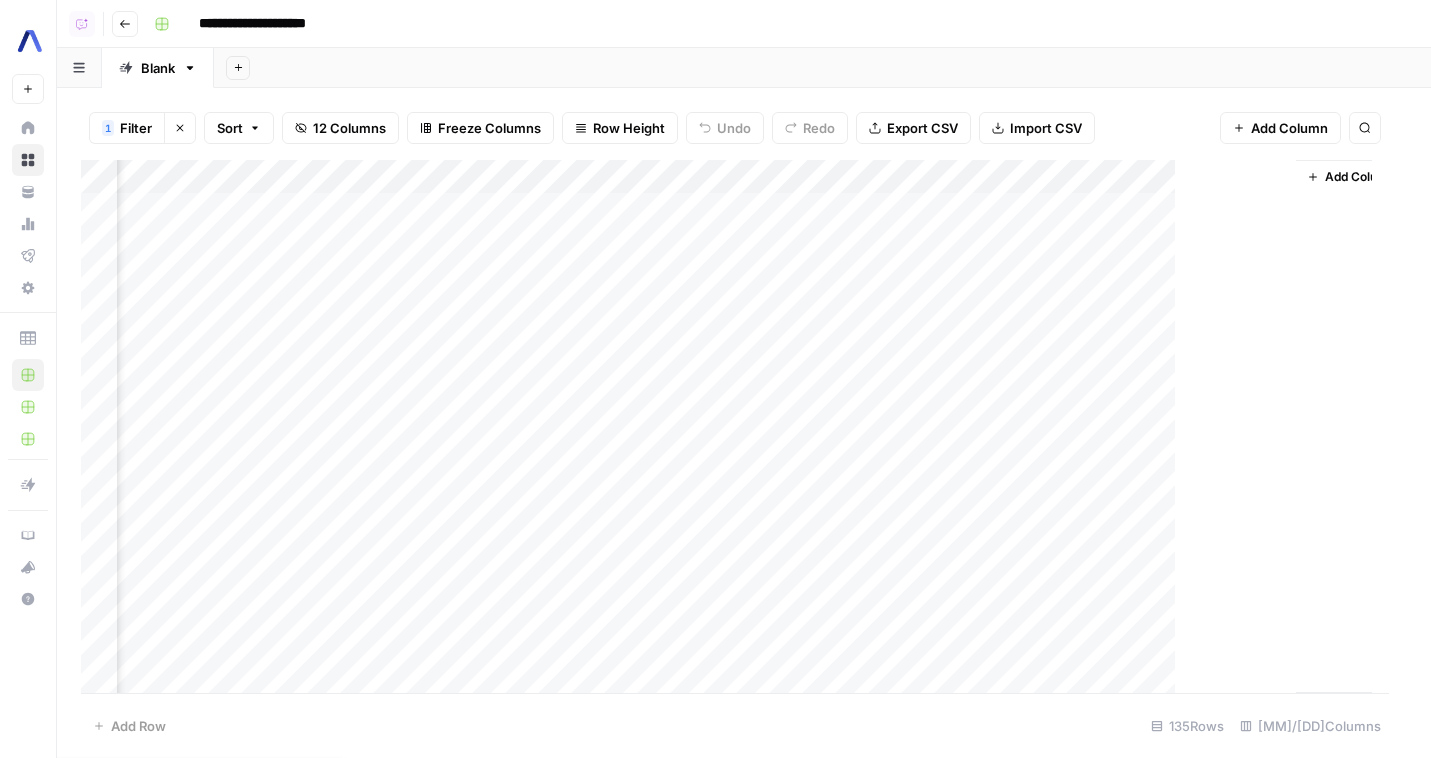 scroll, scrollTop: 0, scrollLeft: 1017, axis: horizontal 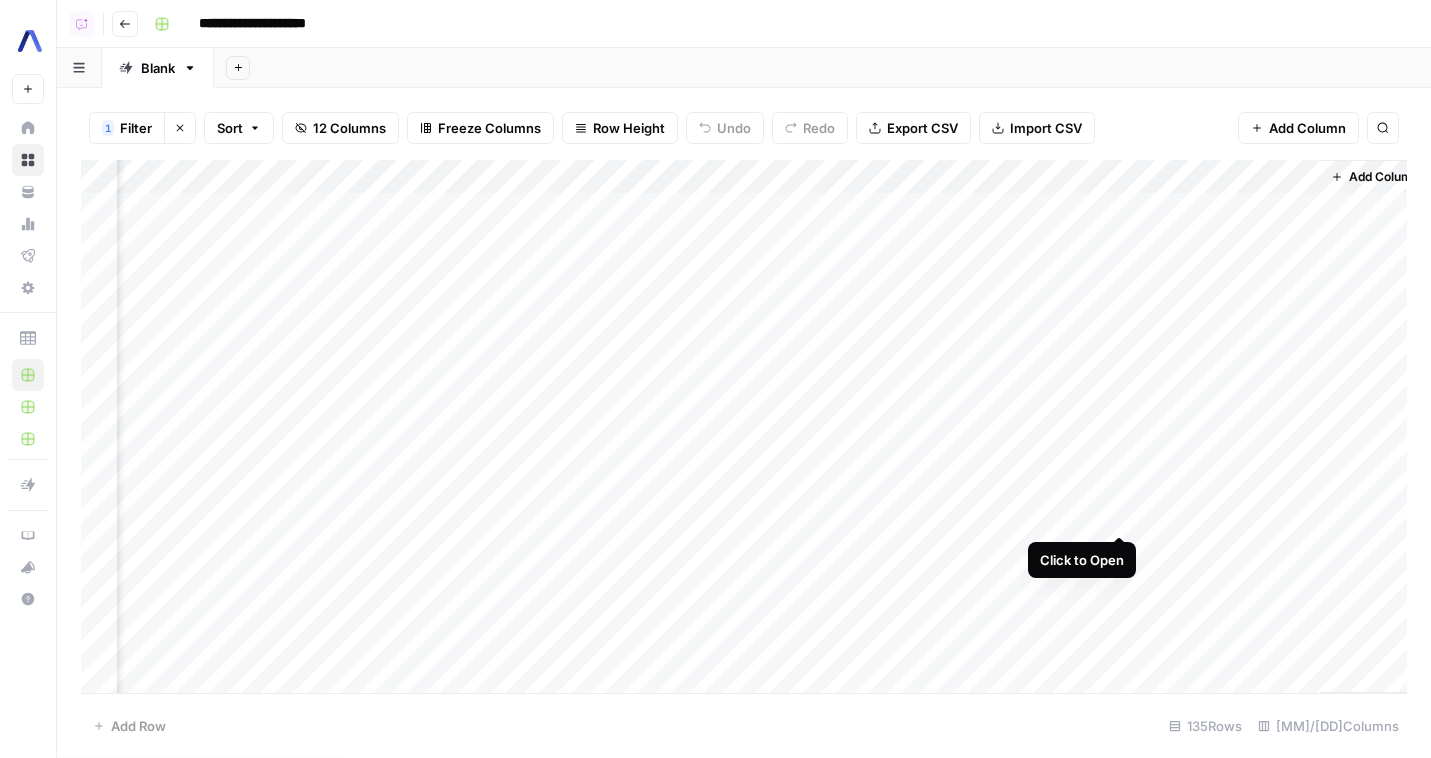 click on "Add Column" at bounding box center [744, 426] 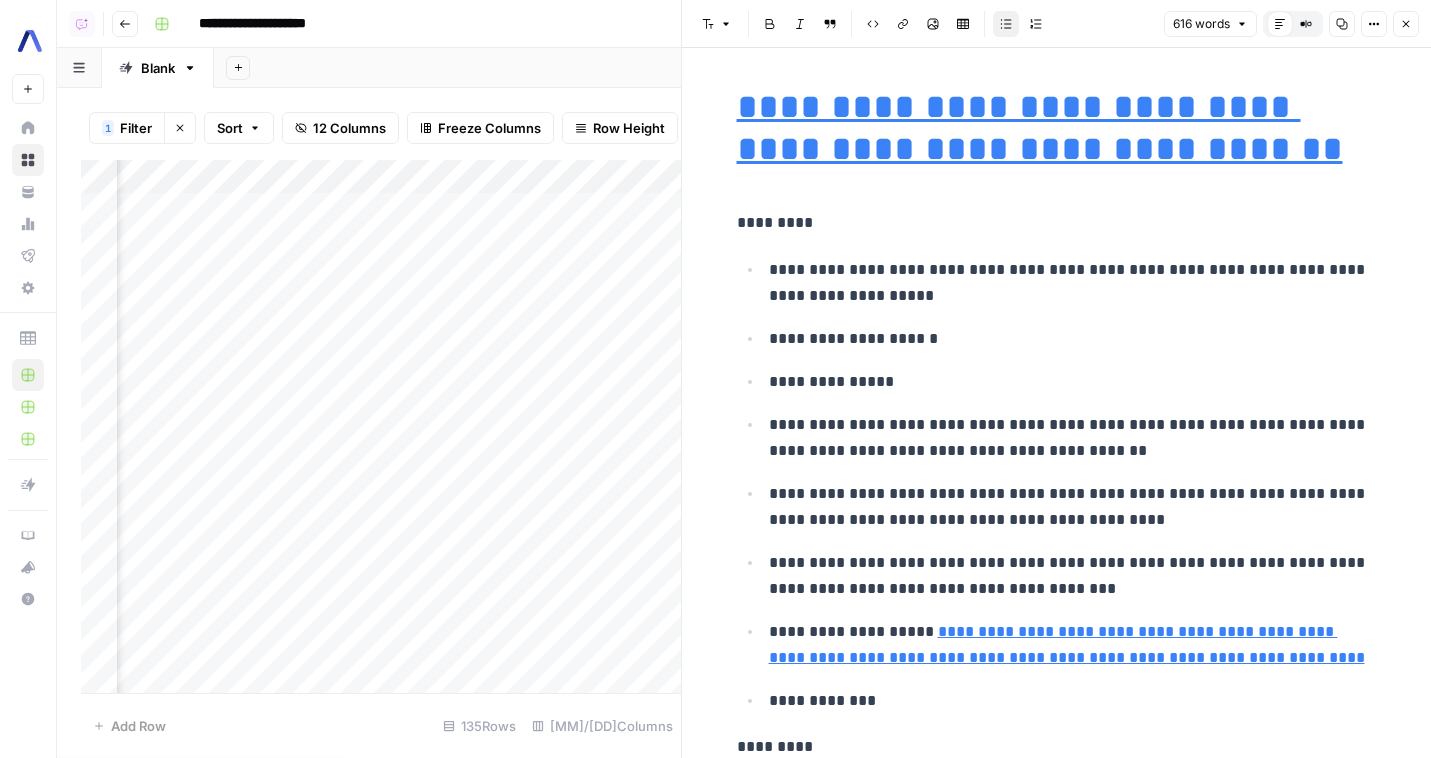 scroll, scrollTop: 1, scrollLeft: 0, axis: vertical 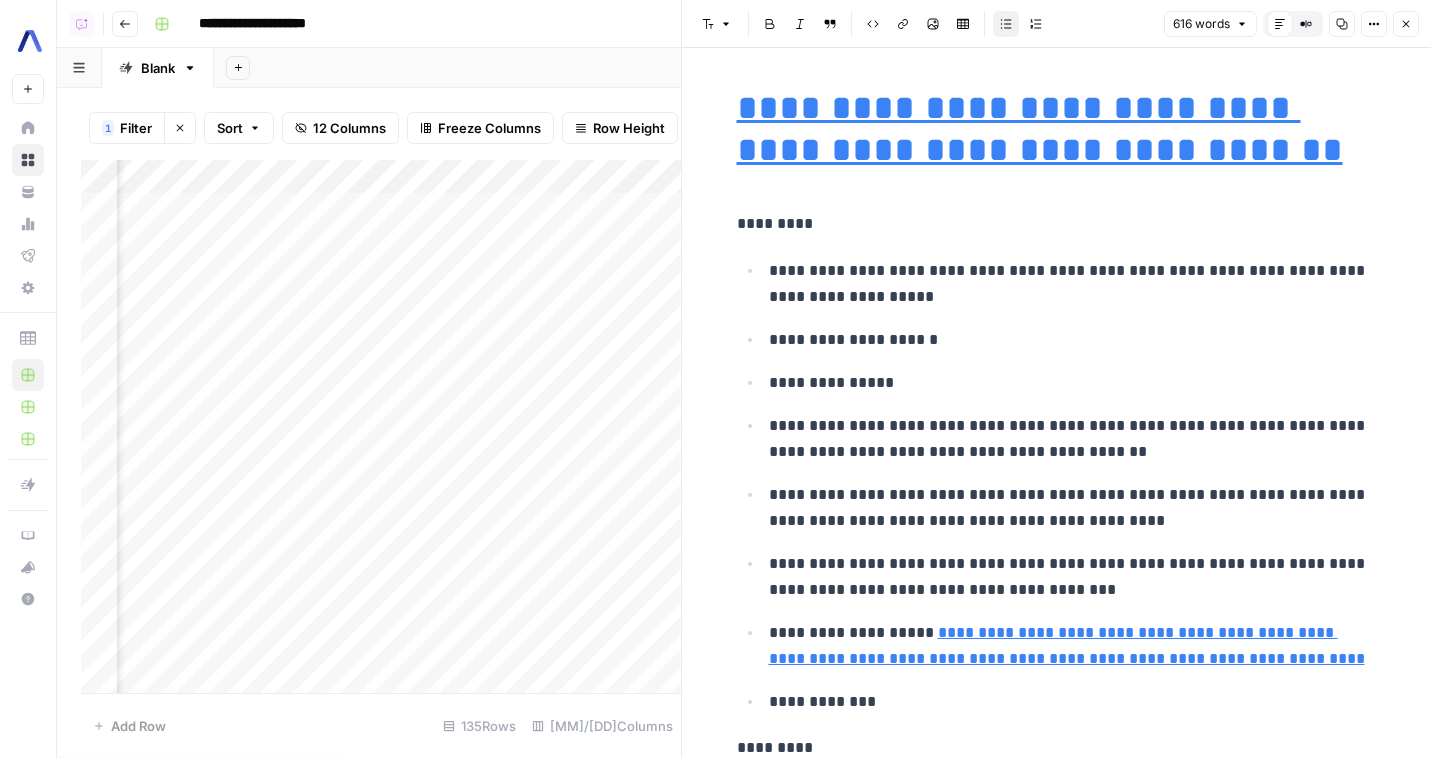 click 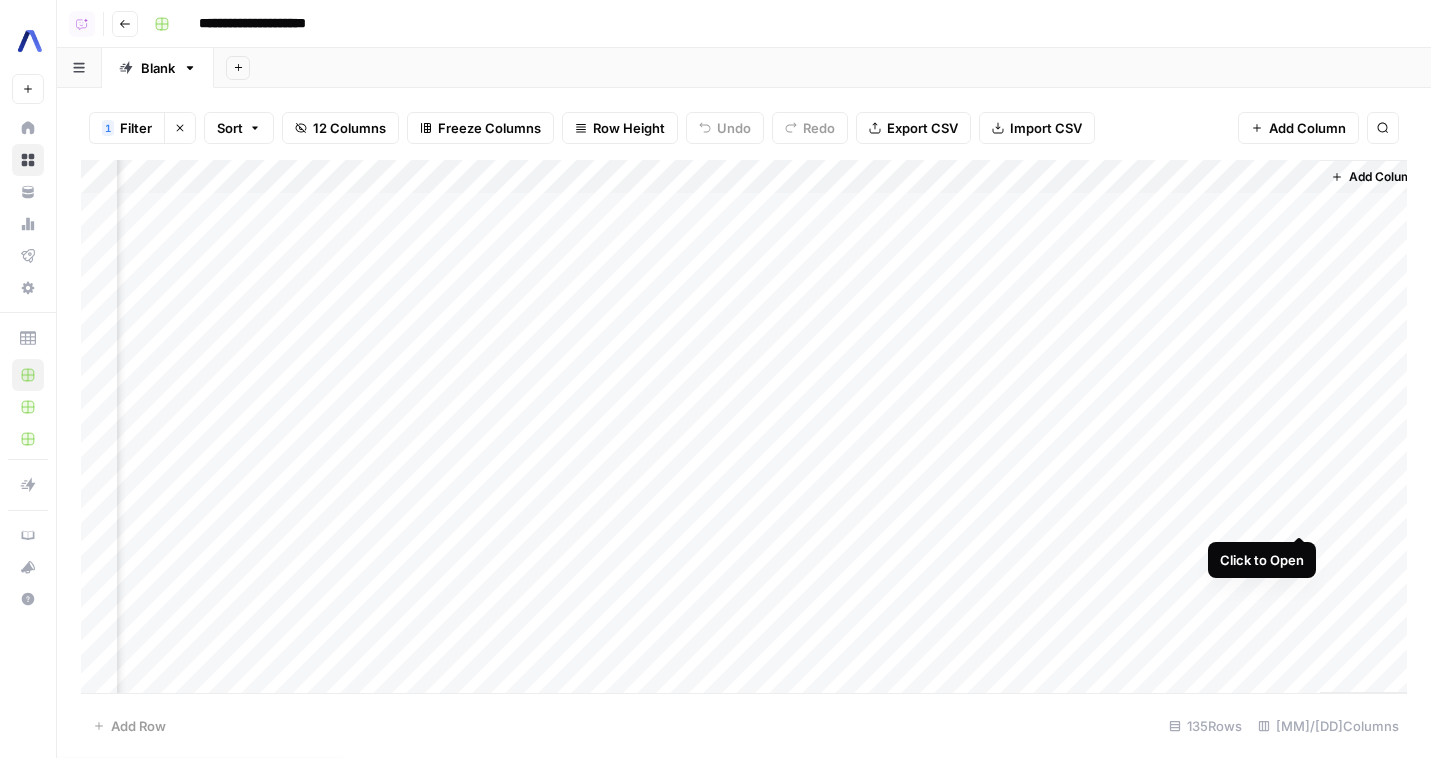 click on "Add Column" at bounding box center [744, 426] 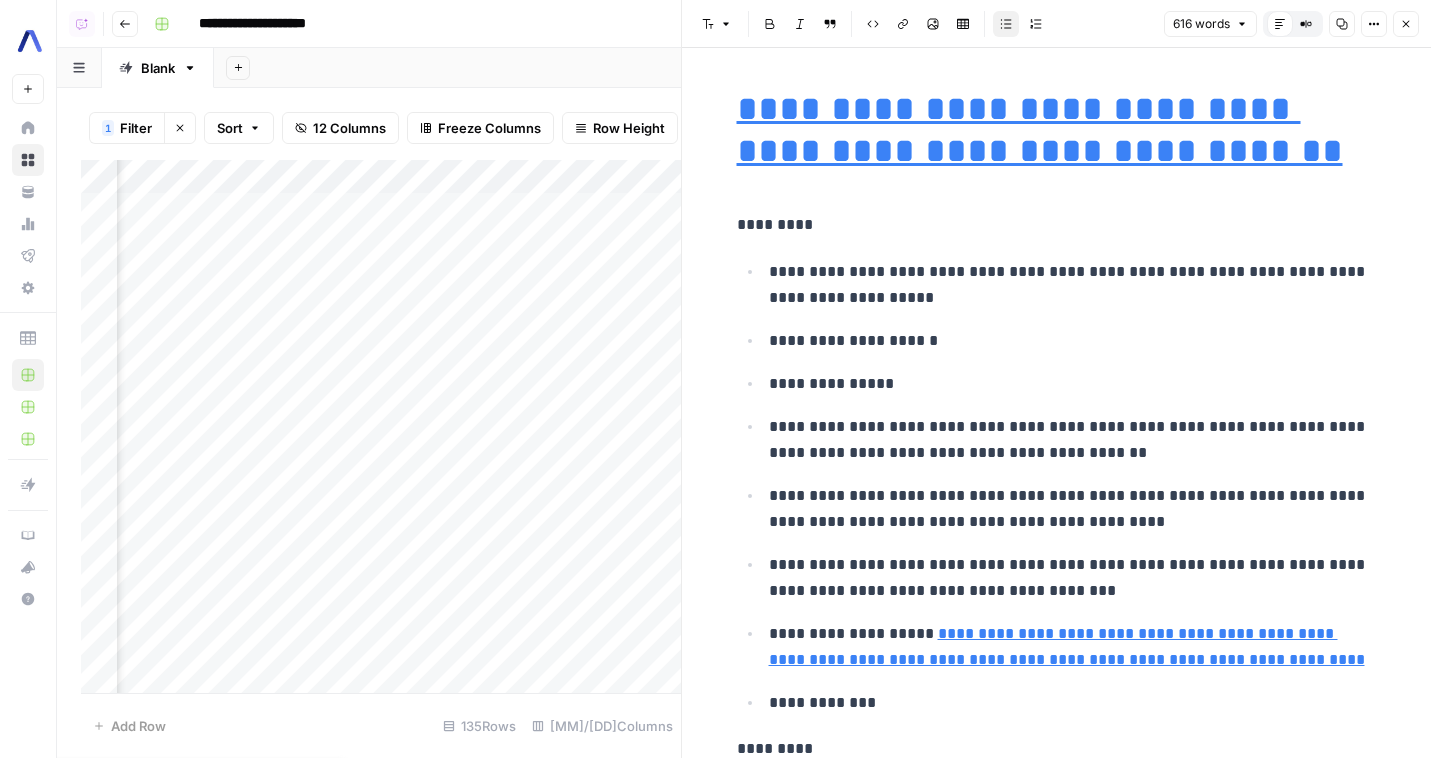 click 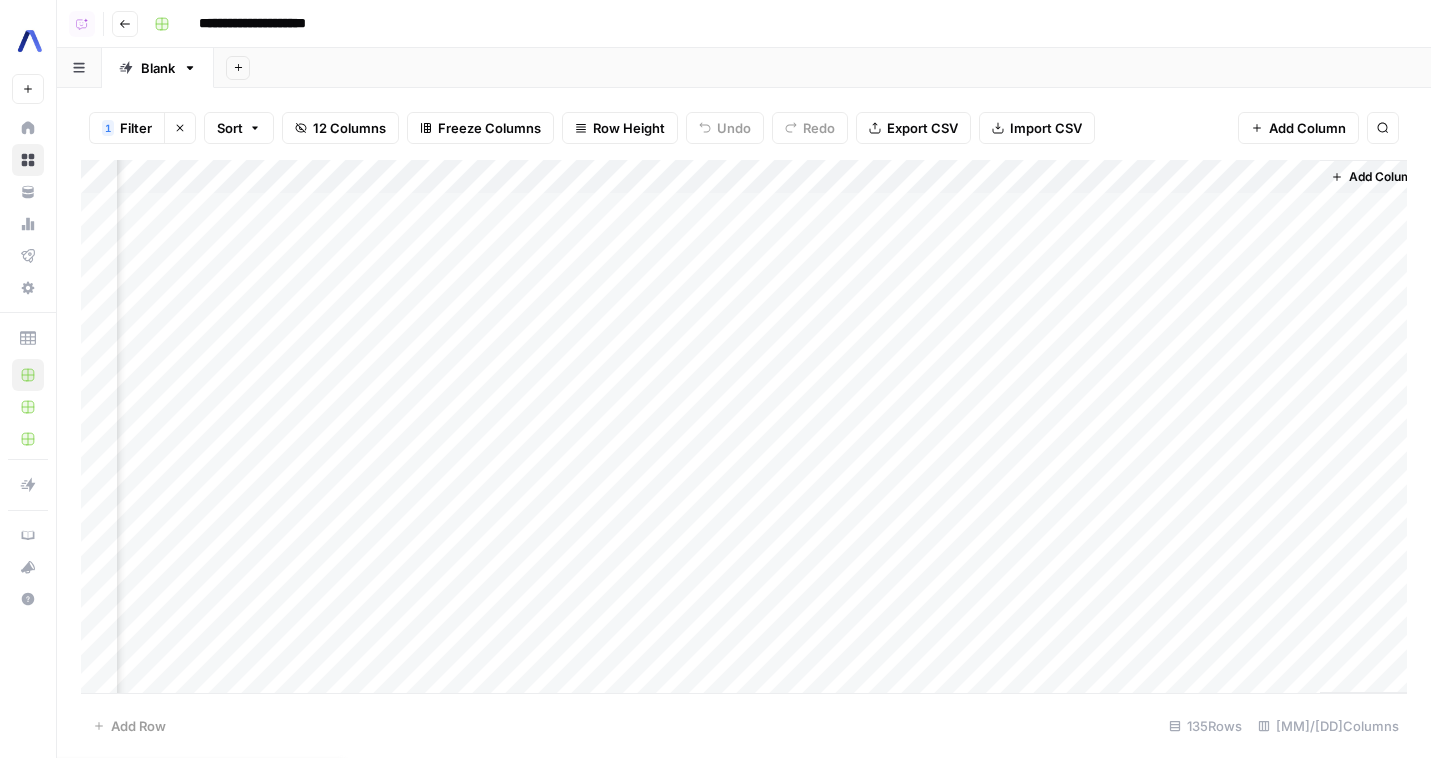 click on "Add Column" at bounding box center [744, 426] 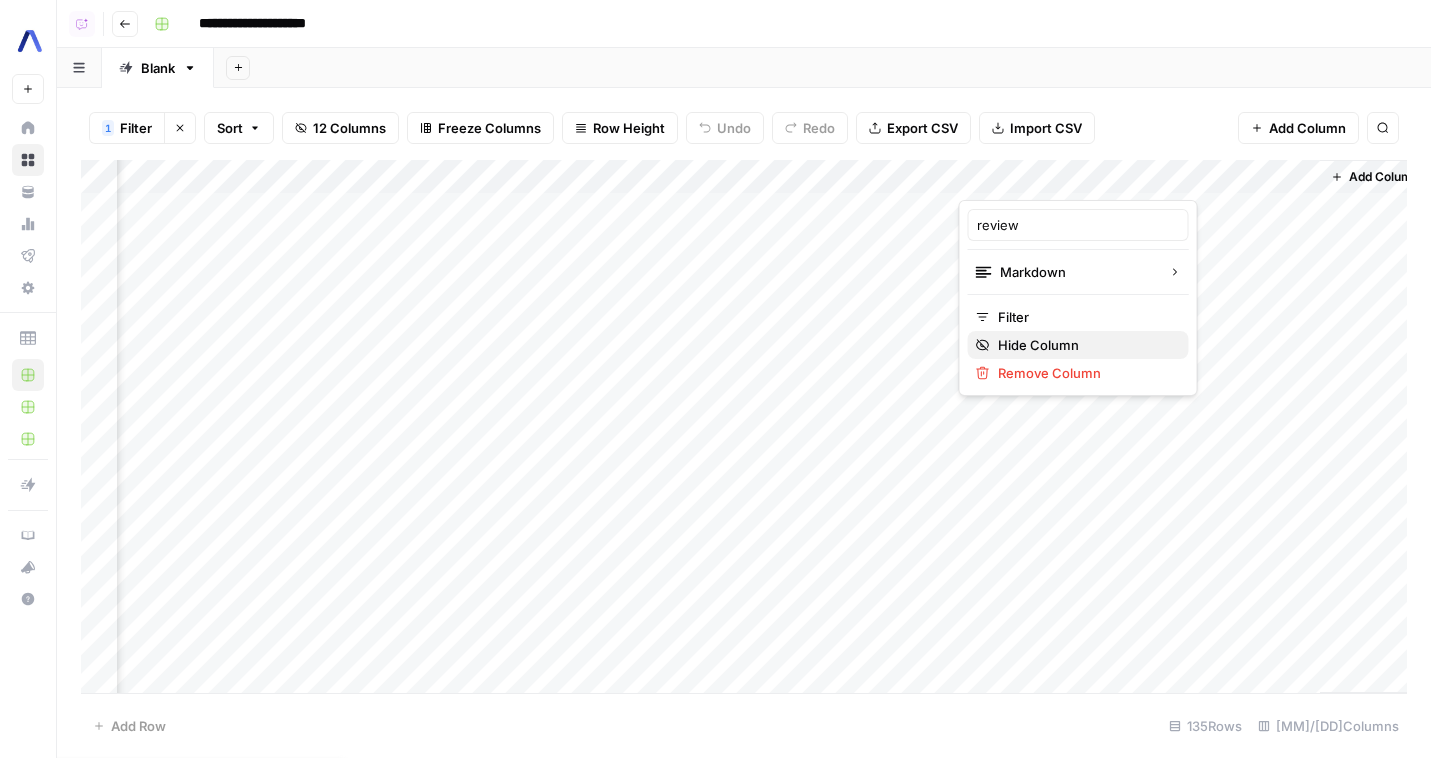 click on "Hide Column" at bounding box center [1085, 345] 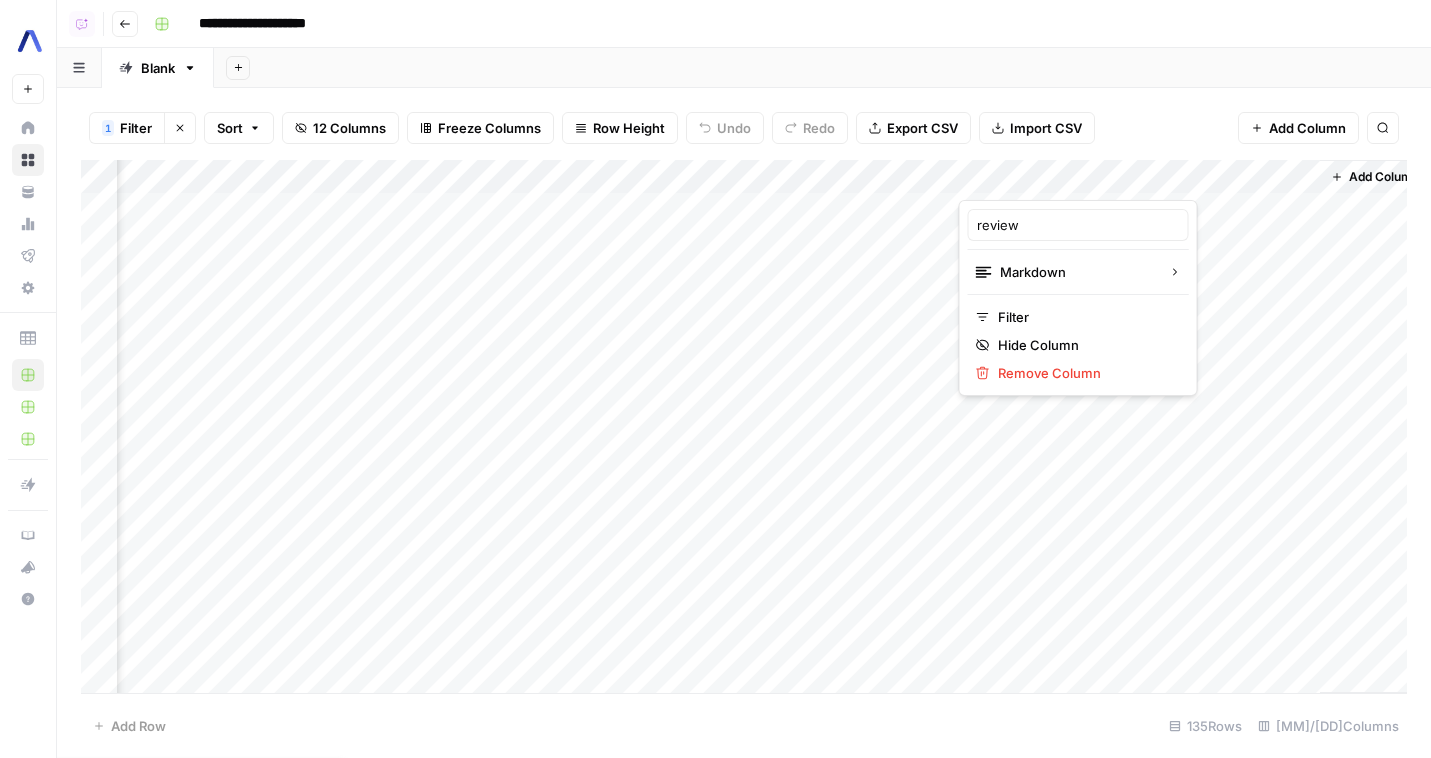 scroll, scrollTop: 0, scrollLeft: 861, axis: horizontal 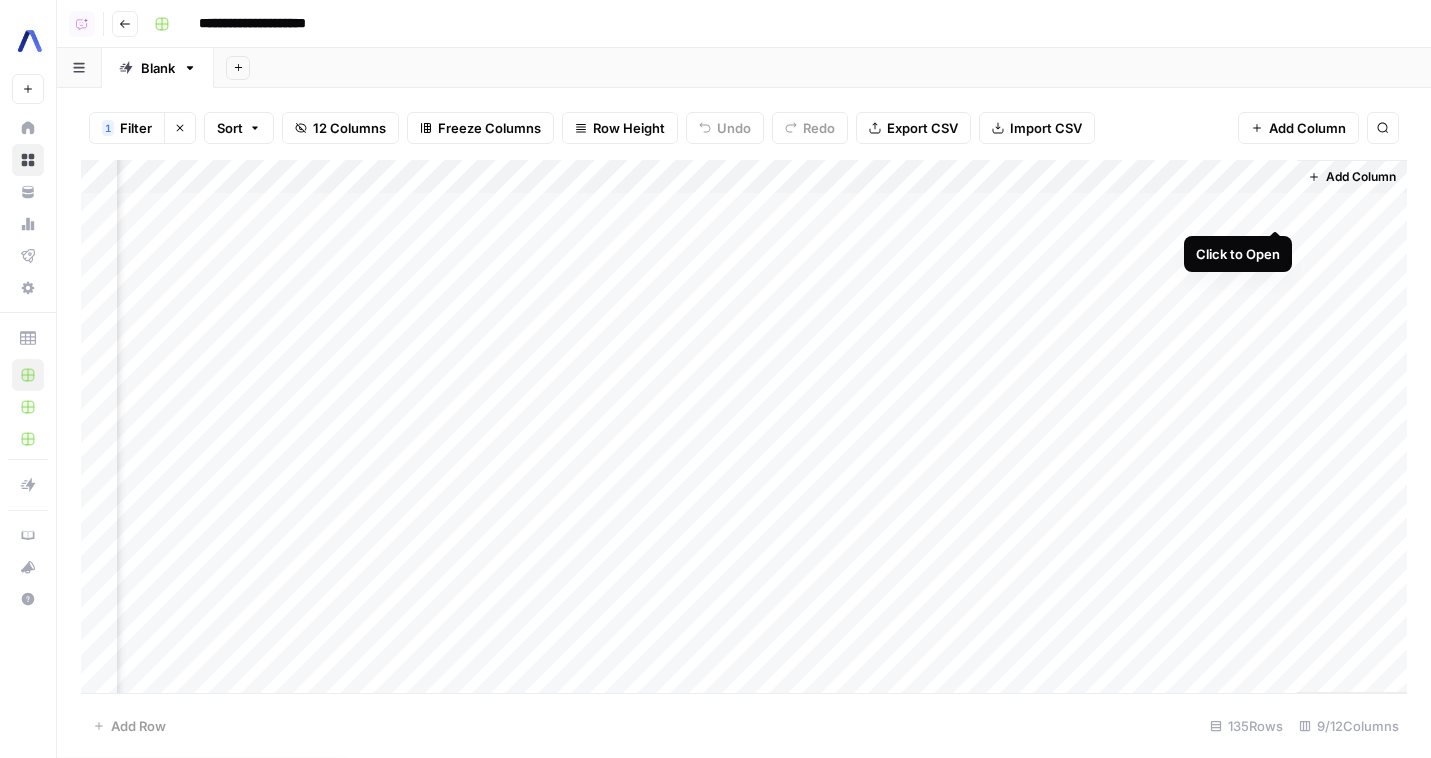 click on "Add Column" at bounding box center (744, 426) 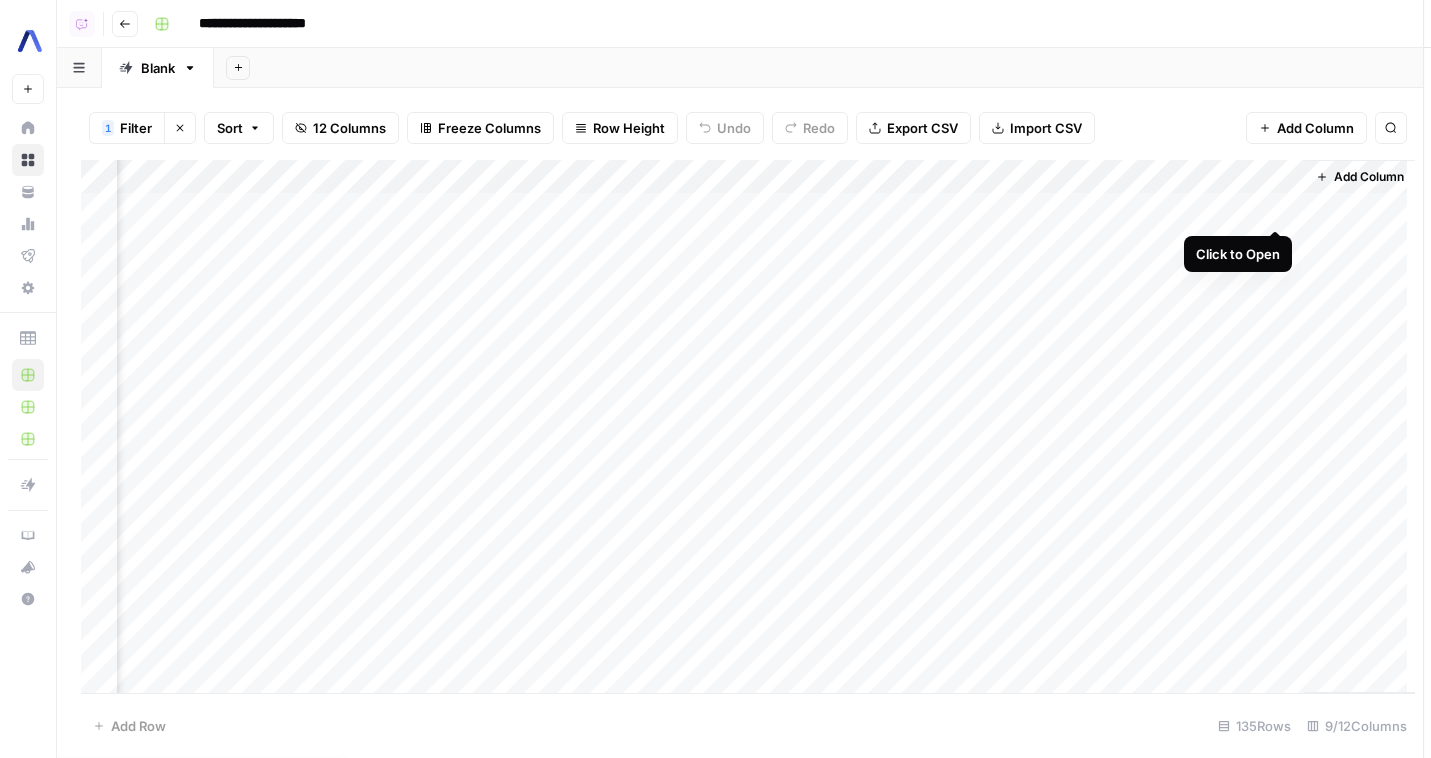 scroll, scrollTop: 0, scrollLeft: 853, axis: horizontal 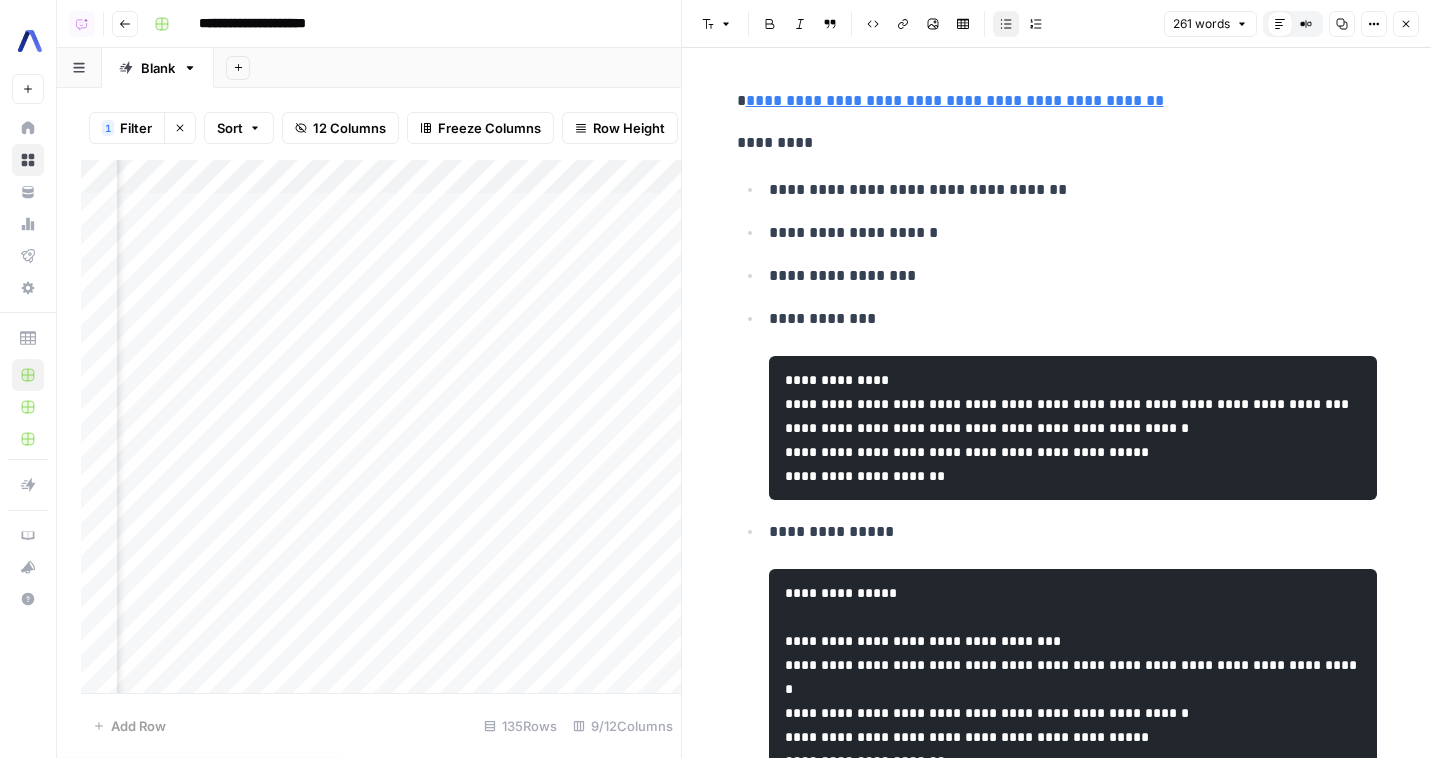 click 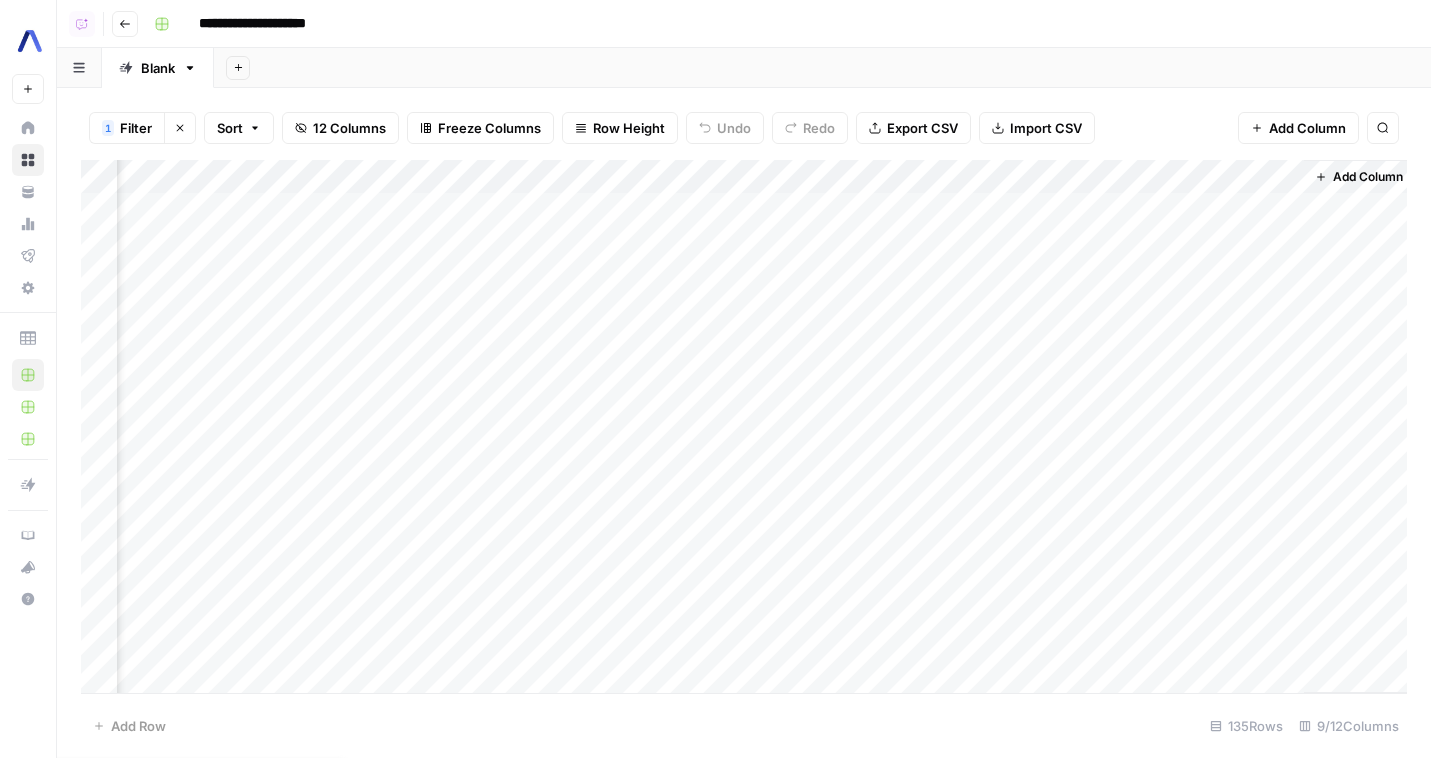 scroll, scrollTop: 0, scrollLeft: 837, axis: horizontal 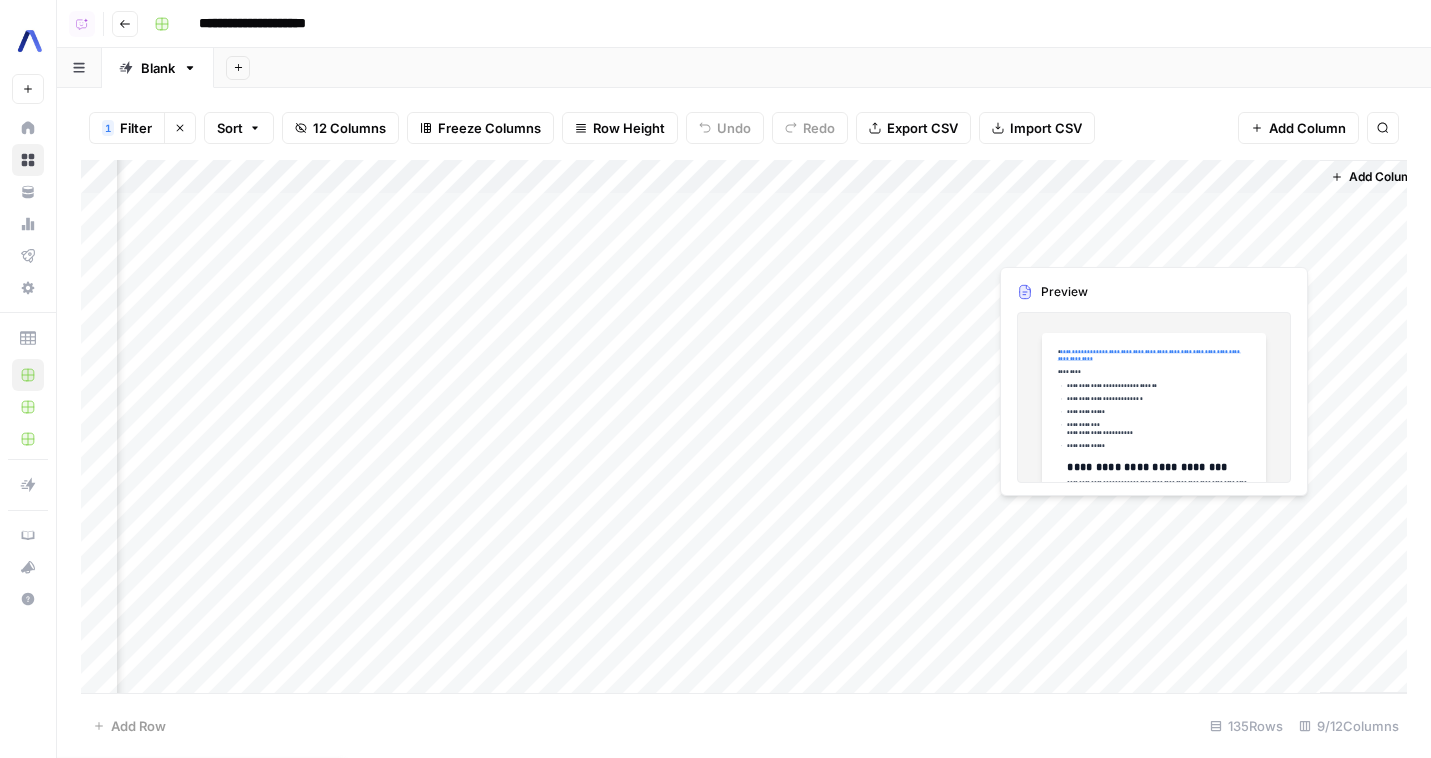 click on "Add Column" at bounding box center [744, 426] 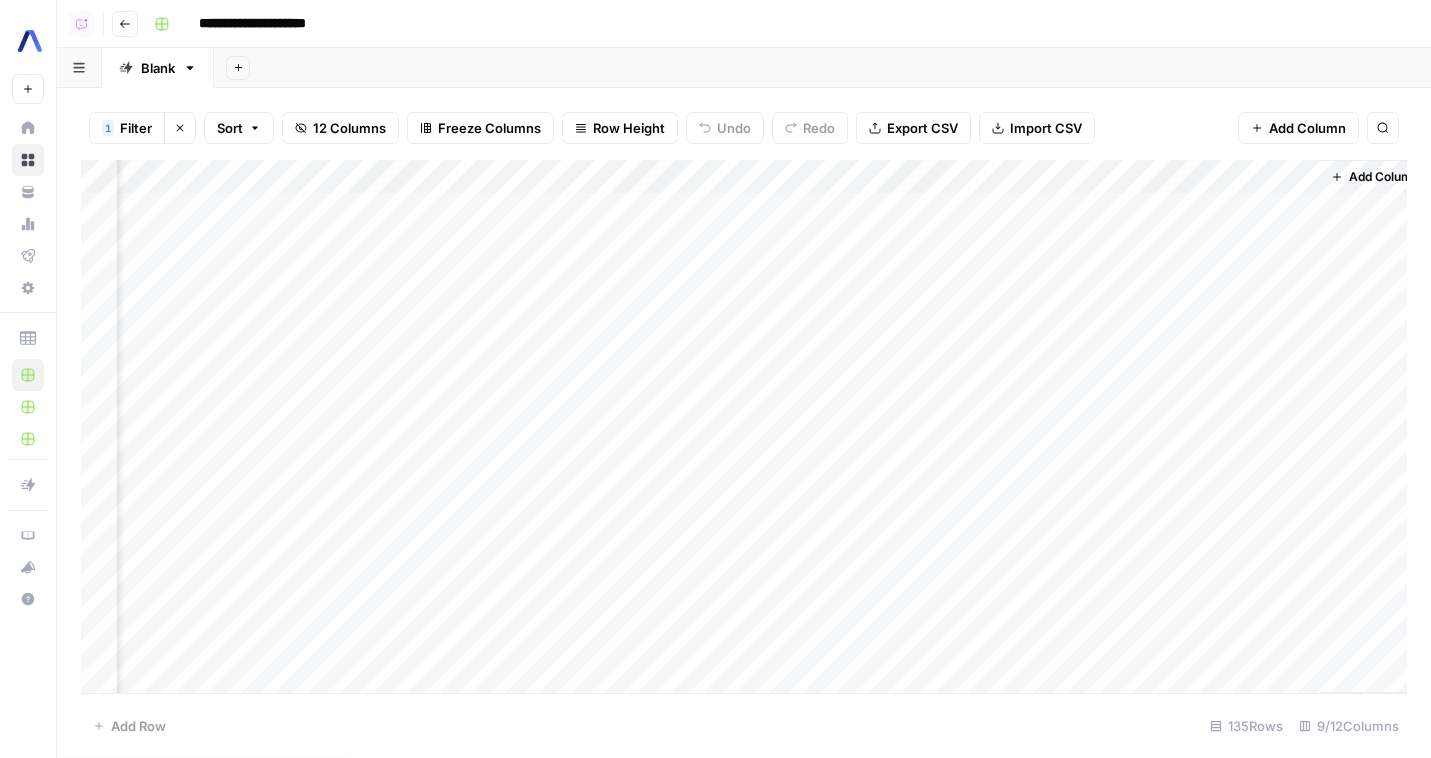 click on "**********" at bounding box center [715, 379] 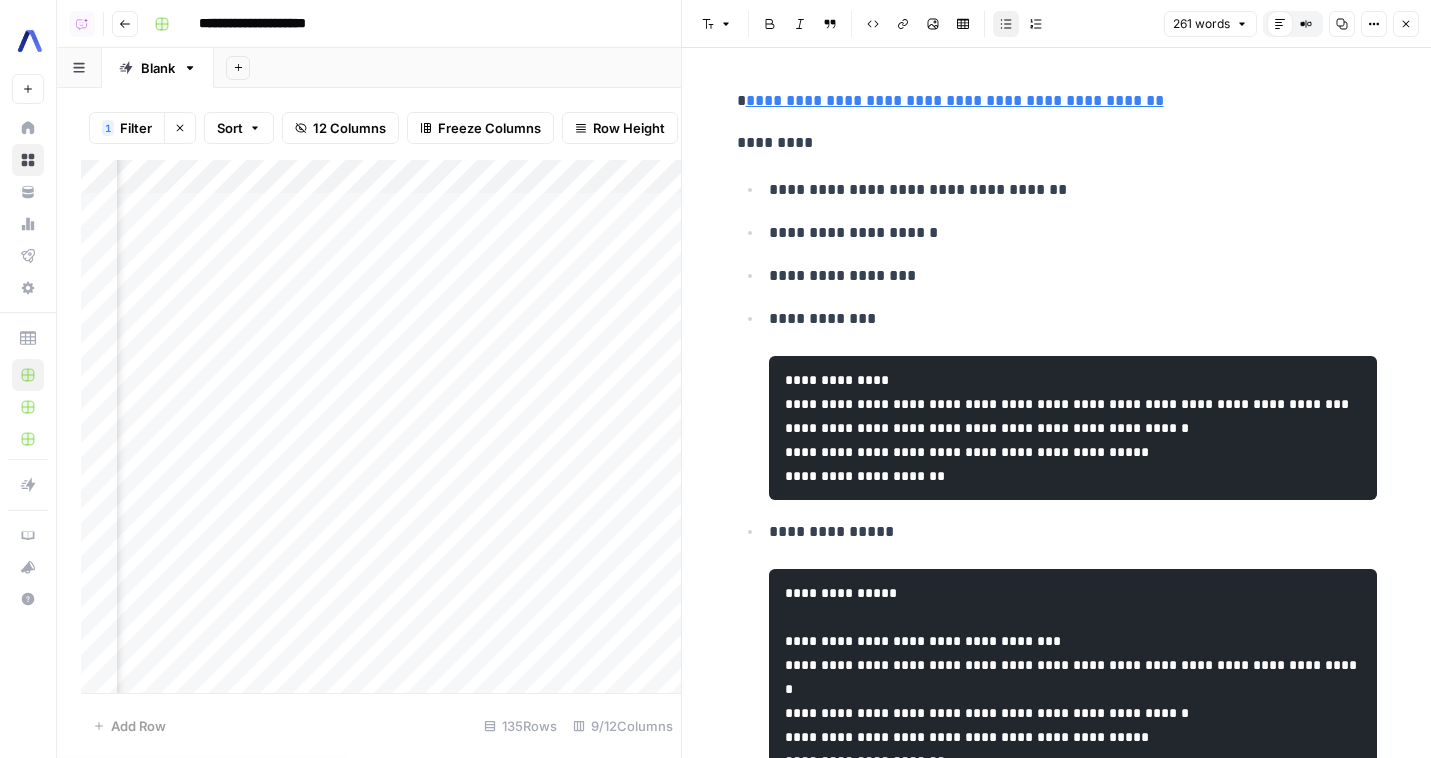 click on "**********" at bounding box center [1057, 101] 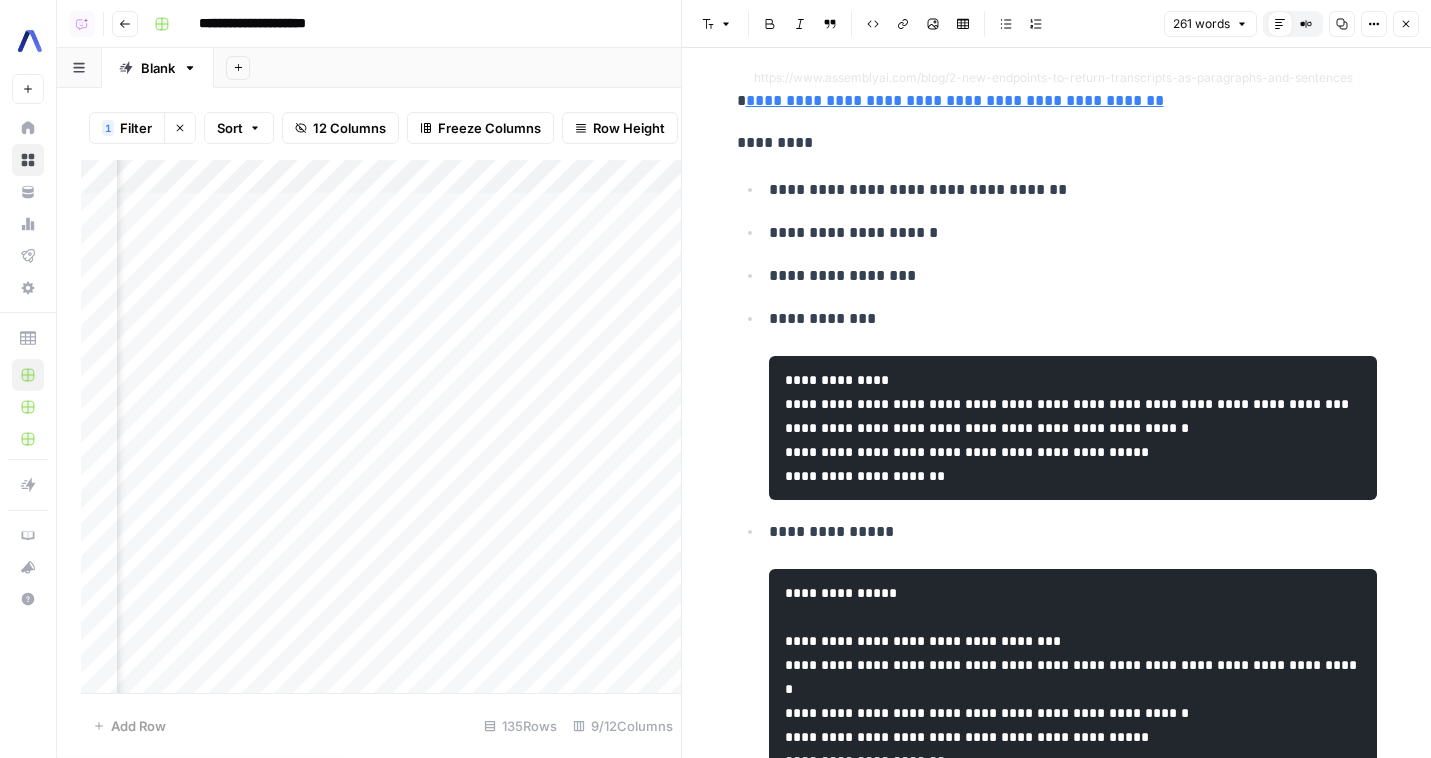 click on "**********" at bounding box center (955, 100) 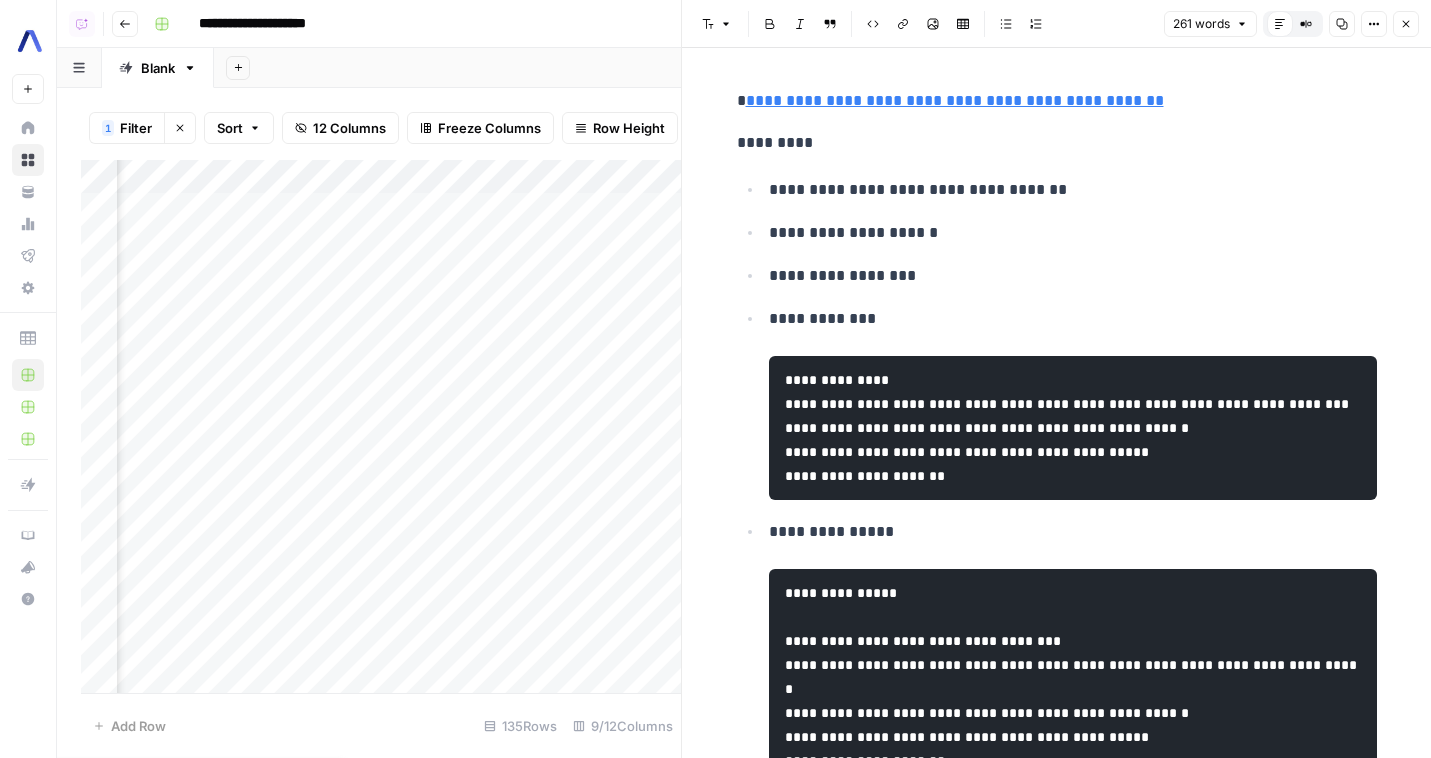 click on "Close" at bounding box center [1406, 24] 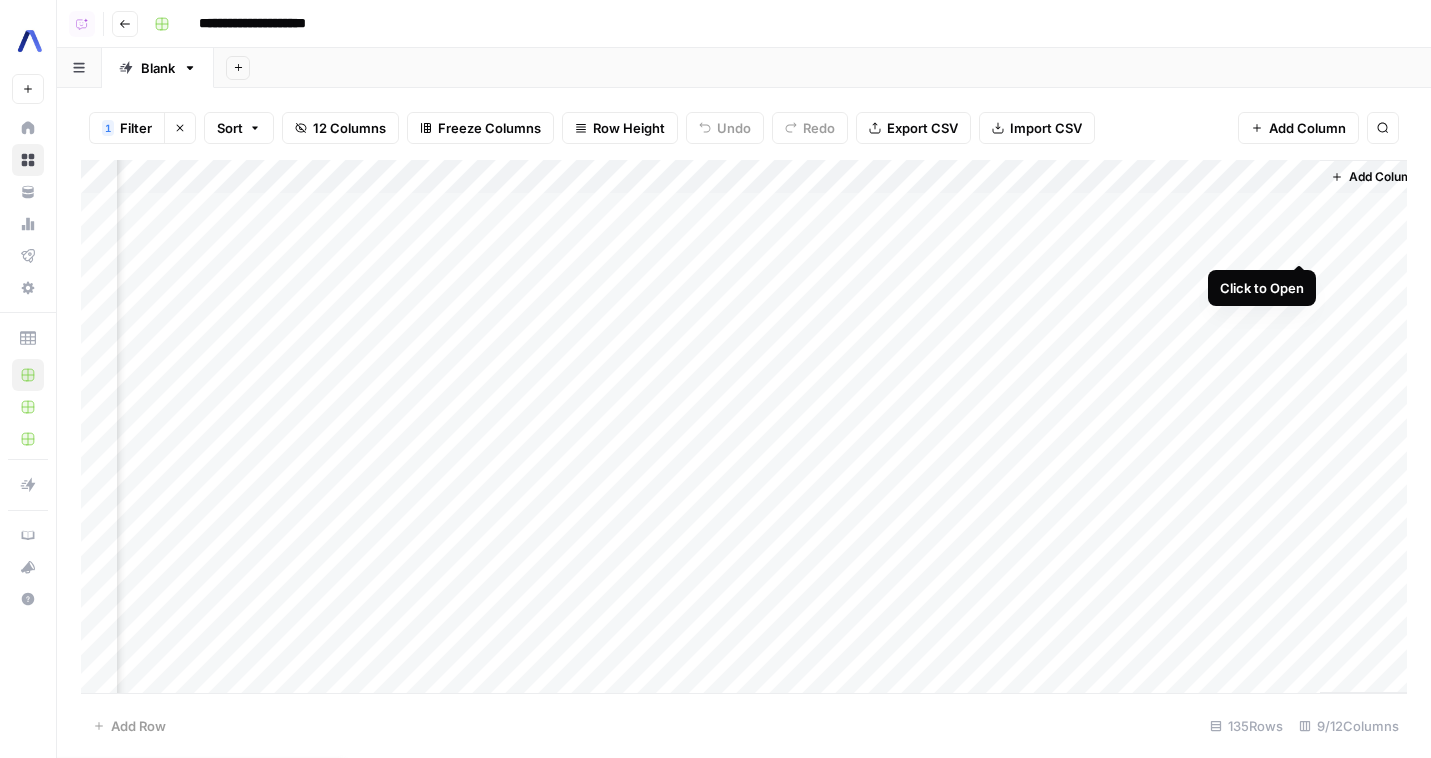 click on "Add Column" at bounding box center (744, 426) 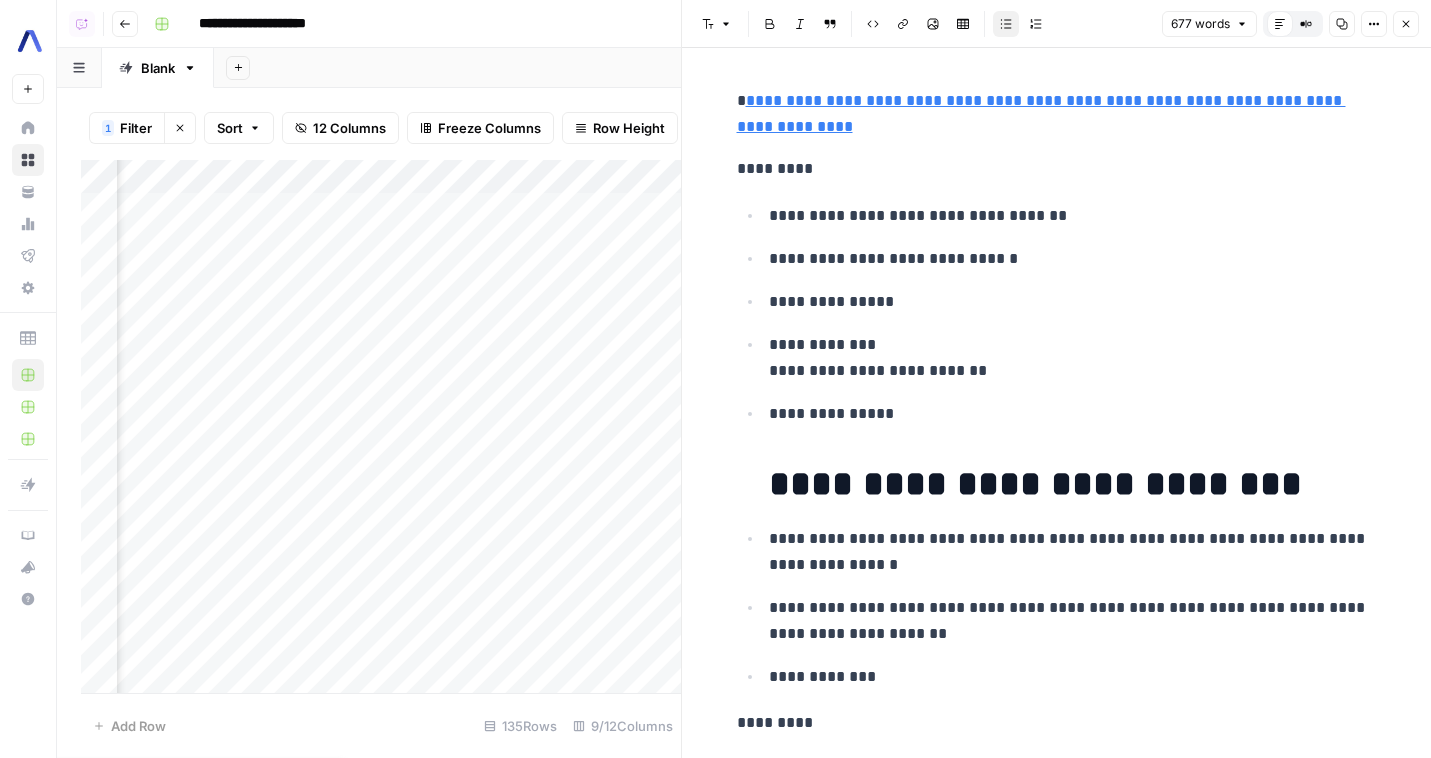 scroll, scrollTop: 131, scrollLeft: 0, axis: vertical 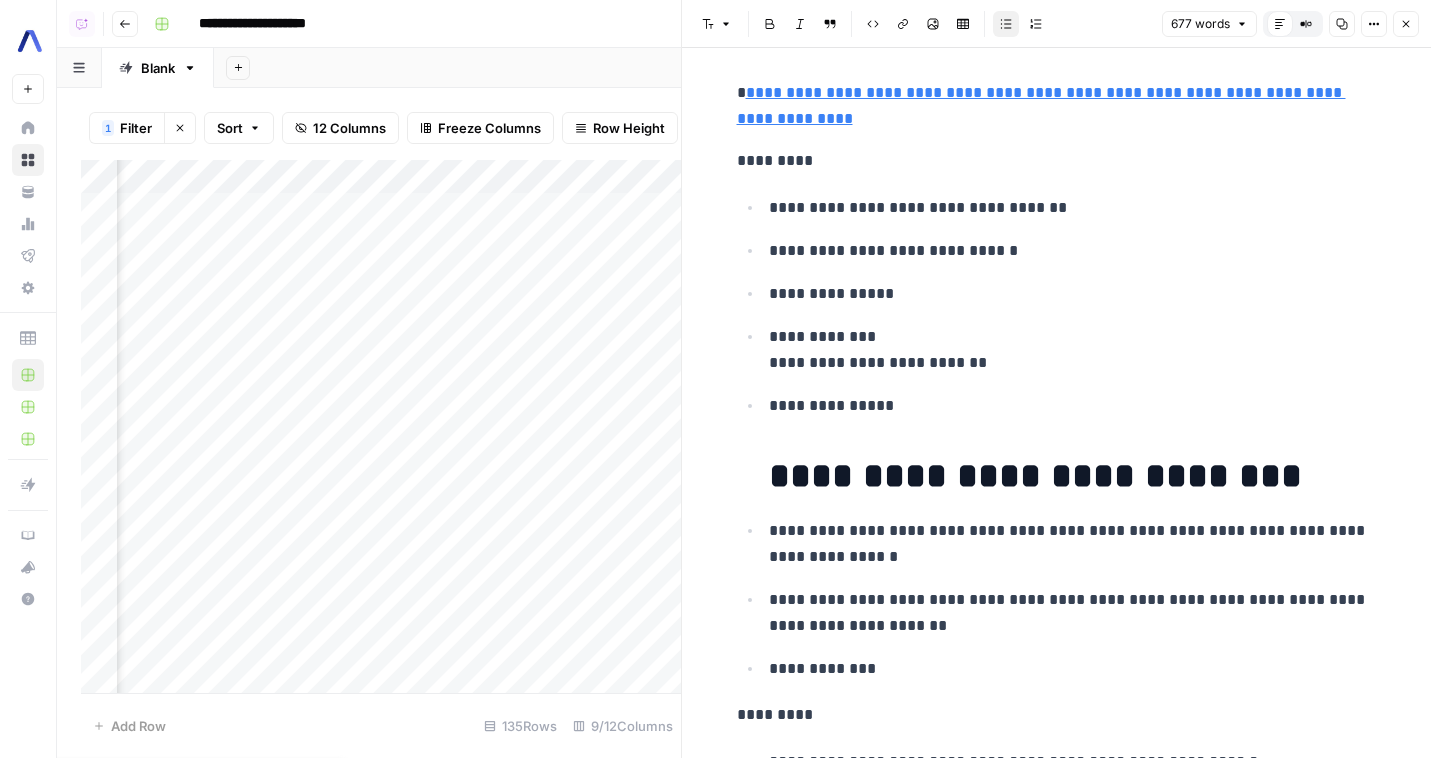 click on "**********" at bounding box center (1070, 444) 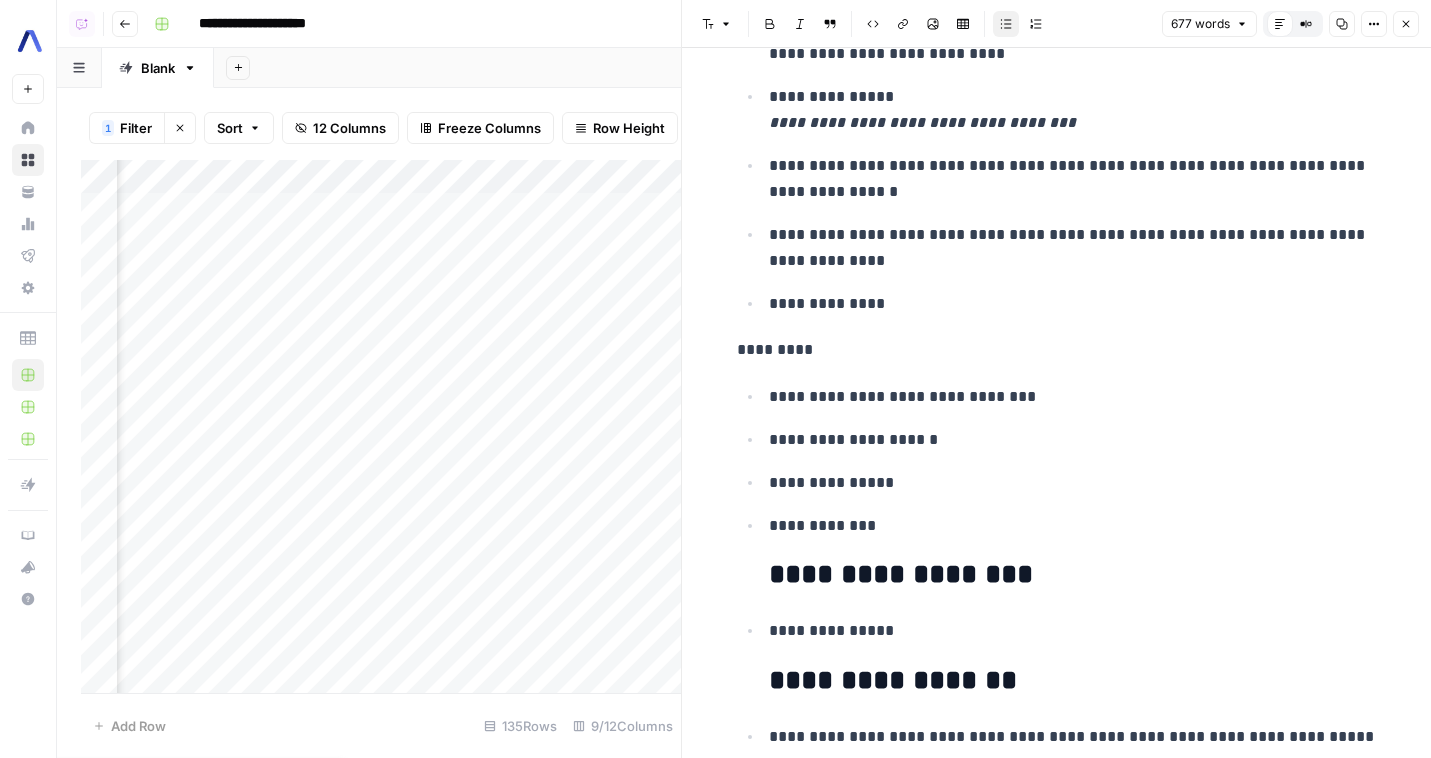 scroll, scrollTop: 3222, scrollLeft: 0, axis: vertical 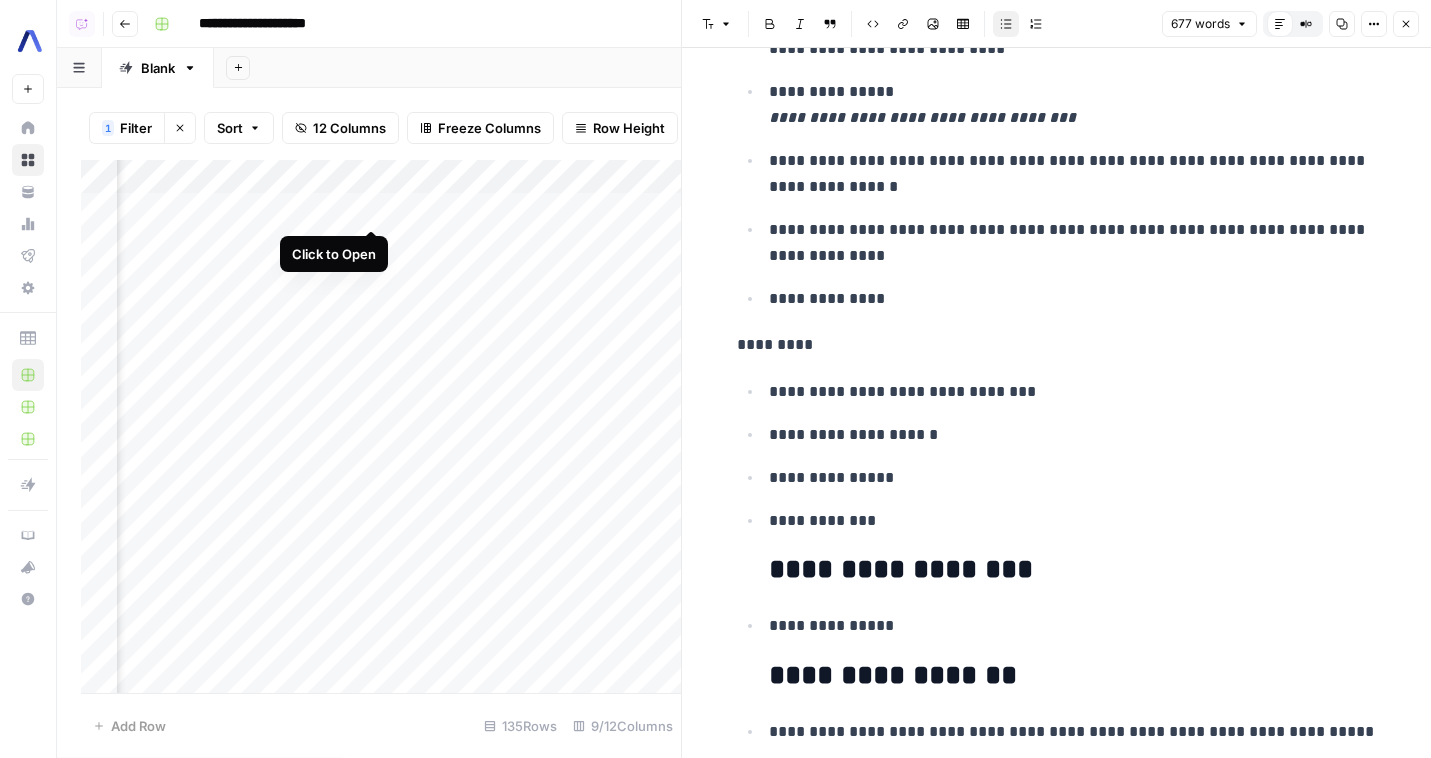 click on "Add Column" at bounding box center [381, 426] 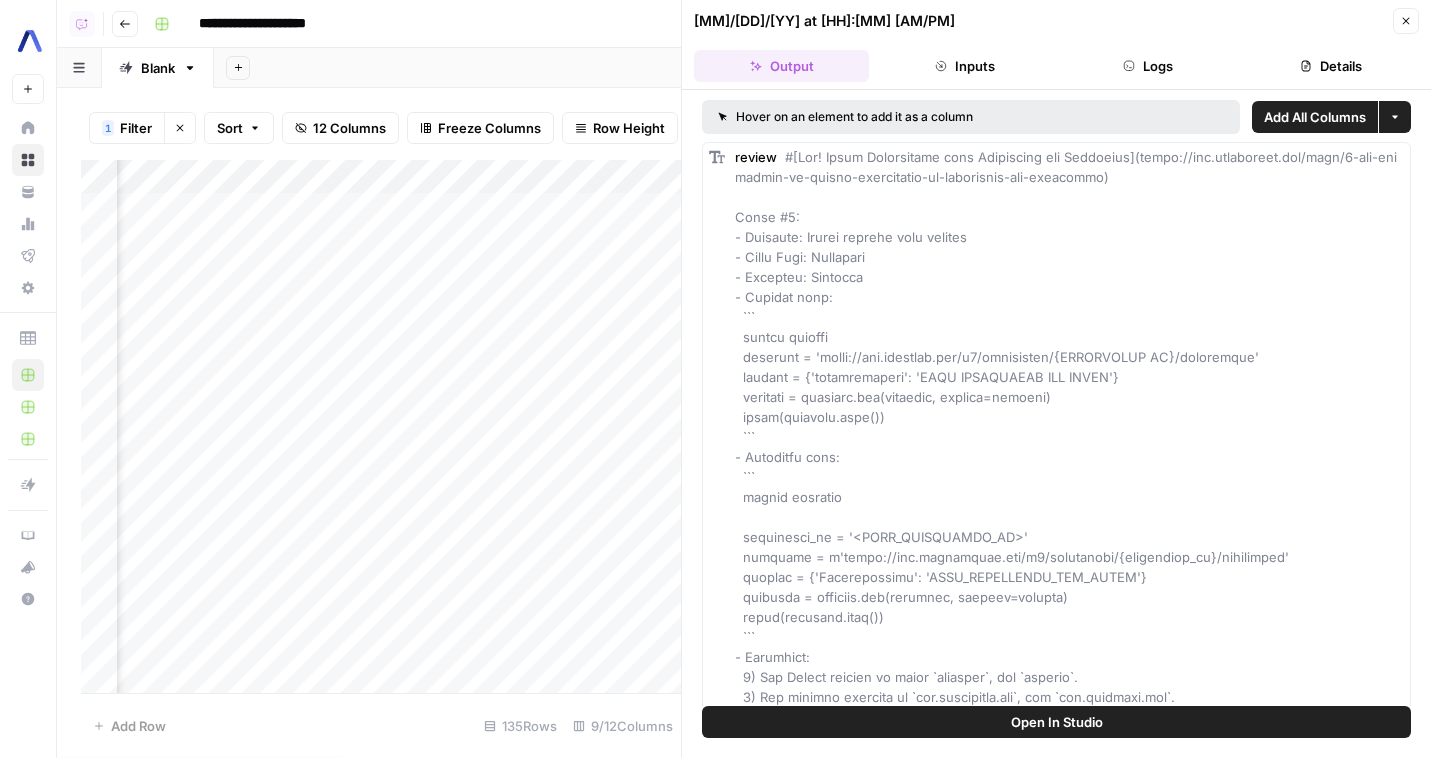 click on "Logs" at bounding box center [1148, 66] 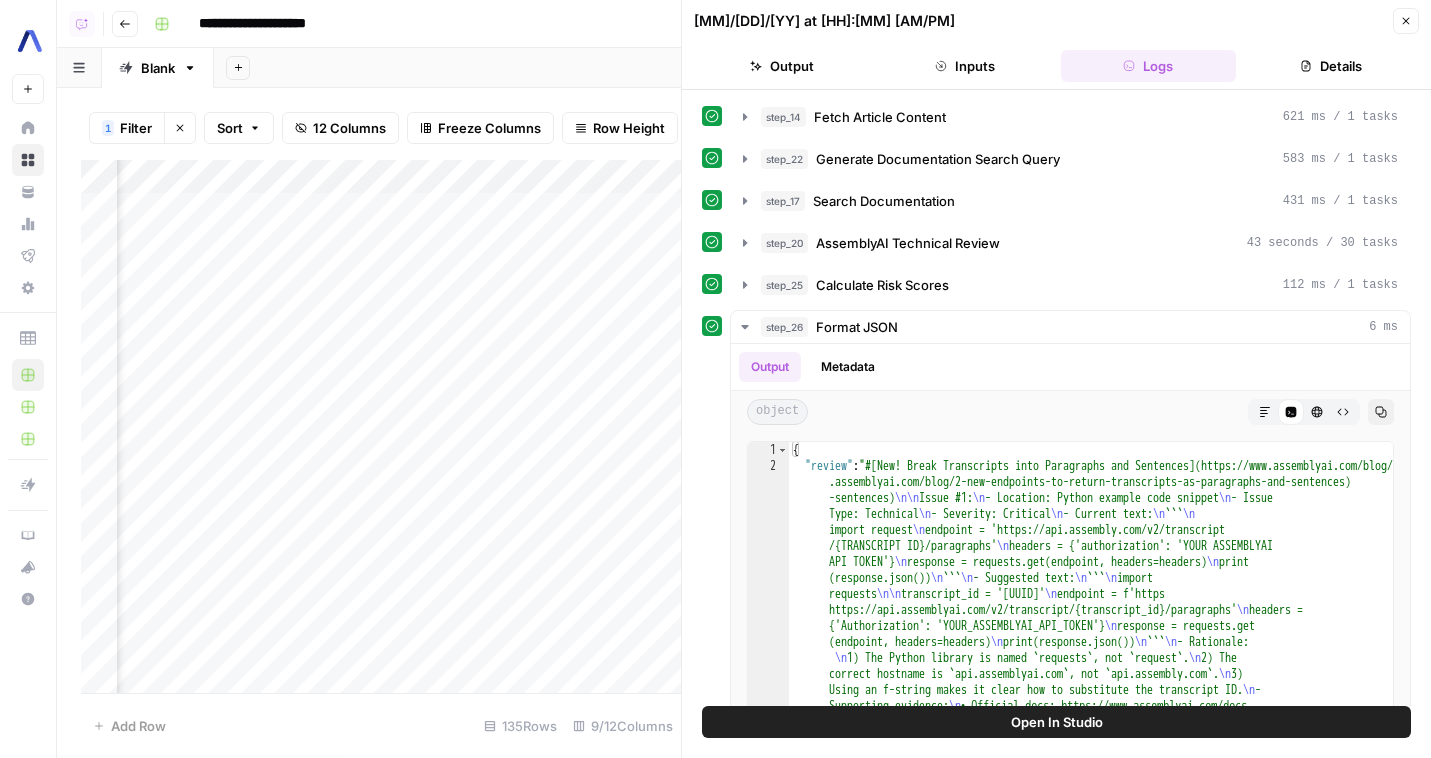 click on "response = requests.get(endpoint, headers=headers) print(response.json())" at bounding box center (1056, 472) 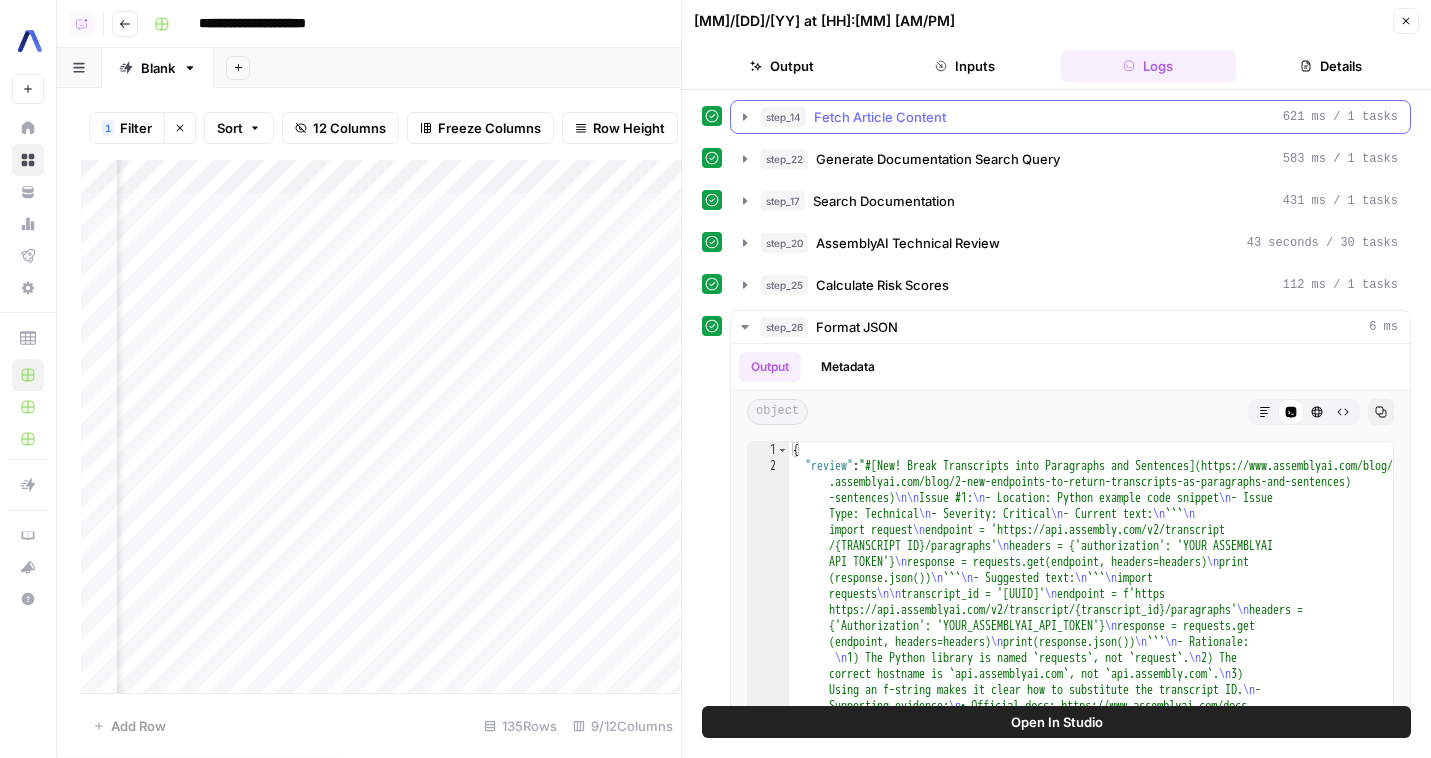 click on "Fetch Article Content" at bounding box center (880, 117) 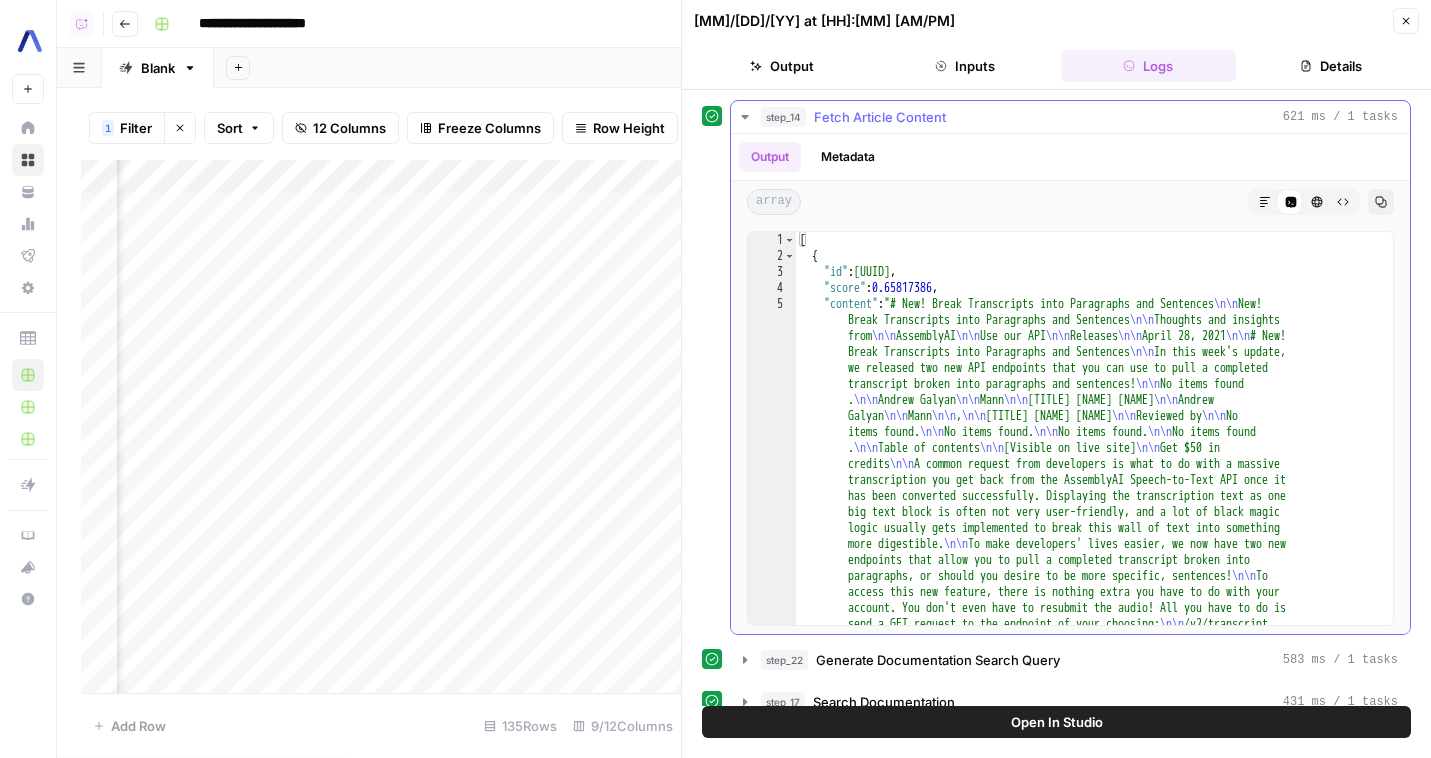 type on "**********" 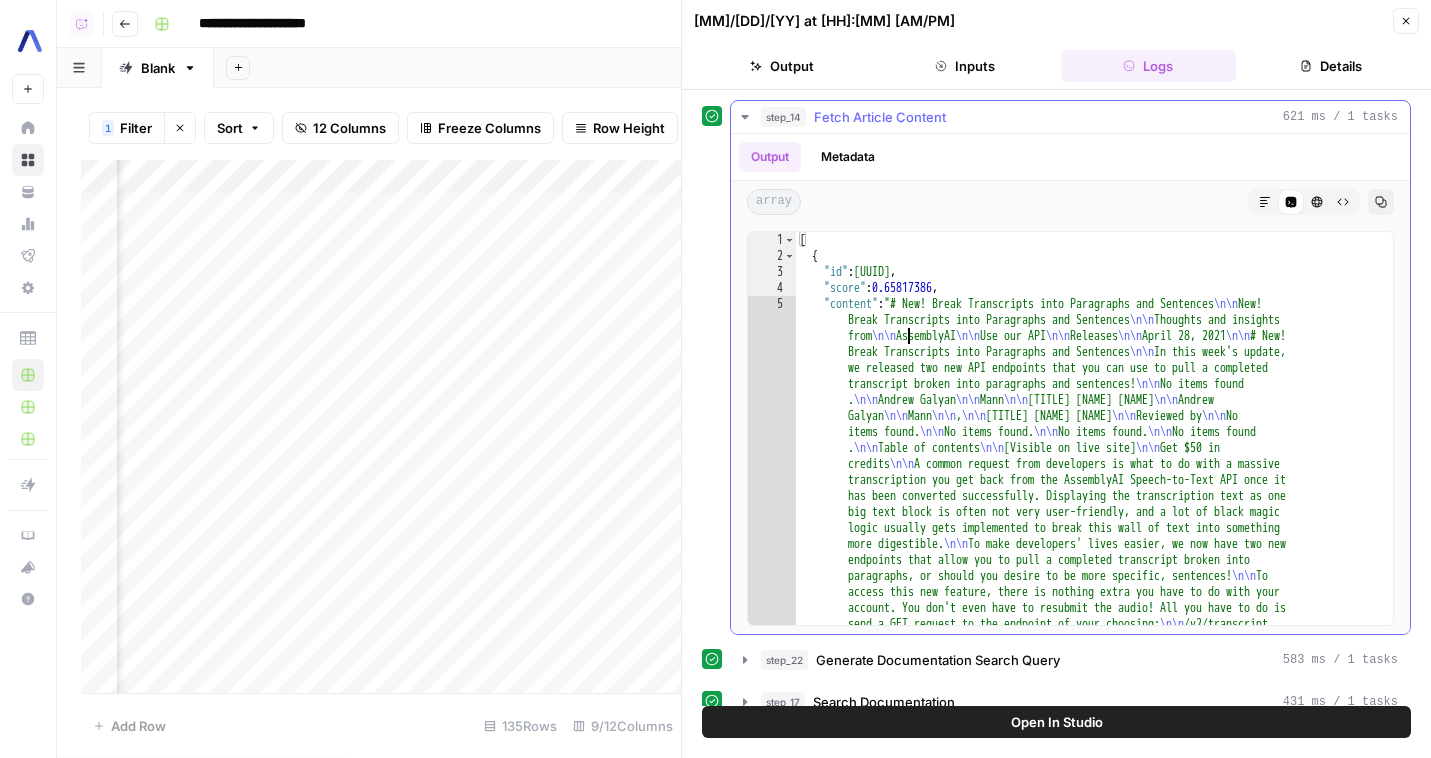 click on "[    {      "id" :  "vsdid:3938937:rid:3LuCazzMKIx8fYwsIuP6N:cid:41657430" ,      "score" :  0.65817386 ,      "content" :  "#[New! Break Transcripts into Paragraphs and Sentences](https://www.assemblyai.com/blog/2-new-endpoints-to-return-transcripts-as-paragraphs-and-sentences) \n\n New!           Break Transcripts into Paragraphs and Sentences \n\n Thoughts and insights           from \n\n [COMPANY] \n\n Use our API \n\n Releases \n\n April 28, 2021 \n\n # New!           Break Transcripts into Paragraphs and Sentences \n\n In this week's update,           we released two new API endpoints that you can use to pull a completed           transcript broken into paragraphs and sentences! \n\n No items found          . \n\n [PERSON] \n\n Mann \n\n Senior API Support Engineer \n\n [PERSON] \n\n Mann \n\n , \n\n Senior API Support Engineer \n\n Reviewed by \n\n No           items found. \n\n No items found. \n\n No items found. \n\n No items found          . \n\n Table of contents \n\n [Visible on live site] \n\n credits"}" at bounding box center (1094, 996) 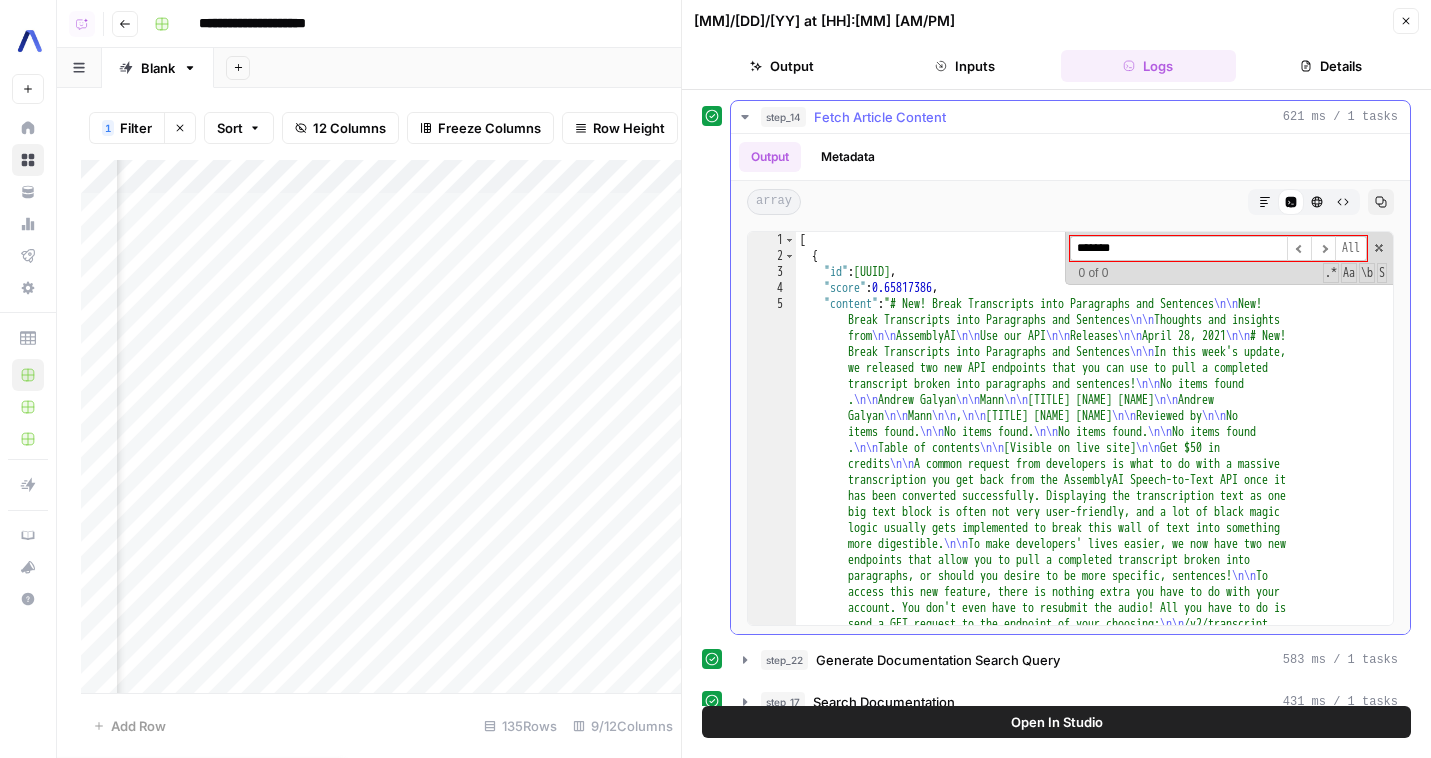 scroll, scrollTop: 0, scrollLeft: 0, axis: both 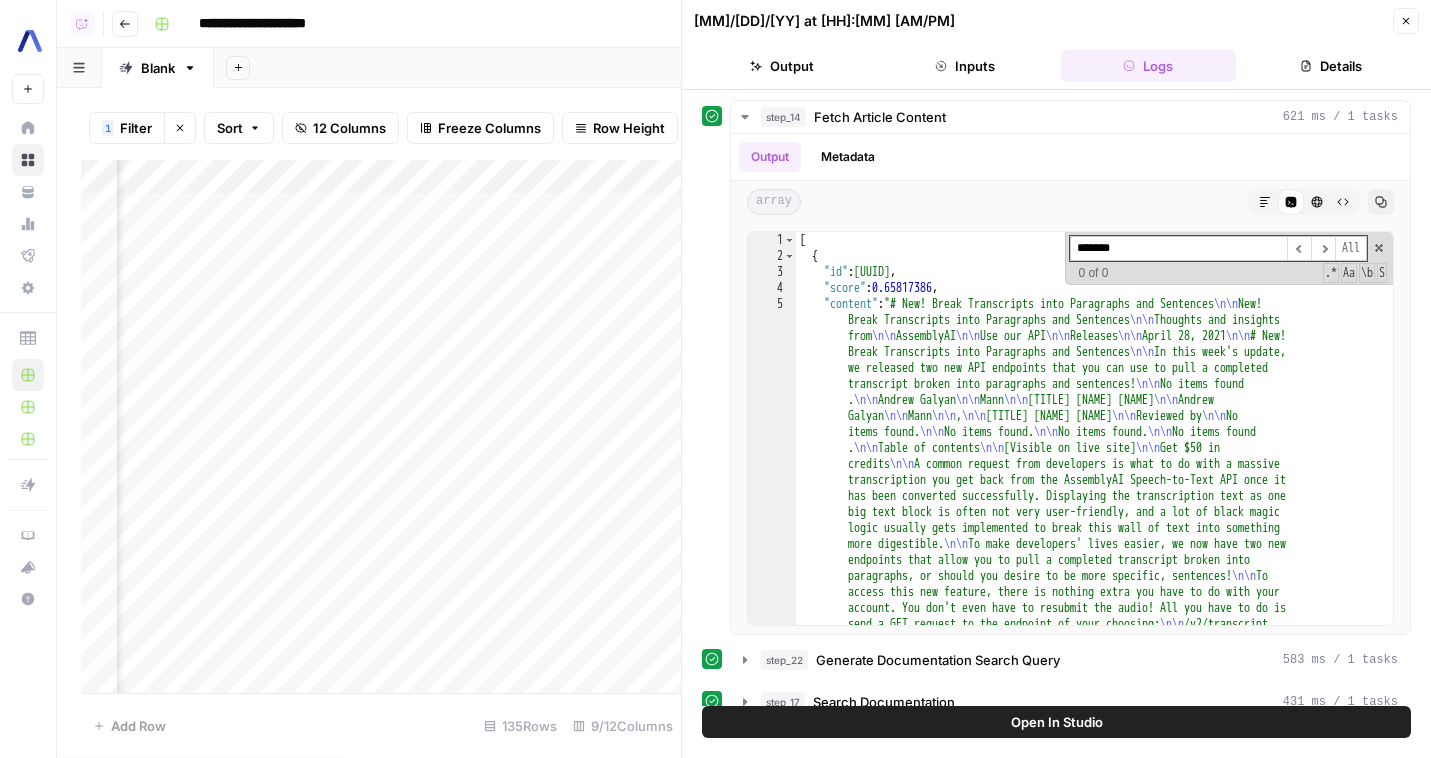 type on "*******" 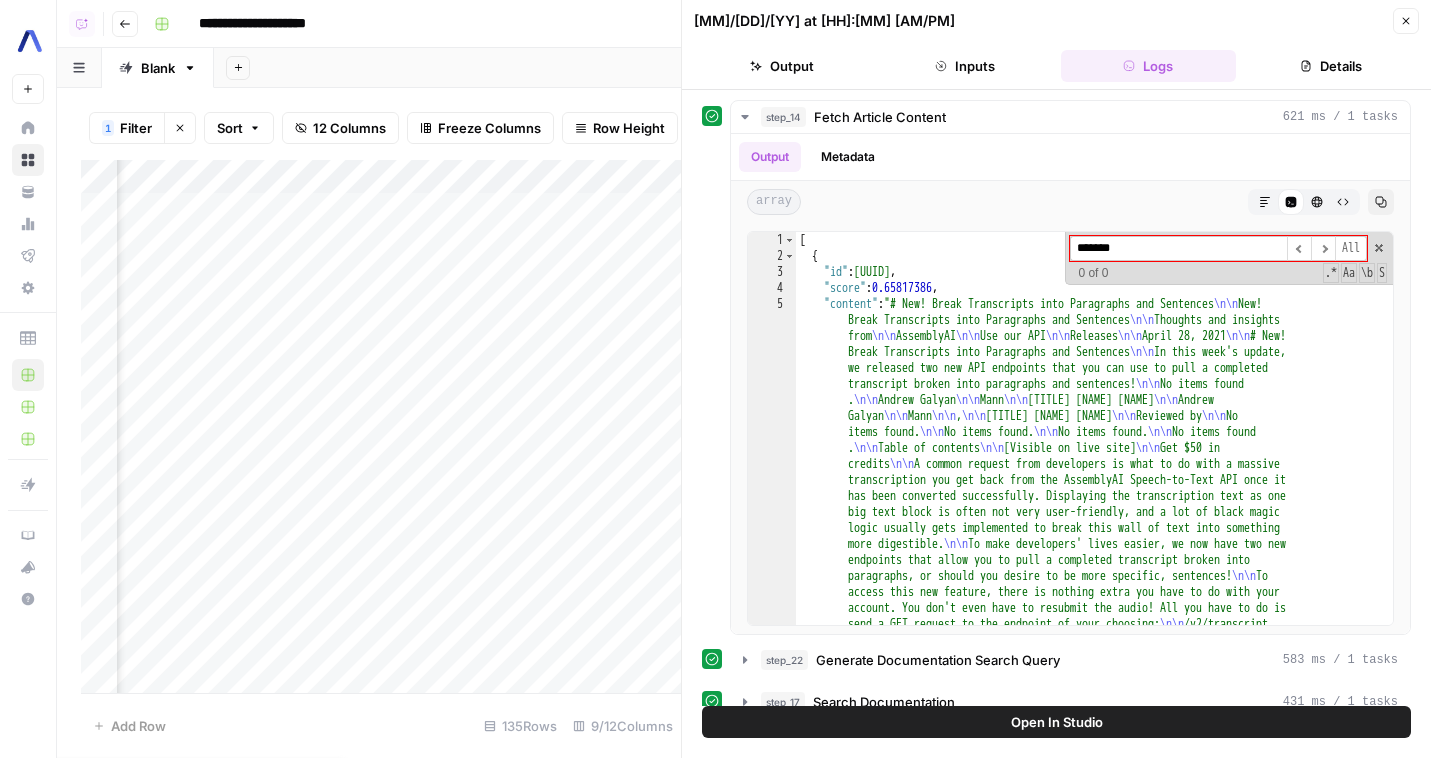 click 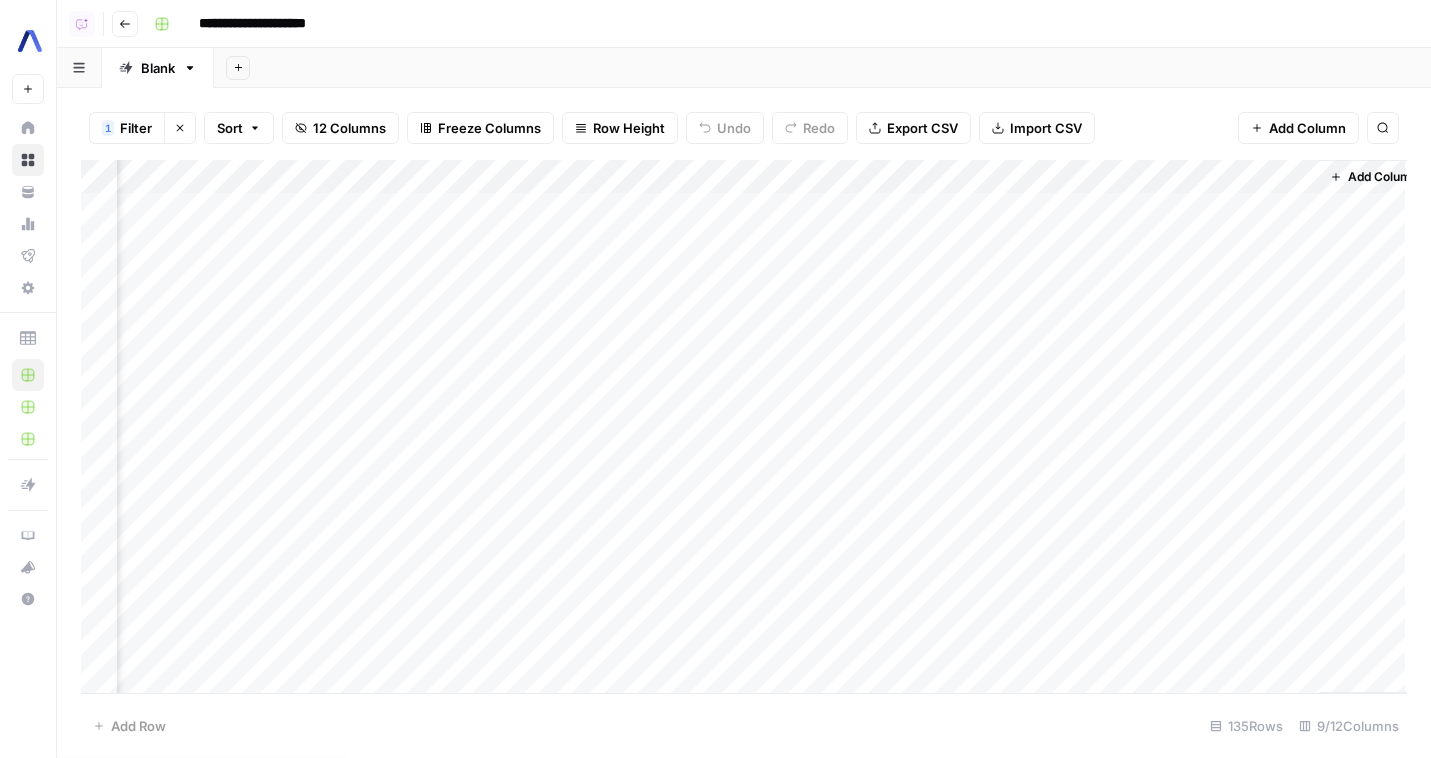 scroll, scrollTop: 0, scrollLeft: 837, axis: horizontal 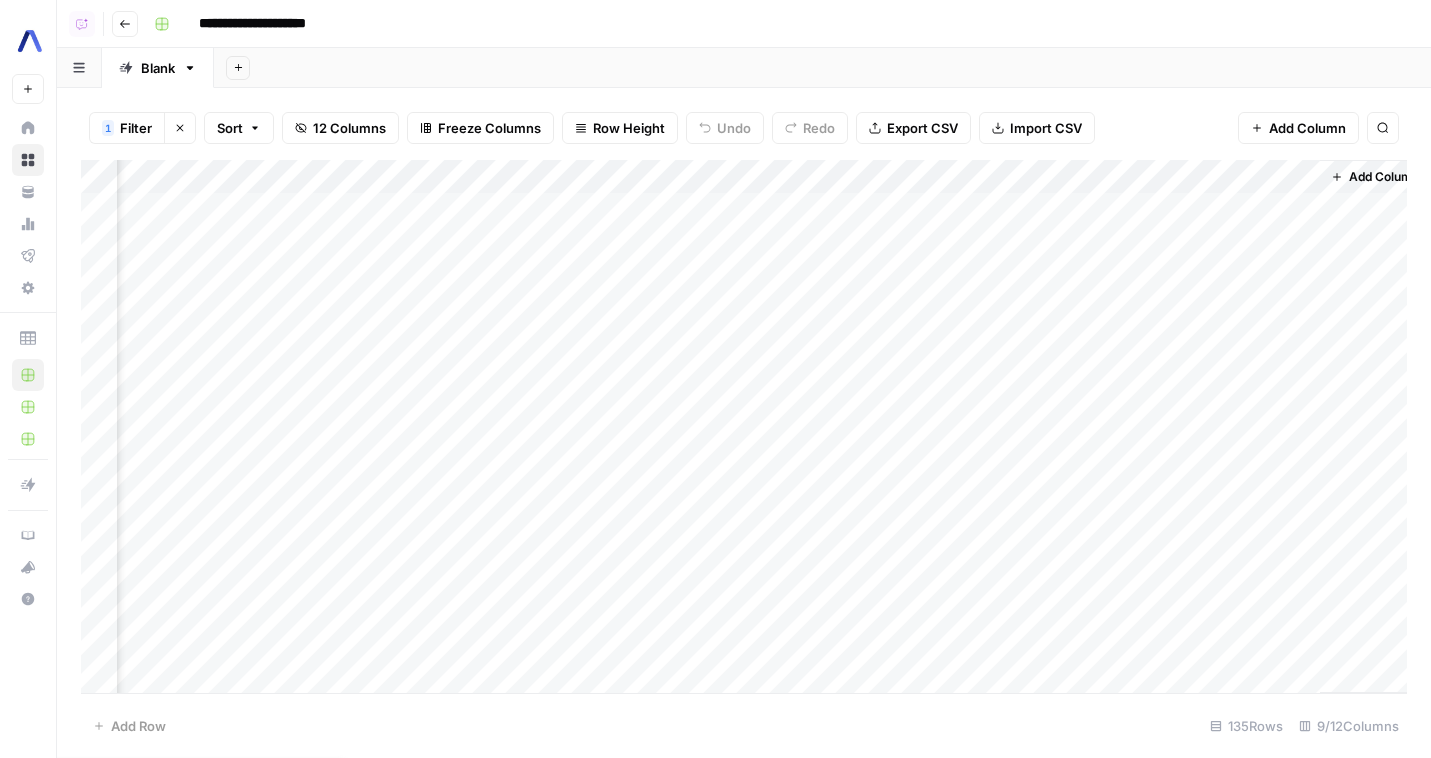 click on "Add Column" at bounding box center [744, 426] 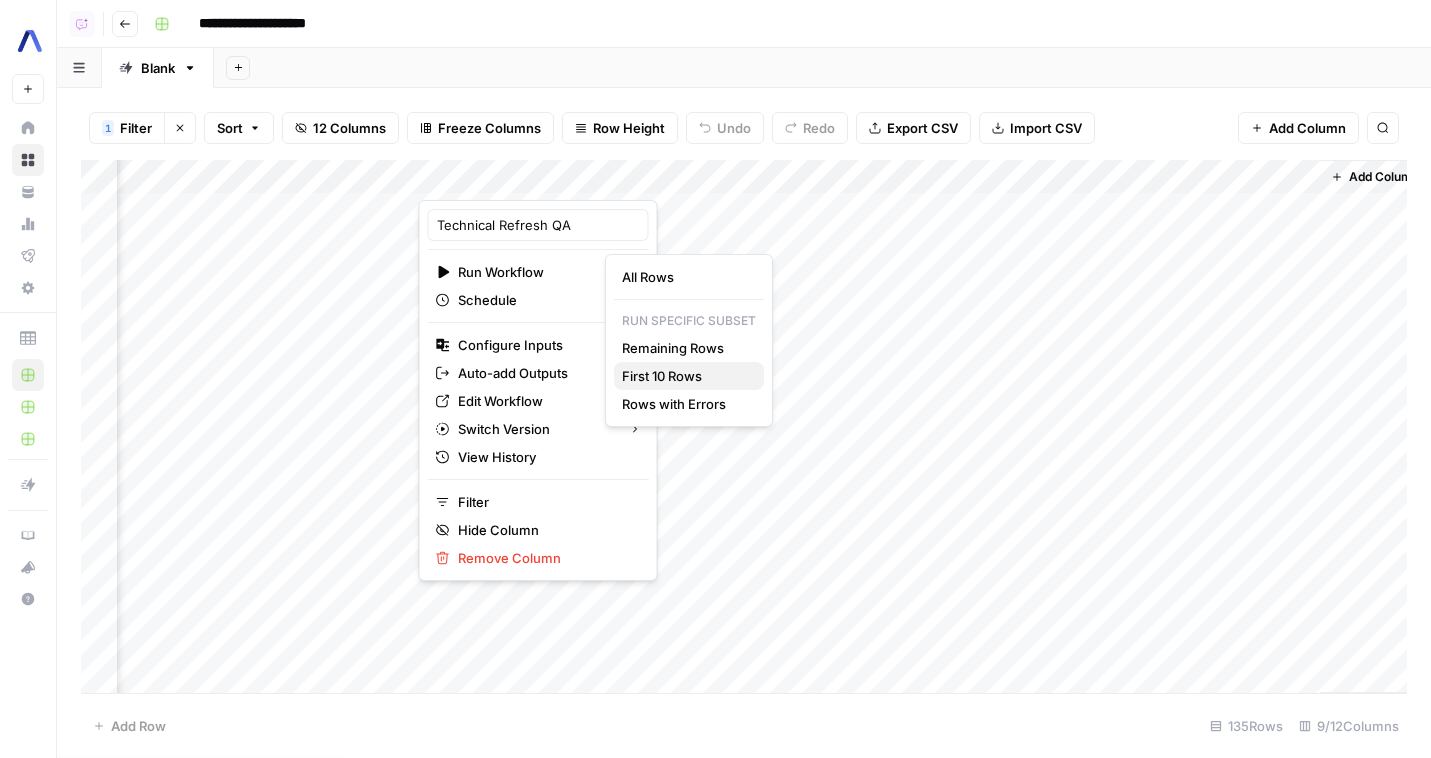 click on "First 10 Rows" at bounding box center (689, 376) 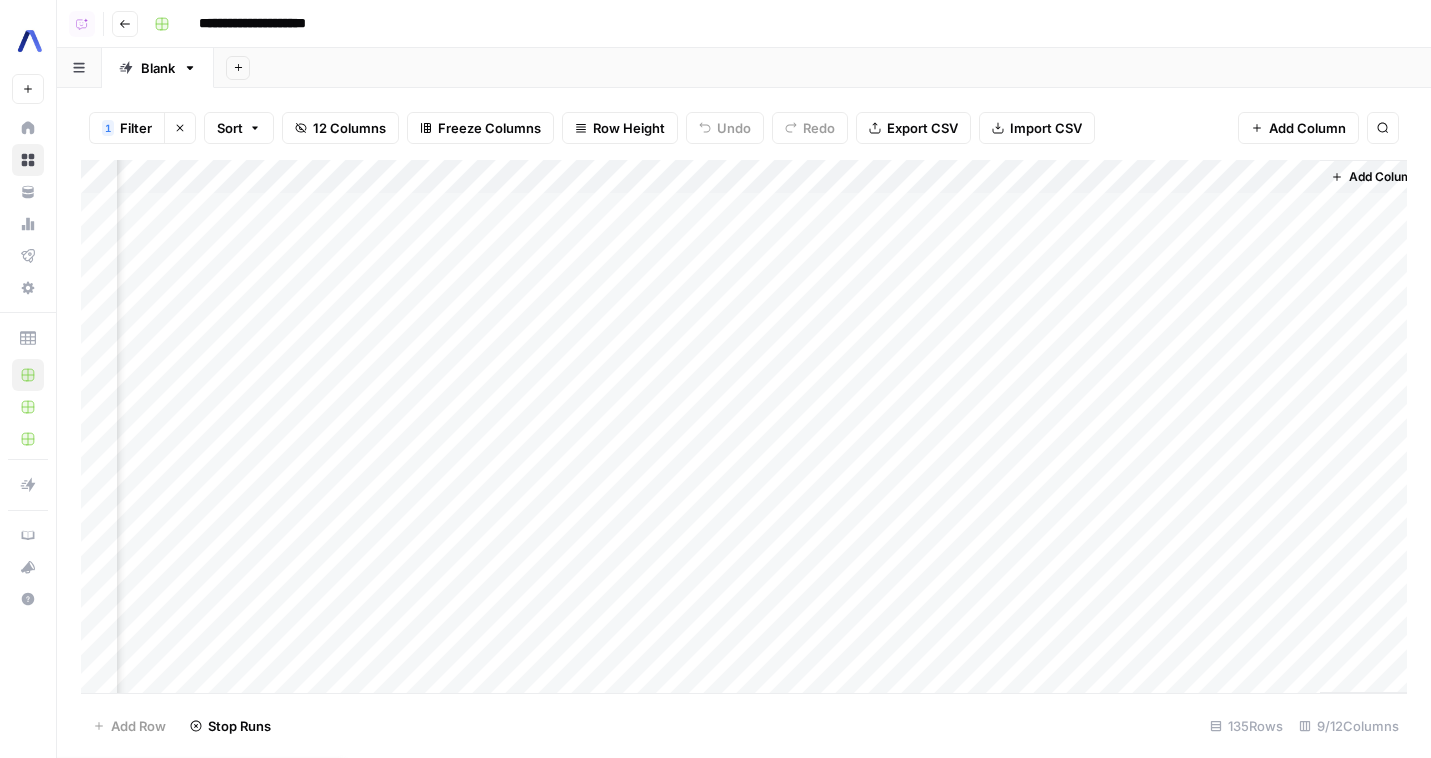 click on "Add Column" at bounding box center [744, 426] 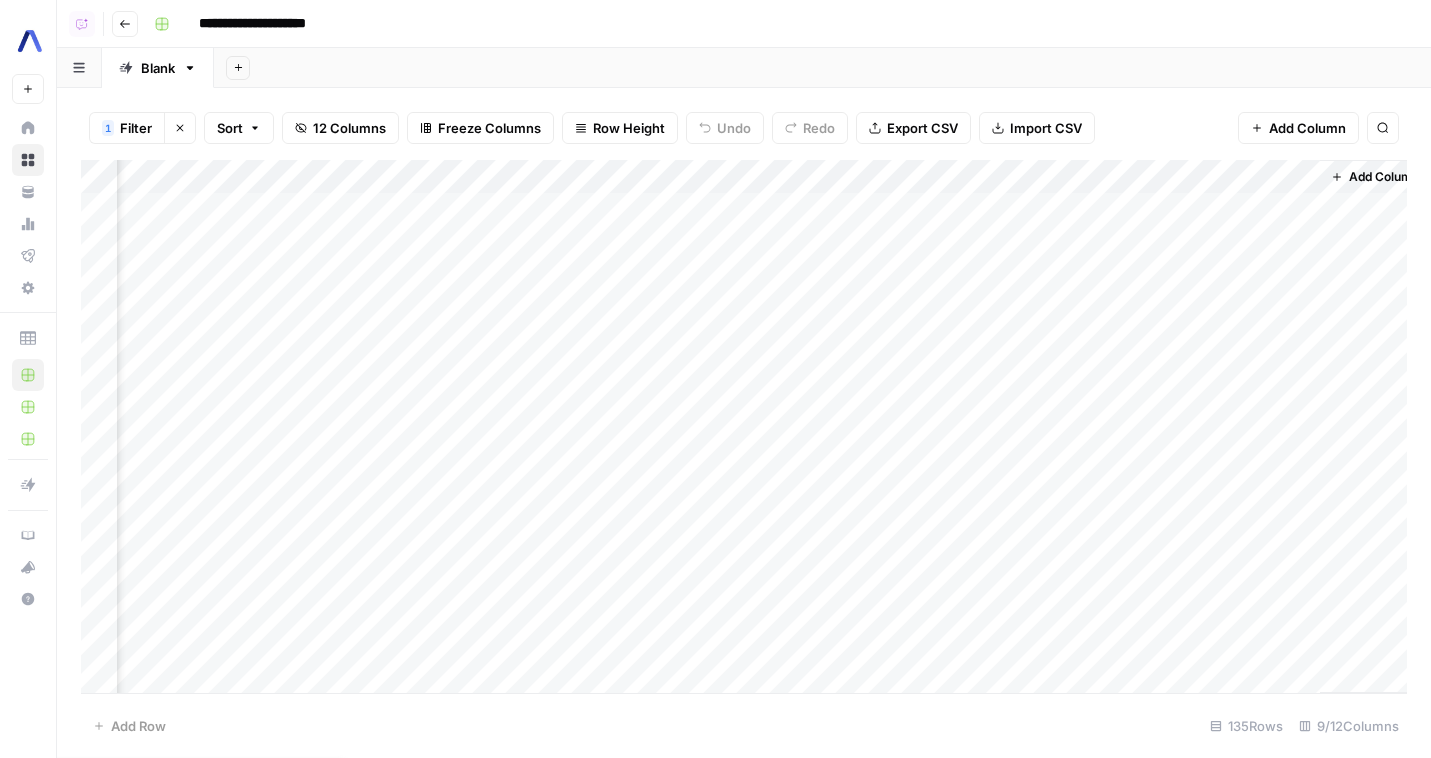 click on "Add Column" at bounding box center (744, 426) 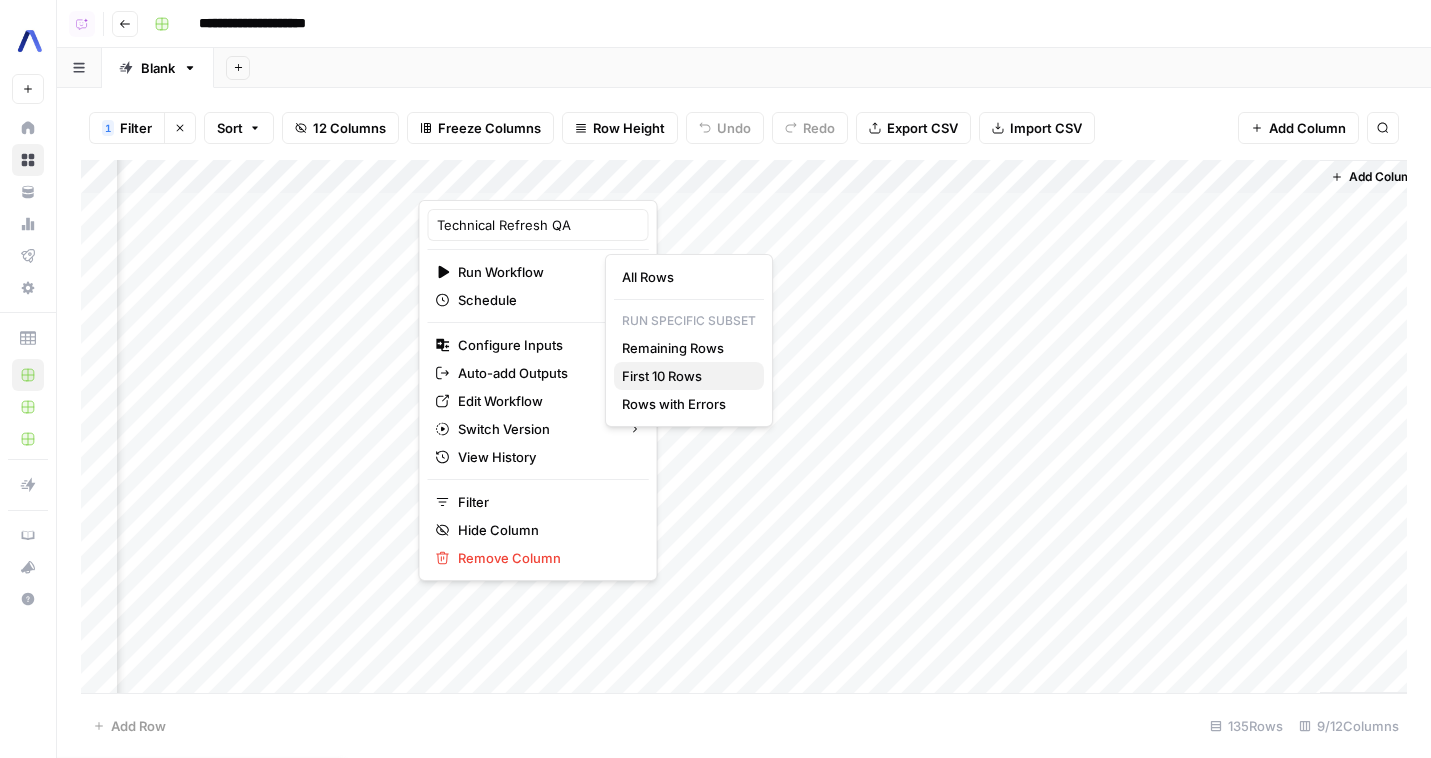 click on "First 10 Rows" at bounding box center (685, 376) 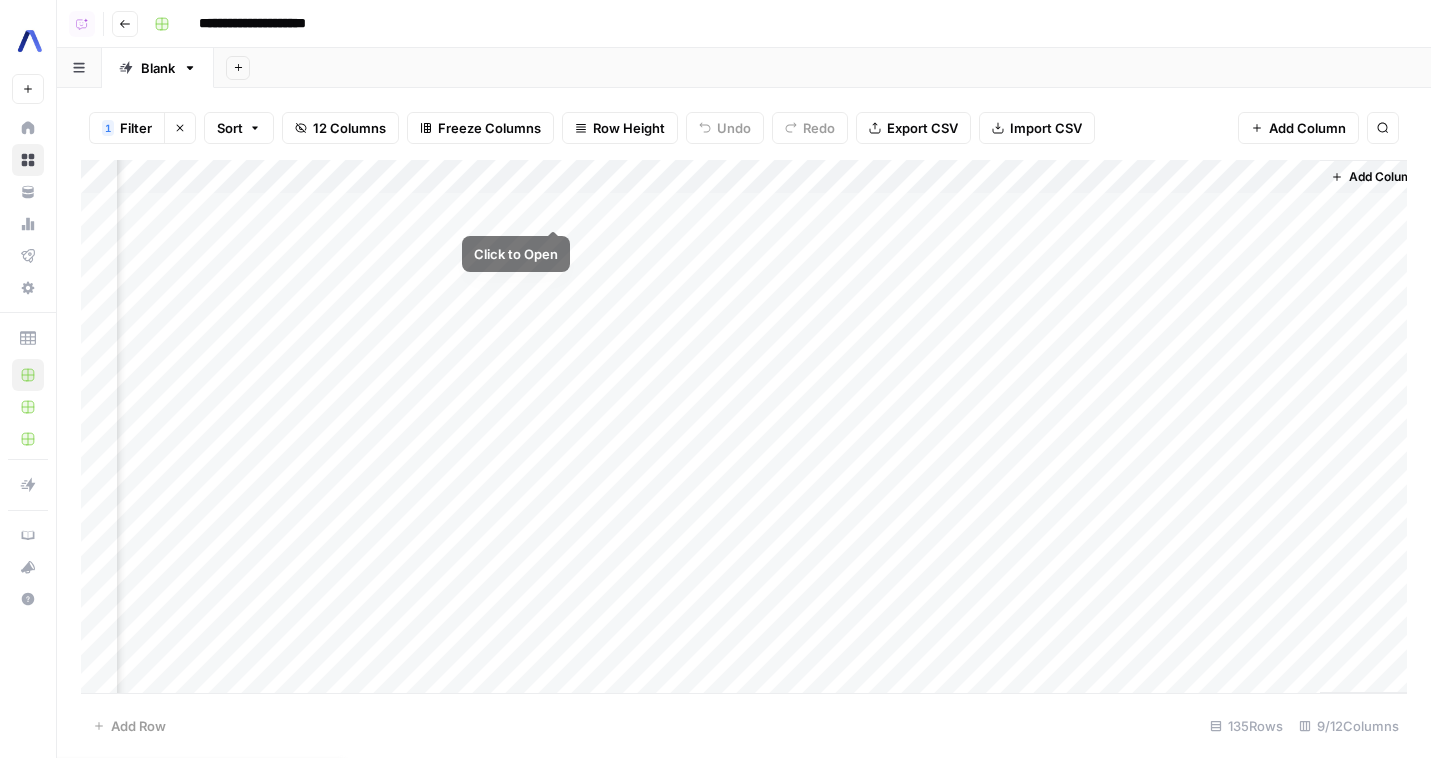 click on "Add Column" at bounding box center [744, 426] 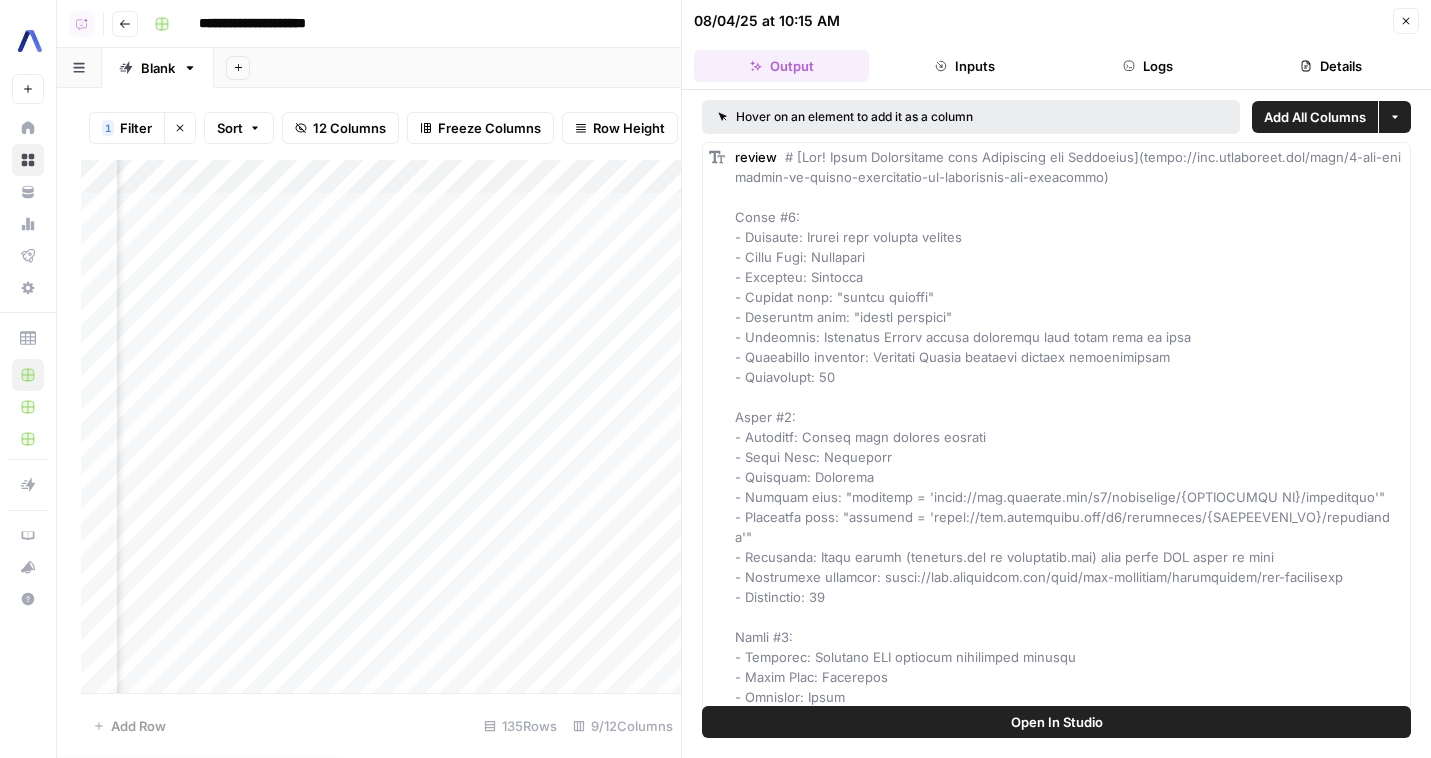 scroll, scrollTop: 596, scrollLeft: 0, axis: vertical 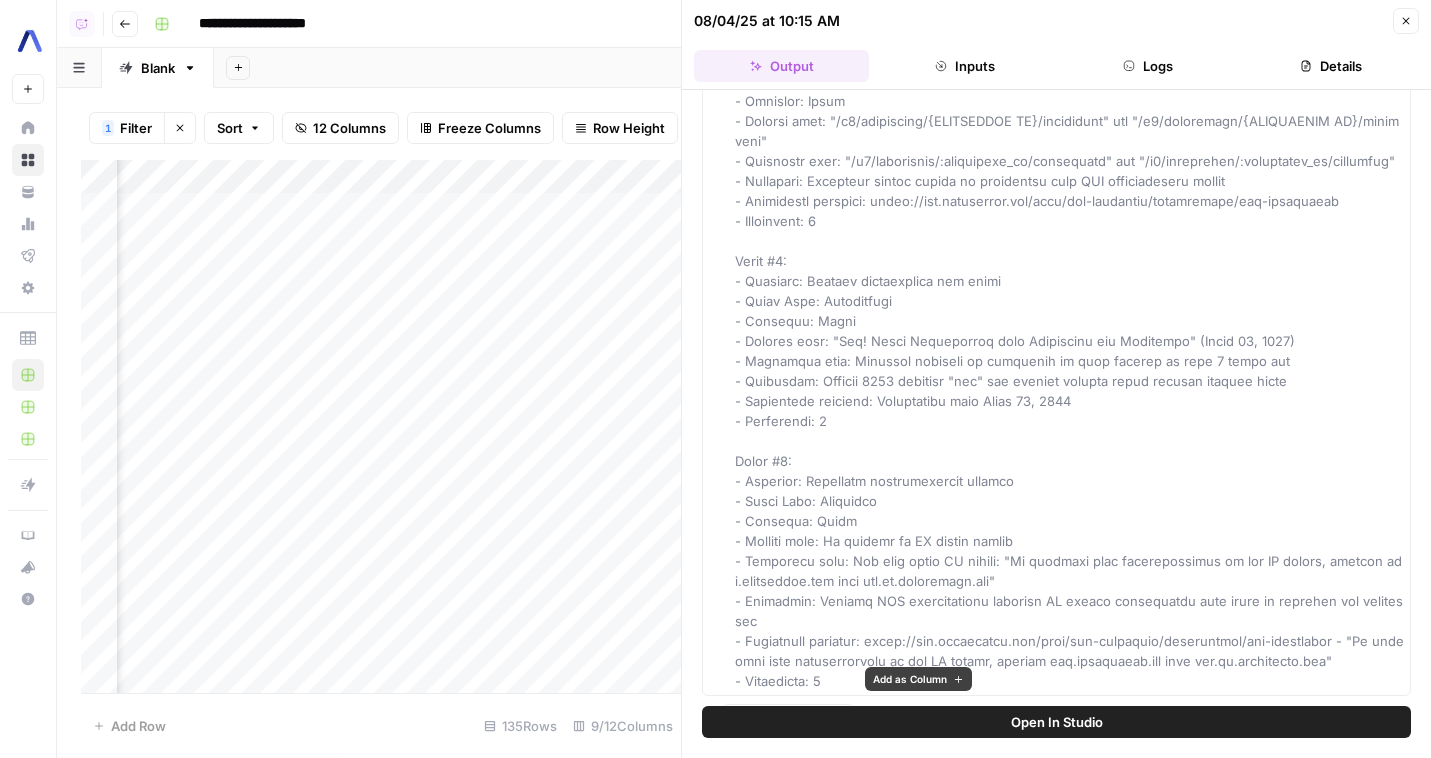 click 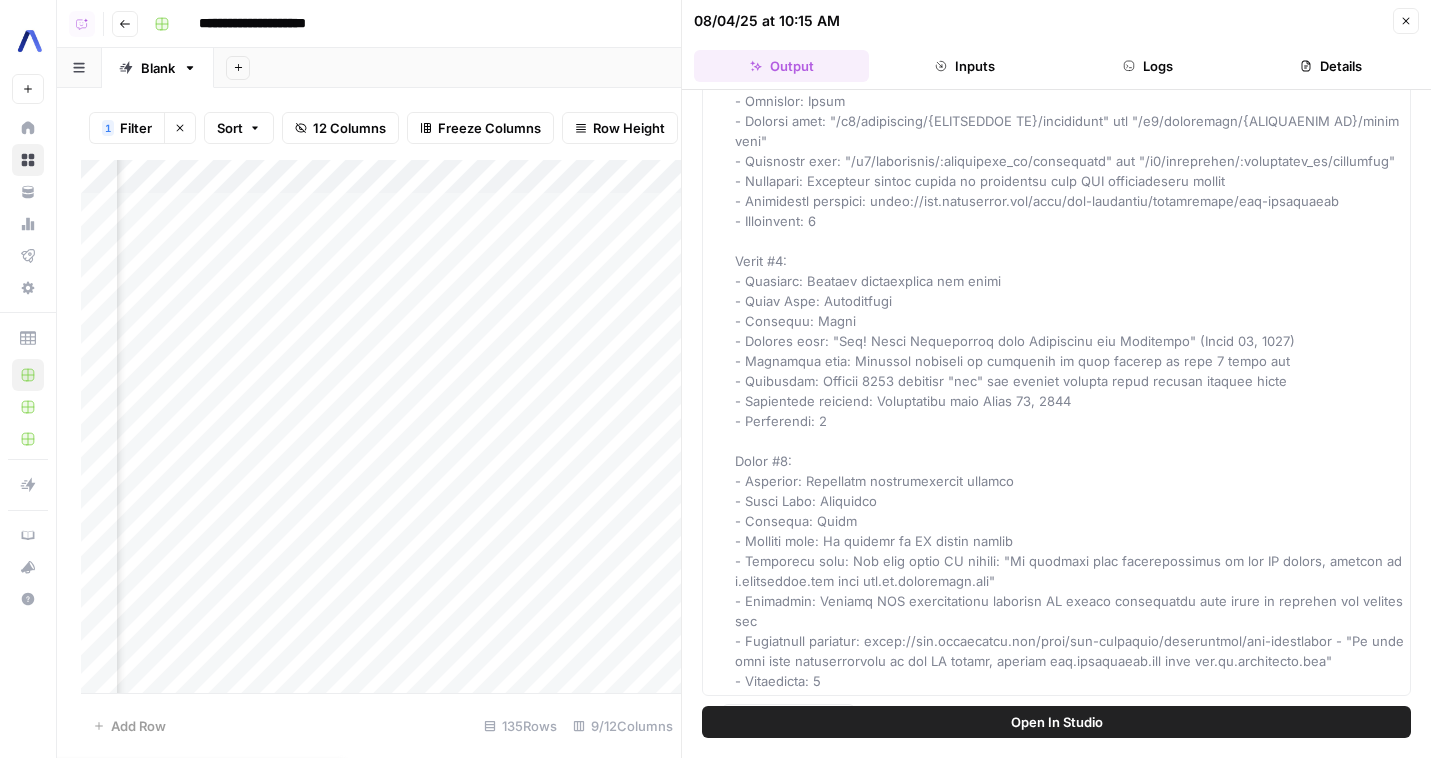 scroll, scrollTop: 756, scrollLeft: 0, axis: vertical 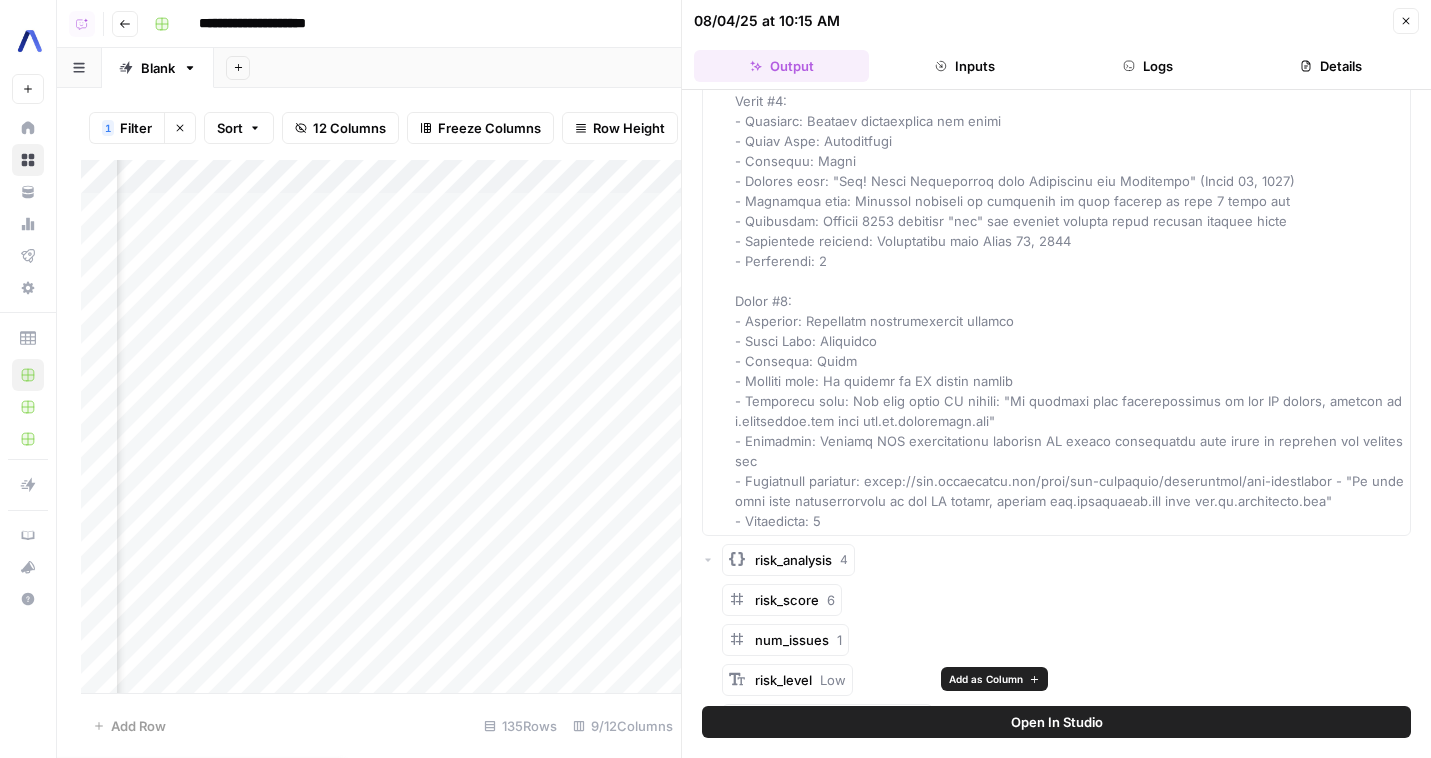 click on "Add as Column" at bounding box center (986, 679) 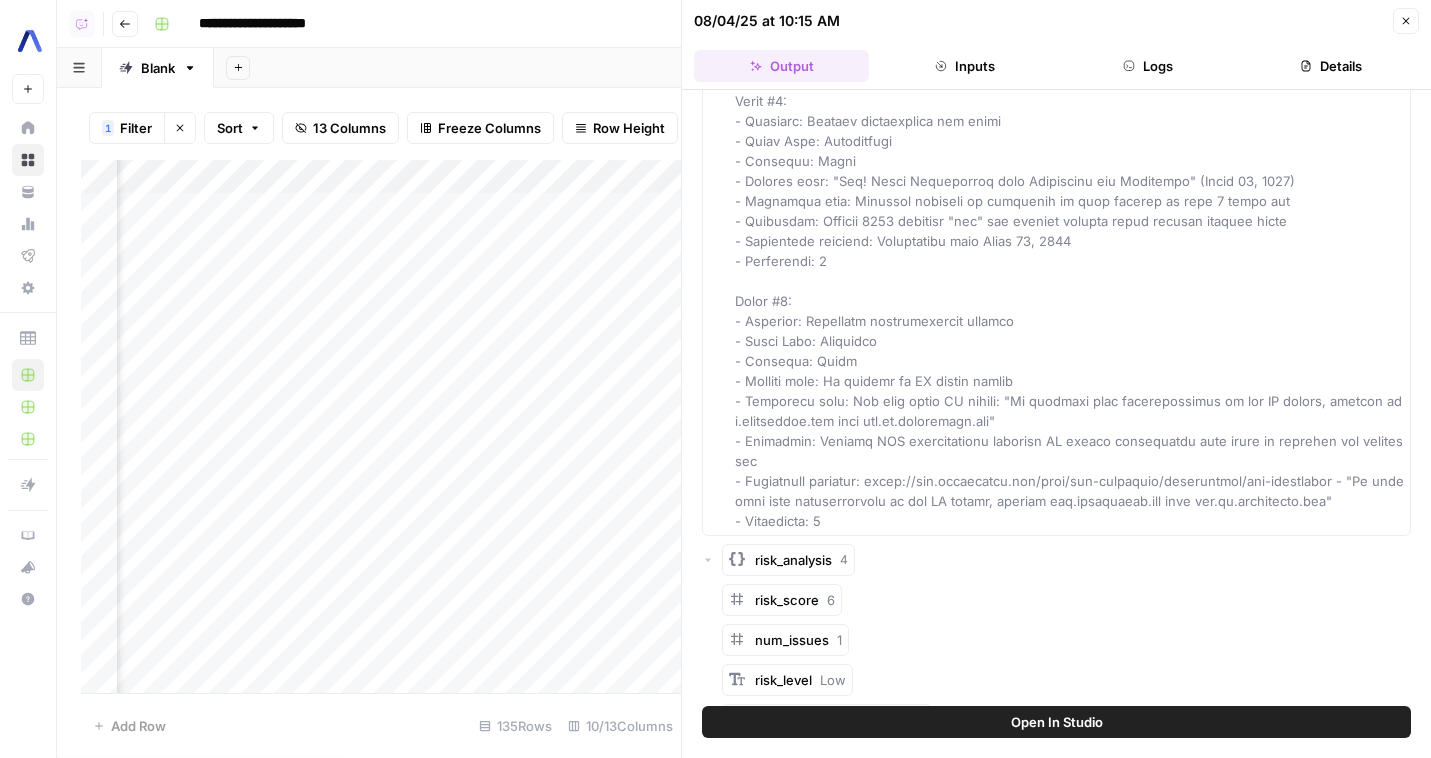 scroll, scrollTop: 0, scrollLeft: 1251, axis: horizontal 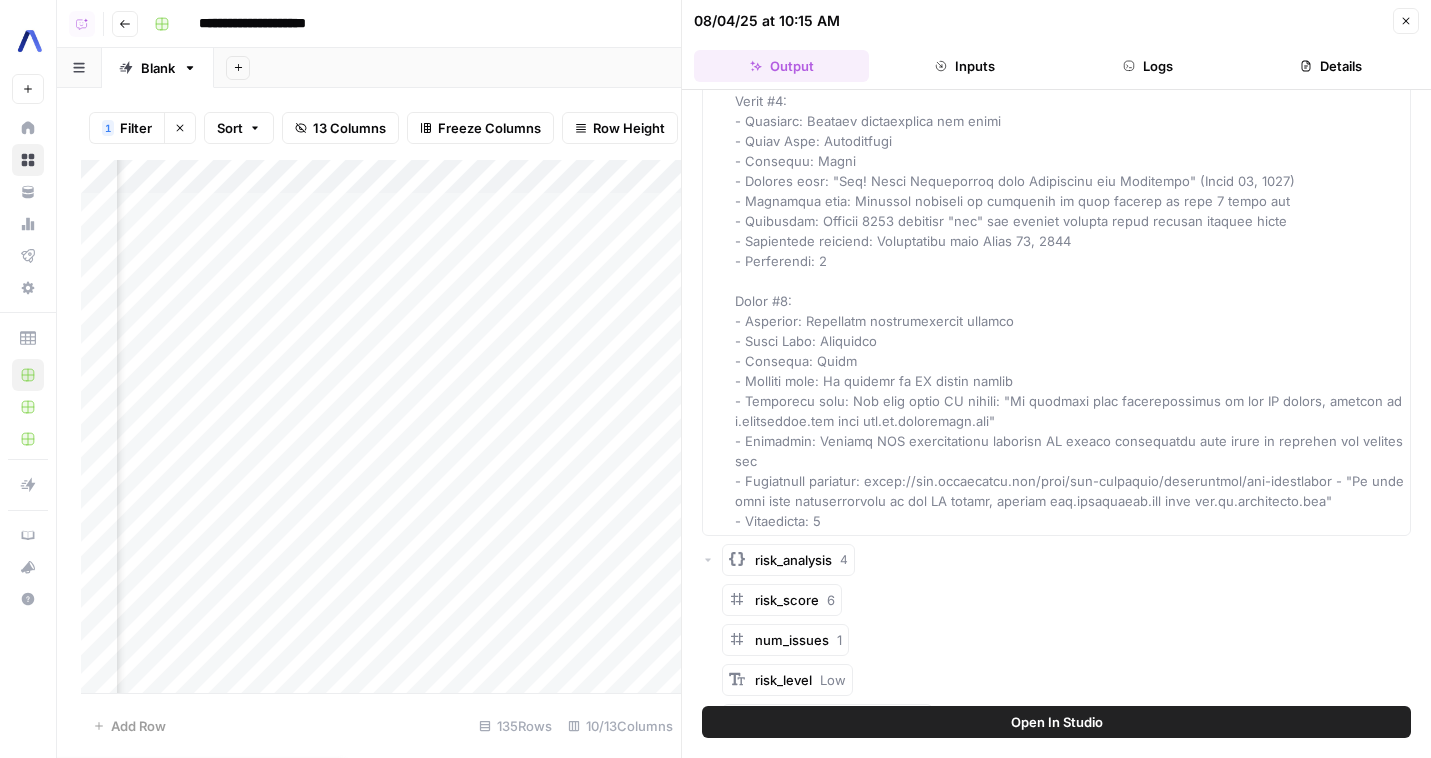click on "Close" at bounding box center (1406, 21) 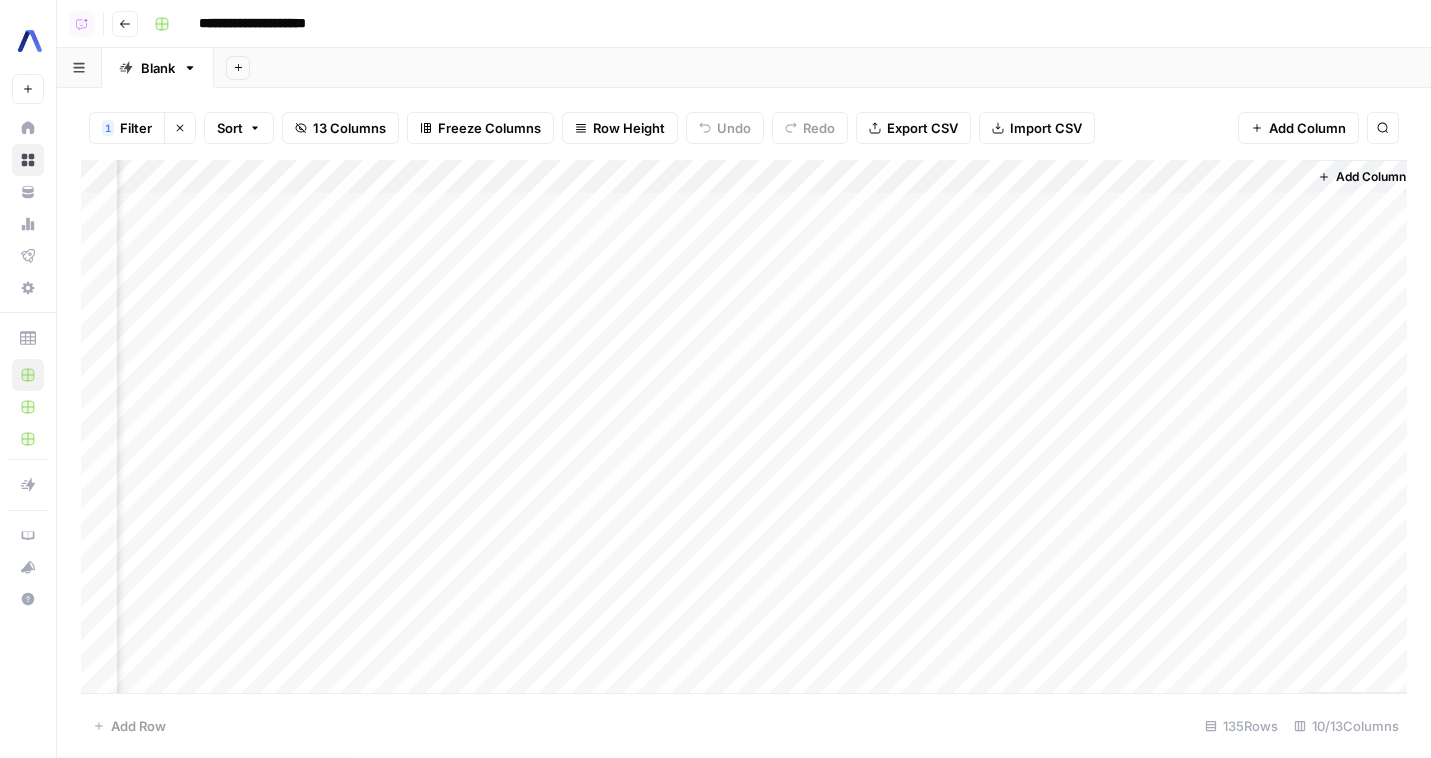 scroll, scrollTop: 0, scrollLeft: 1017, axis: horizontal 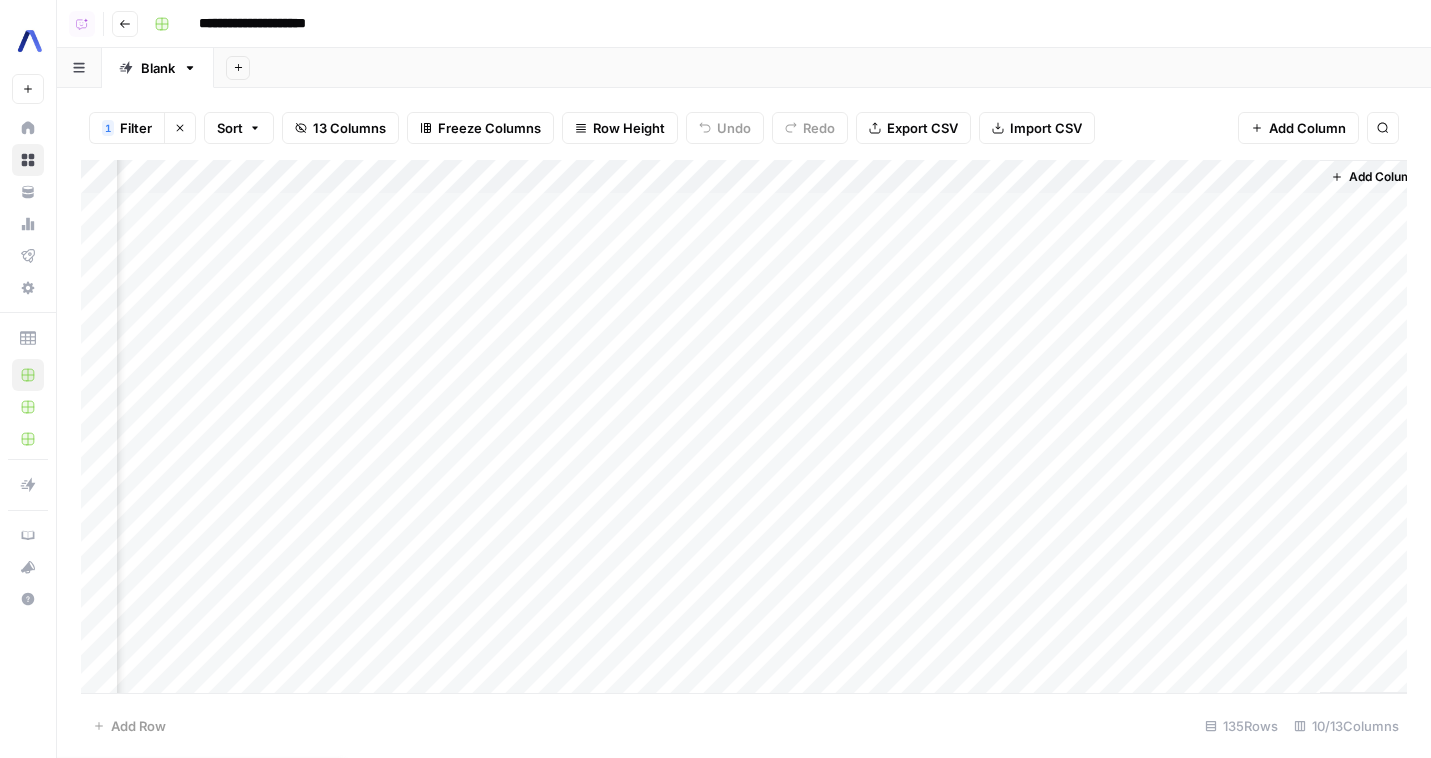 click on "Add Column" at bounding box center [744, 426] 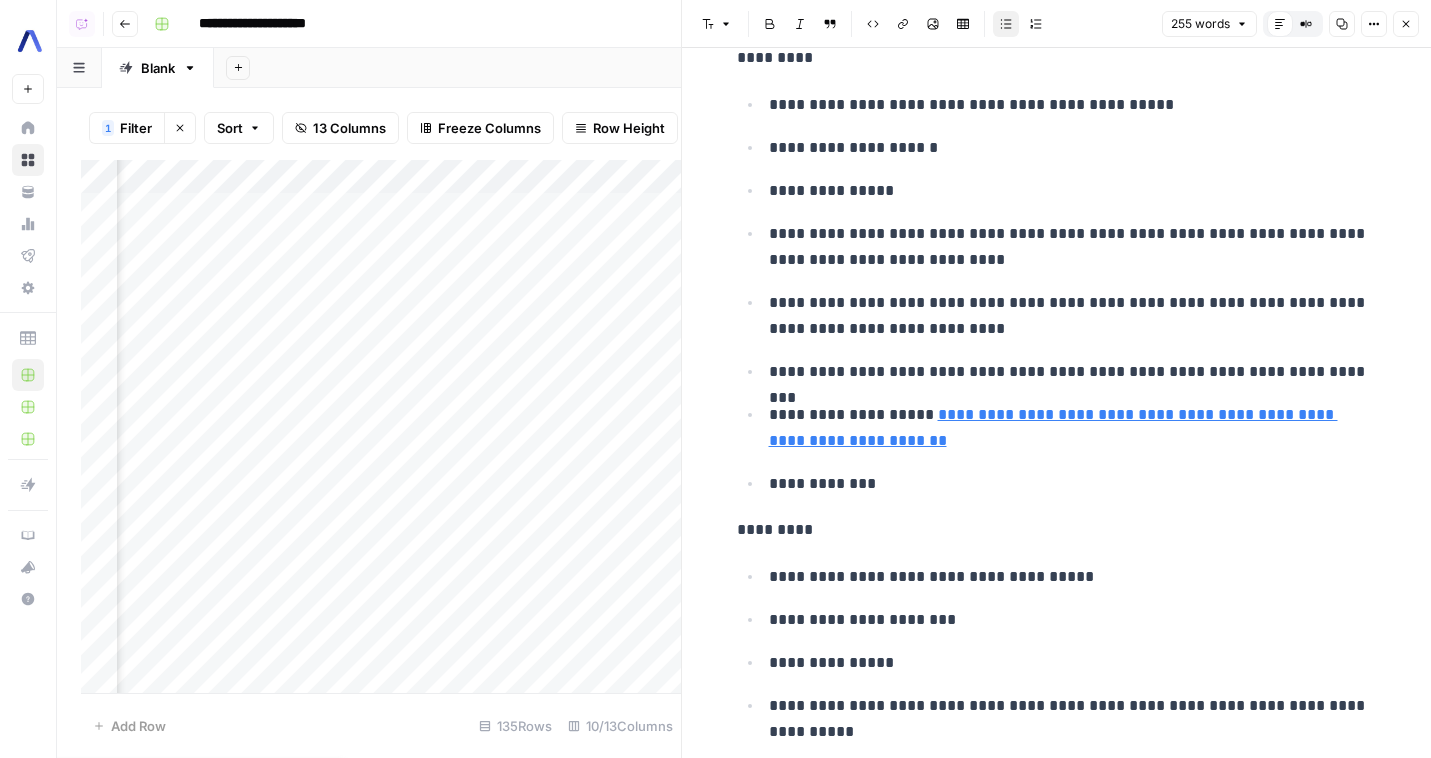 scroll, scrollTop: 1189, scrollLeft: 0, axis: vertical 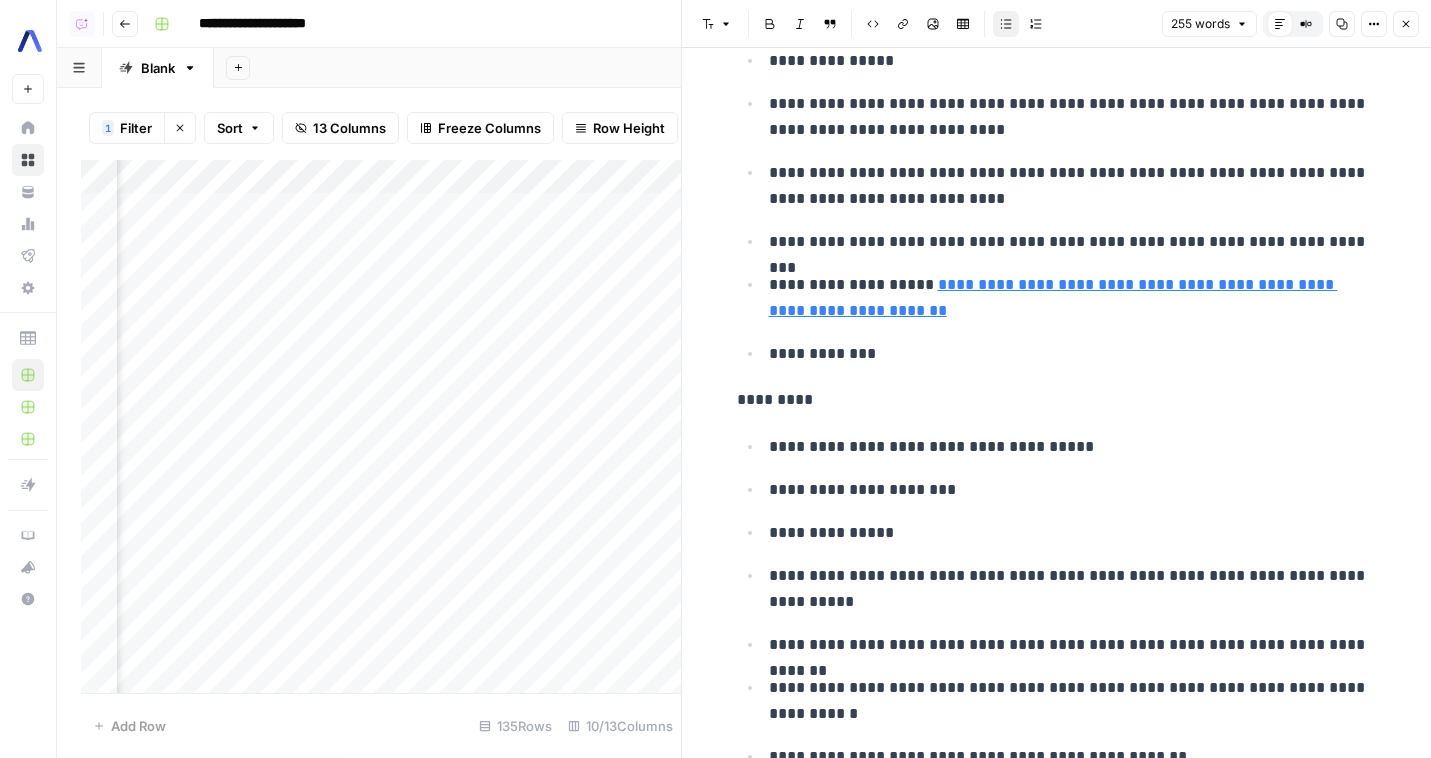 click on "Close" at bounding box center [1411, 24] 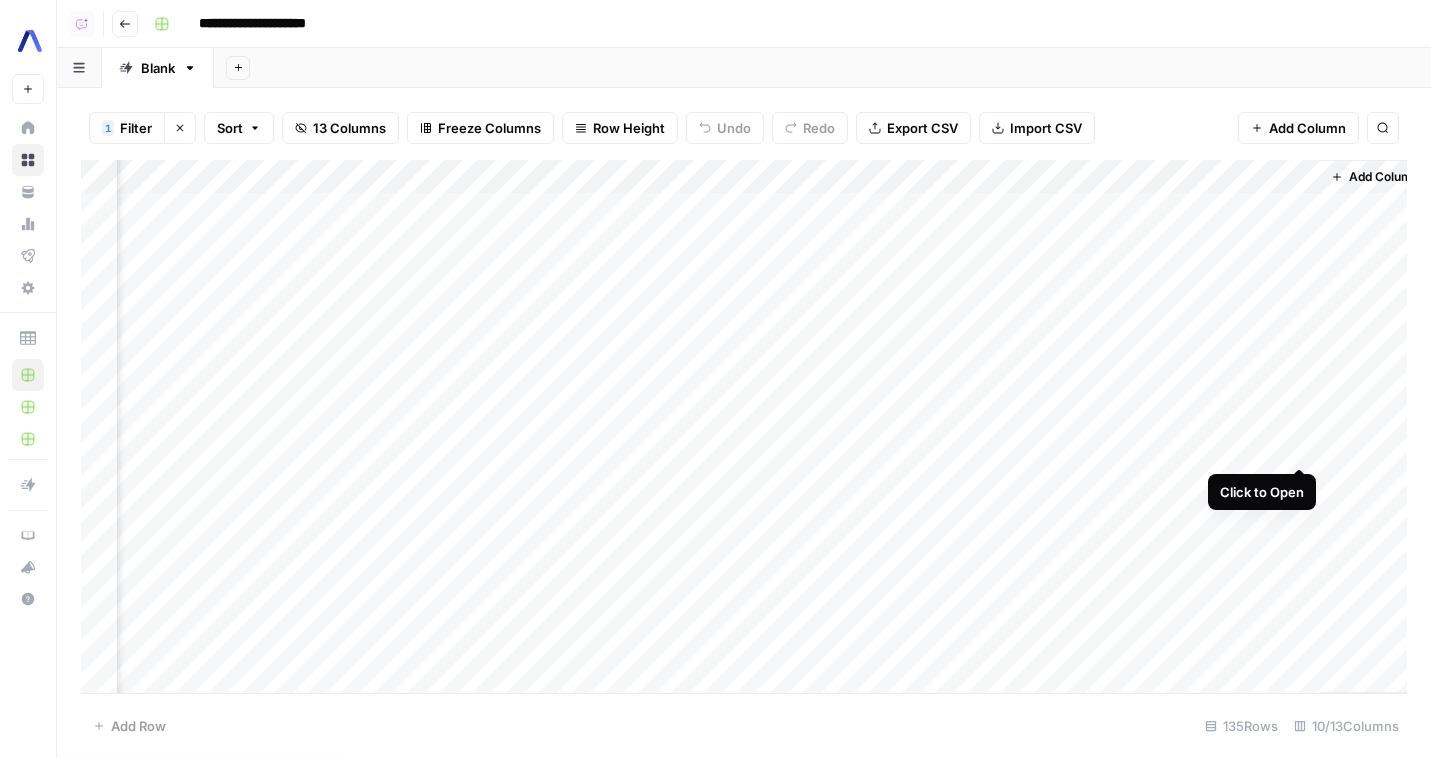 click on "Add Column" at bounding box center (744, 426) 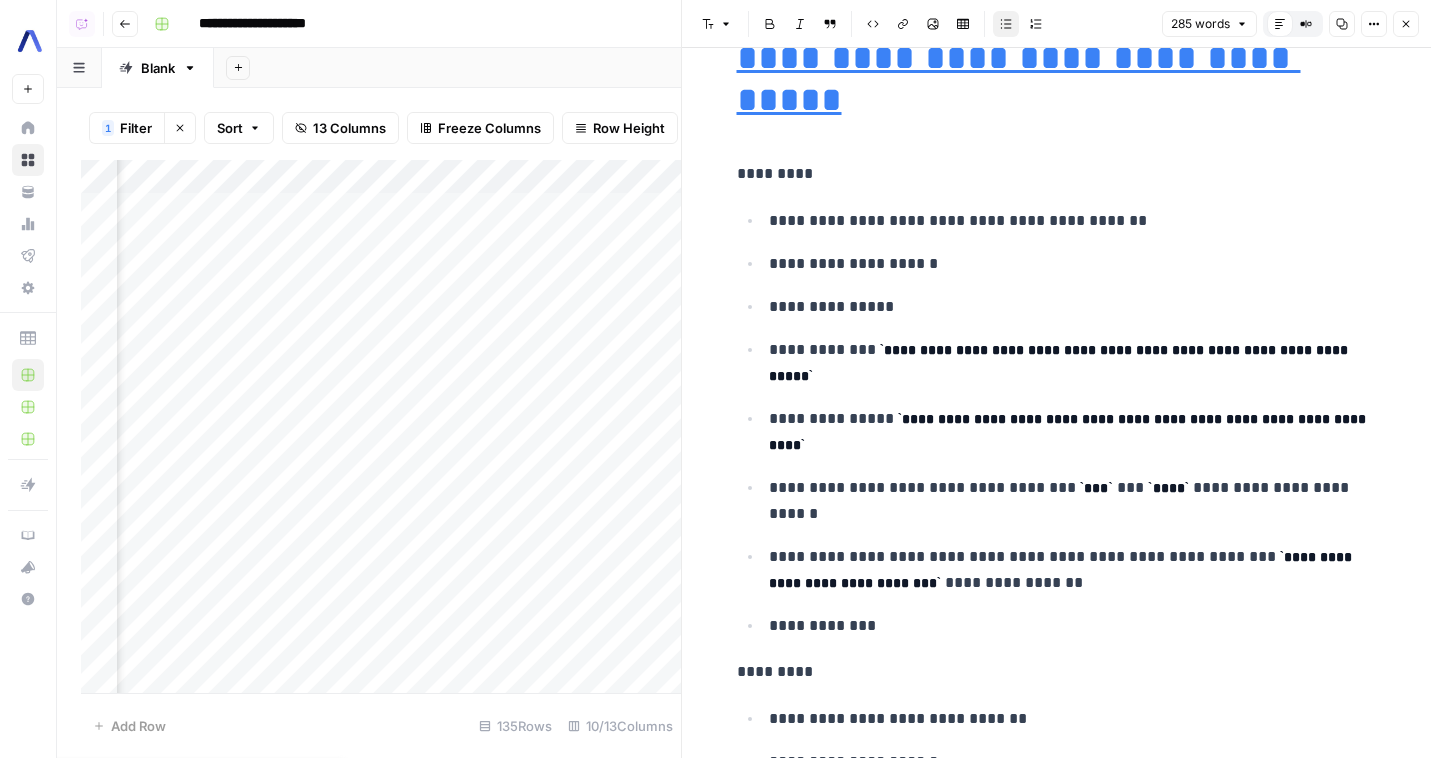 scroll, scrollTop: 60, scrollLeft: 0, axis: vertical 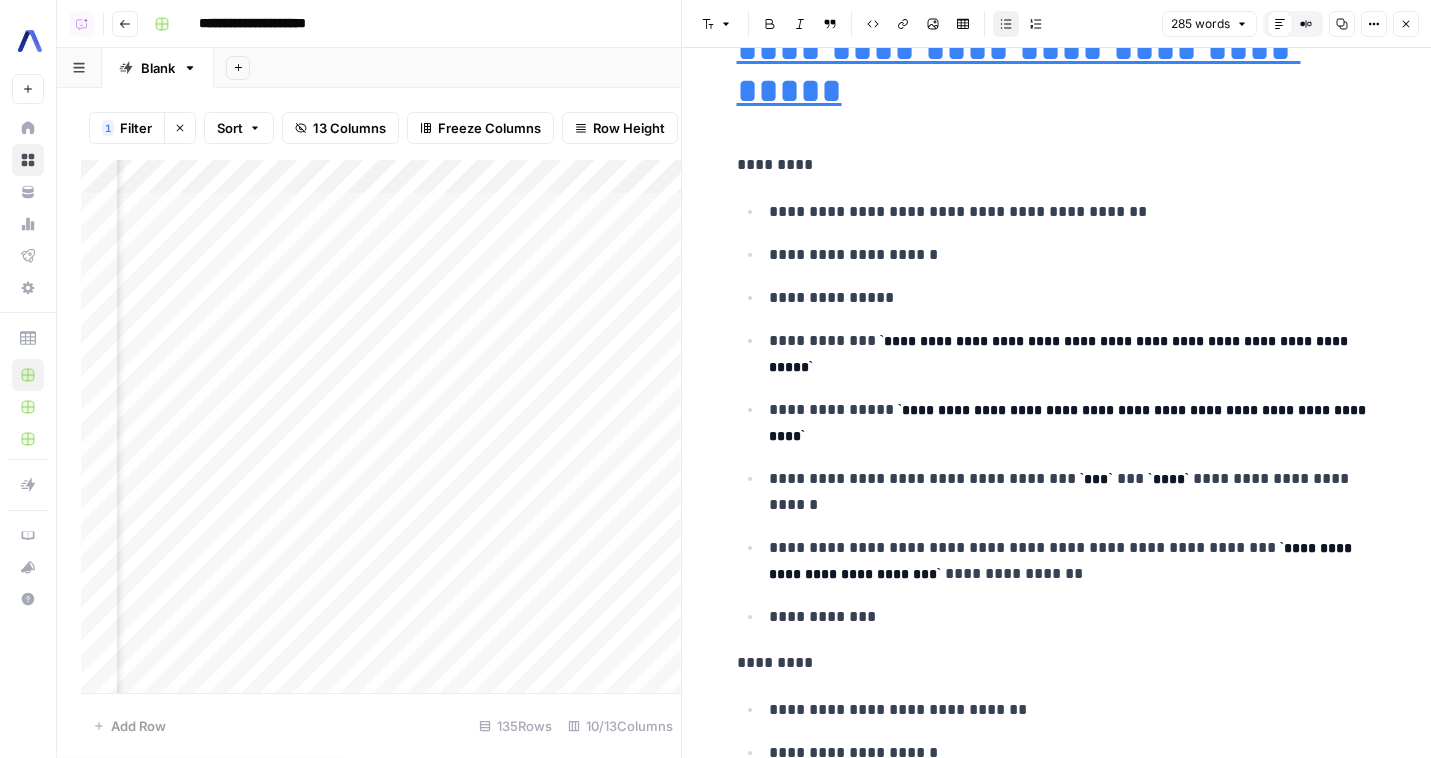 click 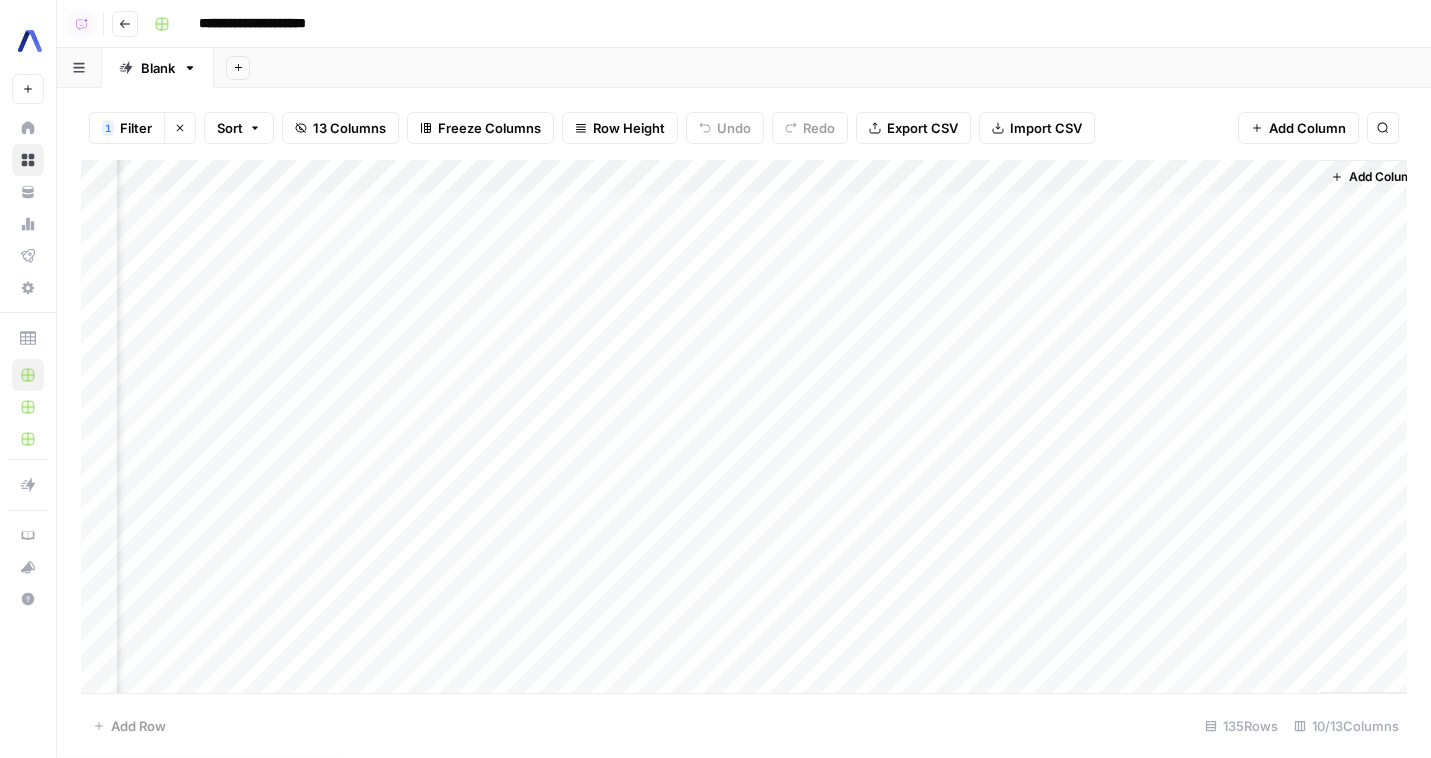 click on "Add Column" at bounding box center [744, 426] 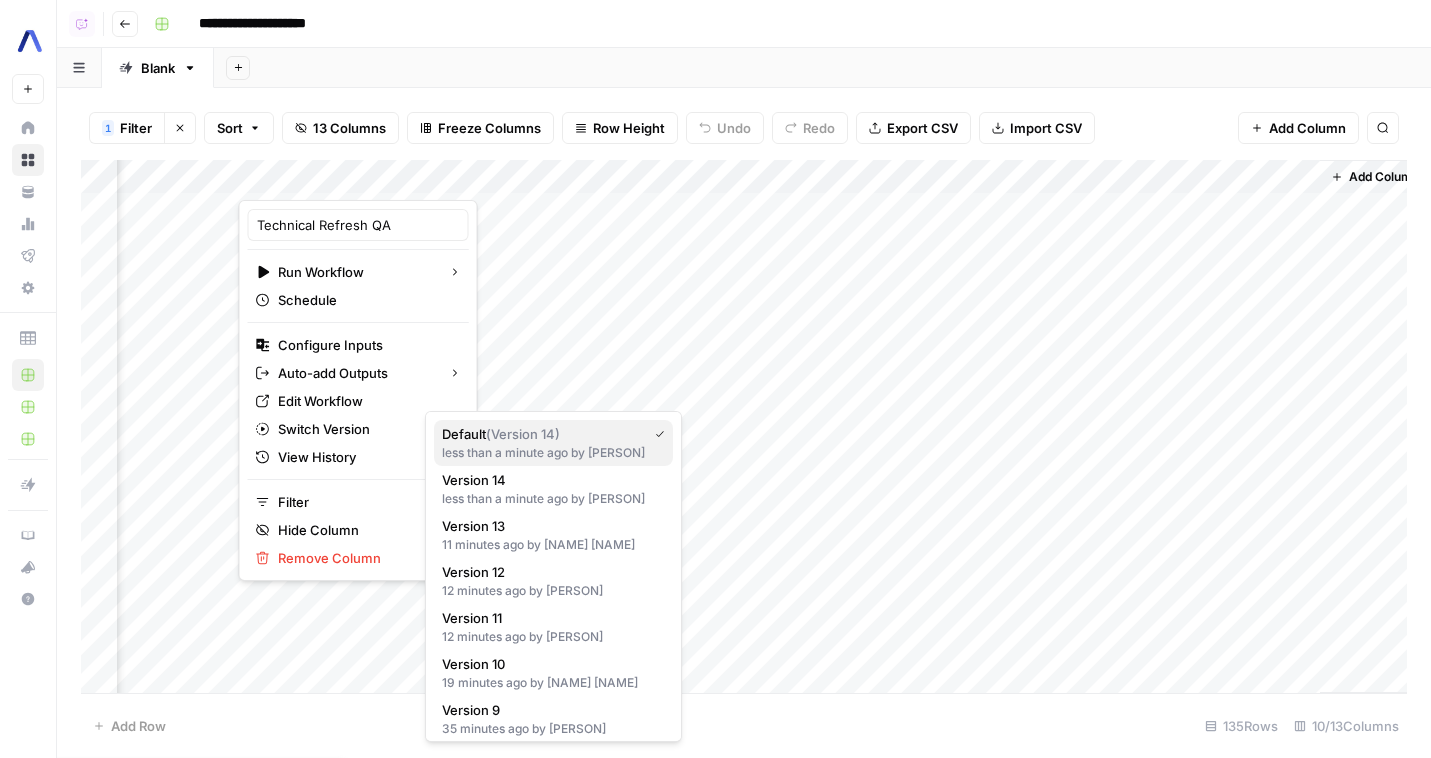 click on "( Version 14 )" at bounding box center (523, 434) 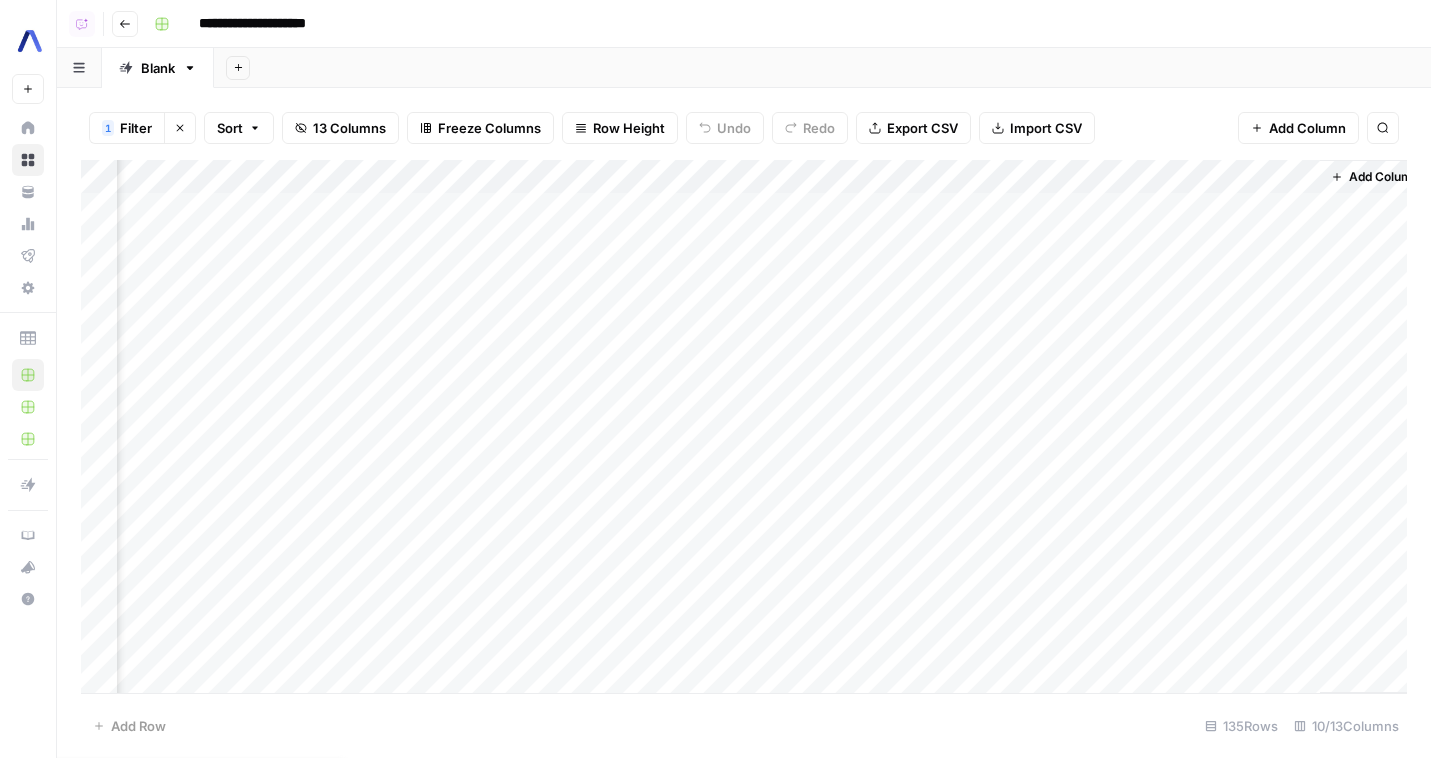 click on "Add Column" at bounding box center [744, 426] 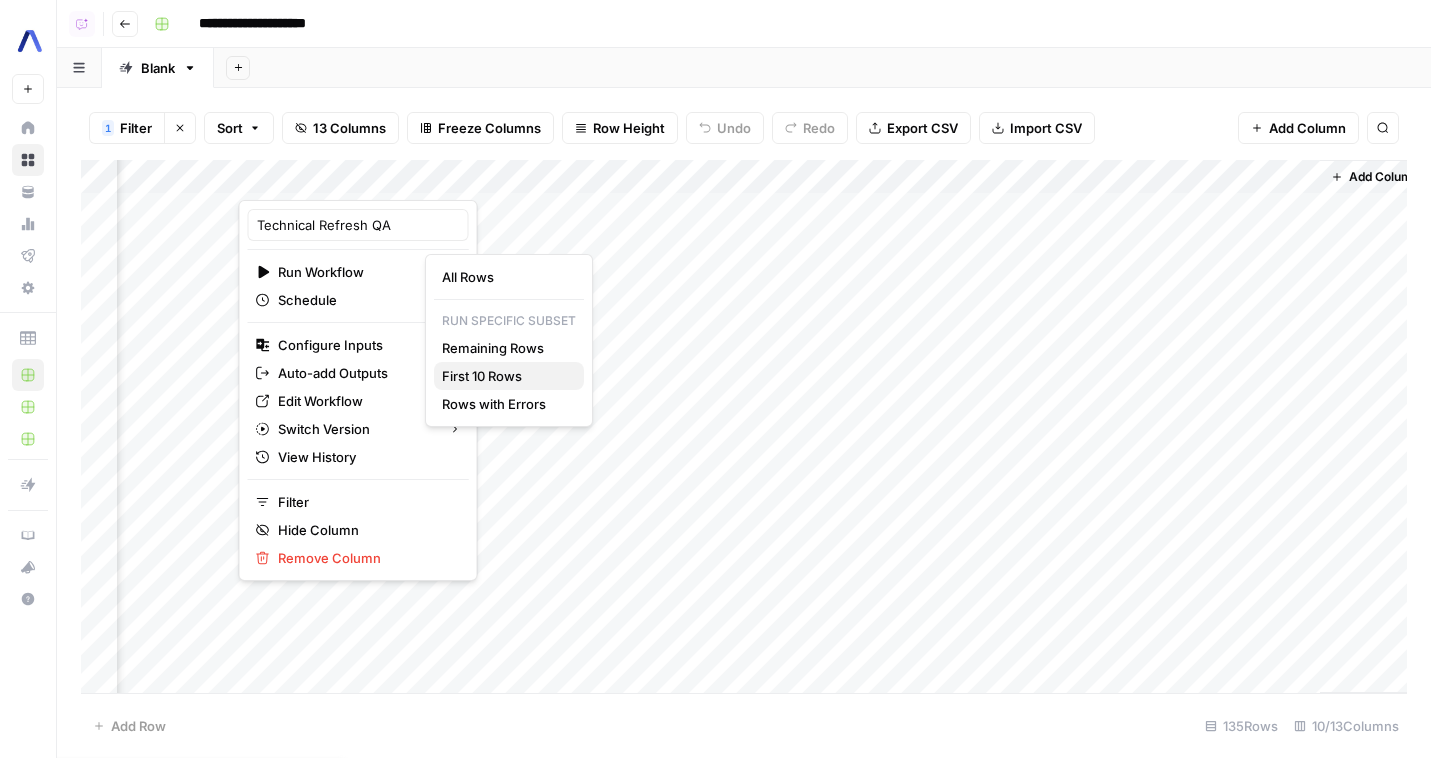 click on "First 10 Rows" at bounding box center (505, 376) 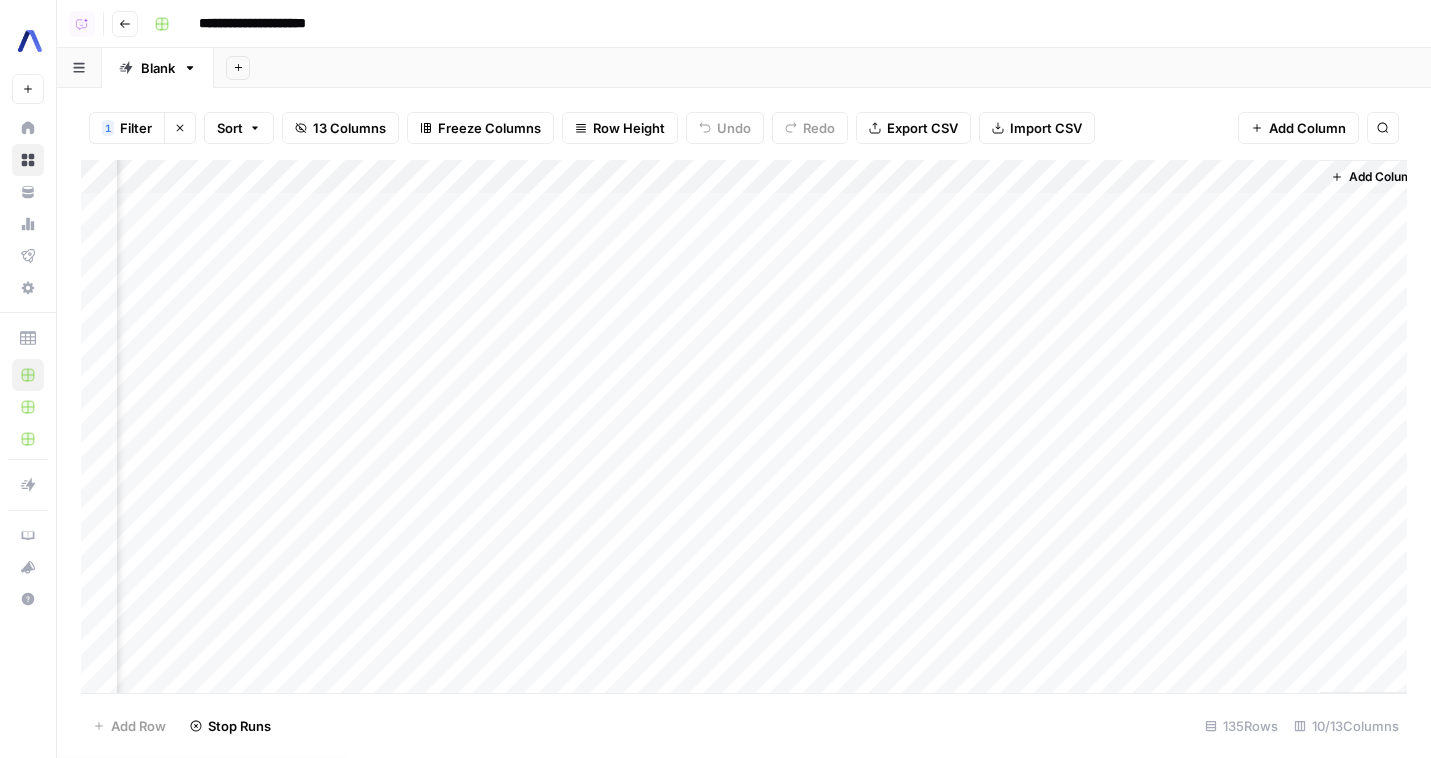 click on "Add Column" at bounding box center (744, 426) 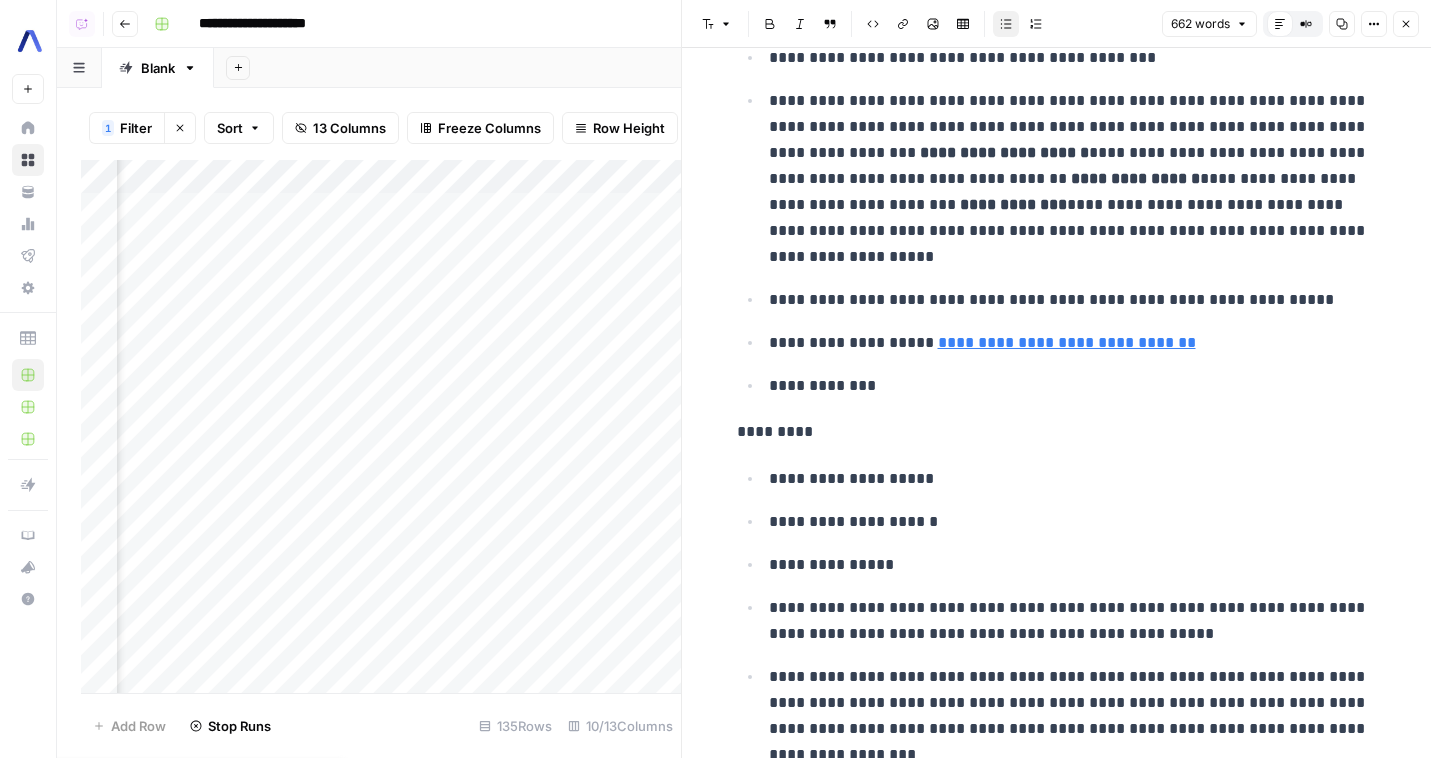 scroll, scrollTop: 3910, scrollLeft: 0, axis: vertical 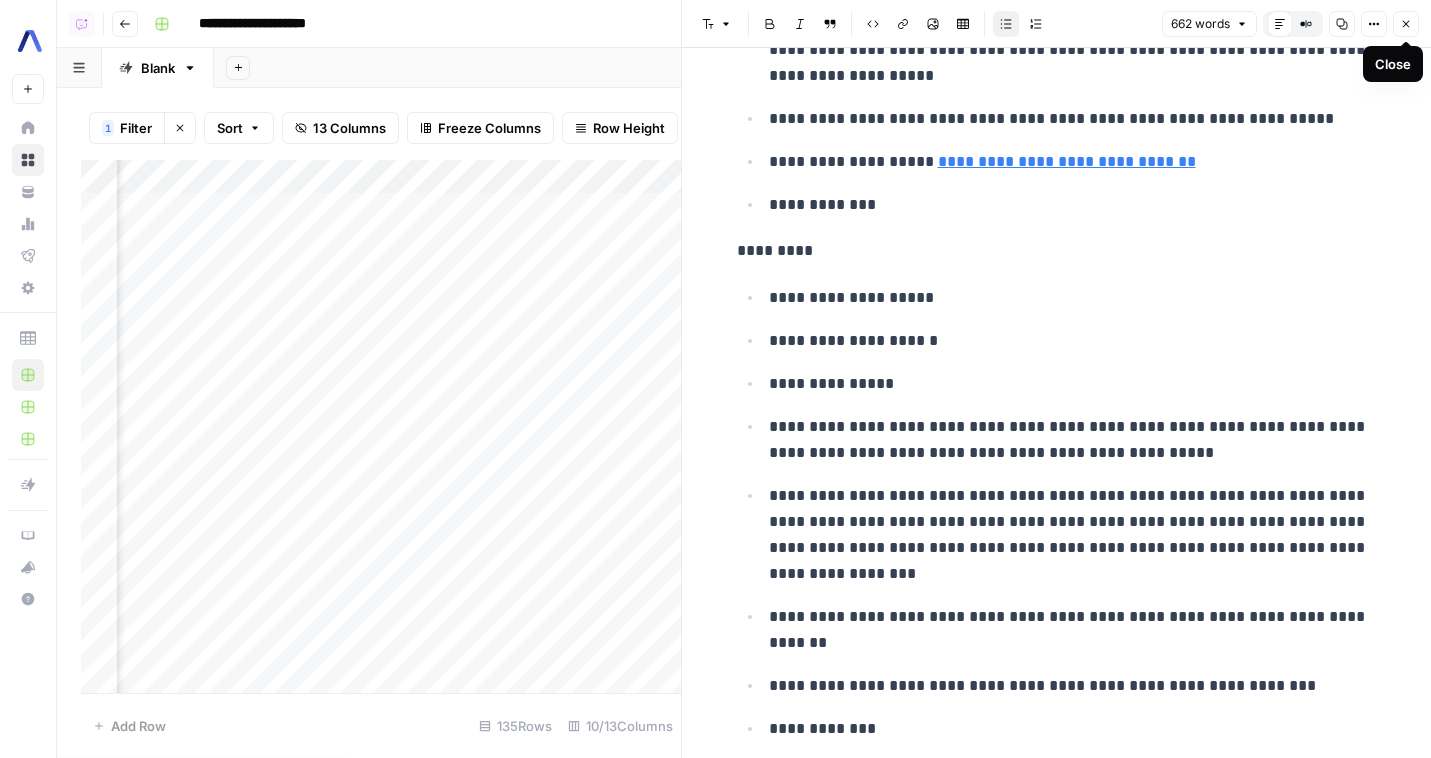 click 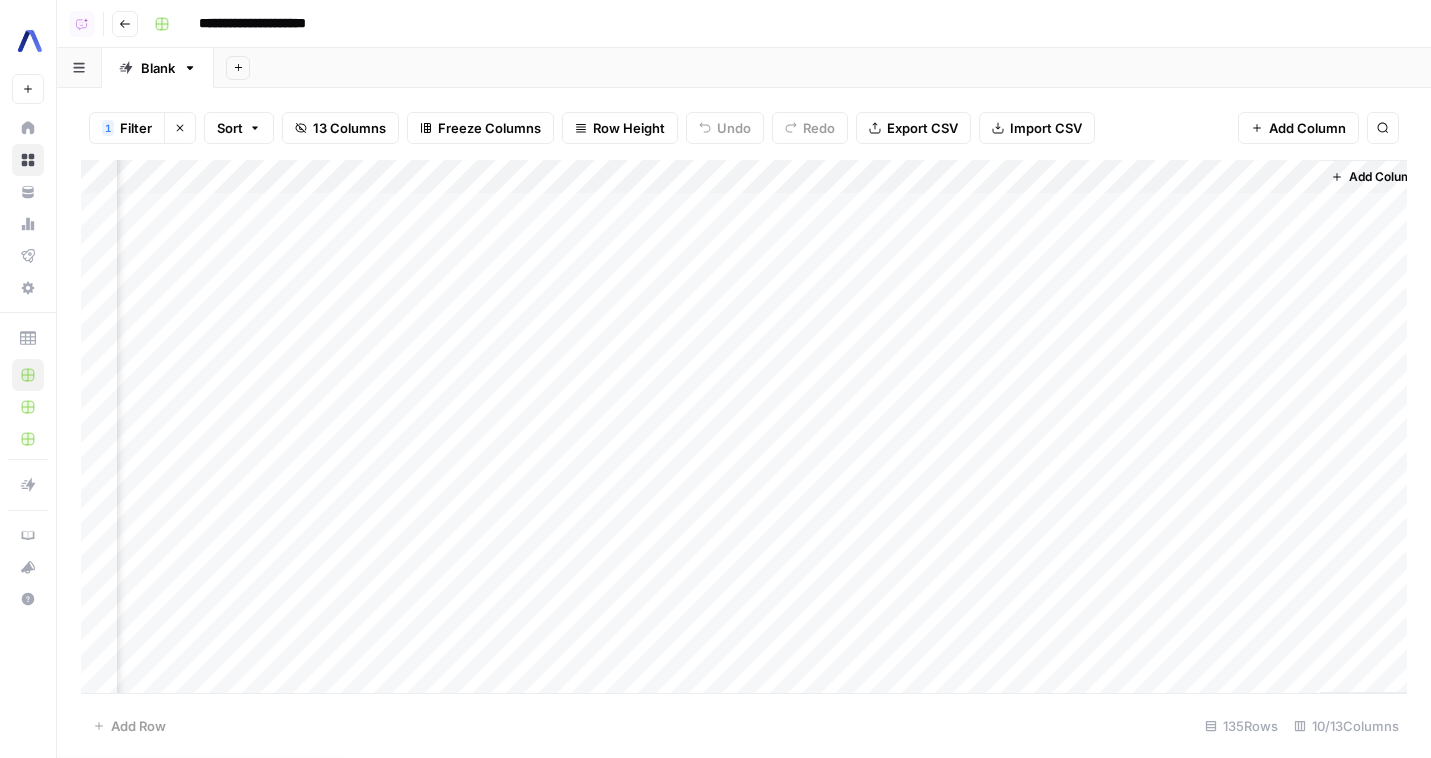 drag, startPoint x: 1075, startPoint y: 174, endPoint x: 613, endPoint y: 192, distance: 462.35052 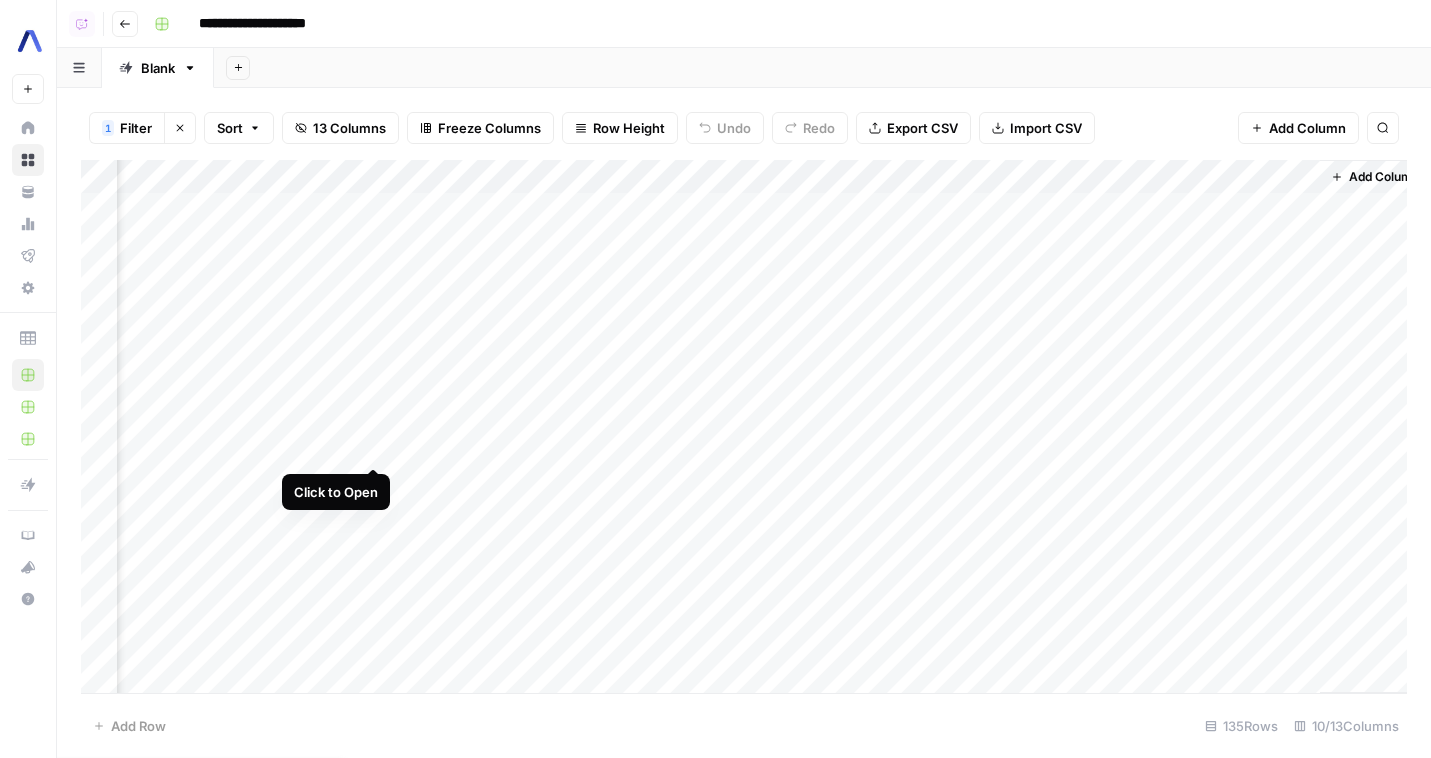 click on "Add Column" at bounding box center (744, 426) 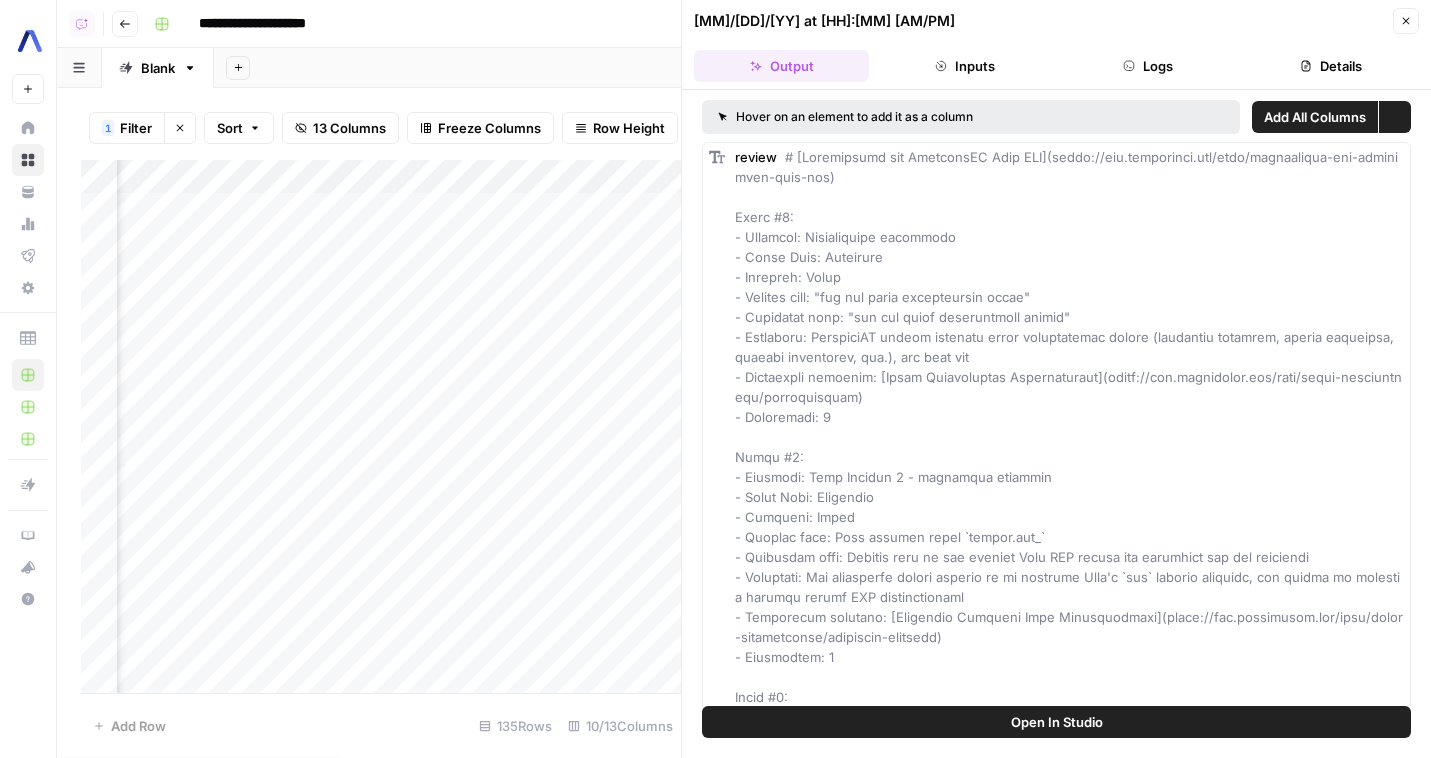 click on "Logs" at bounding box center (1148, 66) 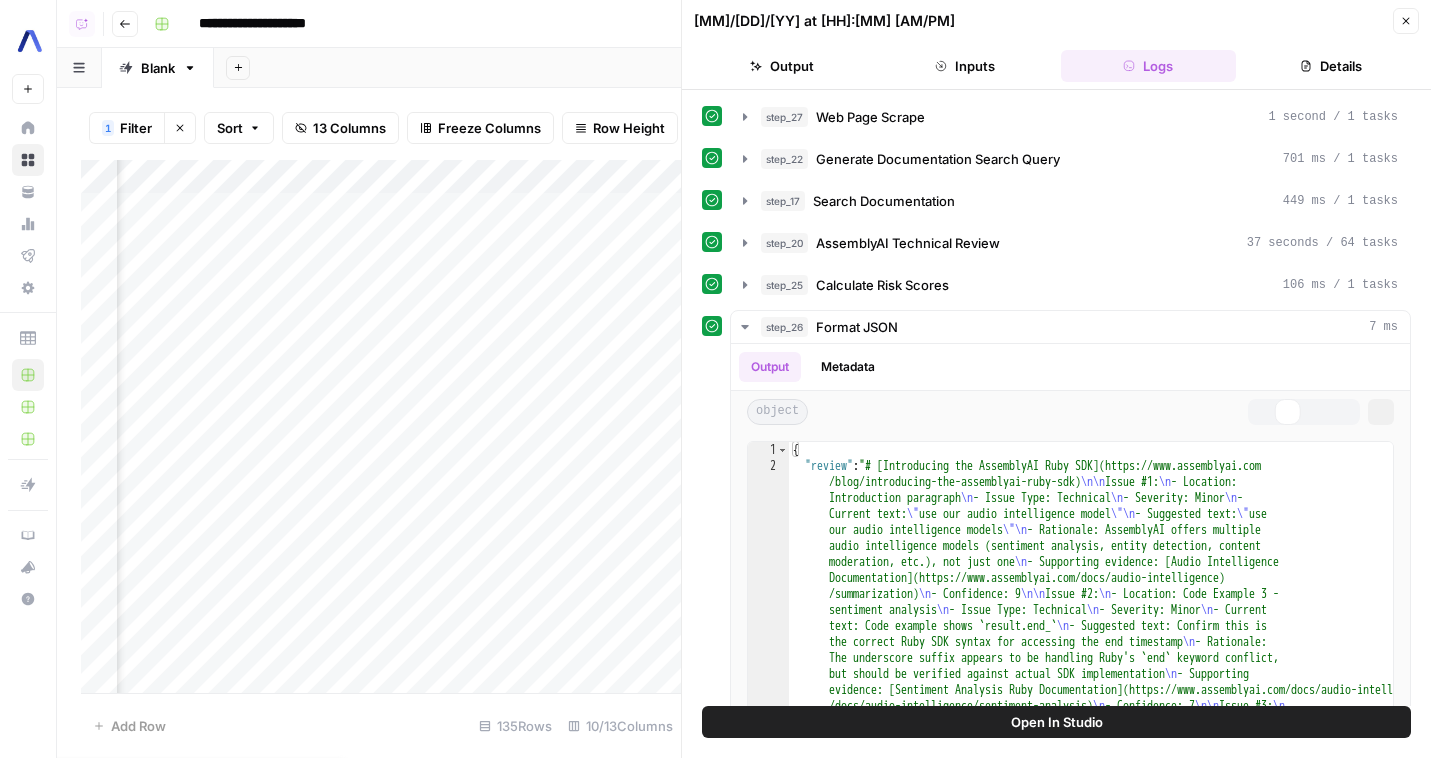 click on "Details" at bounding box center [1331, 66] 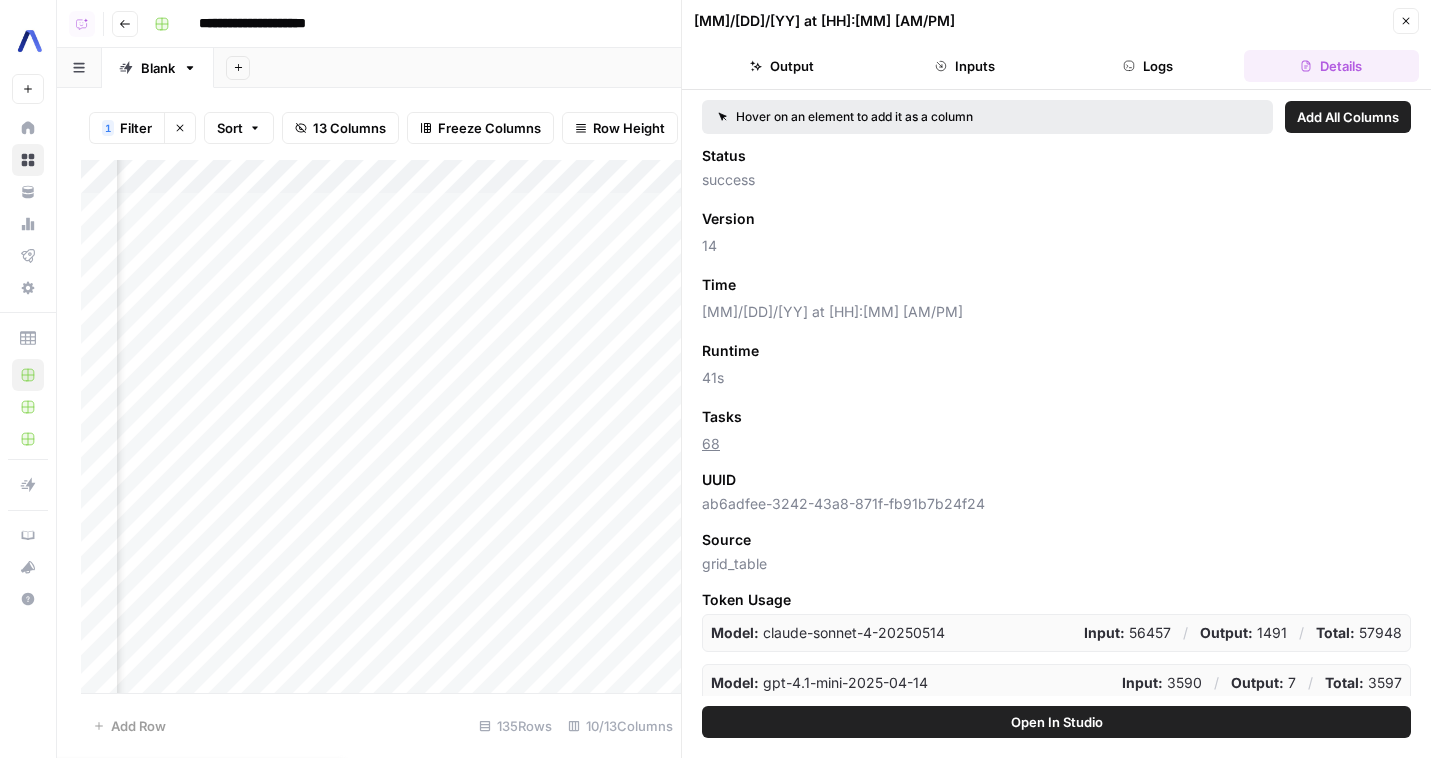 click on "Logs" at bounding box center [1148, 66] 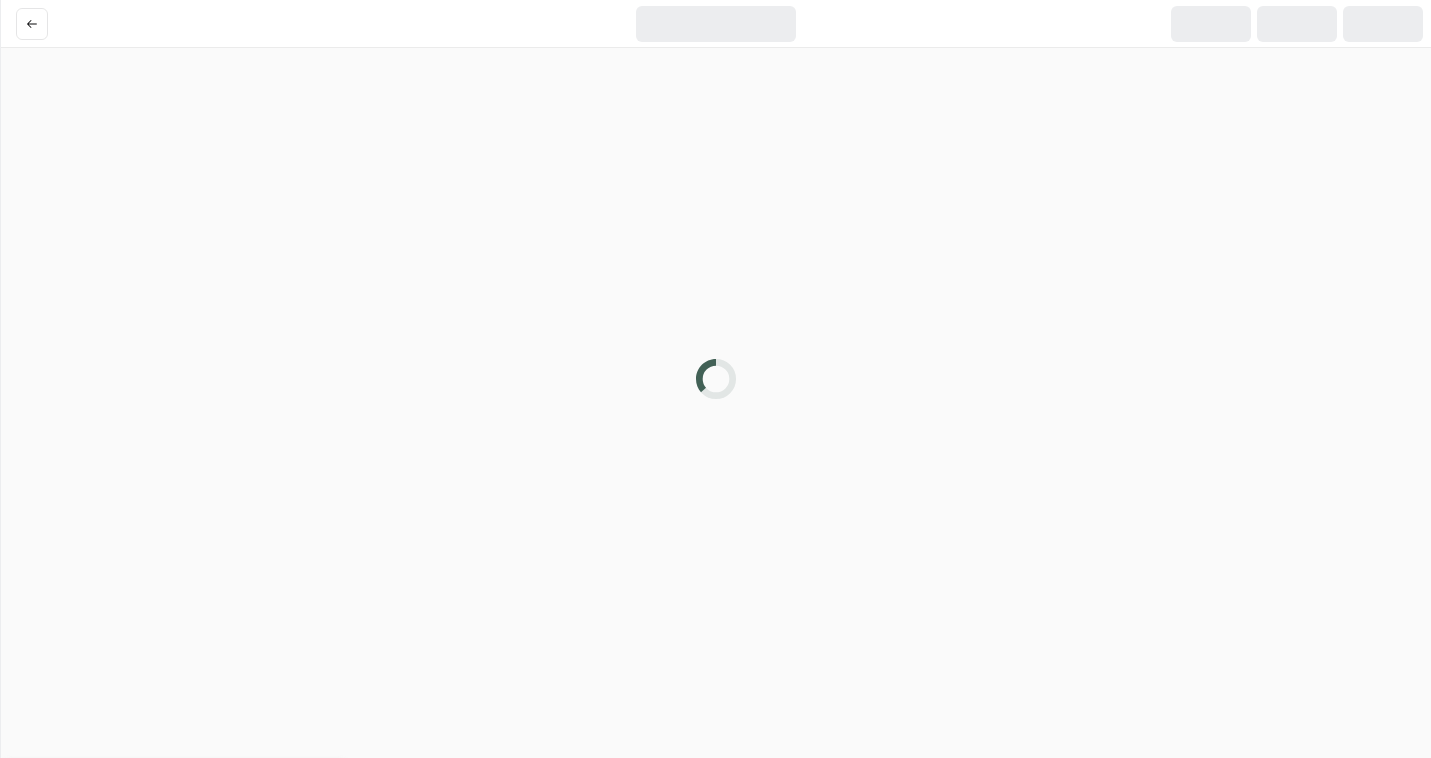 scroll, scrollTop: 0, scrollLeft: 0, axis: both 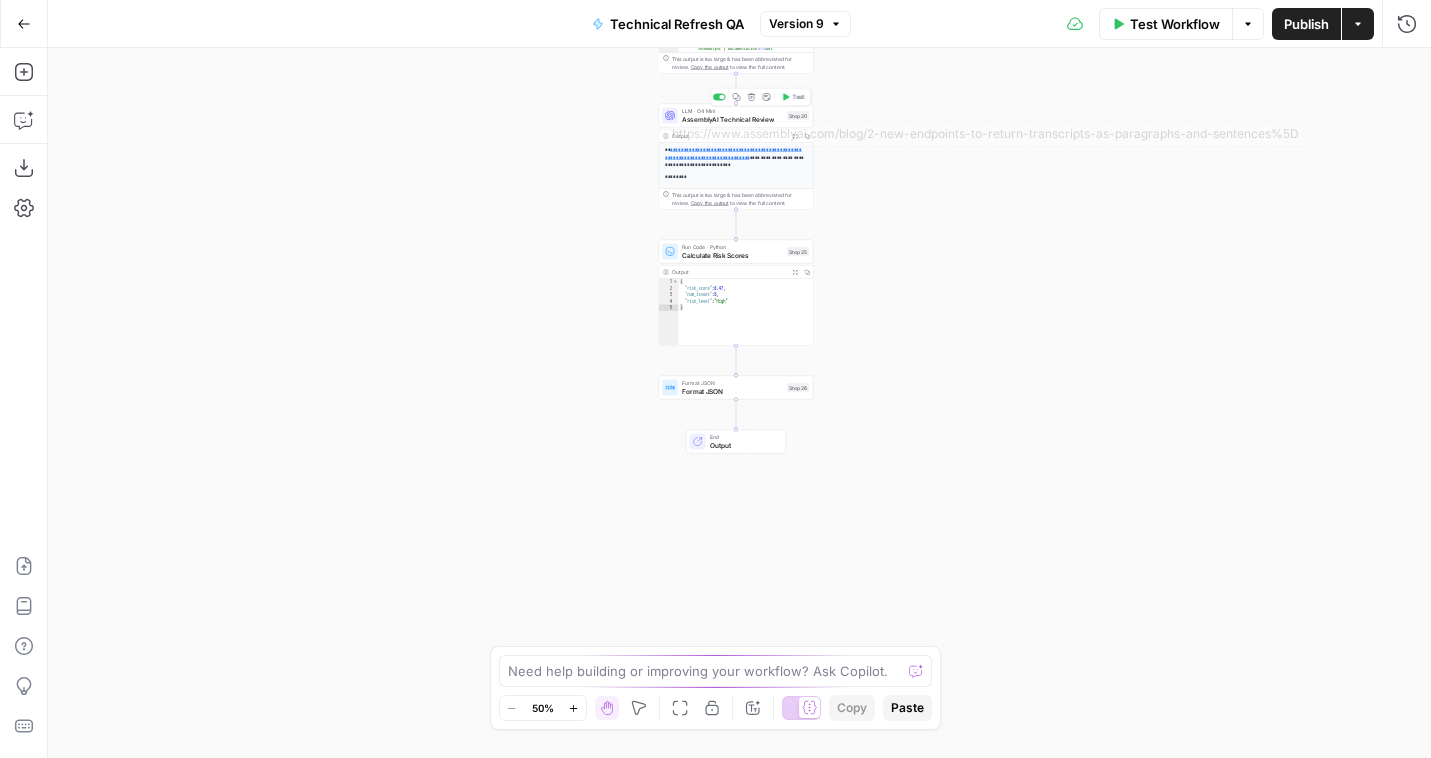 click on "AssemblyAI Technical Review" at bounding box center (732, 119) 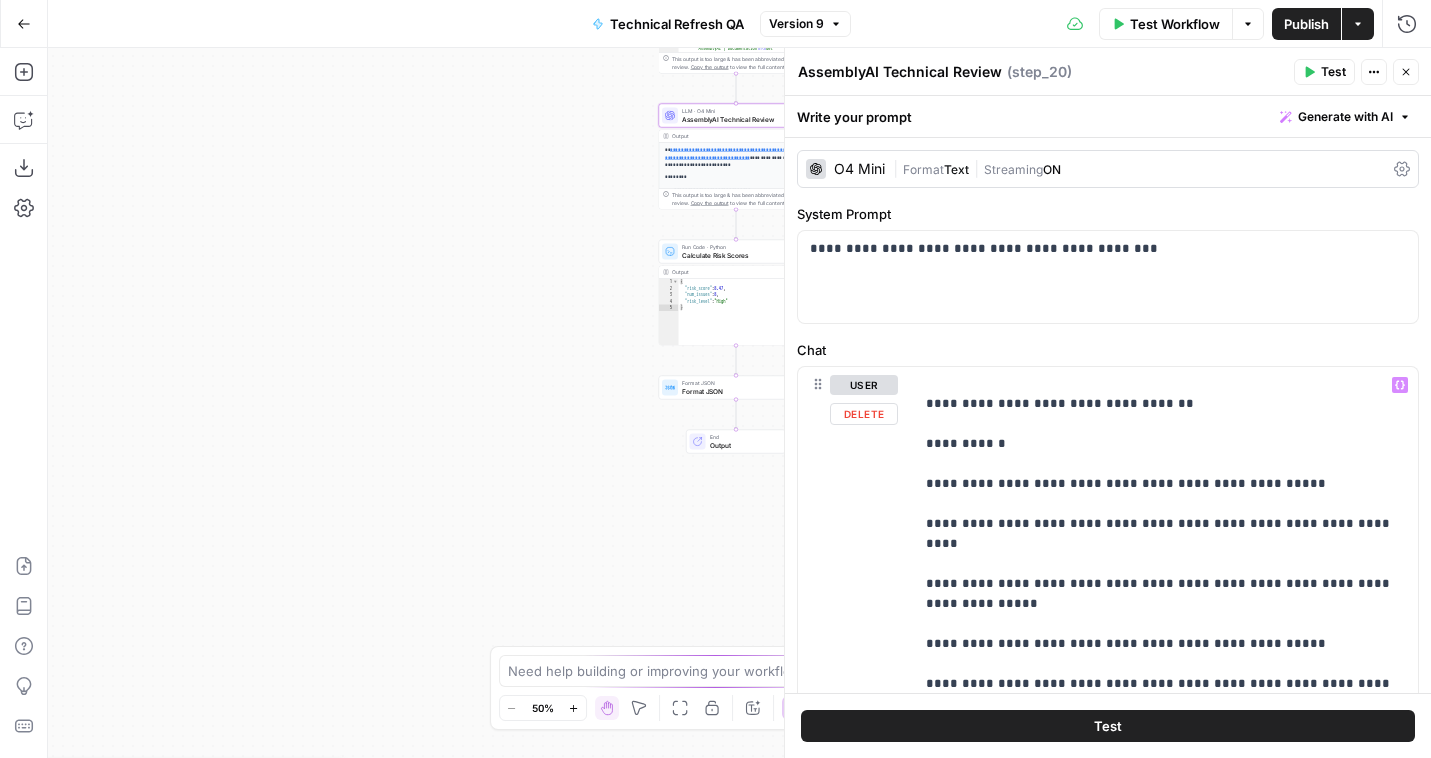 scroll, scrollTop: 7543, scrollLeft: 0, axis: vertical 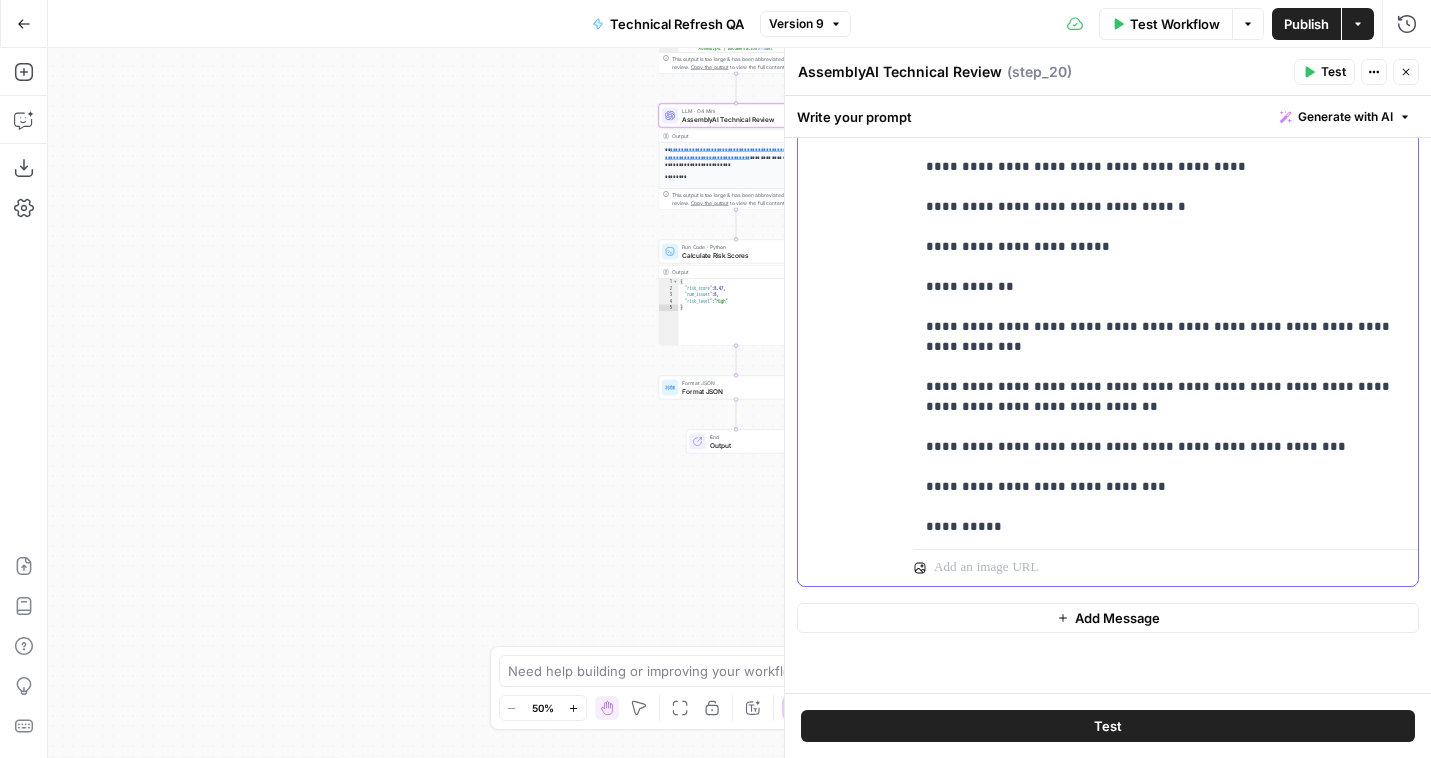 click on "**********" at bounding box center [1166, -6103] 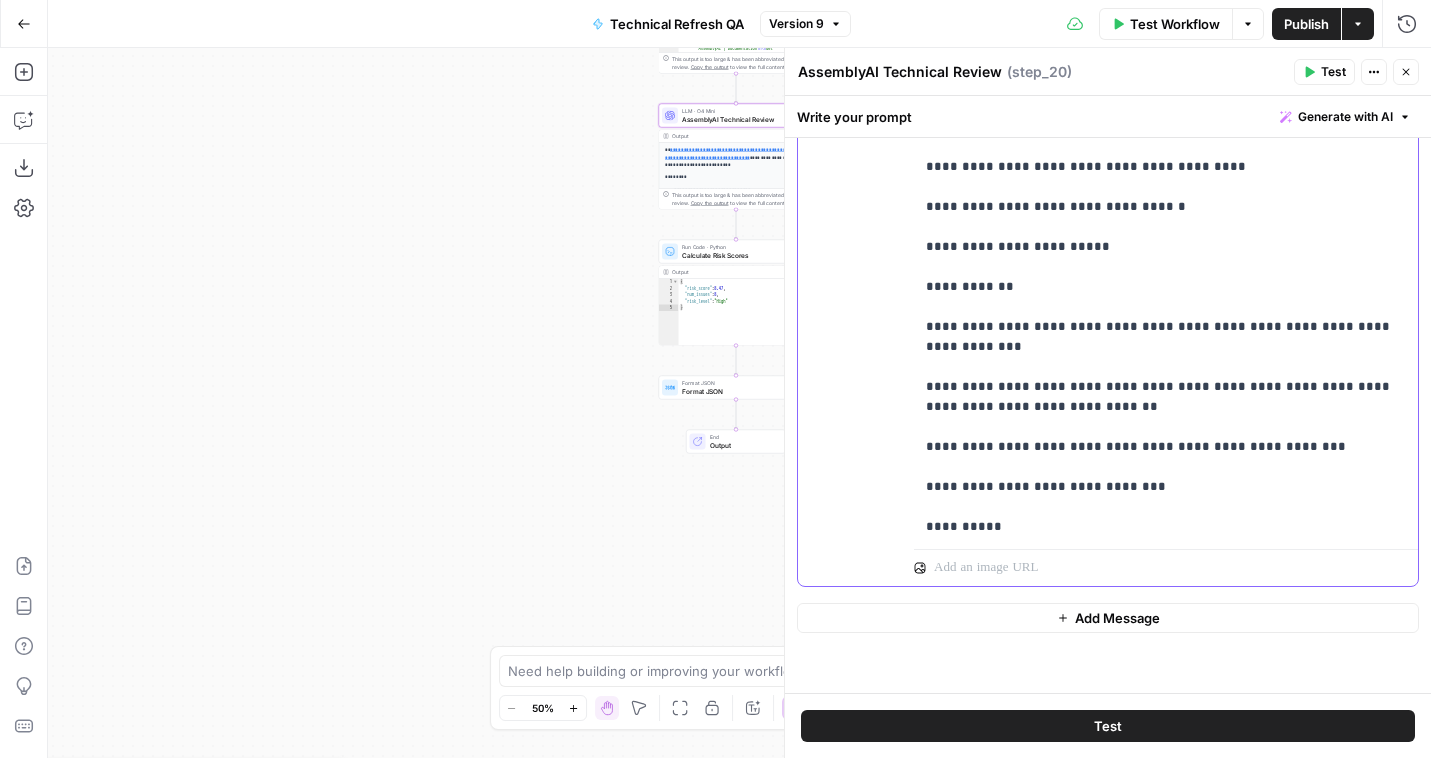 drag, startPoint x: 1203, startPoint y: 438, endPoint x: 1176, endPoint y: 383, distance: 61.269894 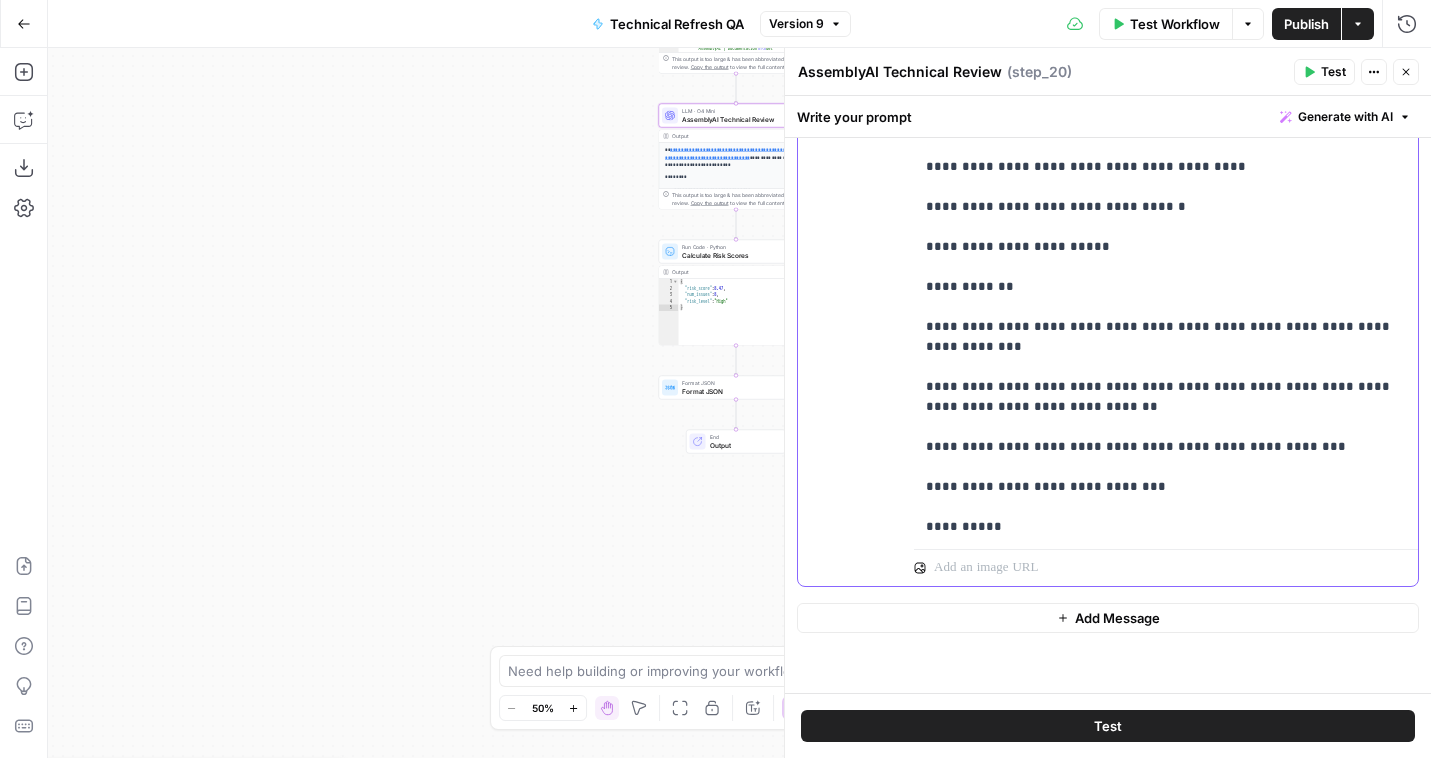 click on "**********" at bounding box center [1166, -6103] 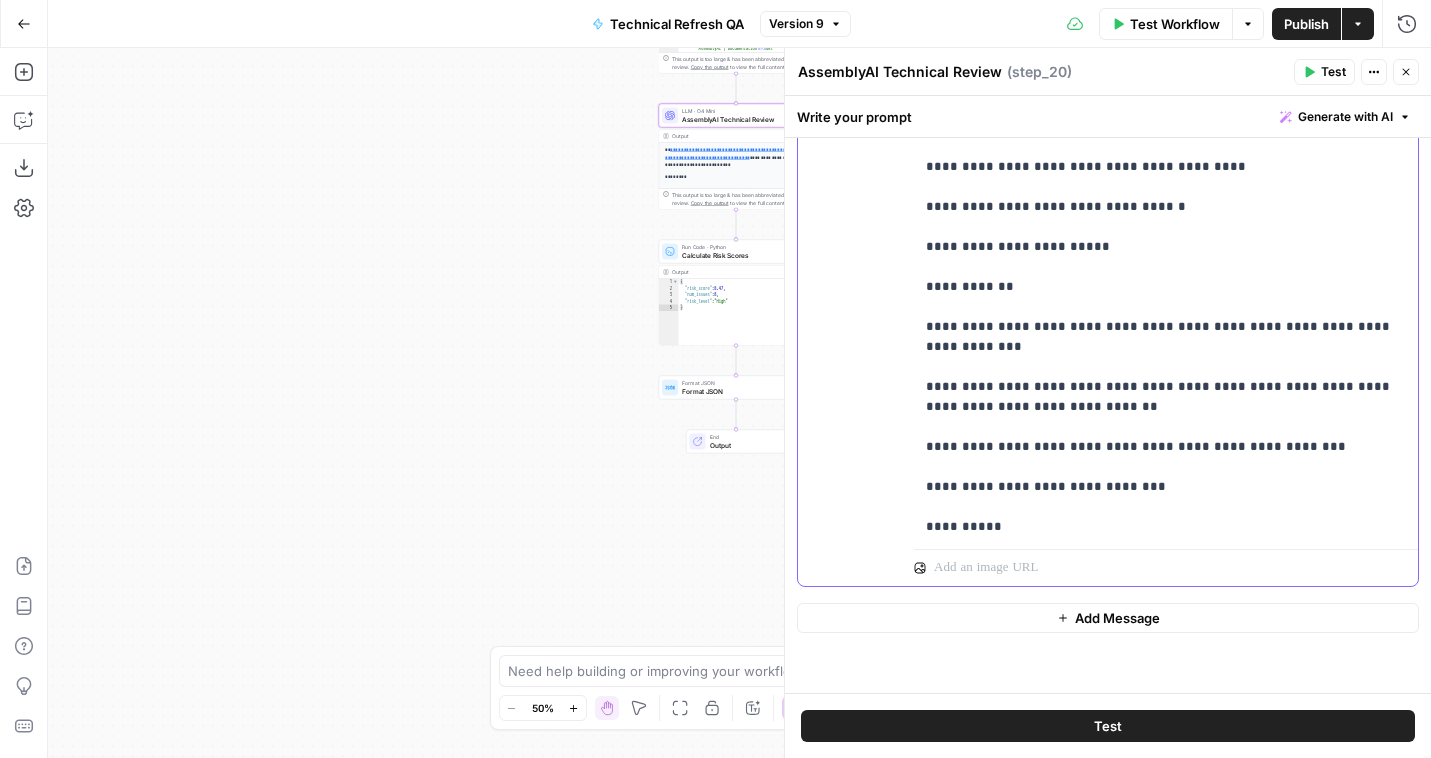 click on "**********" at bounding box center (1166, -6103) 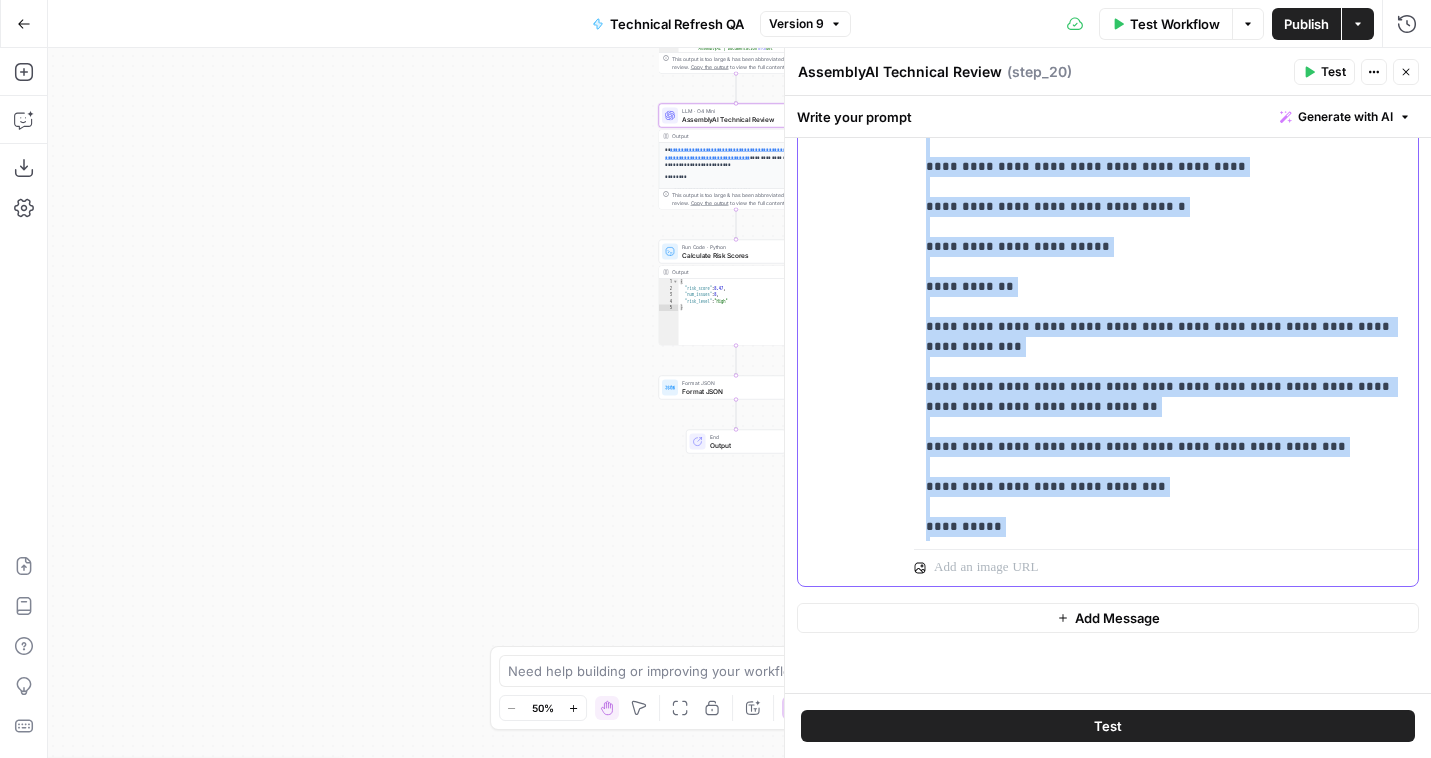 click on "**********" at bounding box center [1166, -6103] 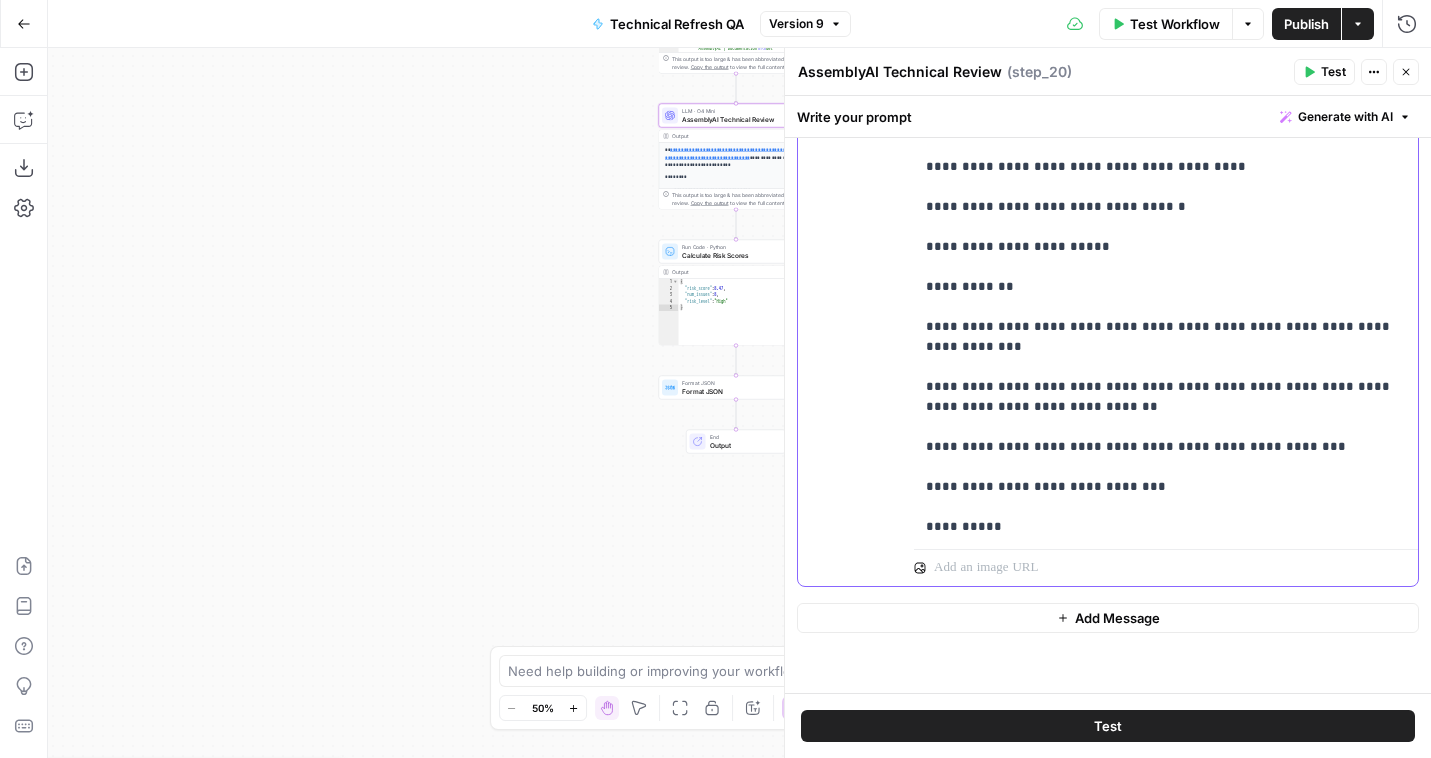 click on "**********" at bounding box center (1166, -6103) 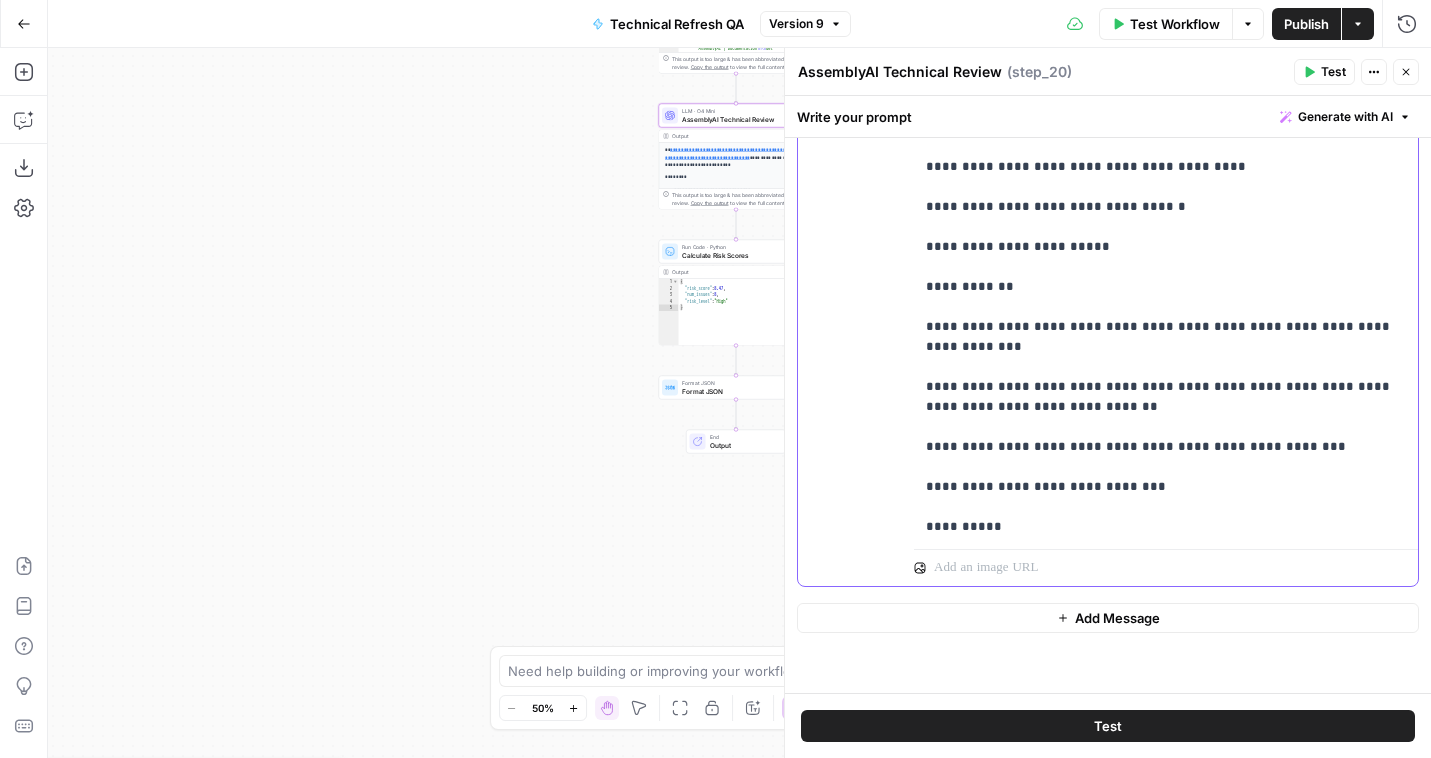 click on "**********" at bounding box center (1032, 1226) 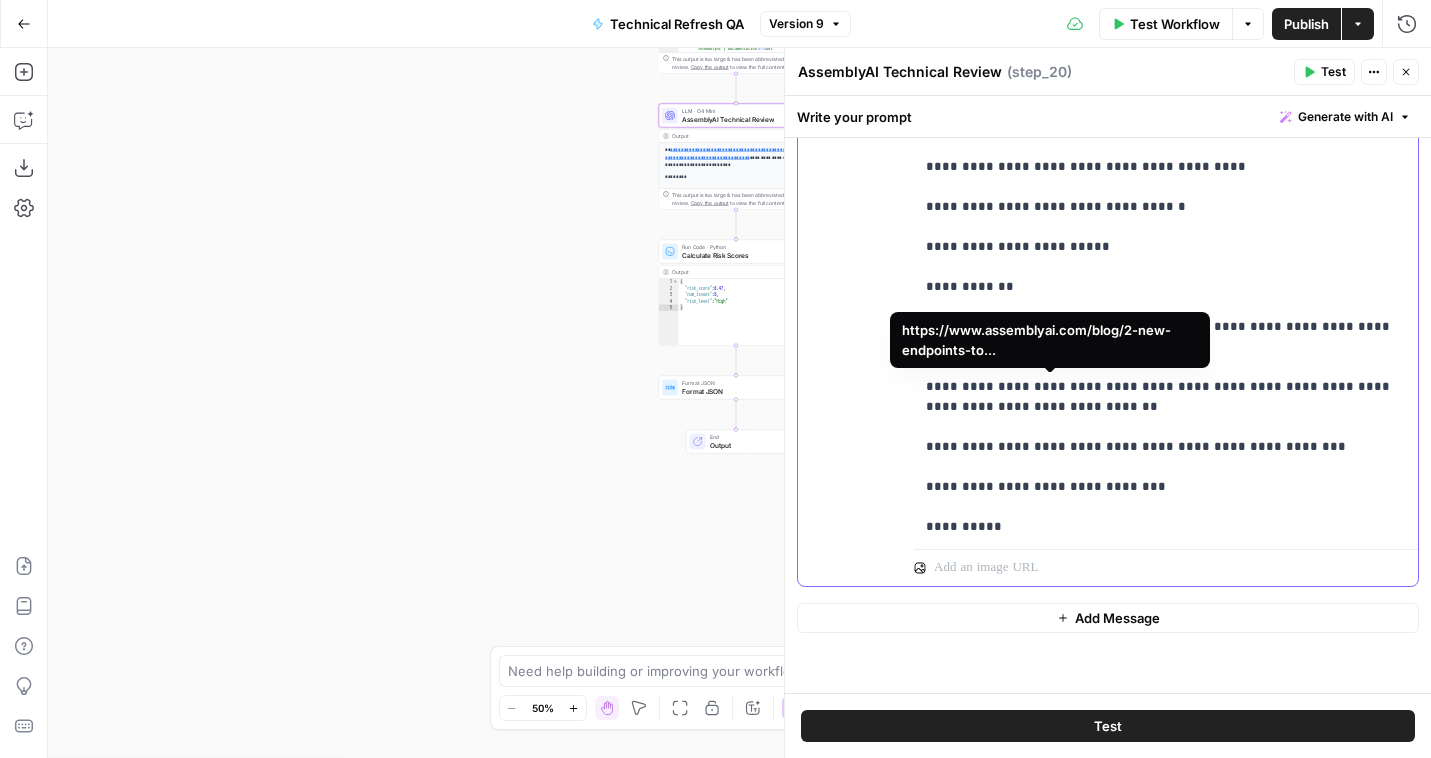 drag, startPoint x: 935, startPoint y: 385, endPoint x: 1139, endPoint y: 390, distance: 204.06126 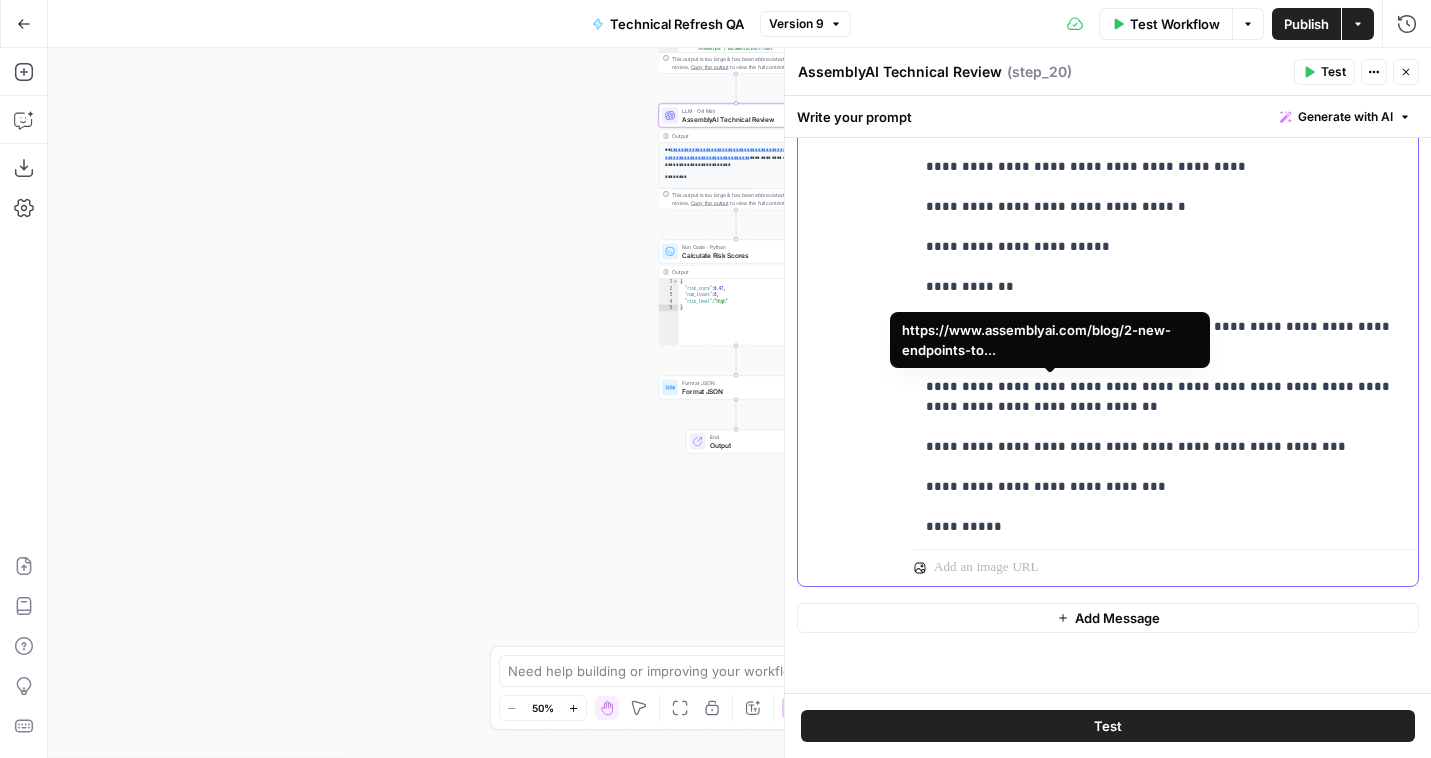 click on "**********" at bounding box center [1166, -6103] 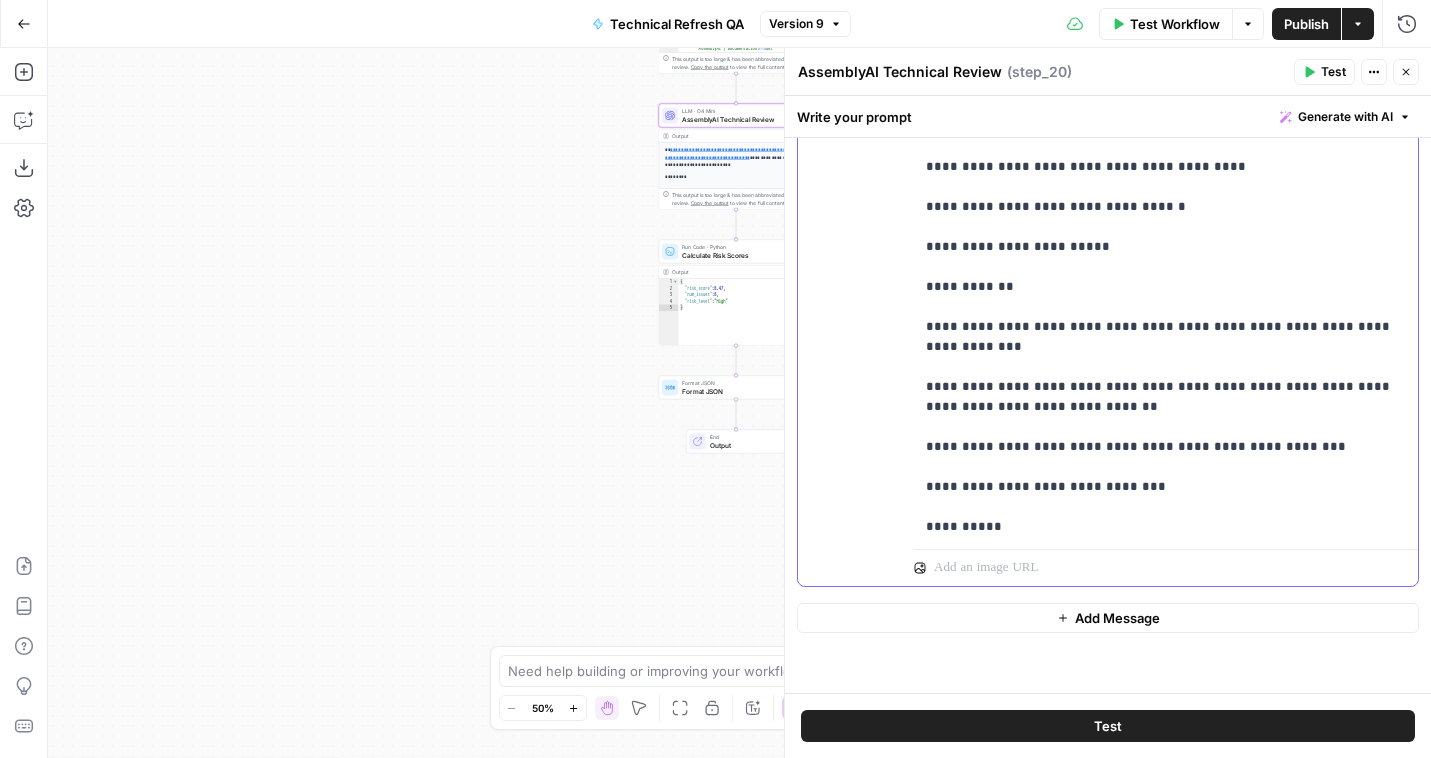 click on "**********" at bounding box center [1166, -6103] 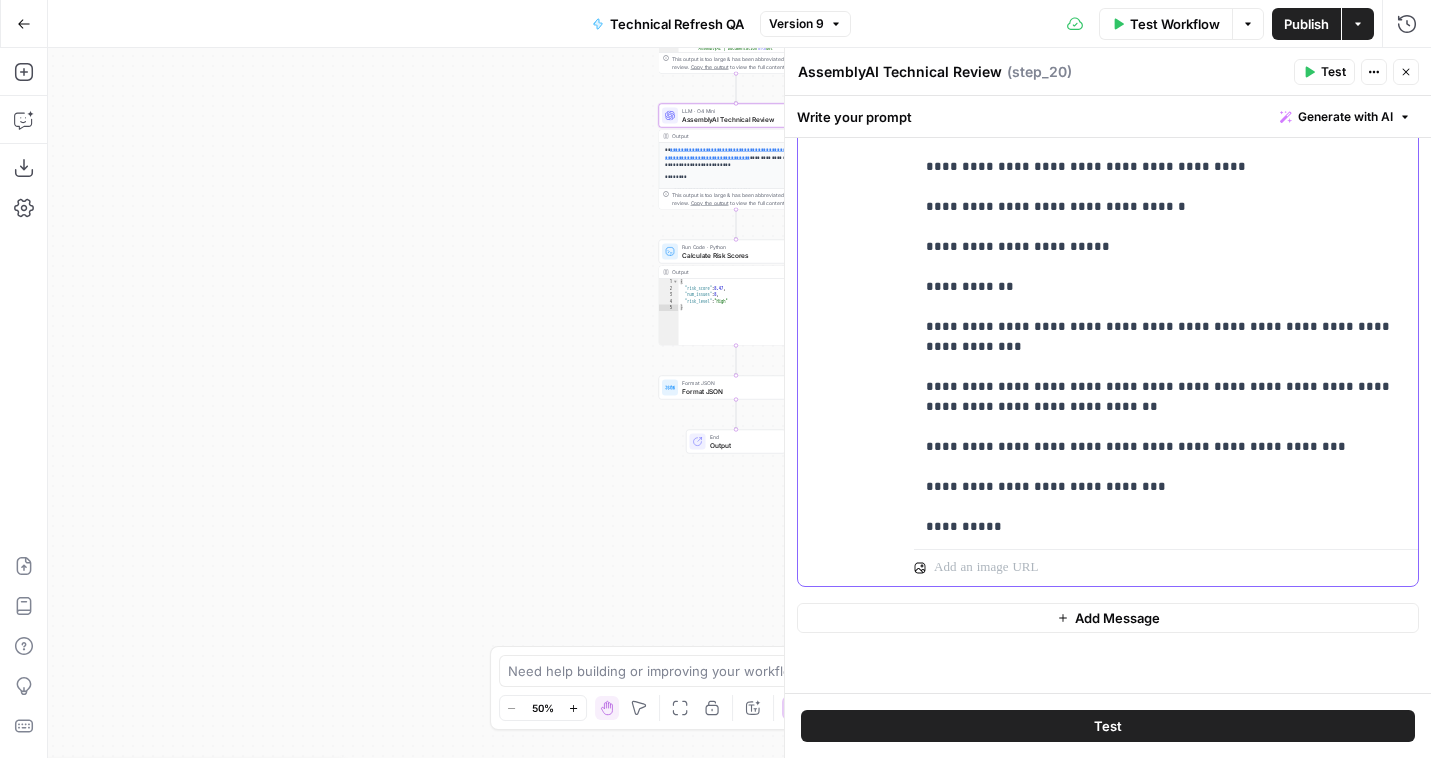 click on "**" at bounding box center (950, 1206) 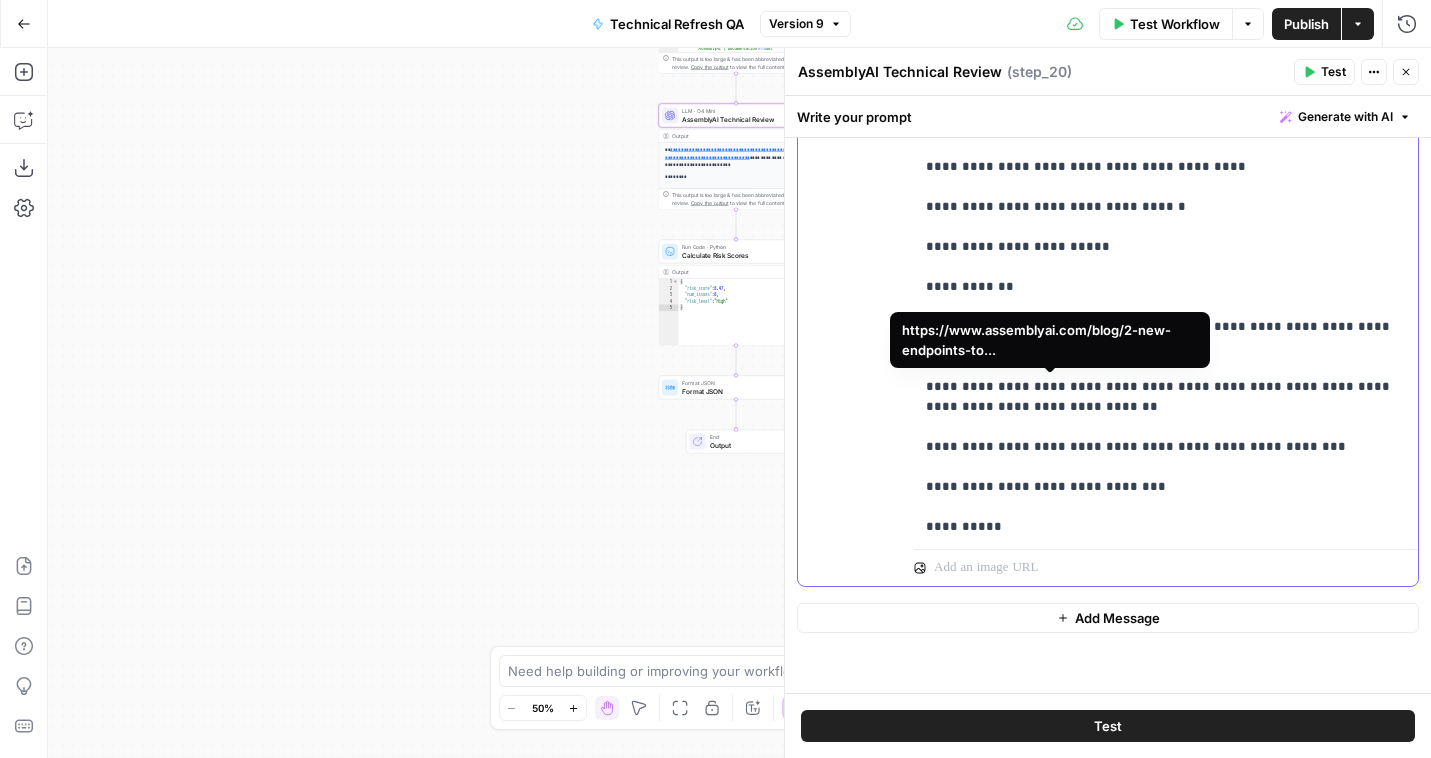 click on "**********" at bounding box center [1057, 1206] 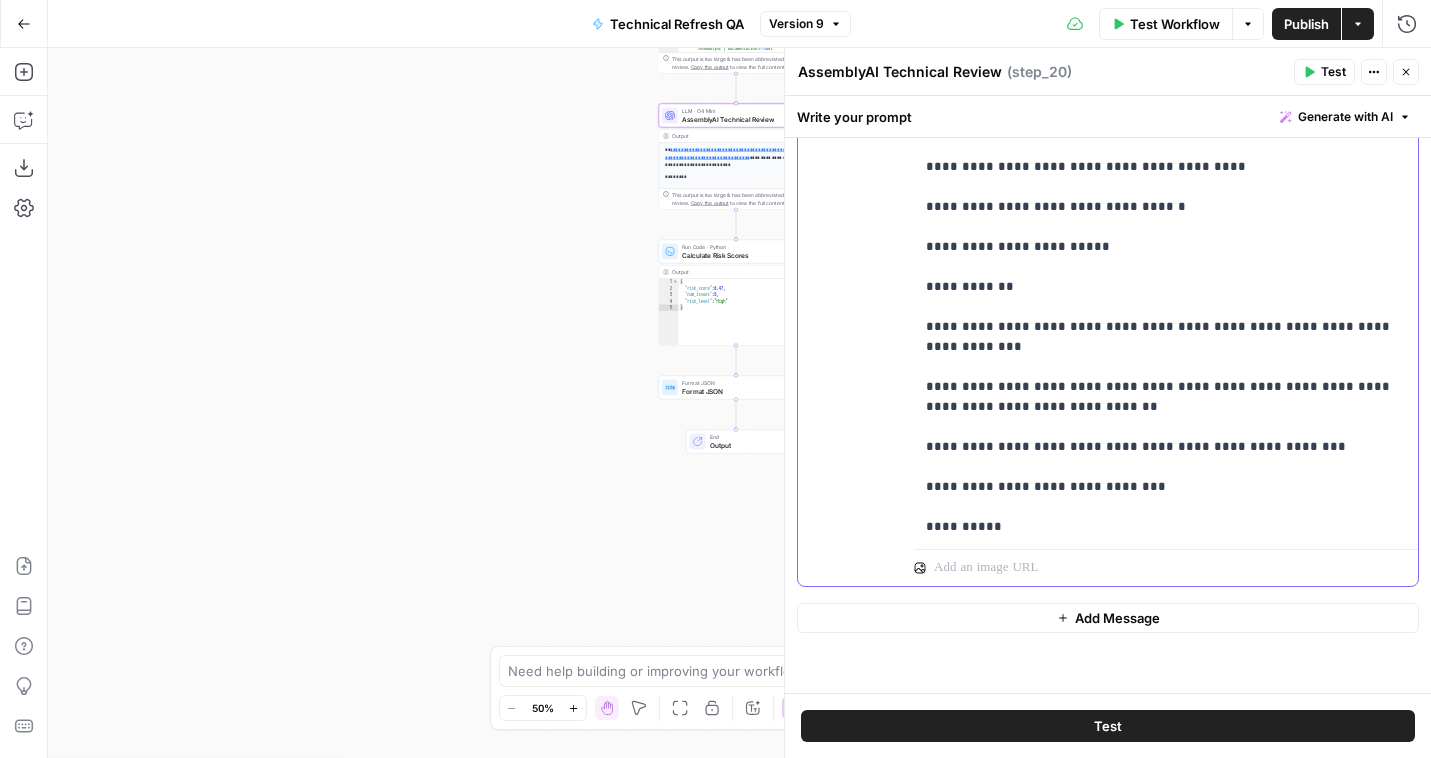 click on "**********" at bounding box center (1166, -6103) 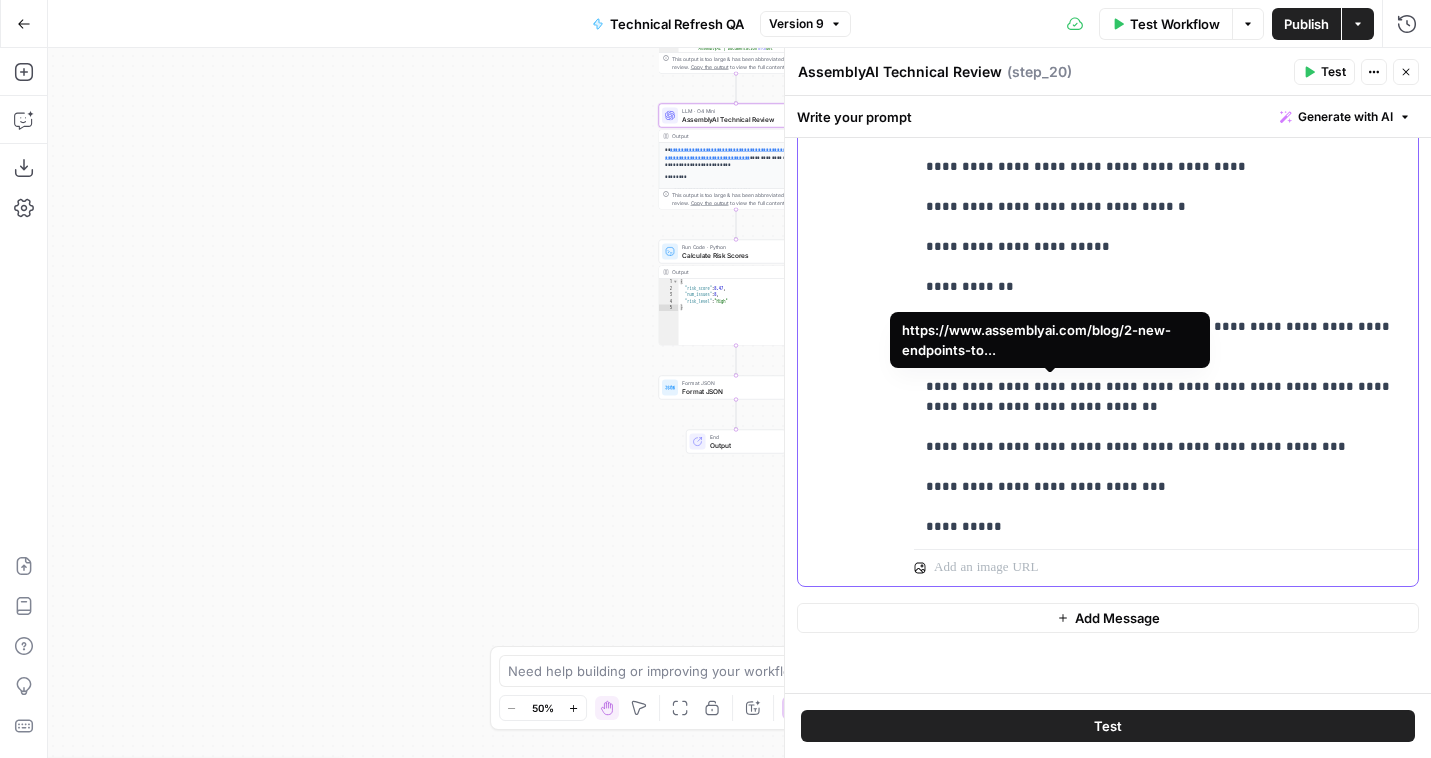 click on "**********" at bounding box center [1057, 1206] 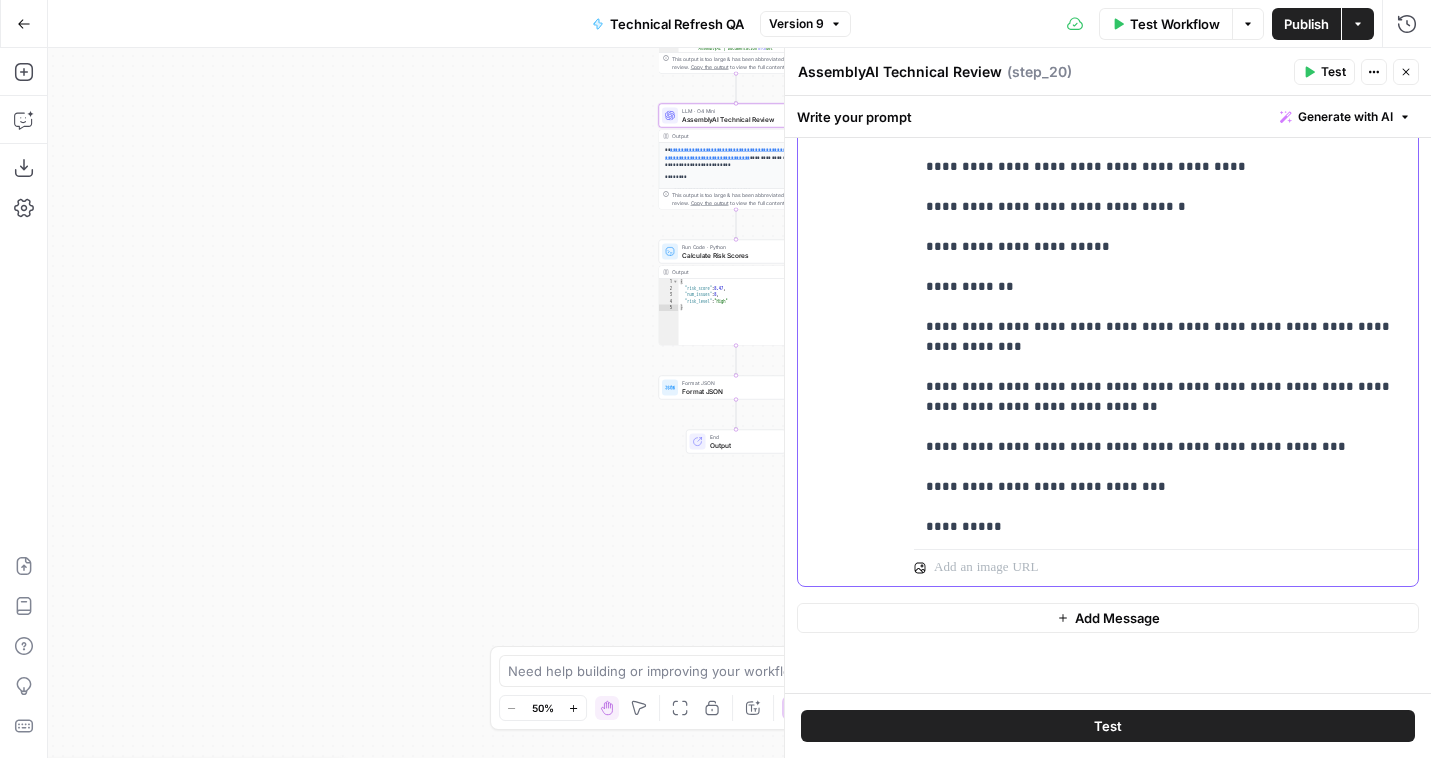 click on "**********" at bounding box center [1166, -6103] 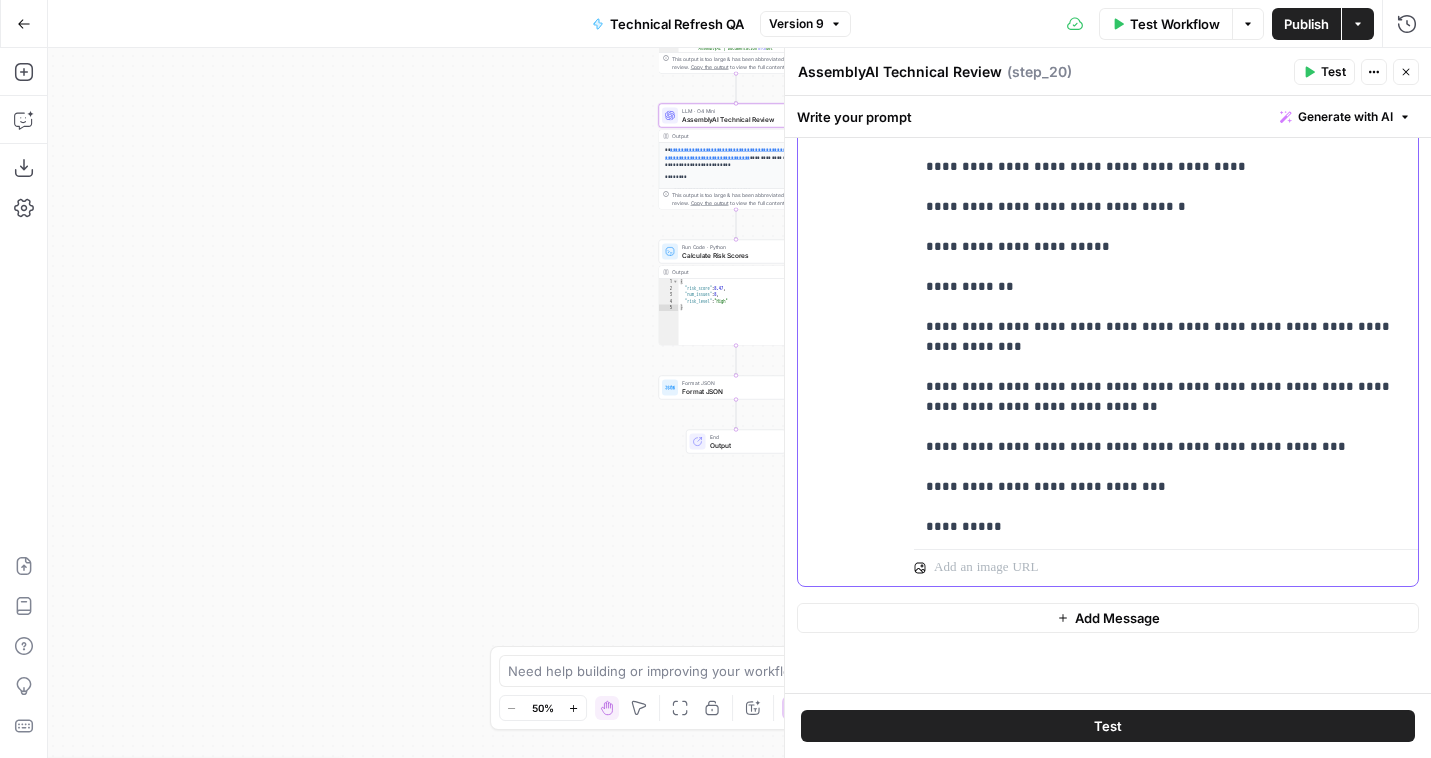type 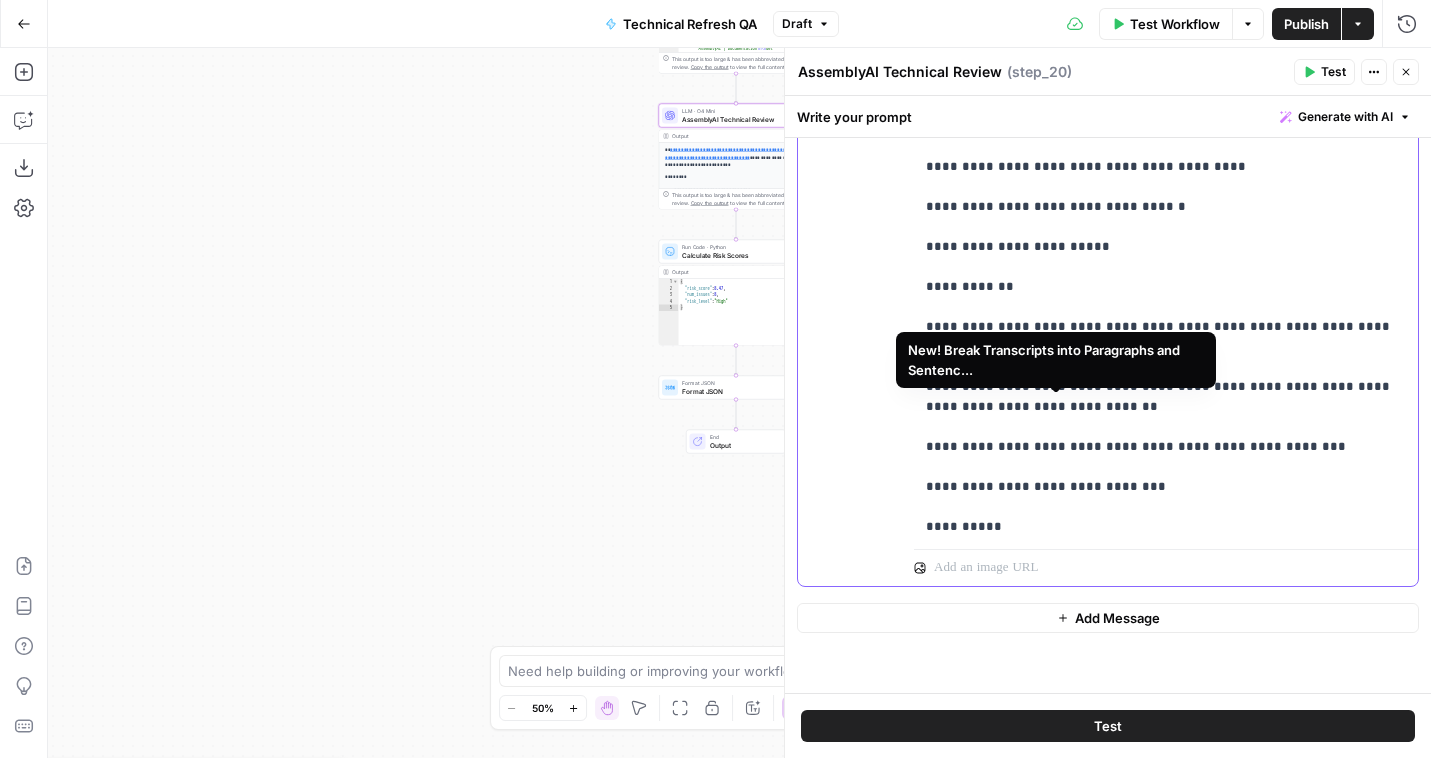 drag, startPoint x: 1161, startPoint y: 407, endPoint x: 1146, endPoint y: 409, distance: 15.132746 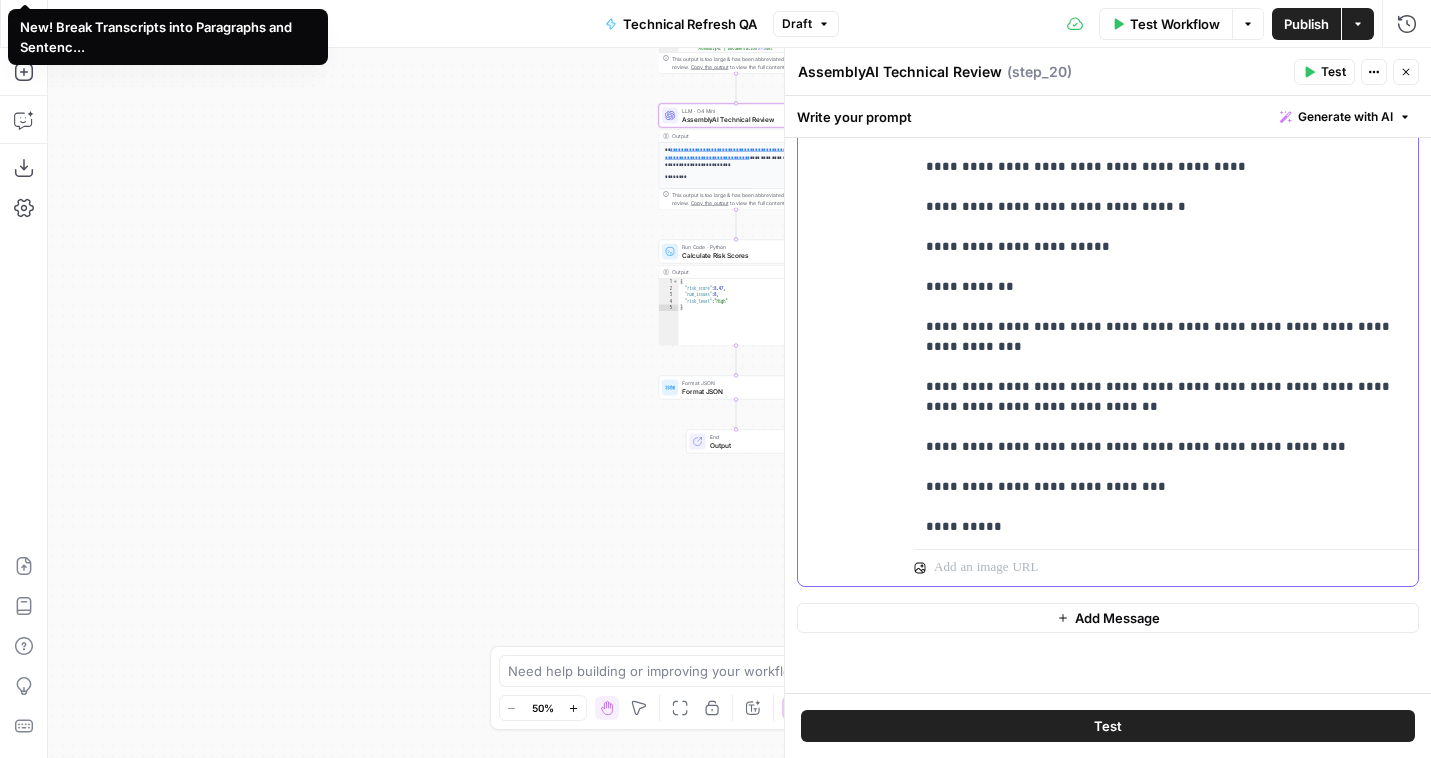 click on "**********" at bounding box center (1166, -6103) 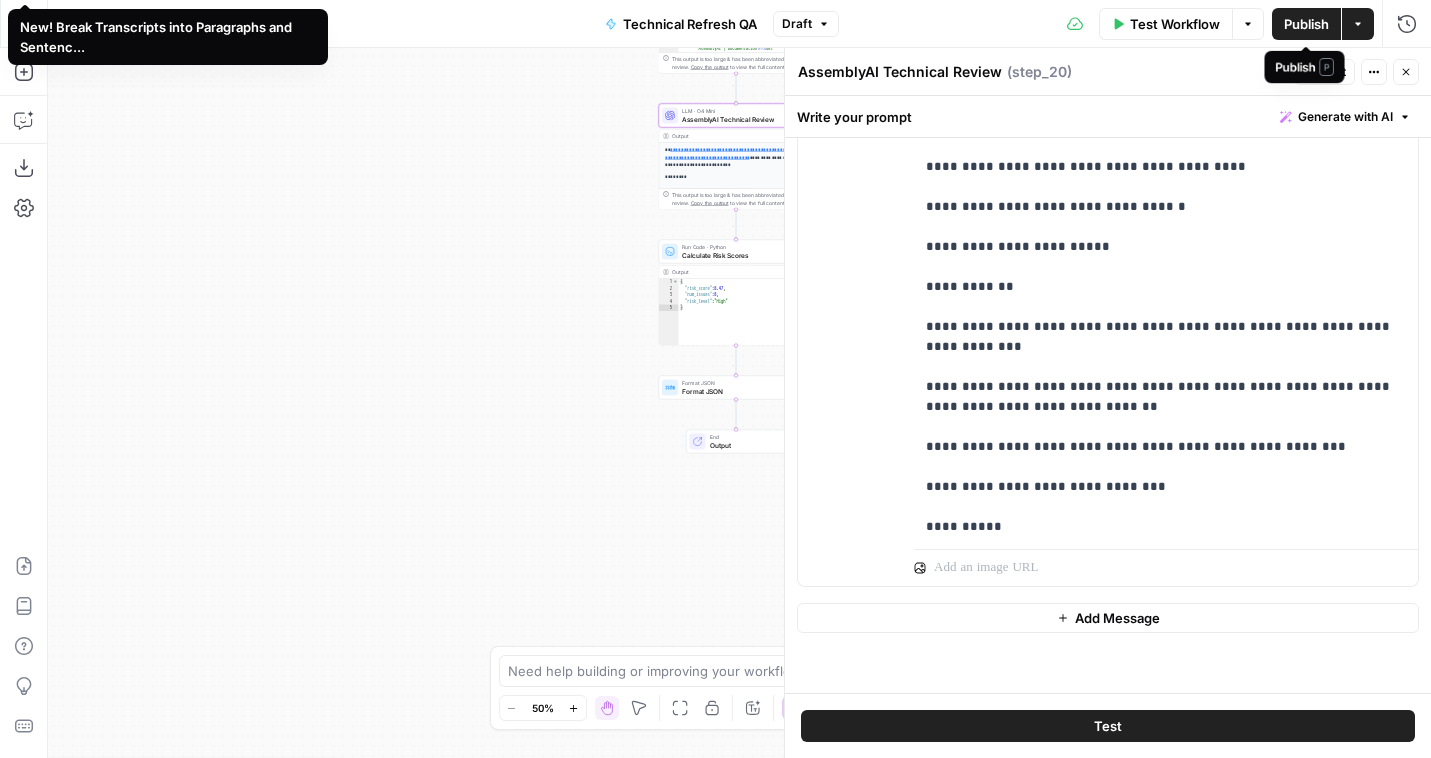 click on "Publish" at bounding box center [1306, 24] 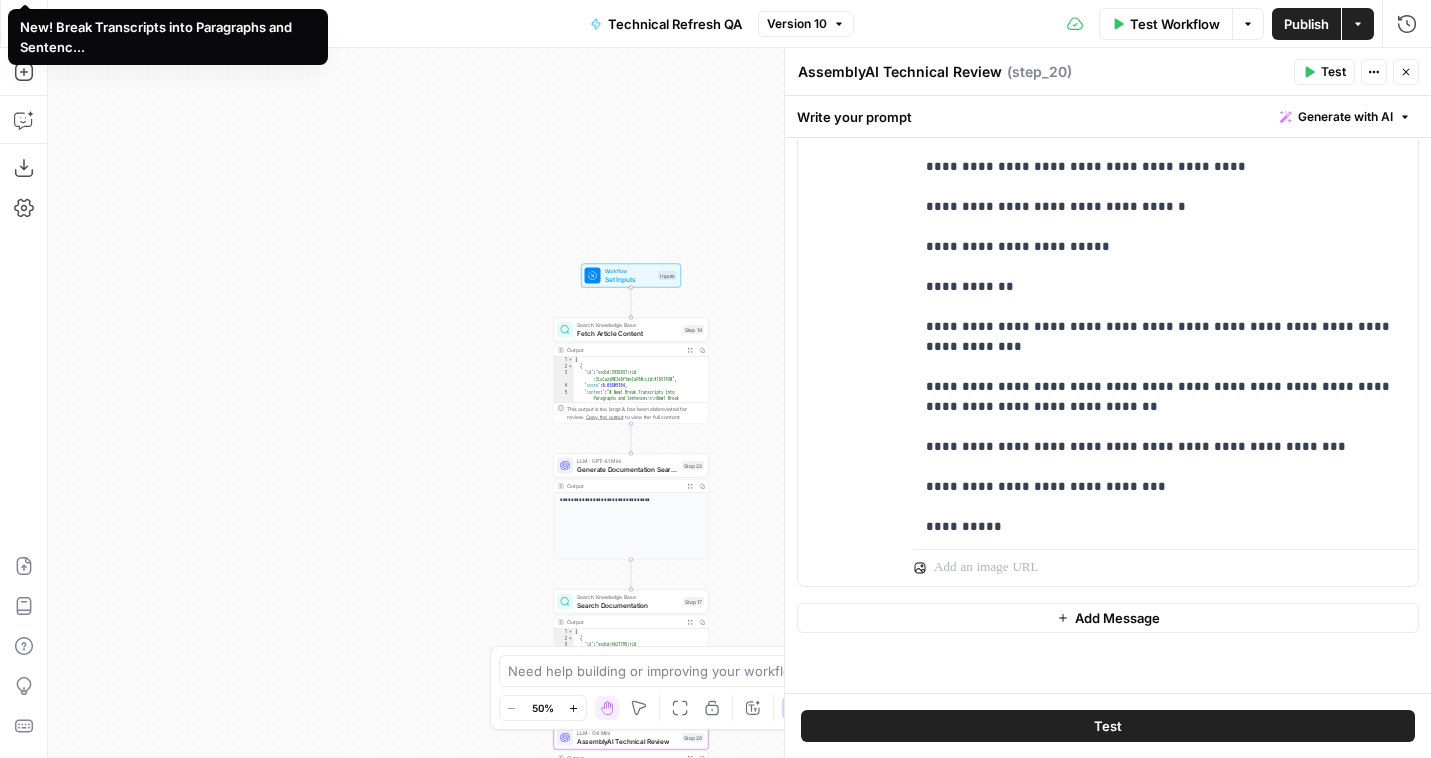 click 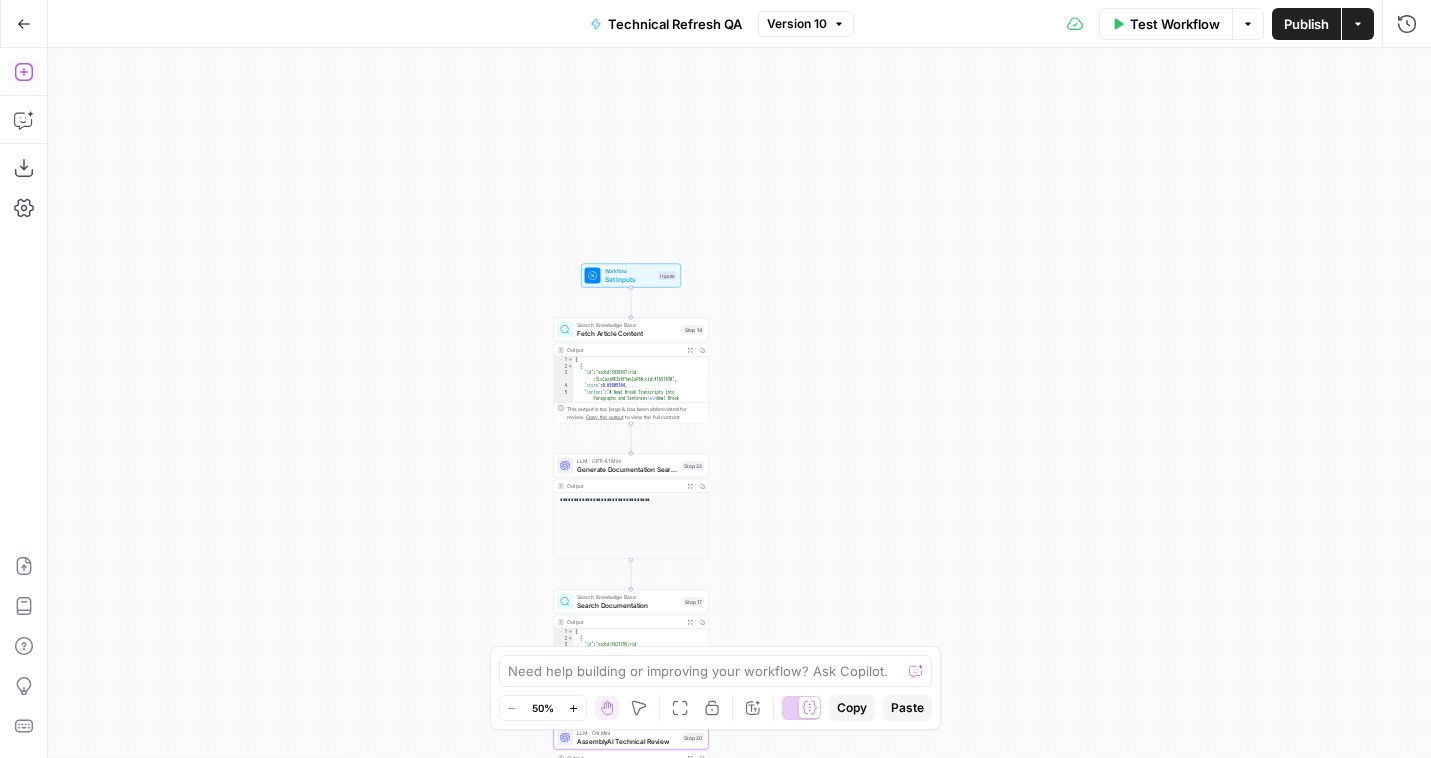 drag, startPoint x: 30, startPoint y: 86, endPoint x: 24, endPoint y: 74, distance: 13.416408 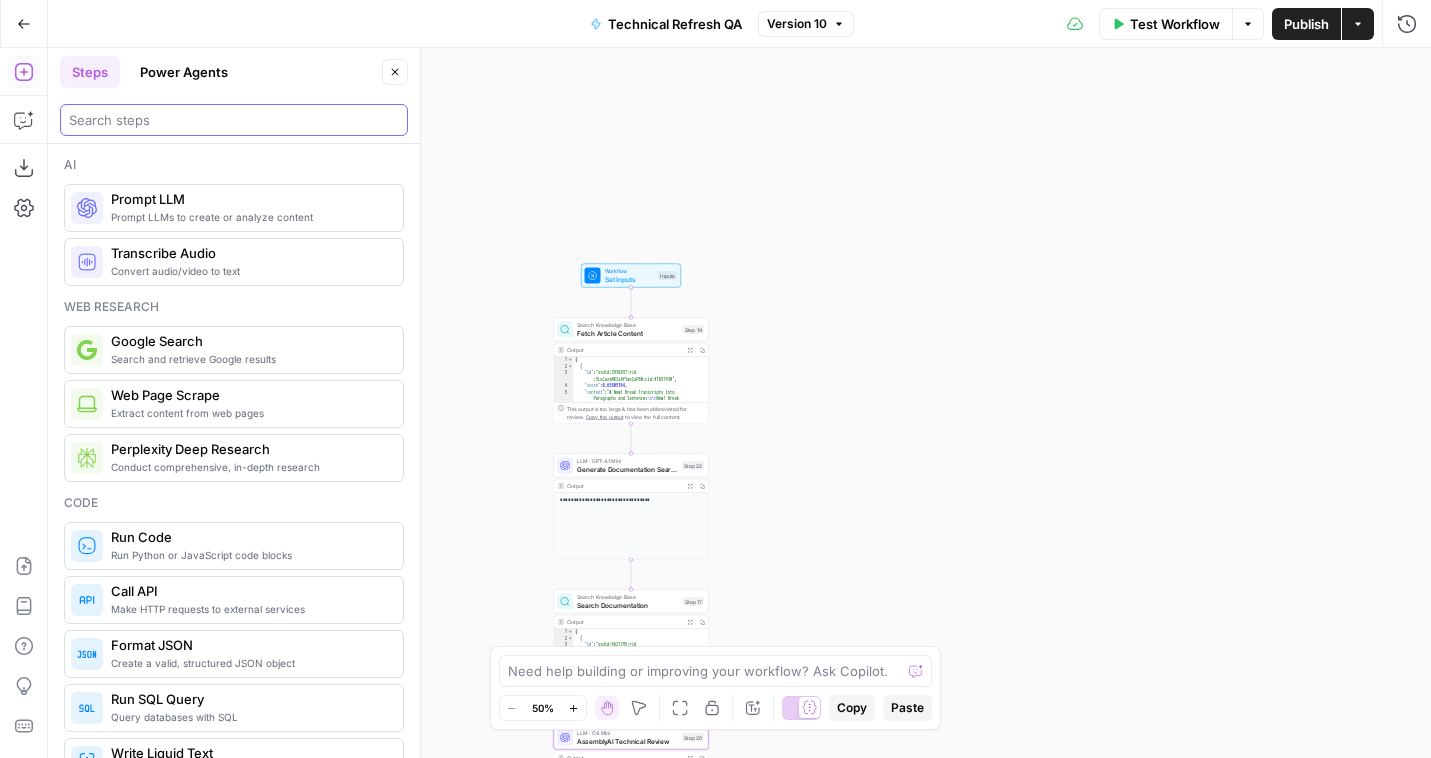 click at bounding box center (234, 120) 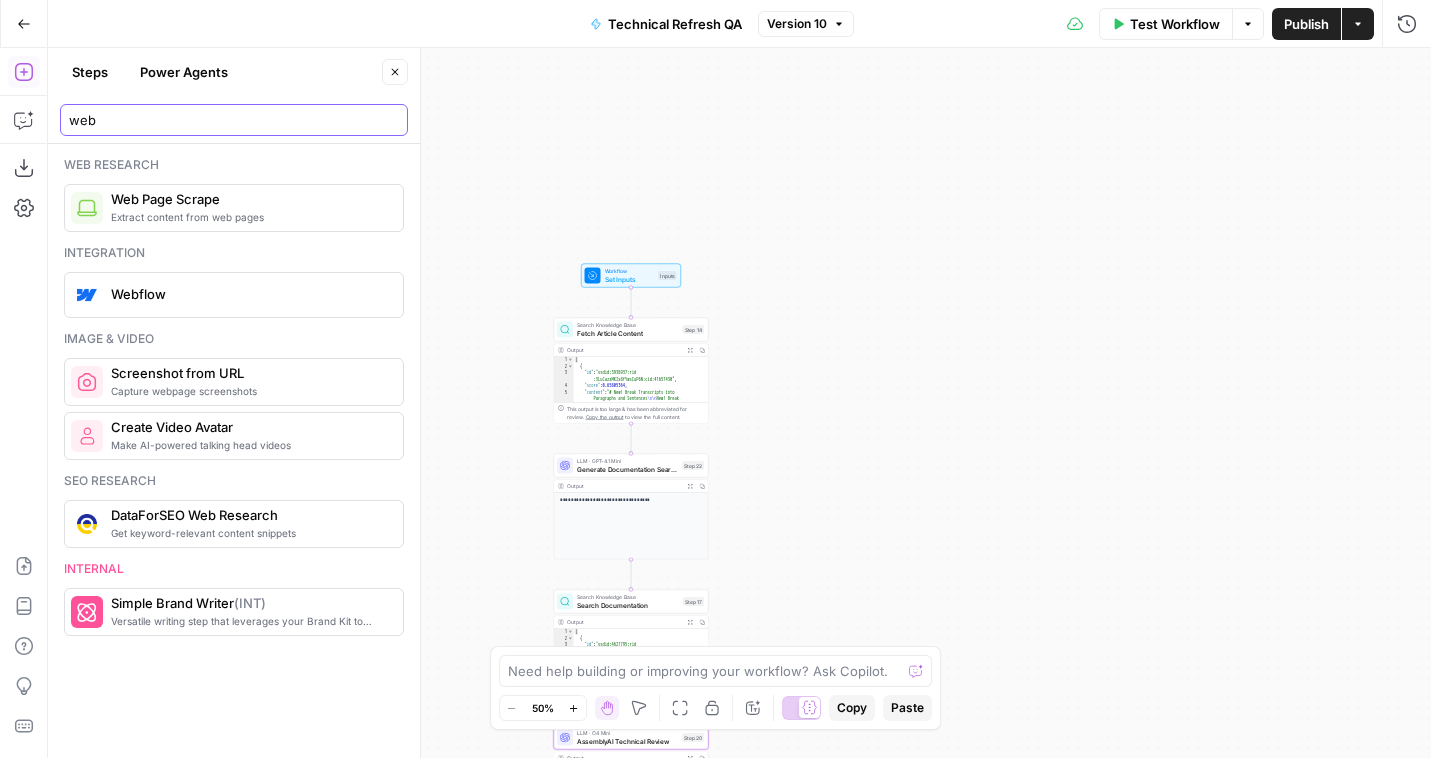 type on "web" 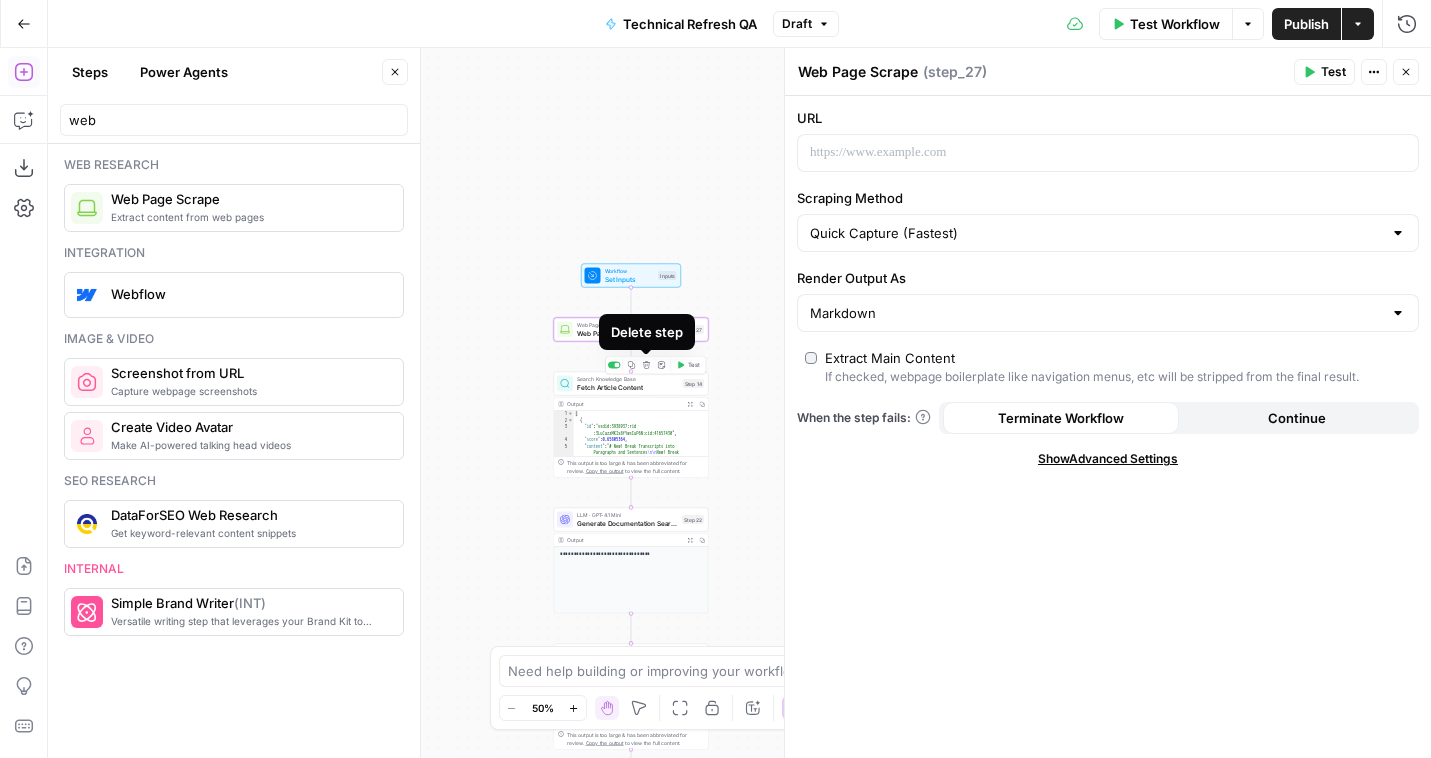 click 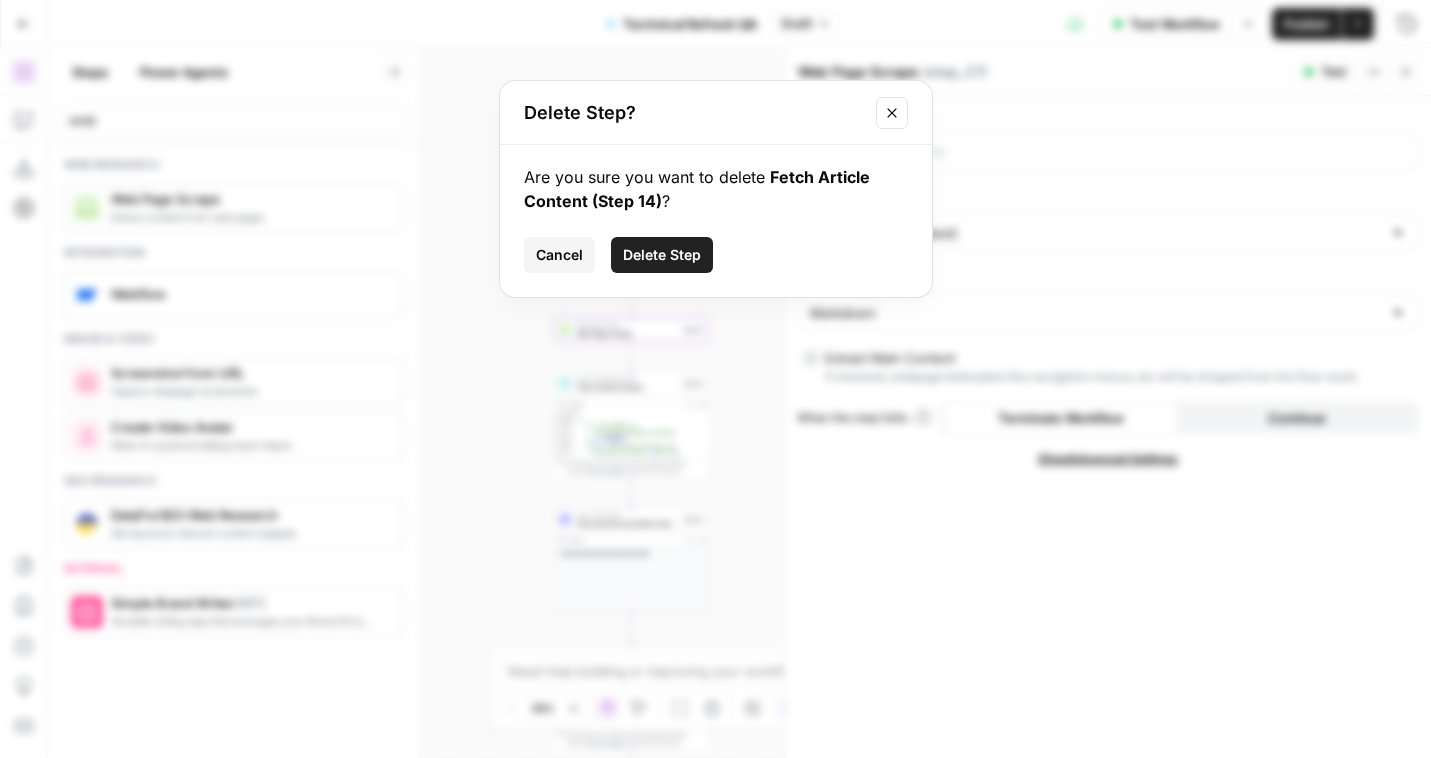 click on "Delete Step" at bounding box center [662, 255] 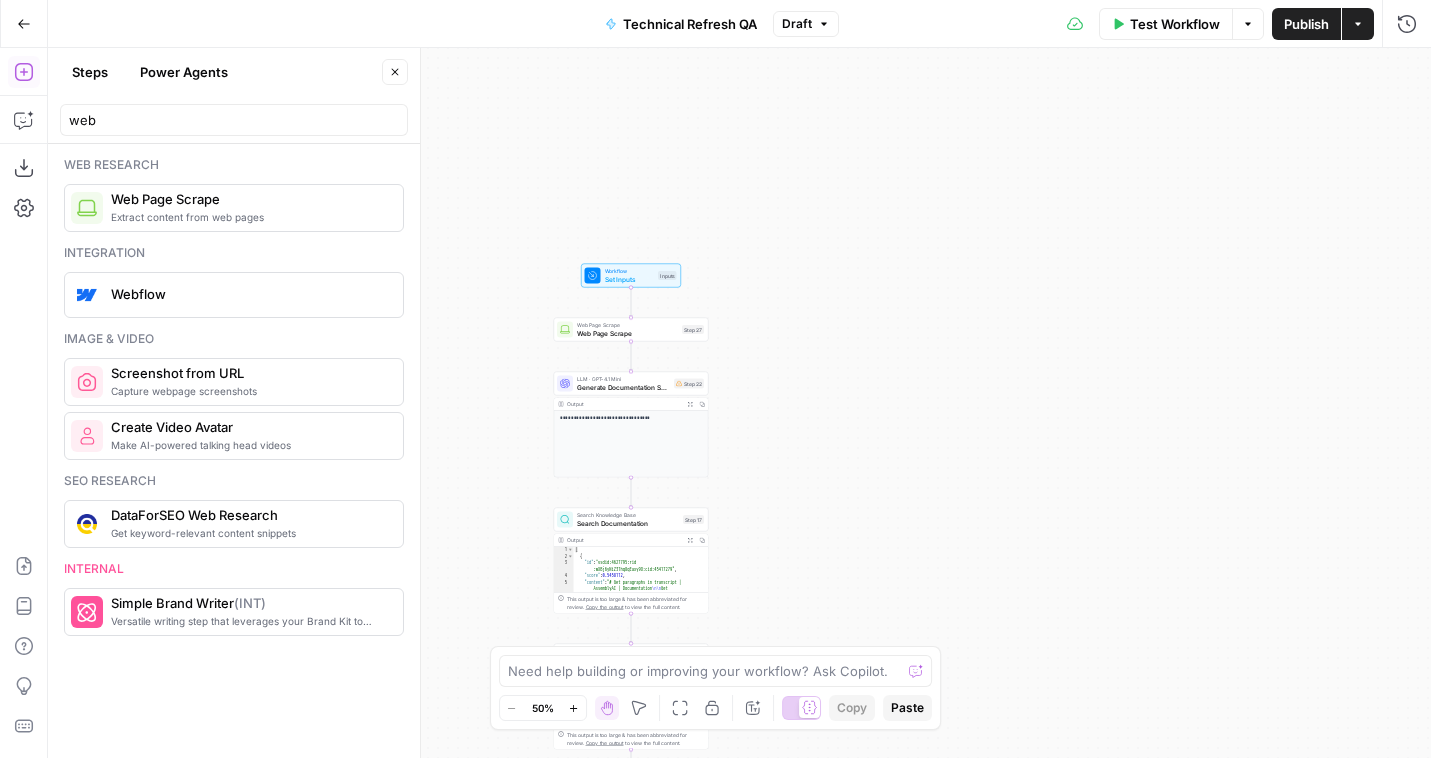 click on "Web Page Scrape Web Page Scrape Step 27 Copy step Delete step Add Note Test" at bounding box center [631, 330] 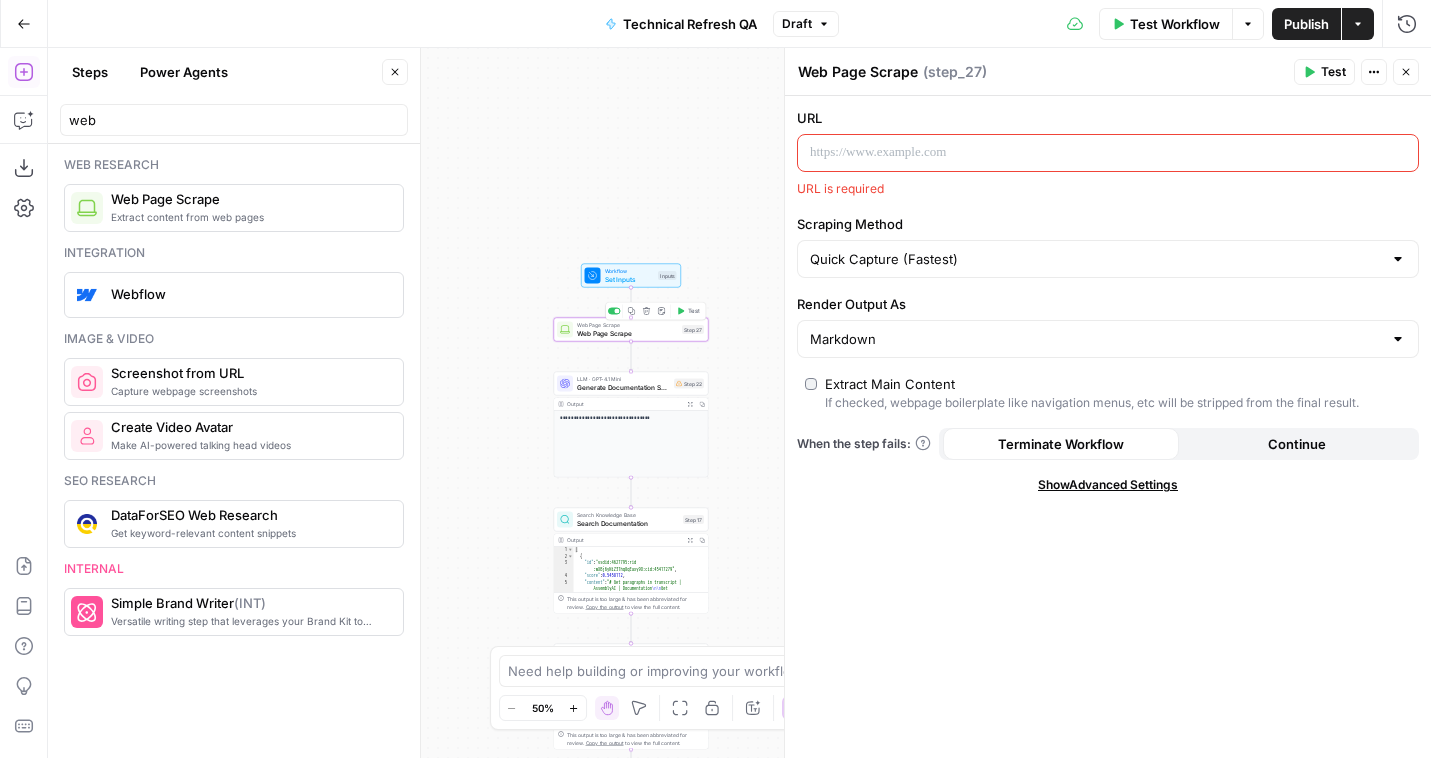 click at bounding box center [1092, 153] 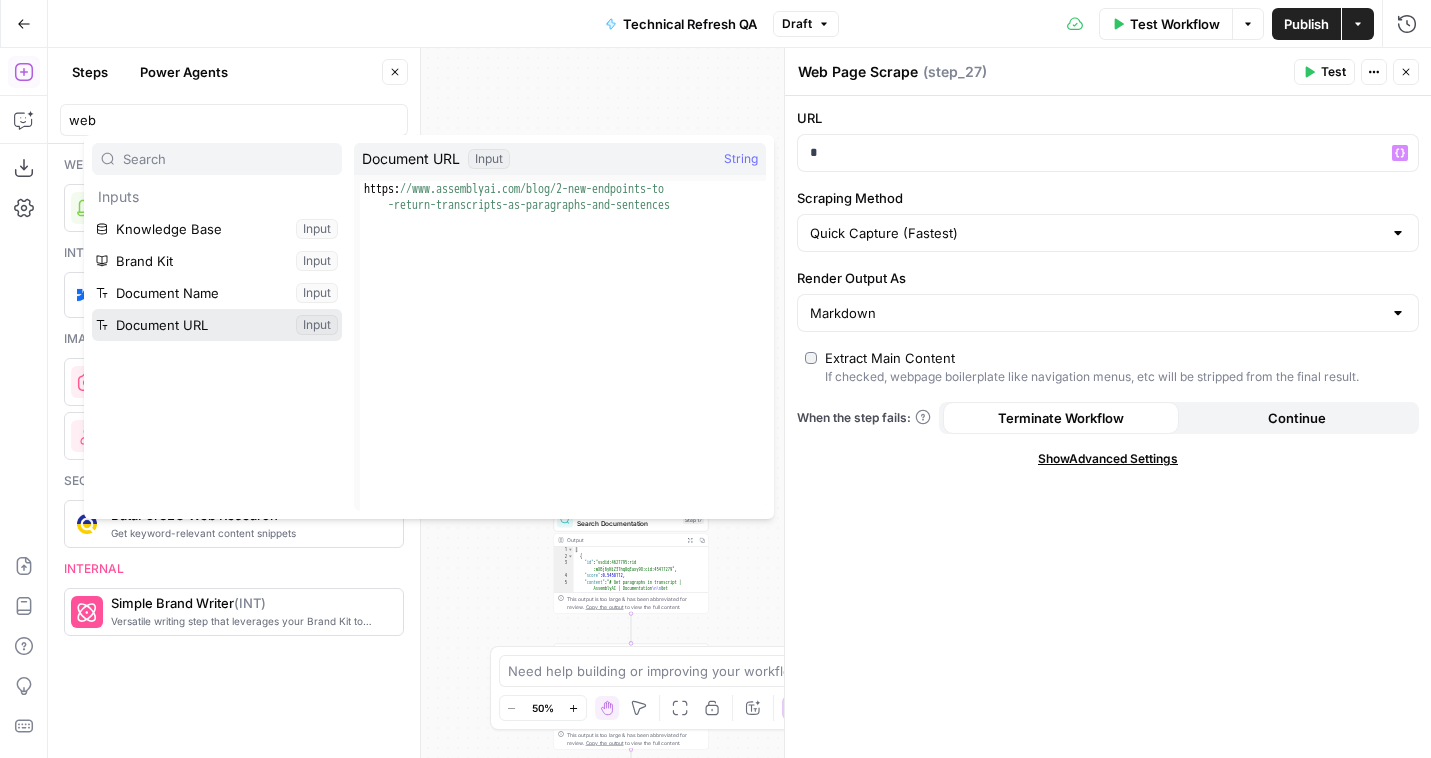 click at bounding box center (217, 325) 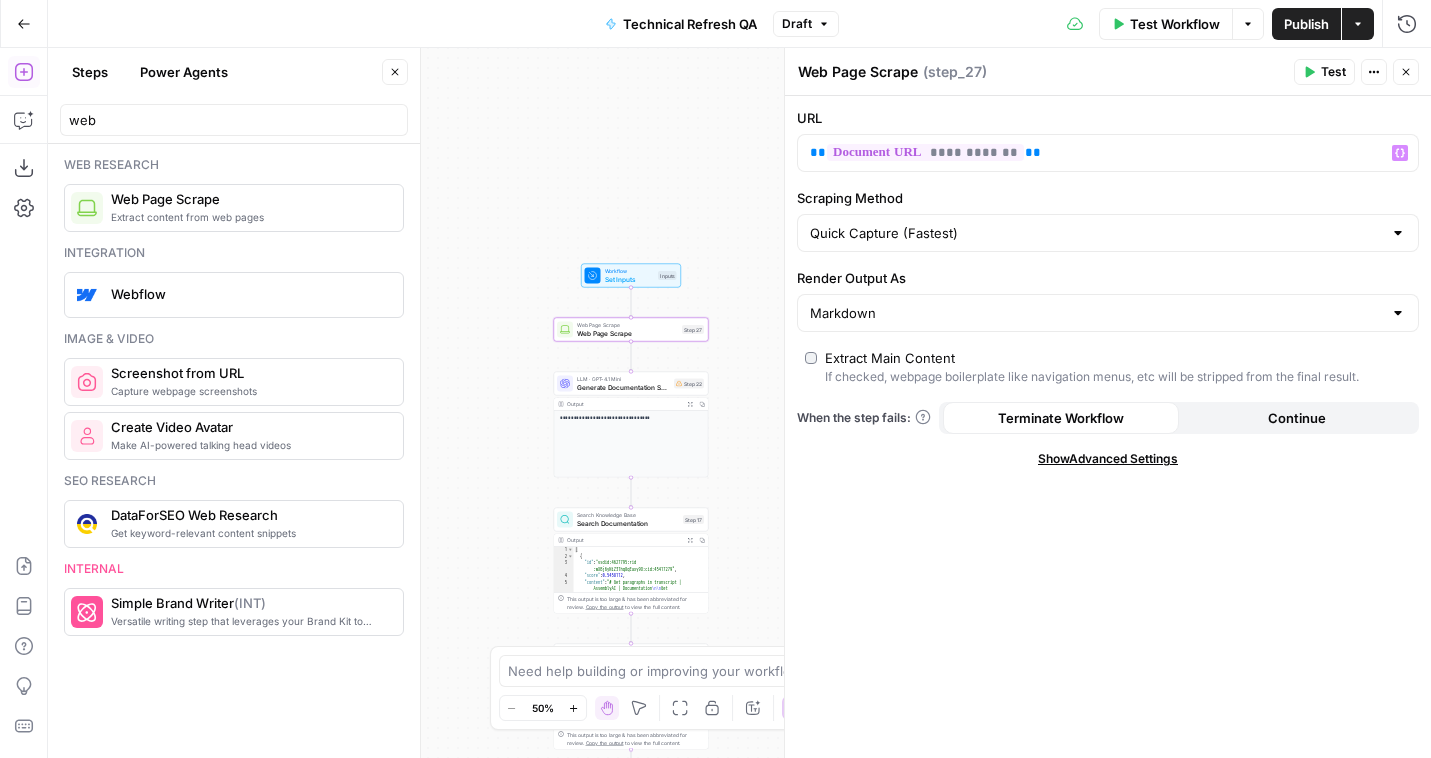 click on "Close" at bounding box center [1406, 72] 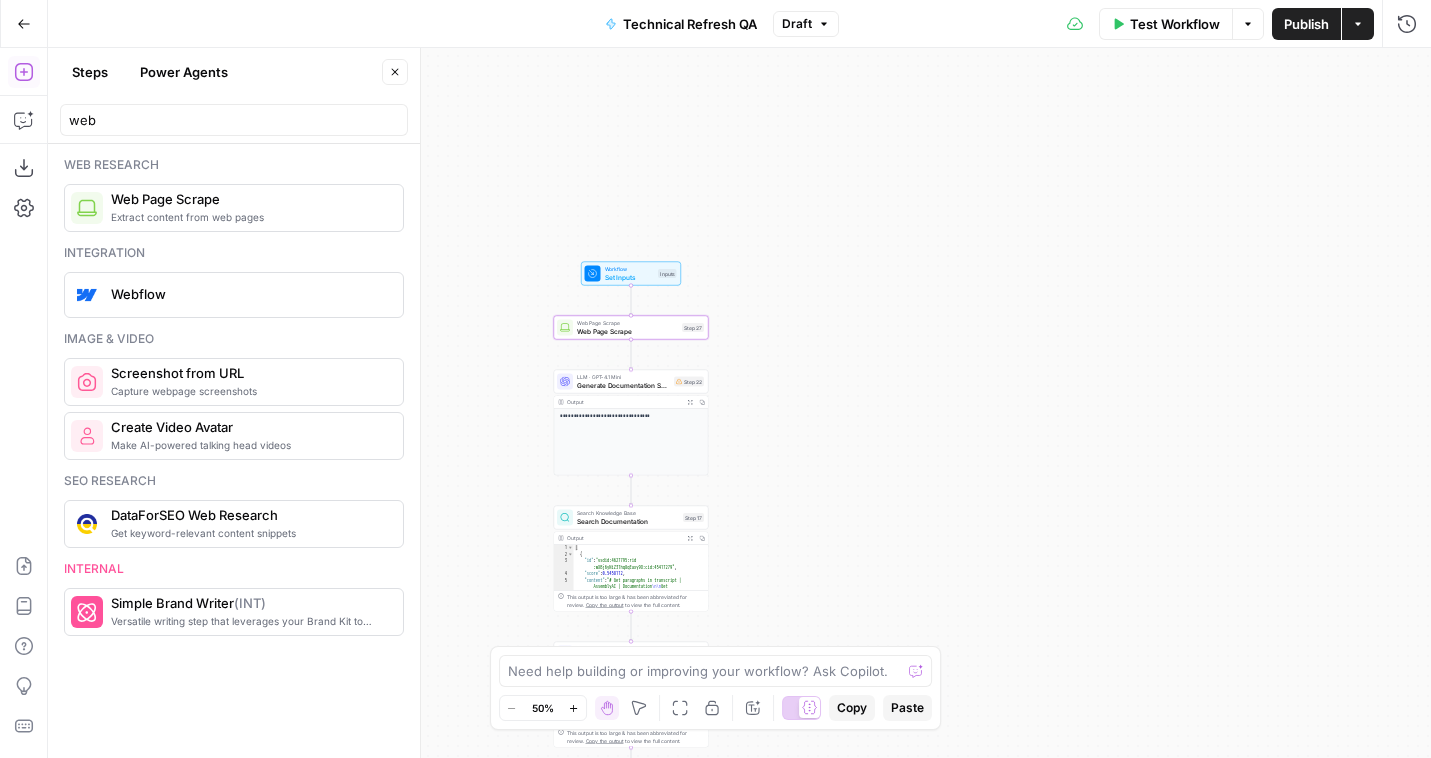 click on "LLM · GPT-4.1 Mini Generate Documentation Search Query Step 22 Copy step Delete step Add Note Test" at bounding box center (631, 382) 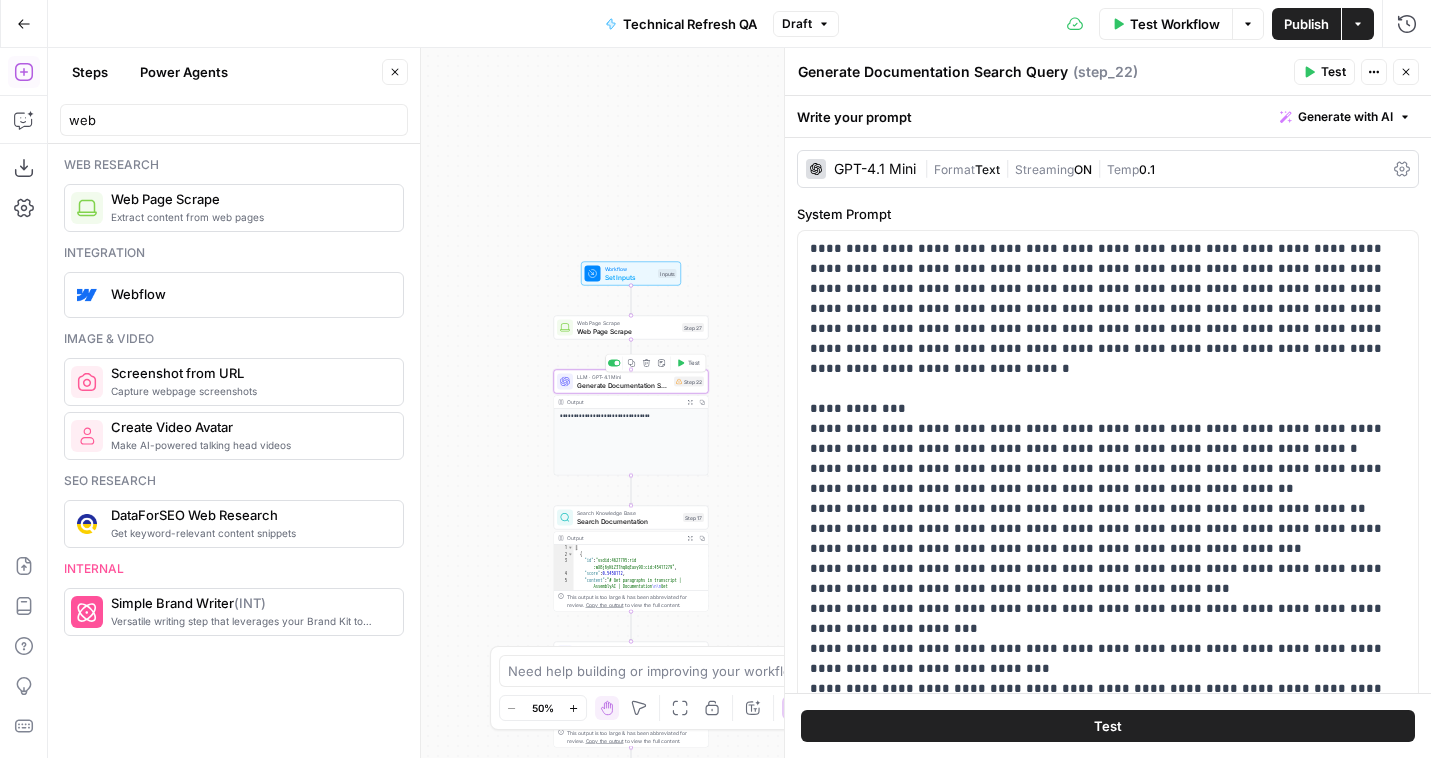 scroll, scrollTop: 526, scrollLeft: 0, axis: vertical 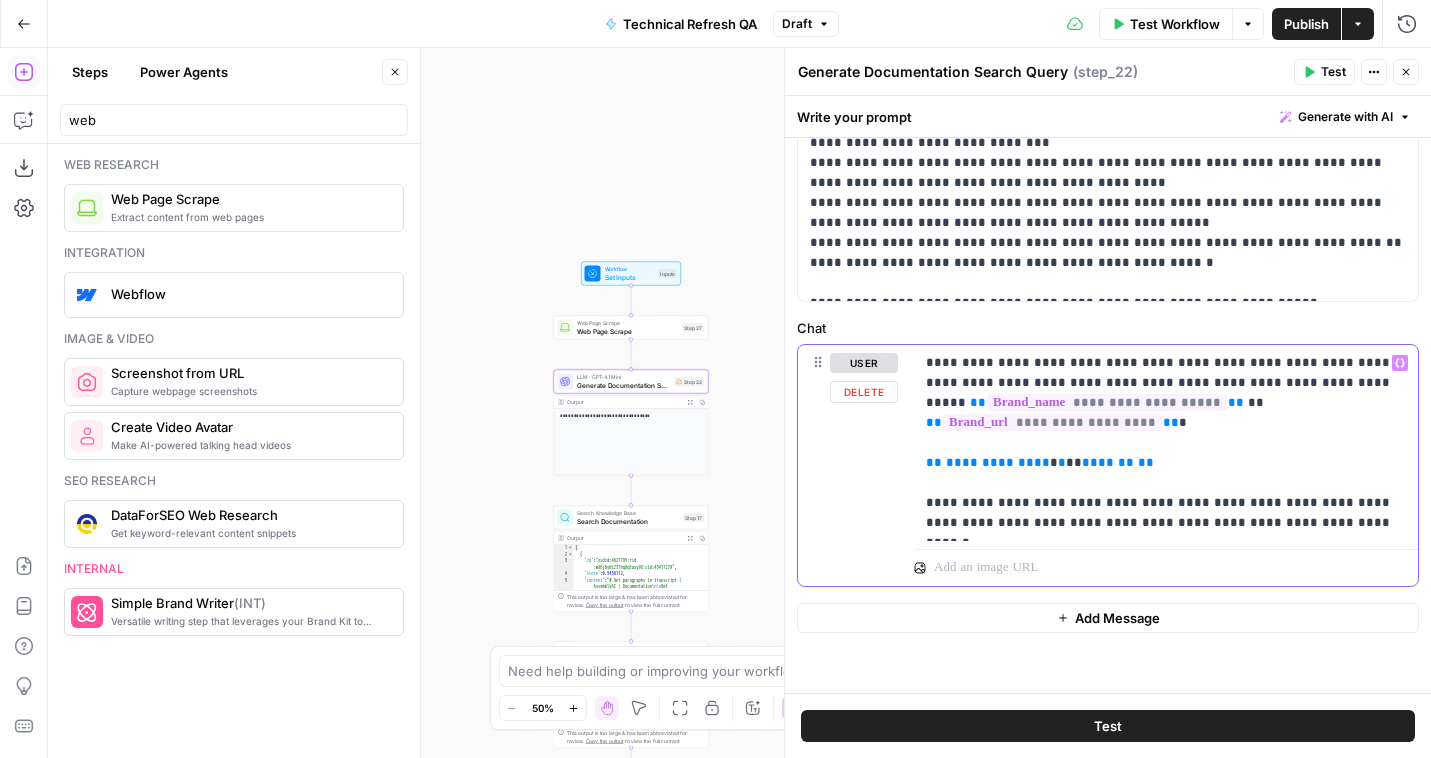drag, startPoint x: 1048, startPoint y: 462, endPoint x: 974, endPoint y: 463, distance: 74.00676 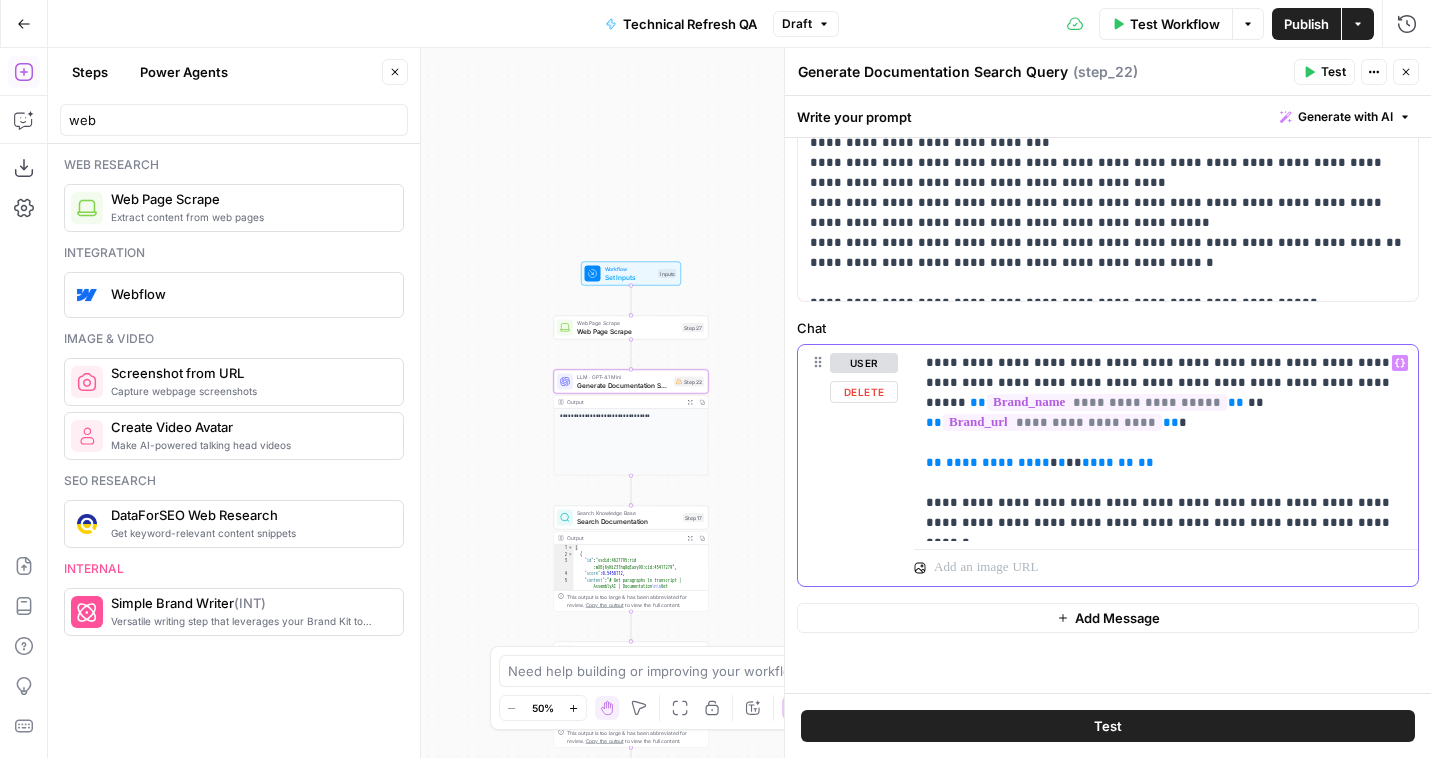 click on "**********" at bounding box center [1166, 443] 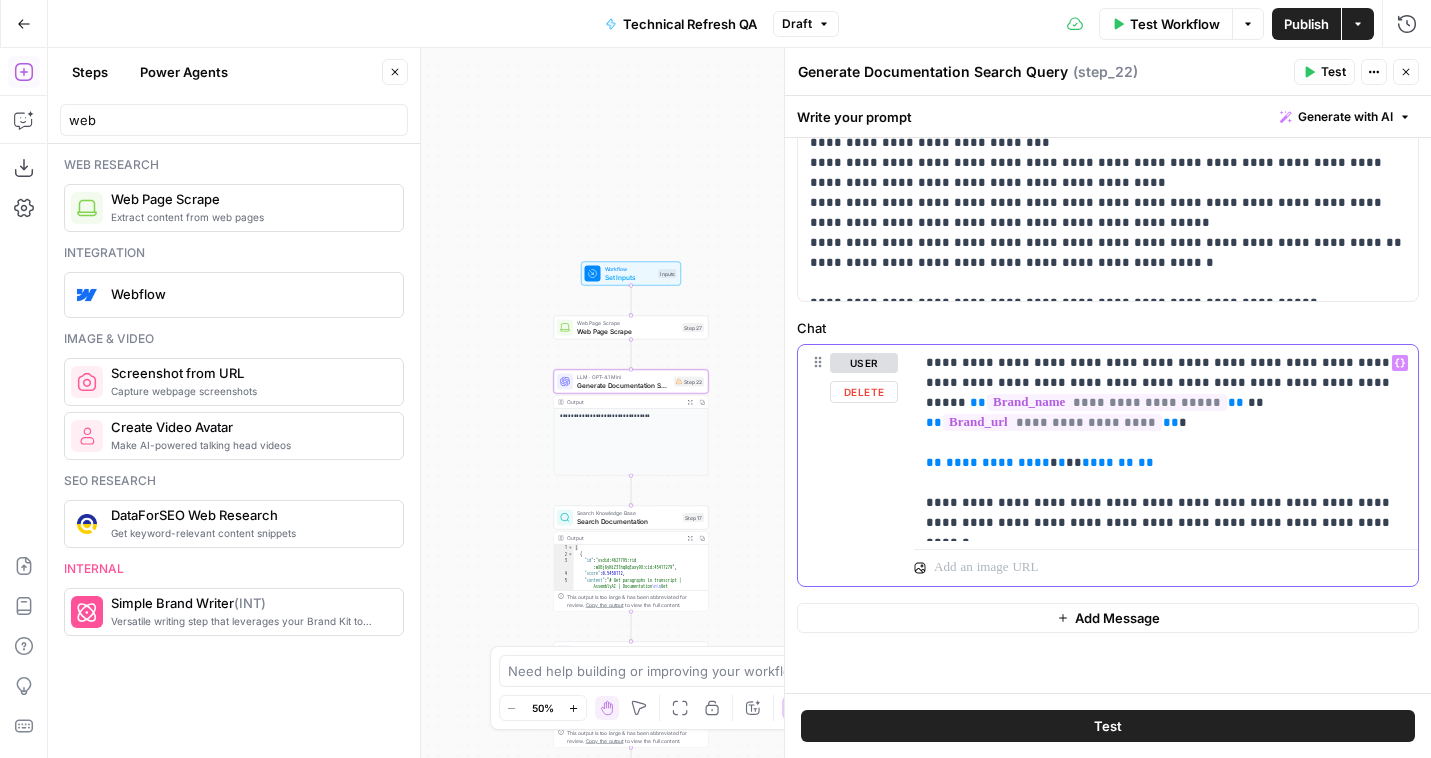 type 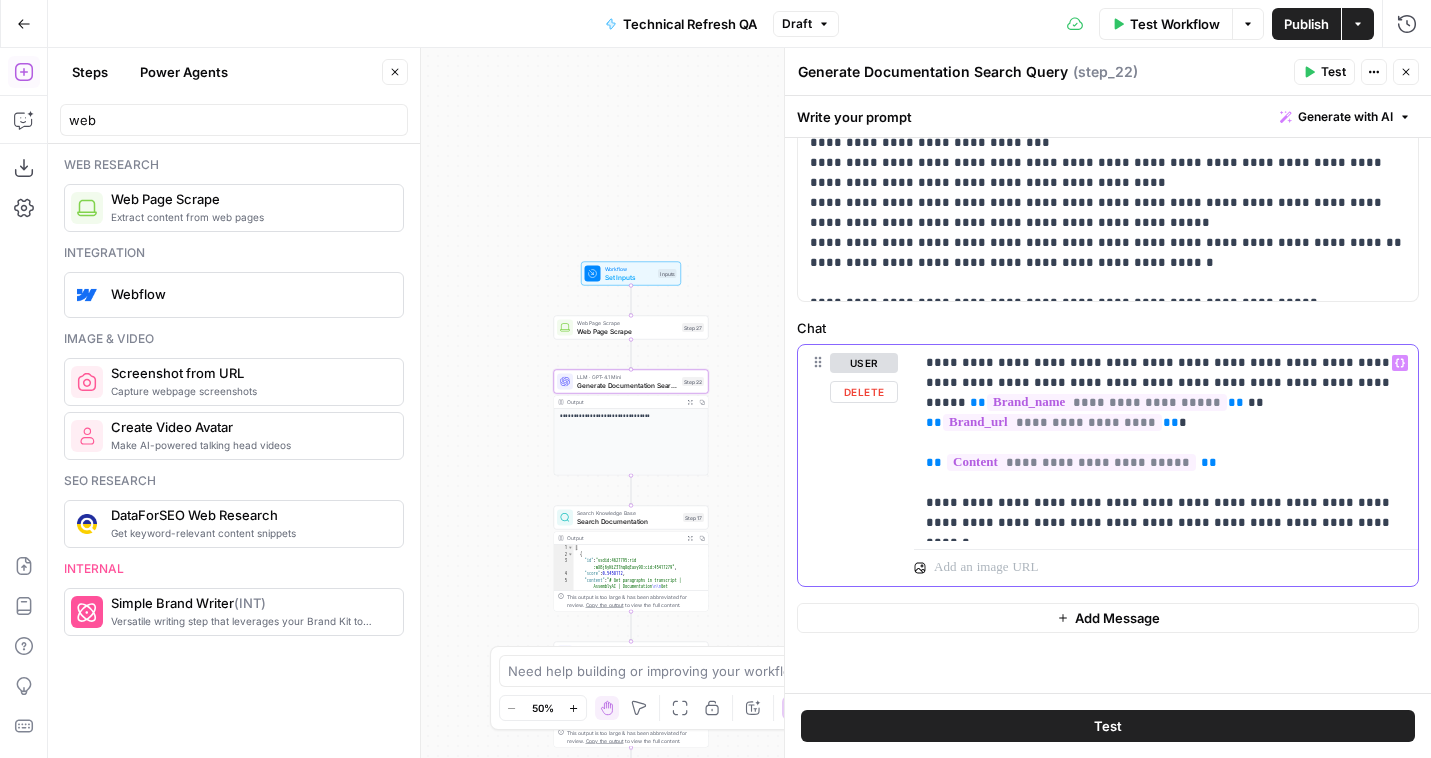 drag, startPoint x: 1099, startPoint y: 462, endPoint x: 1168, endPoint y: 463, distance: 69.00725 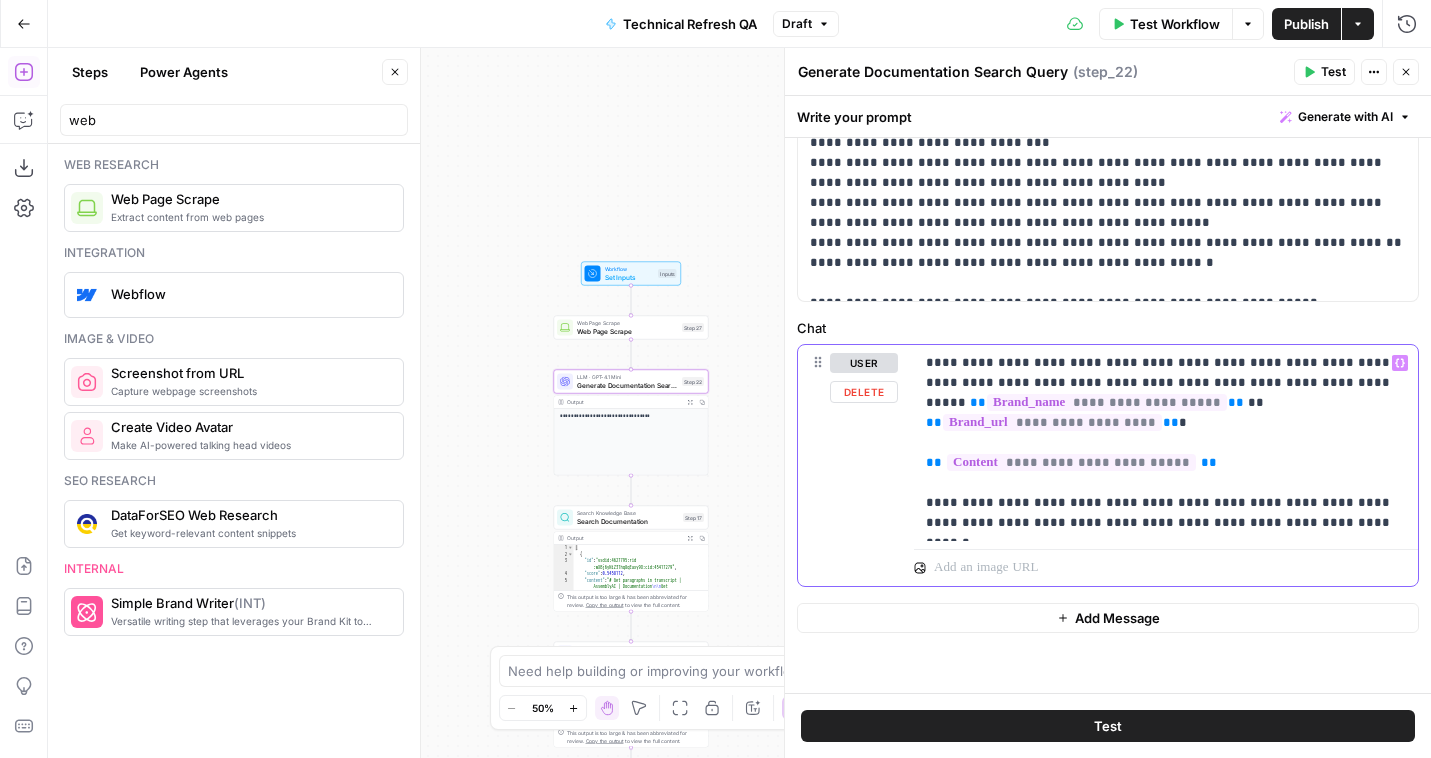 click on "**********" at bounding box center (1071, 462) 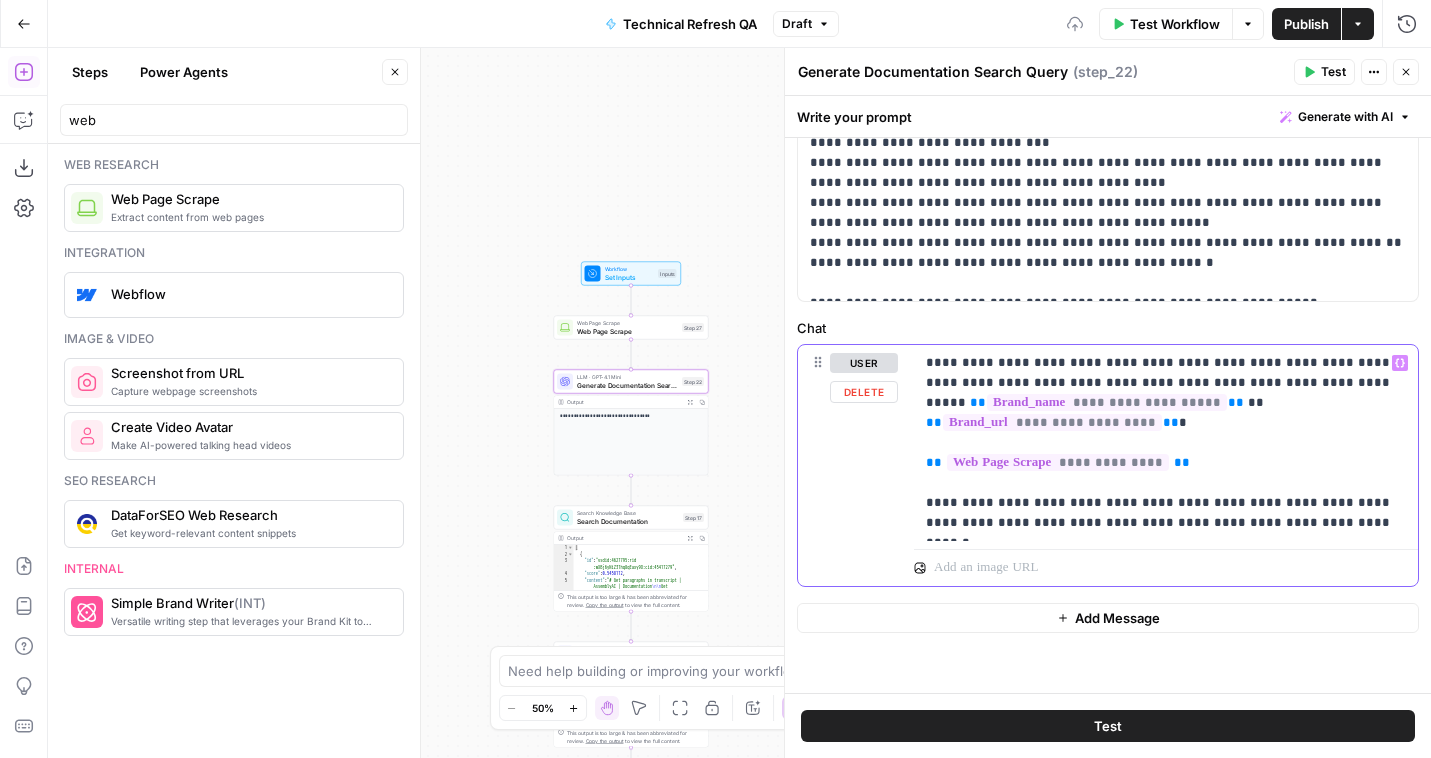 click on "**********" at bounding box center (1166, 443) 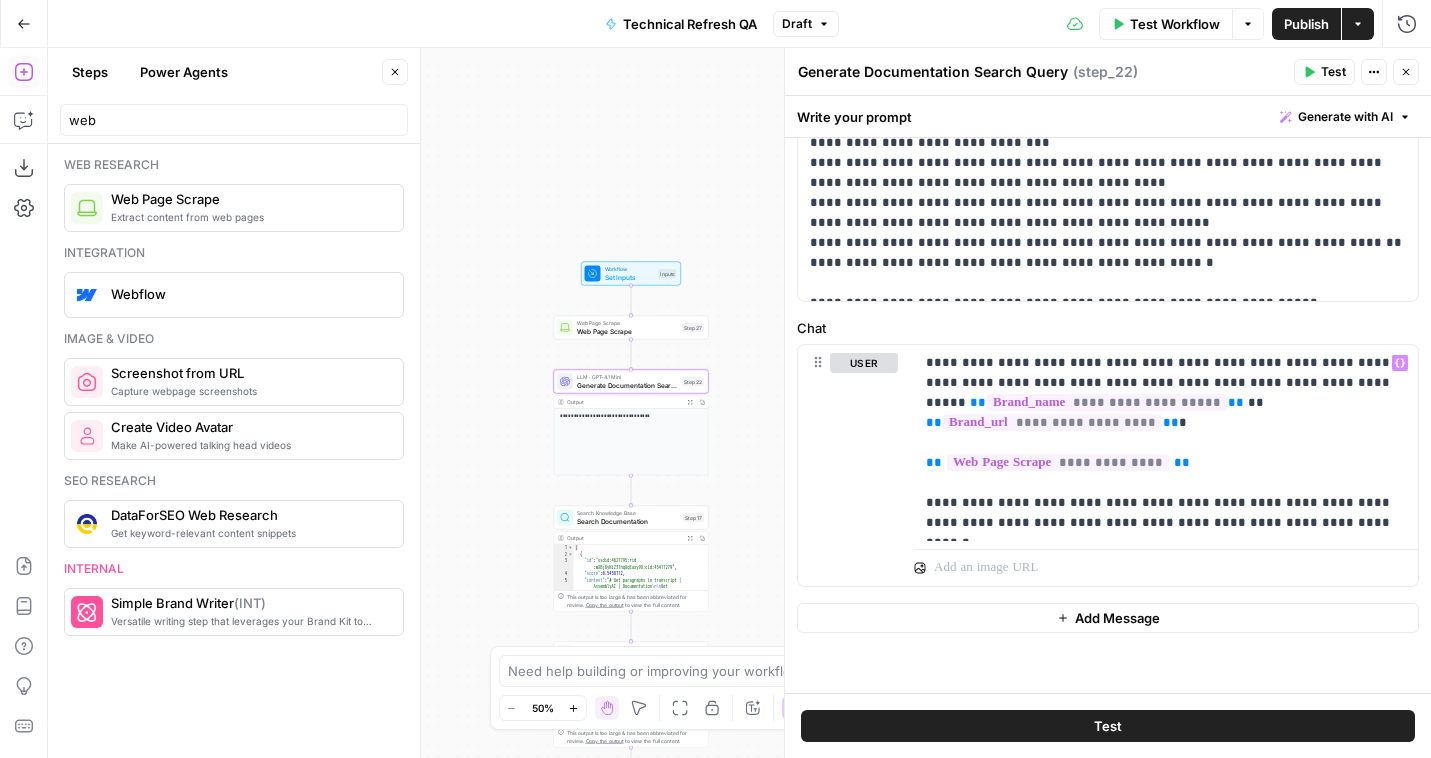 click 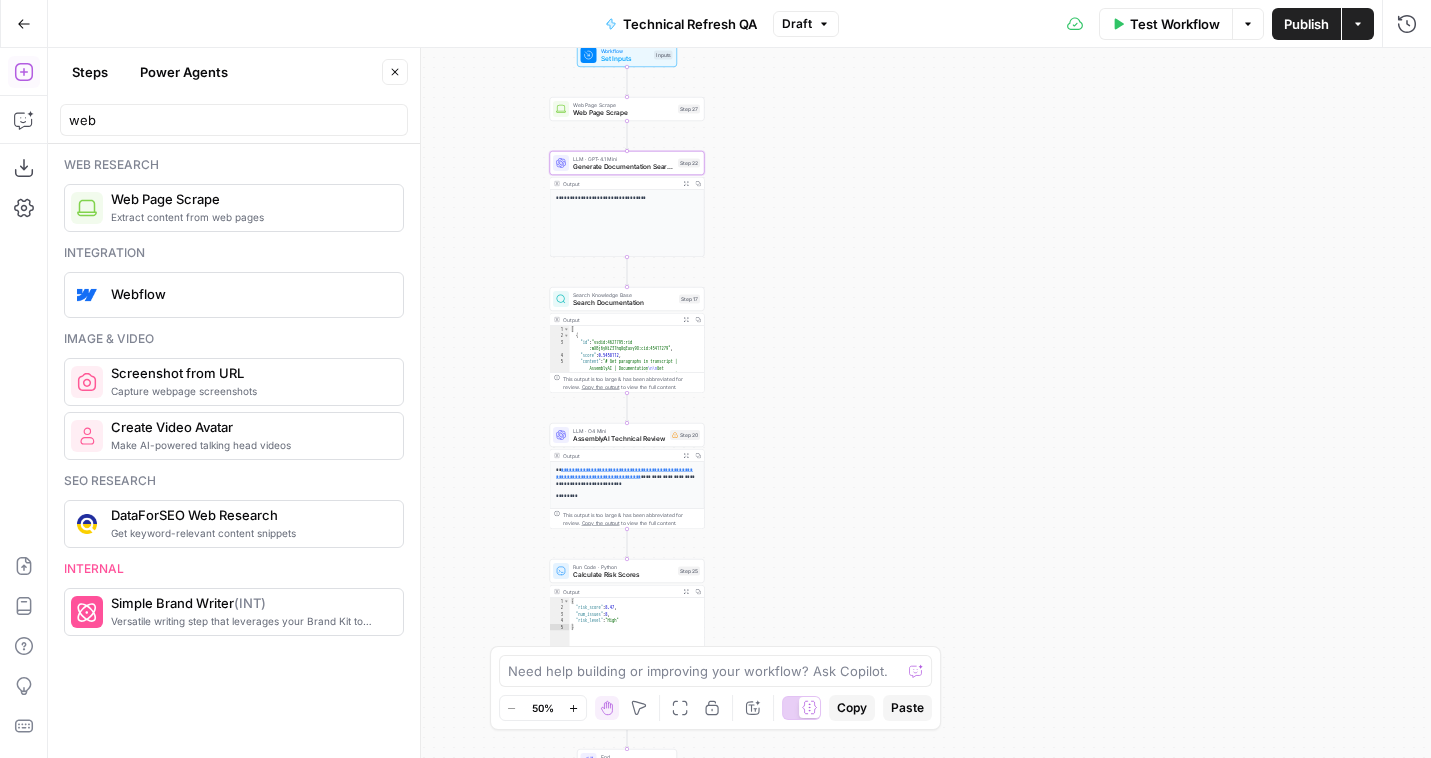 click on "AssemblyAI Technical Review" at bounding box center [619, 439] 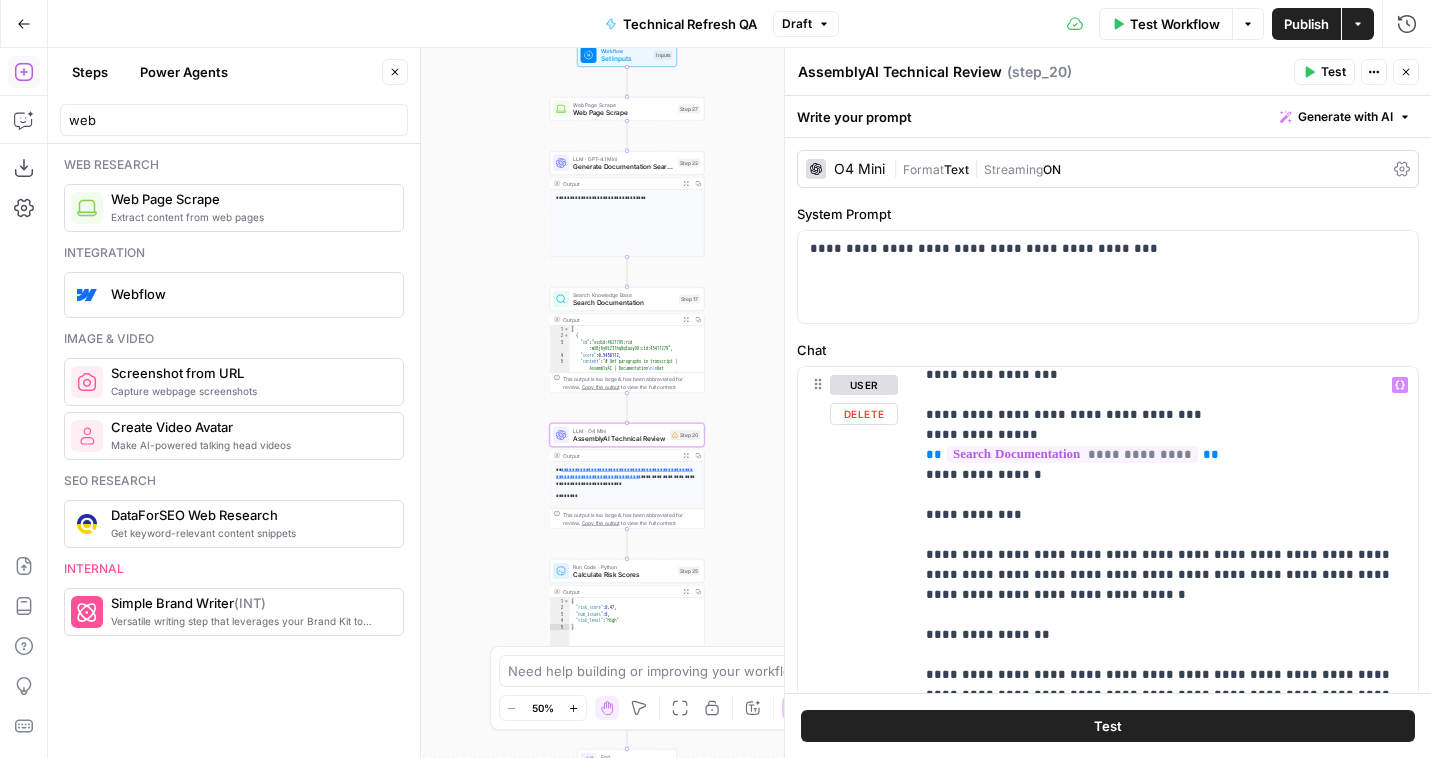 scroll, scrollTop: 0, scrollLeft: 0, axis: both 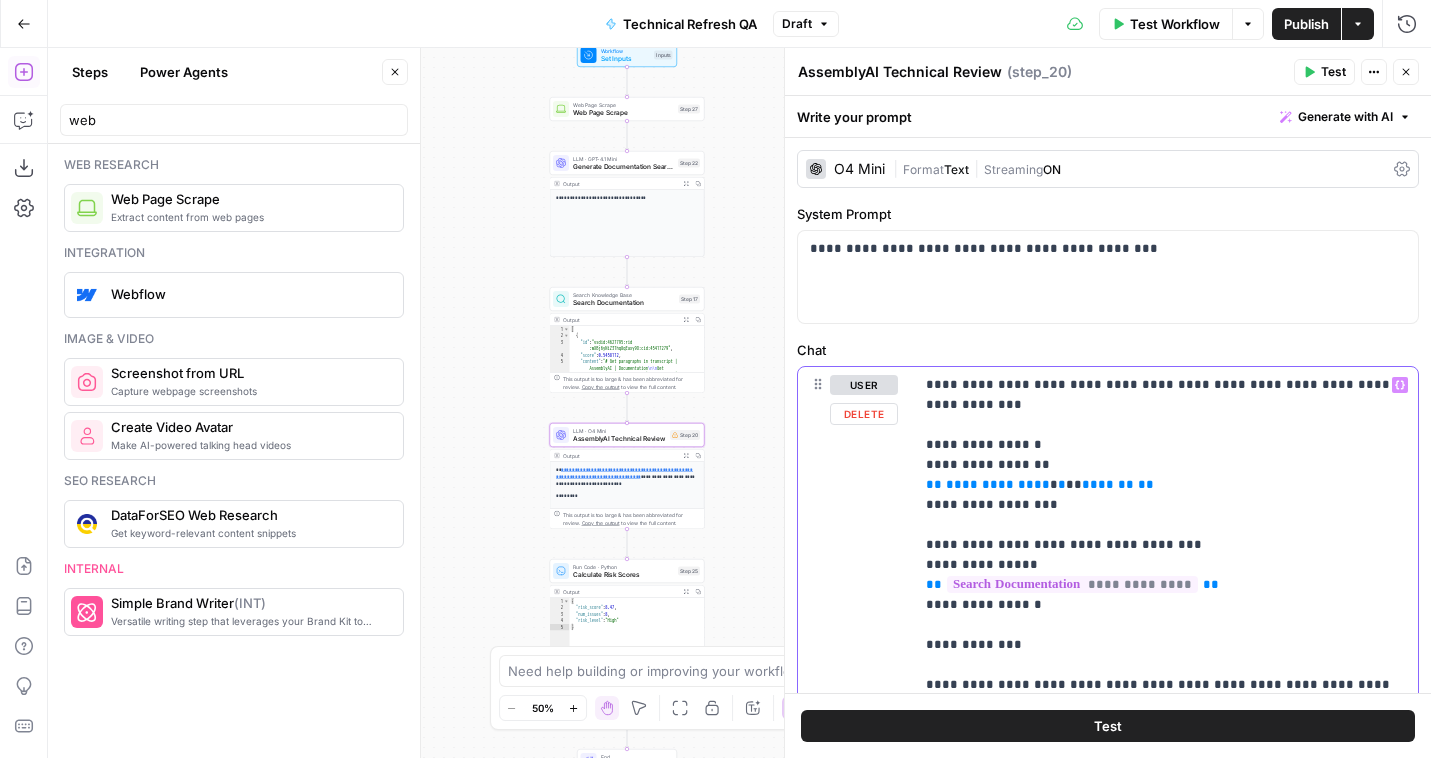 drag, startPoint x: 1132, startPoint y: 480, endPoint x: 914, endPoint y: 486, distance: 218.08255 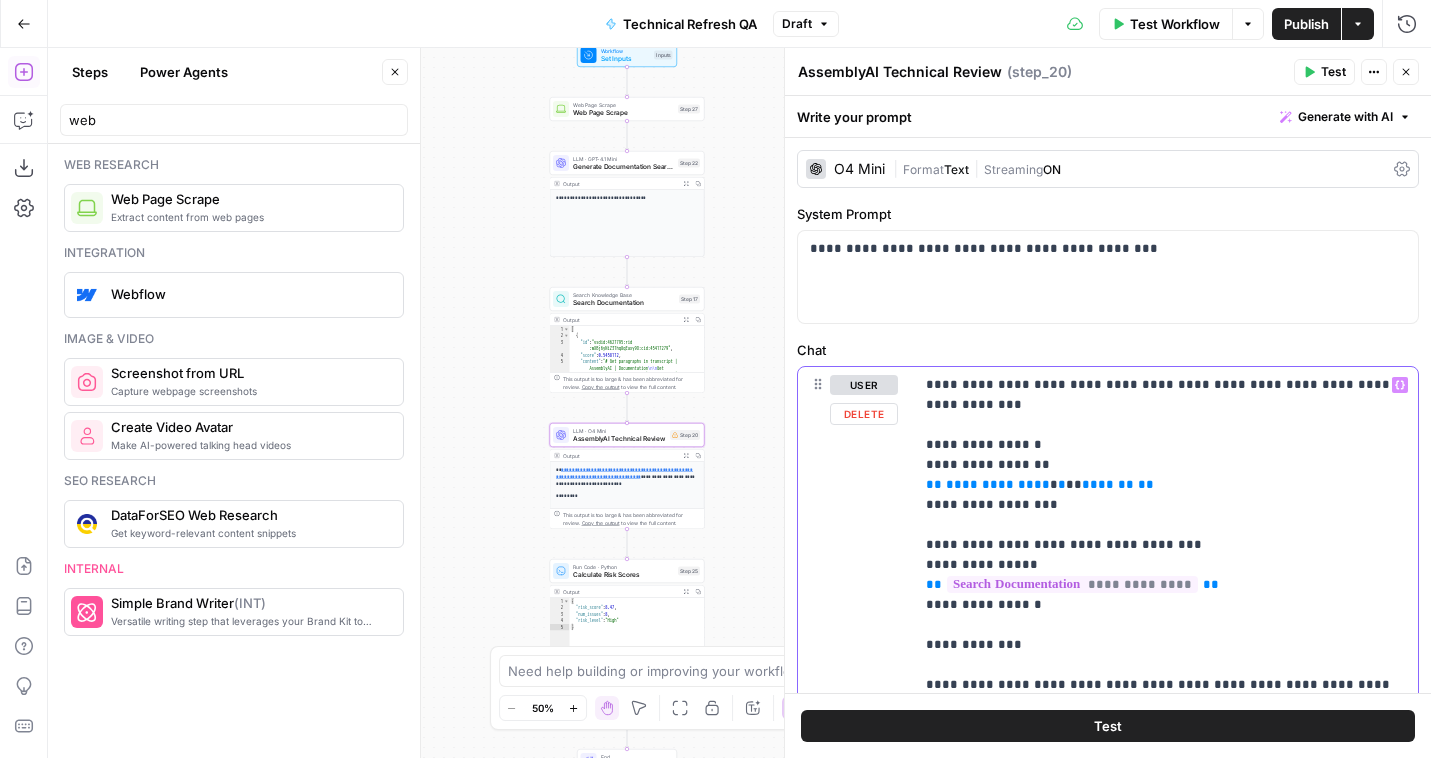 click on "**********" at bounding box center (1166, 774) 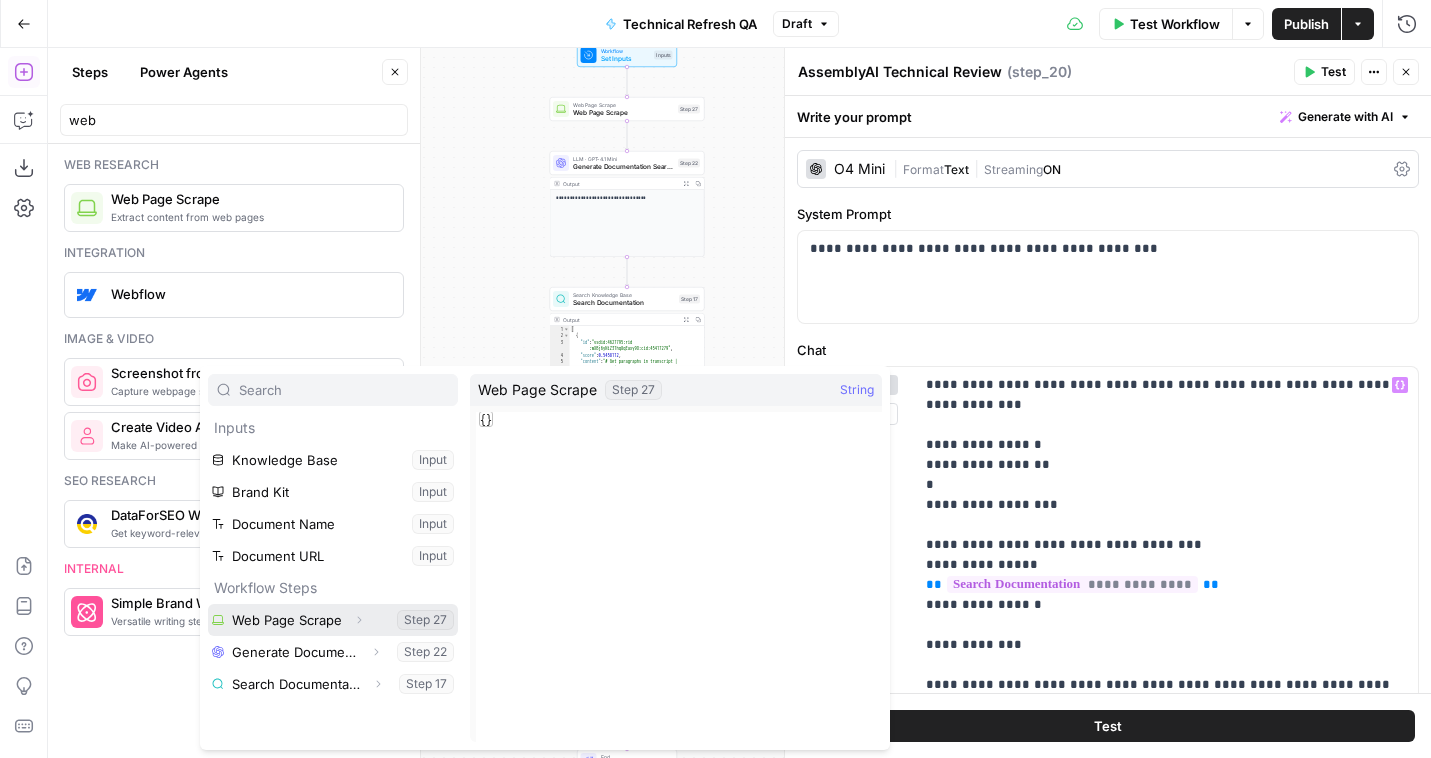 click on "Expand" at bounding box center (359, 620) 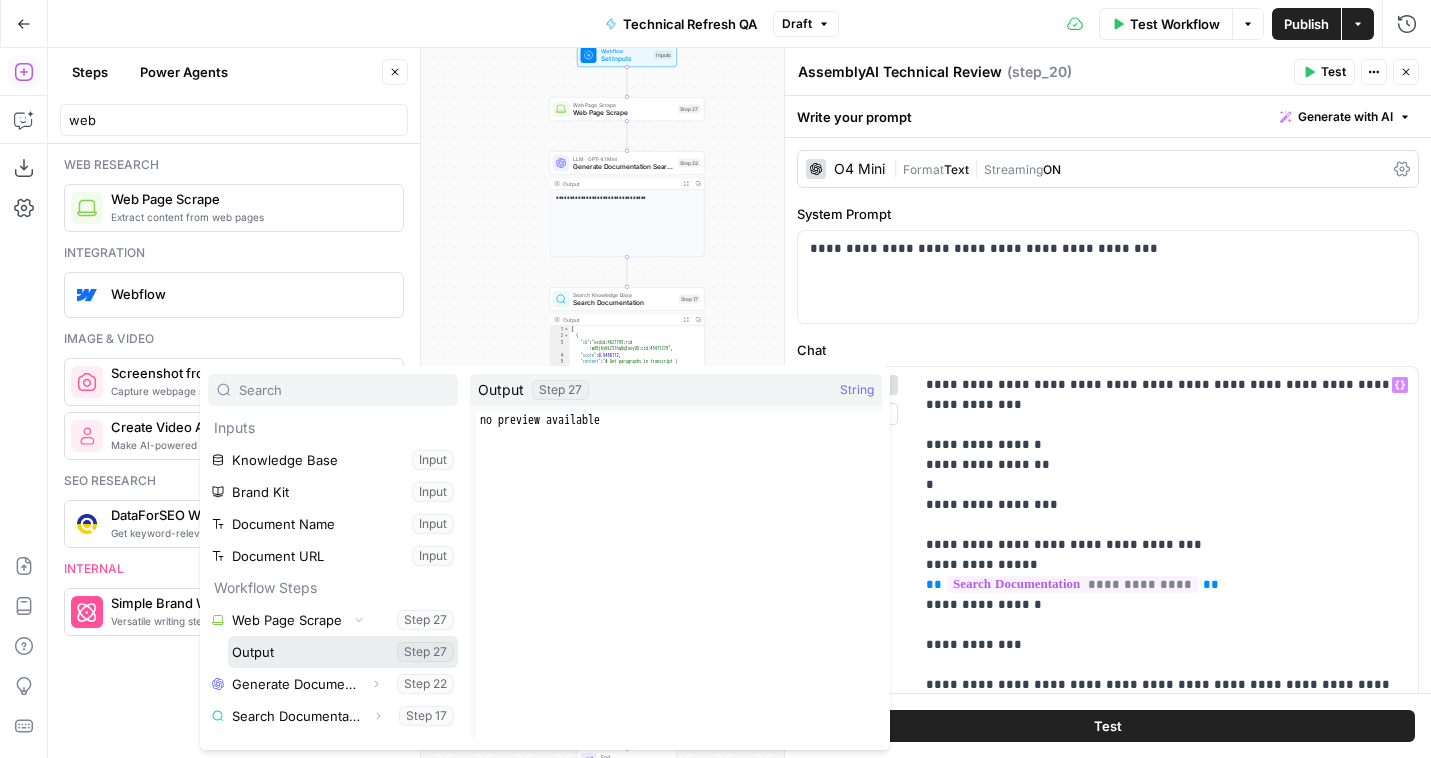 click at bounding box center (343, 652) 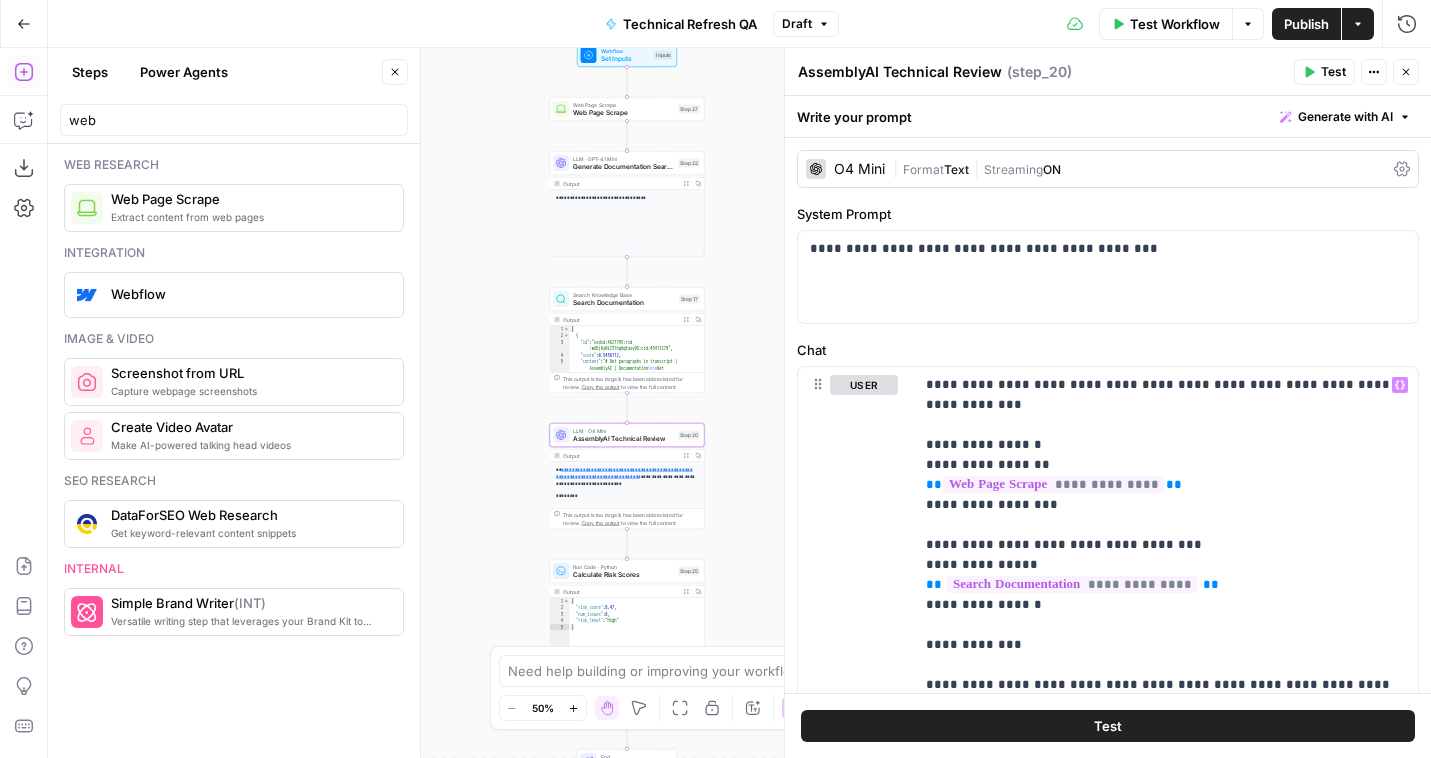 click 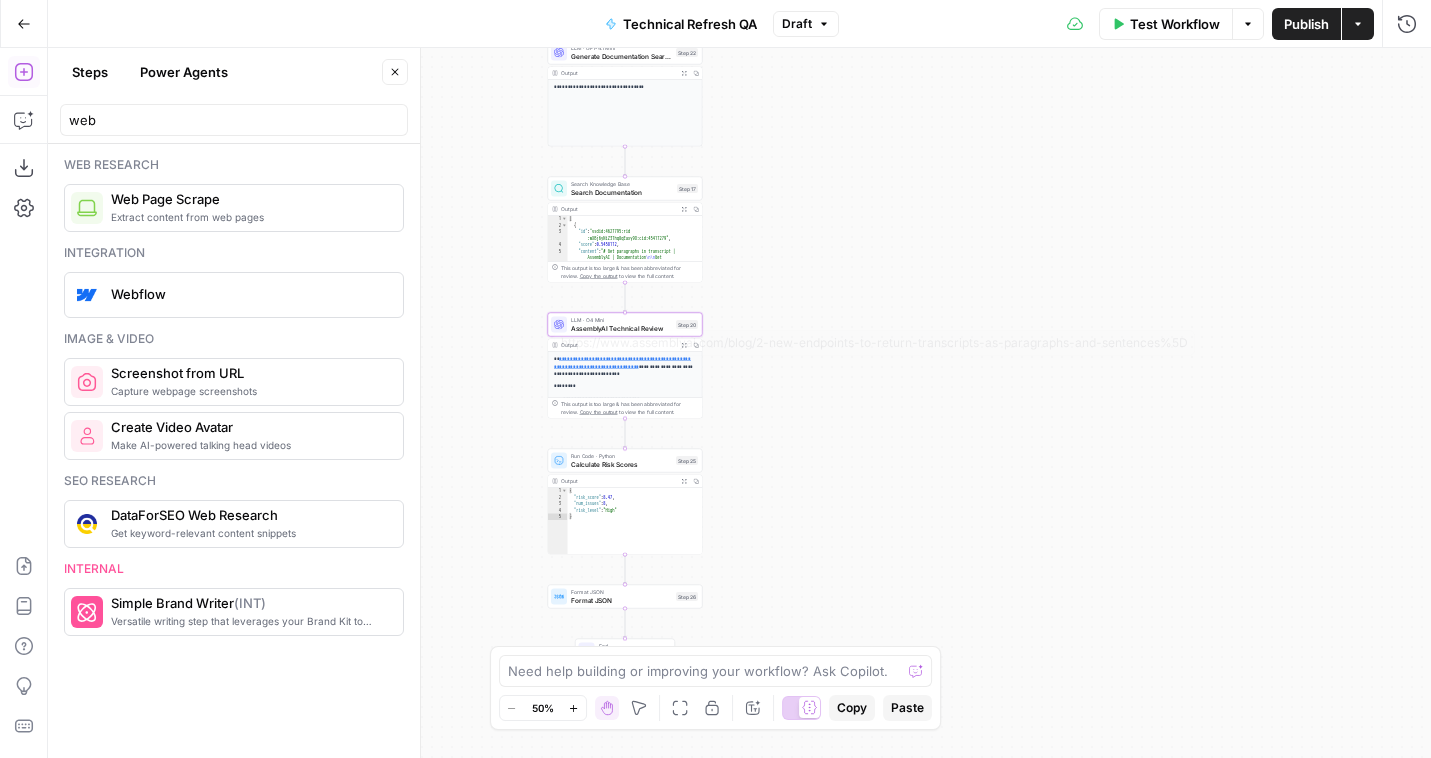 click on "AssemblyAI Technical Review" at bounding box center [621, 328] 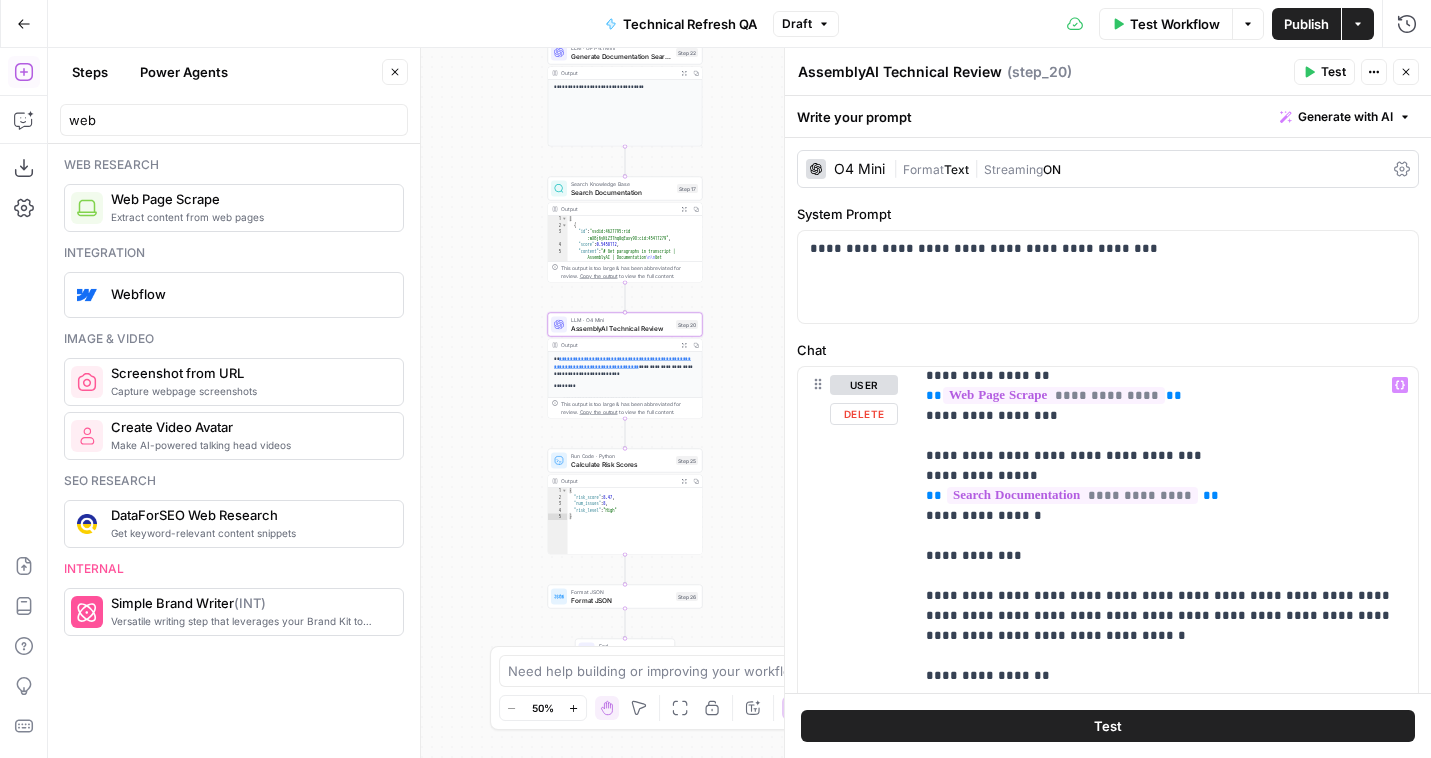 scroll, scrollTop: 159, scrollLeft: 0, axis: vertical 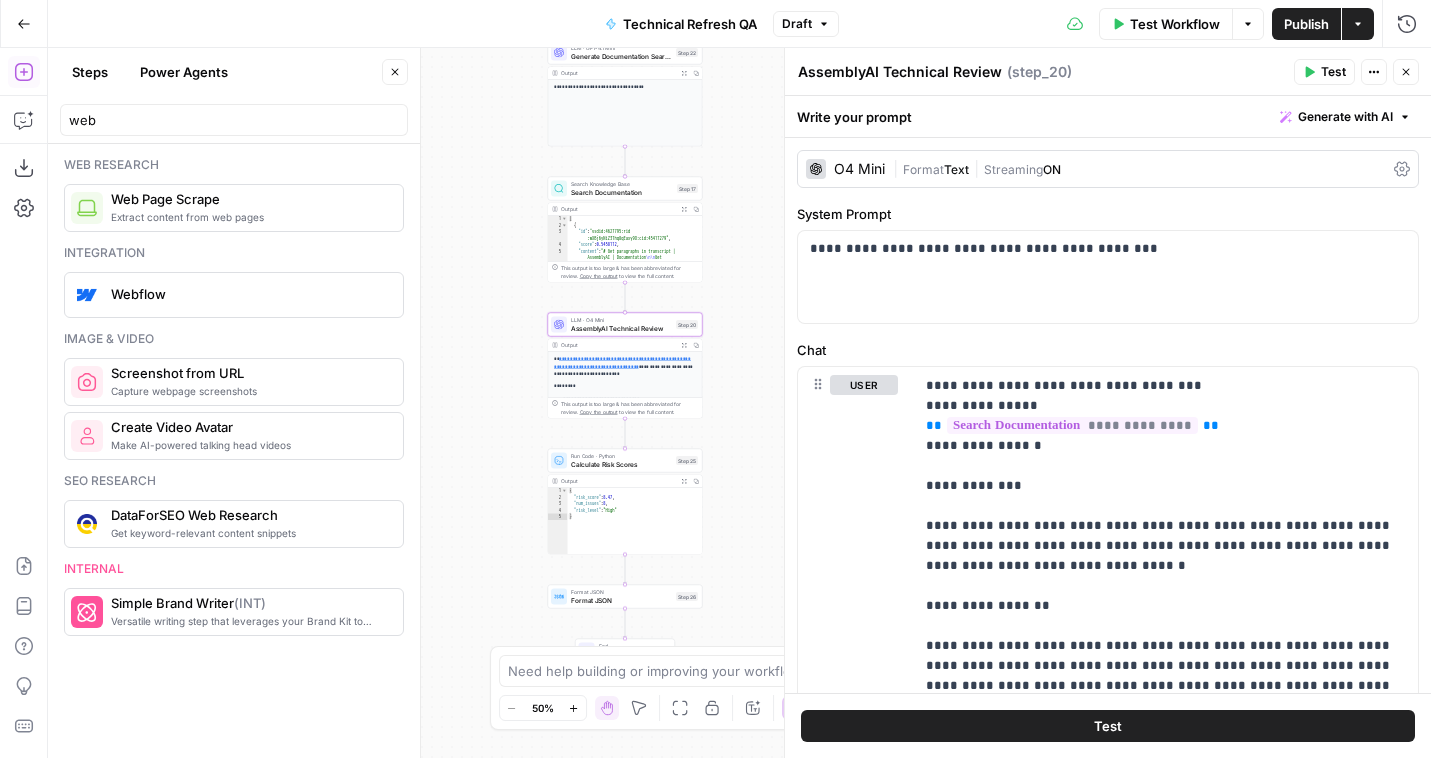 click on "Calculate Risk Scores" at bounding box center [621, 464] 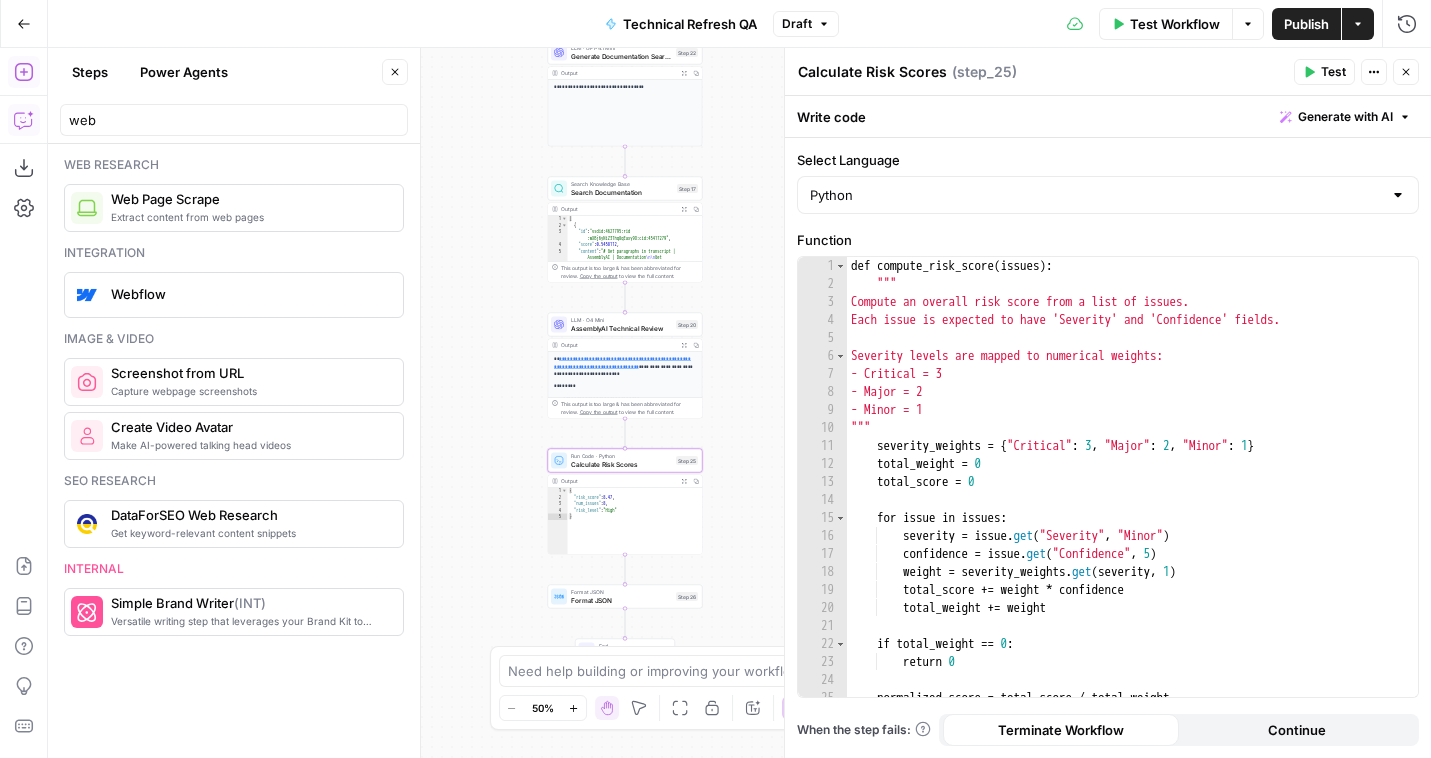 click 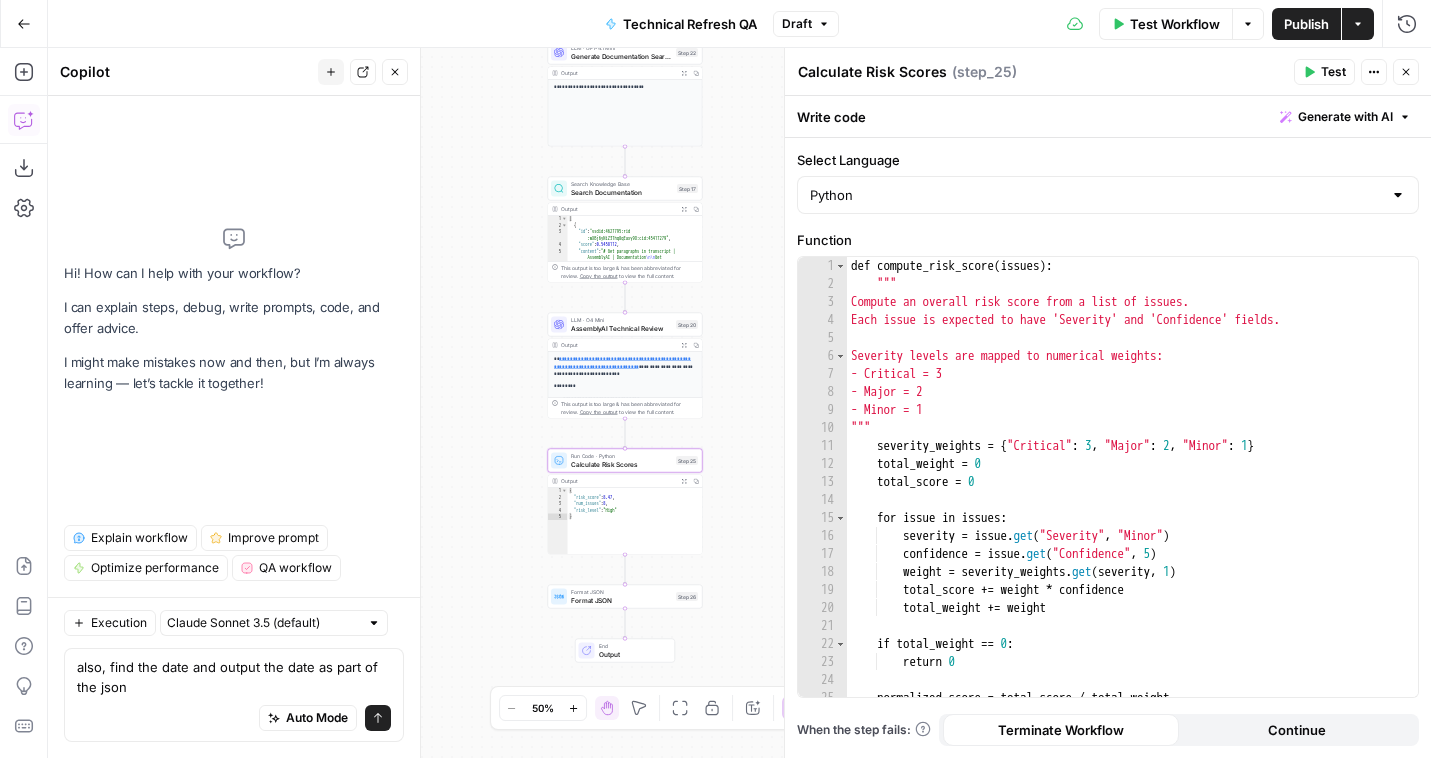 click on "also, find the date and output the date as part of the json" at bounding box center [234, 677] 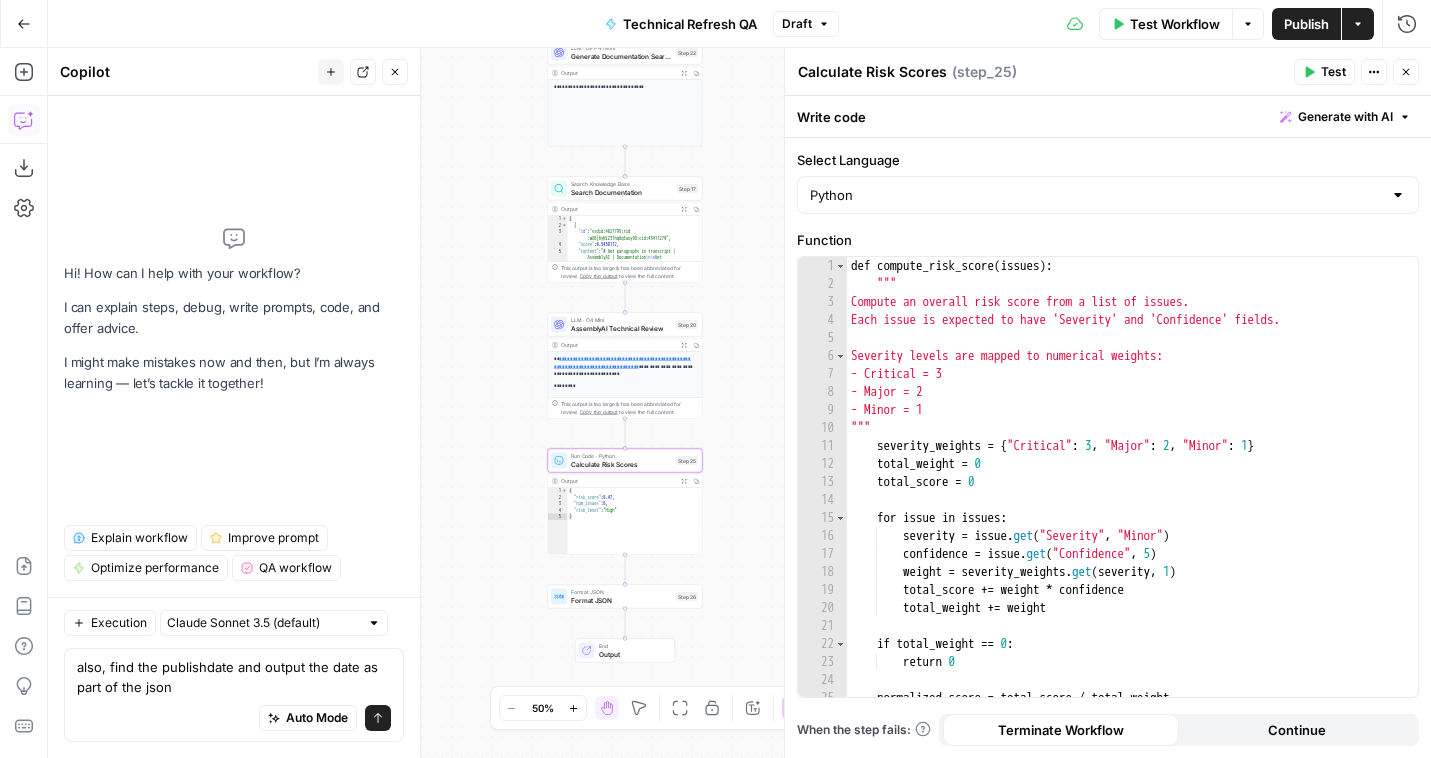 type on "also, find the publish date and output the date as part of the json" 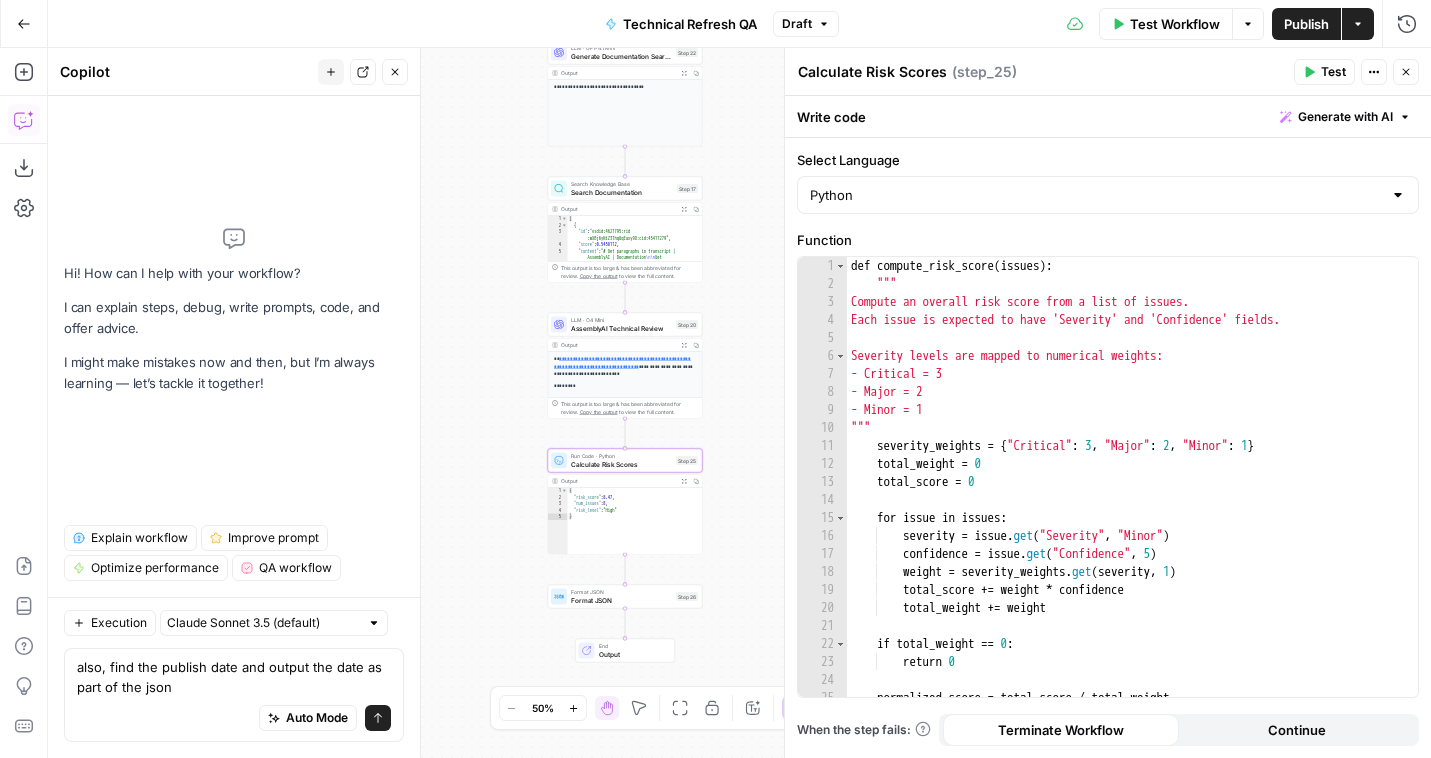 type 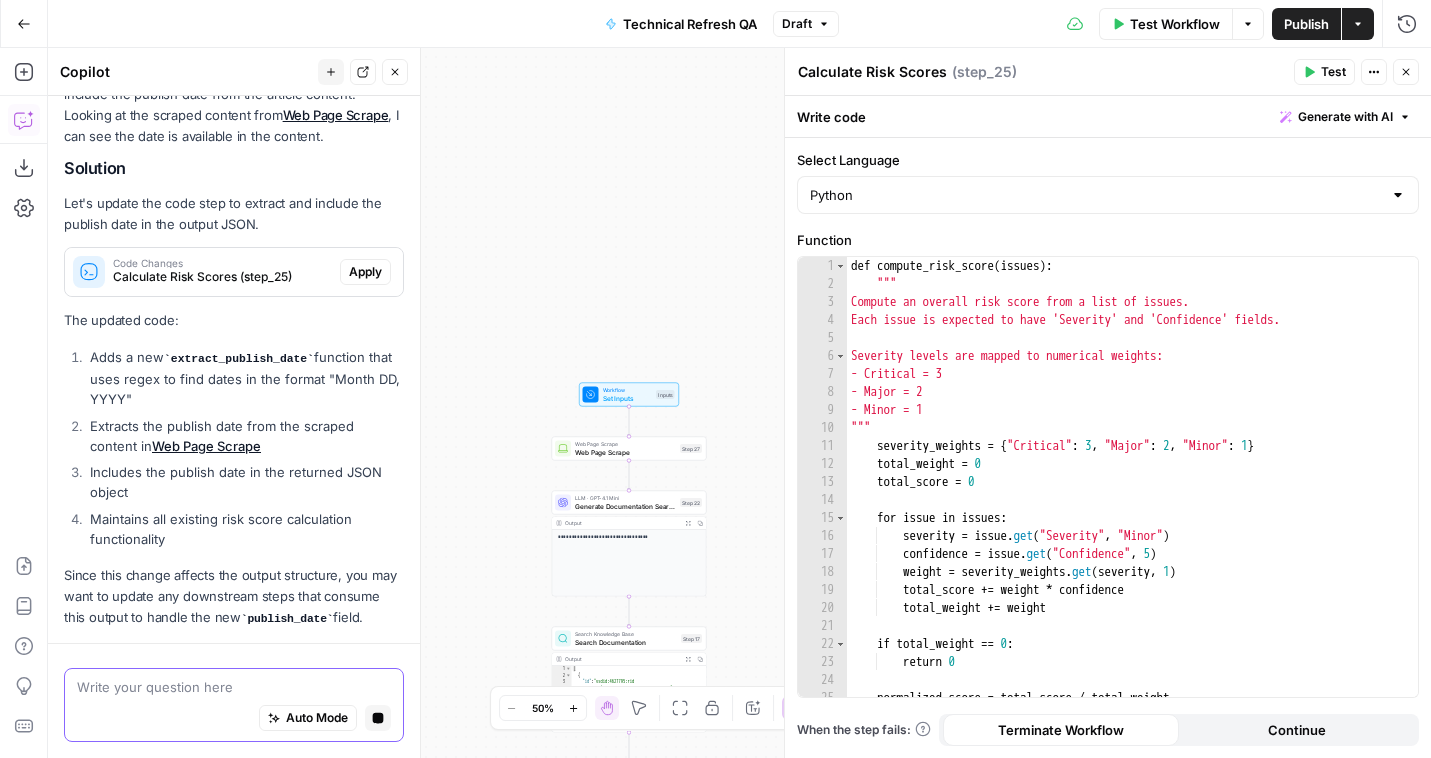 scroll, scrollTop: 315, scrollLeft: 0, axis: vertical 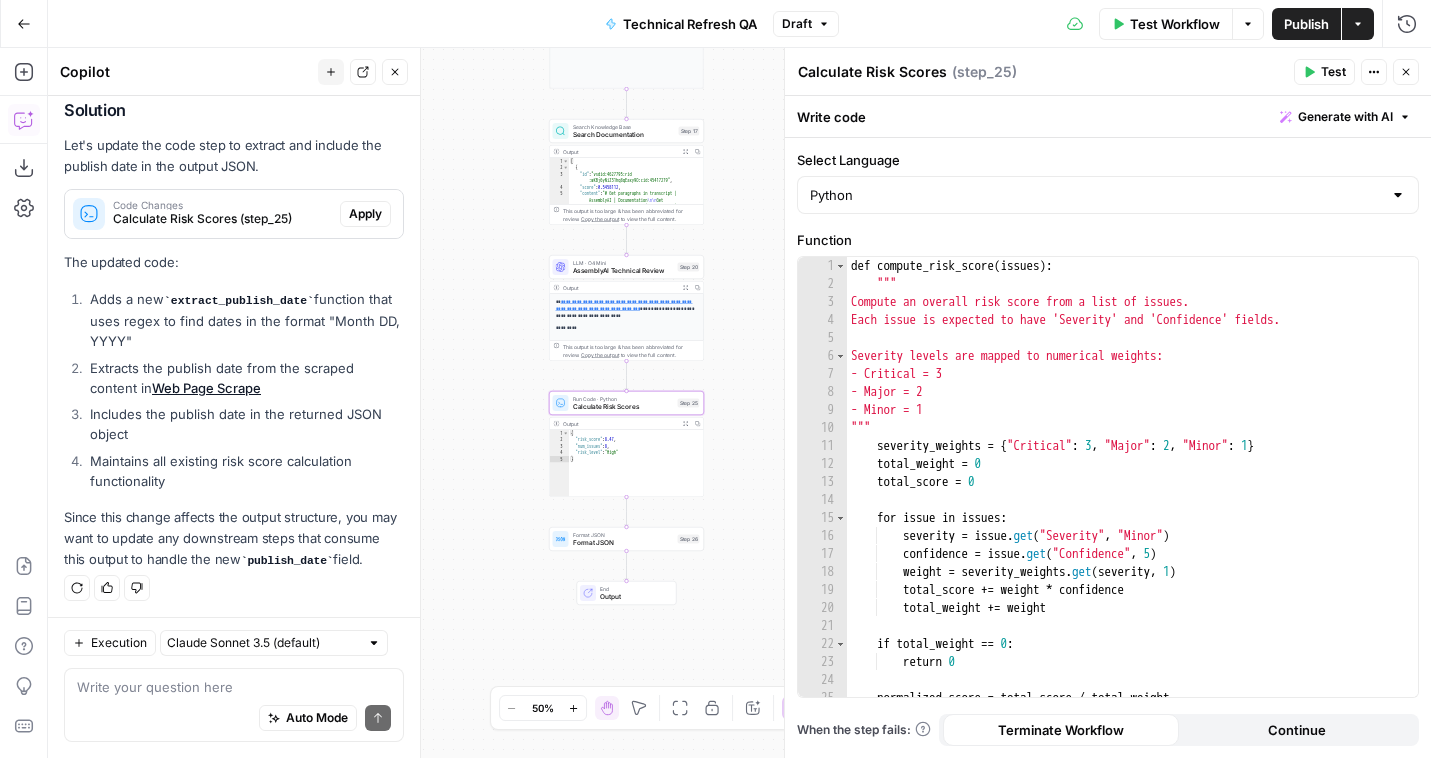 click on "Apply" at bounding box center (365, 214) 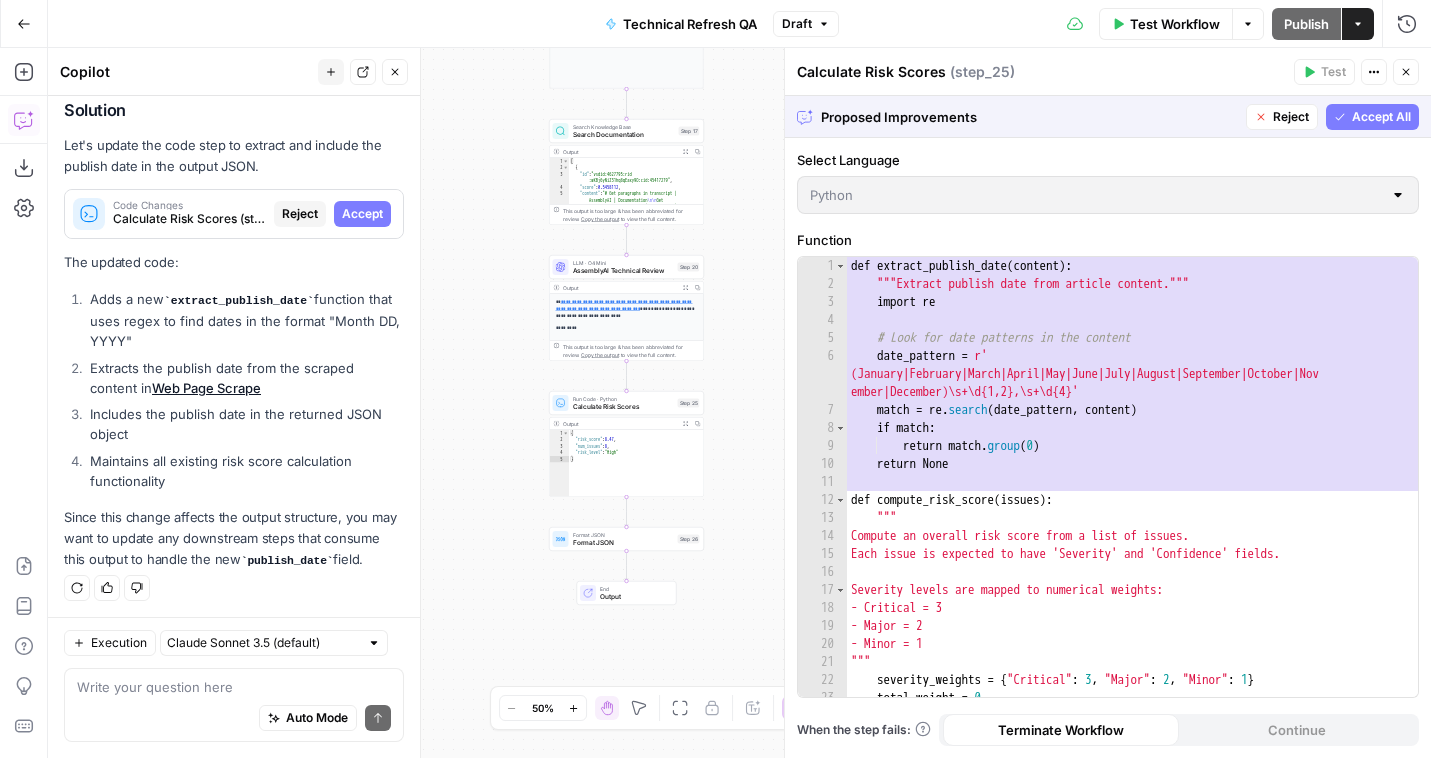 click on "Accept All" at bounding box center (1381, 117) 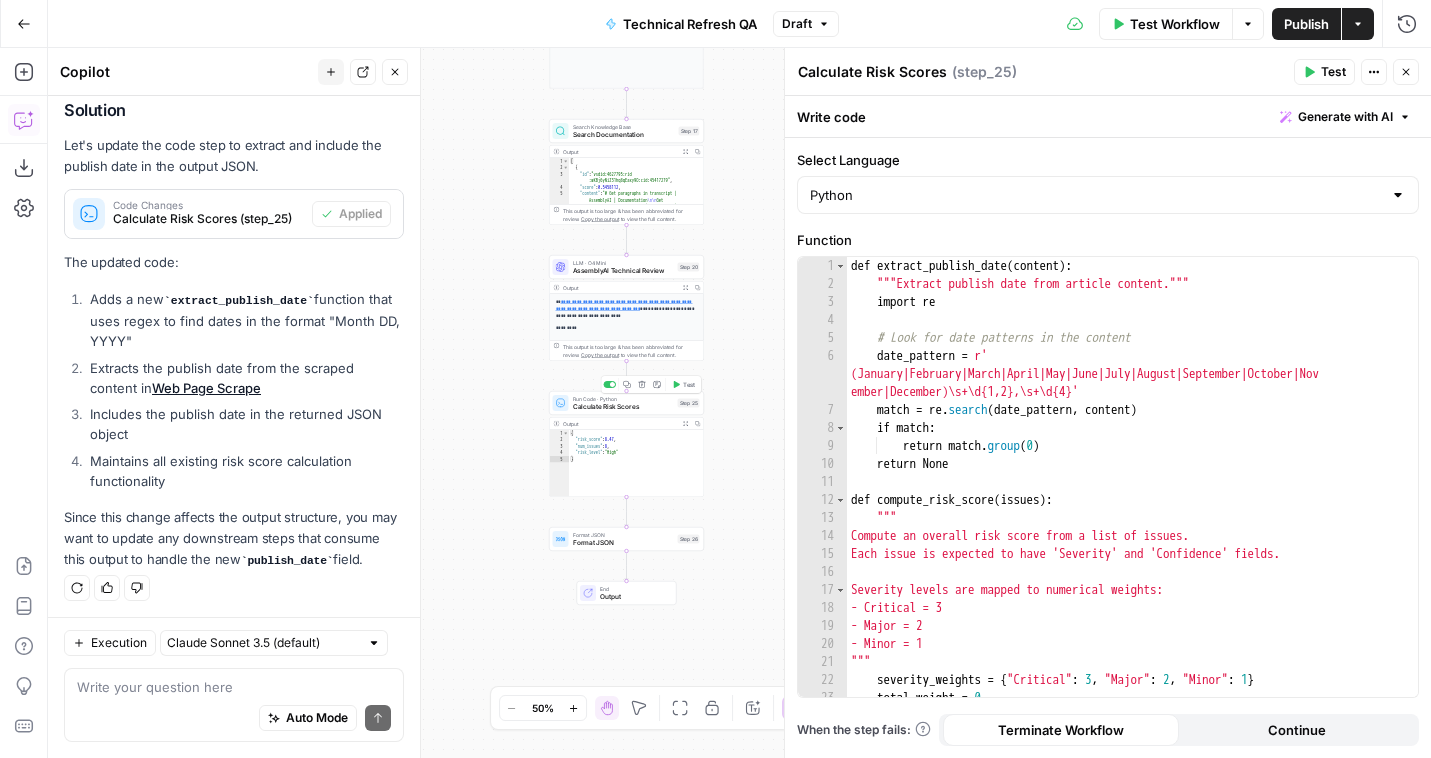 click on "Test" at bounding box center [689, 384] 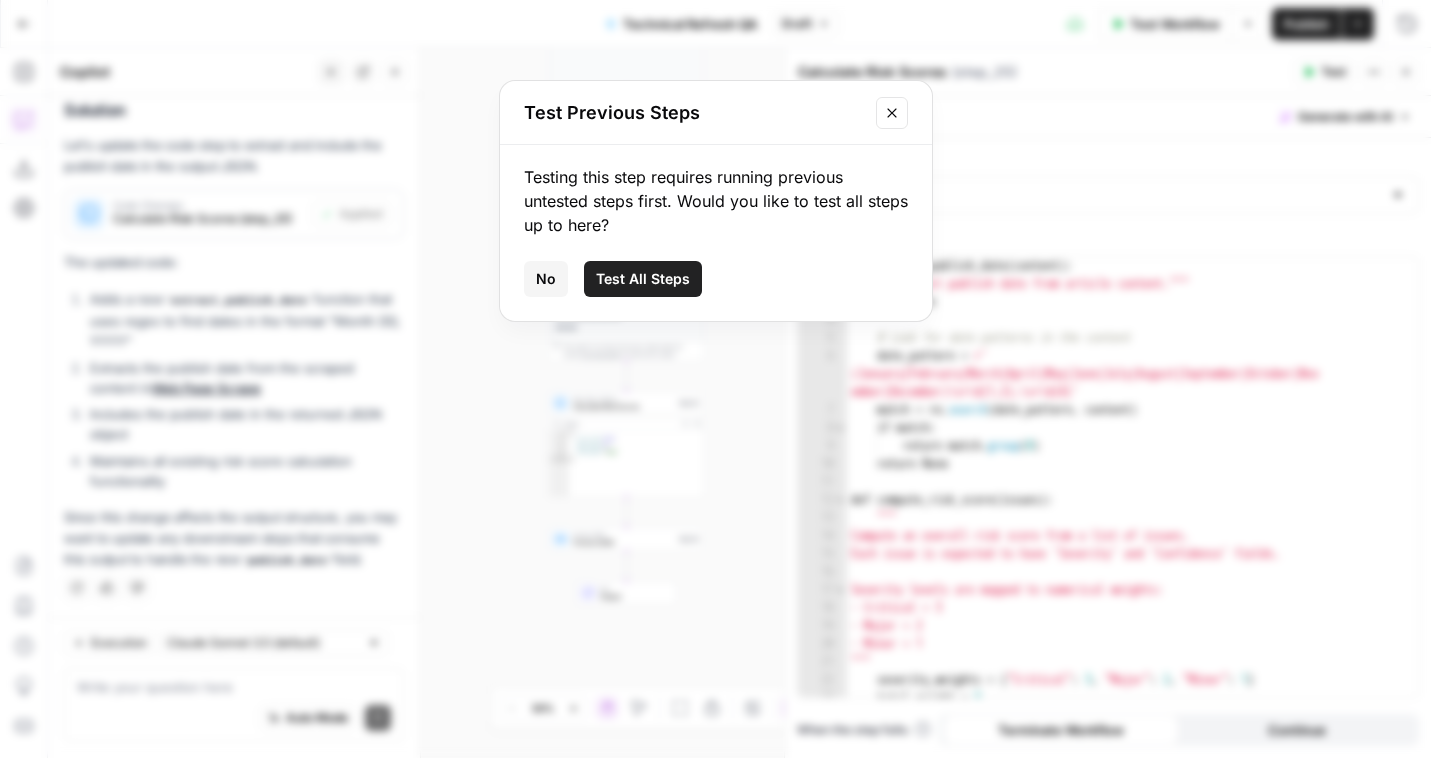 click 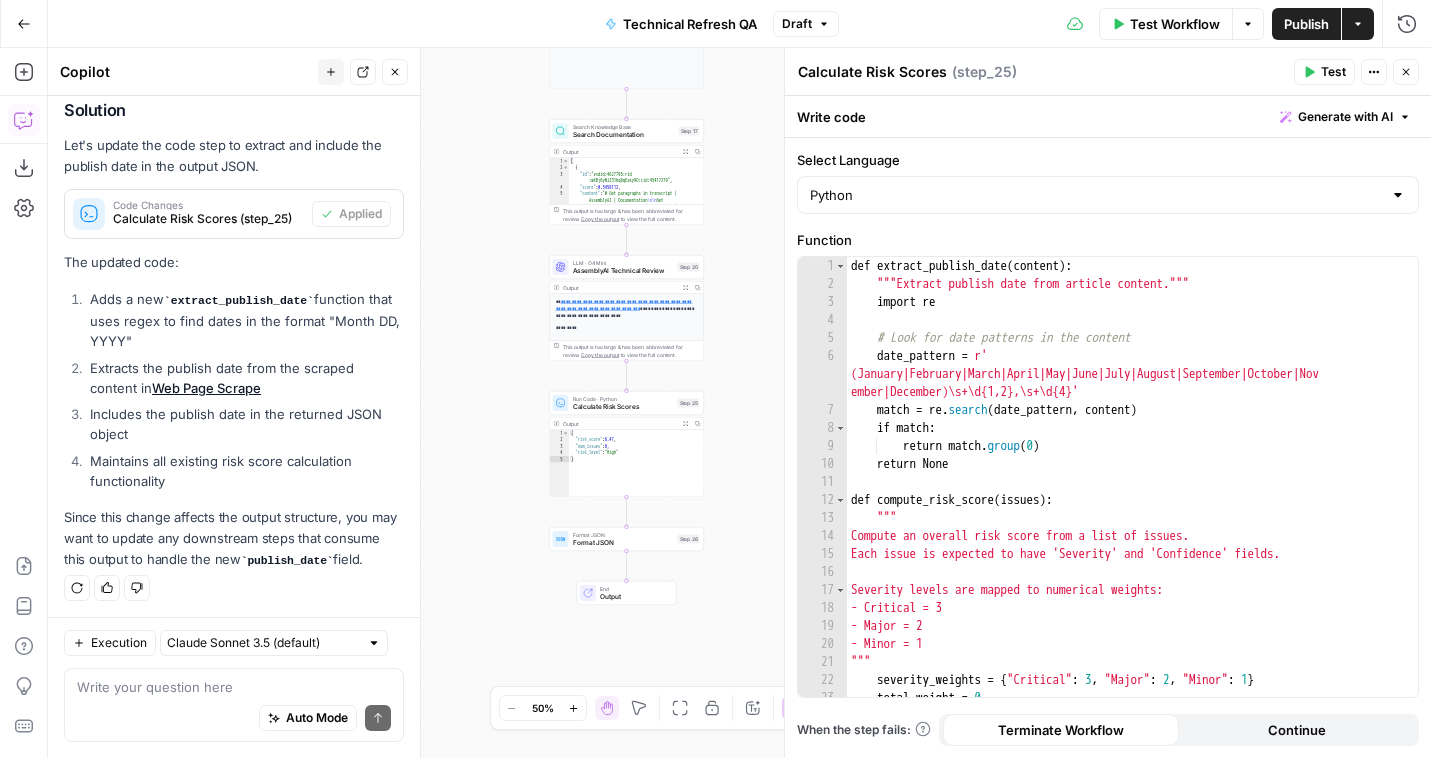 click 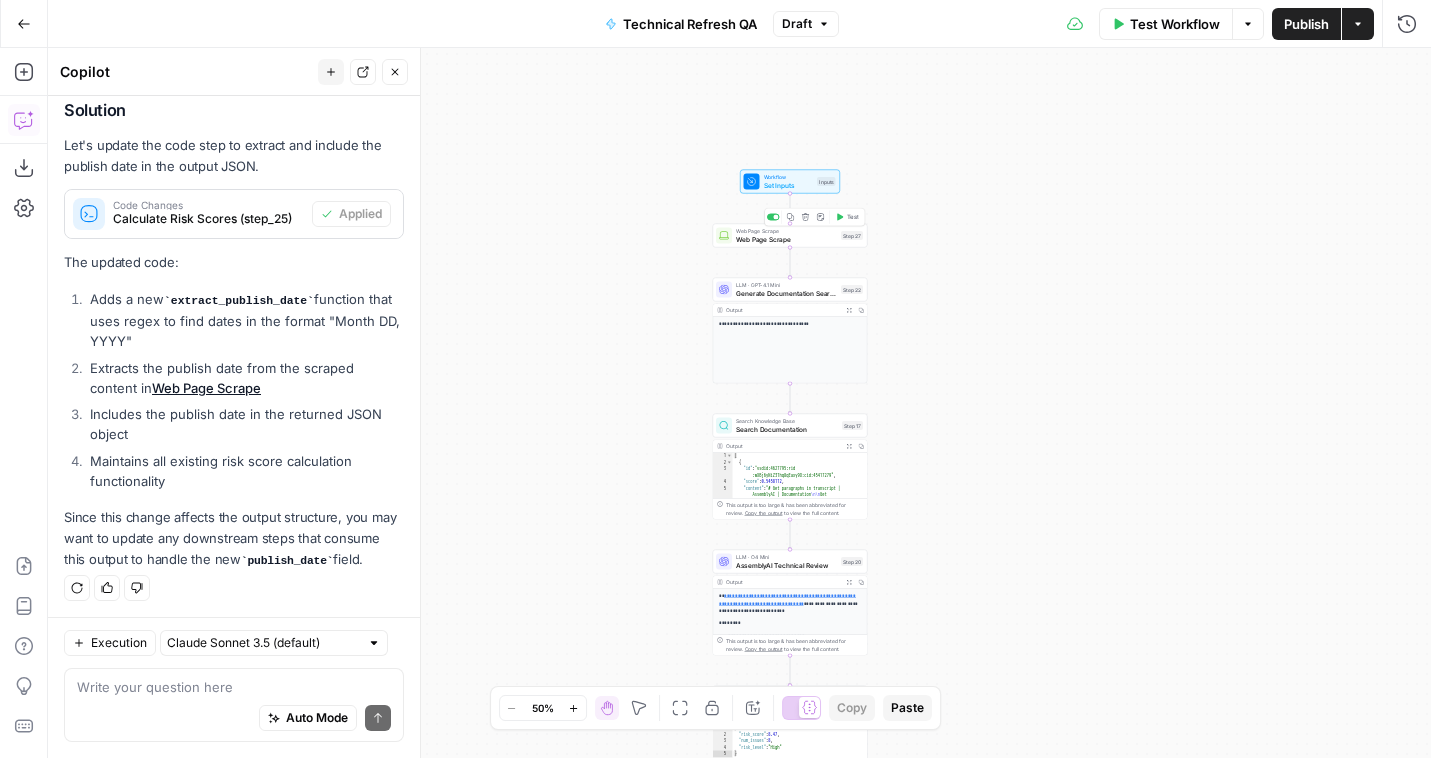 click on "Test" at bounding box center [853, 217] 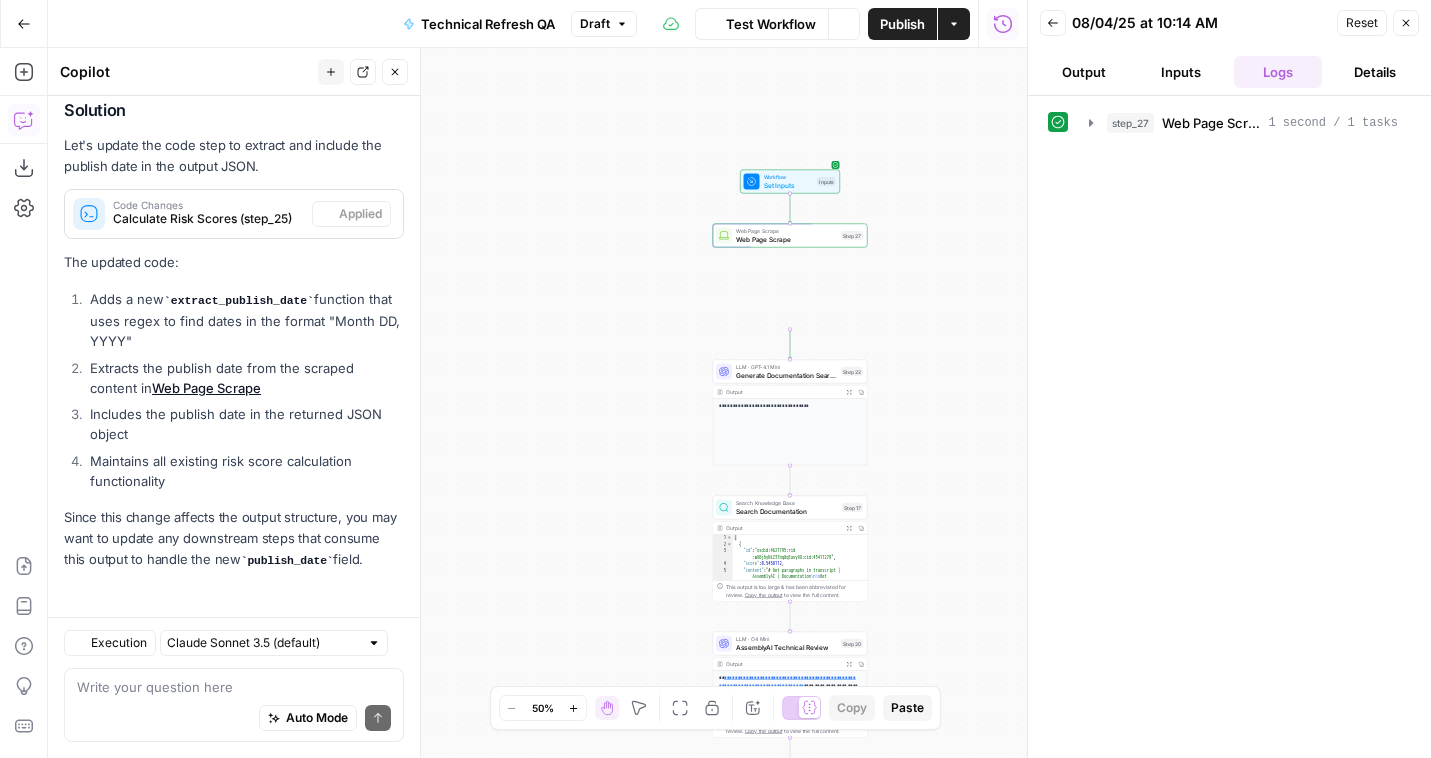 scroll, scrollTop: 347, scrollLeft: 0, axis: vertical 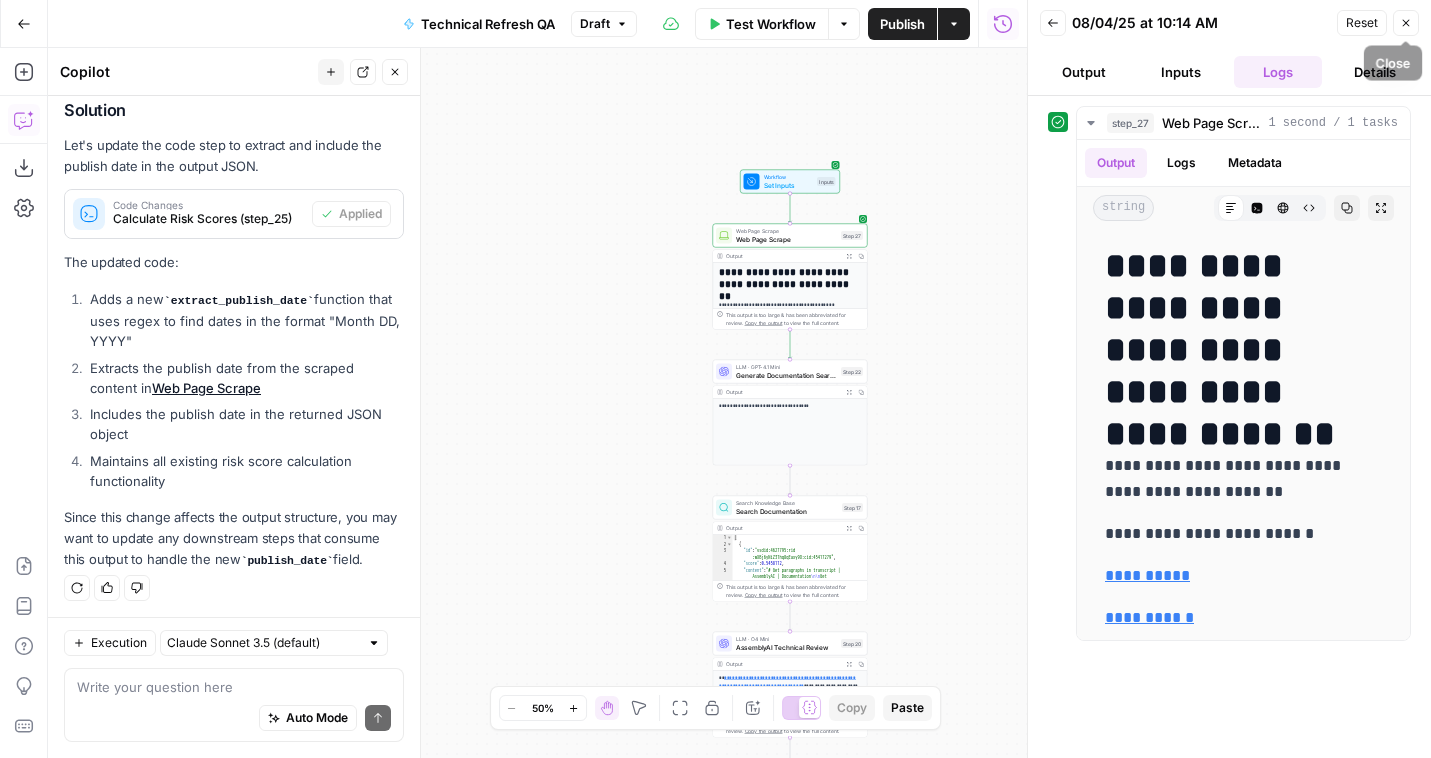 click 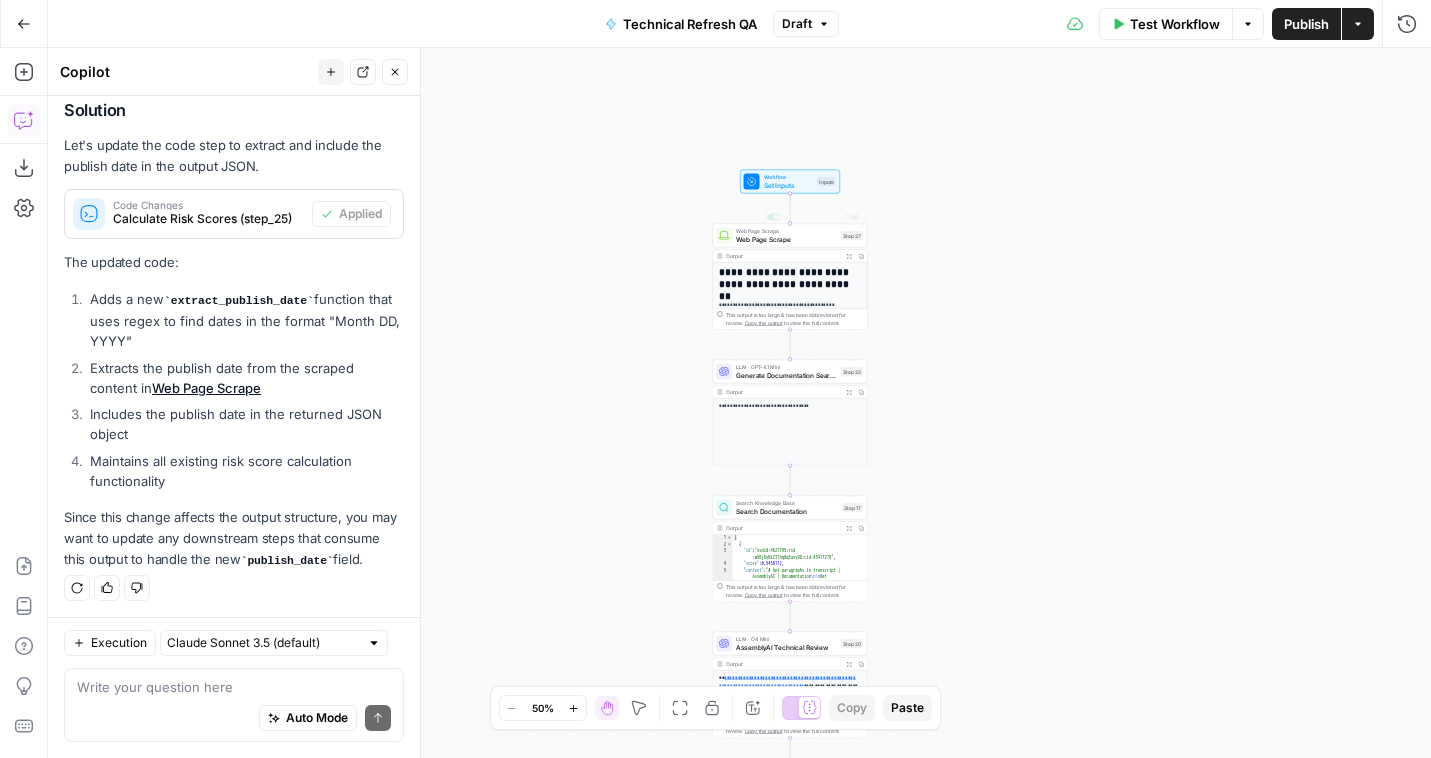 click 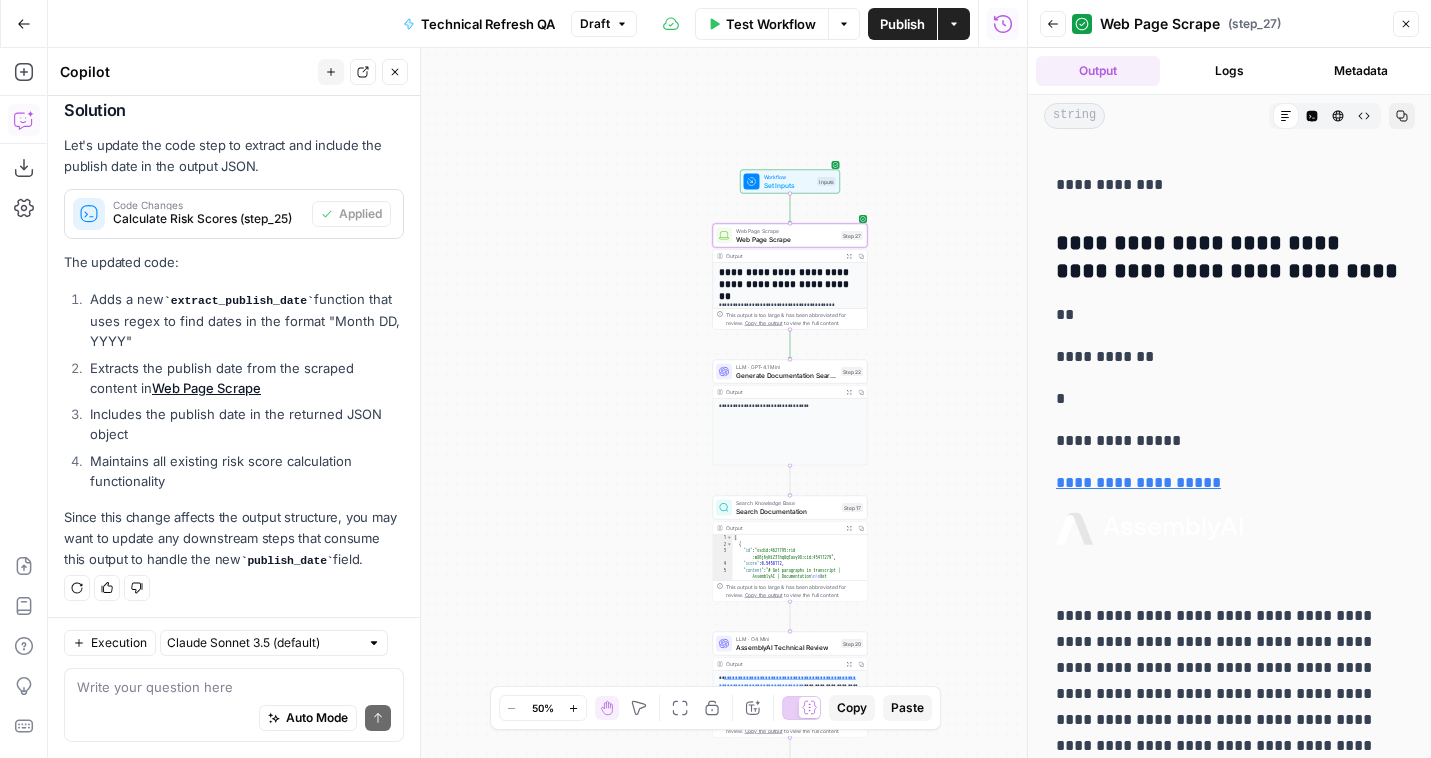 scroll, scrollTop: 9010, scrollLeft: 0, axis: vertical 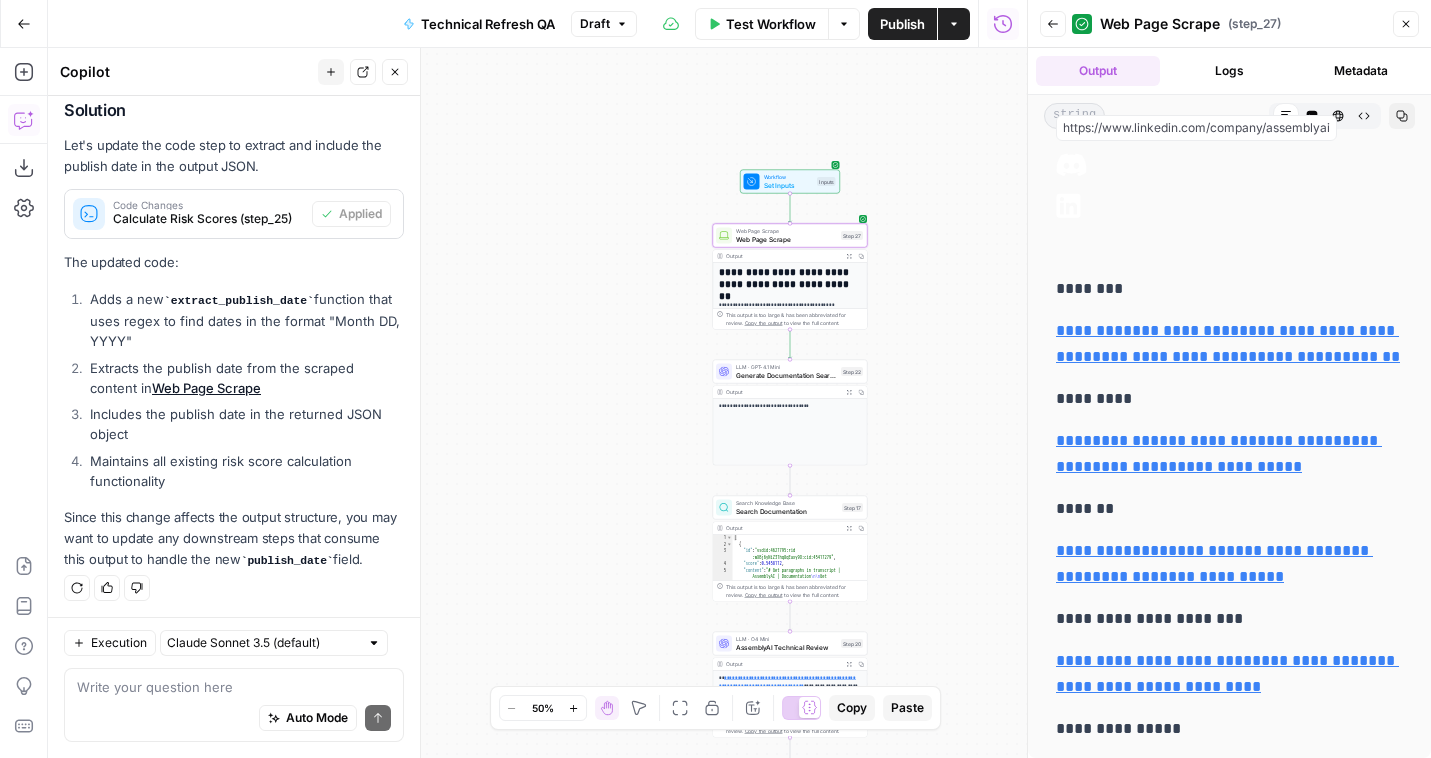 click 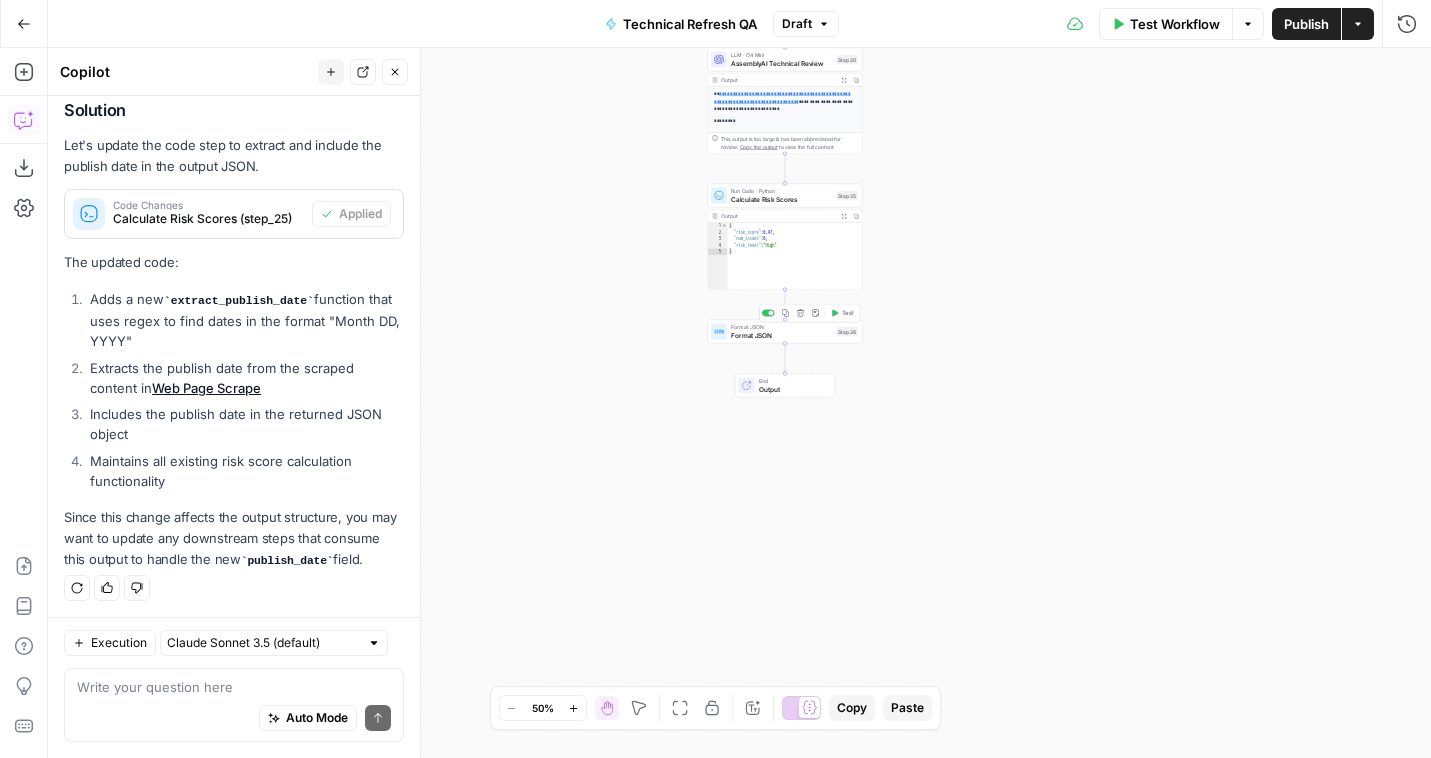 click on "Test" at bounding box center (842, 313) 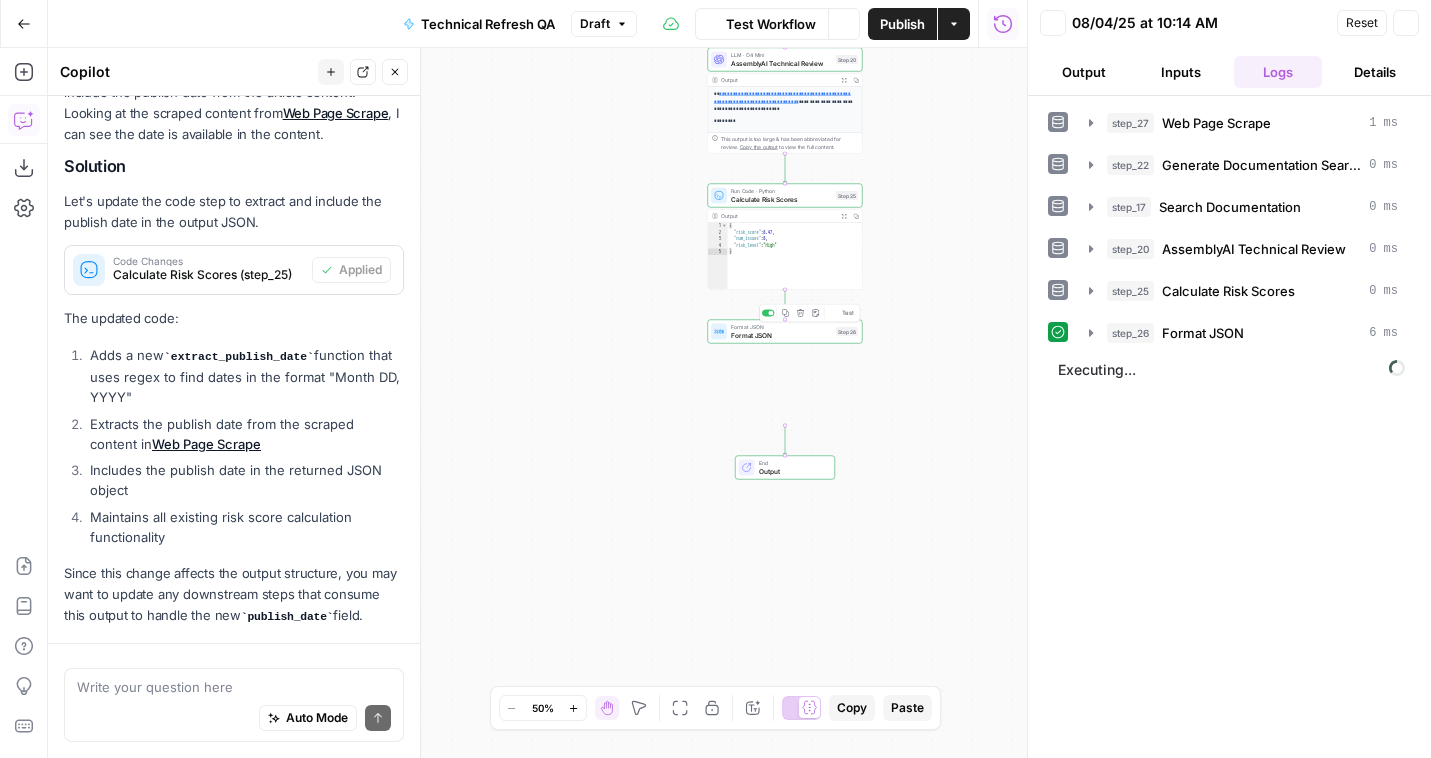 scroll, scrollTop: 347, scrollLeft: 0, axis: vertical 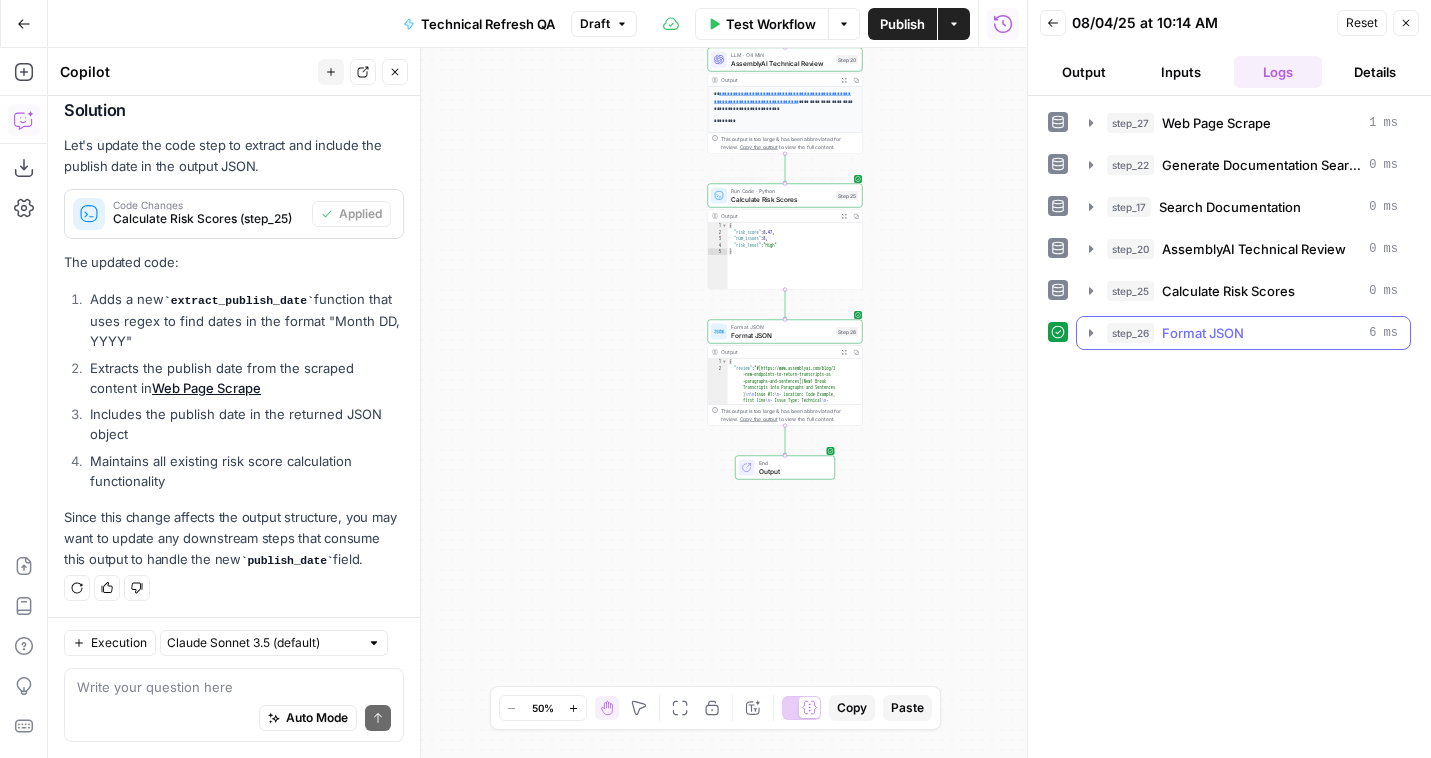 click on "step_26" at bounding box center (1130, 333) 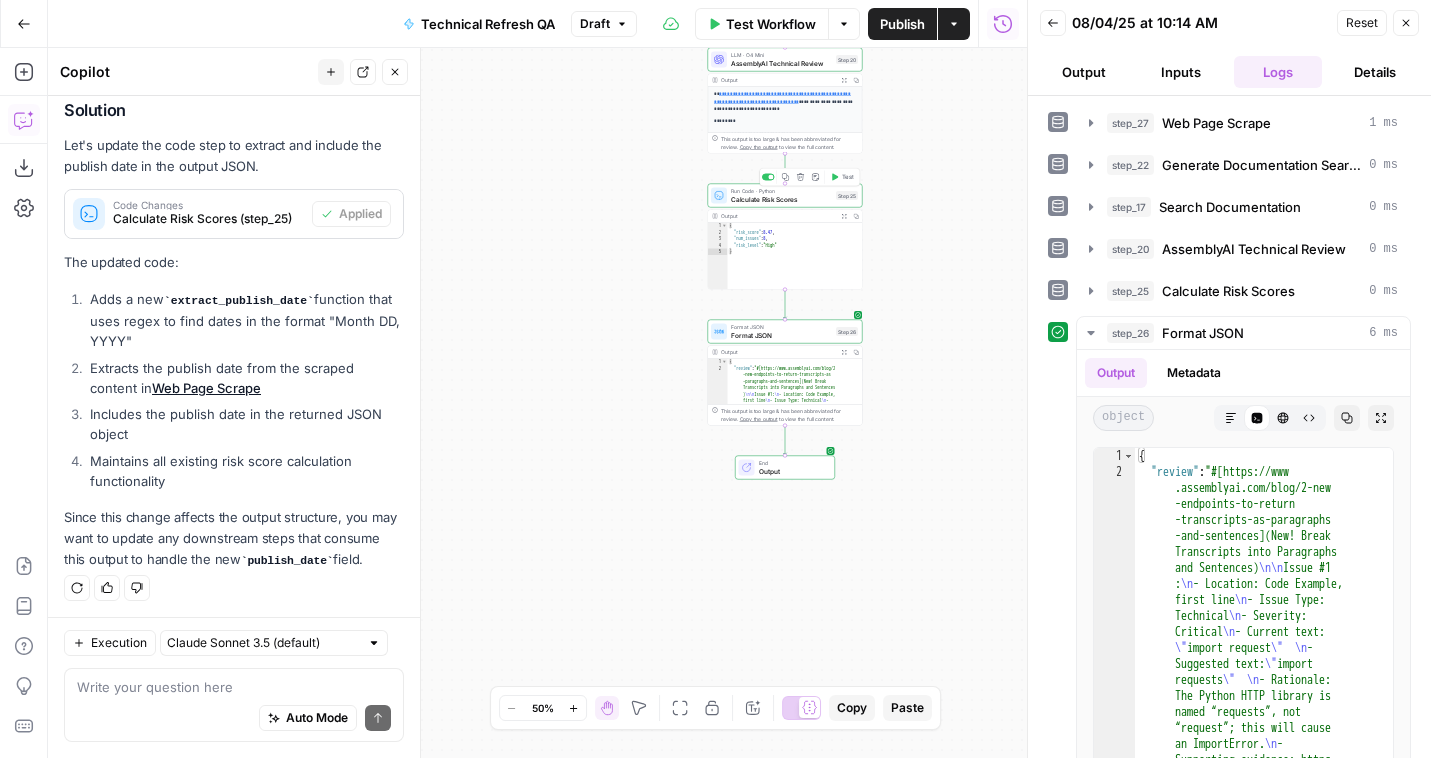 click on "Test" at bounding box center [848, 177] 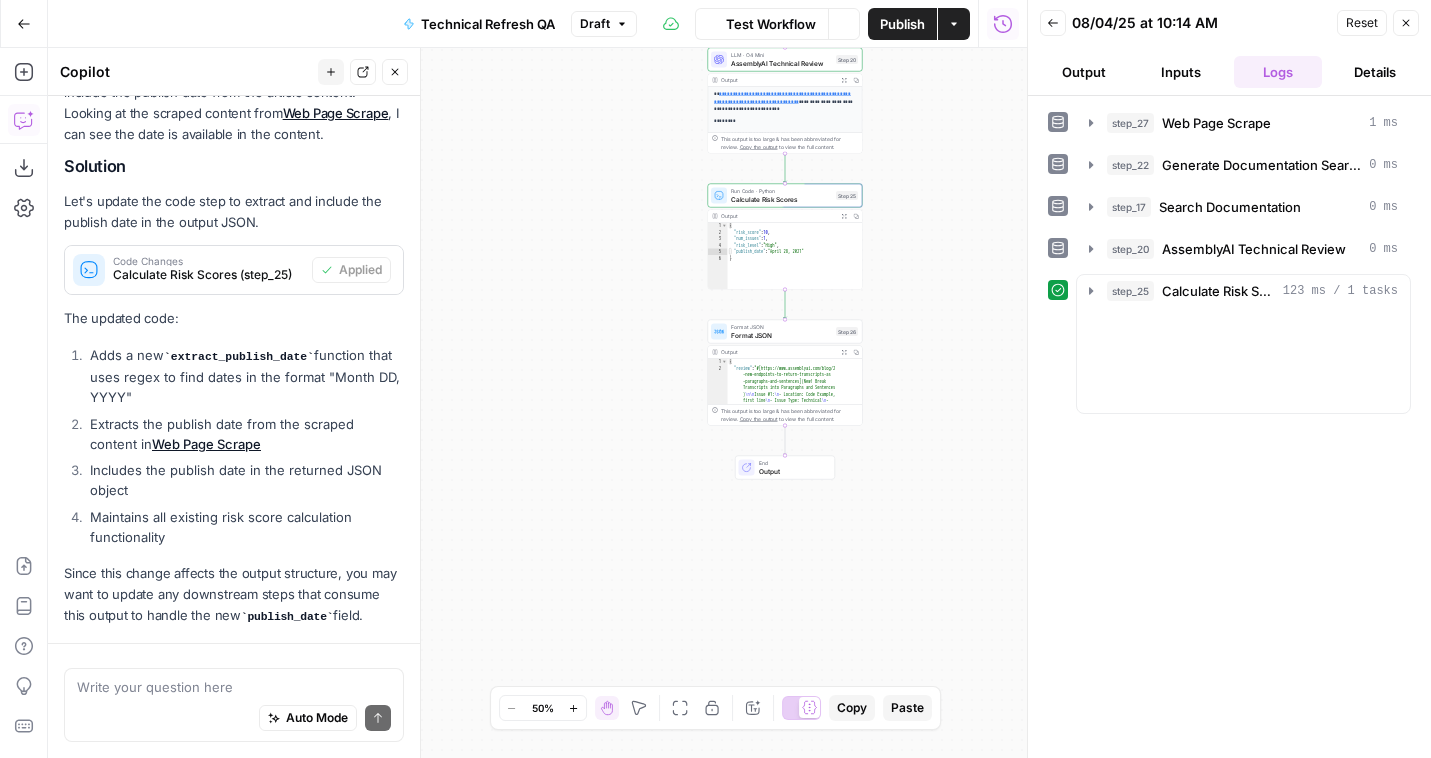 scroll, scrollTop: 347, scrollLeft: 0, axis: vertical 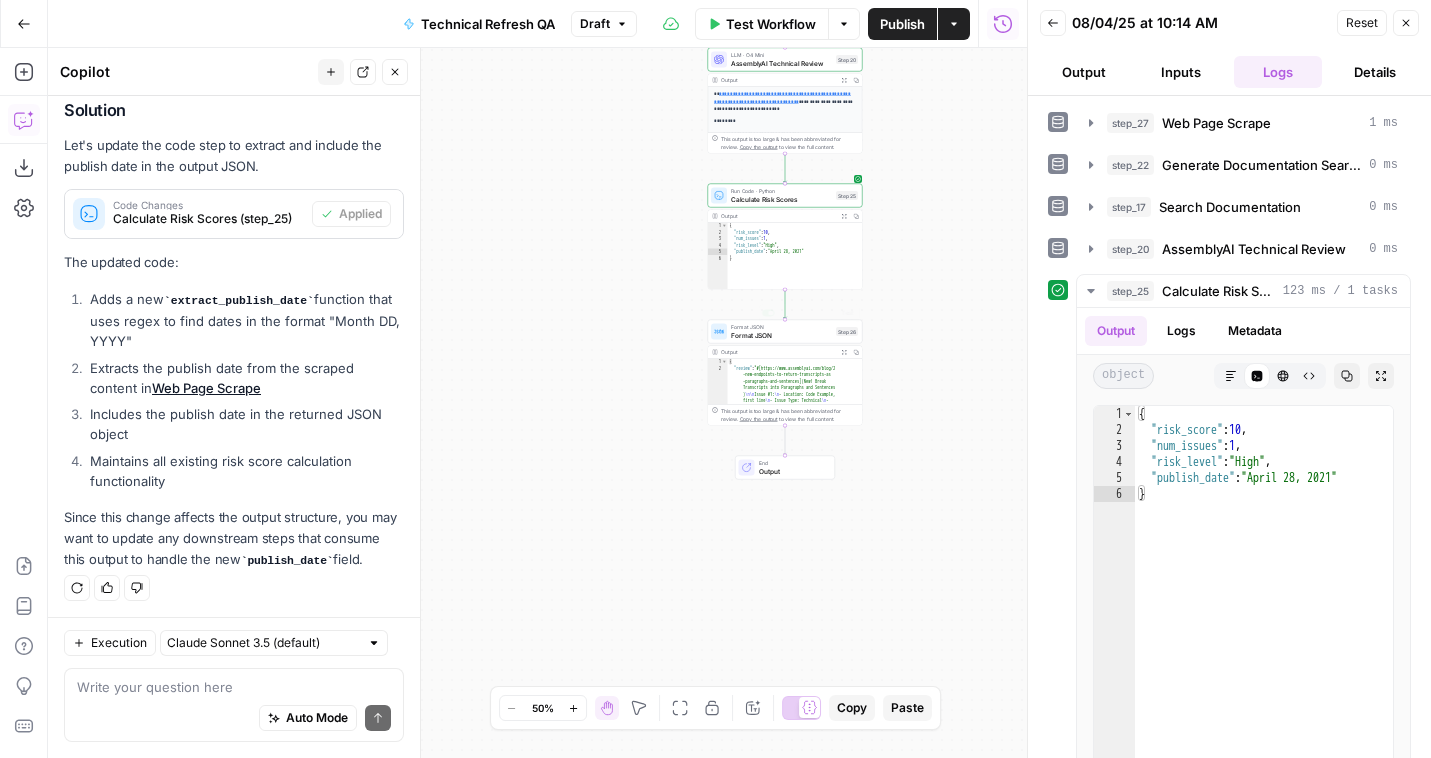 click on "Format JSON" at bounding box center [781, 335] 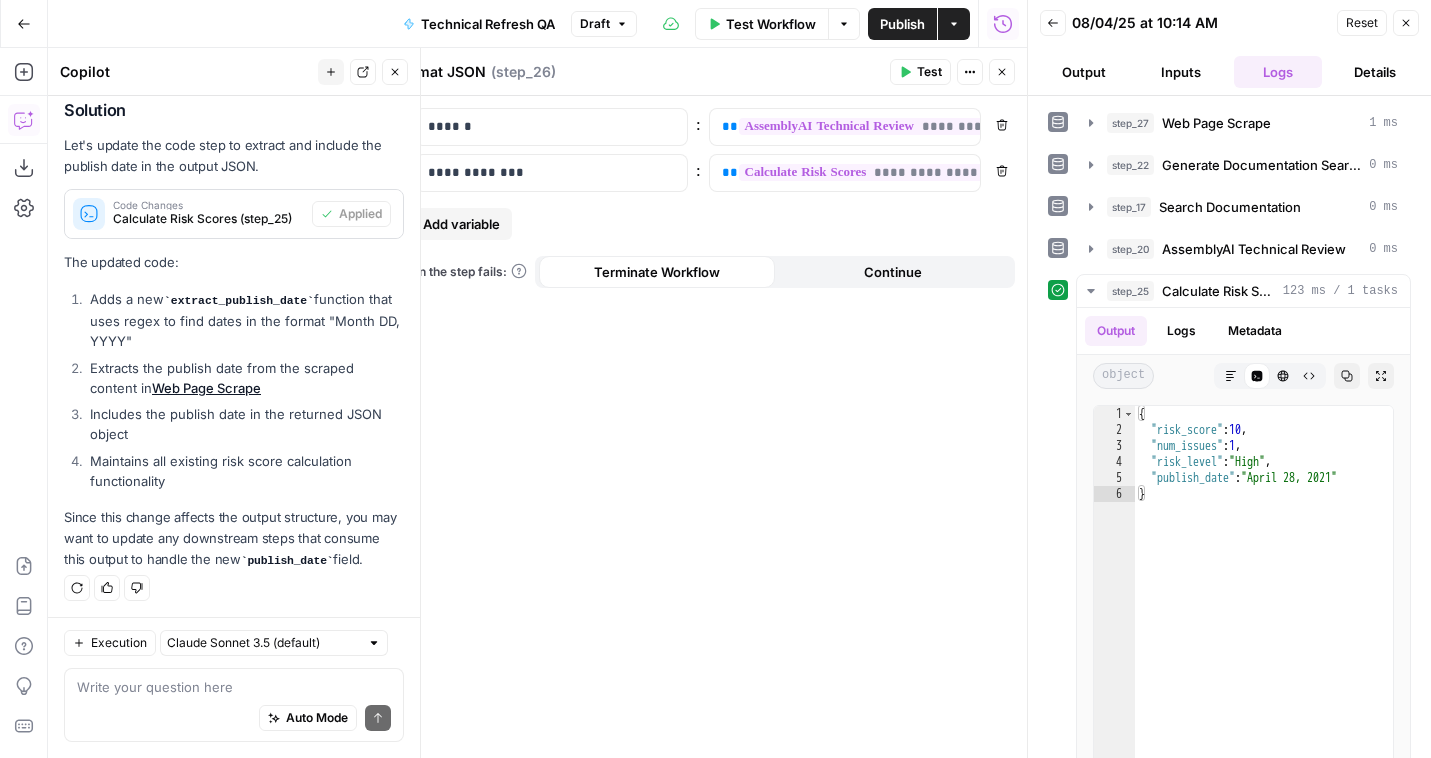 click on "Add variable" at bounding box center [461, 224] 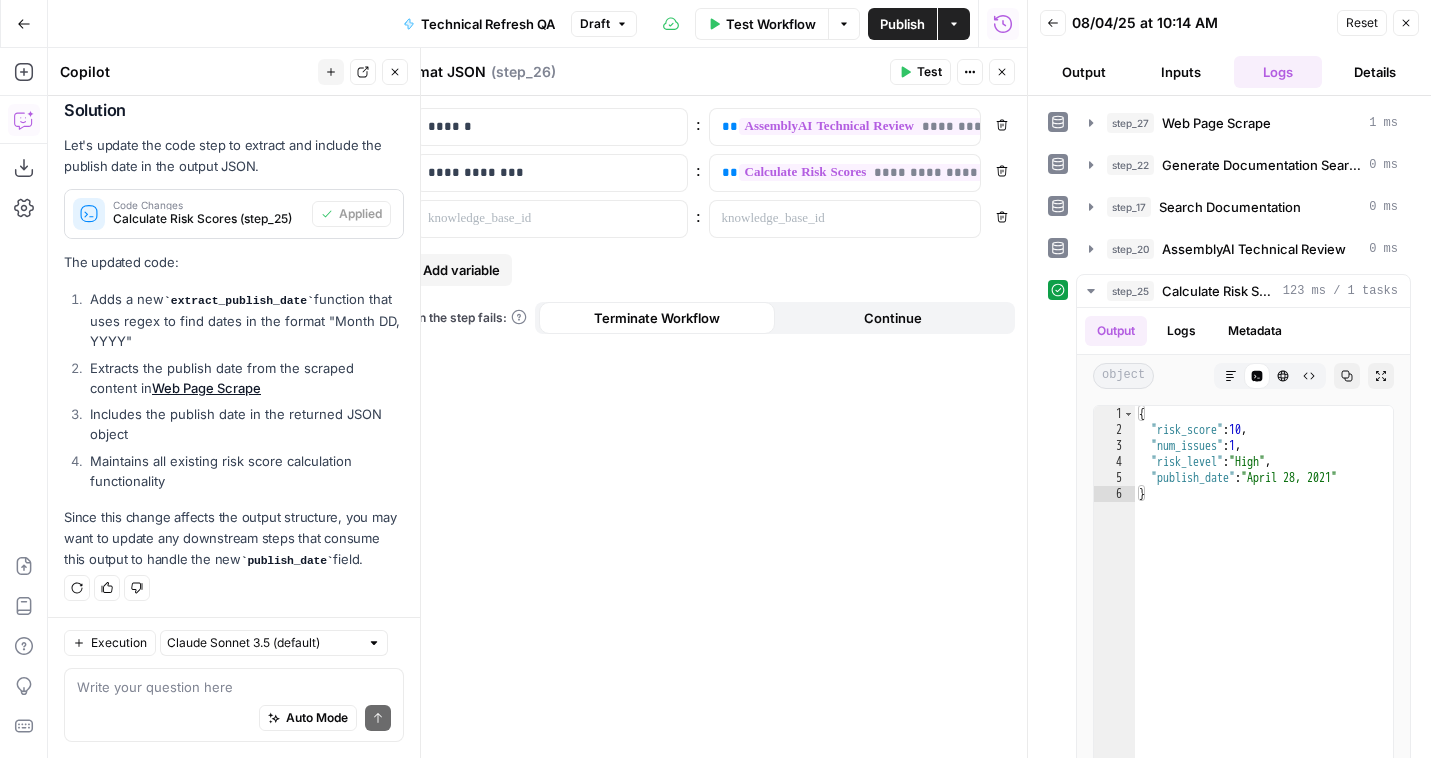 click 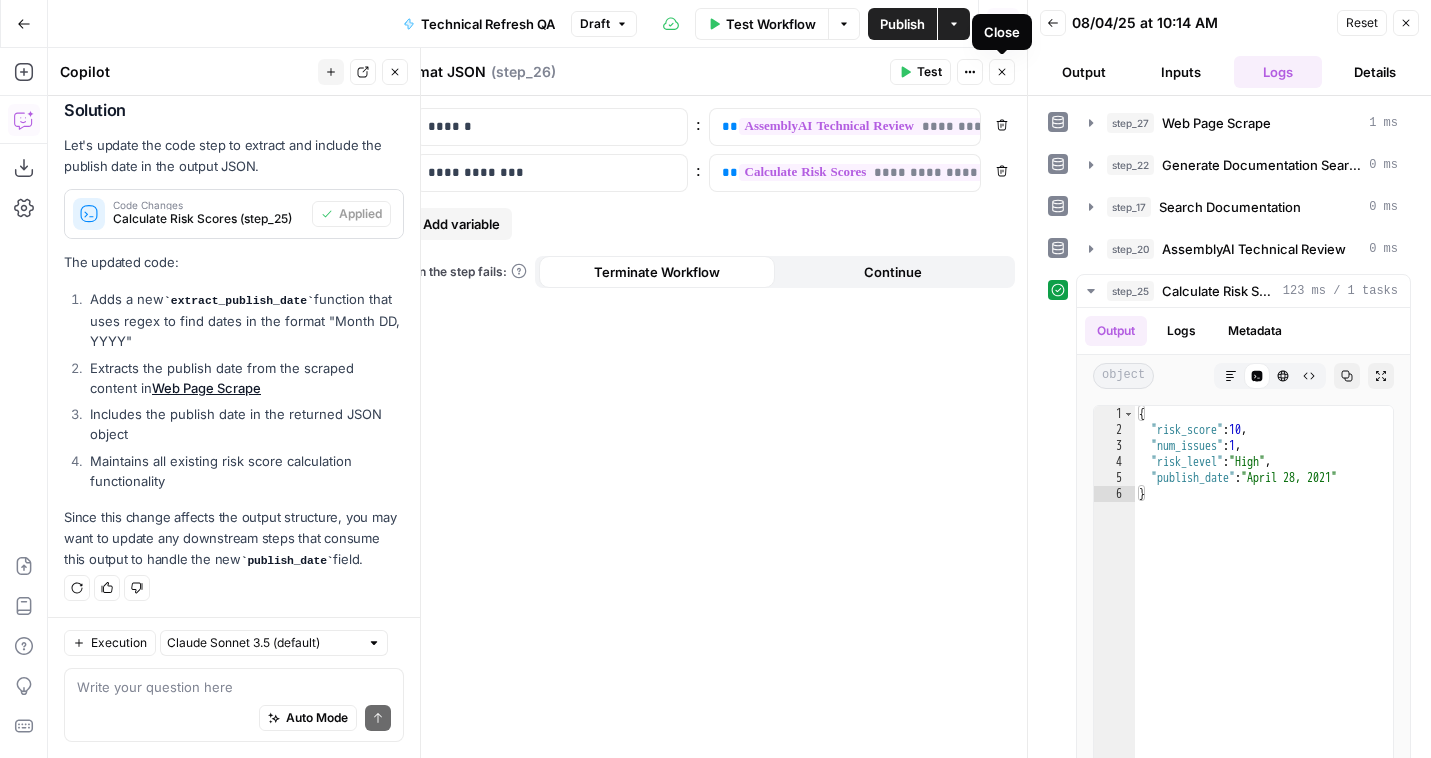click 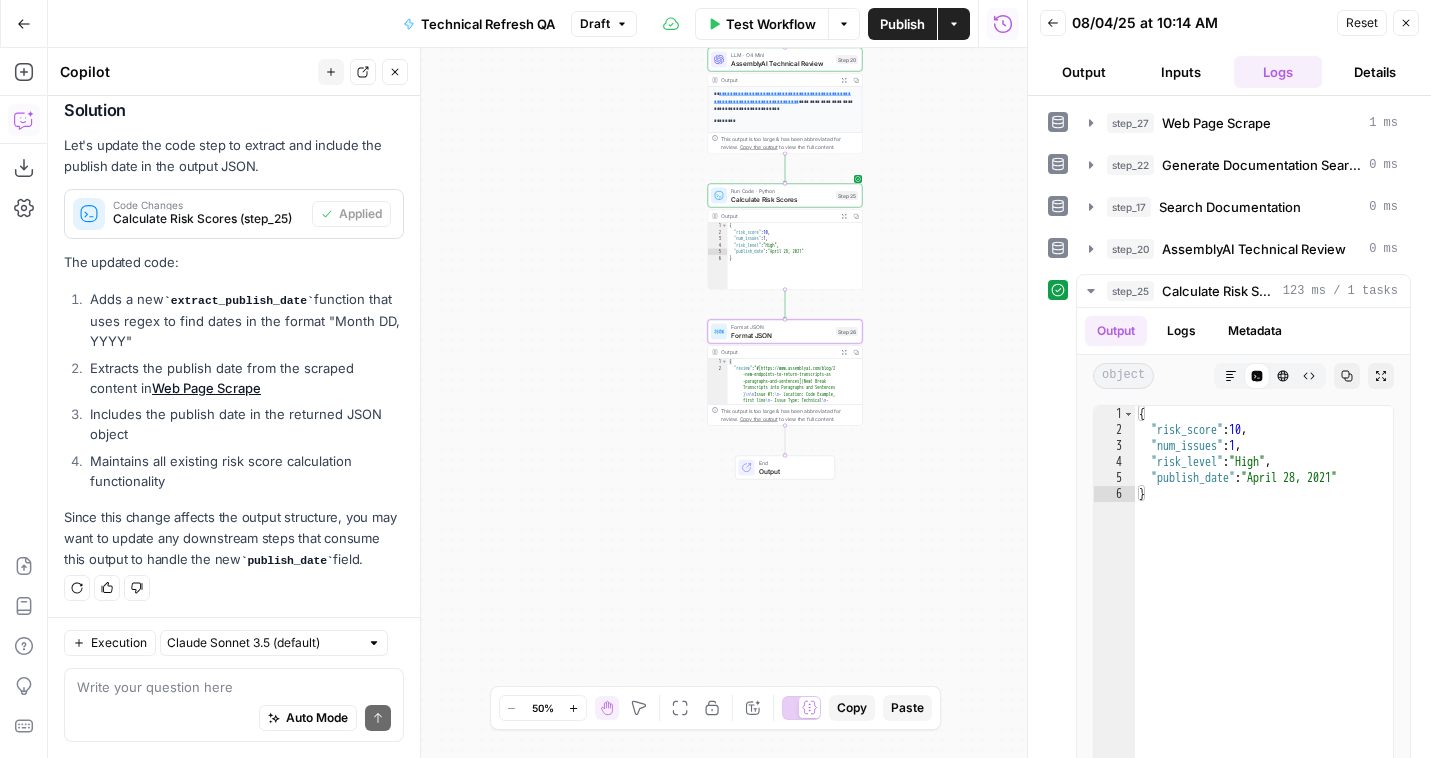 click on "Publish" at bounding box center (902, 24) 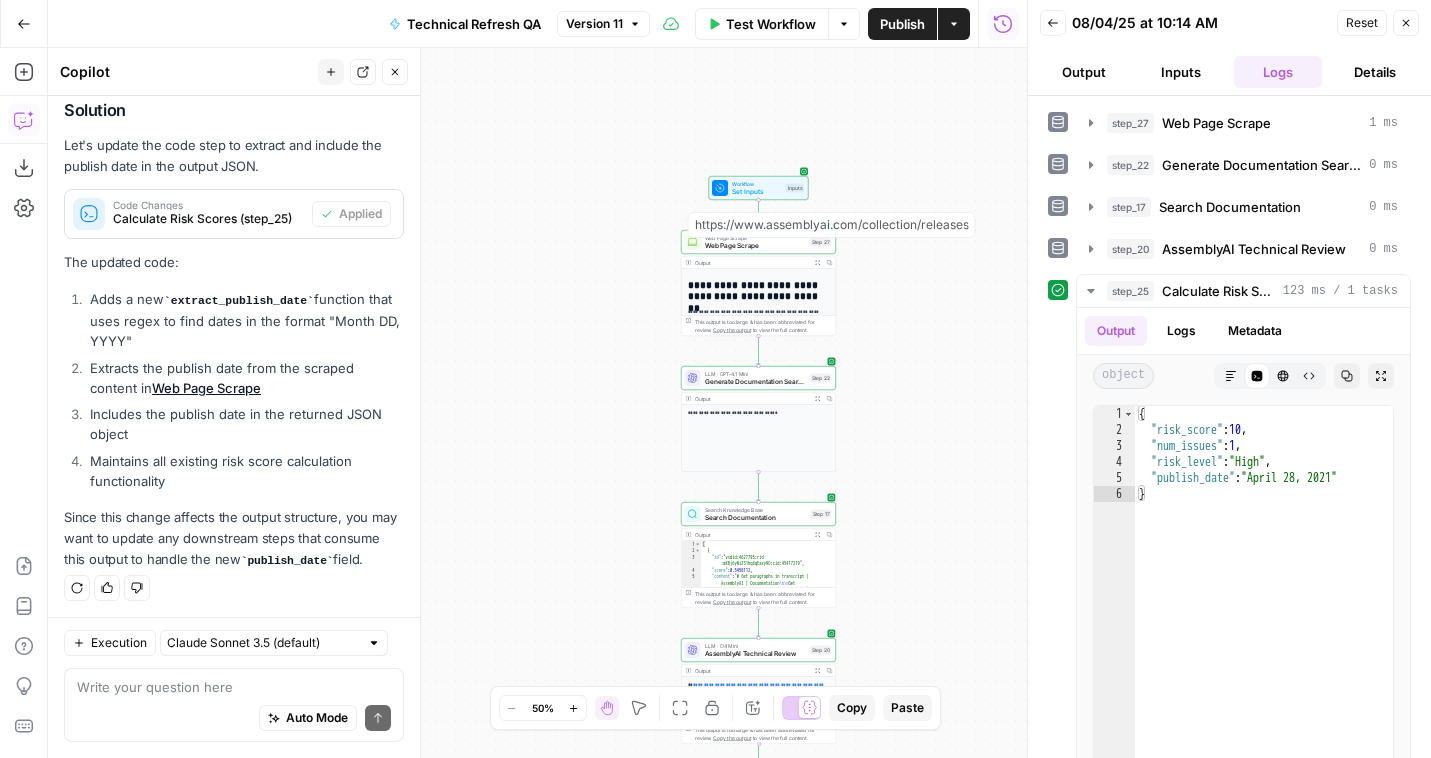 scroll, scrollTop: 264, scrollLeft: 0, axis: vertical 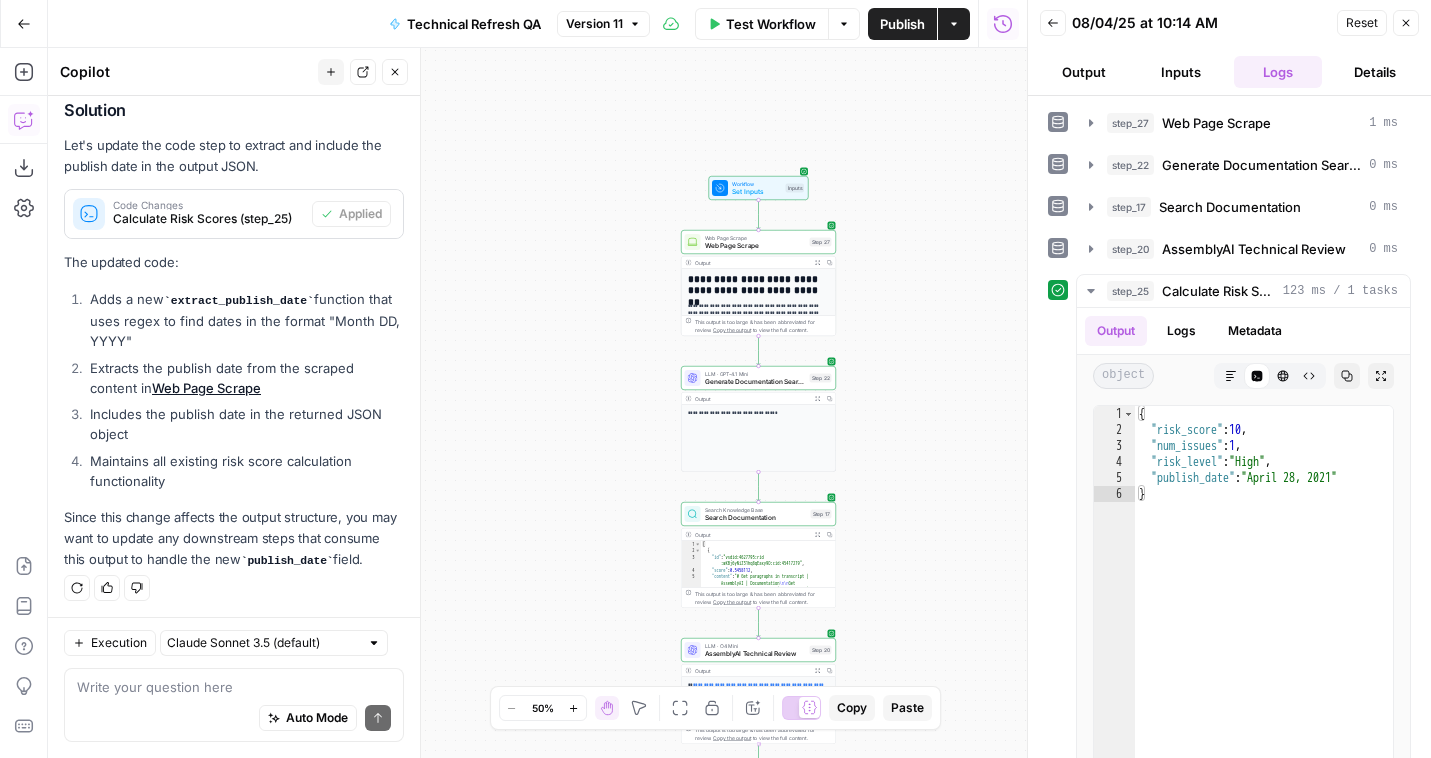 click on "Publish" at bounding box center [902, 24] 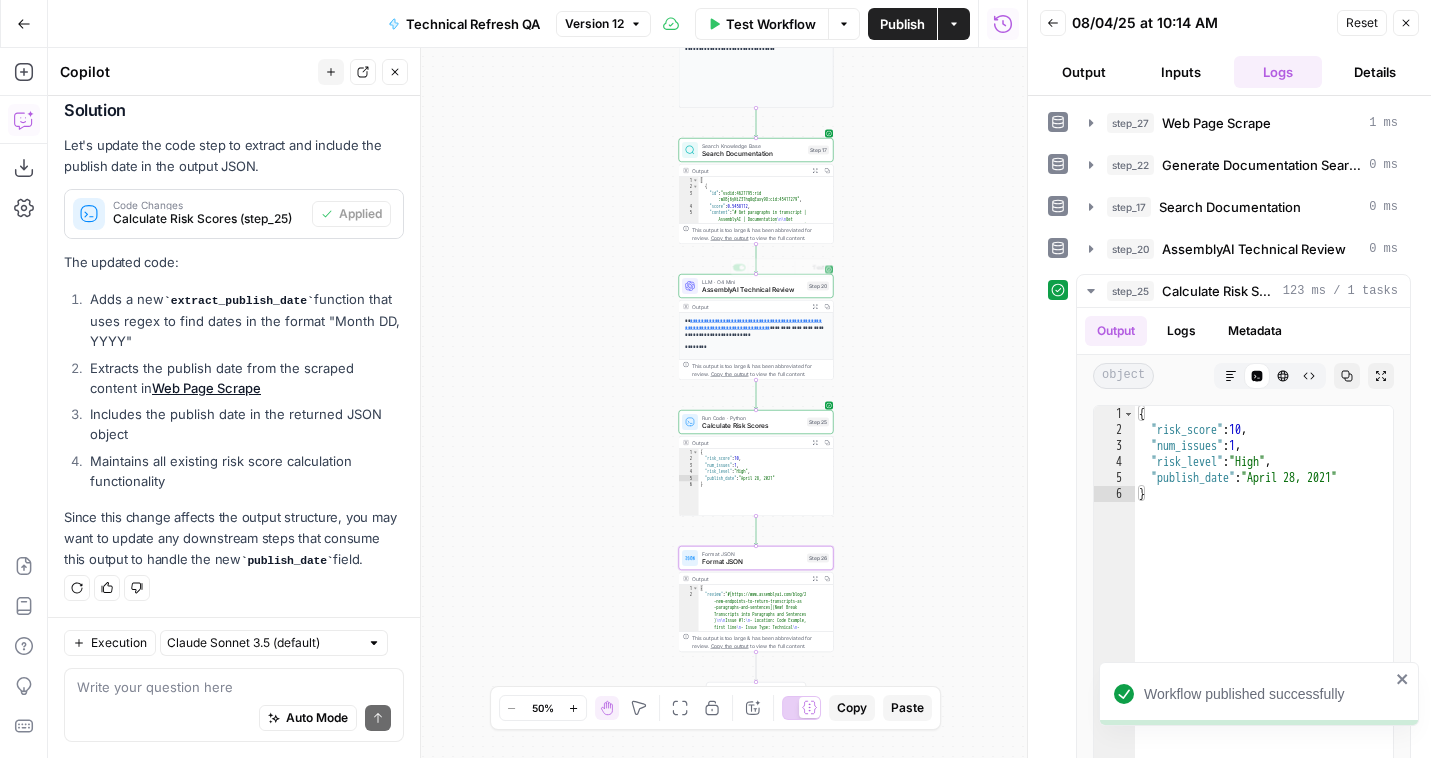 click on "Output Expand Output Copy" at bounding box center (756, 307) 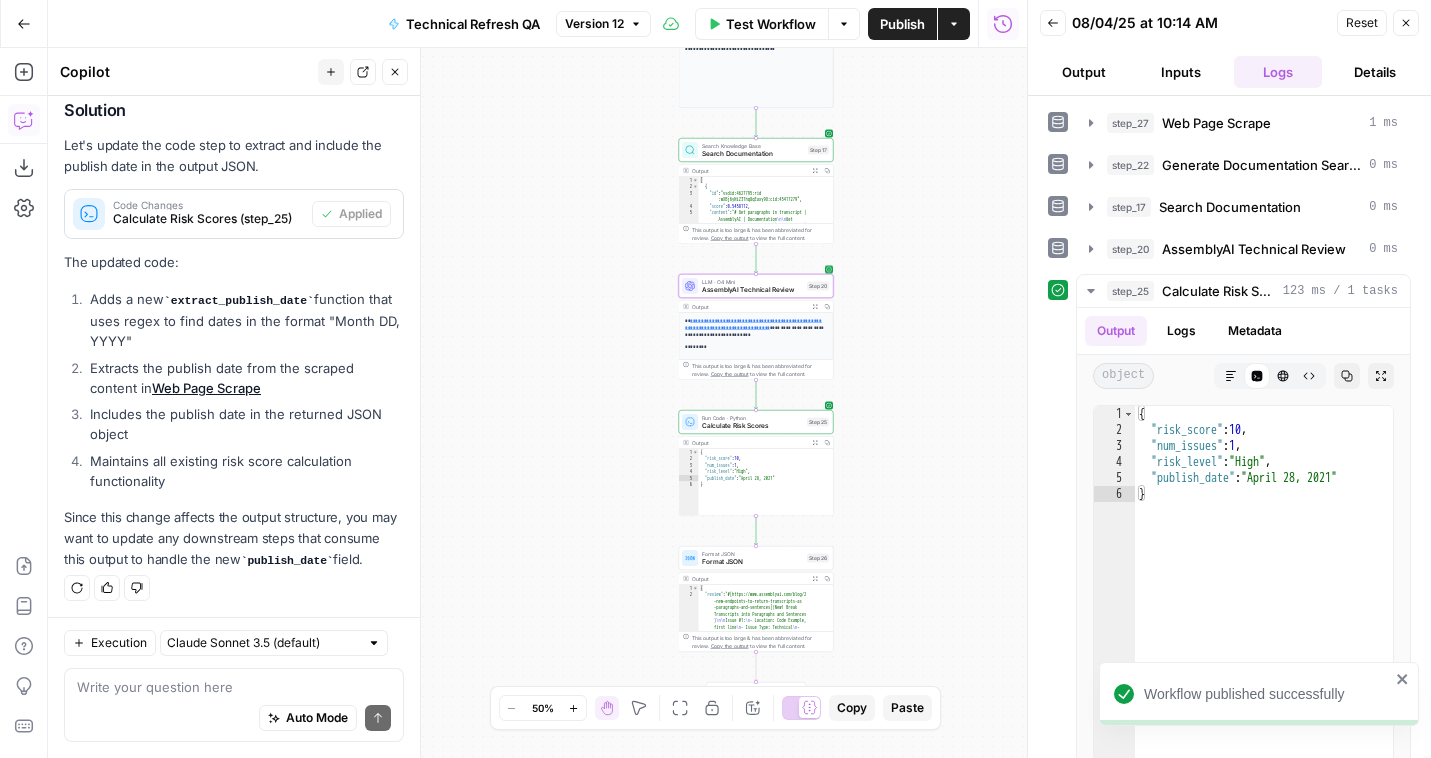 click on "AssemblyAI Technical Review" at bounding box center (752, 290) 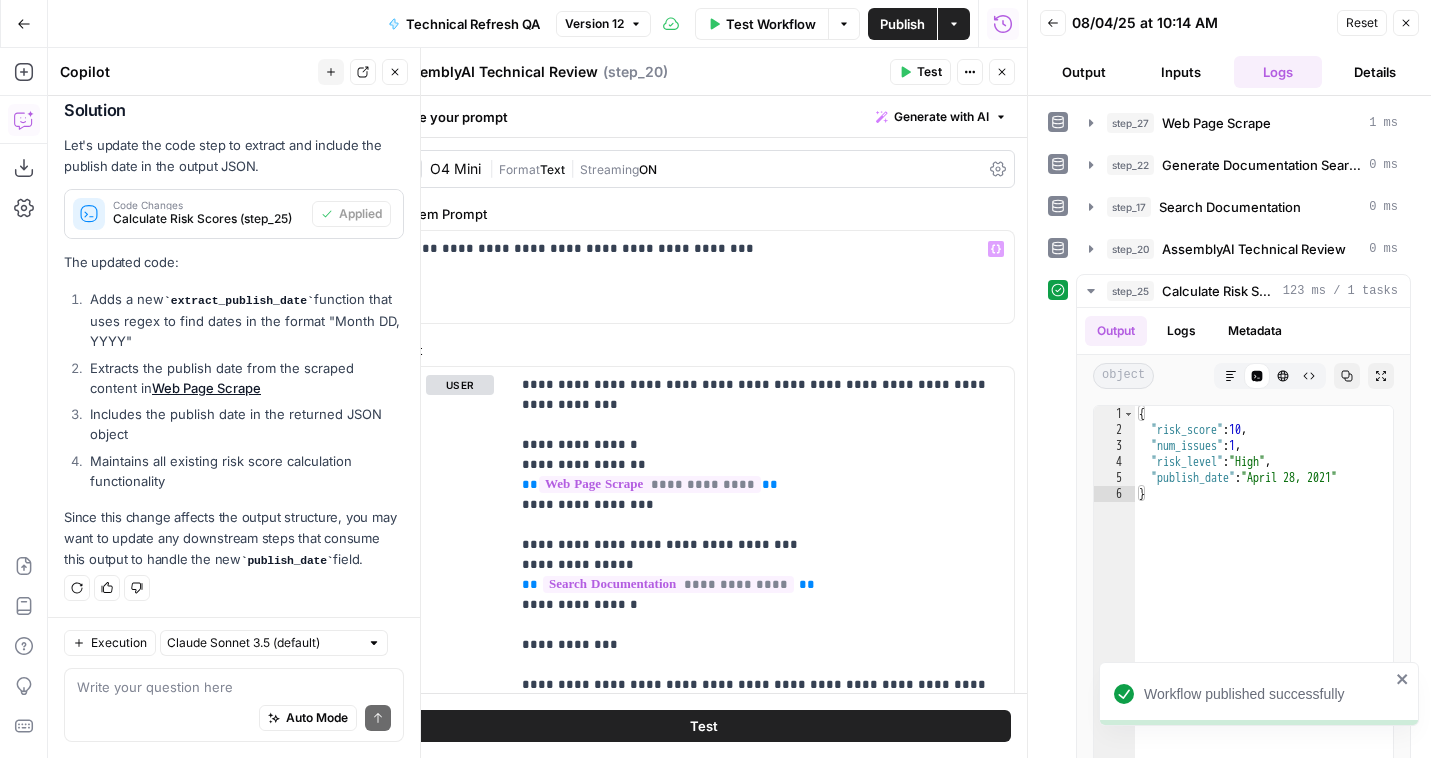 click on "O4 Mini   |   Format  Text   |   Streaming  ON" at bounding box center [704, 169] 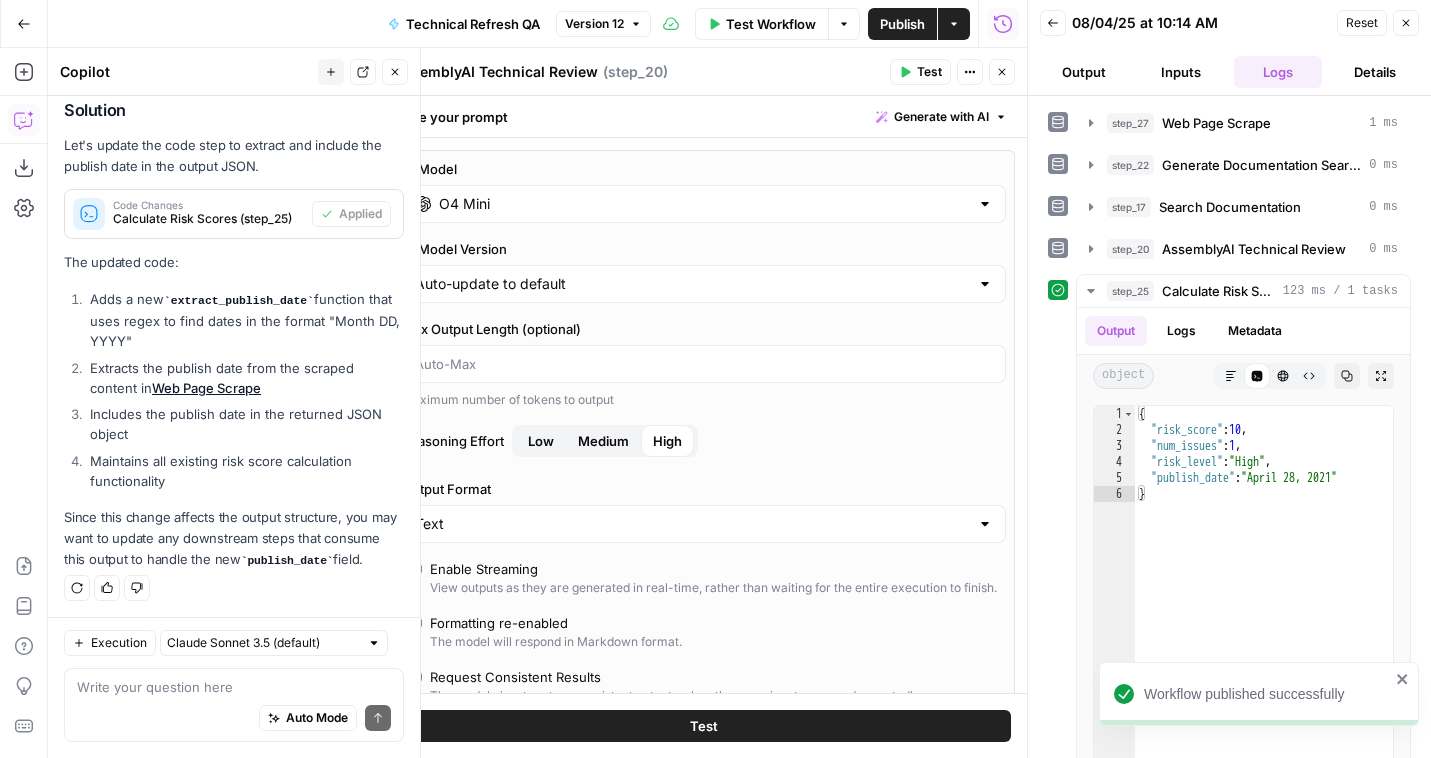 click on "O4 Mini" at bounding box center (704, 204) 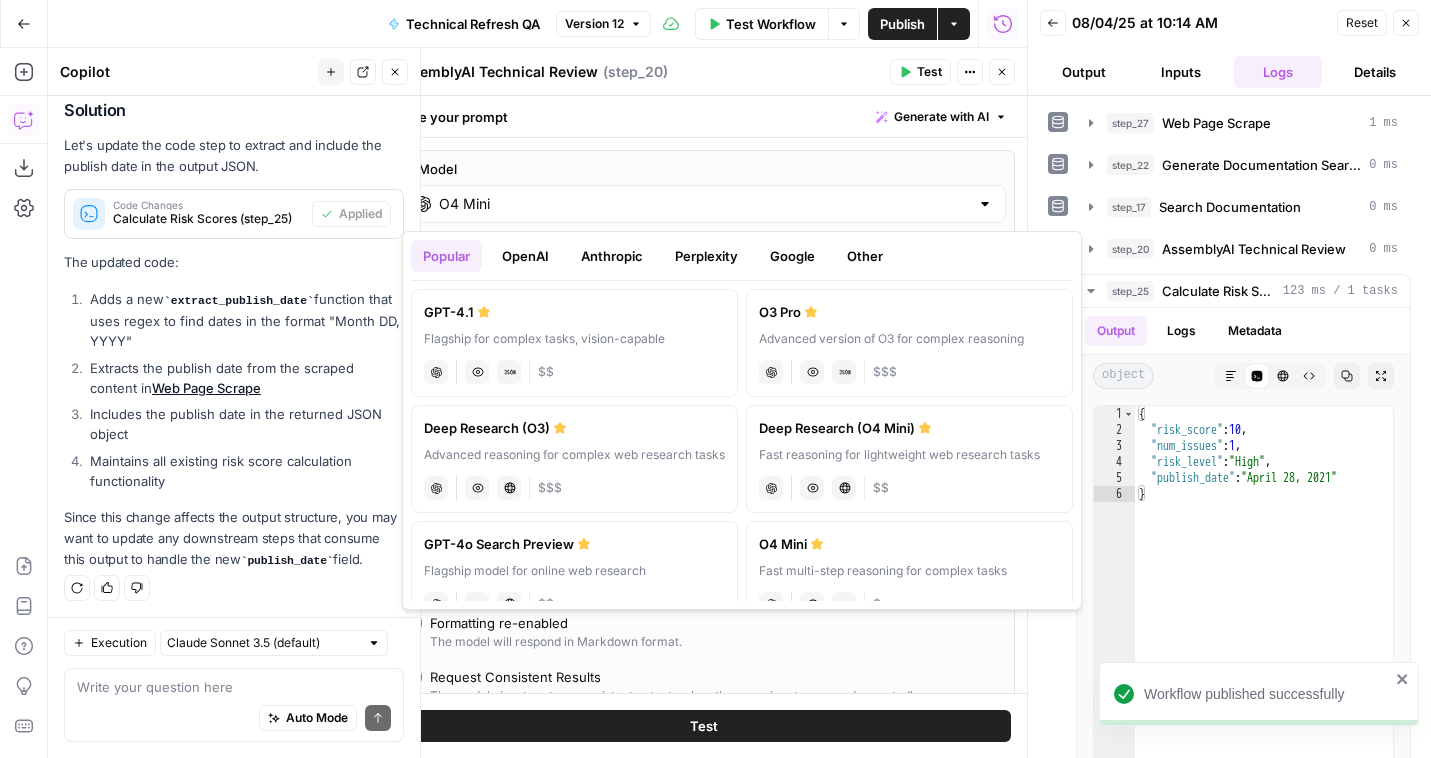 click on "Anthropic" at bounding box center [612, 256] 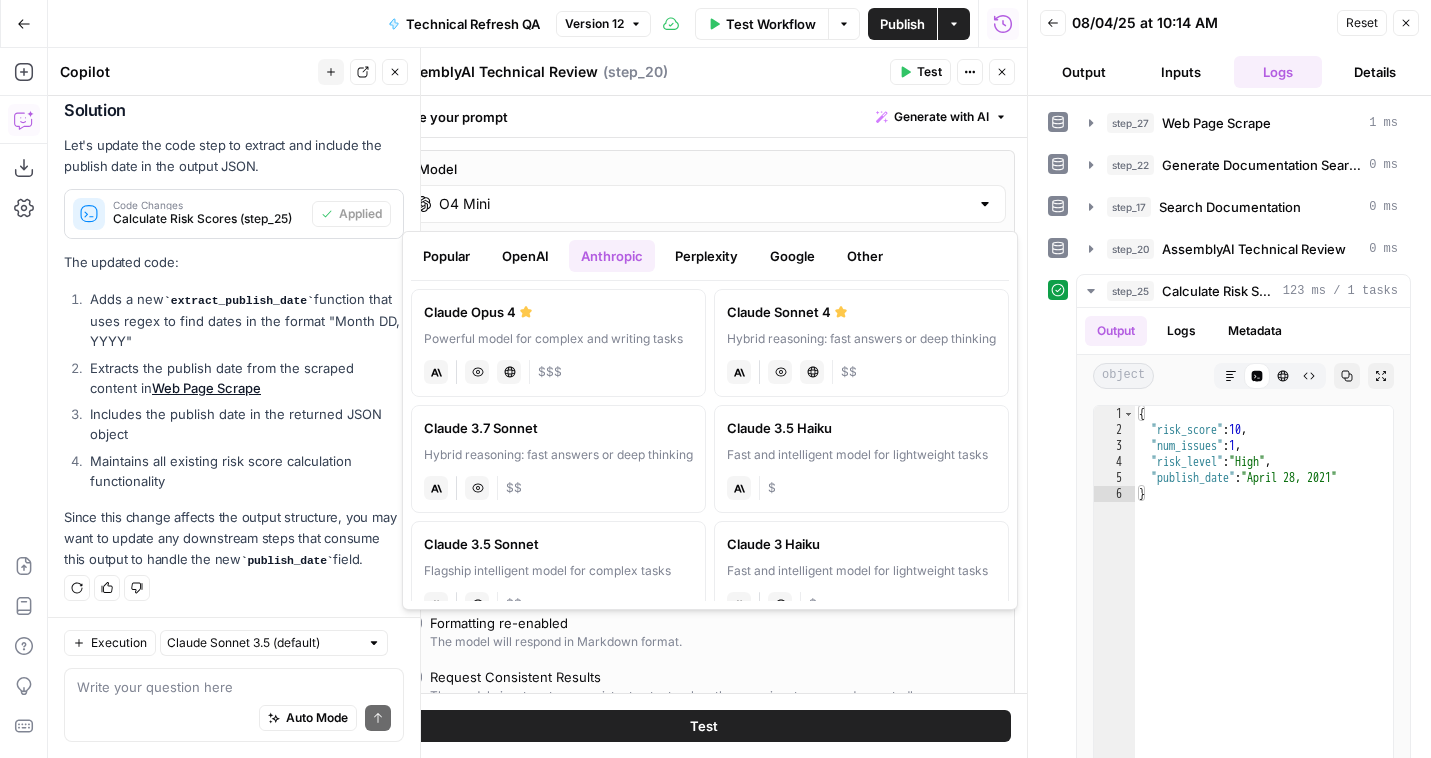 click on "Claude Sonnet 4 Hybrid reasoning: fast answers or deep thinking anthropic Vision Capabilities Live Web Research $$" at bounding box center [861, 343] 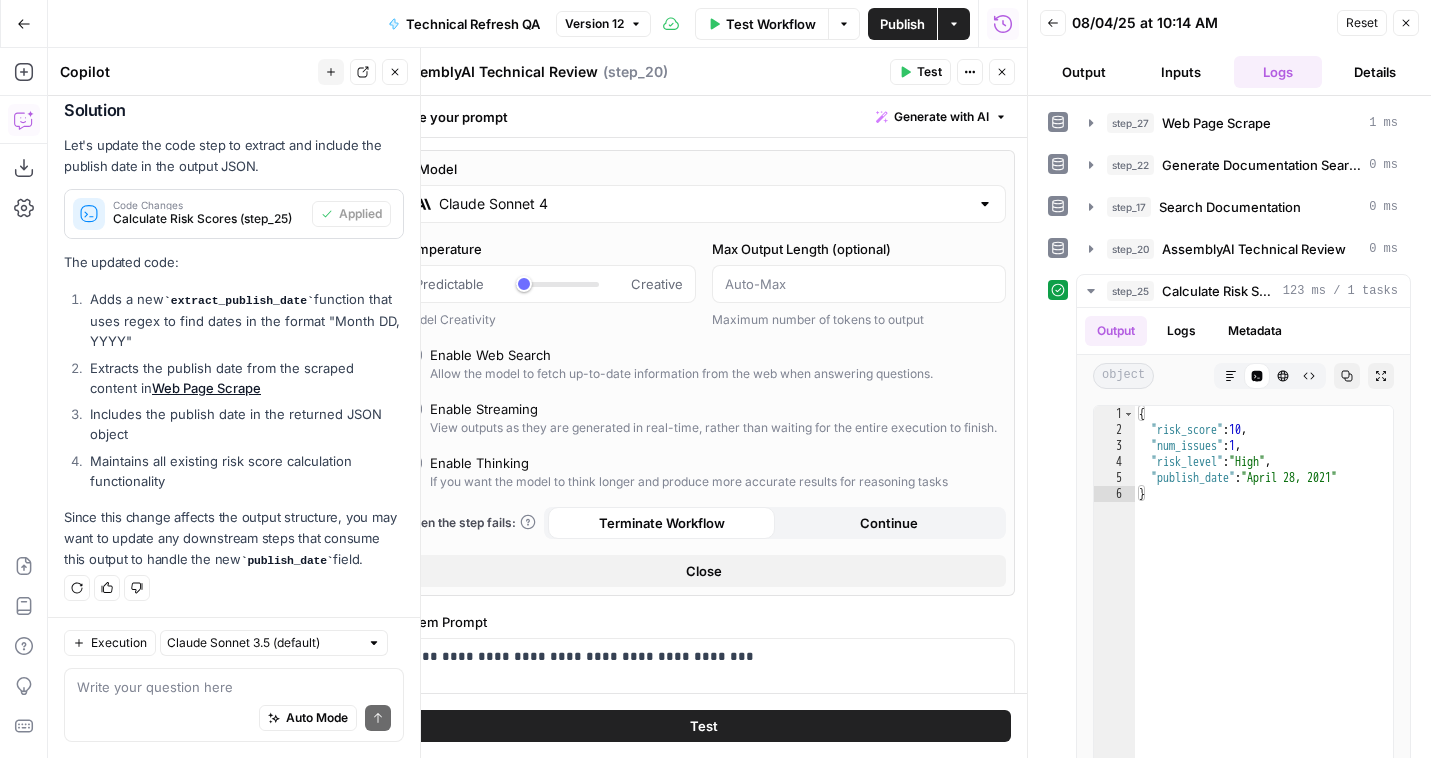 click on "Enable Thinking" at bounding box center (479, 463) 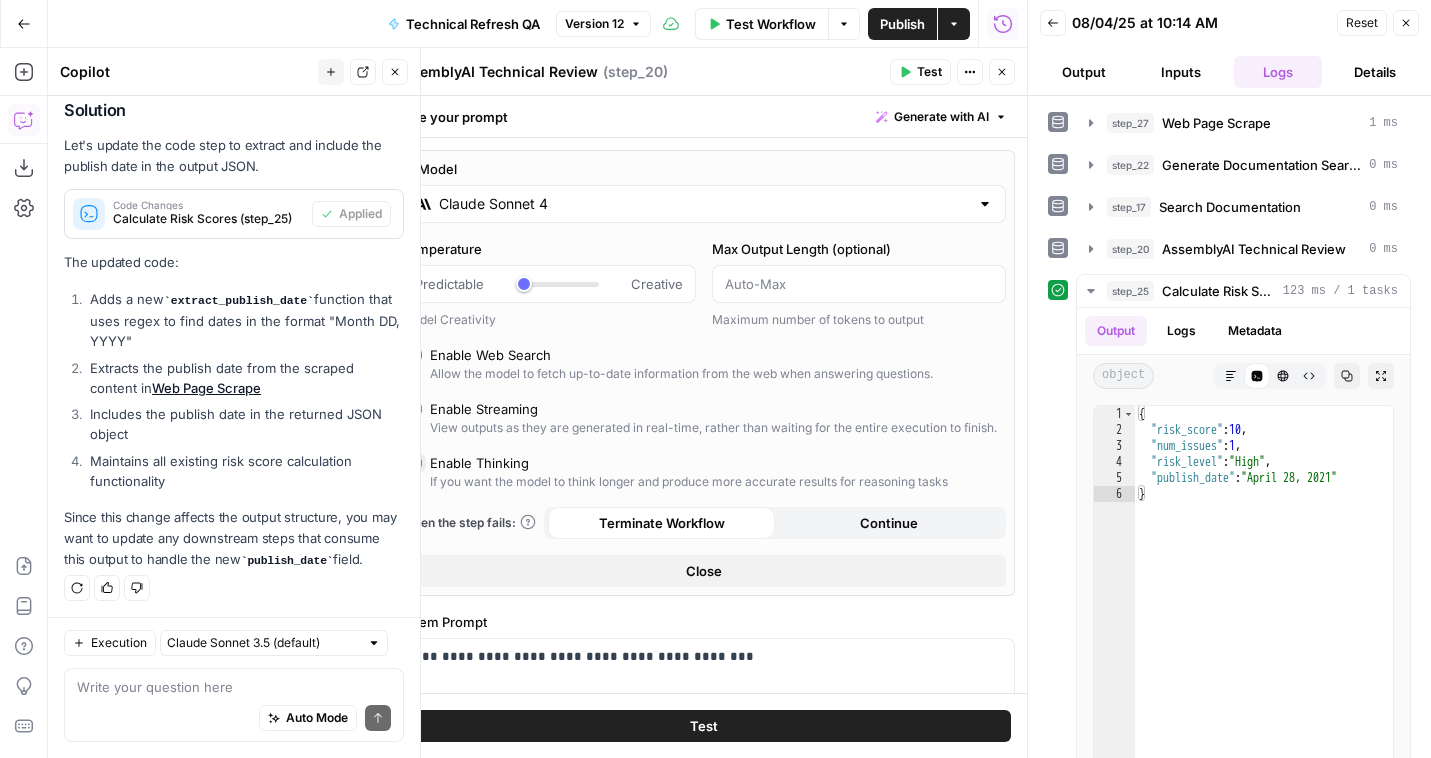 type on "*" 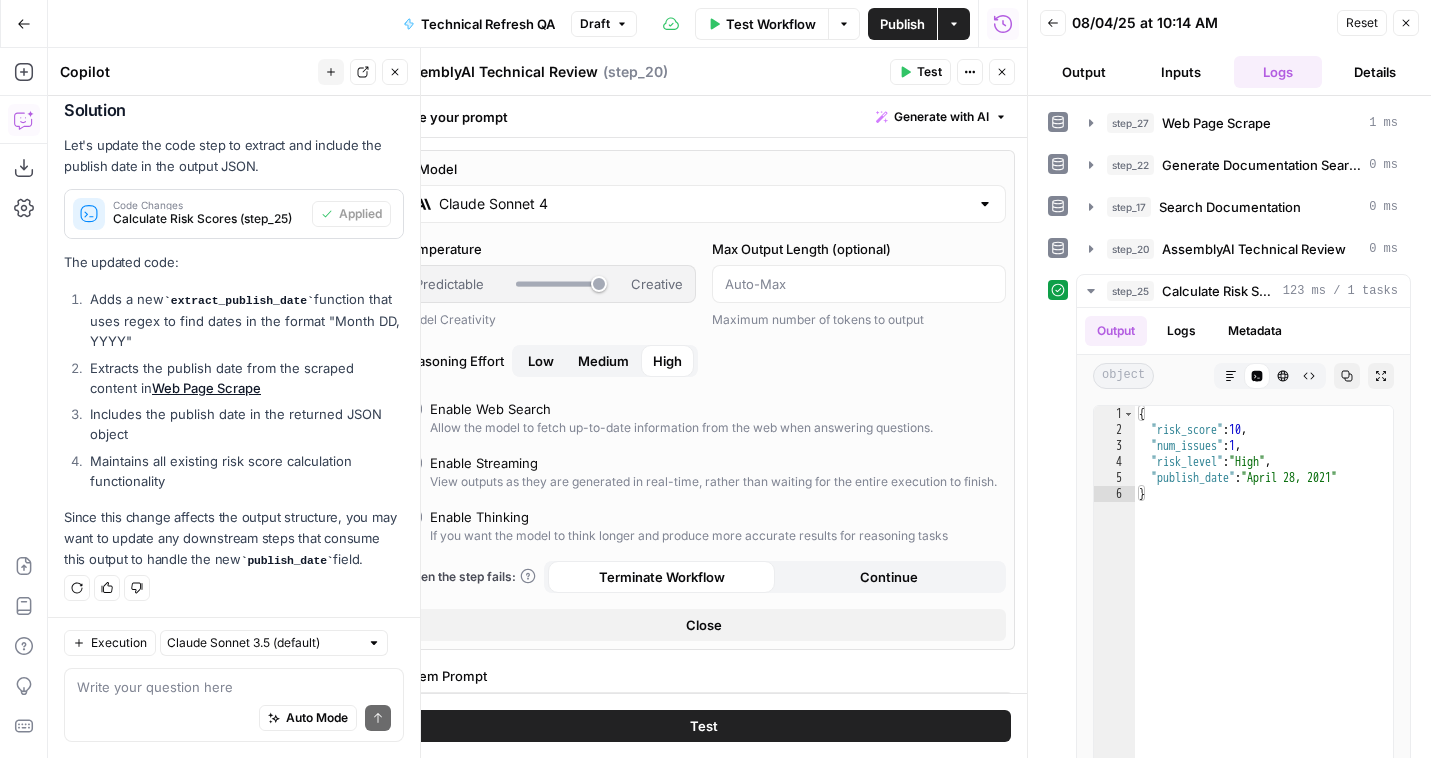 click on "Publish" at bounding box center (902, 24) 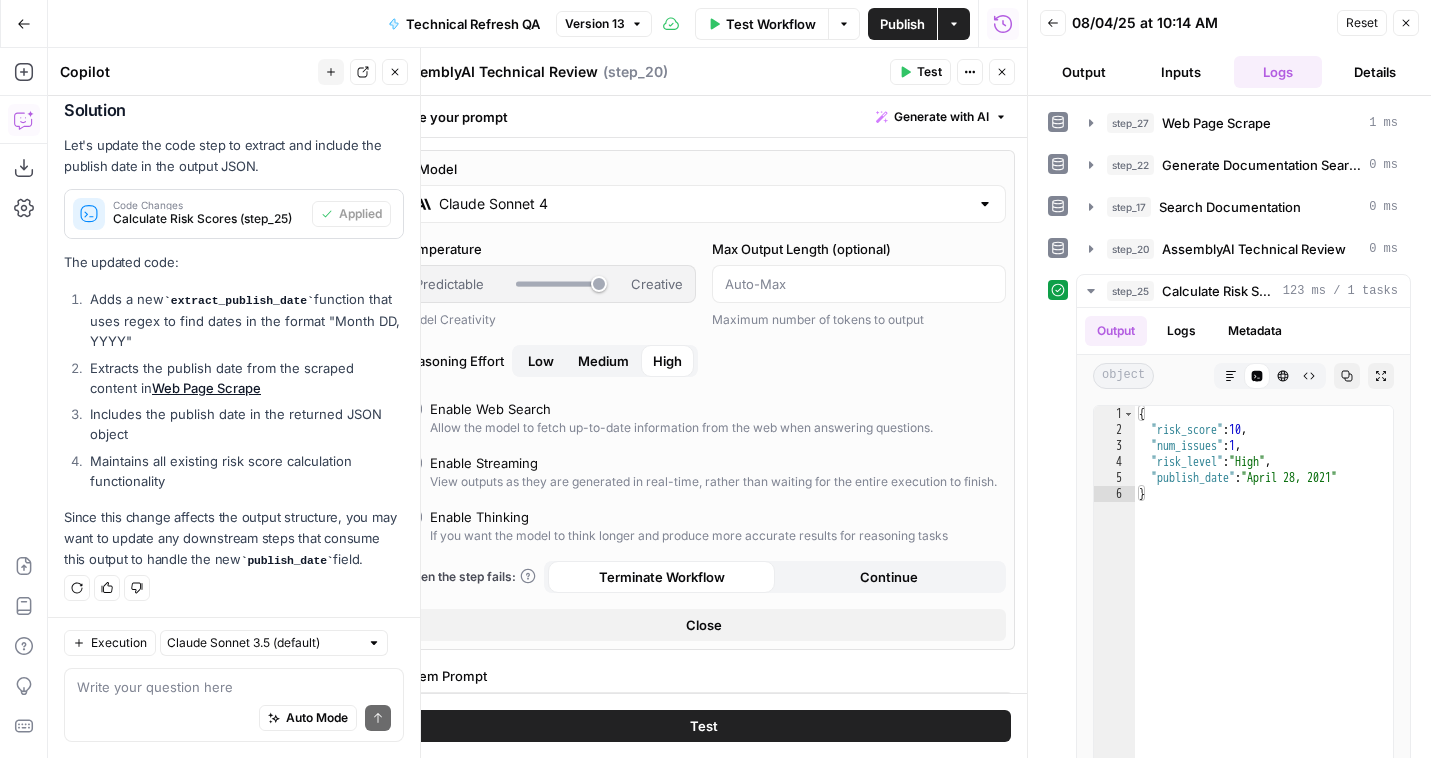 click 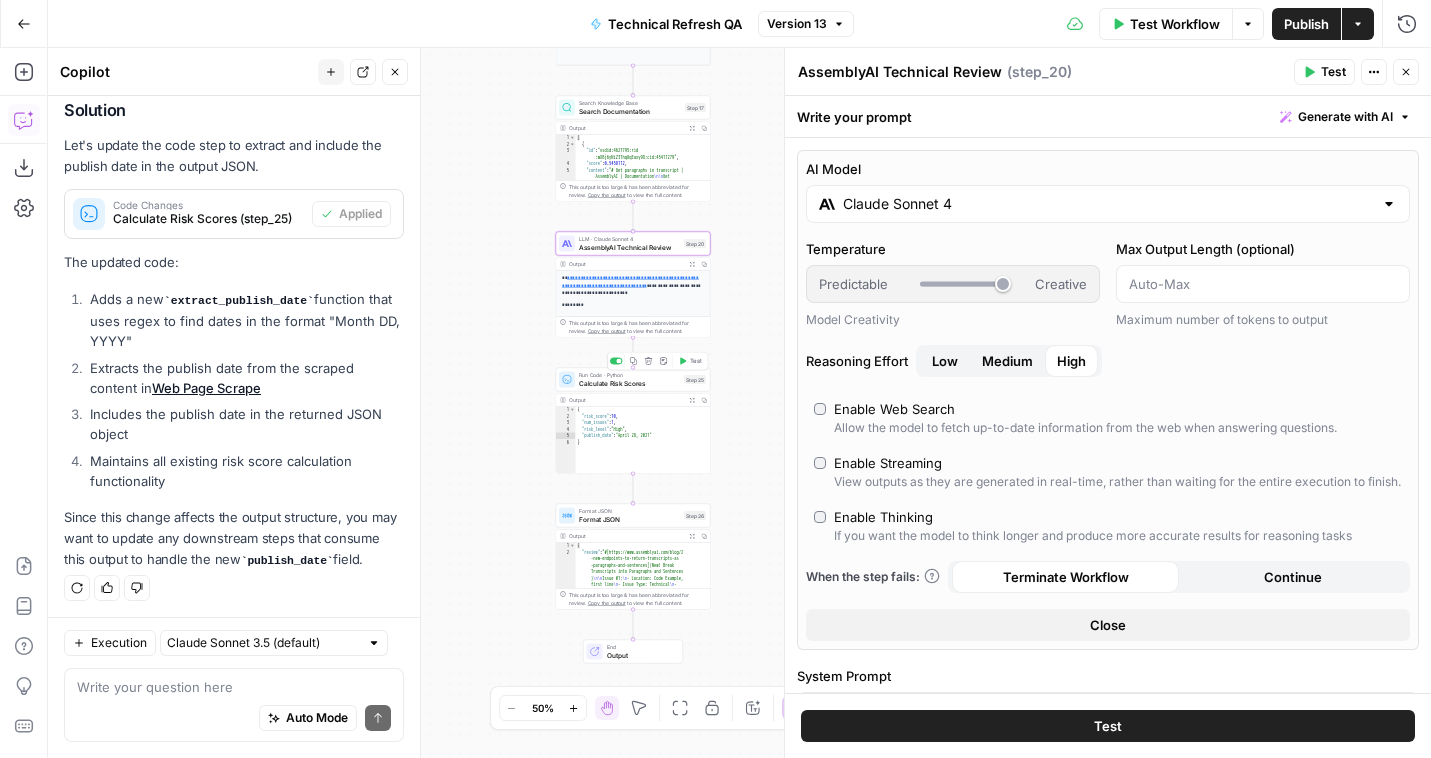 click on "Calculate Risk Scores" at bounding box center [629, 383] 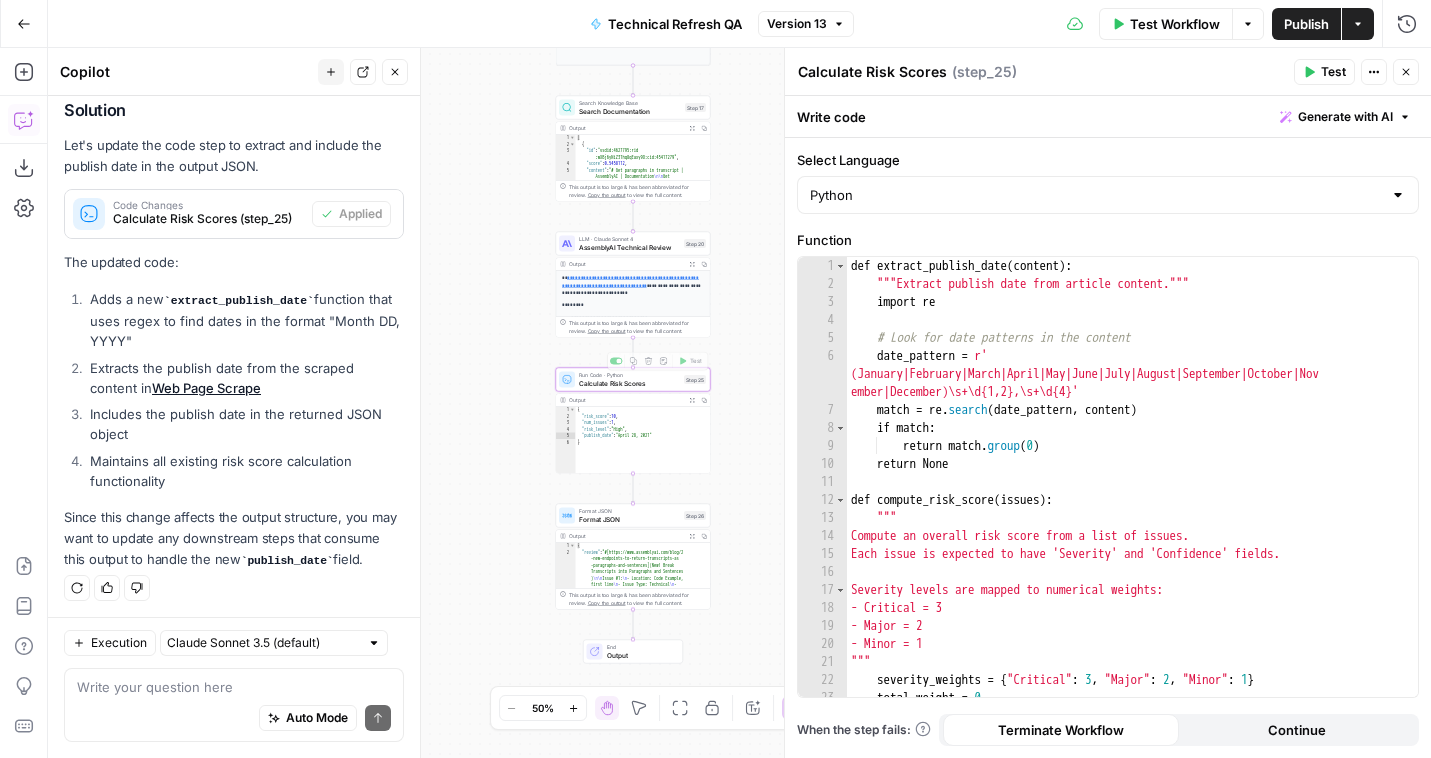 type 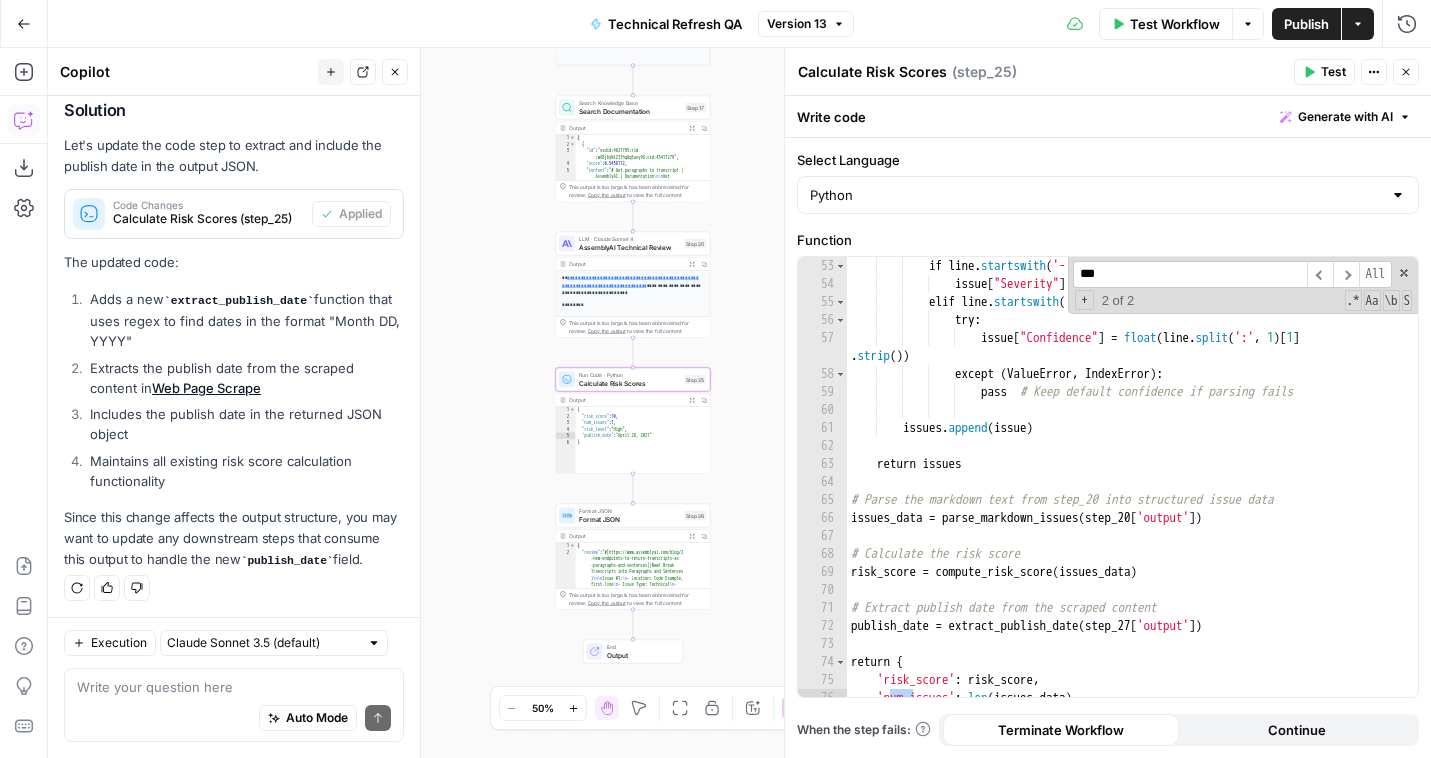 scroll, scrollTop: 769, scrollLeft: 0, axis: vertical 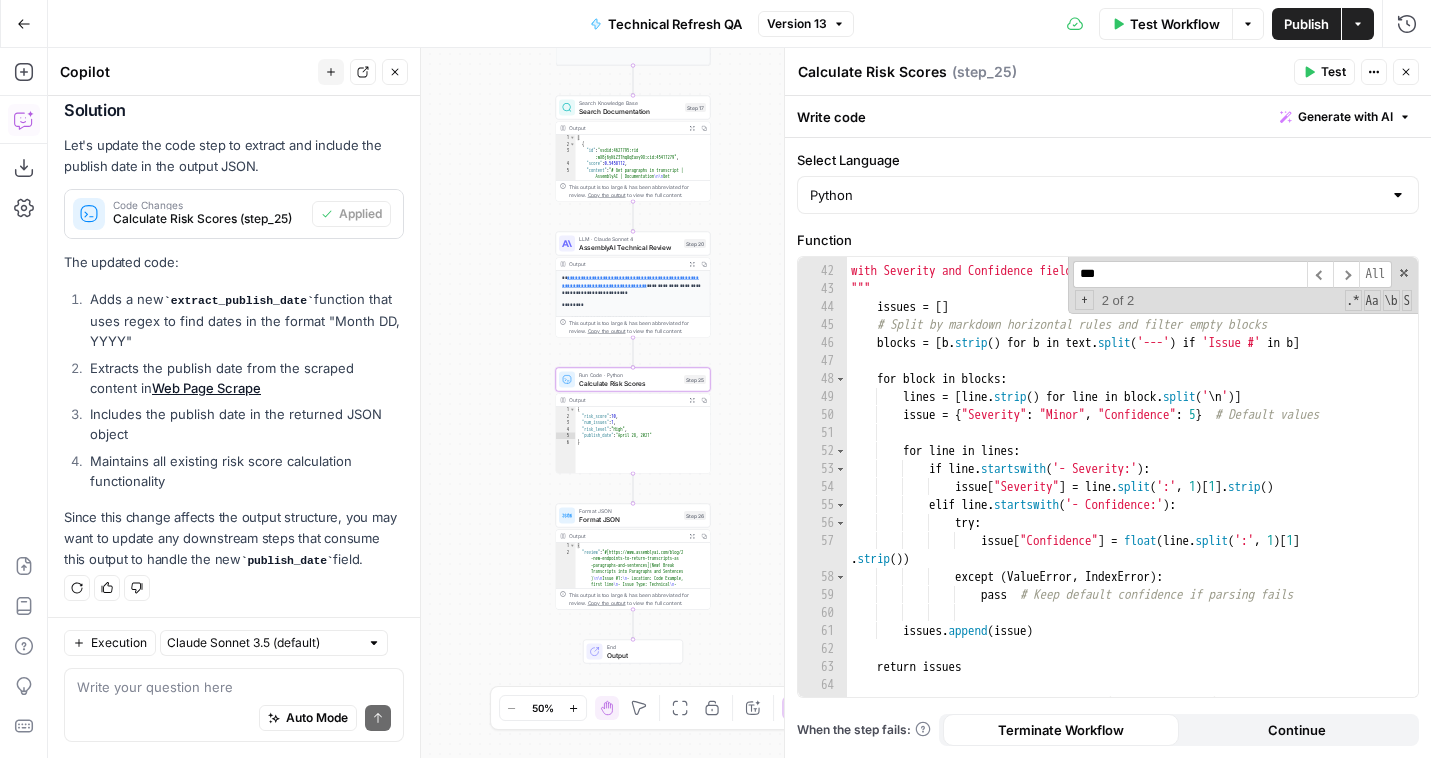 type on "***" 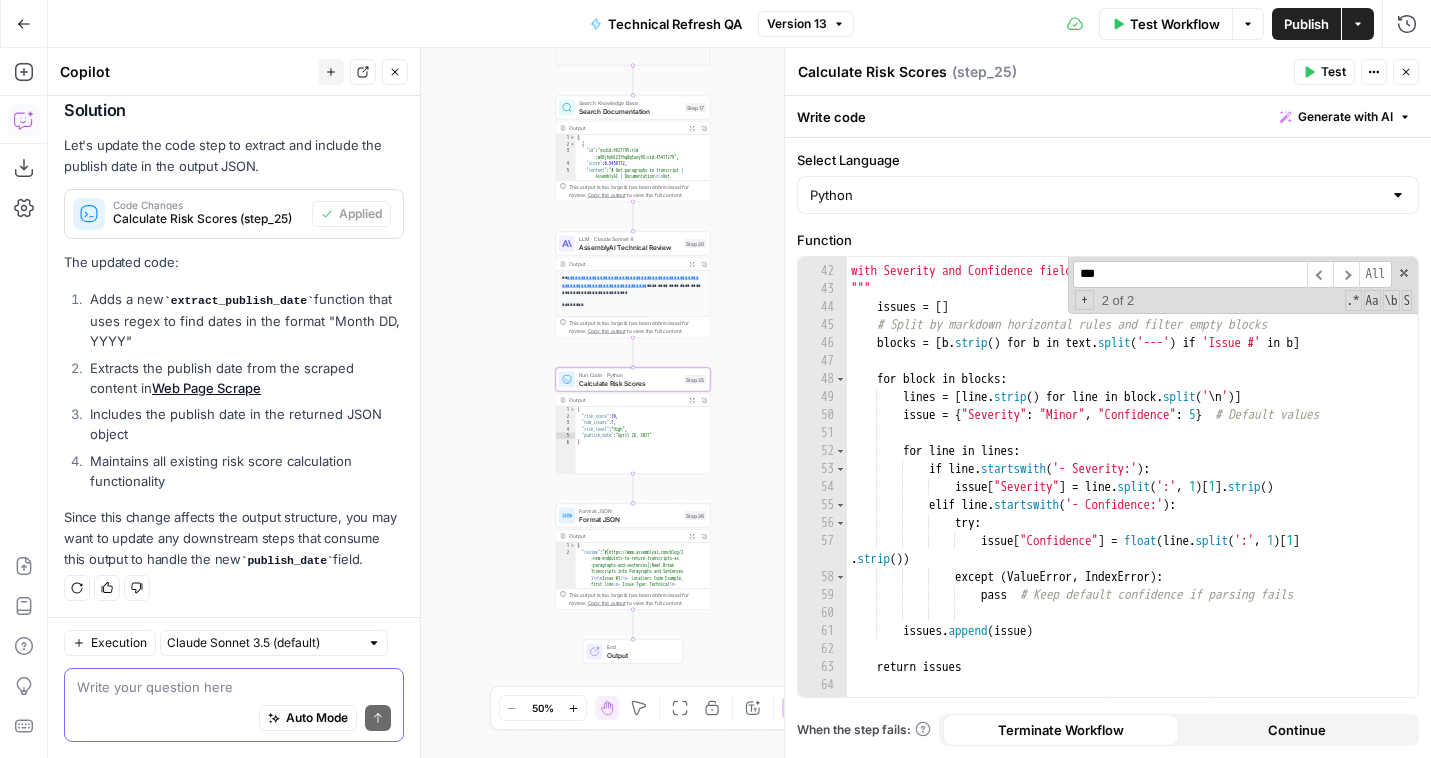 type on "t" 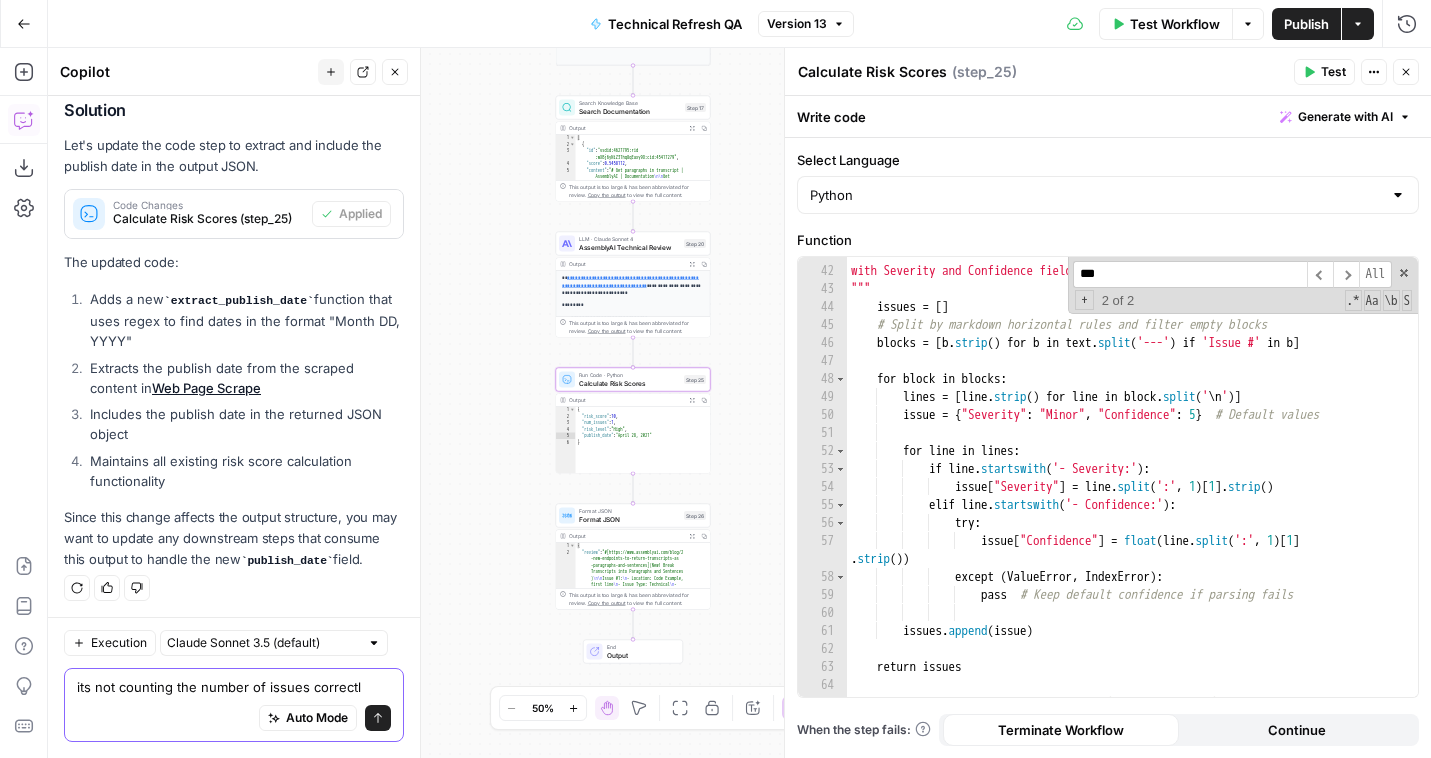 type on "its not counting the number of issues correctly" 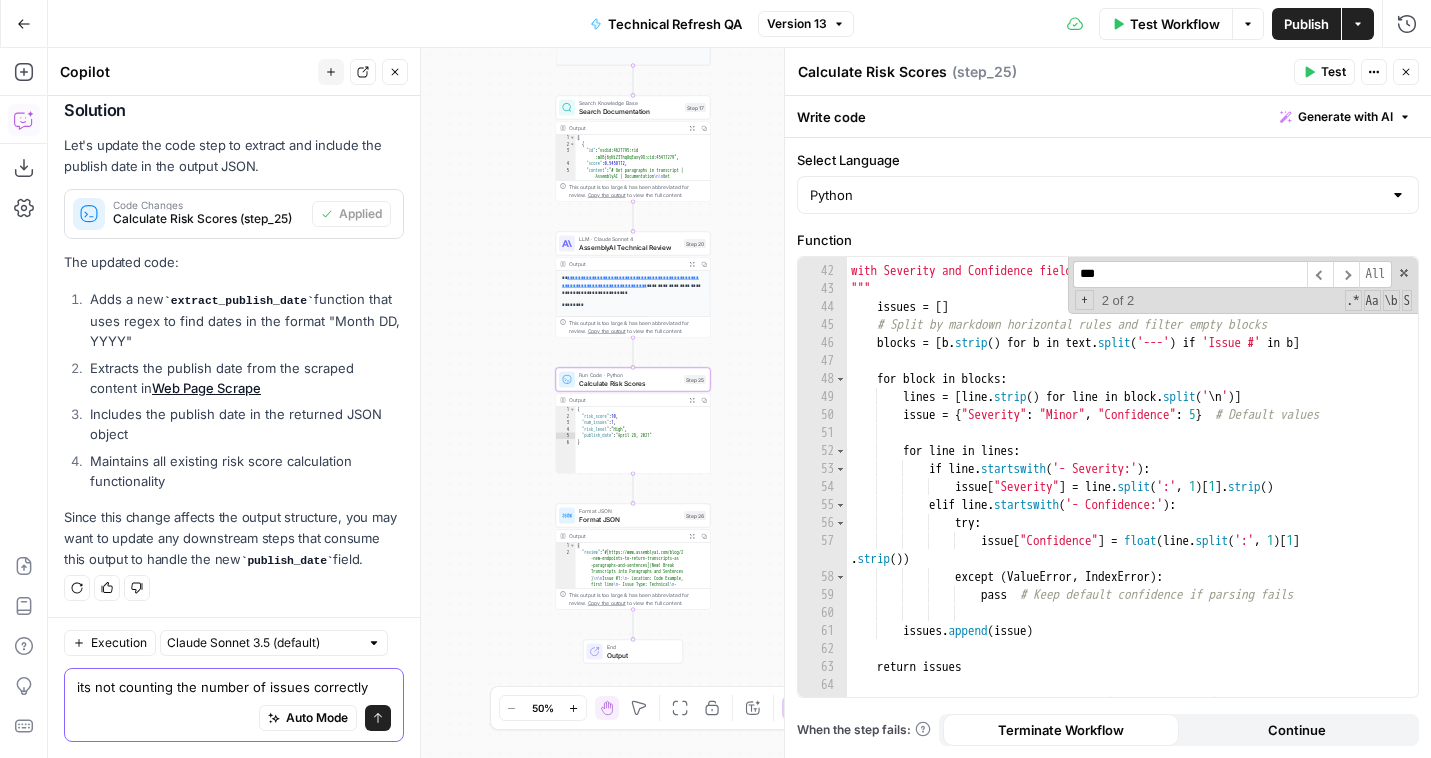 type 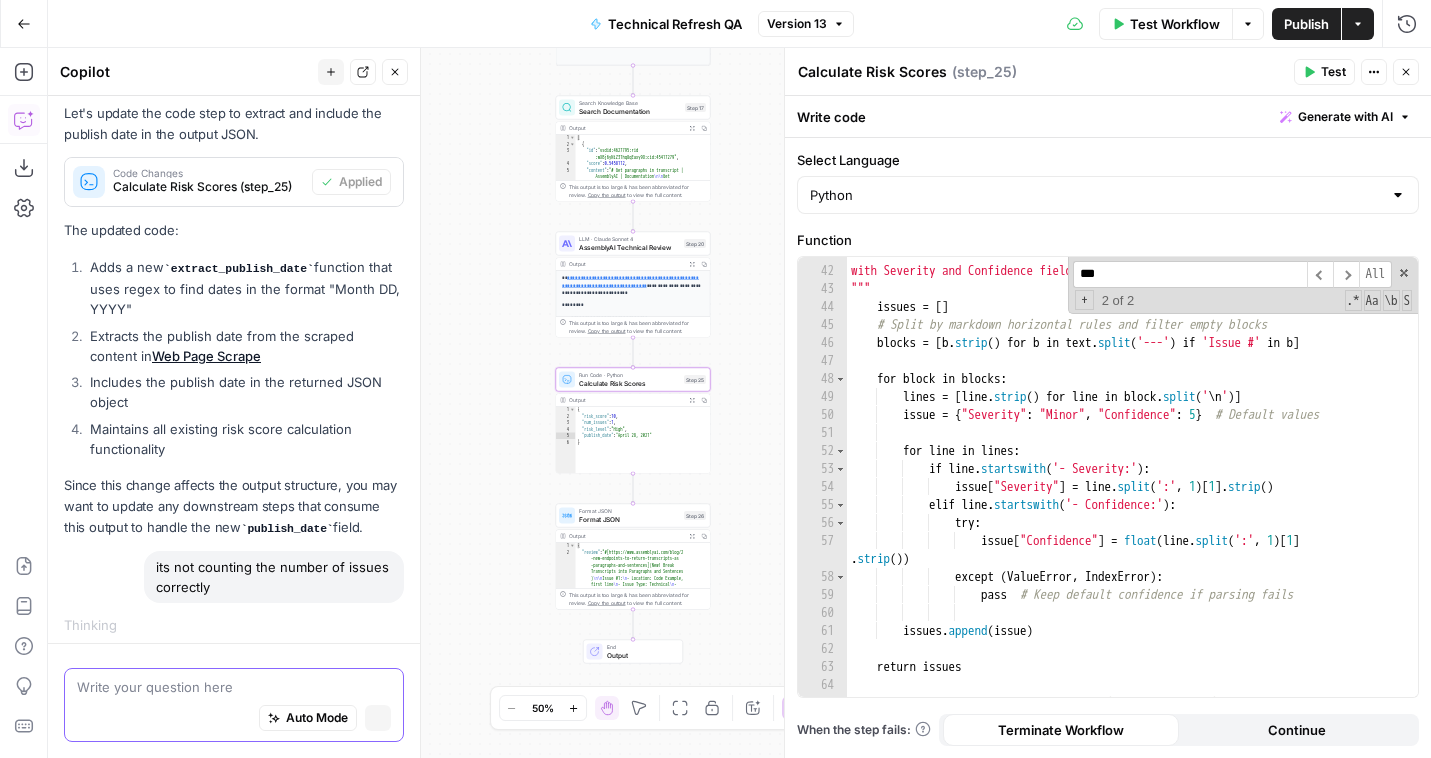 scroll, scrollTop: 353, scrollLeft: 0, axis: vertical 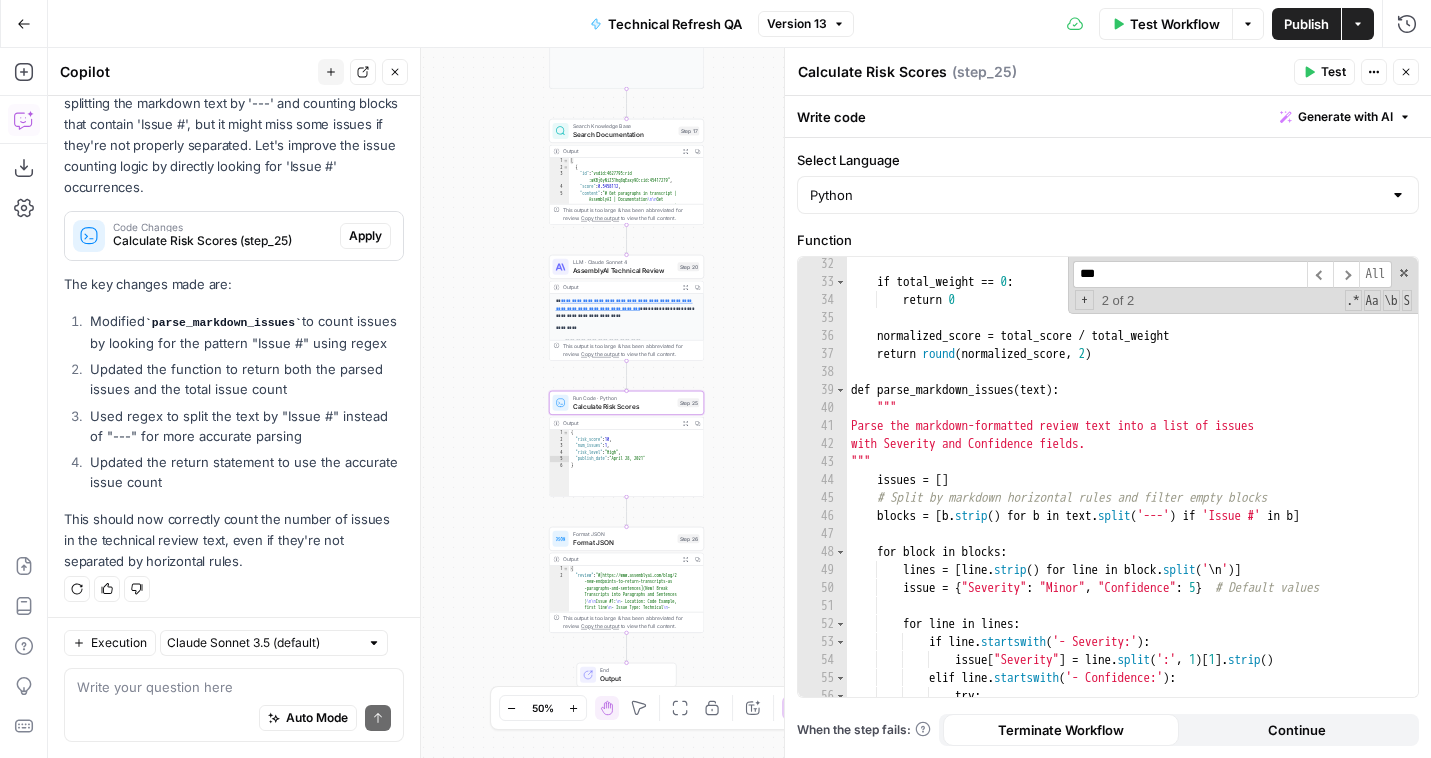 click on "Apply" at bounding box center (365, 236) 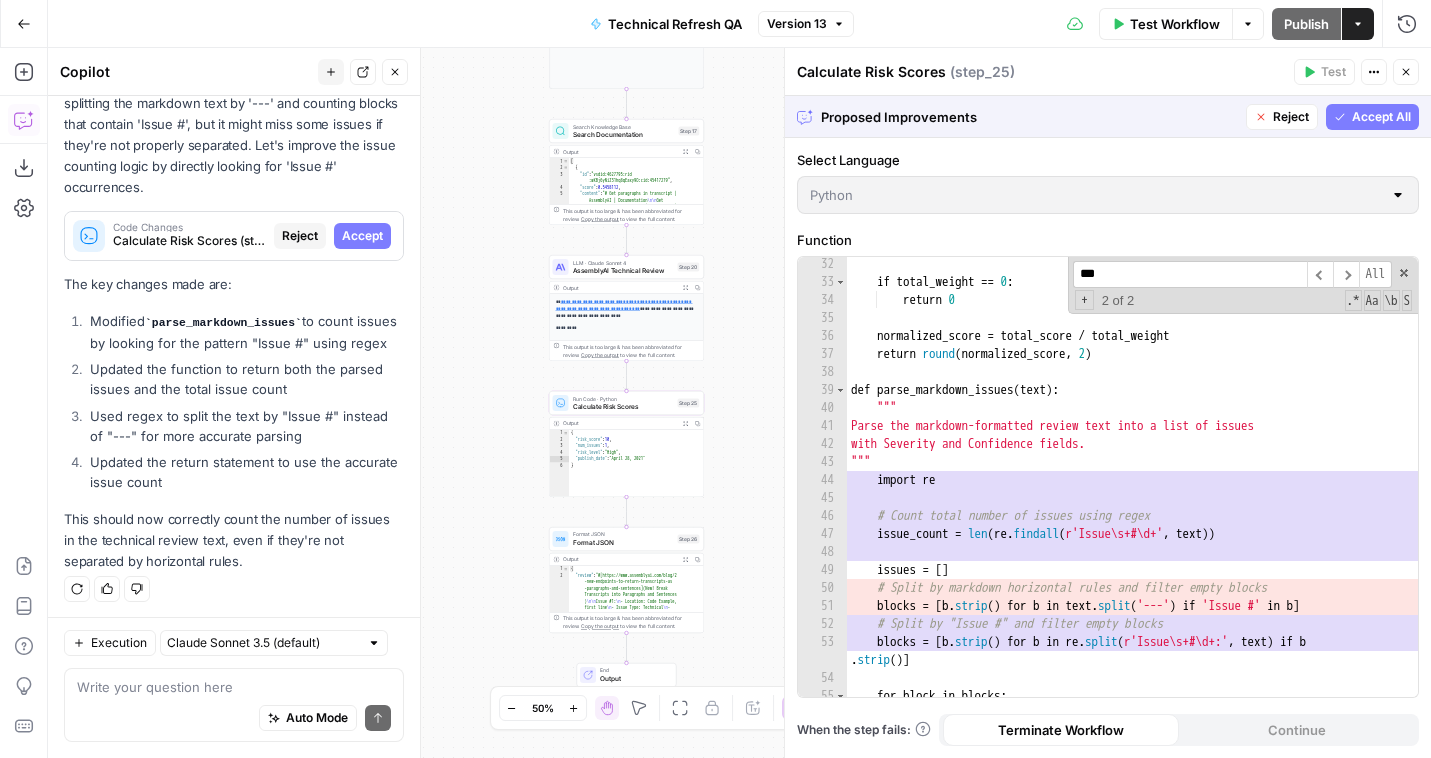 click on "Accept All" at bounding box center [1381, 117] 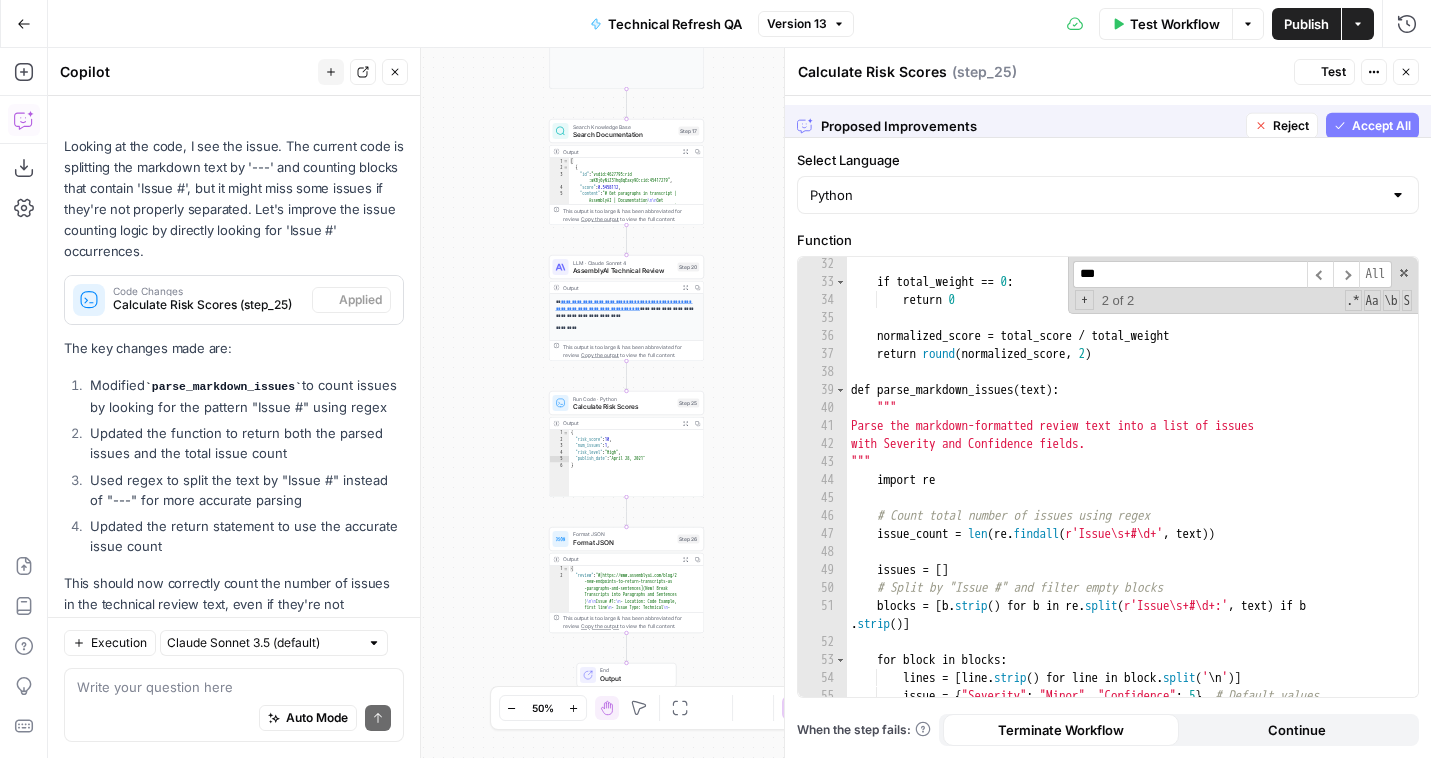 scroll, scrollTop: 954, scrollLeft: 0, axis: vertical 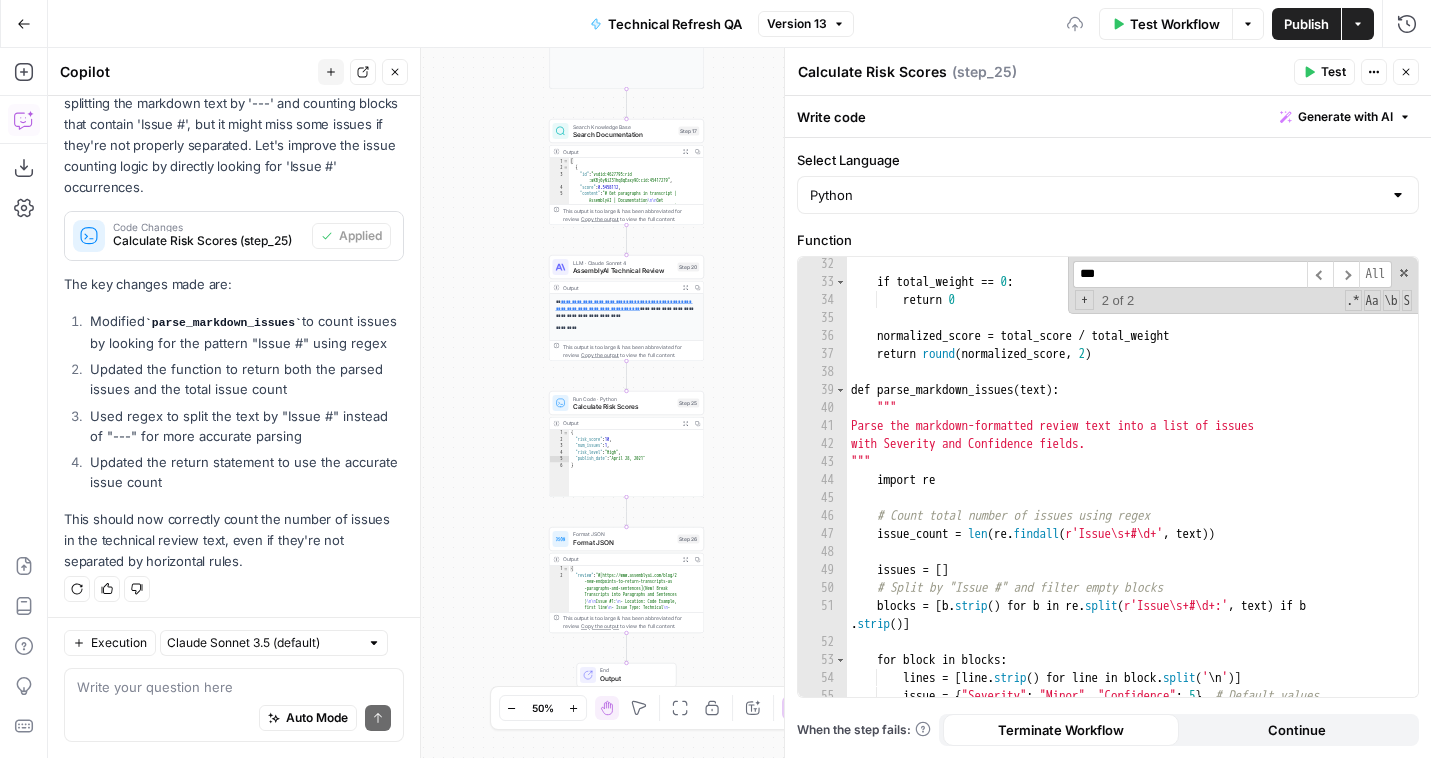 click on "Test" at bounding box center [1333, 72] 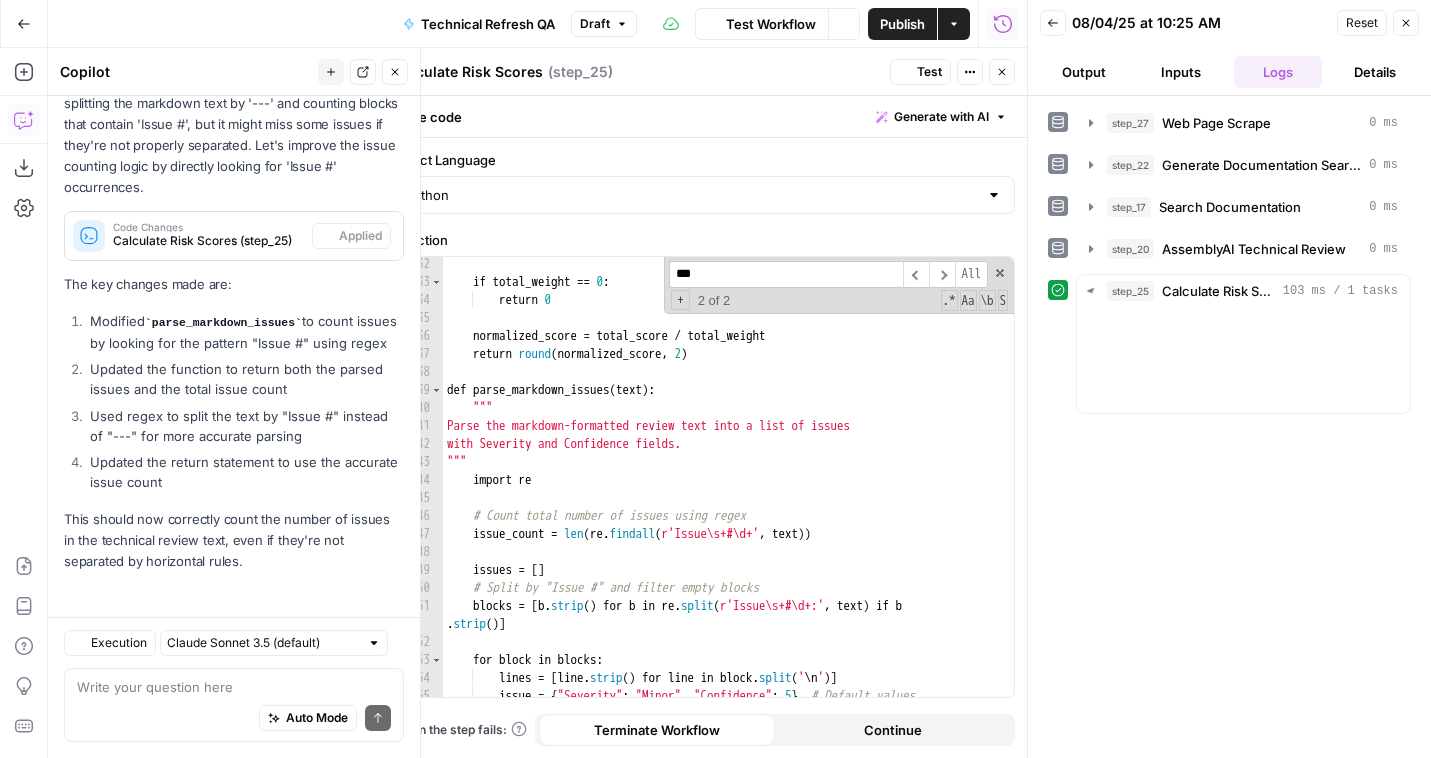 scroll, scrollTop: 954, scrollLeft: 0, axis: vertical 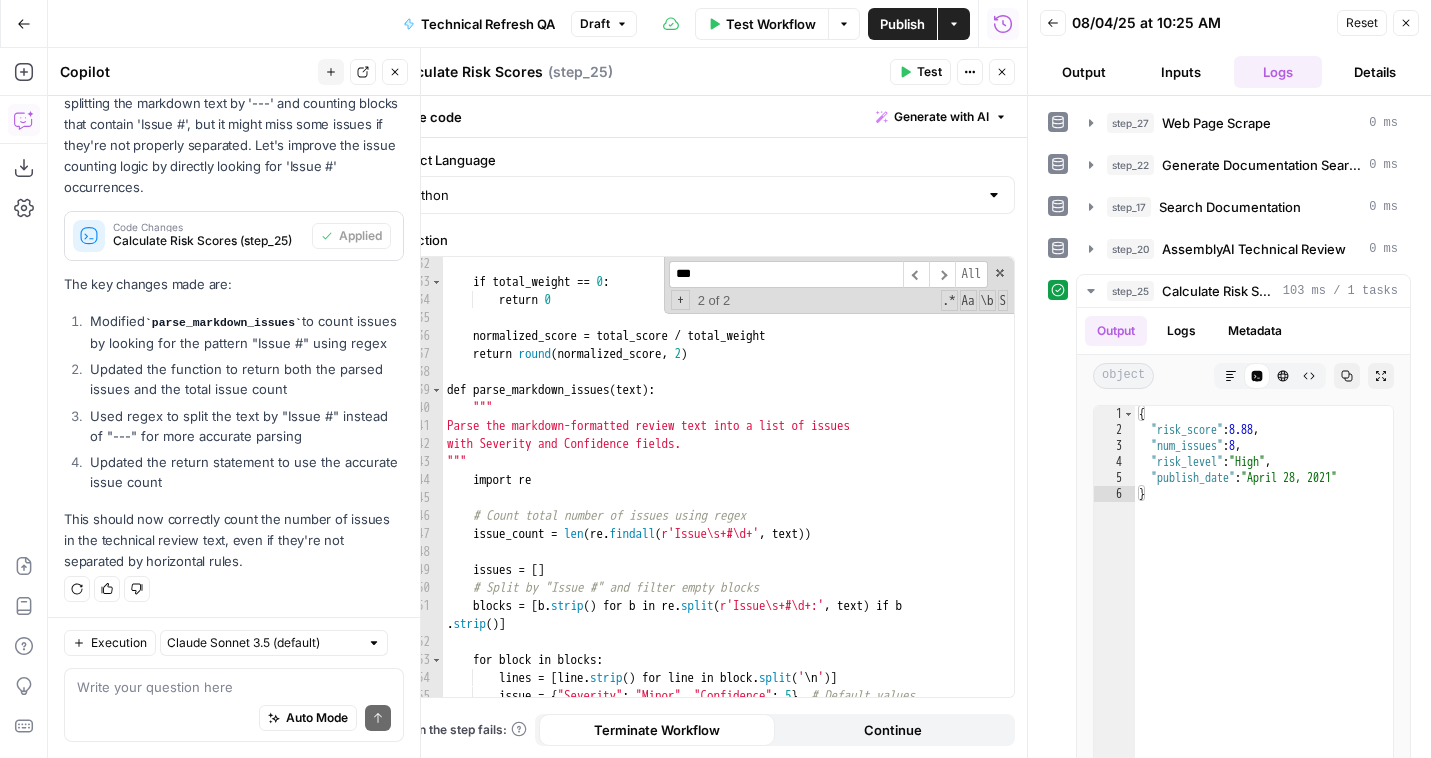 click on "Close" at bounding box center [1002, 72] 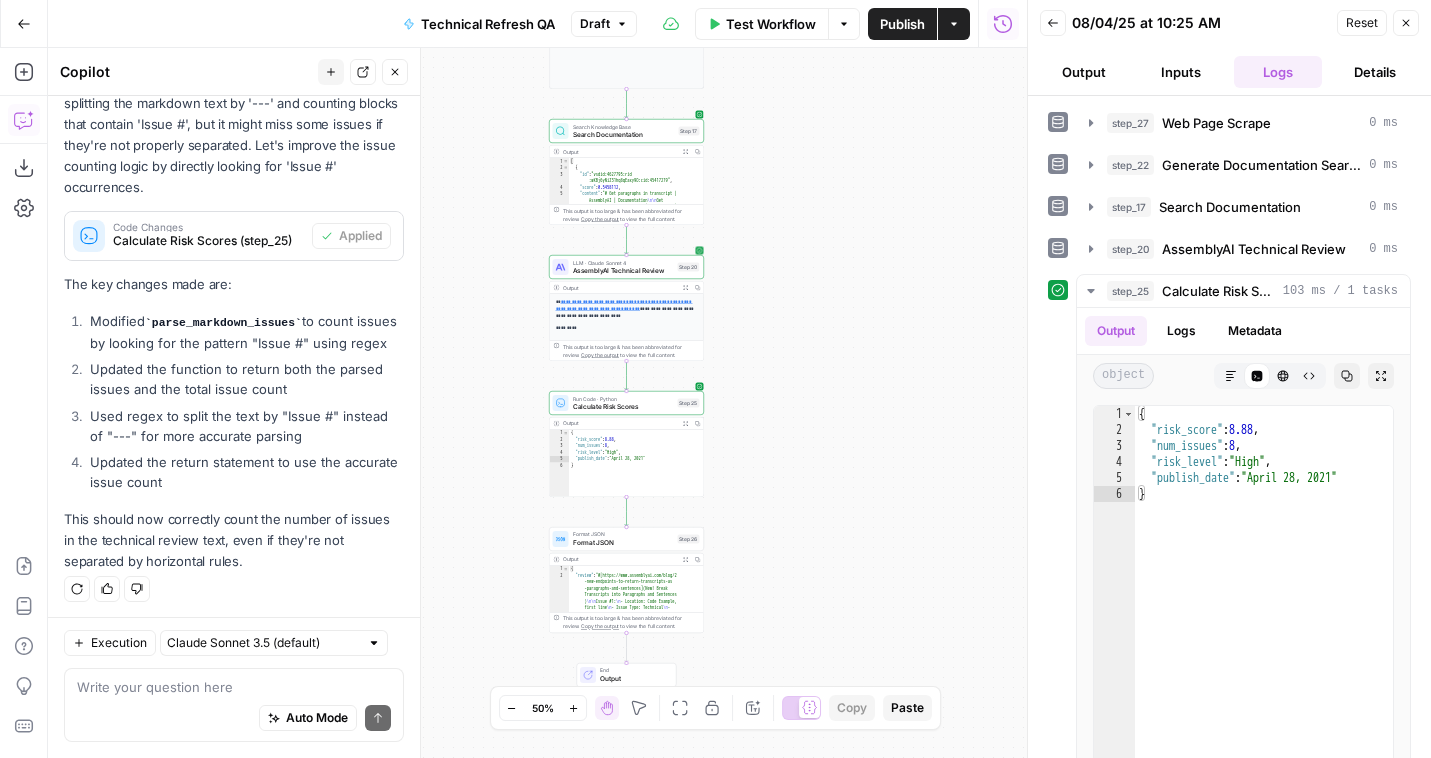 click on "AssemblyAI Technical Review" at bounding box center (623, 271) 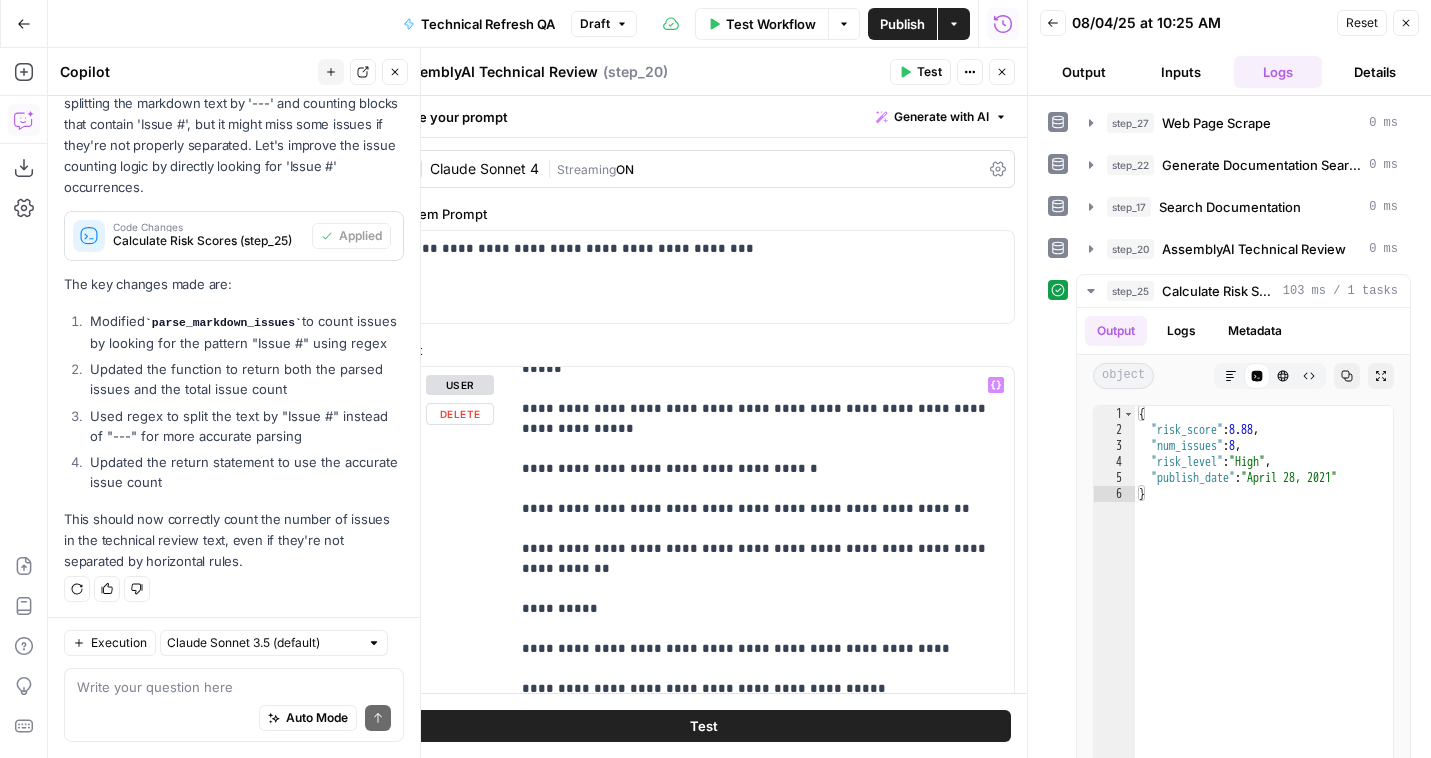 scroll, scrollTop: 11088, scrollLeft: 0, axis: vertical 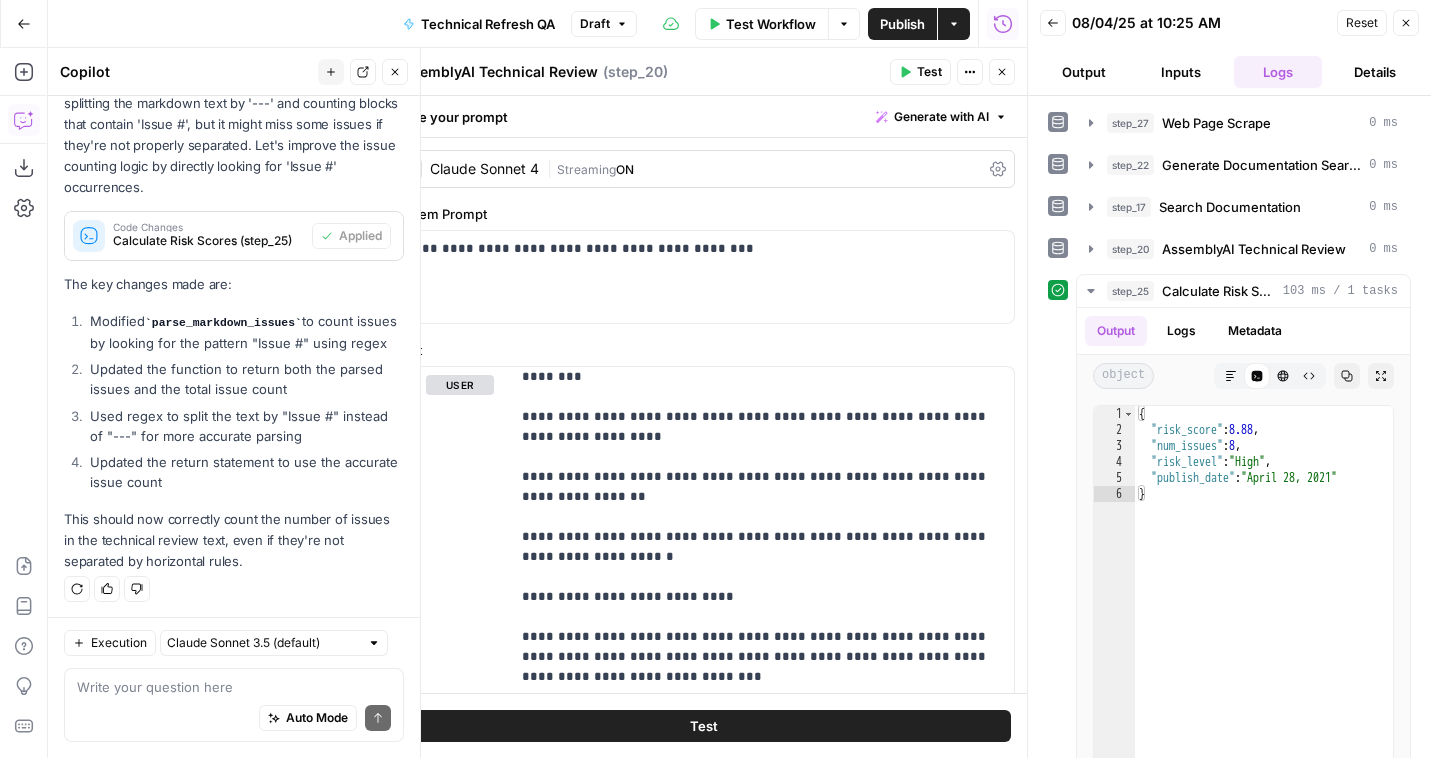 click on "|   Streaming  ON" at bounding box center [764, 169] 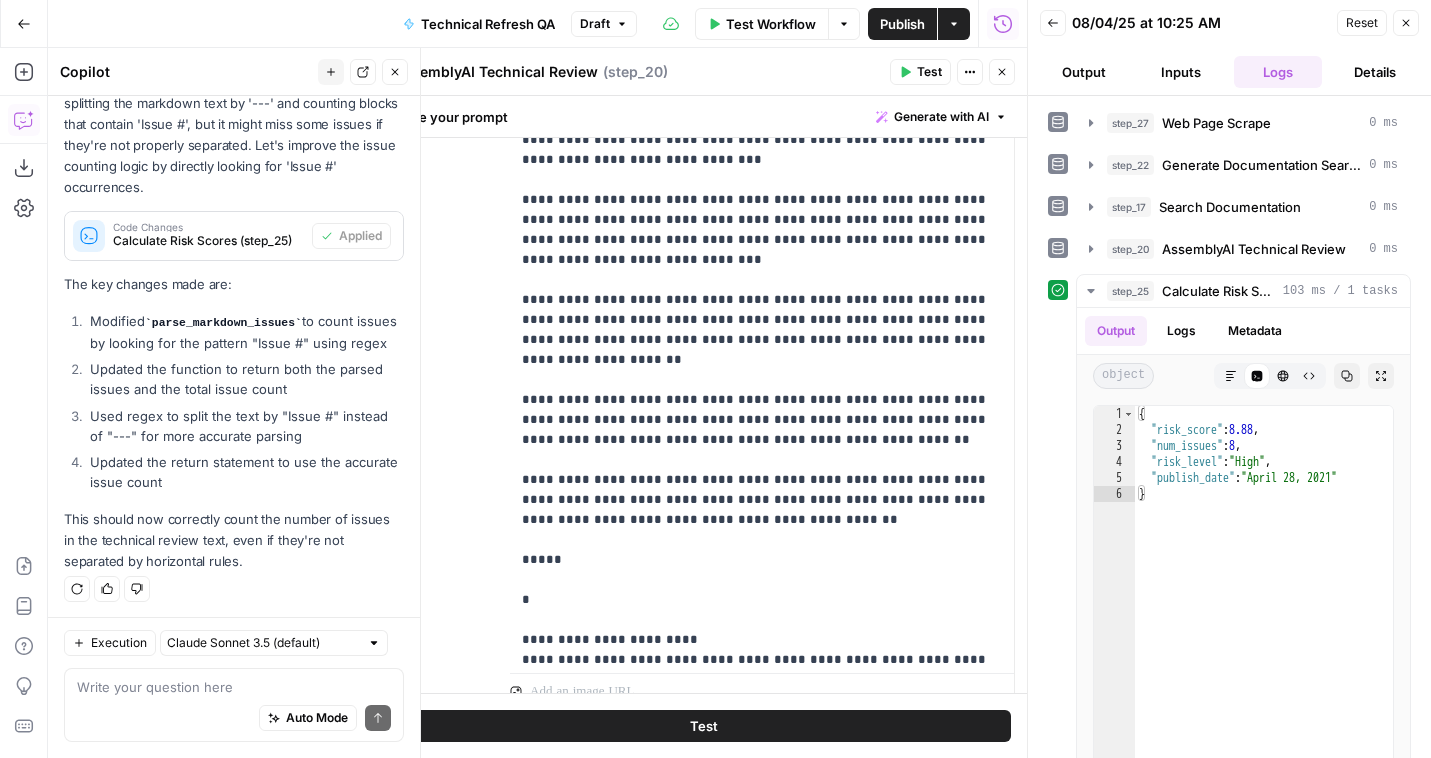 scroll, scrollTop: 1121, scrollLeft: 0, axis: vertical 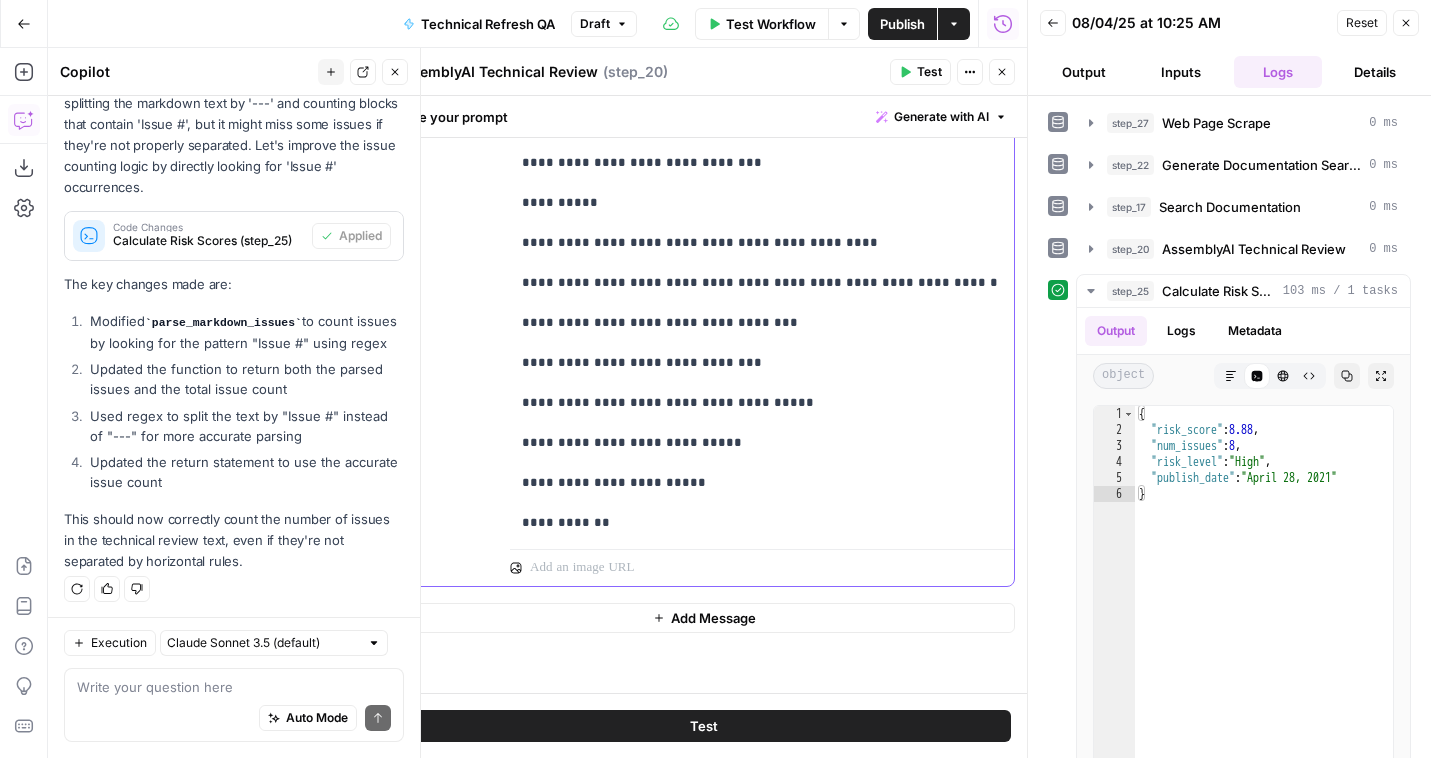 click on "**********" at bounding box center [762, -6427] 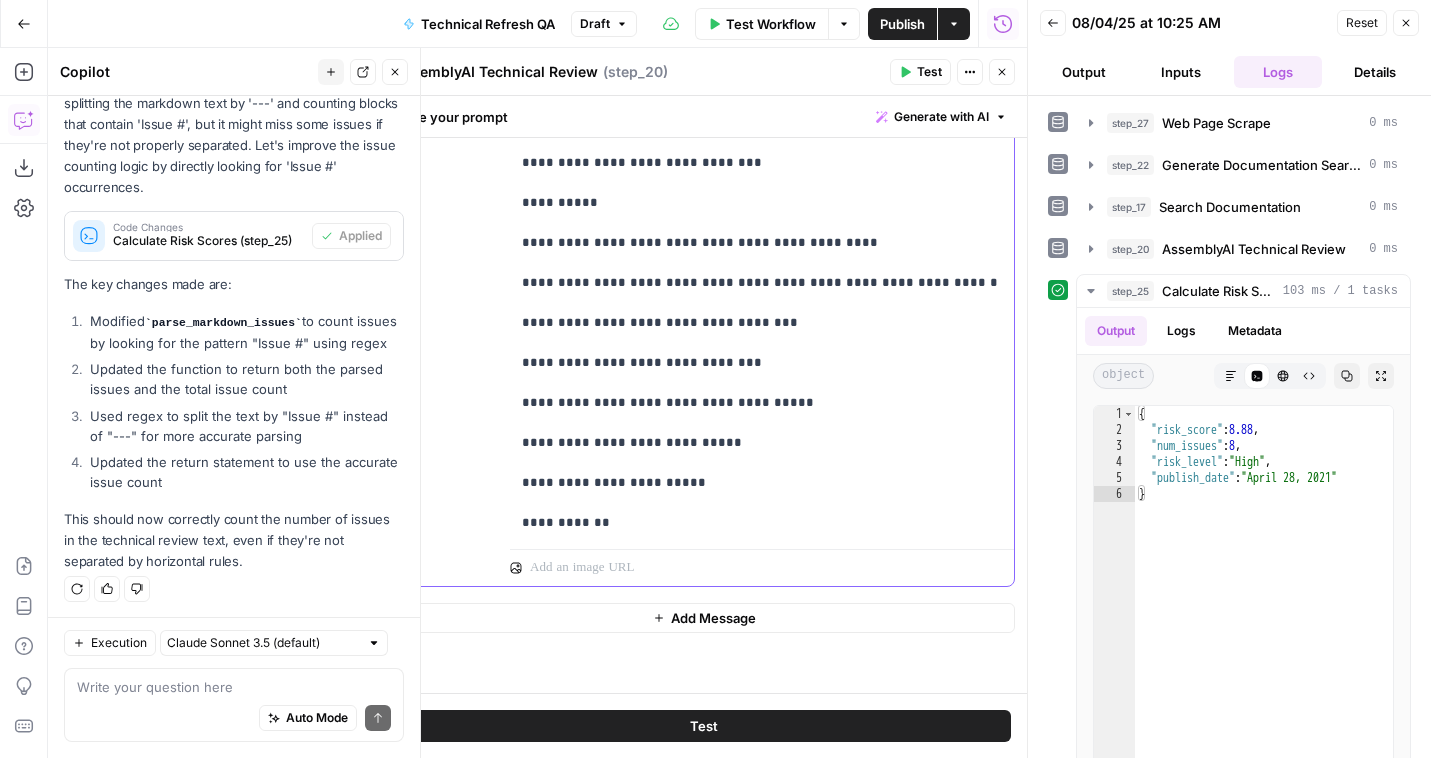 click on "**********" at bounding box center [762, -6427] 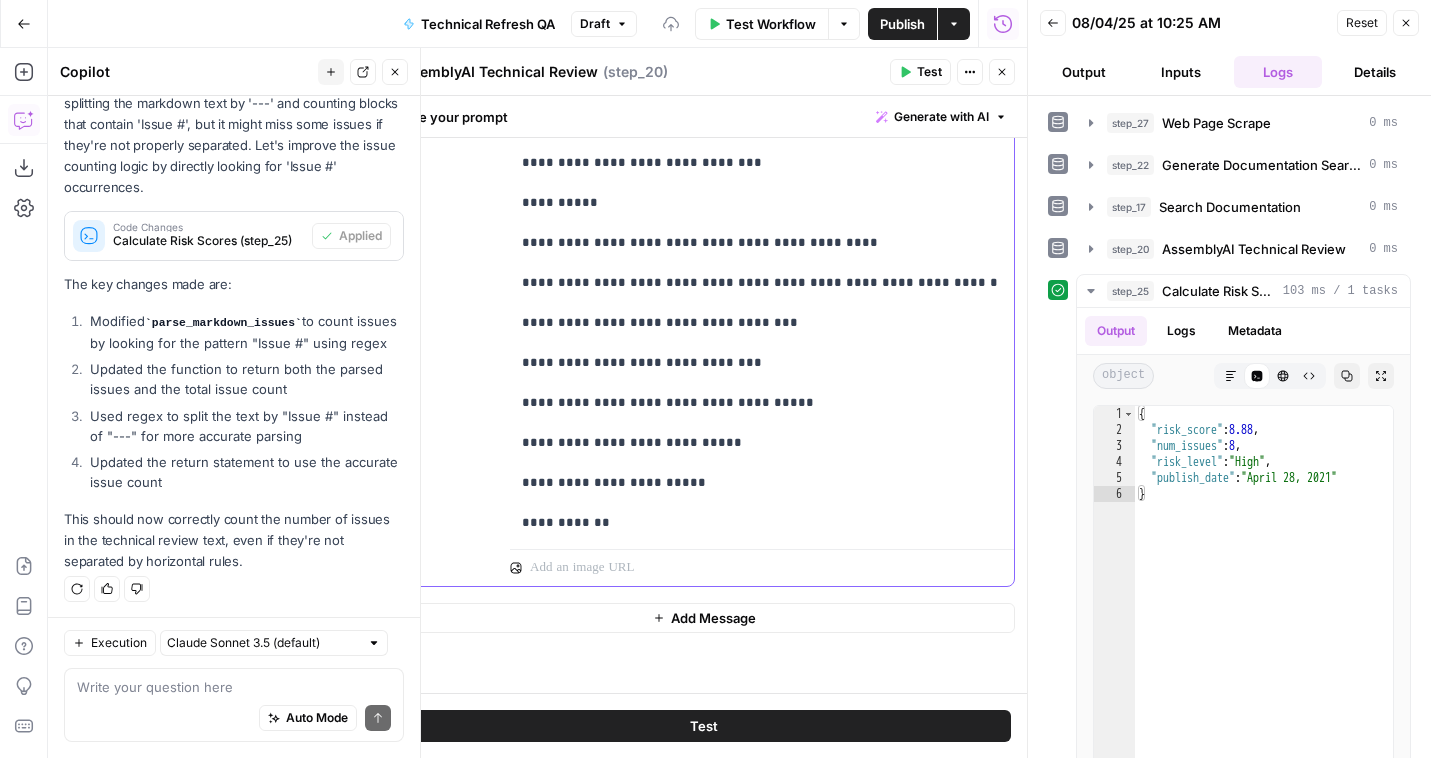 click on "**********" at bounding box center [762, -6427] 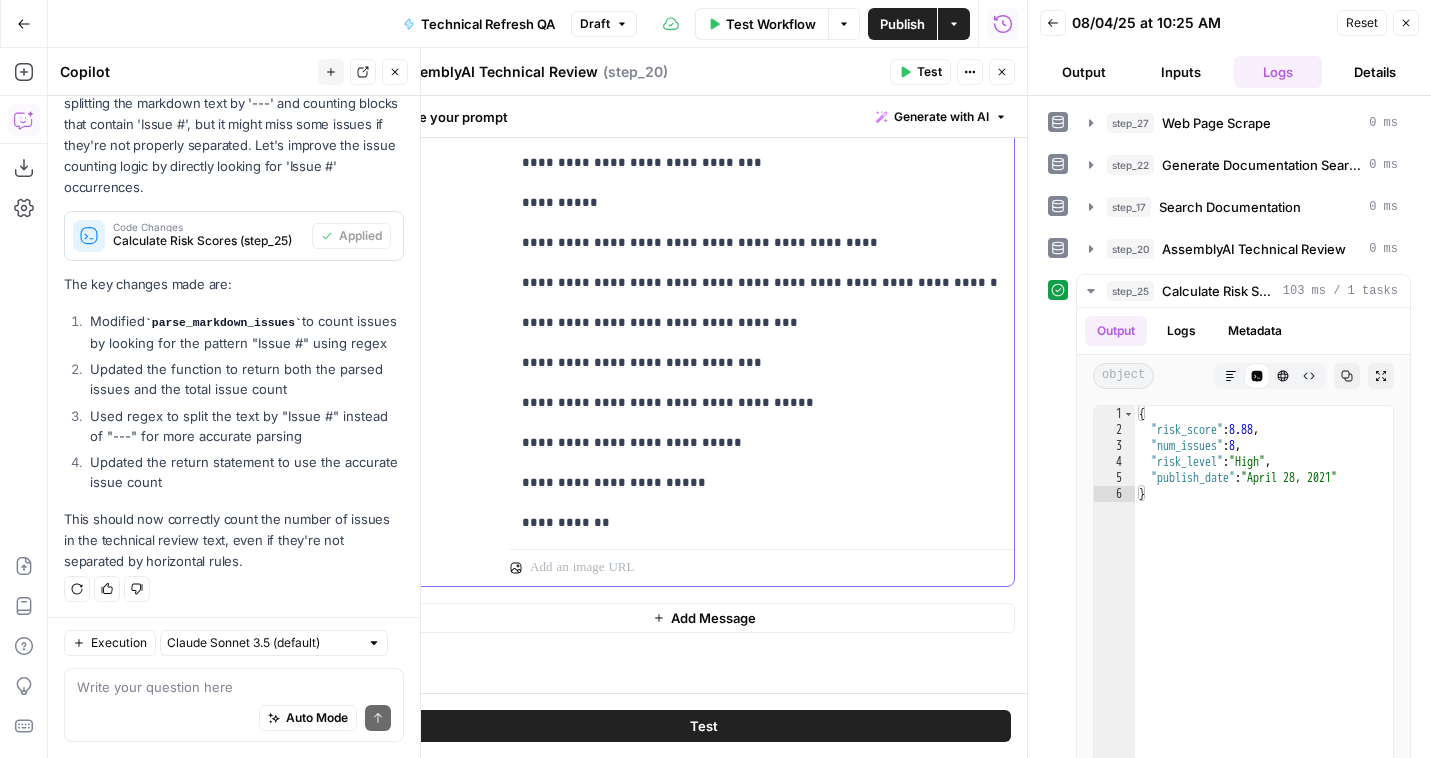 click on "**********" at bounding box center (762, -6427) 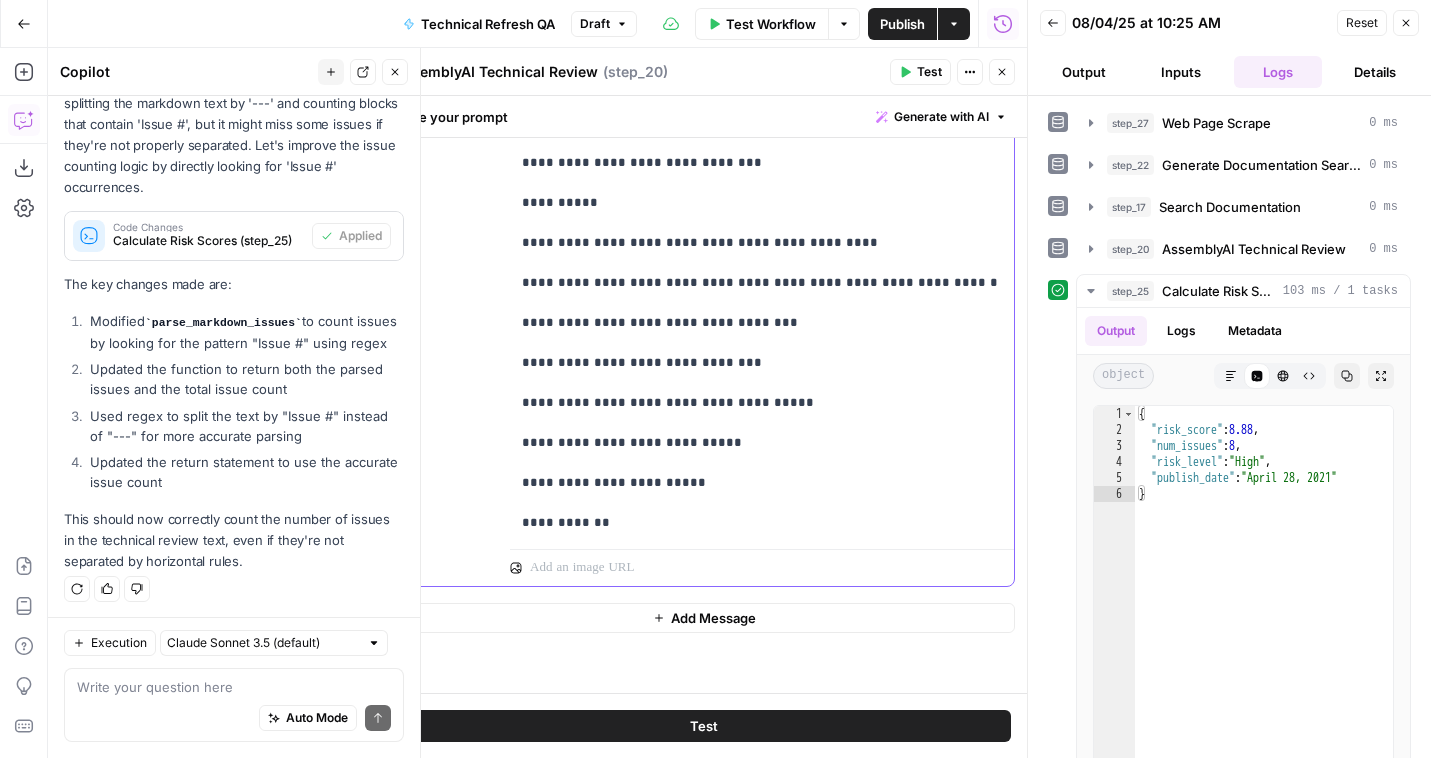 click on "**********" at bounding box center (762, -6427) 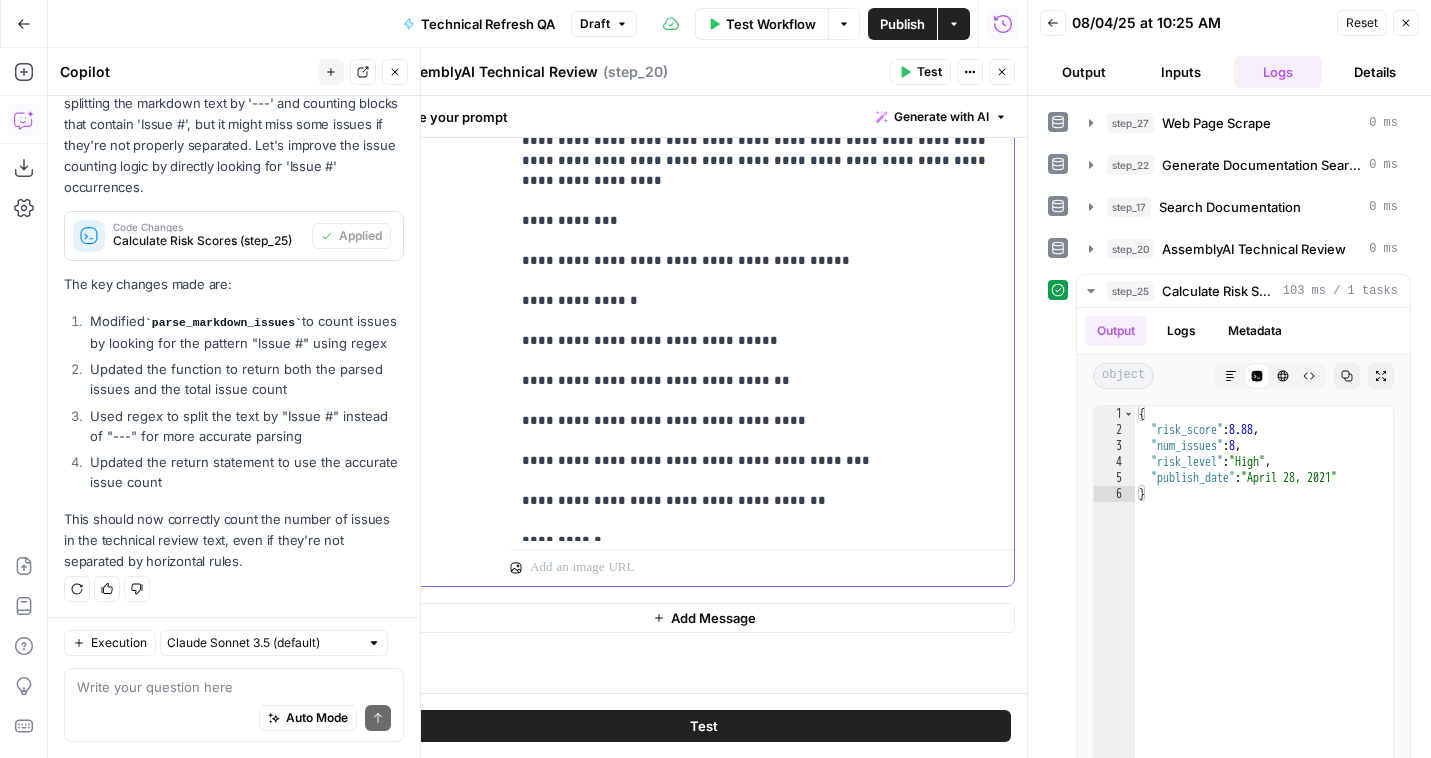 scroll, scrollTop: 0, scrollLeft: 0, axis: both 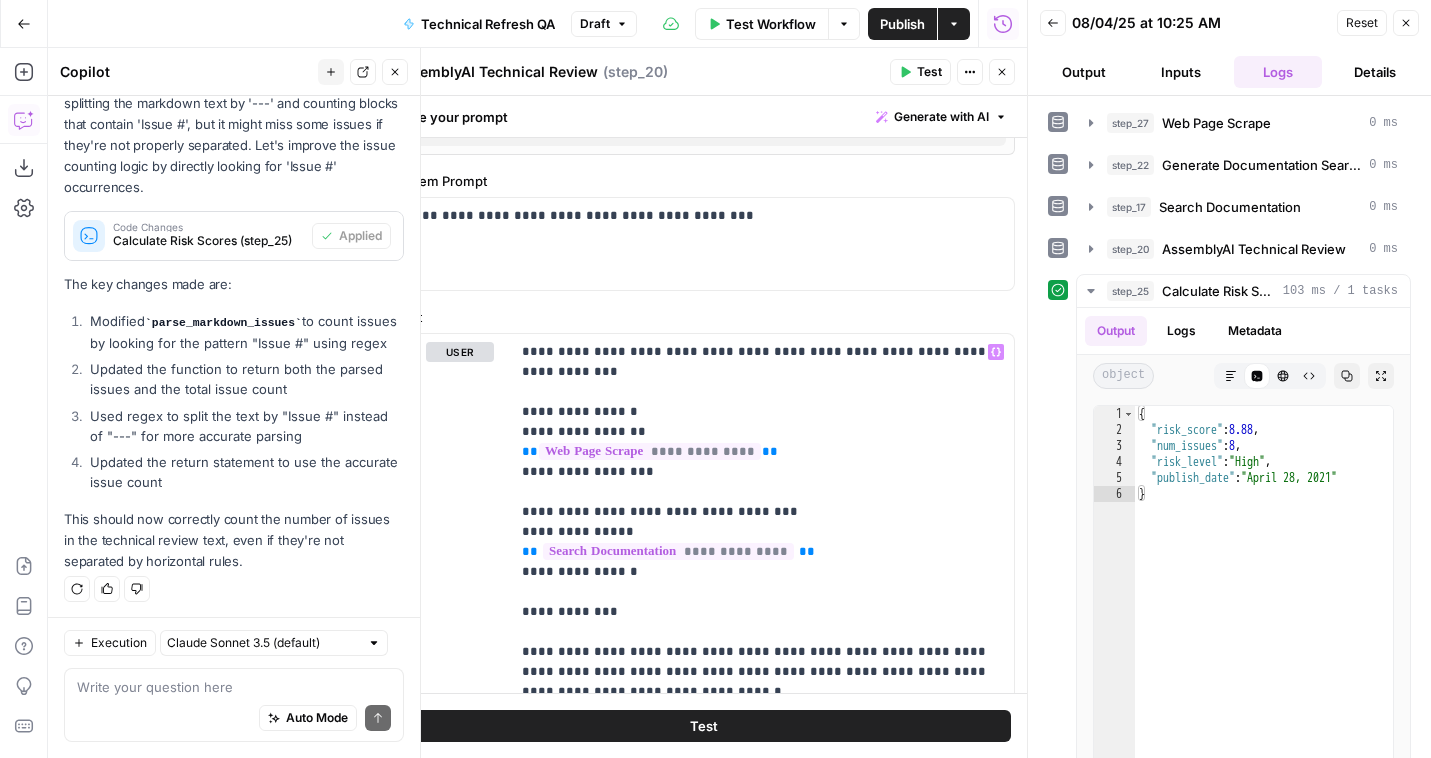 click on "Close" at bounding box center [1002, 72] 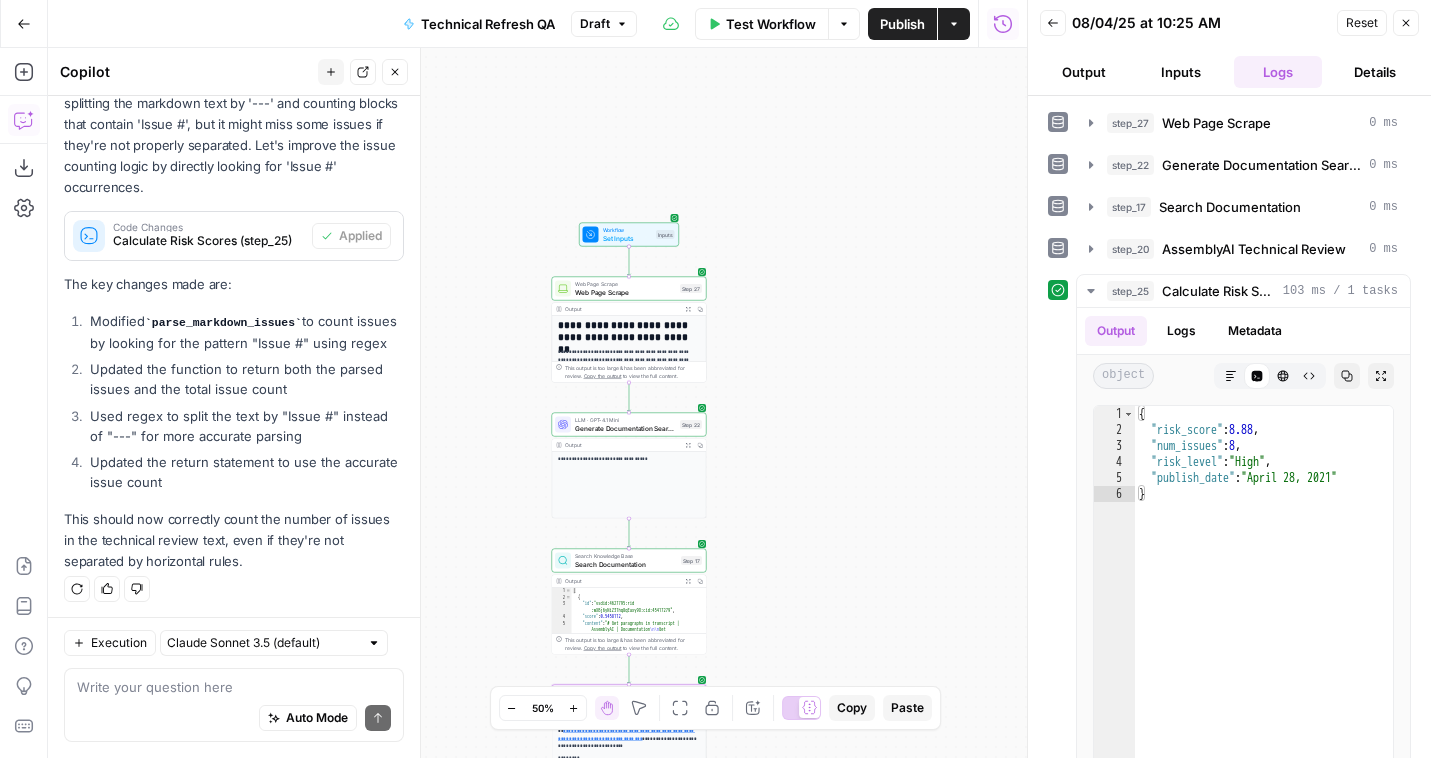 click on "Web Page Scrape" at bounding box center (625, 284) 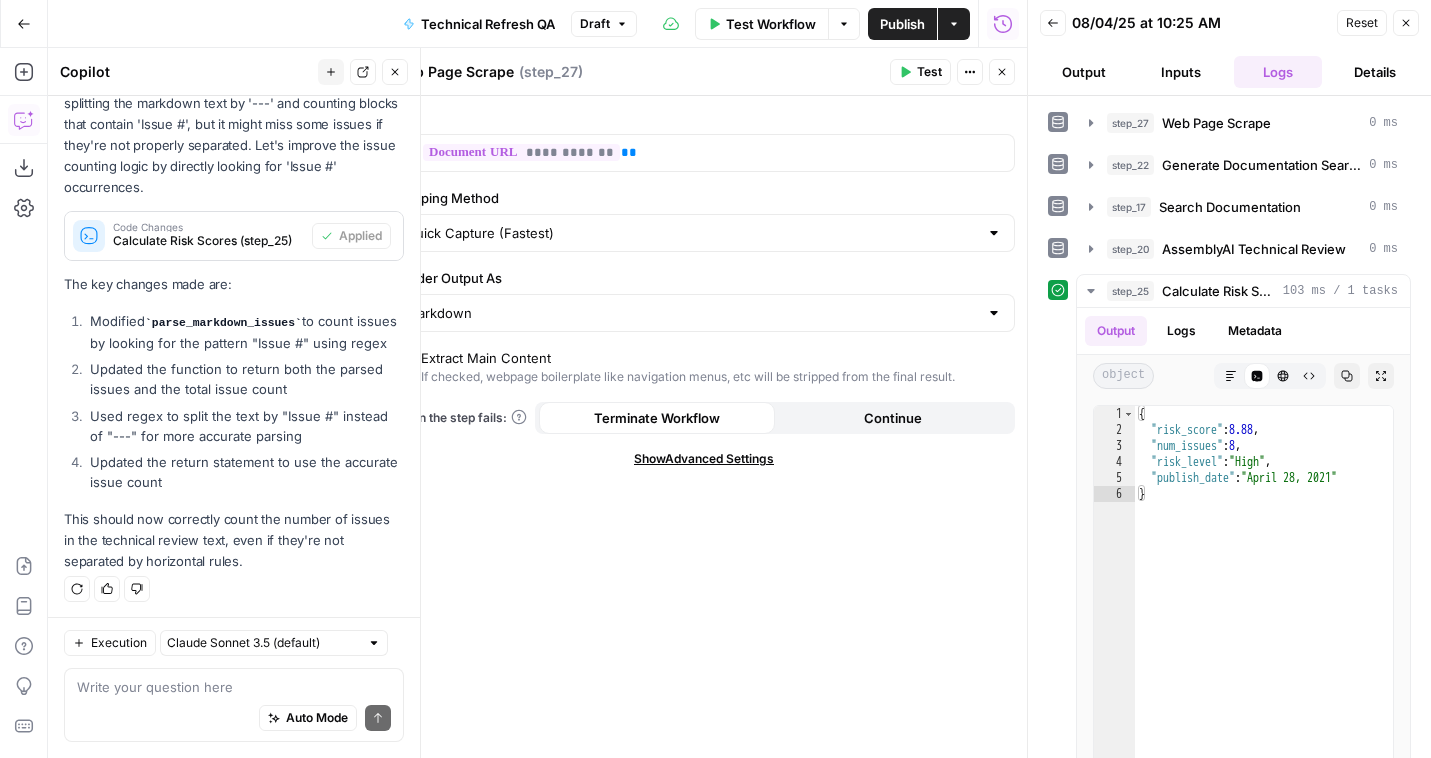 click on "Show  Advanced Settings" at bounding box center (704, 459) 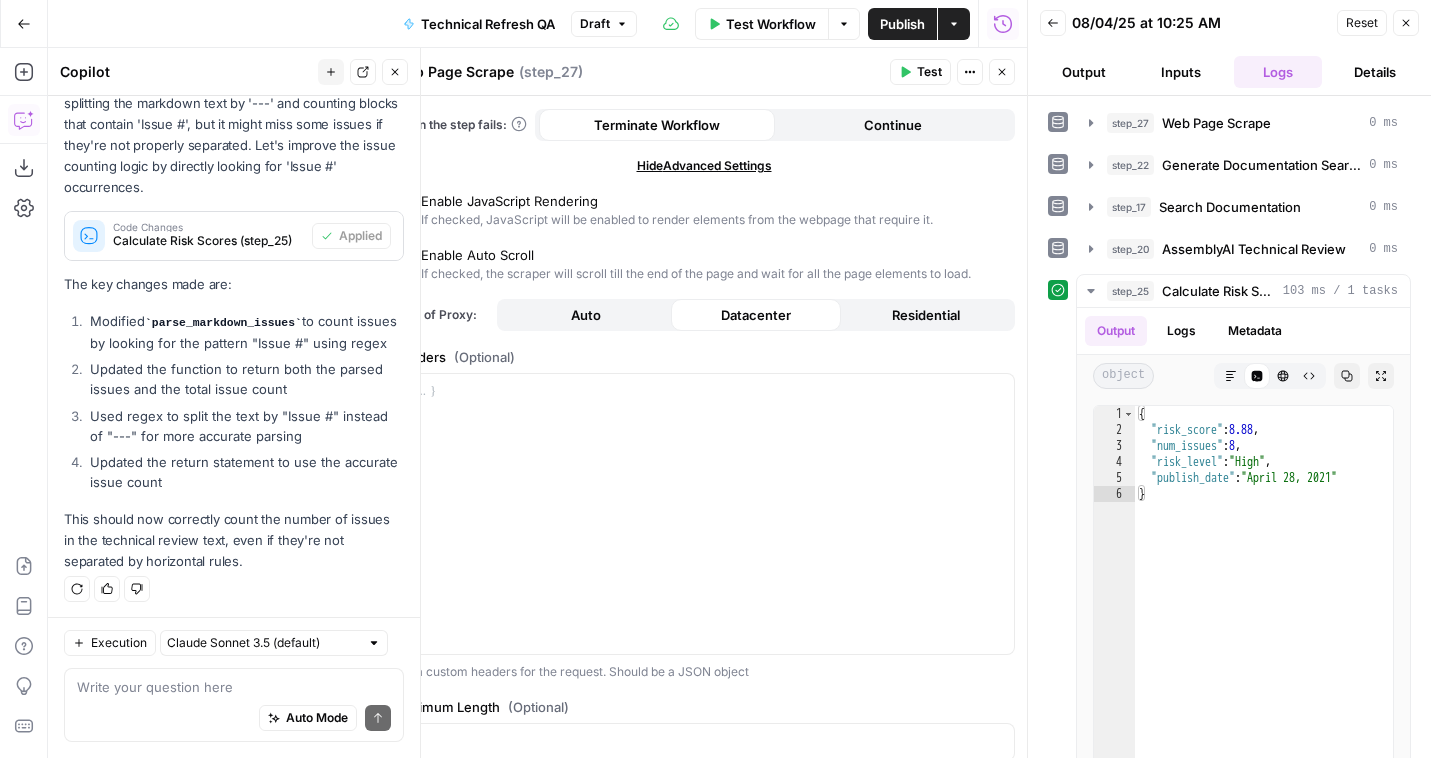 scroll, scrollTop: 457, scrollLeft: 0, axis: vertical 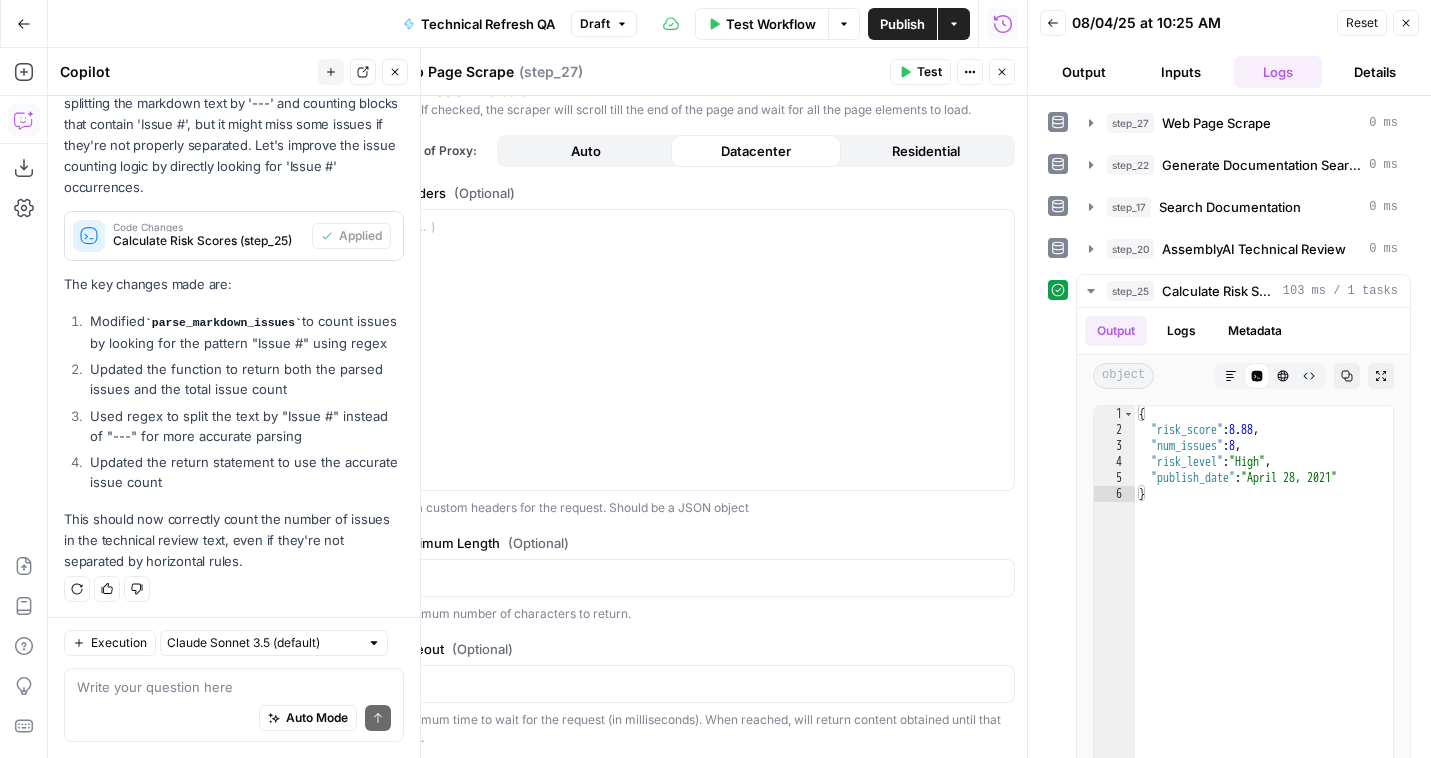 click at bounding box center (704, 578) 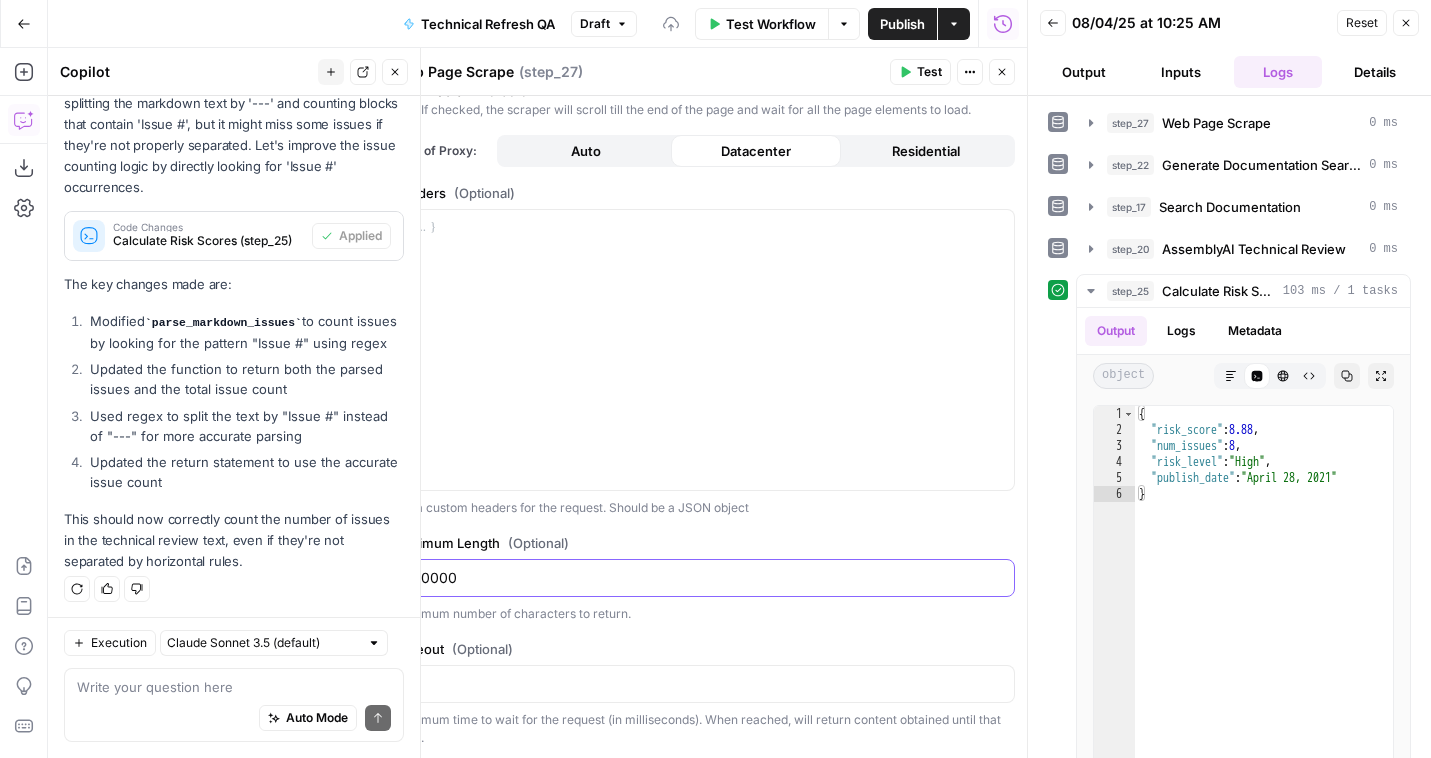 click on "100000" at bounding box center [704, 578] 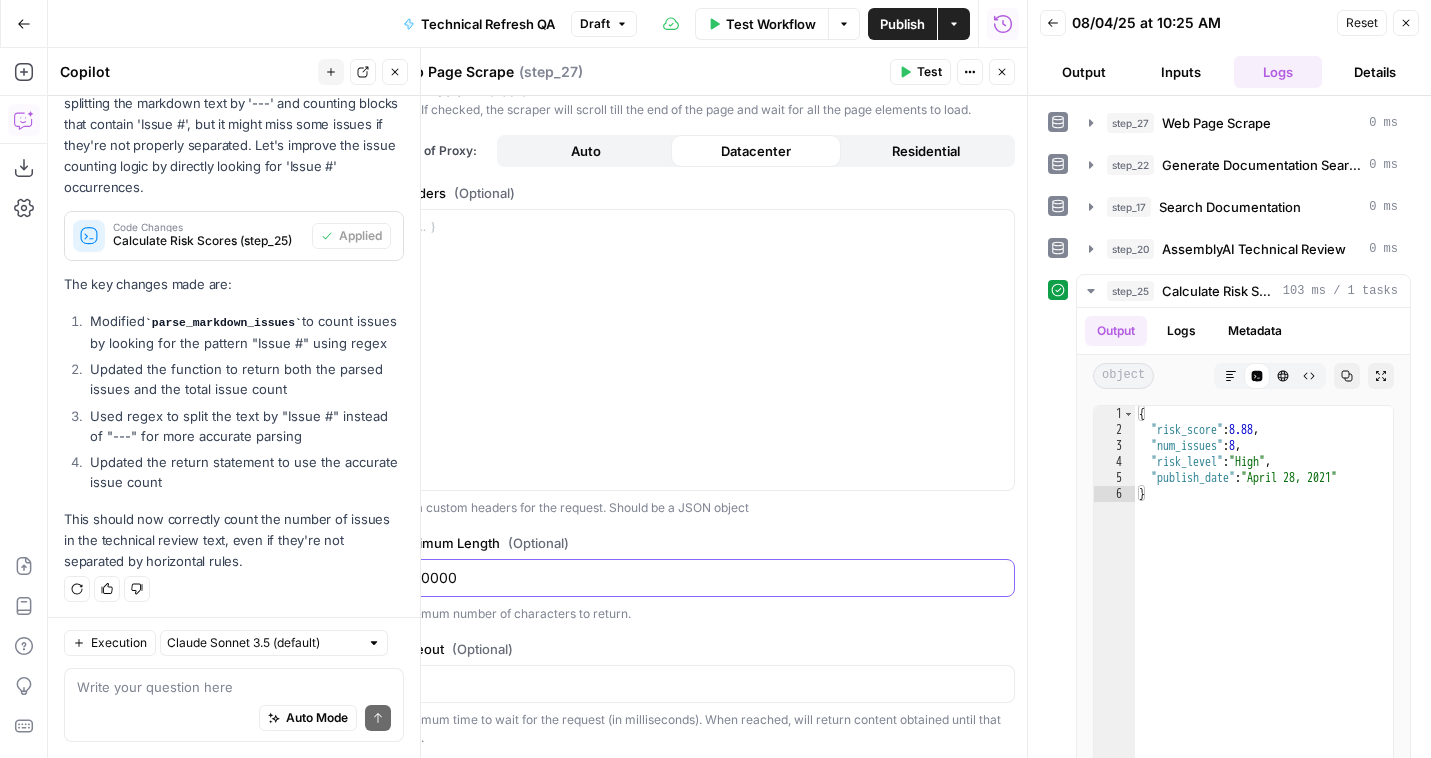 type on "100000" 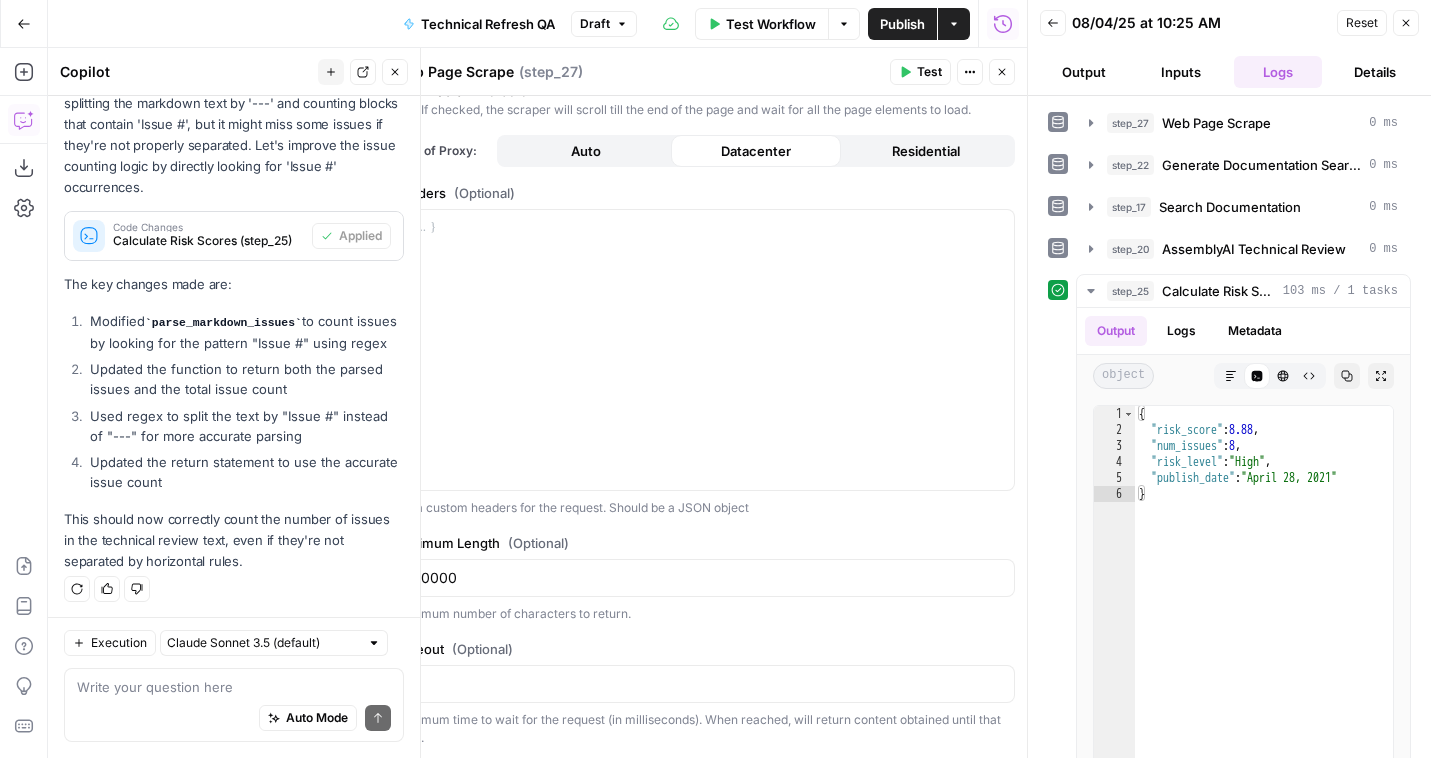 click on "Close" at bounding box center (1002, 72) 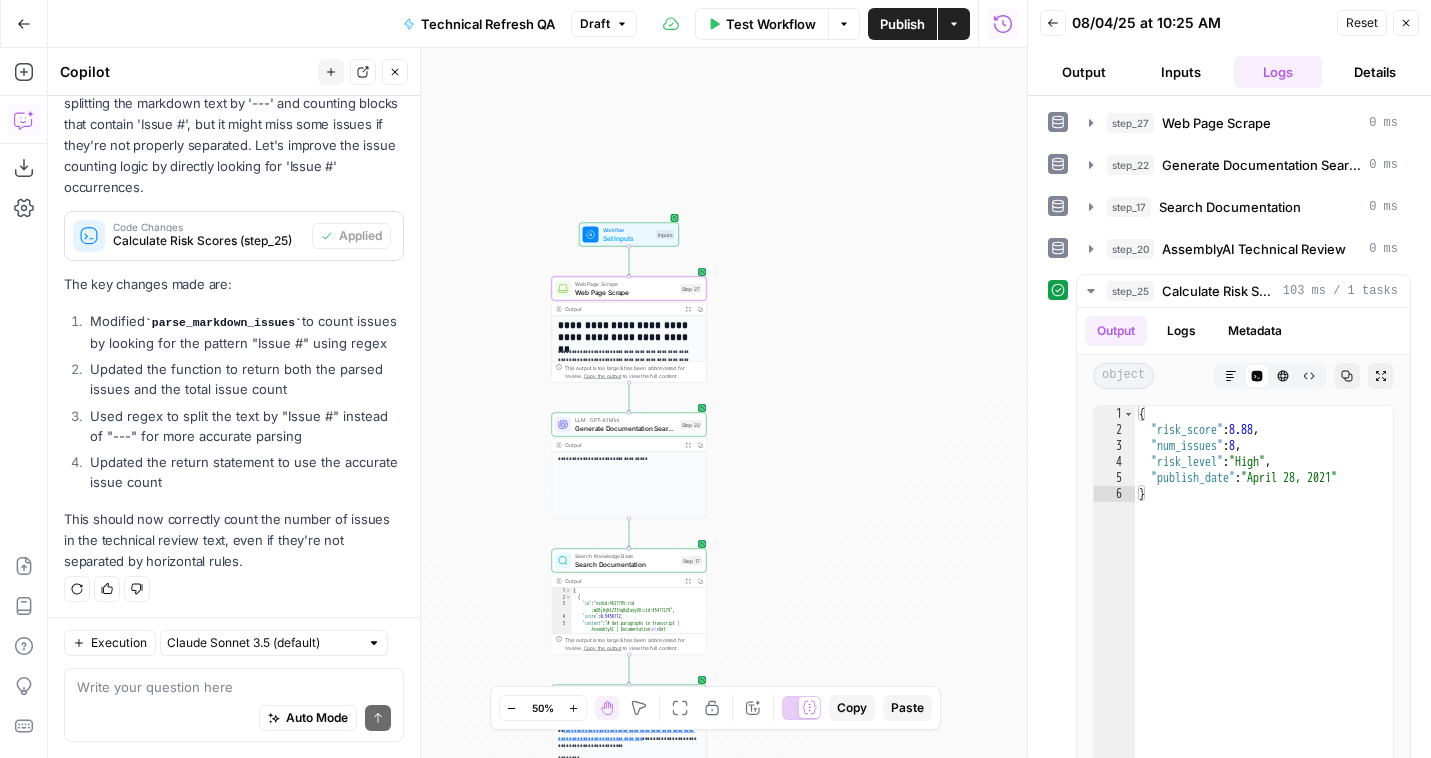 click on "Publish" at bounding box center [902, 24] 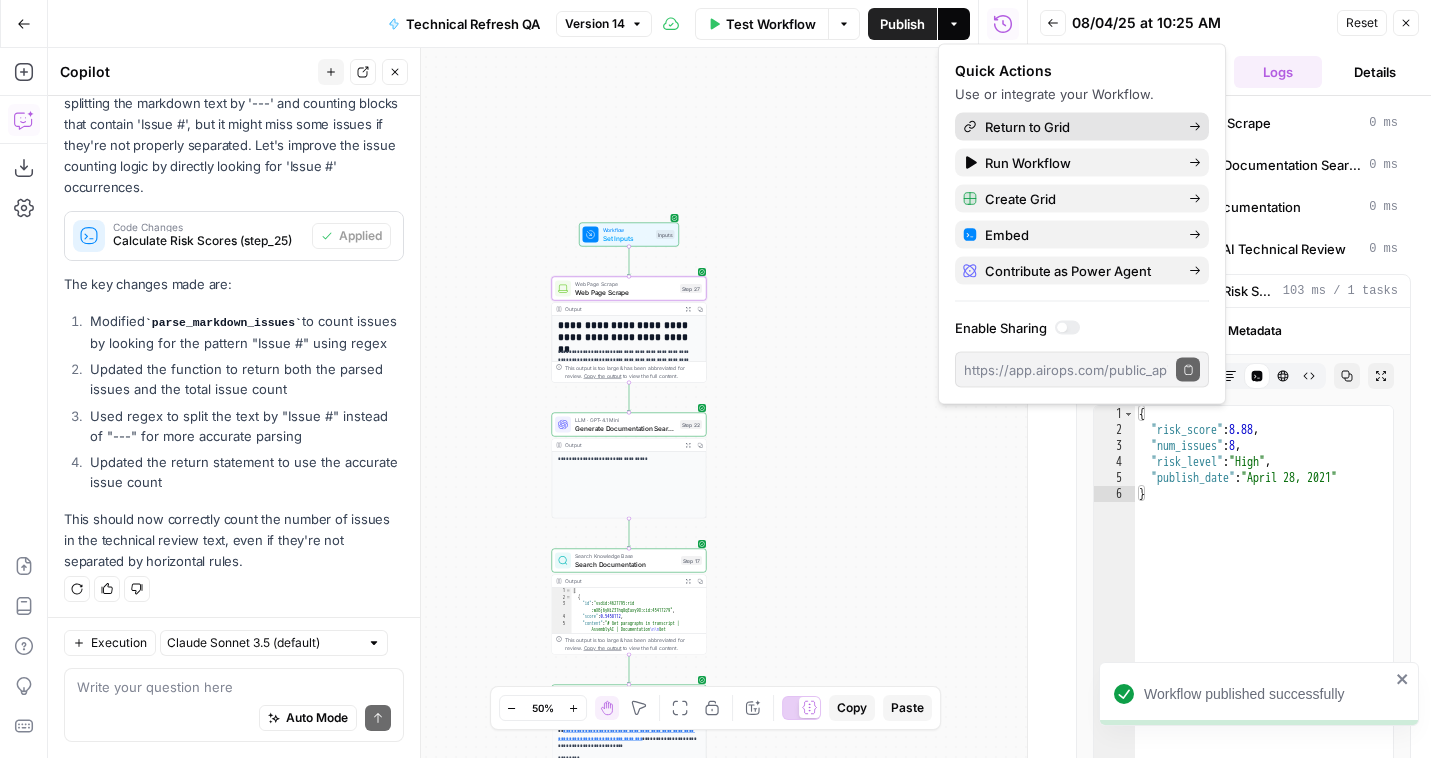 click on "Return to Grid" at bounding box center [1079, 127] 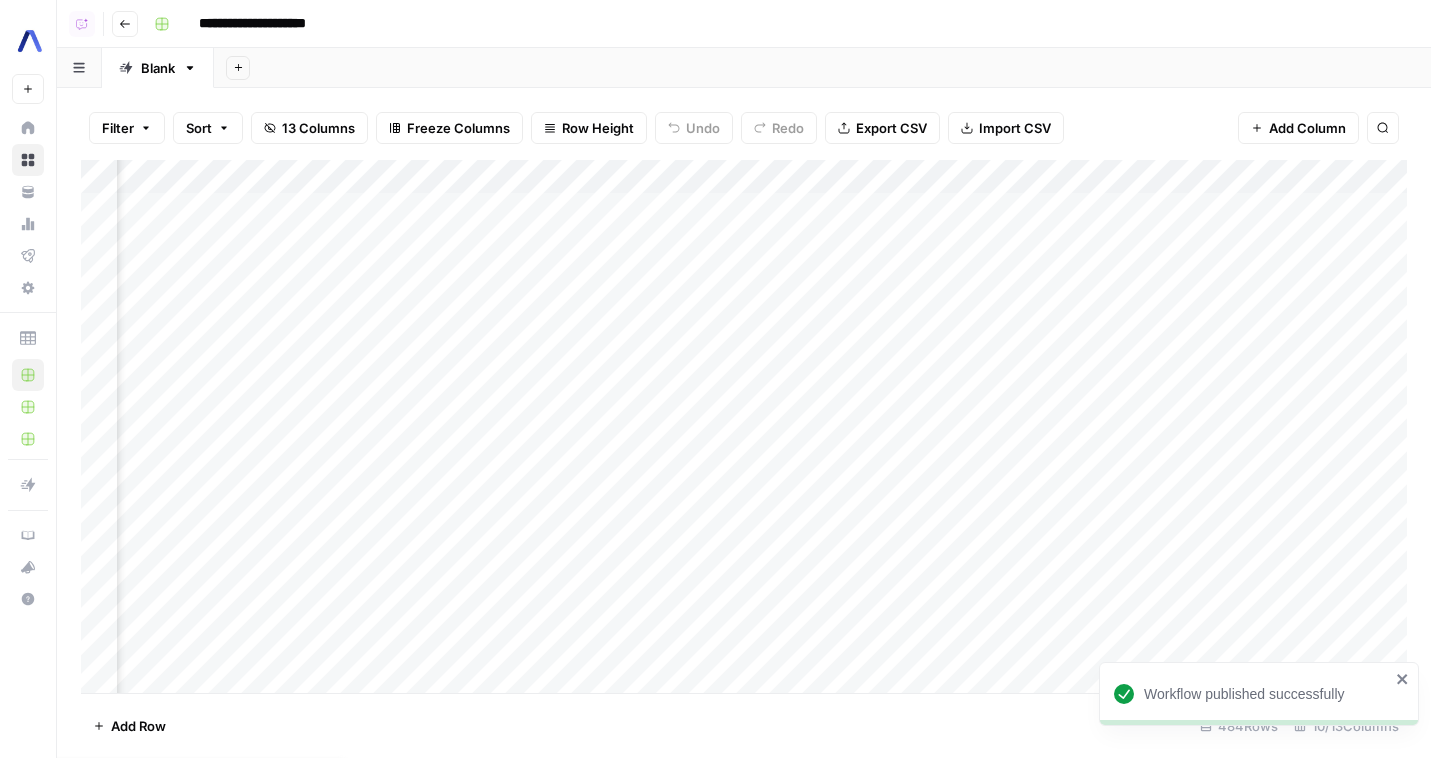 scroll, scrollTop: 0, scrollLeft: 642, axis: horizontal 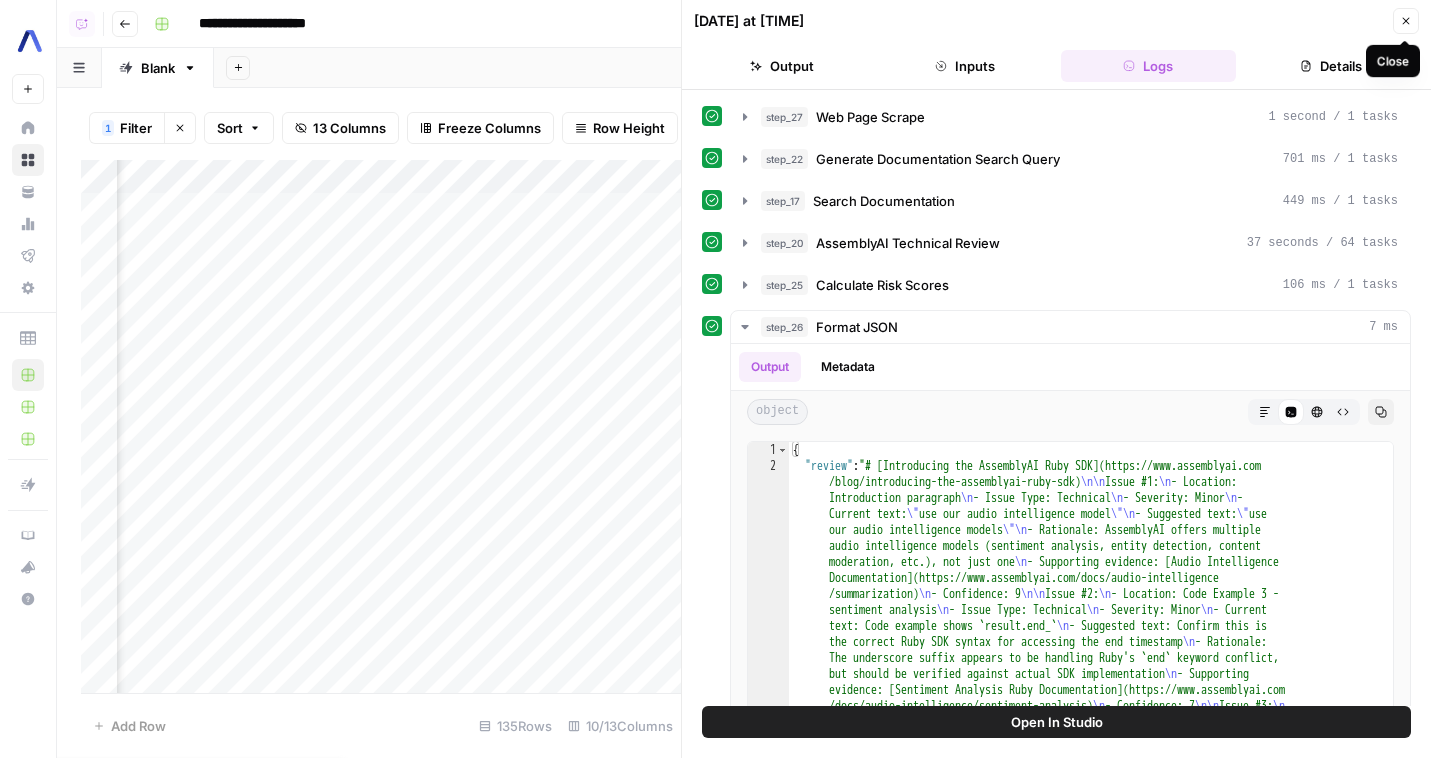click 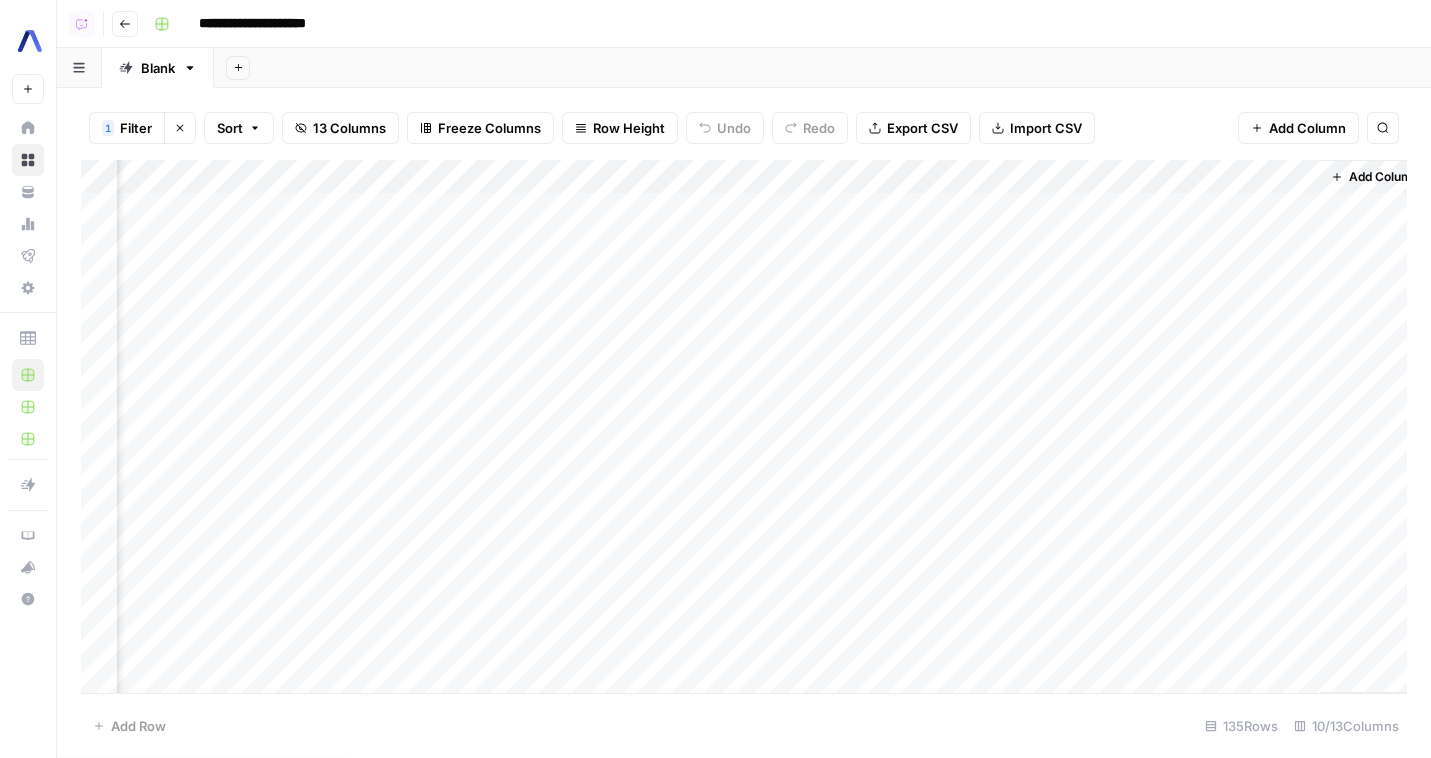 click on "Add Column" at bounding box center (744, 426) 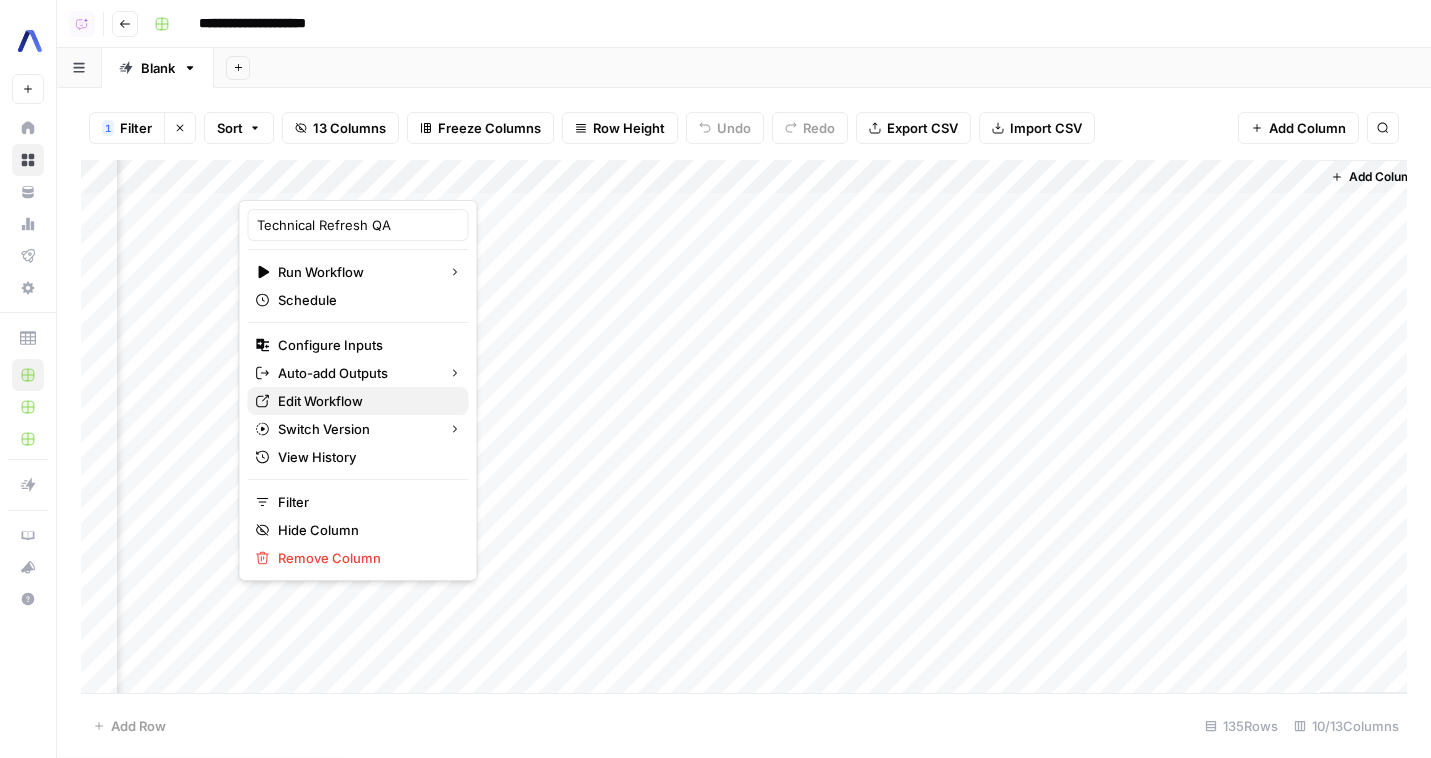 click on "Edit Workflow" at bounding box center (365, 401) 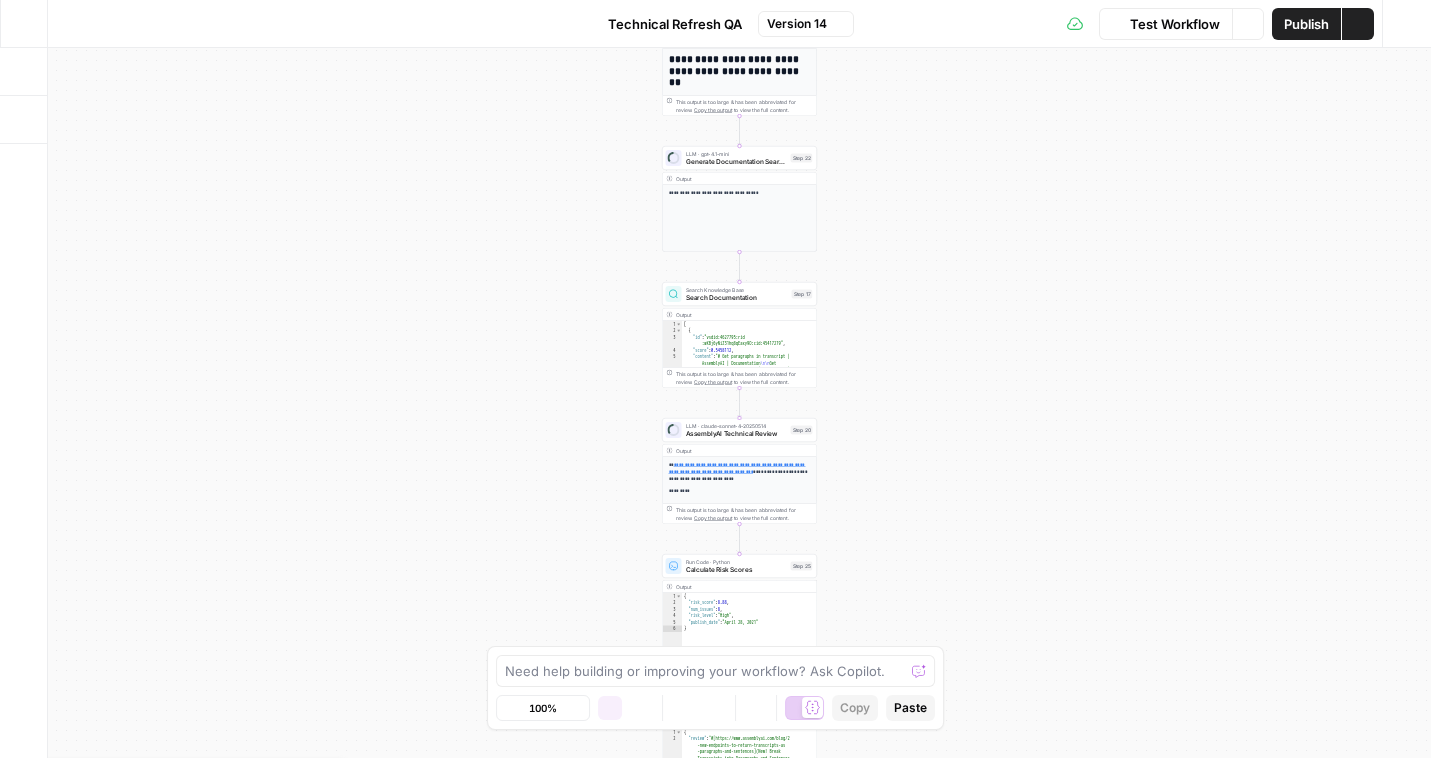 scroll, scrollTop: 0, scrollLeft: 0, axis: both 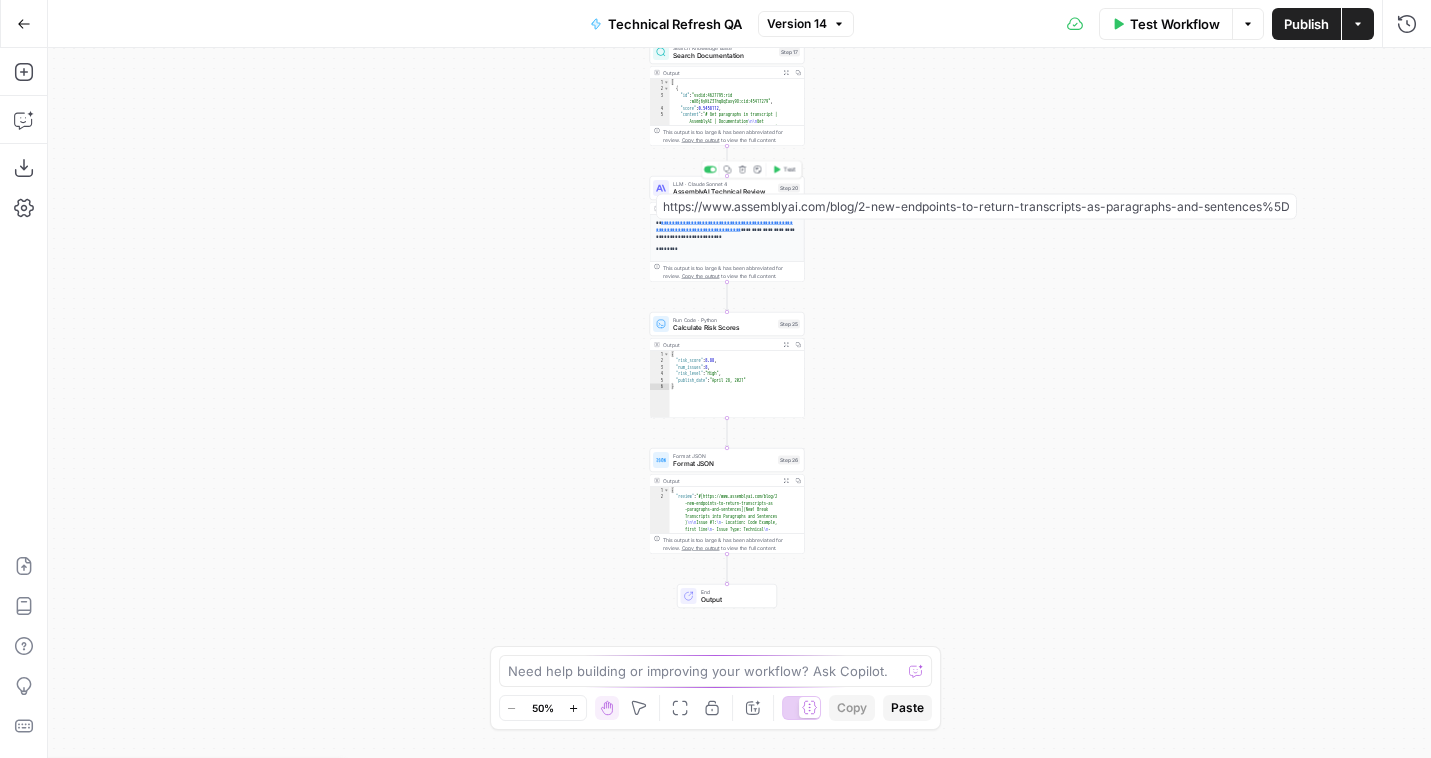 click on "AssemblyAI Technical Review" at bounding box center (723, 192) 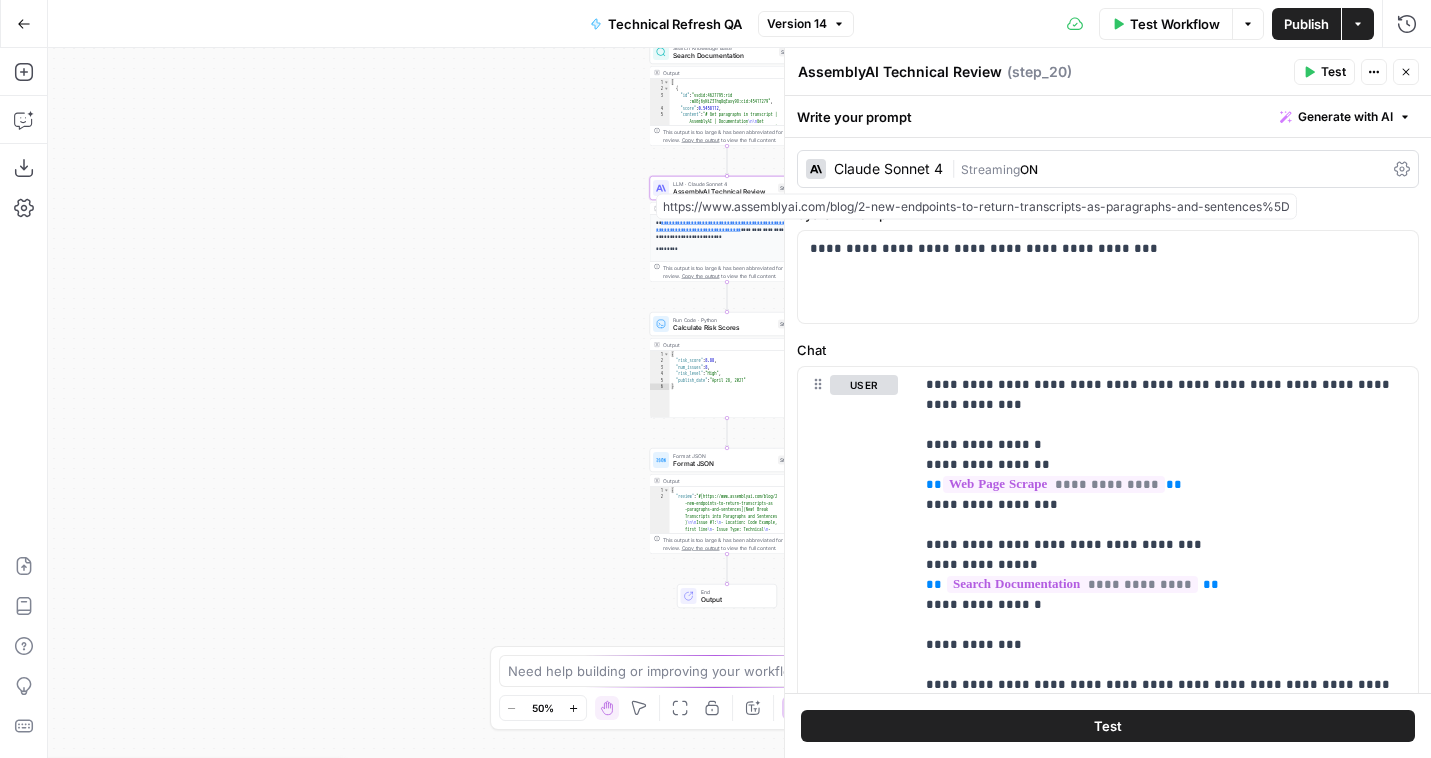 click on "Claude Sonnet 4" at bounding box center (888, 169) 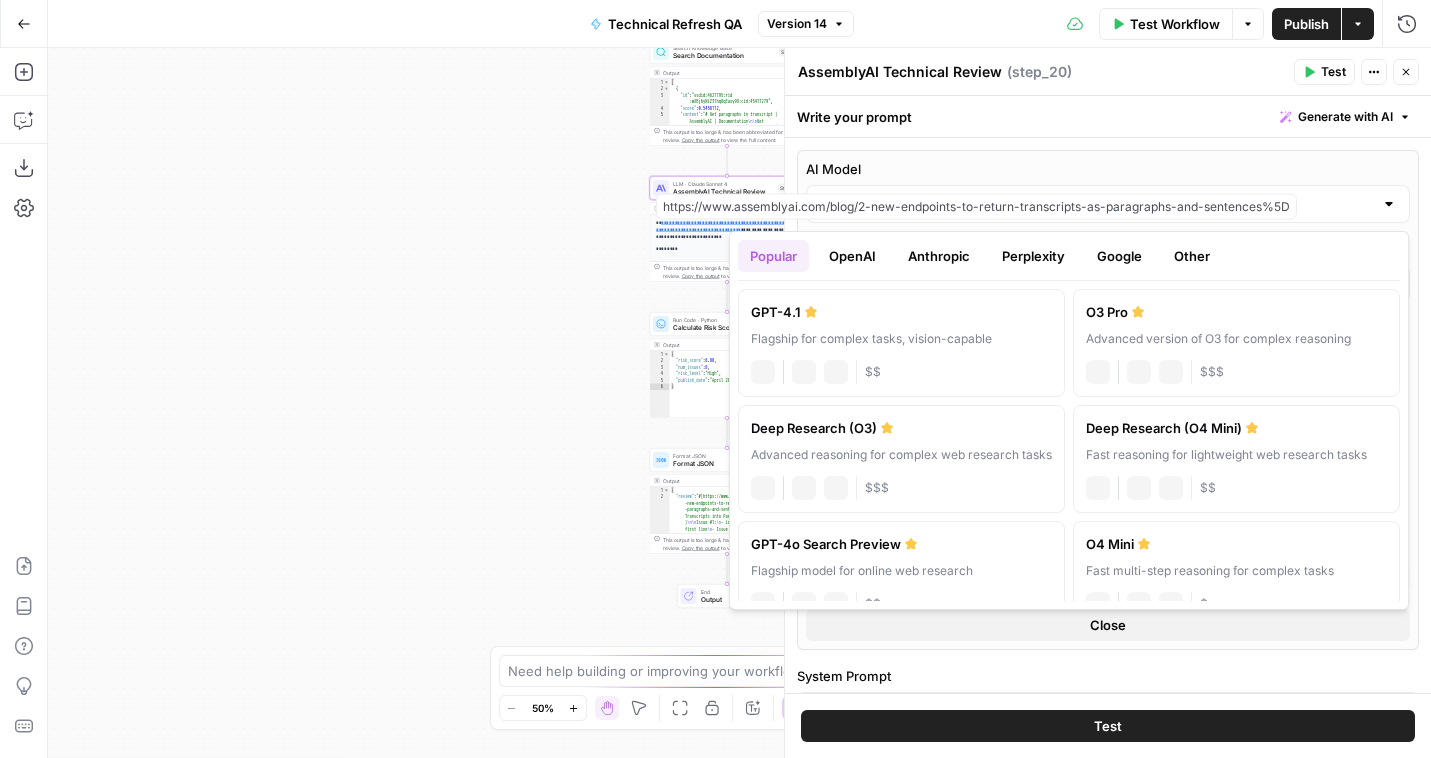 click on "Claude Sonnet 4" at bounding box center [1108, 204] 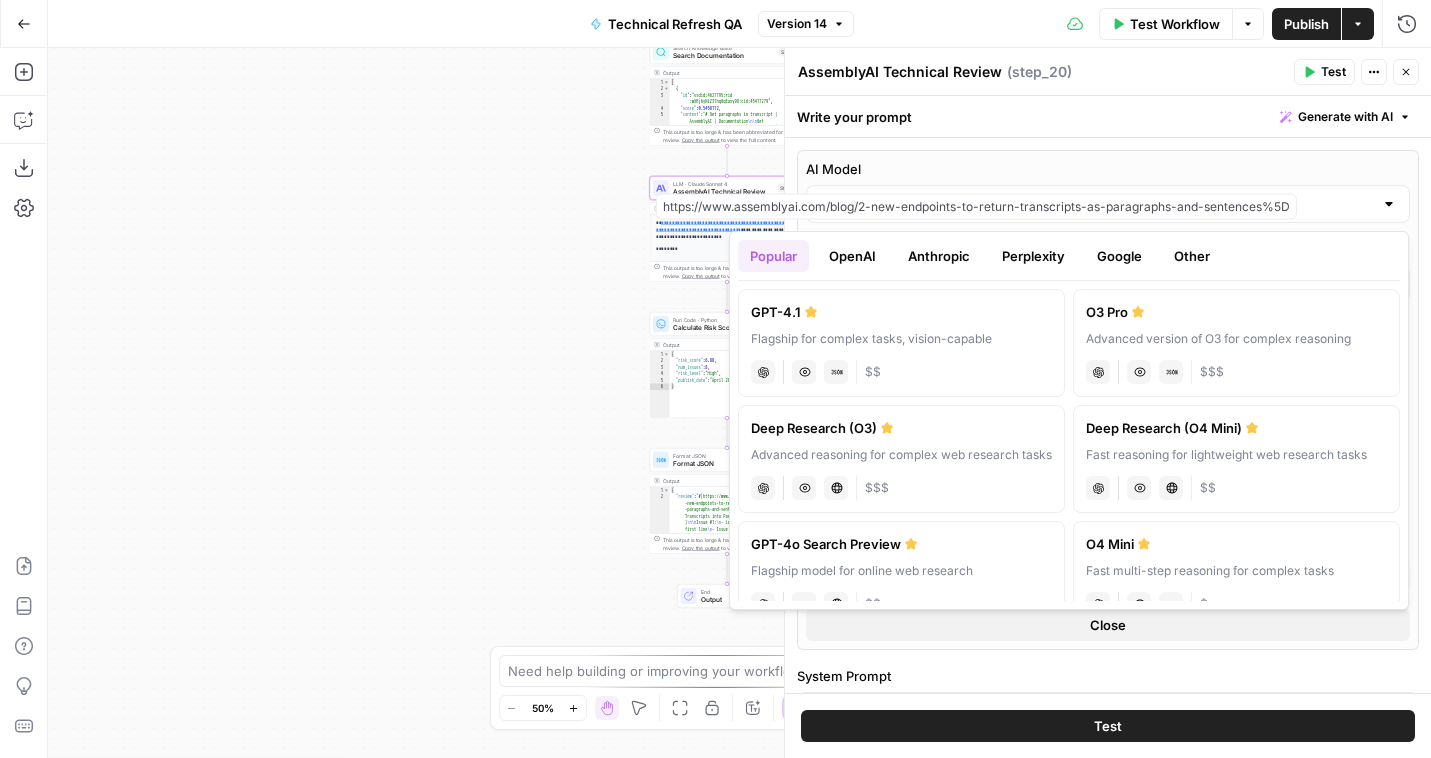 click on "OpenAI" at bounding box center [852, 256] 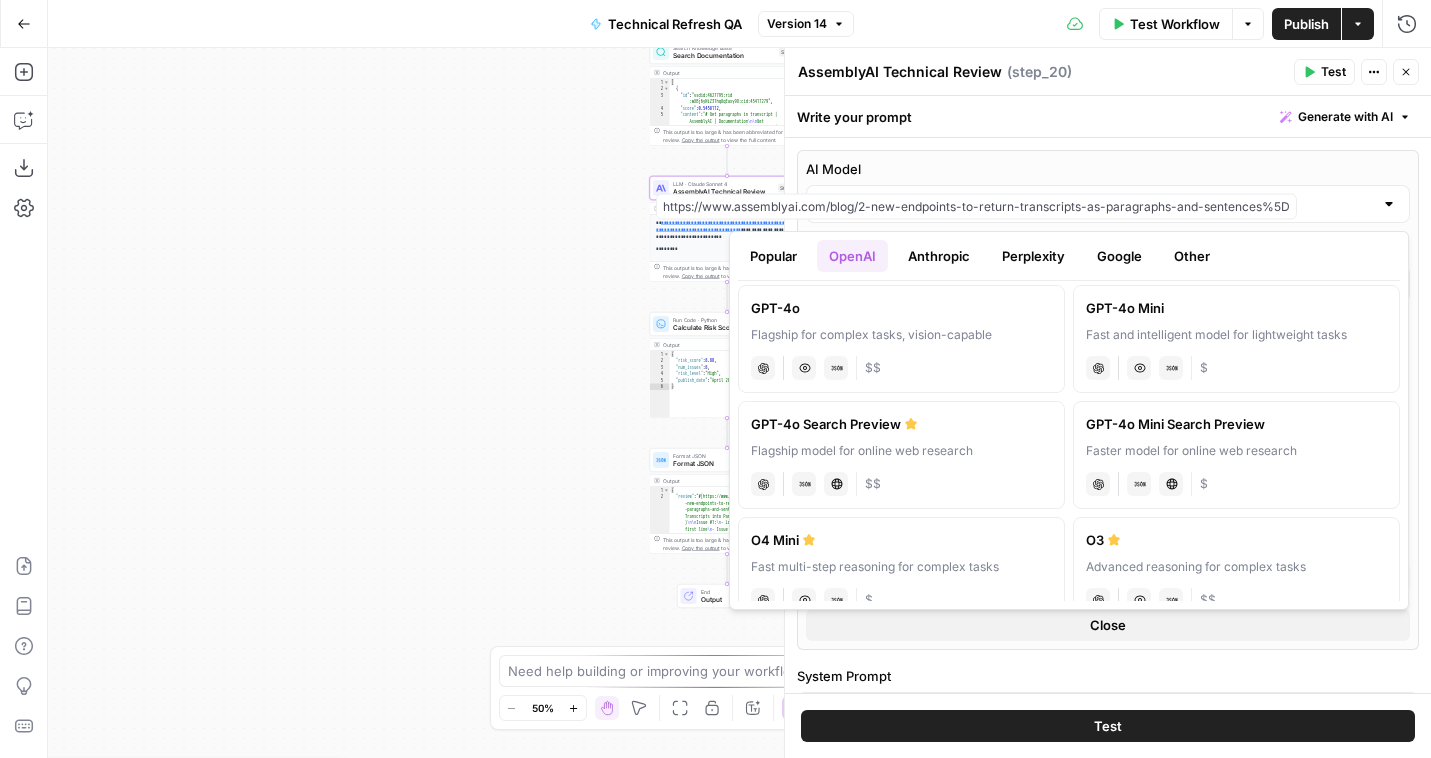 scroll, scrollTop: 532, scrollLeft: 0, axis: vertical 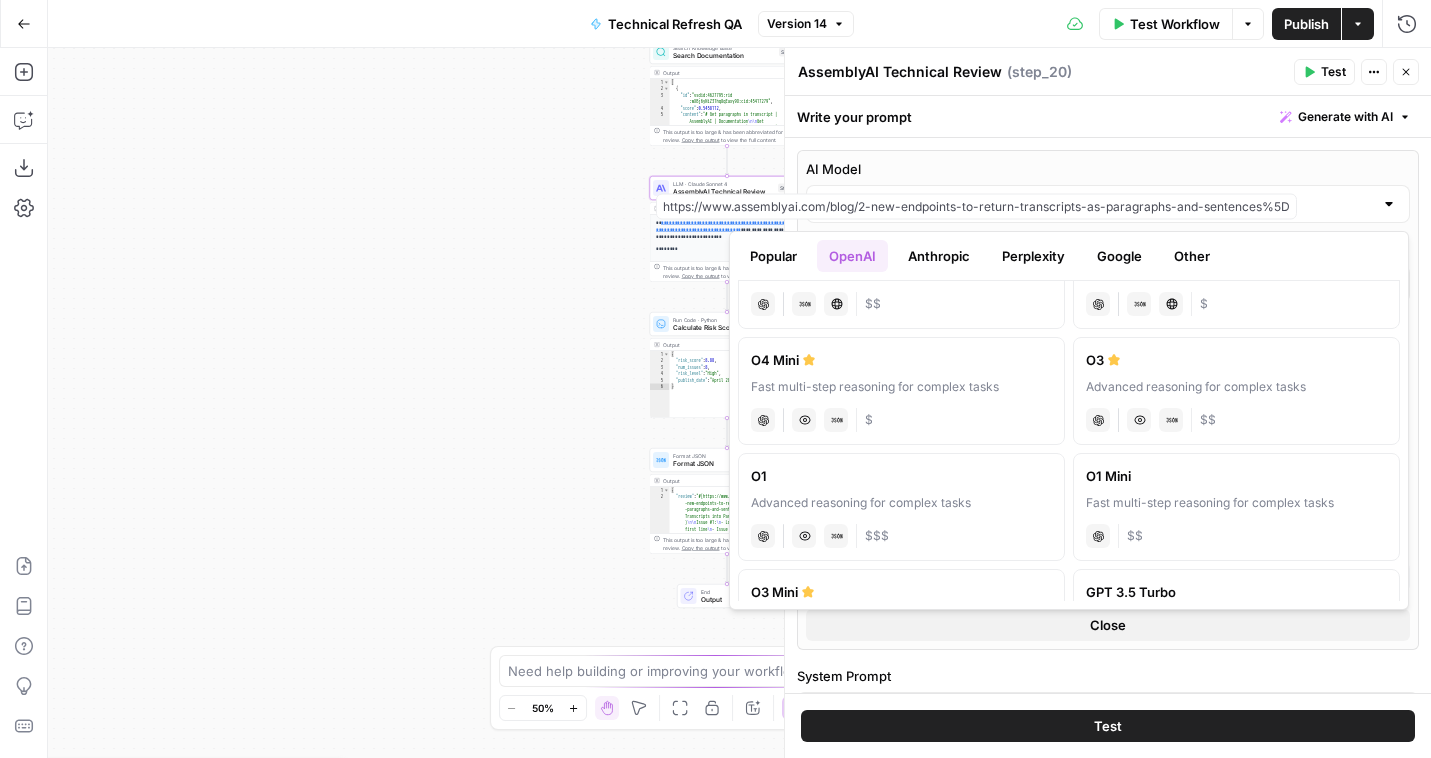 click on "O4 Mini Fast multi-step reasoning for complex tasks chat Vision Capabilities JSON Mode $" at bounding box center (901, 391) 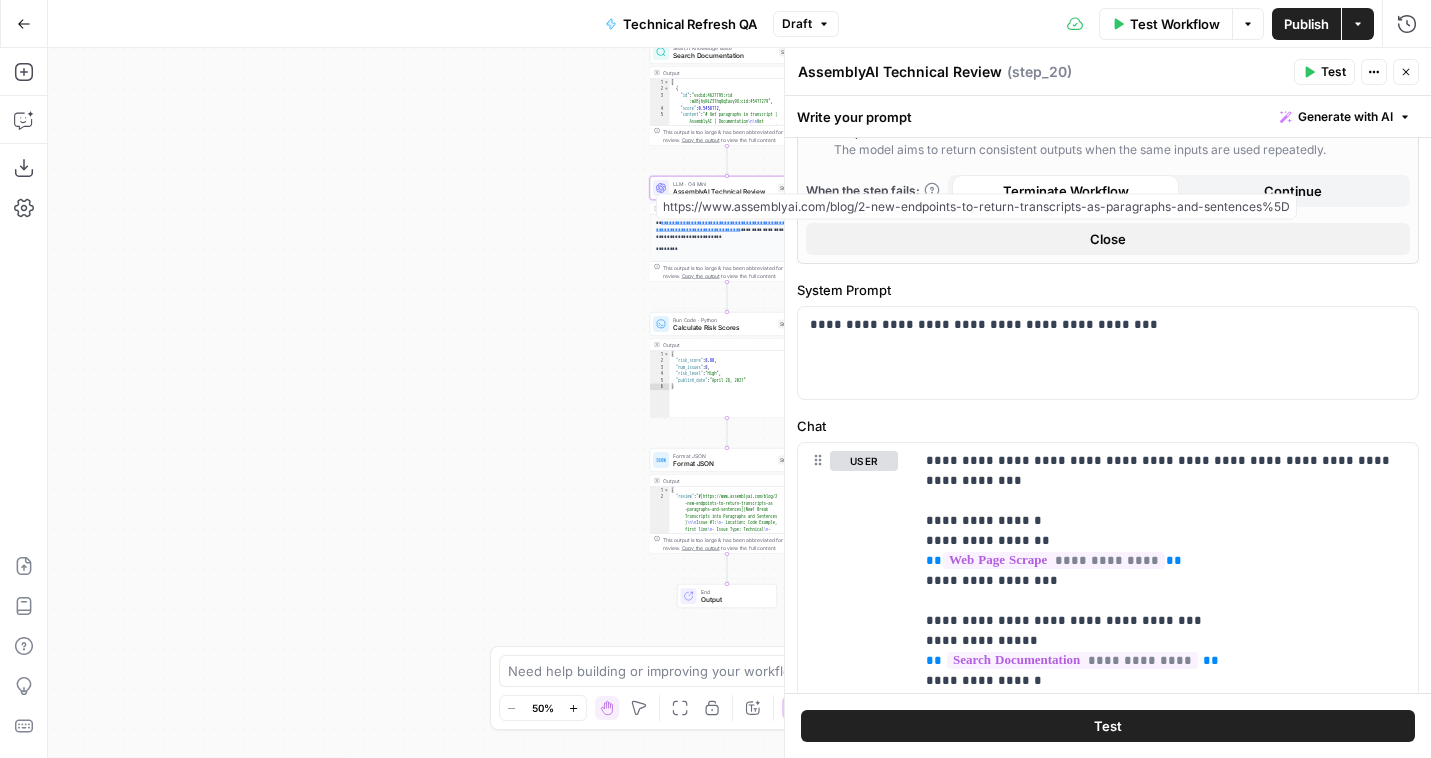 scroll, scrollTop: 387, scrollLeft: 0, axis: vertical 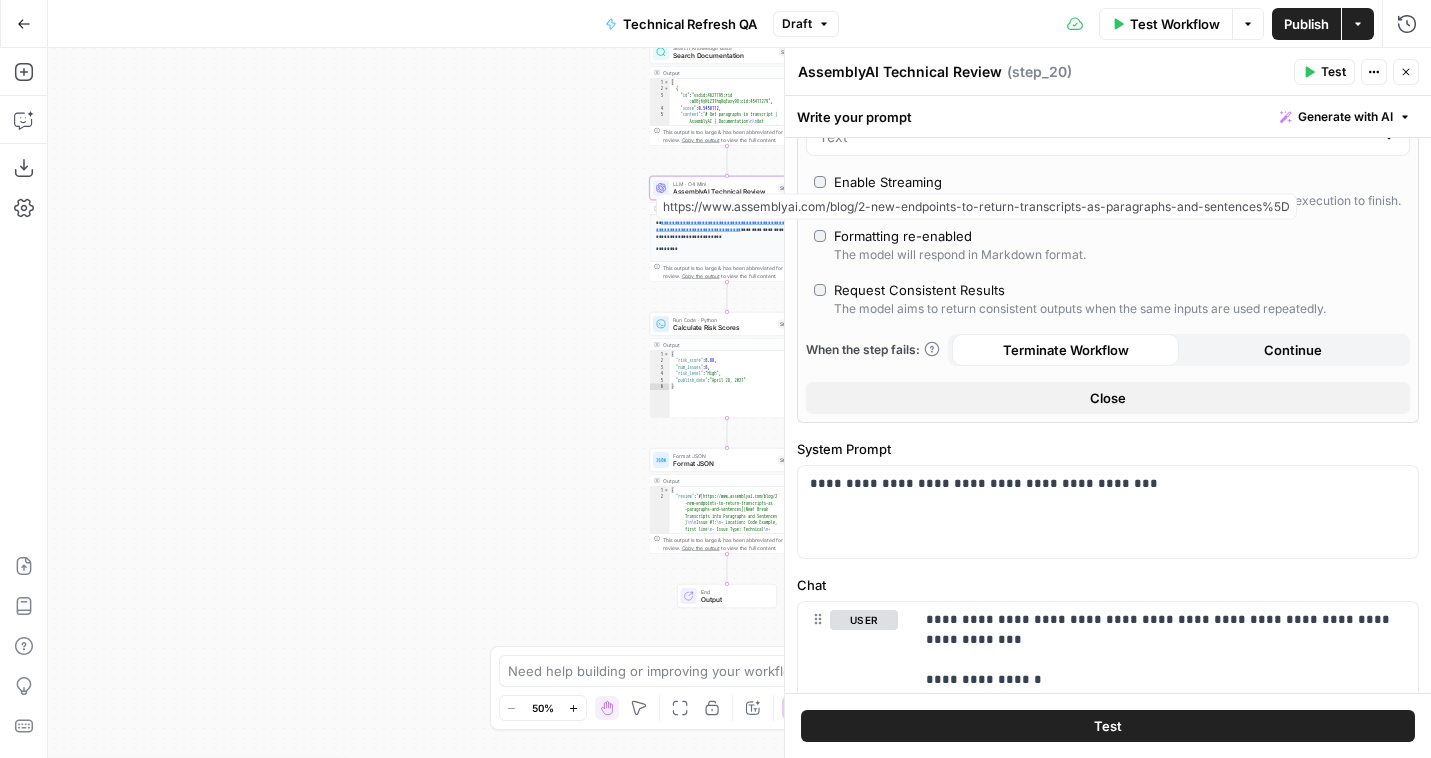 click on "Publish" at bounding box center (1306, 24) 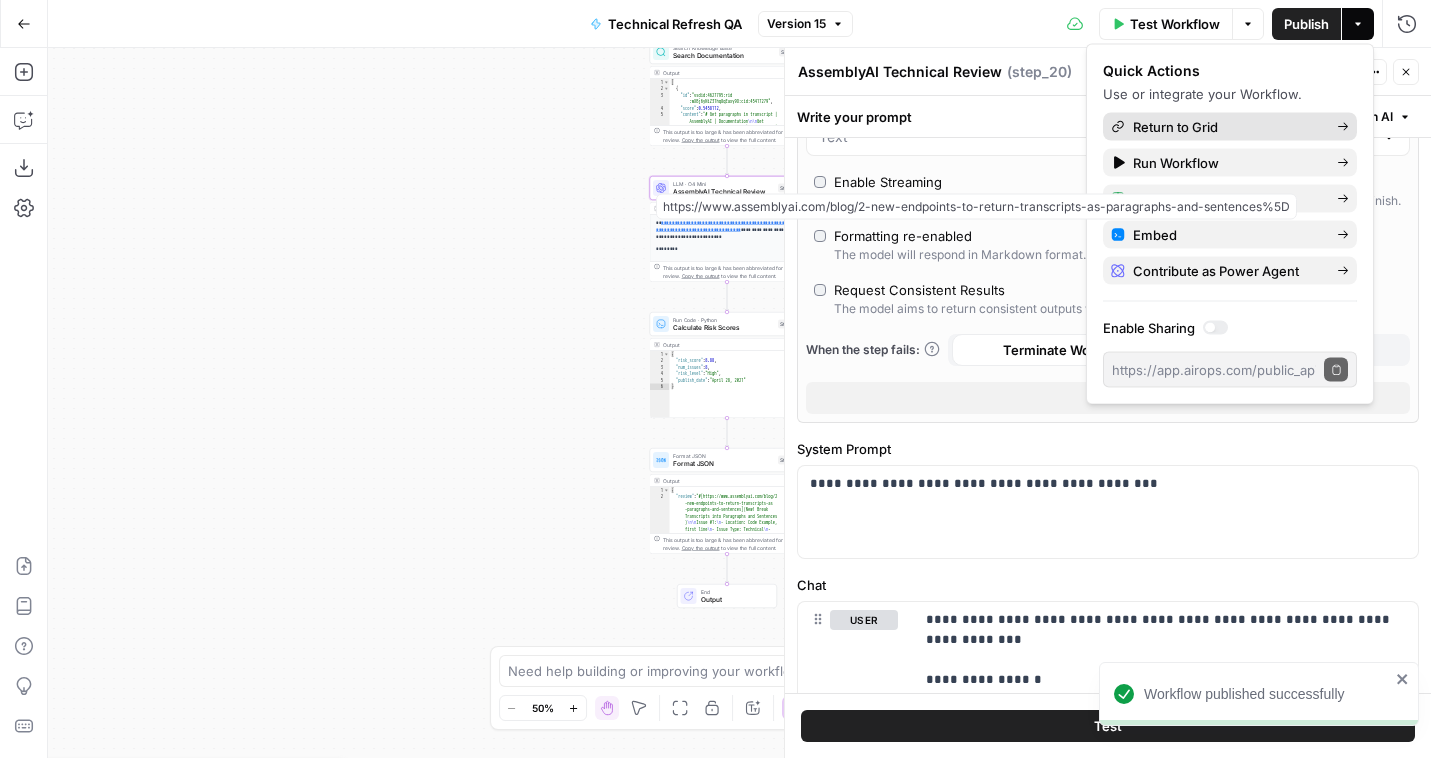 click on "Return to Grid" at bounding box center [1227, 127] 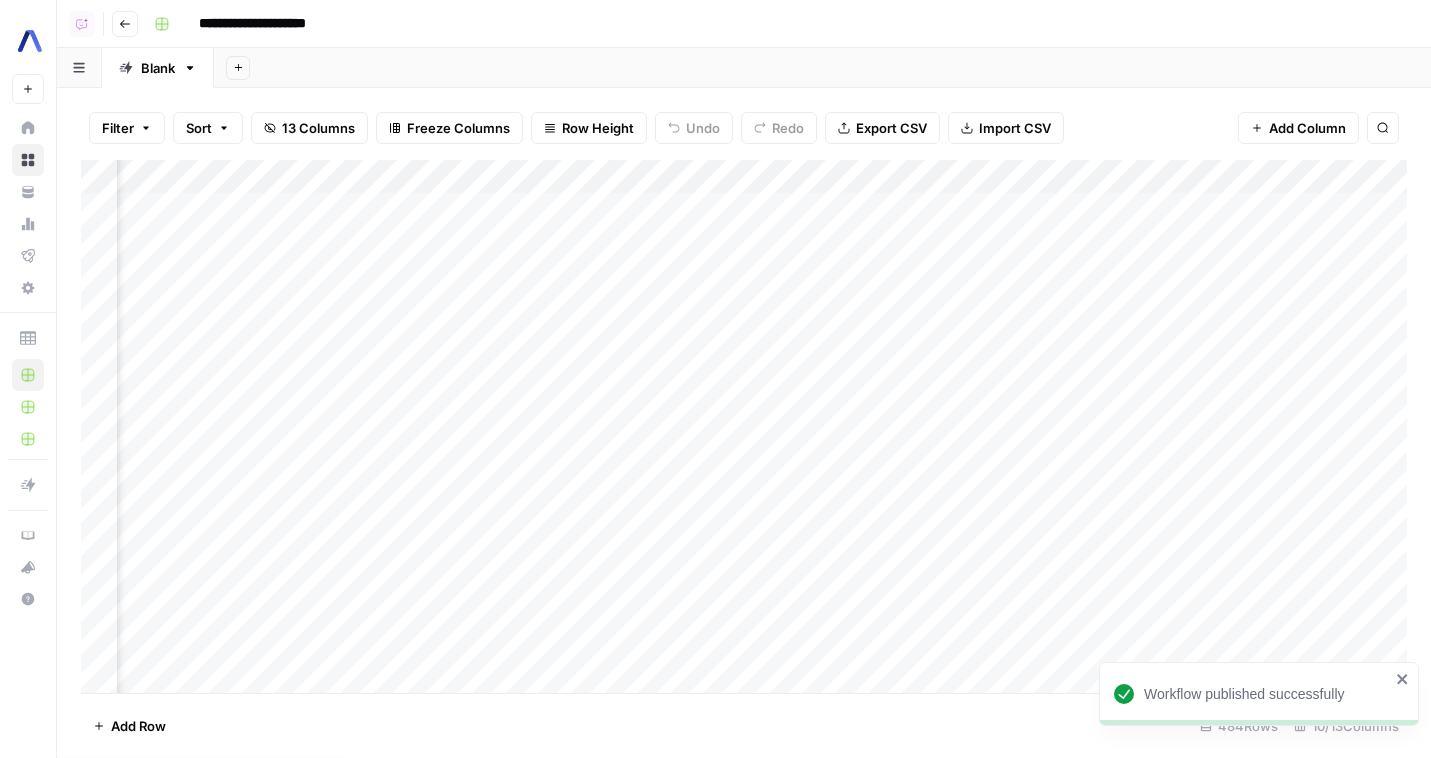 scroll, scrollTop: 0, scrollLeft: 505, axis: horizontal 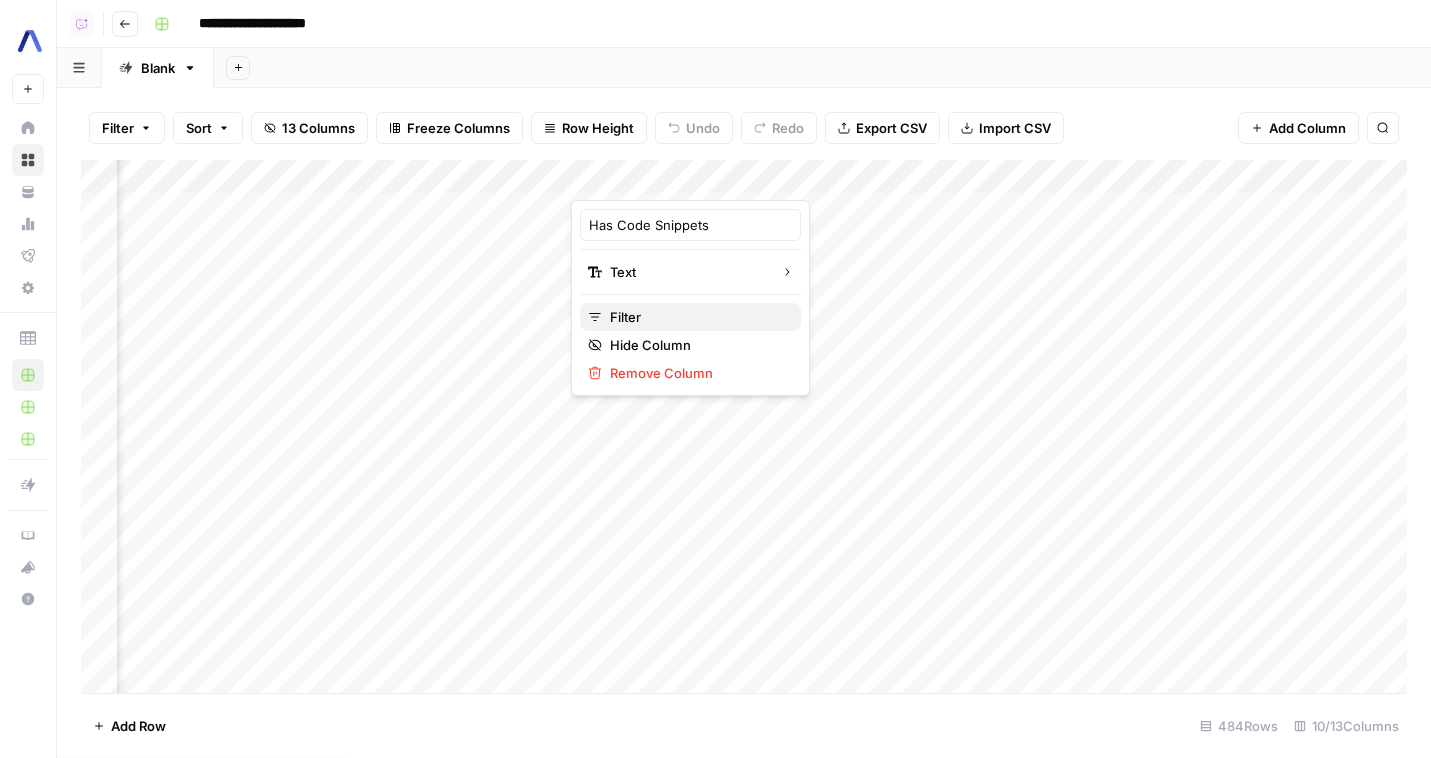 click on "Filter" at bounding box center (697, 317) 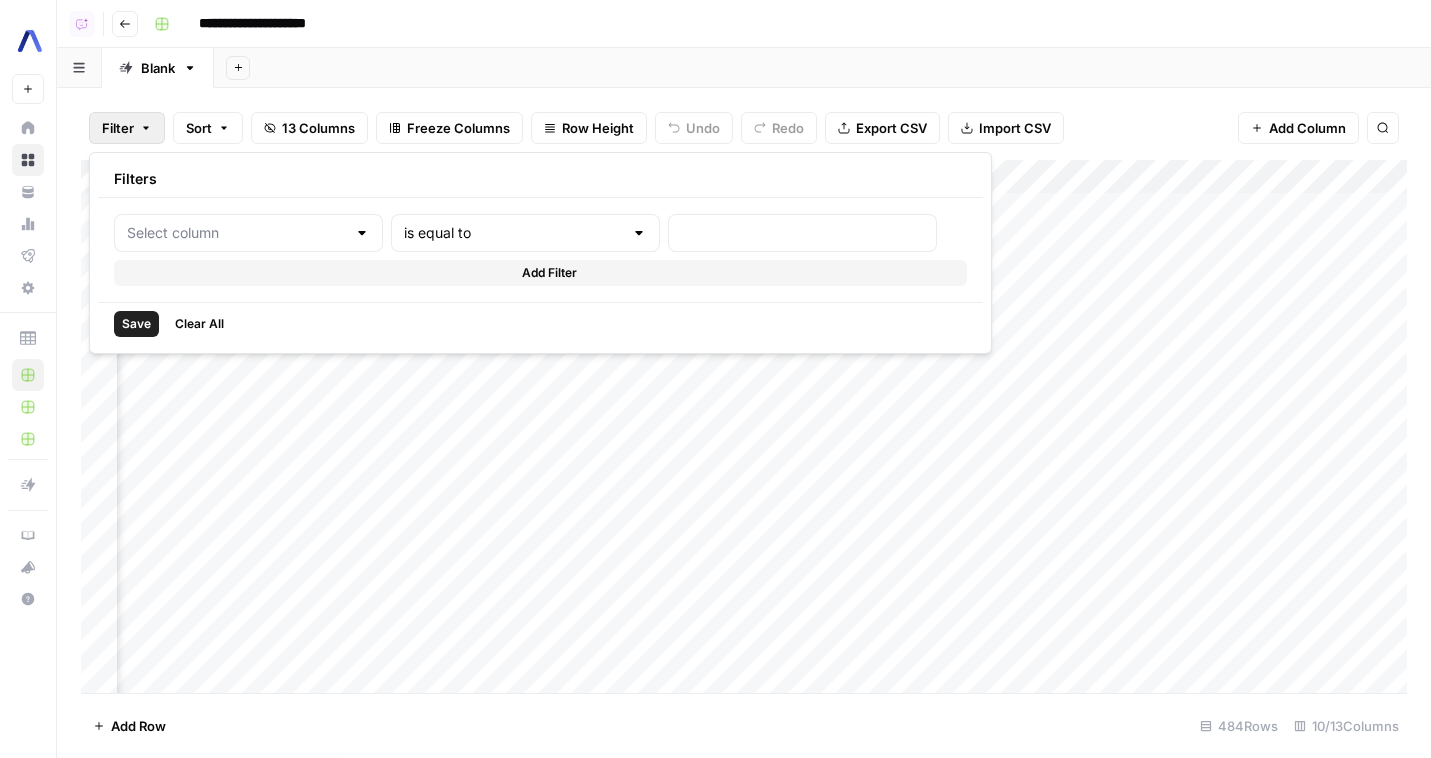 type on "Has Code Snippets" 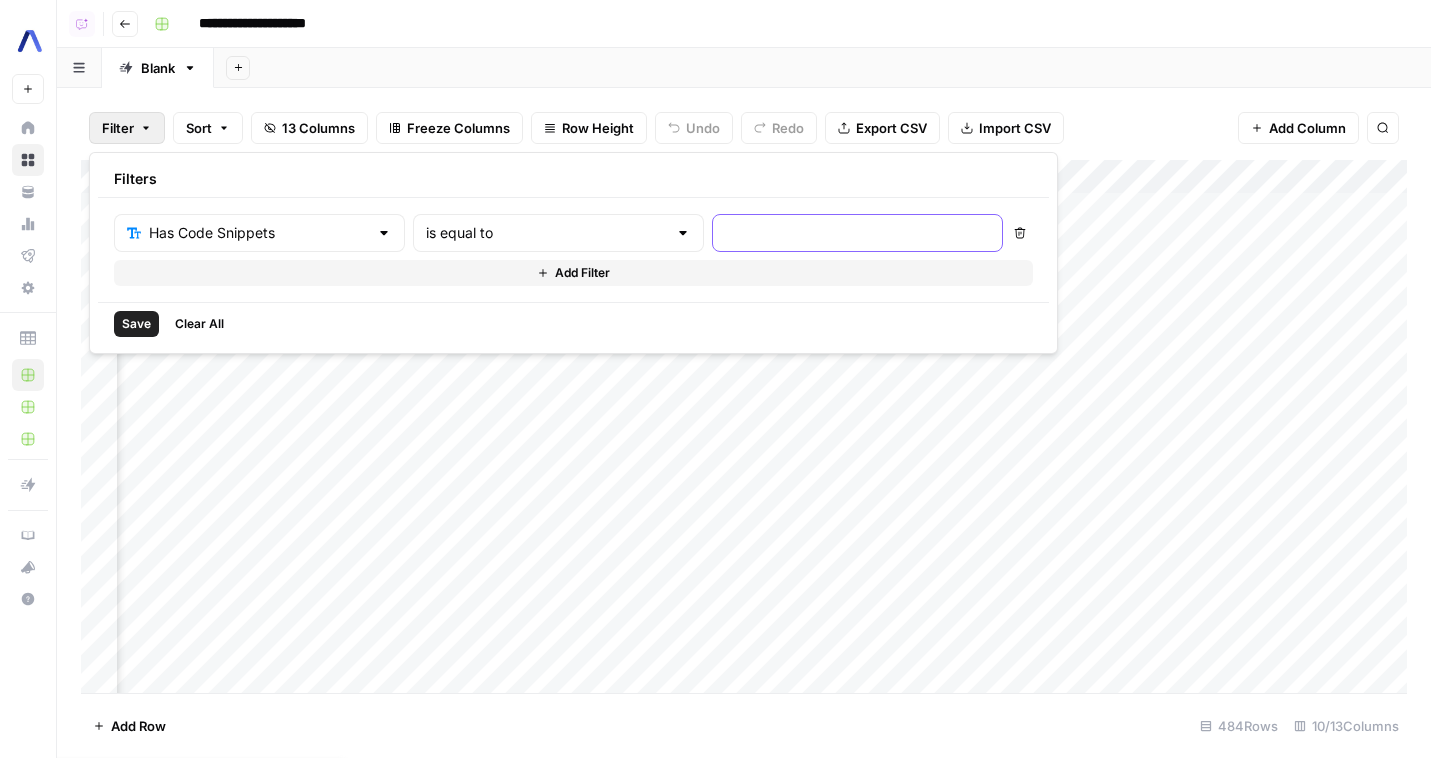 click at bounding box center [857, 233] 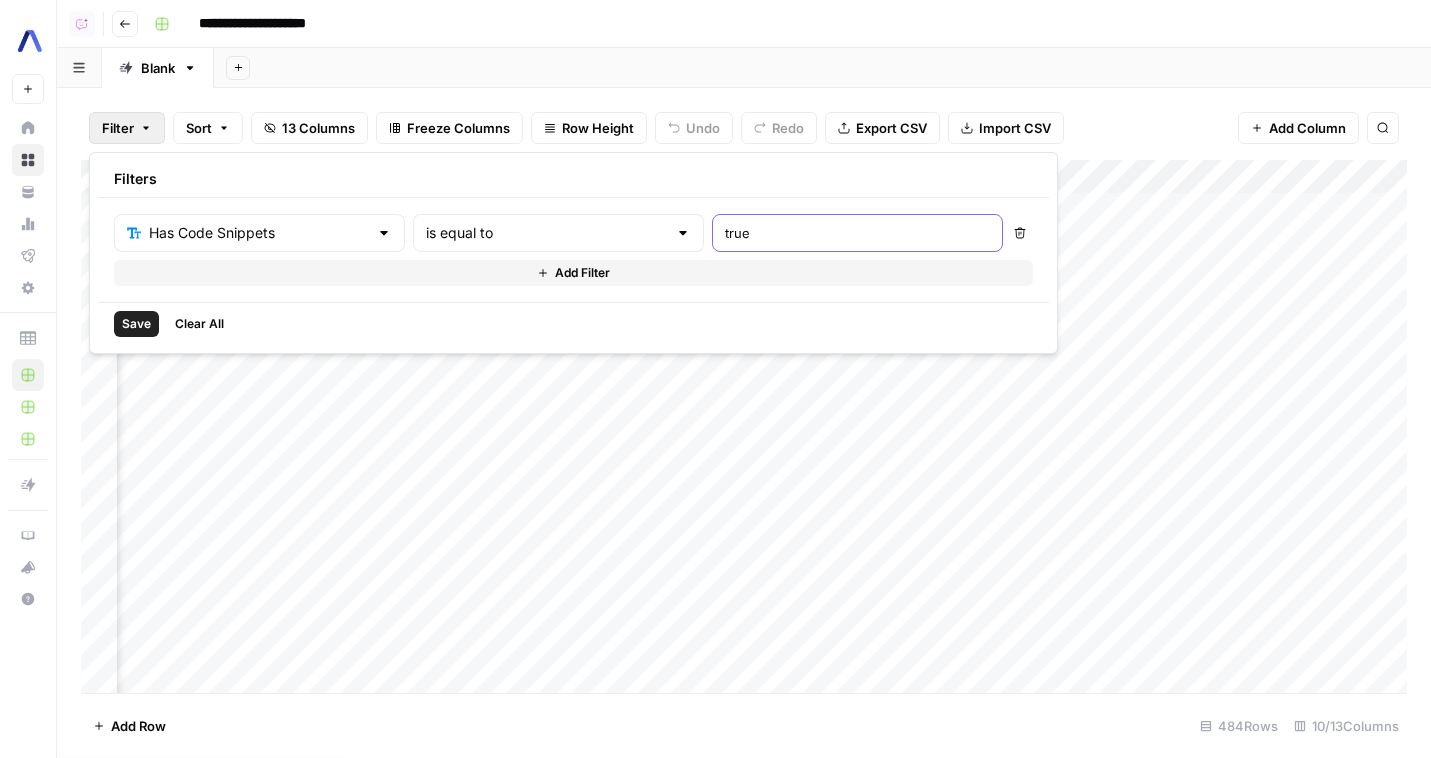 type on "true" 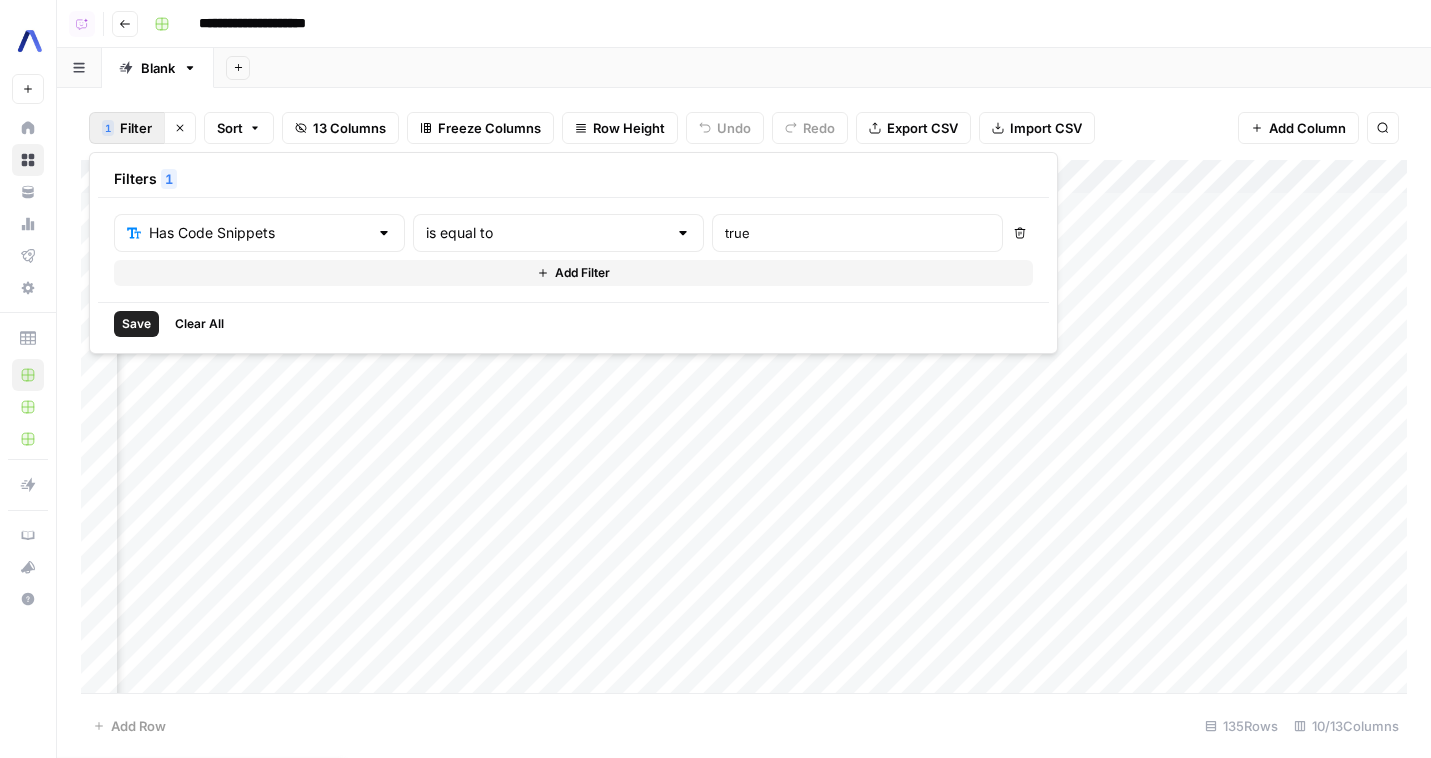 click on "1 Filter Clear filters Sort 13 Columns Freeze Columns Row Height Undo Redo Export CSV Import CSV Add Column Search" at bounding box center [744, 128] 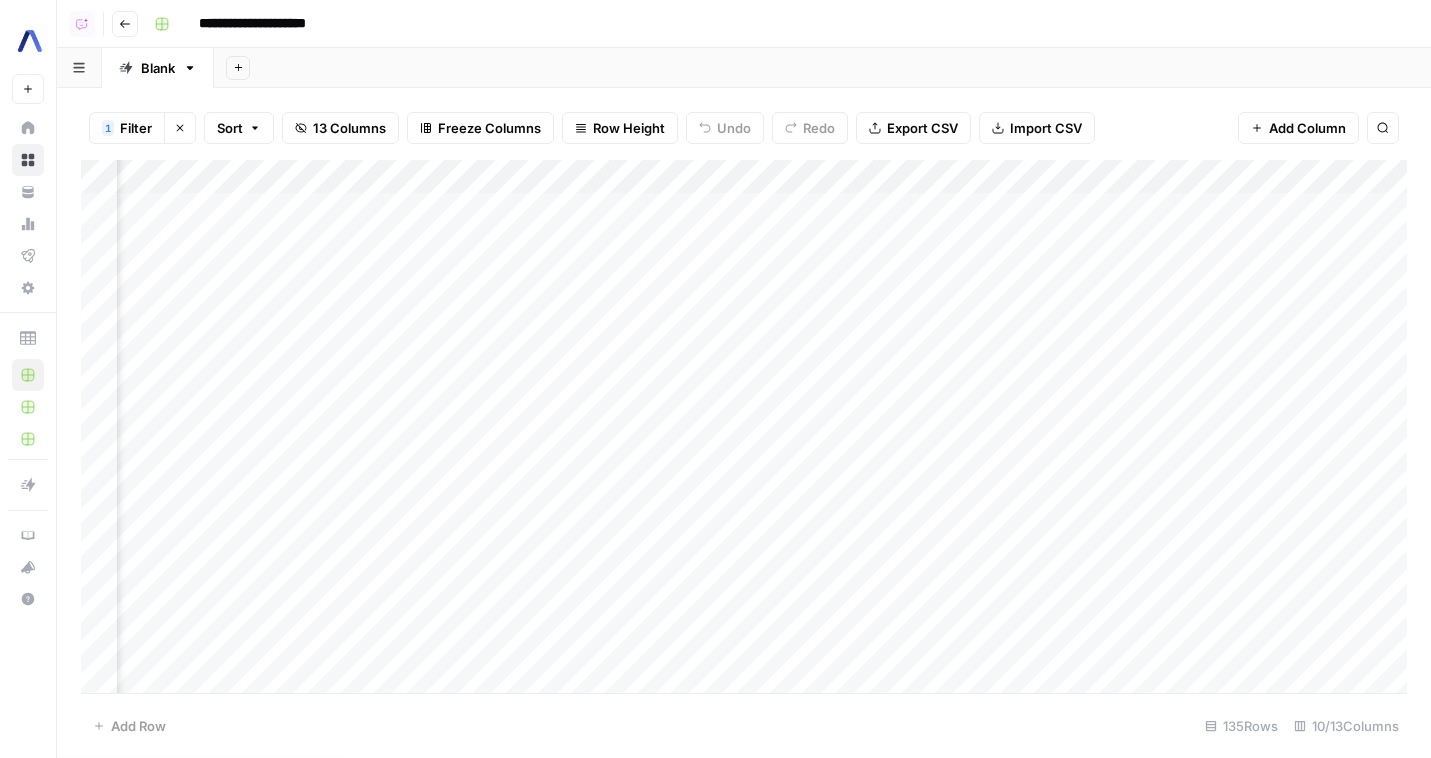 click on "Add Column" at bounding box center [744, 426] 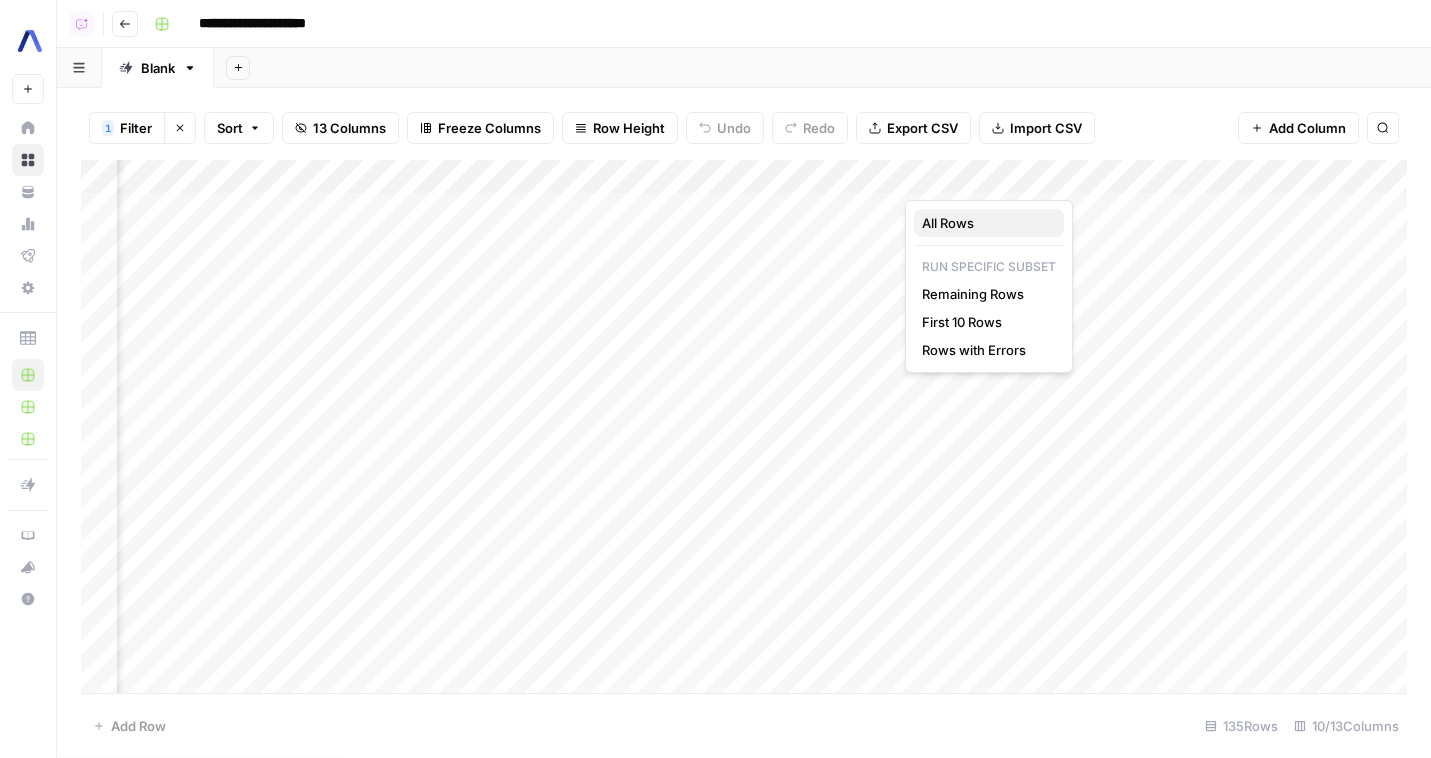 click on "All Rows" at bounding box center [985, 223] 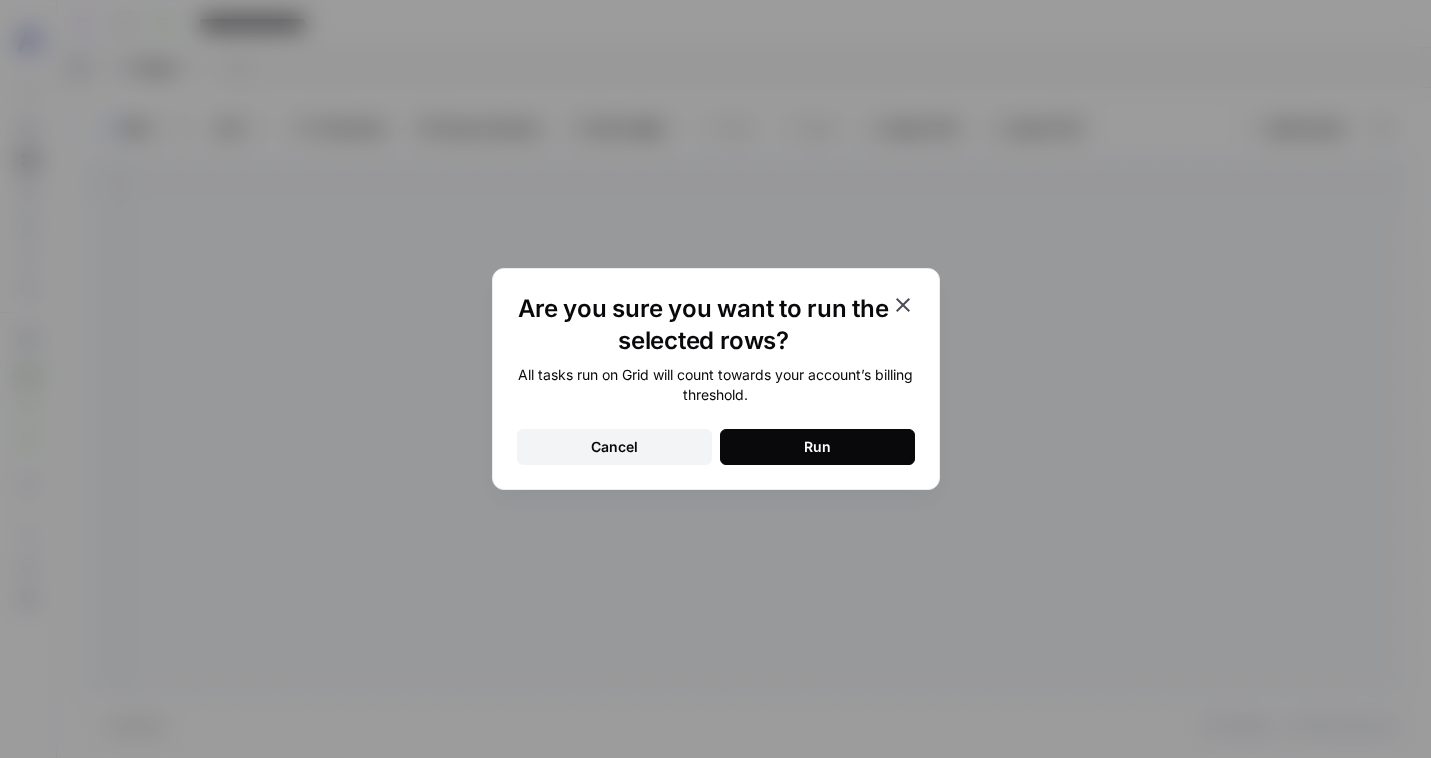 click on "Cancel" at bounding box center [614, 447] 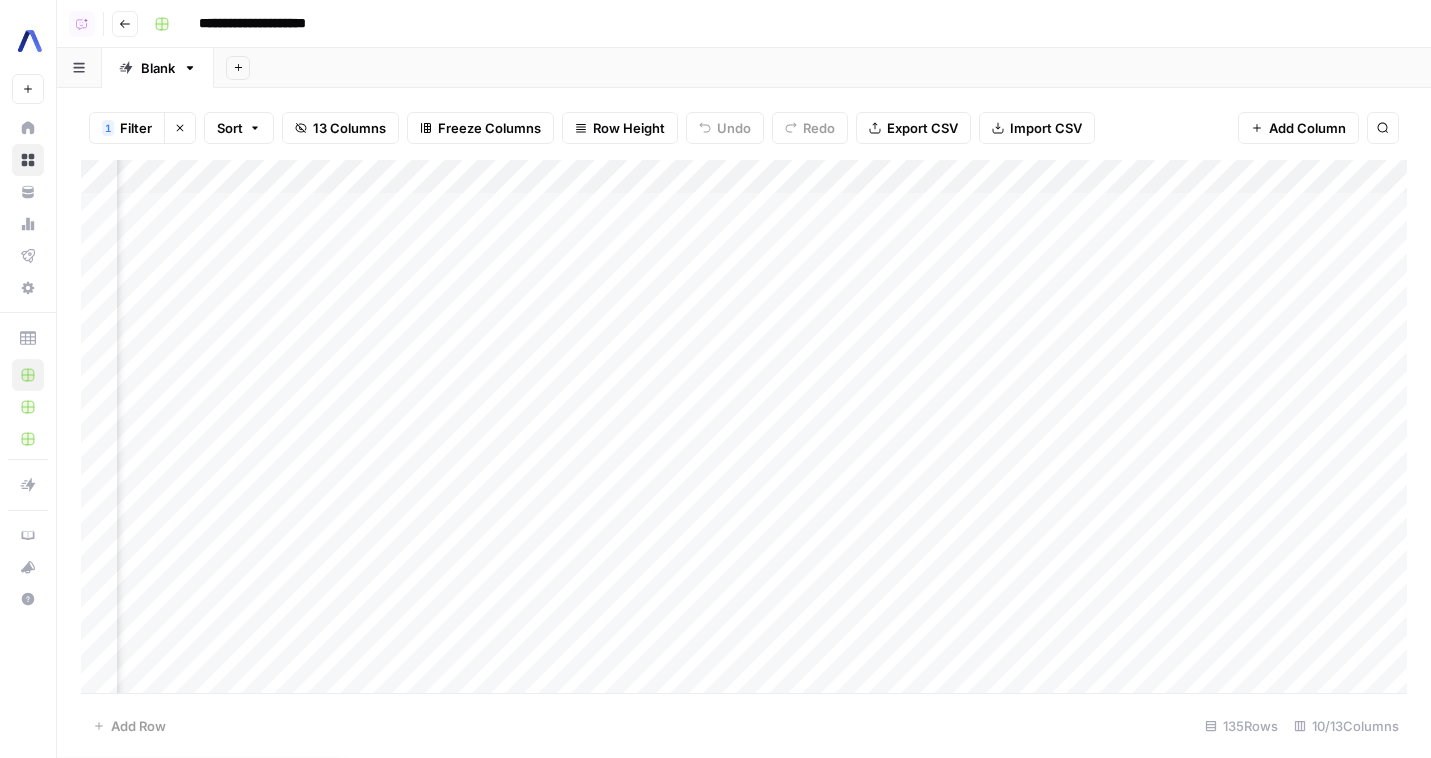 scroll, scrollTop: 0, scrollLeft: 500, axis: horizontal 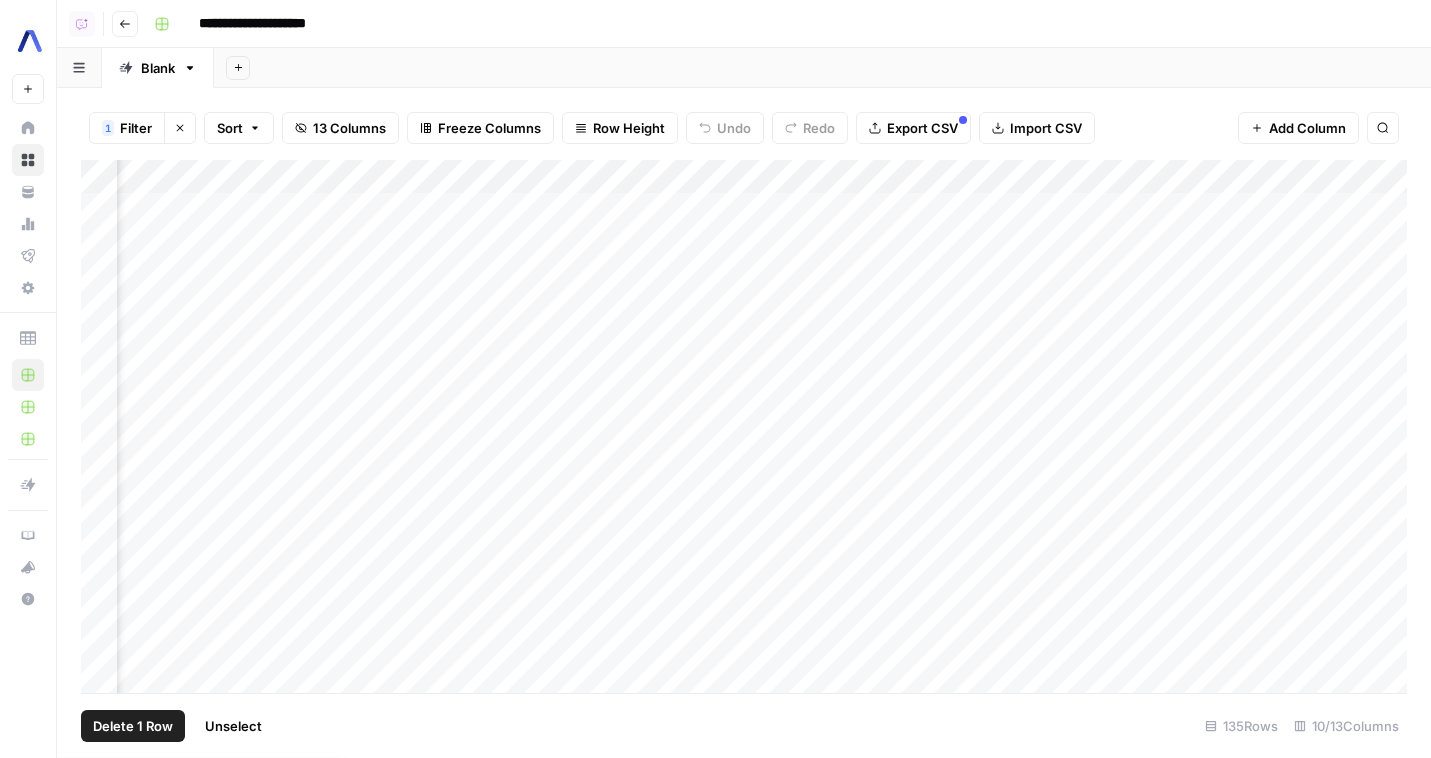 click on "Add Column" at bounding box center [744, 426] 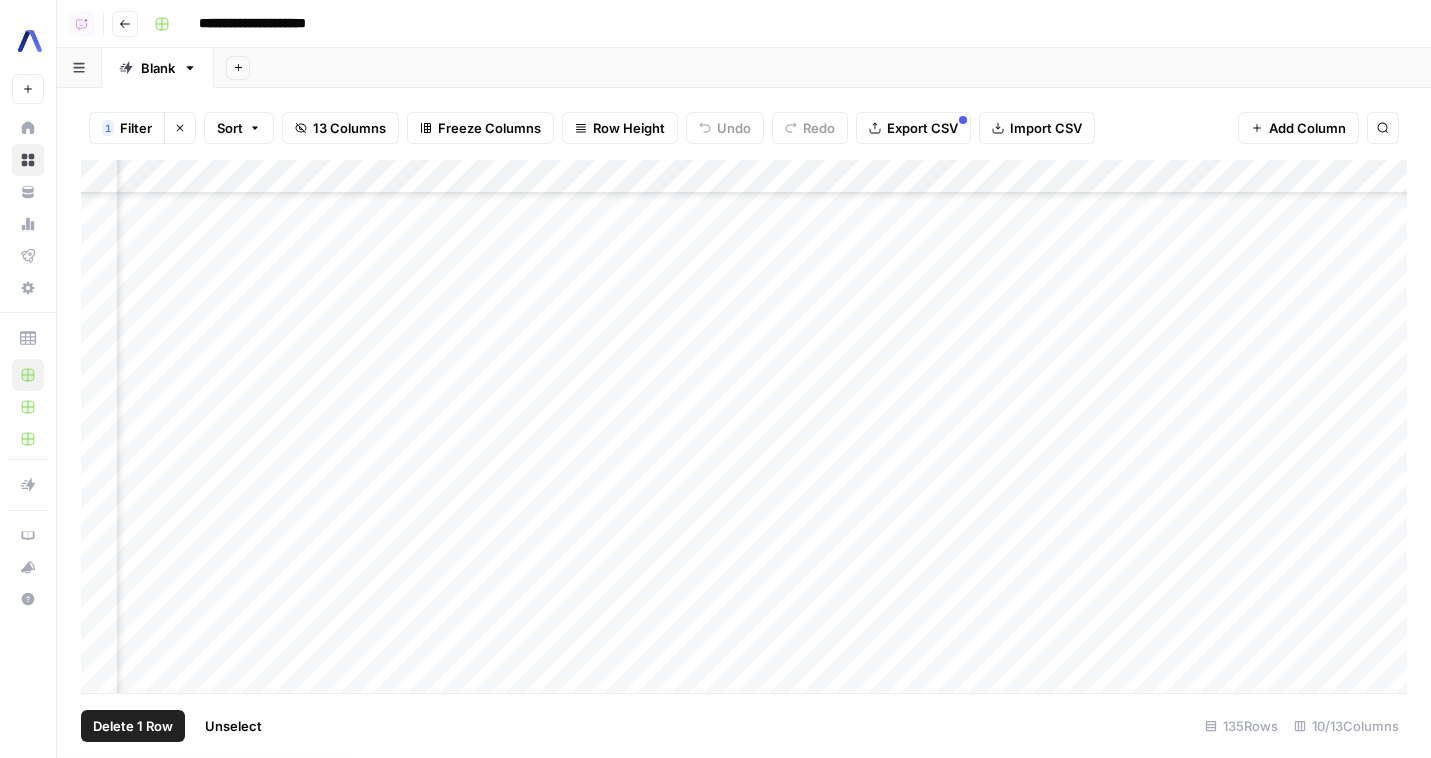 scroll, scrollTop: 0, scrollLeft: 500, axis: horizontal 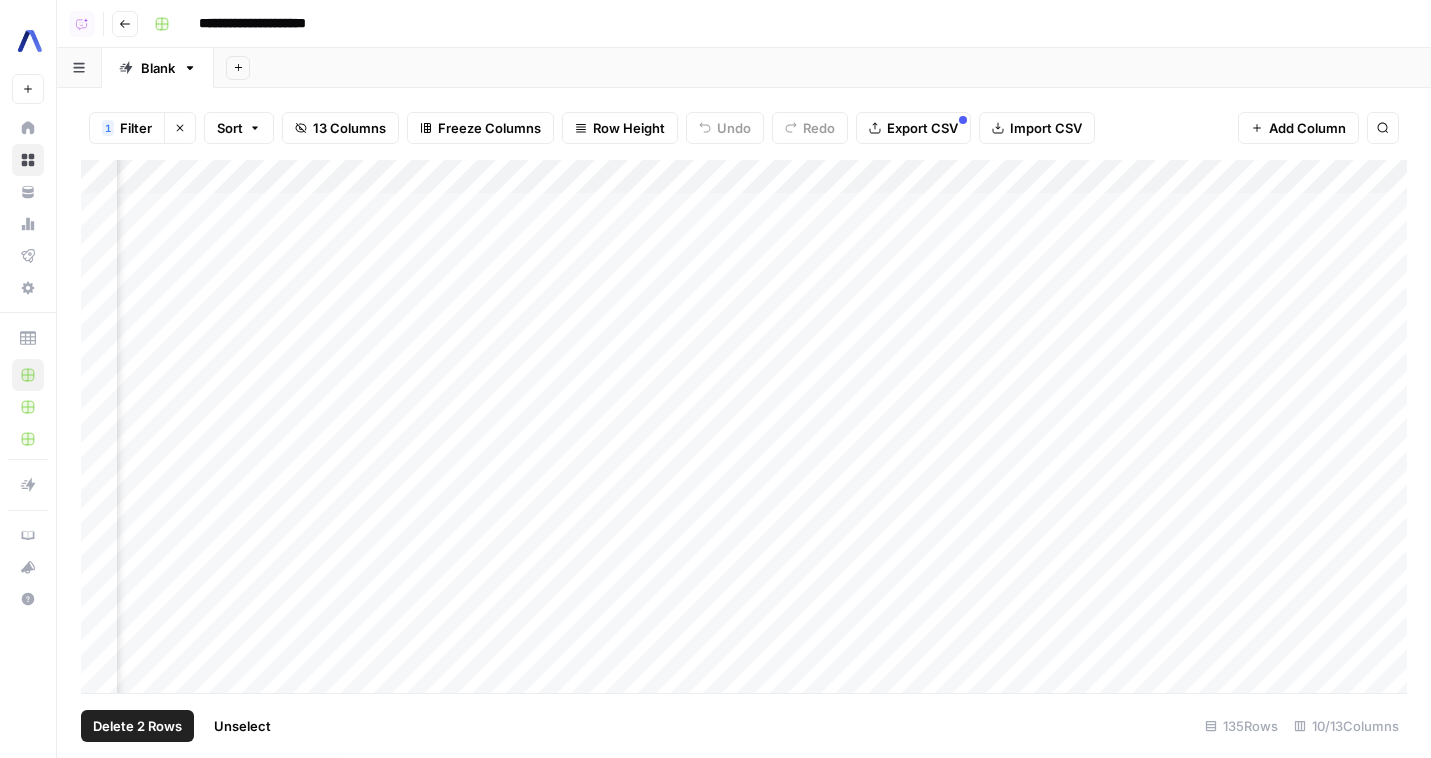 click on "Add Column" at bounding box center (744, 426) 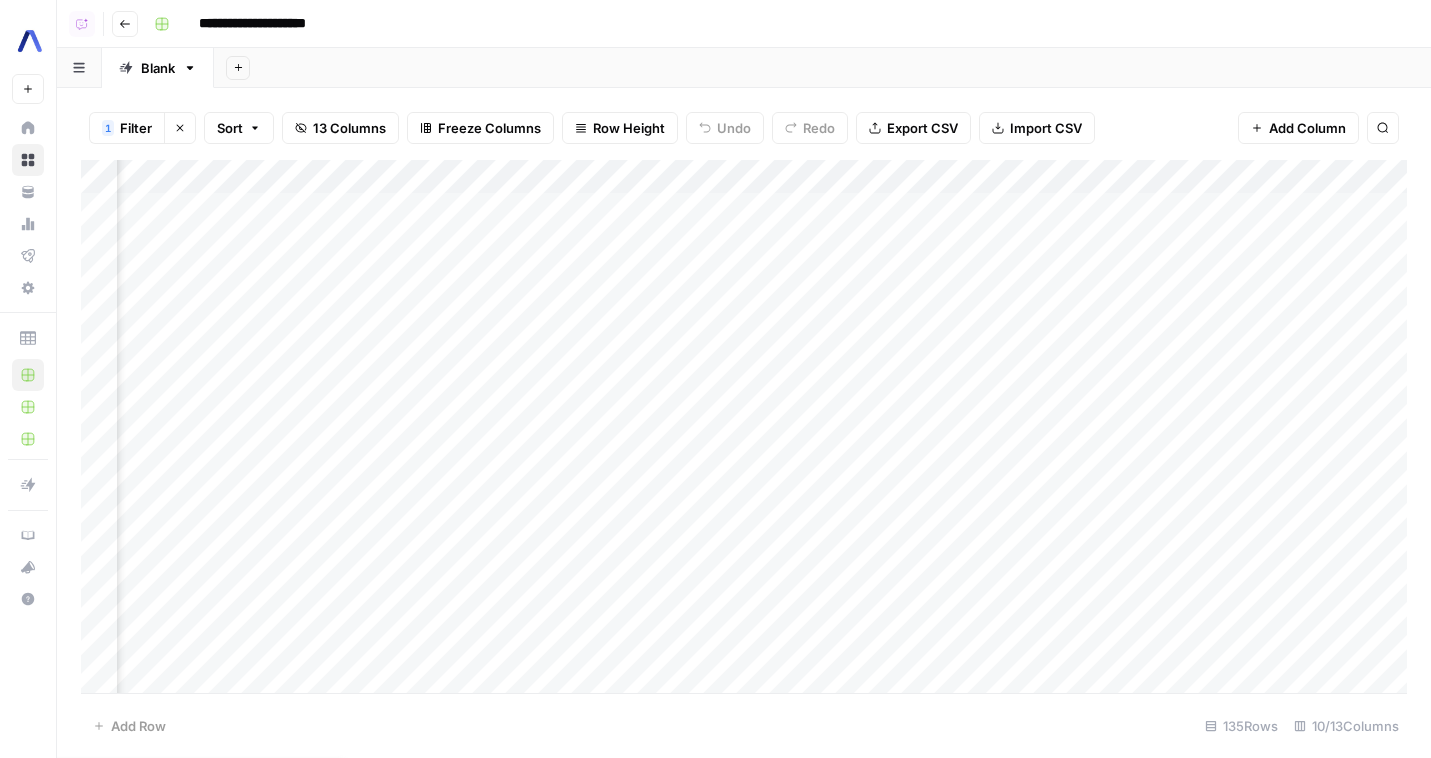 drag, startPoint x: 124, startPoint y: 242, endPoint x: 114, endPoint y: 268, distance: 27.856777 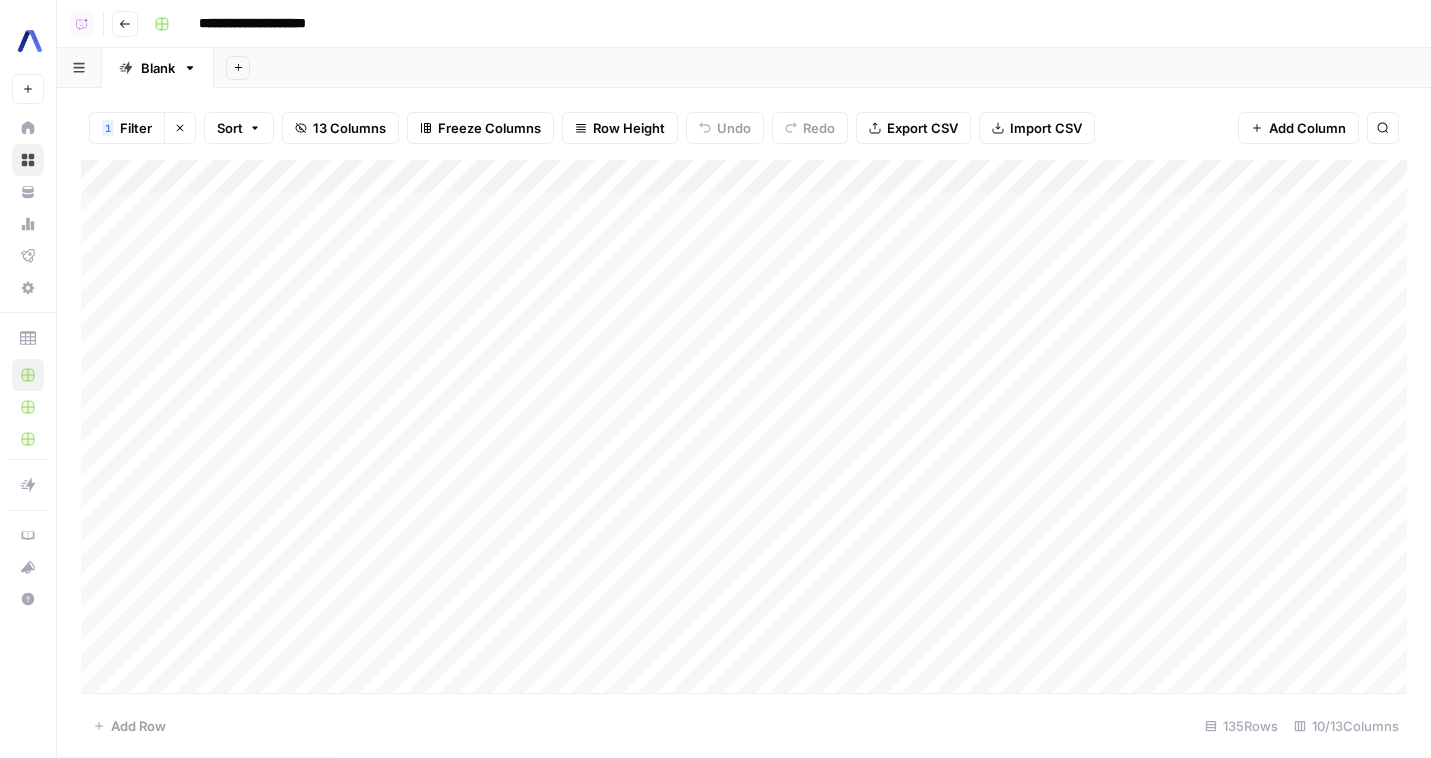 click on "Add Column" at bounding box center (744, 426) 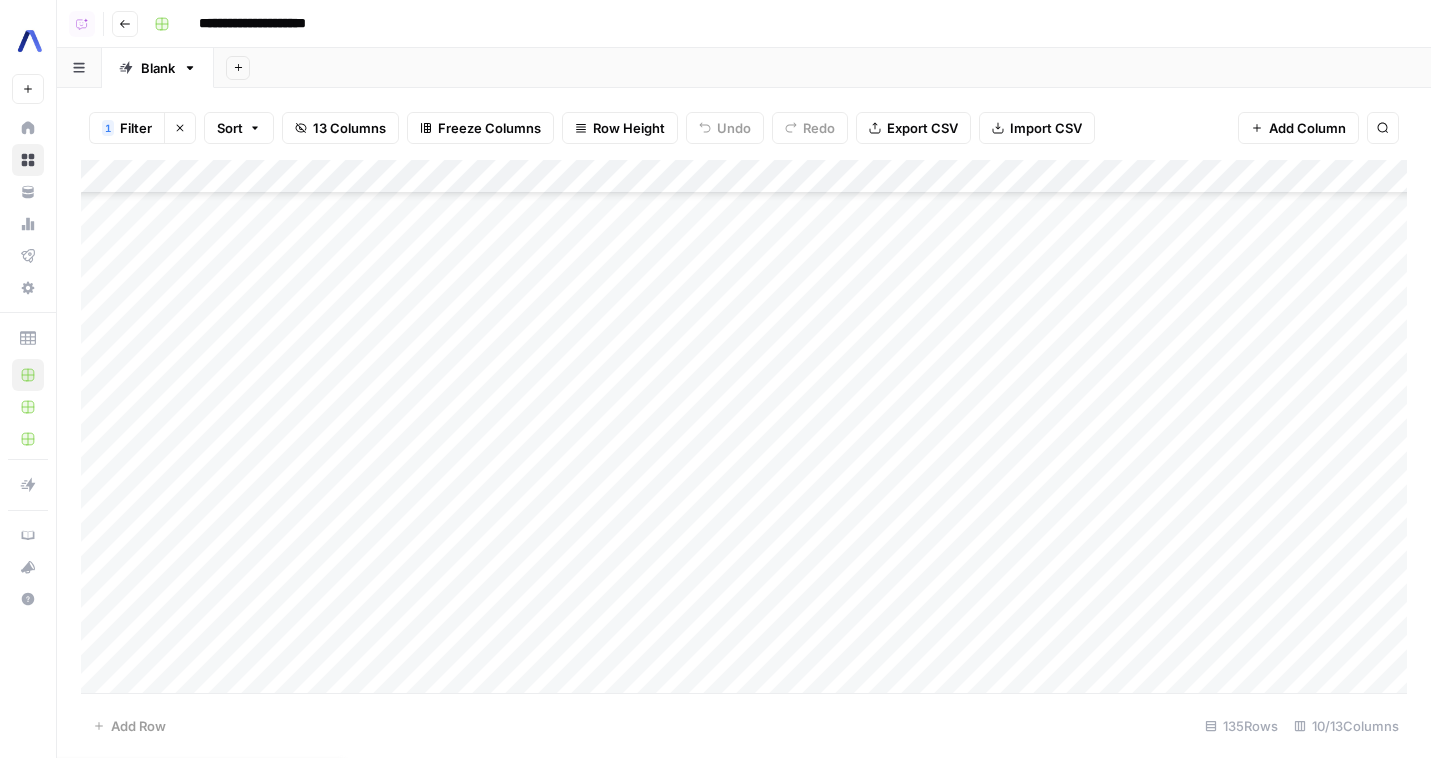 scroll, scrollTop: 3833, scrollLeft: 0, axis: vertical 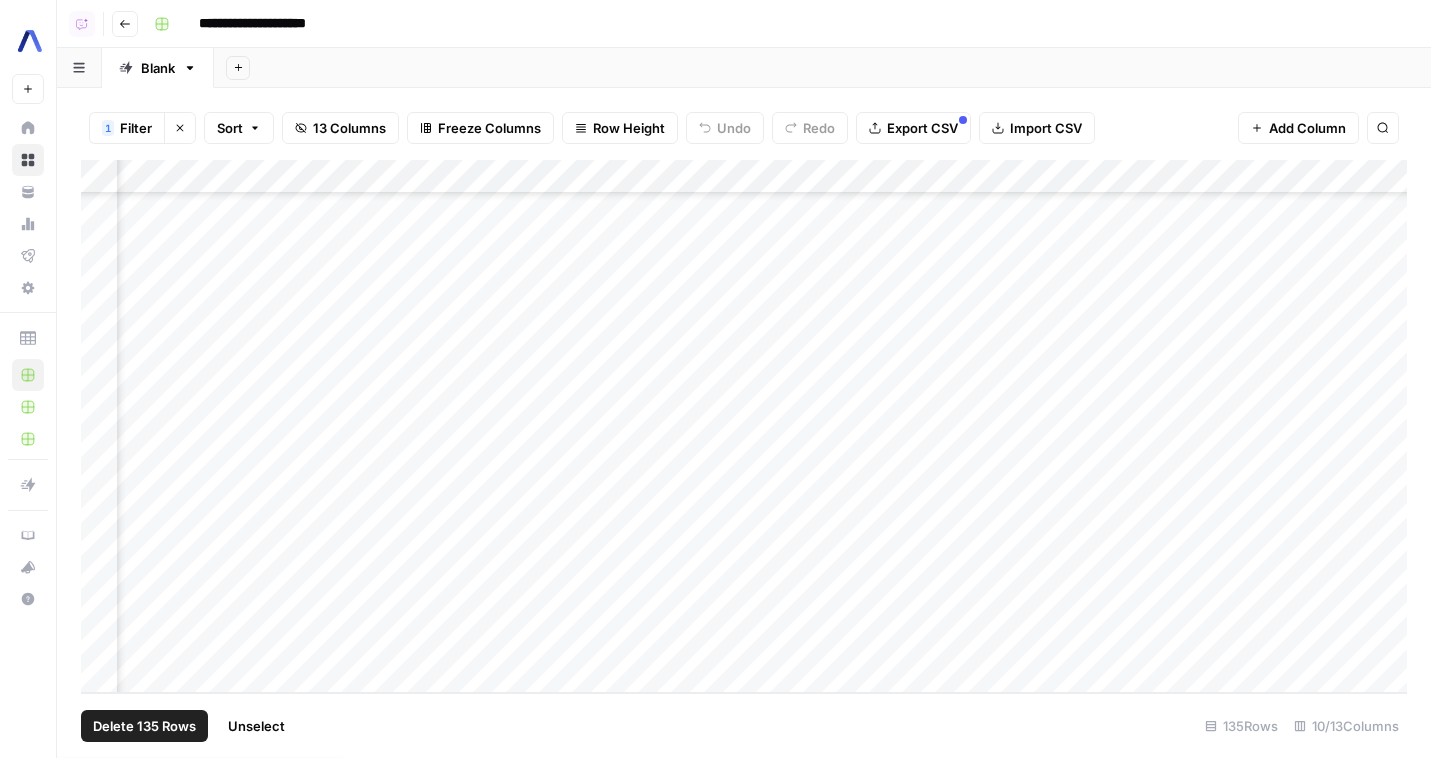 click on "Add Column" at bounding box center [744, 426] 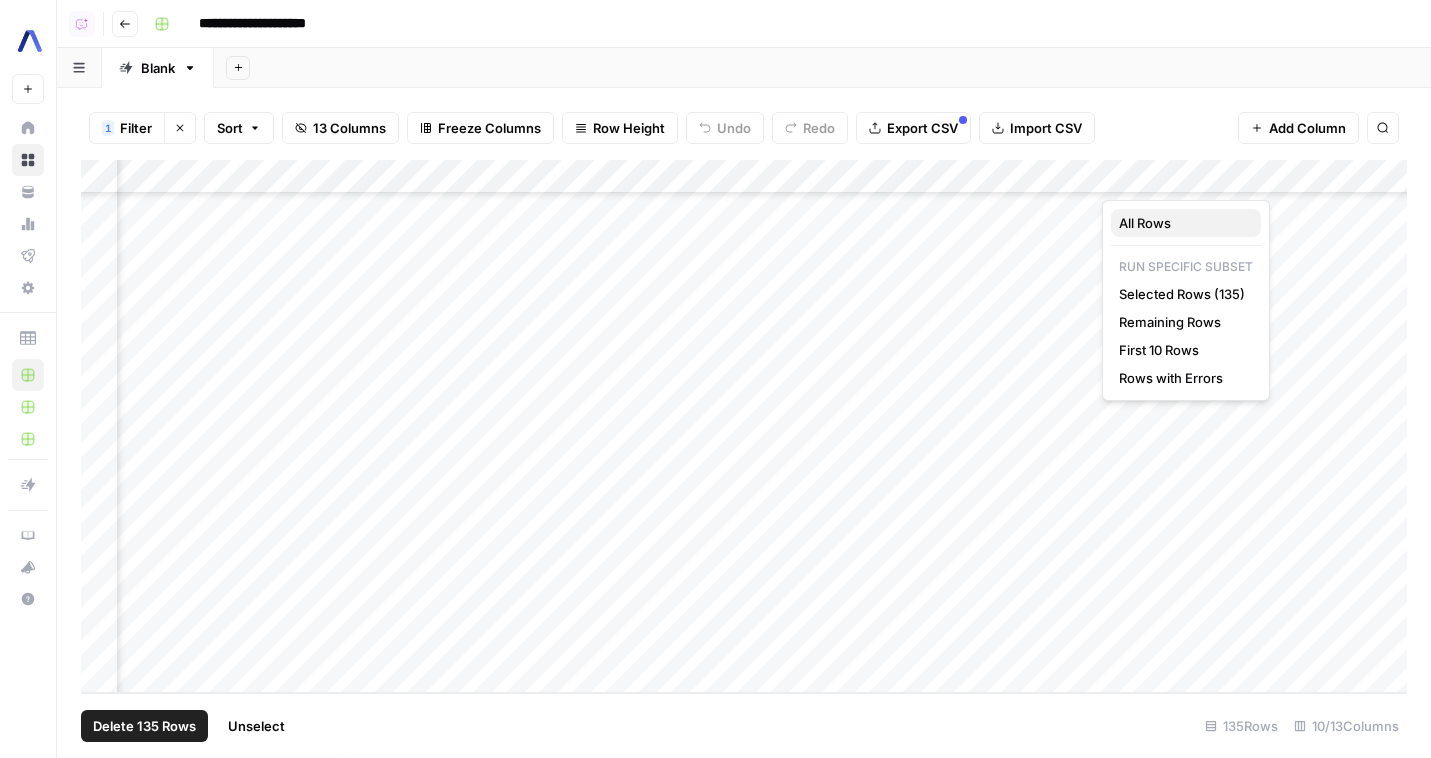 click on "All Rows" at bounding box center [1186, 223] 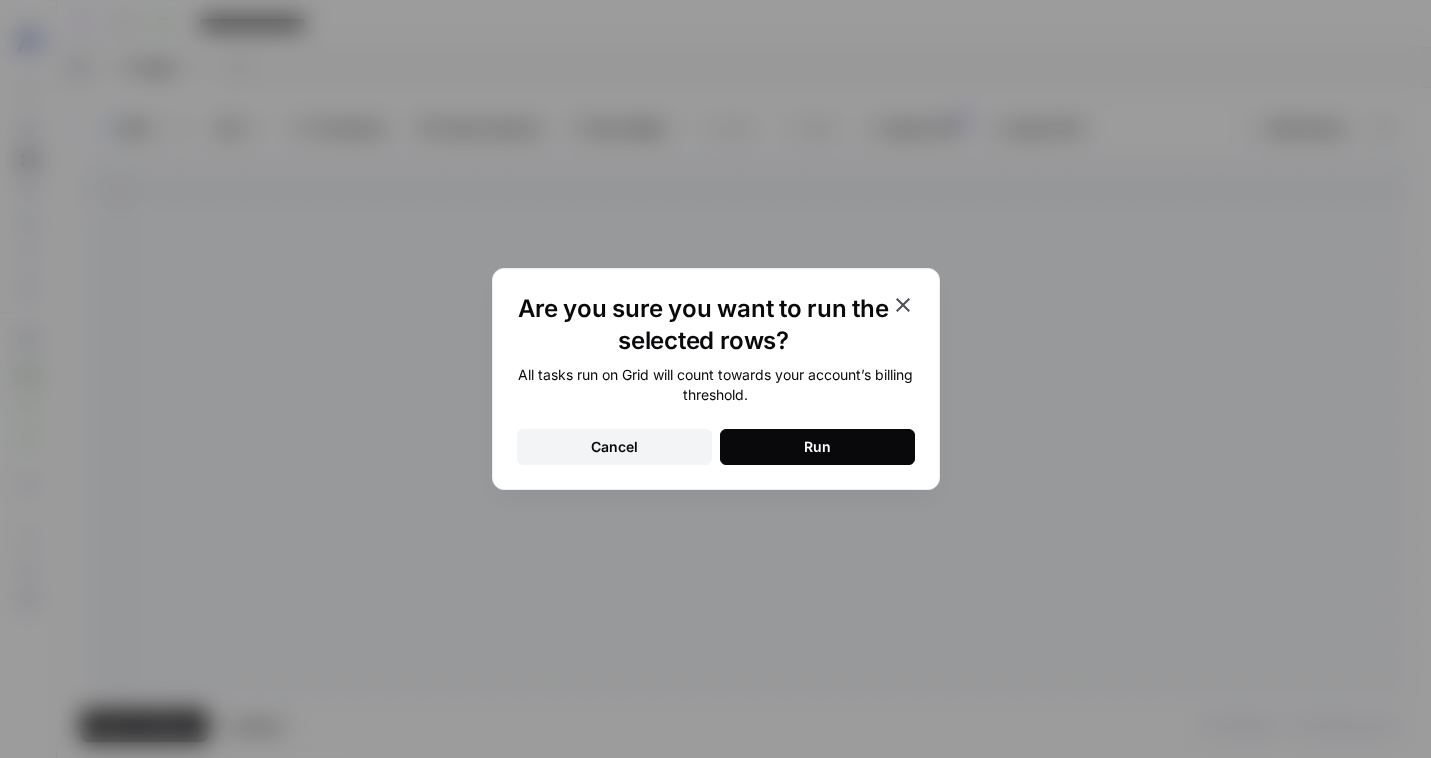 click on "Run" at bounding box center (817, 447) 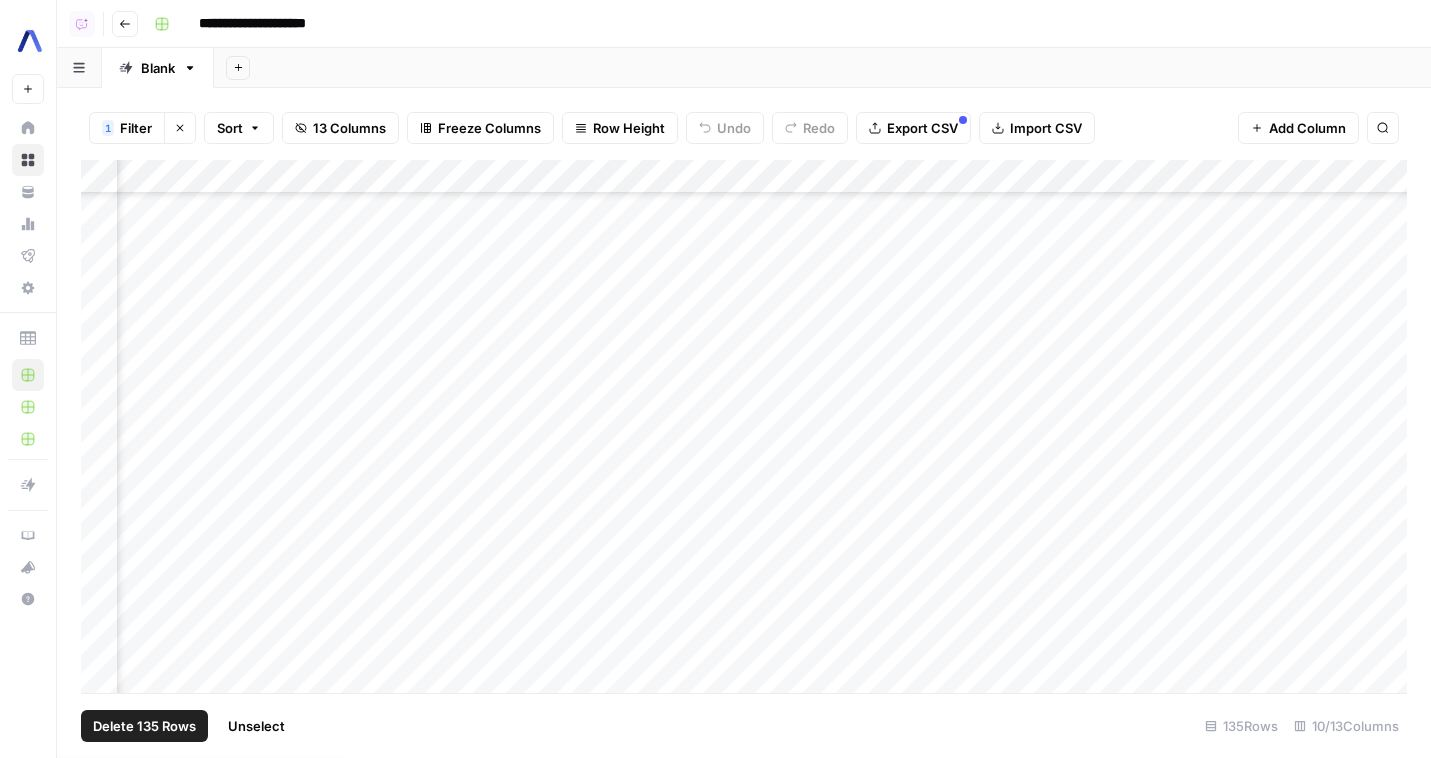 scroll, scrollTop: 0, scrollLeft: 308, axis: horizontal 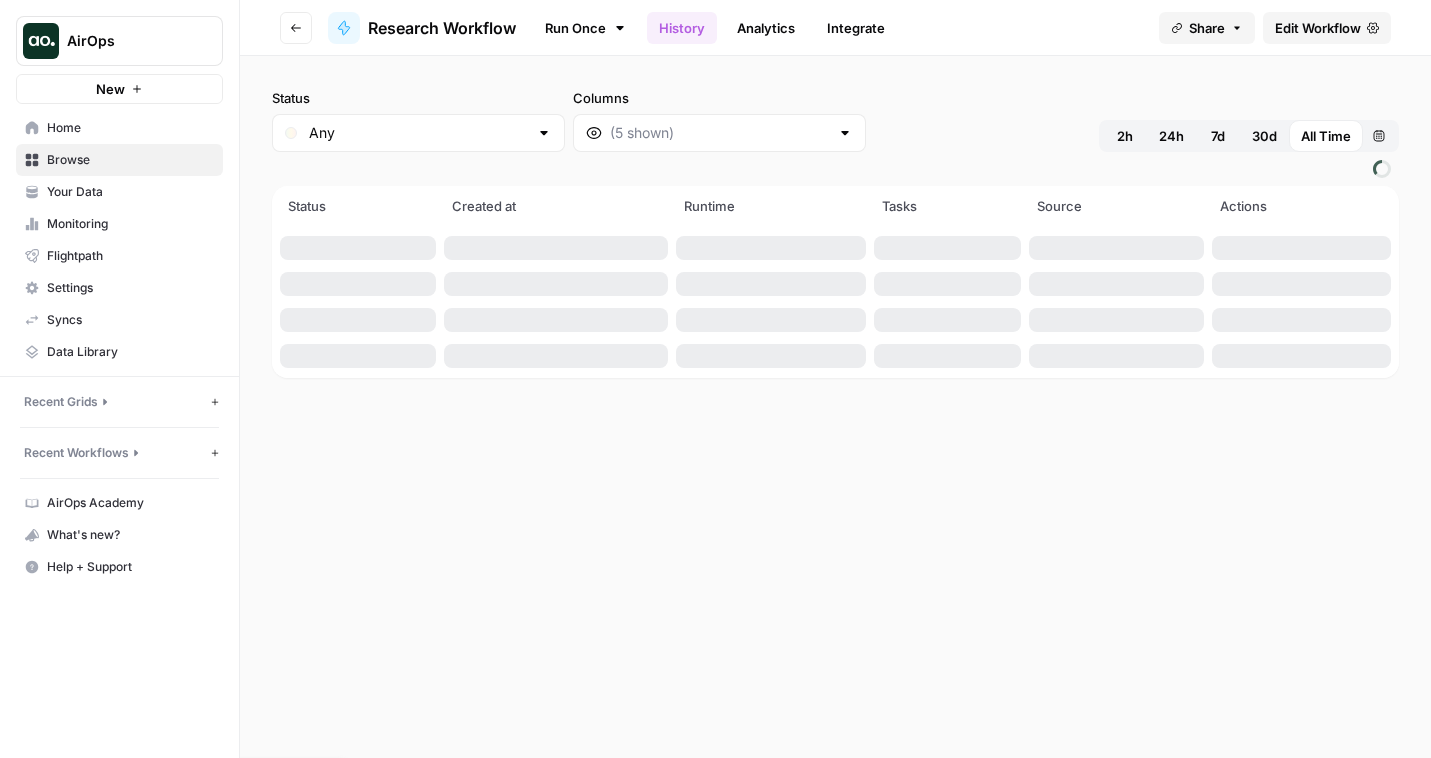 click on "Run Once" at bounding box center (585, 28) 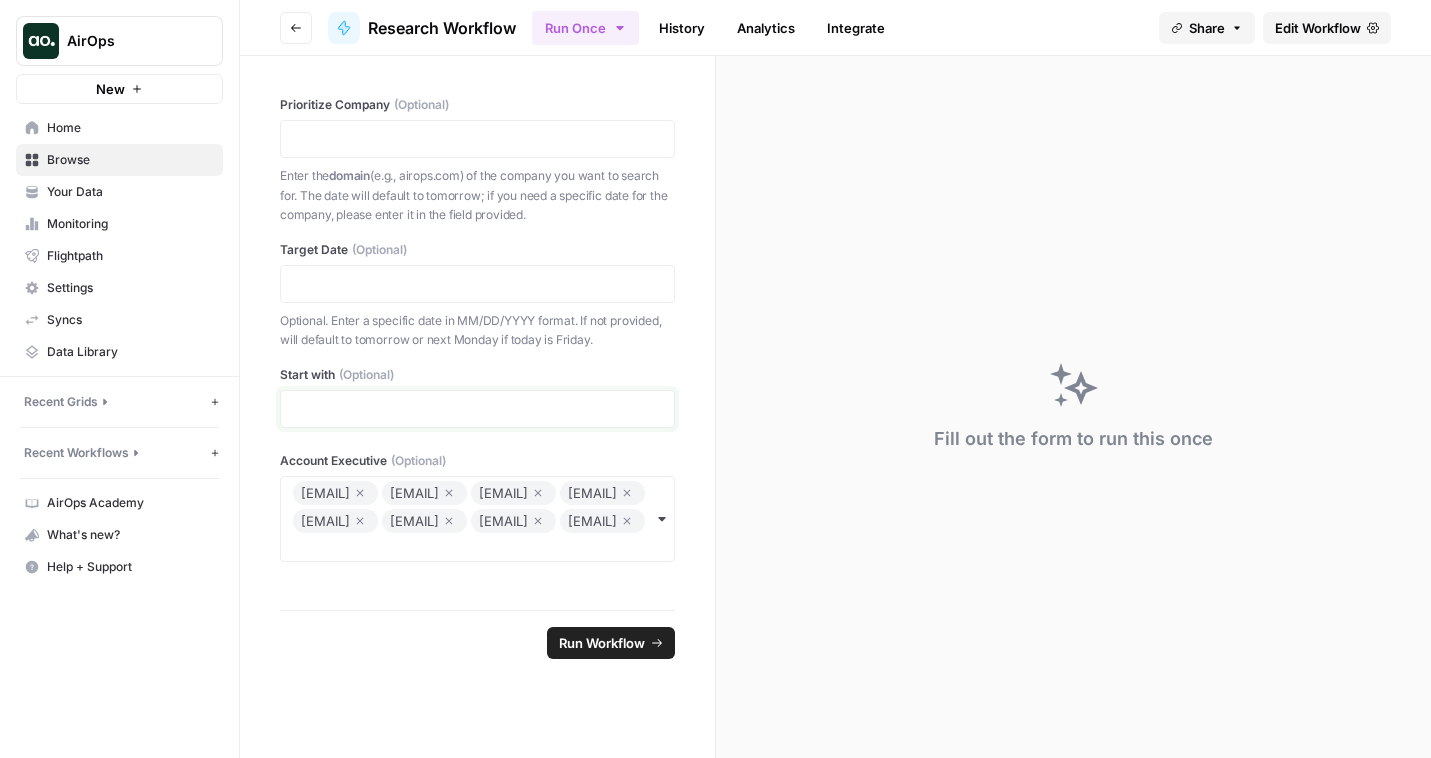 click at bounding box center [477, 409] 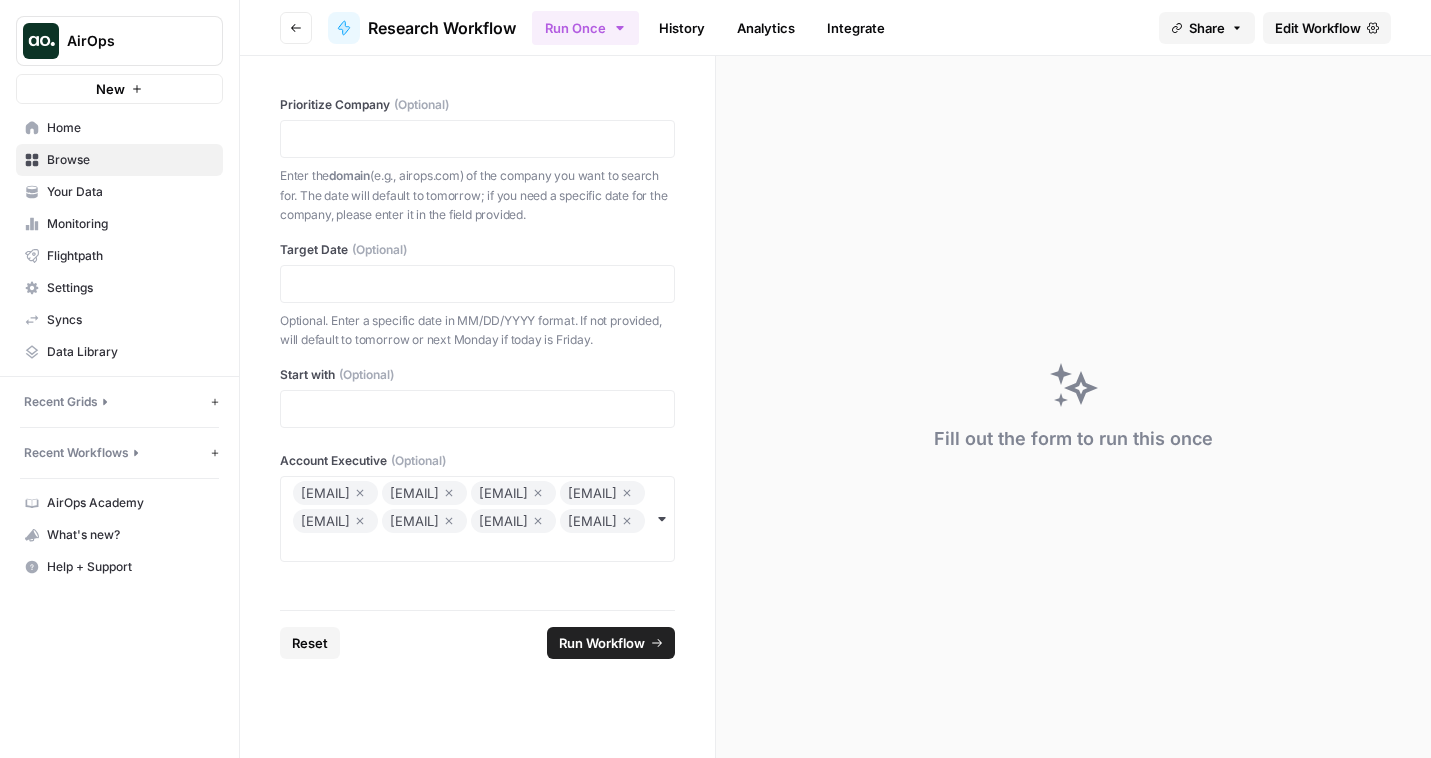 click on "Prioritize Company (Optional) Enter the  domain  (e.g., airops.com) of the company you want to search for. The date will default to tomorrow; if you need a specific date for the company, please enter it in the field provided." at bounding box center [477, 160] 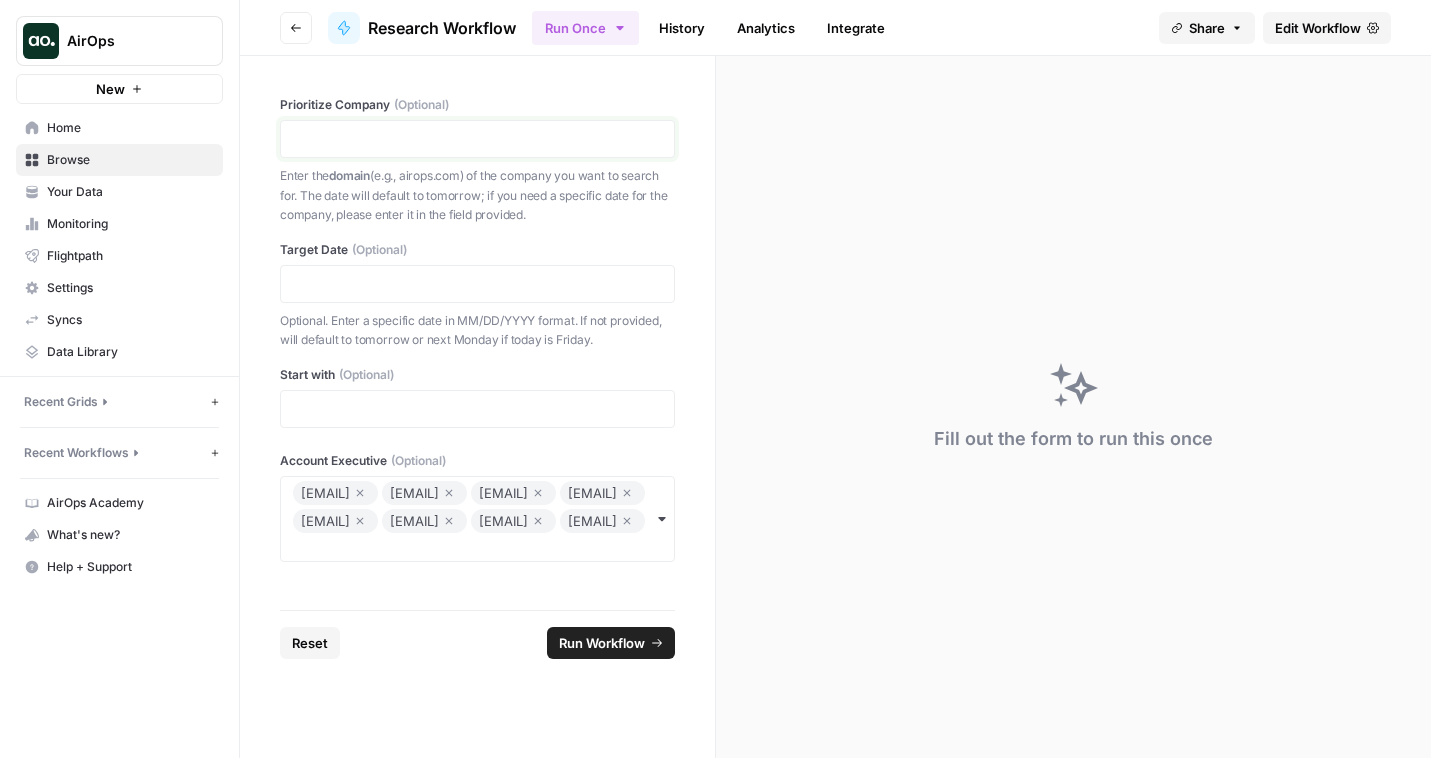 click at bounding box center [477, 139] 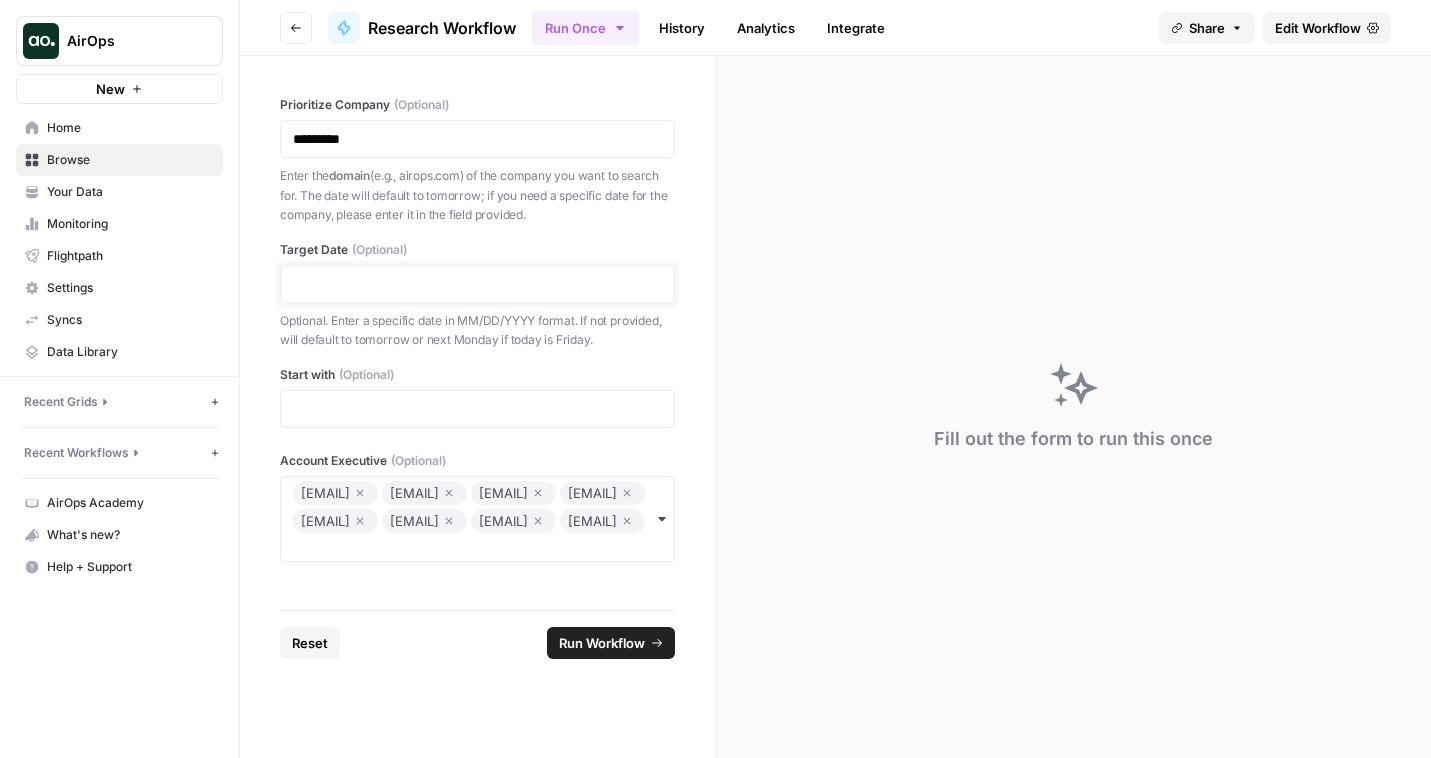 click at bounding box center [477, 284] 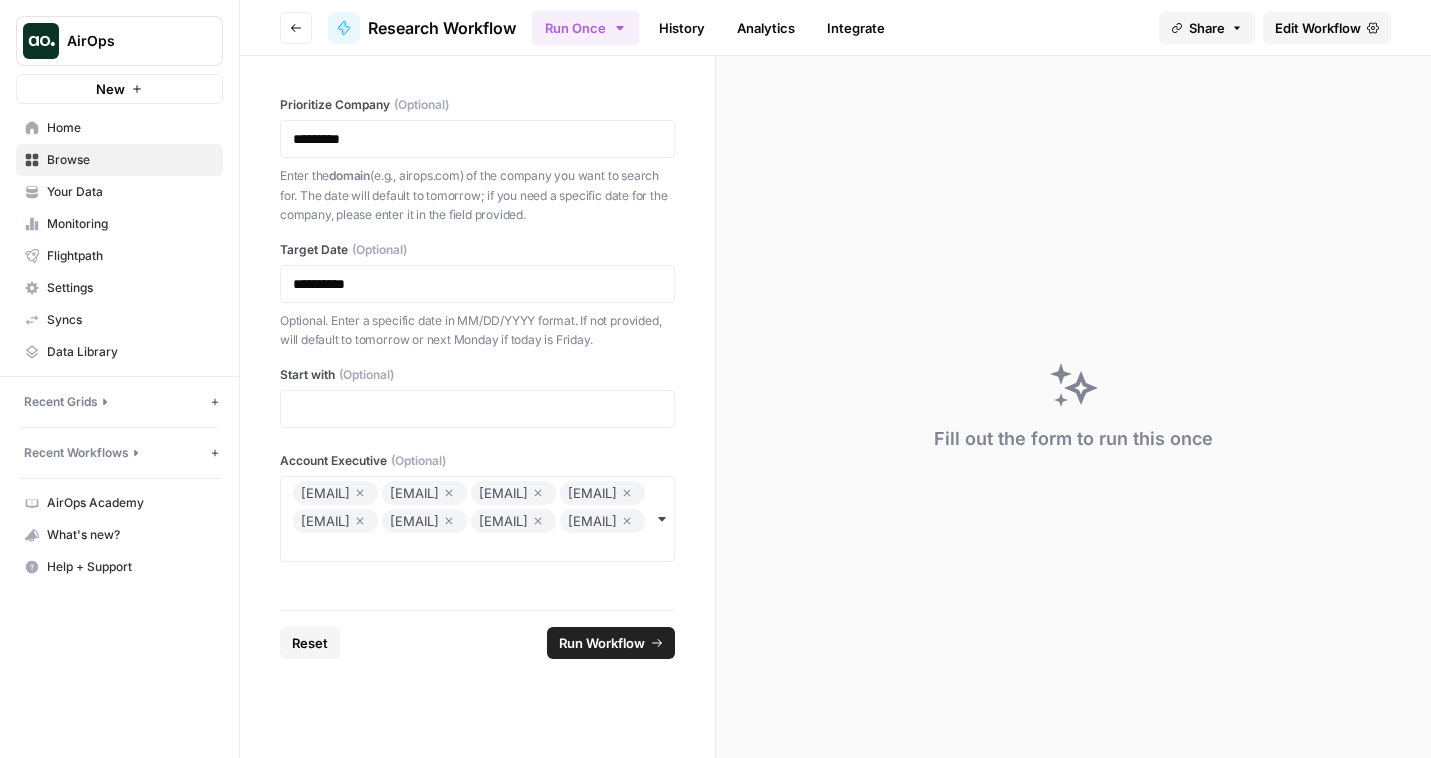 click on "Run Workflow" at bounding box center [602, 643] 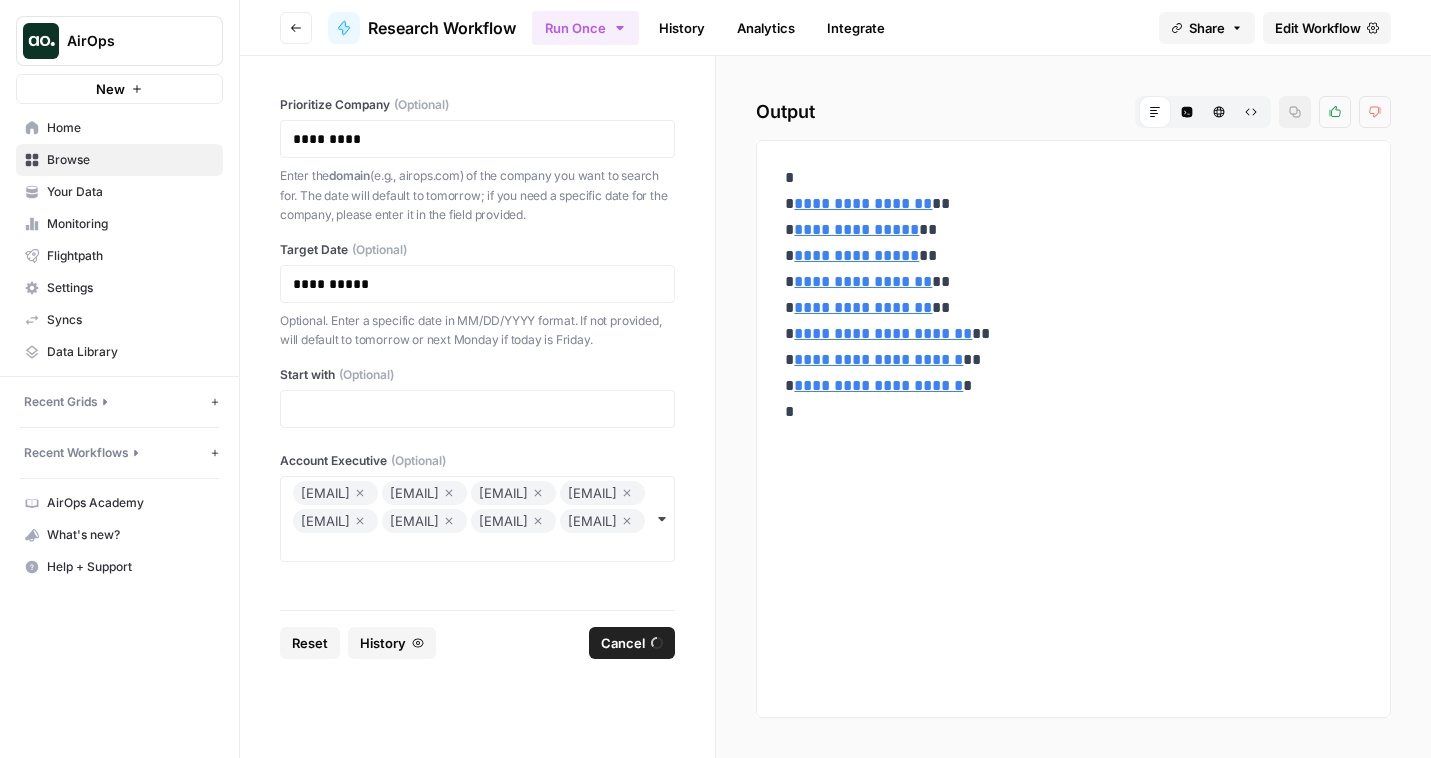 click on "History" at bounding box center [682, 28] 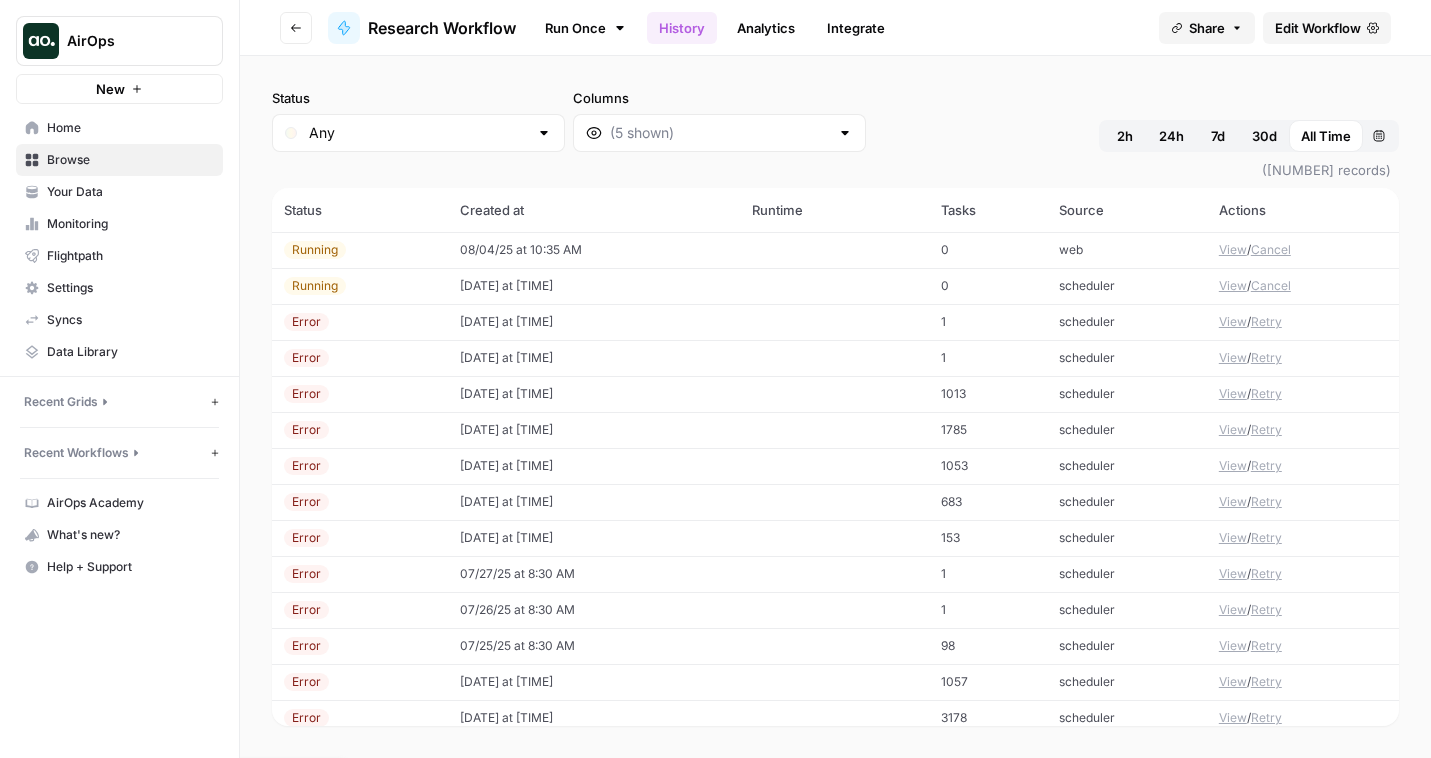 click at bounding box center (834, 250) 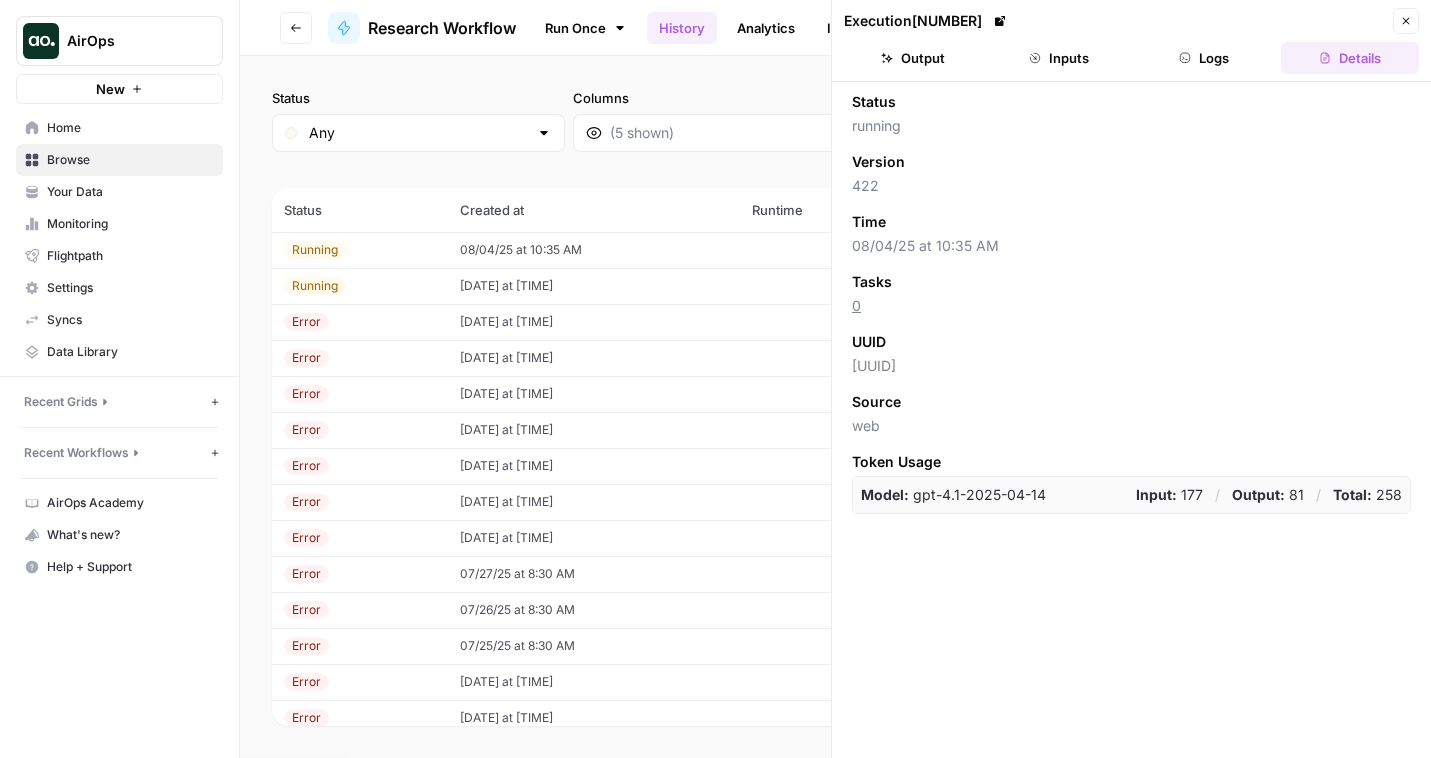 click on "08/04/25 at 10:35 AM" at bounding box center (594, 250) 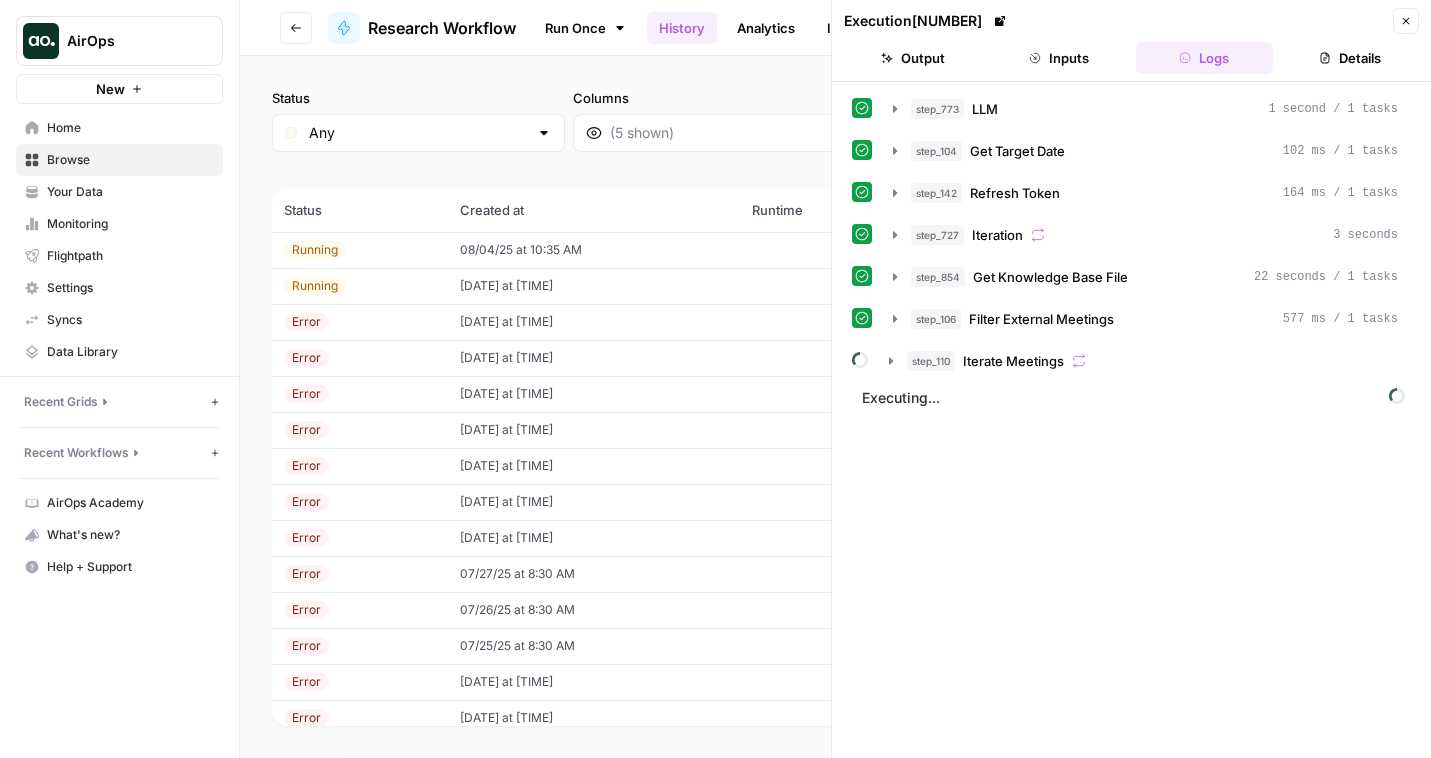 click on "[DATE] at [TIME]" at bounding box center (594, 322) 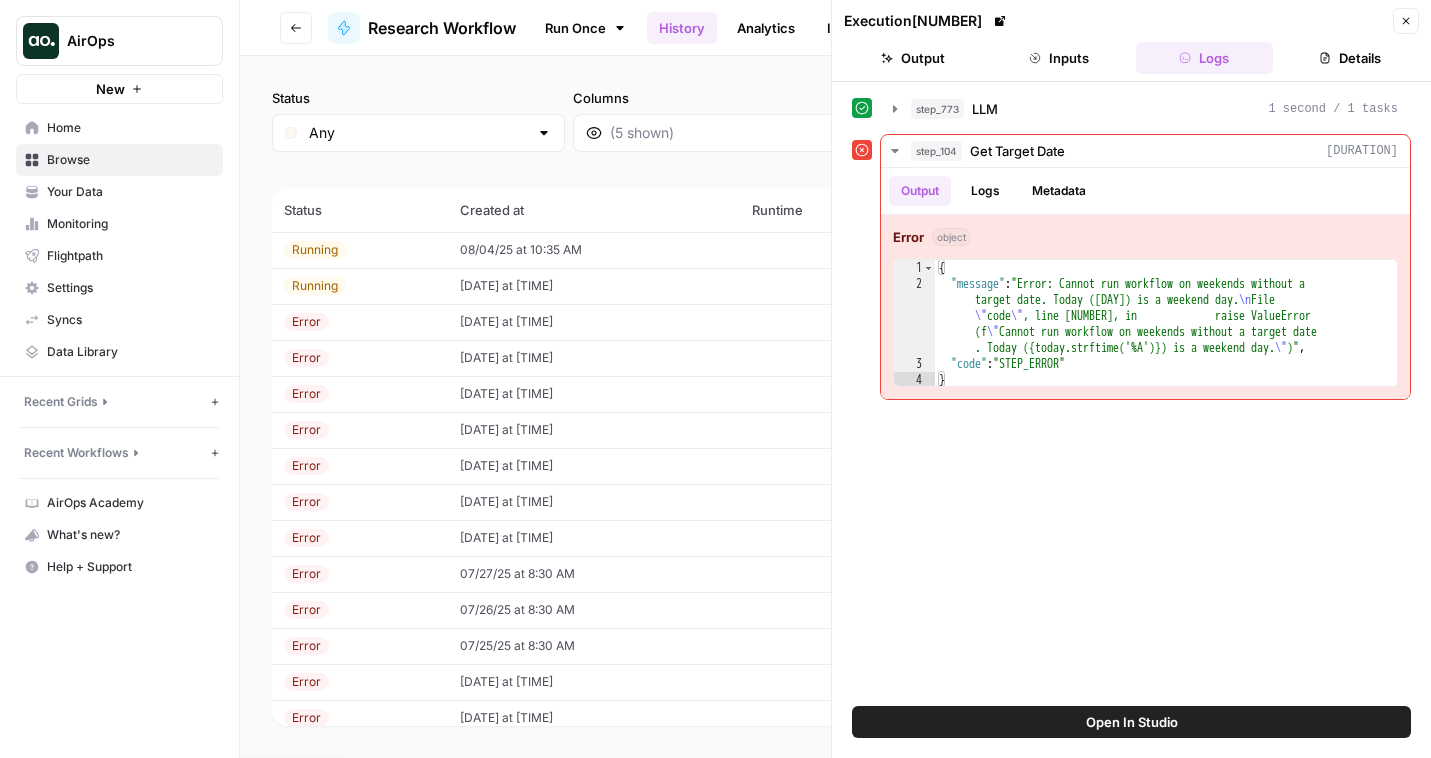click on "[DATE] at [TIME]" at bounding box center [594, 394] 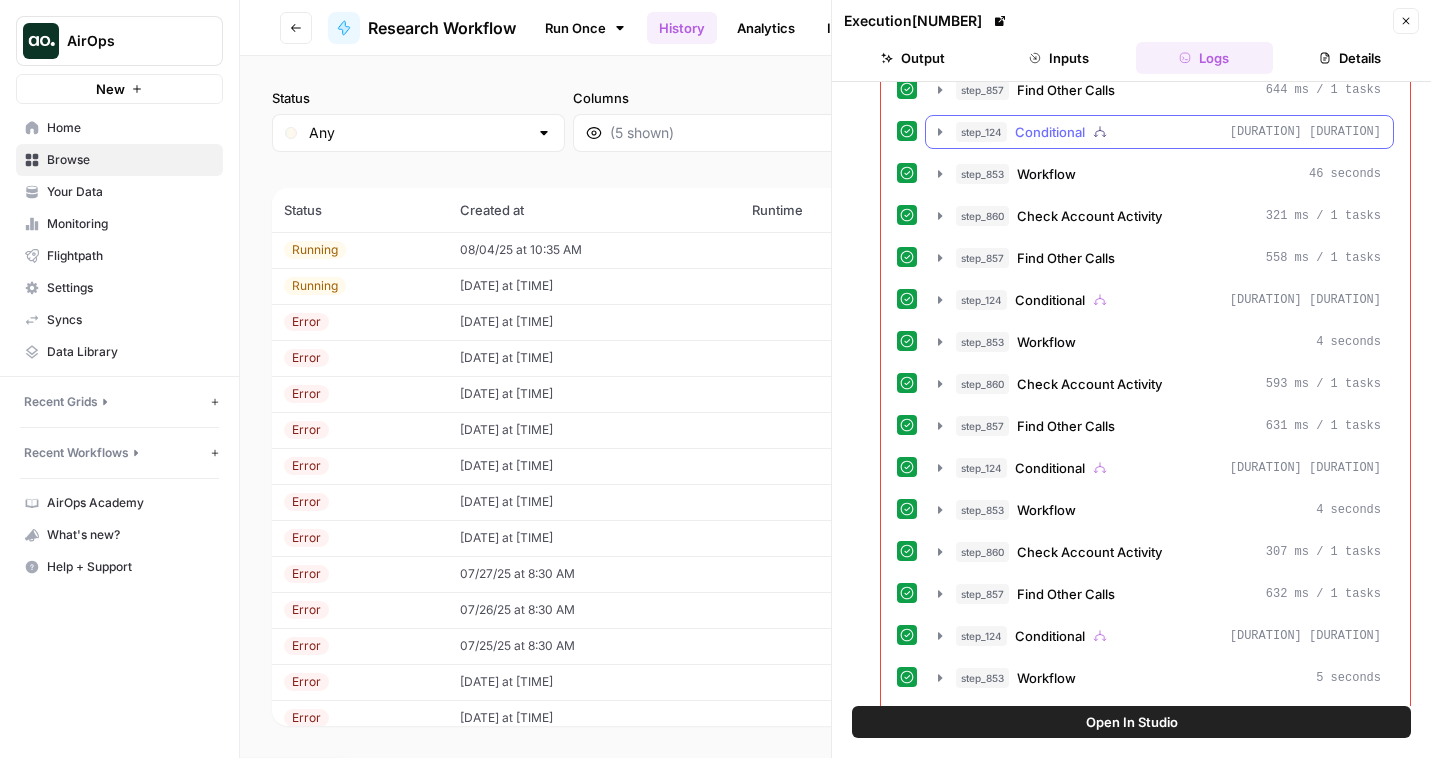 scroll, scrollTop: 825, scrollLeft: 0, axis: vertical 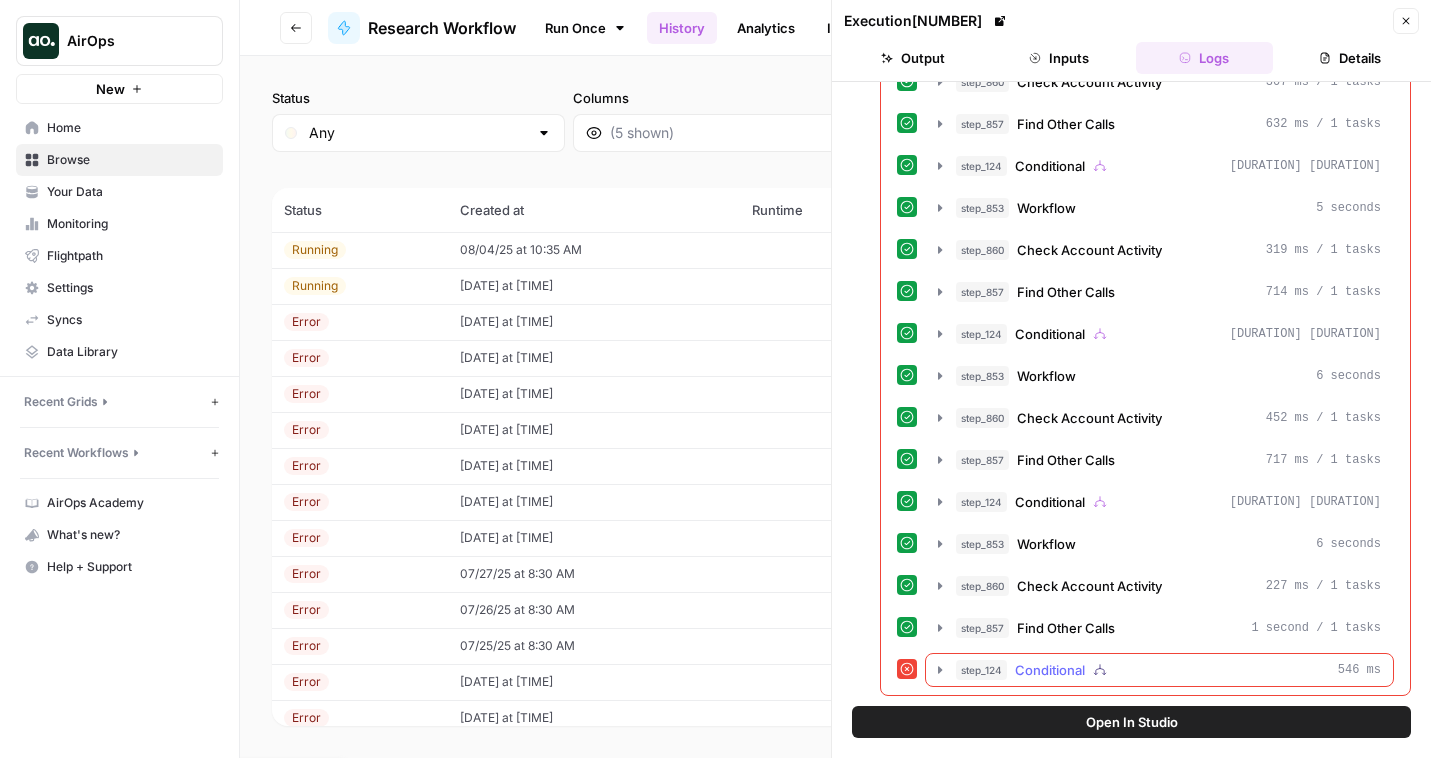 click on "step_124" at bounding box center [981, 670] 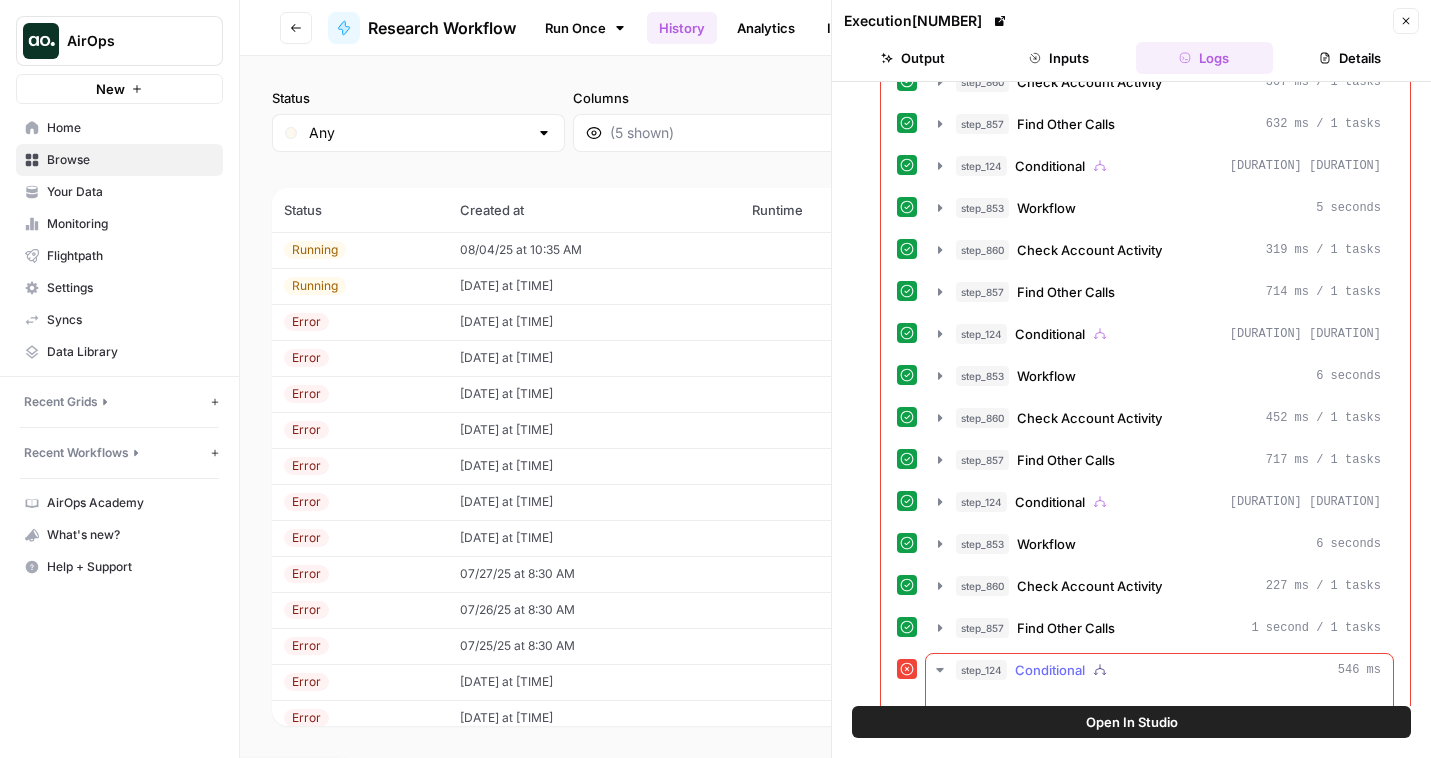 scroll, scrollTop: 1009, scrollLeft: 0, axis: vertical 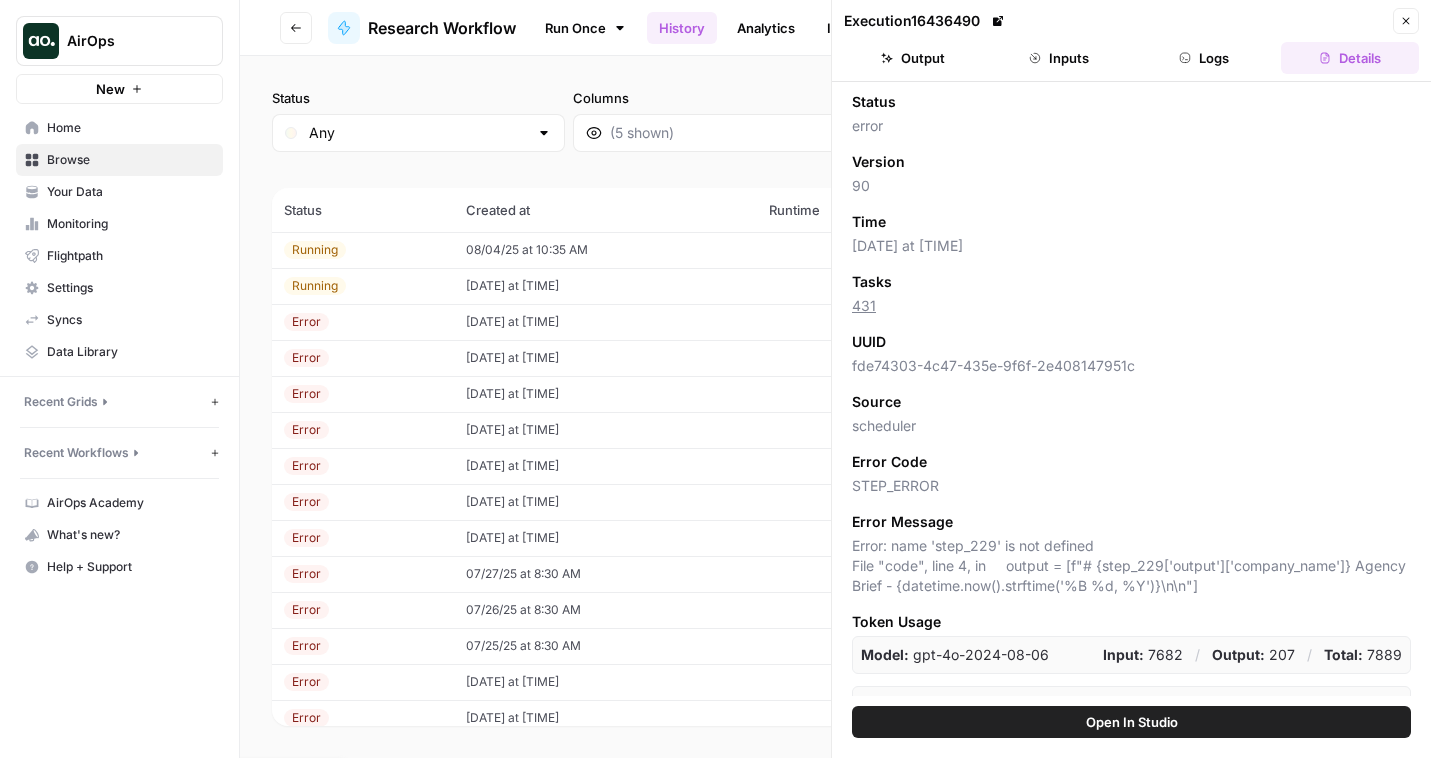 click on "08/04/25 at 10:35 AM" at bounding box center (605, 250) 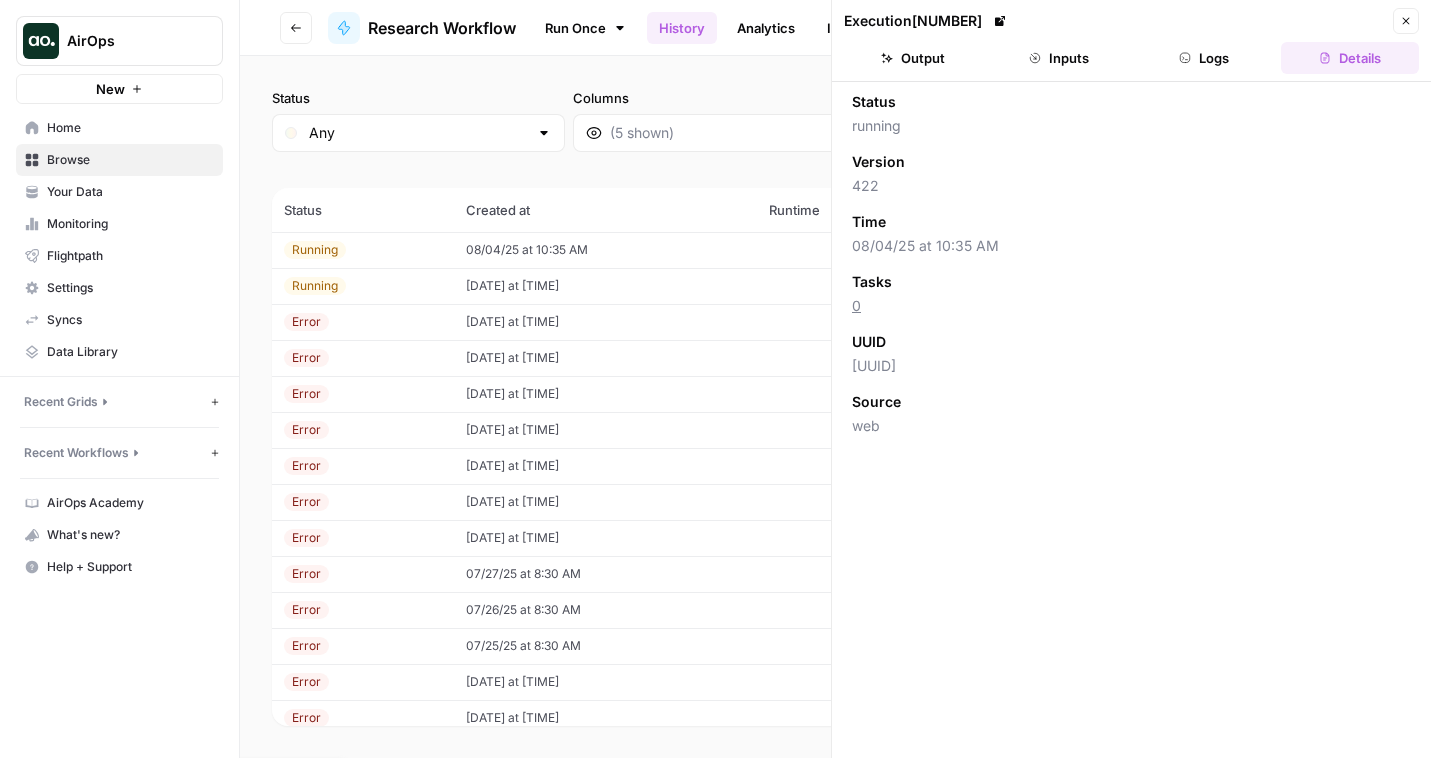 click on "Logs" at bounding box center (1205, 58) 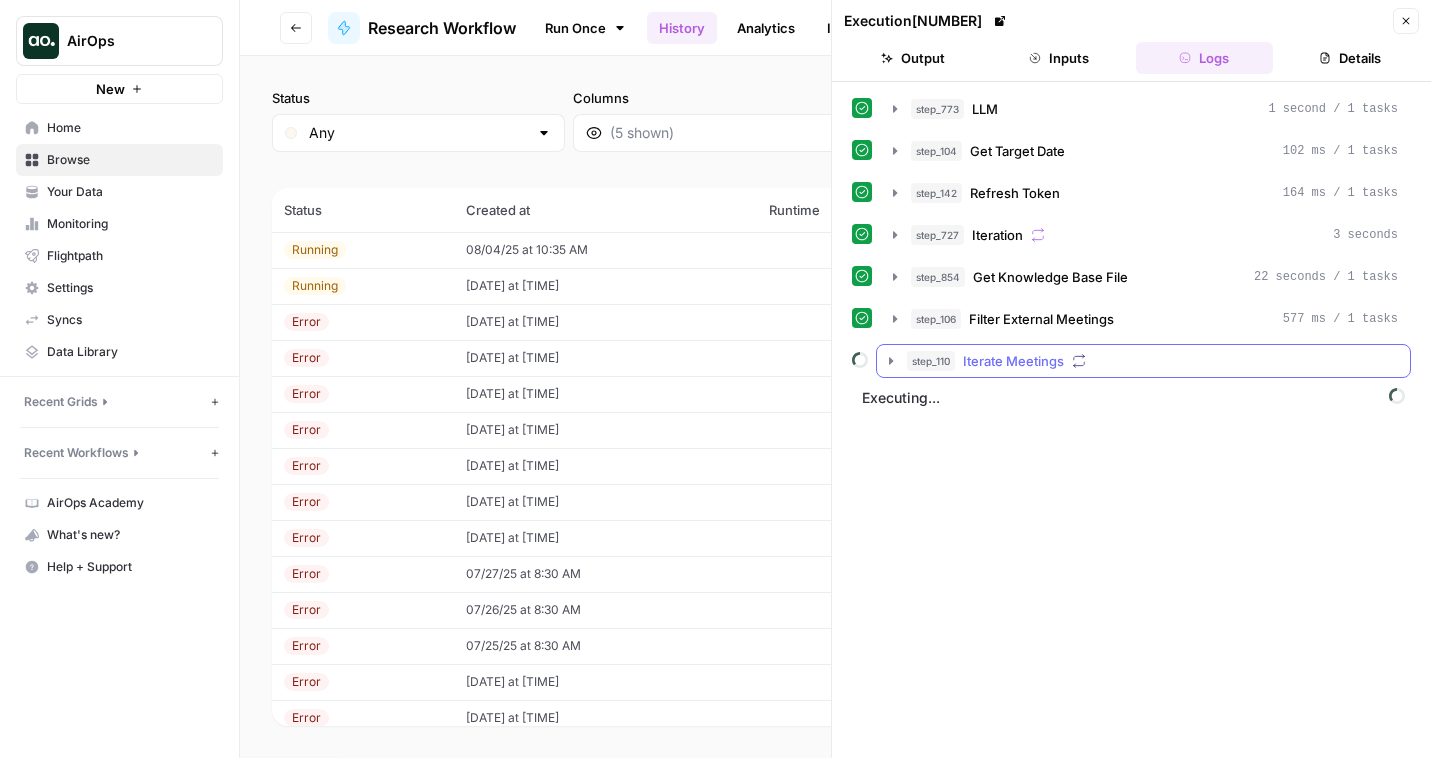 click on "Iterate Meetings" at bounding box center (1013, 361) 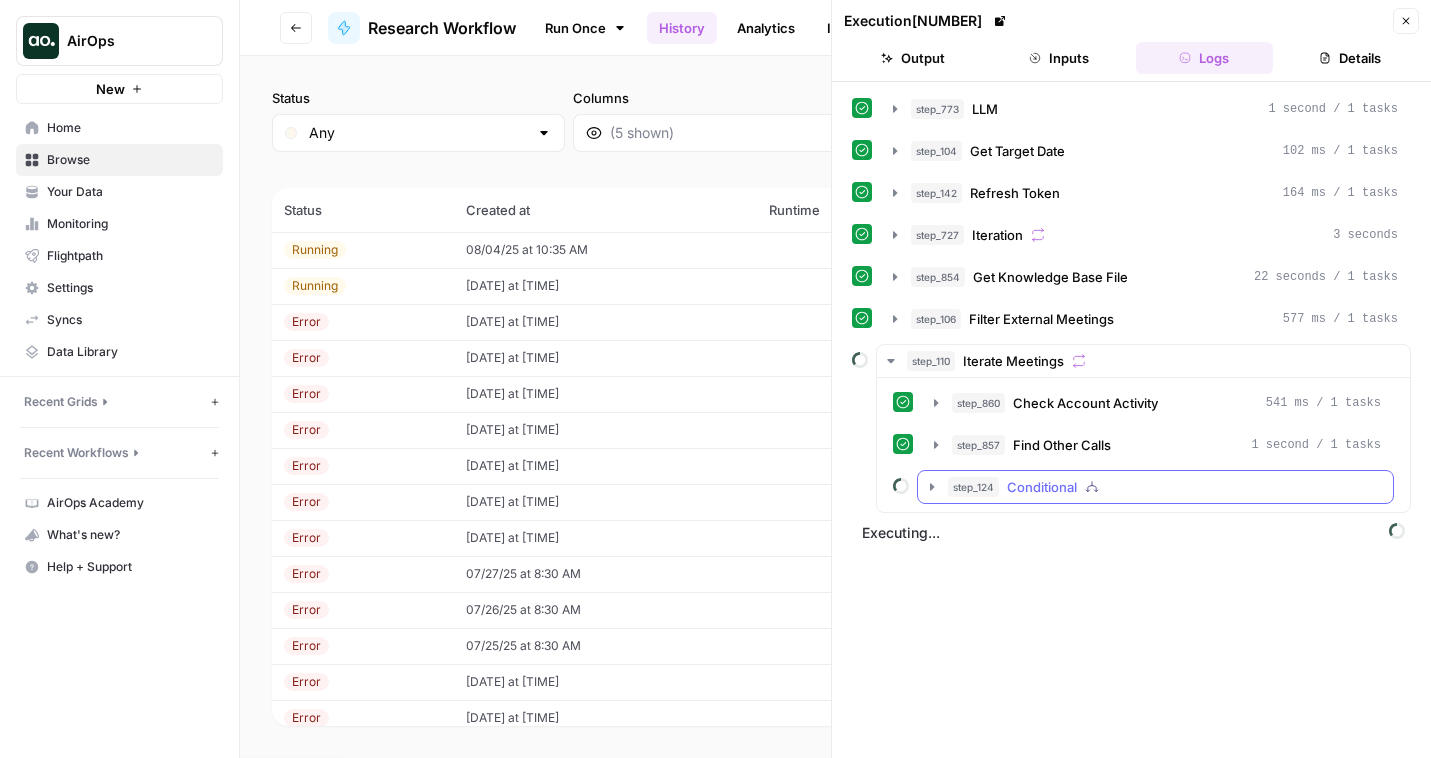 click on "Conditional" at bounding box center (1042, 487) 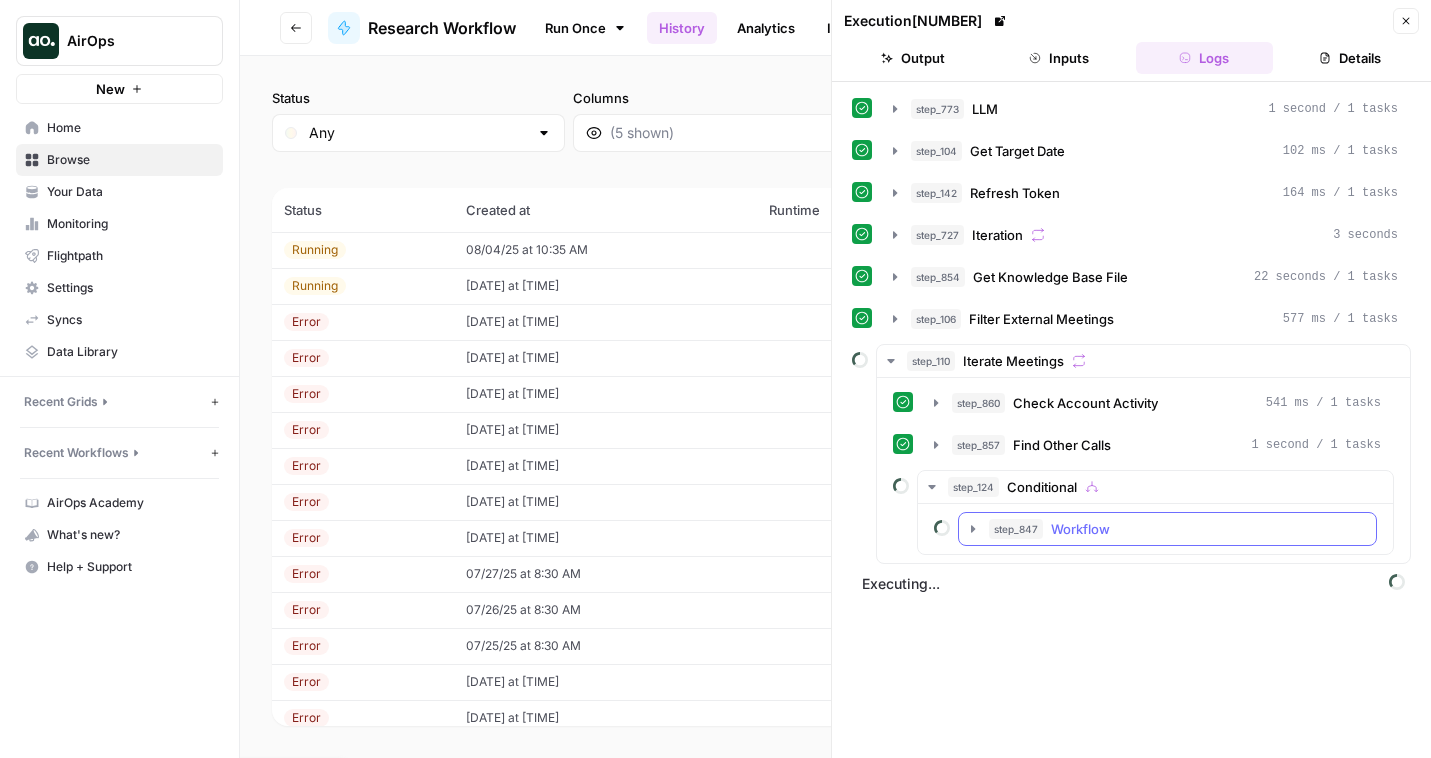 click on "step_847" at bounding box center [1016, 529] 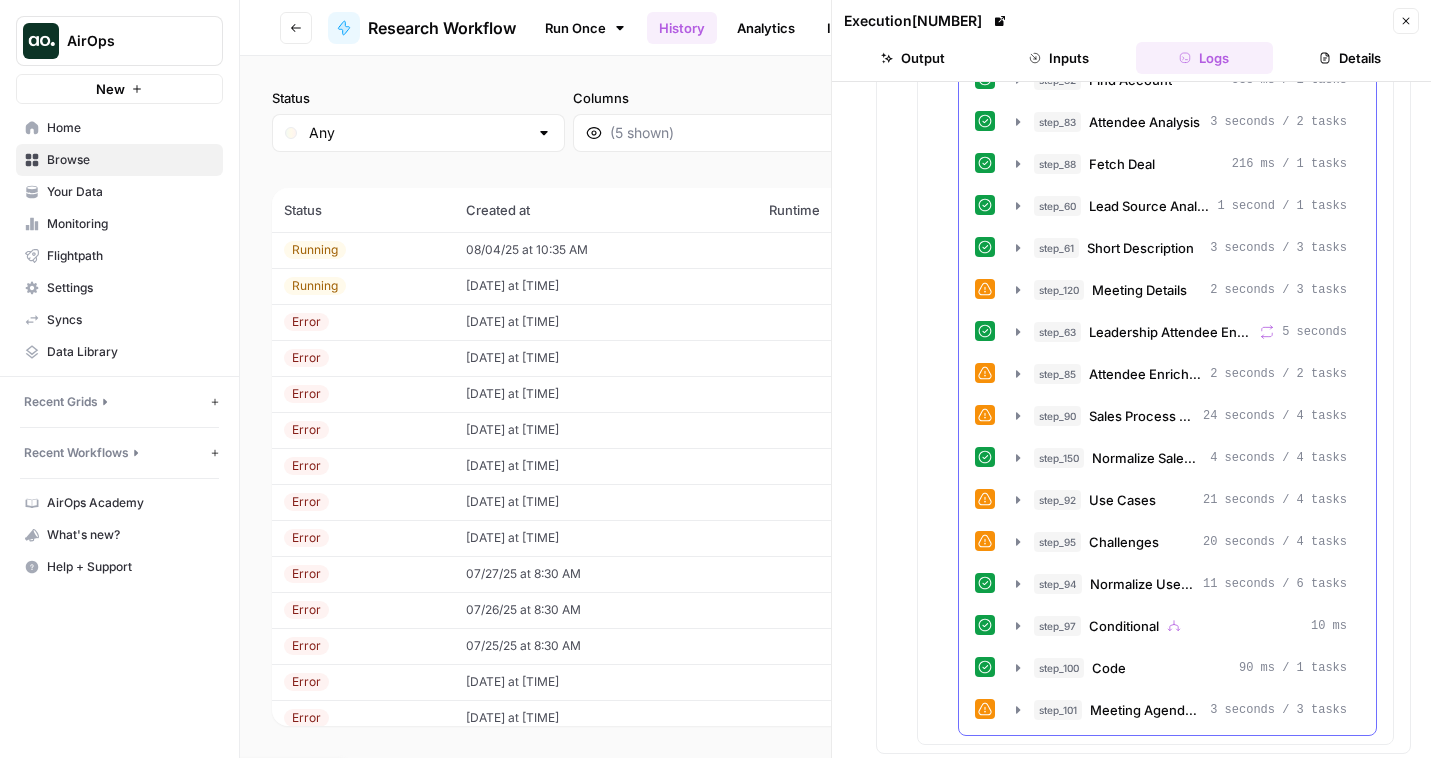 scroll, scrollTop: 1121, scrollLeft: 0, axis: vertical 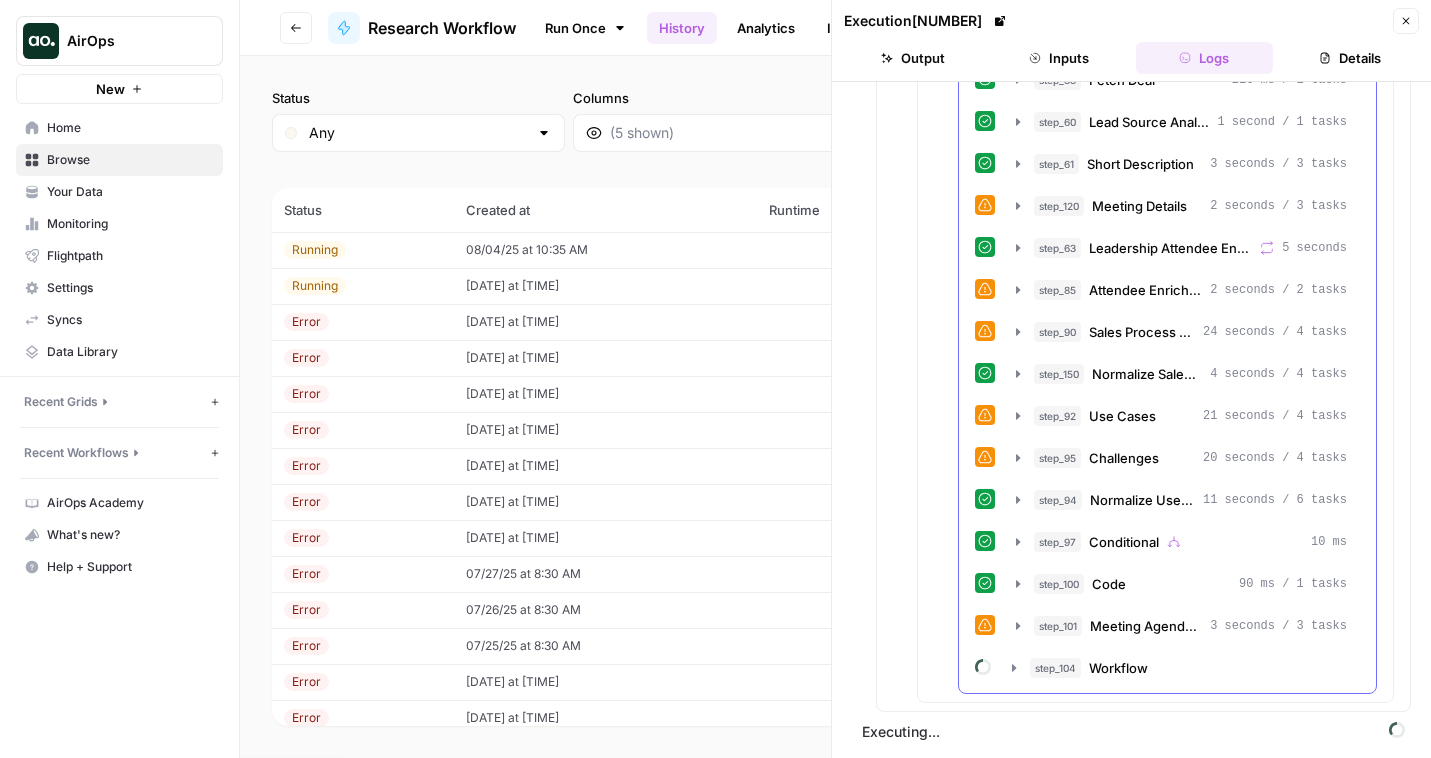 click on "step_[NUMBER] Find Emails [DURATION] / [NUMBER] tasks step_[NUMBER] Extract Unique Emails [DURATION] / [NUMBER] tasks step_[NUMBER] Pull all Emails With Account [DURATION] / [NUMBER] tasks step_[NUMBER] Format Emails [DURATION] / [NUMBER] tasks step_[NUMBER] Extract Unique Calls [DURATION] / [NUMBER] tasks step_[NUMBER] Fetch Transcript [DURATION] / [NUMBER] tasks step_[NUMBER] Format Transcript [DURATION] / [NUMBER] tasks step_[NUMBER] Domain Analysis [DURATION] / [NUMBER] tasks step_[NUMBER] Apollo Fetch [DURATION] / [NUMBER] tasks step_[NUMBER] Brandfetch Company Enrichment [DURATION] / [NUMBER] tasks step_[NUMBER] Find Account in Notion [DURATION] / [NUMBER] tasks step_[NUMBER] Update Company Logo [DURATION] / [NUMBER] tasks step_[NUMBER] Get all page ids [DURATION] / [NUMBER] tasks step_[NUMBER] Get Associated Pages [DURATION] / [NUMBER] tasks step_[NUMBER] Find Account [DURATION] / [NUMBER] tasks step_[NUMBER] Attendee Analysis [DURATION] / [NUMBER] tasks step_[NUMBER] Fetch Deal [DURATION] / [NUMBER] tasks step_[NUMBER] Lead Source Analysis [DURATION] / [NUMBER] tasks step_[NUMBER] Short Description [DURATION] / [NUMBER] tasks step_[NUMBER] Meeting Details [DURATION] / [NUMBER] tasks step_[NUMBER] Leadership Attendee Enrichment [DURATION] step_[NUMBER] Attendee Enrichment [DURATION] / [NUMBER] tasks step_[NUMBER] Sales Process Analysis step_[NUMBER]" at bounding box center [1167, 38] 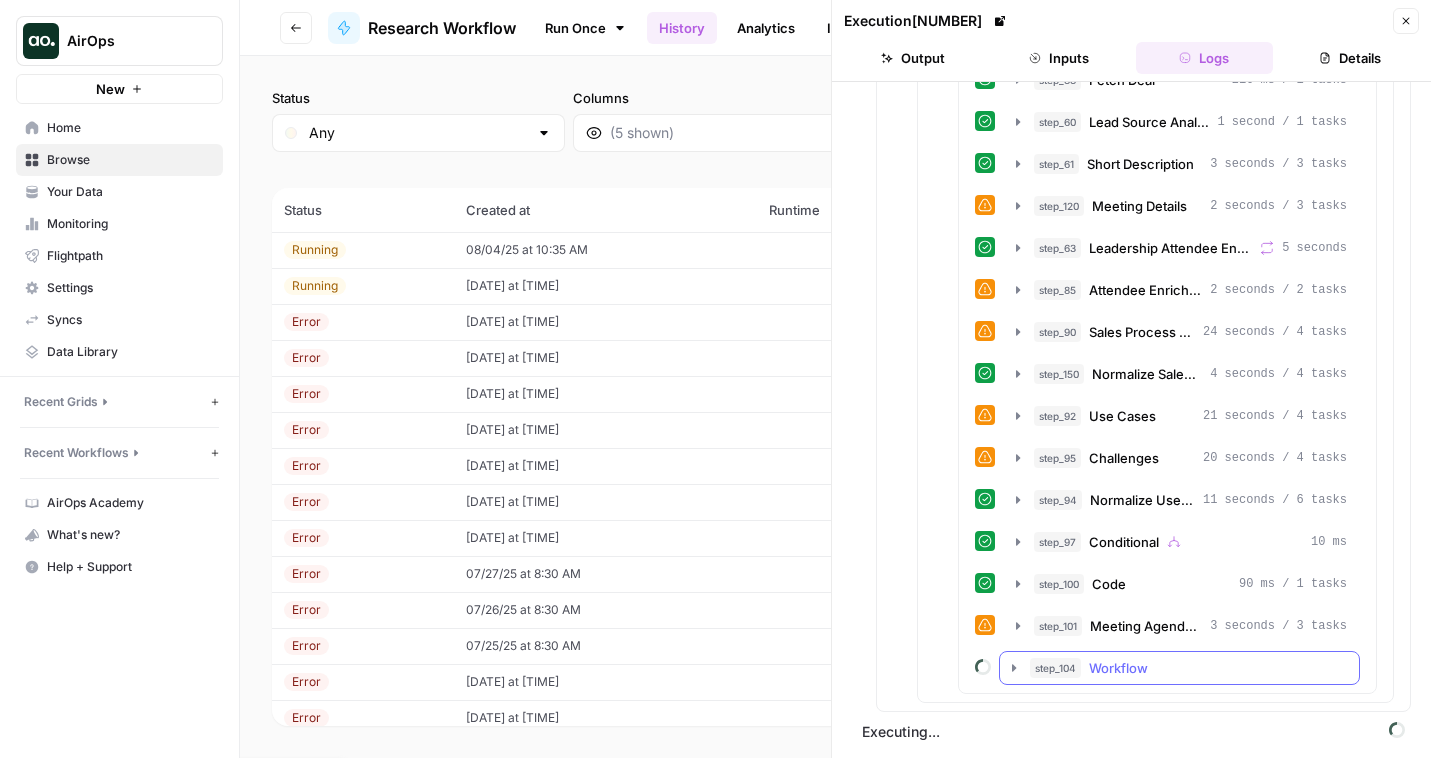 click on "step_104" at bounding box center [1055, 668] 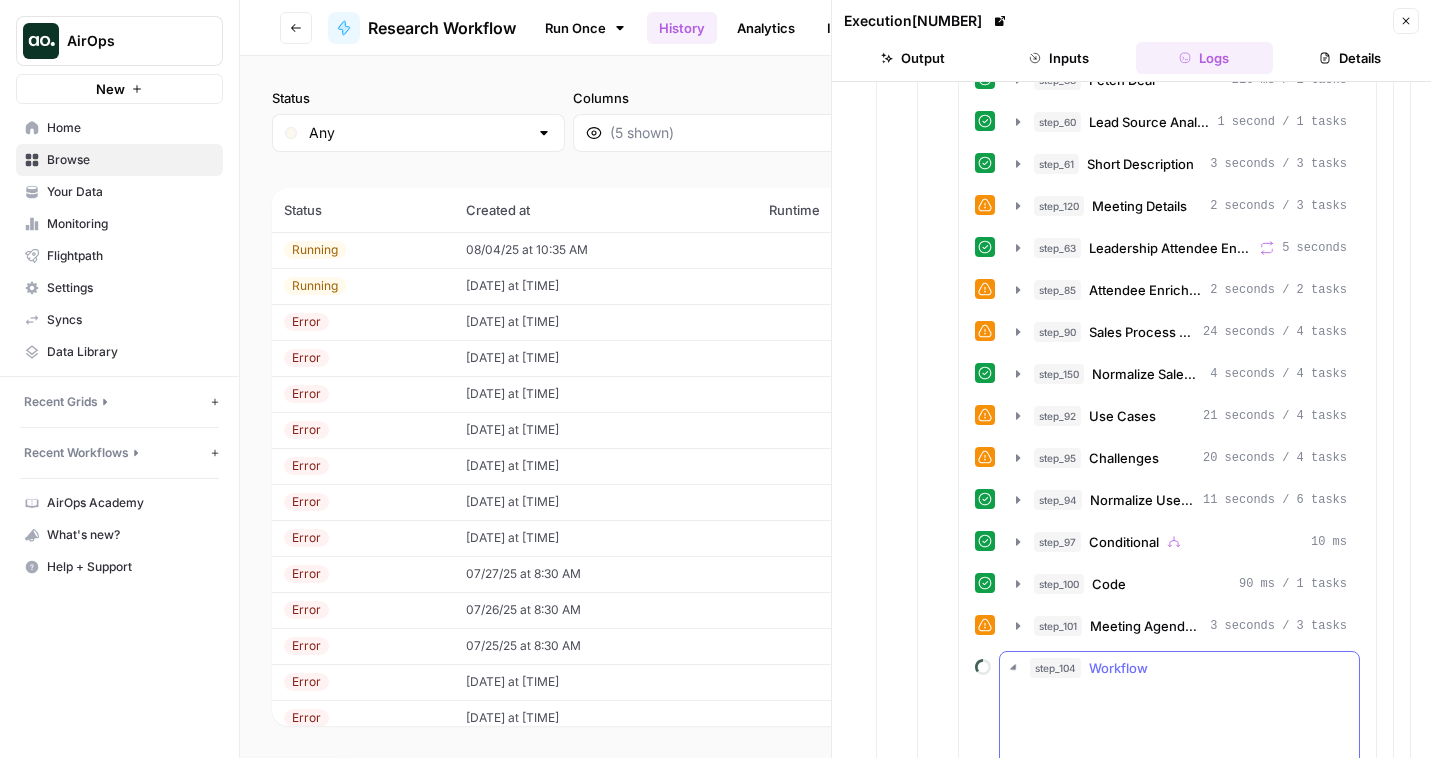 scroll, scrollTop: 1256, scrollLeft: 0, axis: vertical 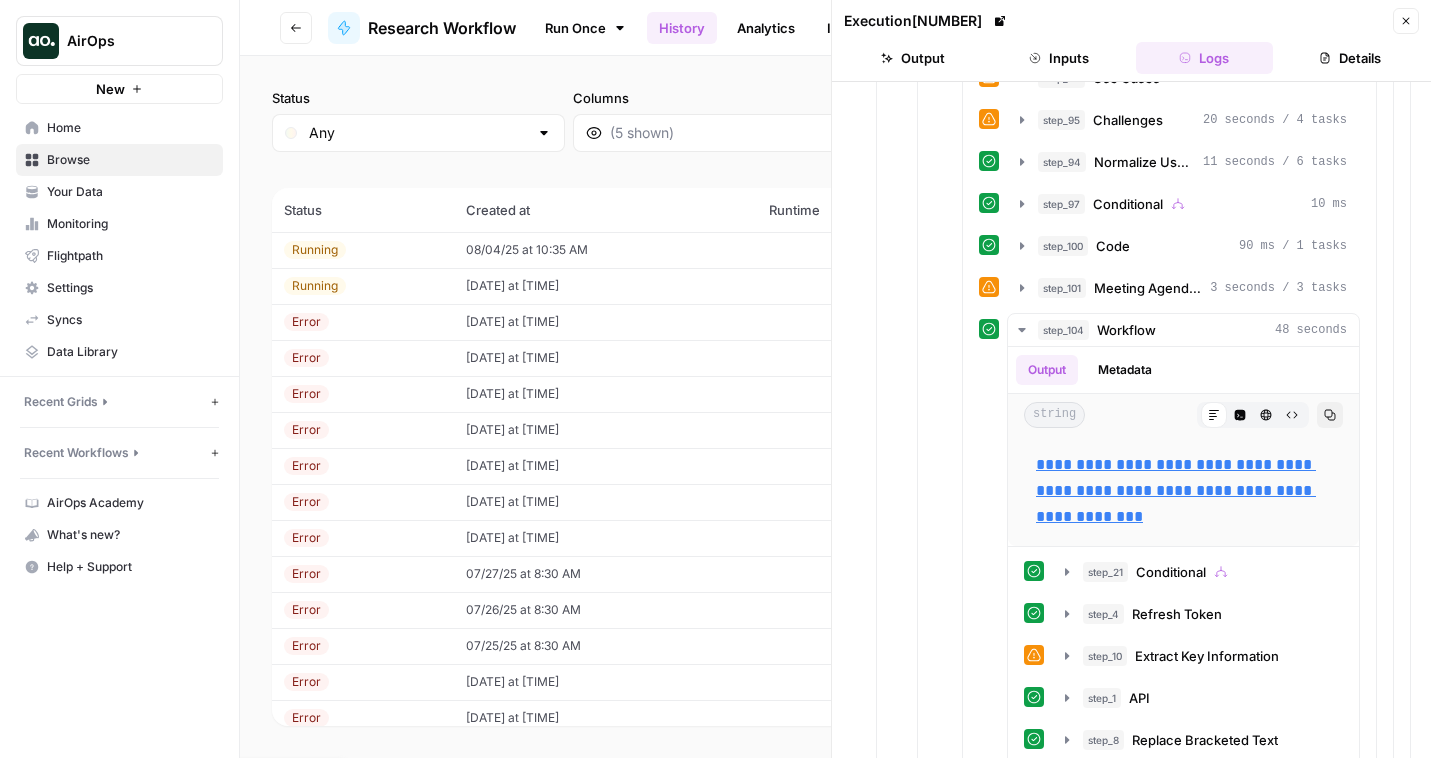 click 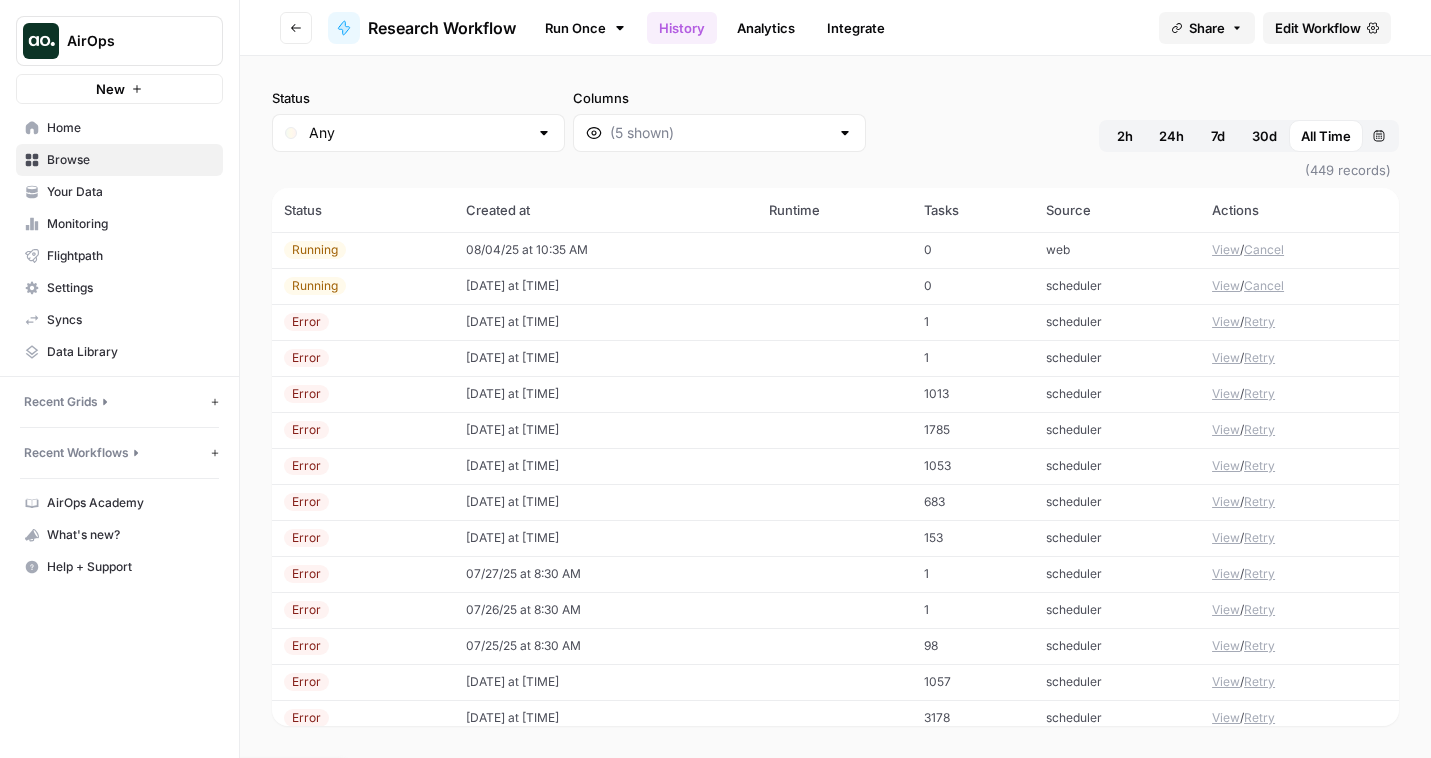 click on "Cancel" at bounding box center [1264, 250] 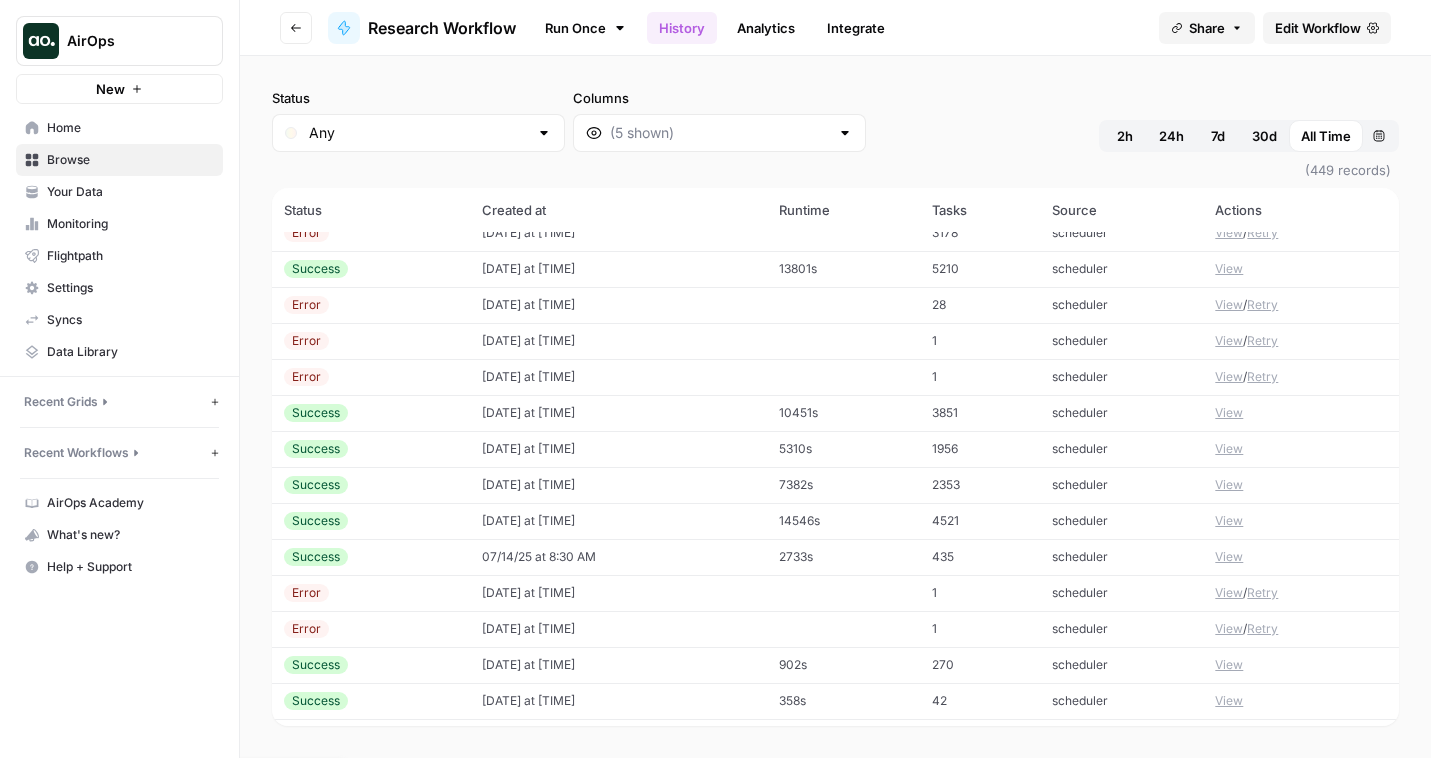 scroll, scrollTop: 447, scrollLeft: 0, axis: vertical 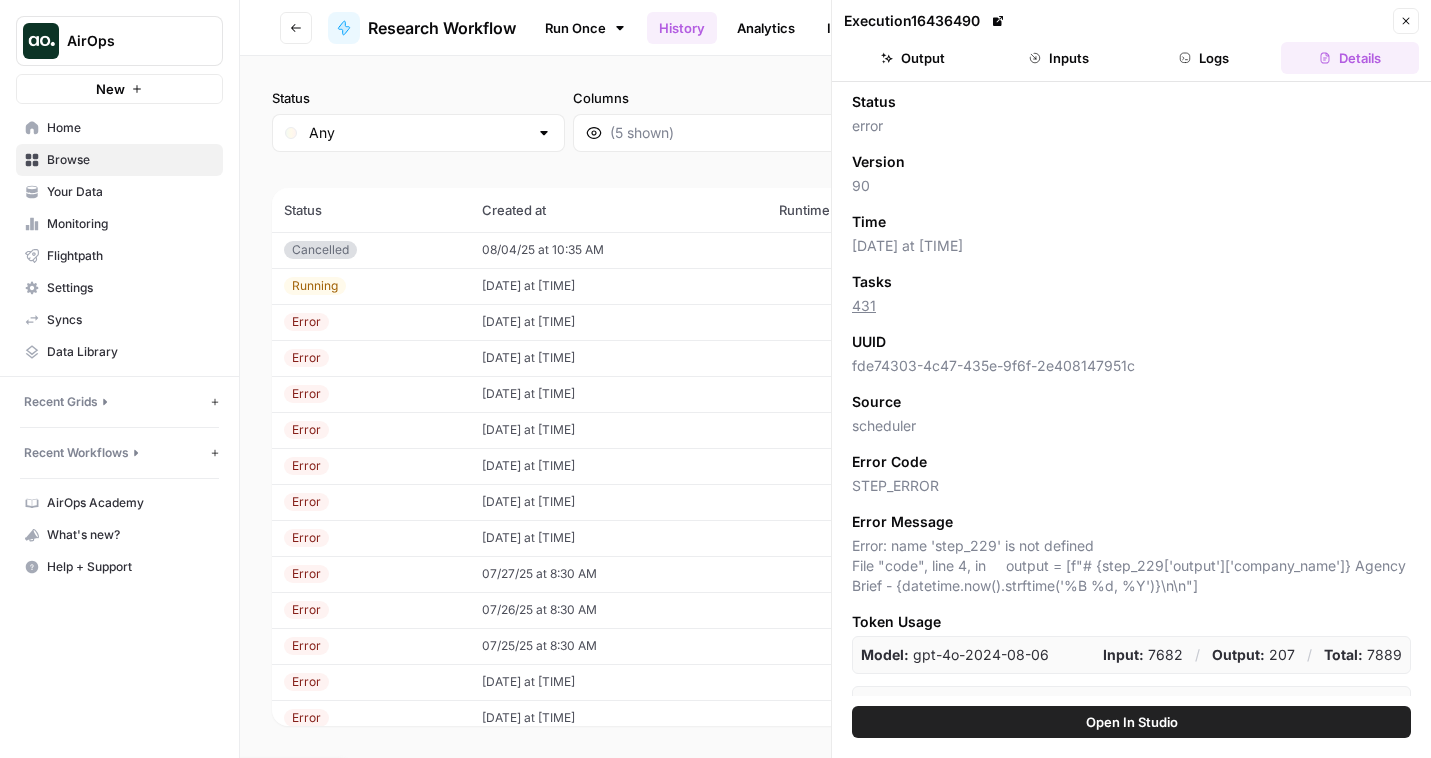 click on "Go back Research Workflow Run Once History Analytics Integrate Share Edit Workflow" at bounding box center [835, 28] 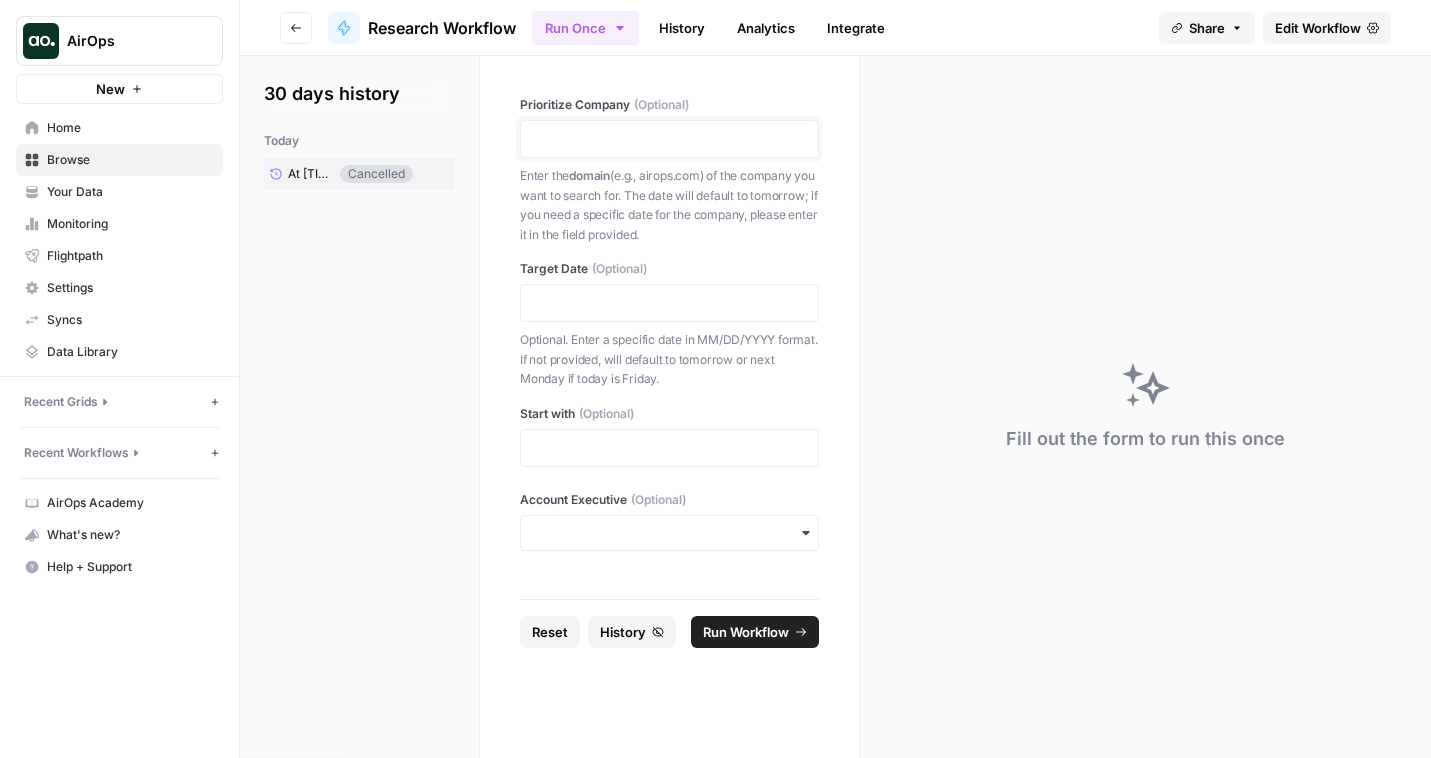 click at bounding box center [669, 139] 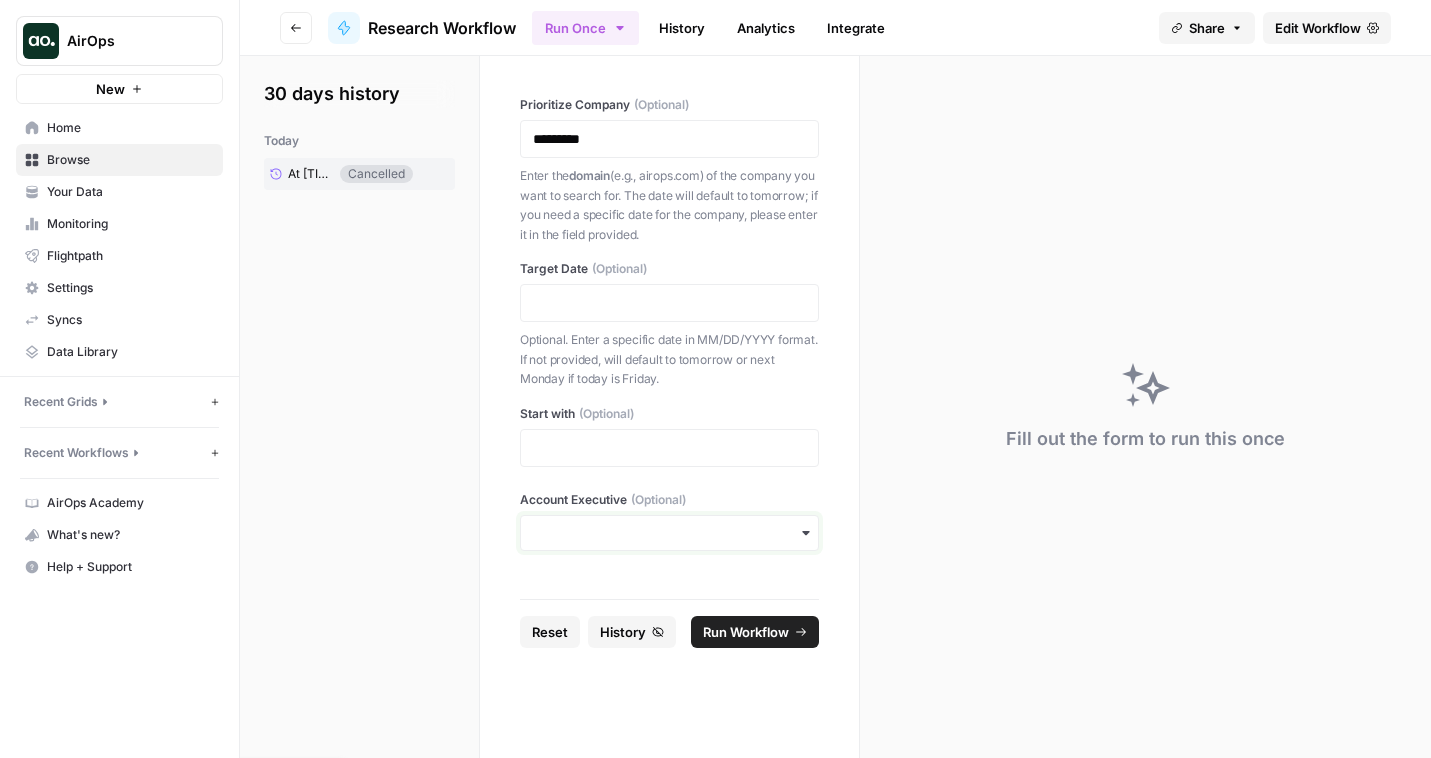 click on "Account Executive (Optional)" at bounding box center [669, 533] 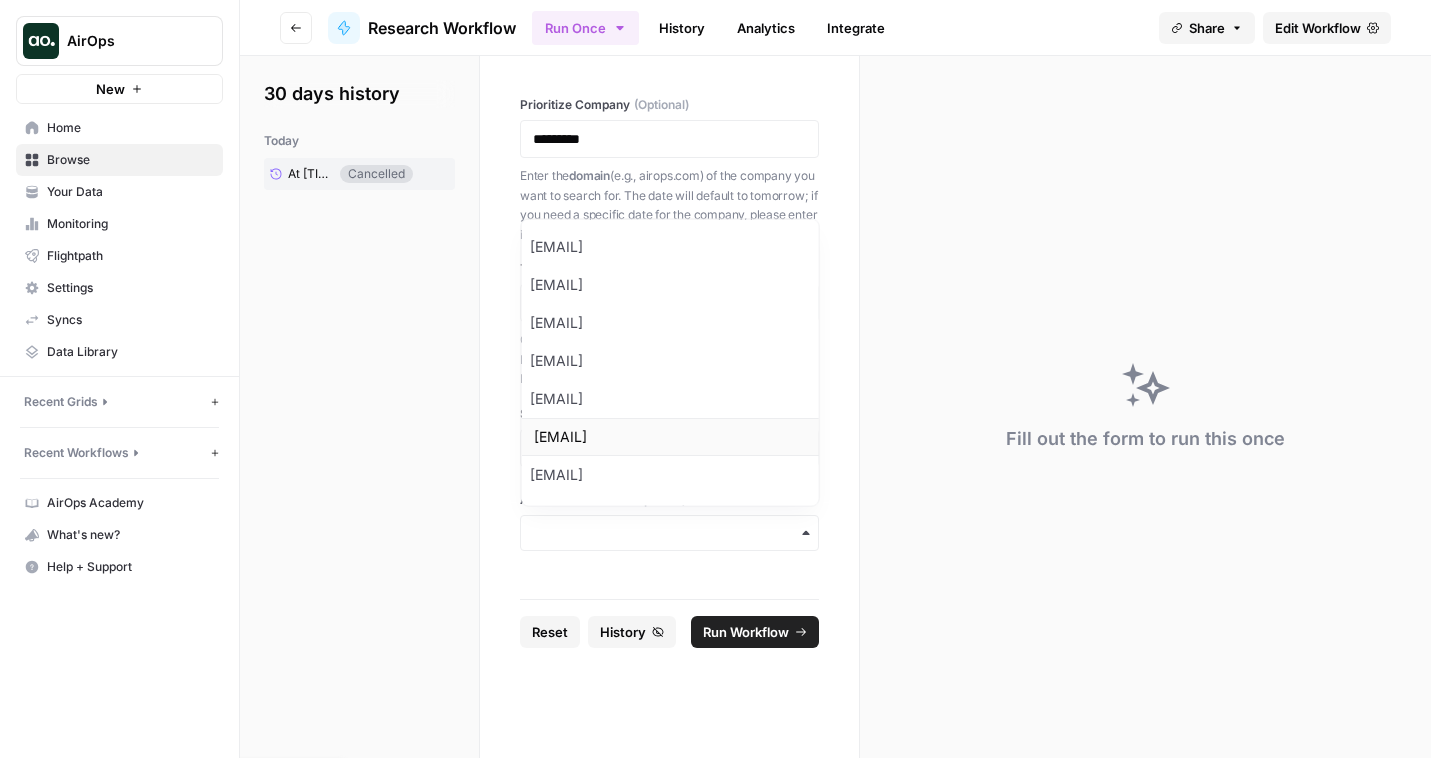scroll, scrollTop: 26, scrollLeft: 0, axis: vertical 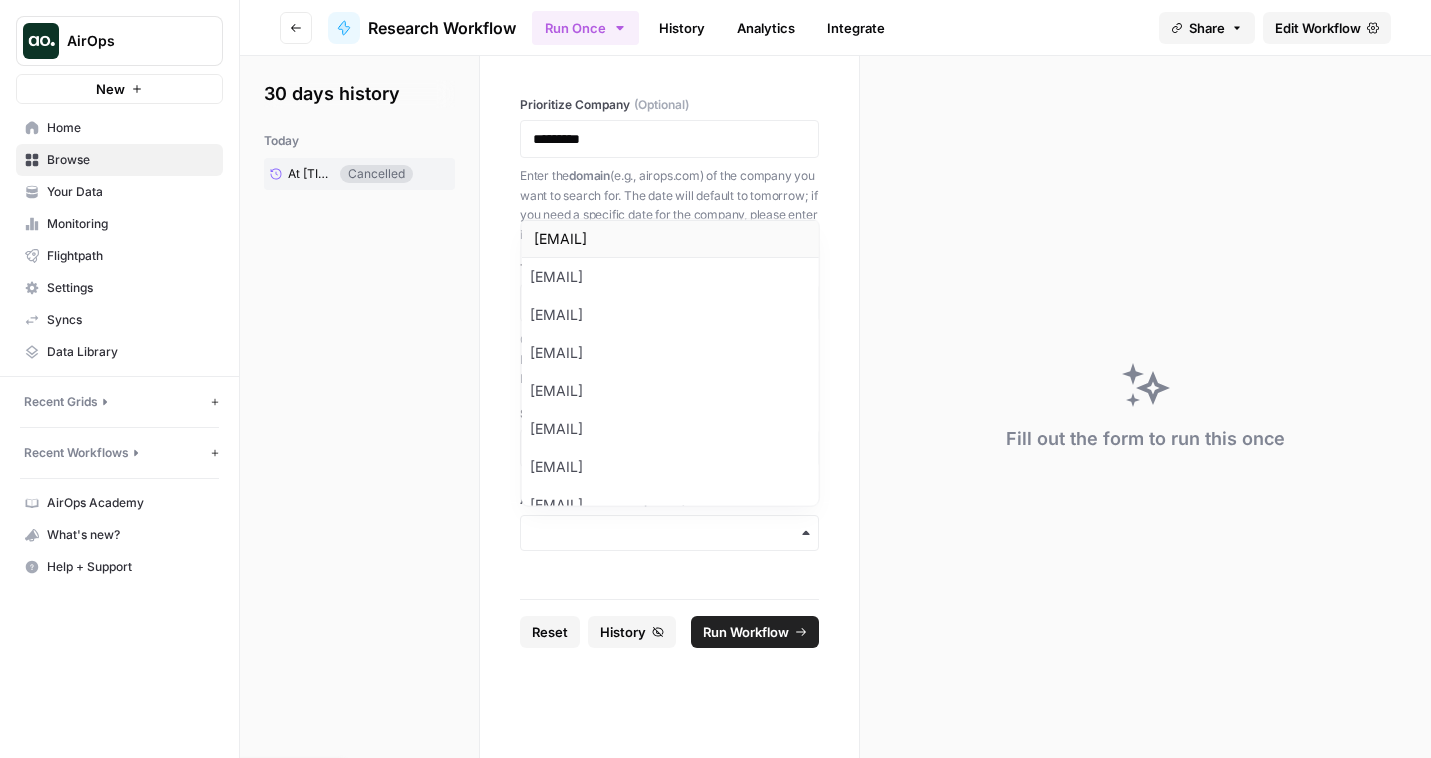 click on "[EMAIL]" at bounding box center (669, 239) 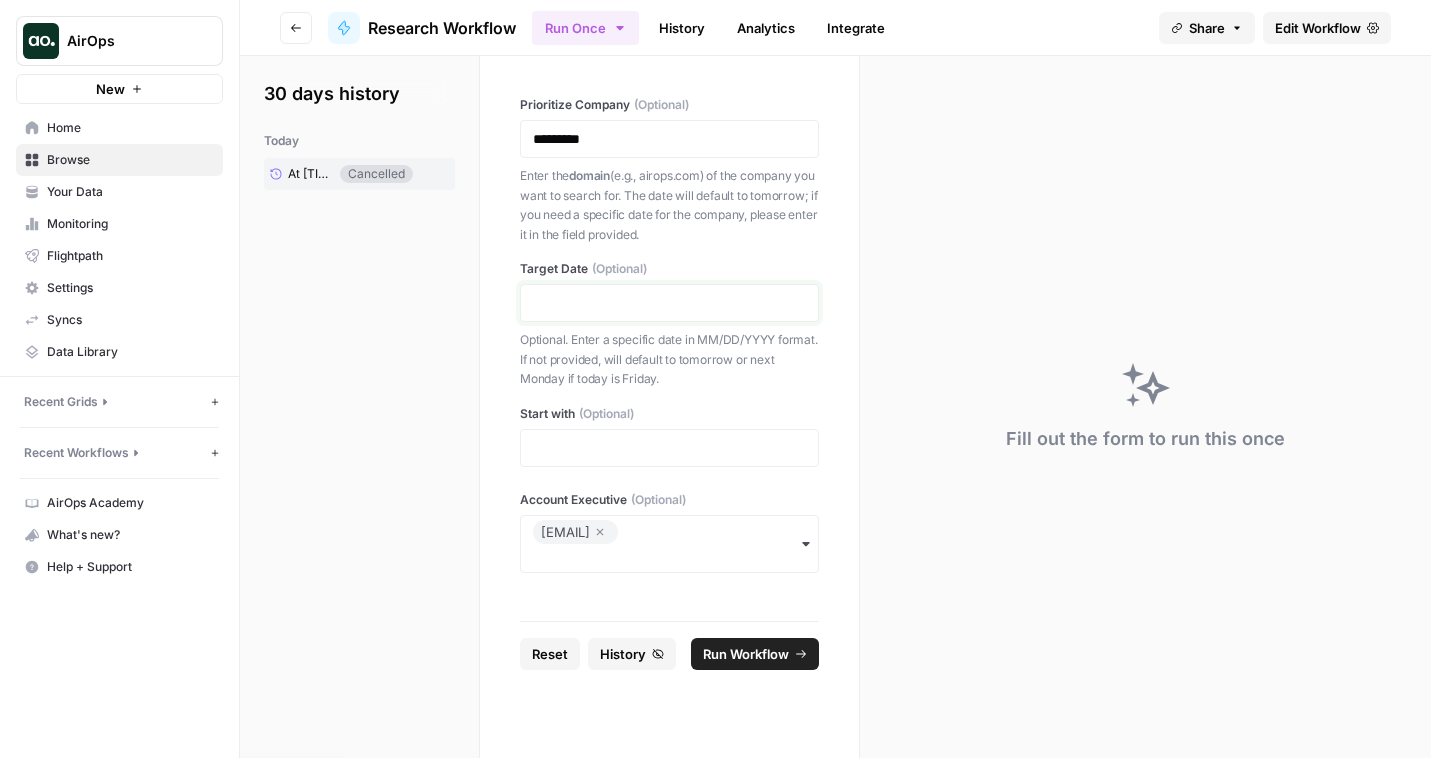click at bounding box center (669, 303) 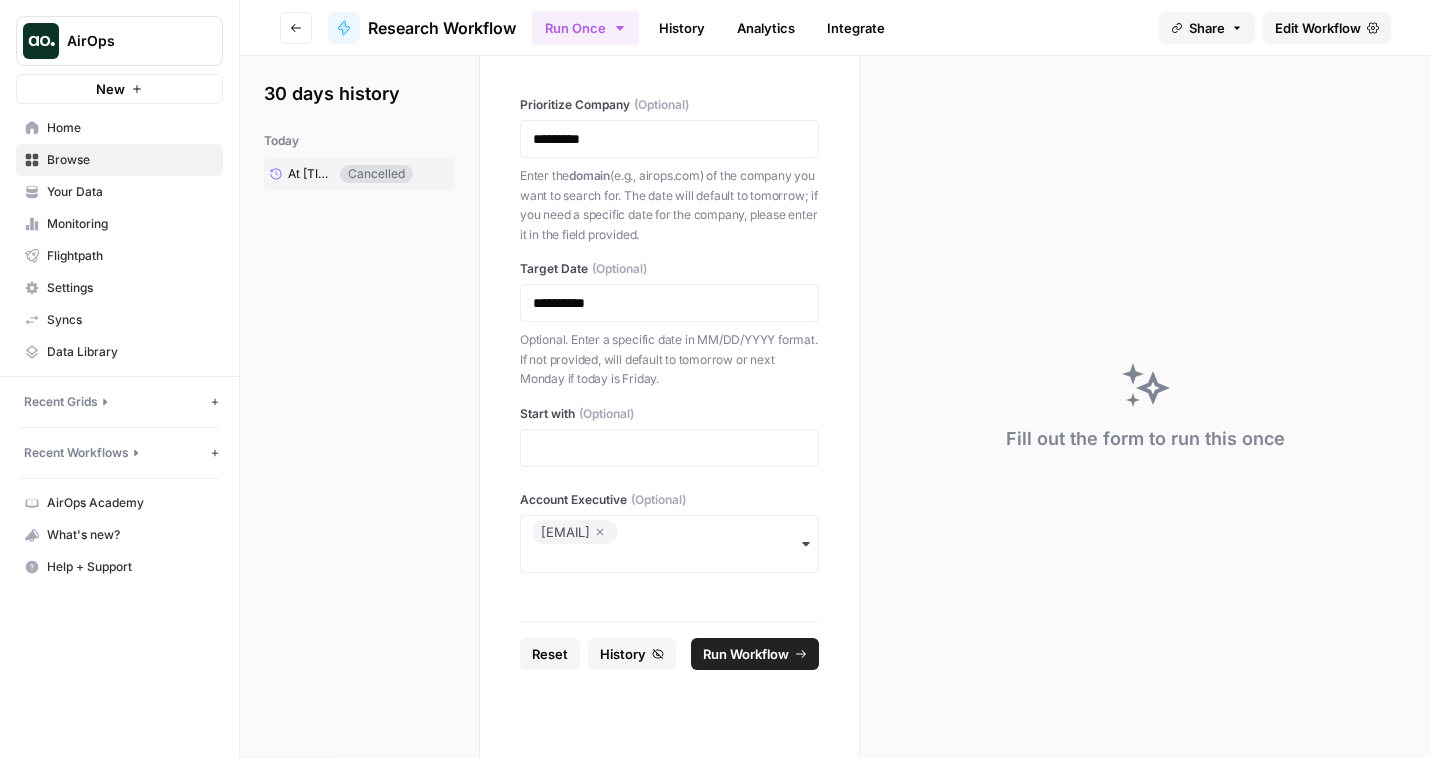 click on "Run Workflow" at bounding box center [746, 654] 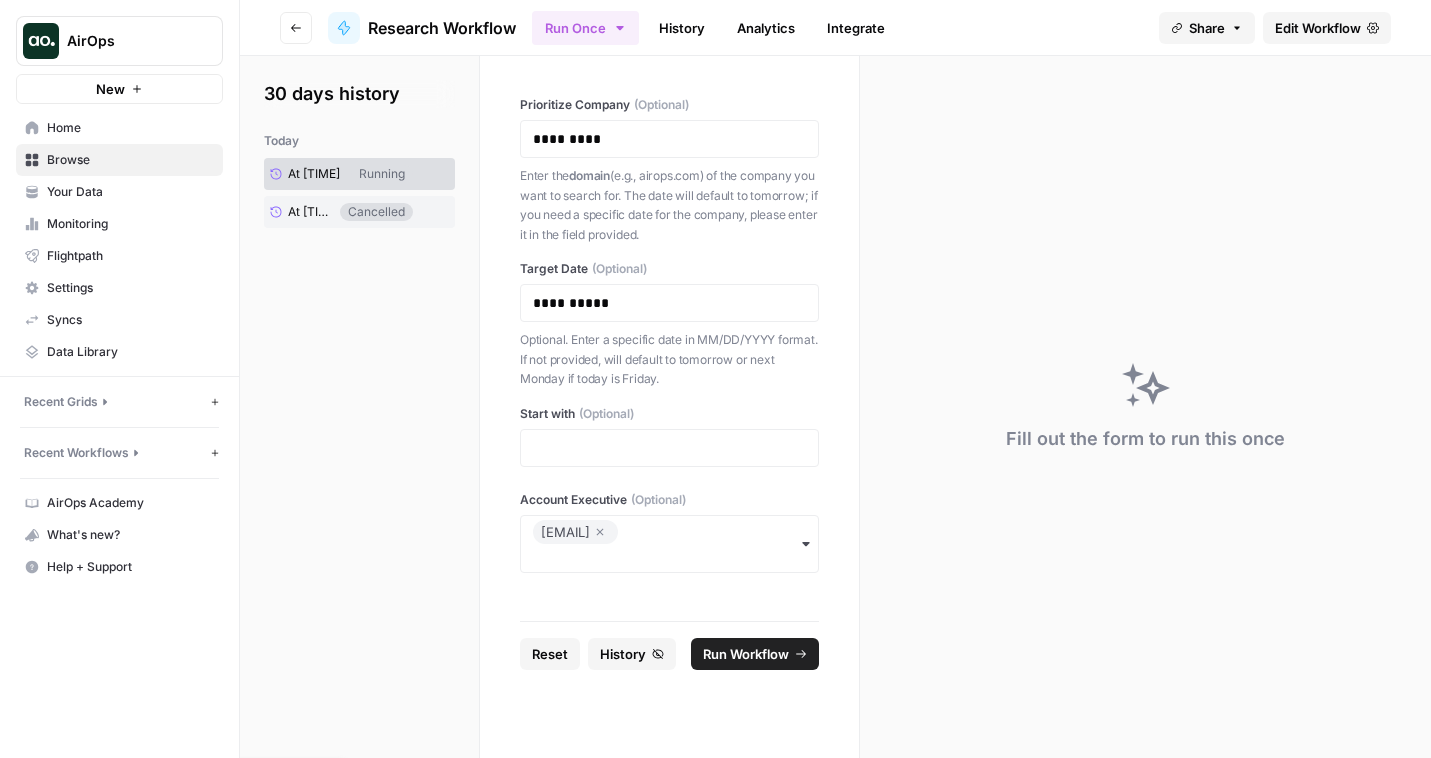 click on "History" at bounding box center (682, 28) 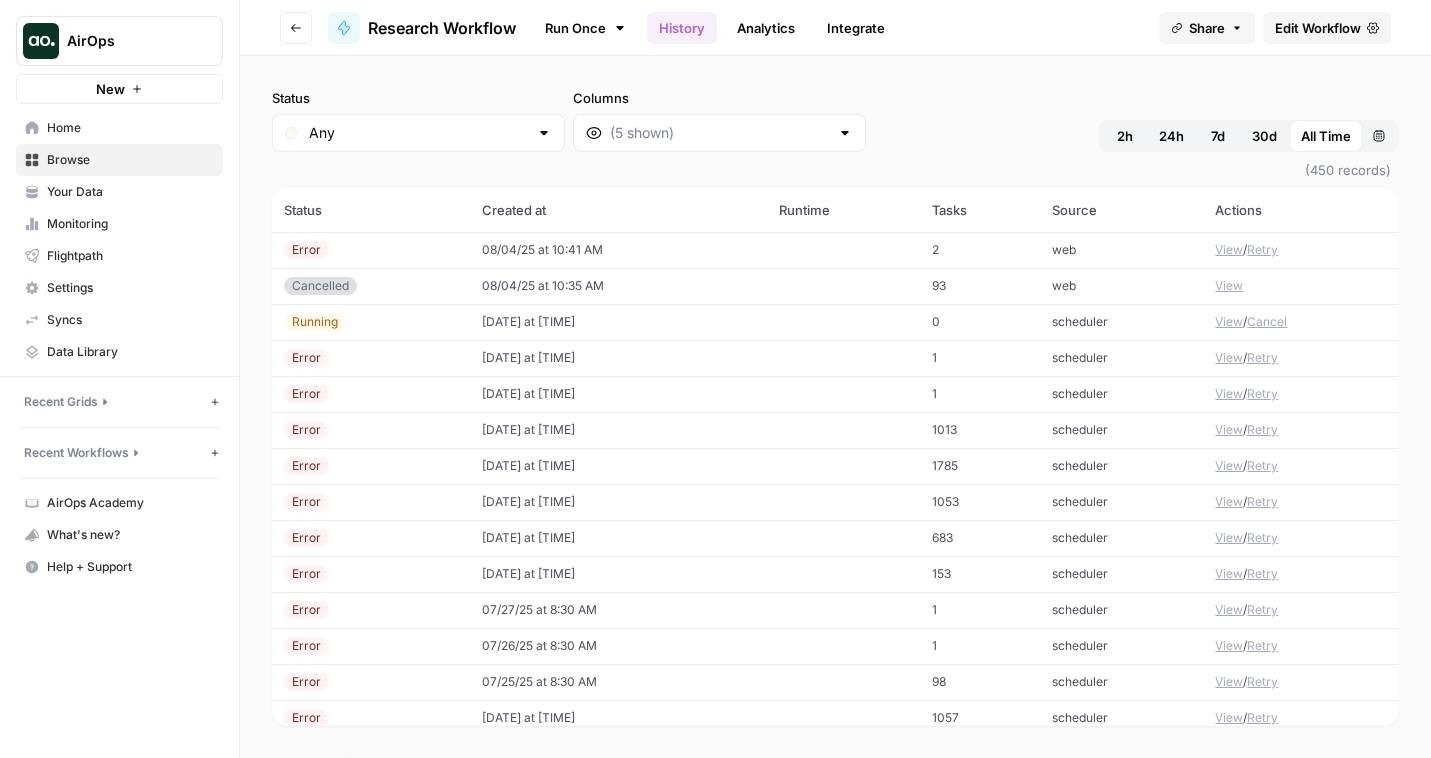 click on "08/04/25 at 10:41 AM" at bounding box center [619, 250] 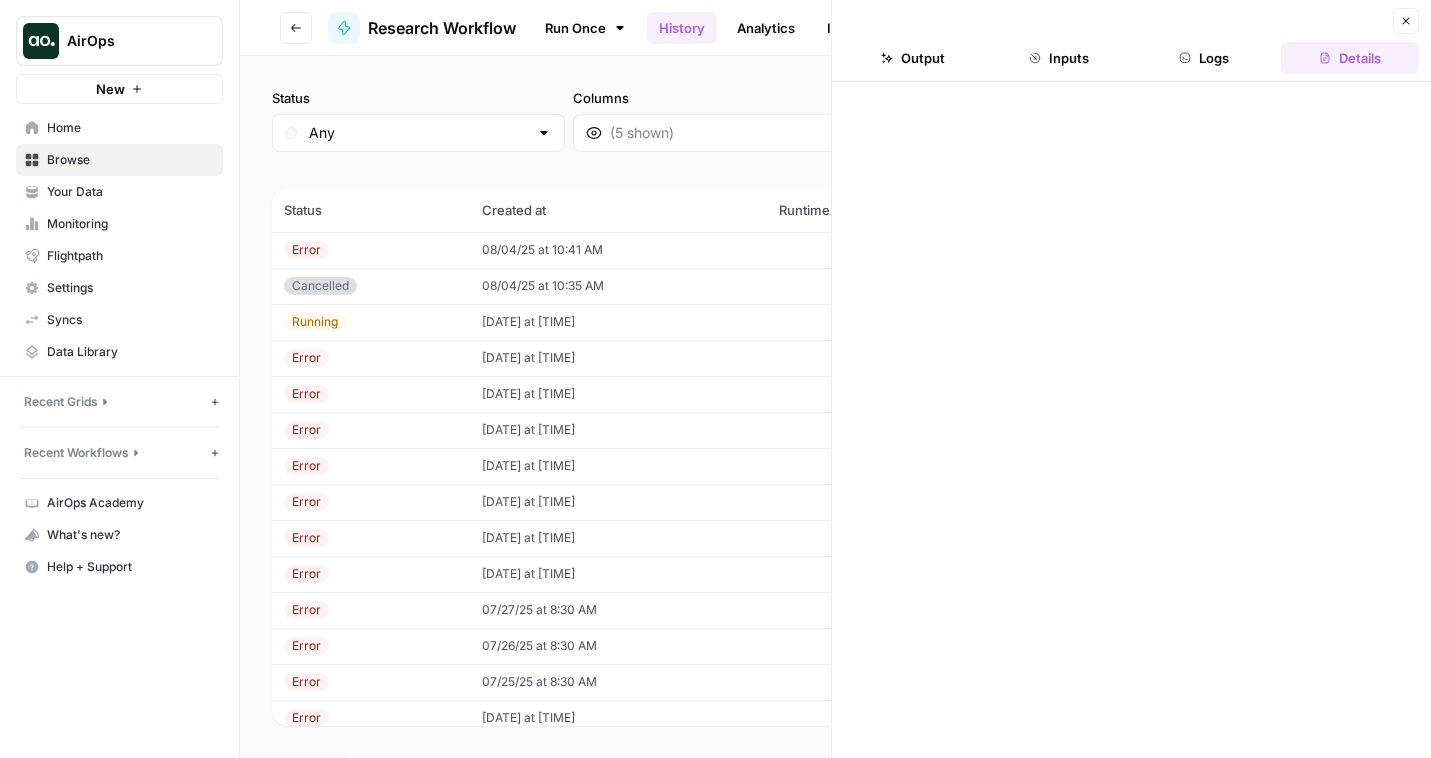 click on "Logs" at bounding box center [1205, 58] 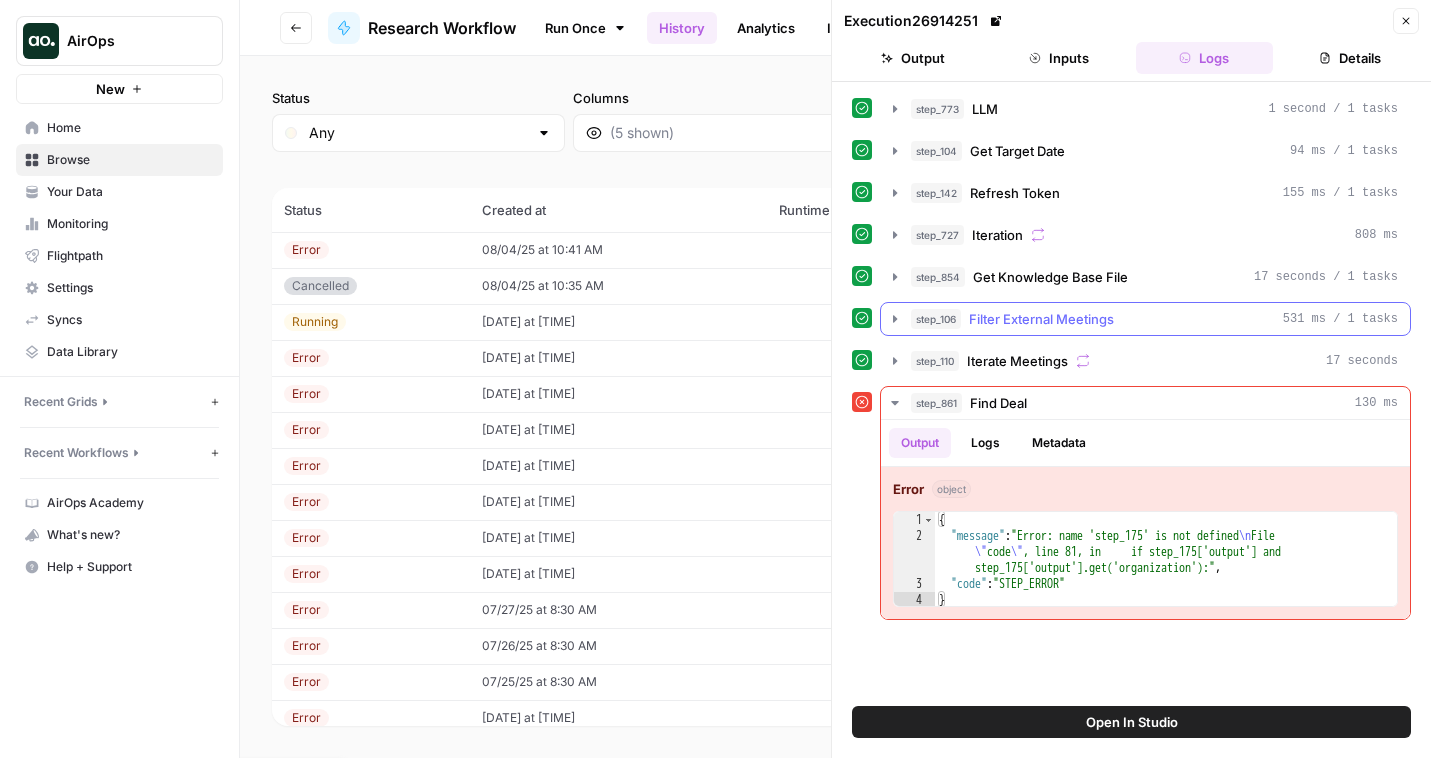 click on "step_106 Filter External Meetings 531 ms / 1 tasks" at bounding box center [1145, 319] 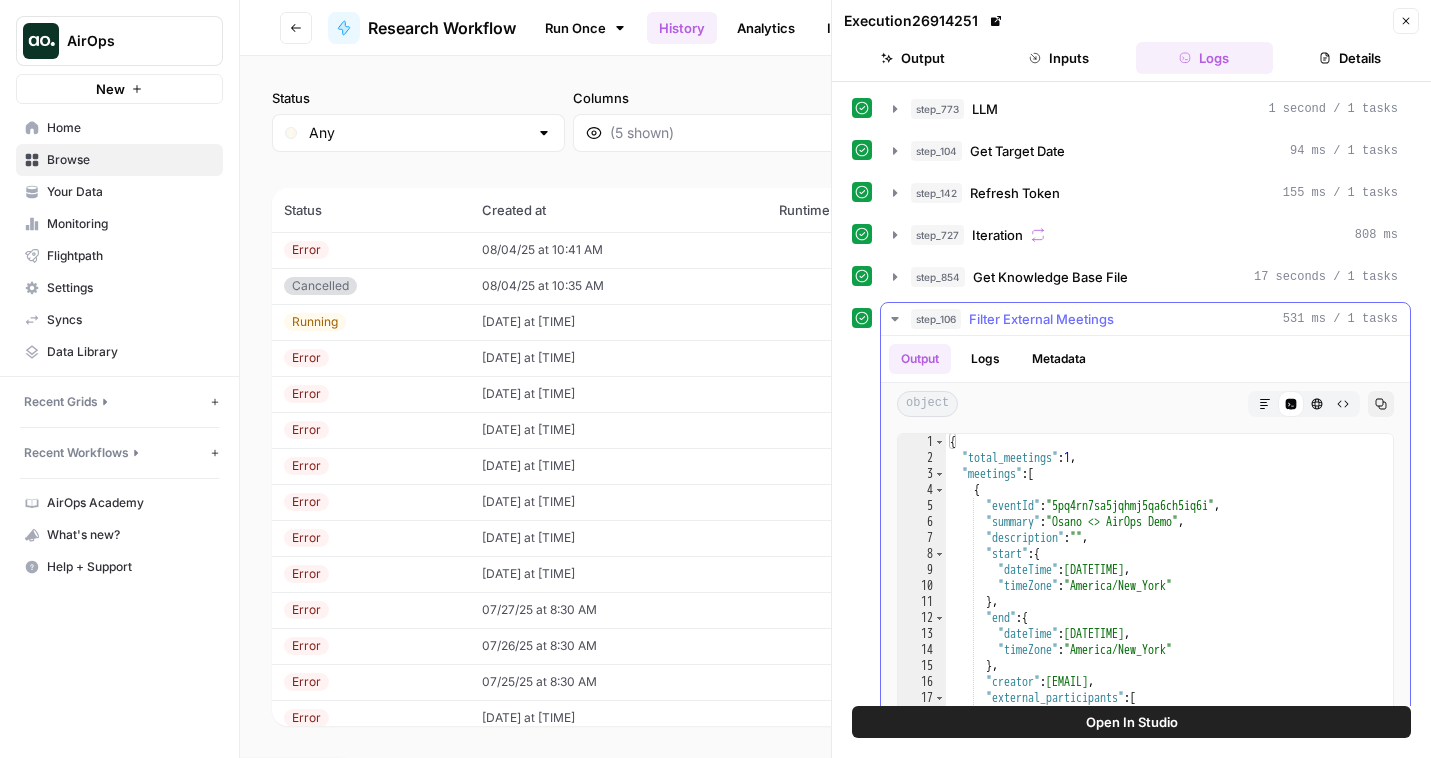 click on "Filter External Meetings" at bounding box center (1041, 319) 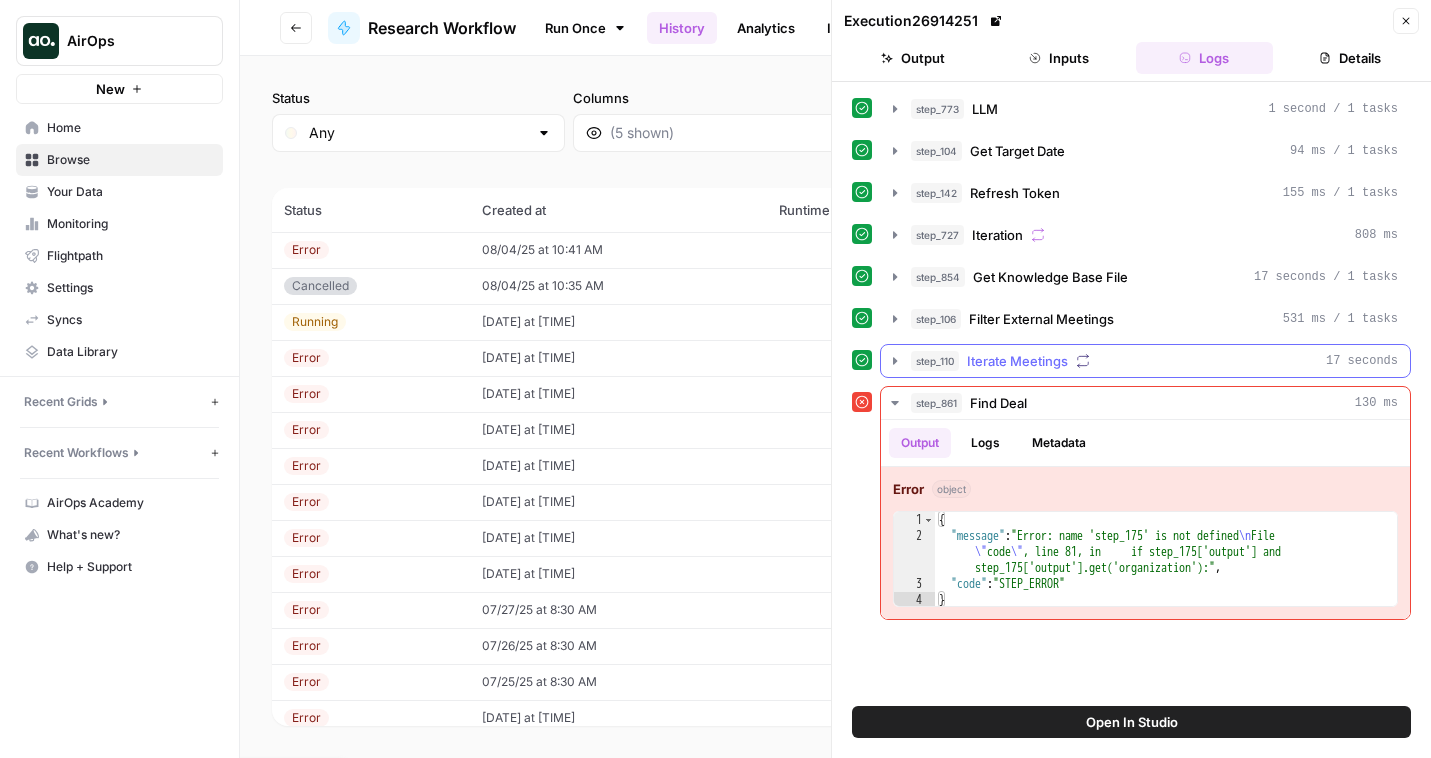 click on "Iterate Meetings" at bounding box center [1017, 361] 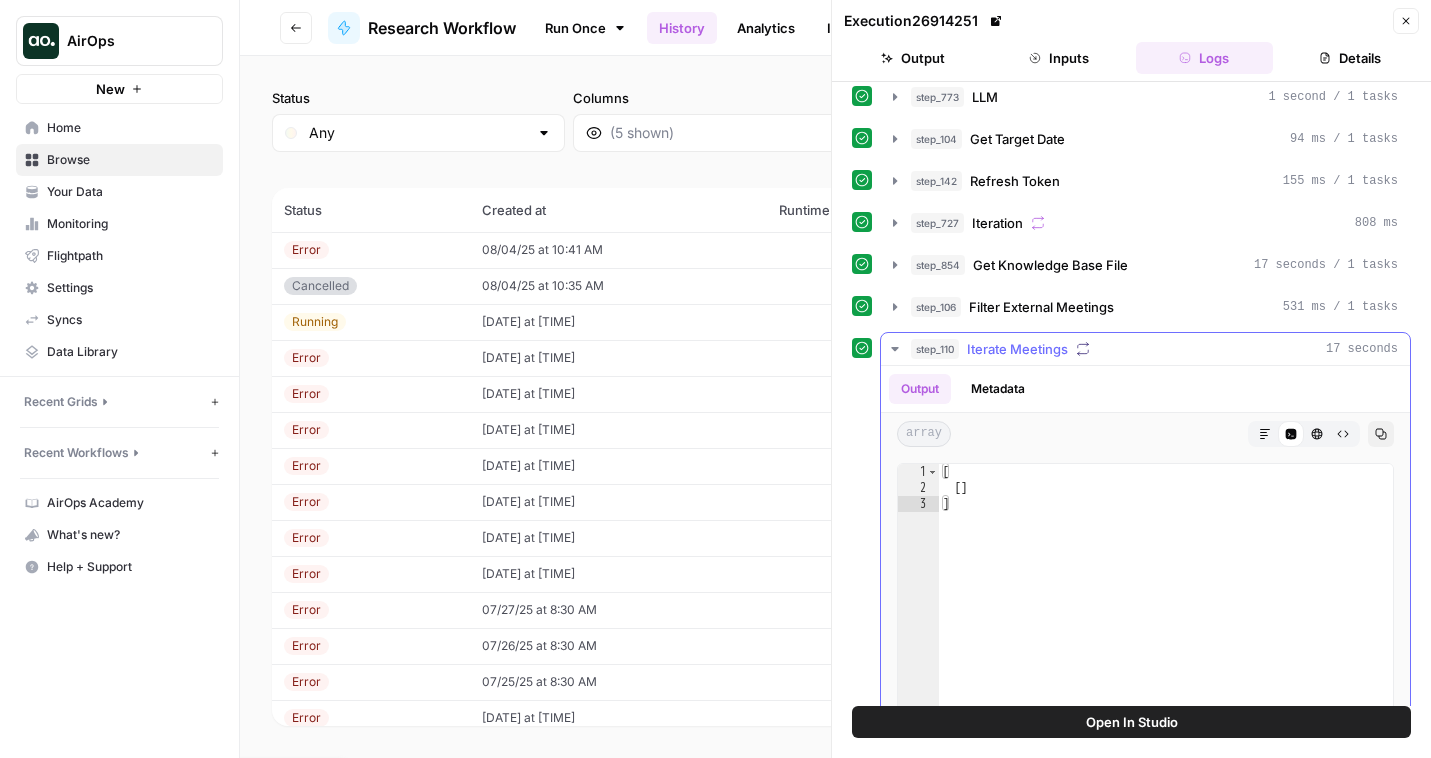 click on "Metadata" at bounding box center [998, 389] 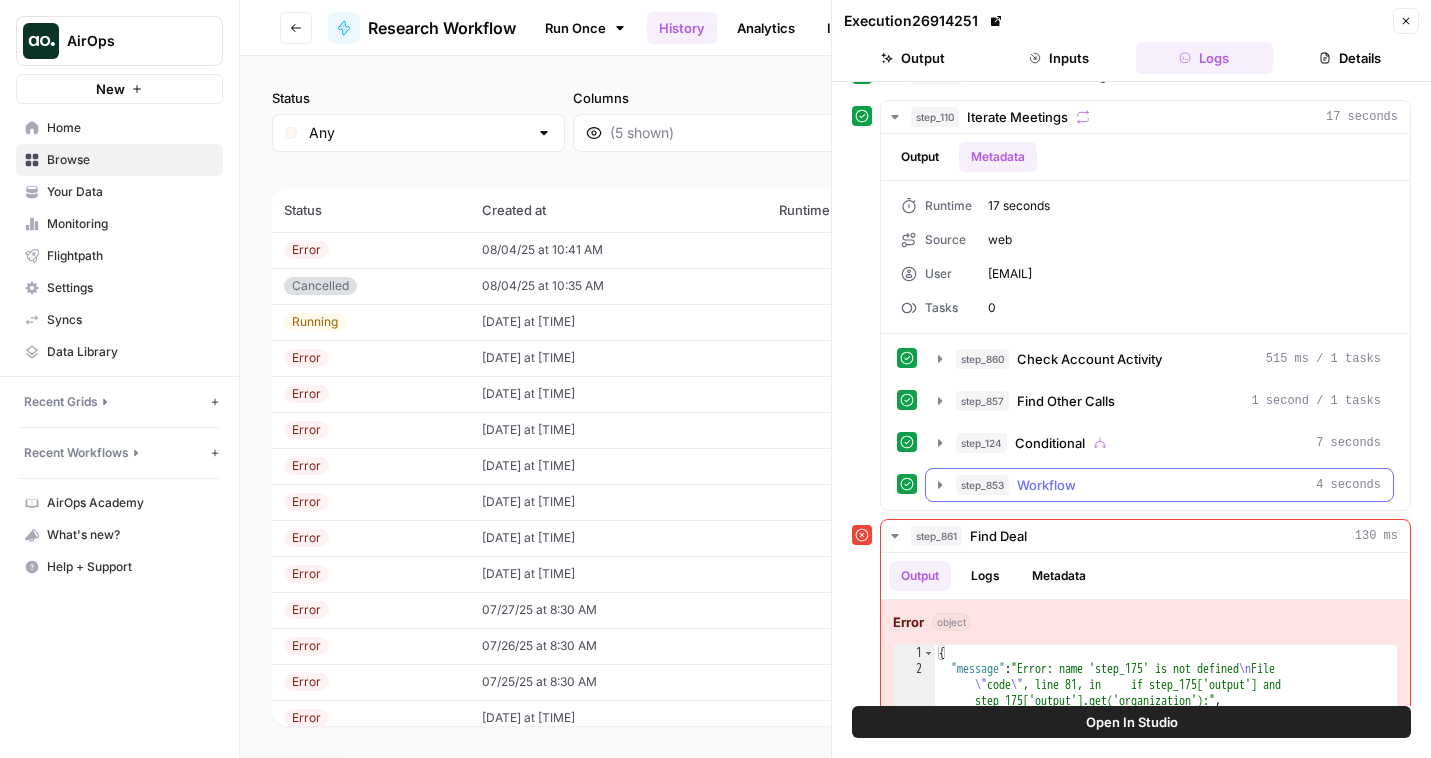 scroll, scrollTop: 301, scrollLeft: 0, axis: vertical 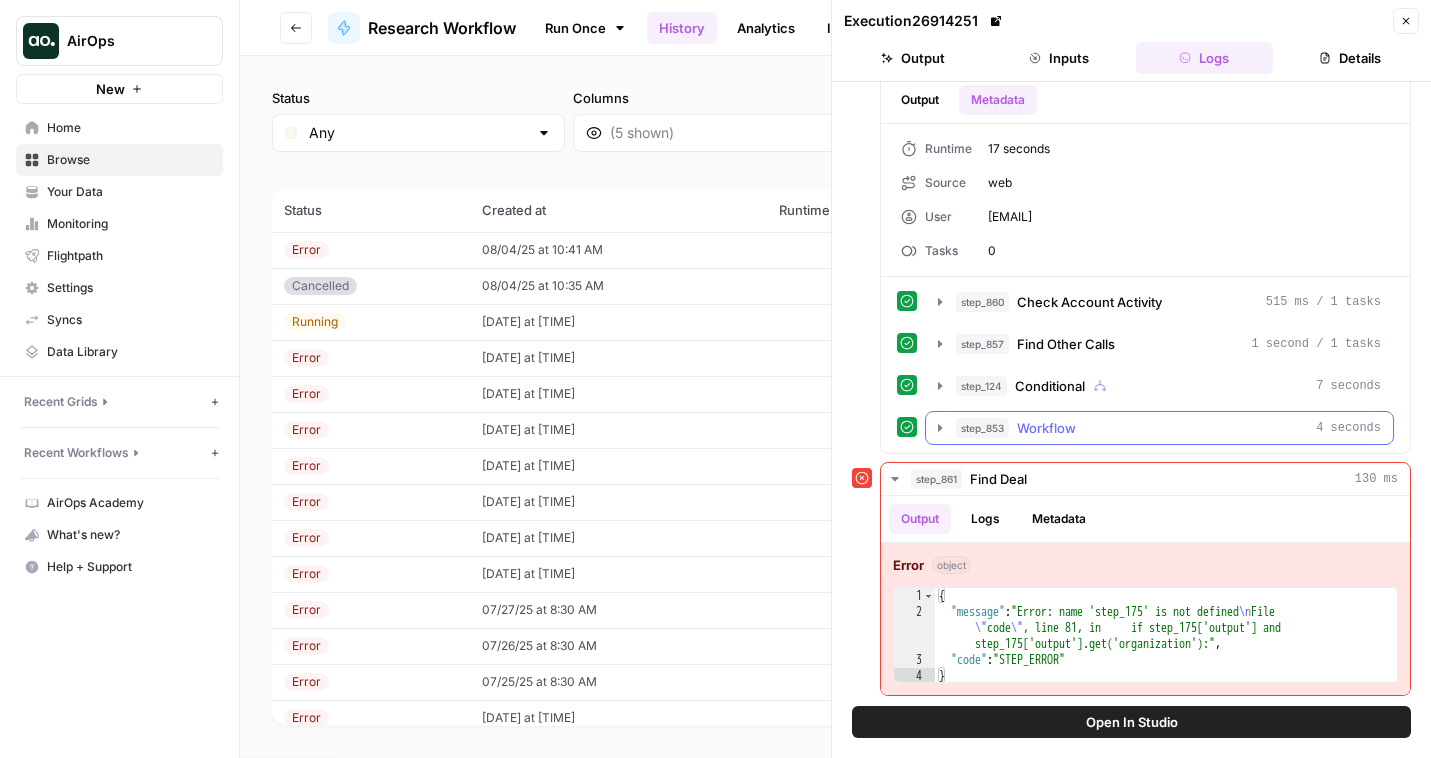 click on "step_853 Workflow 4 seconds" at bounding box center (1159, 428) 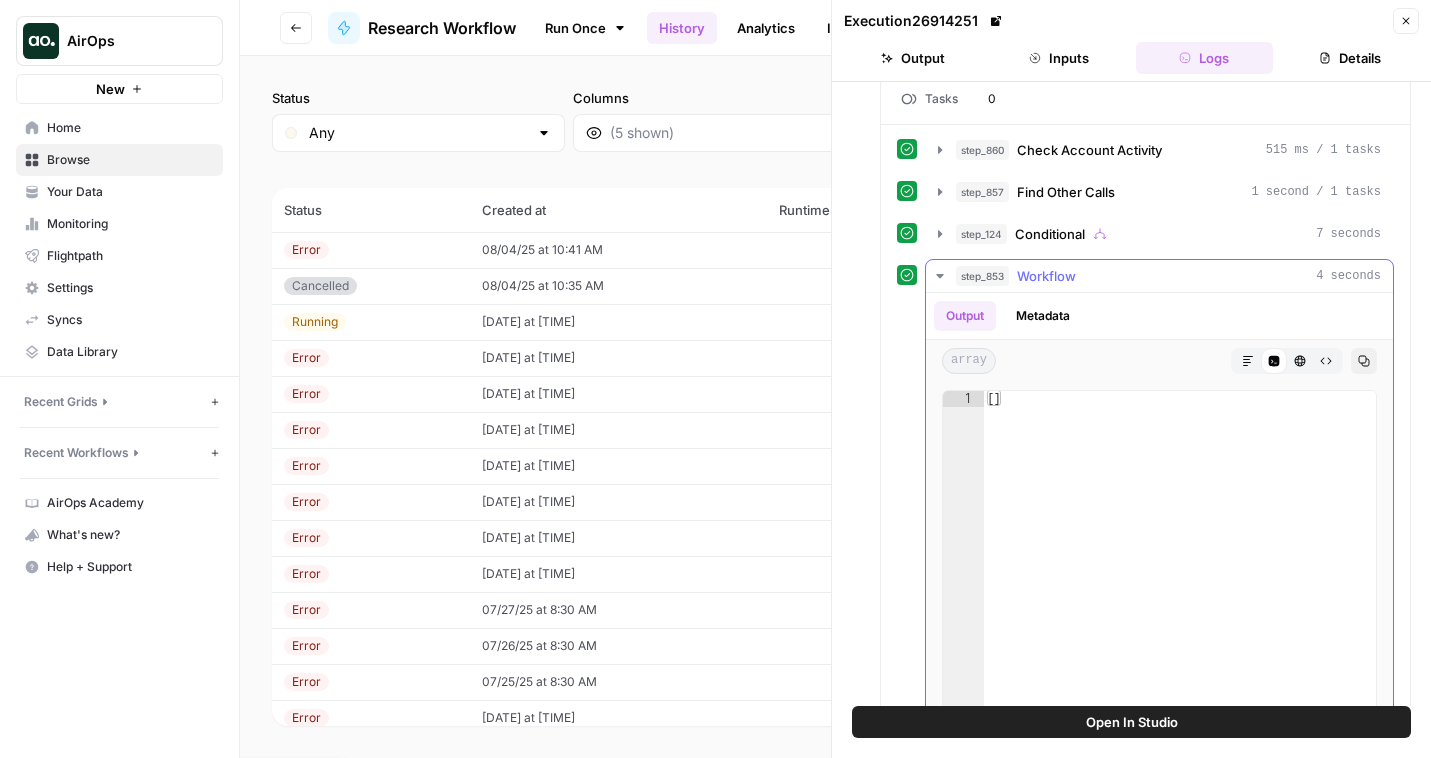 click on "Metadata" at bounding box center (1043, 316) 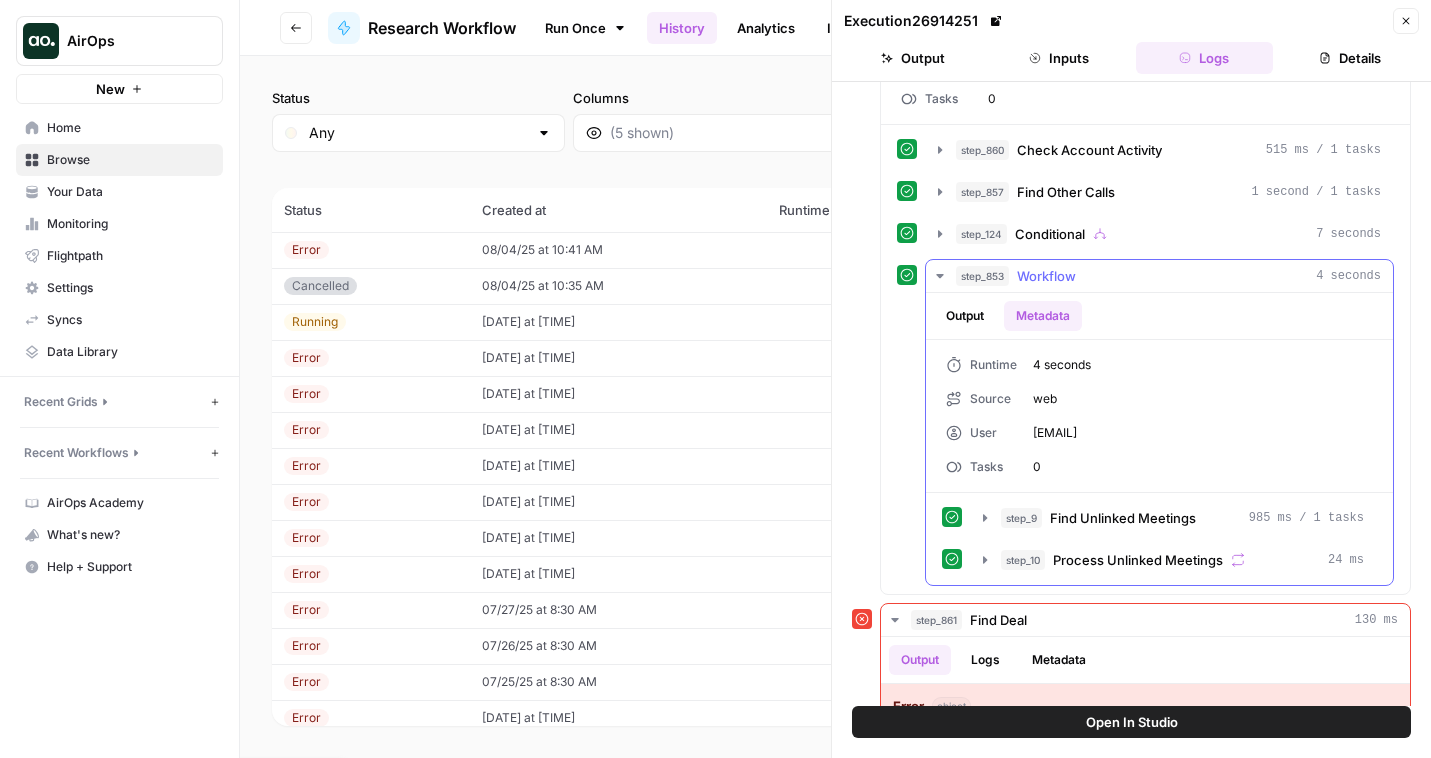 scroll, scrollTop: 591, scrollLeft: 0, axis: vertical 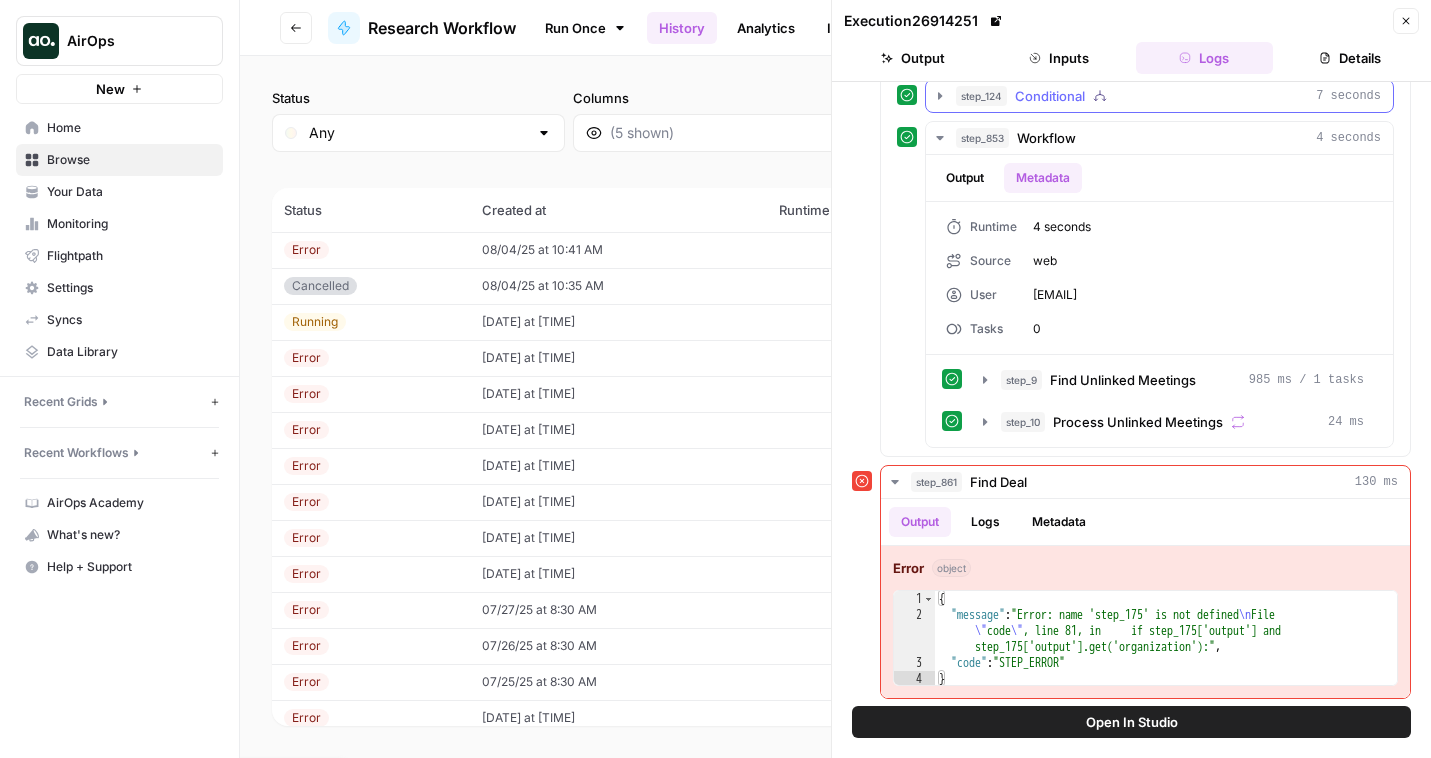 click on "Conditional" at bounding box center [1050, 96] 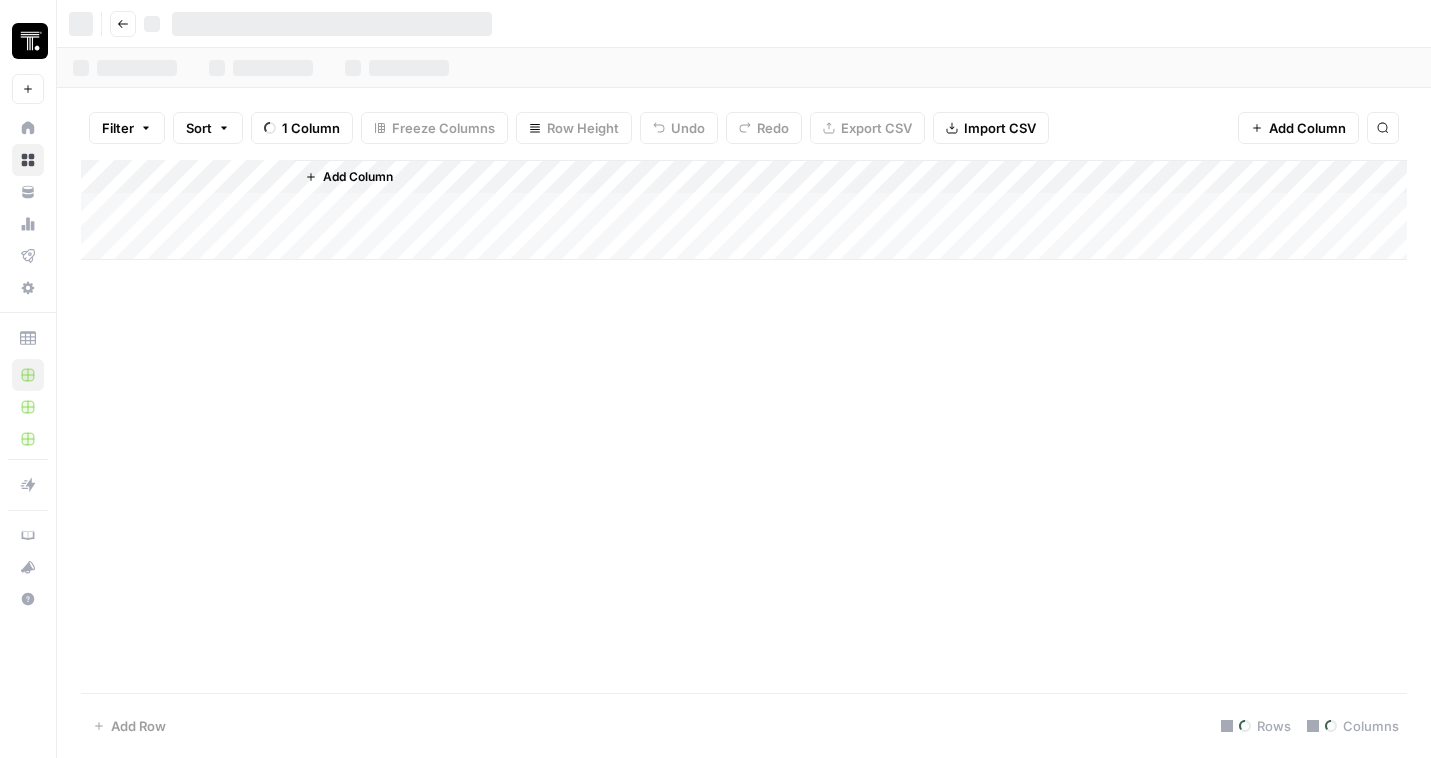 scroll, scrollTop: 0, scrollLeft: 0, axis: both 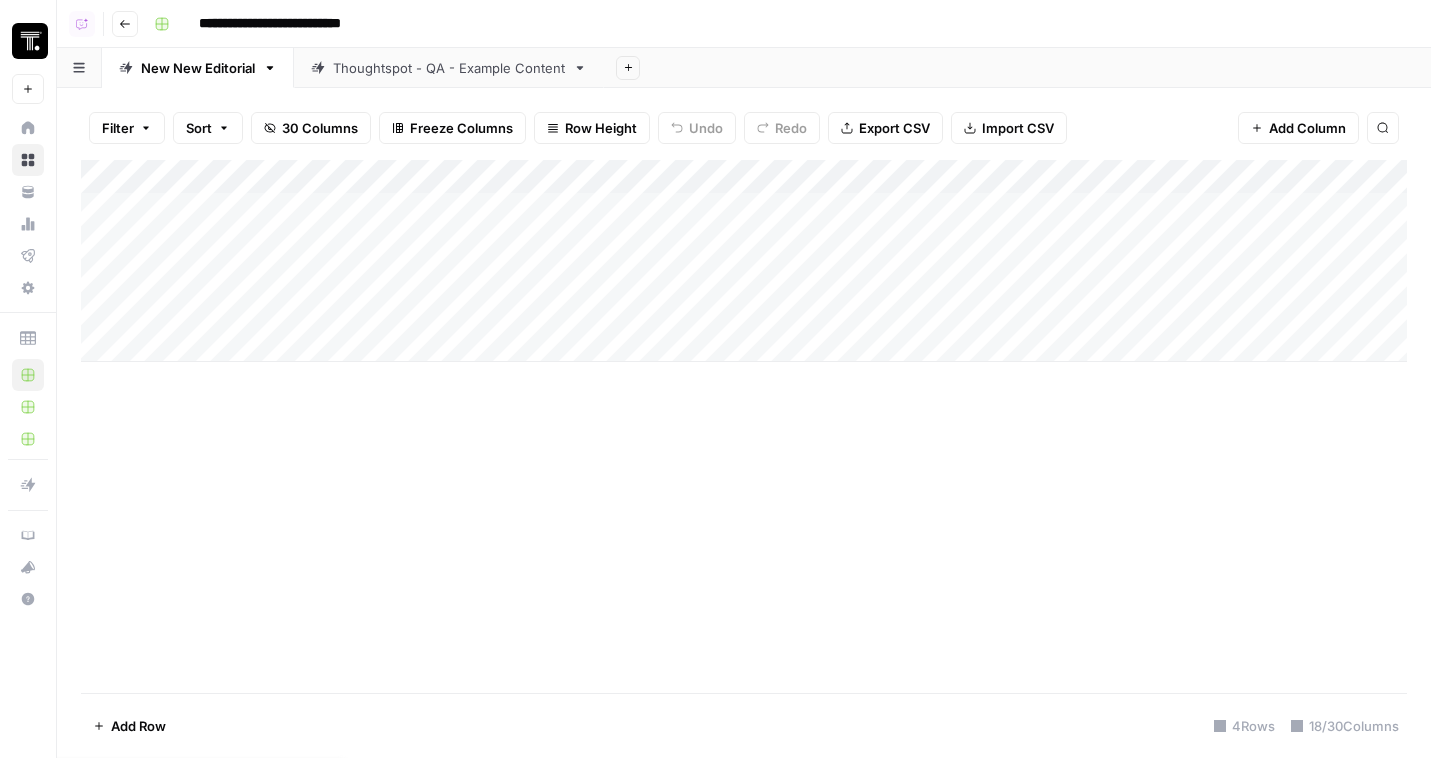 click on "Add Column" at bounding box center (744, 261) 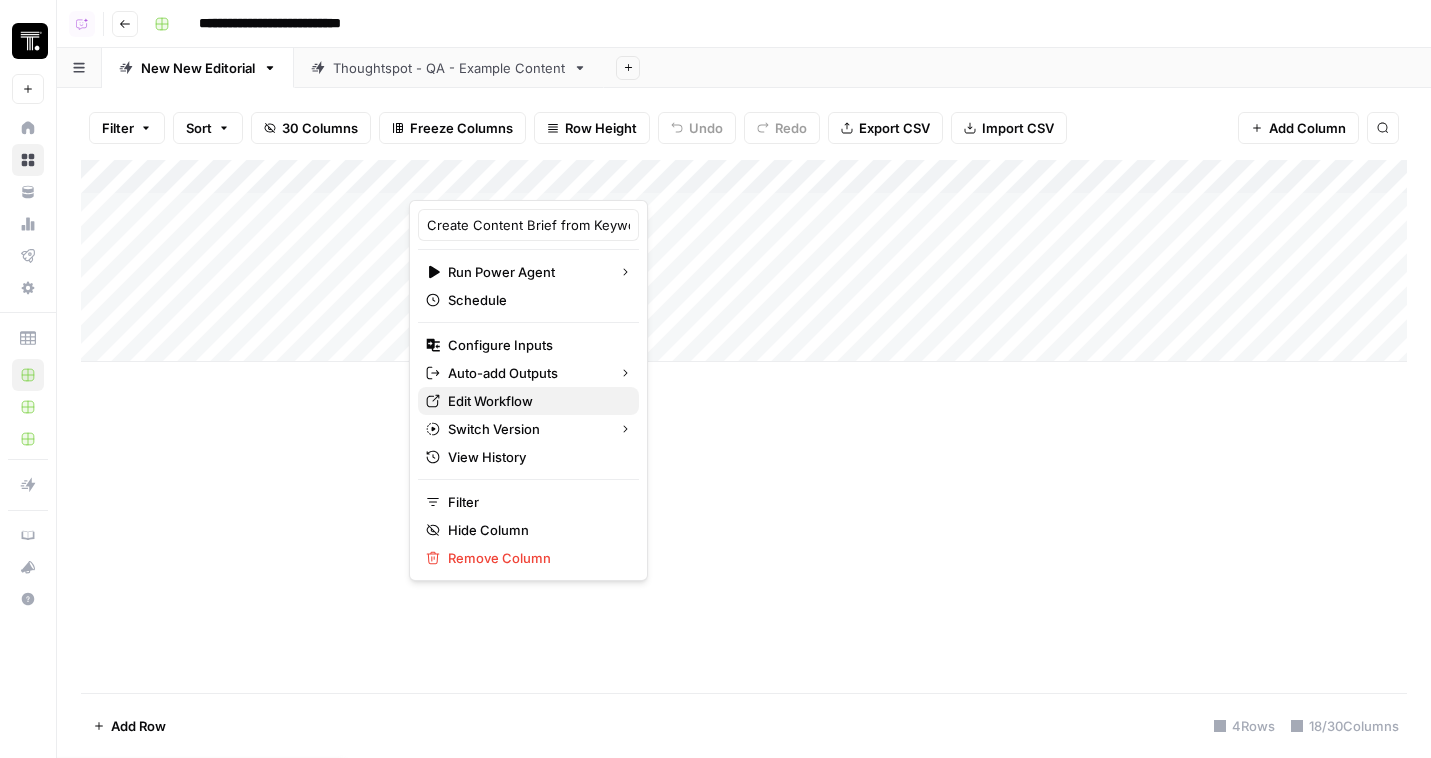 click on "Edit Workflow" at bounding box center (535, 401) 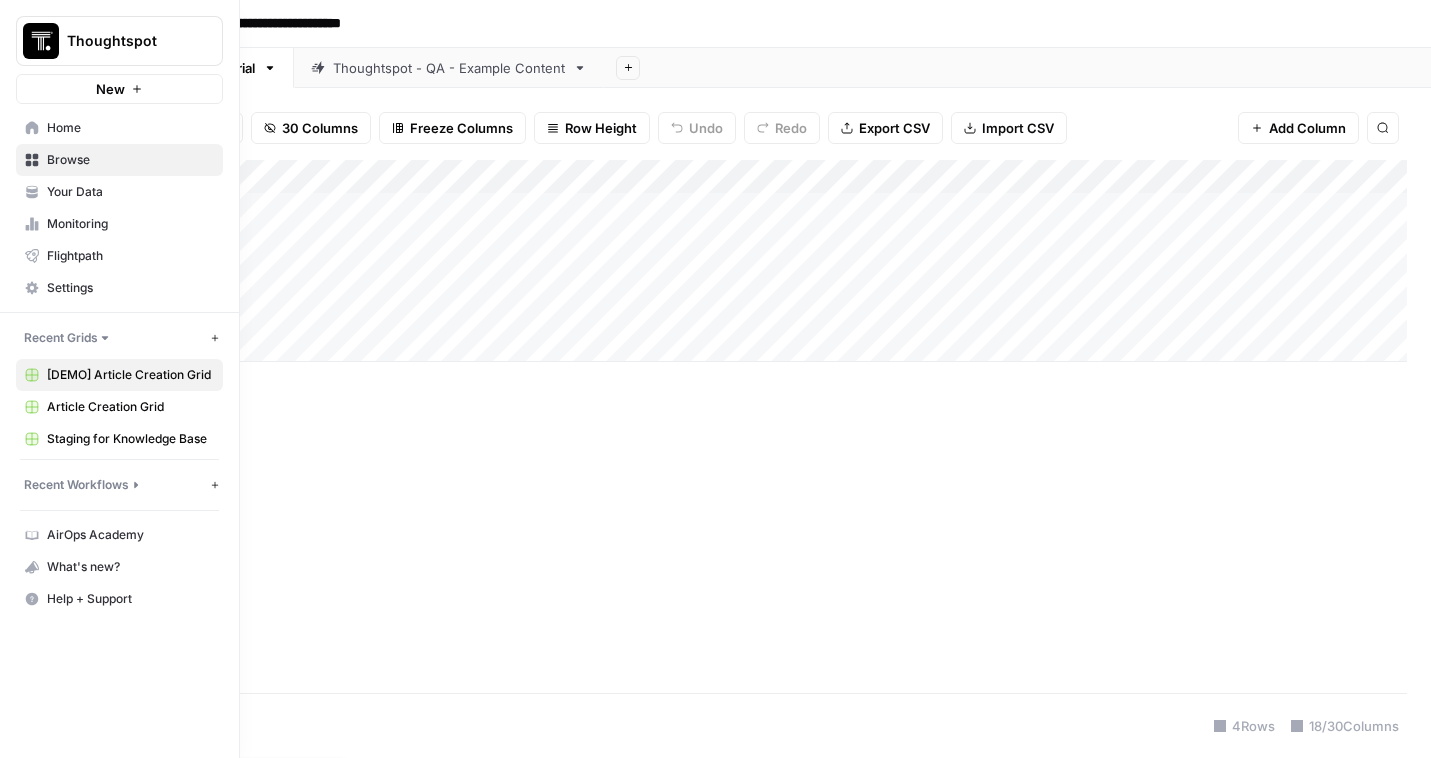 click on "Article Creation Grid" at bounding box center [130, 407] 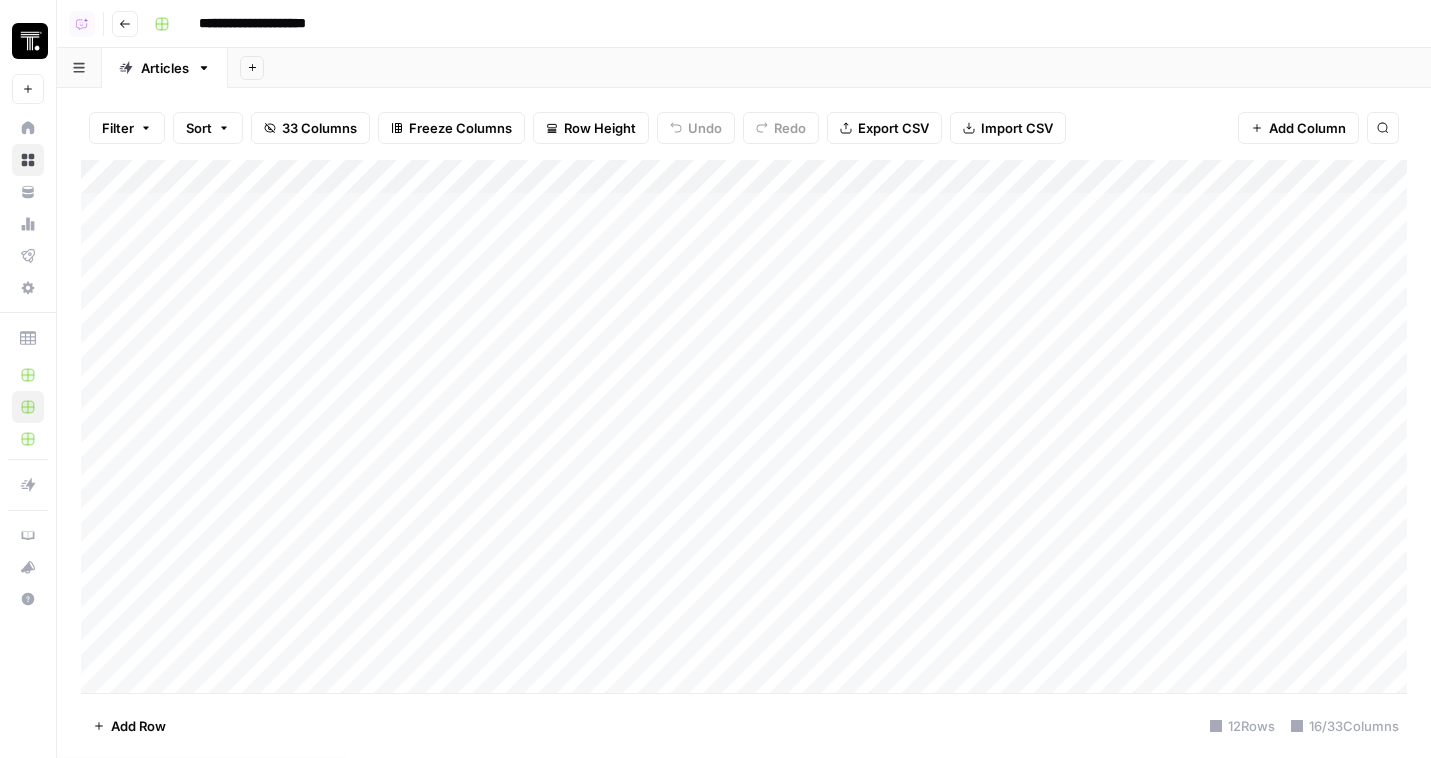 click on "Filter Sort 33 Columns Freeze Columns Row Height Undo Redo Export CSV Import CSV Add Column Search" at bounding box center [744, 128] 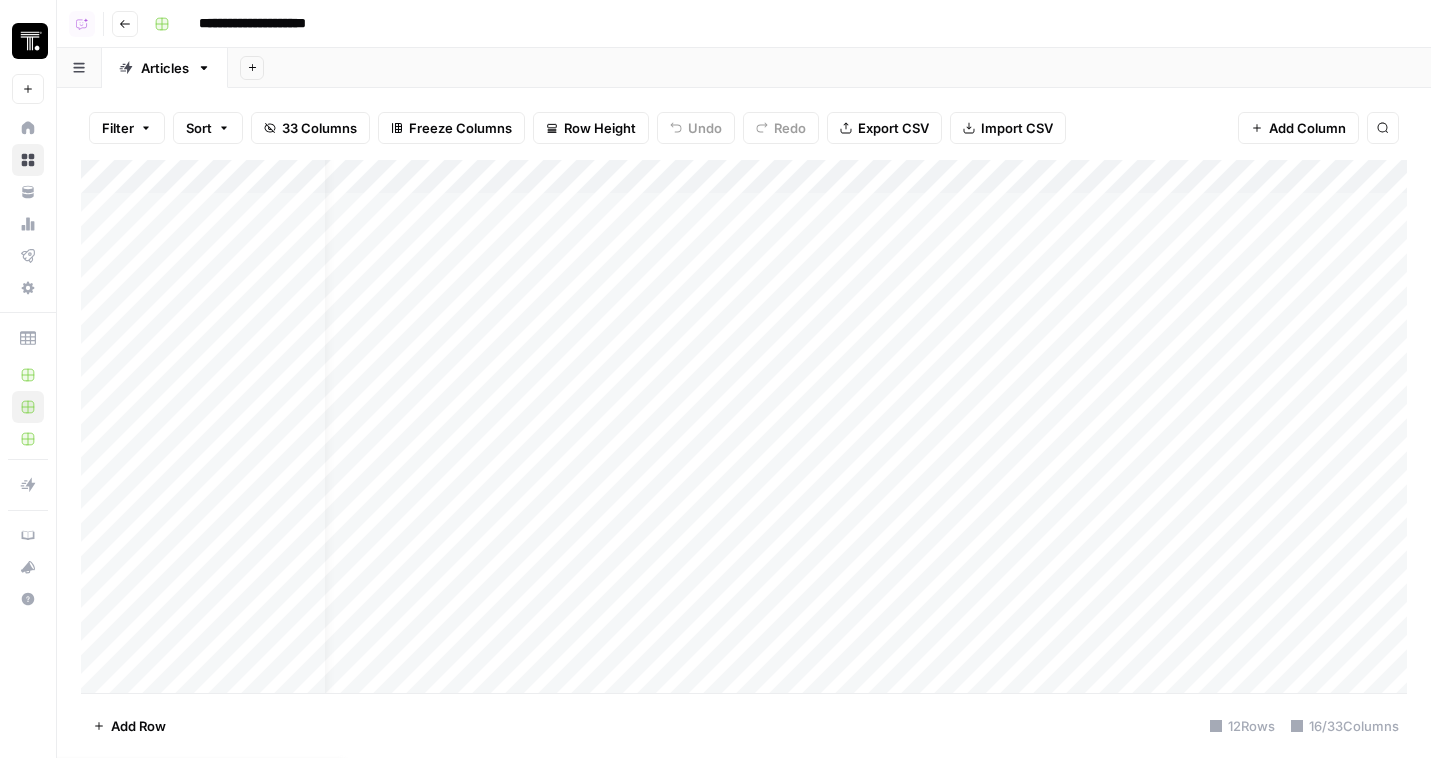 scroll, scrollTop: 0, scrollLeft: 103, axis: horizontal 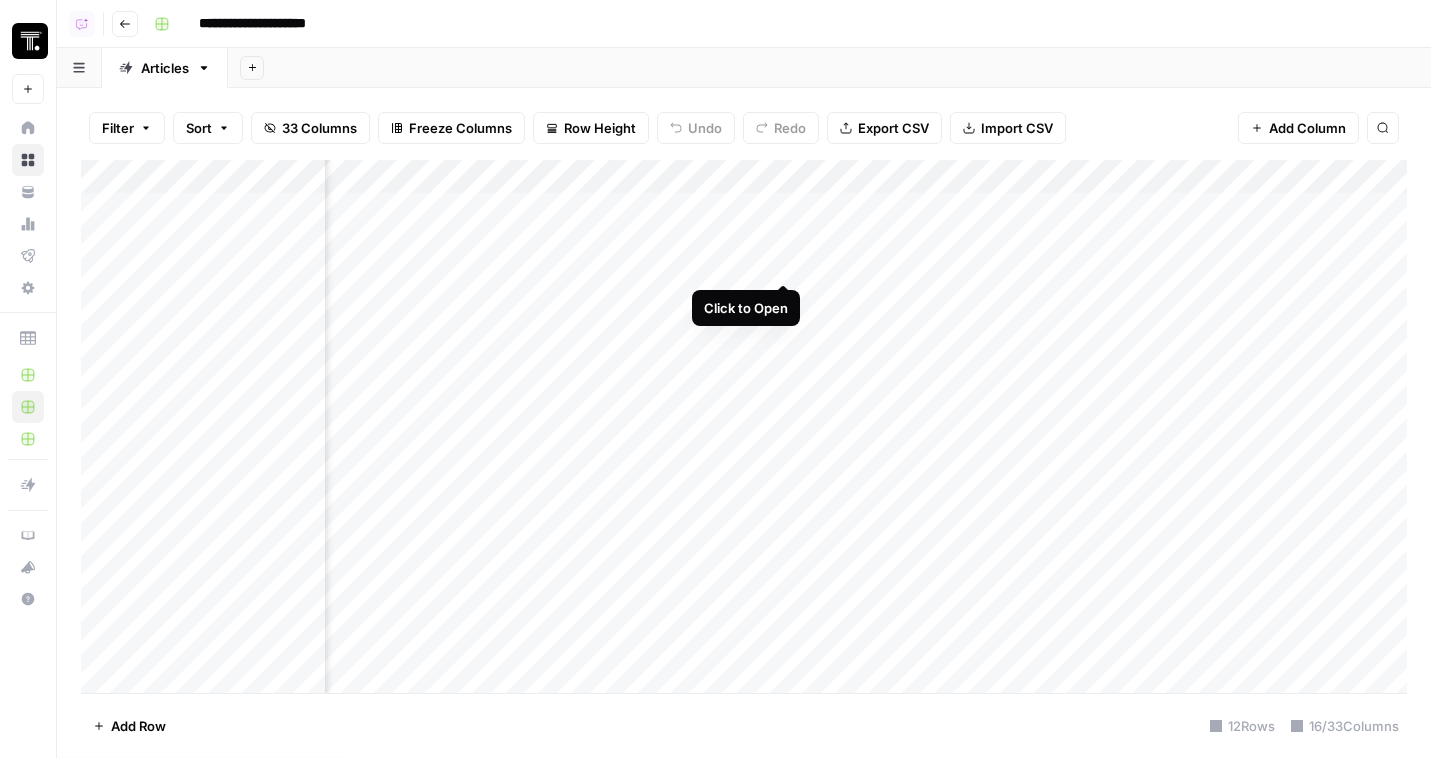 click on "Add Column" at bounding box center [744, 426] 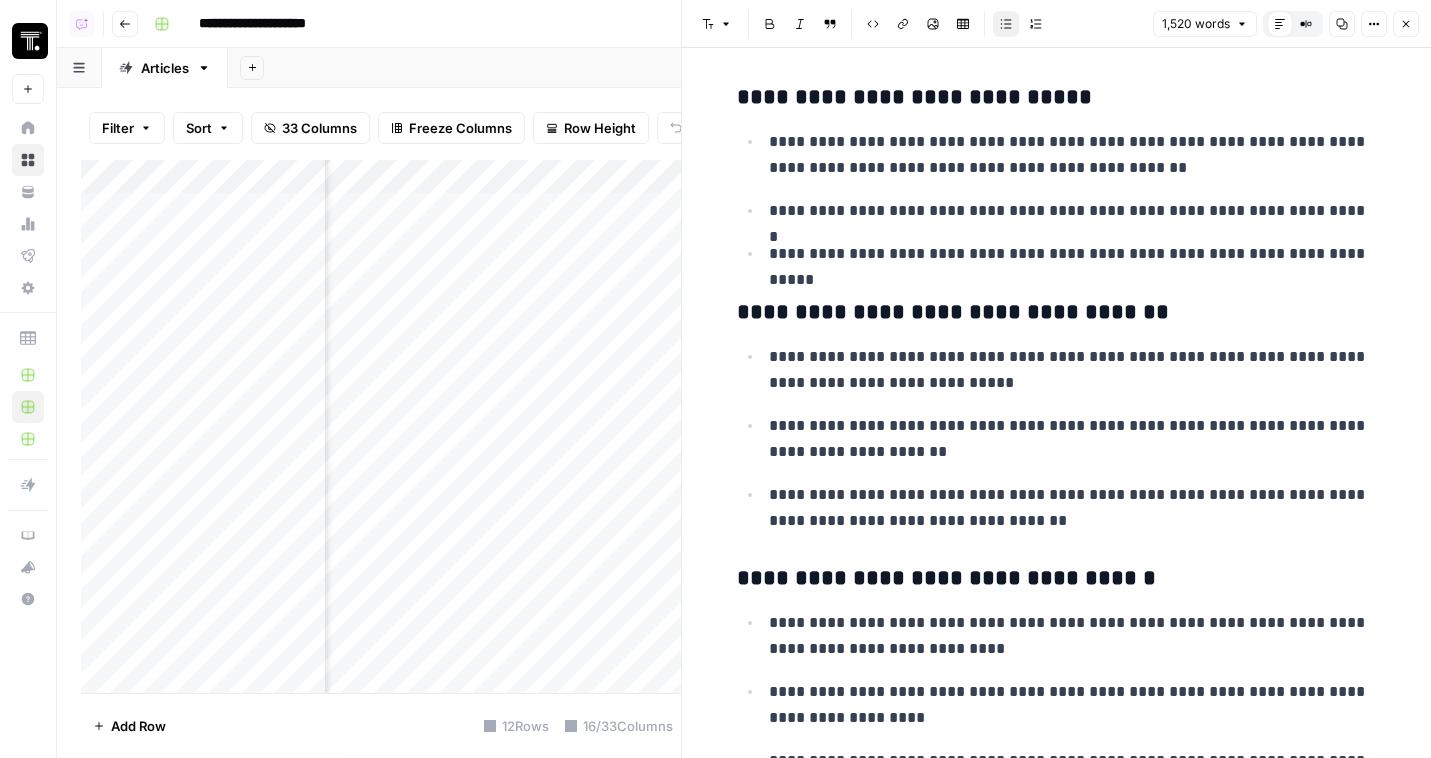 scroll, scrollTop: 4532, scrollLeft: 0, axis: vertical 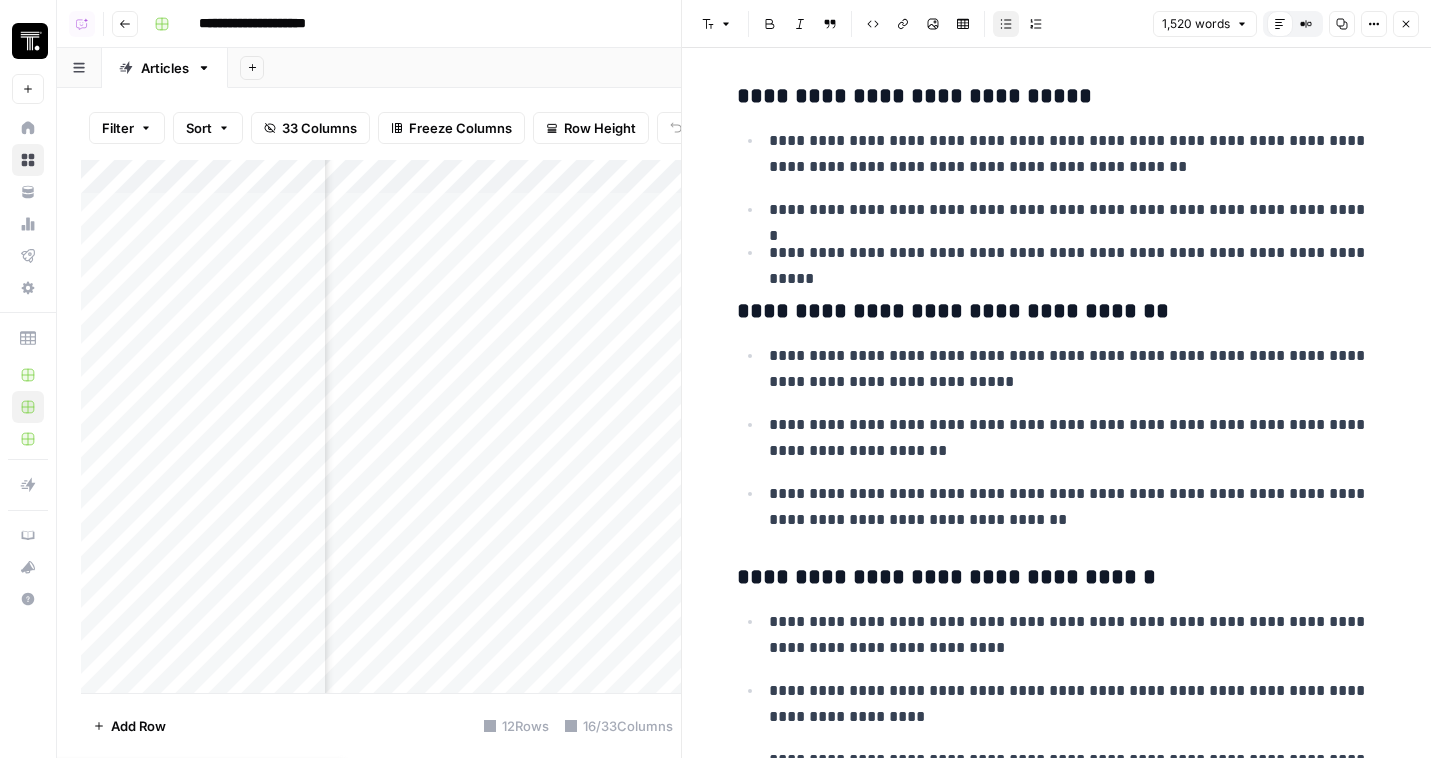 click on "Close" at bounding box center [1406, 24] 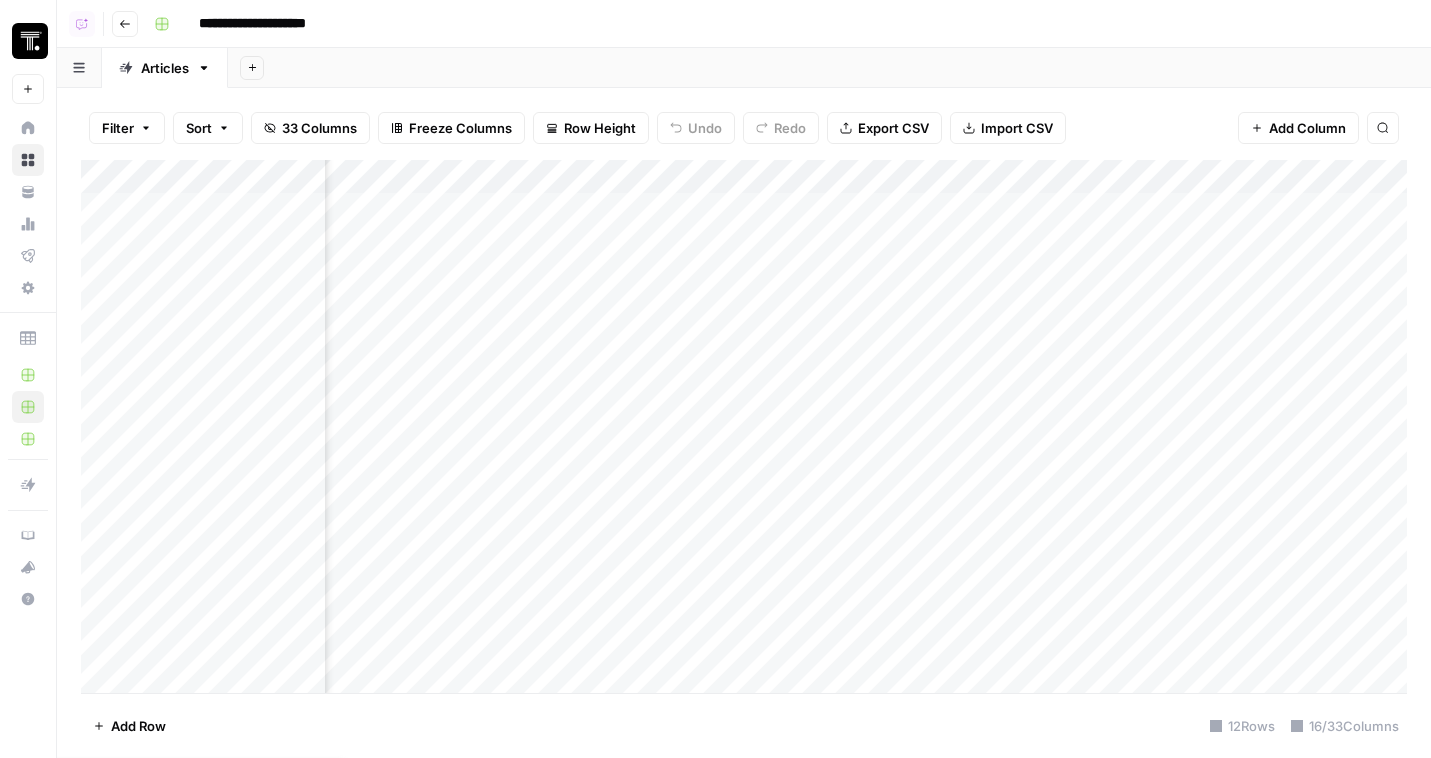 scroll, scrollTop: 0, scrollLeft: 1044, axis: horizontal 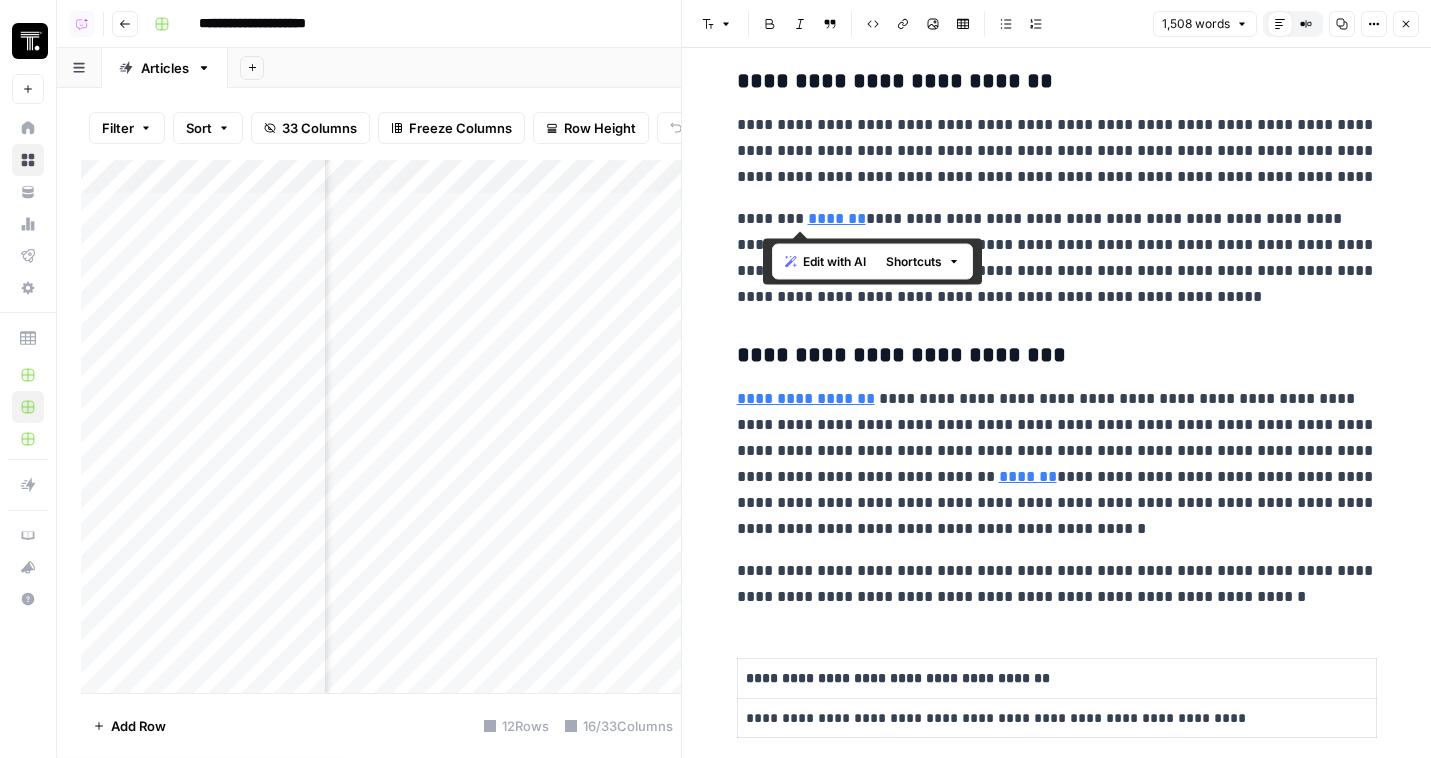 drag, startPoint x: 764, startPoint y: 223, endPoint x: 942, endPoint y: 259, distance: 181.60396 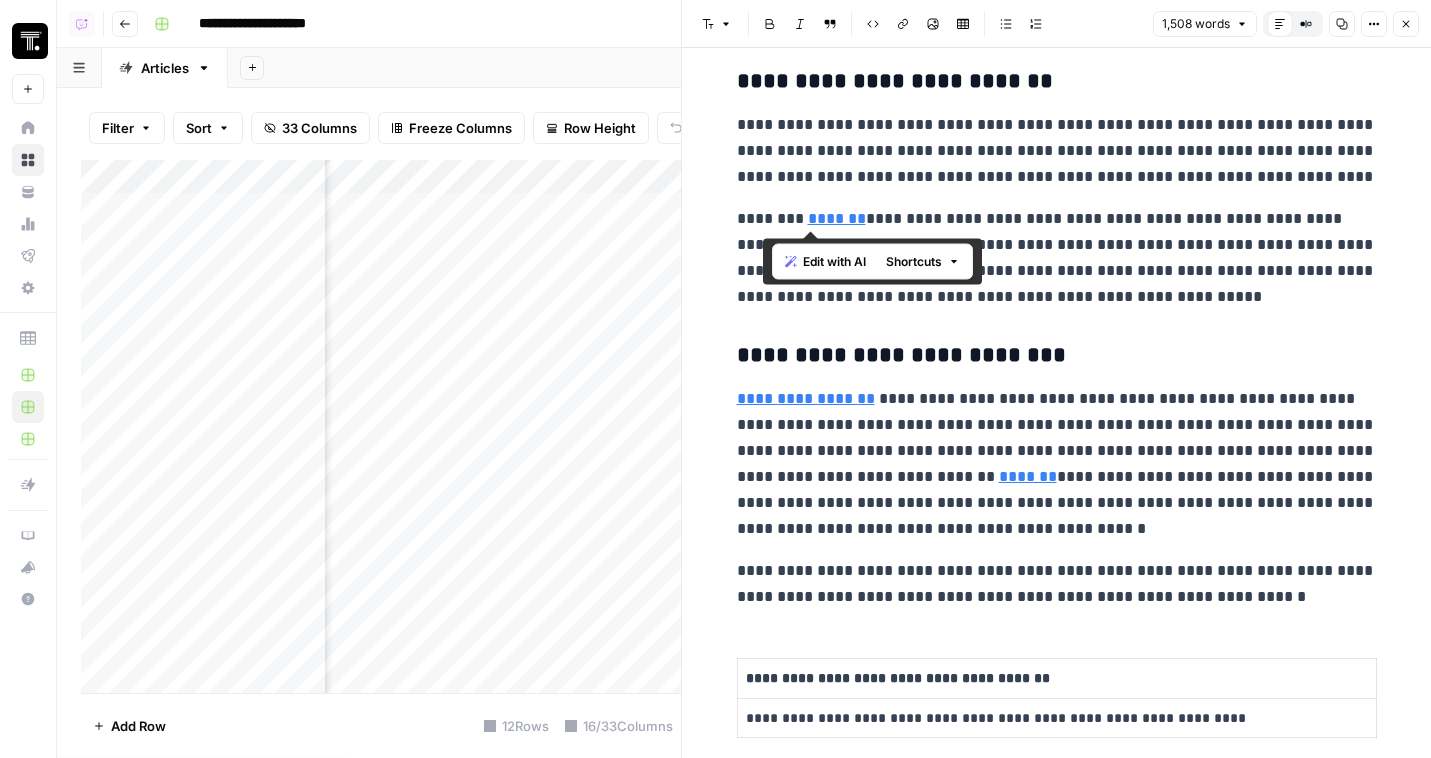 click on "**********" at bounding box center [1057, 151] 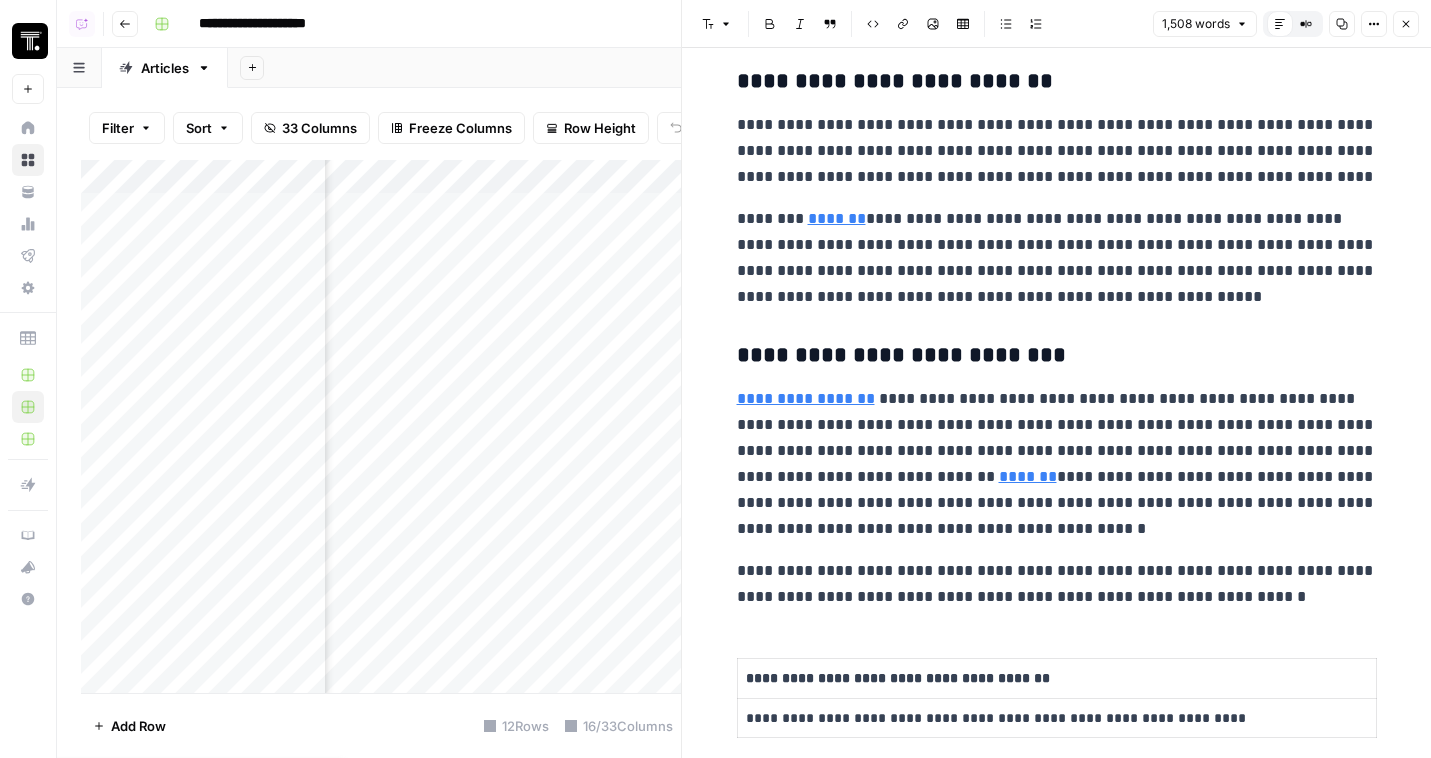 click 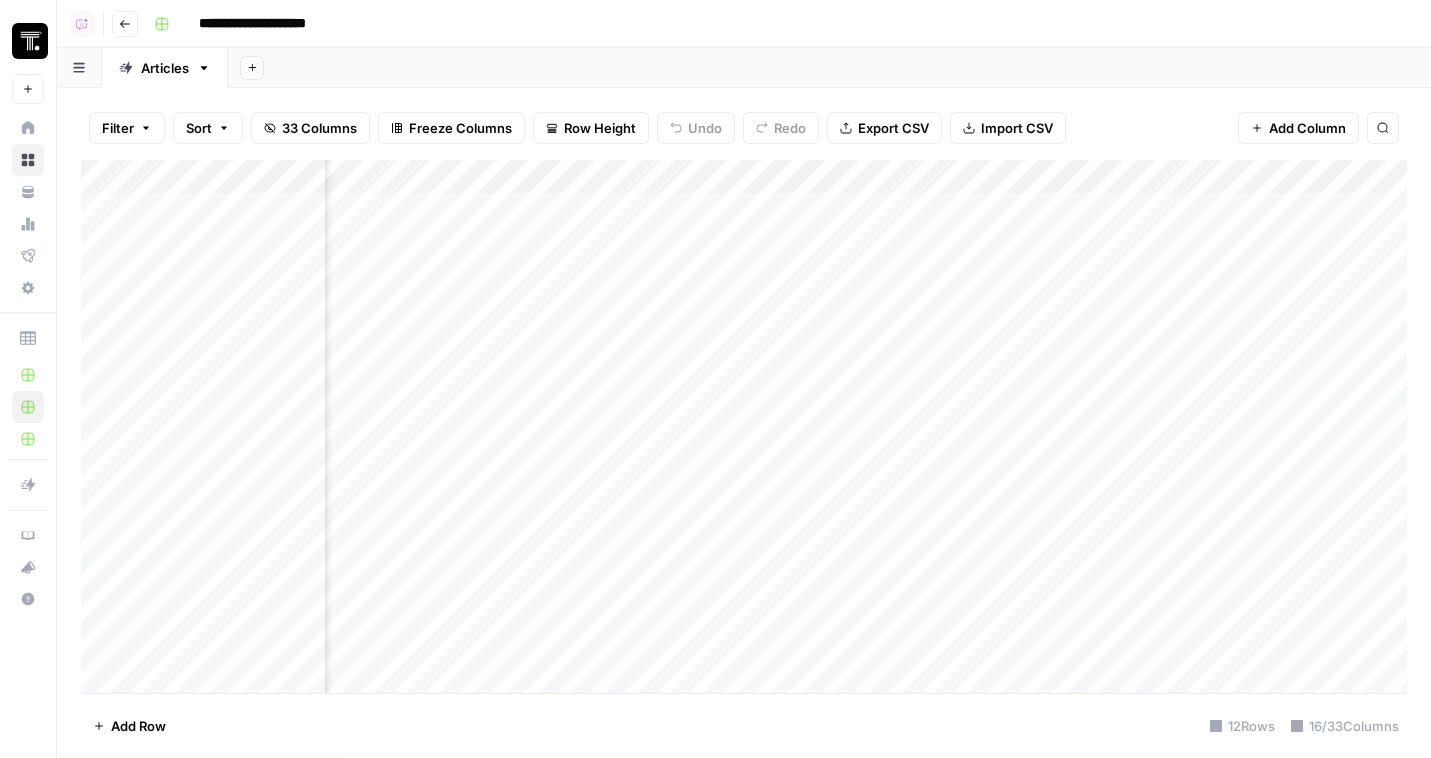 scroll, scrollTop: 0, scrollLeft: 1880, axis: horizontal 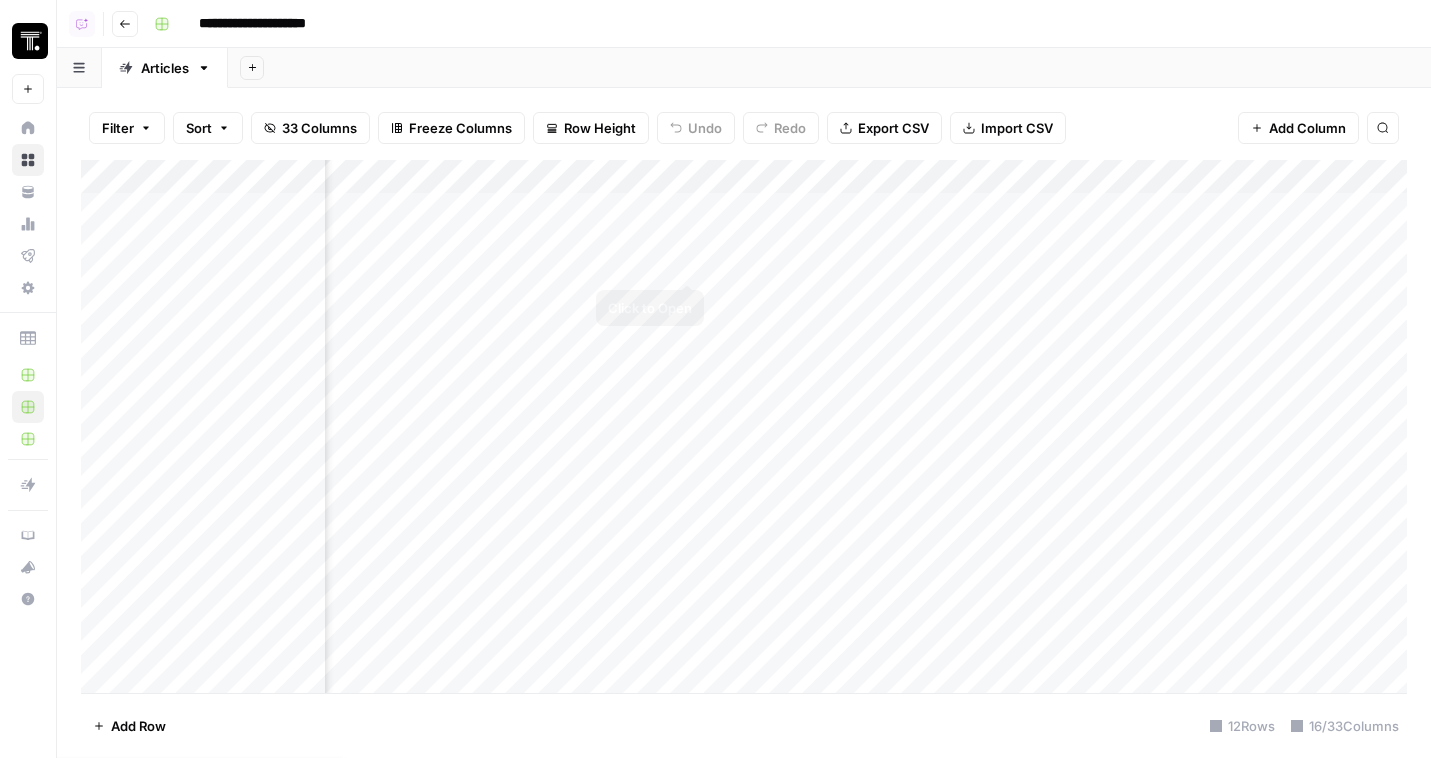 click on "Add Column" at bounding box center (744, 426) 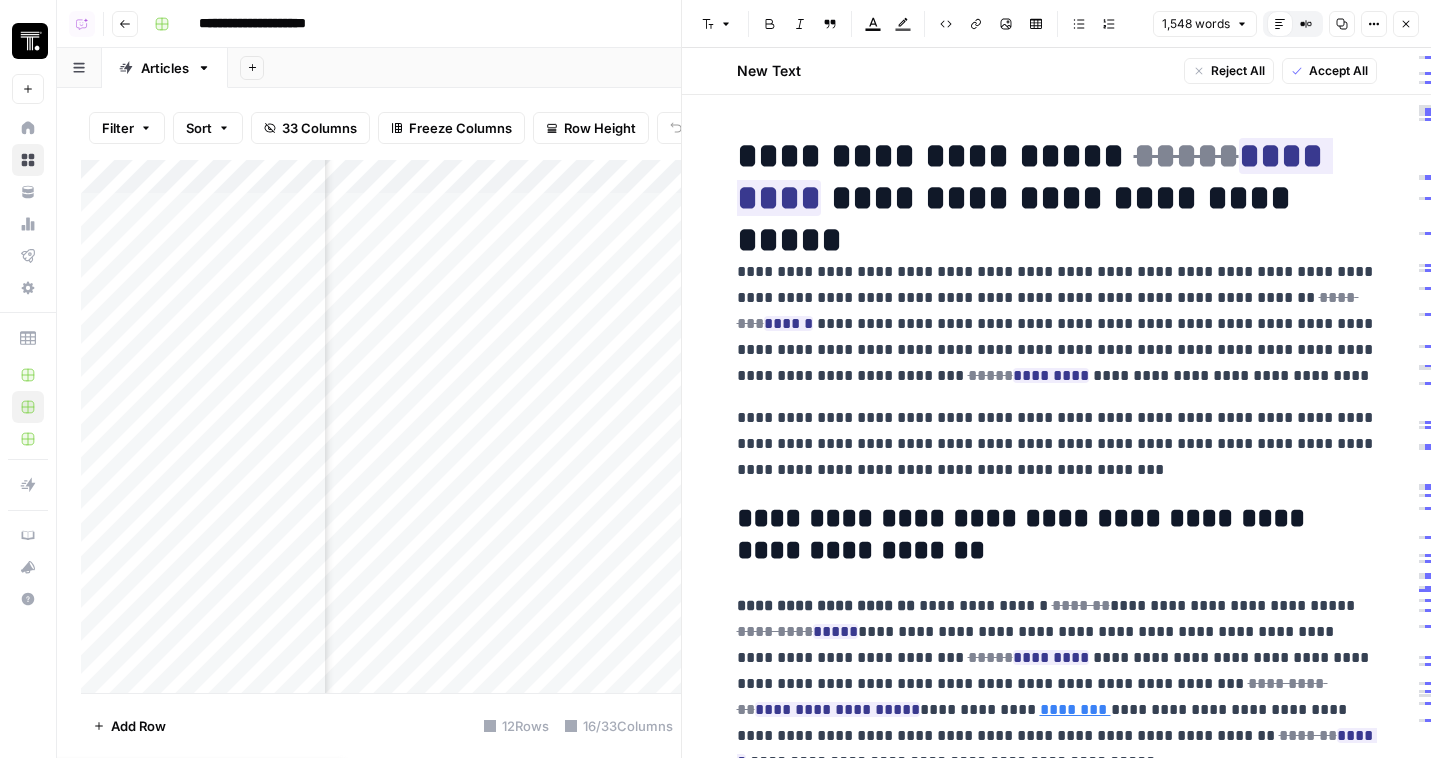 click on "Close" at bounding box center [1406, 24] 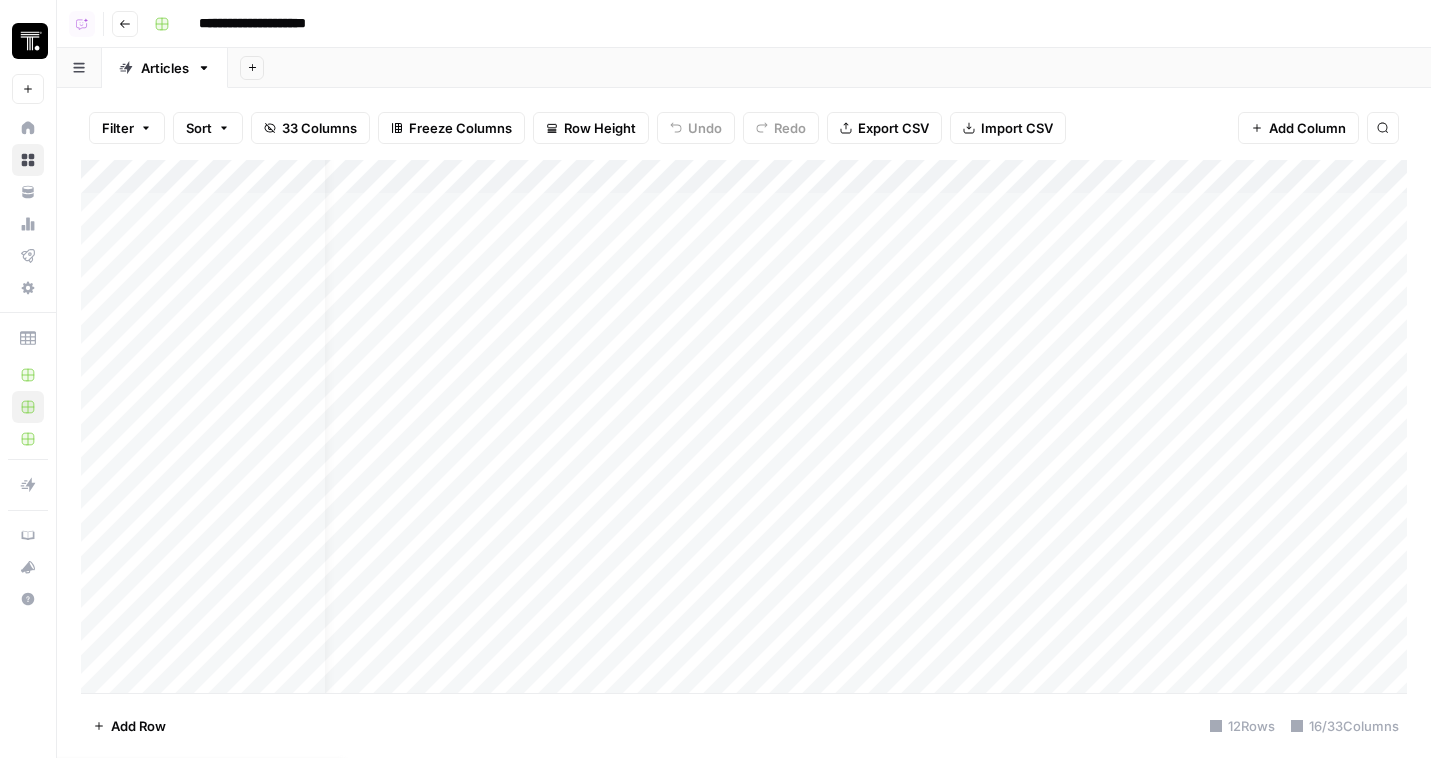 scroll, scrollTop: 0, scrollLeft: 25, axis: horizontal 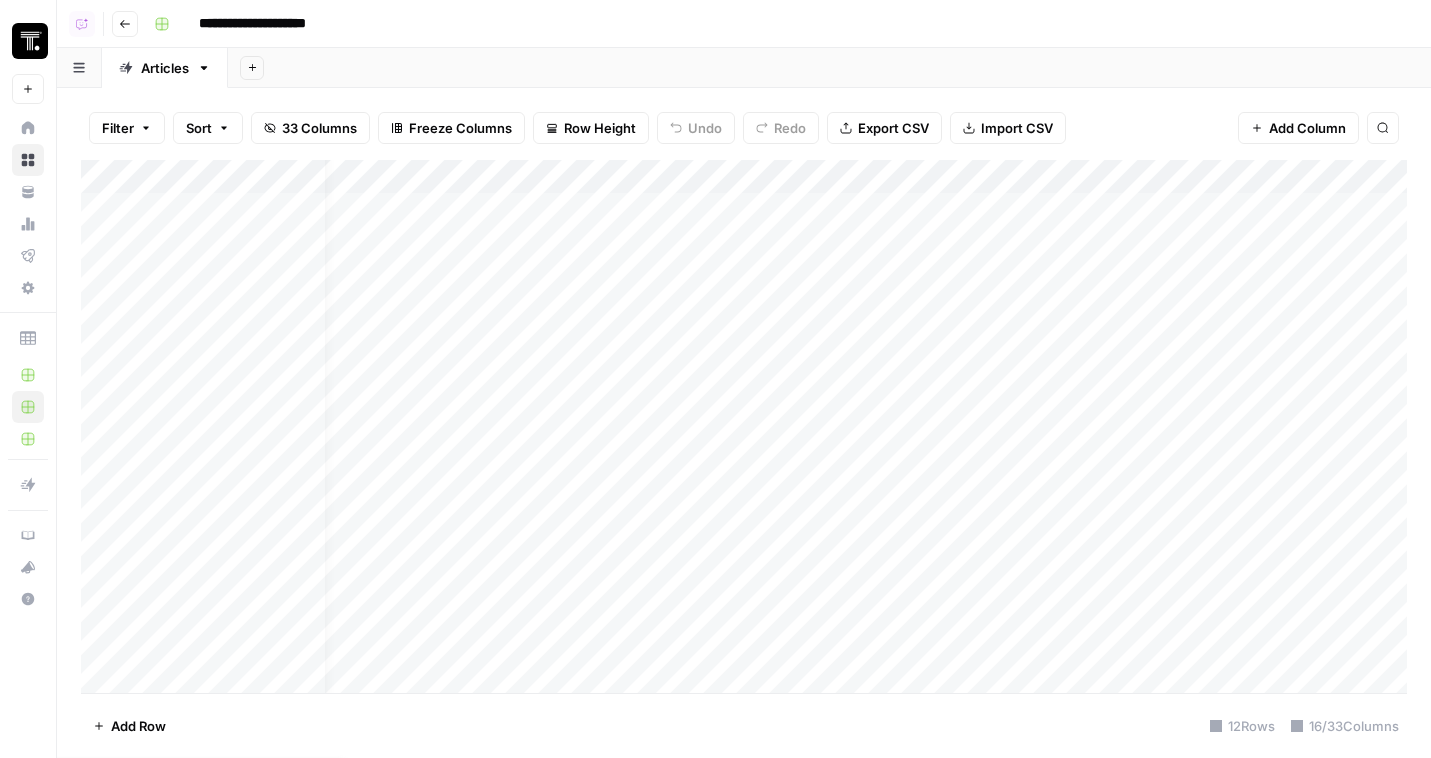 click on "Add Column" at bounding box center (744, 426) 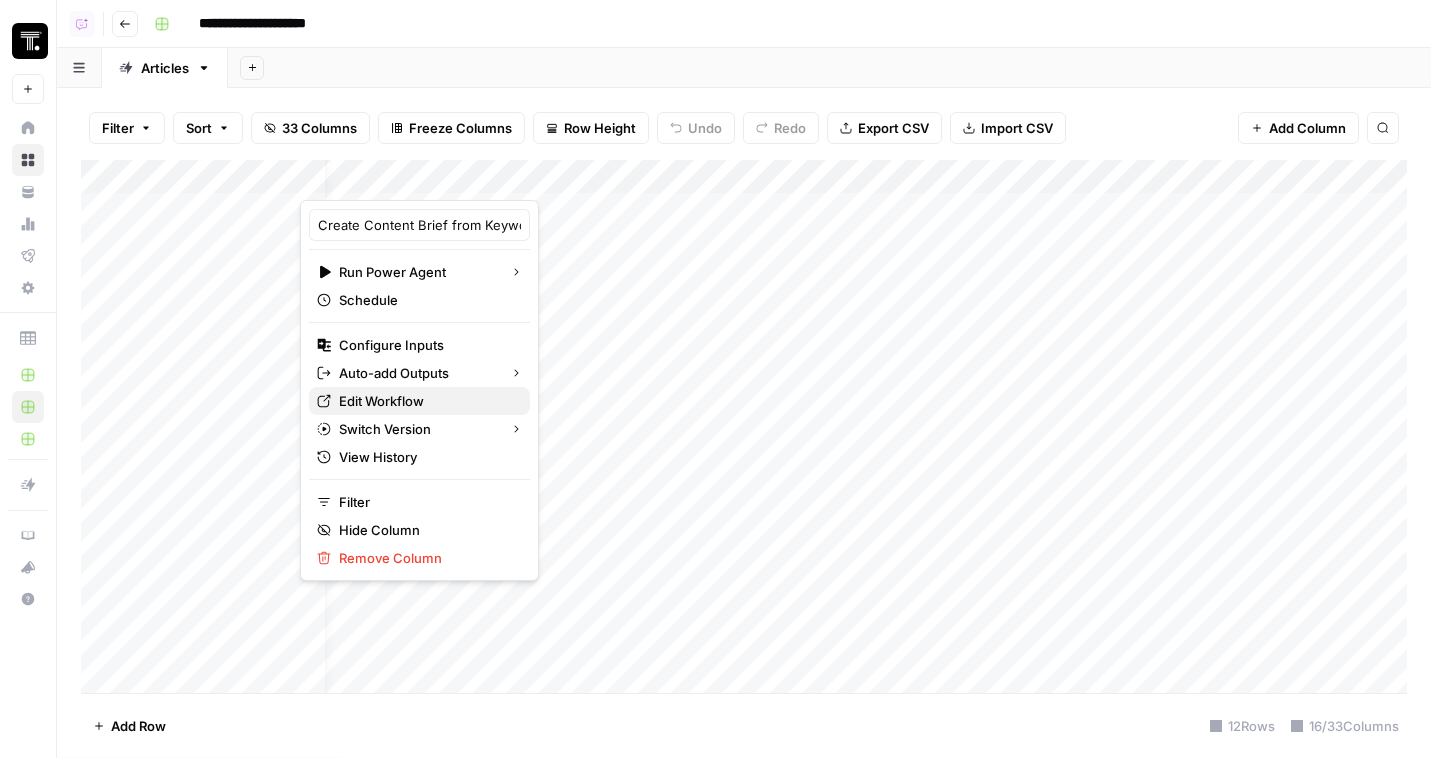 click on "Edit Workflow" at bounding box center (426, 401) 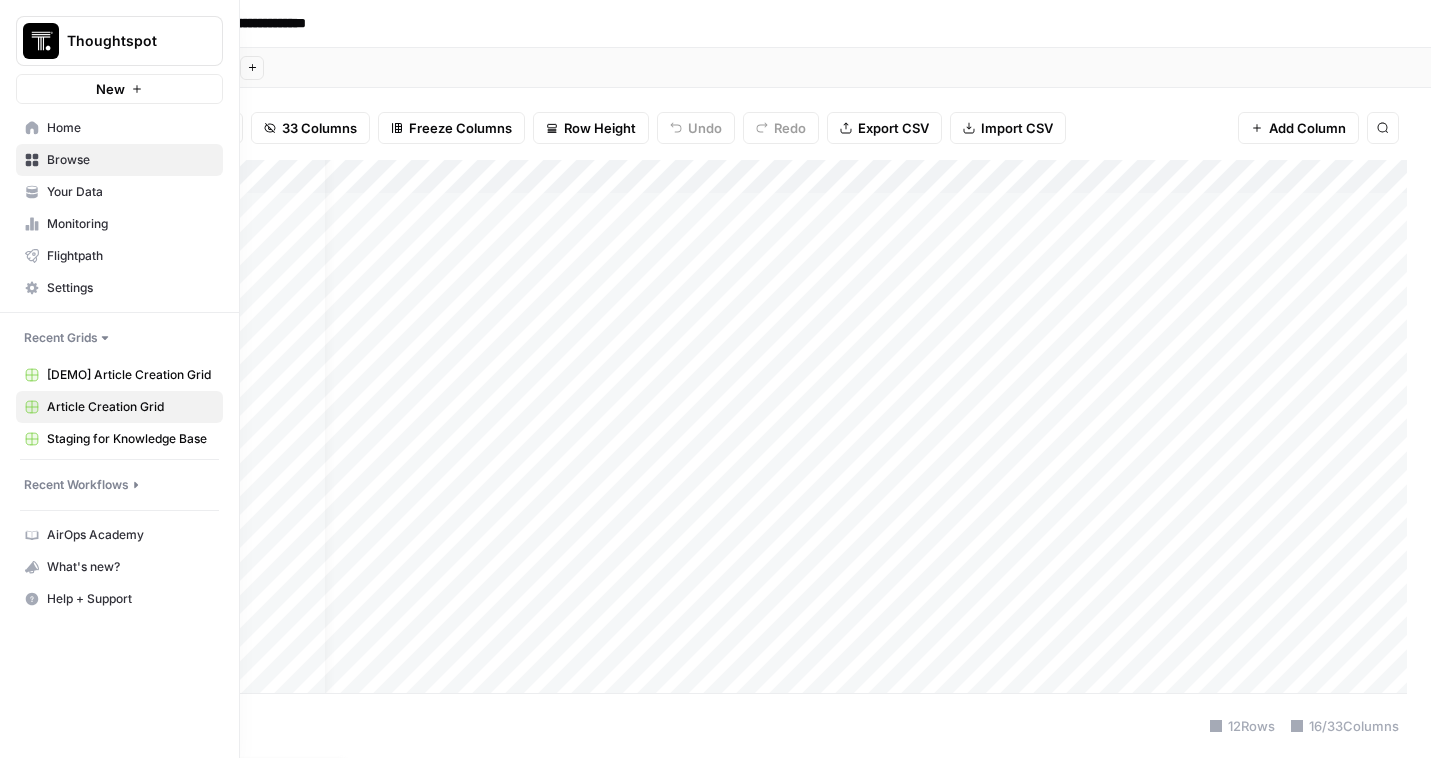 click at bounding box center (41, 41) 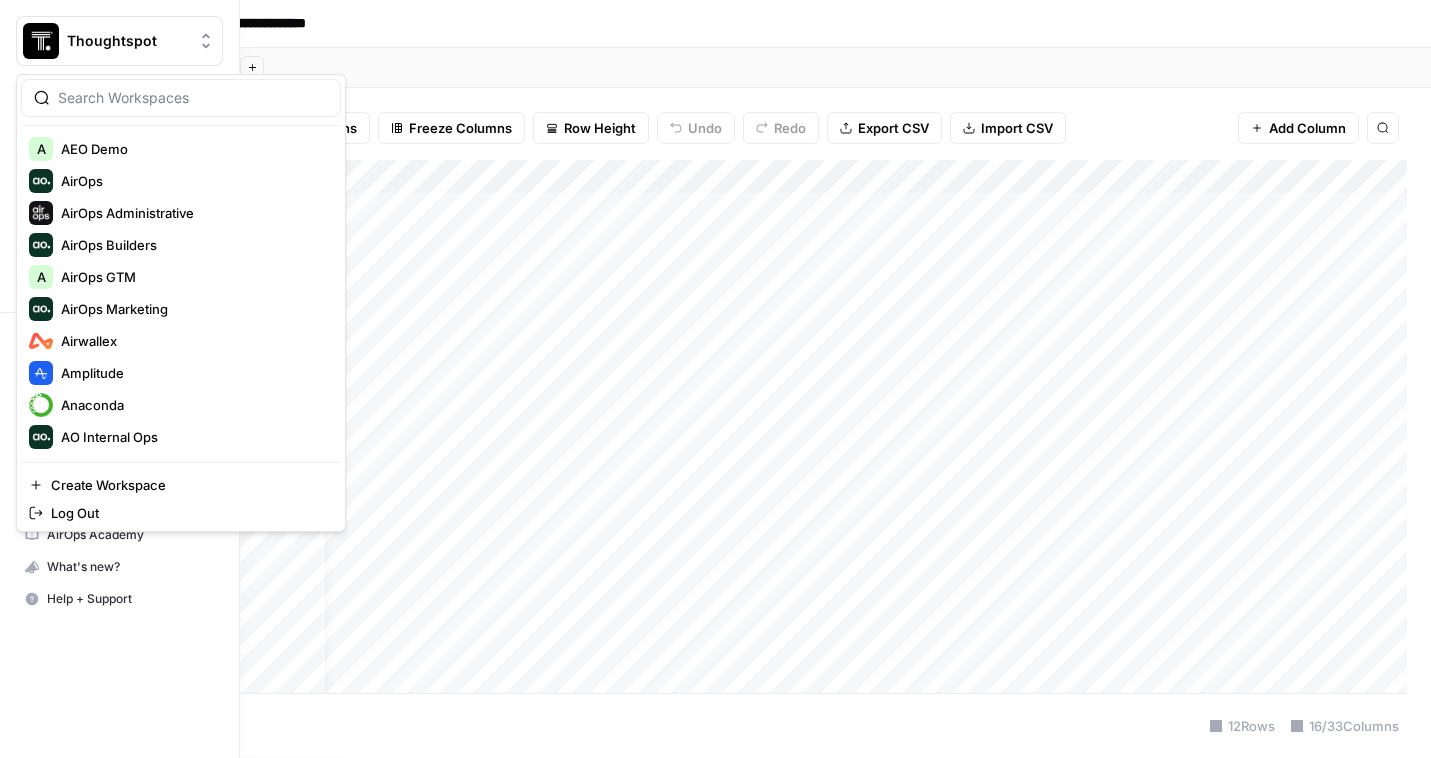 scroll, scrollTop: 177, scrollLeft: 0, axis: vertical 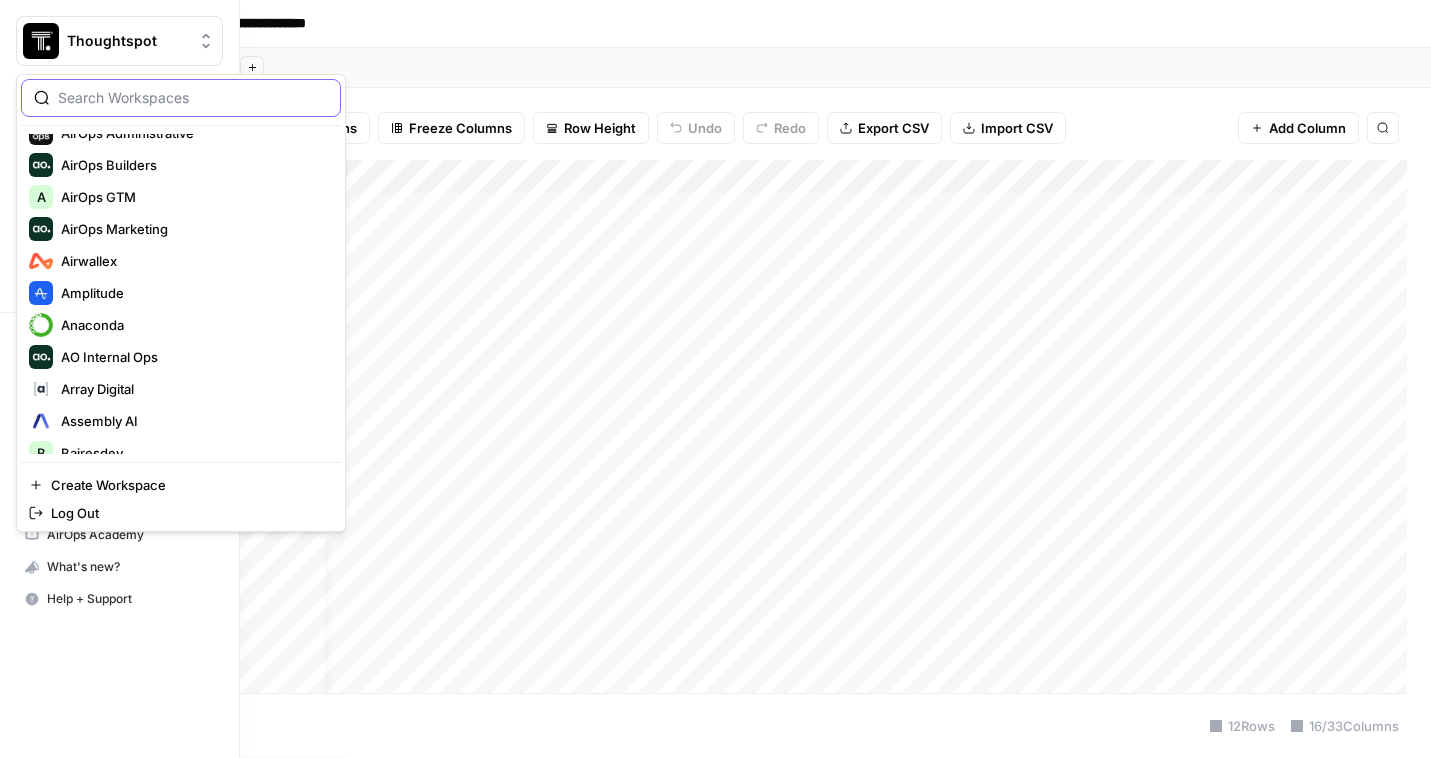 click at bounding box center (193, 98) 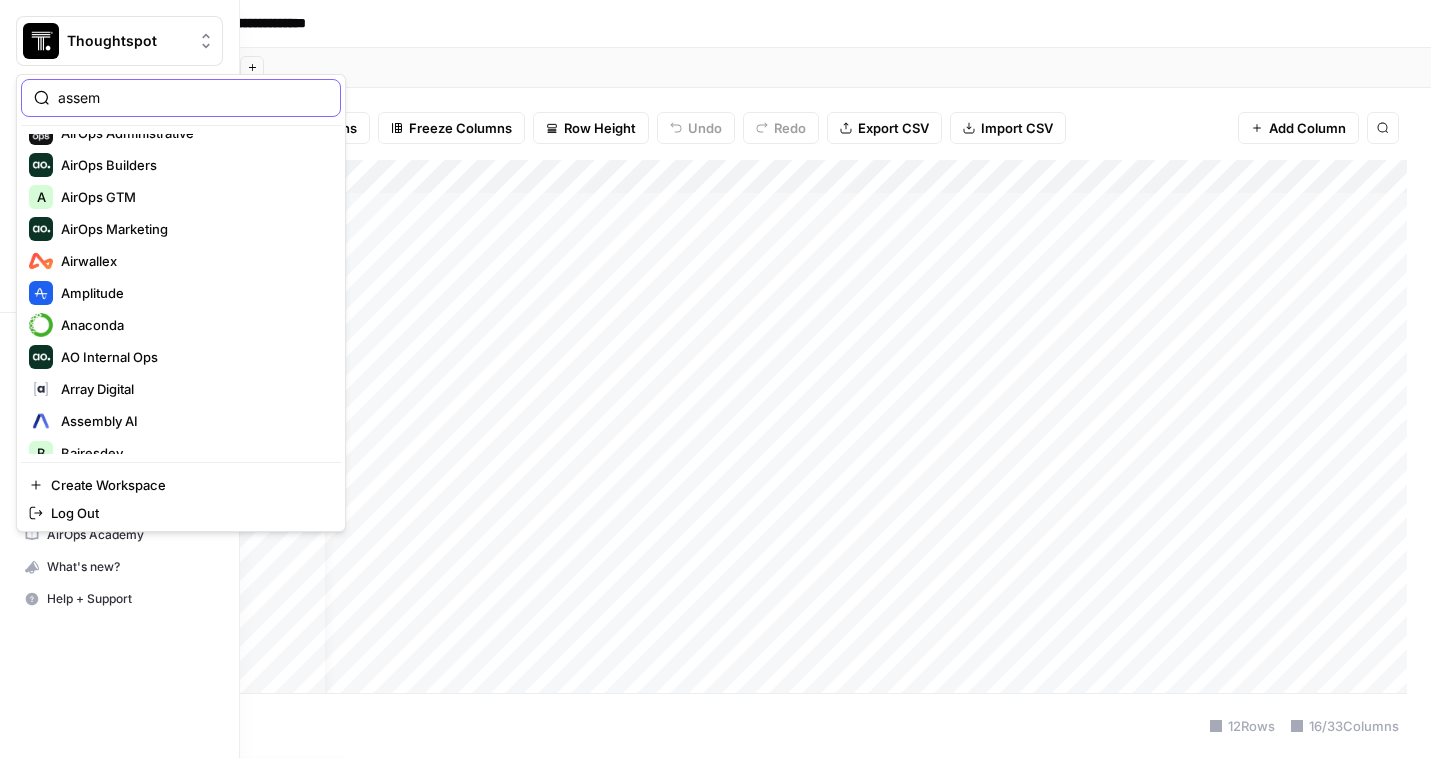 scroll, scrollTop: 0, scrollLeft: 0, axis: both 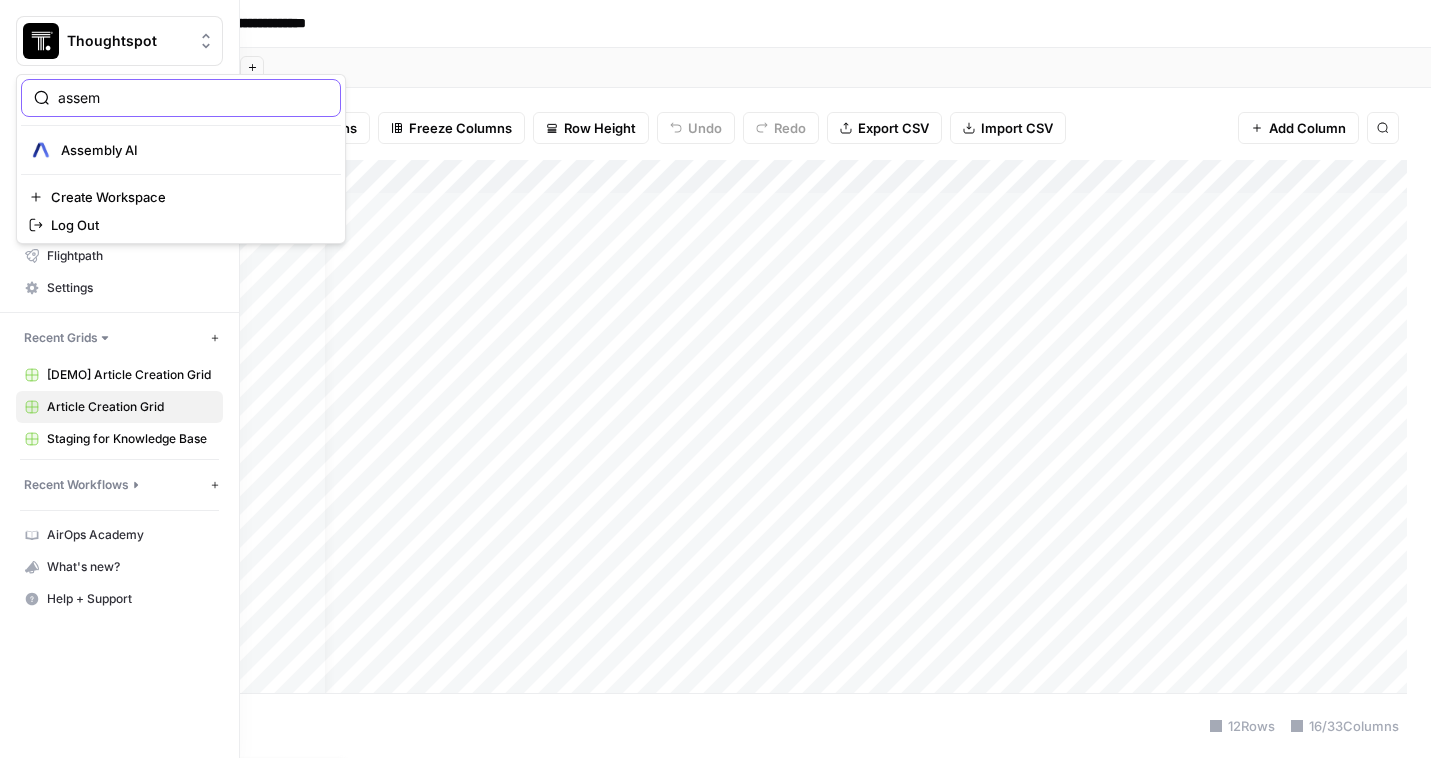 type on "assem" 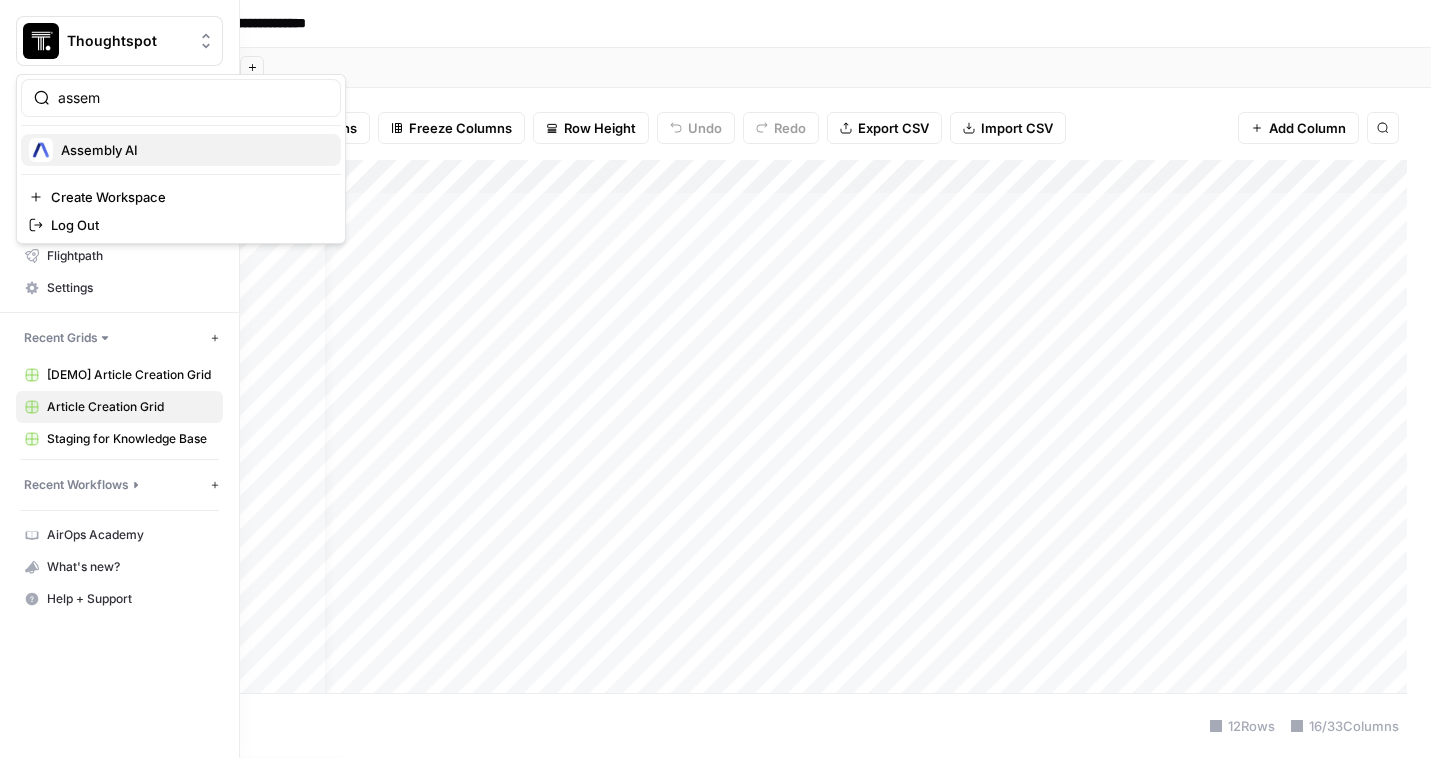 click on "Assembly AI" at bounding box center (193, 150) 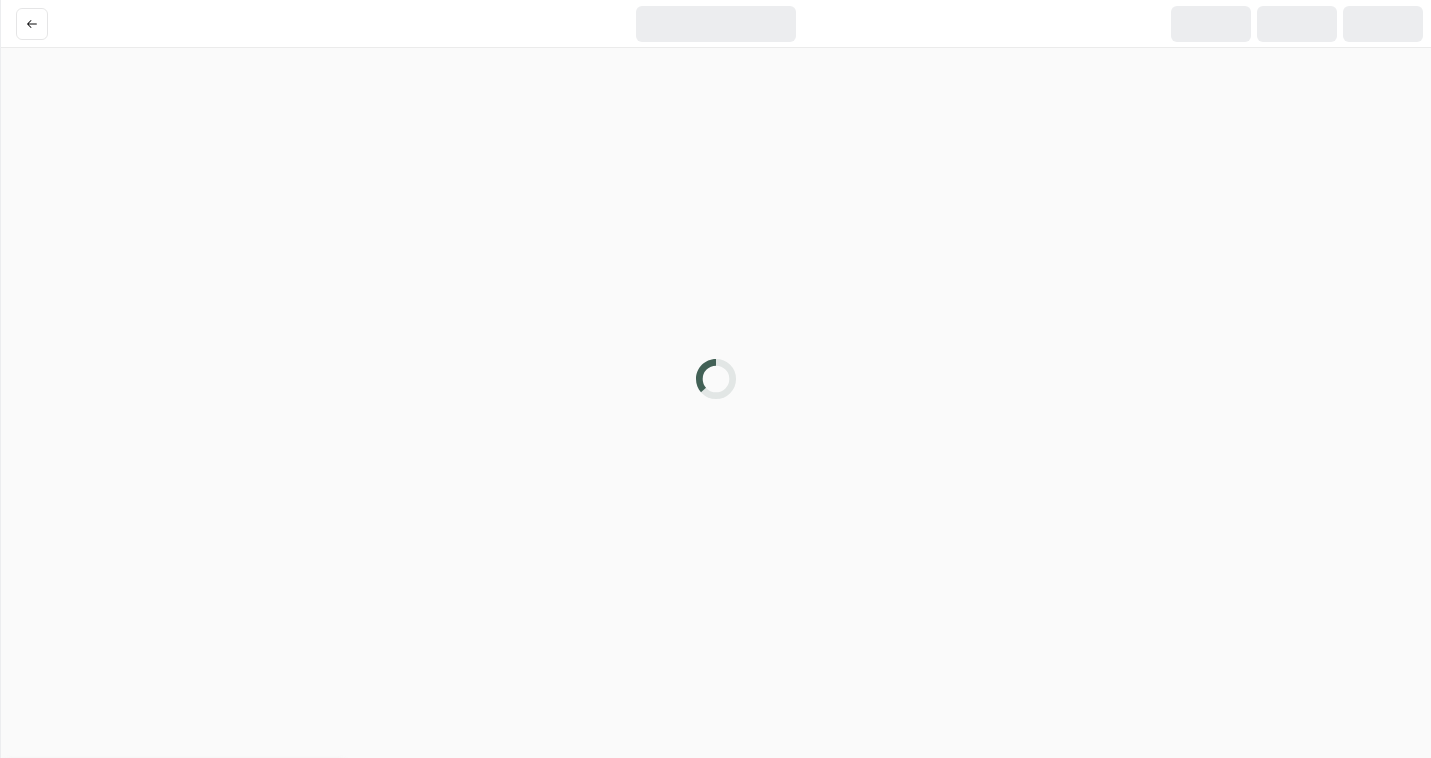 scroll, scrollTop: 0, scrollLeft: 0, axis: both 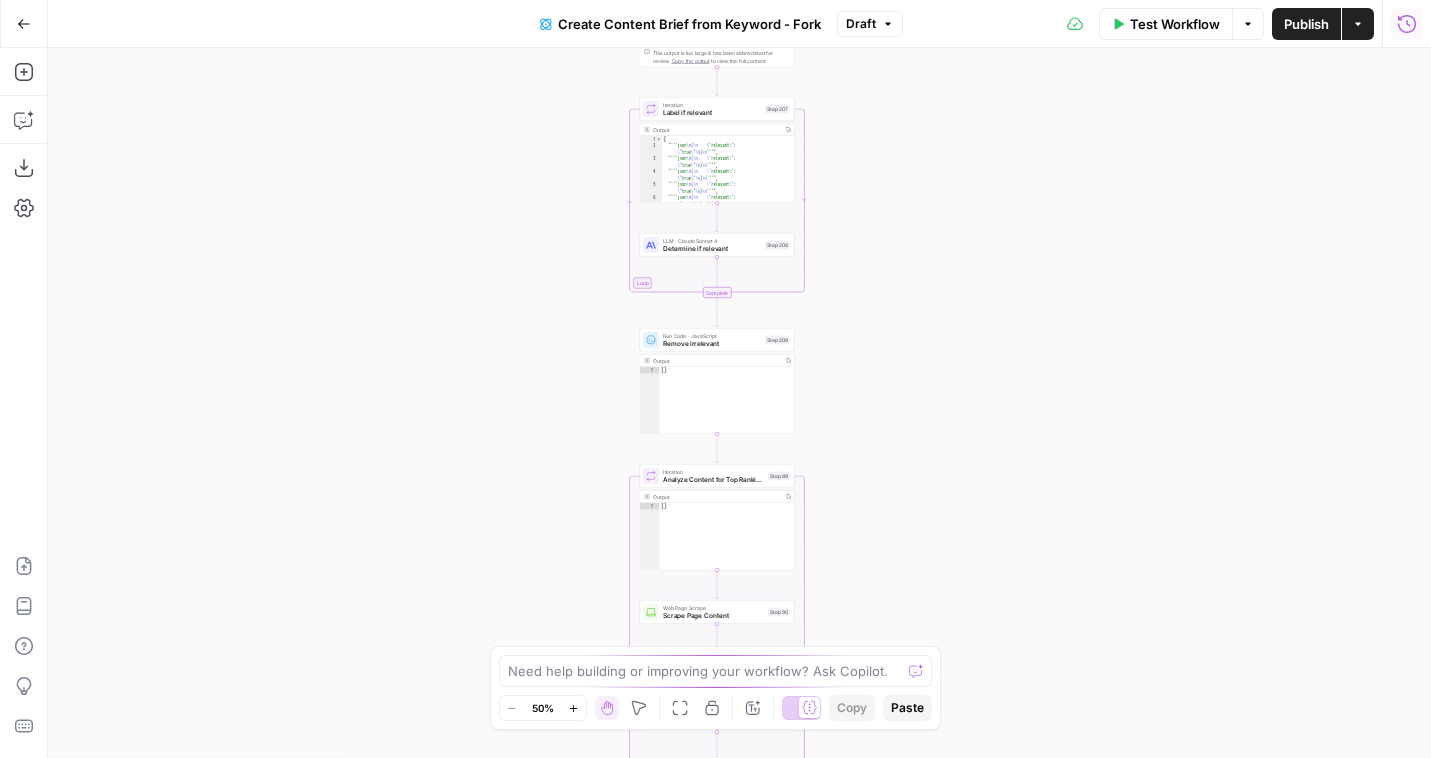 click 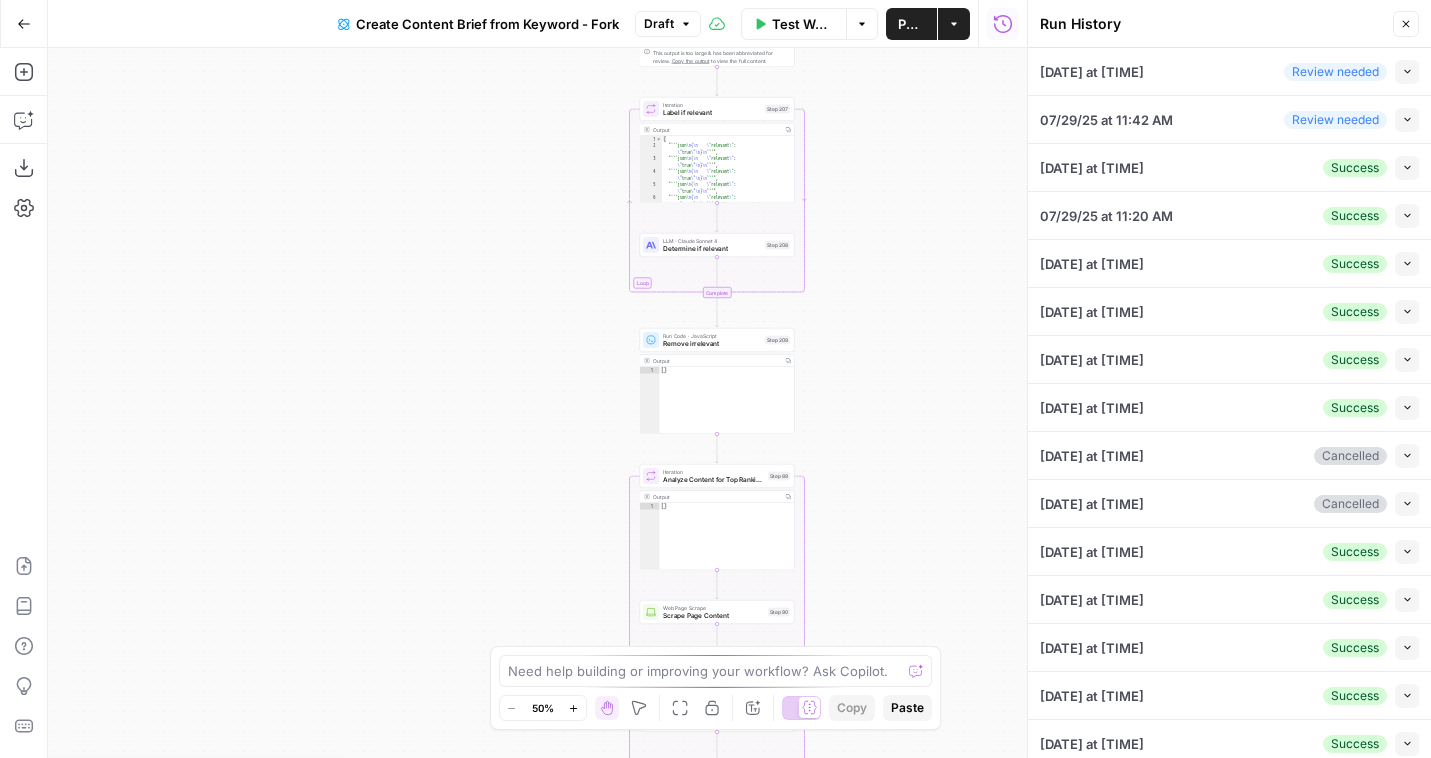 scroll, scrollTop: 250, scrollLeft: 0, axis: vertical 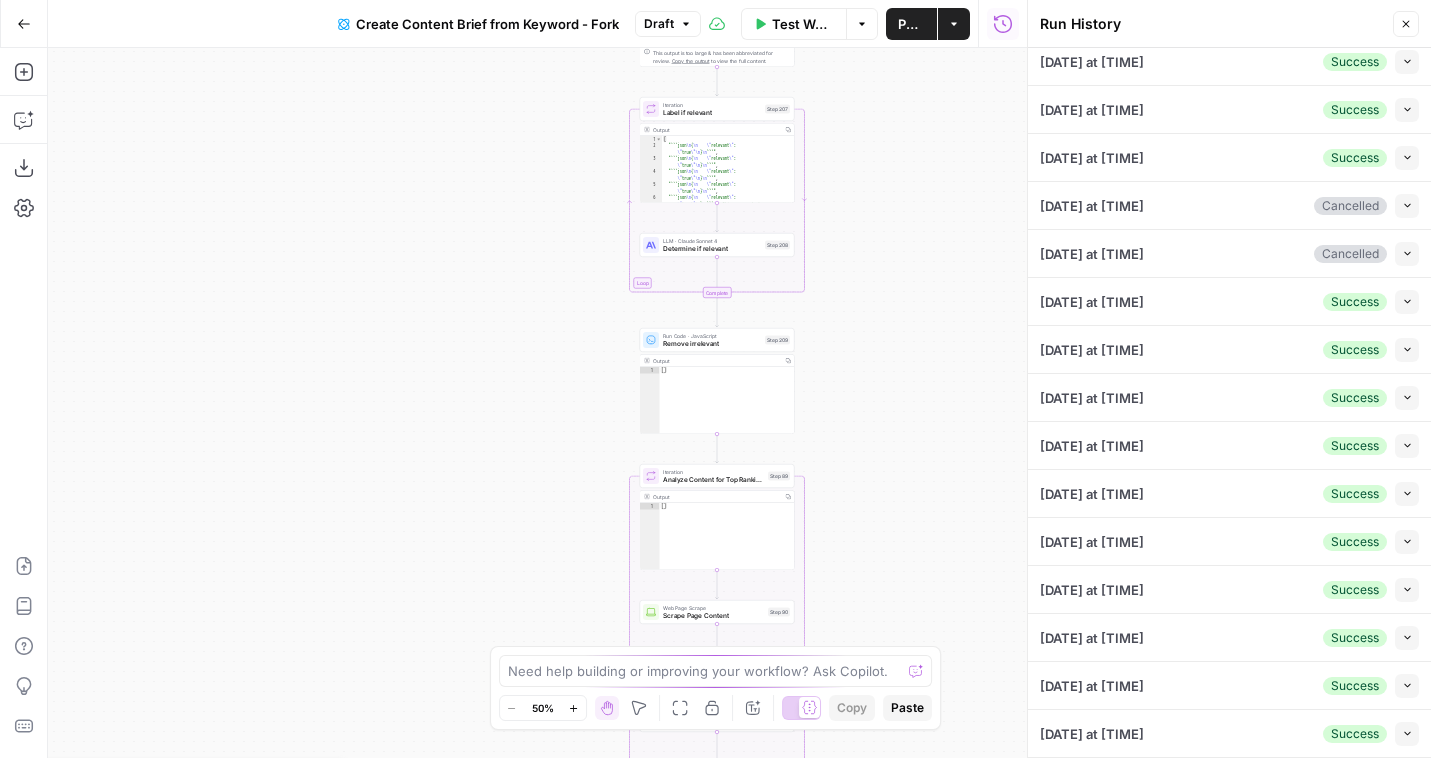 click 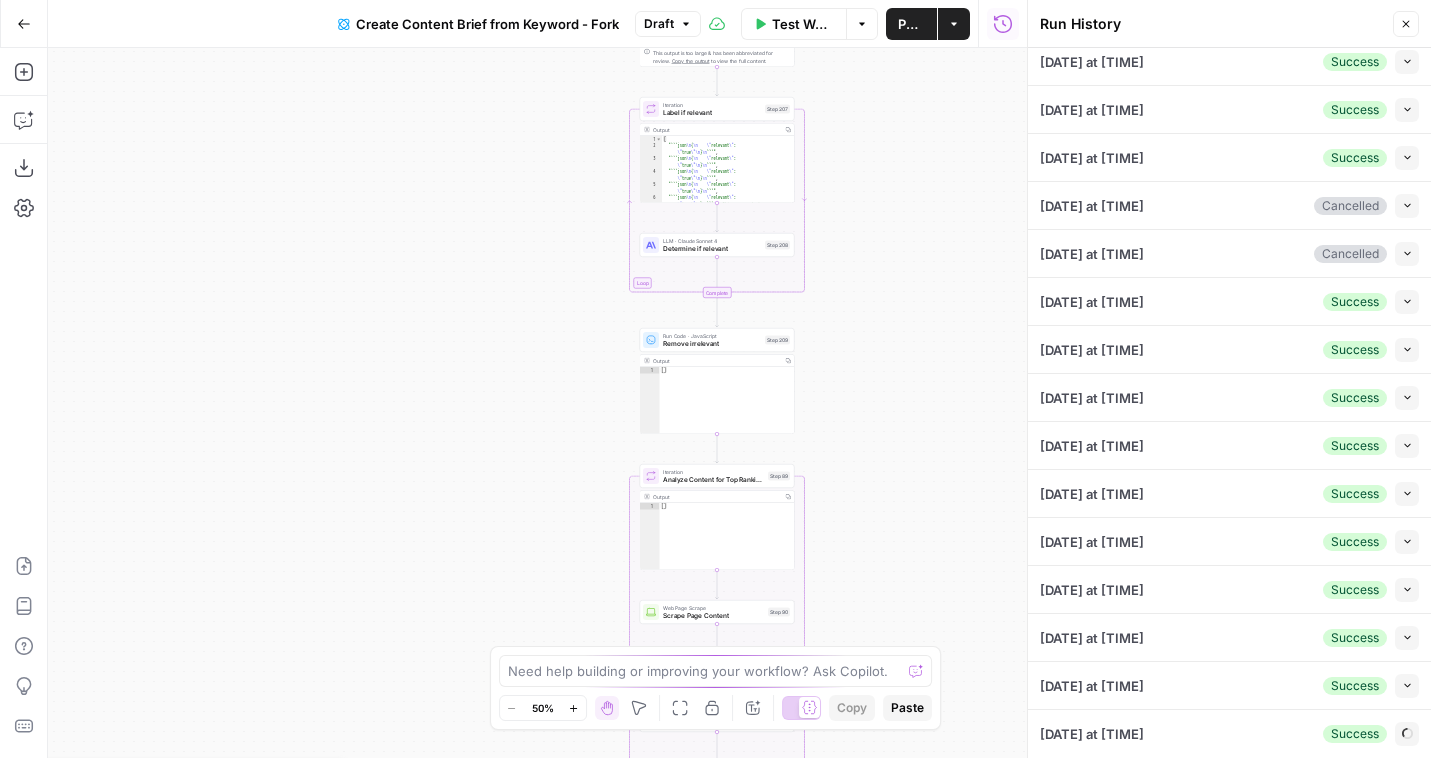 type on "ThoughtSpot - Enterprise" 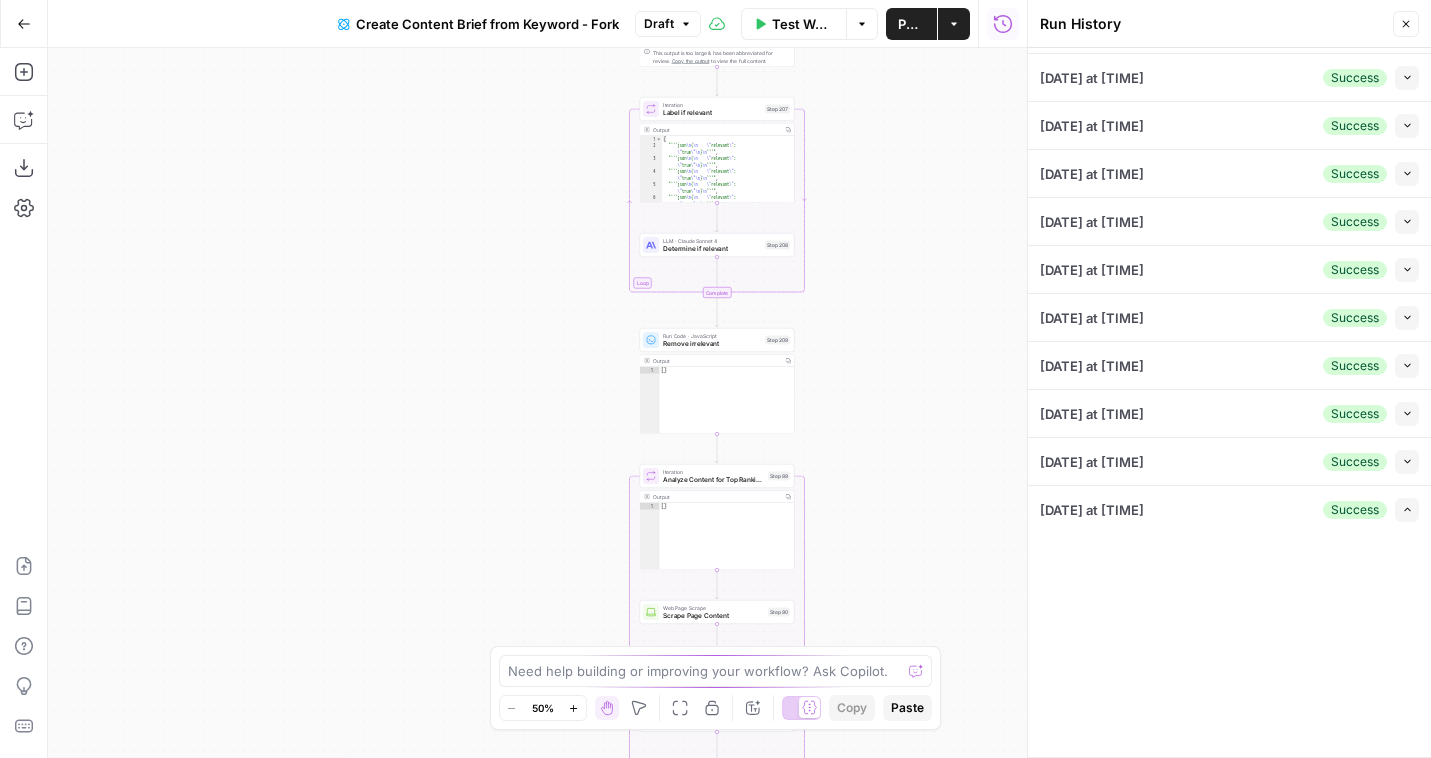 scroll, scrollTop: 481, scrollLeft: 0, axis: vertical 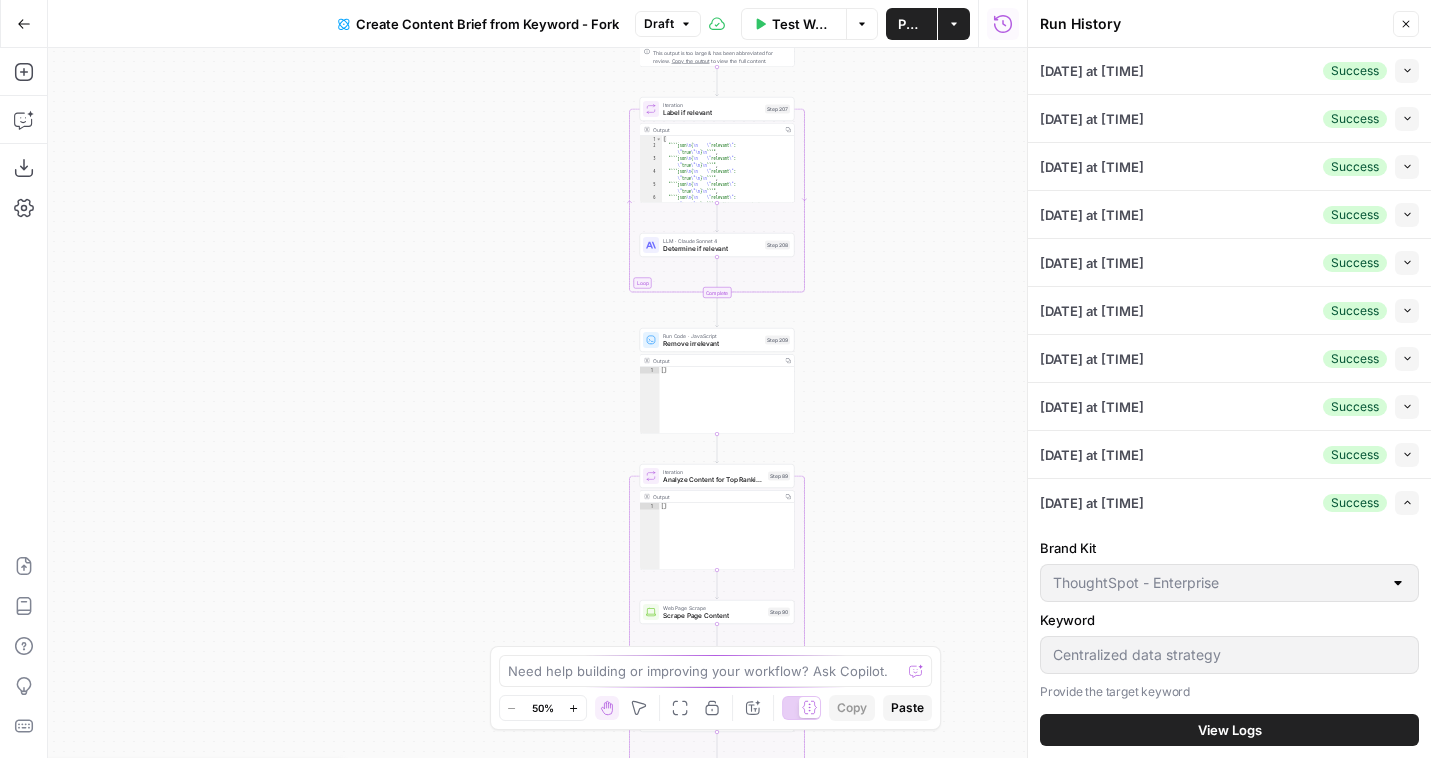 click on "View Logs" at bounding box center [1229, 730] 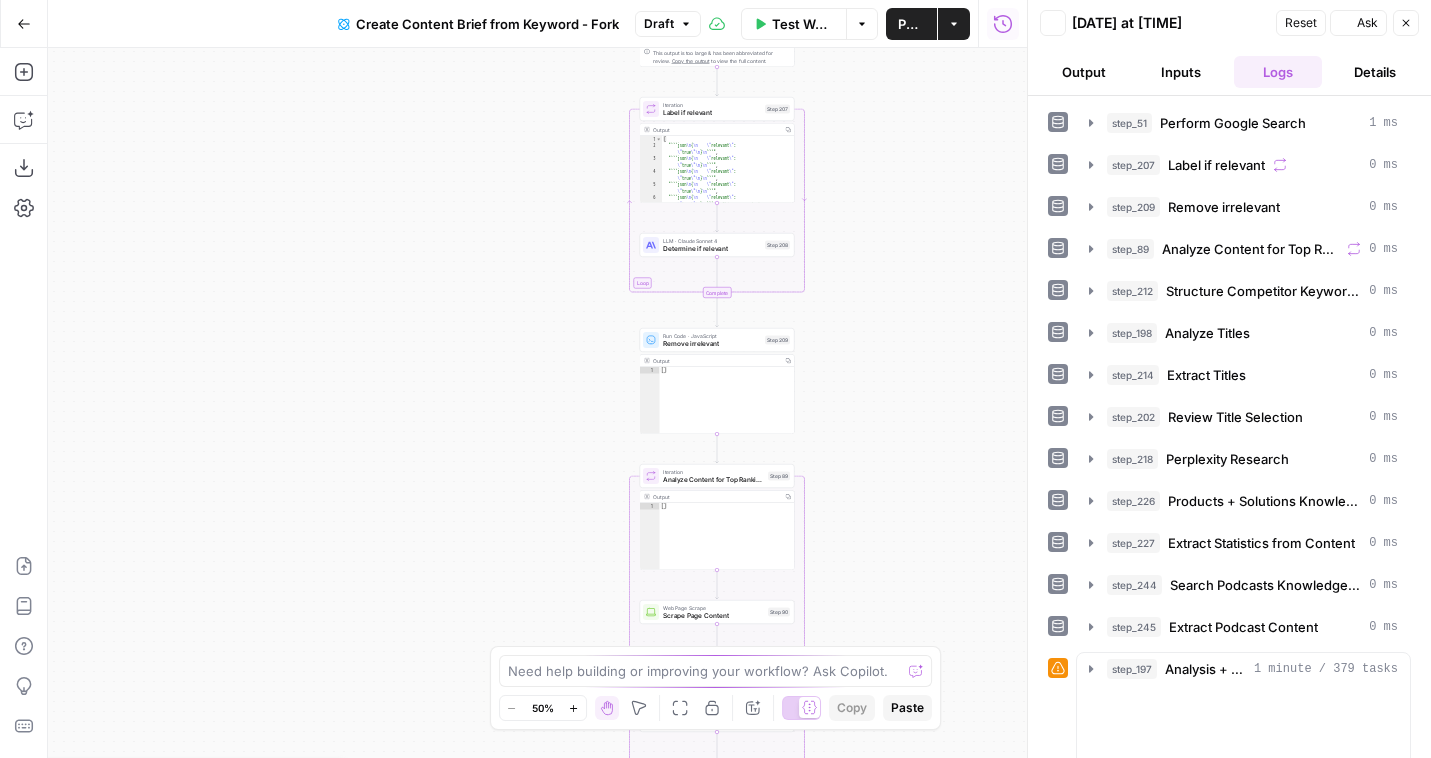 scroll, scrollTop: 0, scrollLeft: 0, axis: both 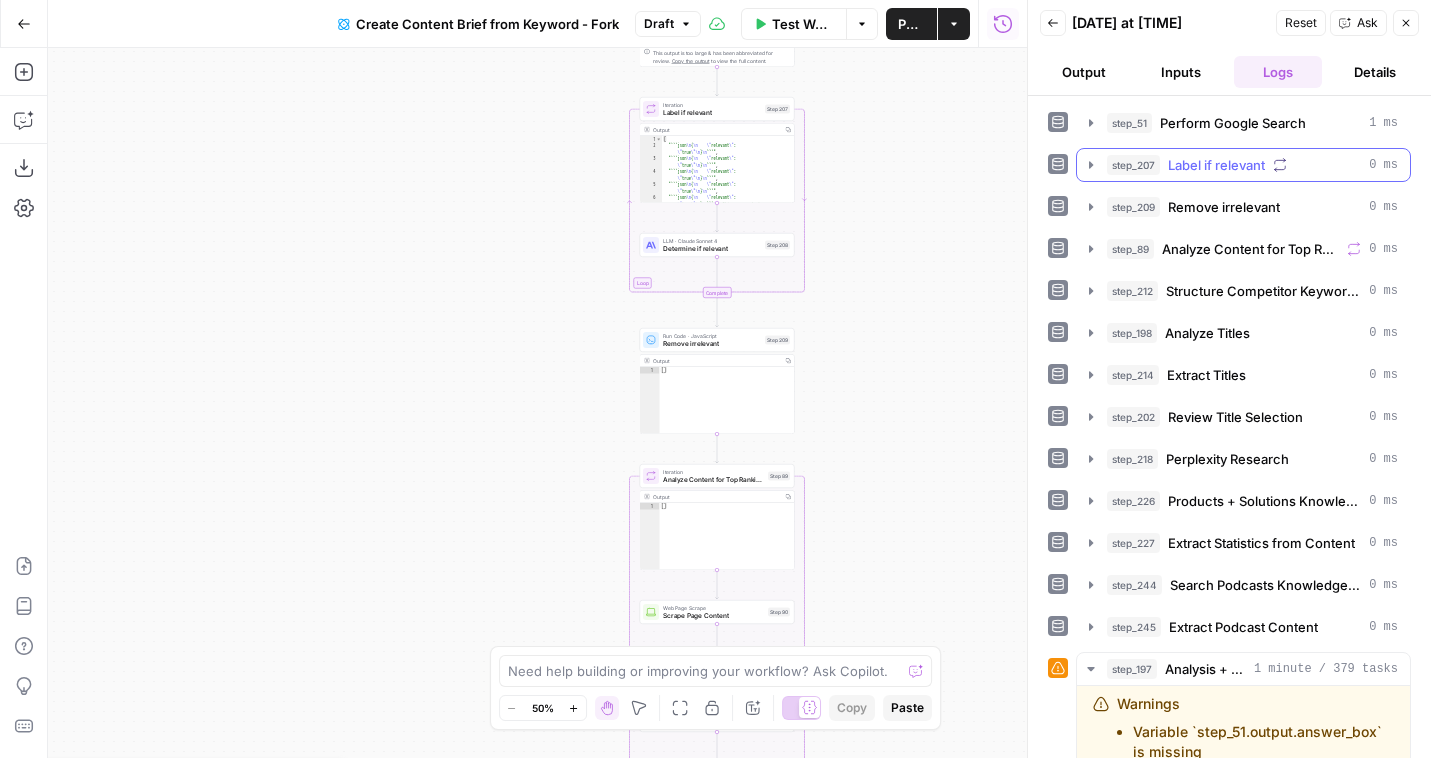 click on "Label if relevant" at bounding box center (1216, 165) 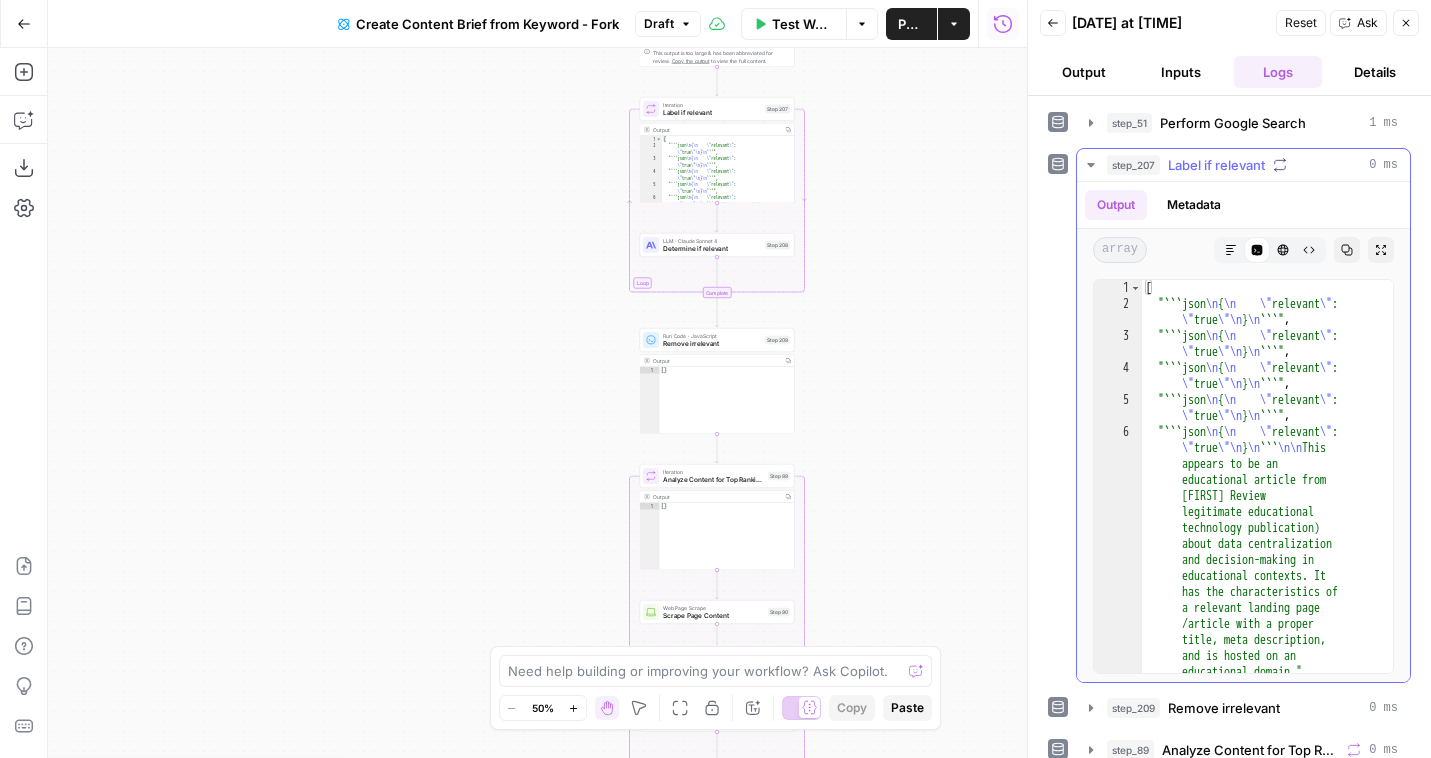 click on "Label if relevant" at bounding box center [1216, 165] 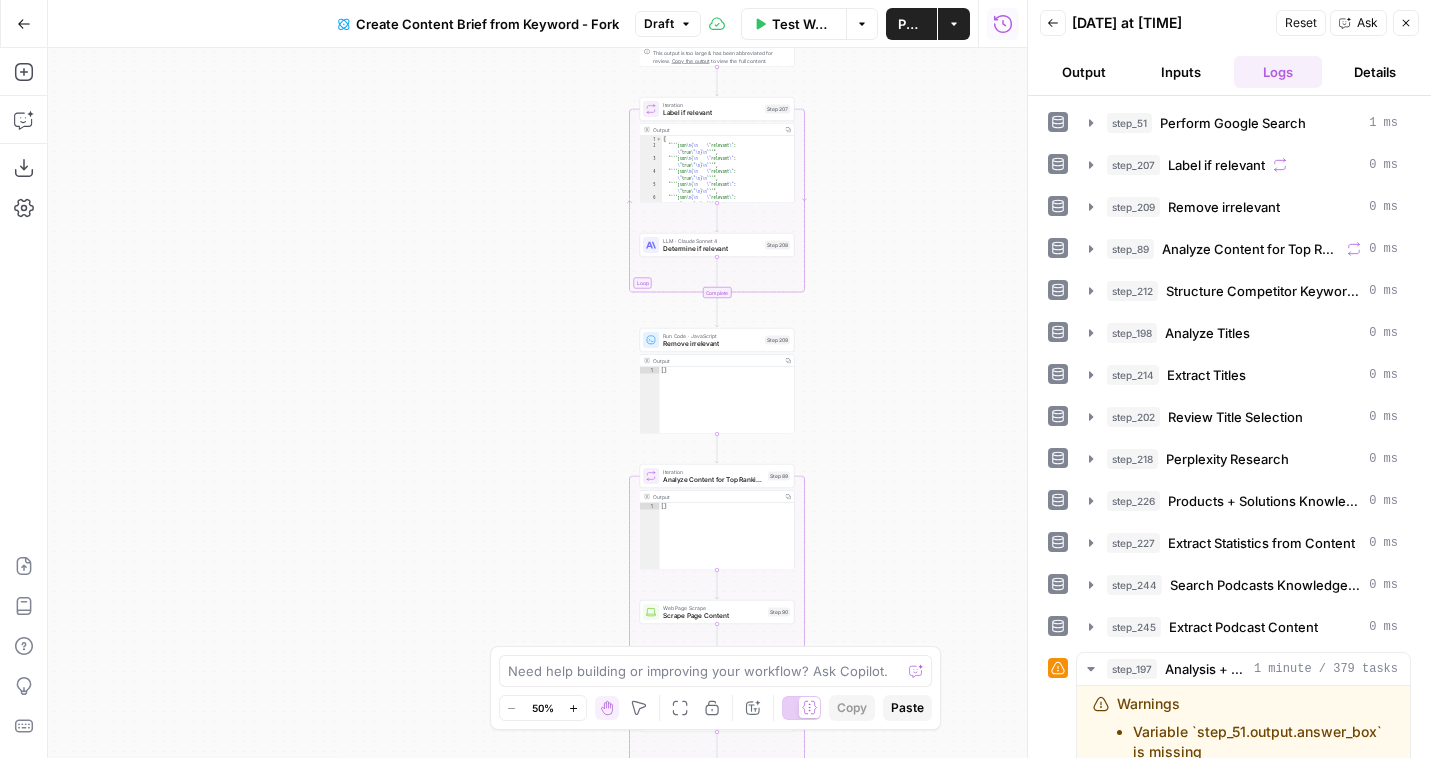 click on "Go Back" at bounding box center [24, 24] 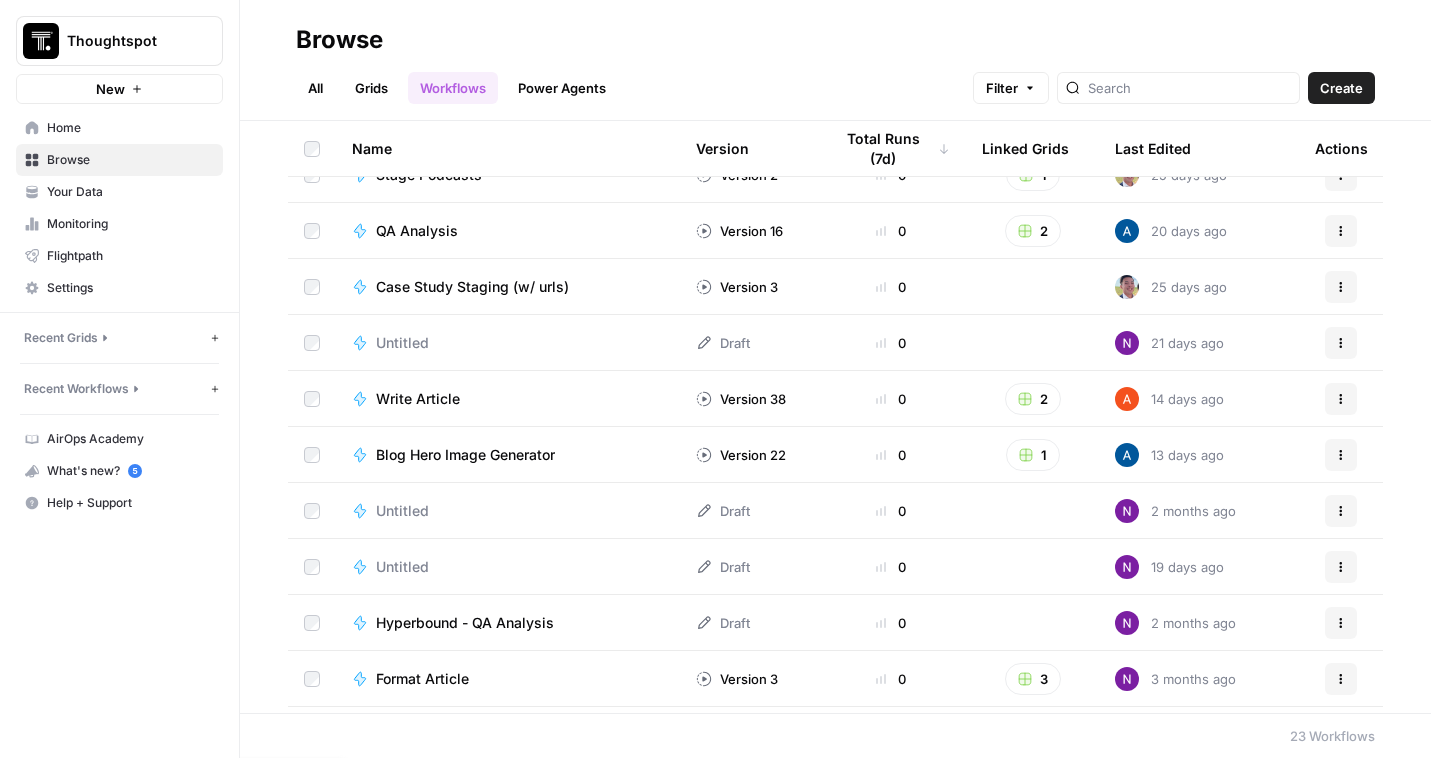 scroll, scrollTop: 4, scrollLeft: 0, axis: vertical 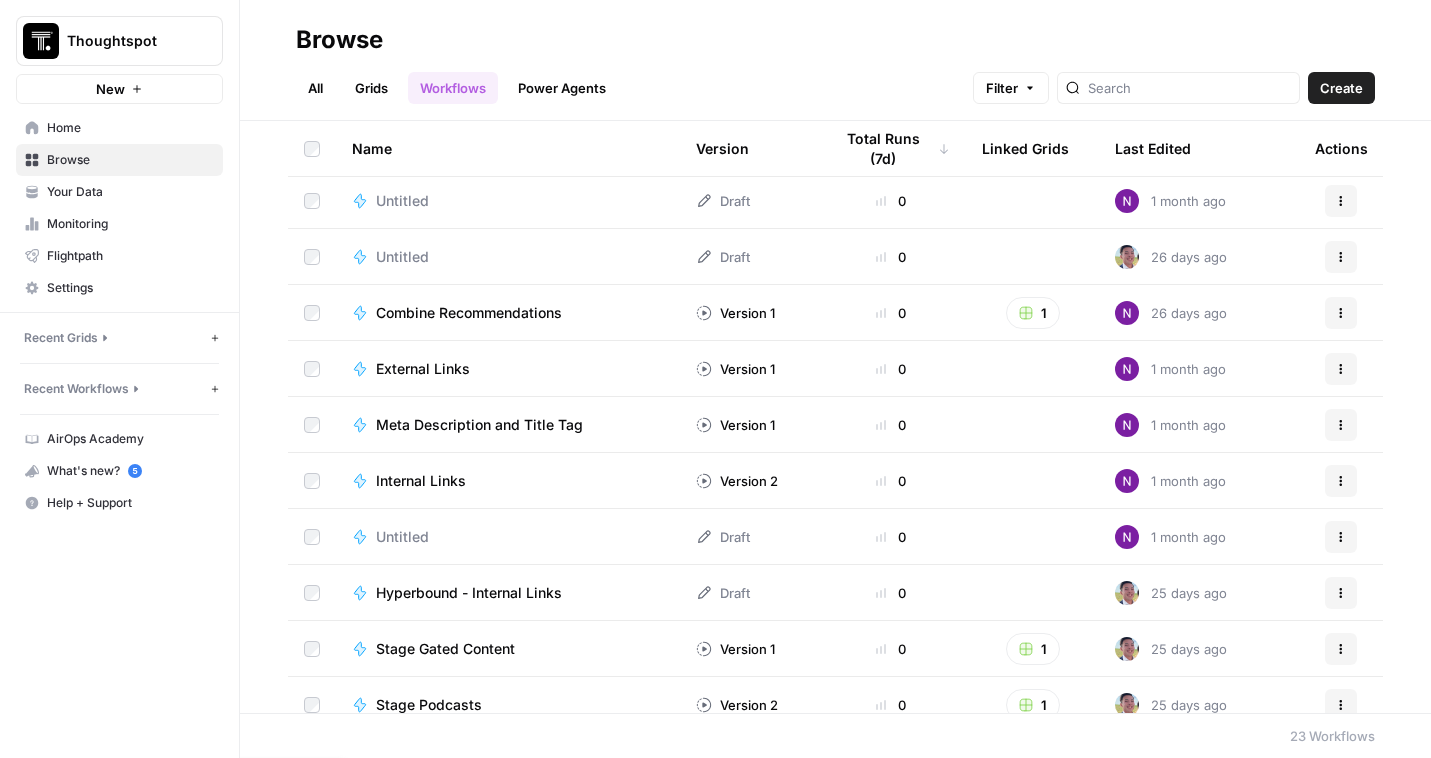 click on "Recent Grids" at bounding box center (61, 338) 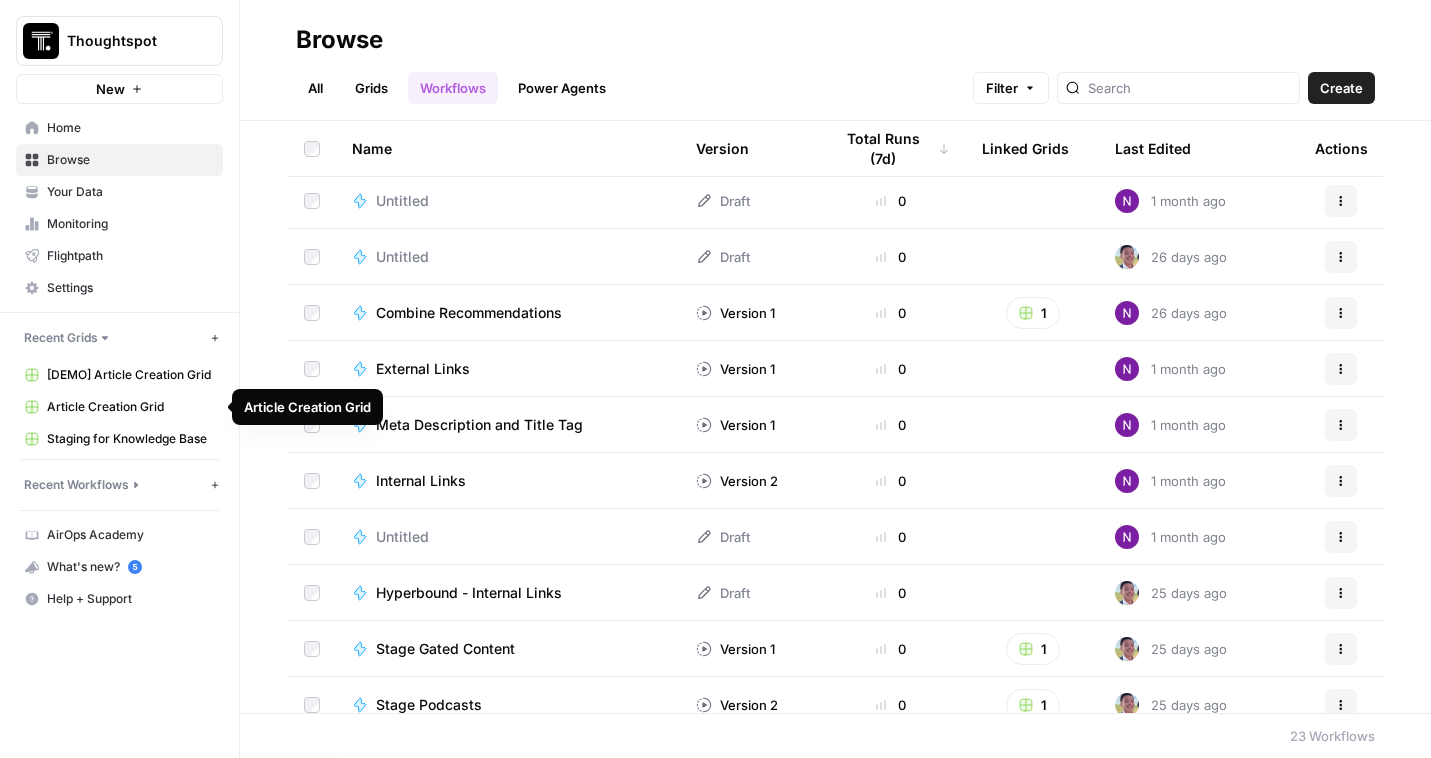 click on "Article Creation Grid" at bounding box center (130, 407) 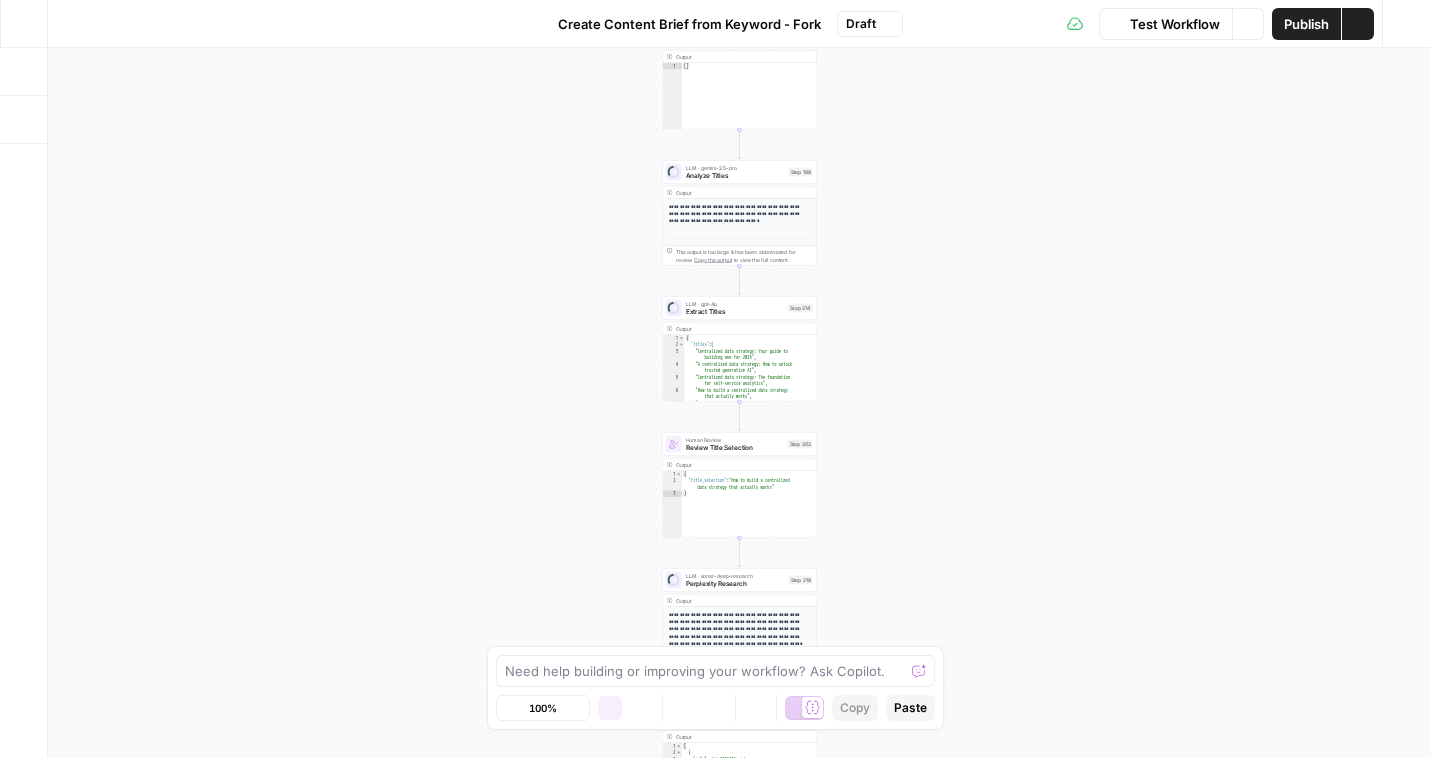scroll, scrollTop: 0, scrollLeft: 0, axis: both 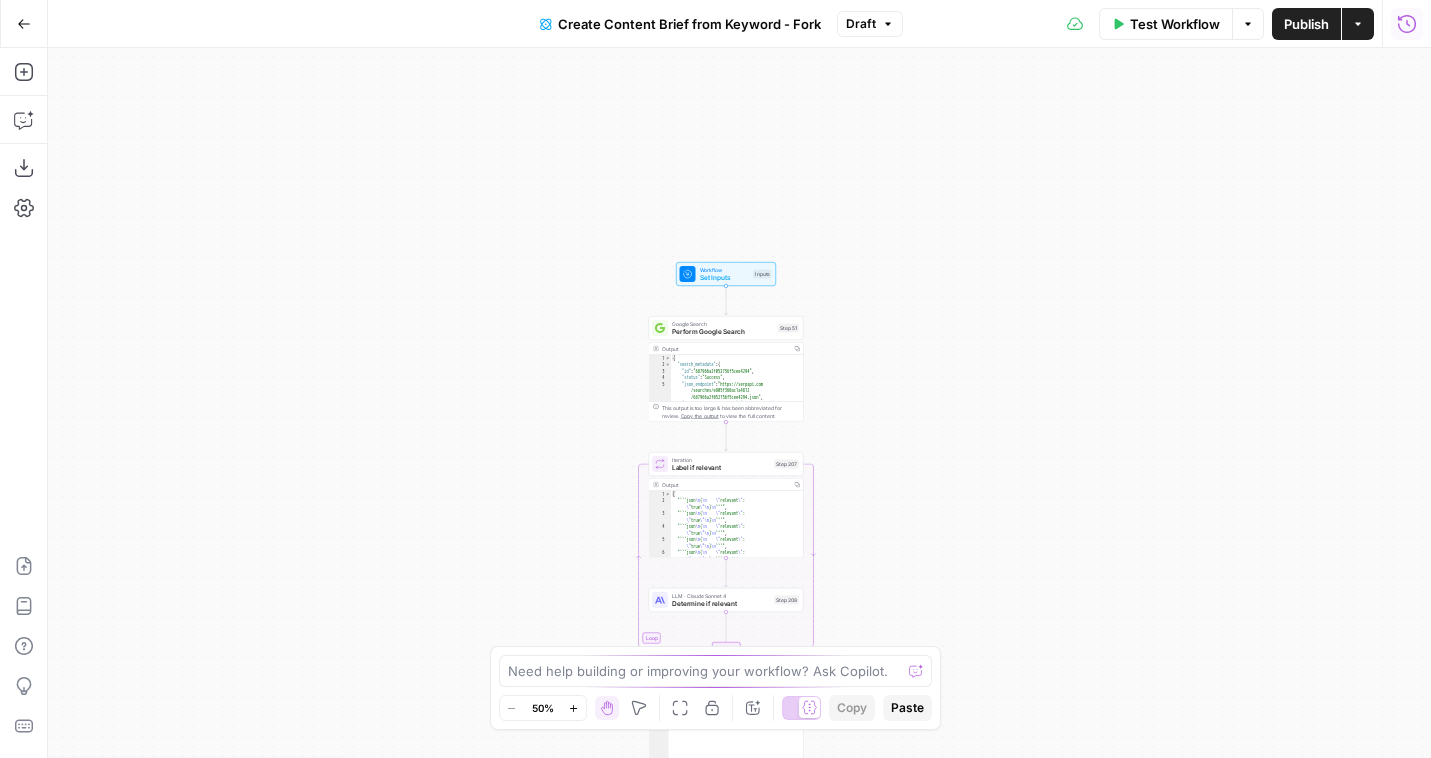 click 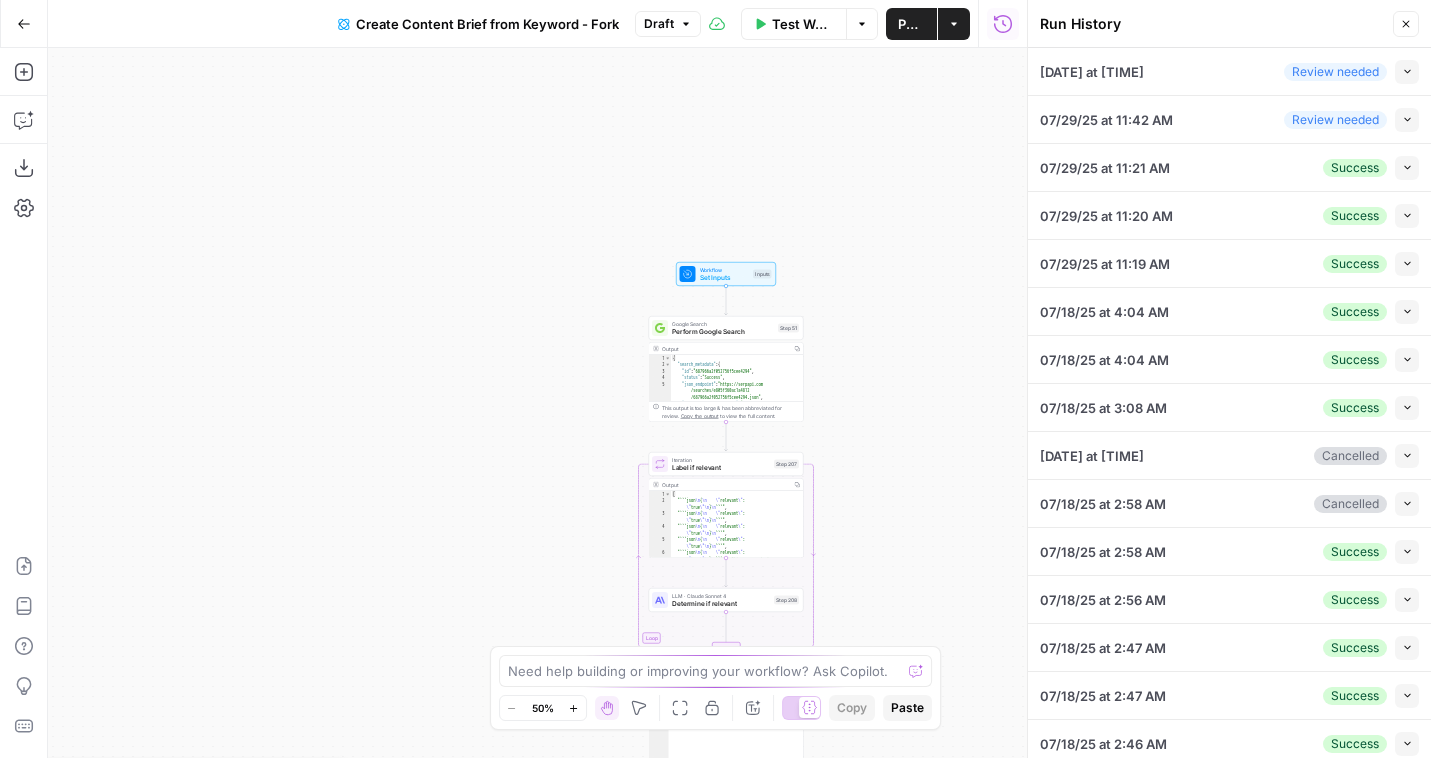 scroll, scrollTop: 250, scrollLeft: 0, axis: vertical 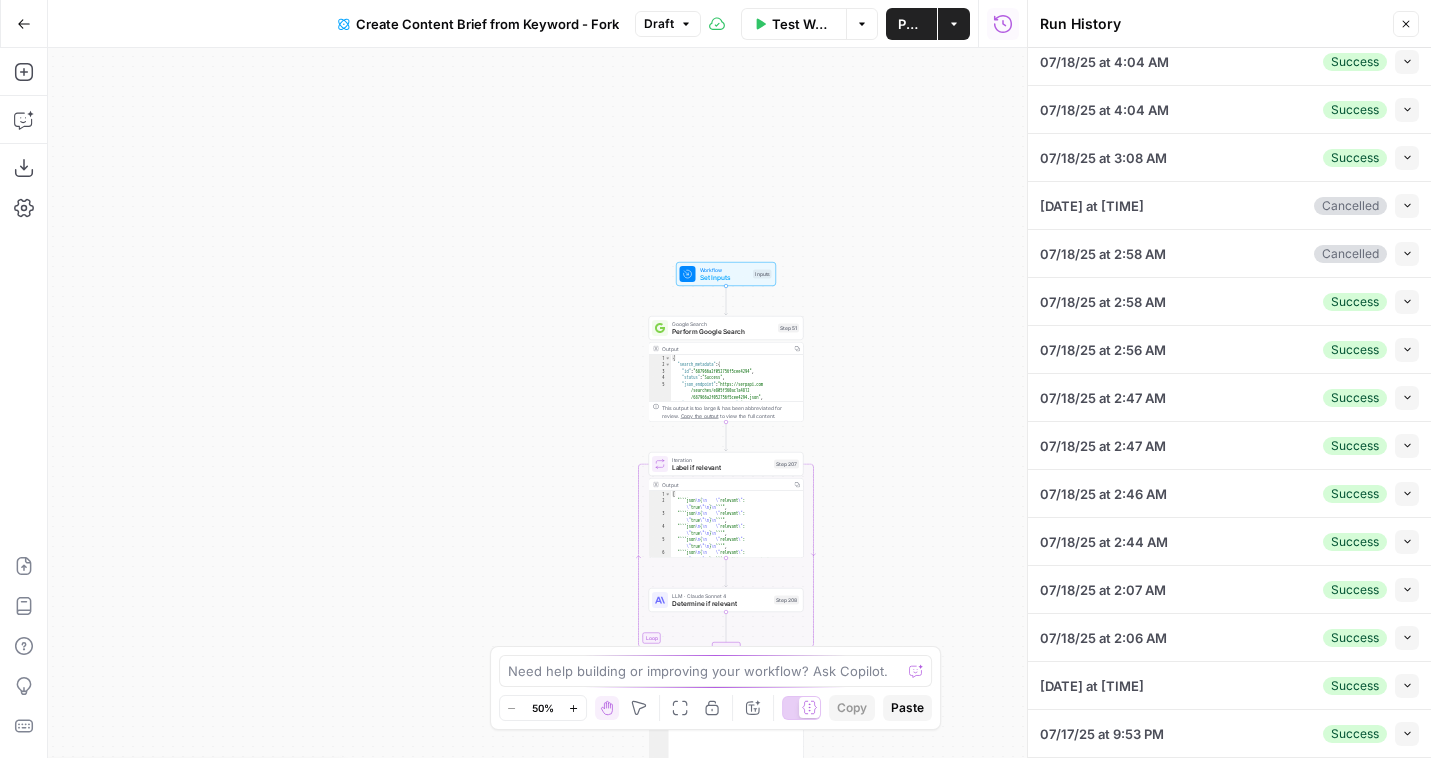 click 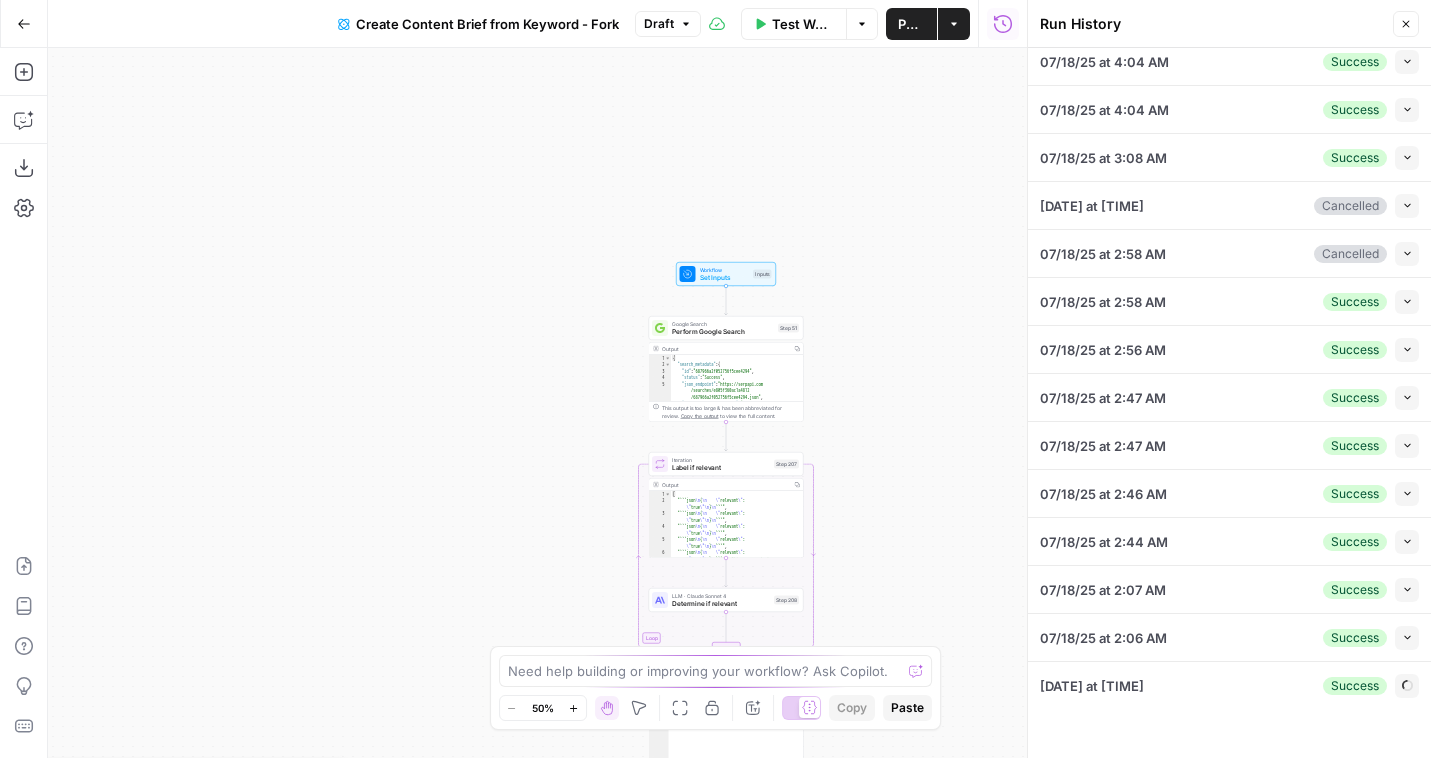scroll, scrollTop: 481, scrollLeft: 0, axis: vertical 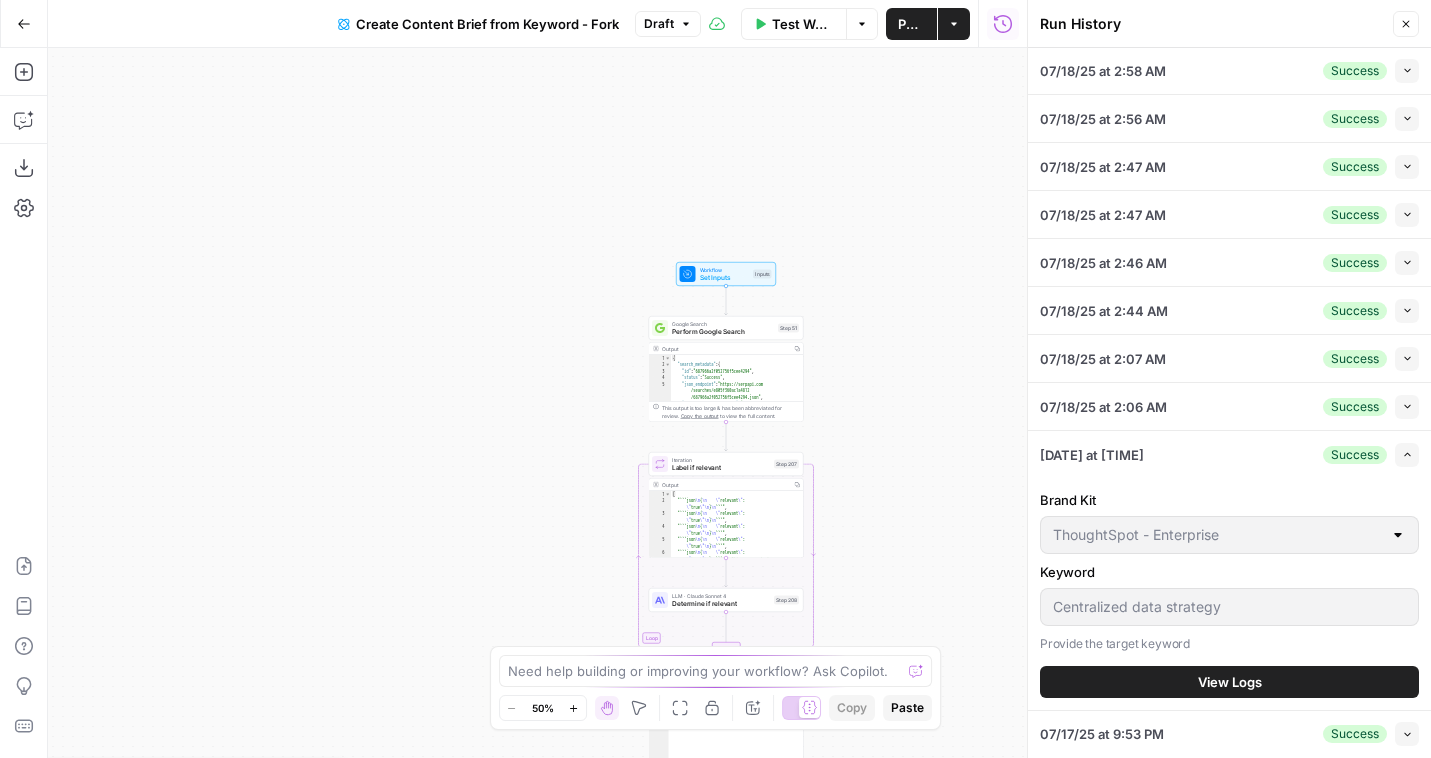 click on "View Logs" at bounding box center (1229, 682) 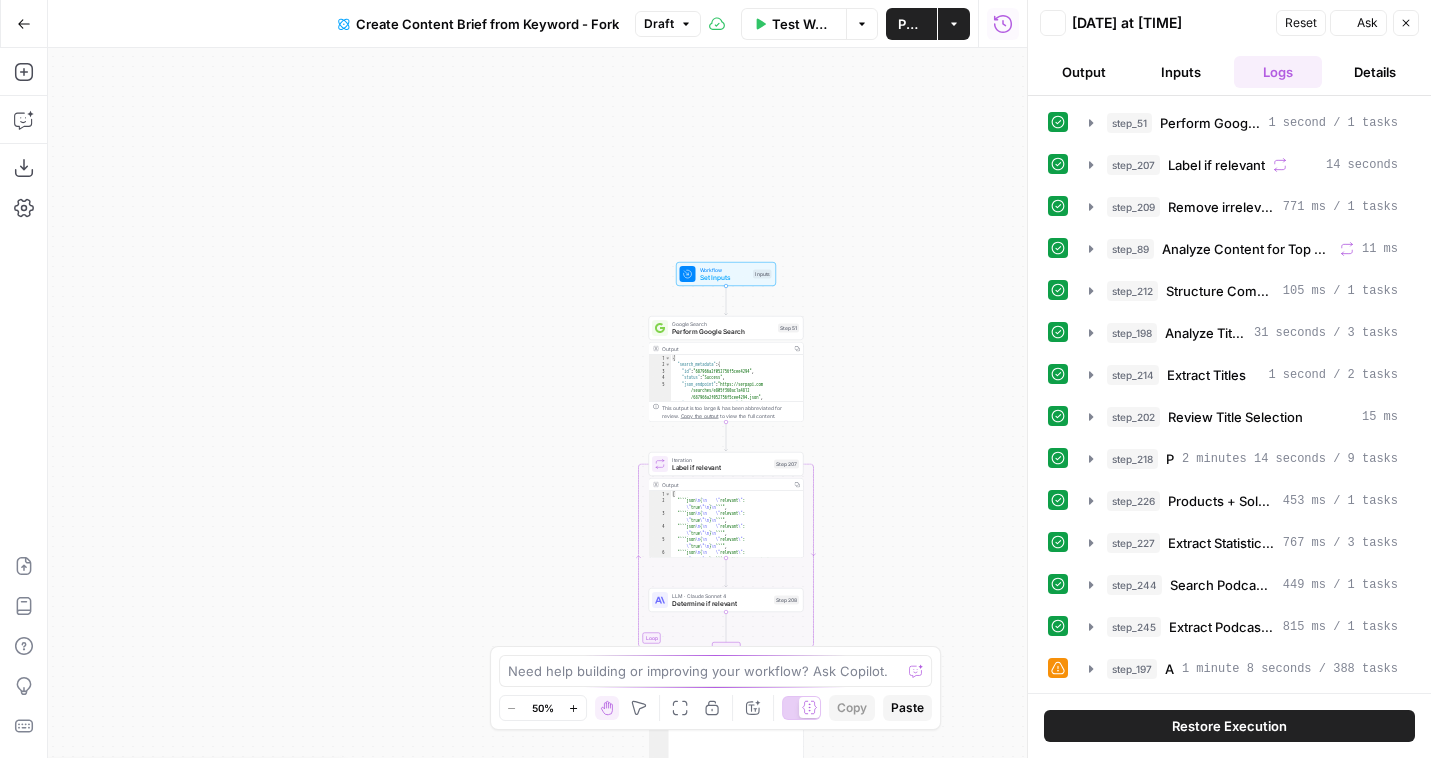 scroll, scrollTop: 0, scrollLeft: 0, axis: both 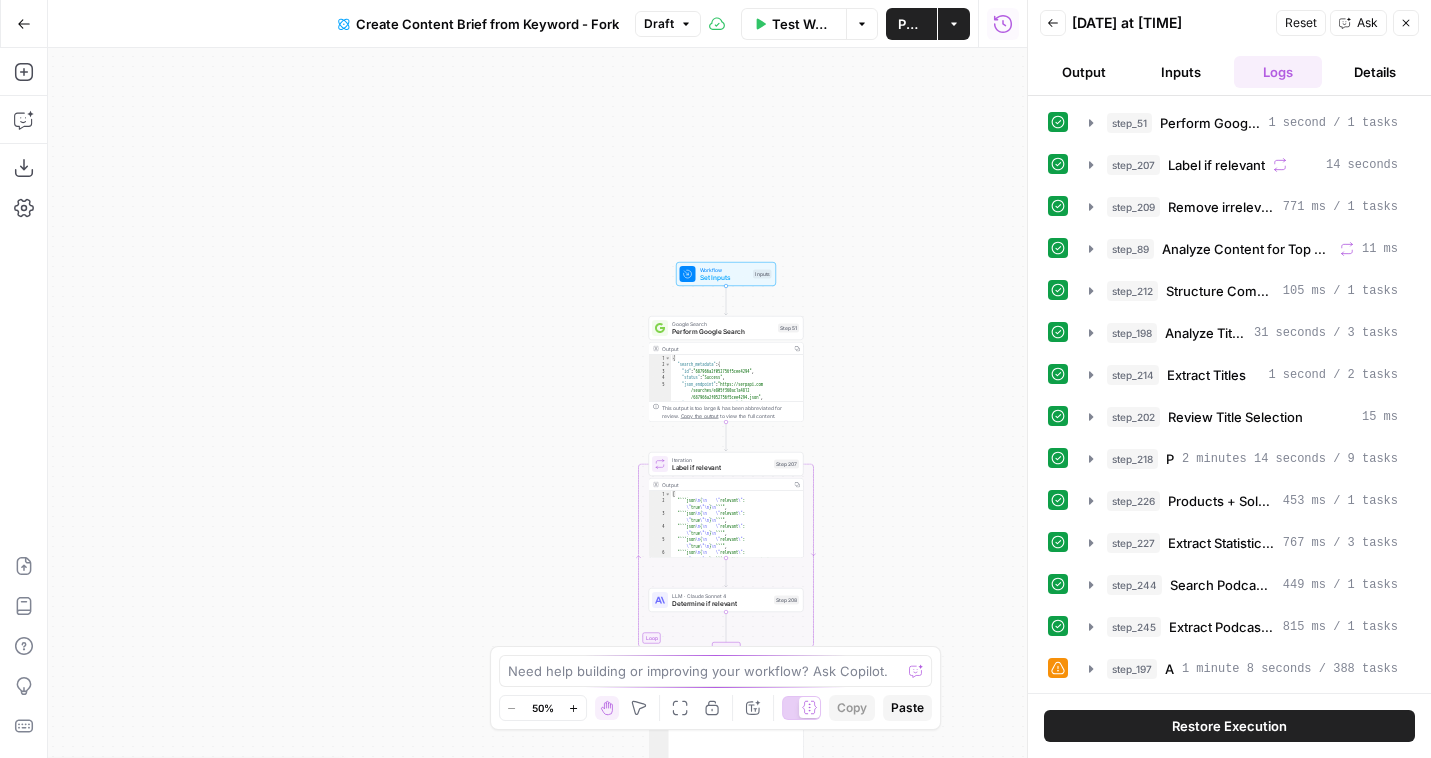 click on "Restore Execution" at bounding box center (1229, 726) 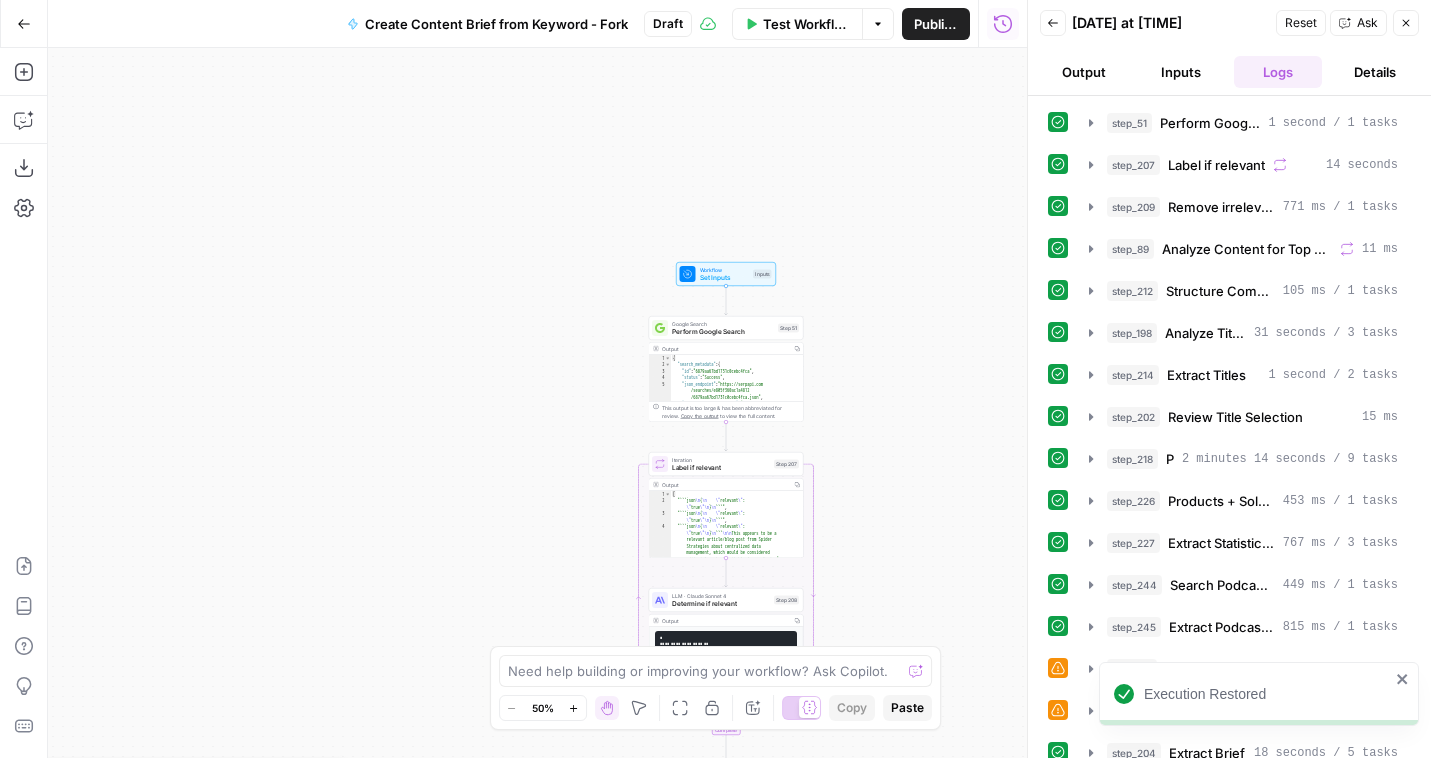 click 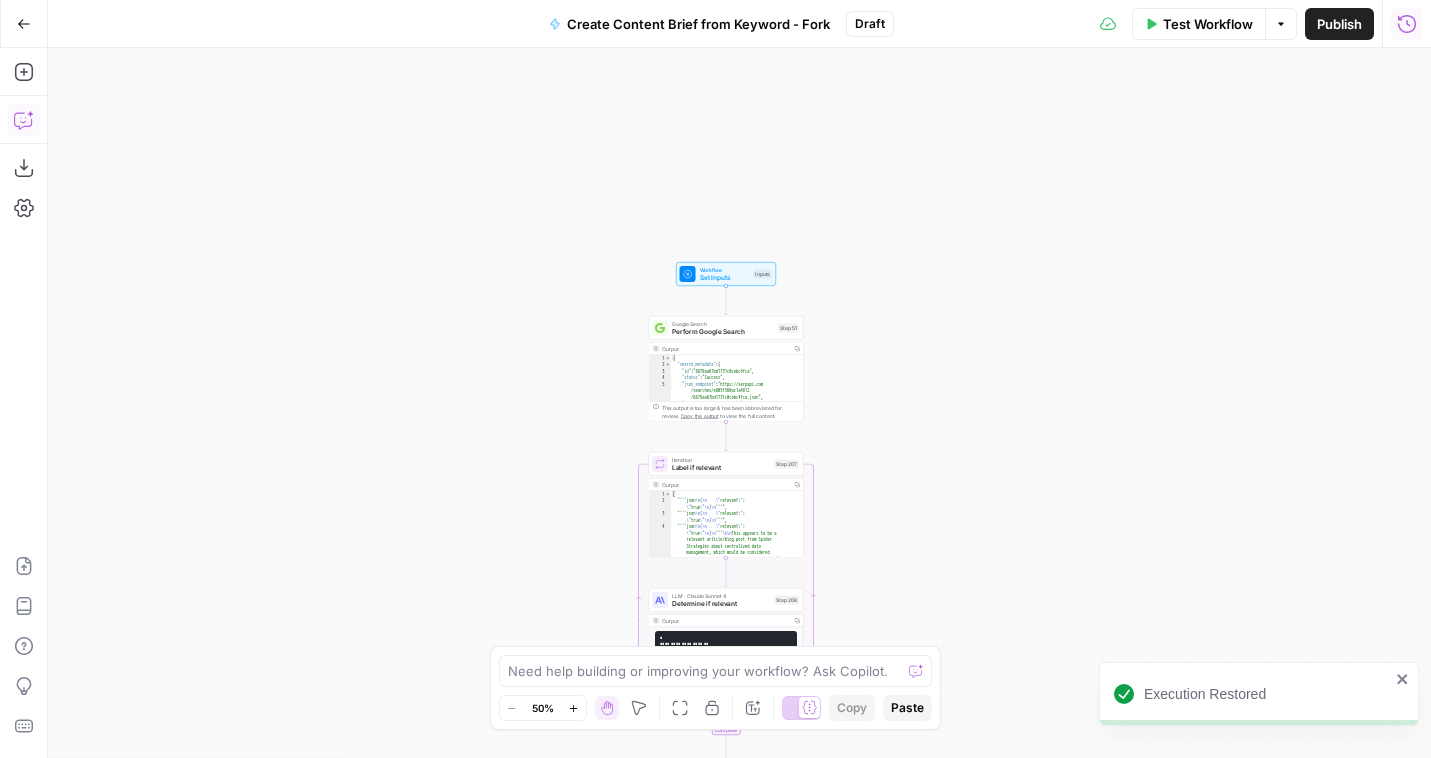 click on "Copilot" at bounding box center [24, 120] 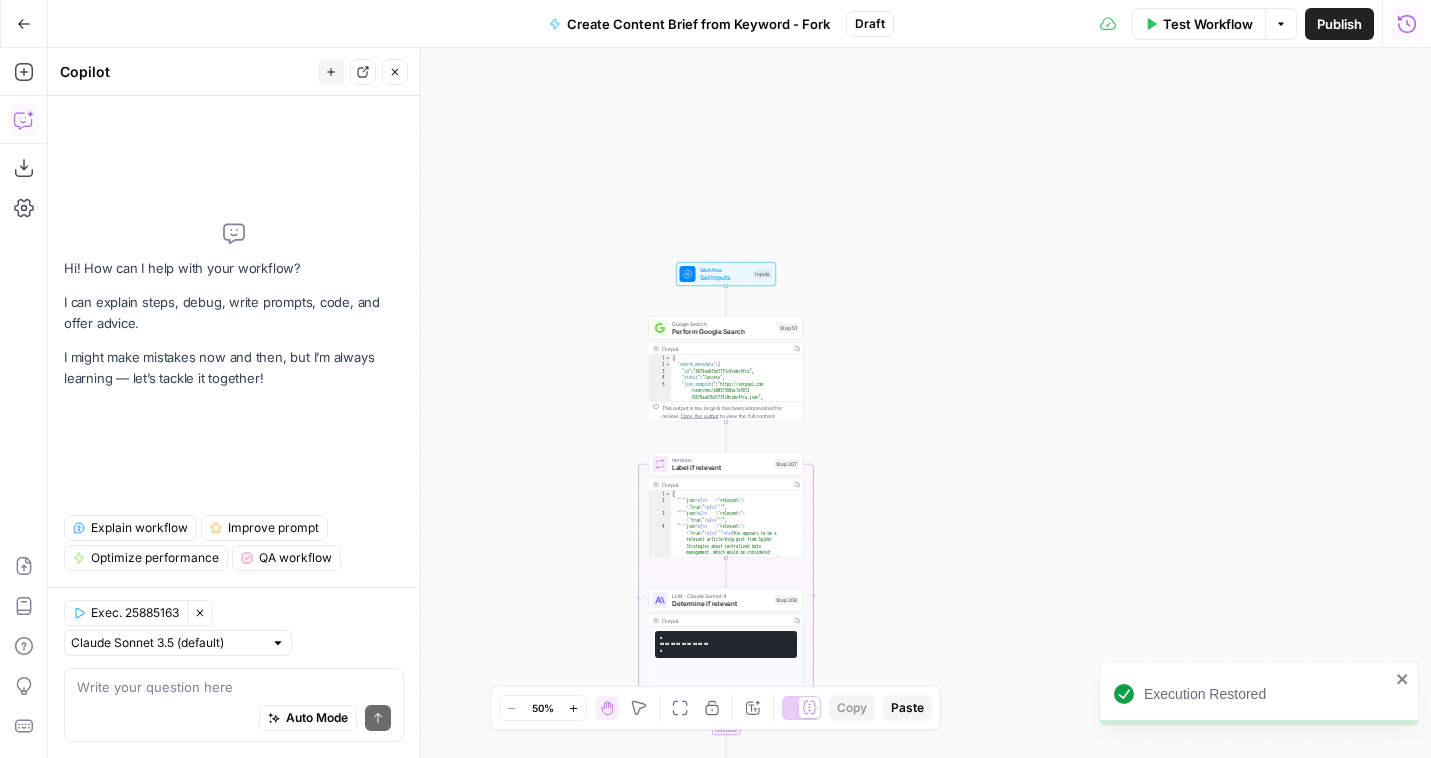 click on "Explain workflow" at bounding box center (139, 528) 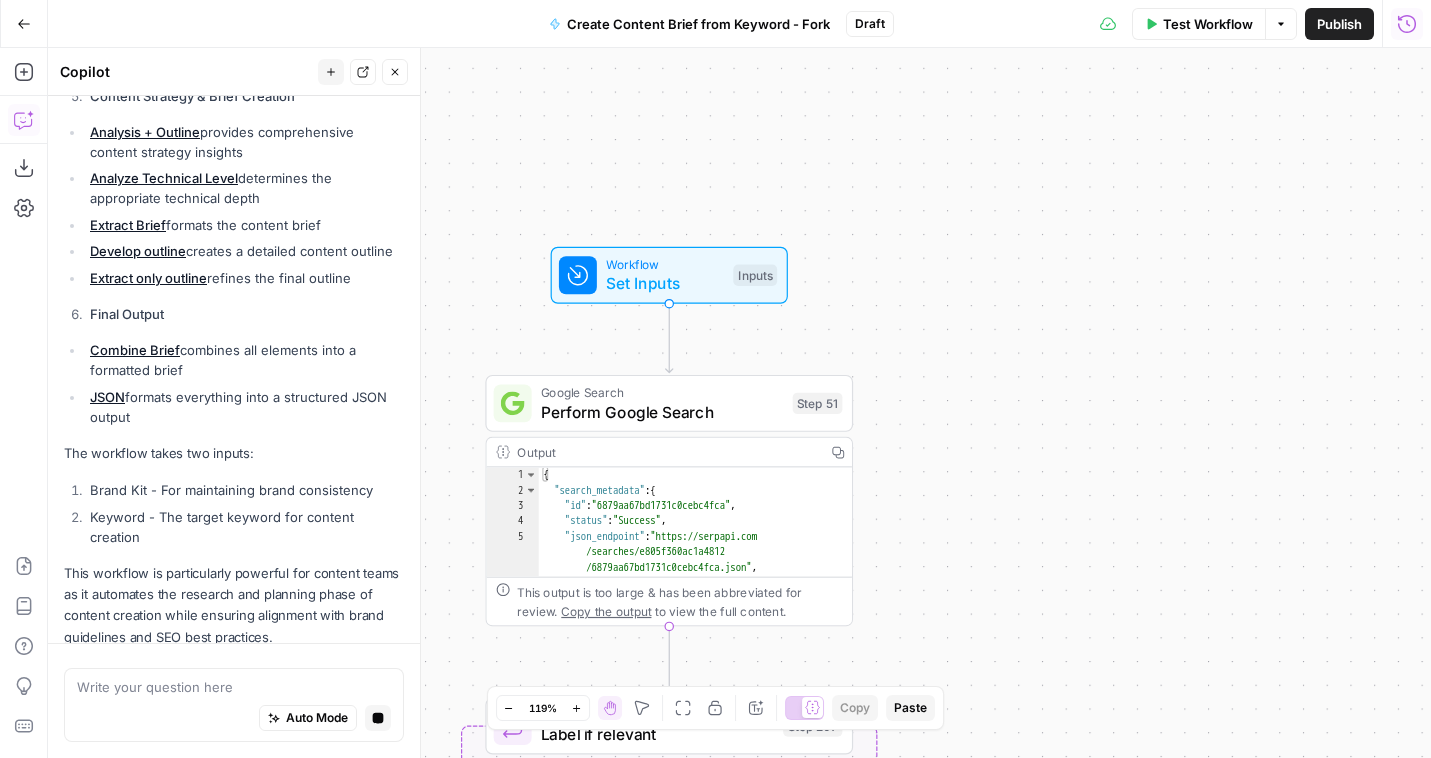 scroll, scrollTop: 1283, scrollLeft: 0, axis: vertical 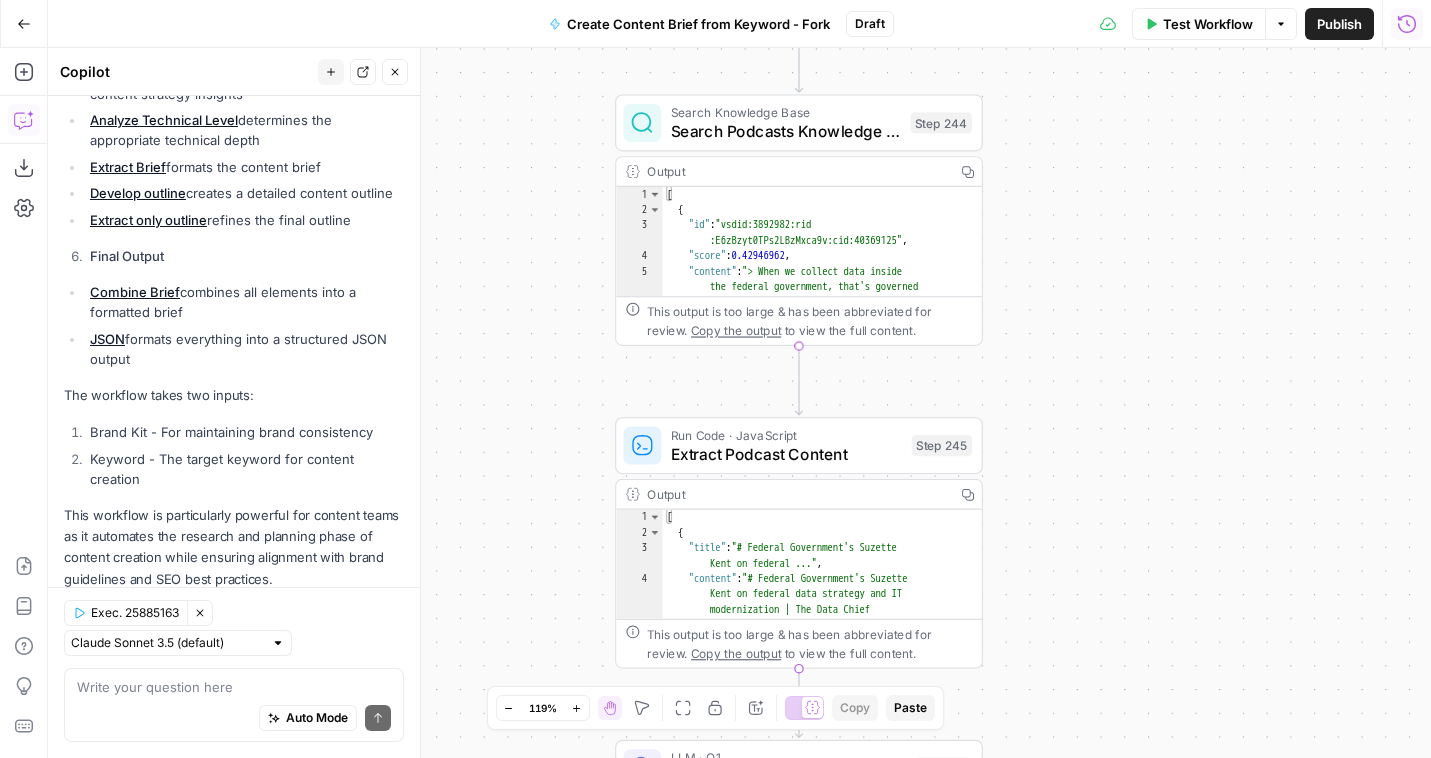 click on "Search Podcasts Knowledge Base" at bounding box center [786, 131] 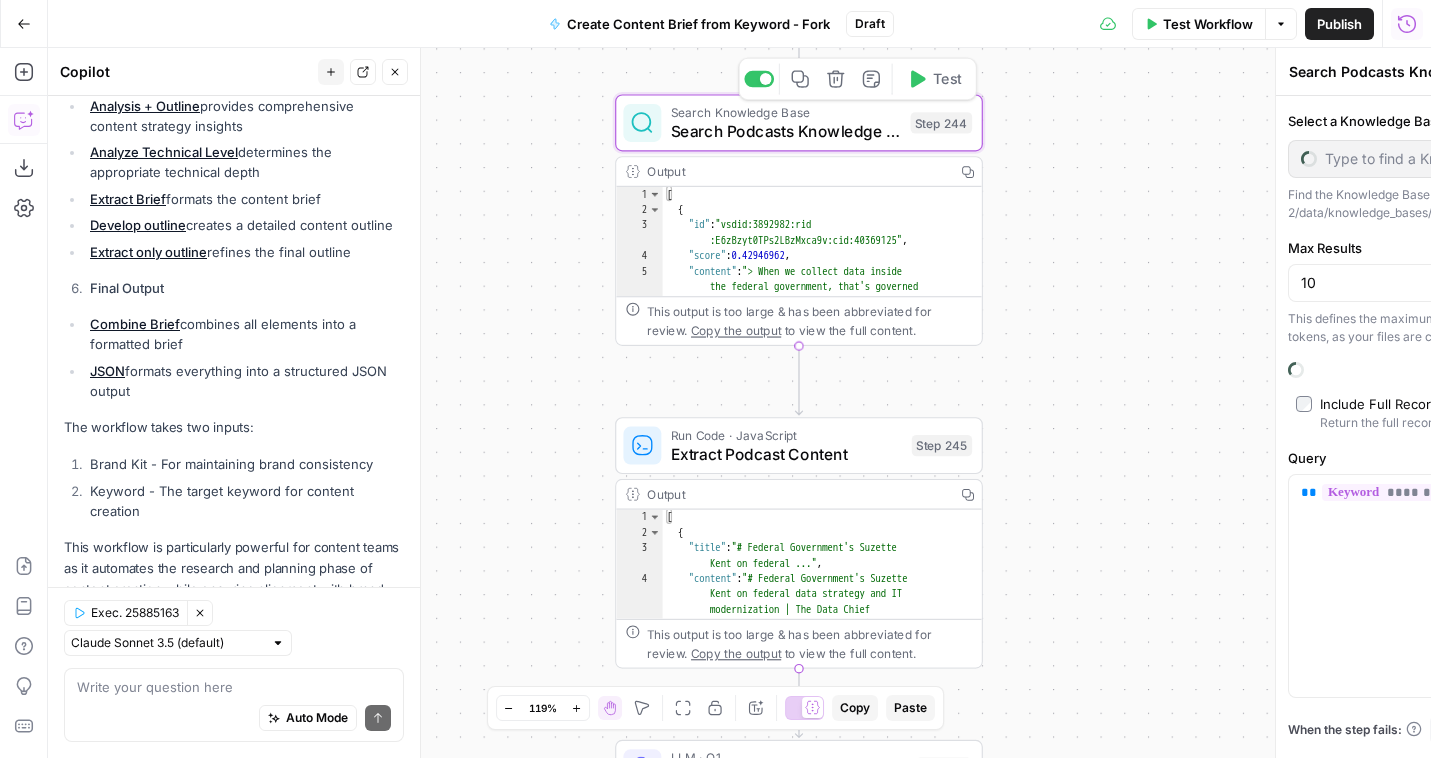scroll, scrollTop: 1315, scrollLeft: 0, axis: vertical 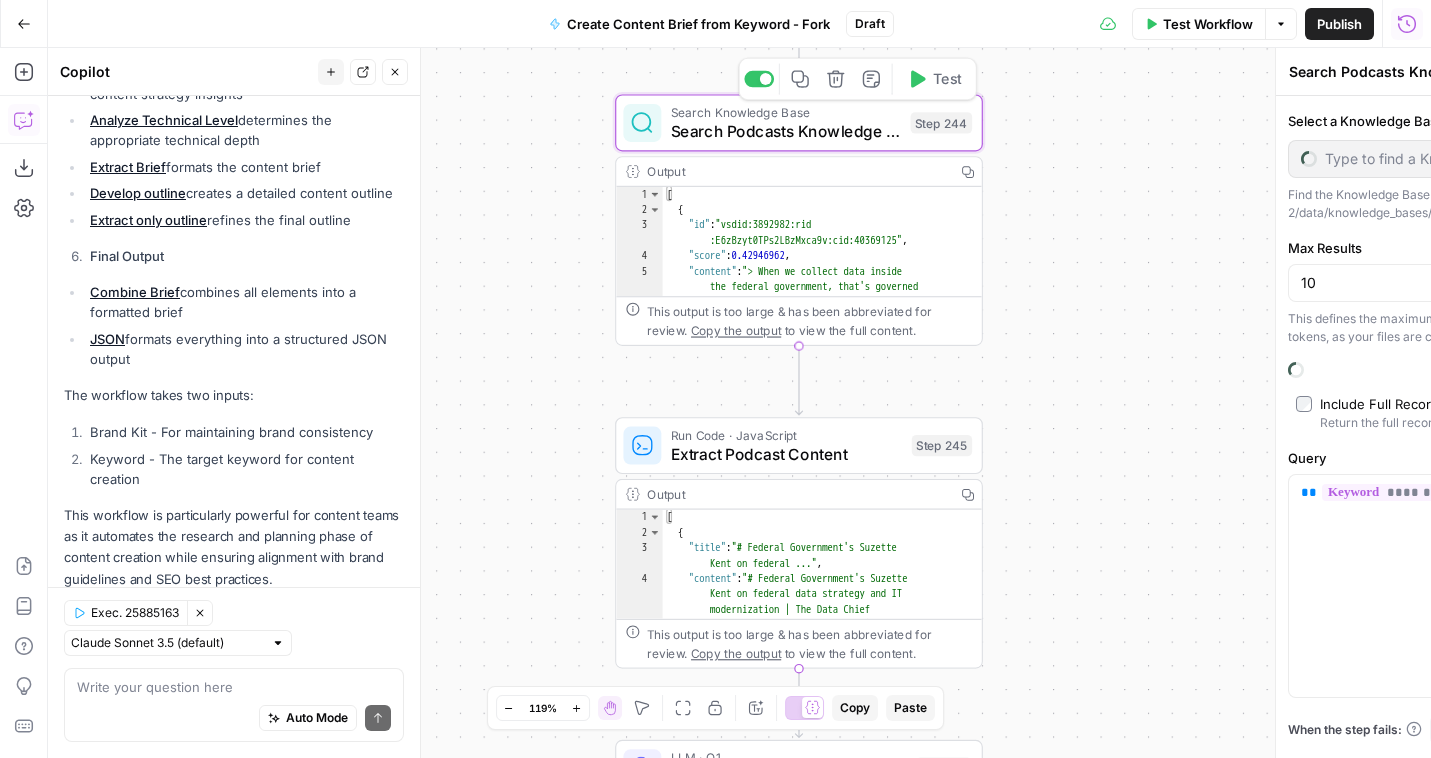 type on "Podcasts" 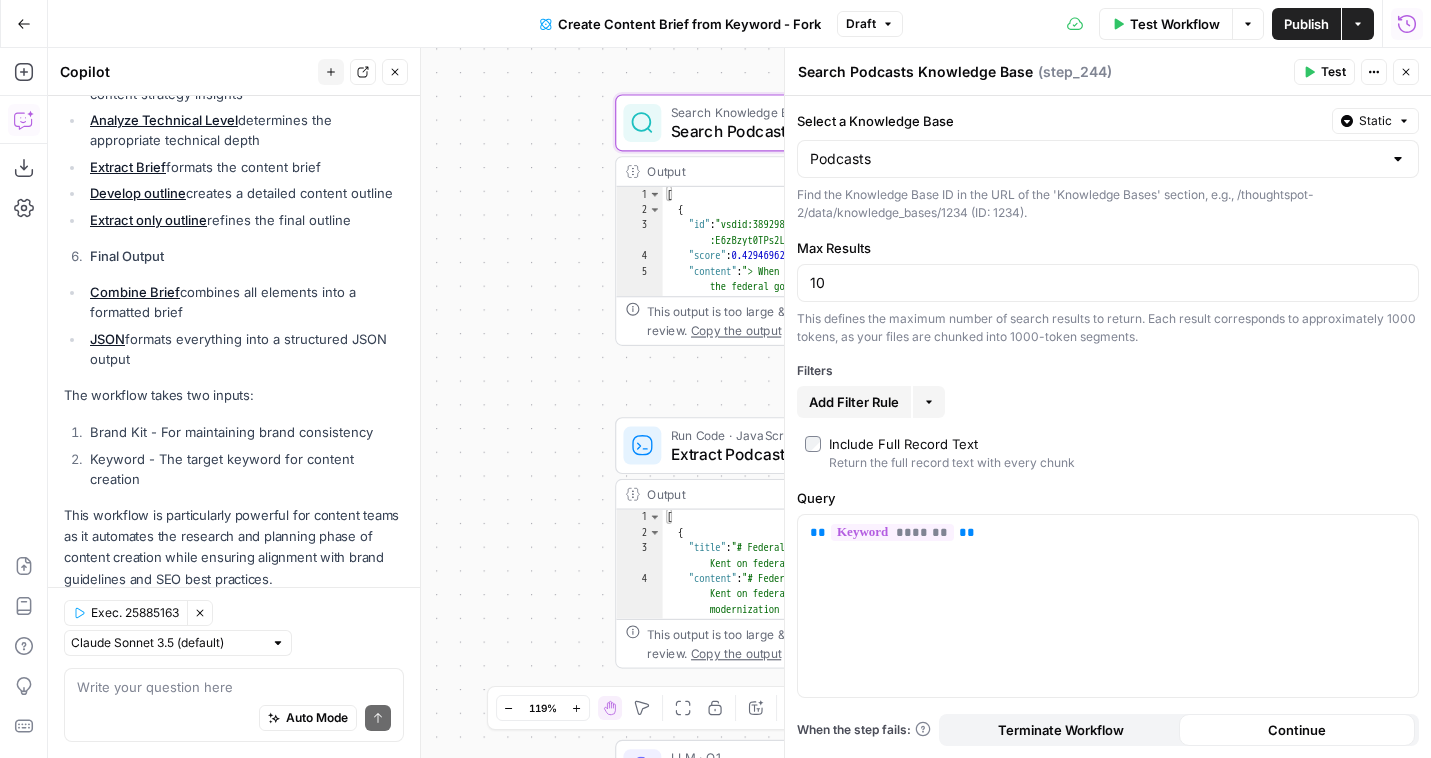 click on "Close" at bounding box center [1406, 72] 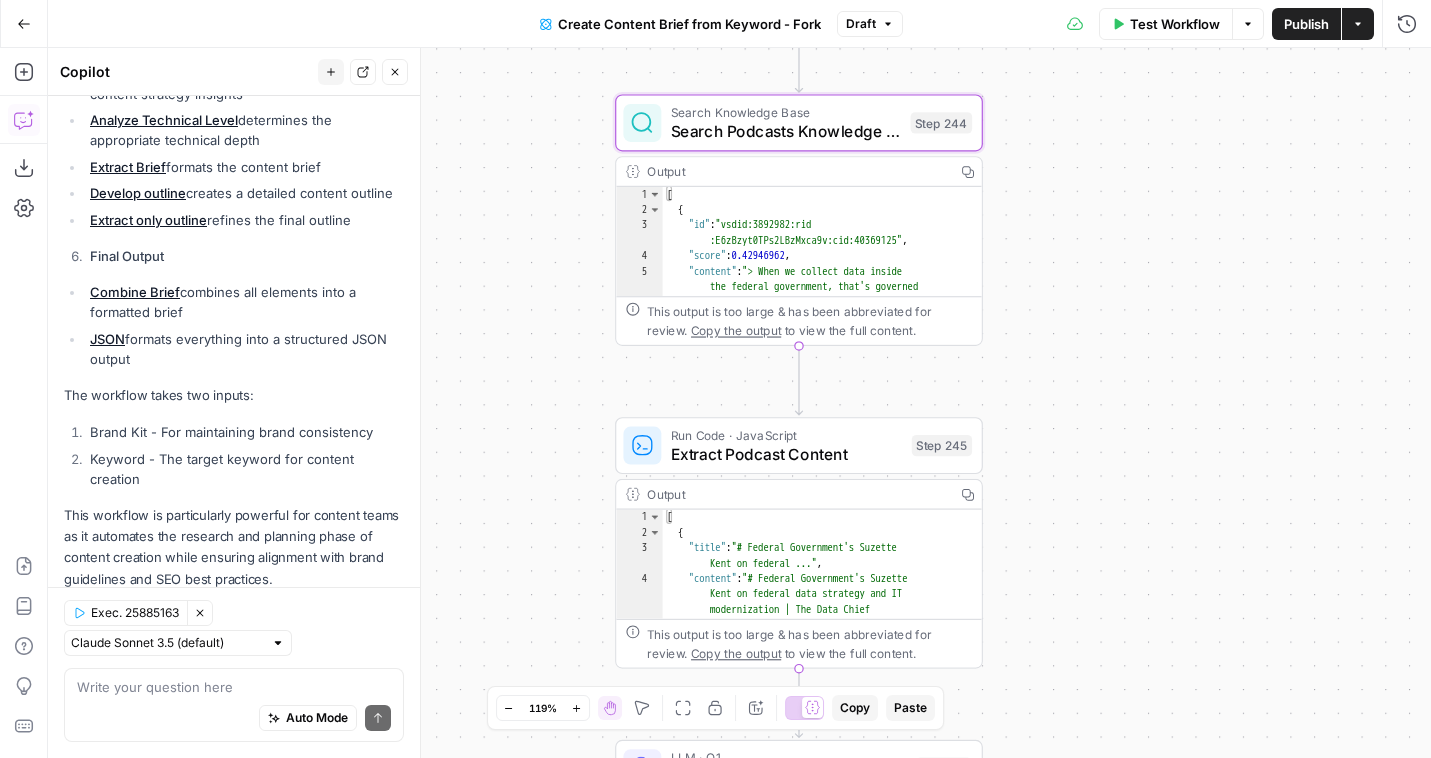 click on "Test Workflow" at bounding box center [1166, 24] 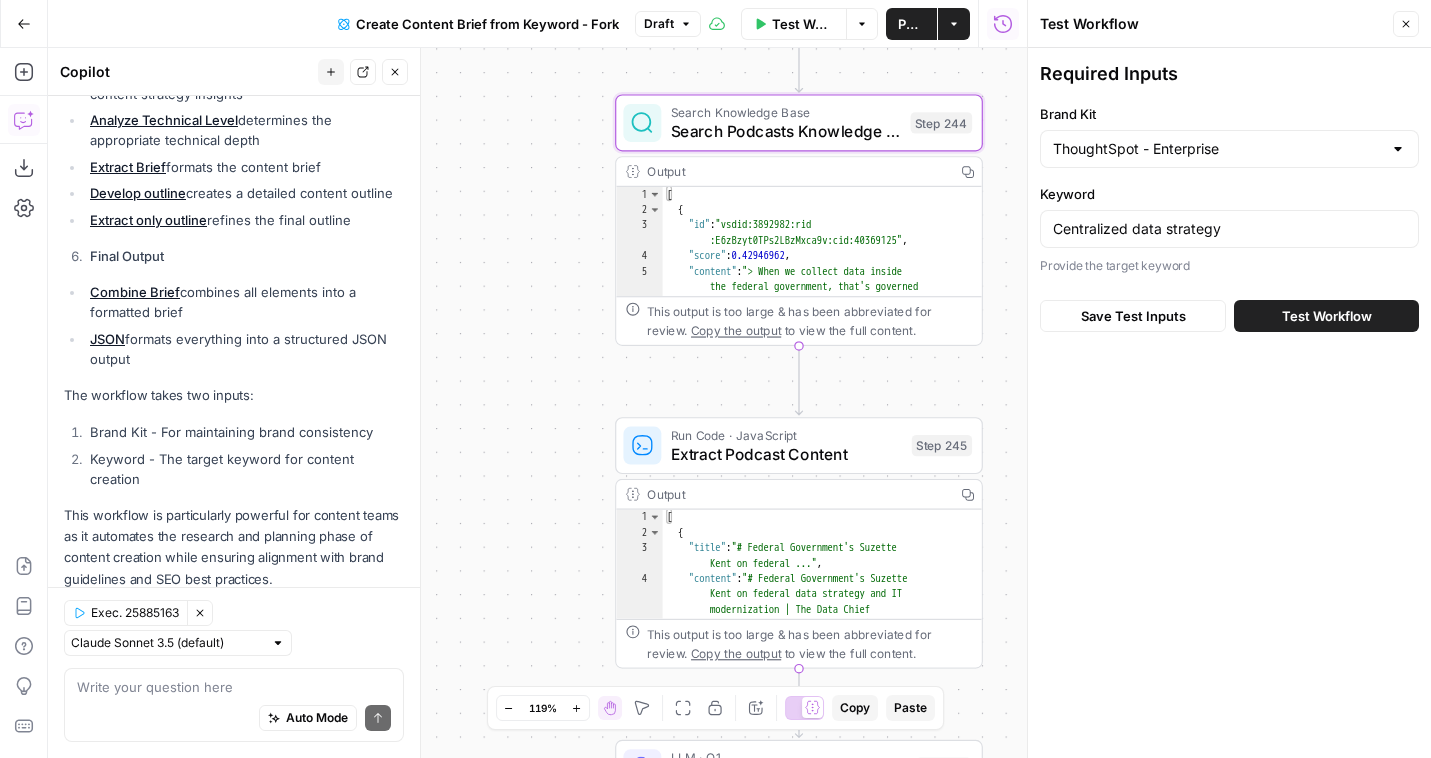 click 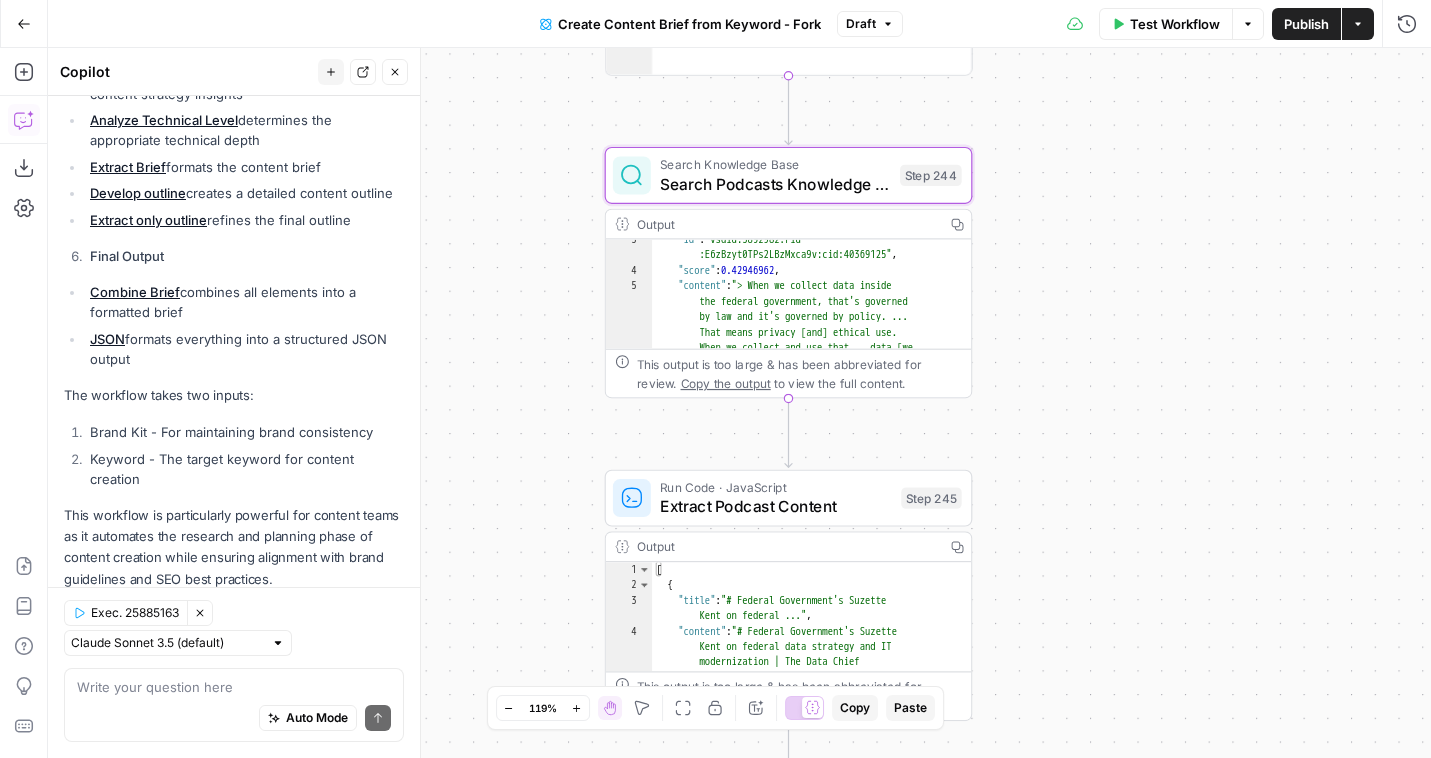 scroll, scrollTop: 36, scrollLeft: 0, axis: vertical 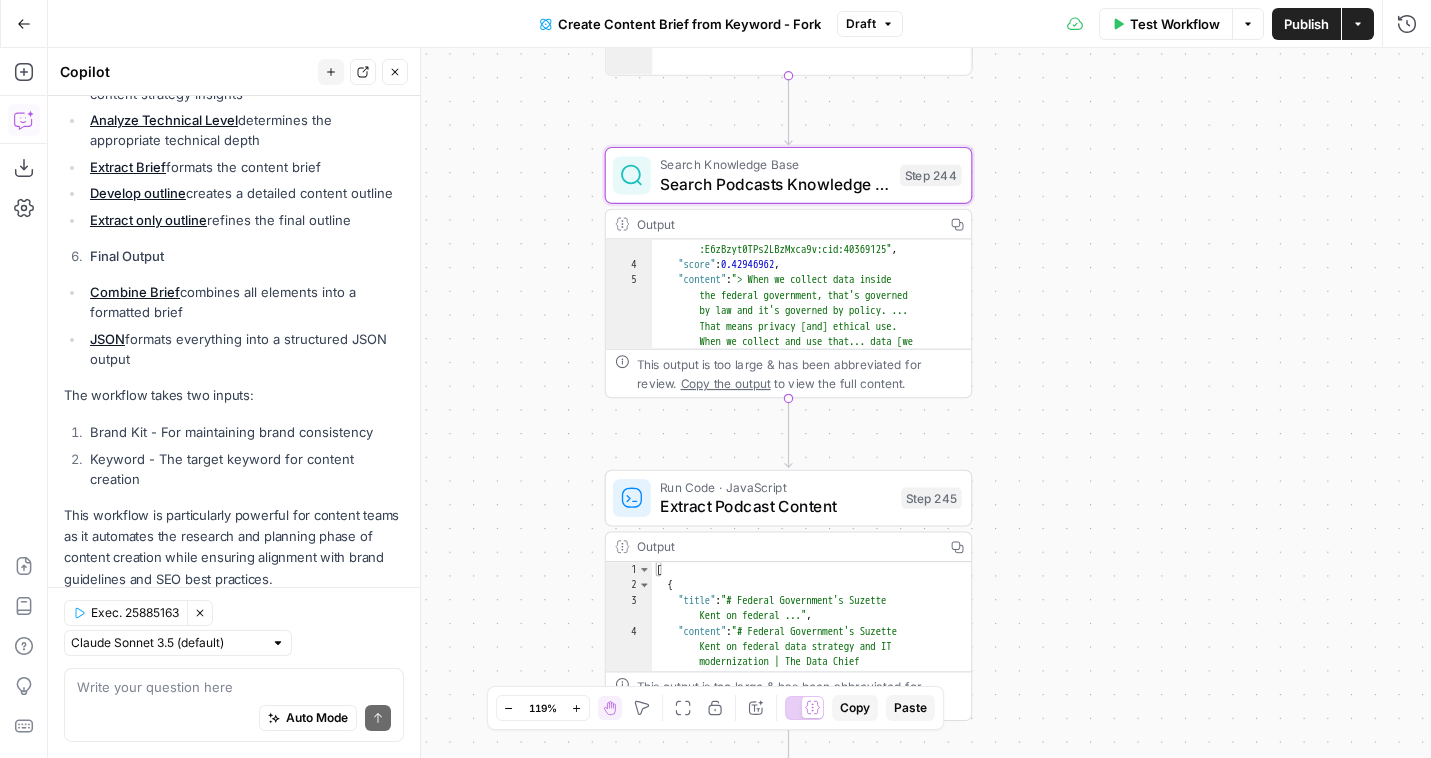 type on "**********" 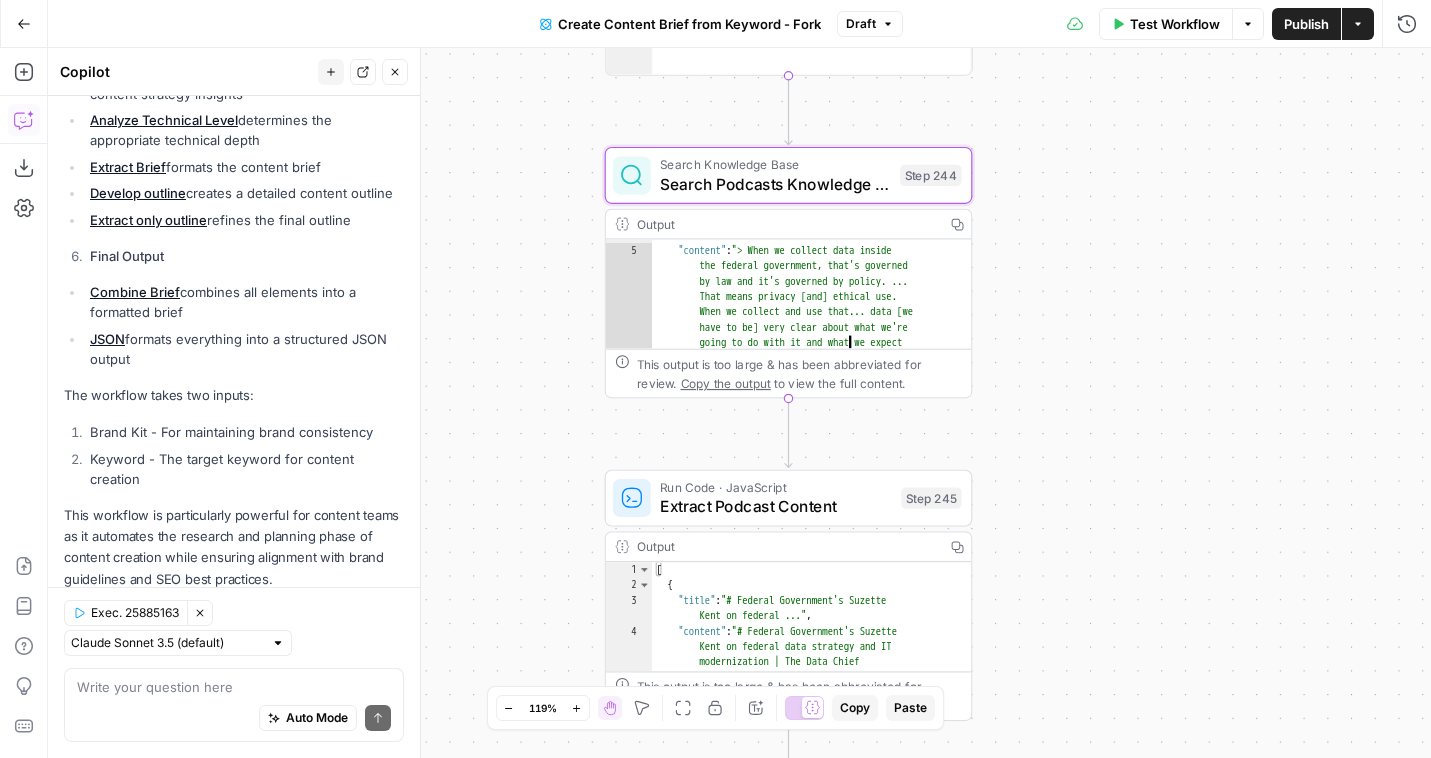 scroll, scrollTop: 62, scrollLeft: 0, axis: vertical 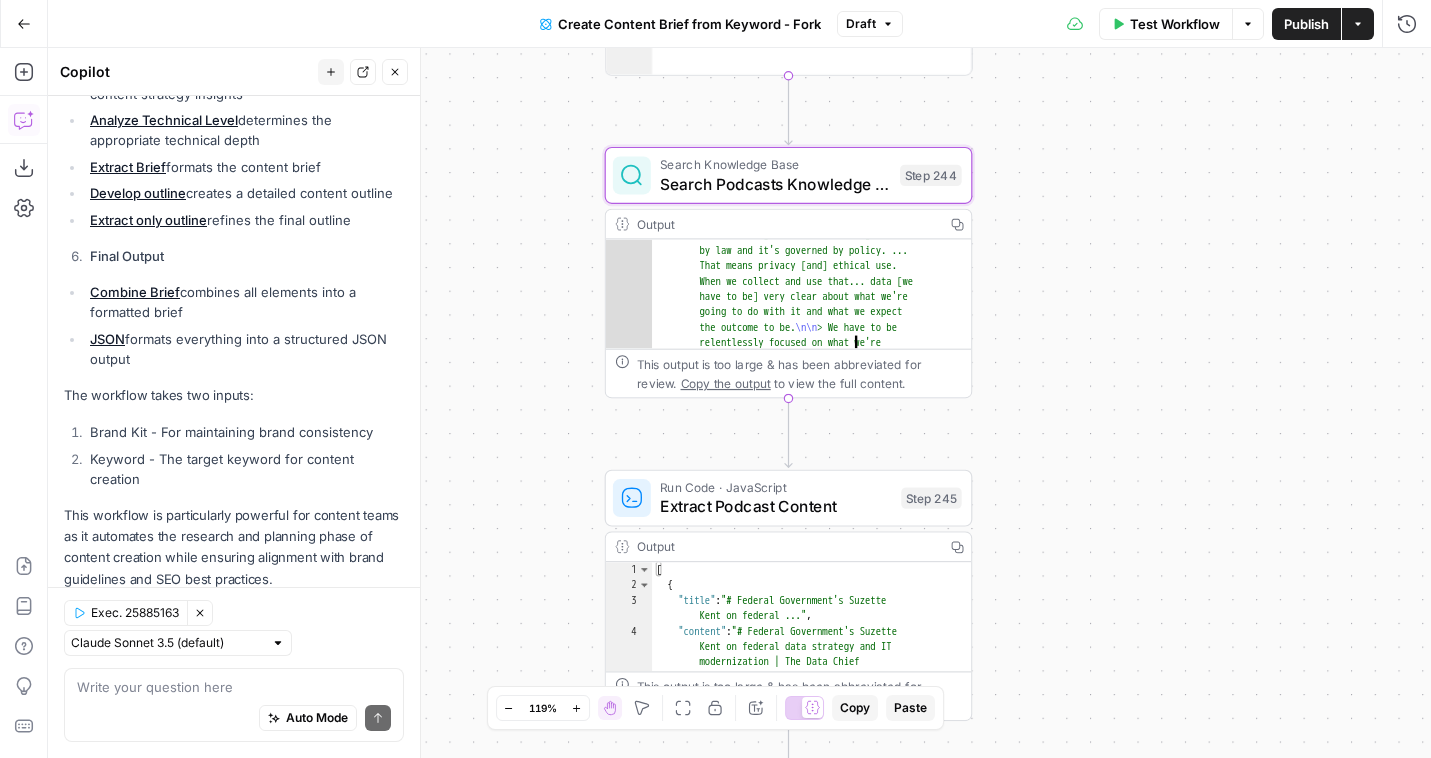type 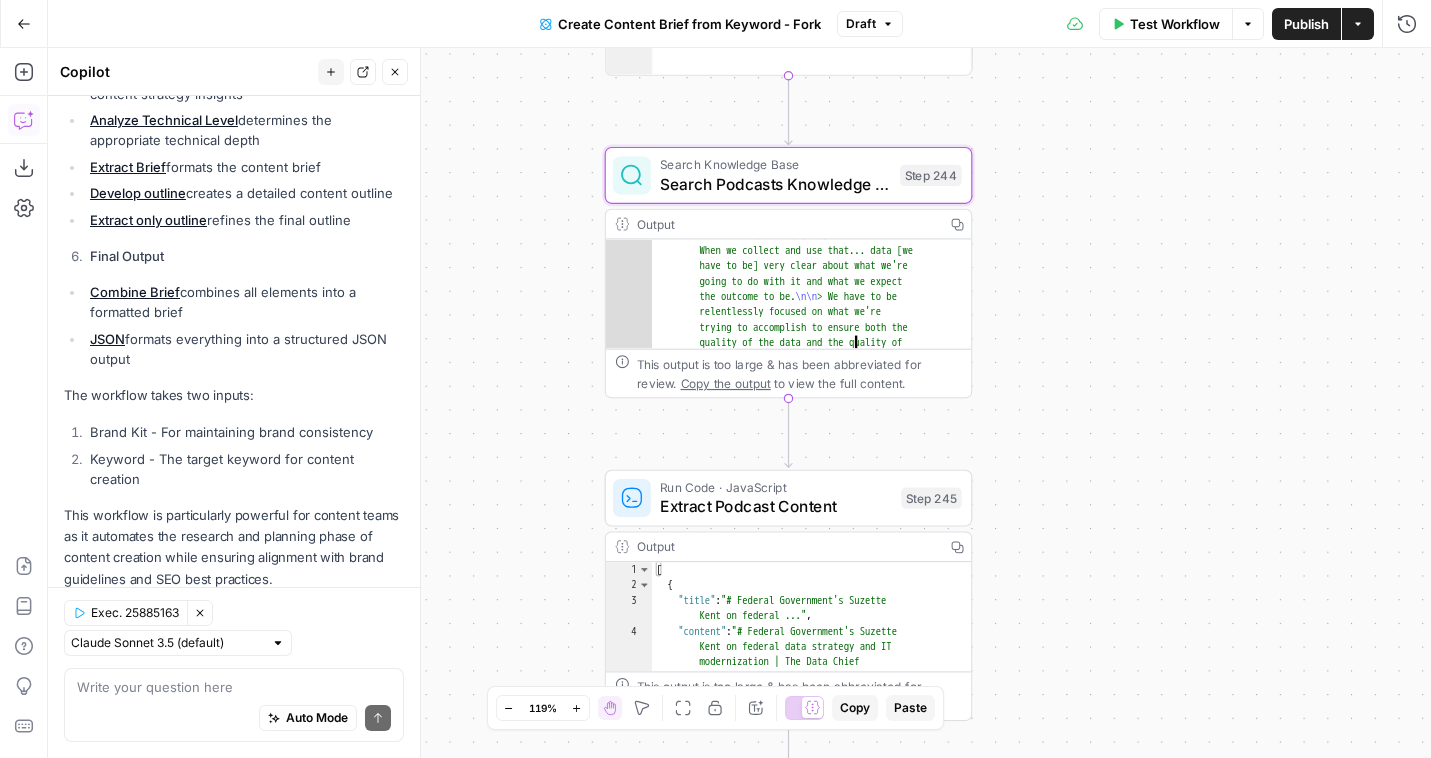scroll, scrollTop: 114, scrollLeft: 0, axis: vertical 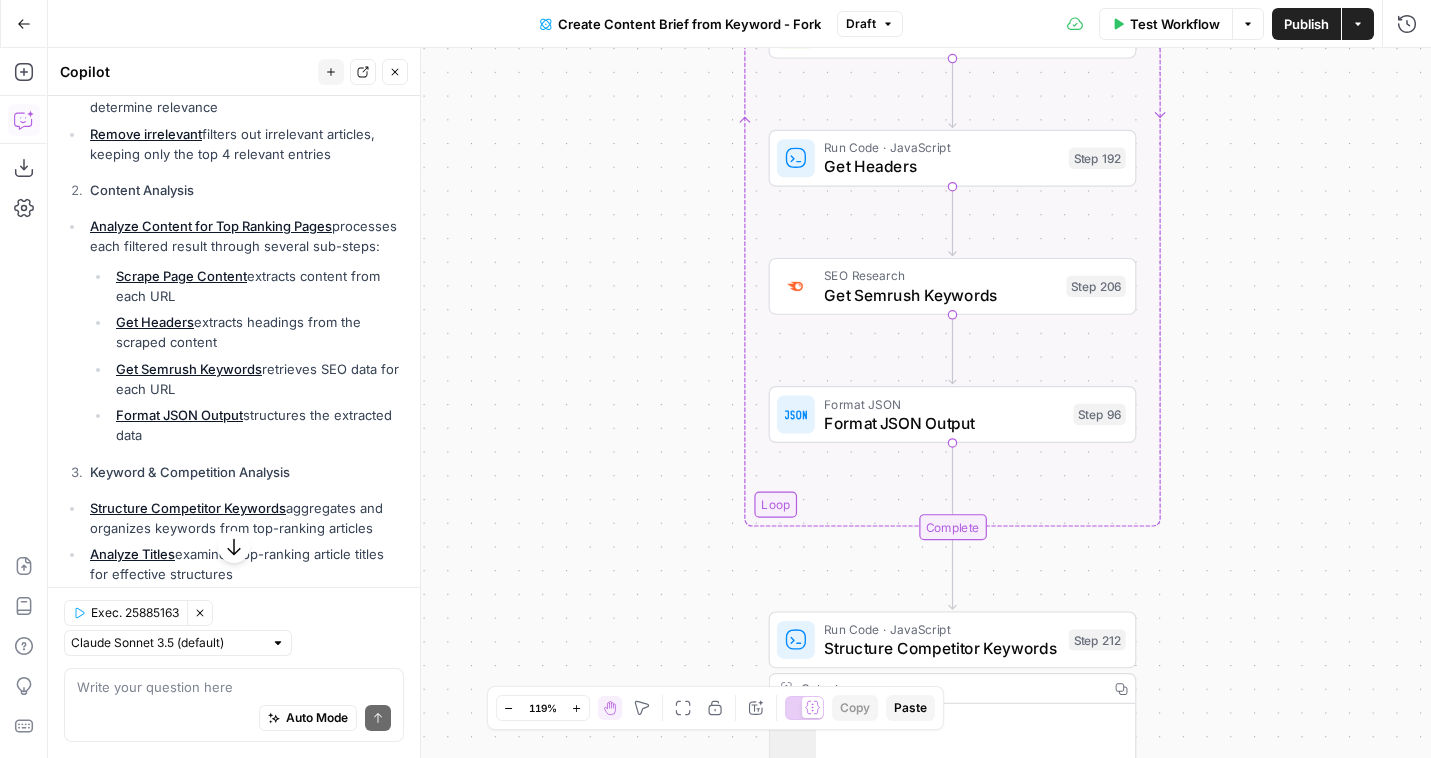 drag, startPoint x: 398, startPoint y: 76, endPoint x: 190, endPoint y: 81, distance: 208.06009 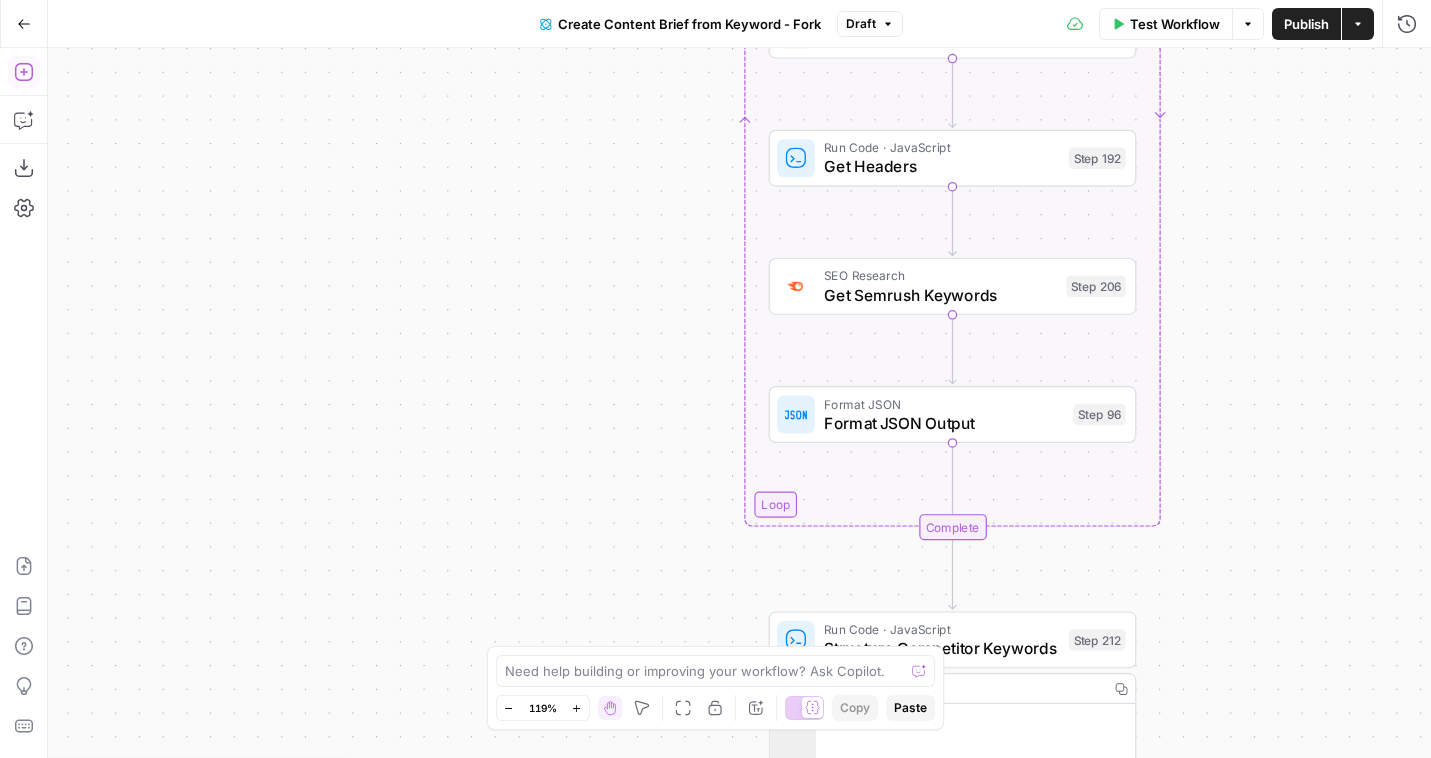 drag, startPoint x: 28, startPoint y: 64, endPoint x: 119, endPoint y: 9, distance: 106.32967 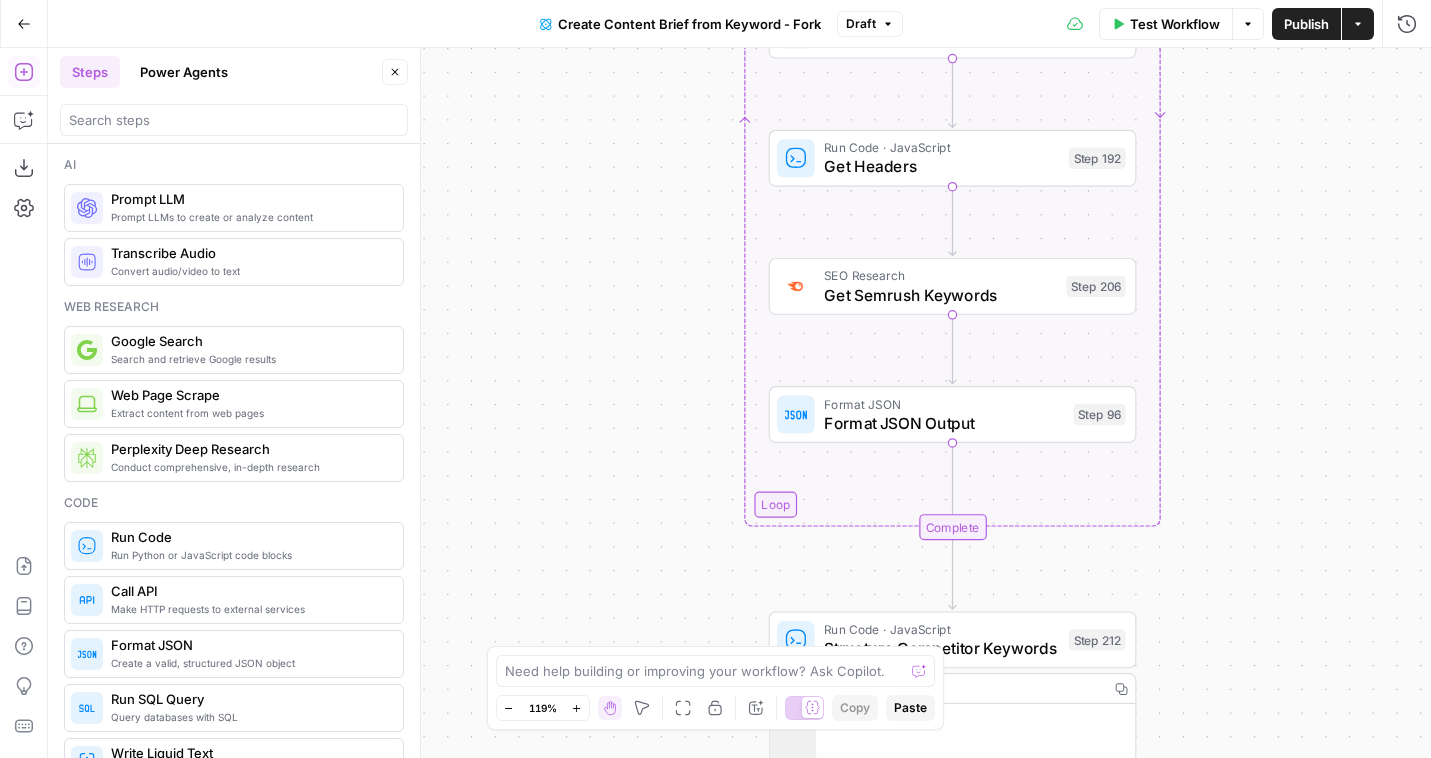 click on "Power Agents" at bounding box center (184, 72) 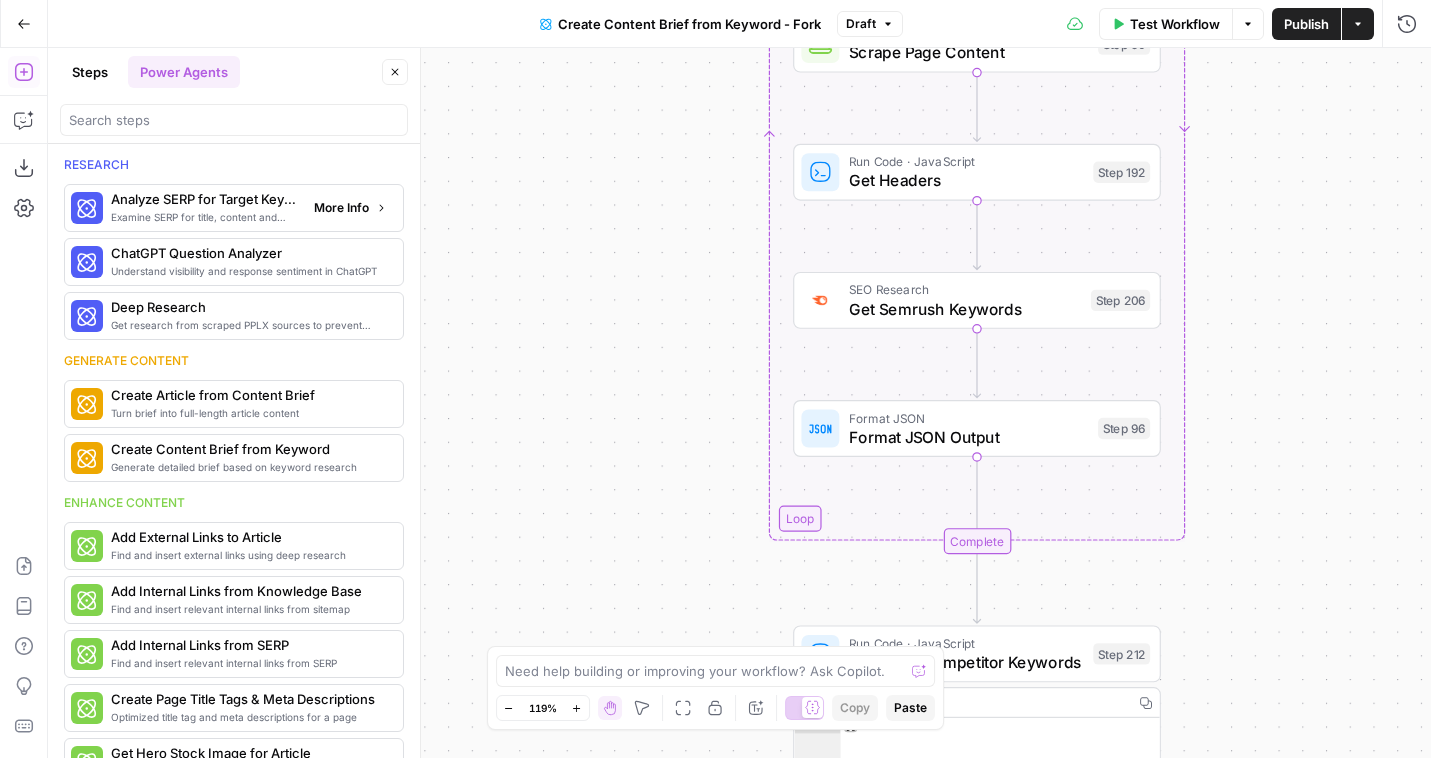 click 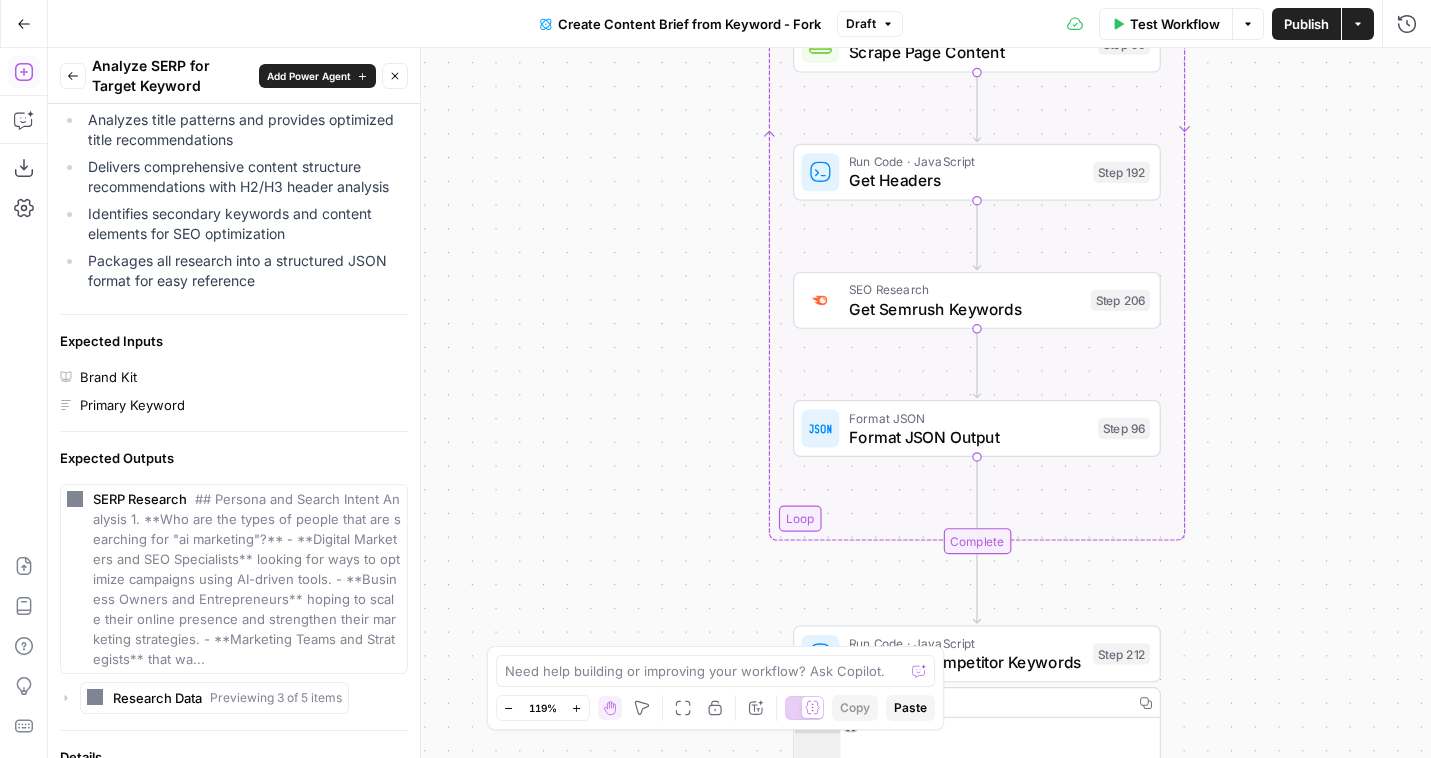 scroll, scrollTop: 660, scrollLeft: 0, axis: vertical 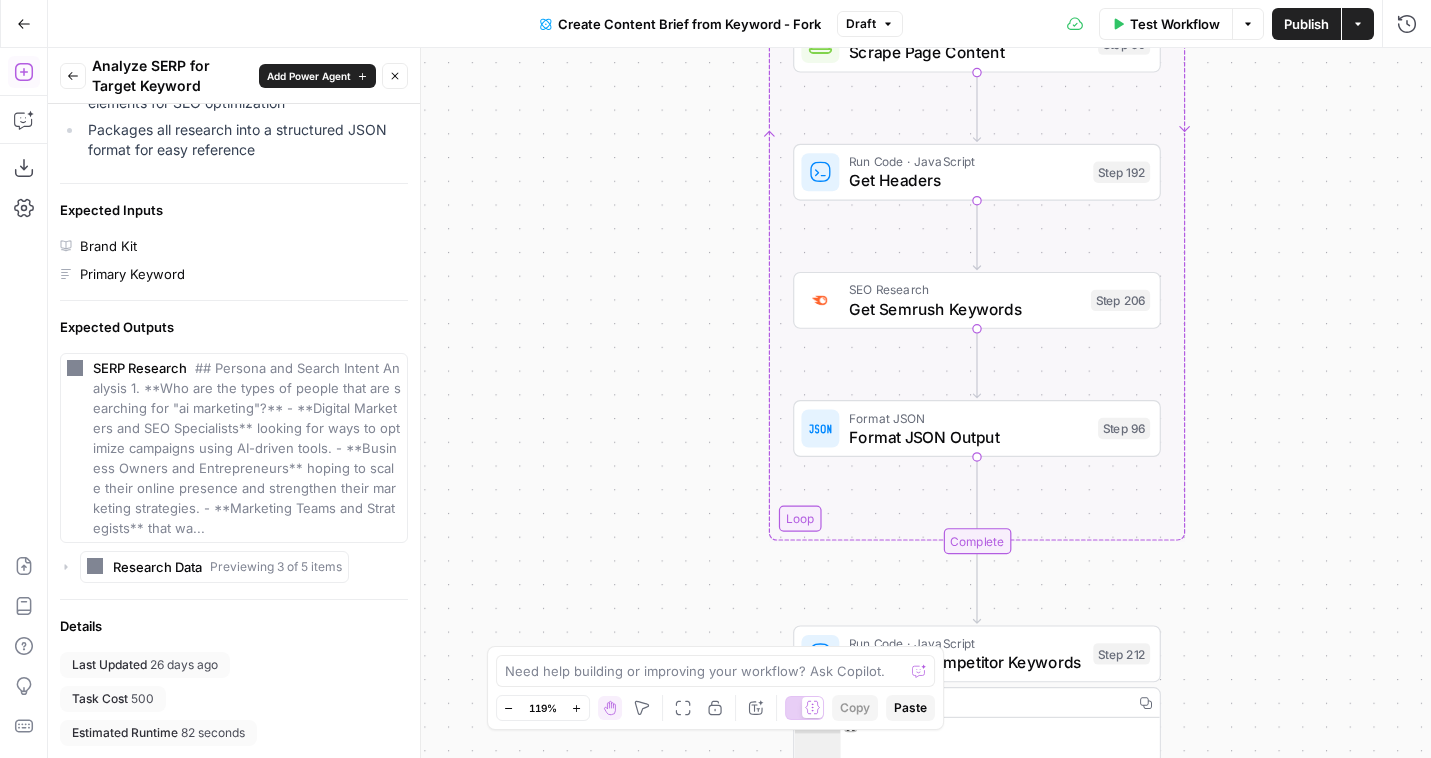 click 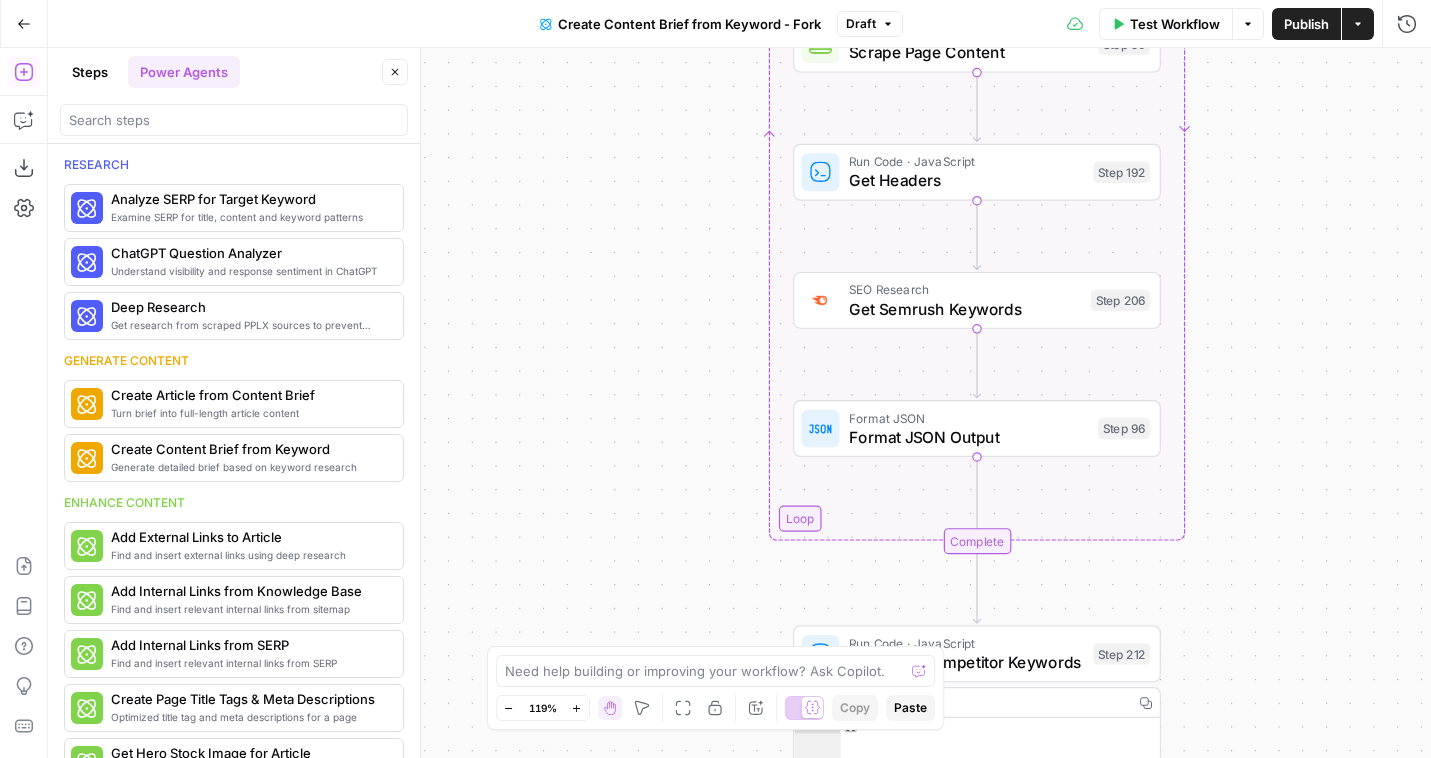 scroll, scrollTop: 0, scrollLeft: 0, axis: both 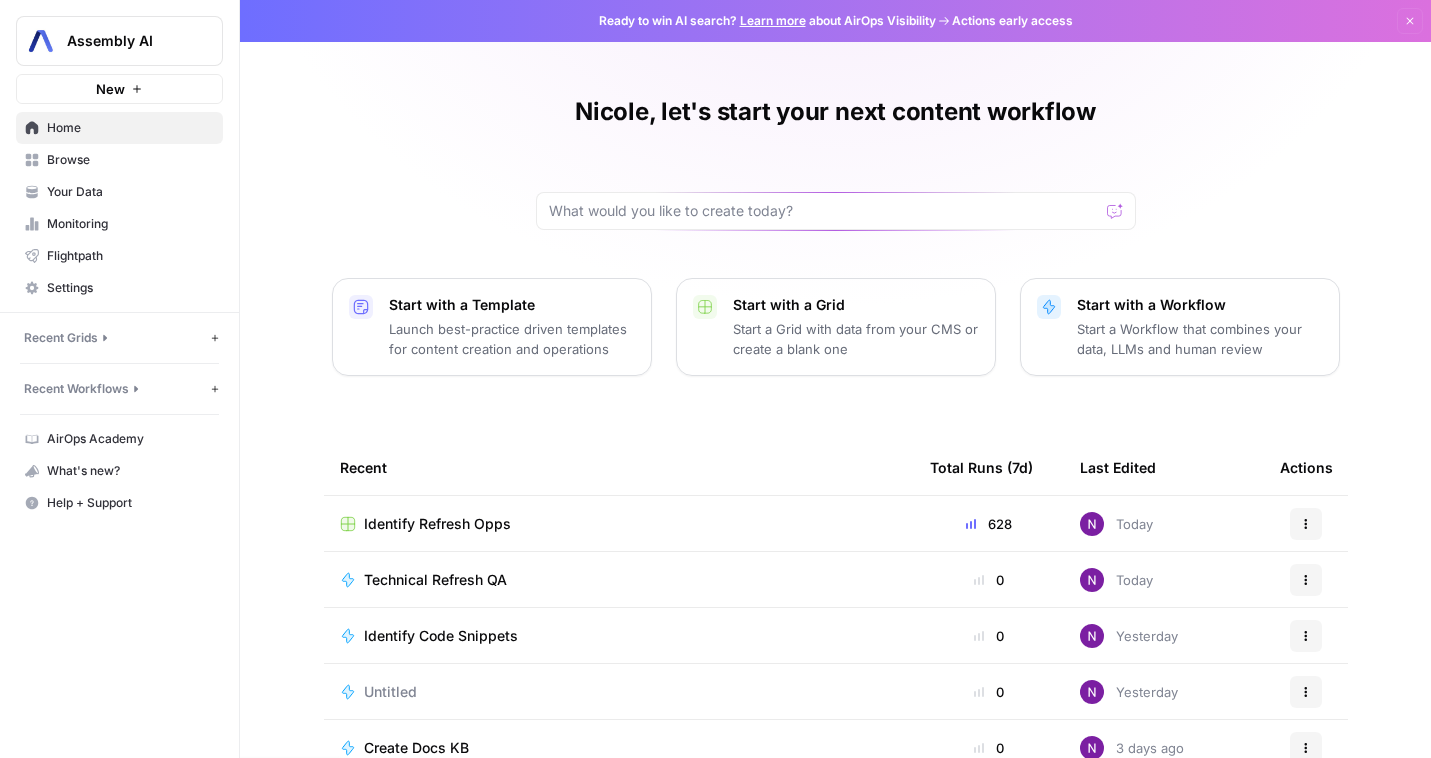 click on "Identify Refresh Opps" at bounding box center [437, 524] 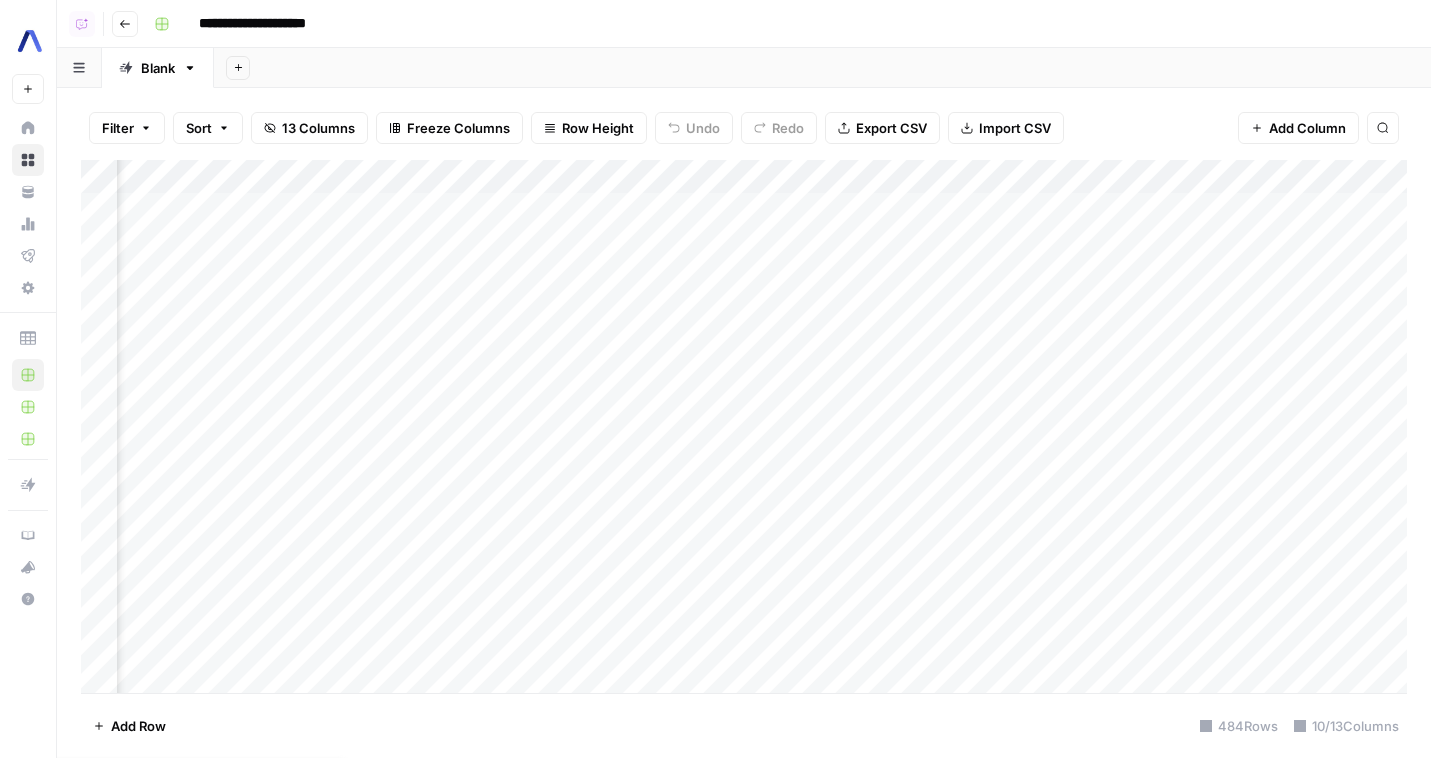 scroll, scrollTop: 0, scrollLeft: 316, axis: horizontal 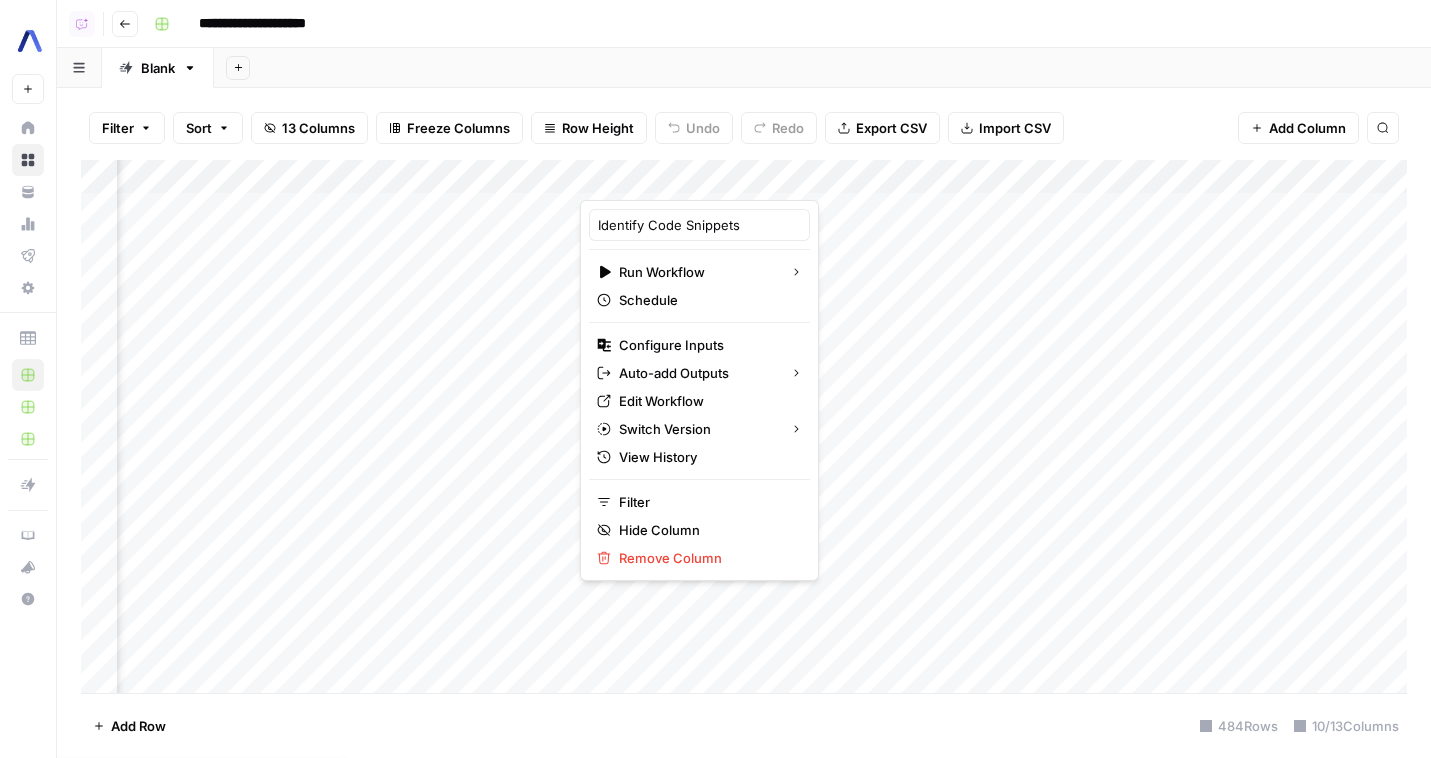 click on "Add Column" at bounding box center (744, 426) 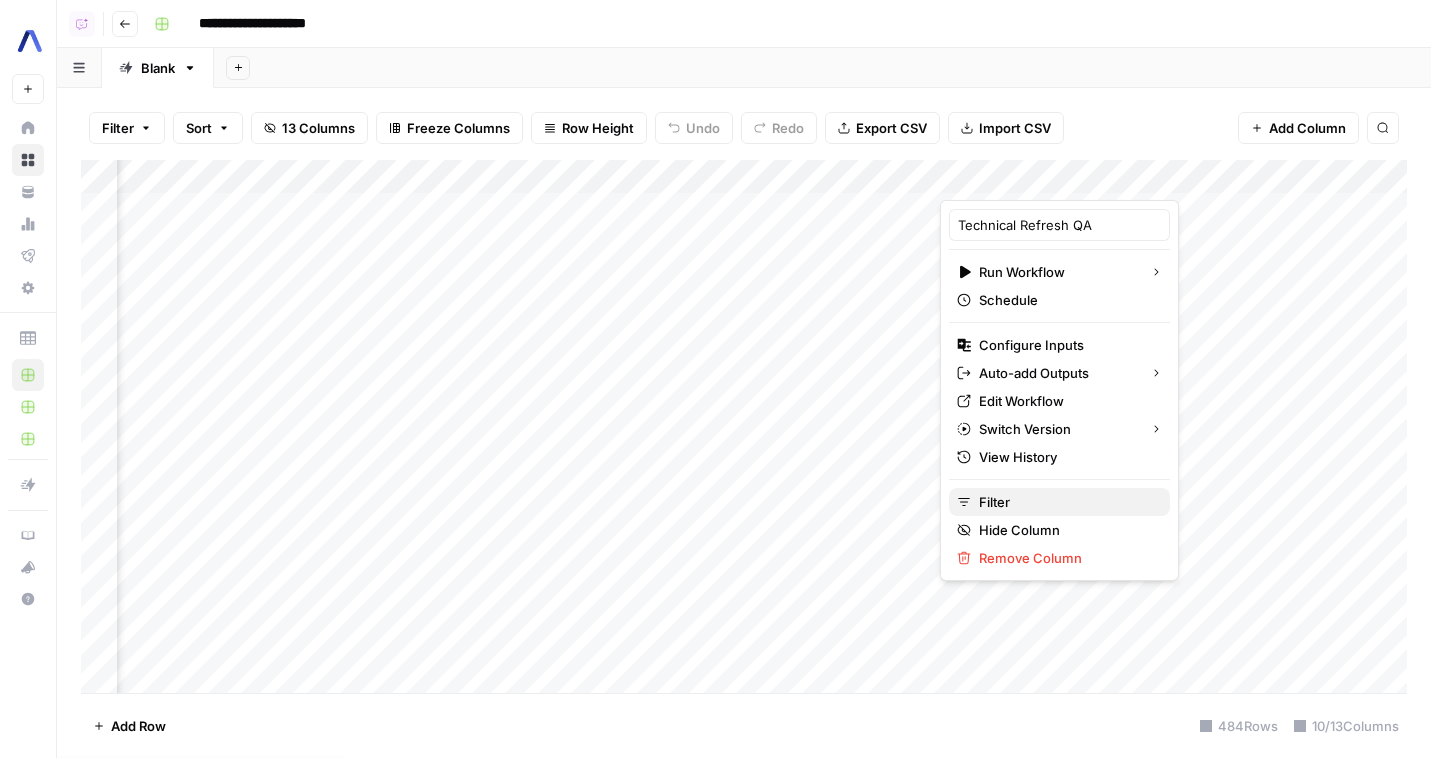 click on "Filter" at bounding box center (1066, 502) 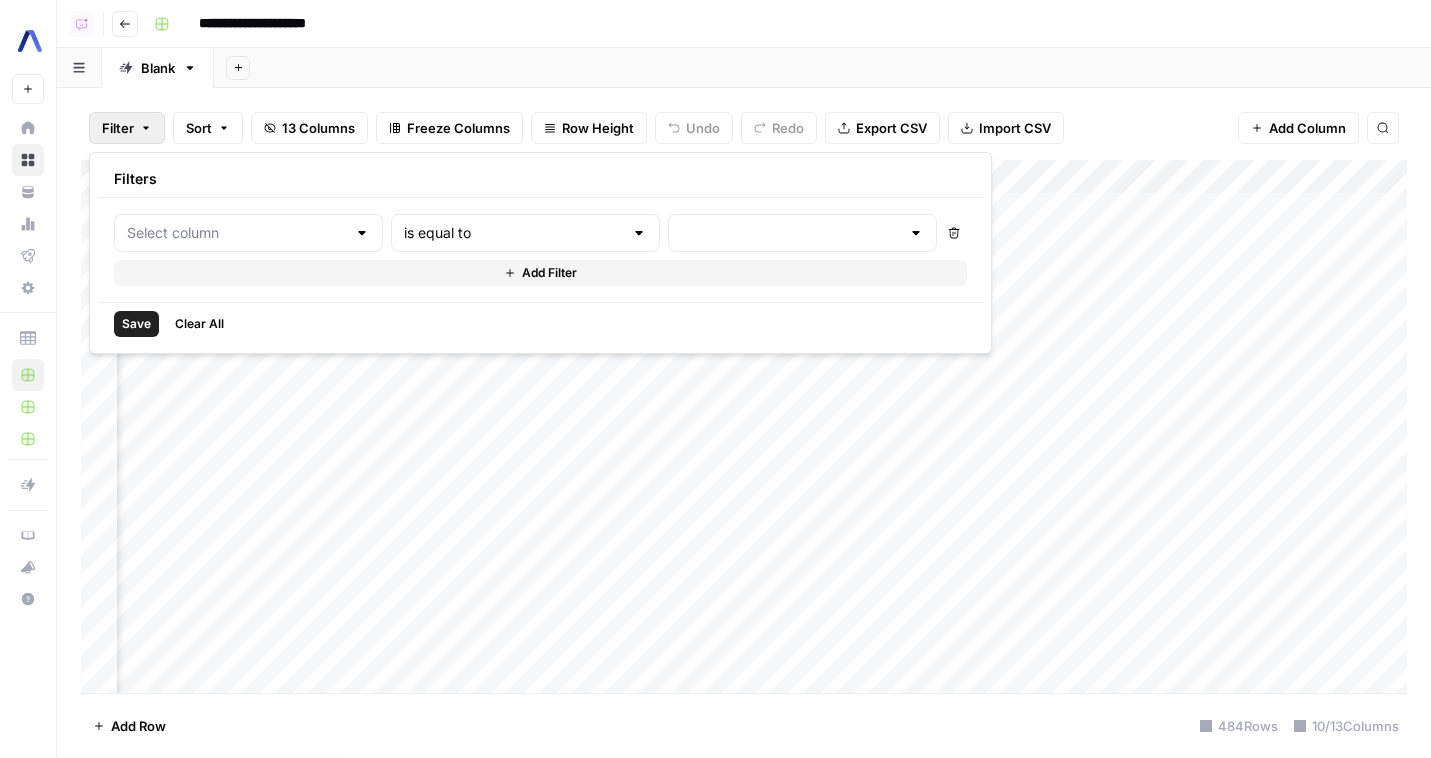 type on "Technical Refresh QA" 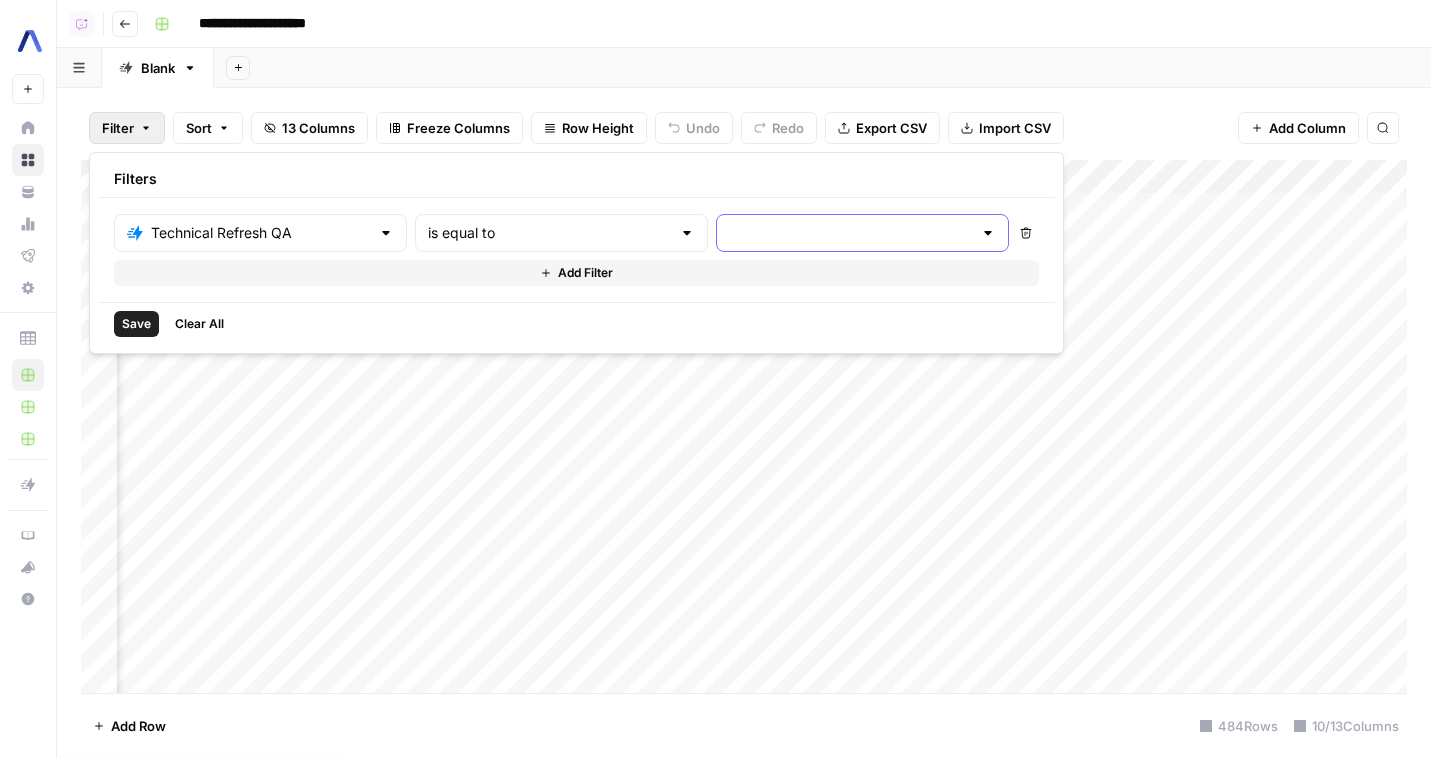 click at bounding box center [850, 233] 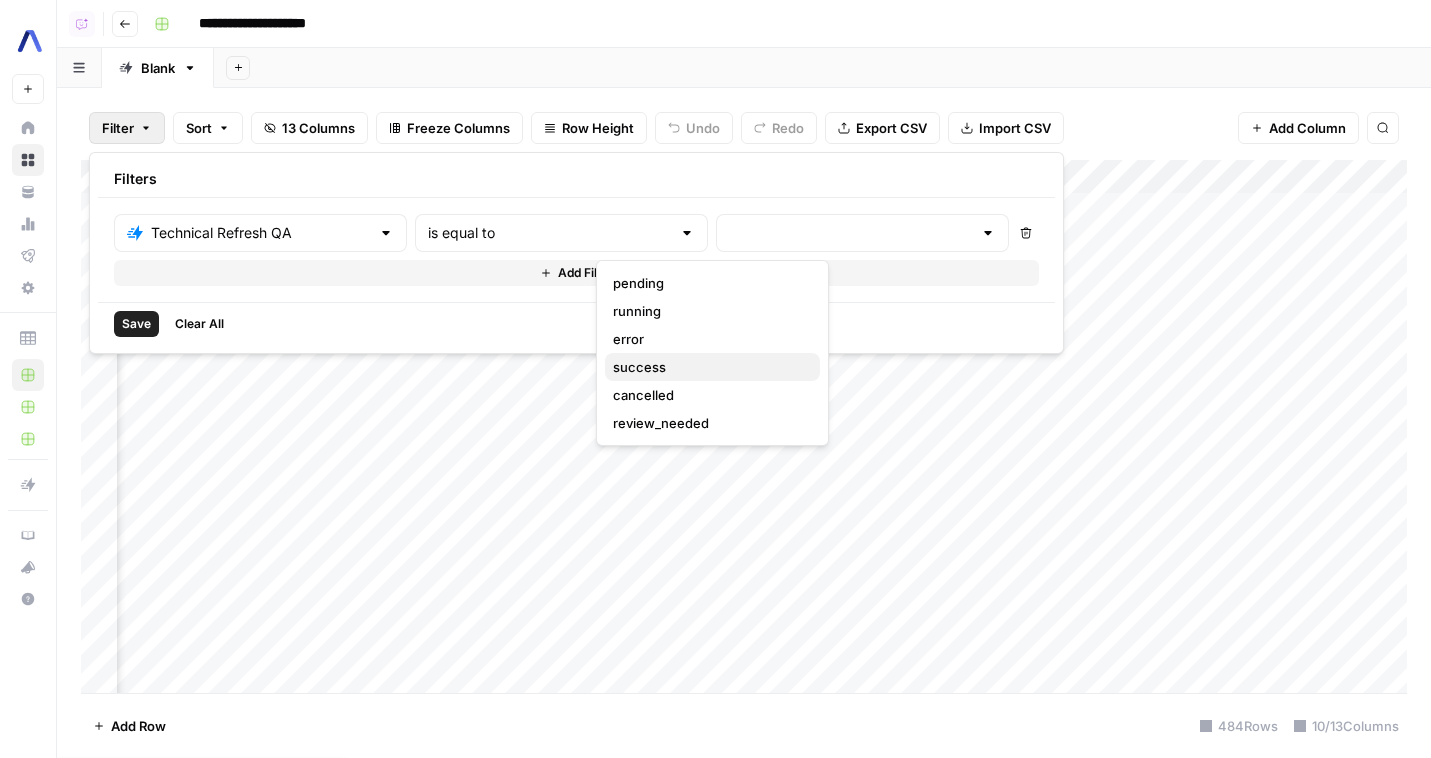 click on "success" at bounding box center [708, 367] 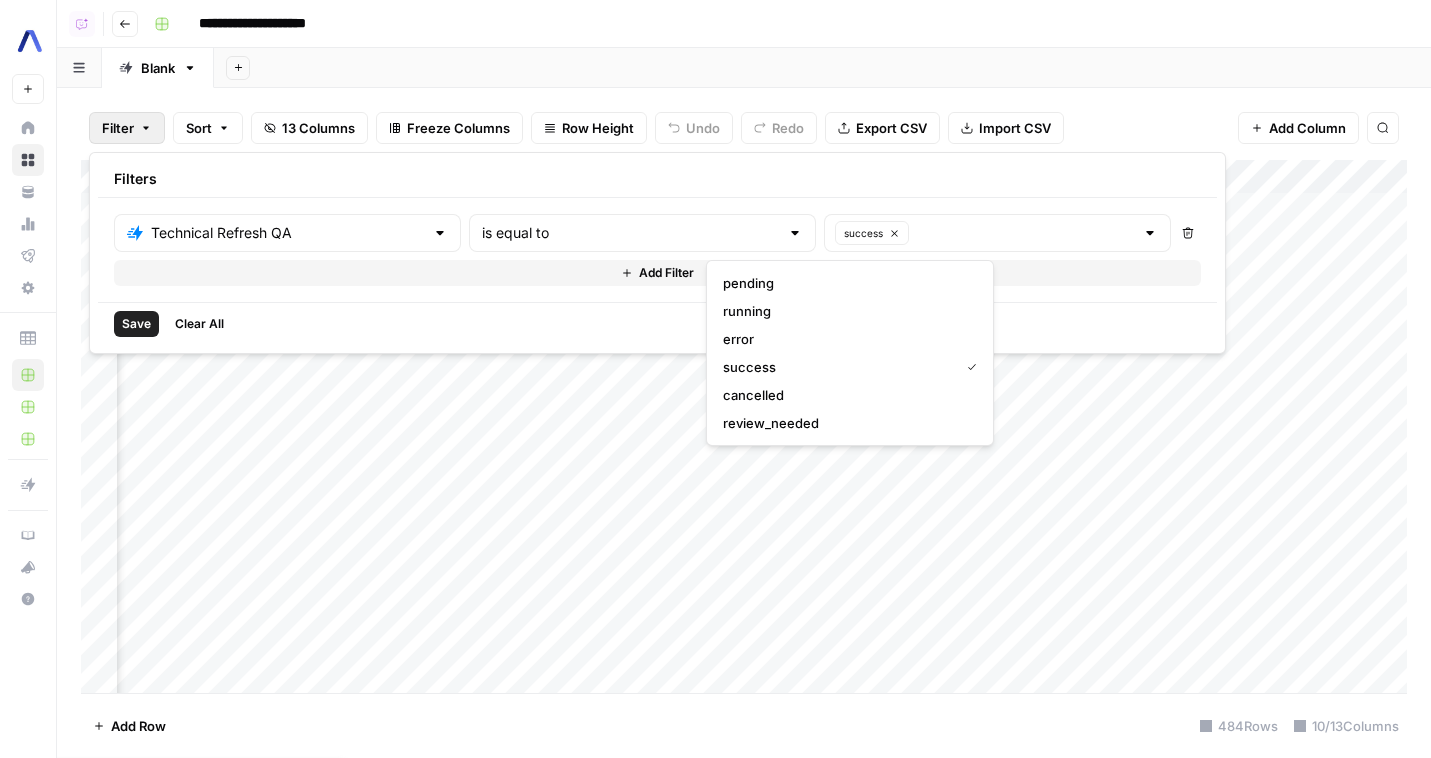 click on "Save" at bounding box center [136, 324] 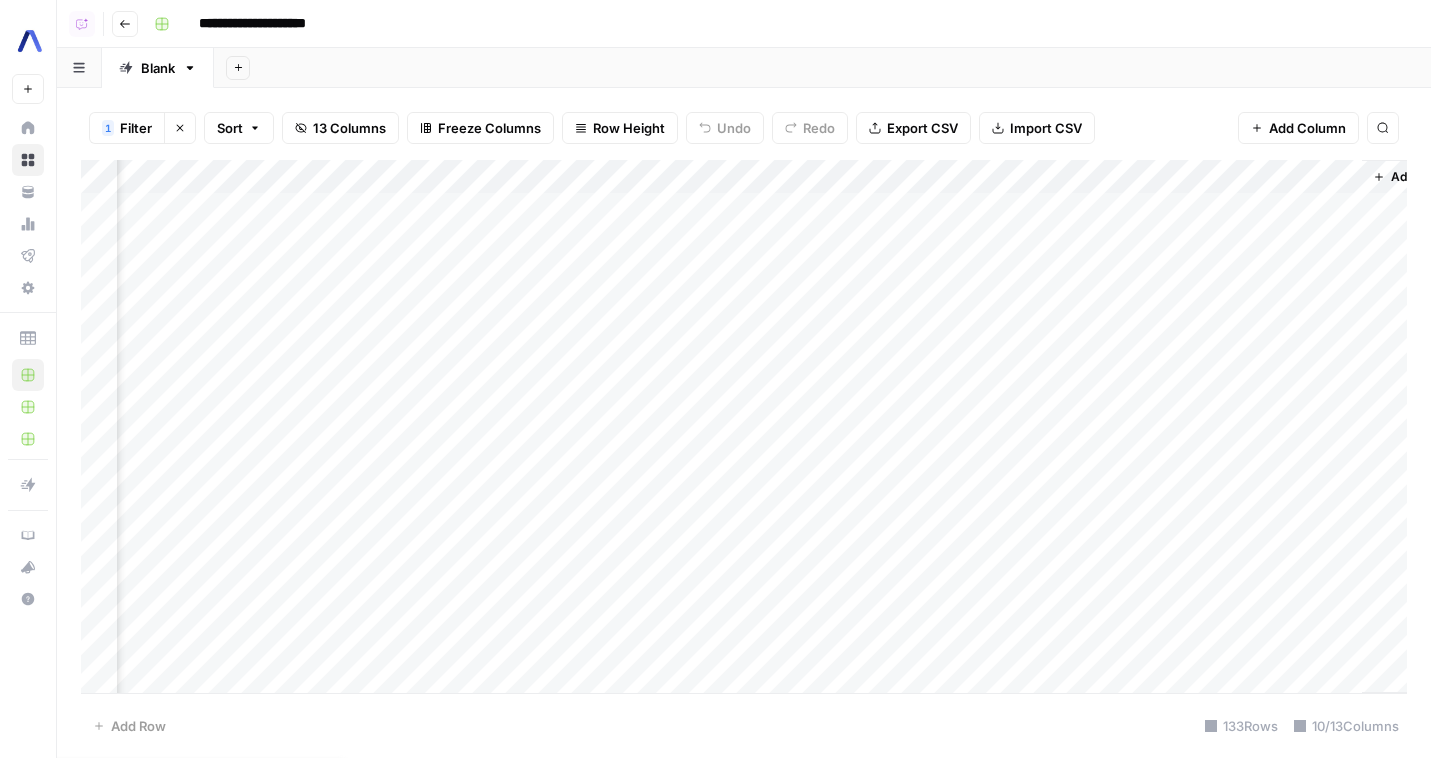 scroll, scrollTop: 0, scrollLeft: 1041, axis: horizontal 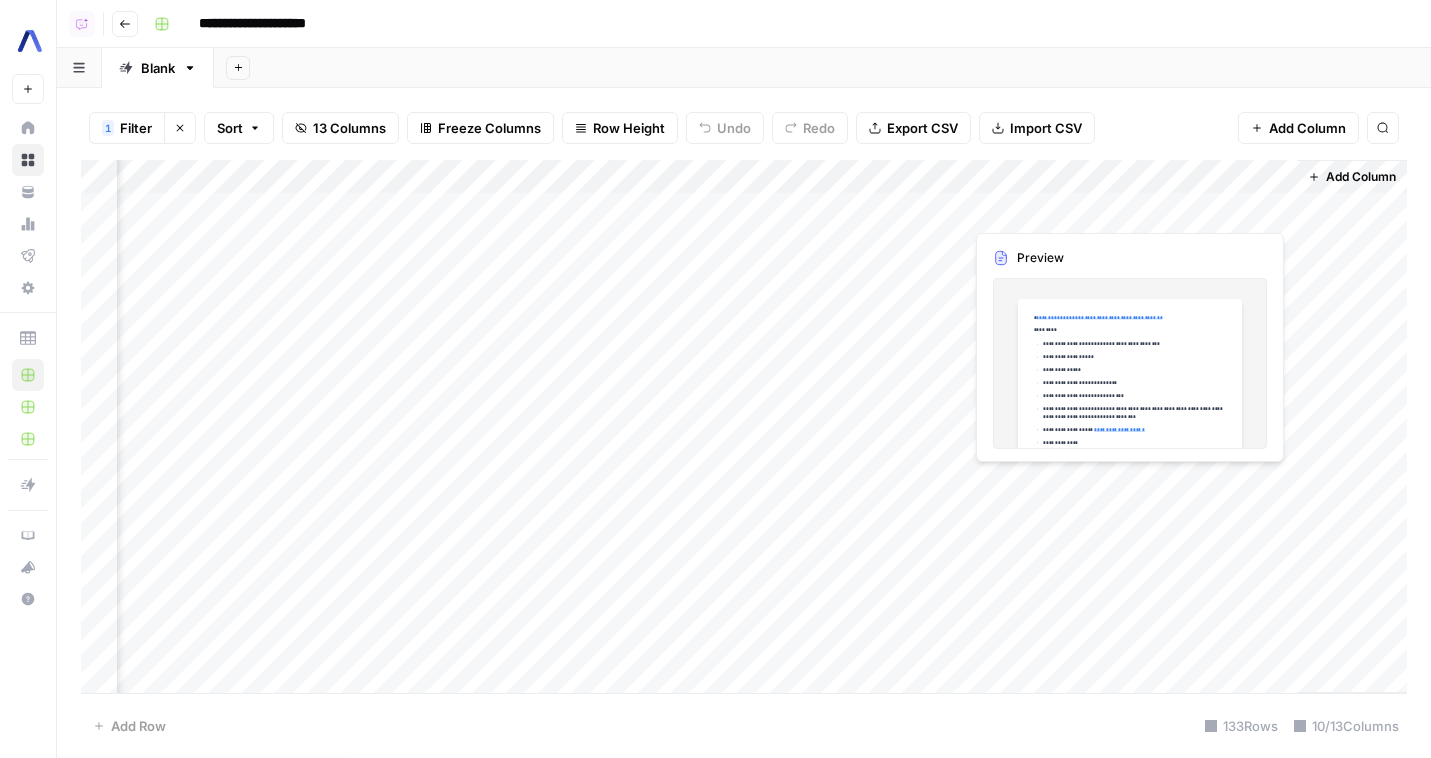 click on "Add Column" at bounding box center [744, 426] 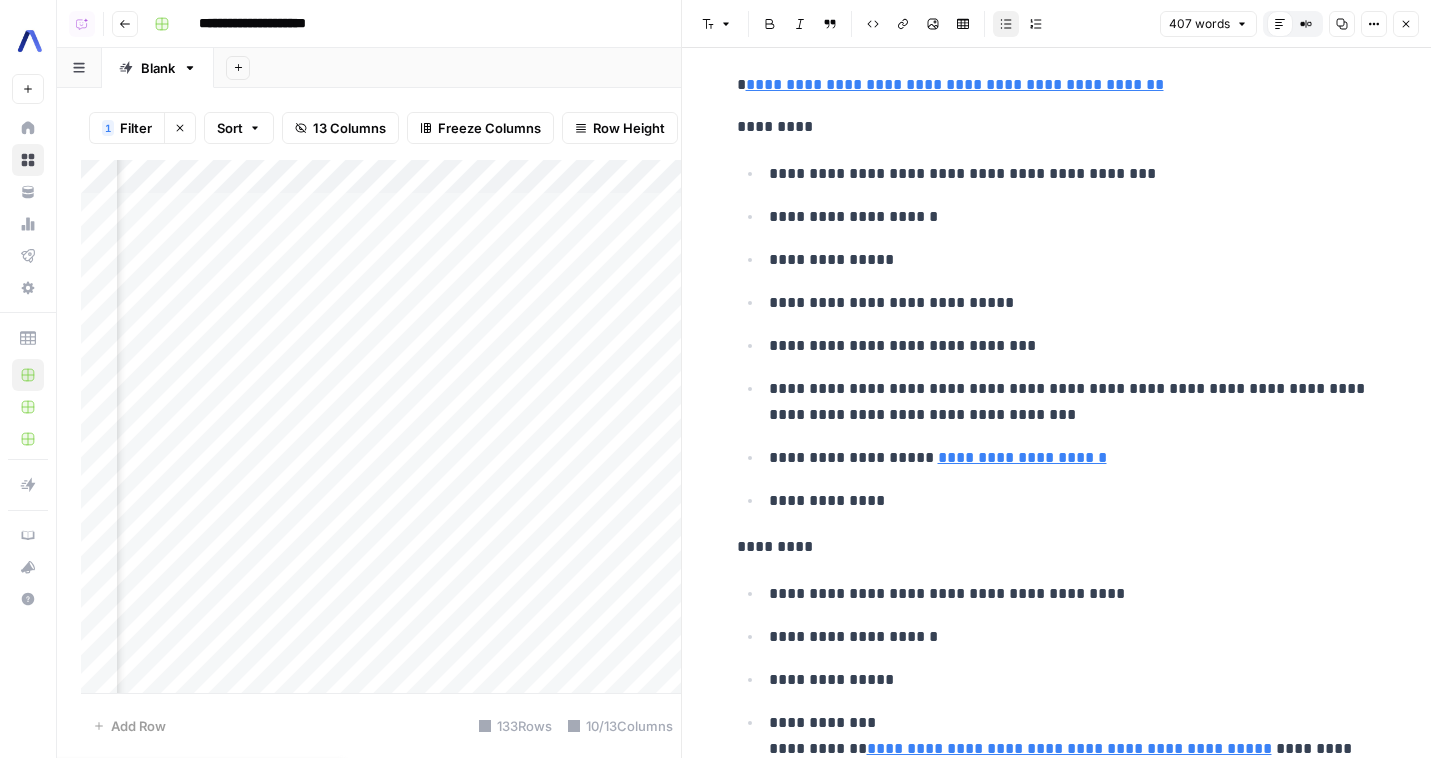scroll, scrollTop: 17, scrollLeft: 0, axis: vertical 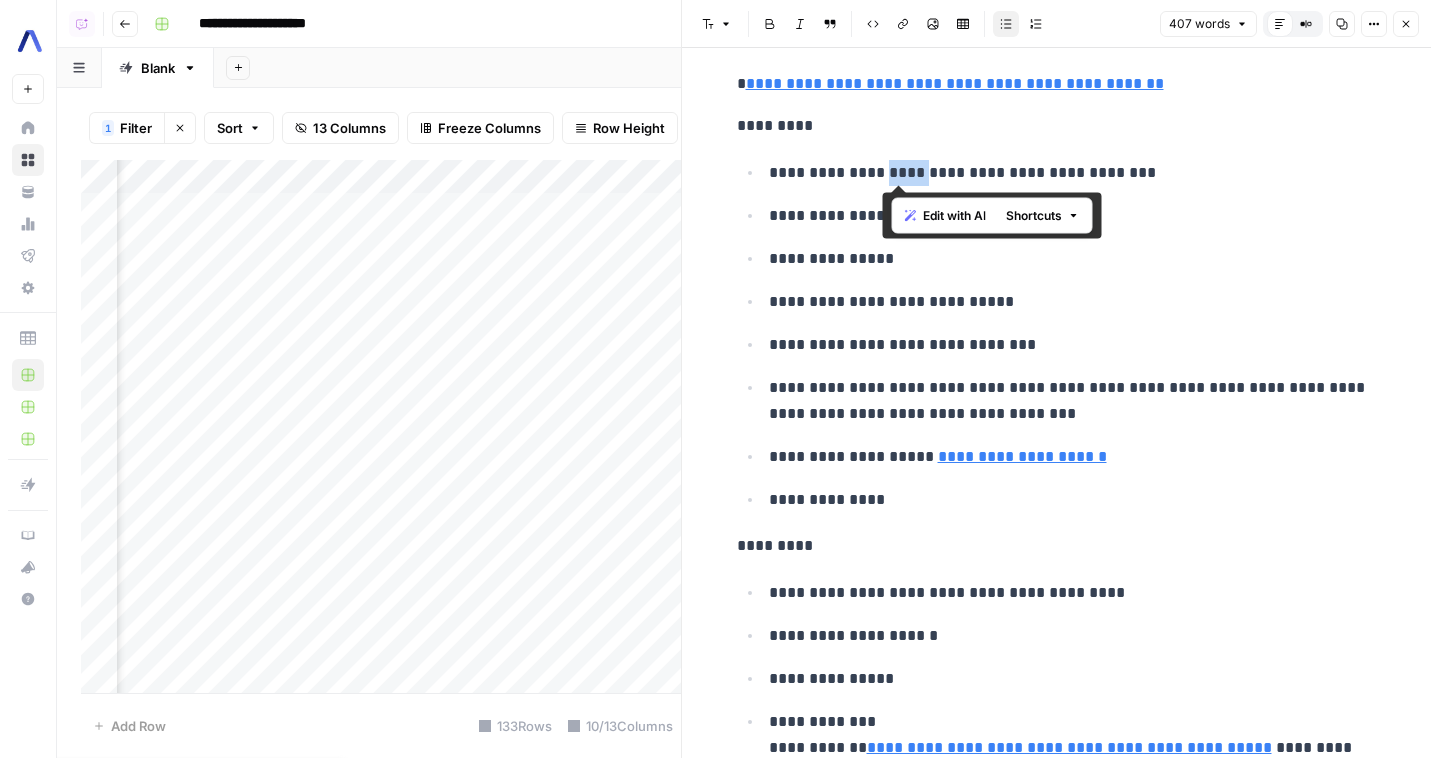 drag, startPoint x: 882, startPoint y: 176, endPoint x: 927, endPoint y: 175, distance: 45.01111 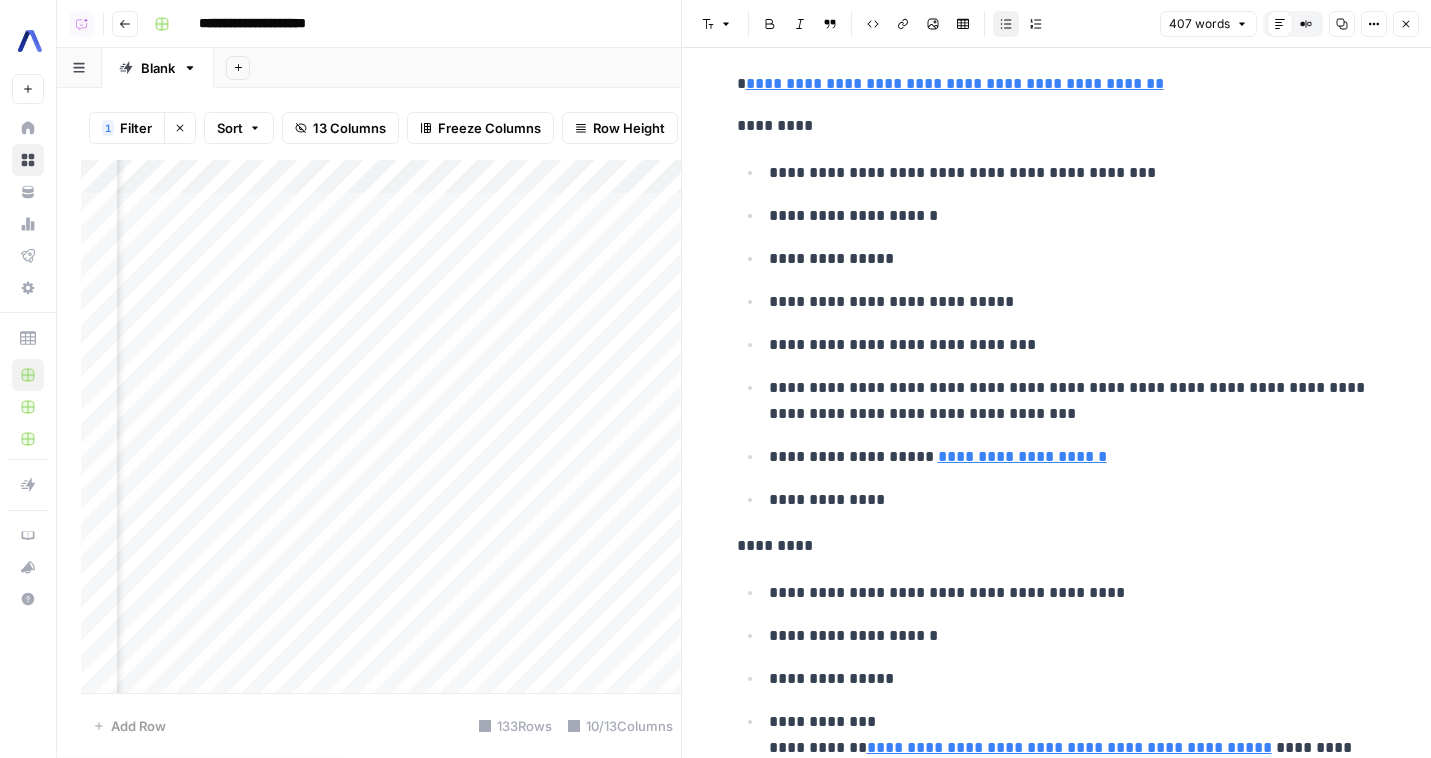 click on "**********" at bounding box center (1073, 173) 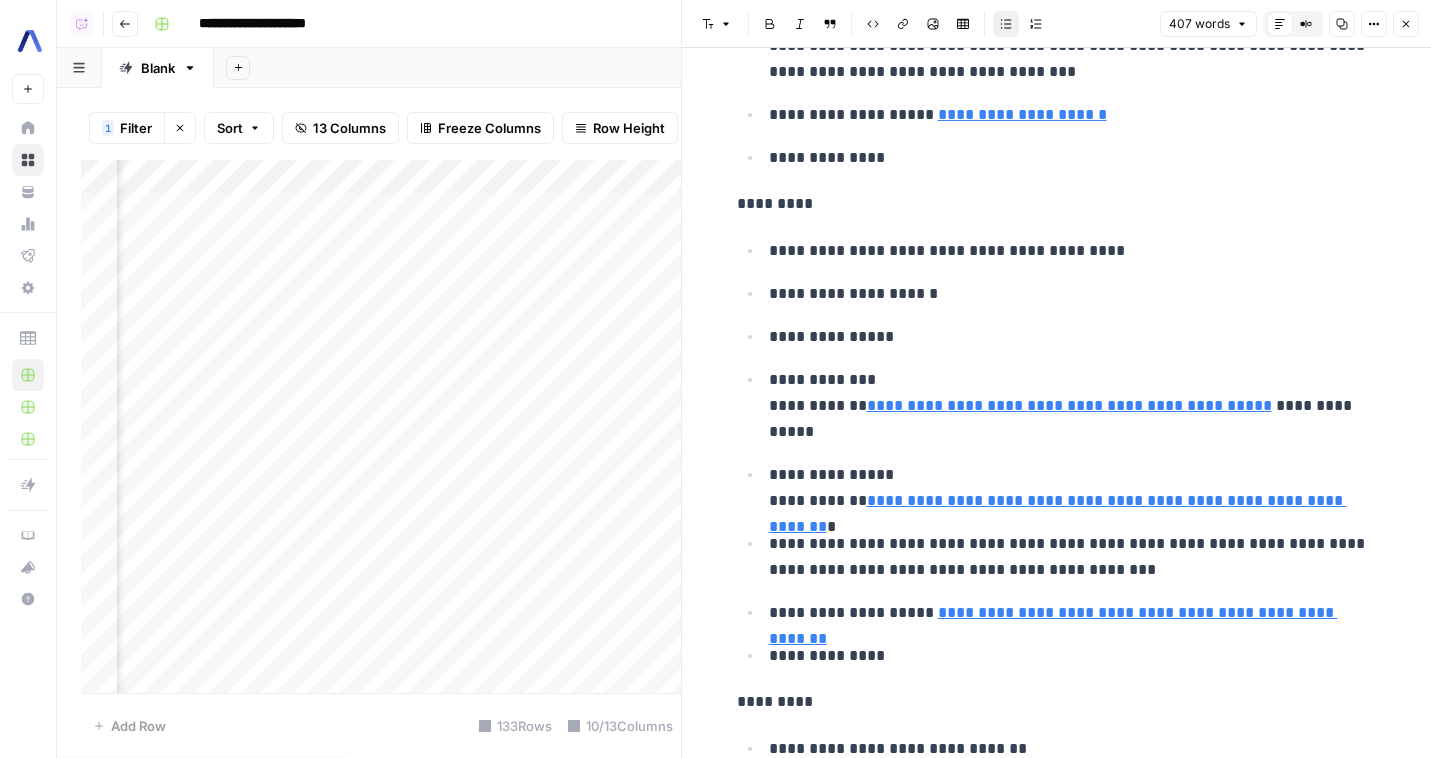 scroll, scrollTop: 406, scrollLeft: 0, axis: vertical 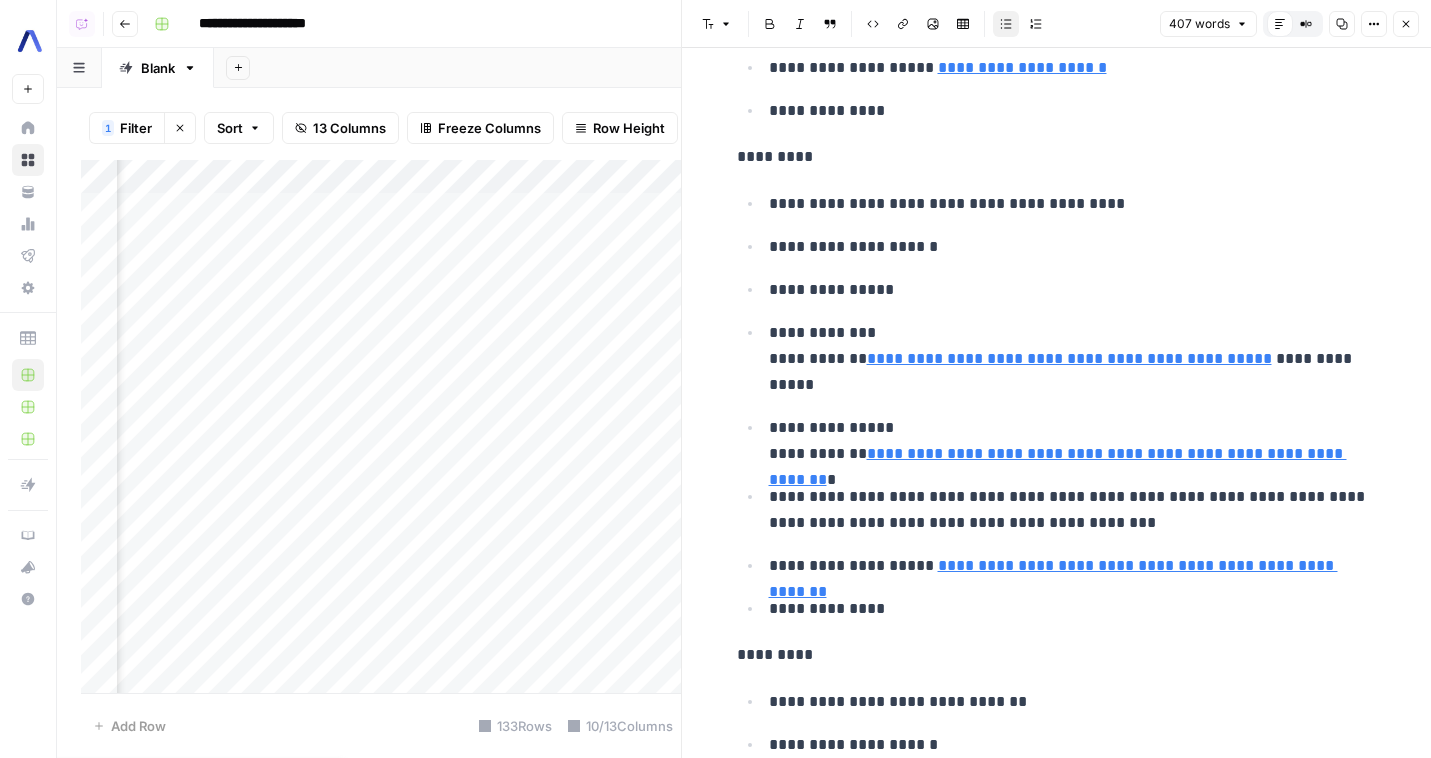 click on "**********" at bounding box center [1073, 510] 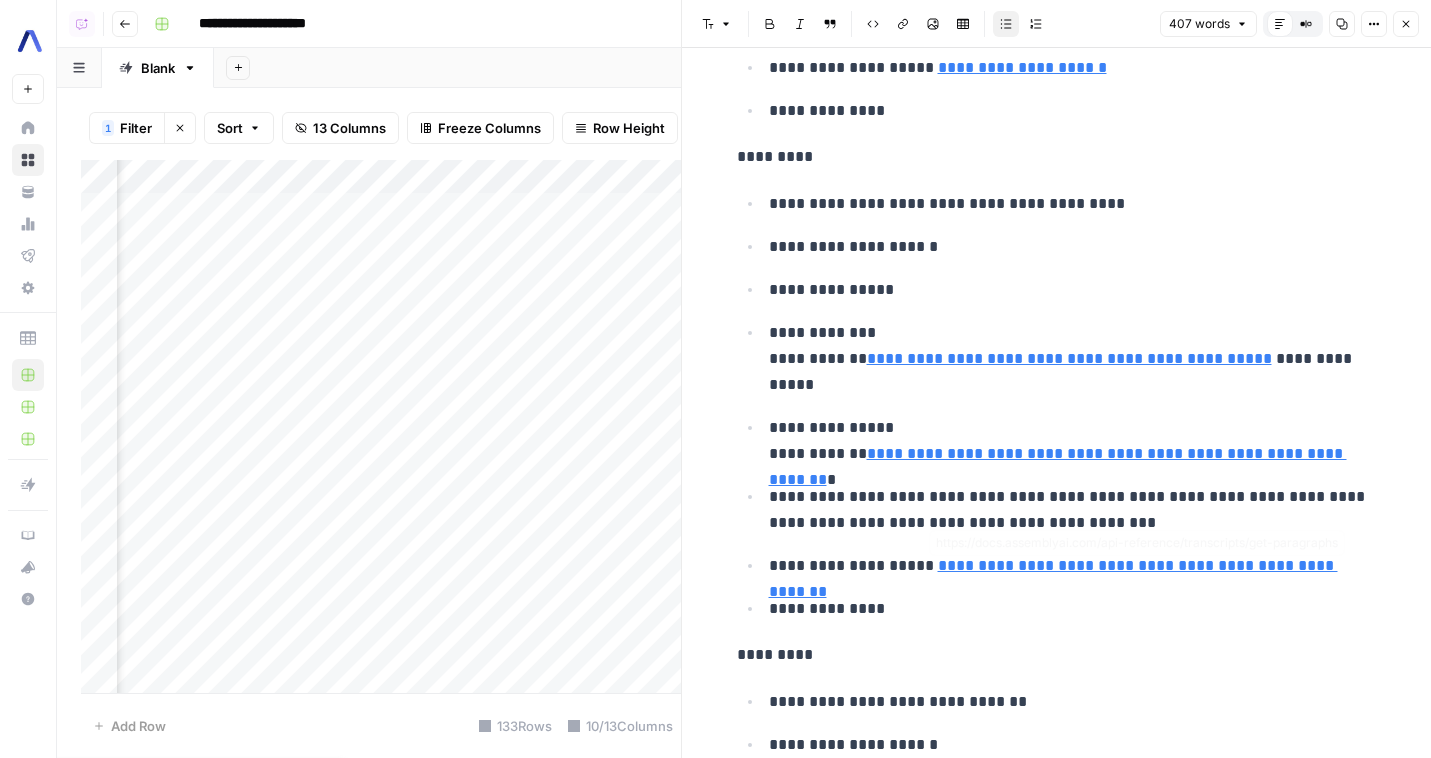 click on "**********" at bounding box center (1053, 578) 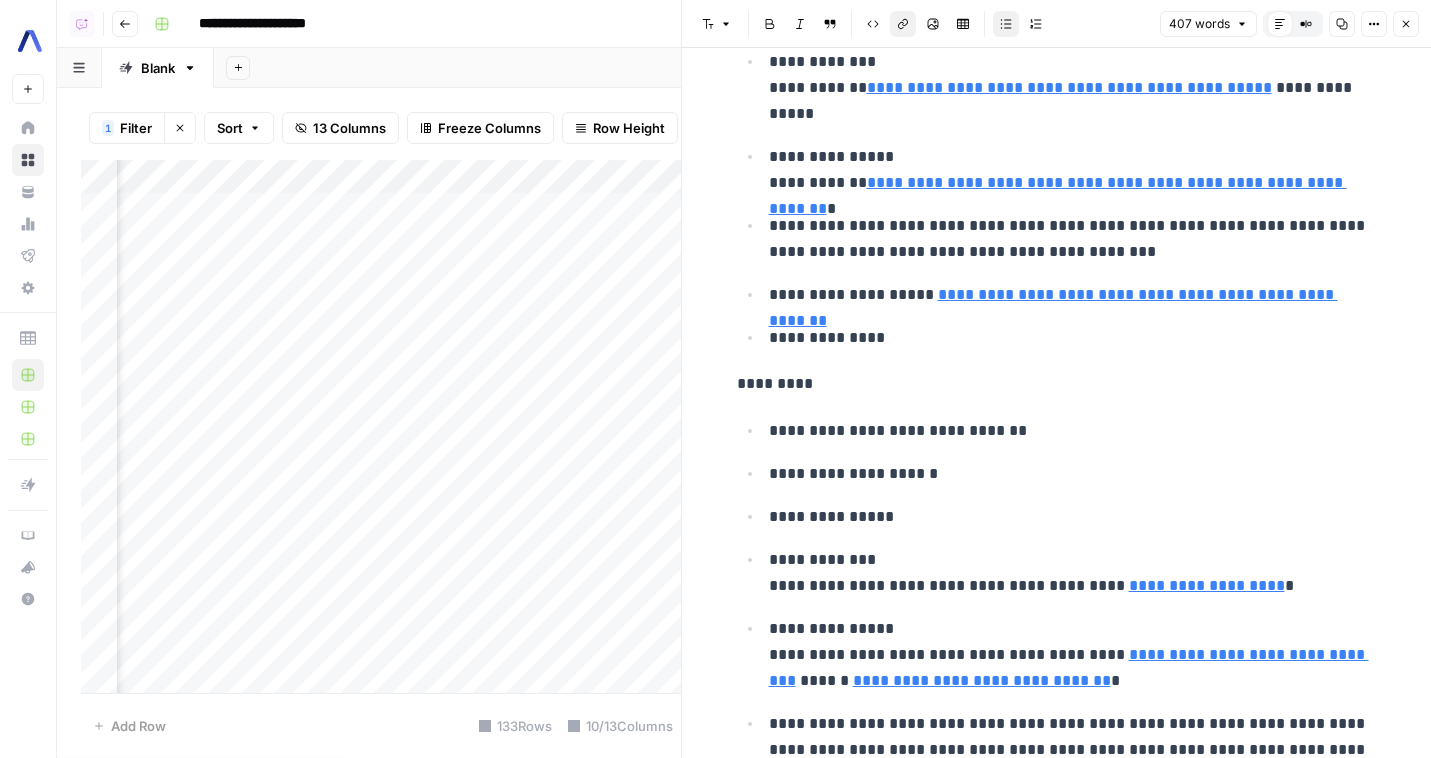 scroll, scrollTop: 374, scrollLeft: 0, axis: vertical 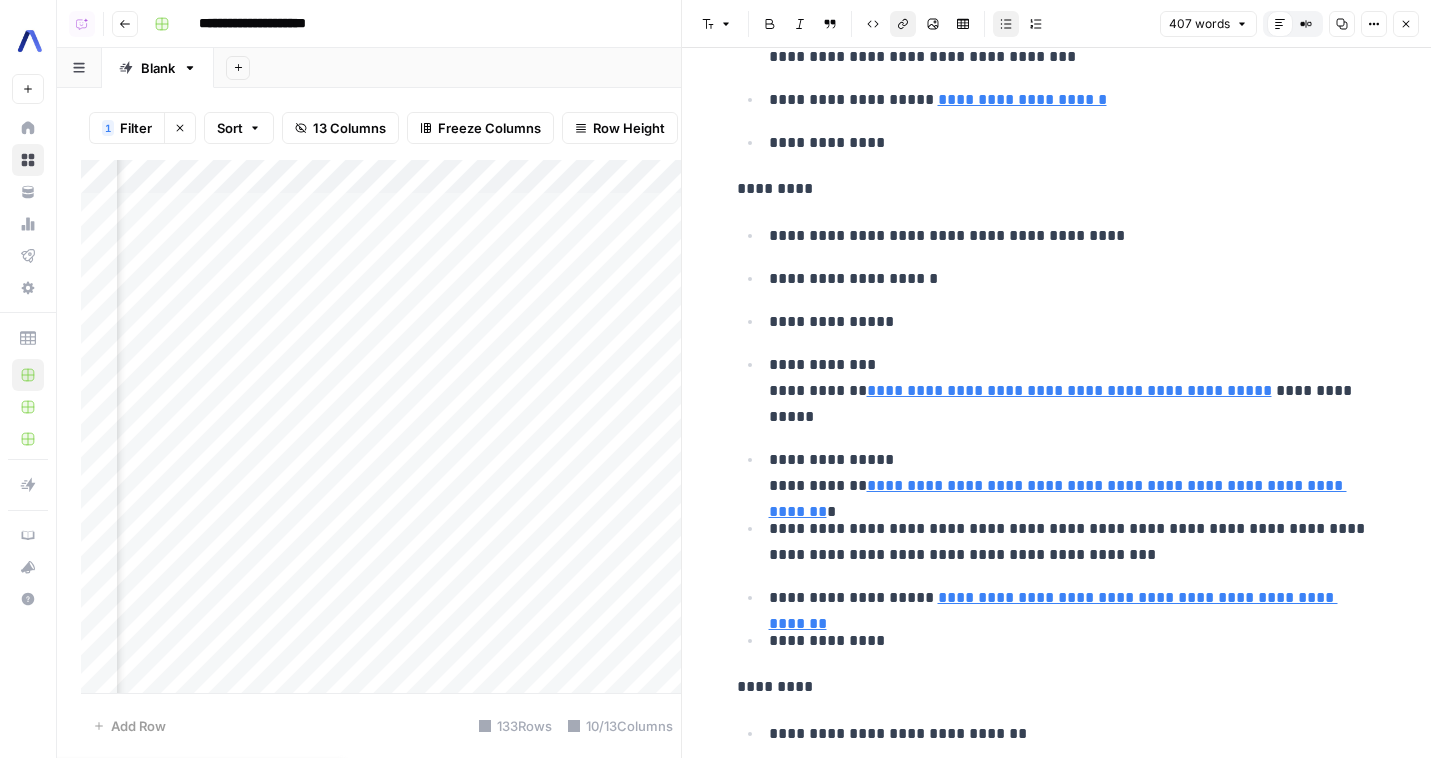 click 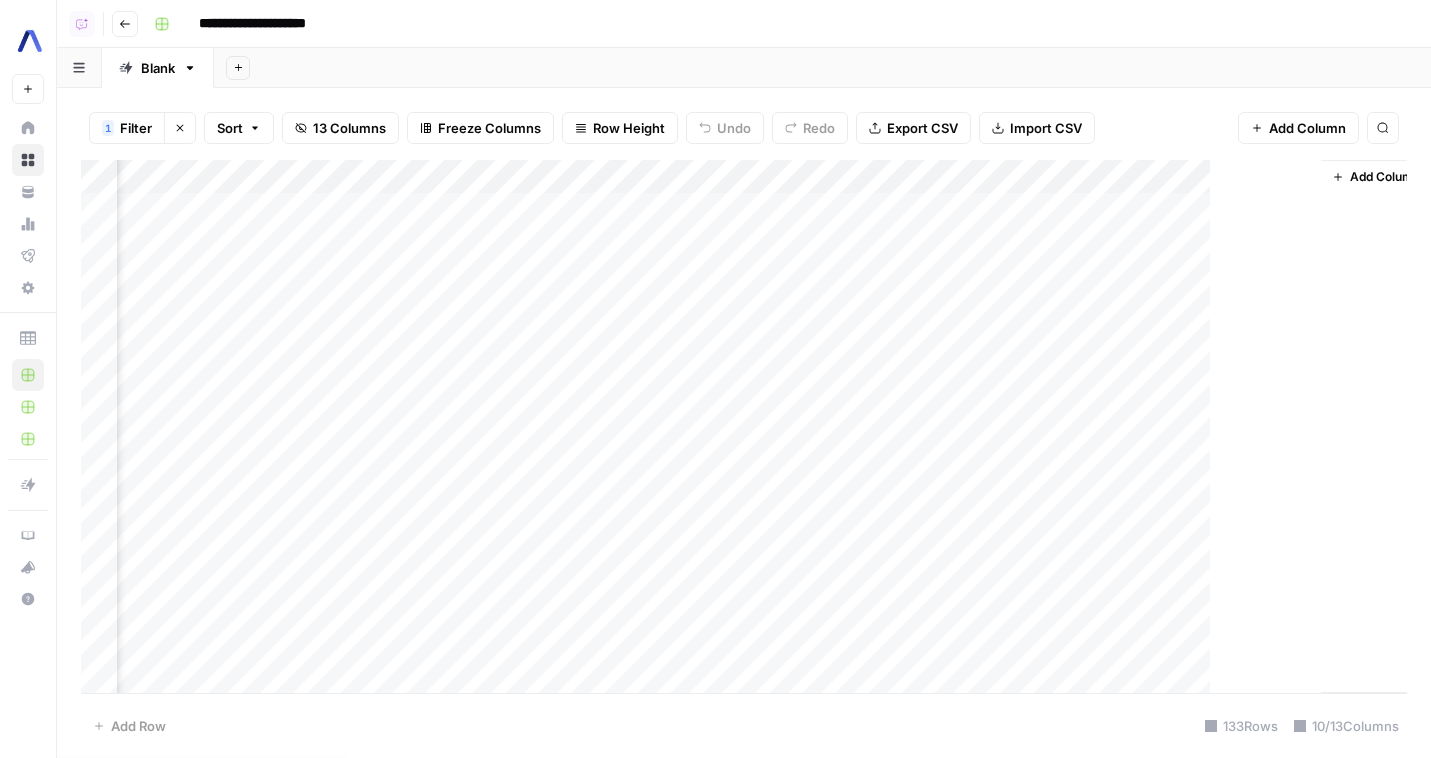 scroll, scrollTop: 0, scrollLeft: 1017, axis: horizontal 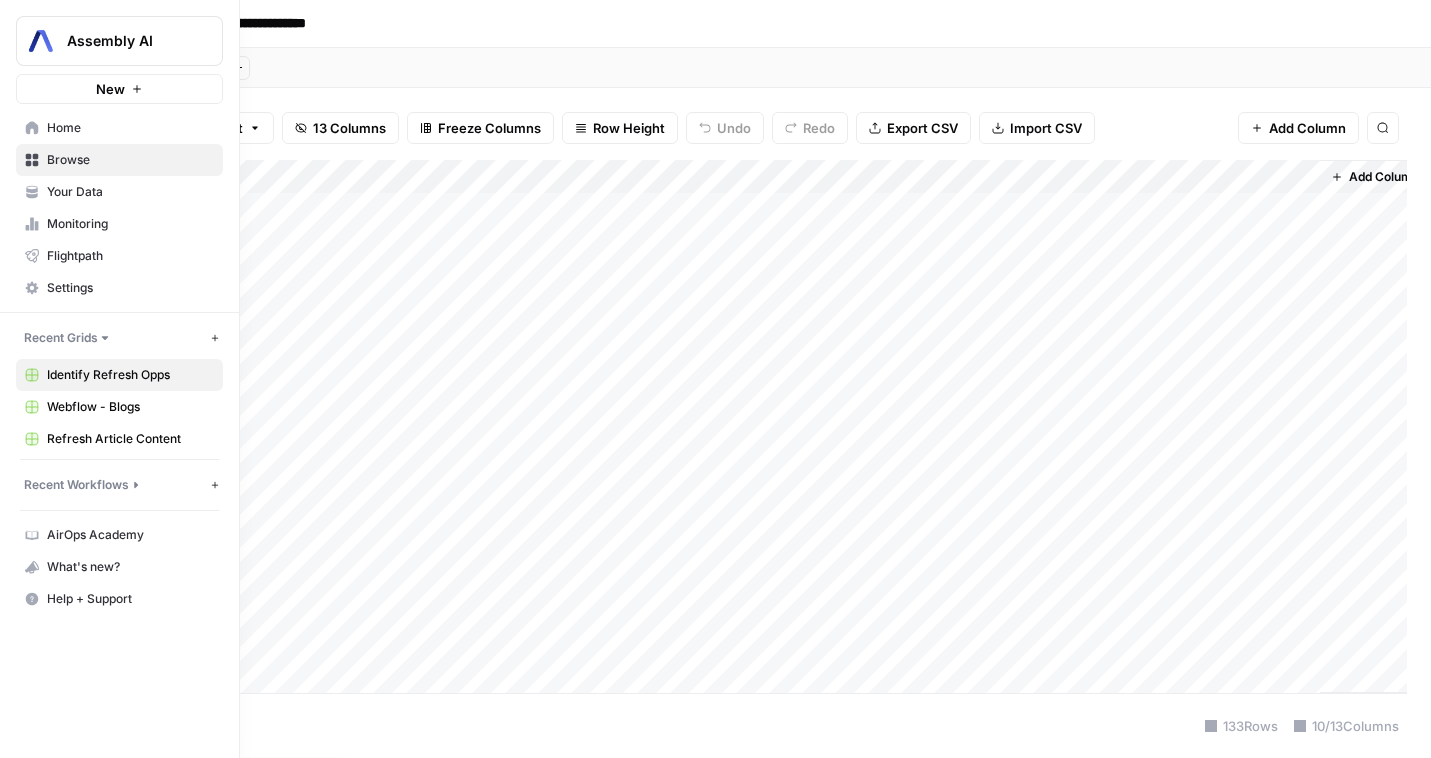 click on "Assembly AI" at bounding box center (119, 41) 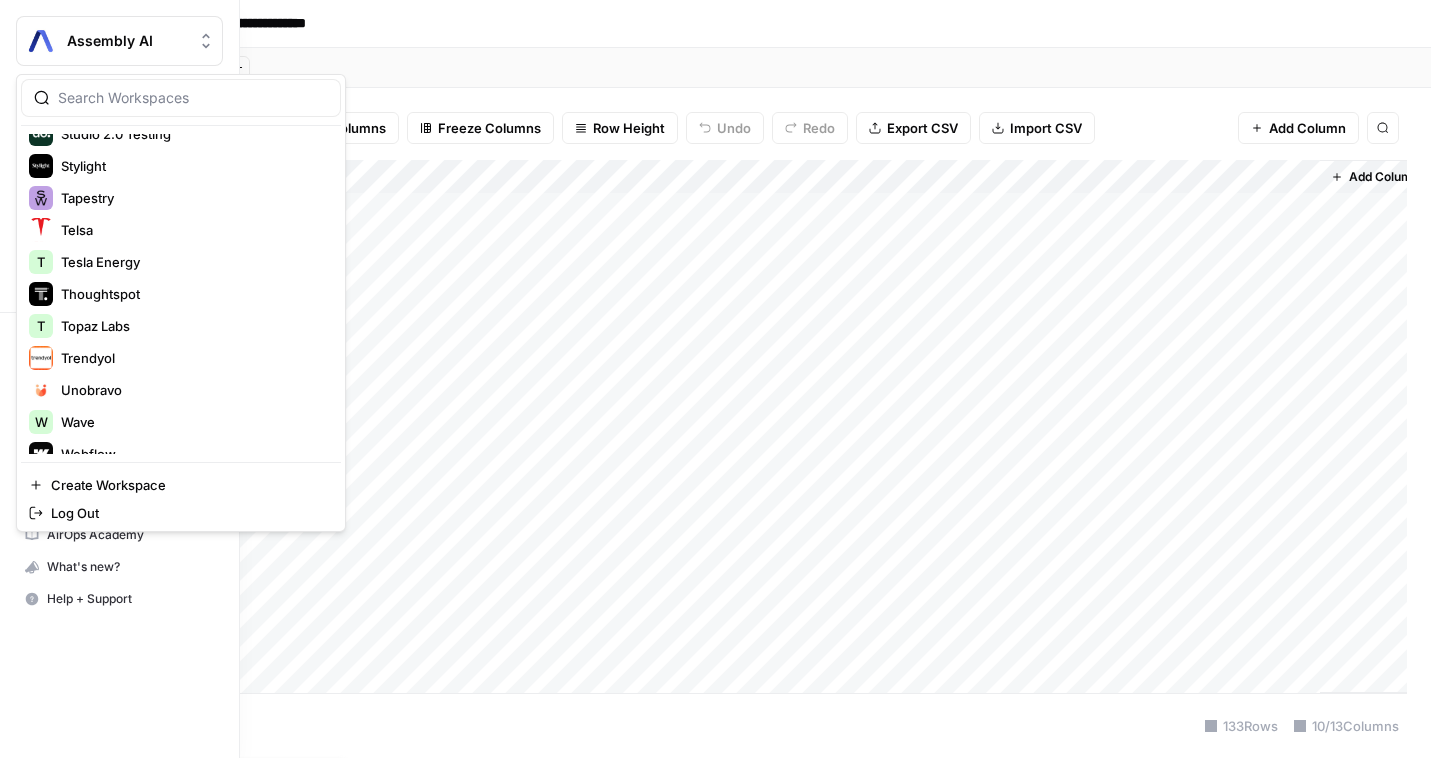 scroll, scrollTop: 2688, scrollLeft: 0, axis: vertical 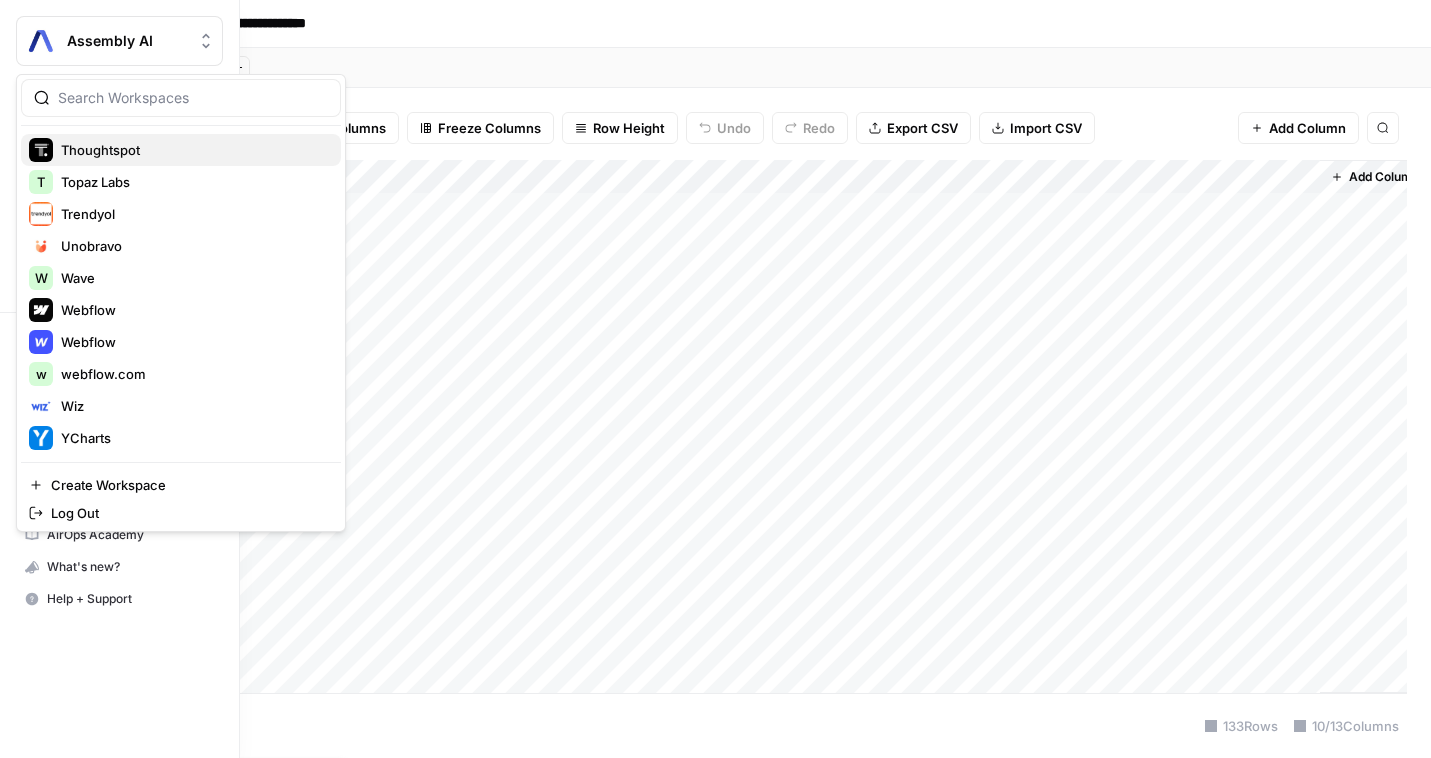 click on "Thoughtspot" at bounding box center [193, 150] 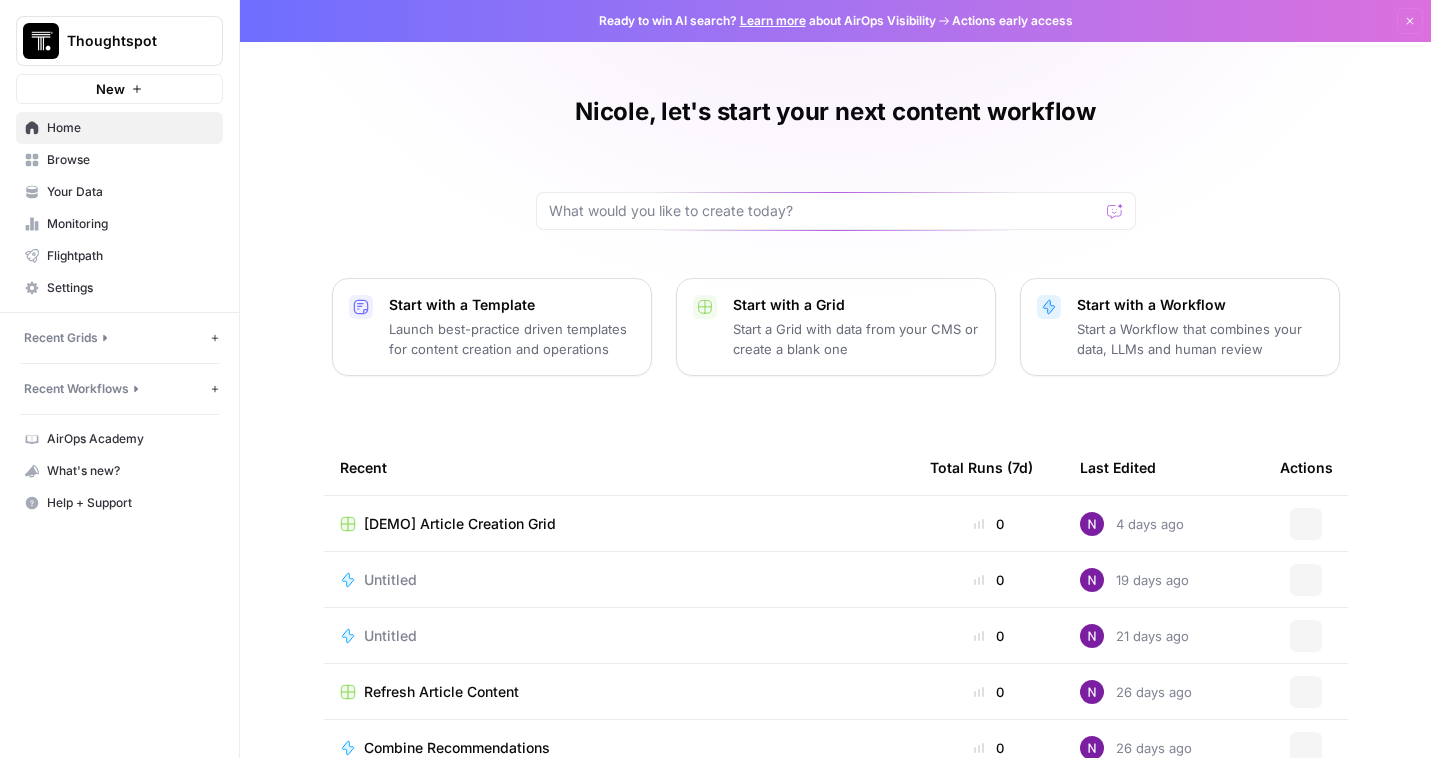 scroll, scrollTop: 0, scrollLeft: 0, axis: both 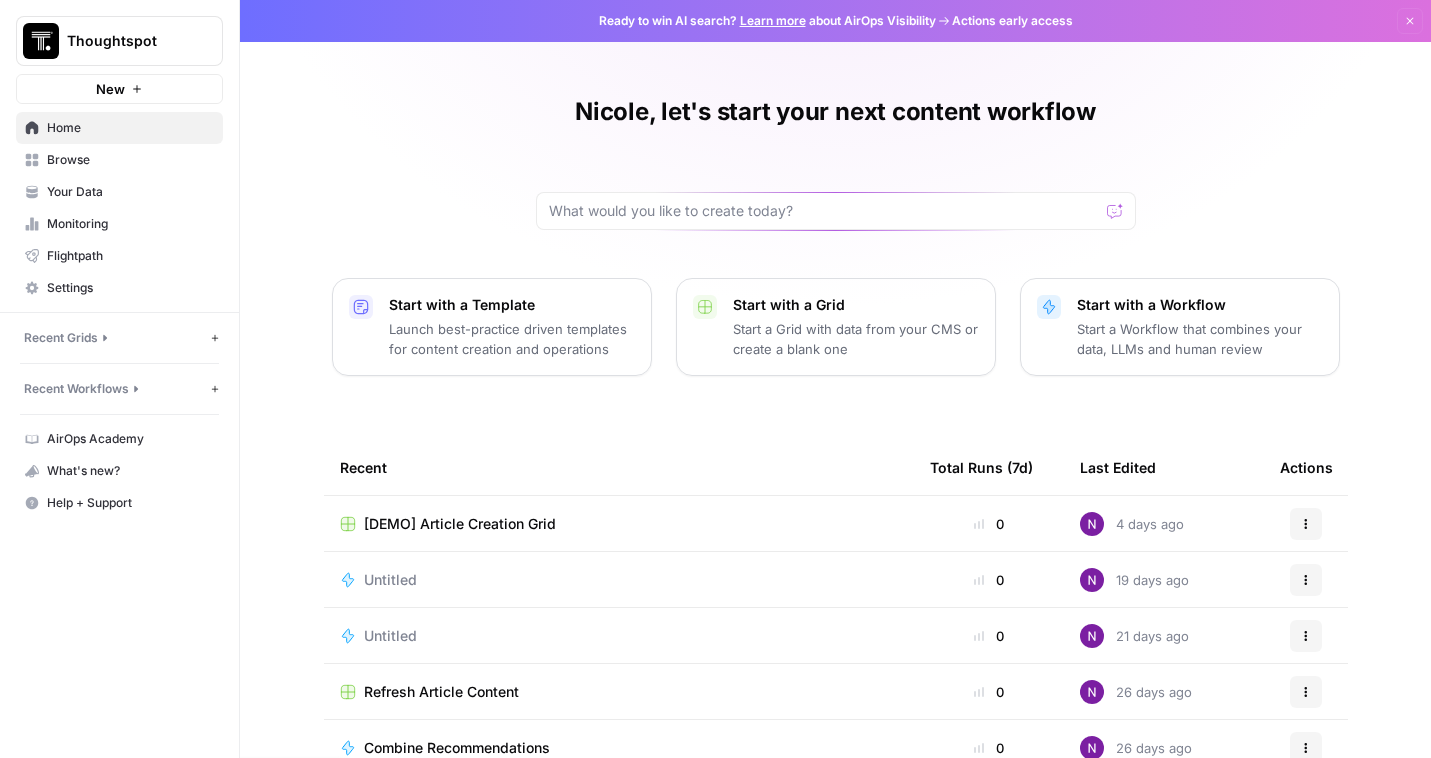 click on "[DEMO] Article Creation Grid" at bounding box center (460, 524) 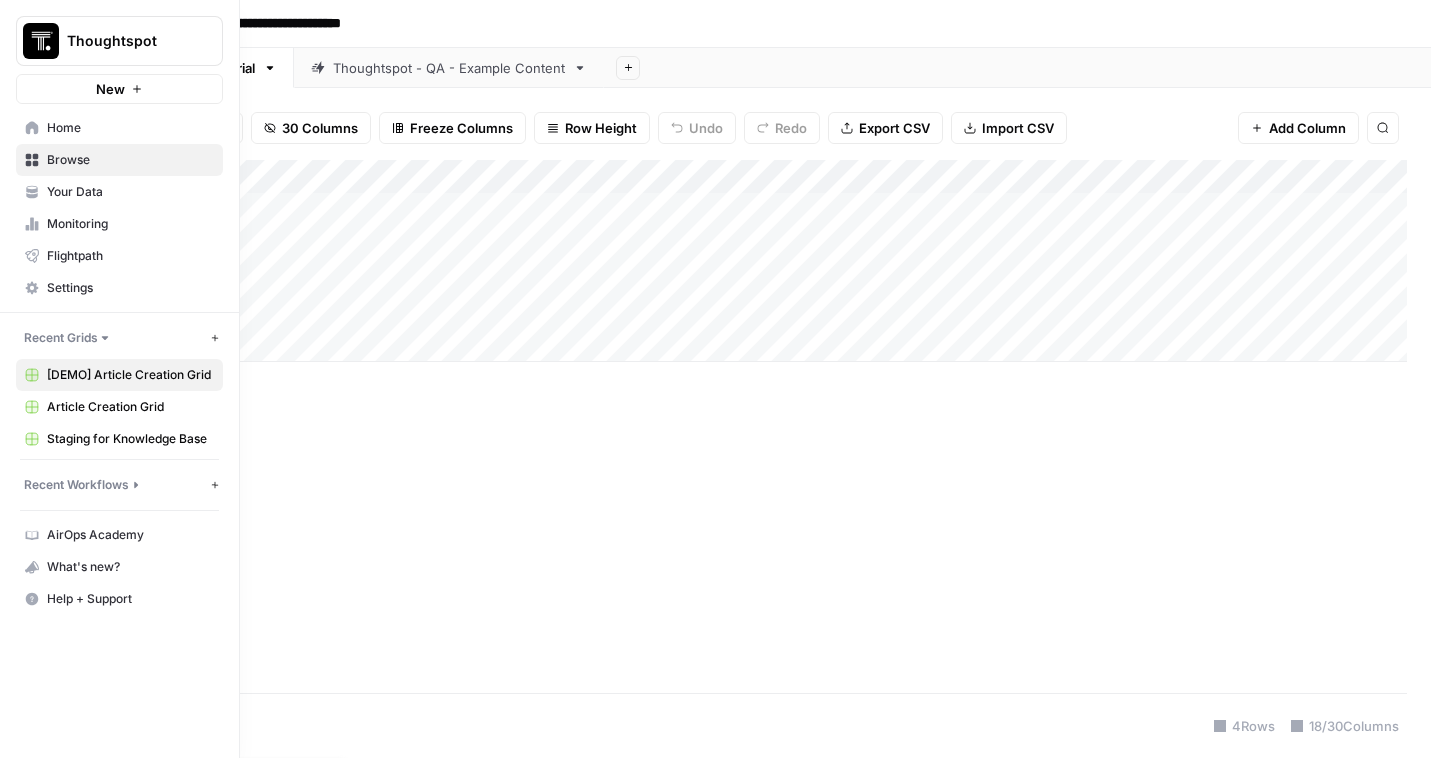 click 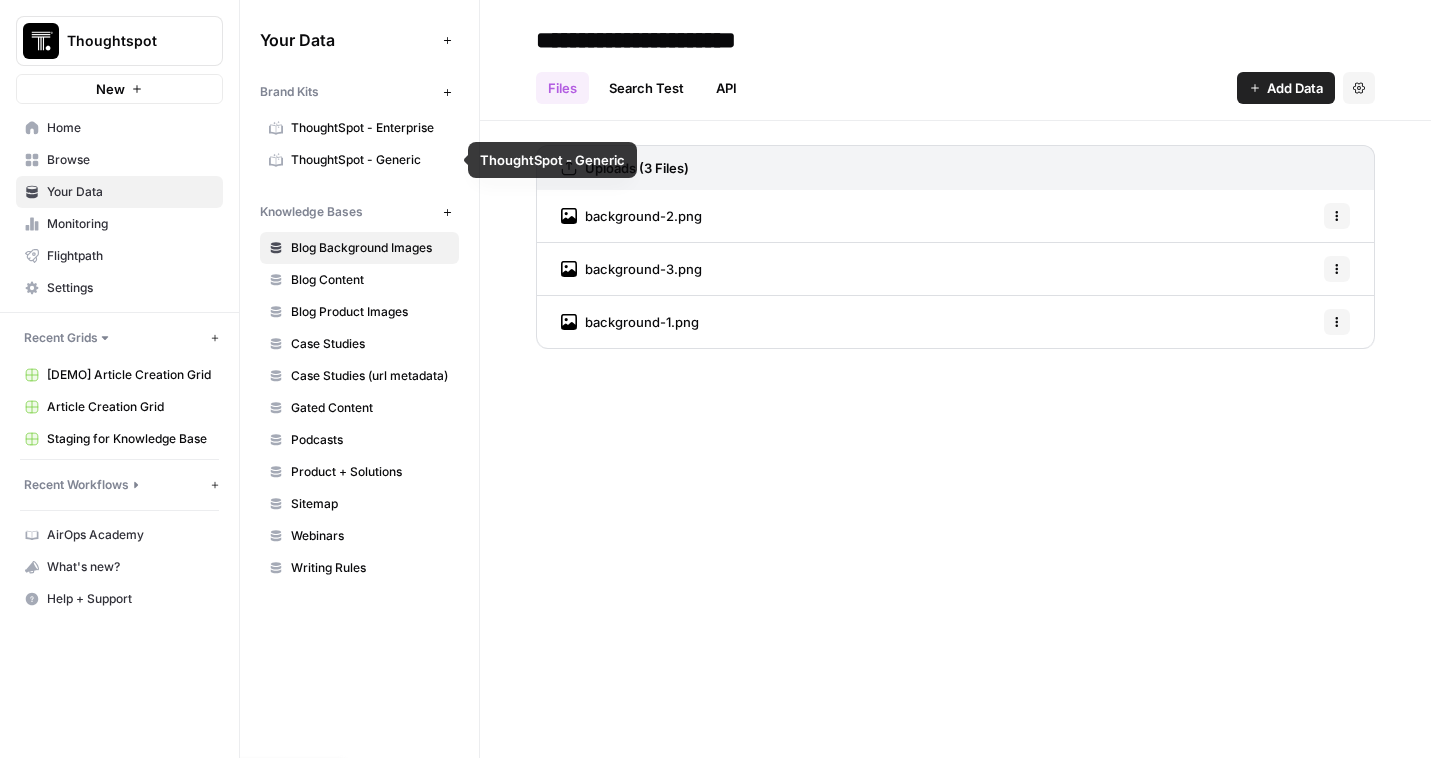 click on "ThoughtSpot - Enterprise" at bounding box center (370, 128) 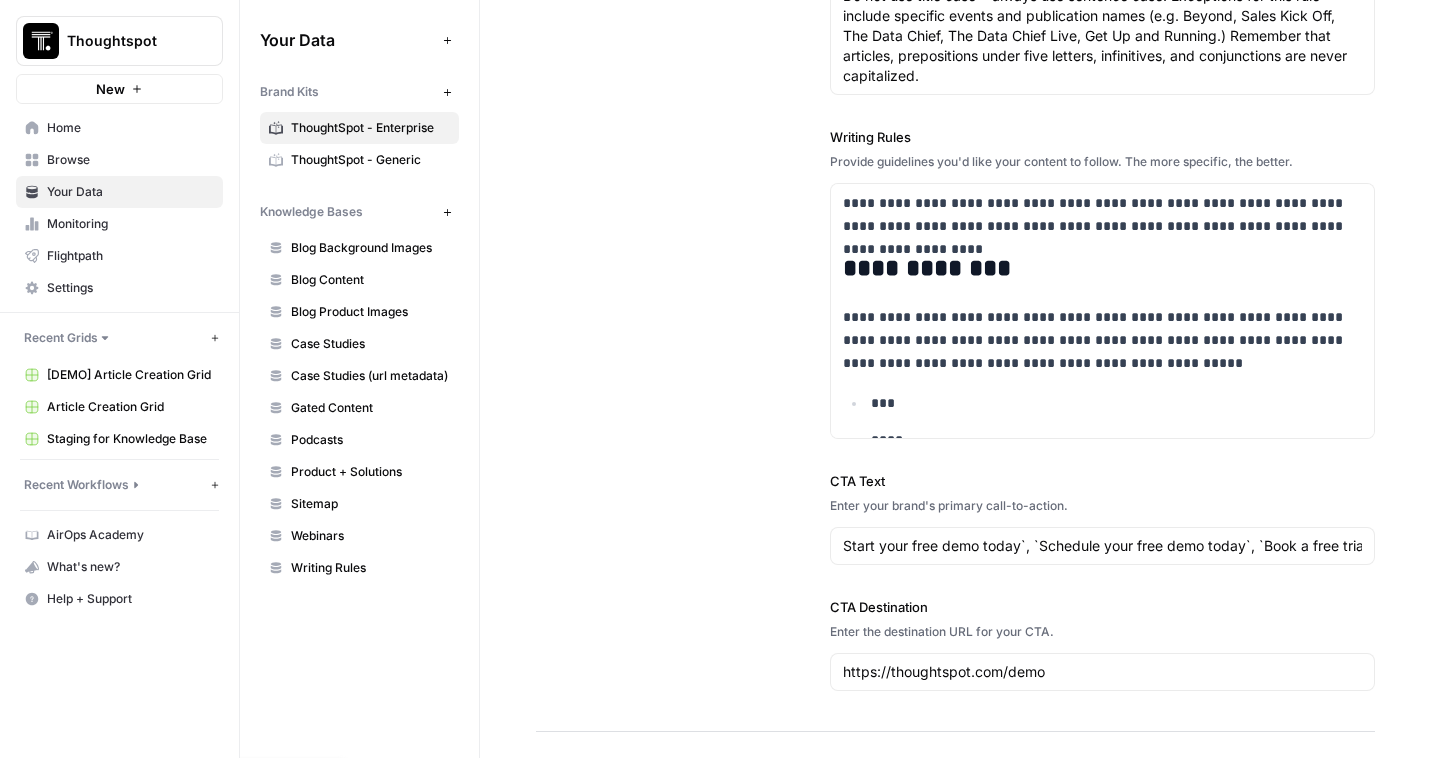scroll, scrollTop: 1953, scrollLeft: 0, axis: vertical 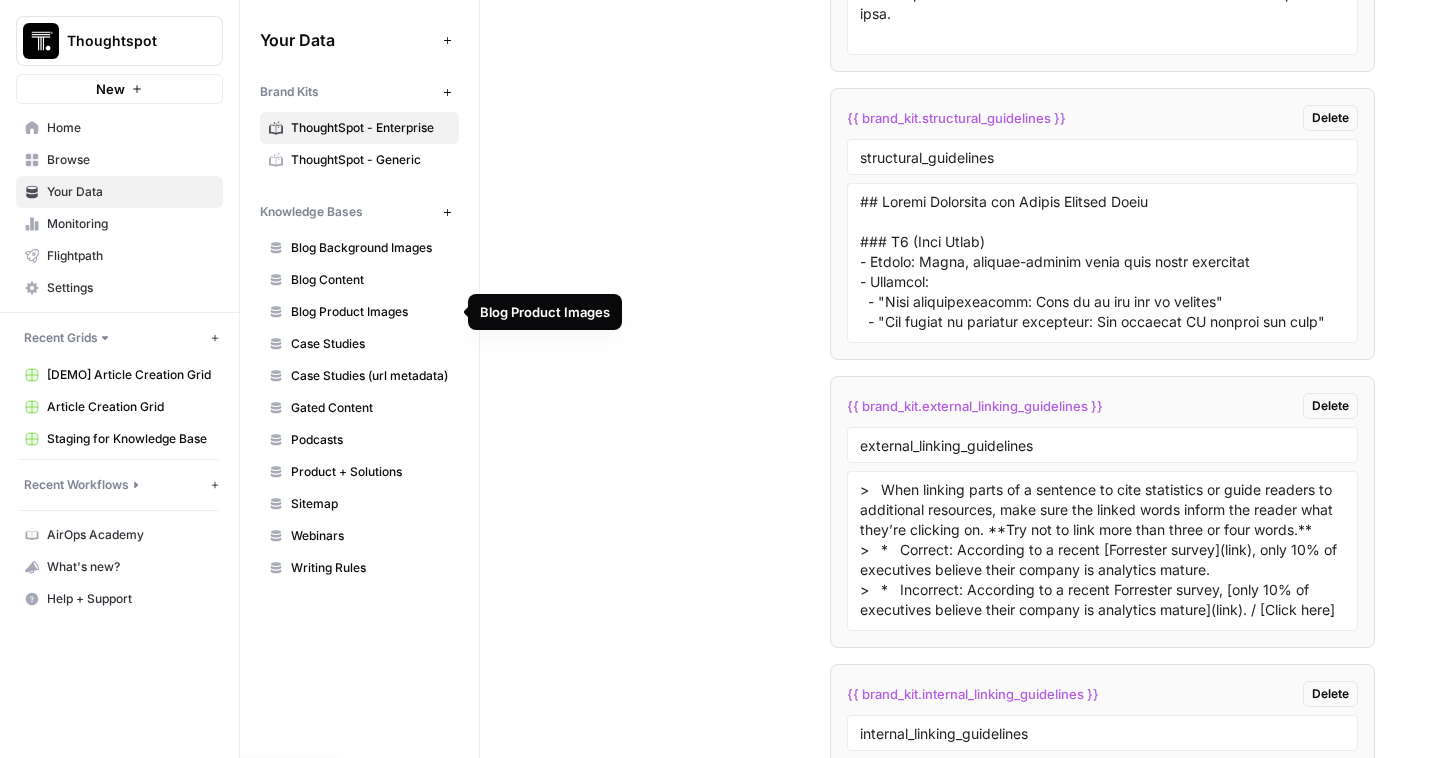 click on "Blog Product Images" at bounding box center (359, 312) 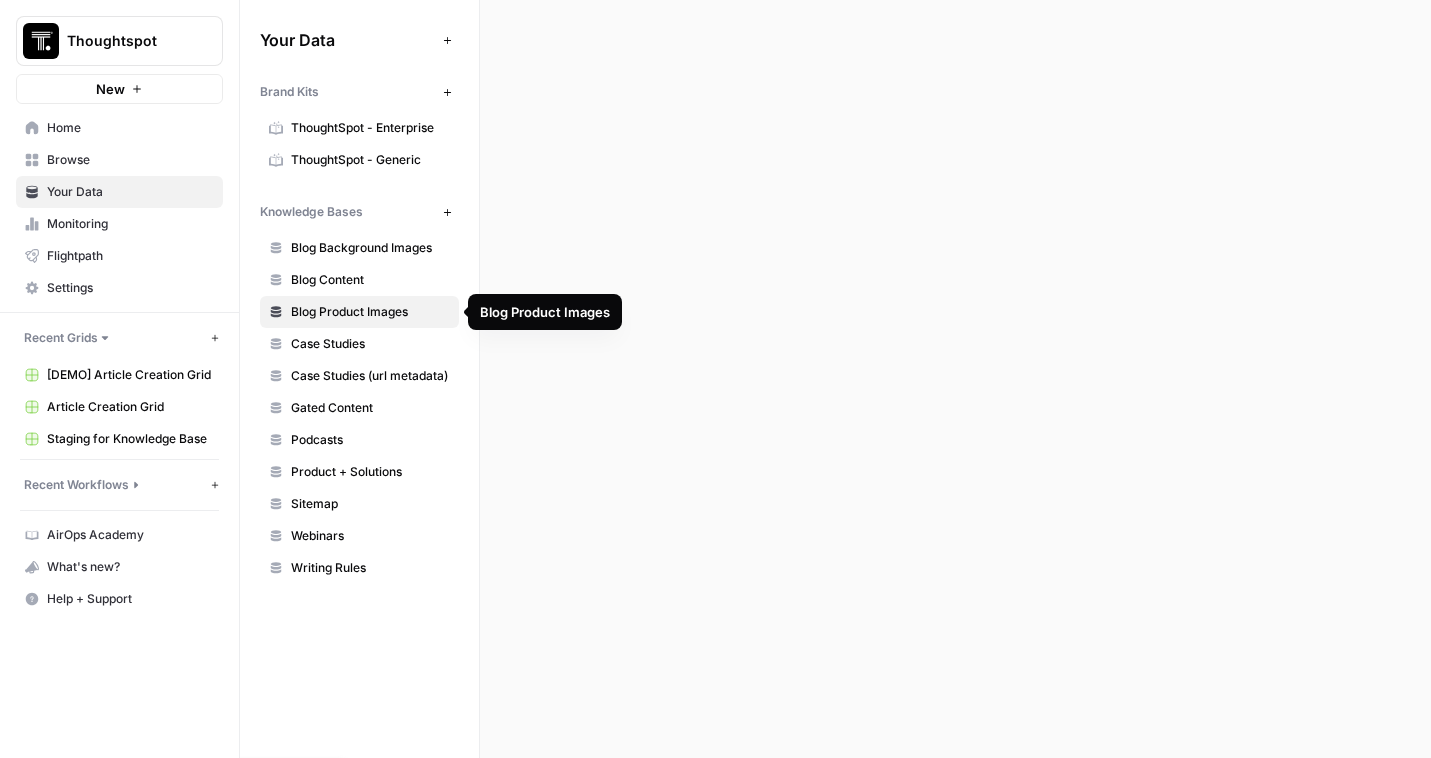 scroll, scrollTop: 0, scrollLeft: 0, axis: both 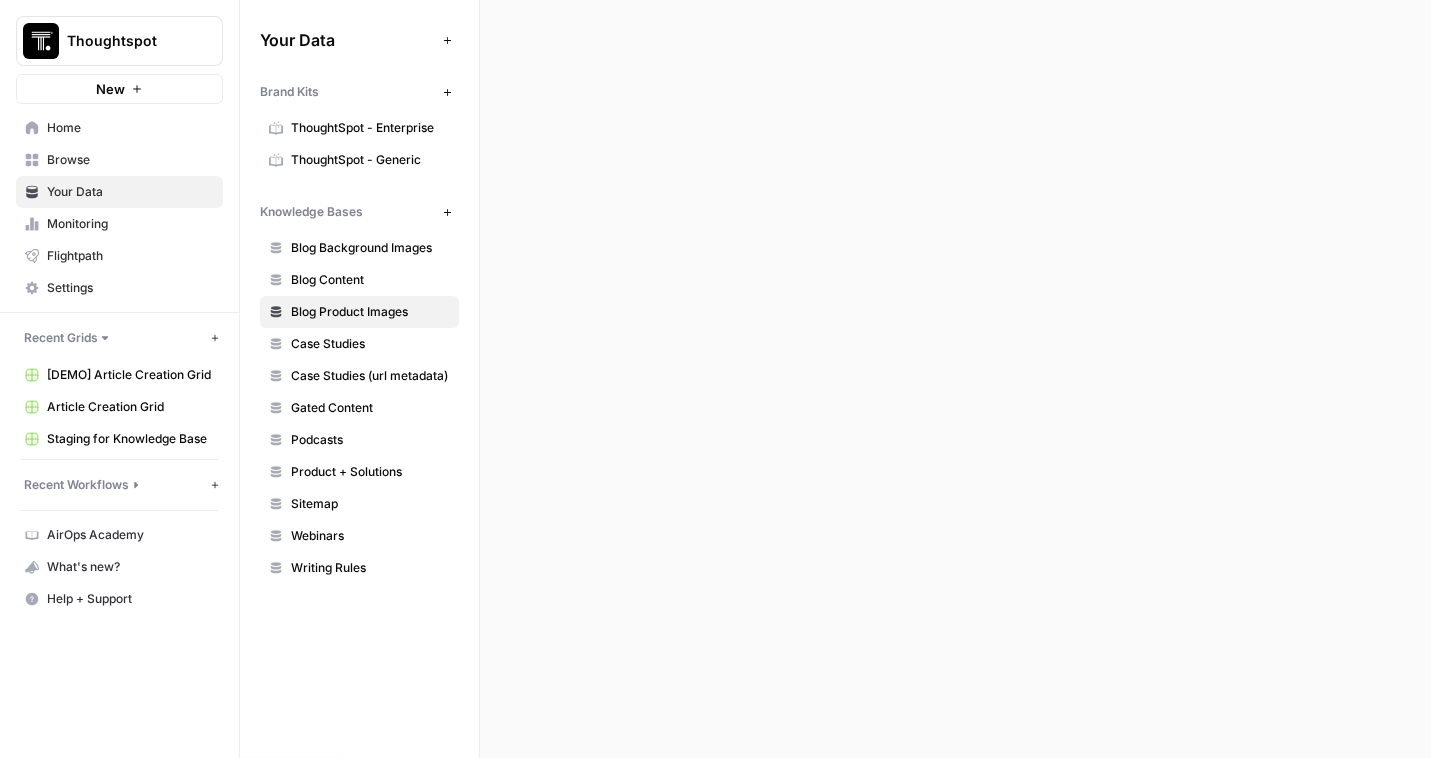 click on "Case Studies" at bounding box center (359, 344) 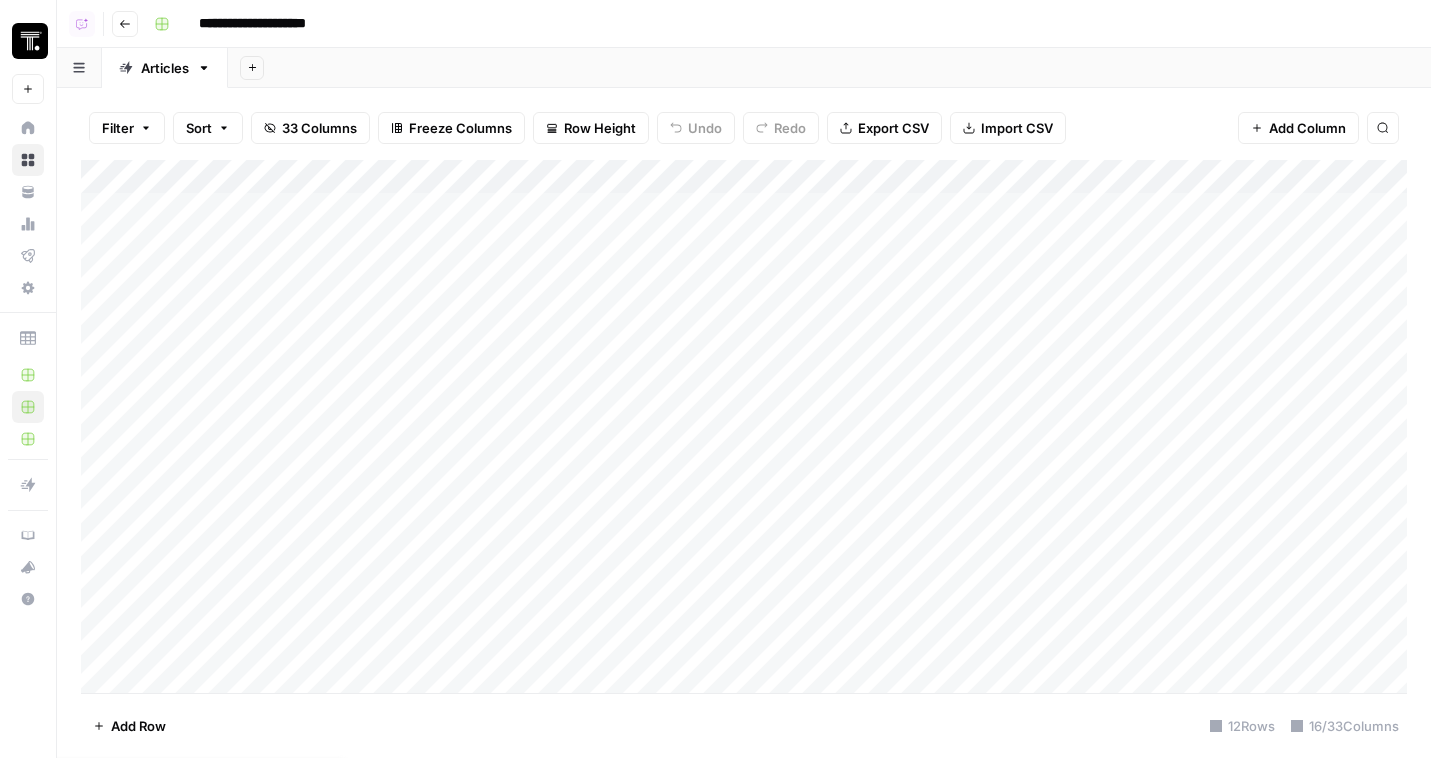 scroll, scrollTop: 0, scrollLeft: 0, axis: both 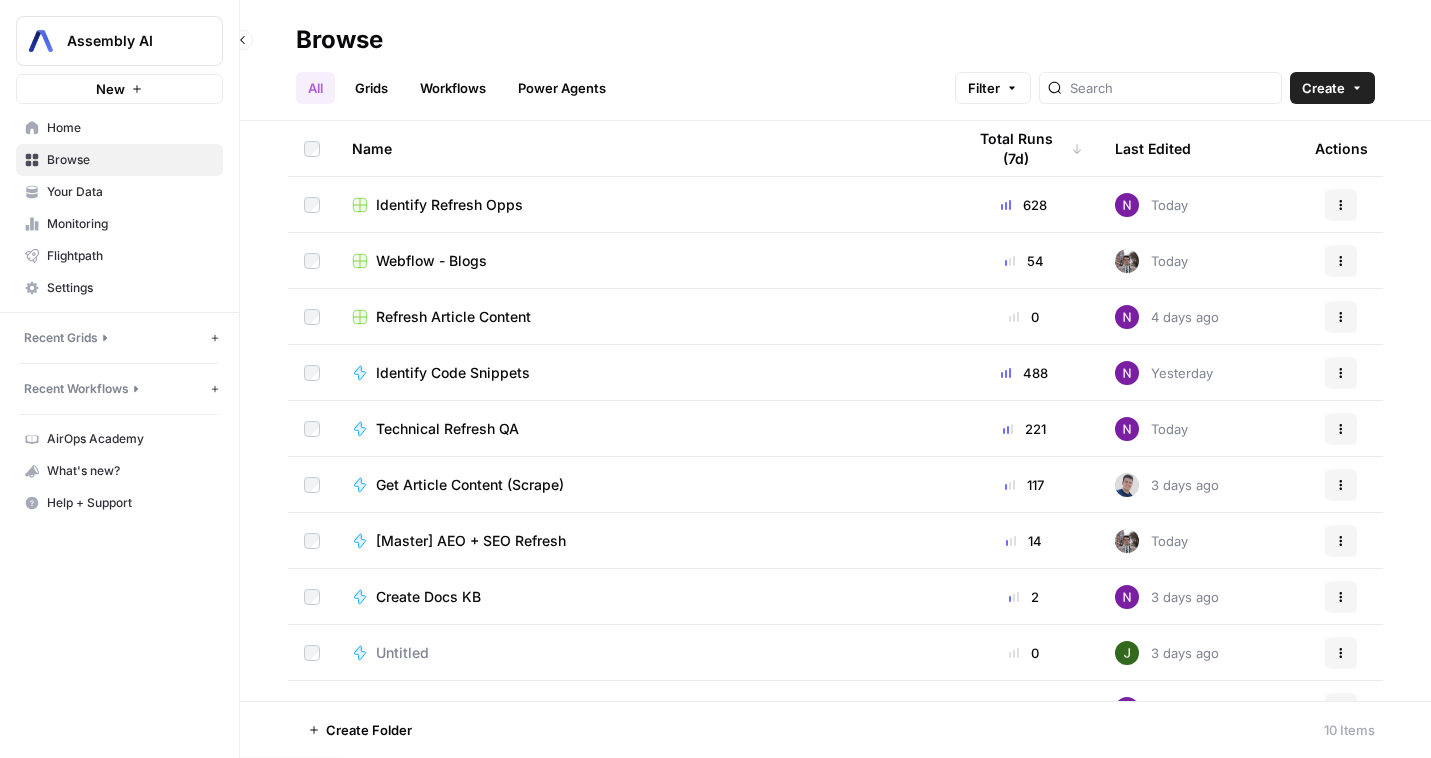 click 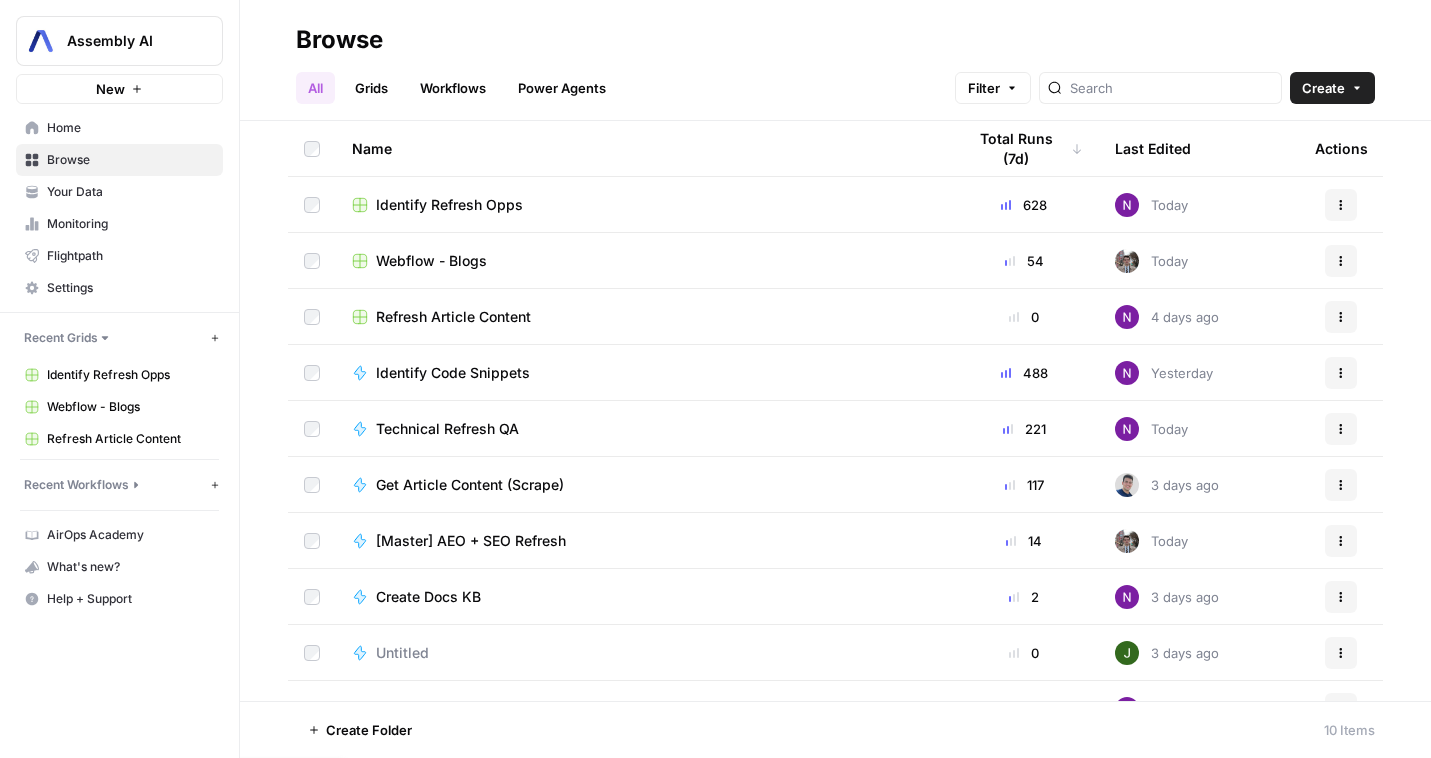 click on "Identify Refresh Opps" at bounding box center (130, 375) 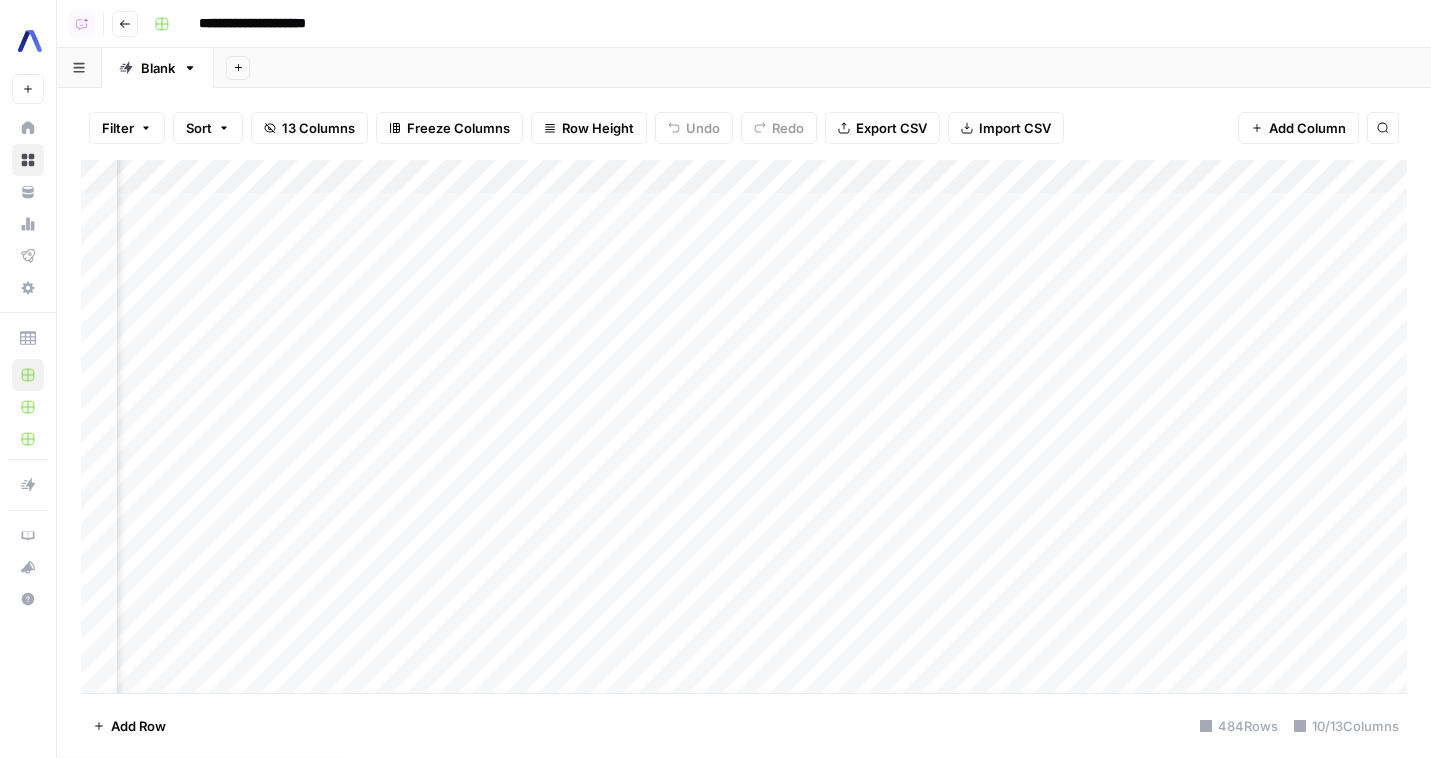 scroll, scrollTop: 0, scrollLeft: 1041, axis: horizontal 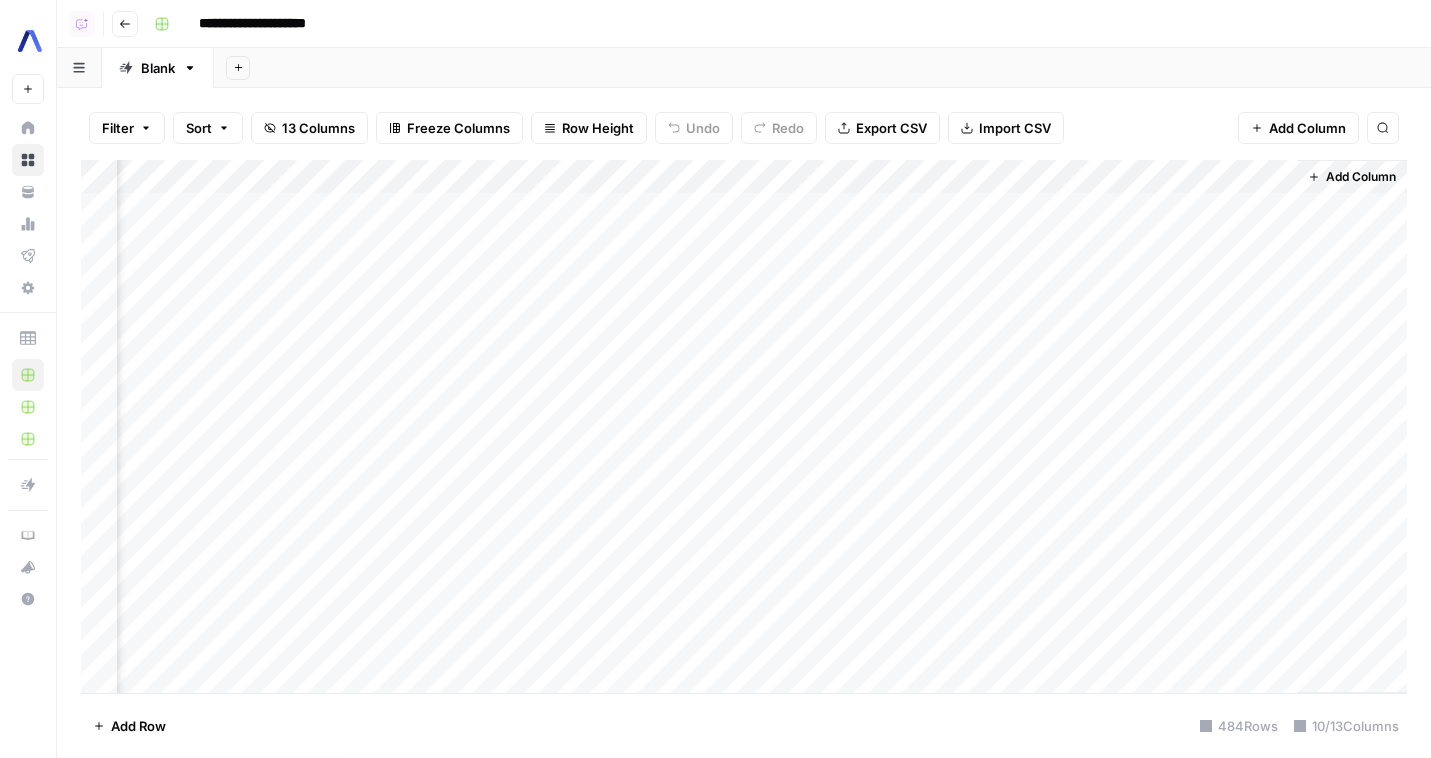 click on "Add Column" at bounding box center [744, 426] 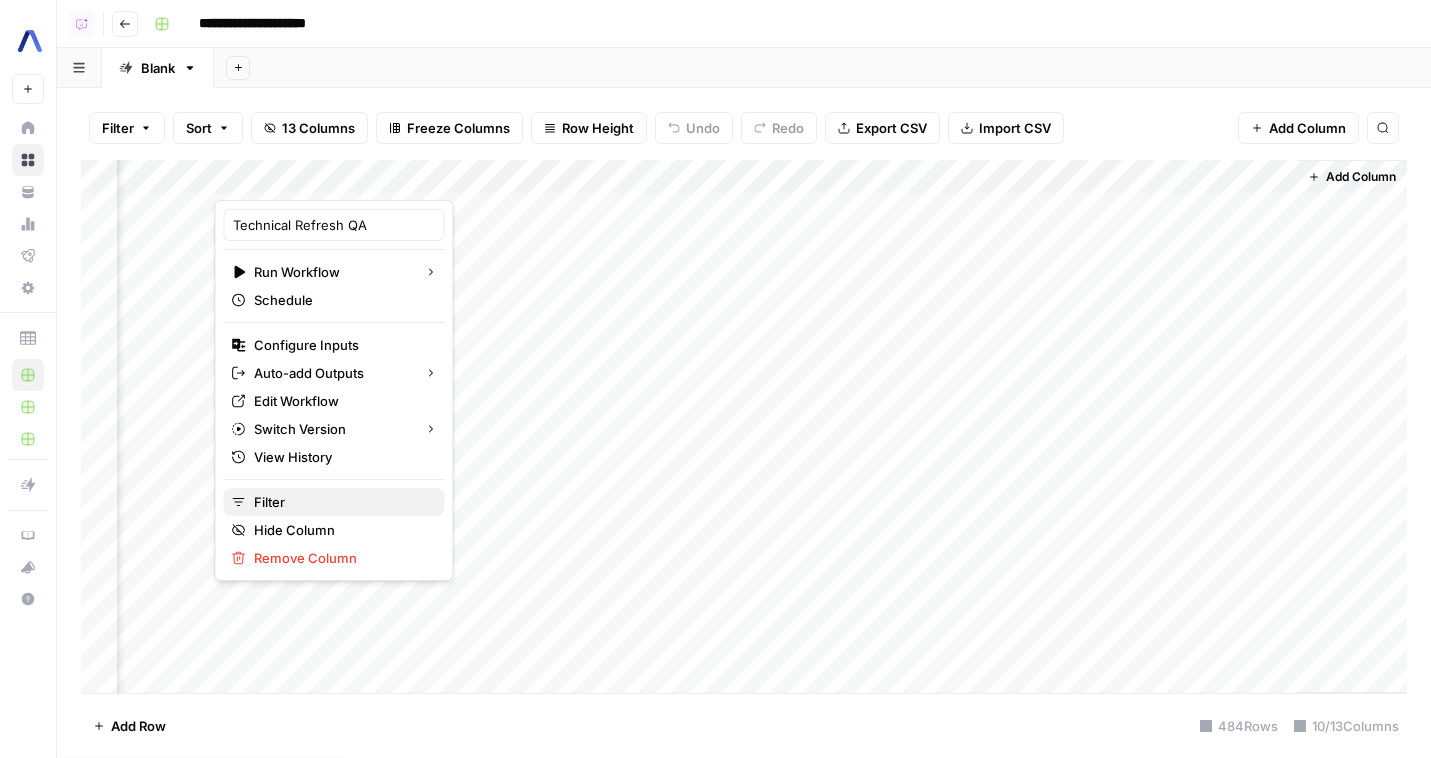 click on "Filter" at bounding box center (341, 502) 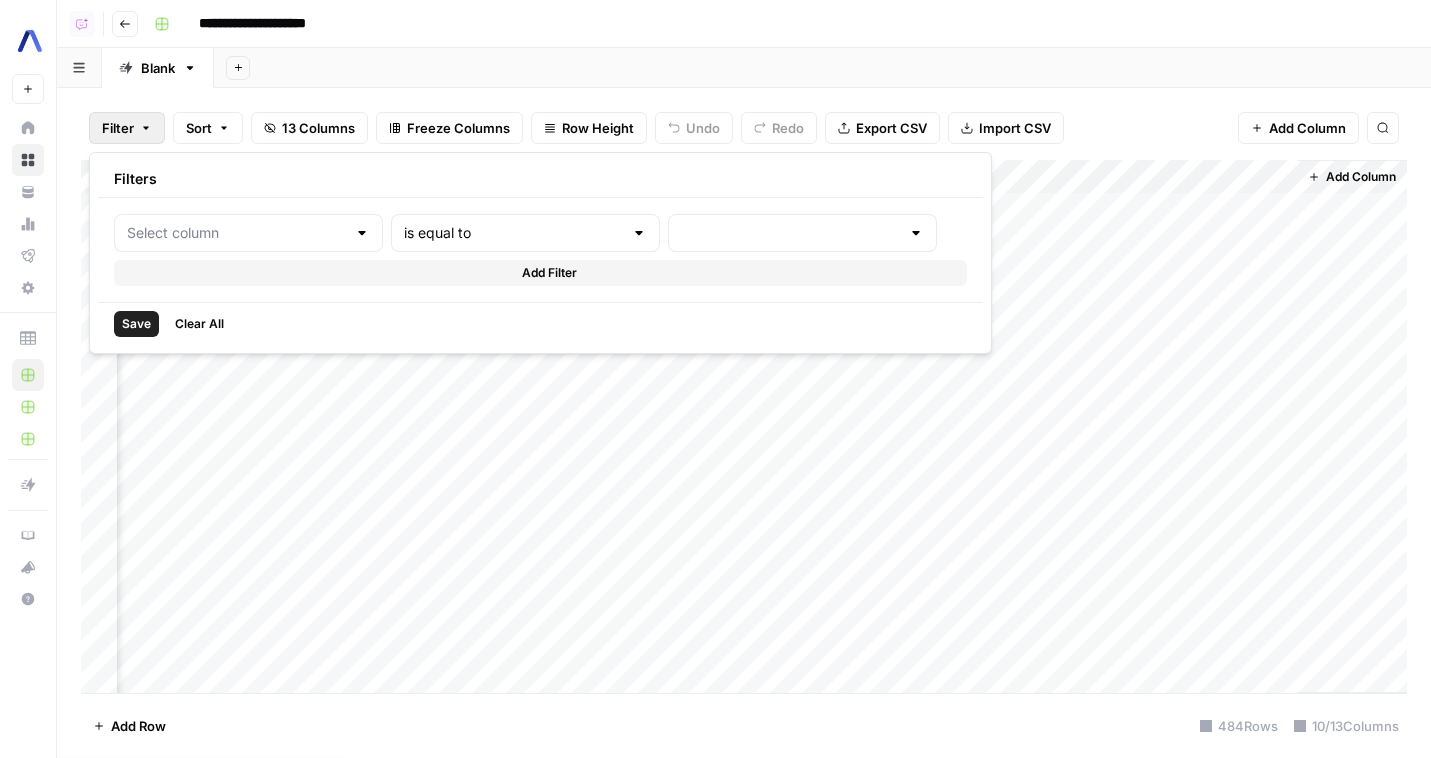 type on "Technical Refresh QA" 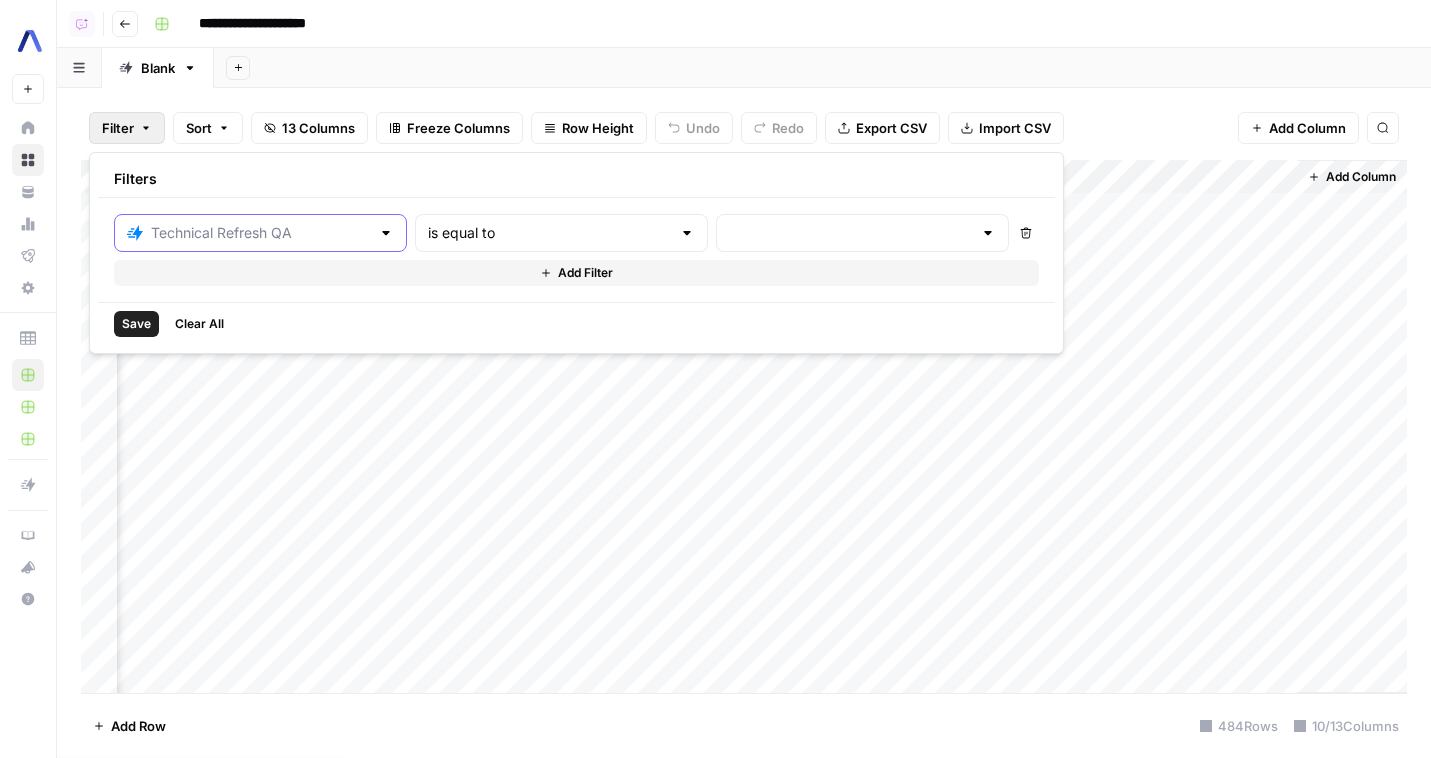 click at bounding box center [260, 233] 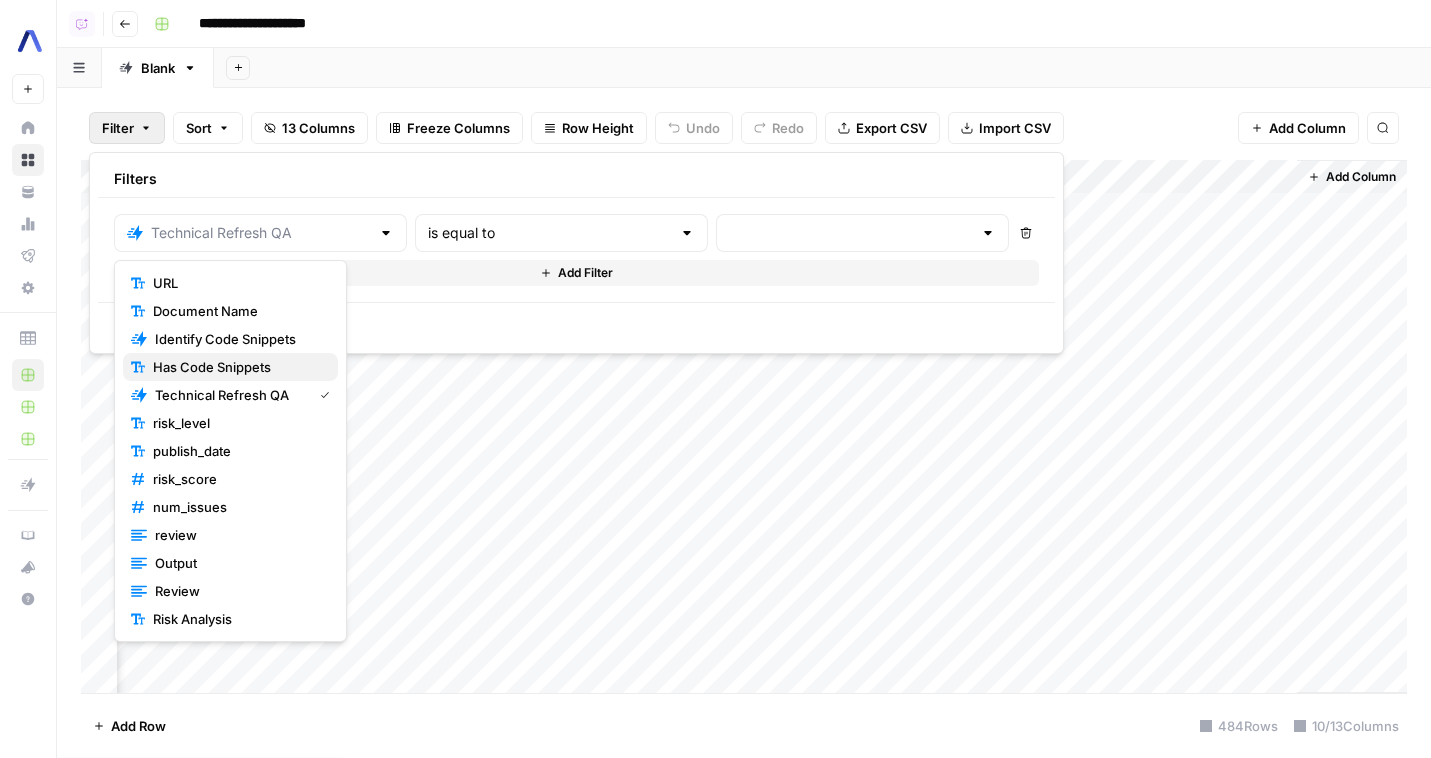 click on "Has Code Snippets" at bounding box center [237, 367] 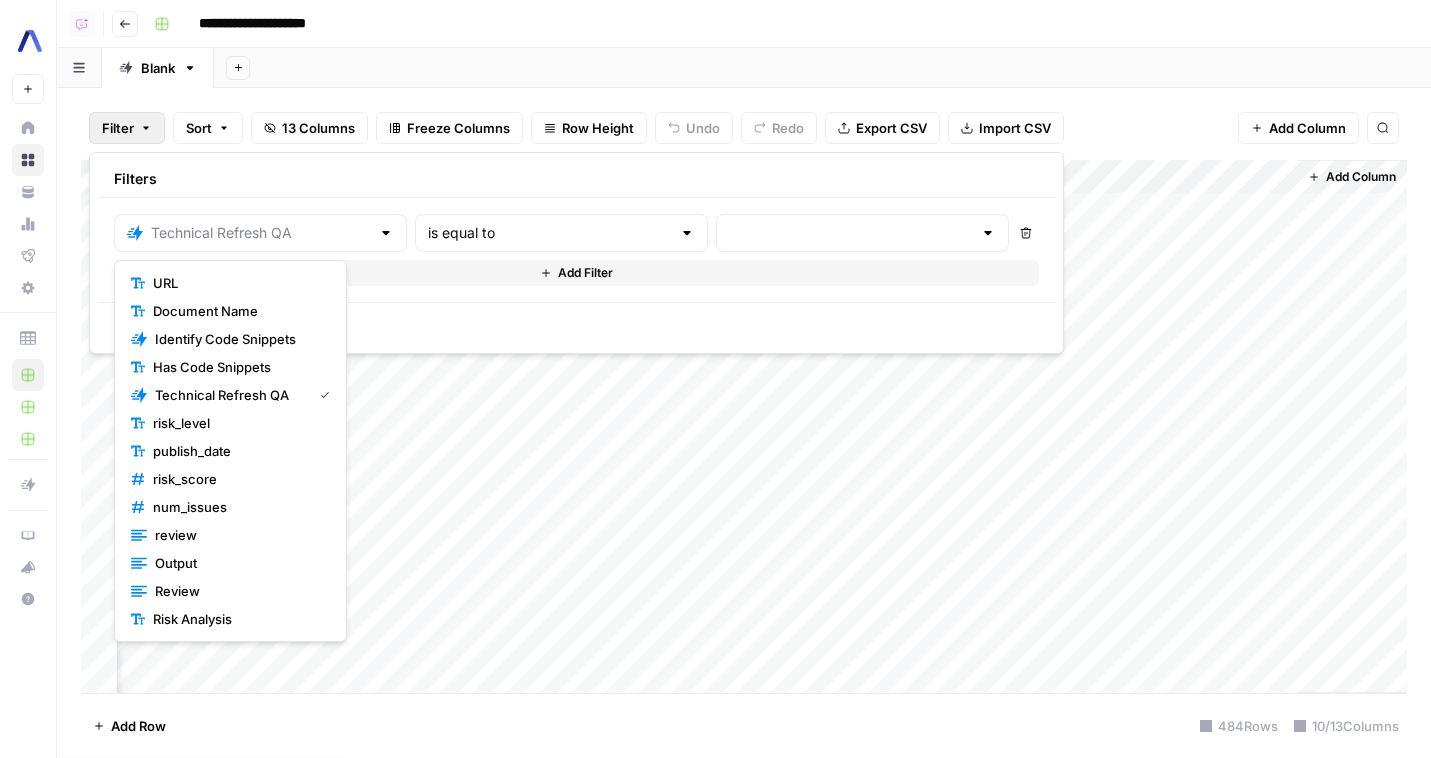 type on "Has Code Snippets" 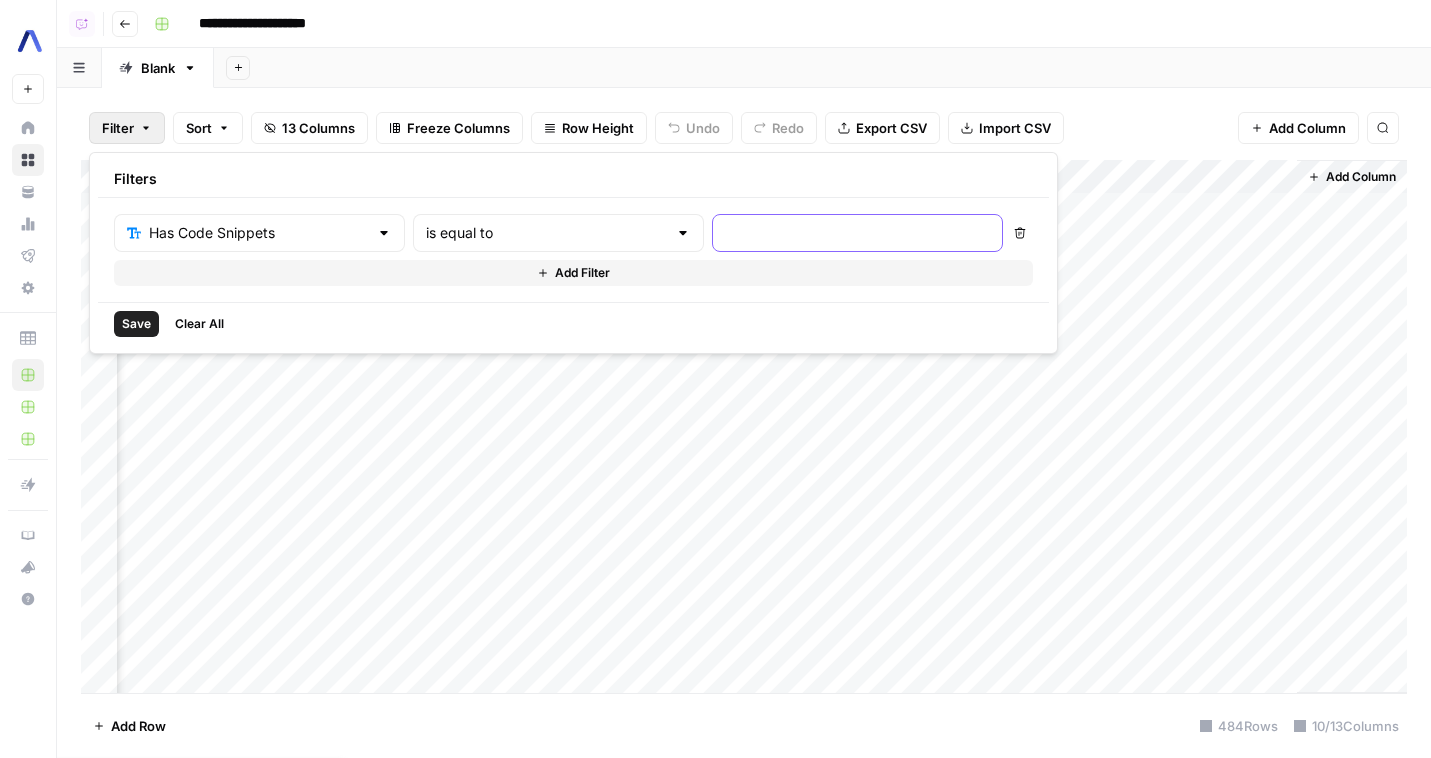 click at bounding box center [857, 233] 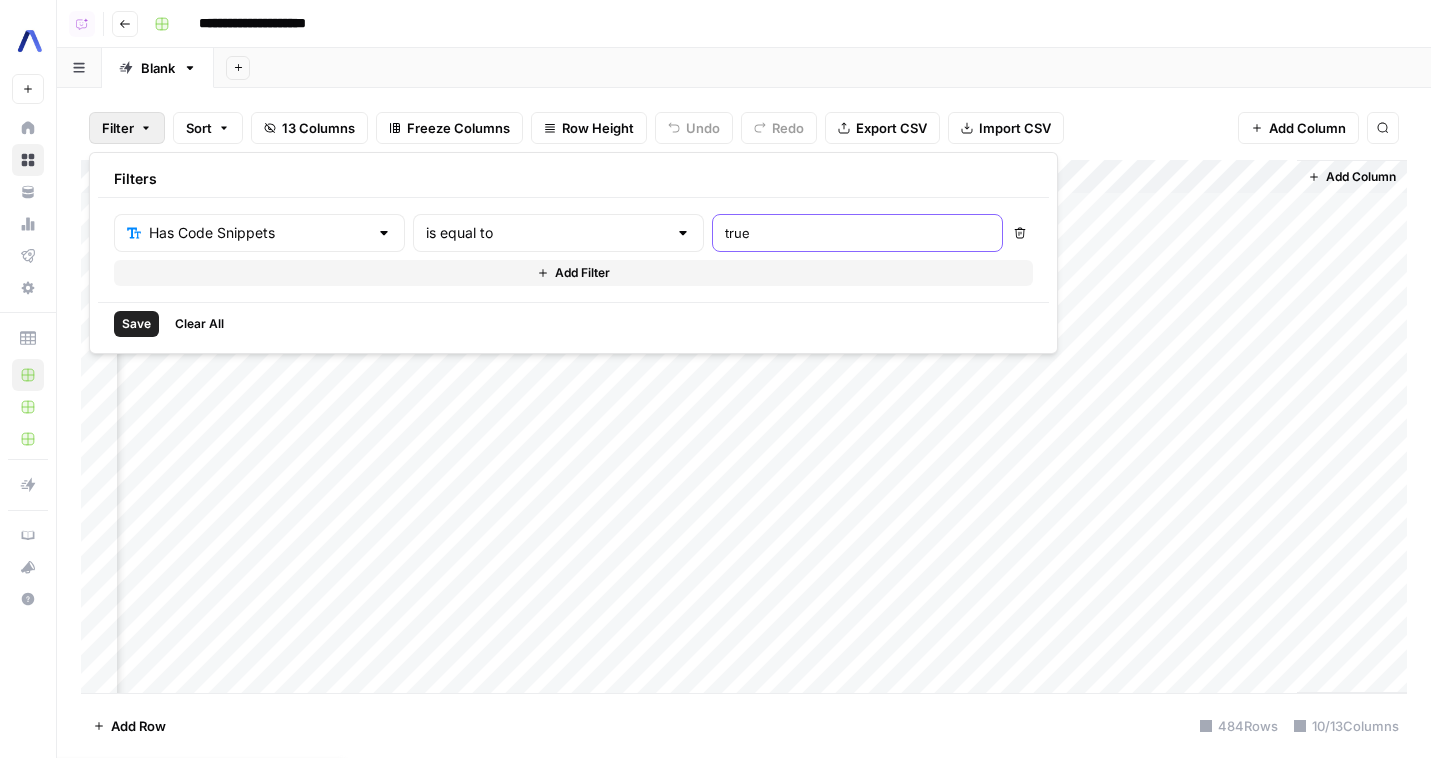 type on "true" 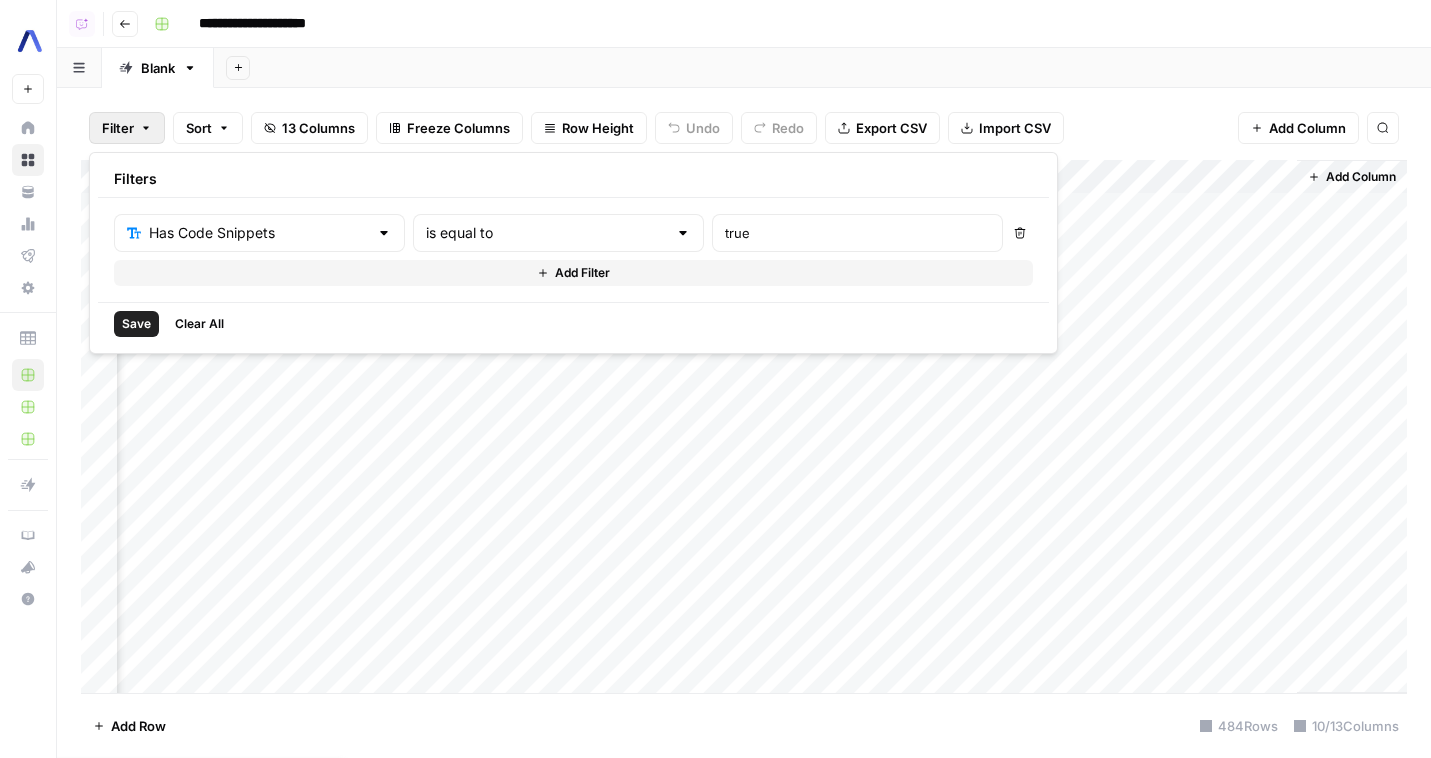 click on "Save" at bounding box center [136, 324] 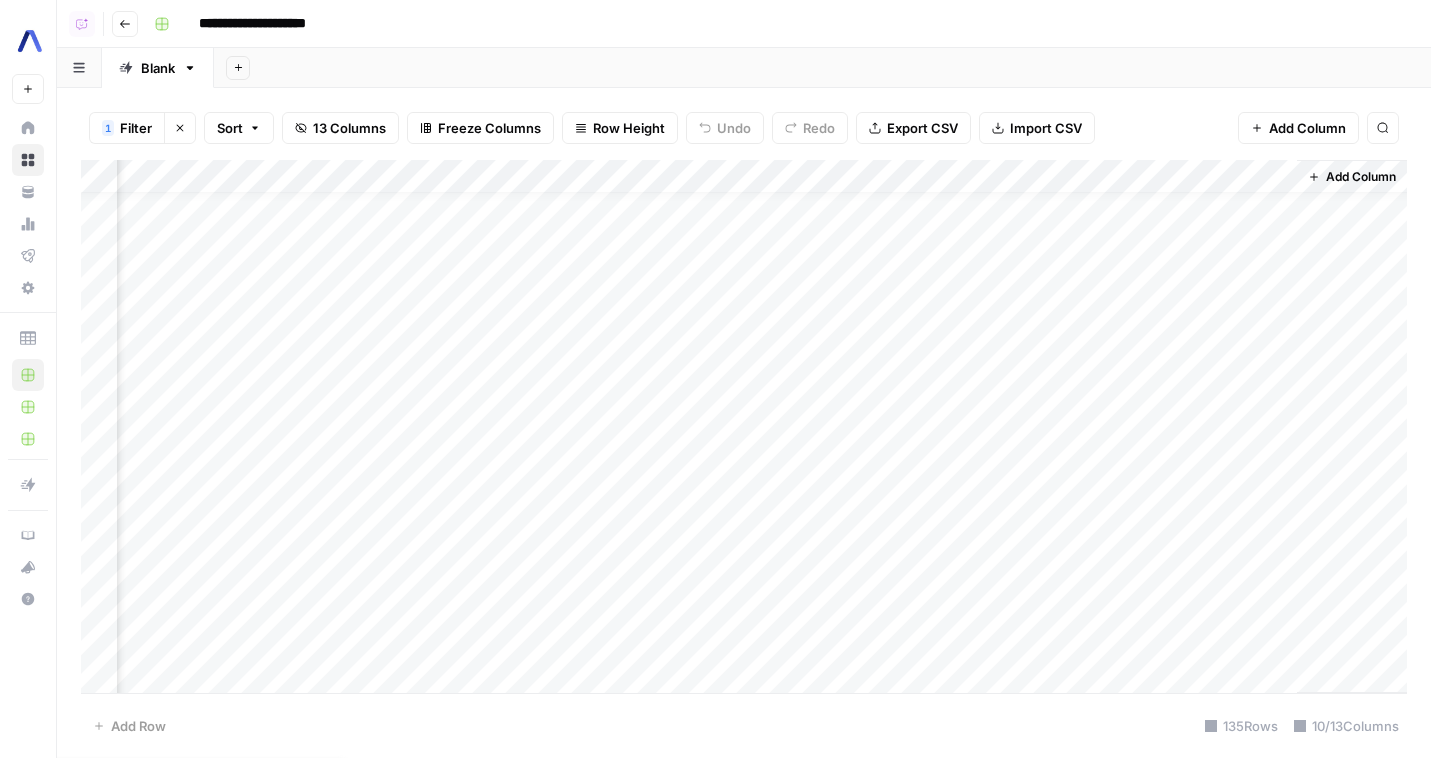 scroll, scrollTop: 39, scrollLeft: 1041, axis: both 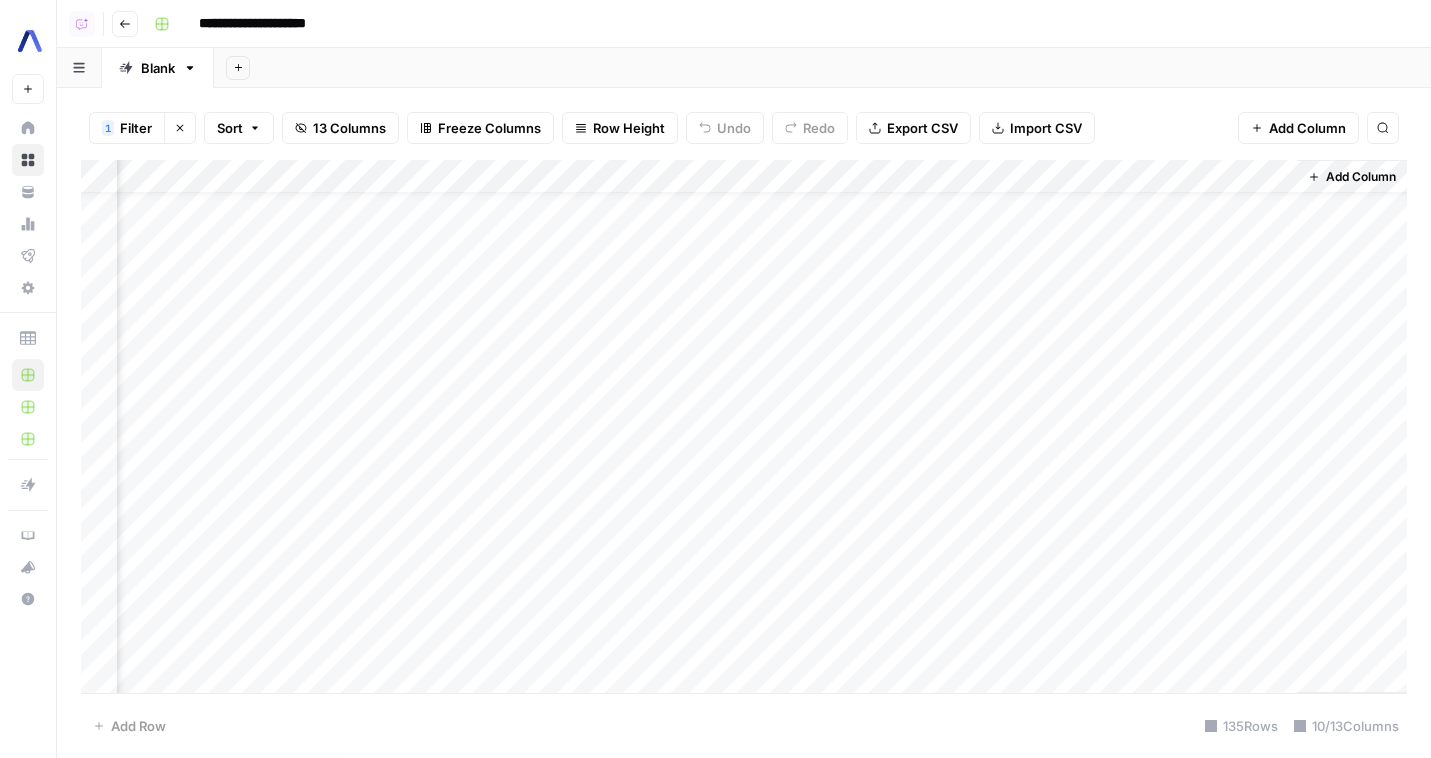 click on "Add Column" at bounding box center [744, 426] 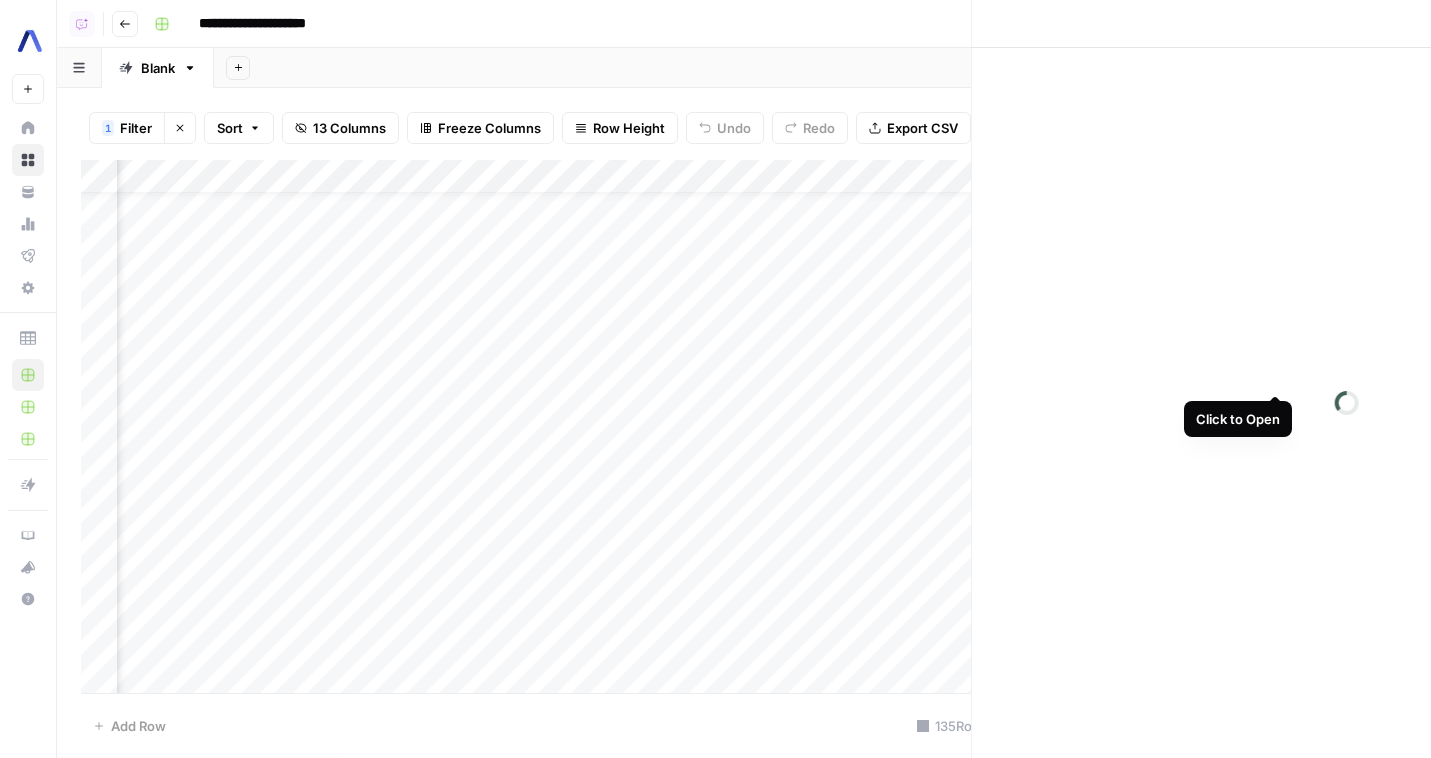 scroll, scrollTop: 39, scrollLeft: 1035, axis: both 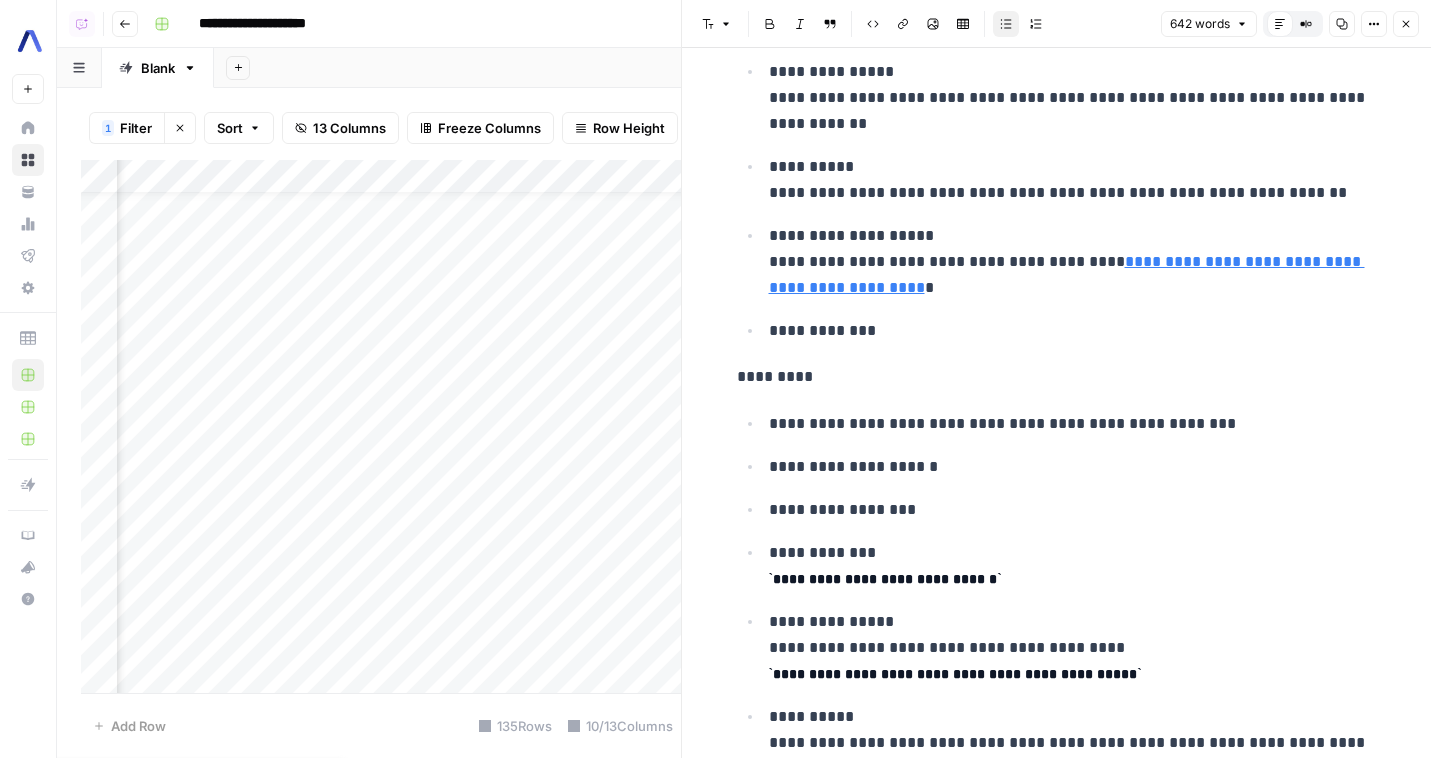 click 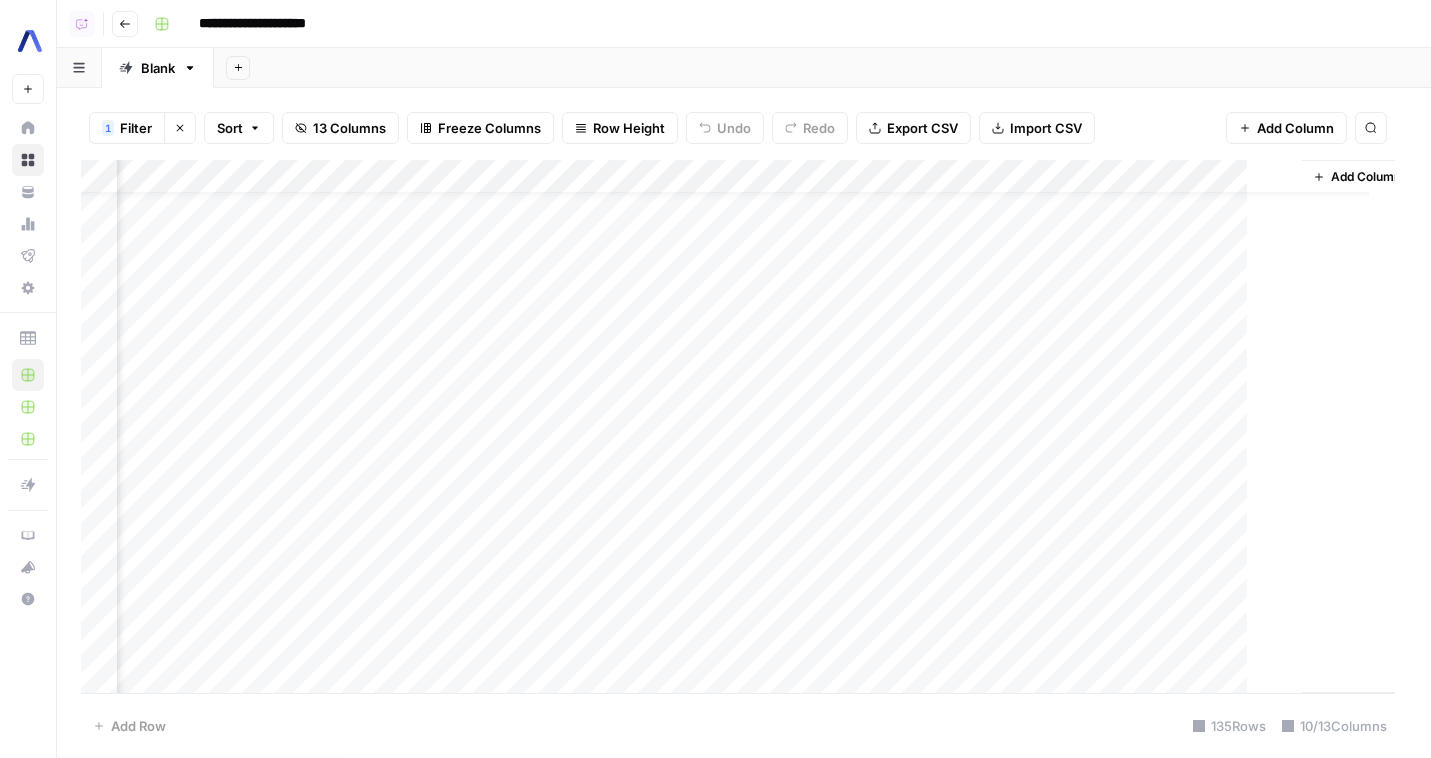 scroll, scrollTop: 39, scrollLeft: 1017, axis: both 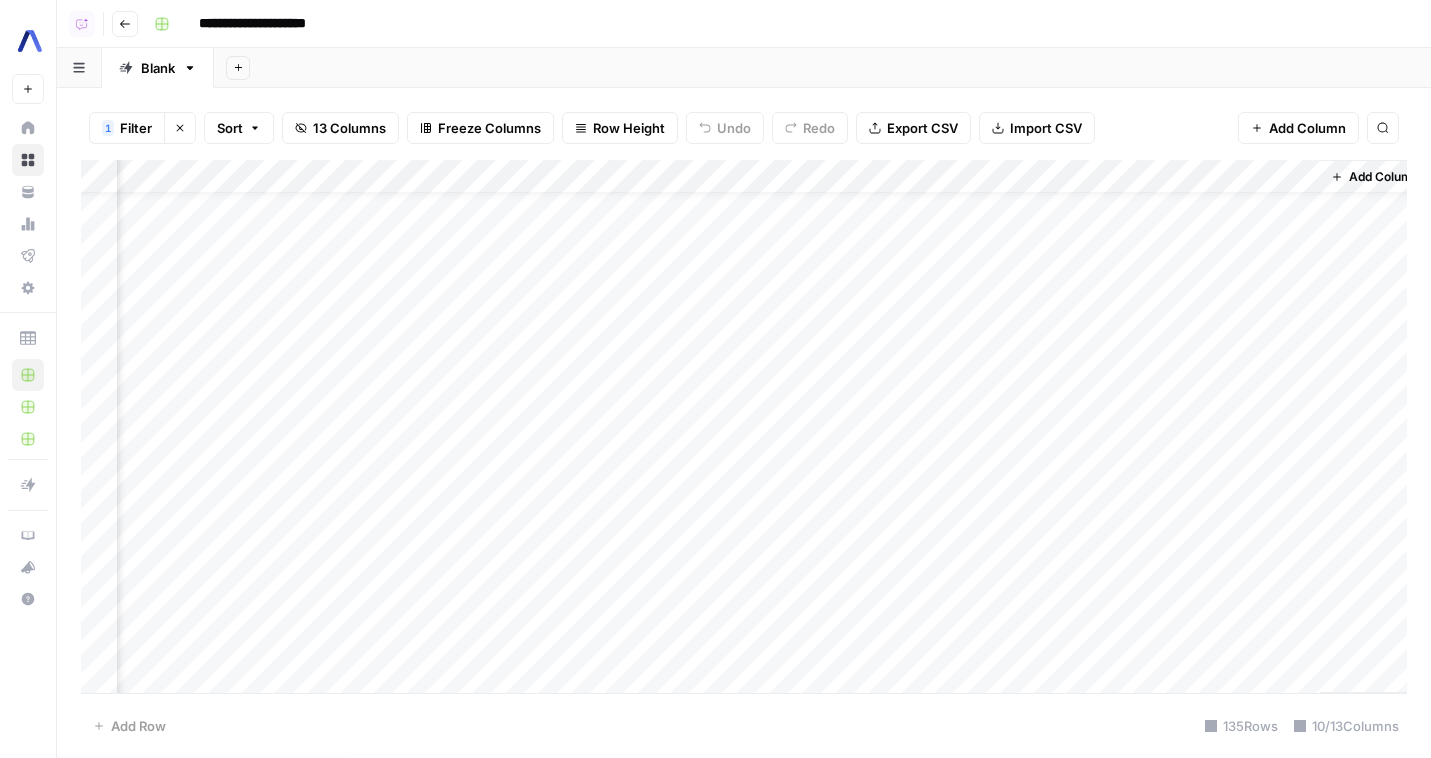 click on "Add Column" at bounding box center [744, 426] 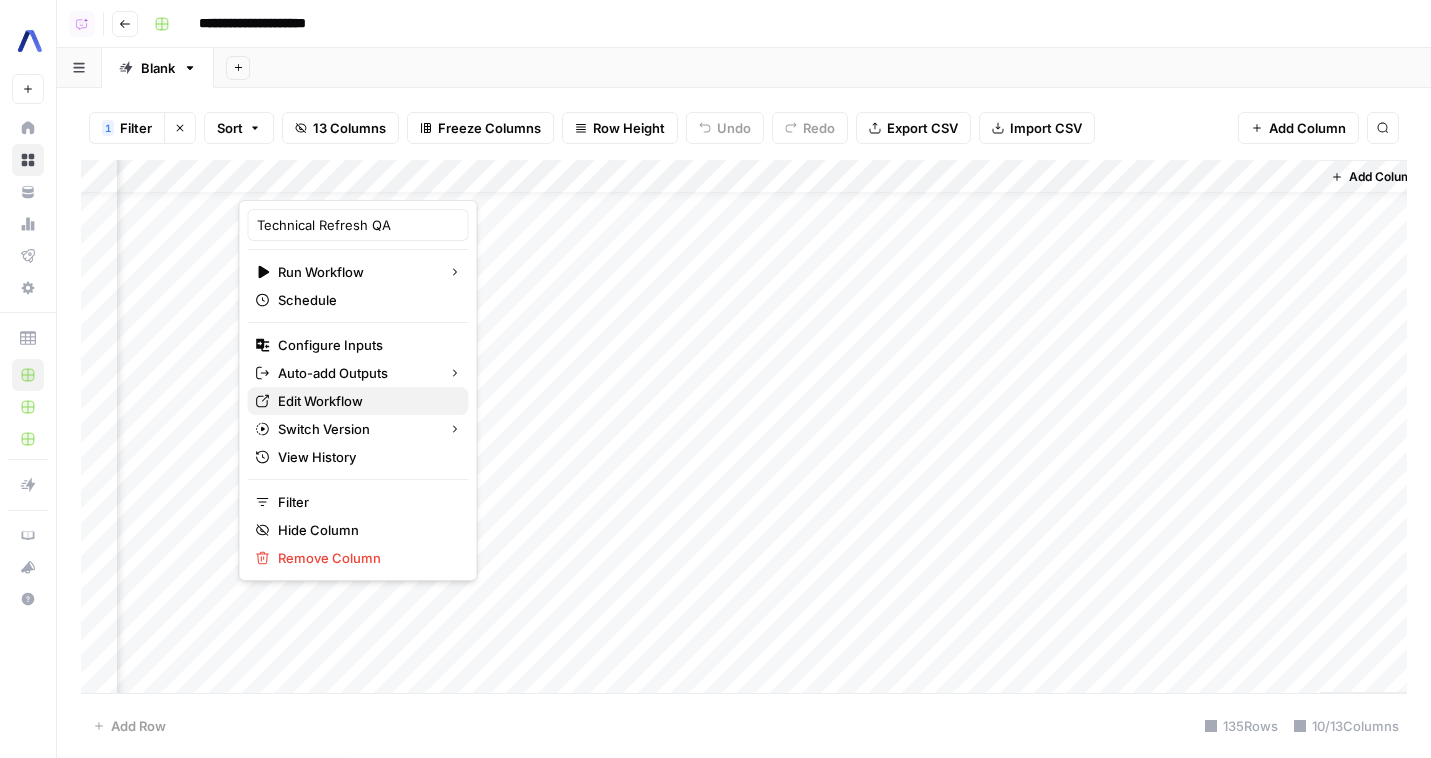 click on "Edit Workflow" at bounding box center [365, 401] 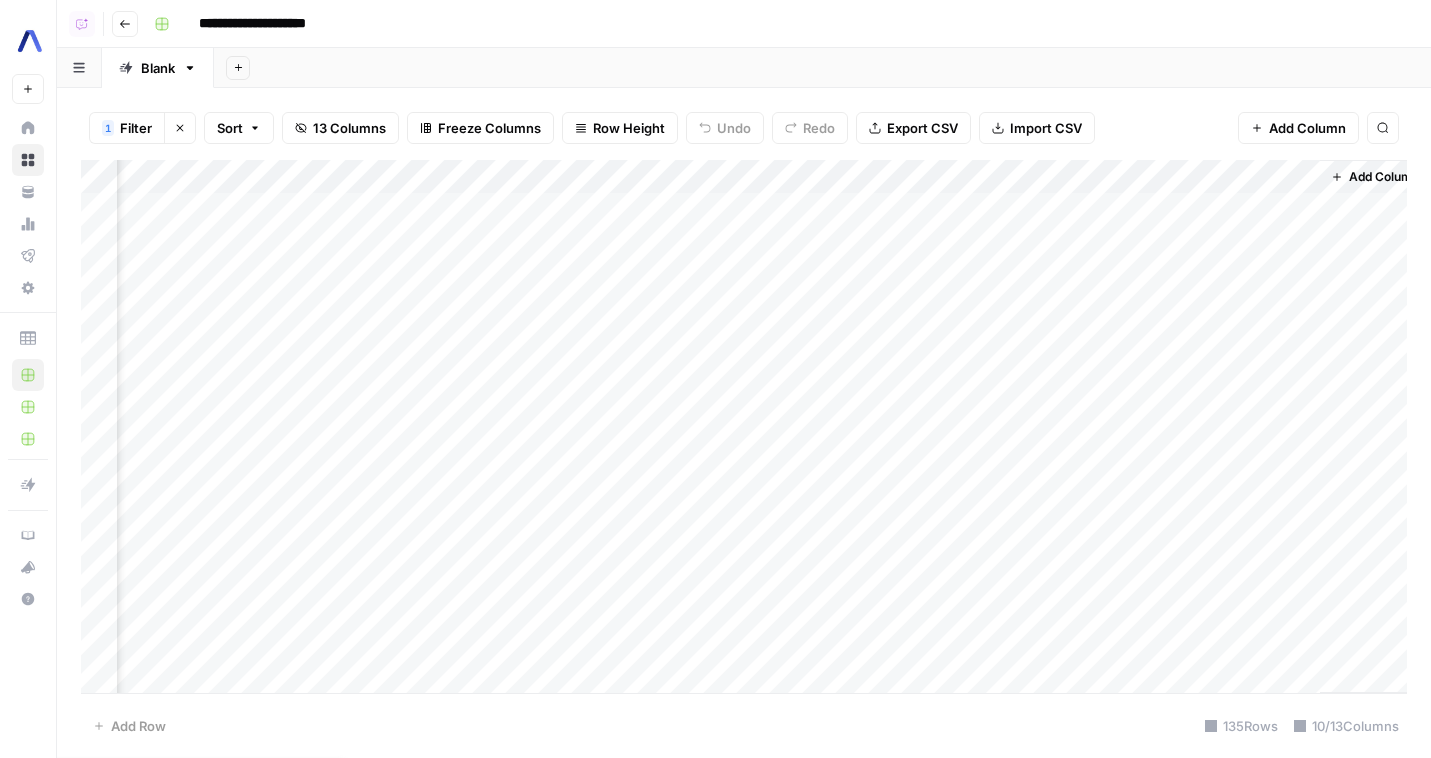 scroll, scrollTop: 0, scrollLeft: 1017, axis: horizontal 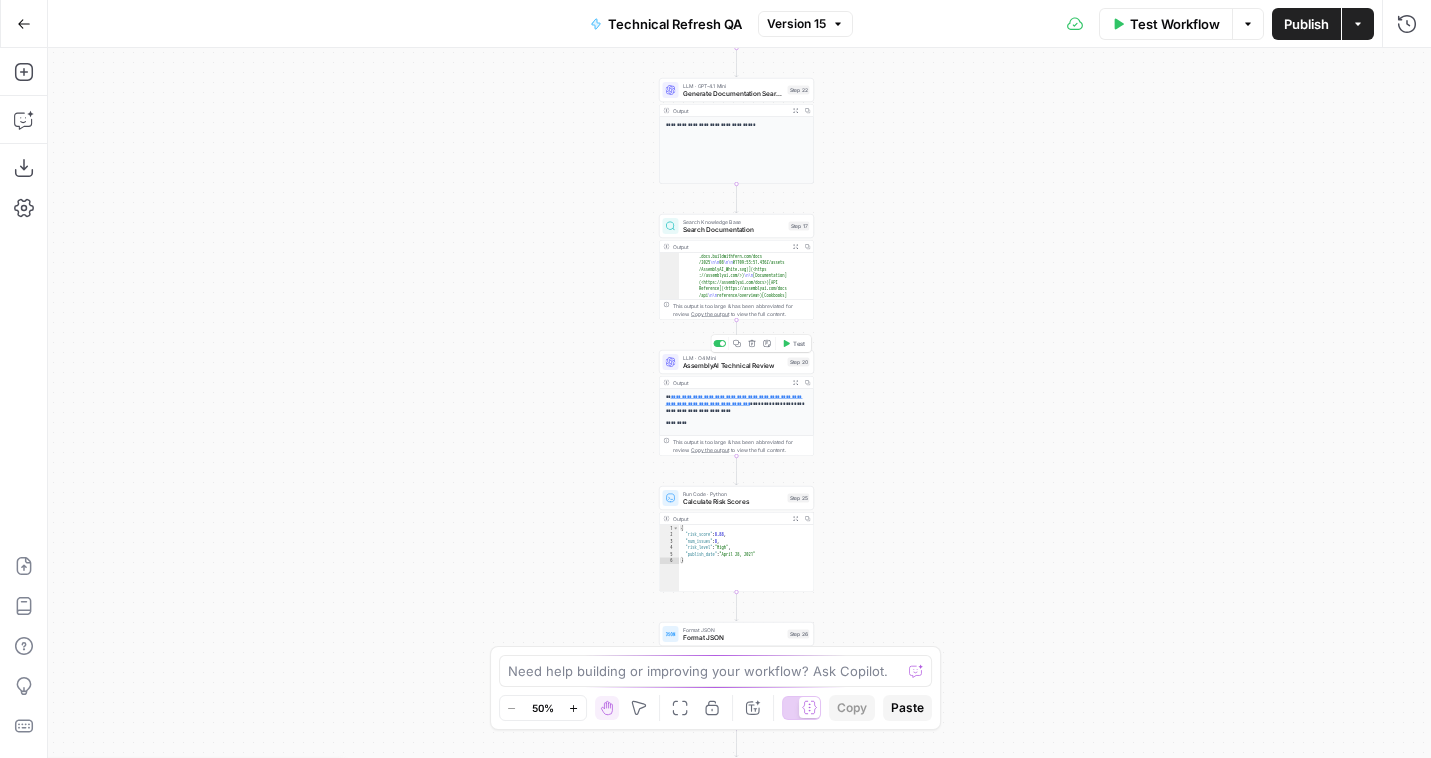 click on "AssemblyAI Technical Review" at bounding box center (733, 366) 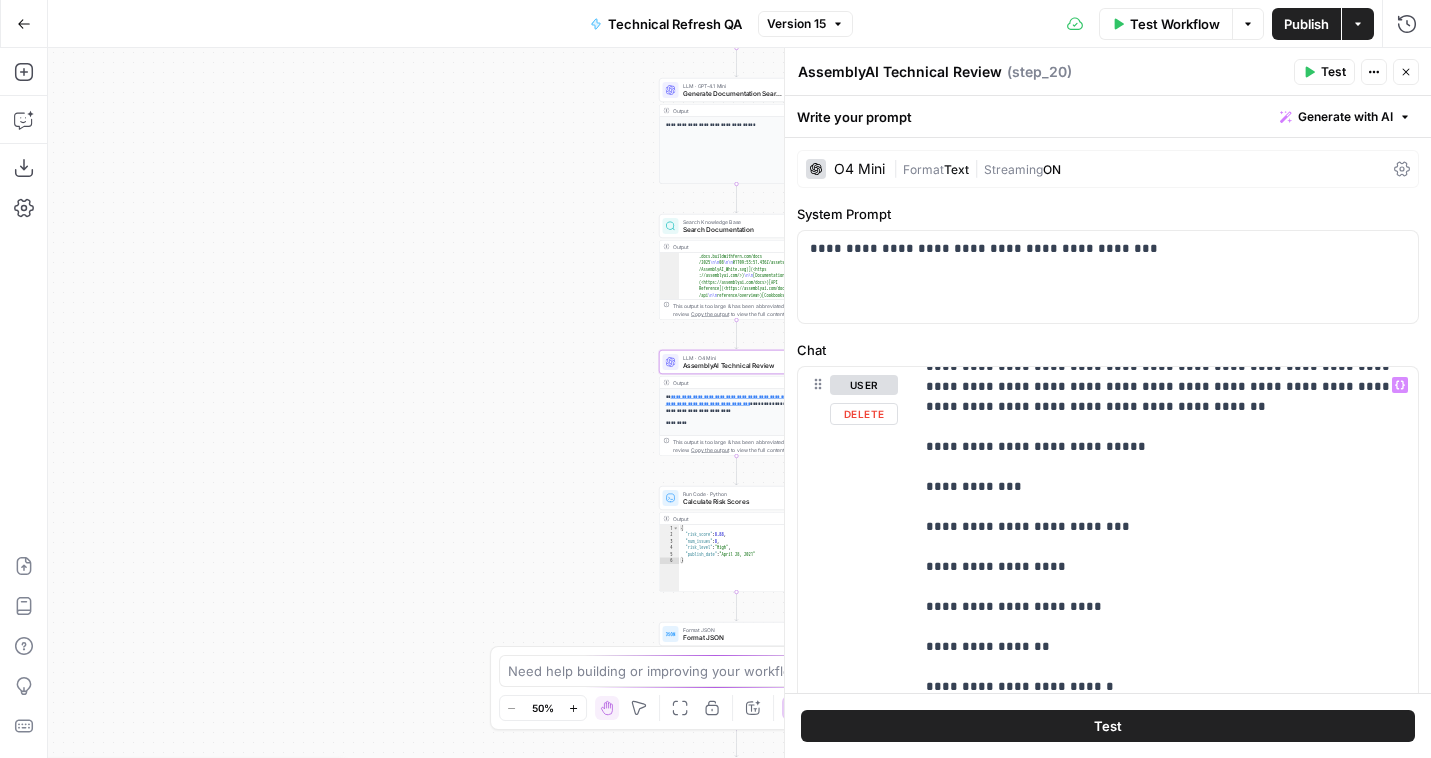 scroll, scrollTop: 660, scrollLeft: 0, axis: vertical 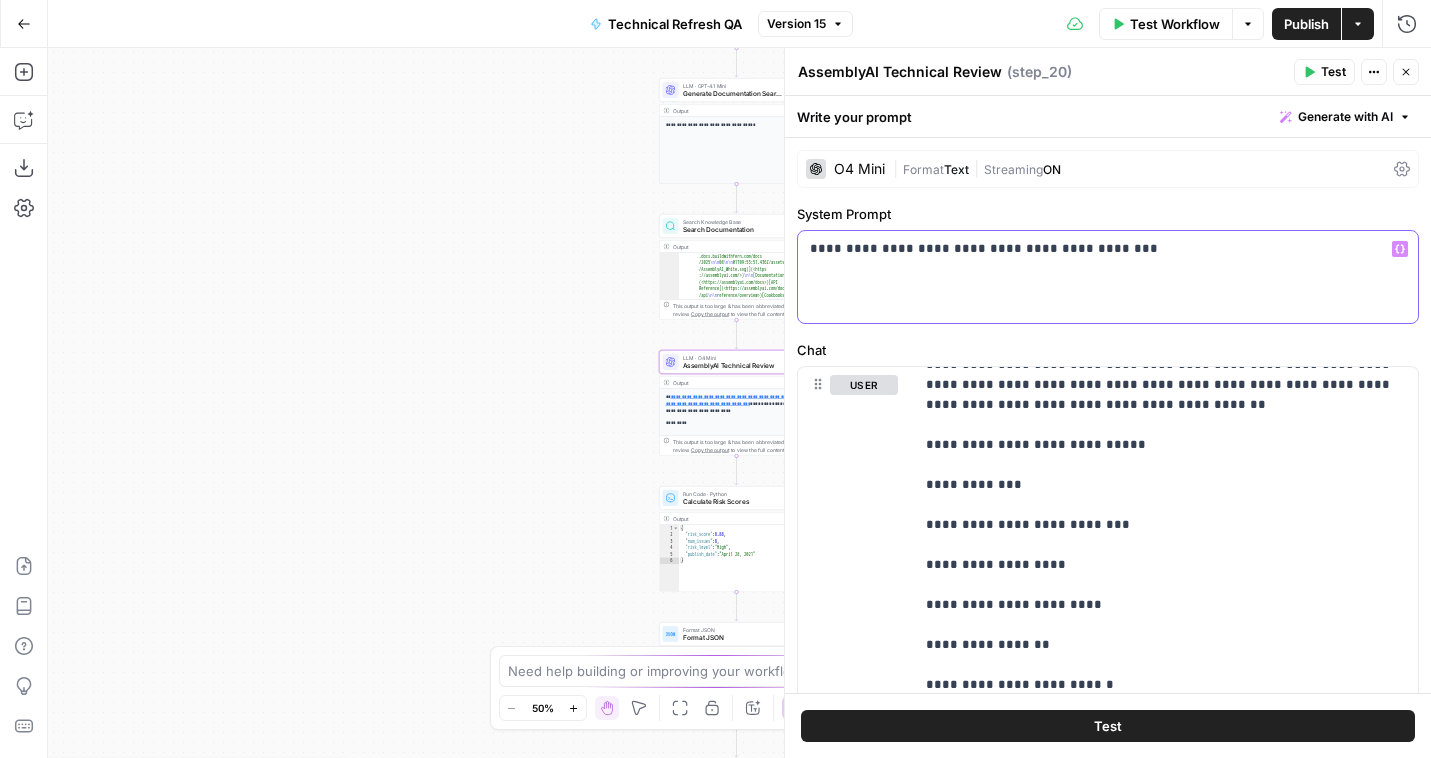 click on "**********" at bounding box center [1108, 277] 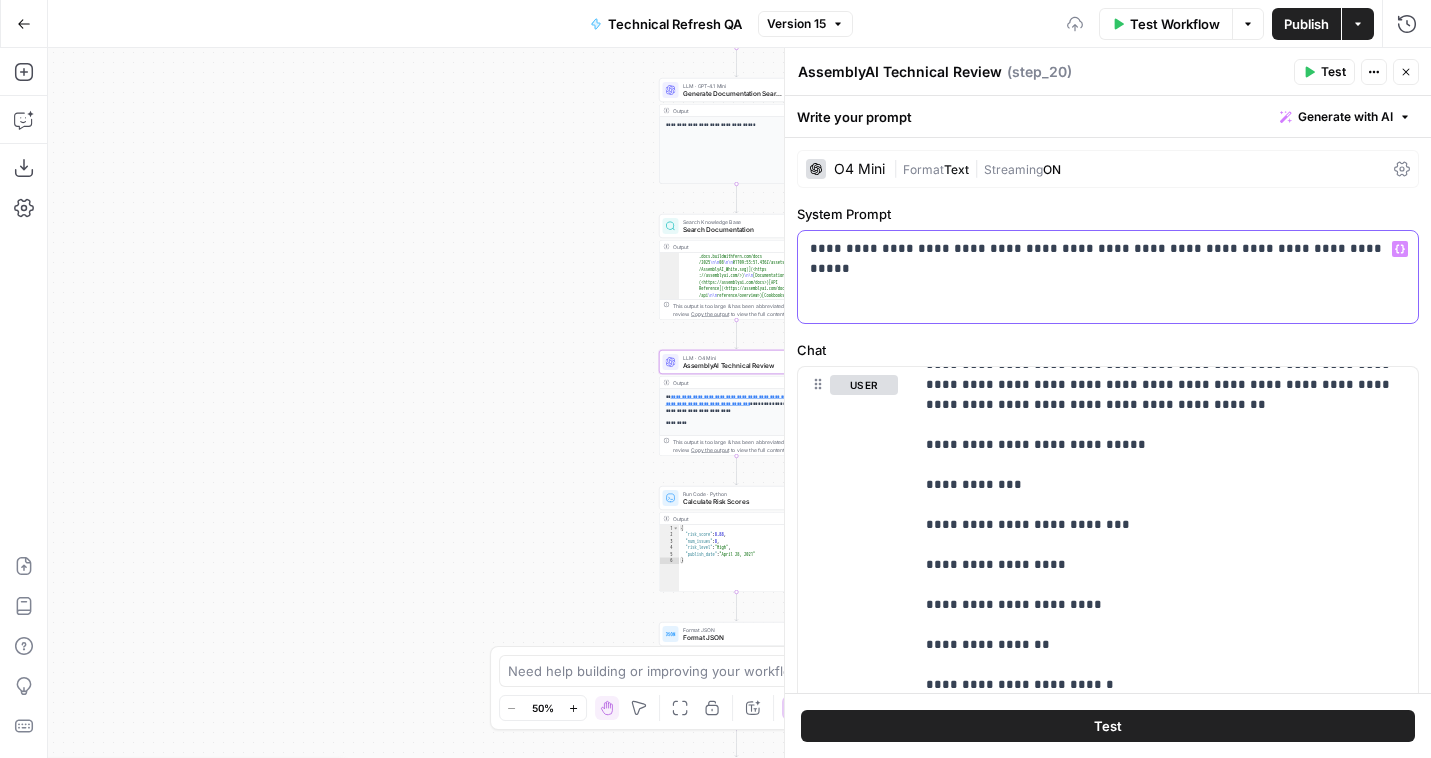 click on "**********" at bounding box center (1108, 259) 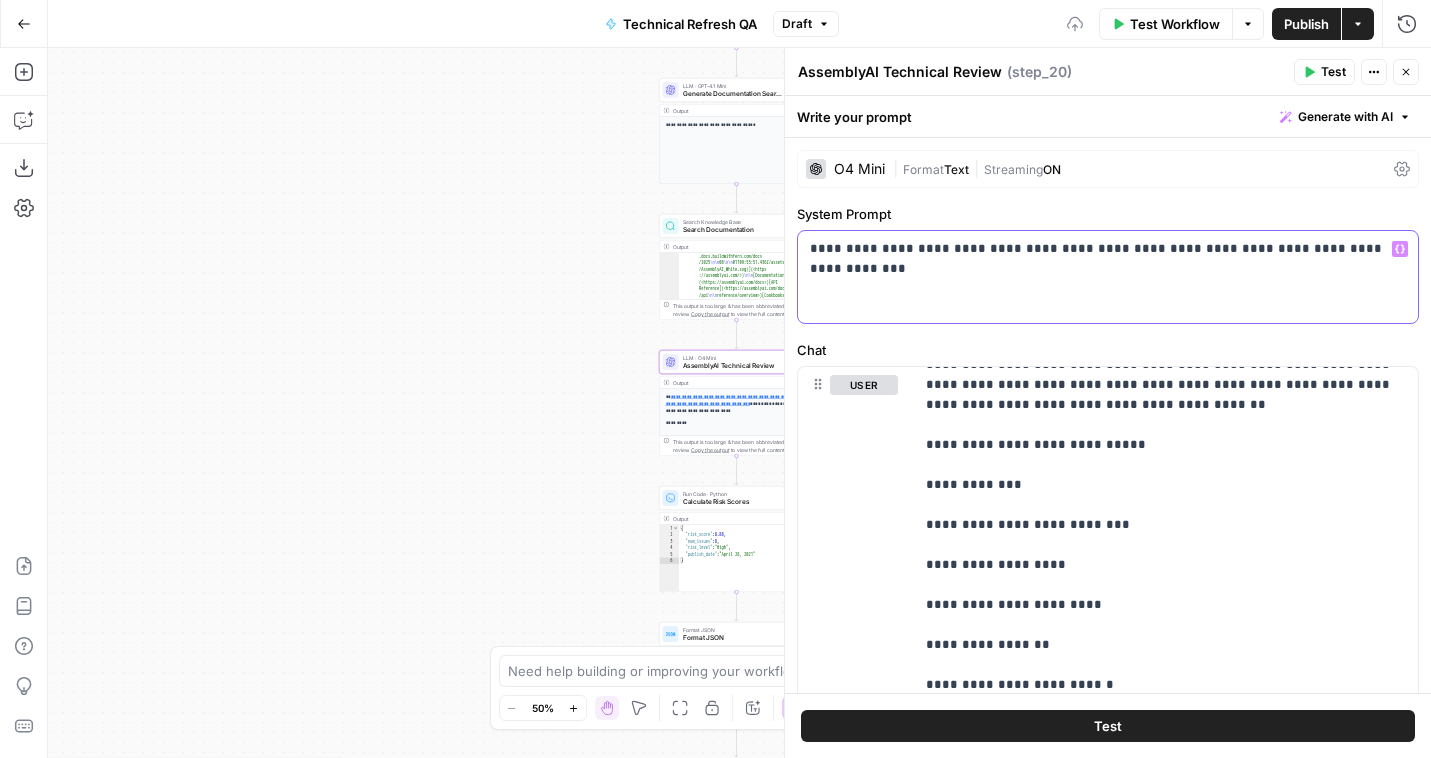 click on "**********" at bounding box center [1108, 259] 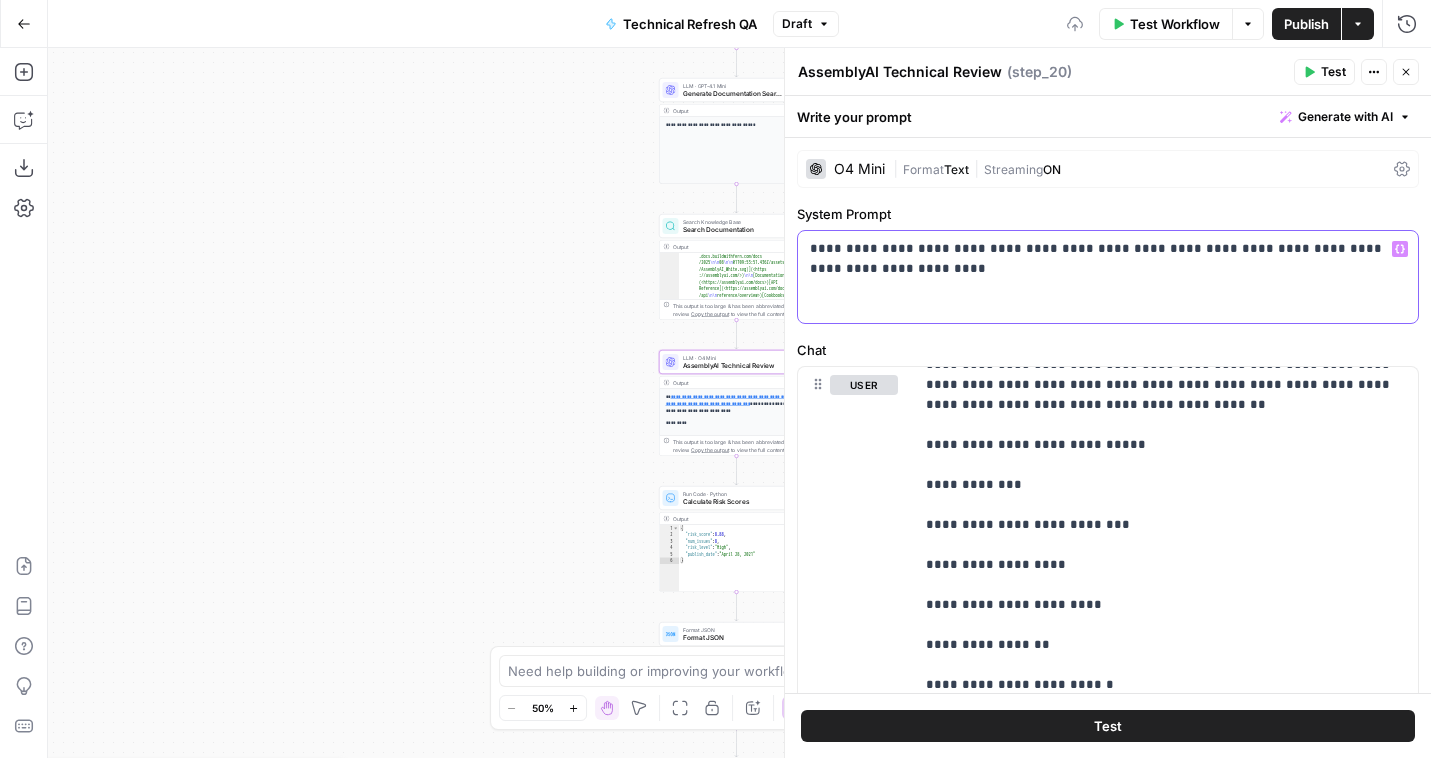 click on "**********" at bounding box center (1108, 277) 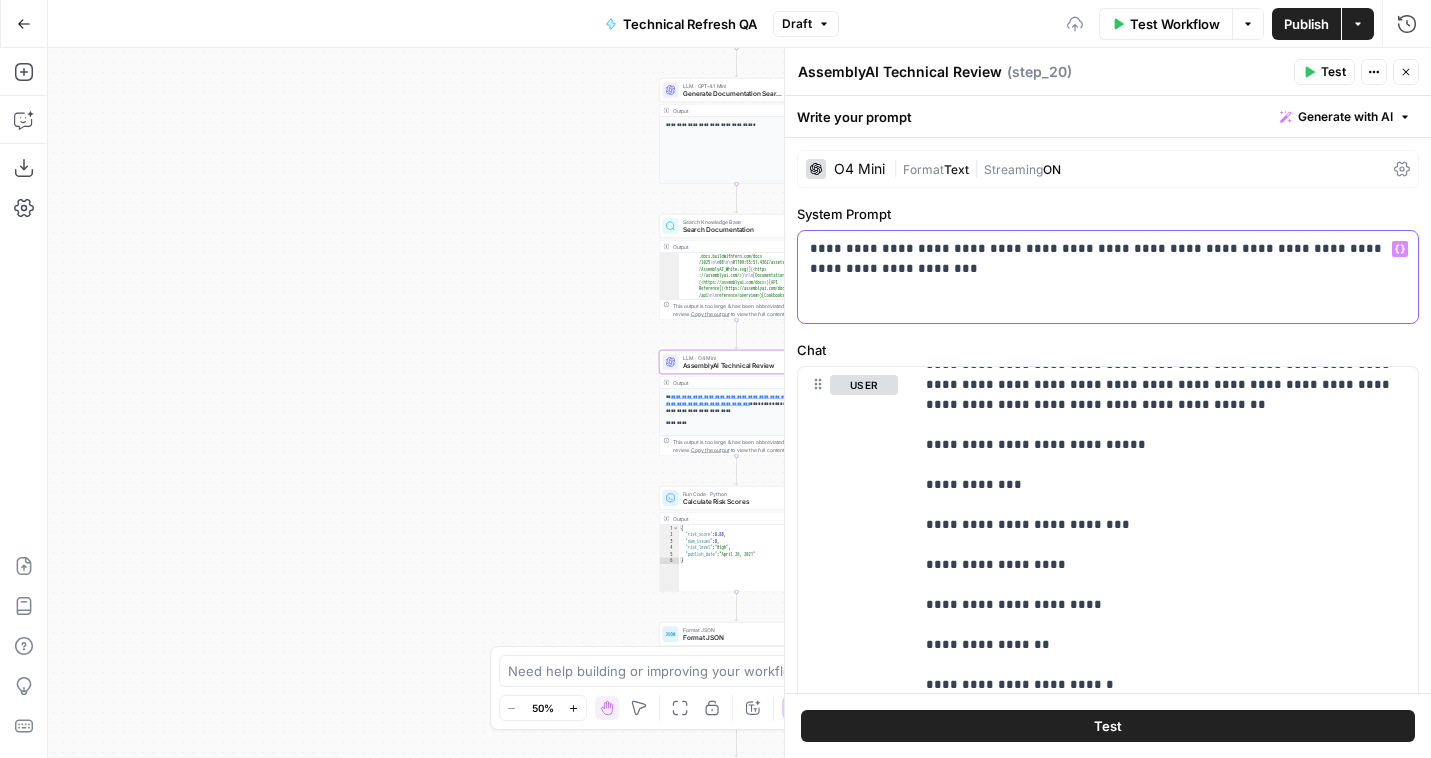 scroll, scrollTop: 641, scrollLeft: 0, axis: vertical 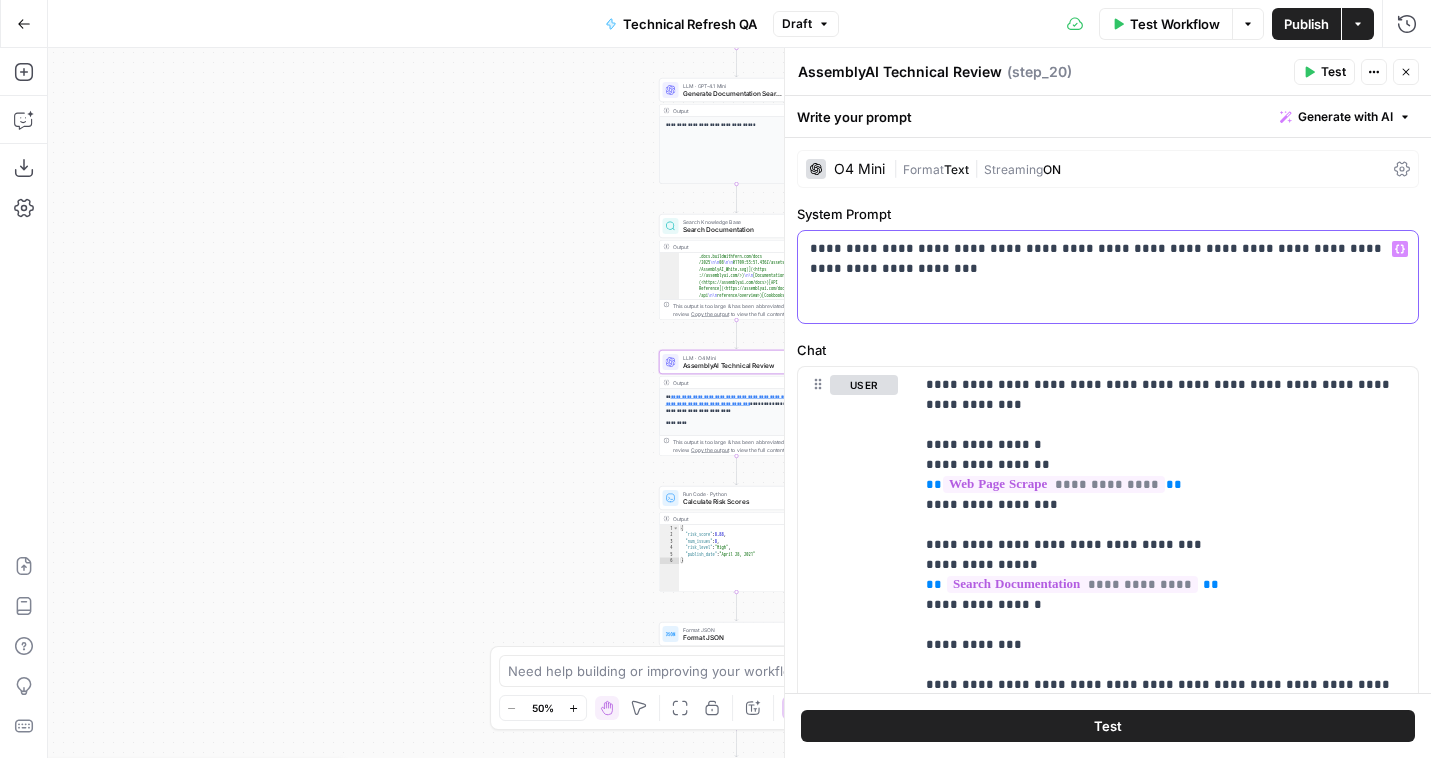 click on "**********" at bounding box center [1108, 259] 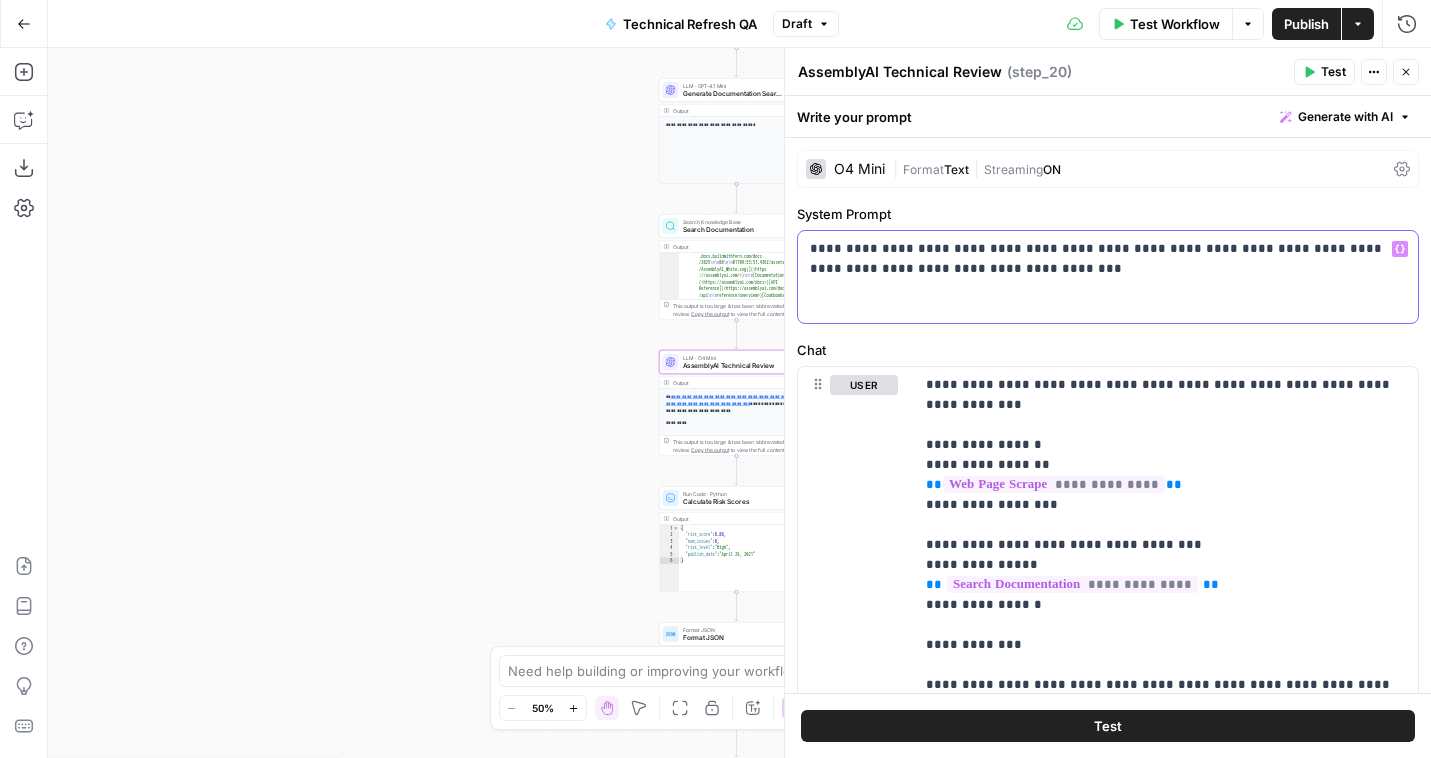 click on "**********" at bounding box center (1108, 277) 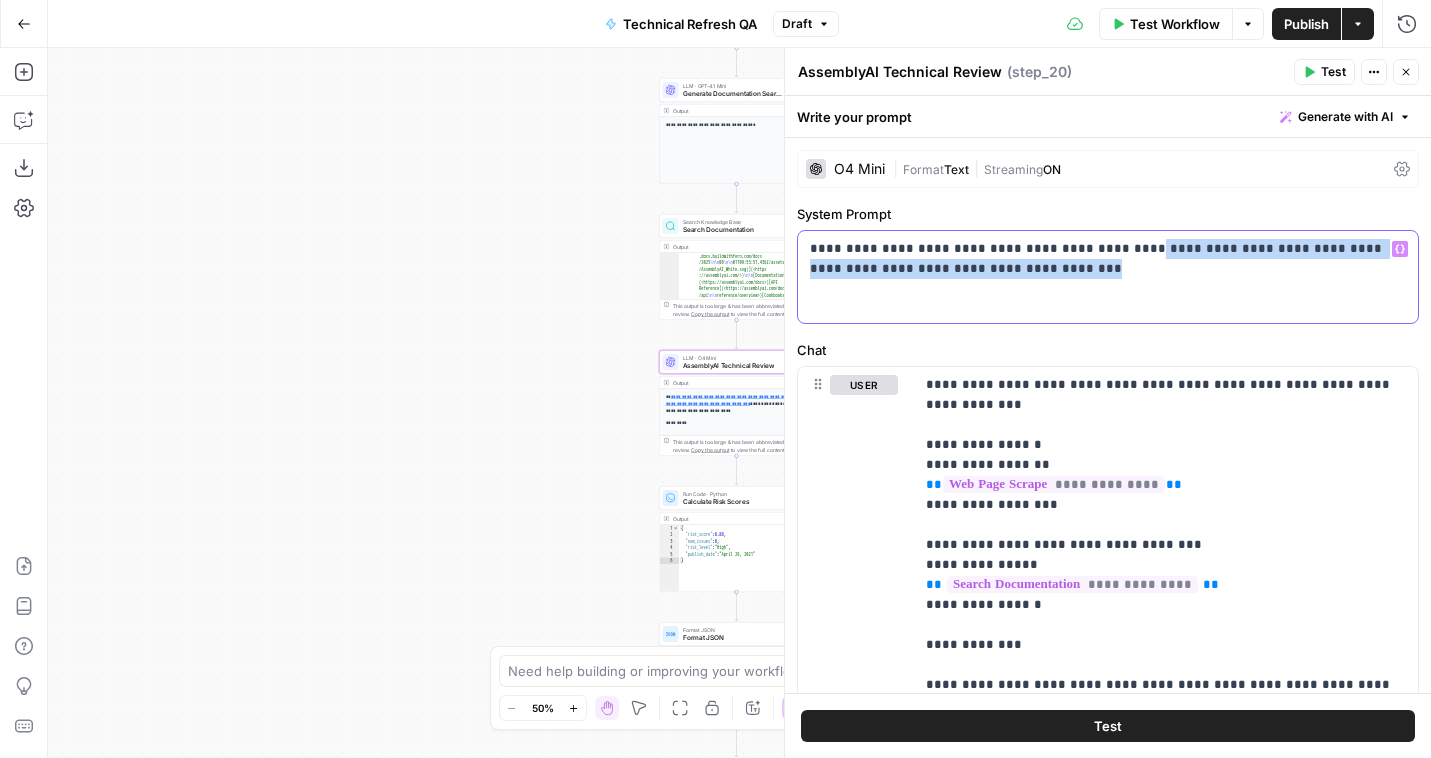 drag, startPoint x: 1131, startPoint y: 249, endPoint x: 1155, endPoint y: 280, distance: 39.20459 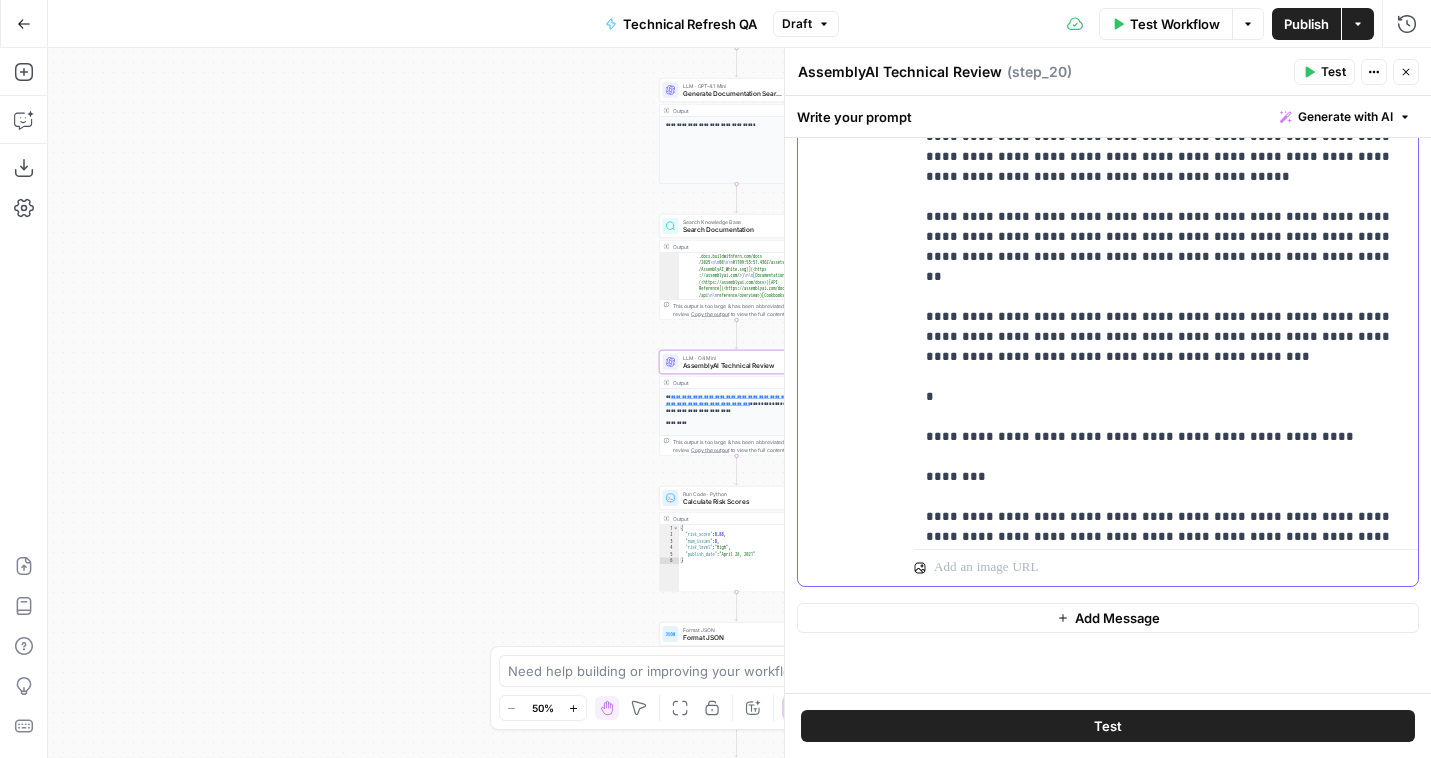 click on "**********" at bounding box center (1166, 2187) 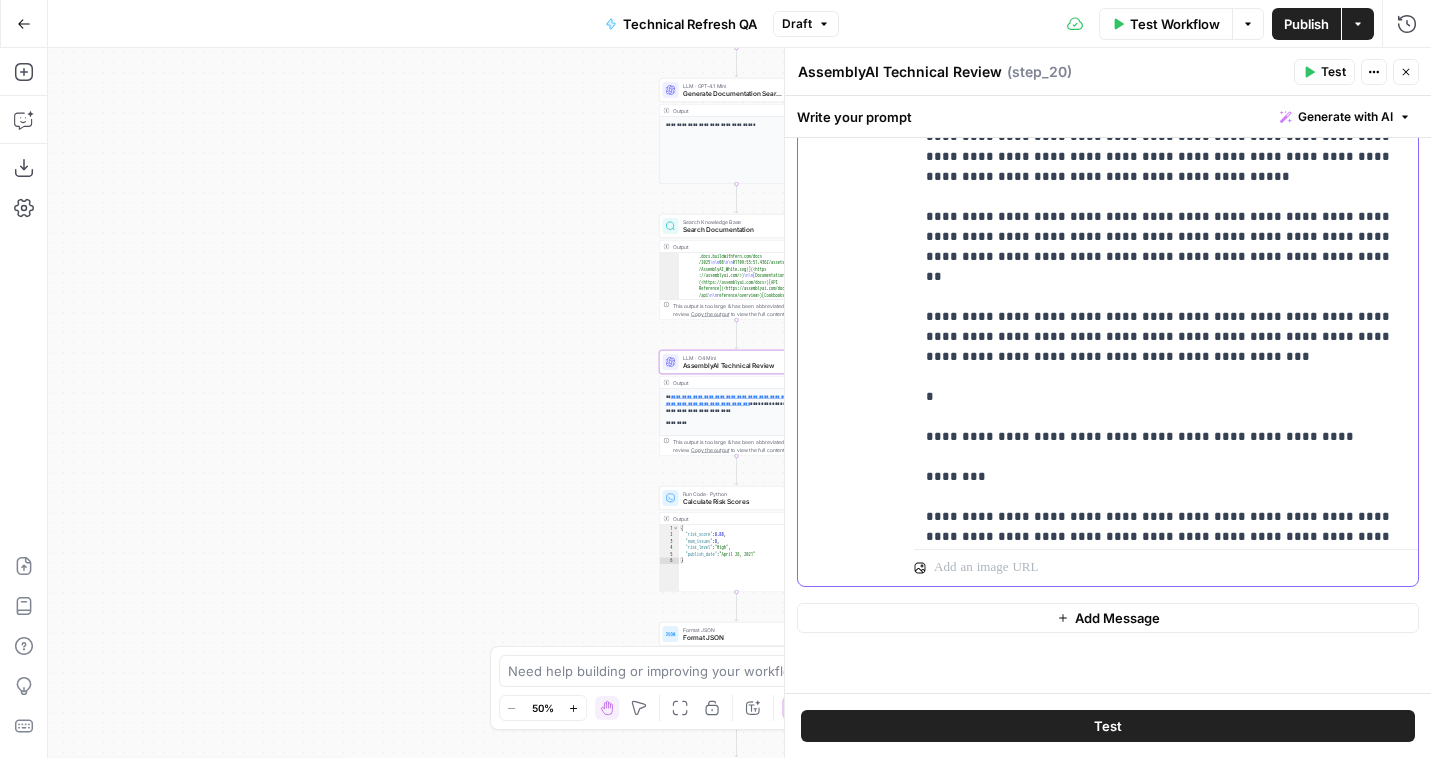 scroll, scrollTop: 13121, scrollLeft: 0, axis: vertical 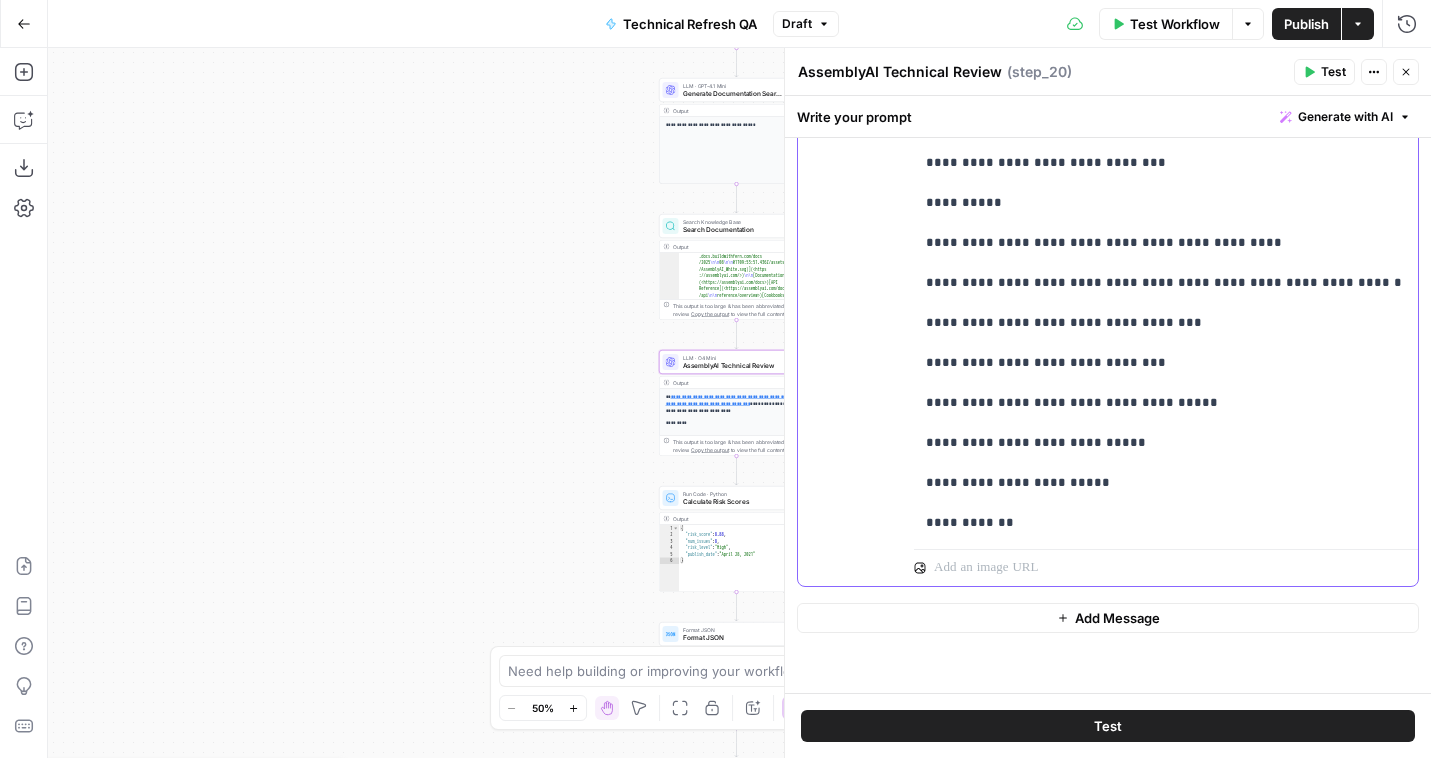 paste 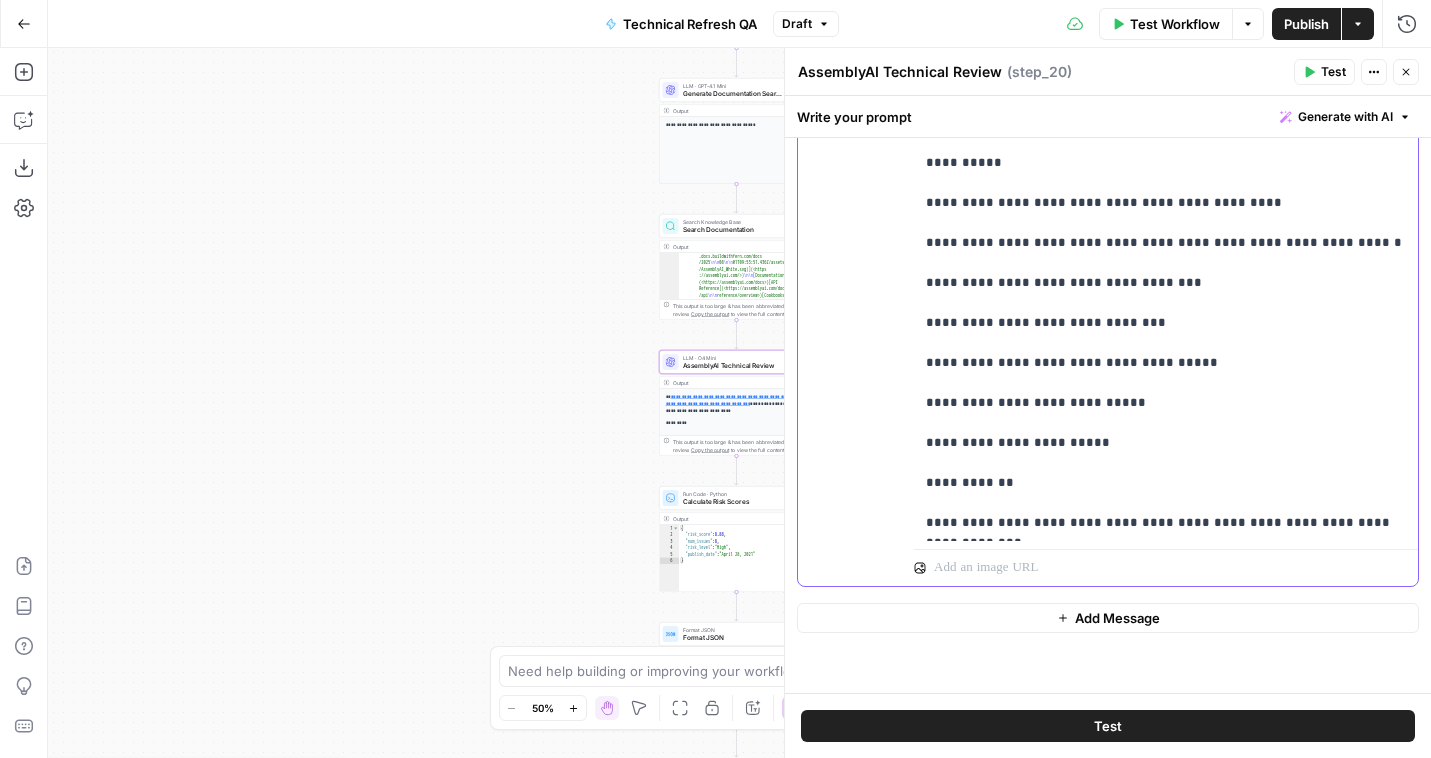 click on "**********" at bounding box center (1166, -6447) 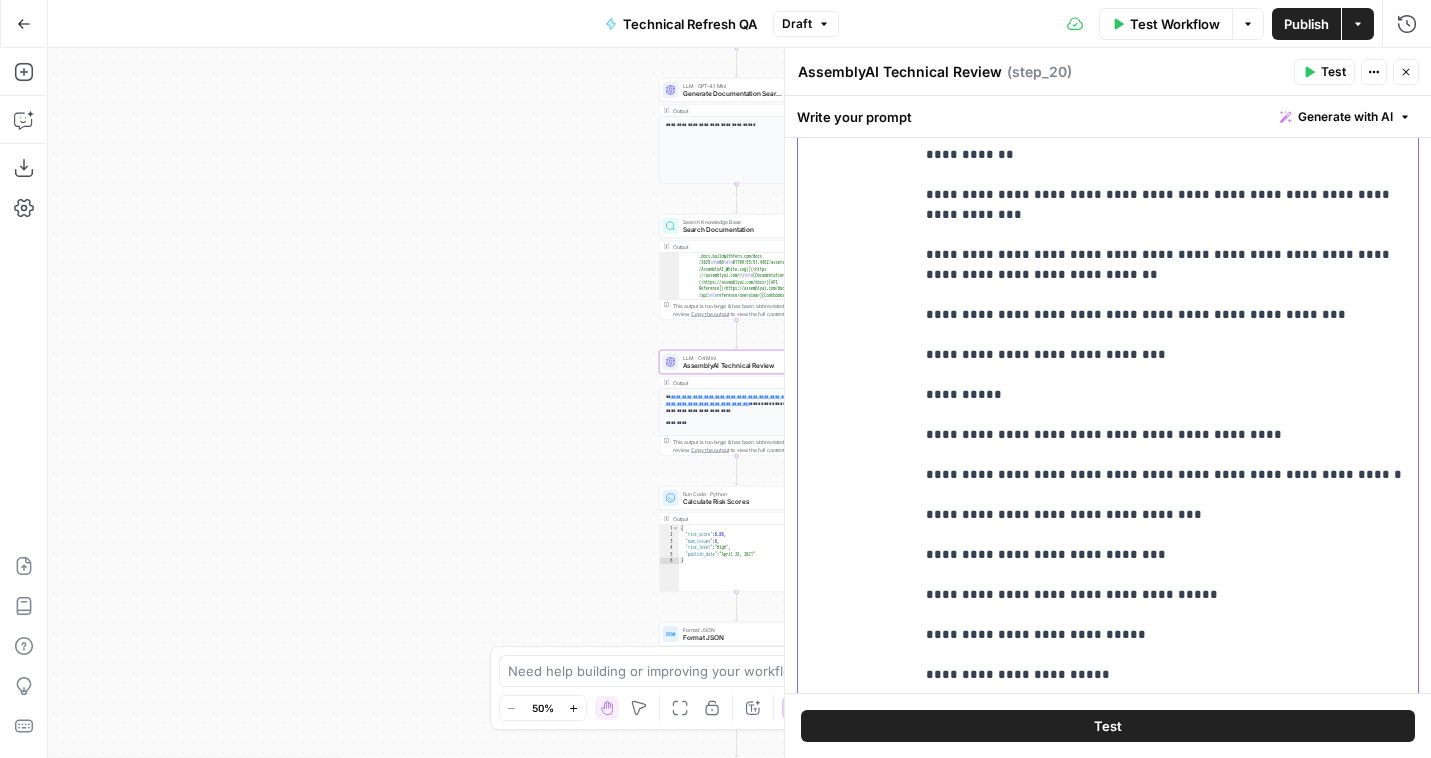 scroll, scrollTop: 237, scrollLeft: 0, axis: vertical 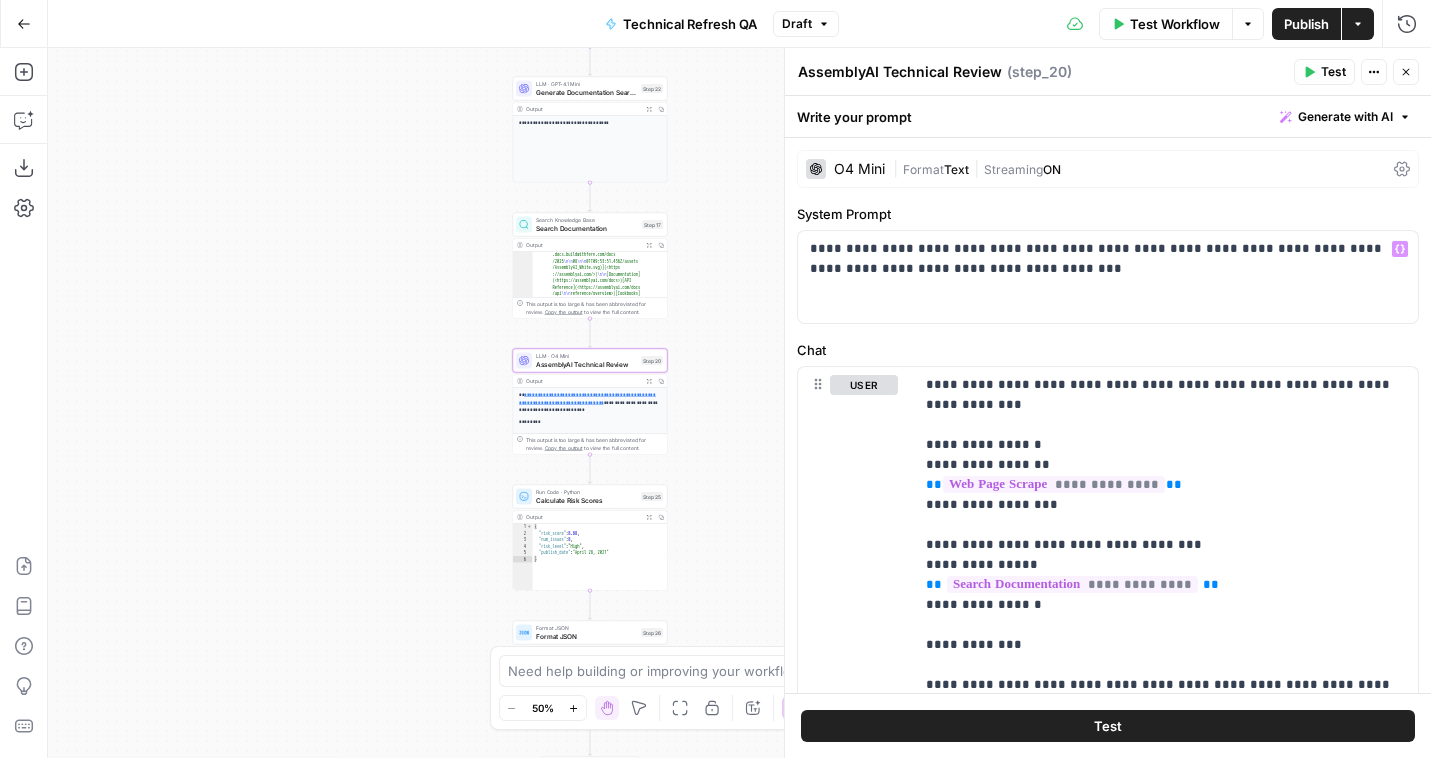 click on "Format" at bounding box center [923, 169] 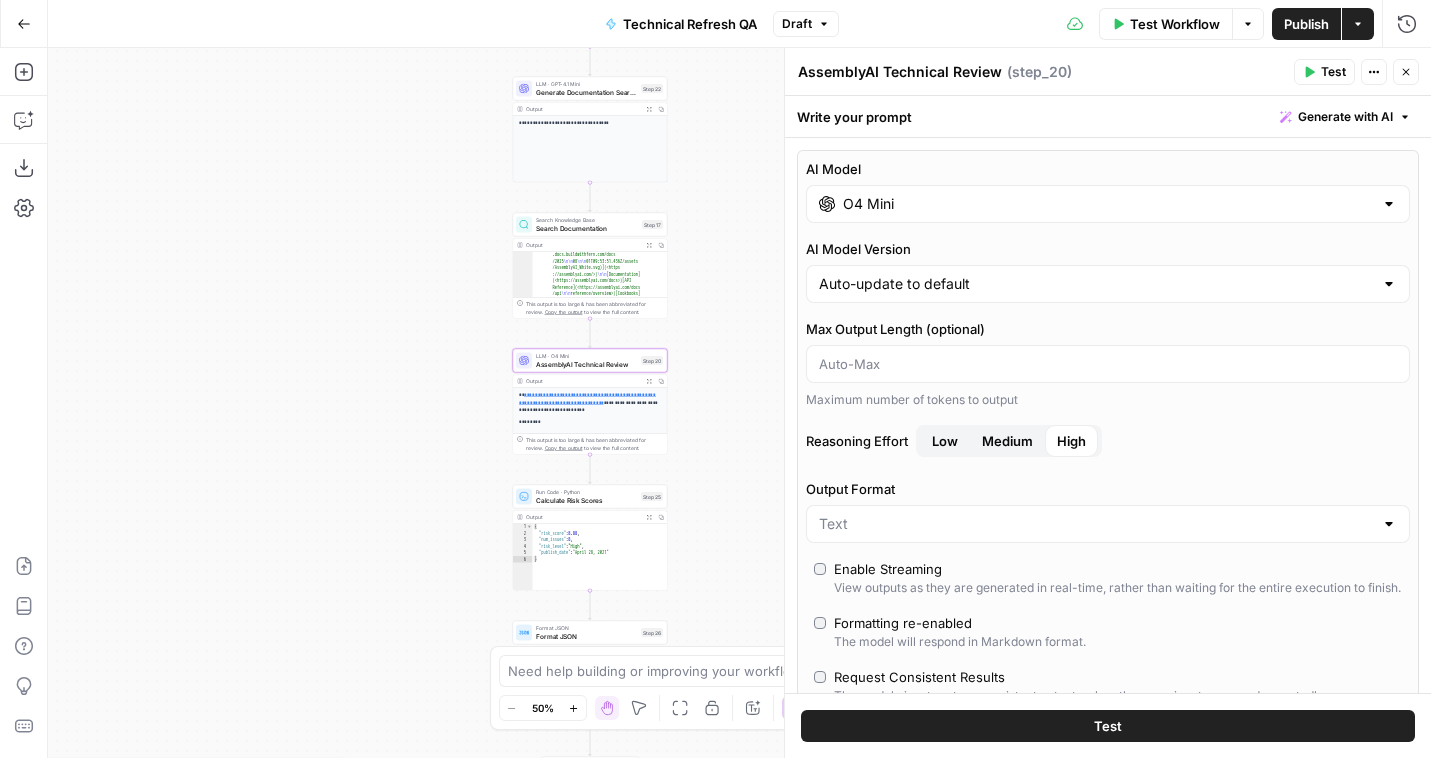 click on "O4 Mini" at bounding box center [1108, 204] 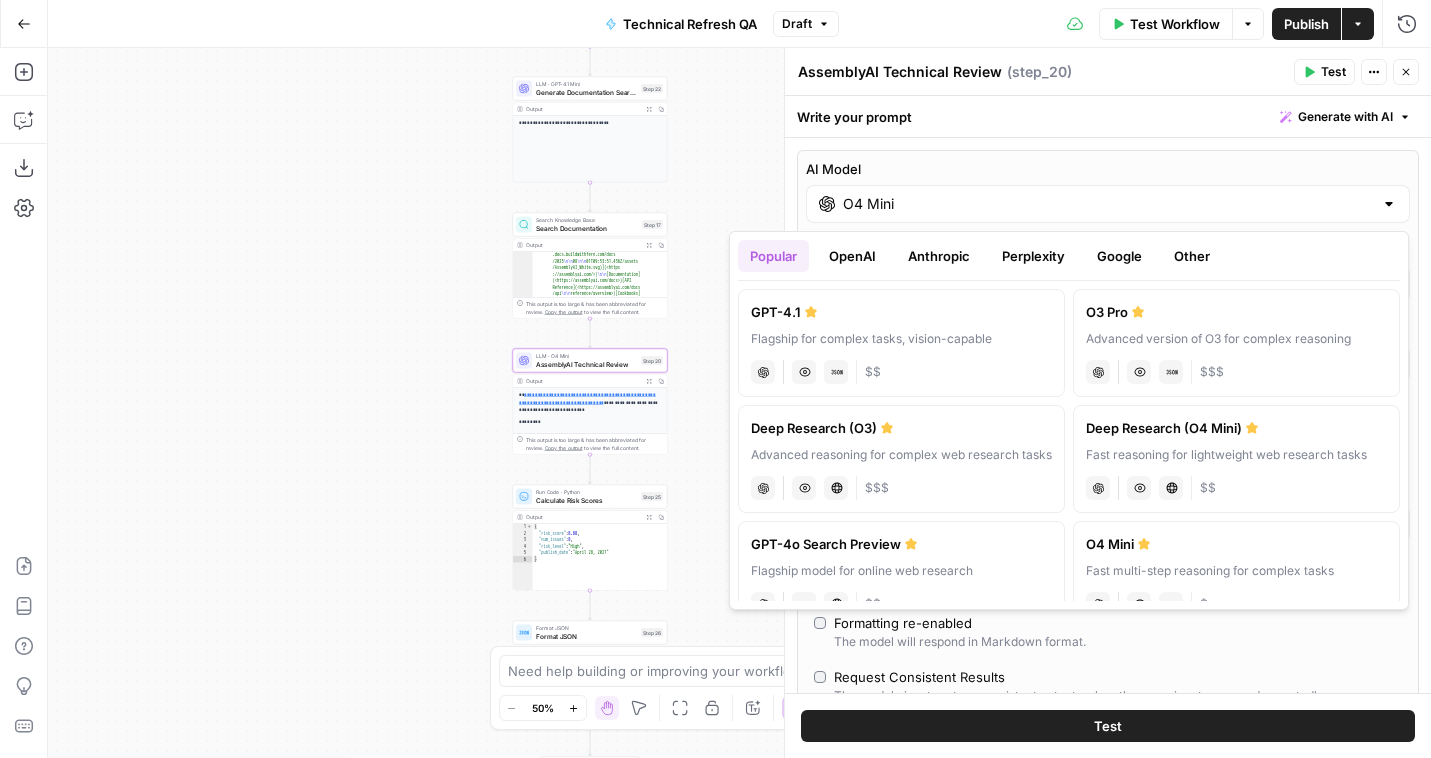 click on "Google" at bounding box center [1119, 256] 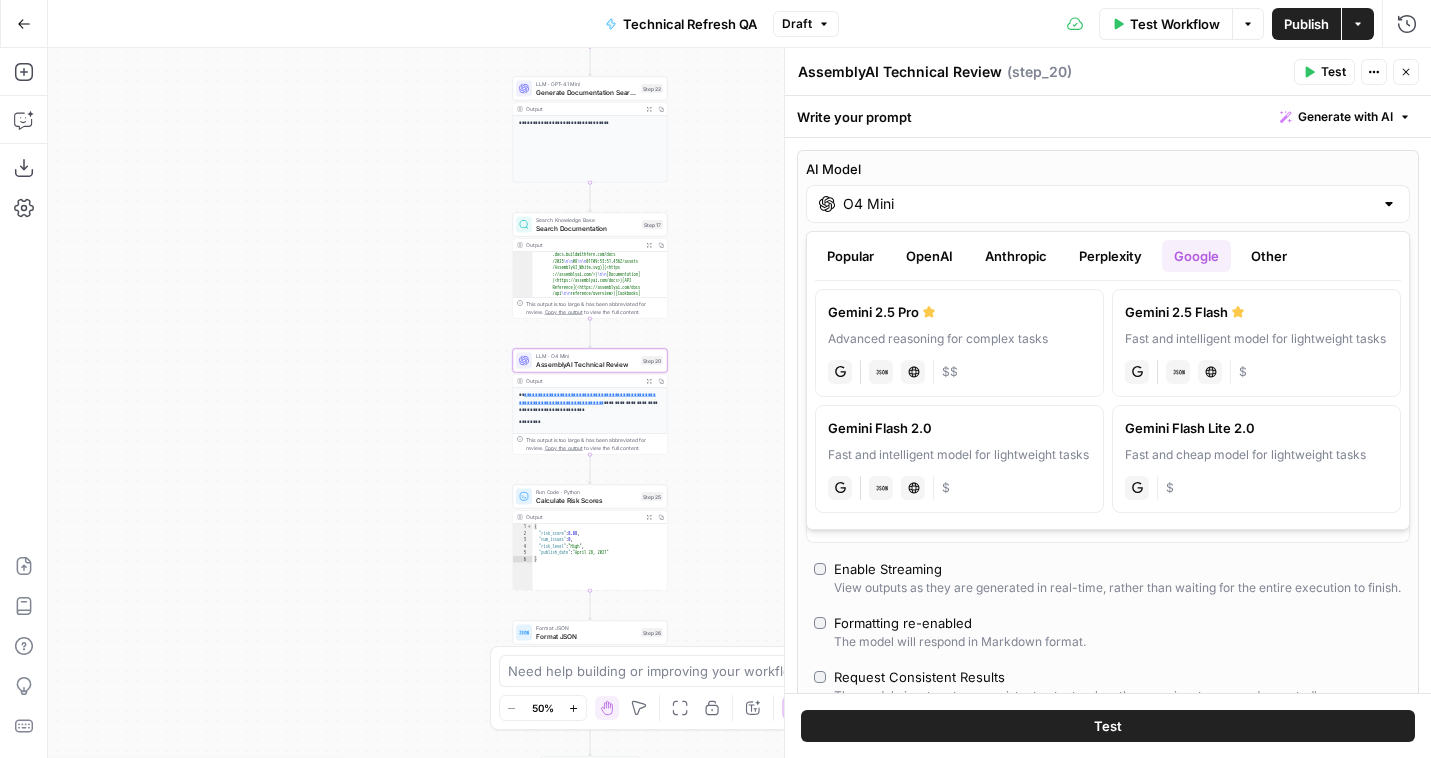 click on "Gemini 2.5 Pro Advanced reasoning for complex tasks gemini JSON Mode Live Web Research $$" at bounding box center [959, 343] 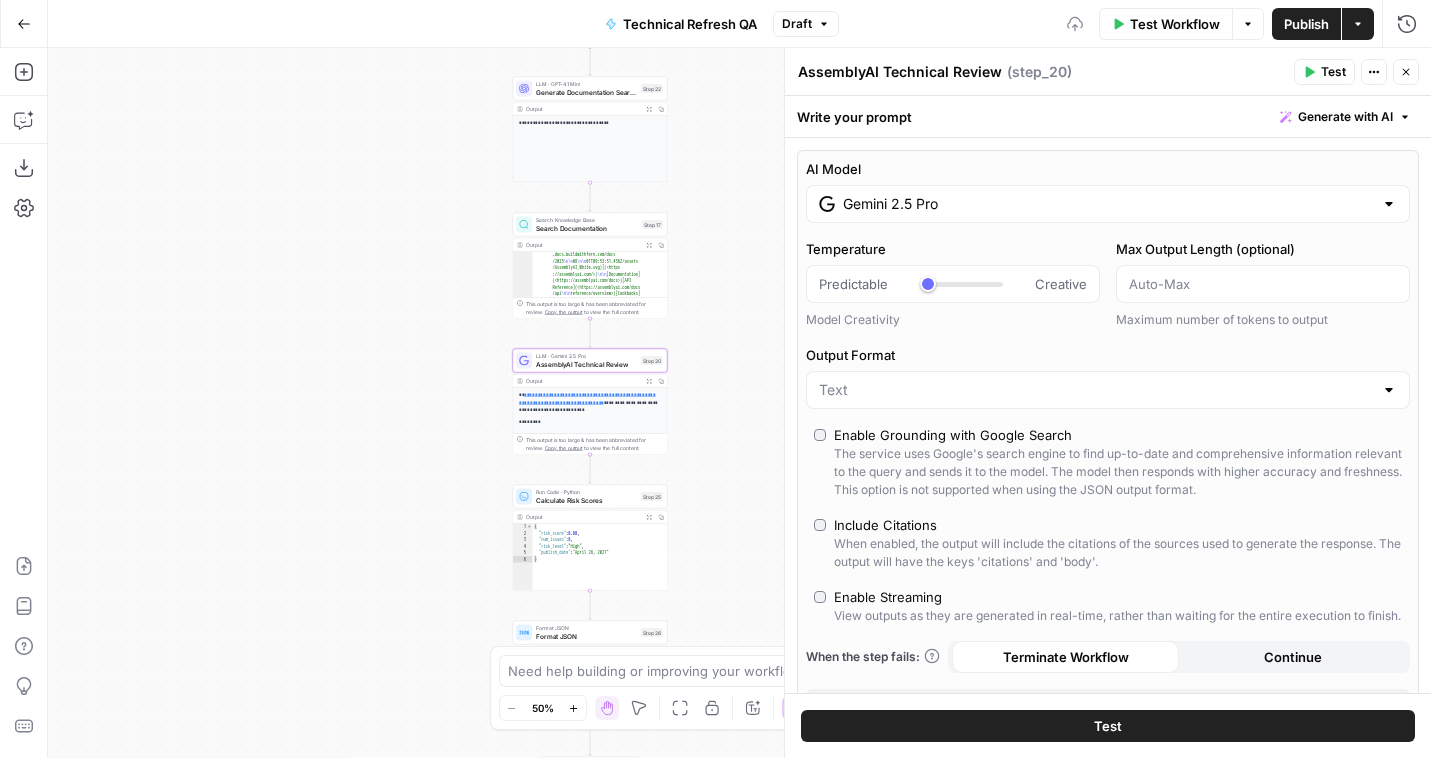 click on "Publish" at bounding box center (1306, 24) 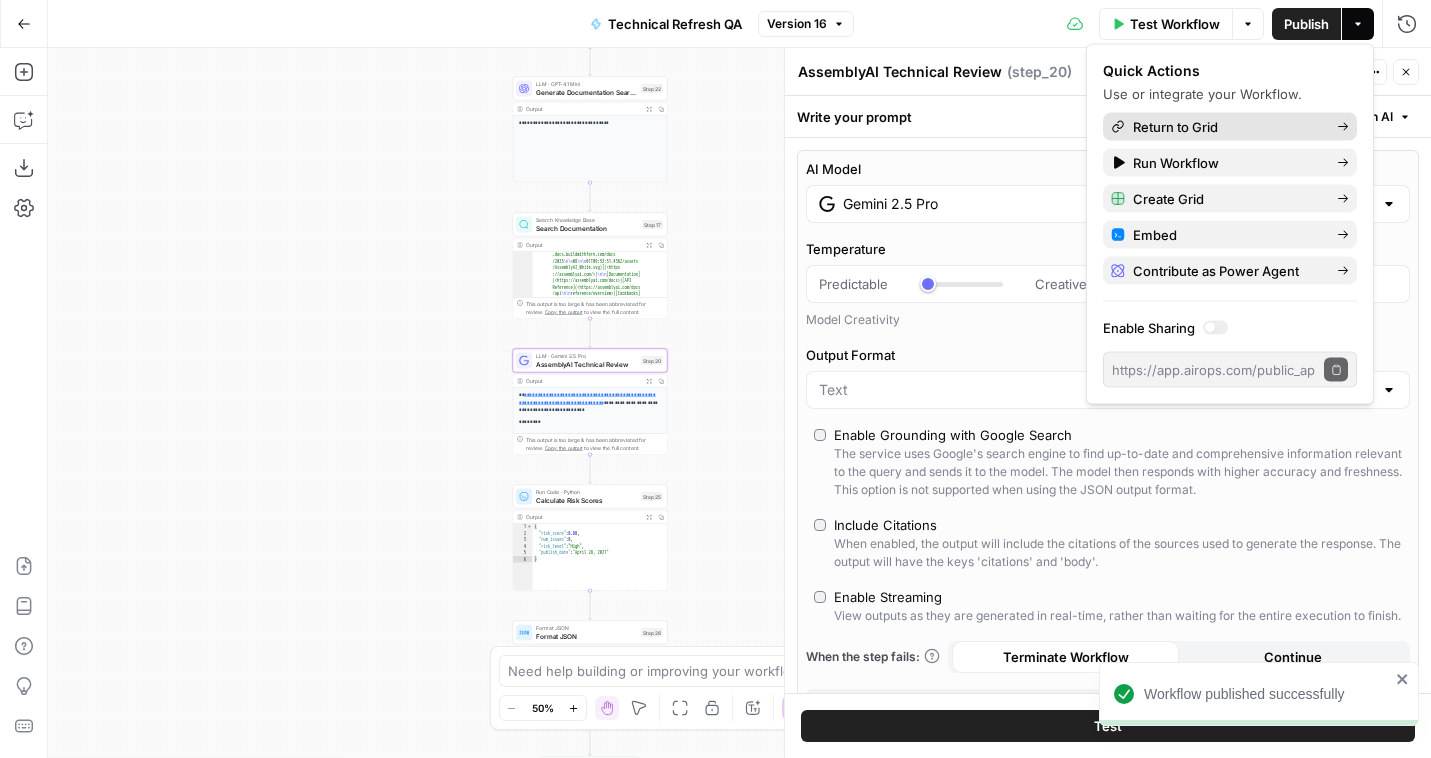 click on "Return to Grid" at bounding box center (1227, 127) 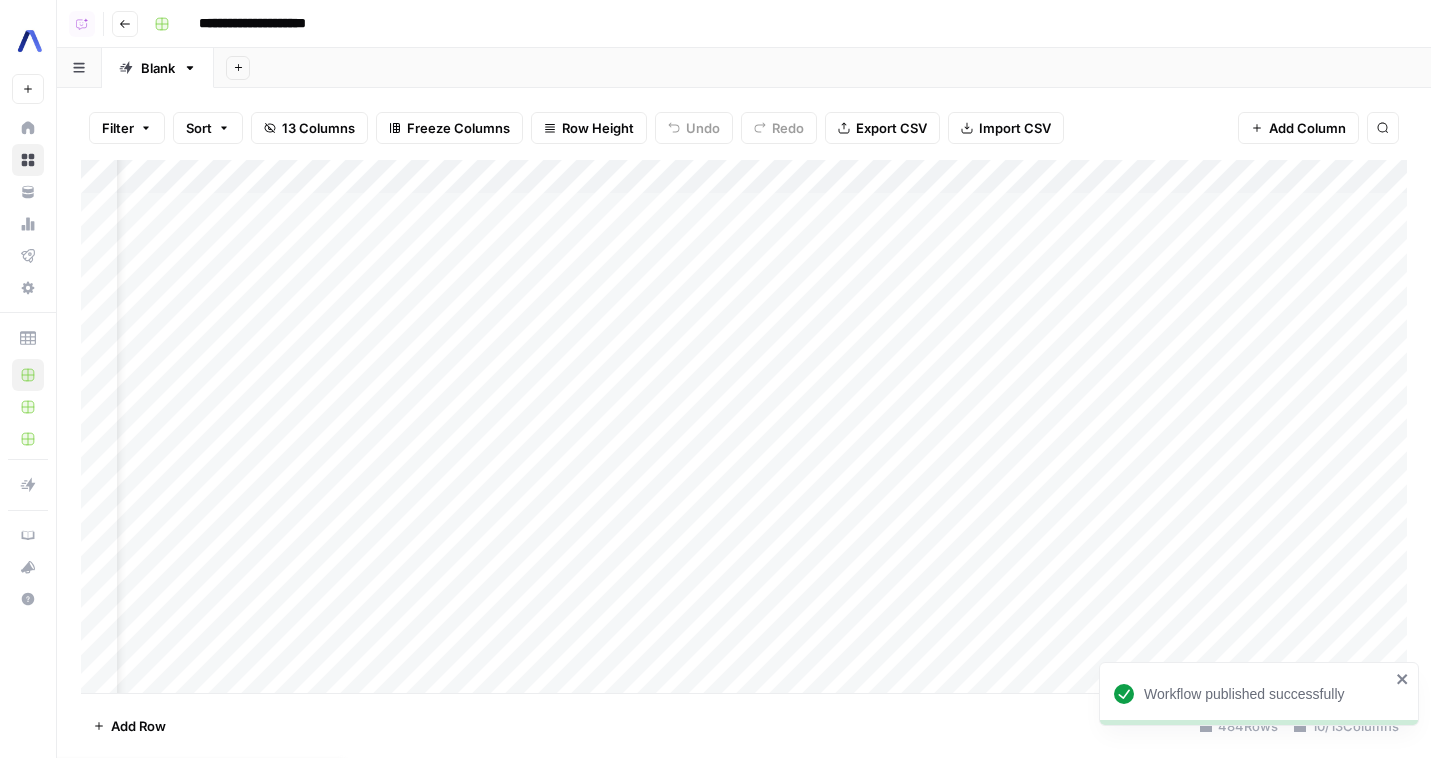 scroll, scrollTop: 0, scrollLeft: 960, axis: horizontal 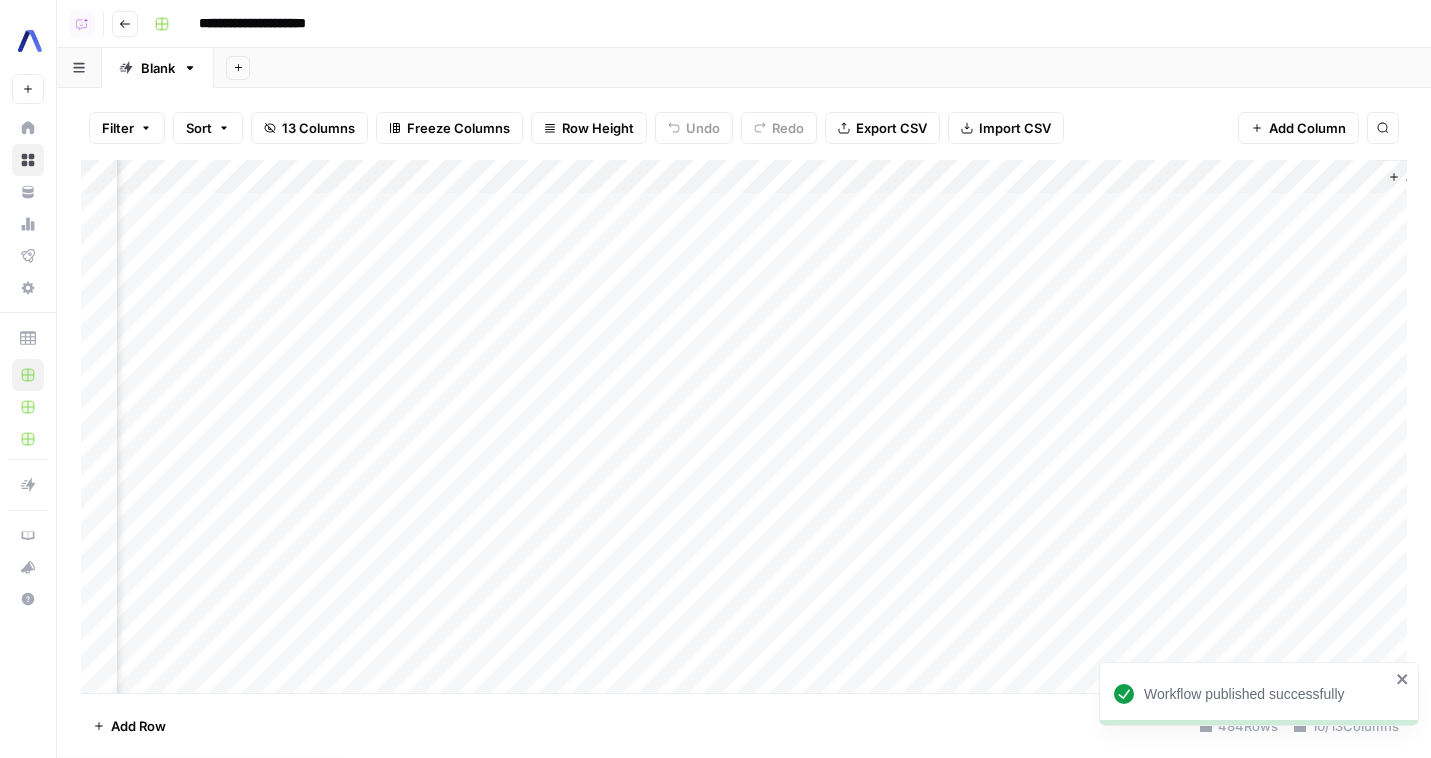 click on "Add Column" at bounding box center (744, 426) 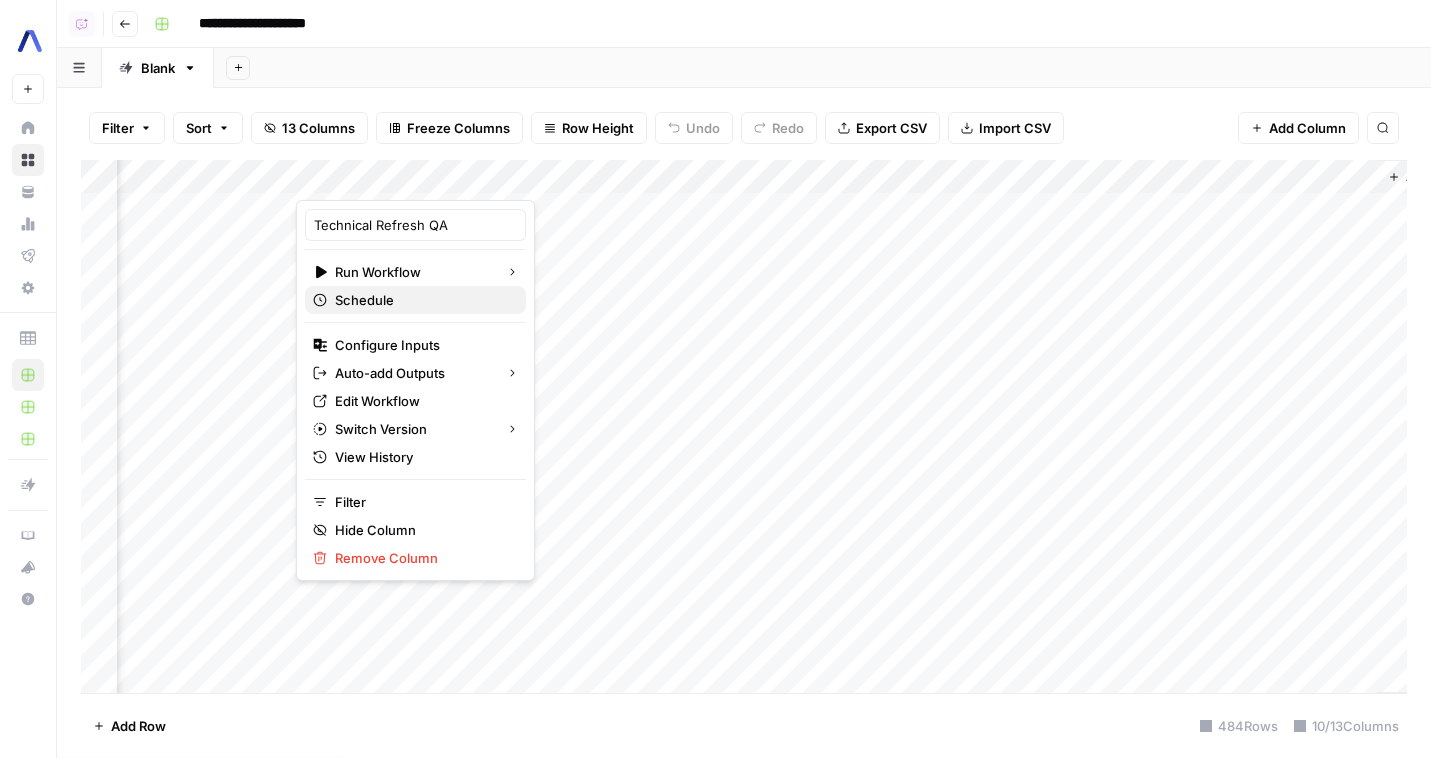 click on "Schedule" at bounding box center [422, 300] 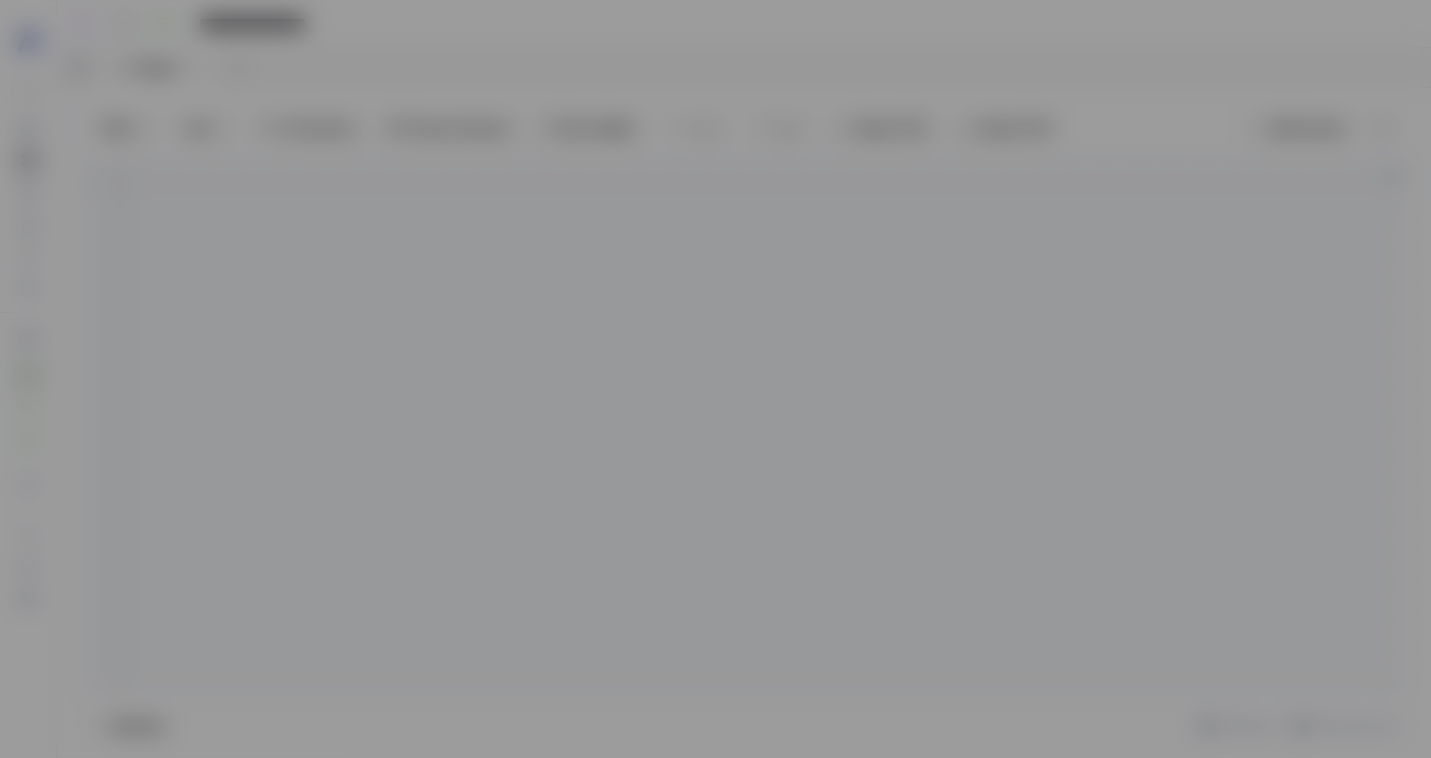 type 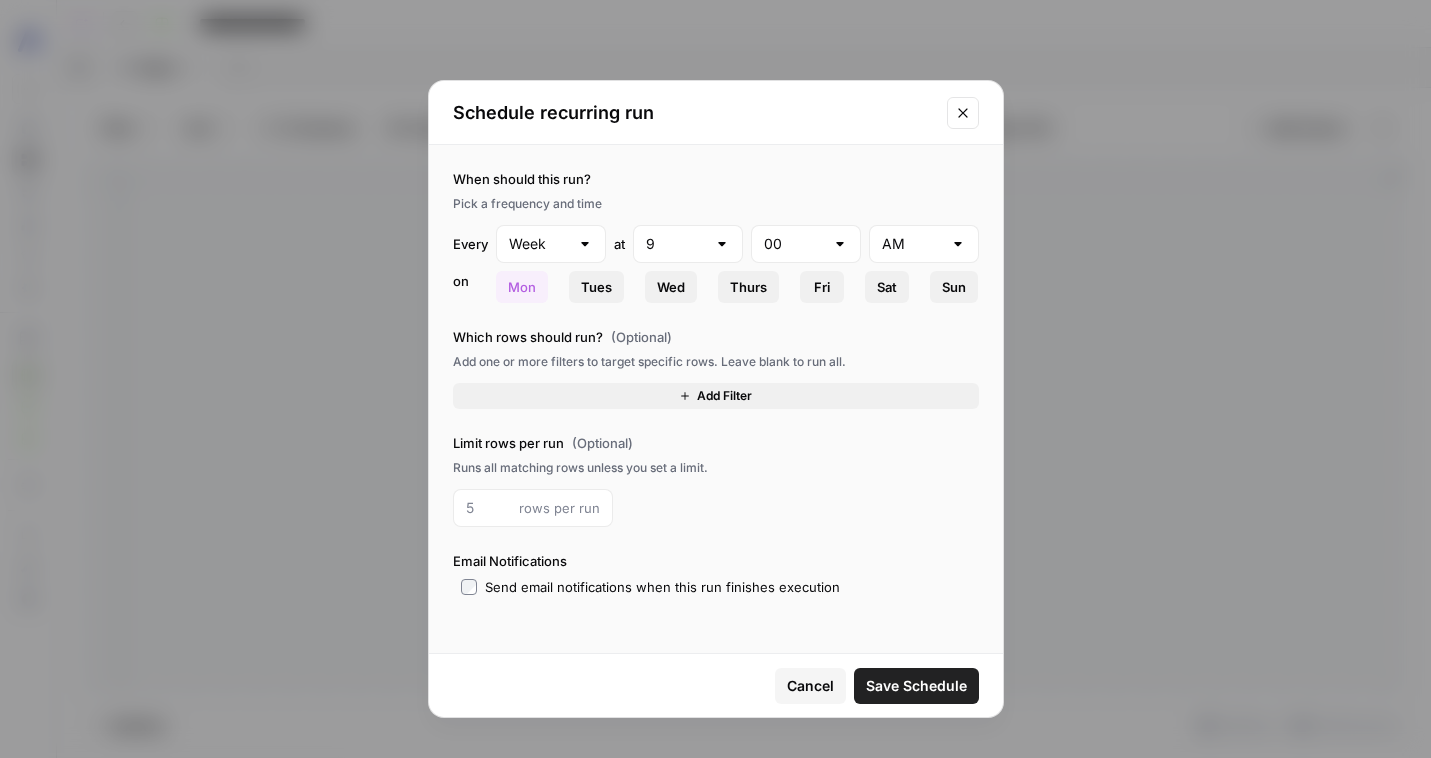 click on "Cancel" at bounding box center [810, 686] 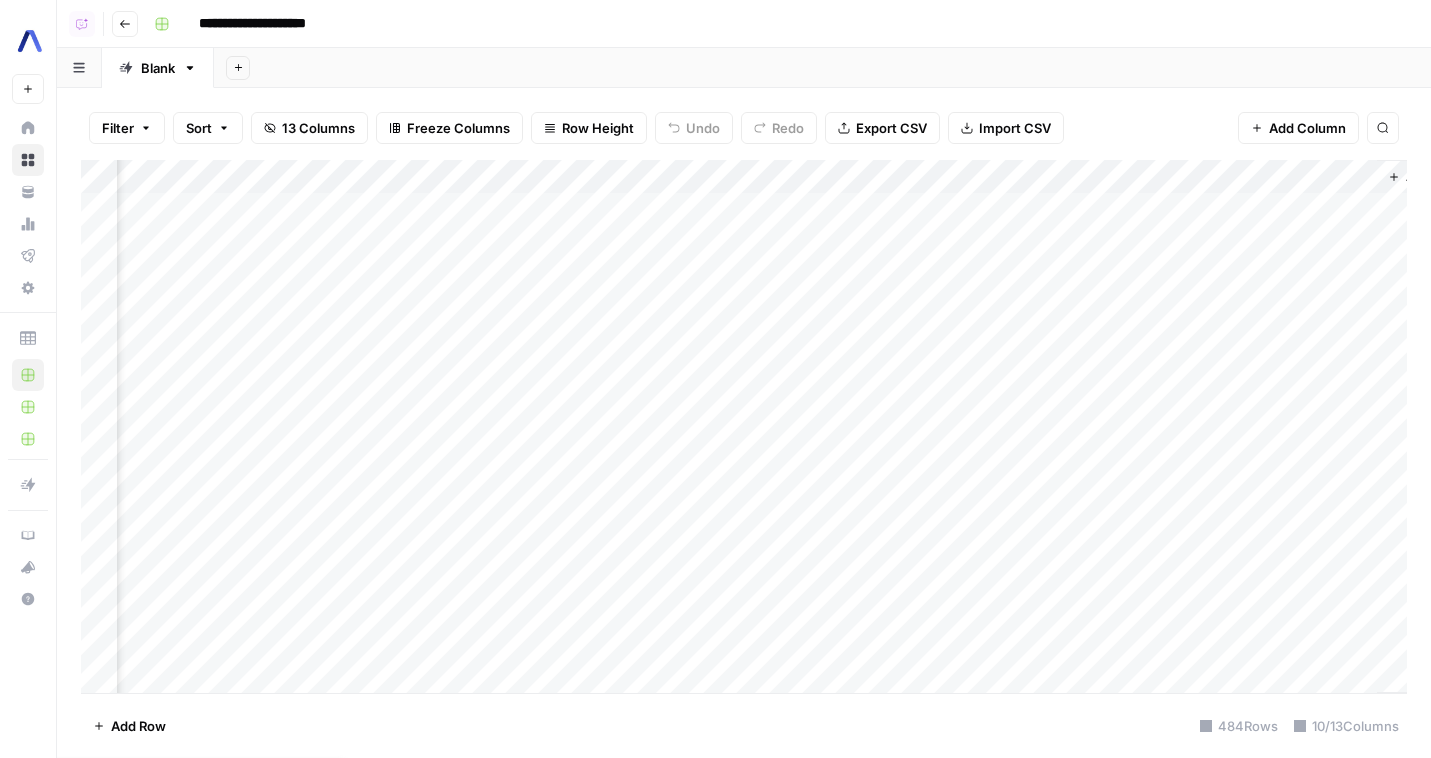 click on "Add Column" at bounding box center [744, 426] 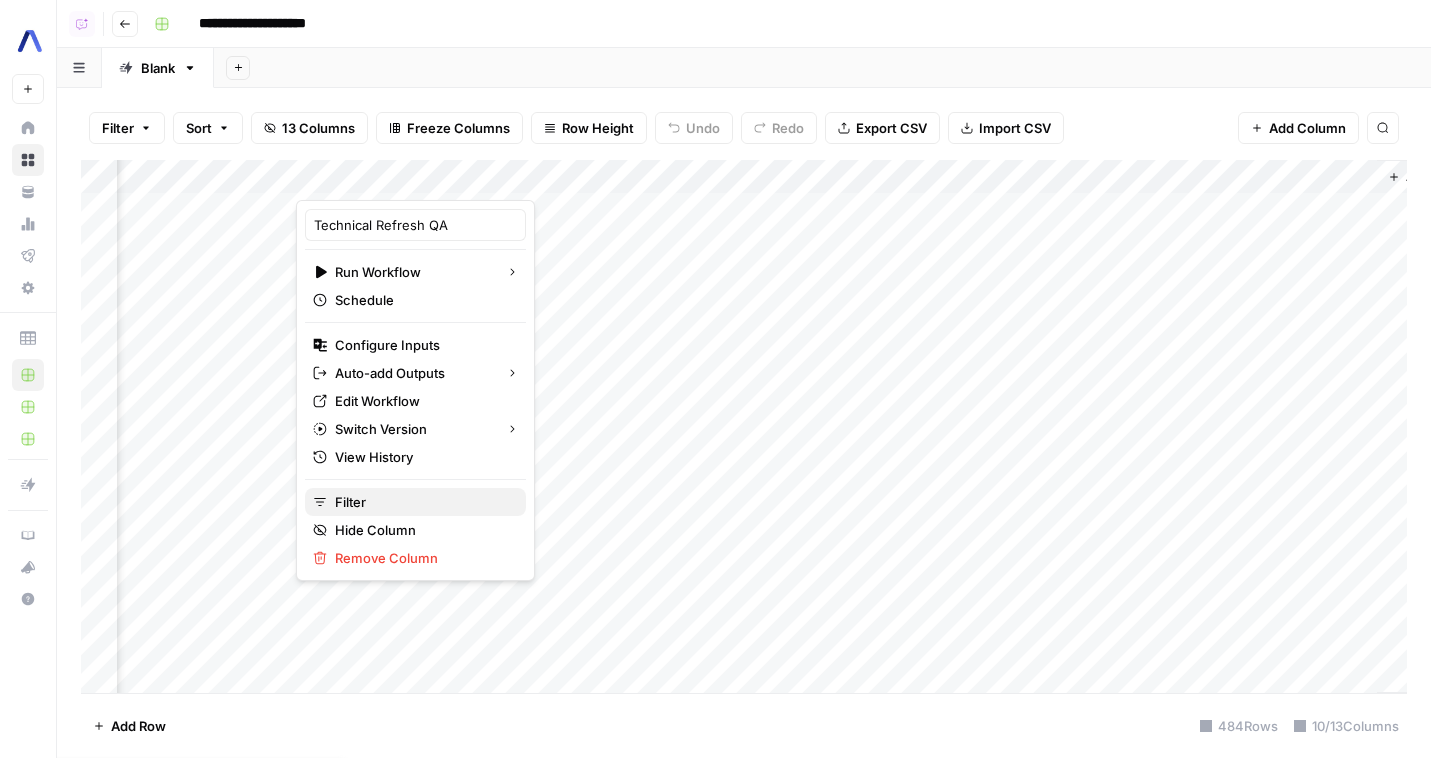 click on "Filter" at bounding box center (422, 502) 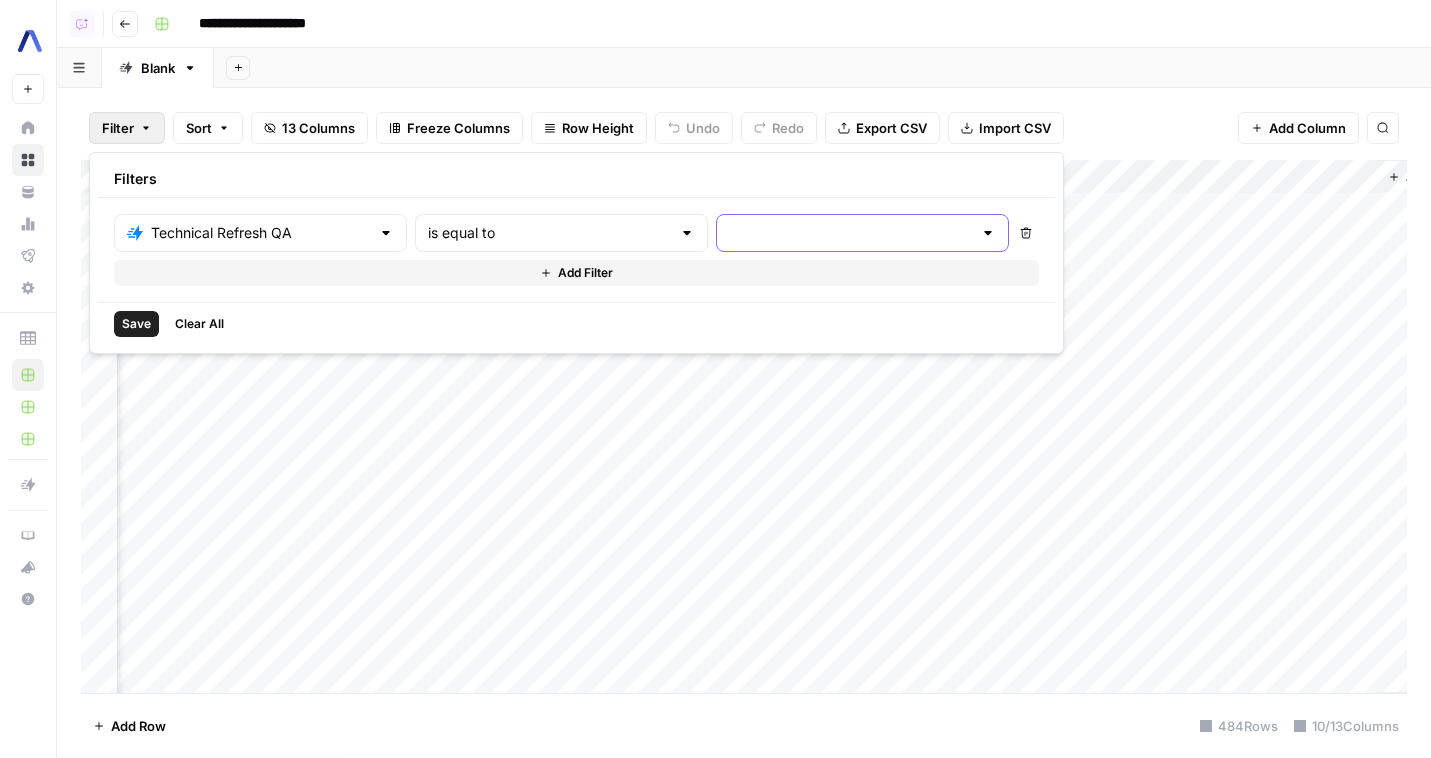 click at bounding box center (850, 233) 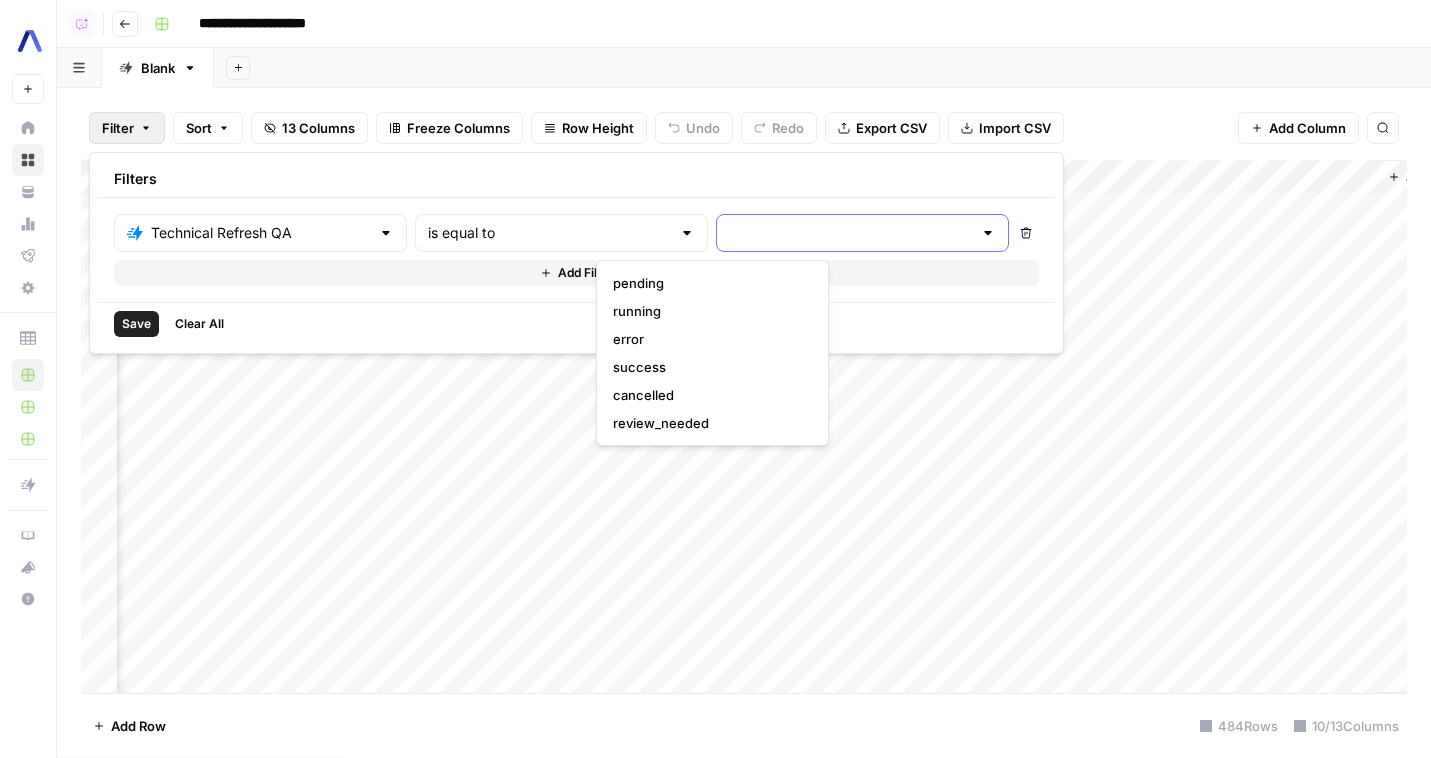 type on "y" 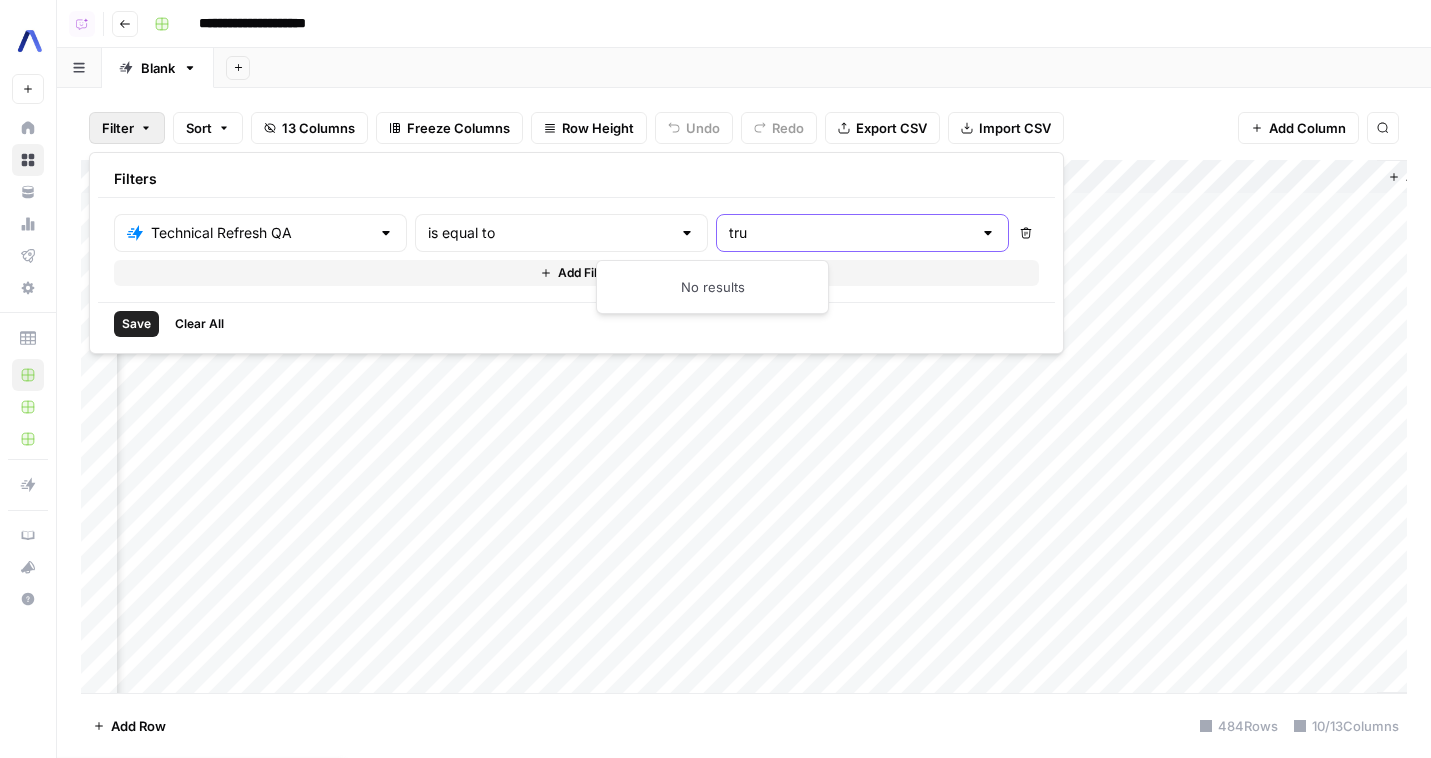 type on "tru" 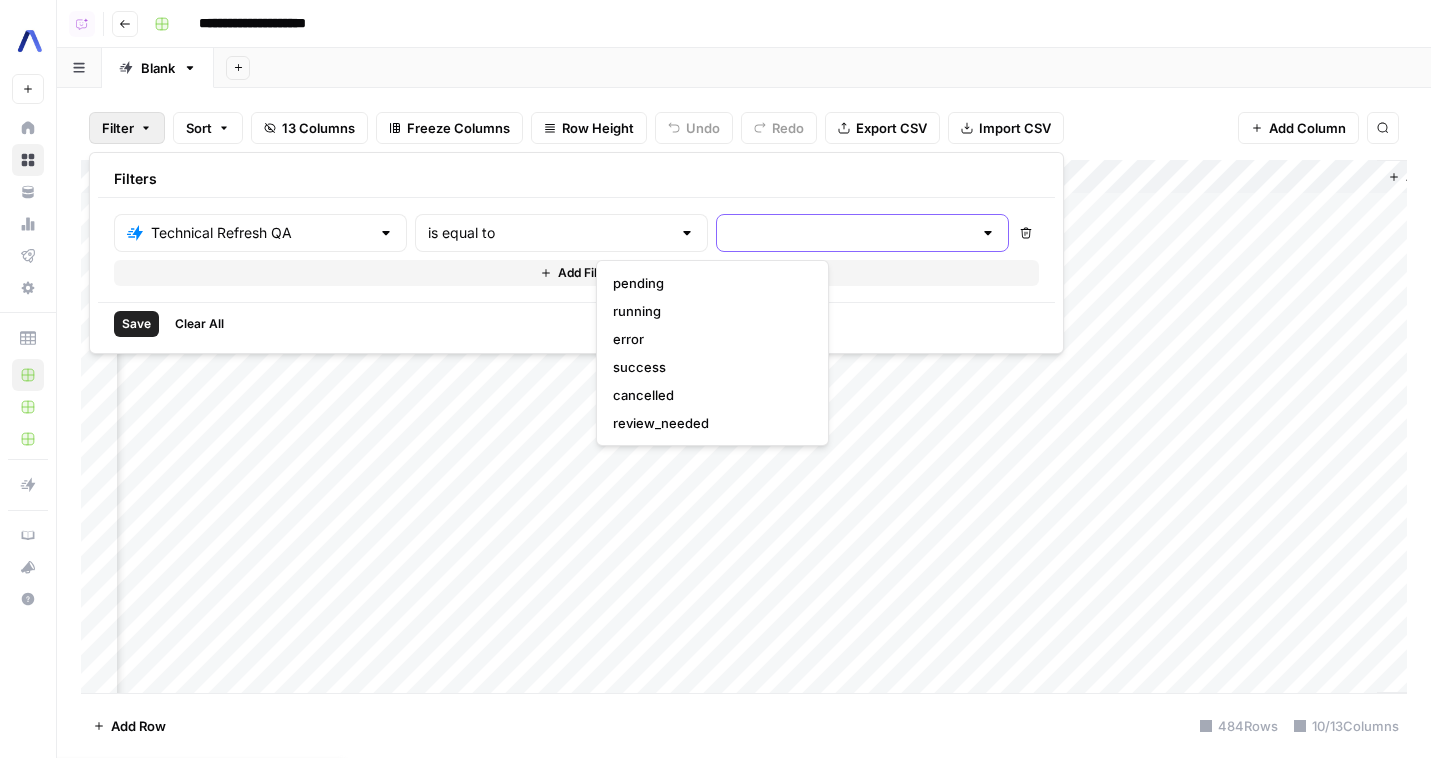 click at bounding box center [850, 233] 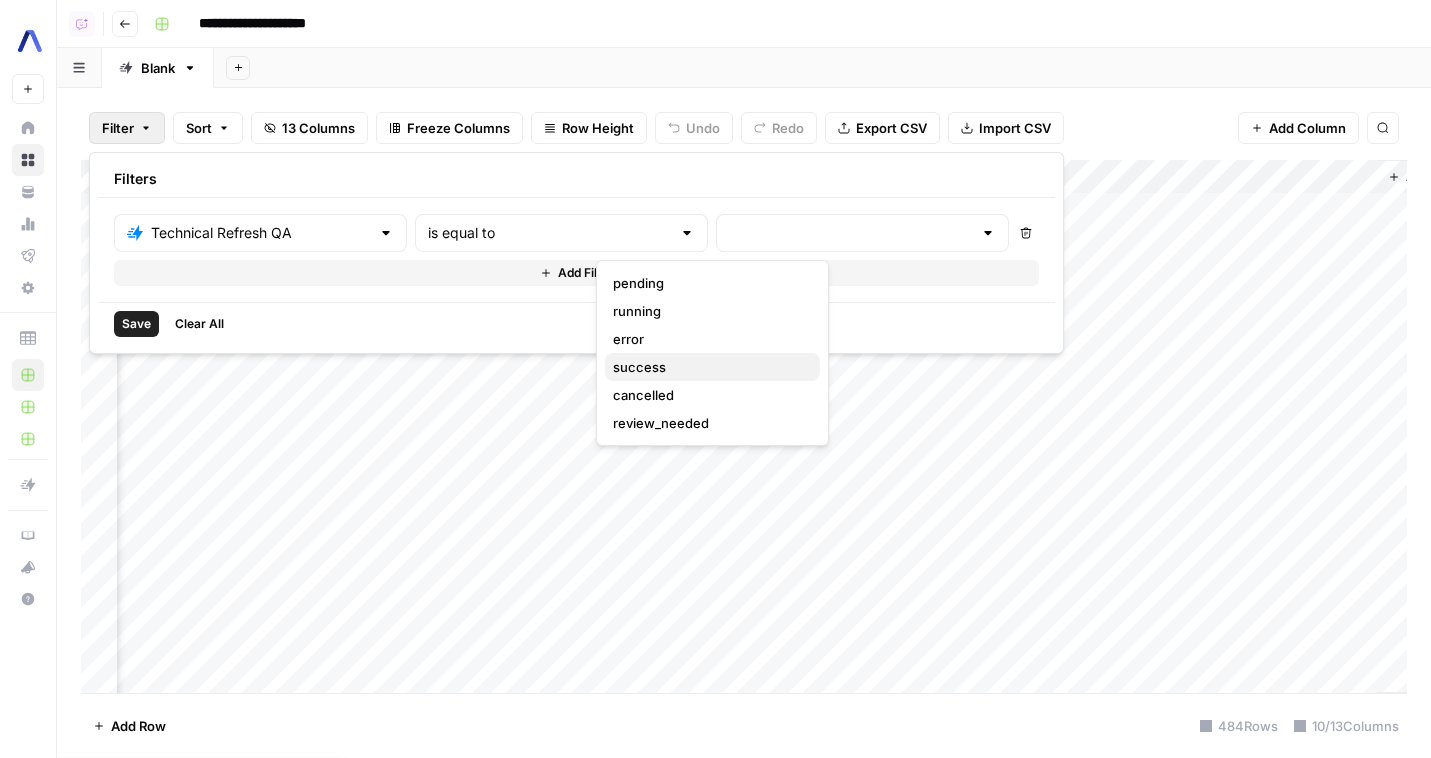 click on "success" at bounding box center (708, 367) 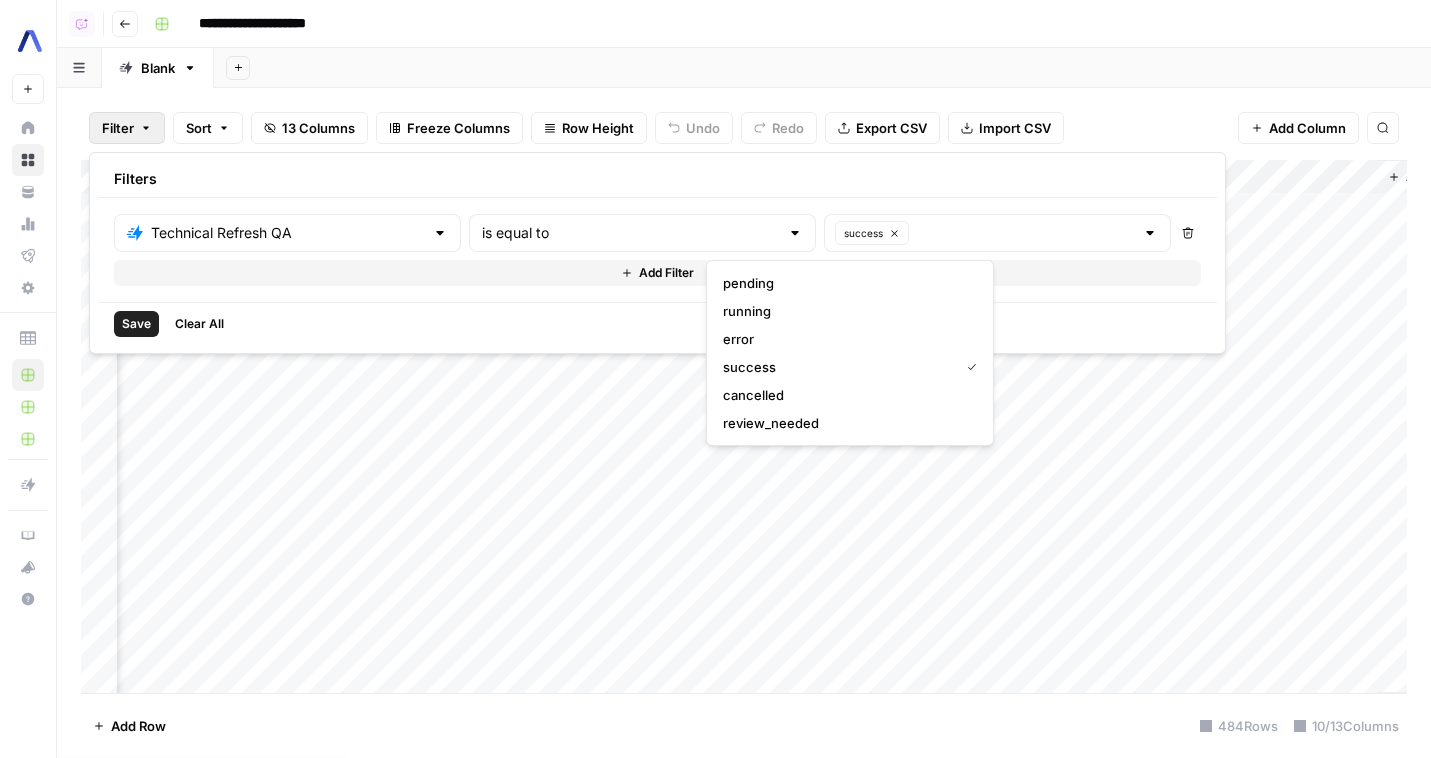 click on "Save" at bounding box center (136, 324) 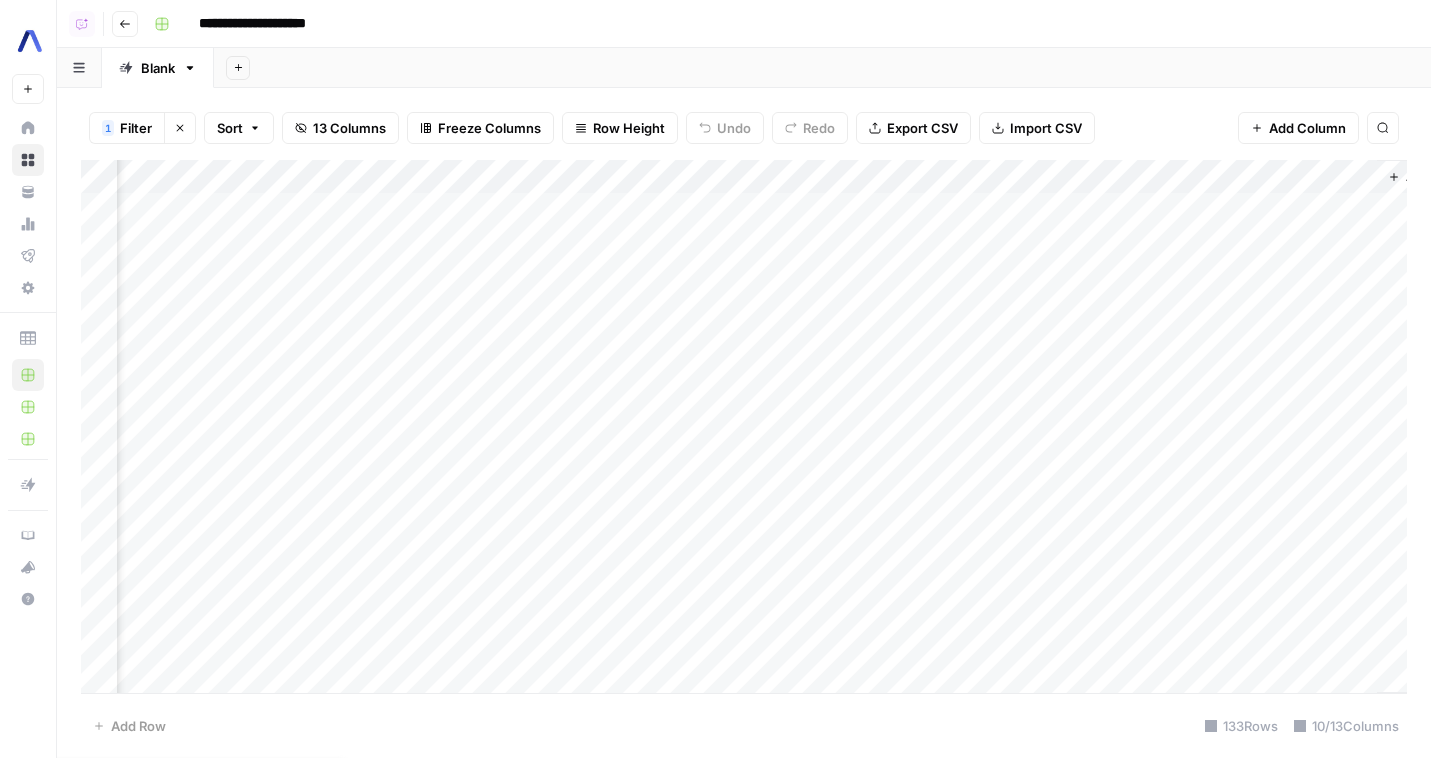 click on "Add Column" at bounding box center [744, 426] 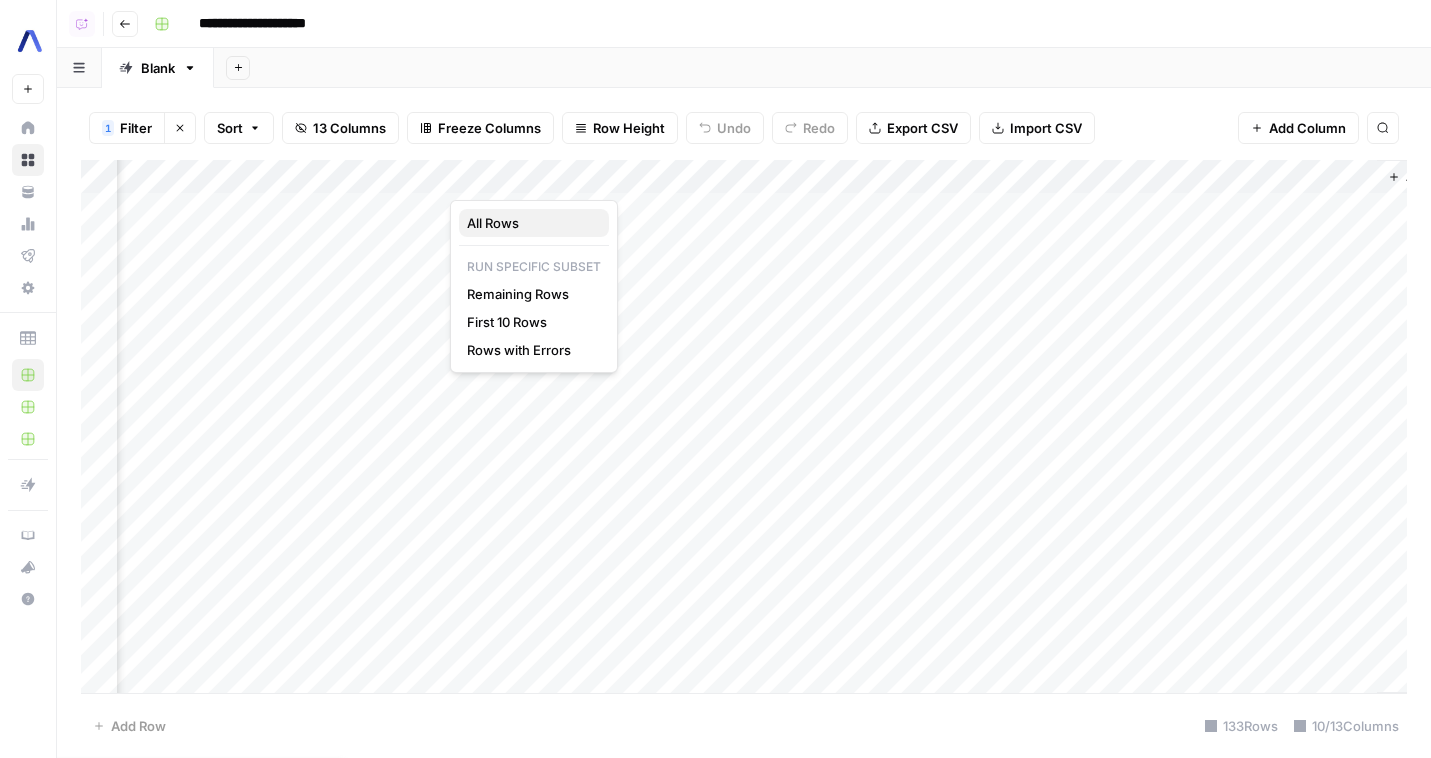 click on "All Rows" at bounding box center [530, 223] 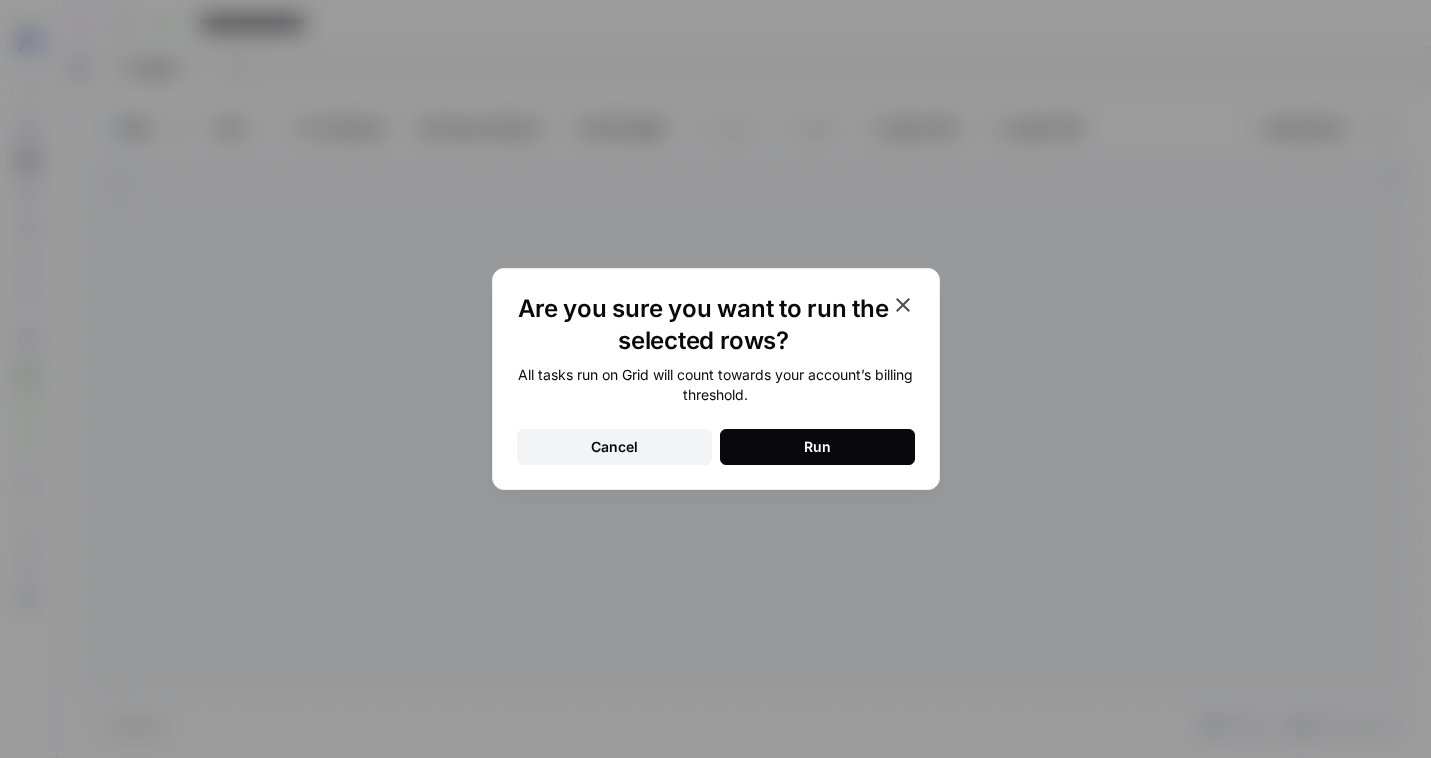 click on "Cancel" at bounding box center (614, 447) 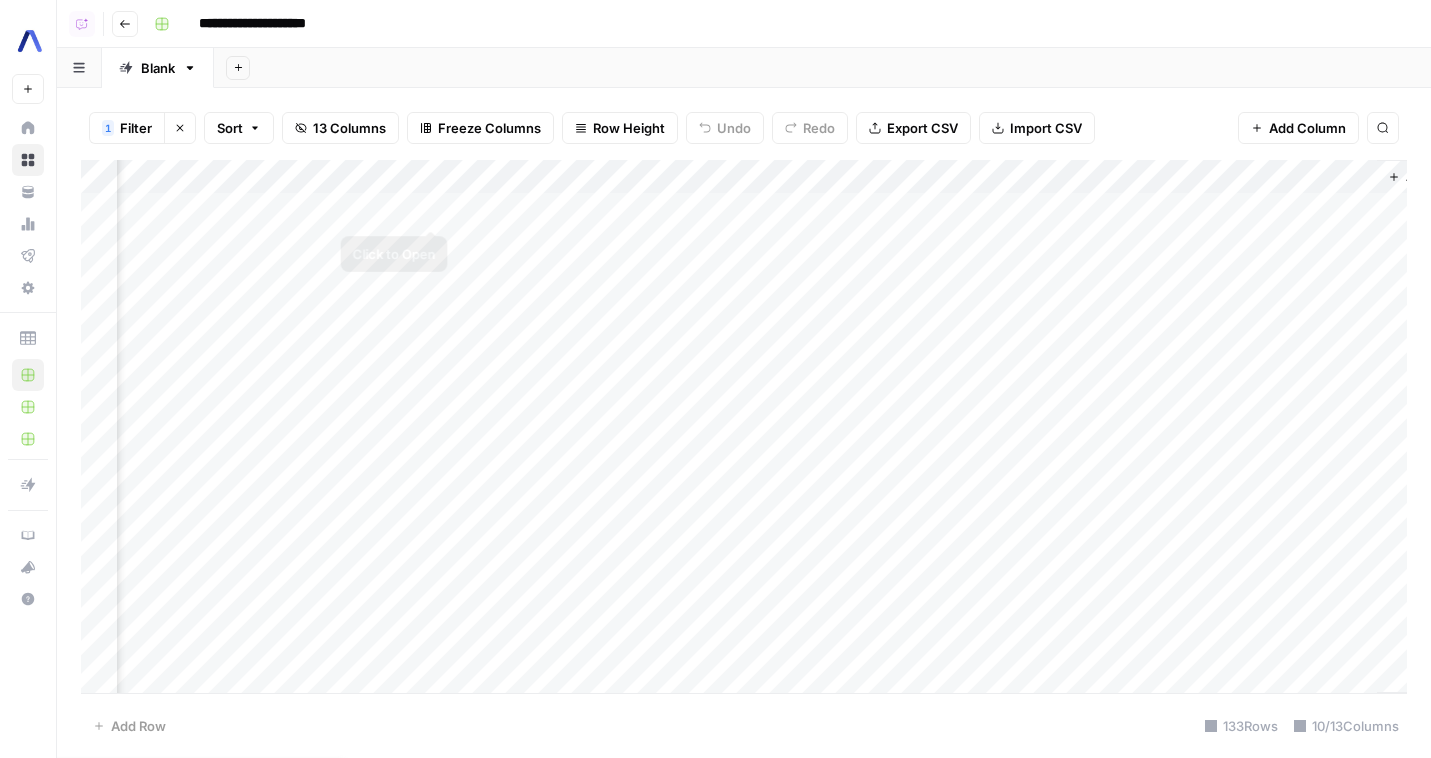 click on "Add Column" at bounding box center (744, 426) 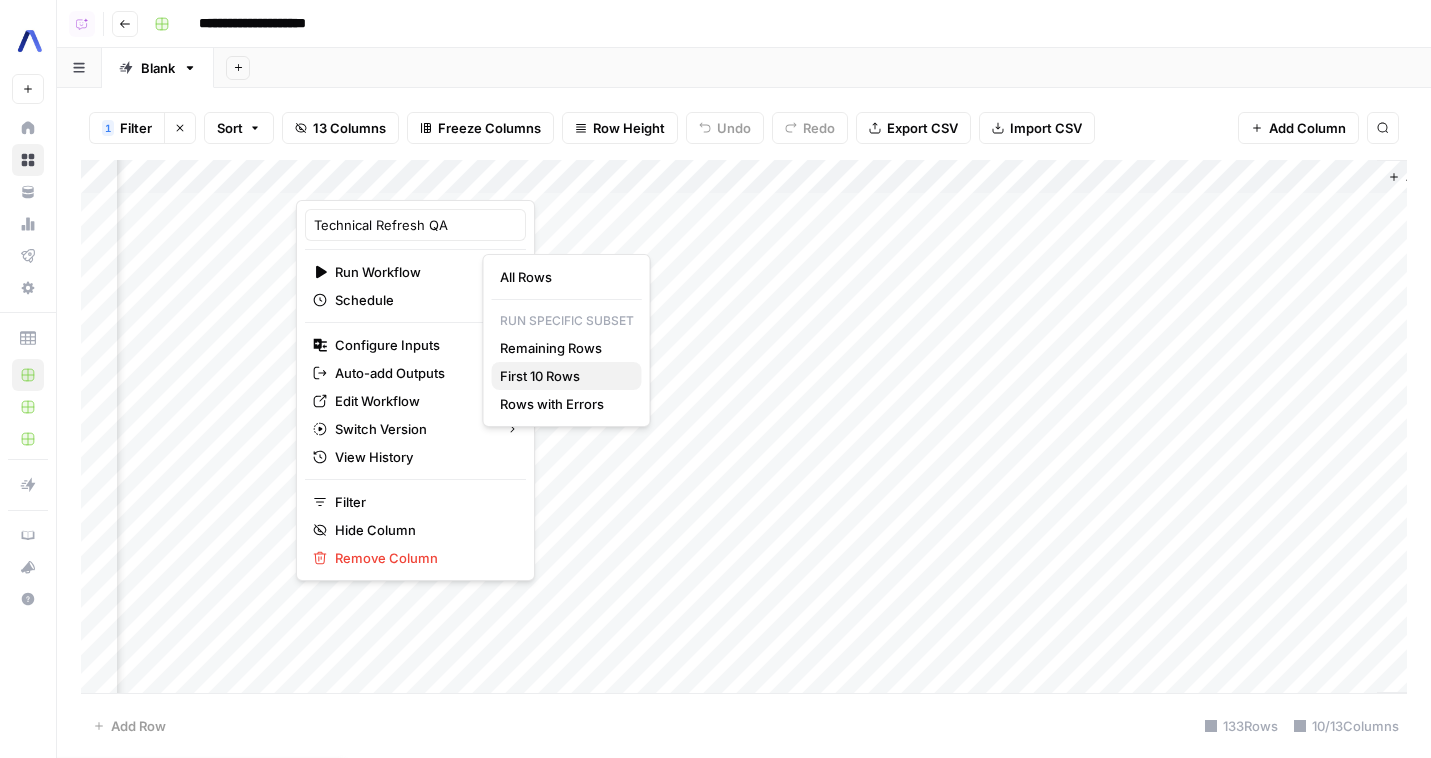 click on "First 10 Rows" at bounding box center (567, 376) 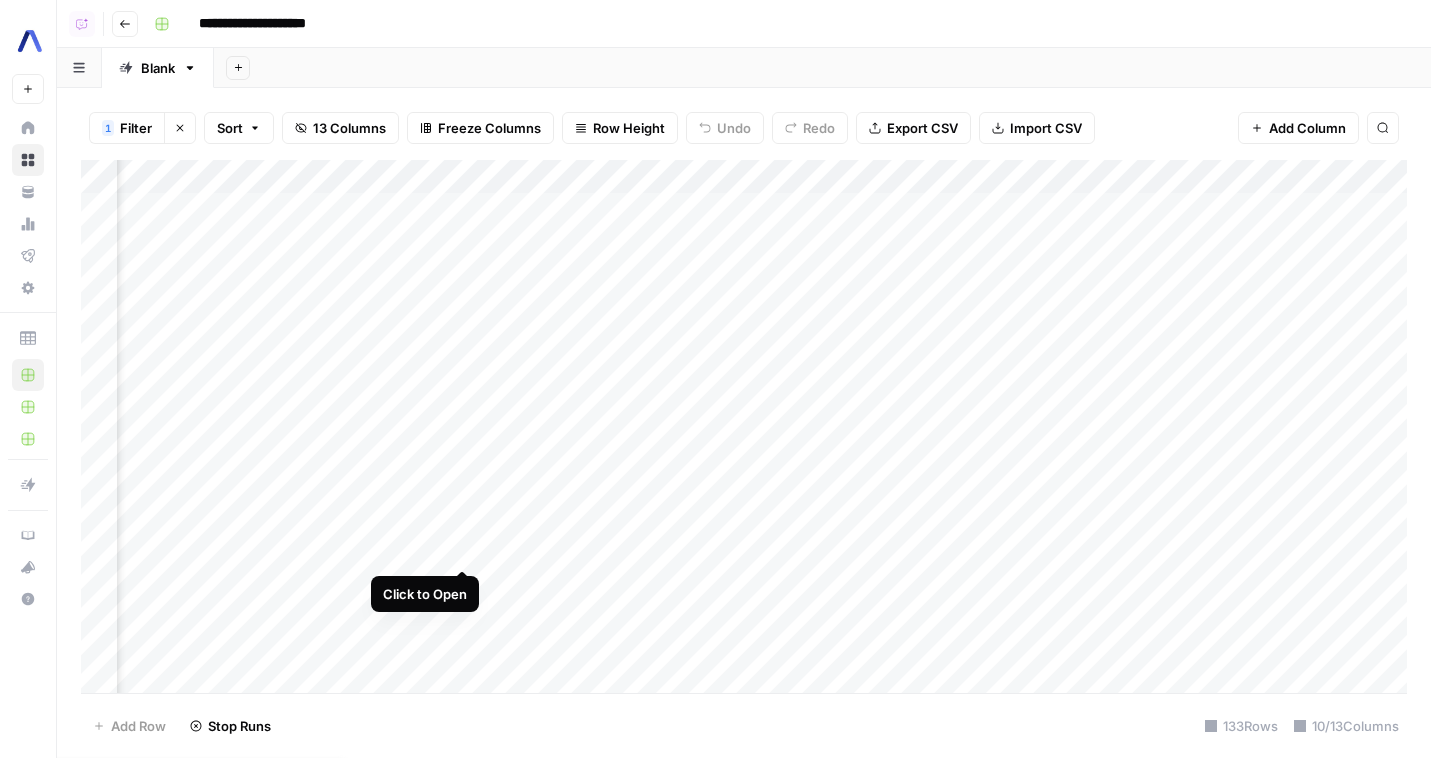 scroll, scrollTop: 0, scrollLeft: 813, axis: horizontal 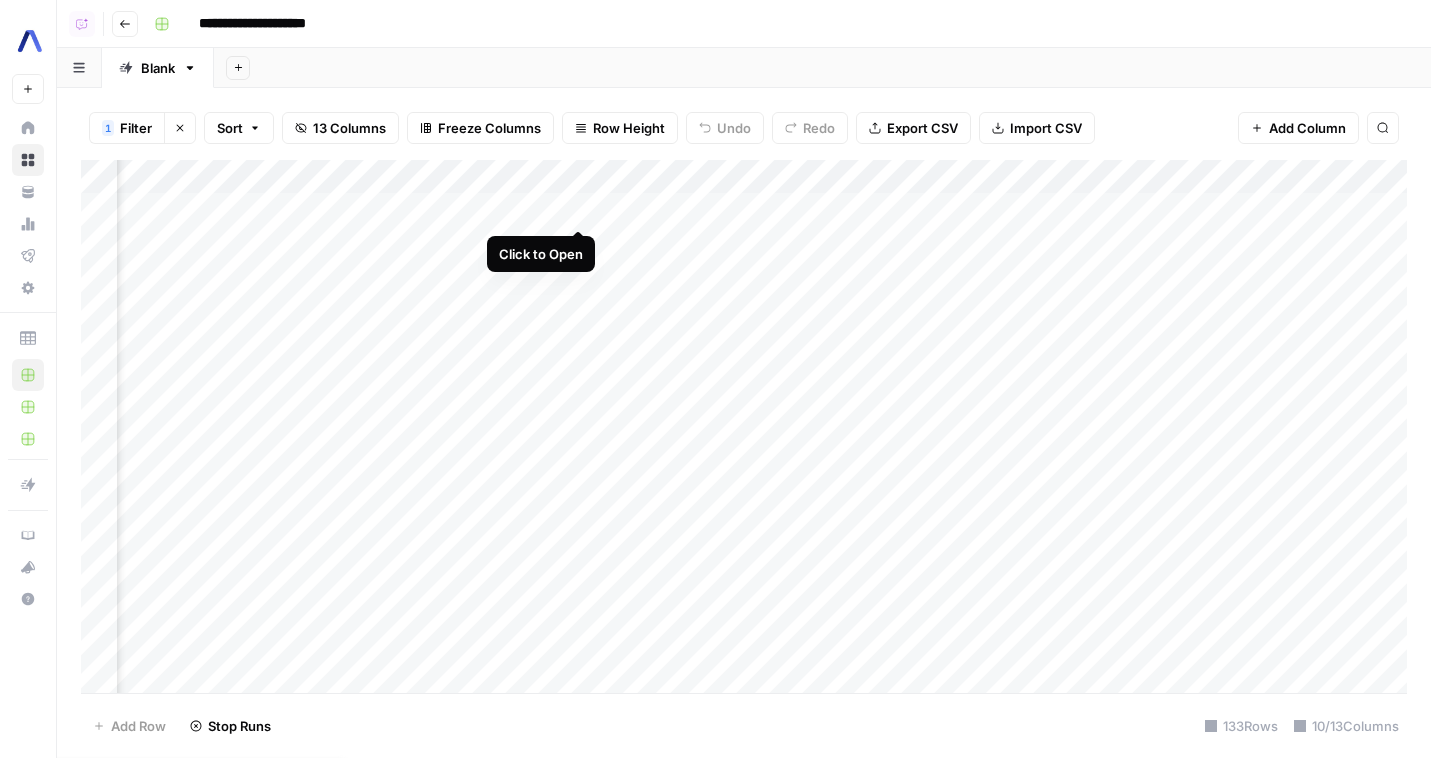 click on "Add Column" at bounding box center [744, 426] 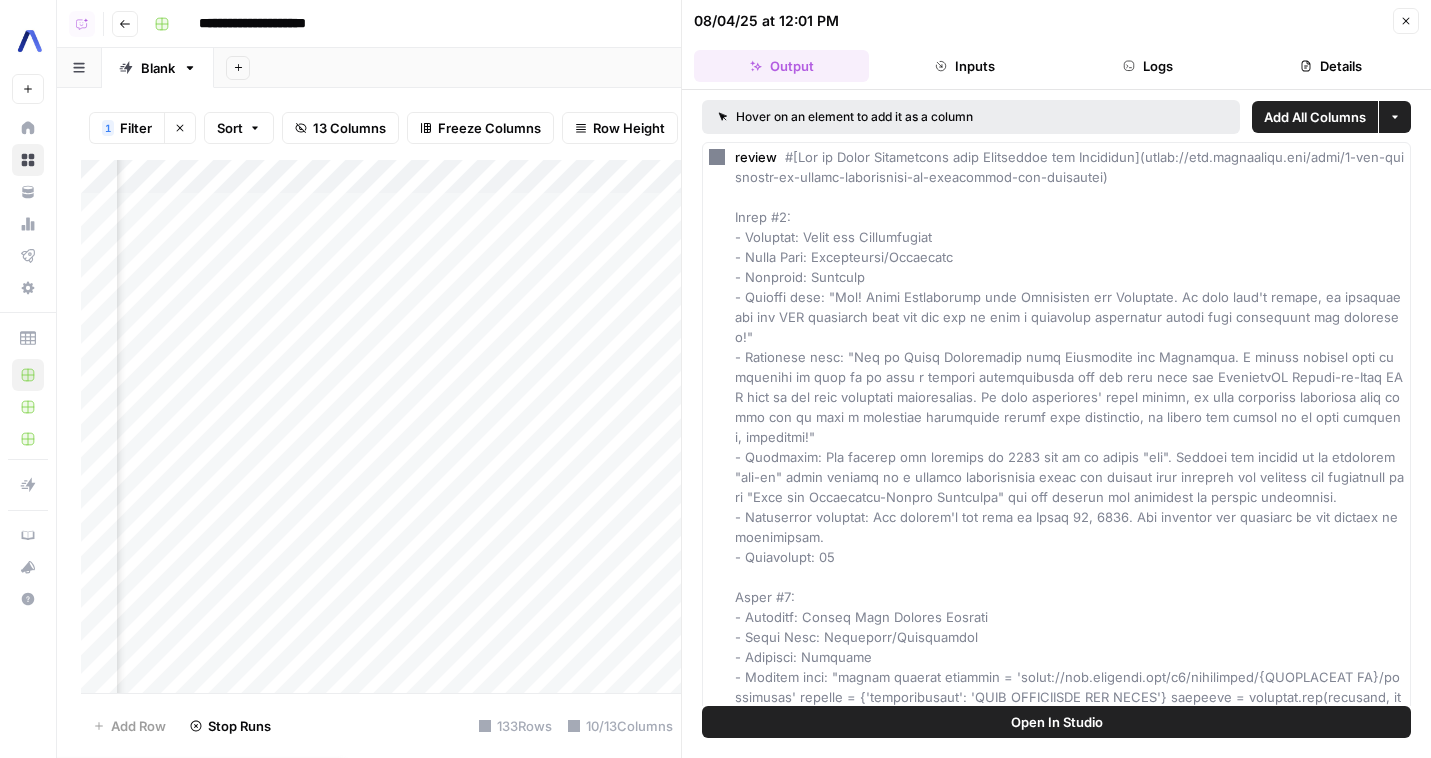 click on "Details" at bounding box center [1331, 66] 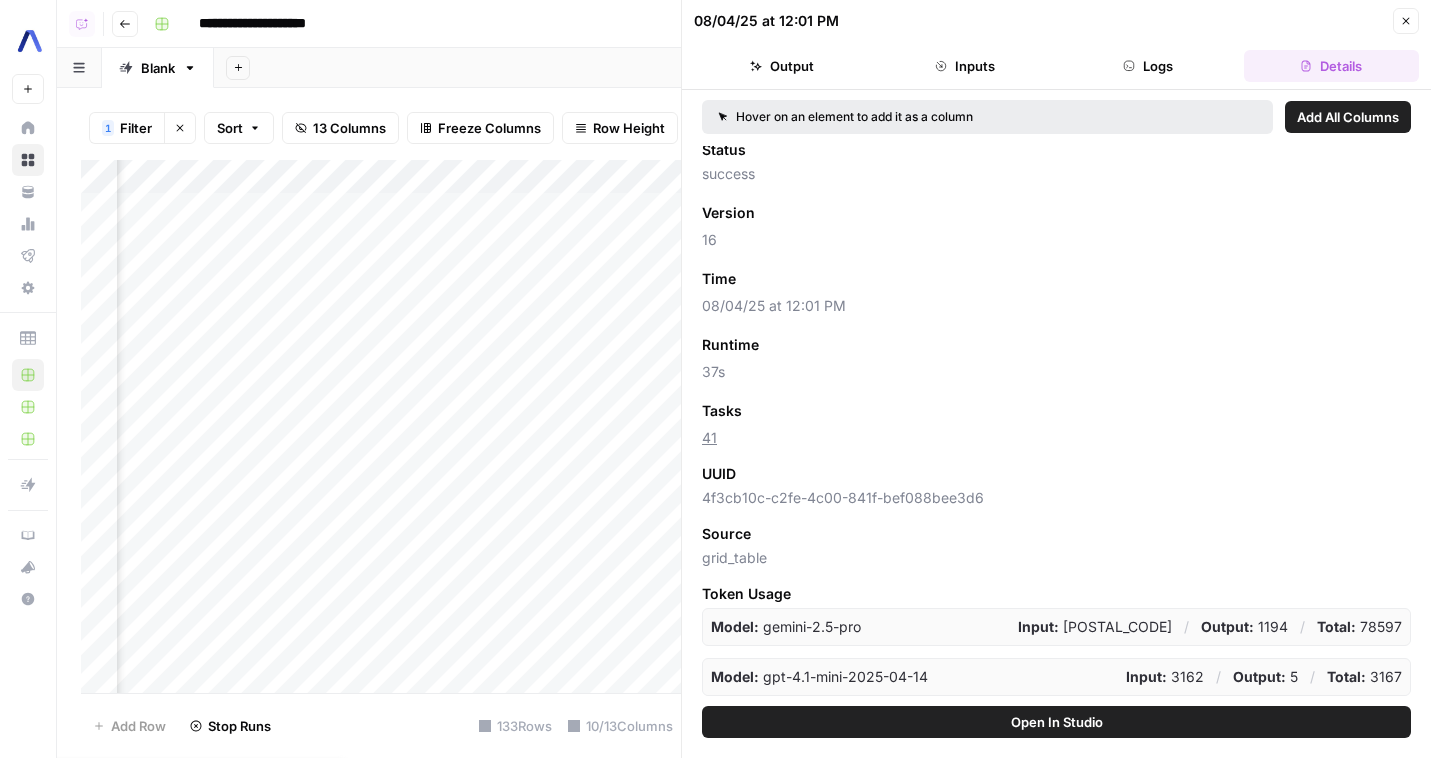 scroll, scrollTop: 5, scrollLeft: 0, axis: vertical 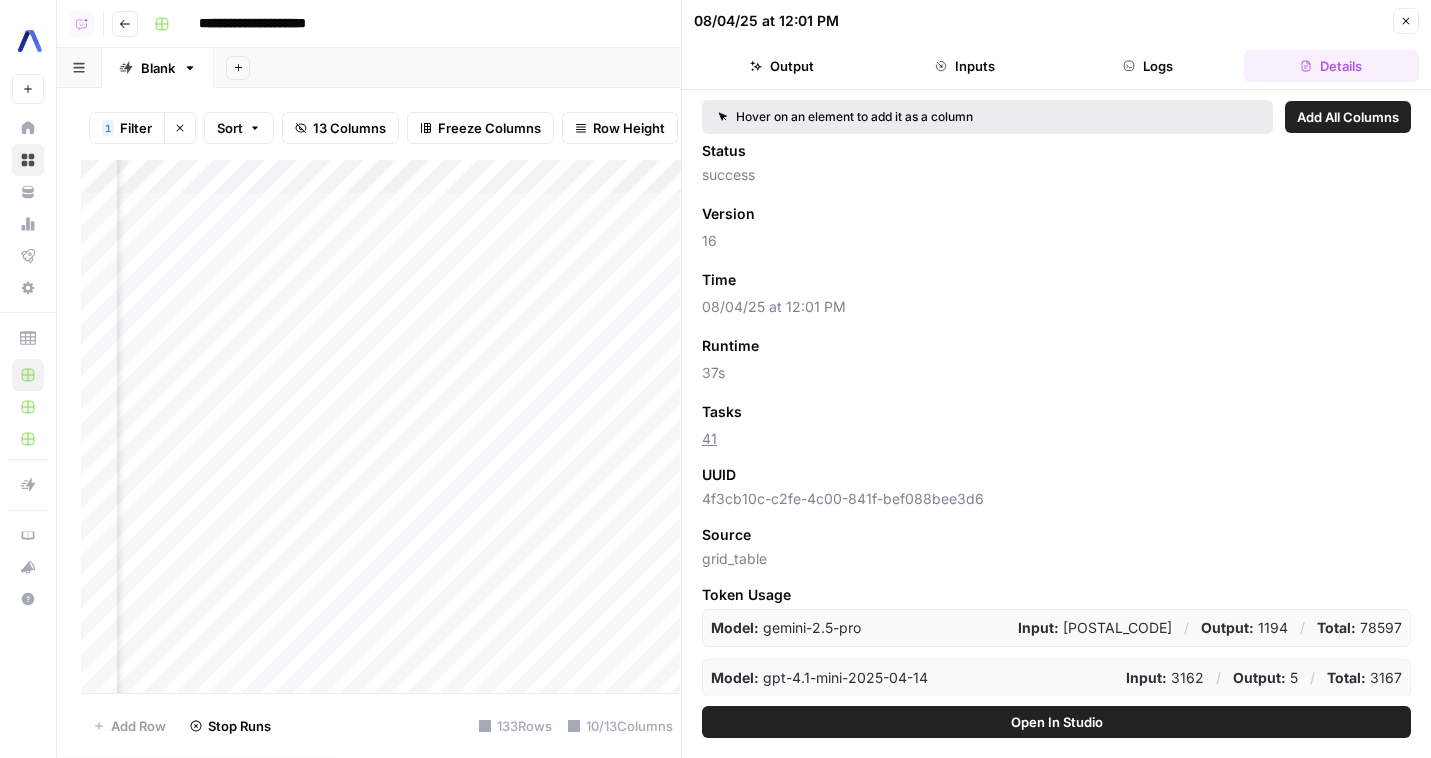 click 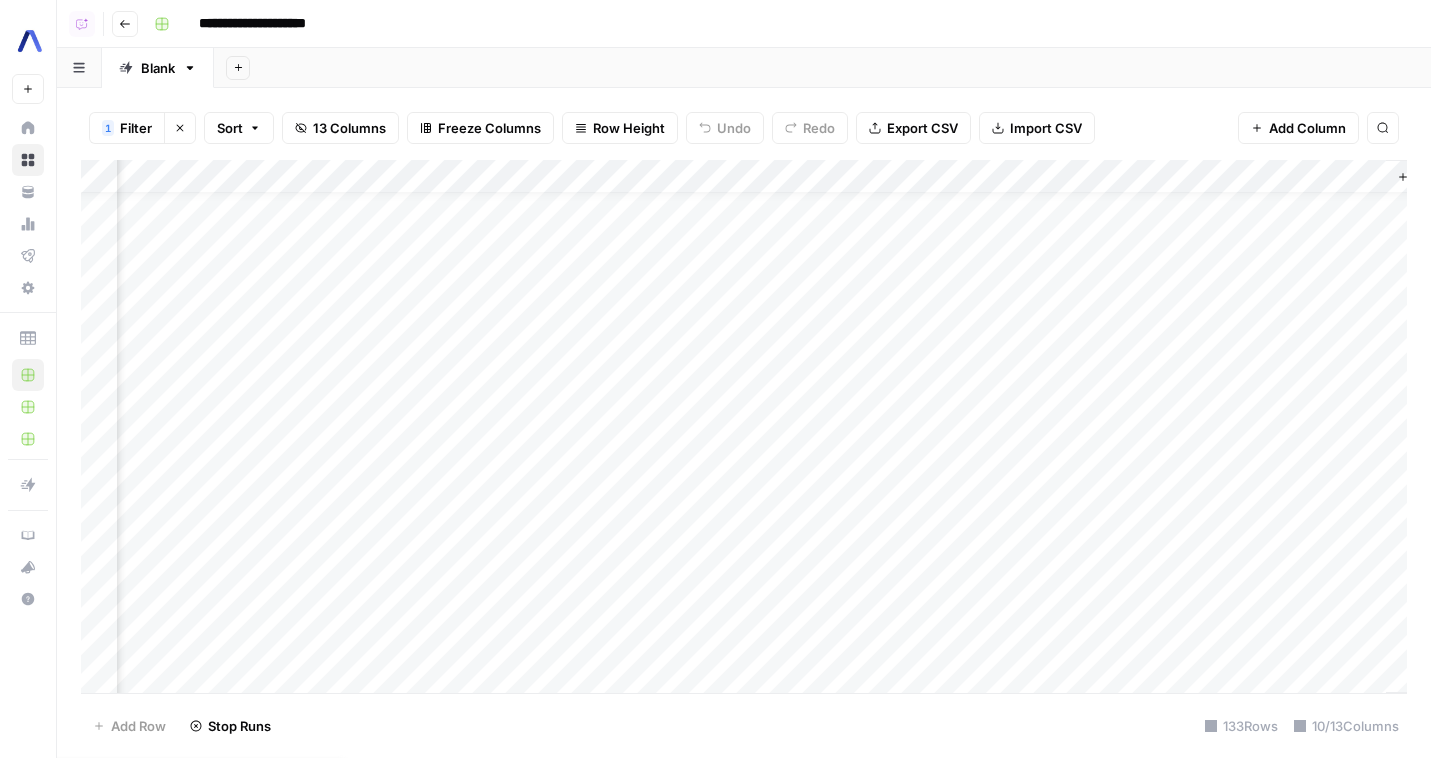 scroll, scrollTop: 35, scrollLeft: 853, axis: both 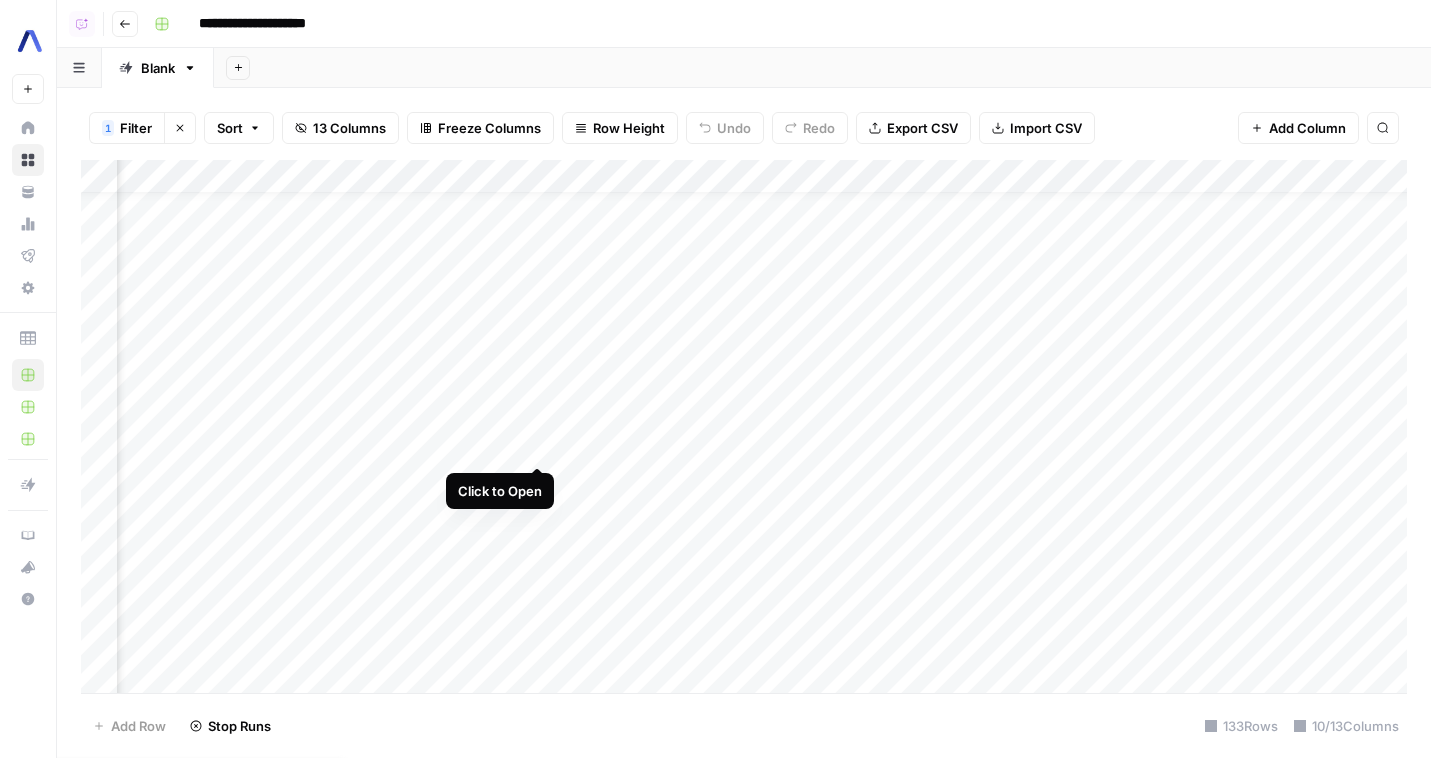 click on "Add Column" at bounding box center (744, 426) 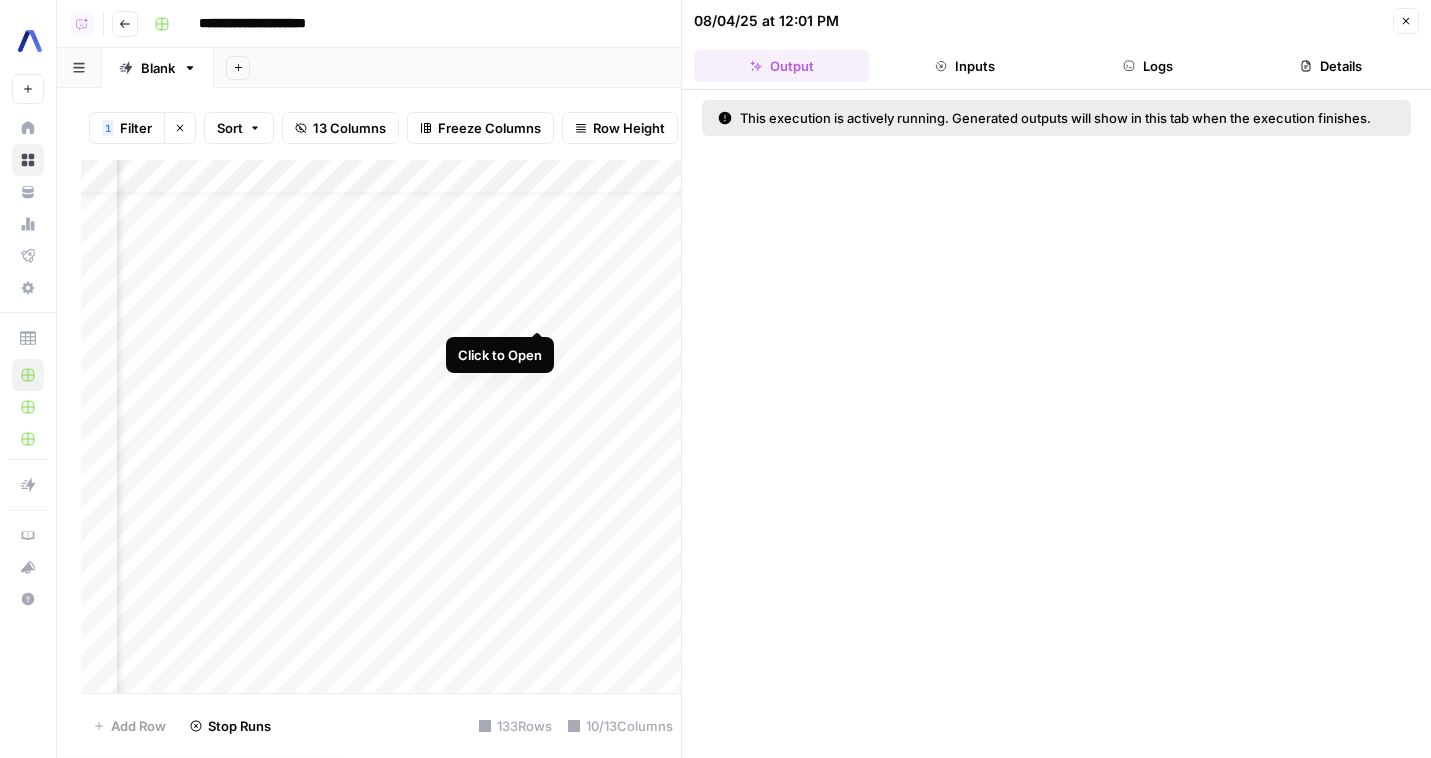 click on "Add Column" at bounding box center [381, 426] 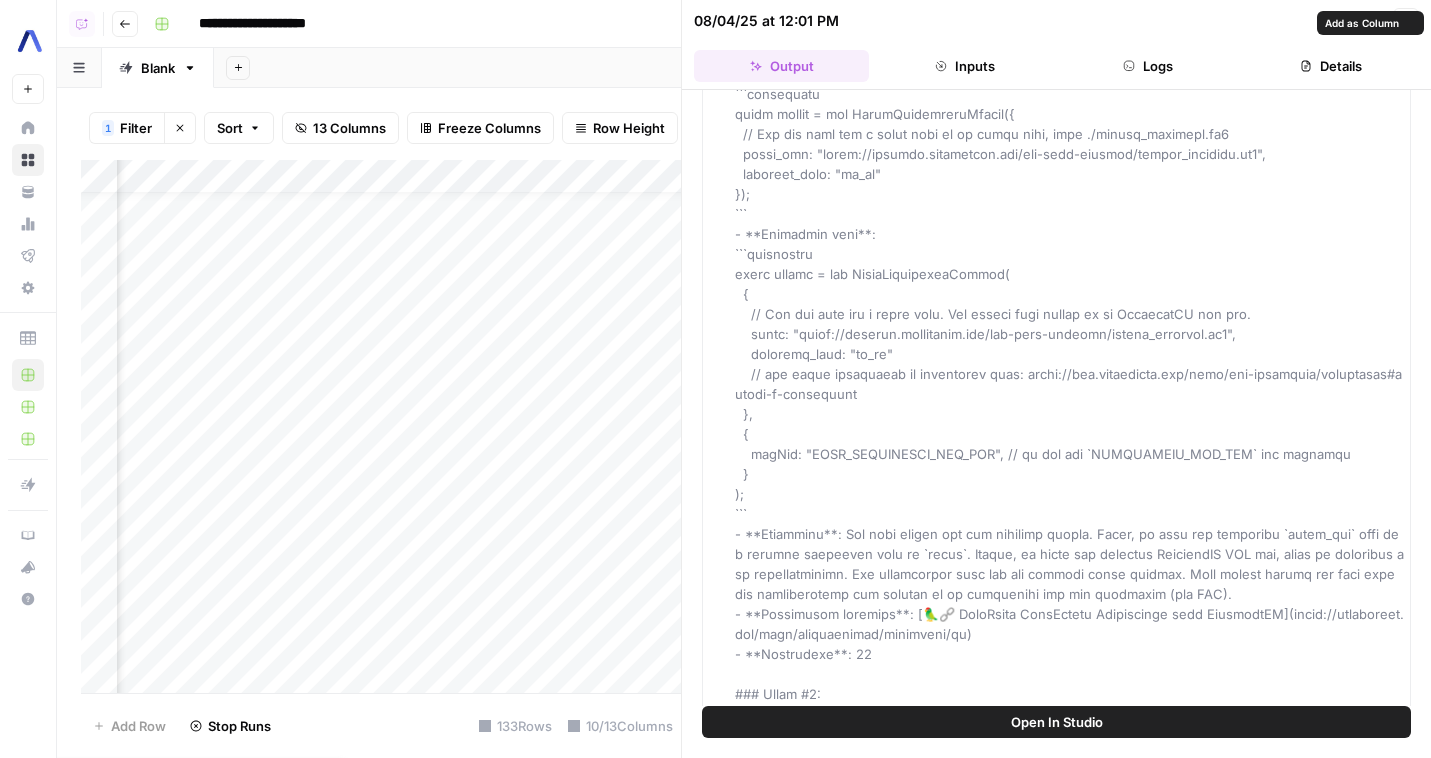 scroll, scrollTop: 1456, scrollLeft: 0, axis: vertical 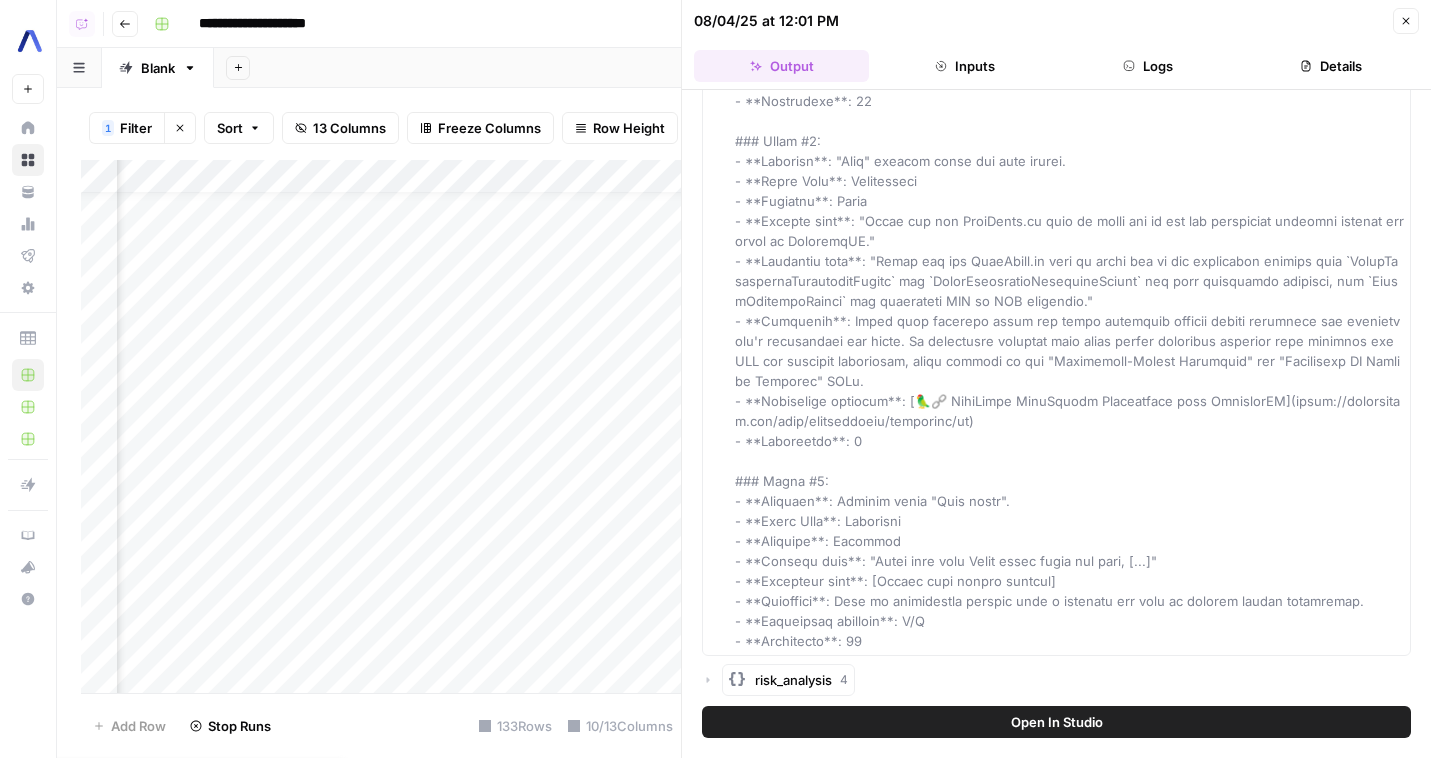 click on "Details" at bounding box center [1331, 66] 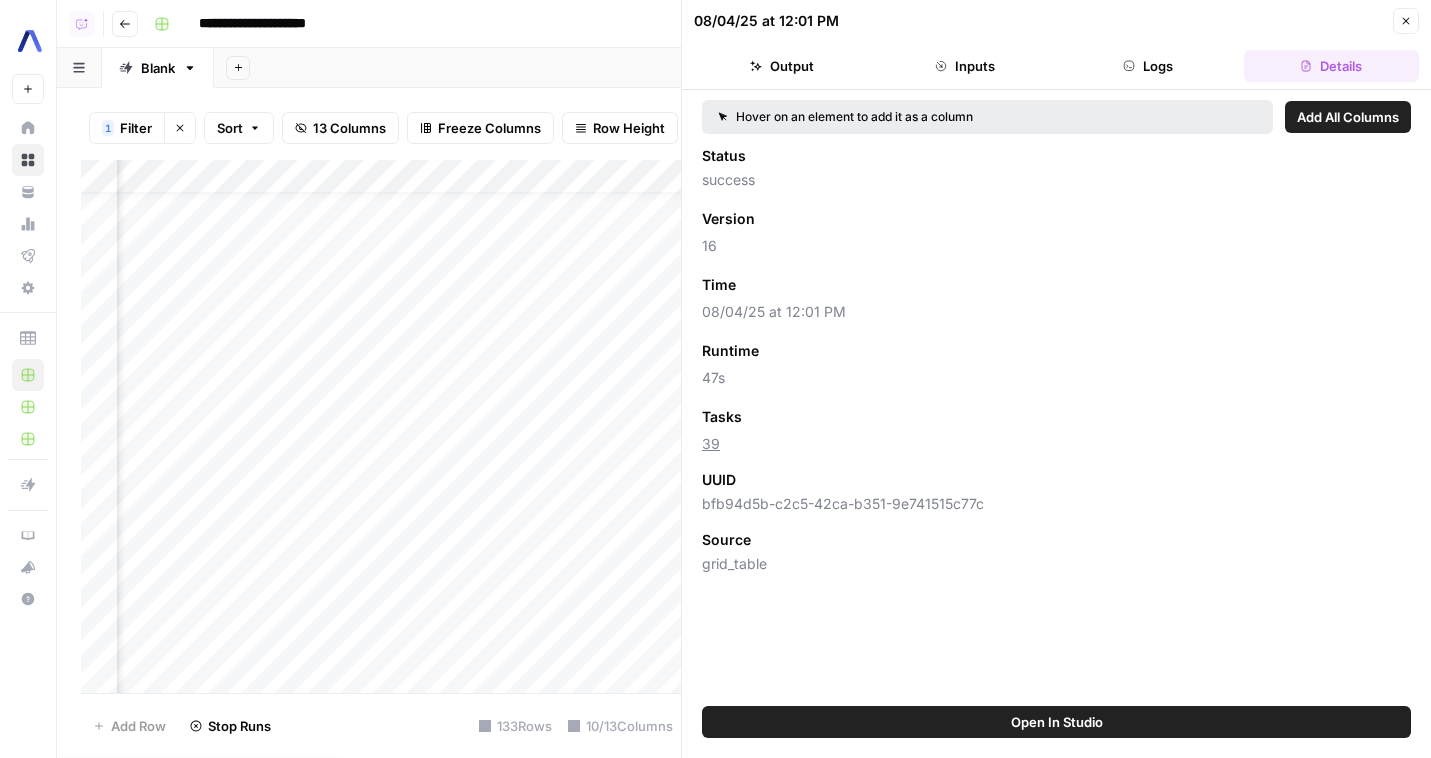 scroll, scrollTop: 0, scrollLeft: 0, axis: both 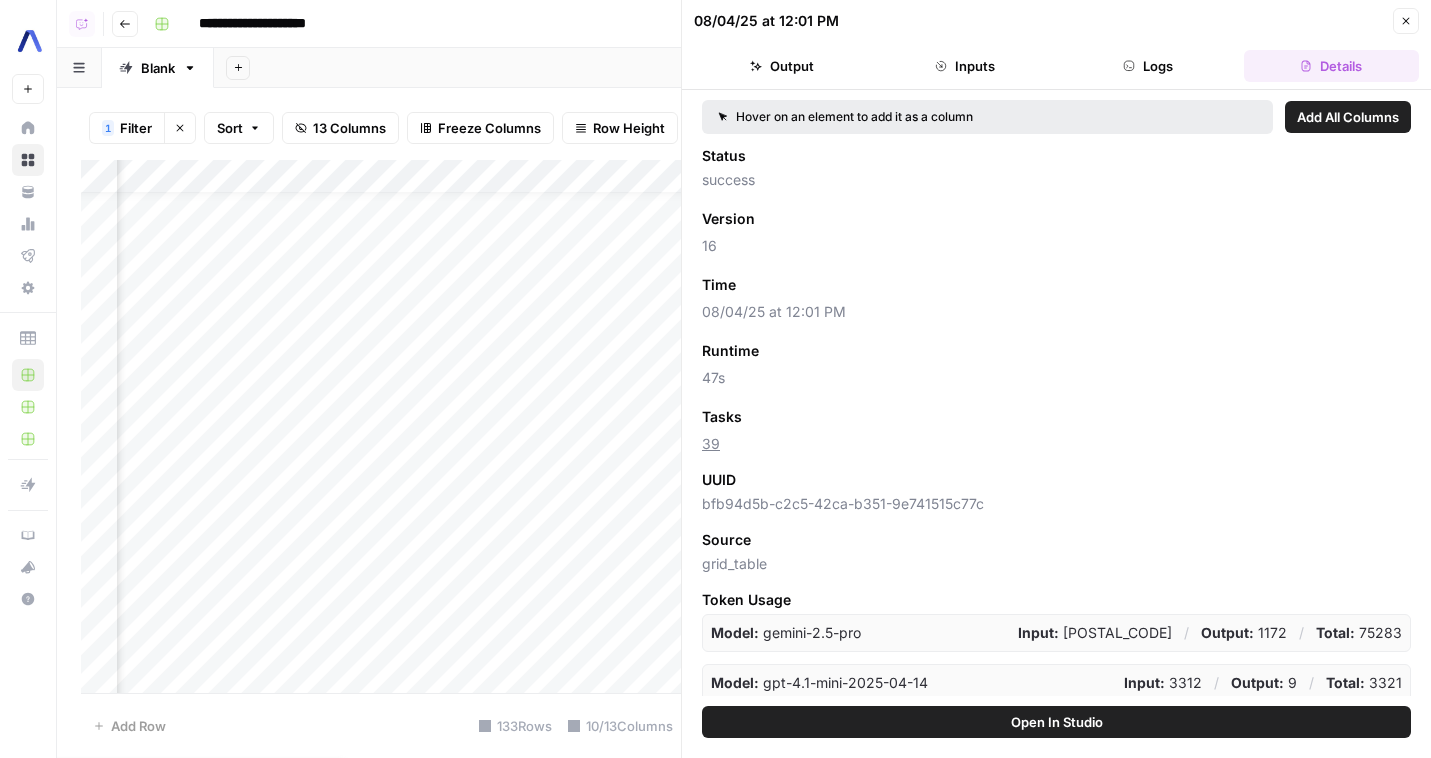 click on "Add as Column" at bounding box center (814, 219) 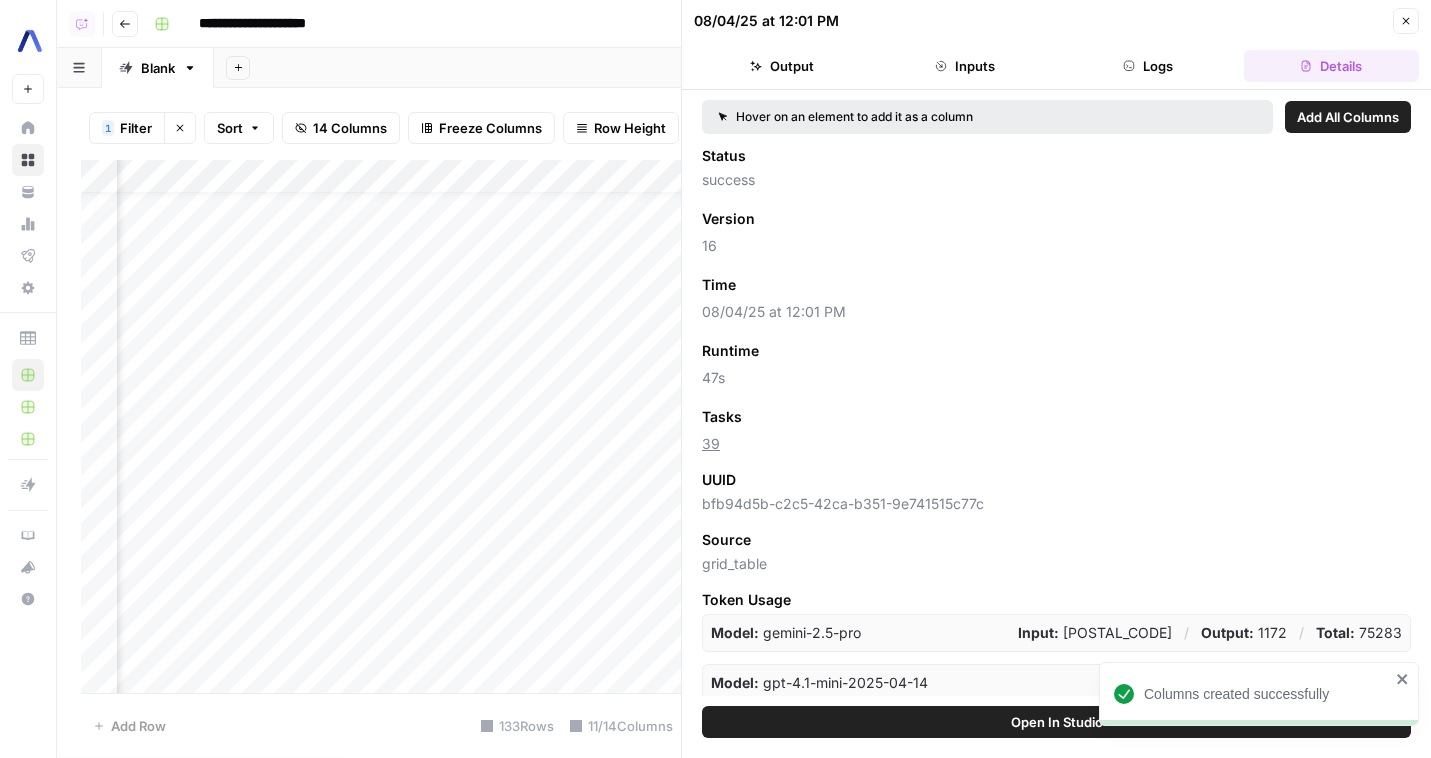 click 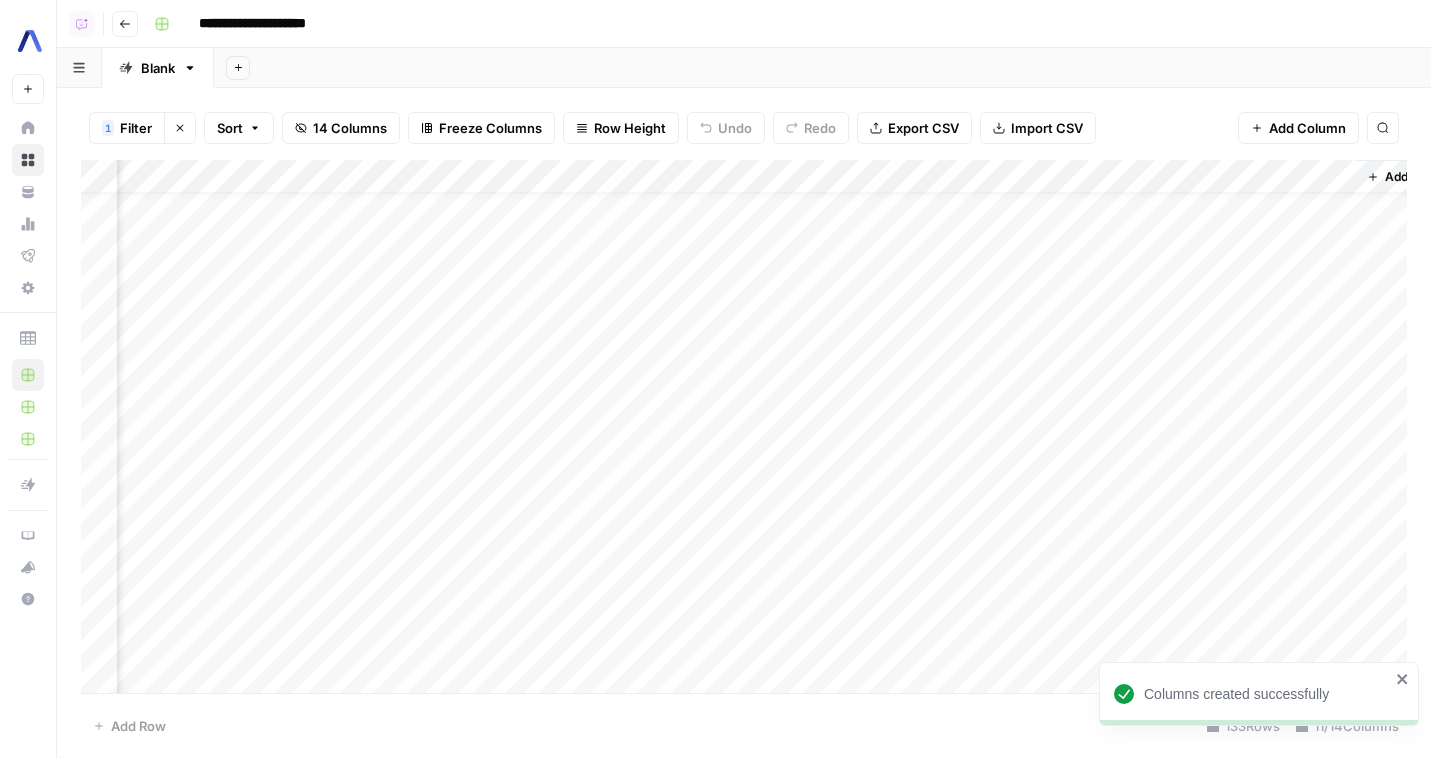 scroll, scrollTop: 35, scrollLeft: 1221, axis: both 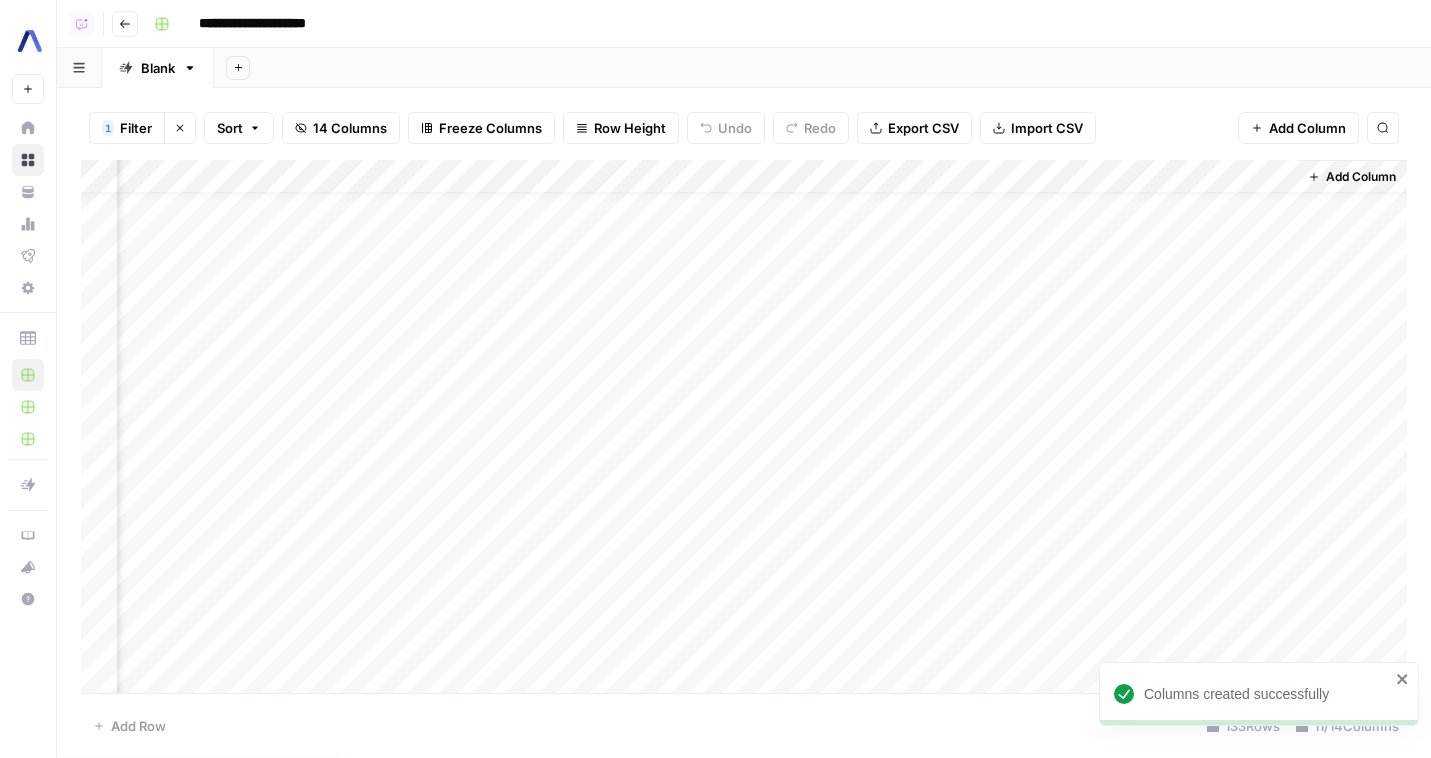 click on "Add Column" at bounding box center [744, 426] 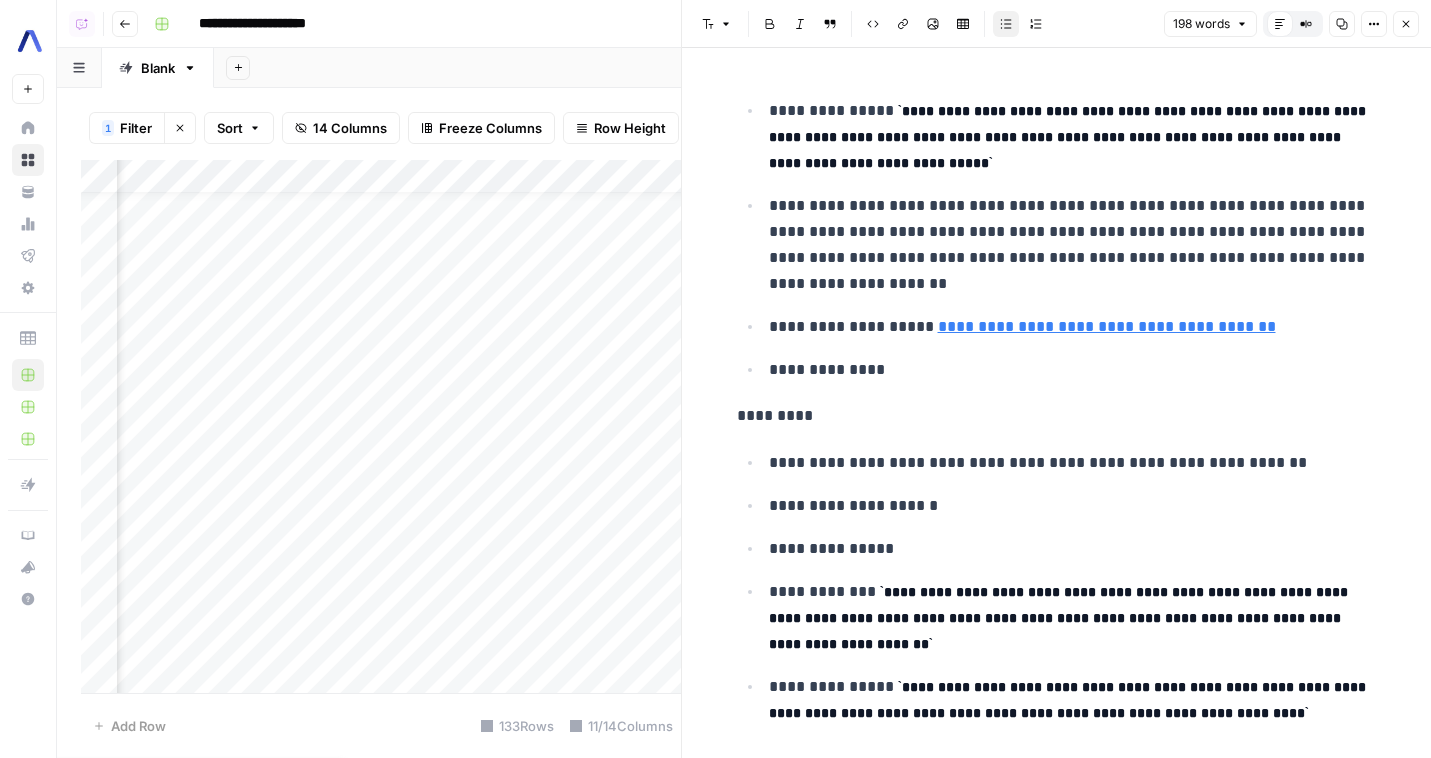 scroll, scrollTop: 325, scrollLeft: 0, axis: vertical 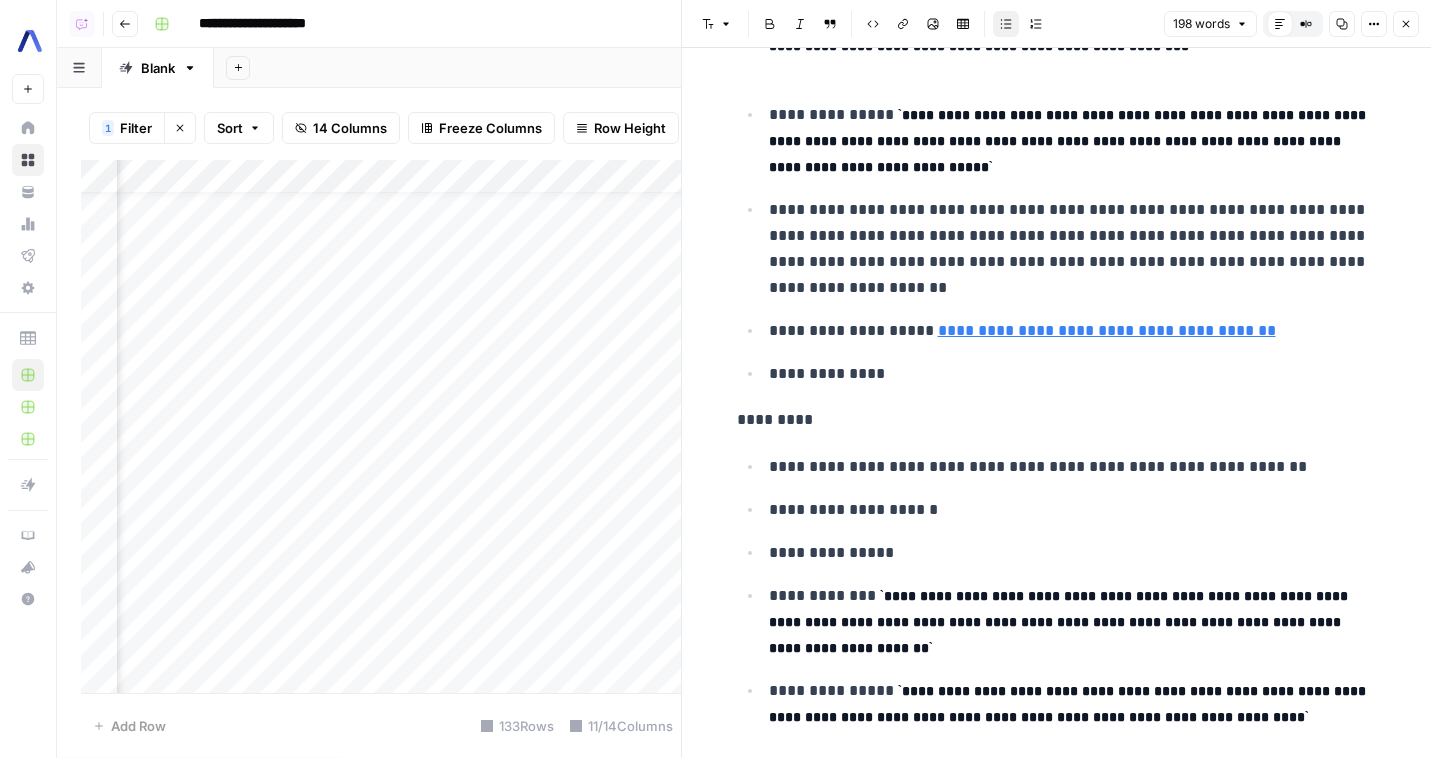 click on "**********" at bounding box center [1107, 330] 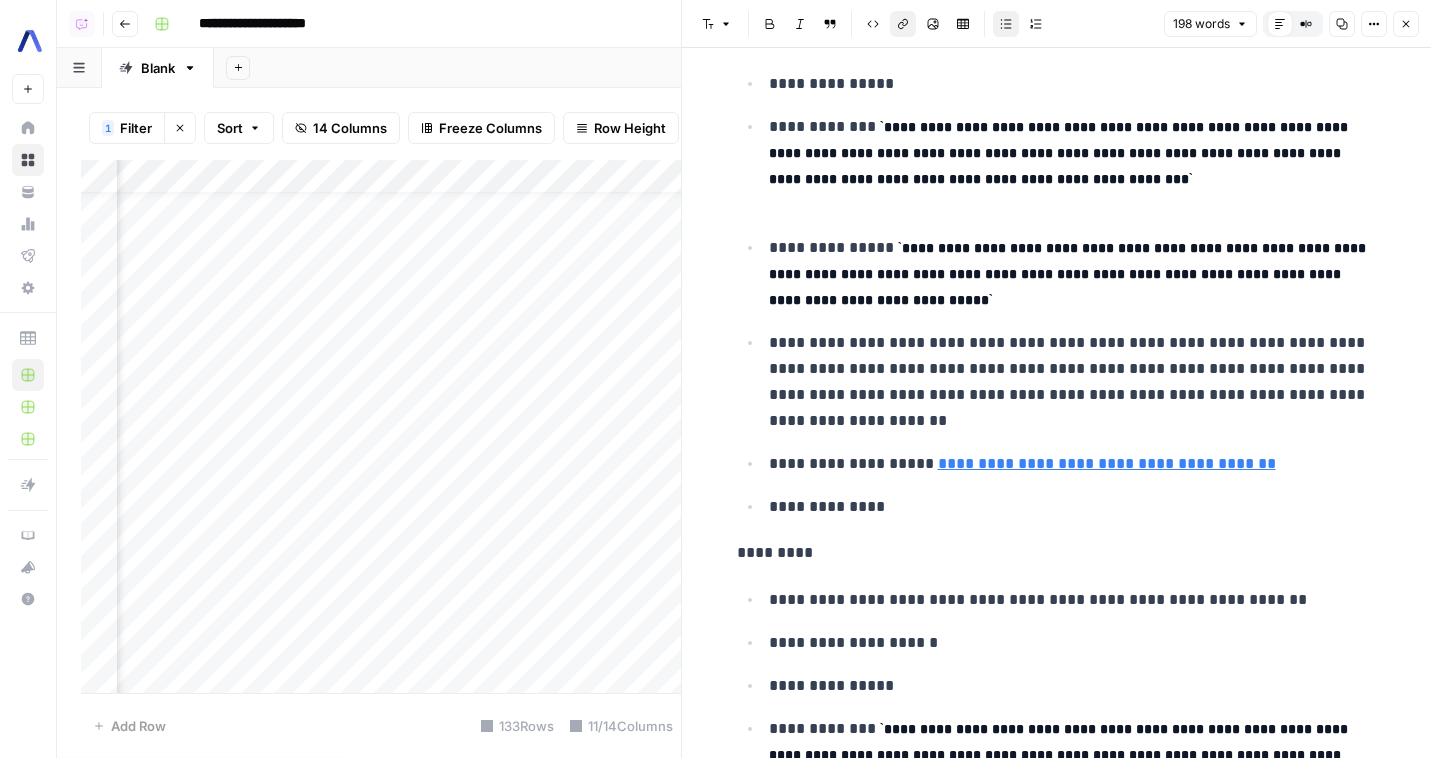 scroll, scrollTop: 202, scrollLeft: 0, axis: vertical 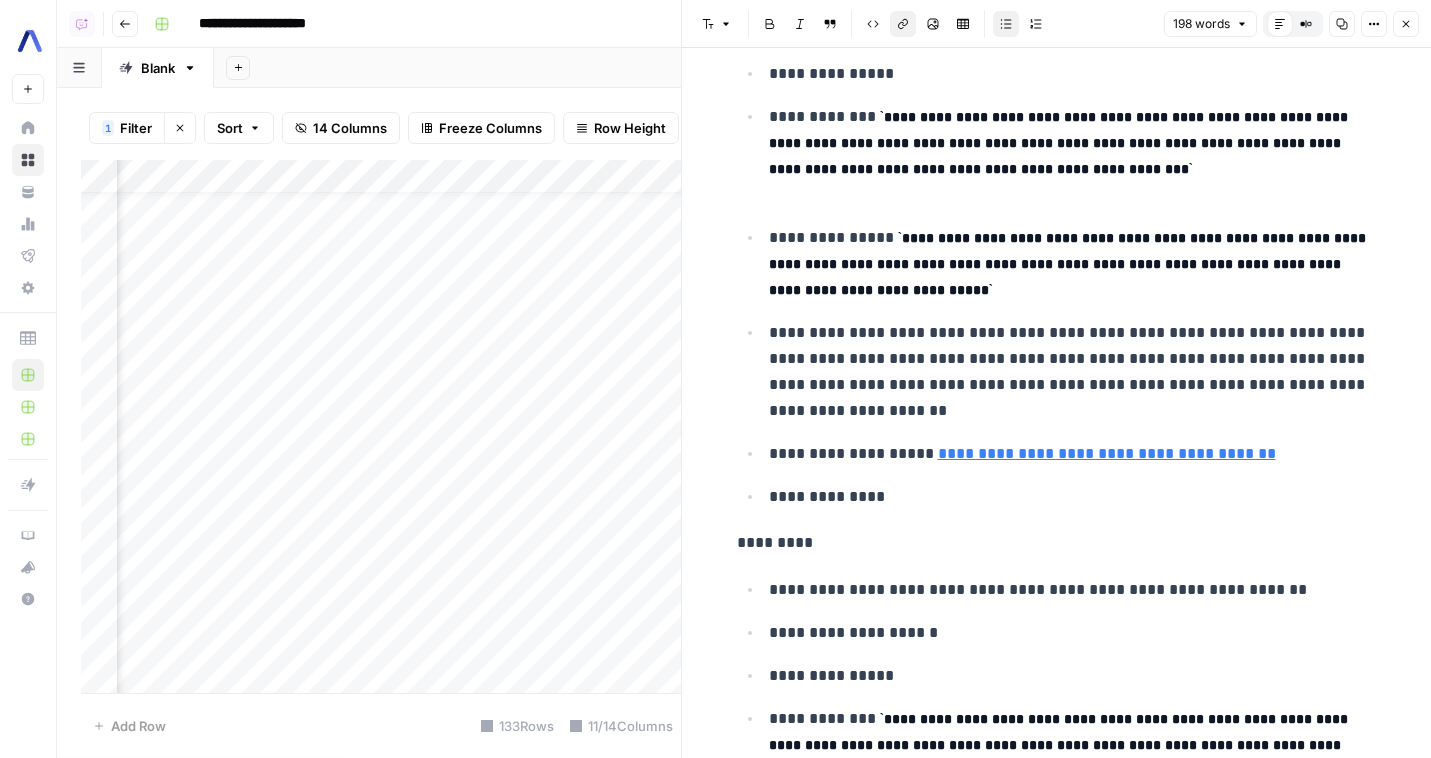 click 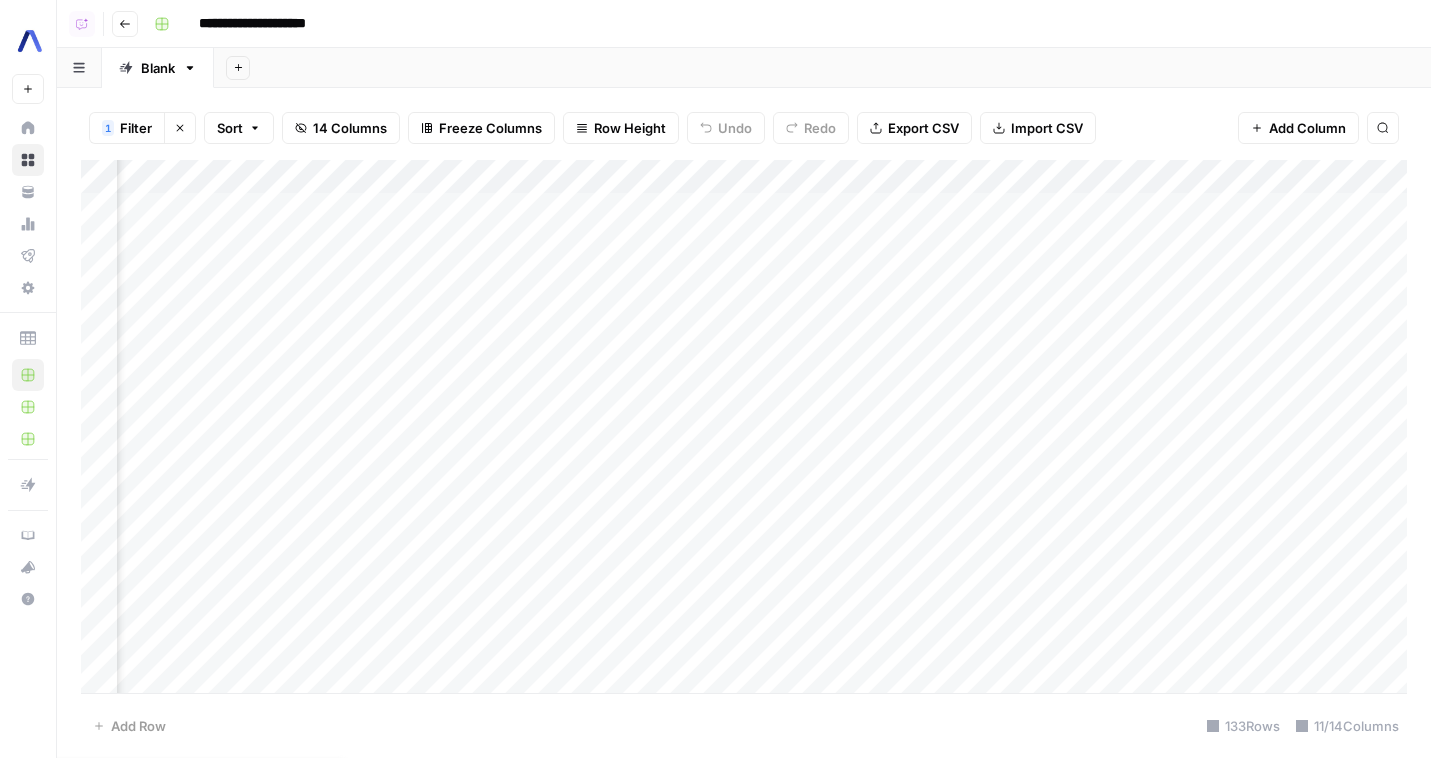scroll, scrollTop: 0, scrollLeft: 278, axis: horizontal 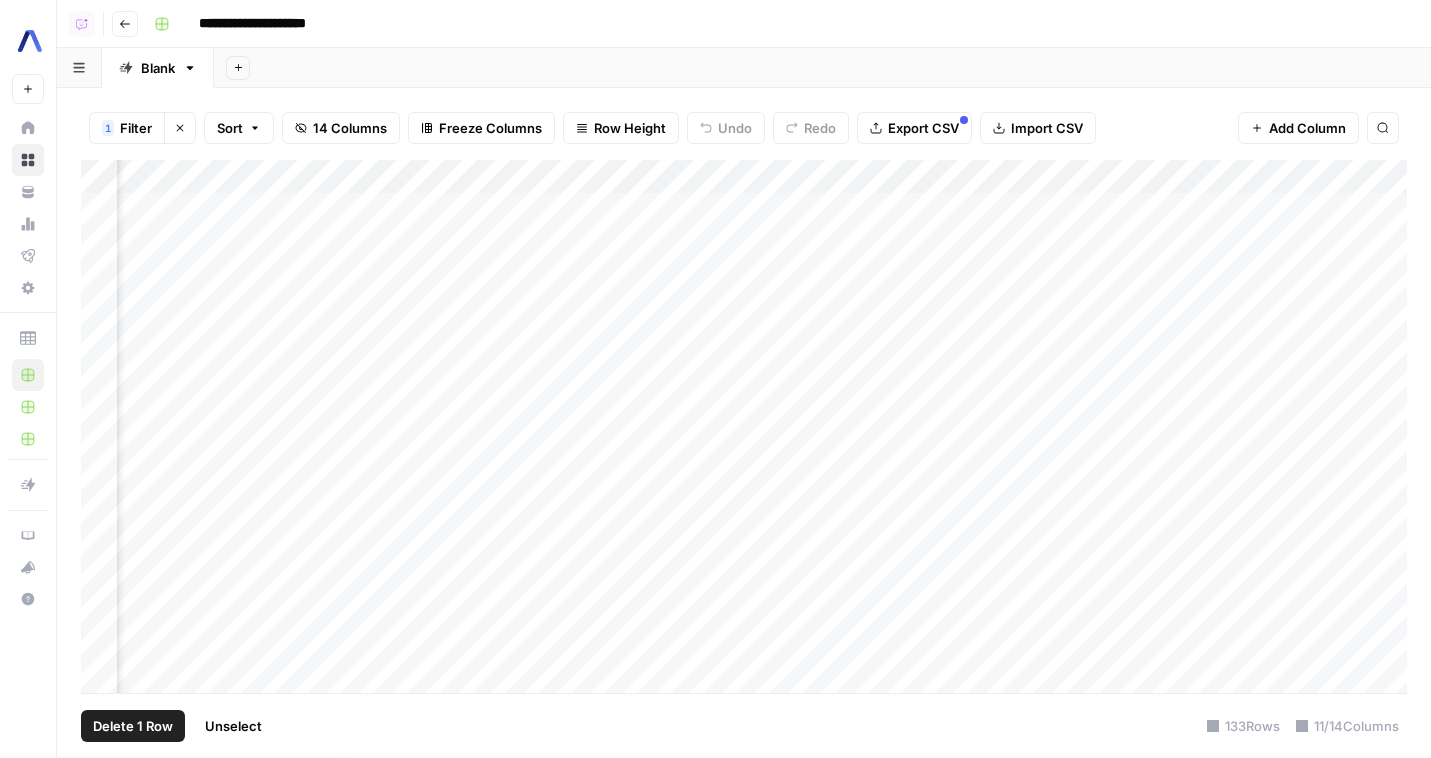 click on "Add Column" at bounding box center [744, 426] 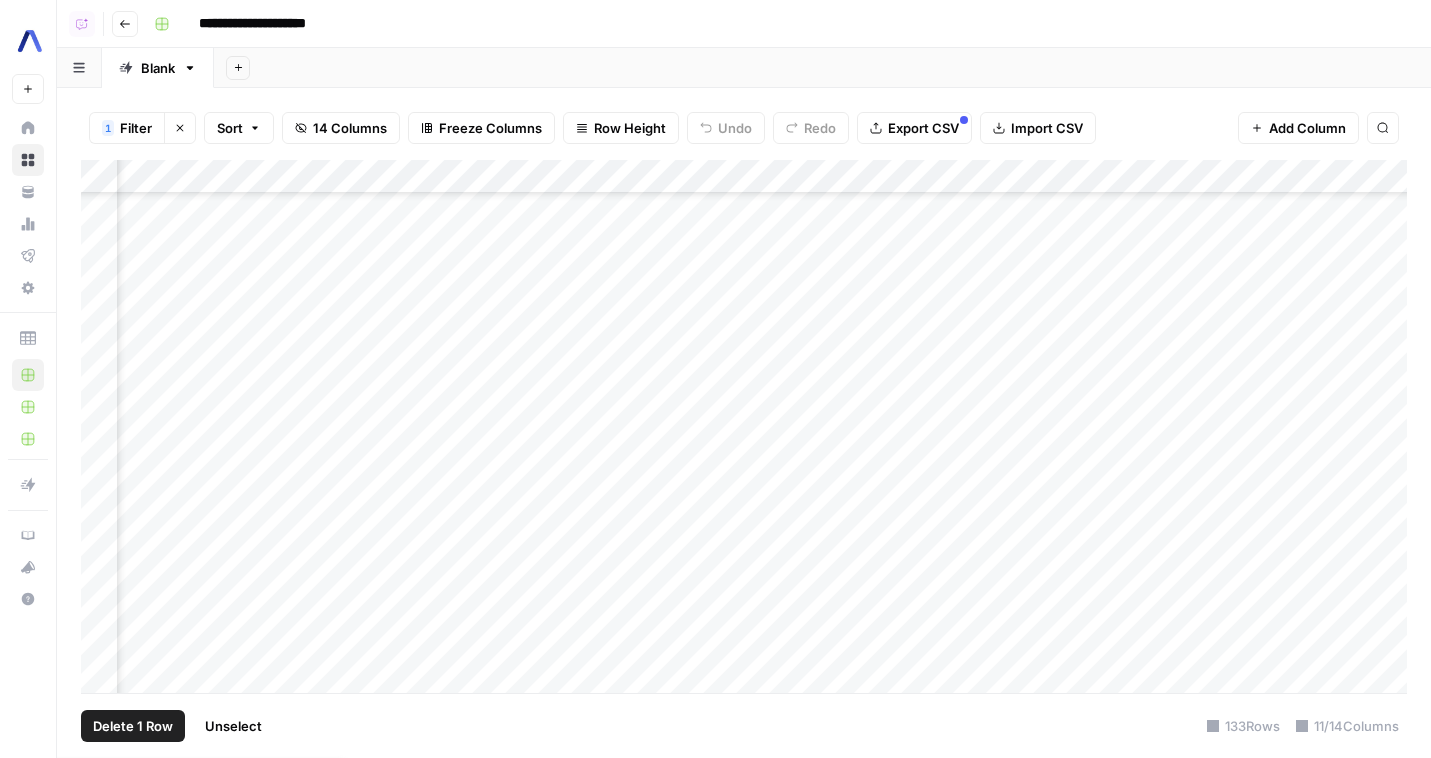 scroll, scrollTop: 4021, scrollLeft: 278, axis: both 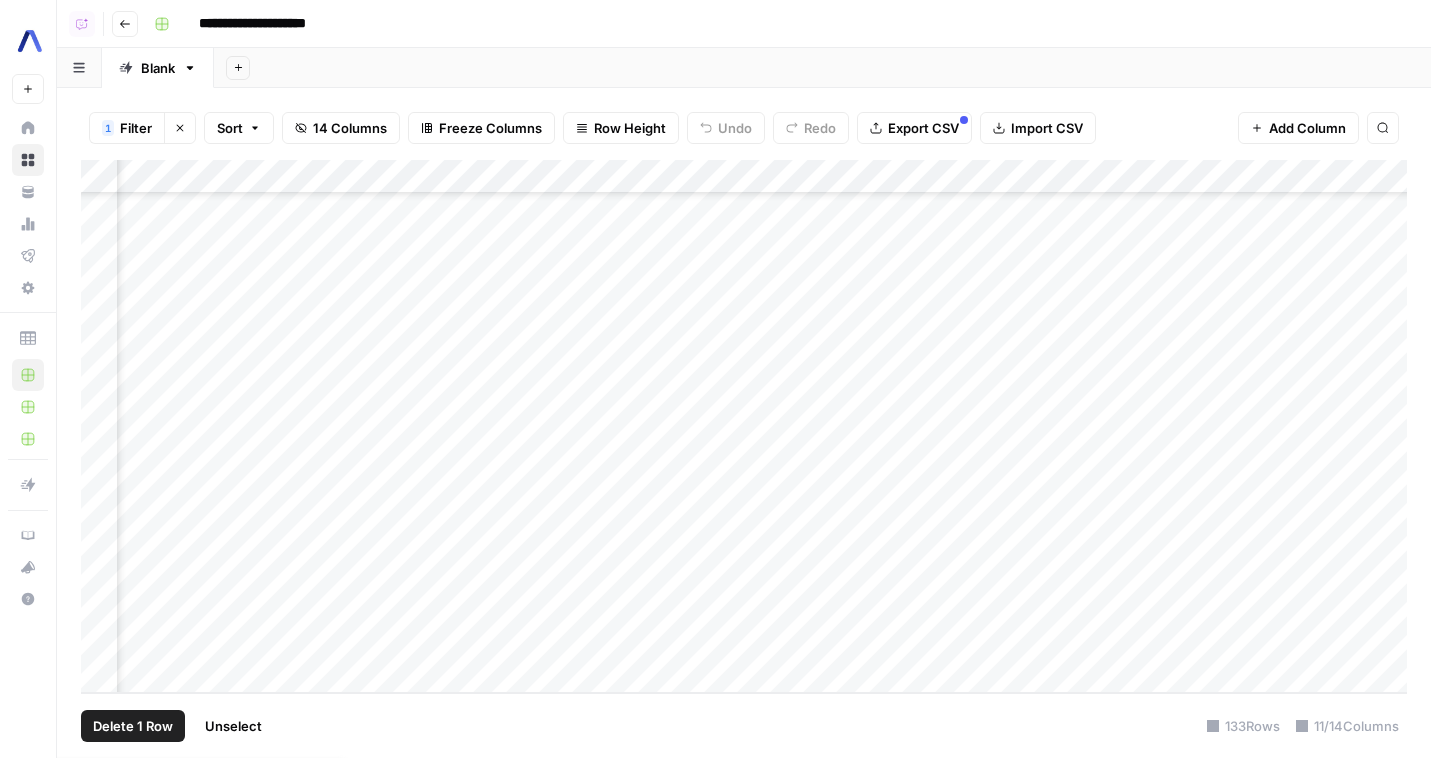 click on "Add Column" at bounding box center (744, 426) 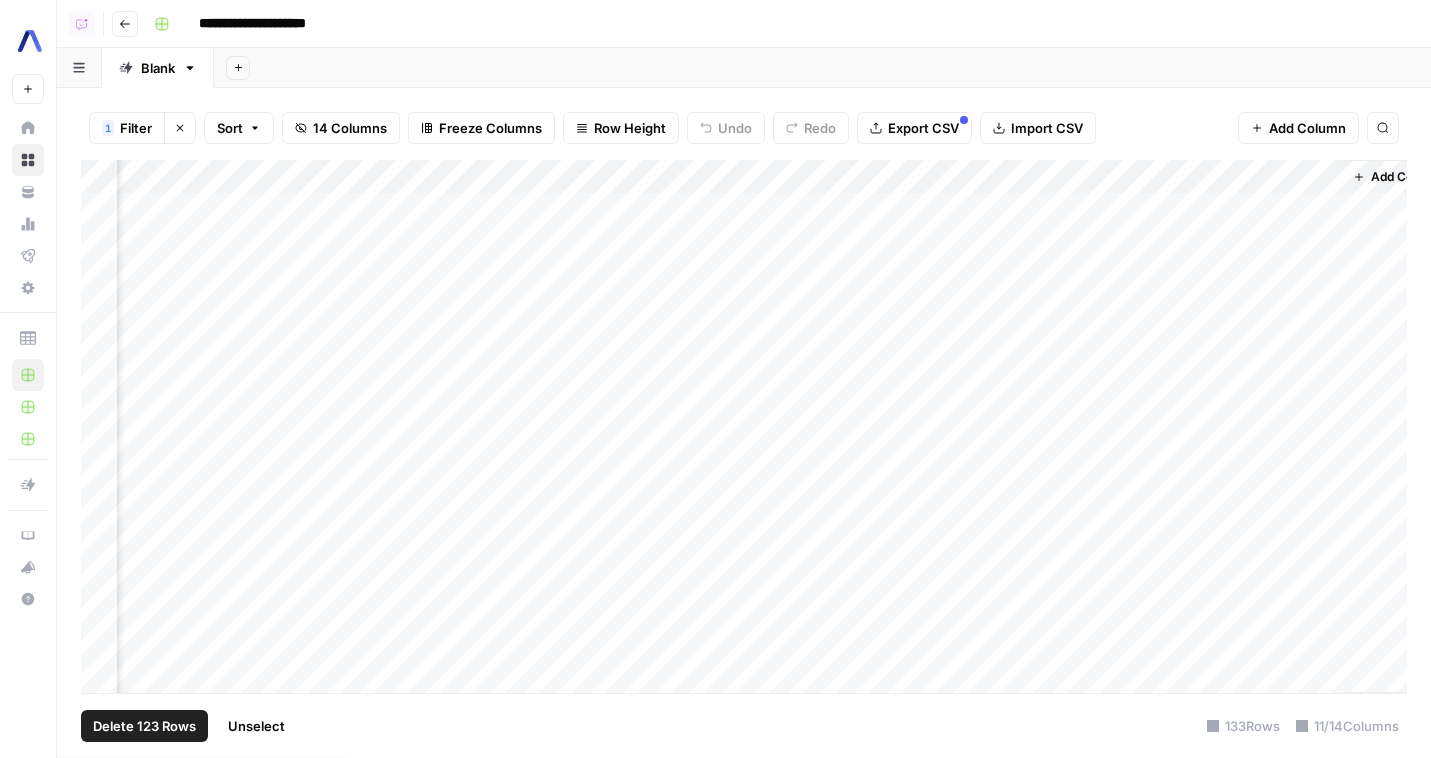 scroll, scrollTop: 0, scrollLeft: 1221, axis: horizontal 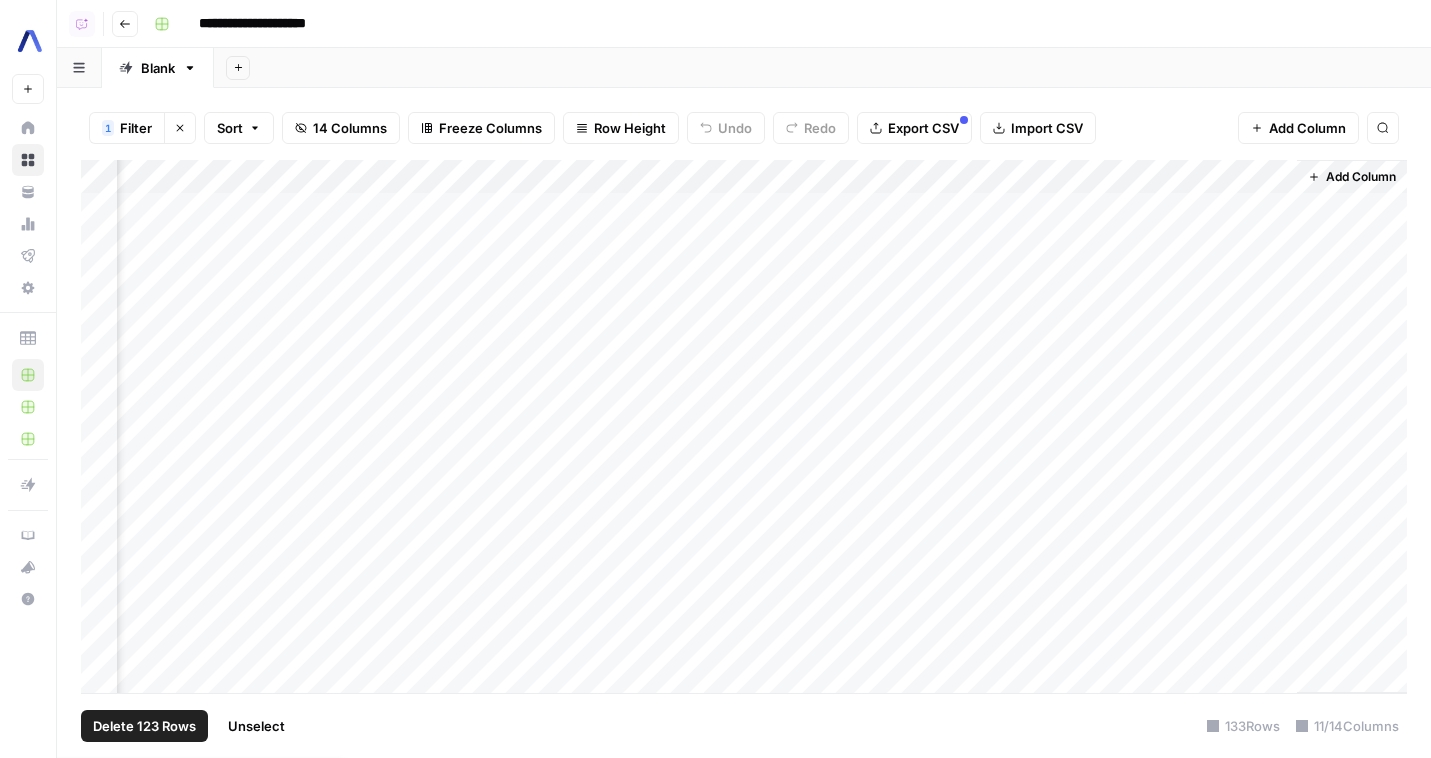 click on "Add Column" at bounding box center [744, 426] 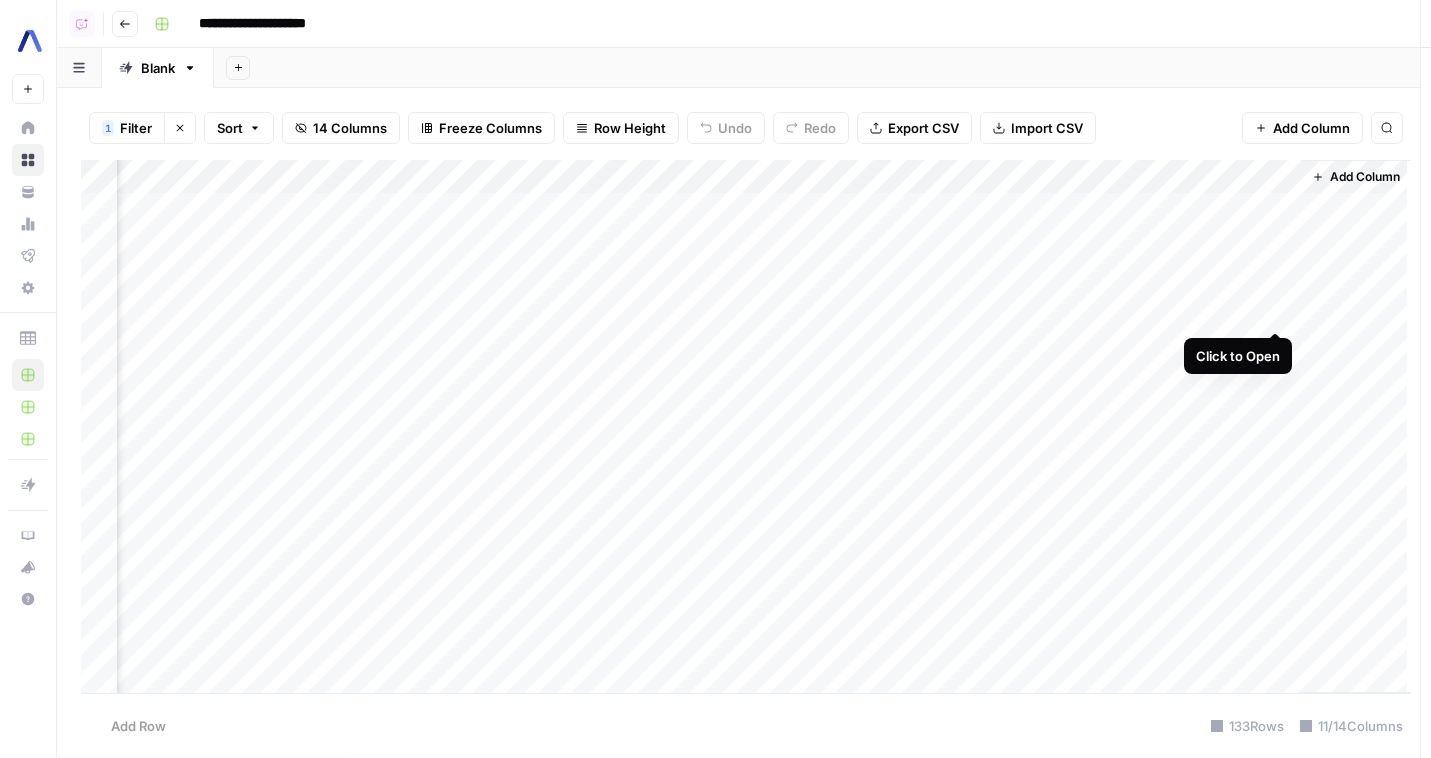 scroll, scrollTop: 0, scrollLeft: 1217, axis: horizontal 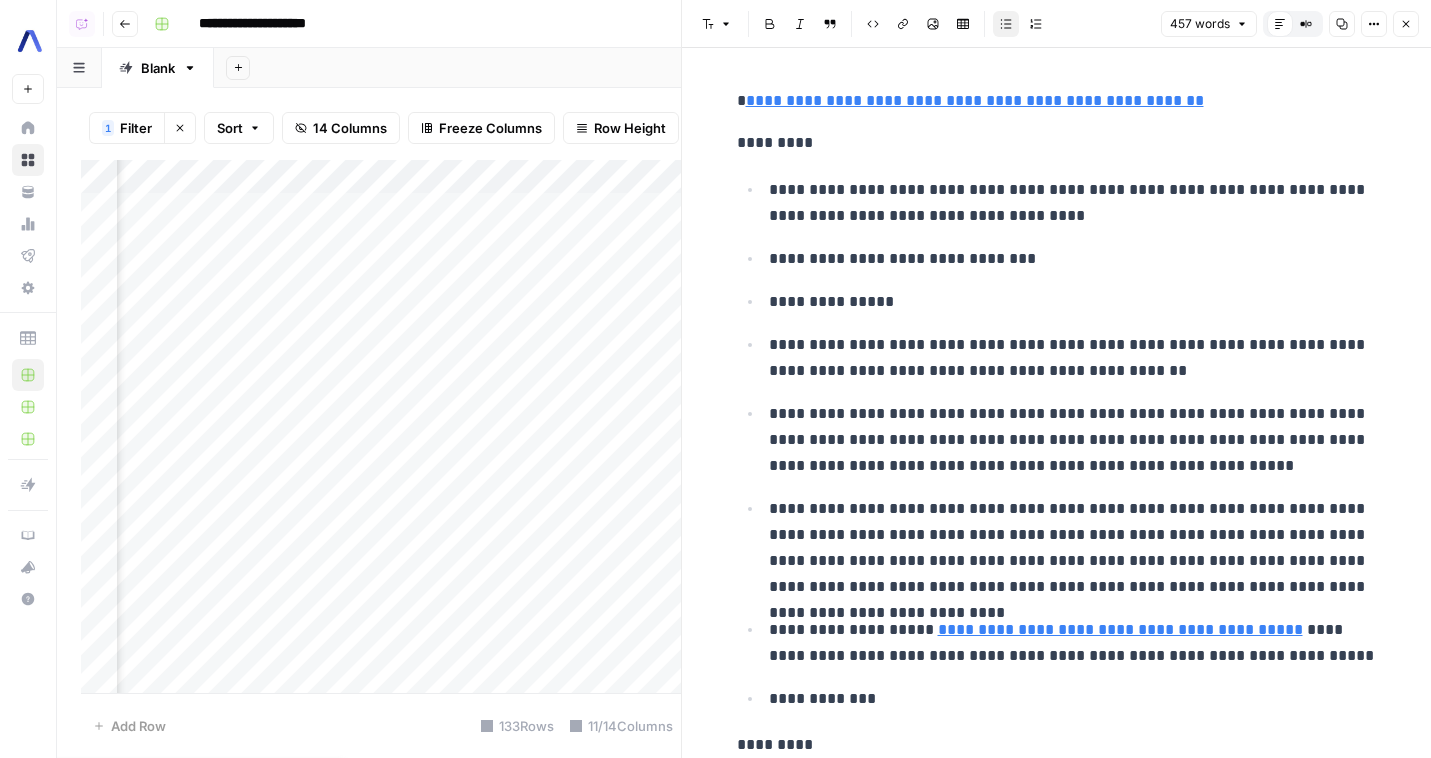 click on "Font style Bold Italic Block quote Code block Link Image Insert Table Bulleted list Numbered list 457 words Default Editor Compare Old vs New Content Copy Options Close" at bounding box center [1056, 24] 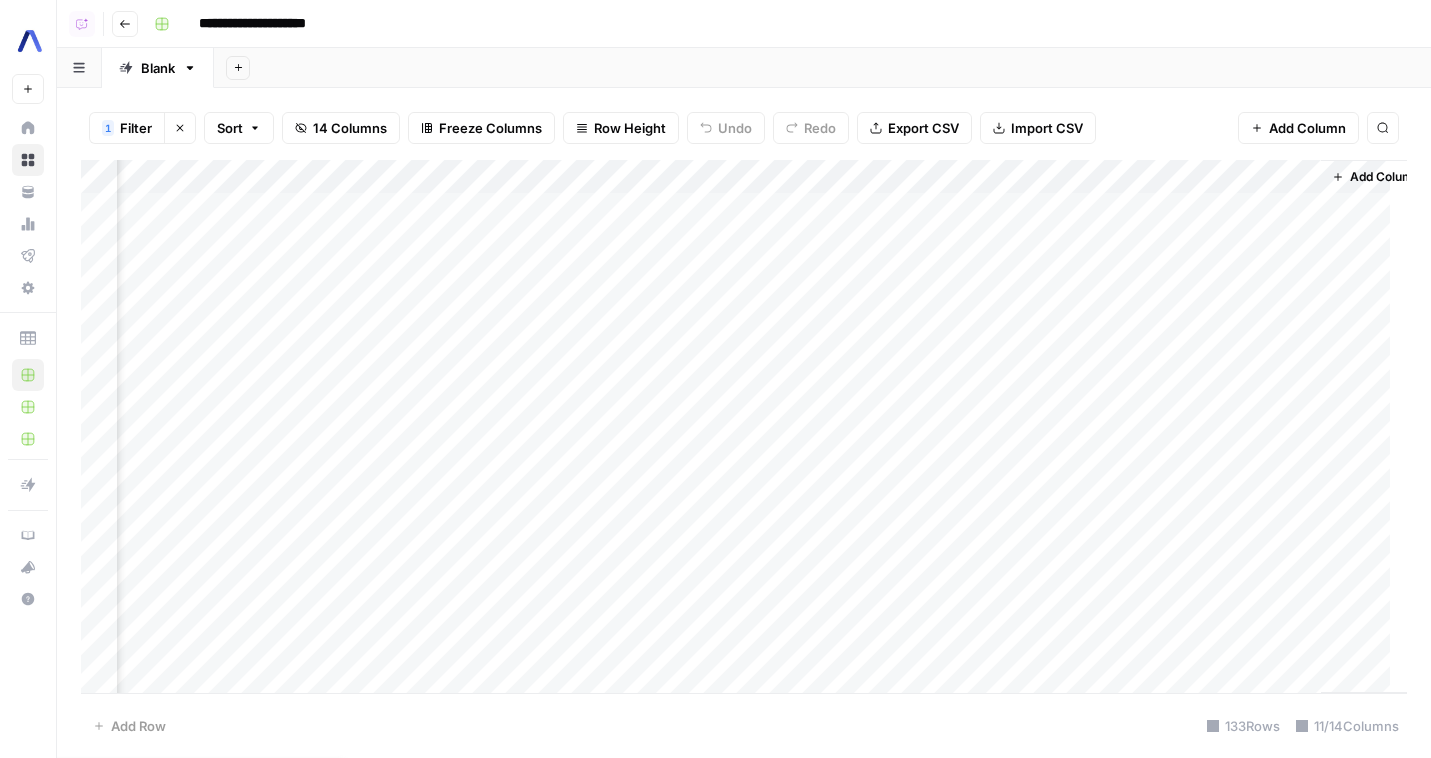 scroll, scrollTop: 0, scrollLeft: 1197, axis: horizontal 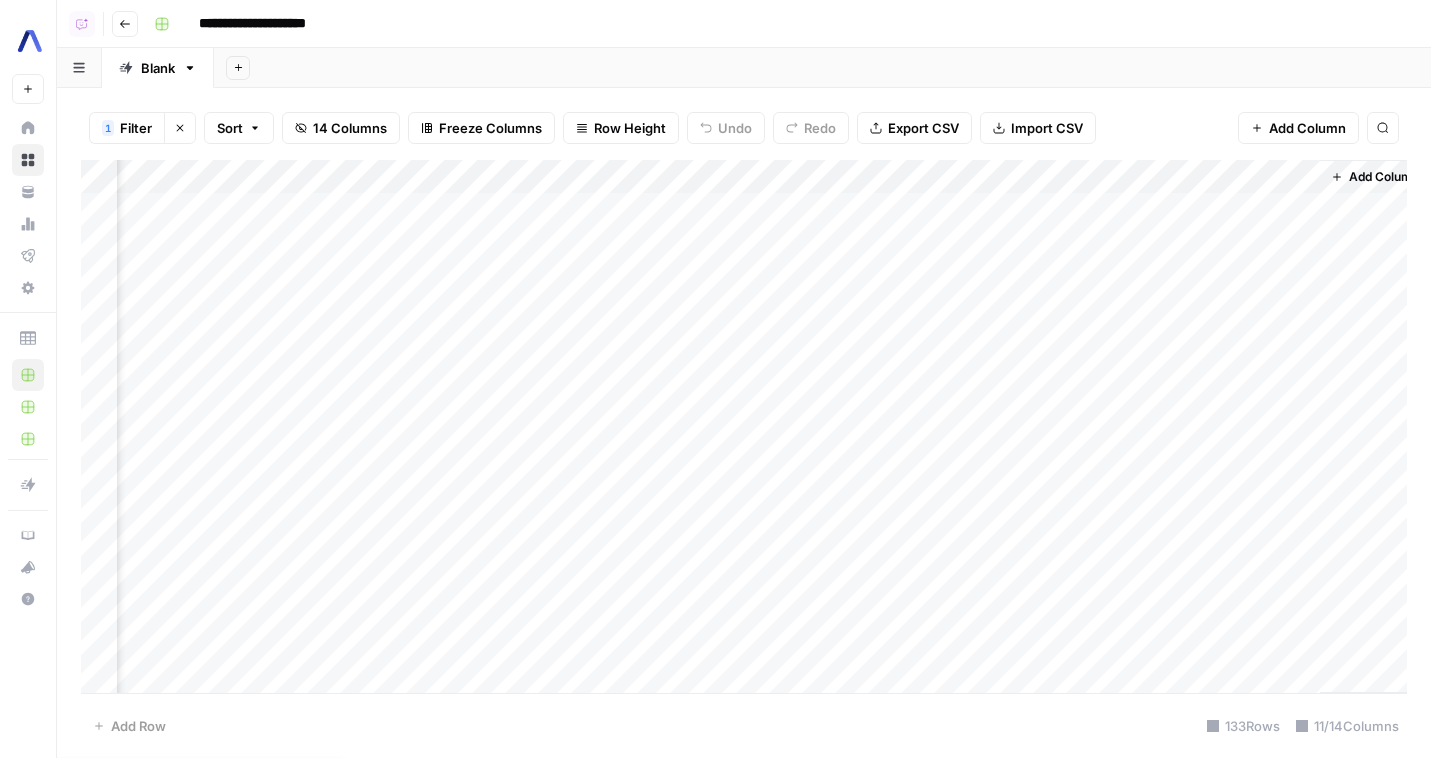 click on "Add Column" at bounding box center (744, 426) 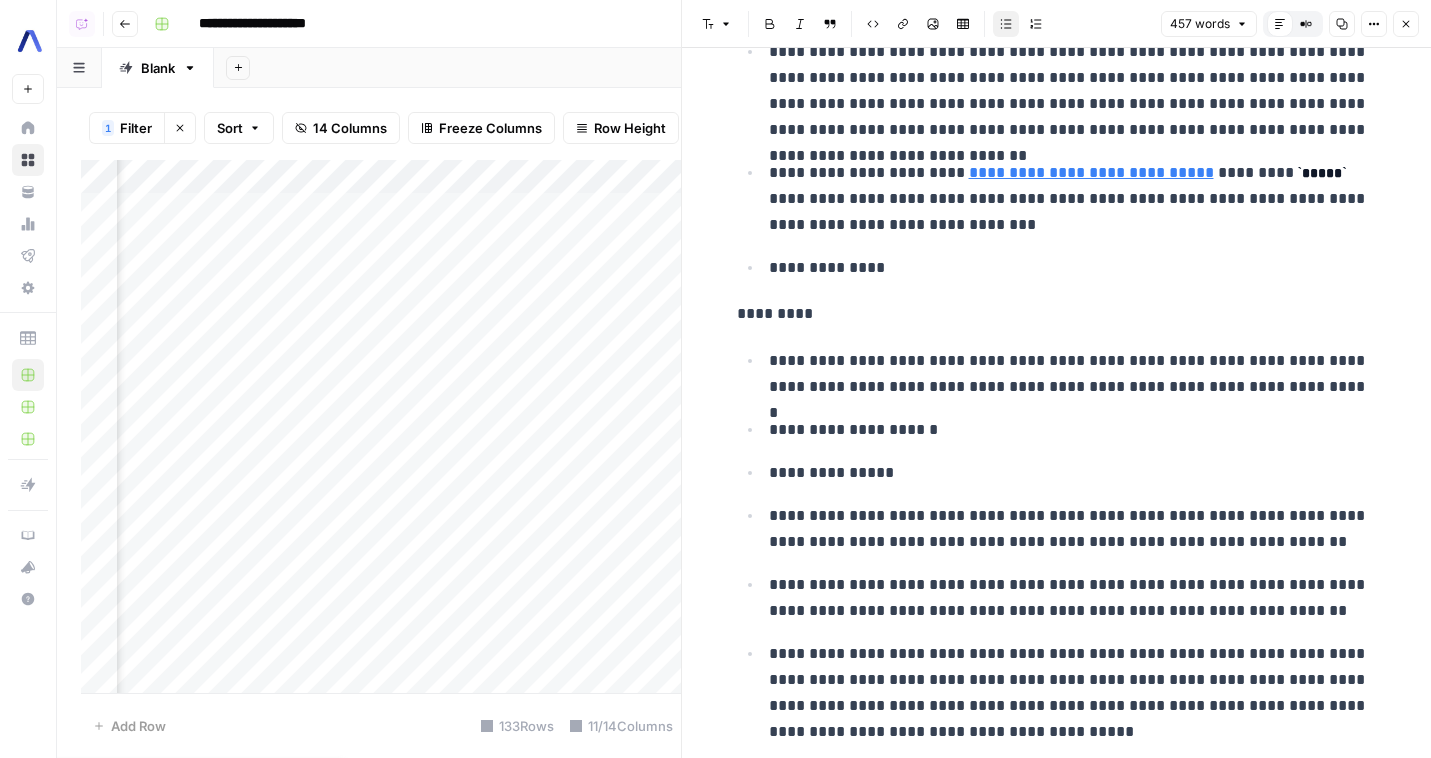 scroll, scrollTop: 1148, scrollLeft: 0, axis: vertical 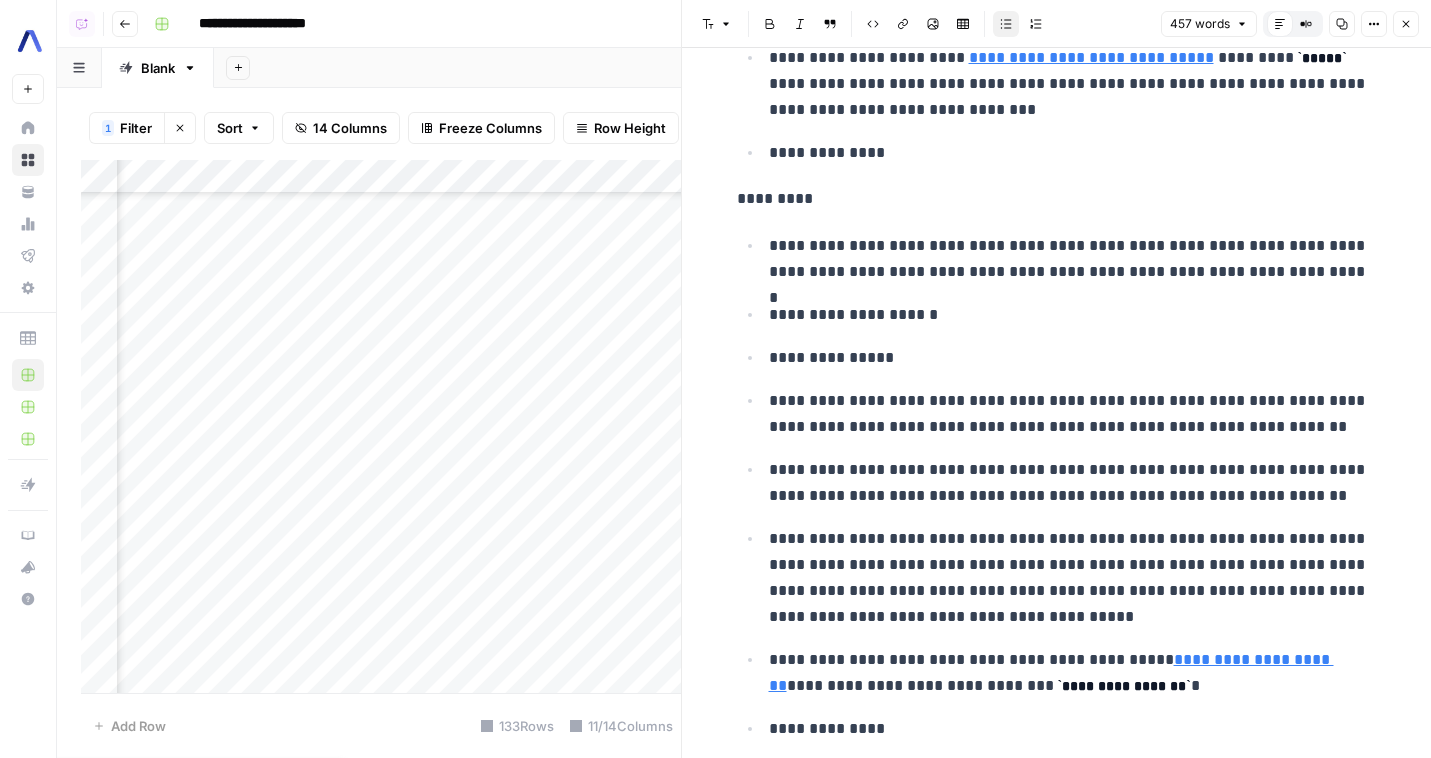 click on "Add Column" at bounding box center (381, 426) 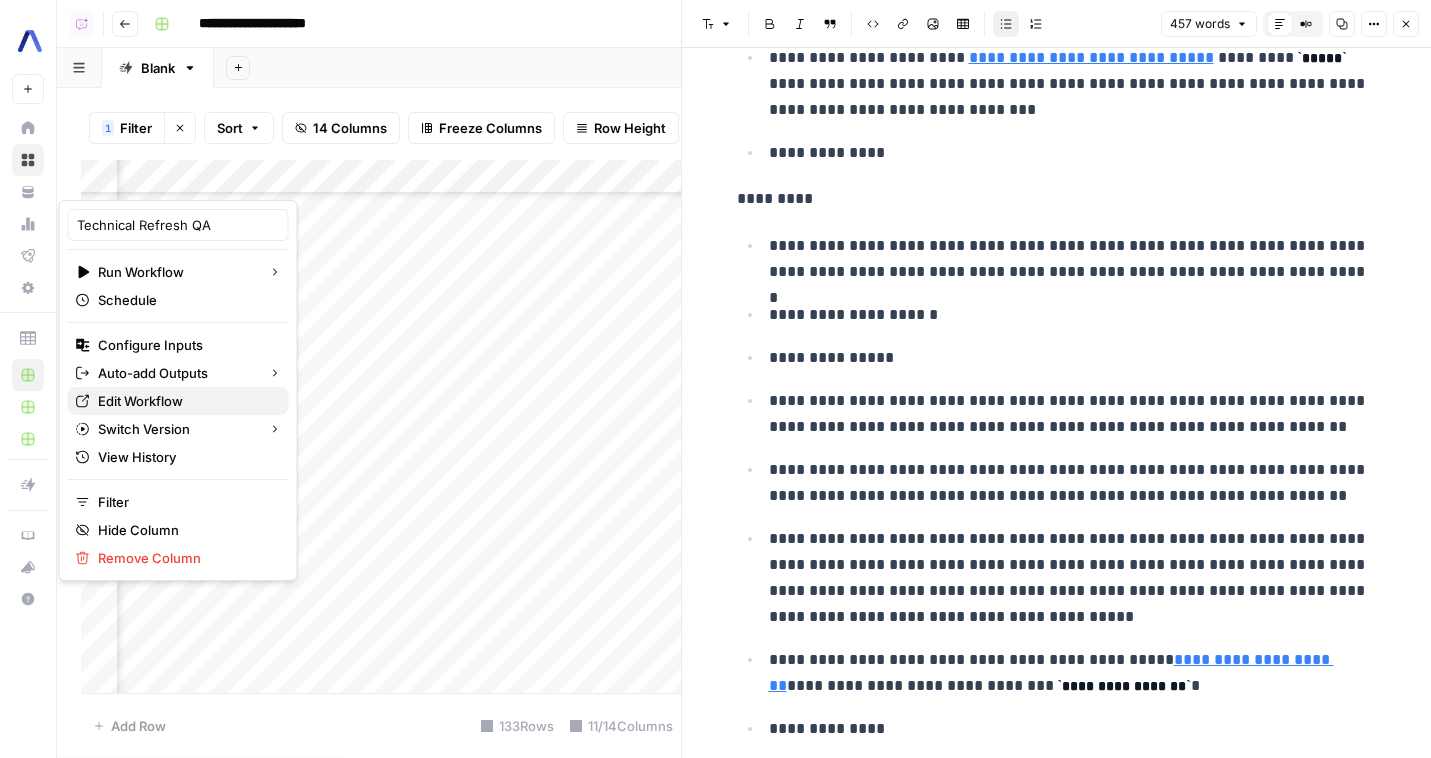 click on "Edit Workflow" at bounding box center (185, 401) 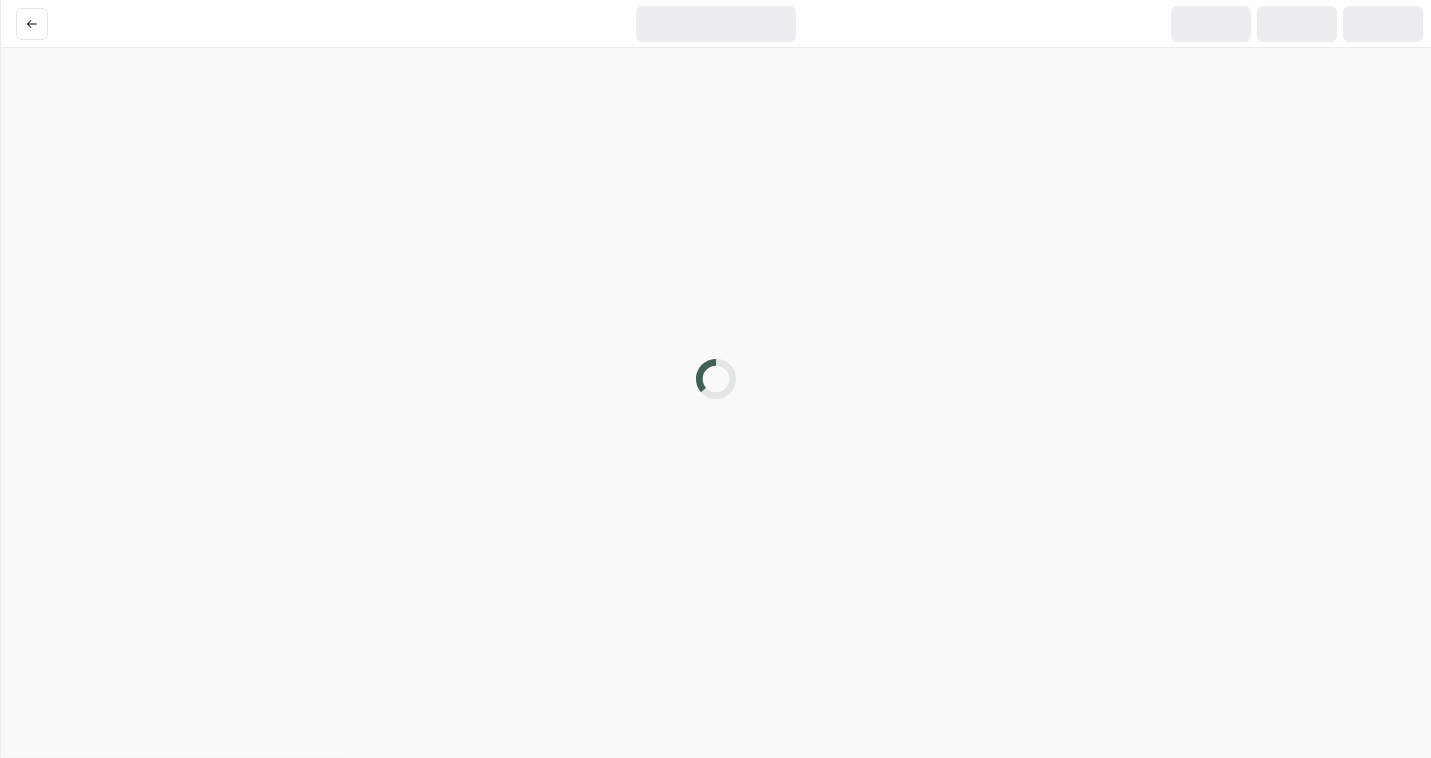 scroll, scrollTop: 0, scrollLeft: 0, axis: both 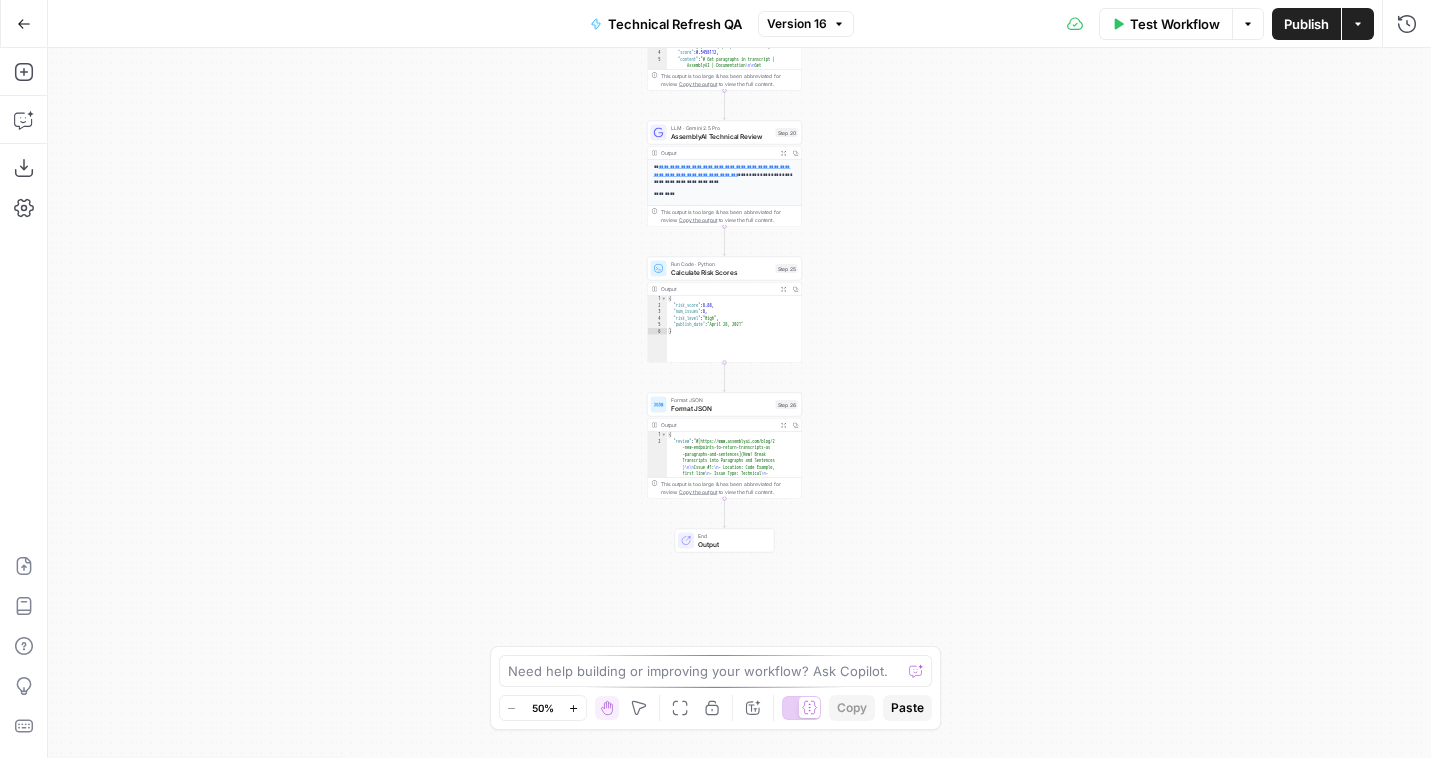 click on "Calculate Risk Scores" at bounding box center (721, 272) 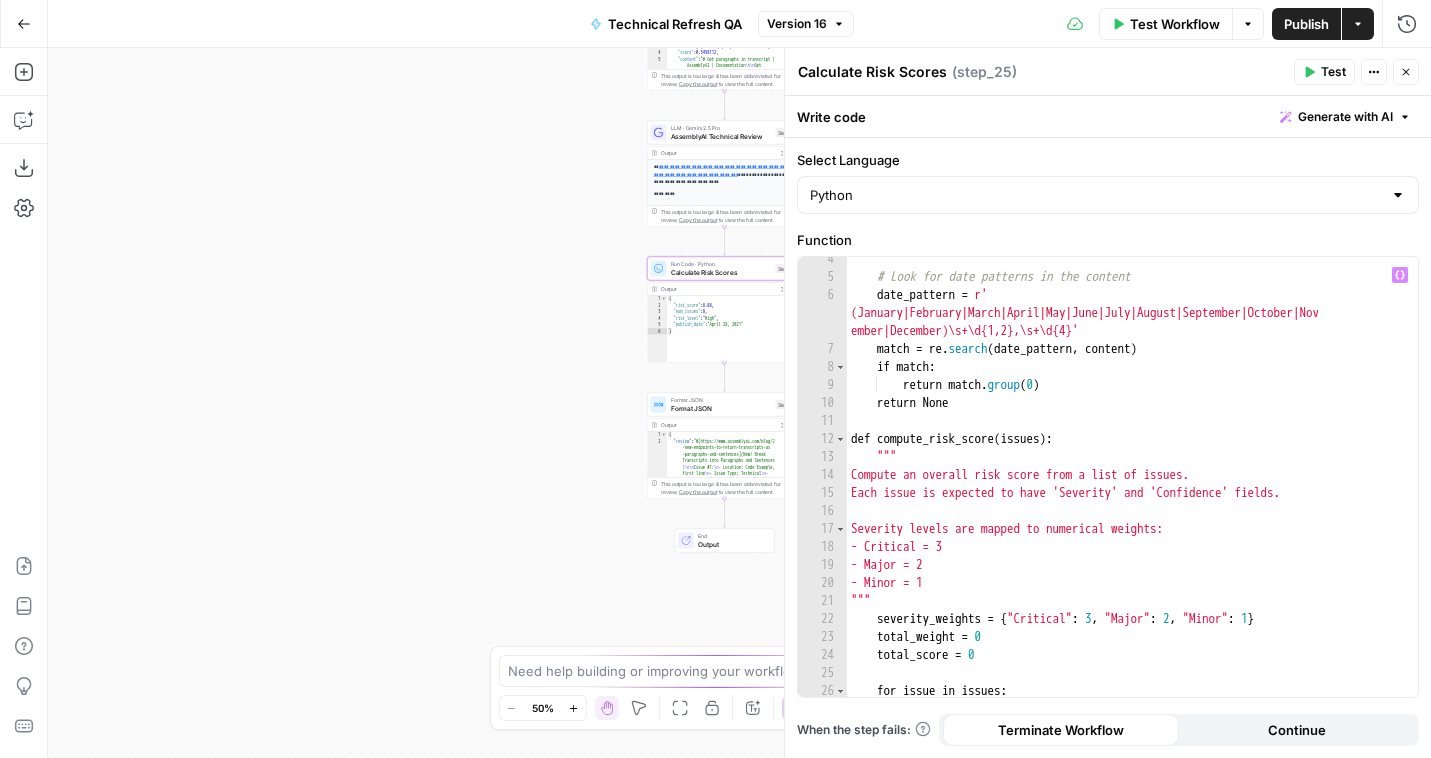 click on "# Look for date patterns in the content      date_pattern   =   r' (January|February|March|April|May|June|July|August|September|October|Nov ember|December)\s+\d{1,2},\s+\d{4}'      match   =   re . search ( date_pattern ,   content )      if   match :           return   match . group ( 0 )      return   None def   compute_risk_score ( issues ) :      """     Compute an overall risk score from a list of issues.     Each issue is expected to have 'Severity' and 'Confidence' fields.     Severity levels are mapped to numerical weights:     - Critical = 3     - Major = 2     - Minor = 1     """      severity_weights   =   { "Critical" :   3 ,   "Major" :   2 ,   "Minor" :   1 }      total_weight   =   0      total_score   =   0      for   issue   in   issues :           severity   =   issue . get ( "Severity" ,   "Minor" )" at bounding box center (1132, 488) 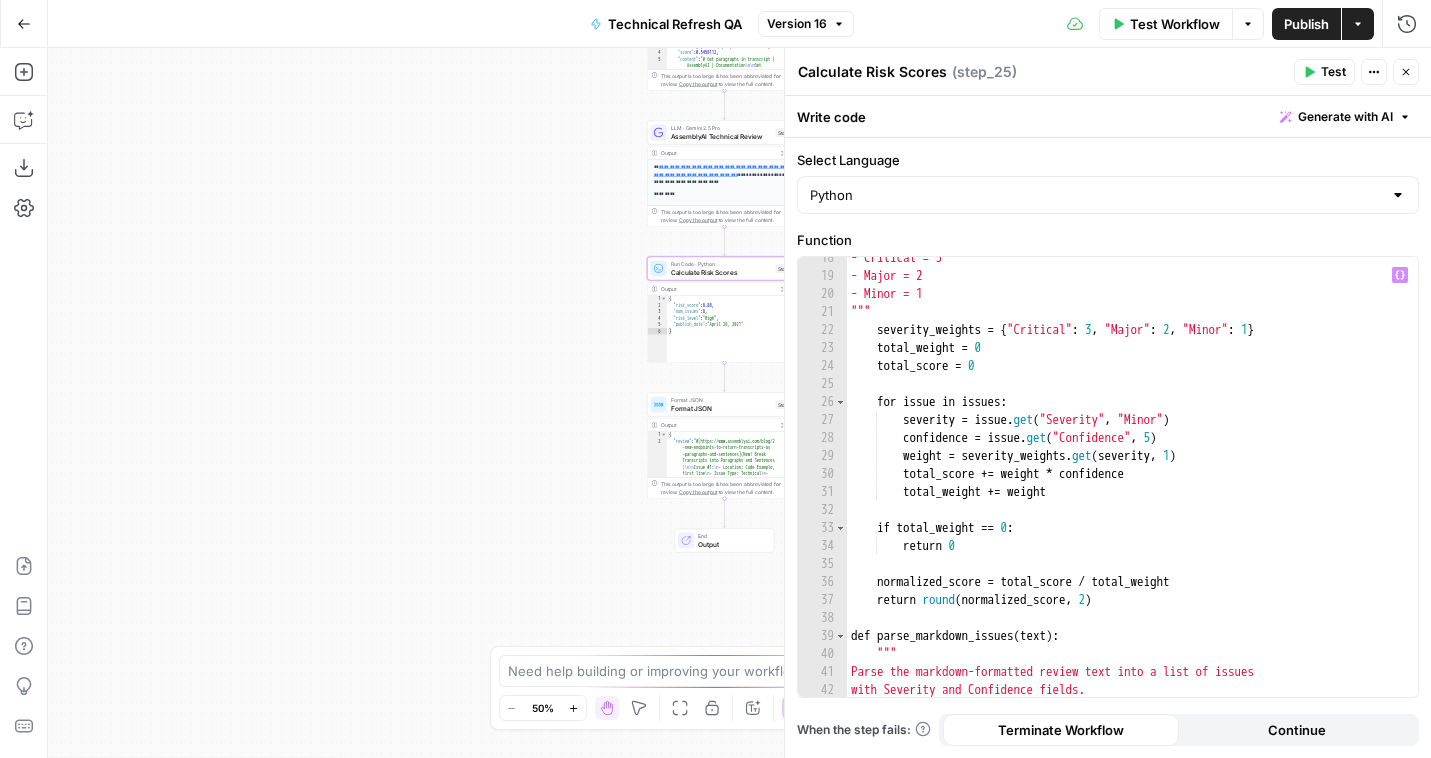 scroll, scrollTop: 361, scrollLeft: 0, axis: vertical 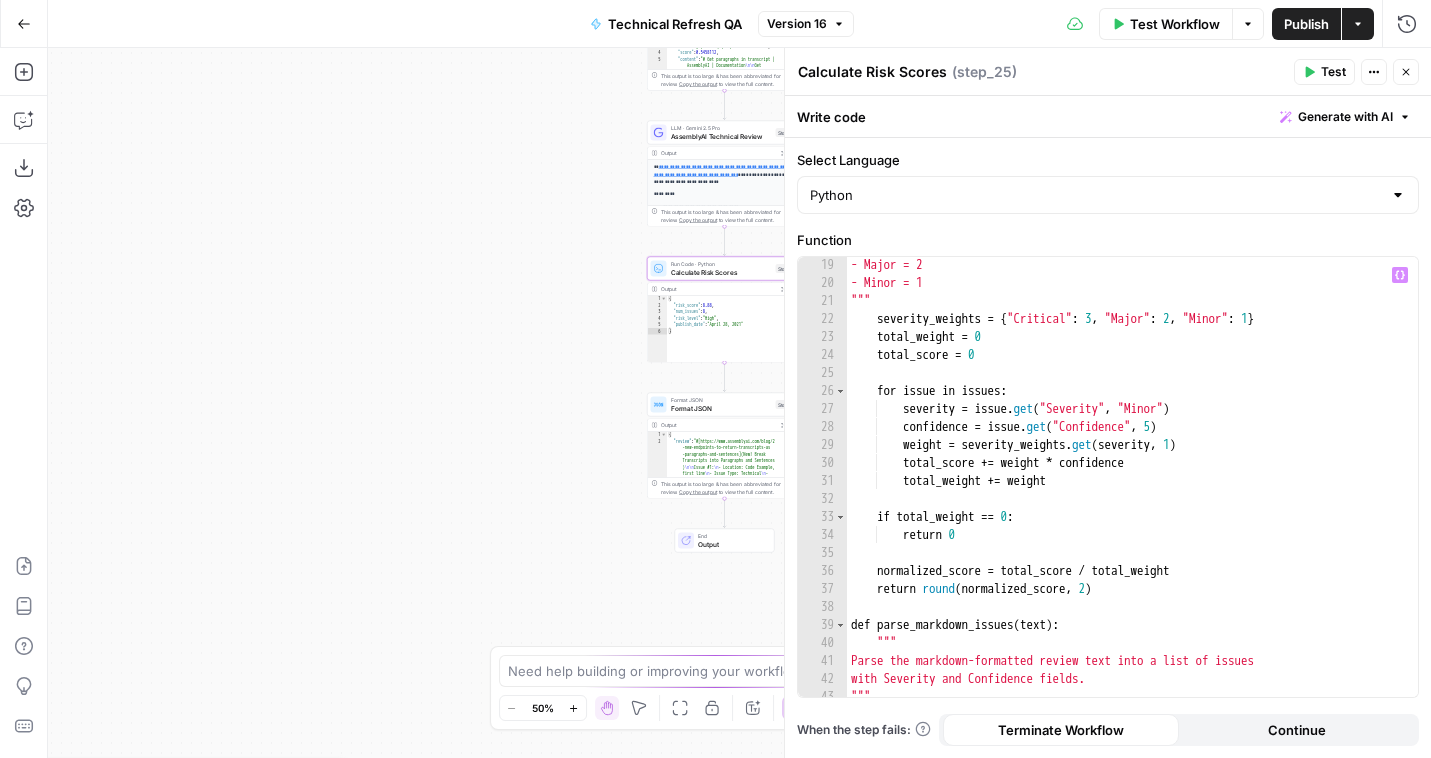 click on "- Major = 2     - Minor = 1     """      severity_weights   =   { "Critical" :   3 ,   "Major" :   2 ,   "Minor" :   1 }      total_weight   =   0      total_score   =   0      for   issue   in   issues :           severity   =   issue . get ( "Severity" ,   "Minor" )           confidence   =   issue . get ( "Confidence" ,   5 )           weight   =   severity_weights . get ( severity ,   1 )           total_score   +=   weight   *   confidence           total_weight   +=   weight      if   total_weight   ==   0 :           return   0      normalized_score   =   total_score   /   total_weight      return   round ( normalized_score ,   2 ) def   parse_markdown_issues ( text ) :      """     Parse the markdown-formatted review text into a list of issues     with Severity and Confidence fields.     """      import   re" at bounding box center [1132, 494] 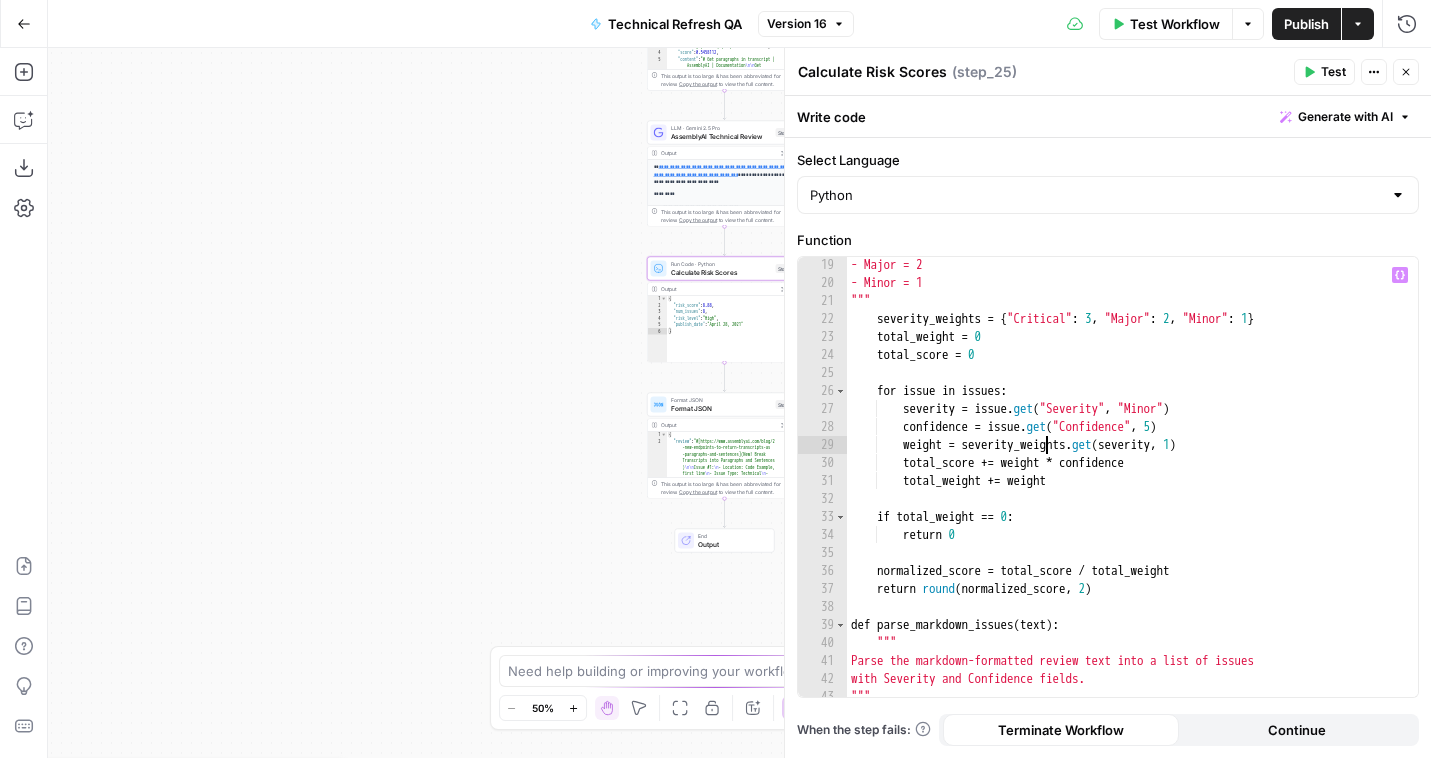 type on "**********" 